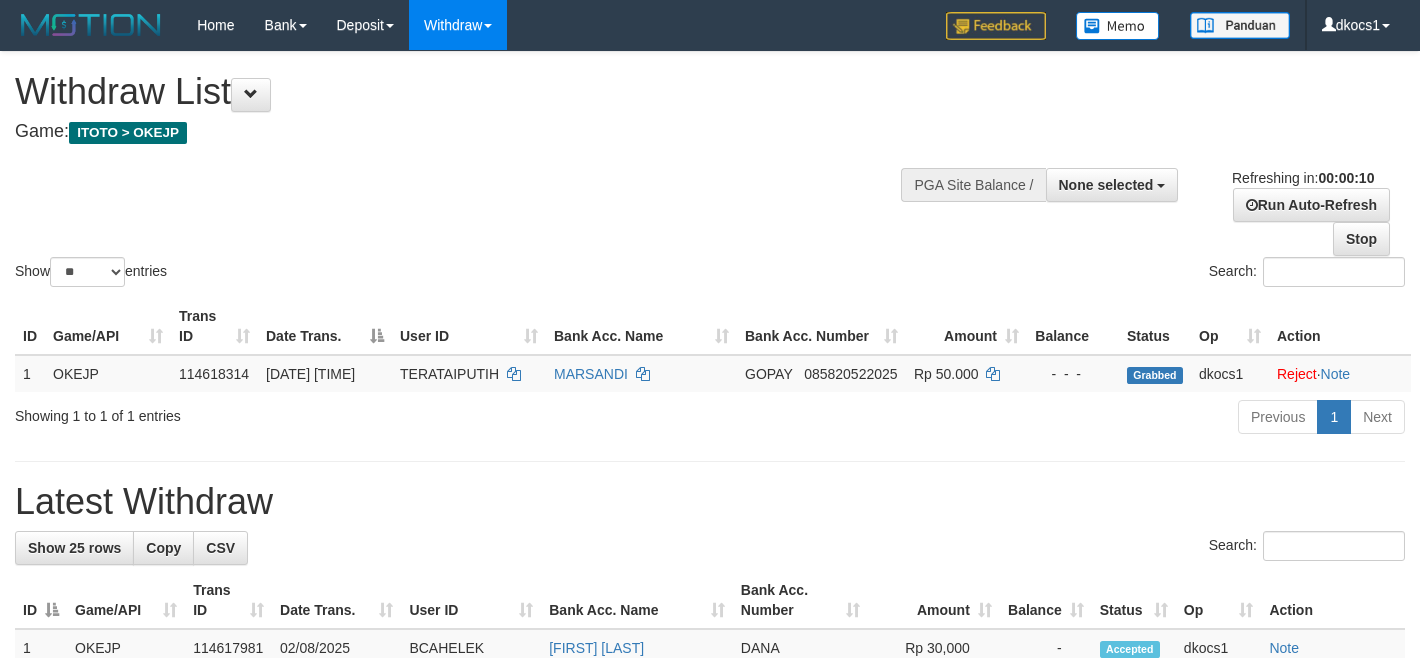 select 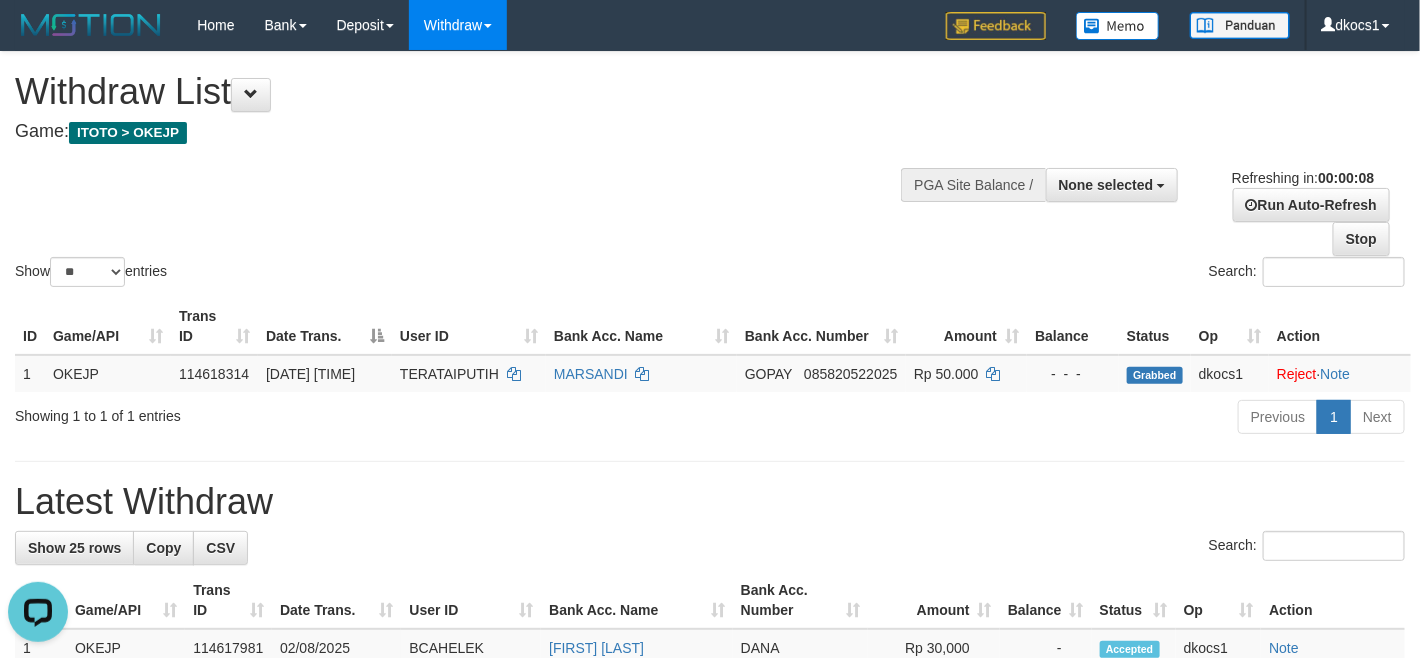 scroll, scrollTop: 0, scrollLeft: 0, axis: both 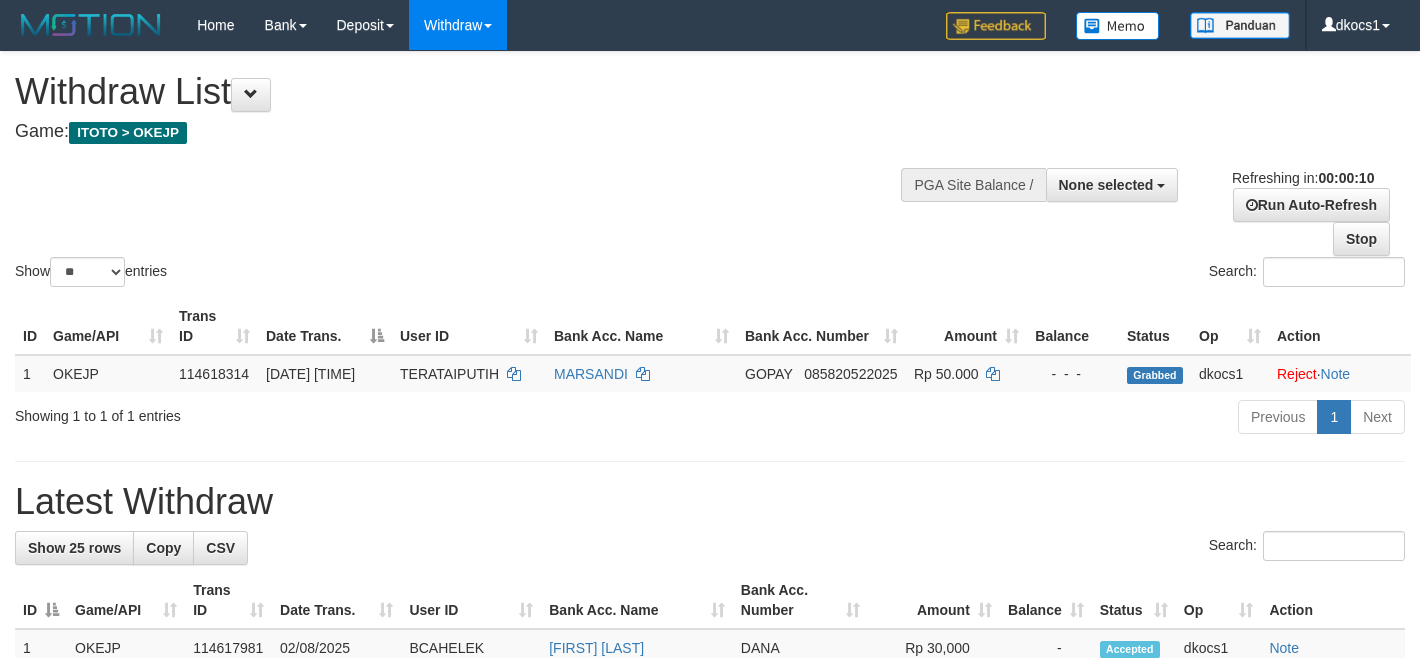 select 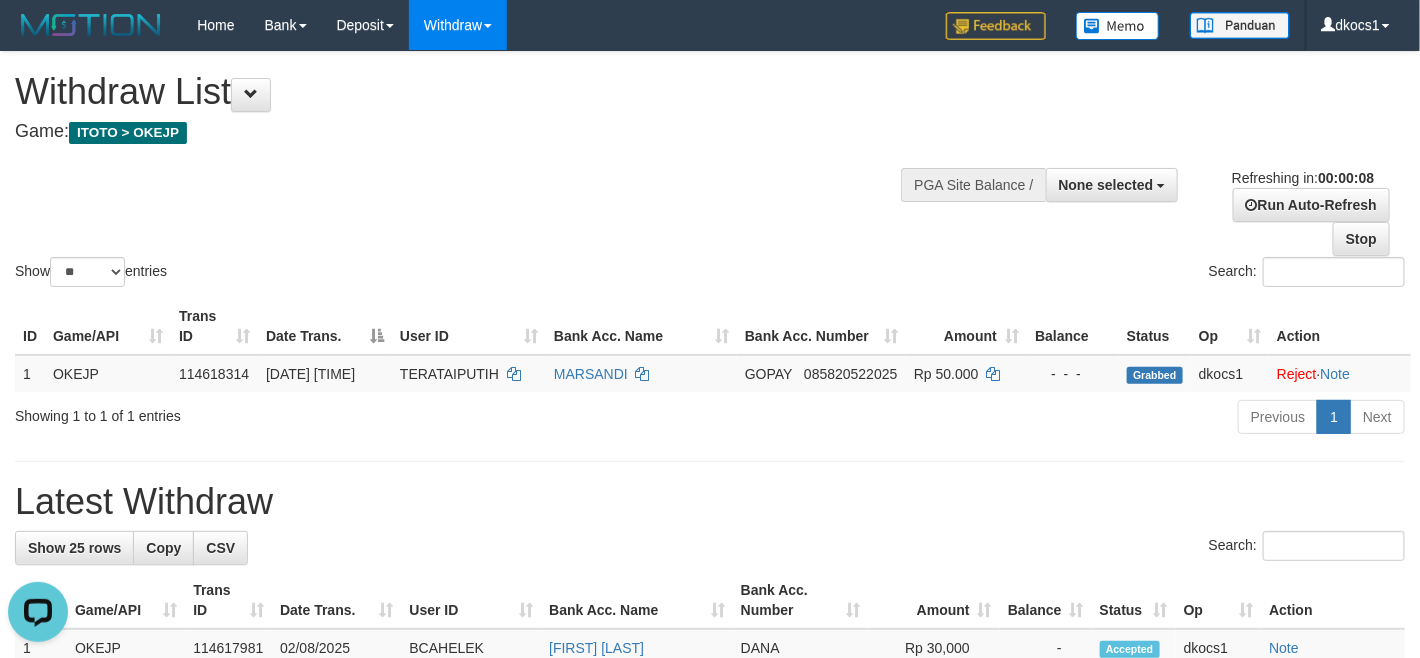 scroll, scrollTop: 0, scrollLeft: 0, axis: both 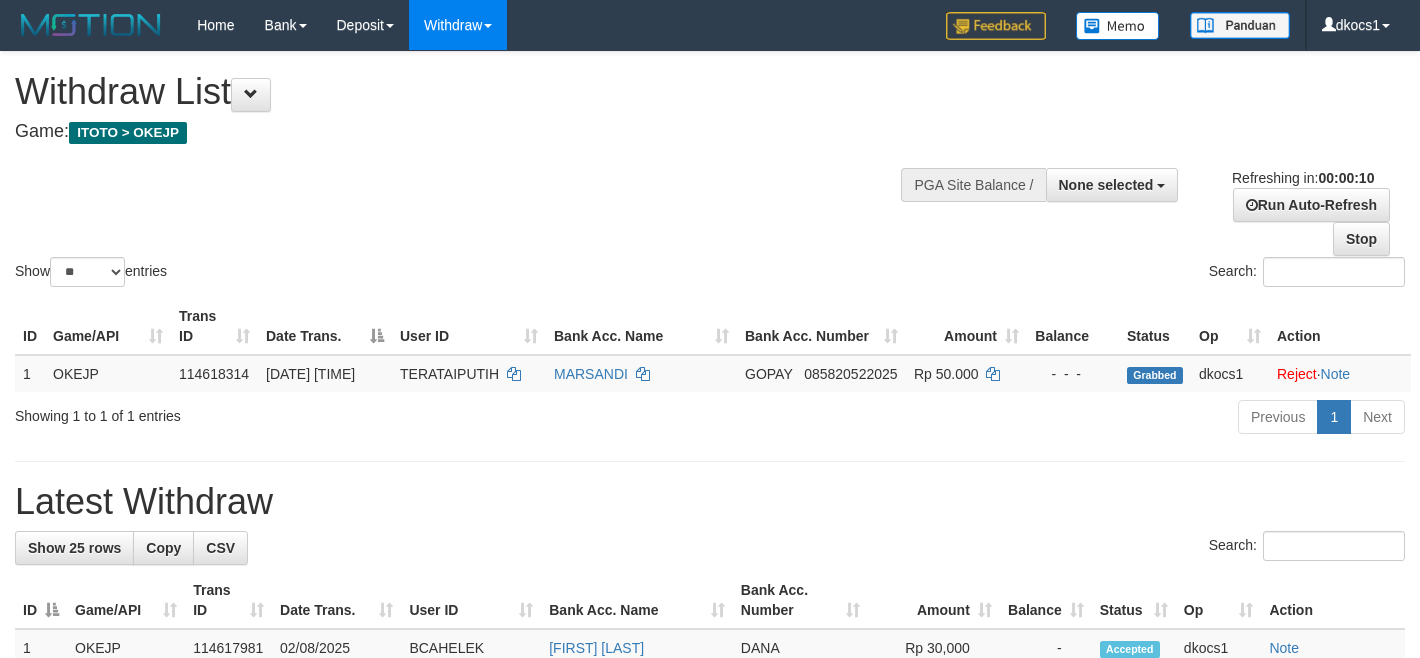 select 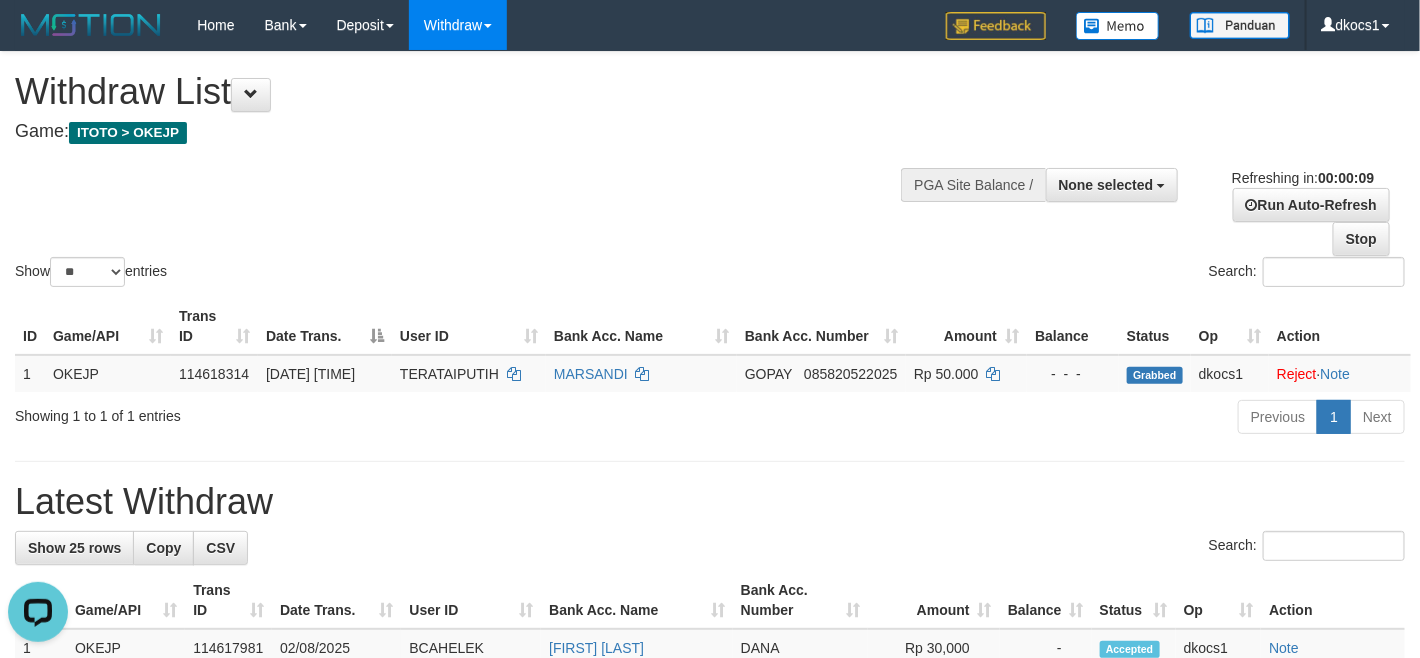 scroll, scrollTop: 0, scrollLeft: 0, axis: both 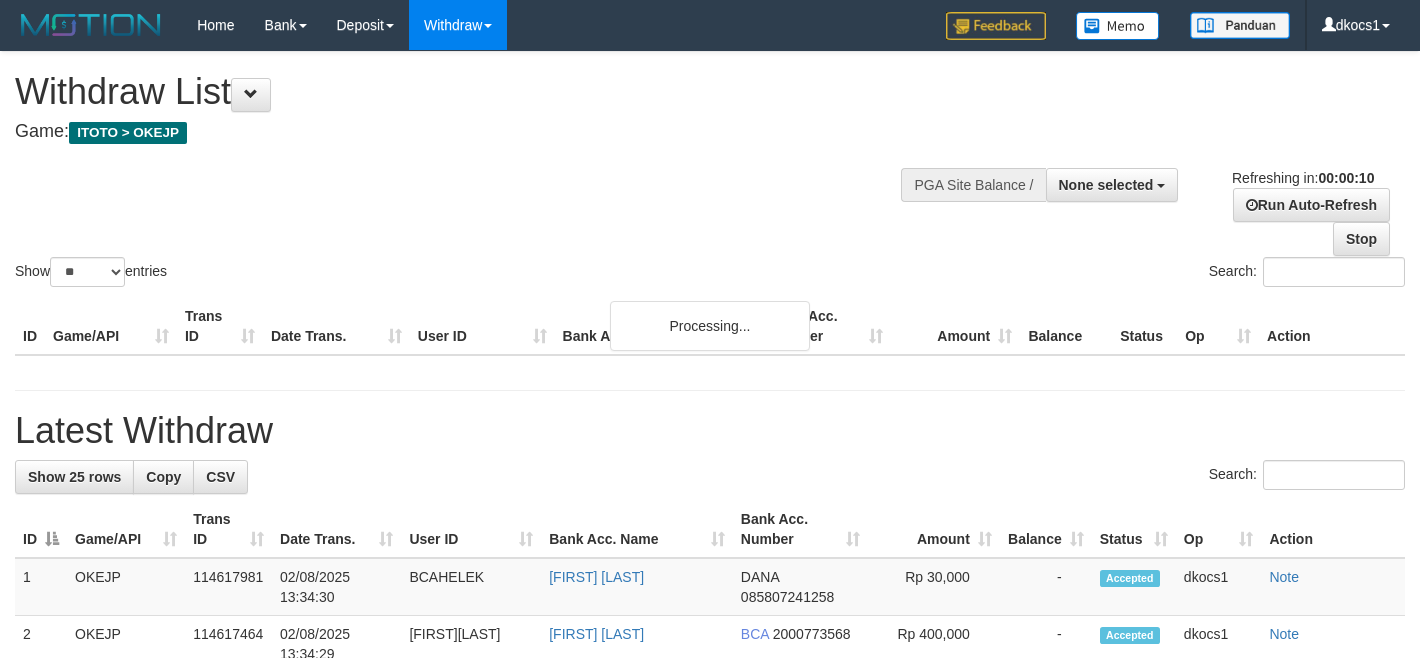 select 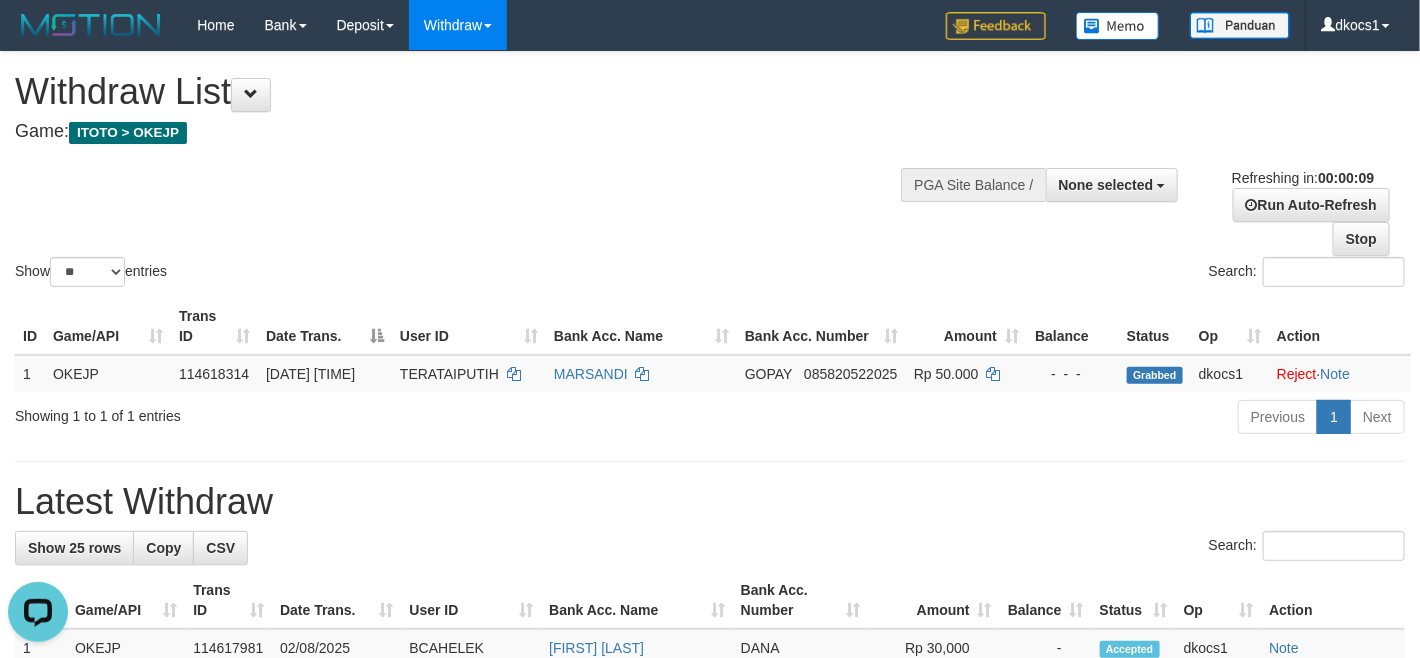 scroll, scrollTop: 0, scrollLeft: 0, axis: both 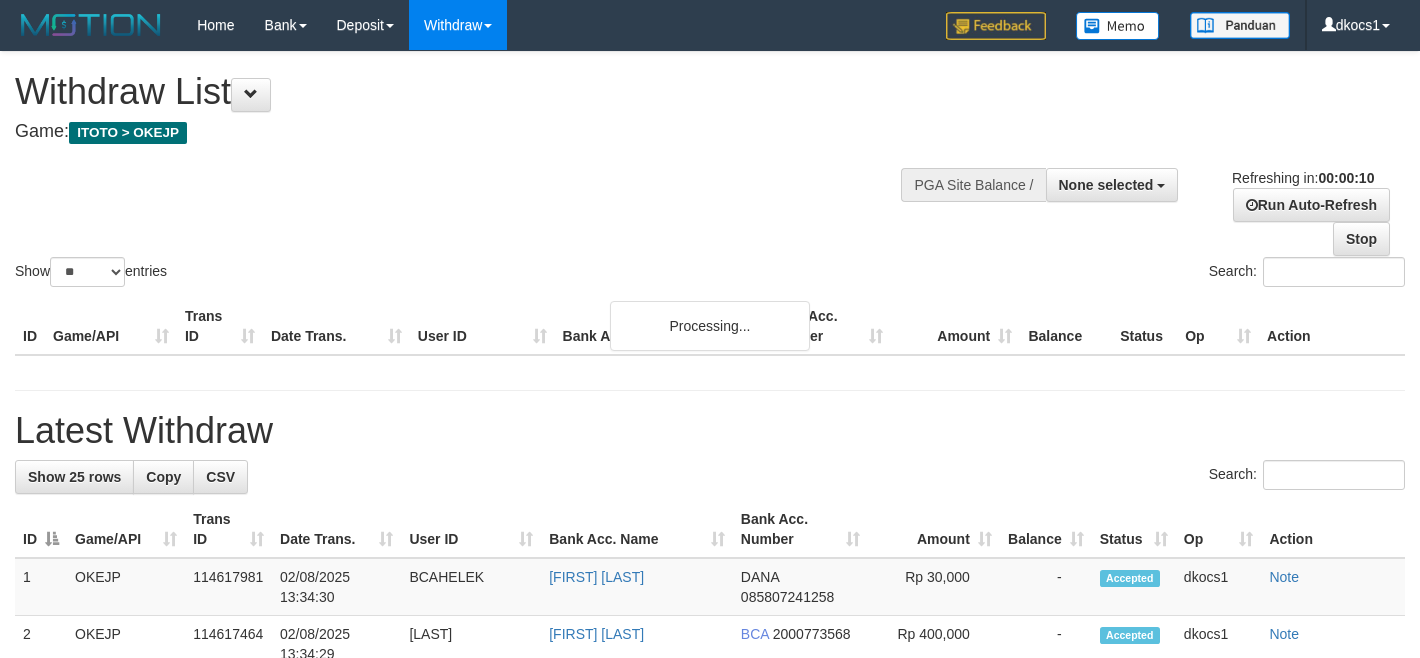 select 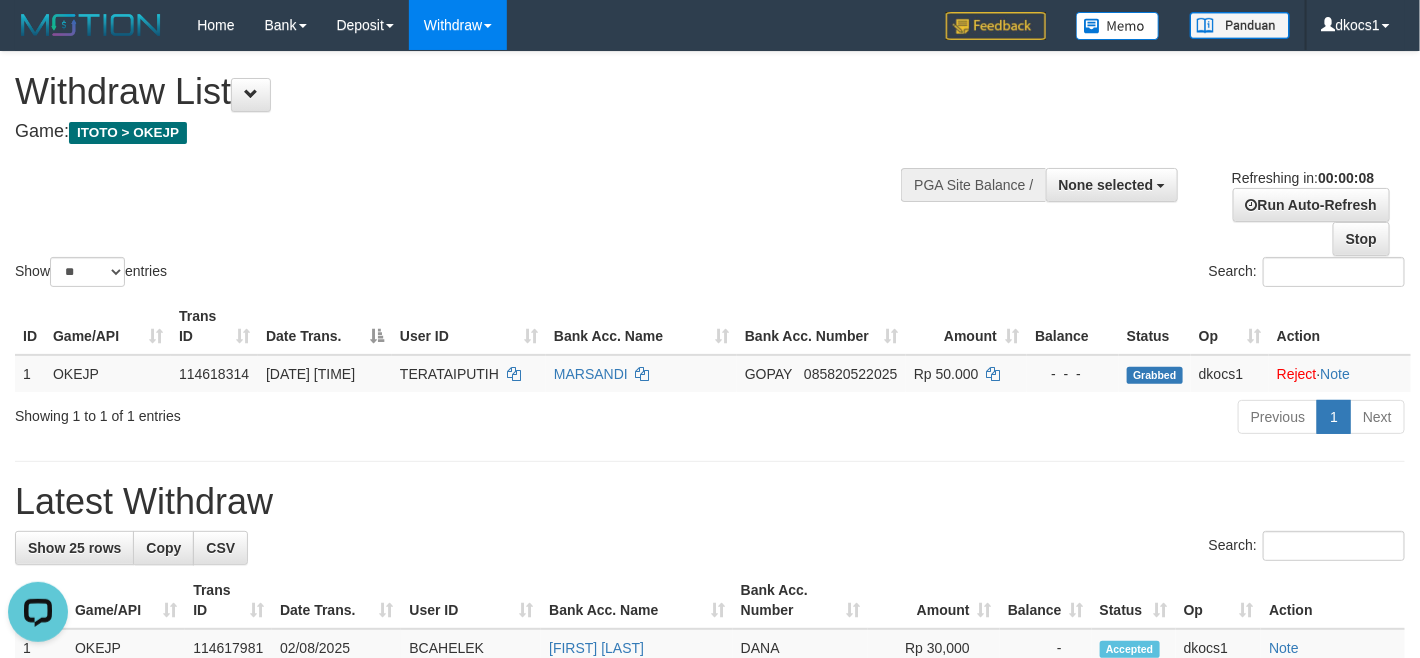 scroll, scrollTop: 0, scrollLeft: 0, axis: both 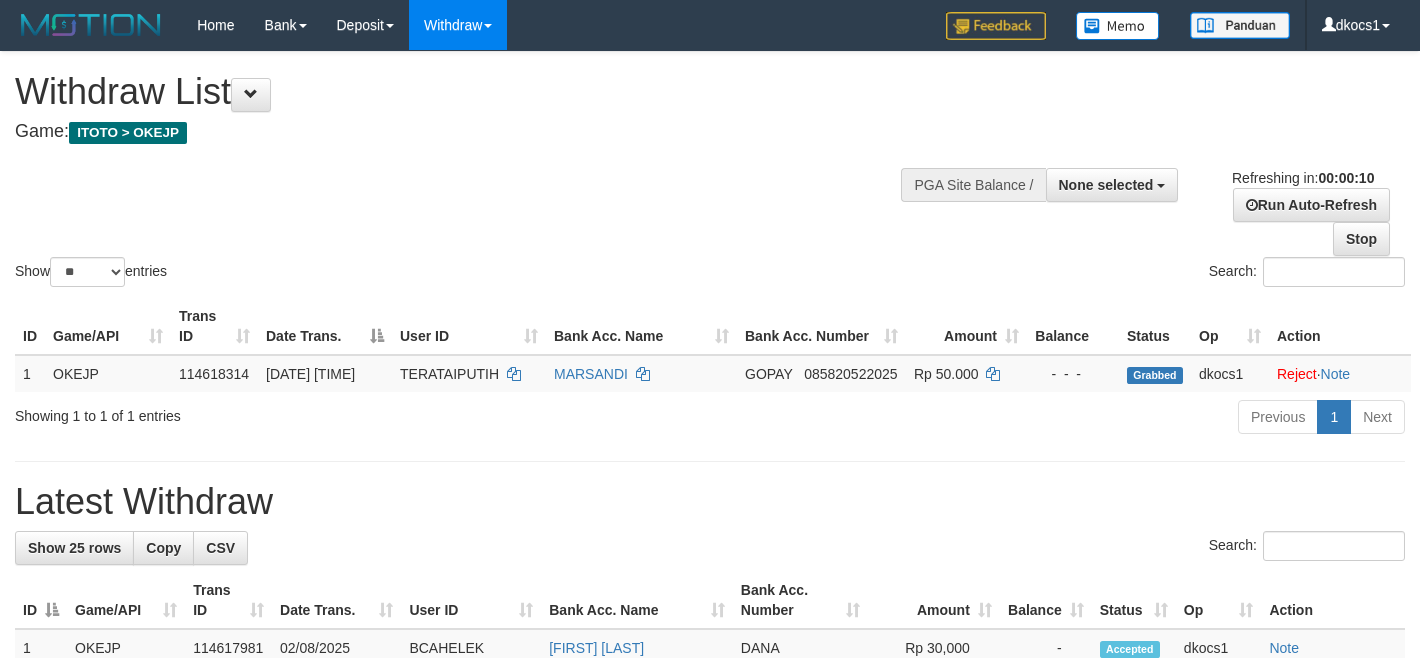 select 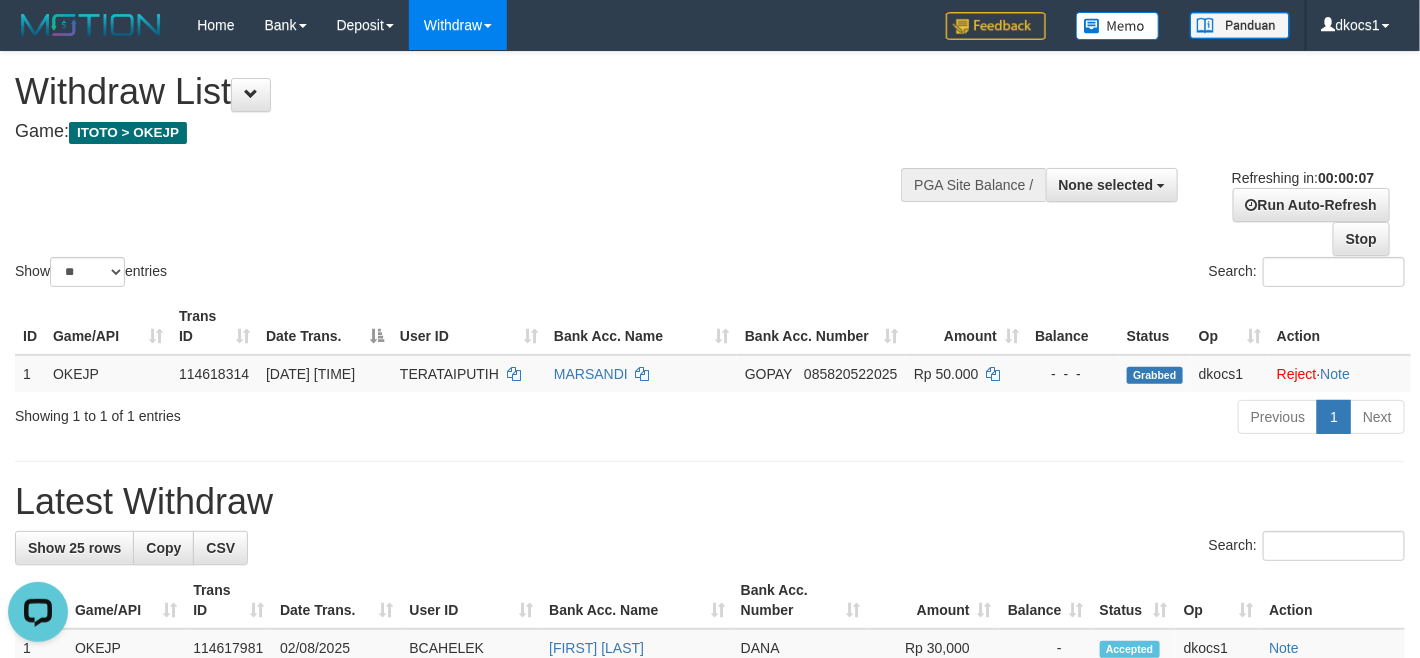 scroll, scrollTop: 0, scrollLeft: 0, axis: both 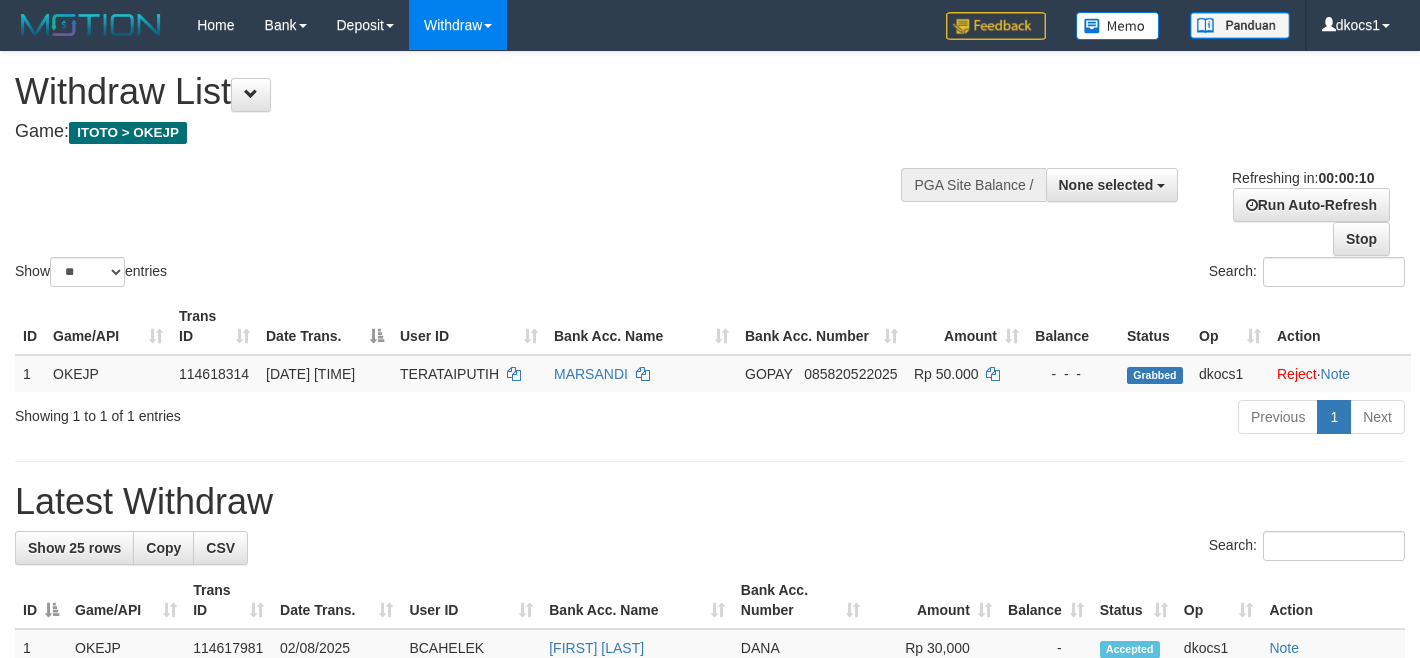 select 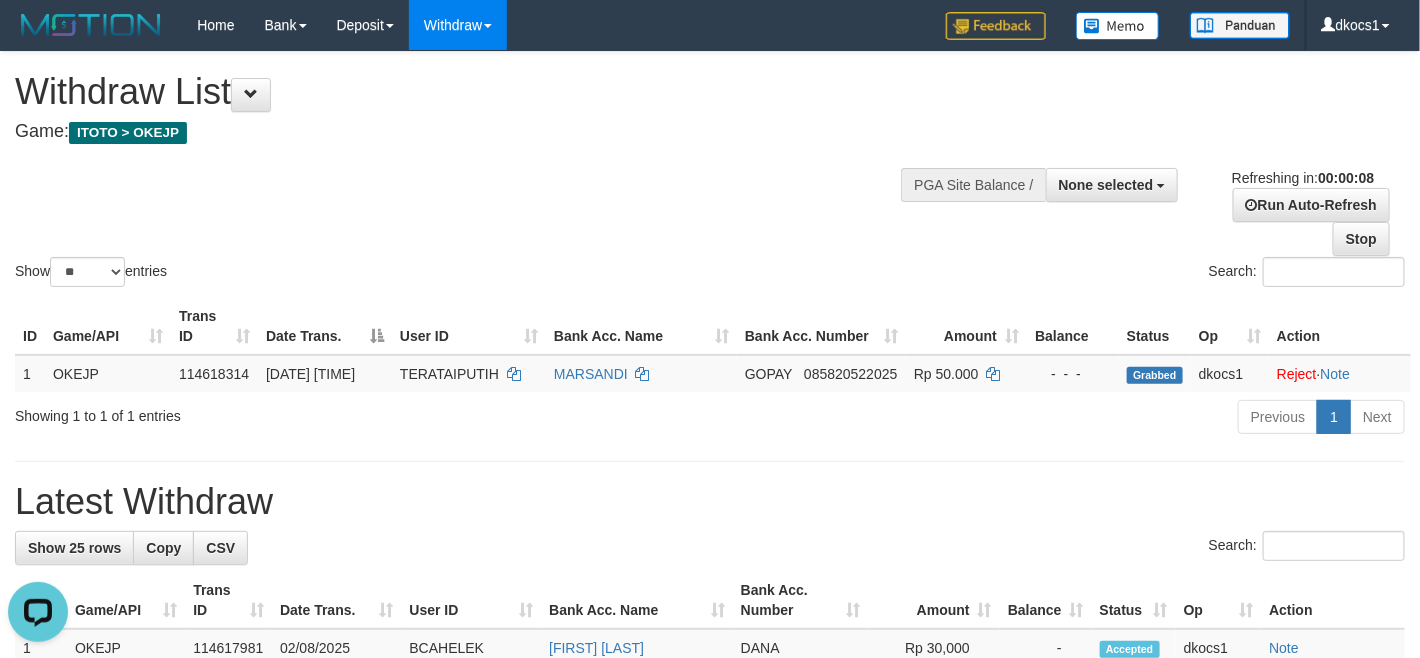 scroll, scrollTop: 0, scrollLeft: 0, axis: both 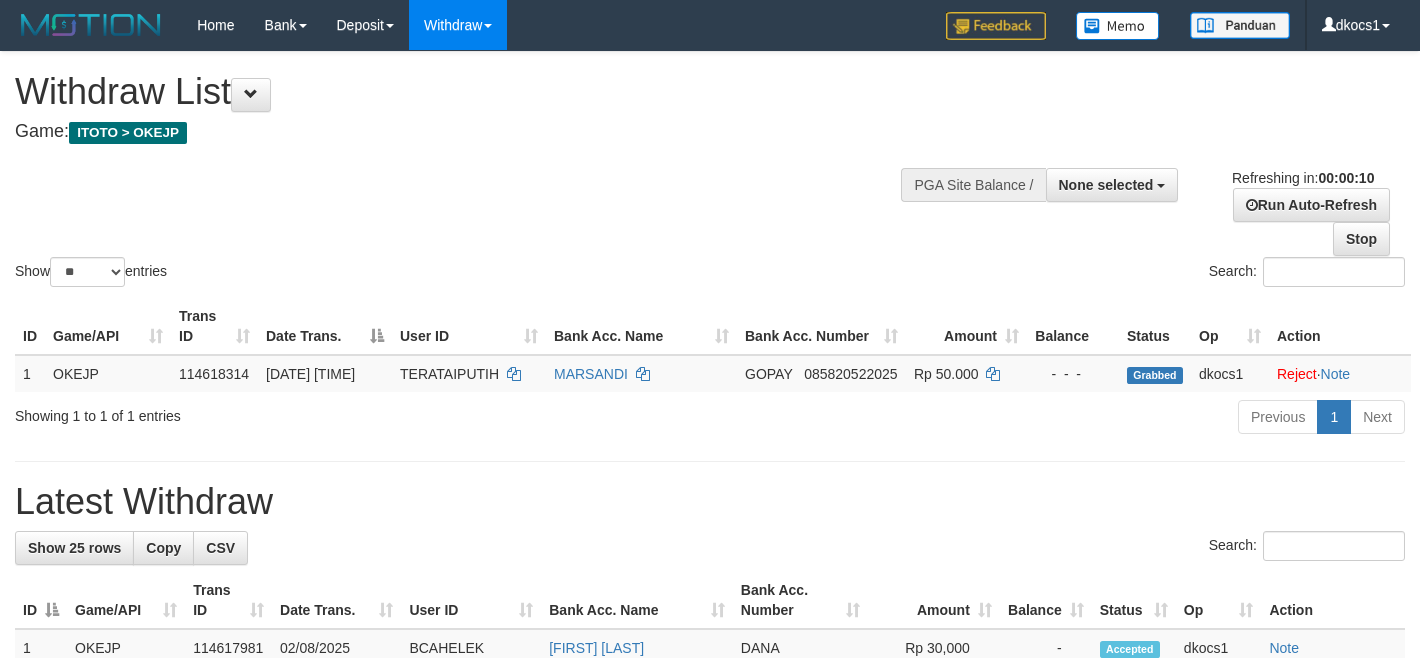 select 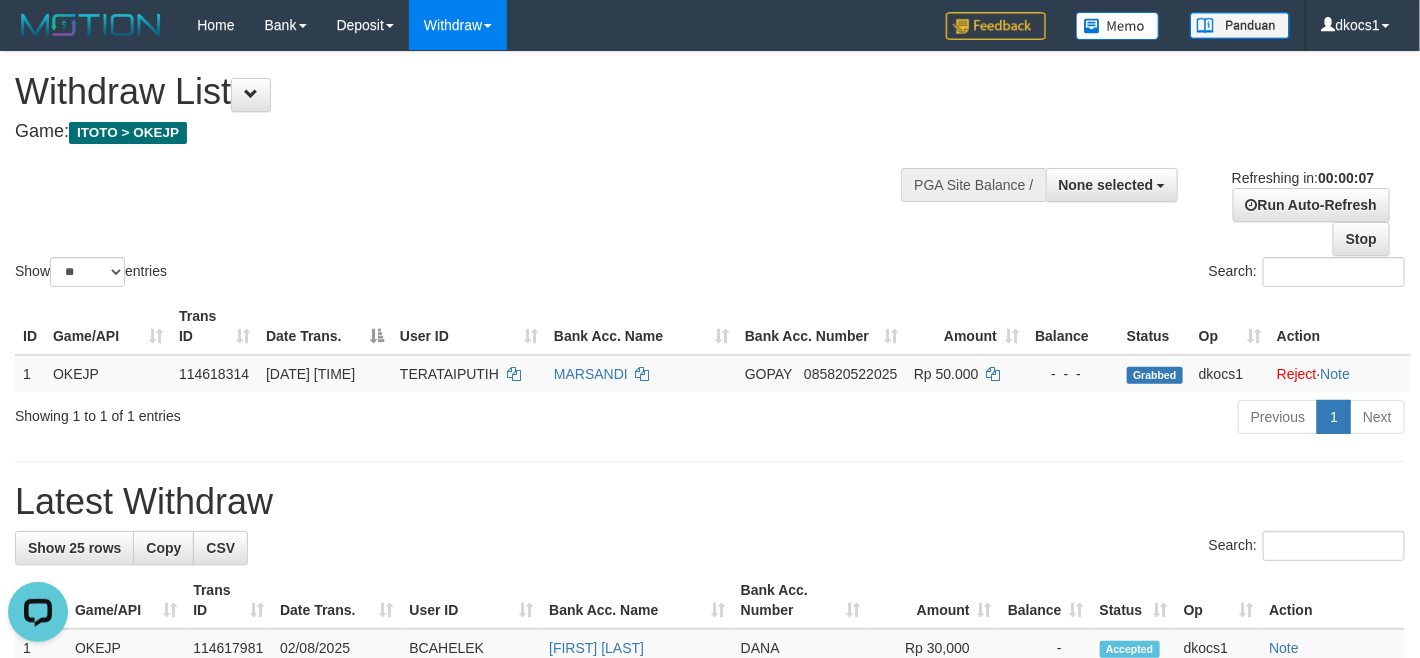 scroll, scrollTop: 0, scrollLeft: 0, axis: both 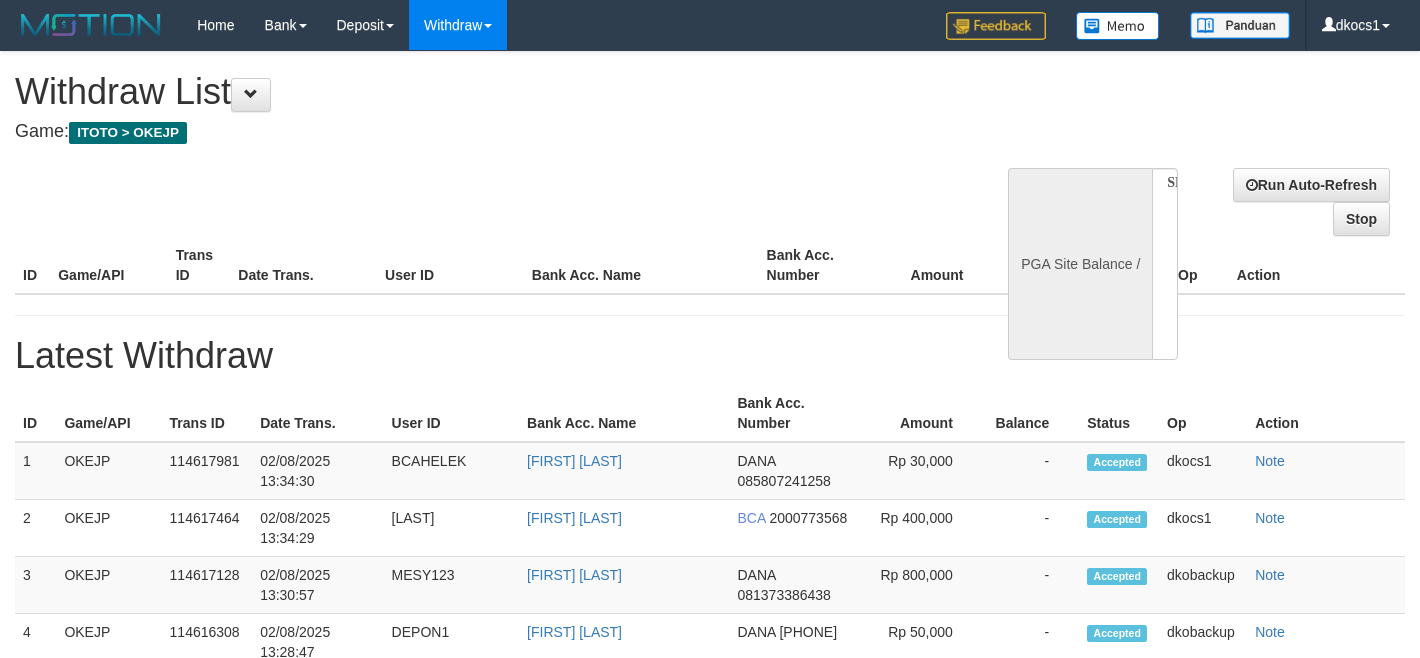 select 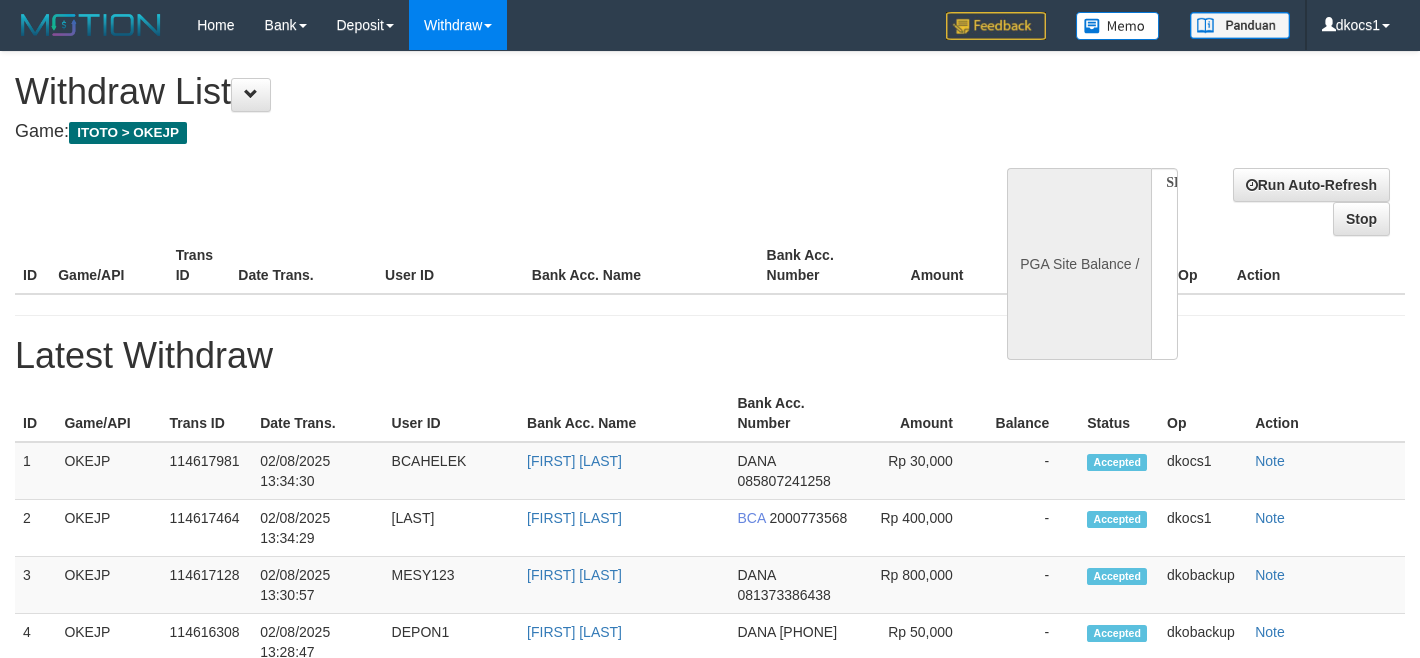 scroll, scrollTop: 0, scrollLeft: 0, axis: both 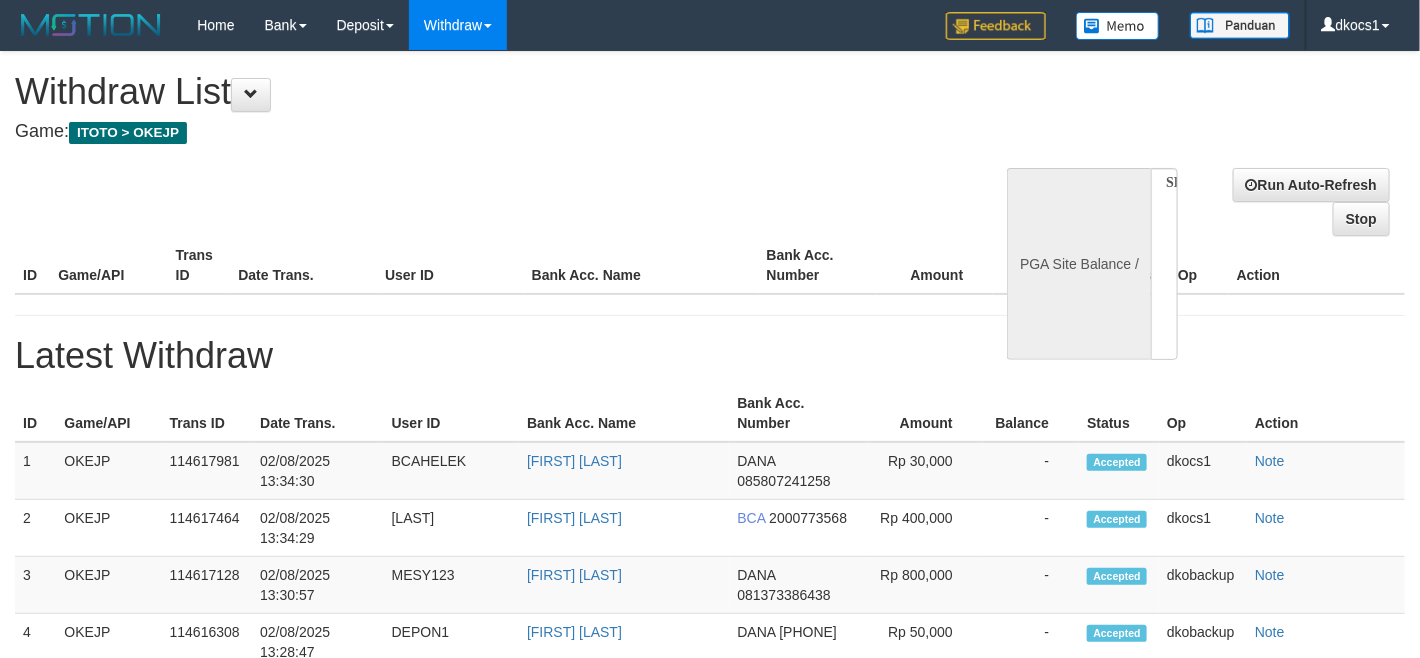 select on "**" 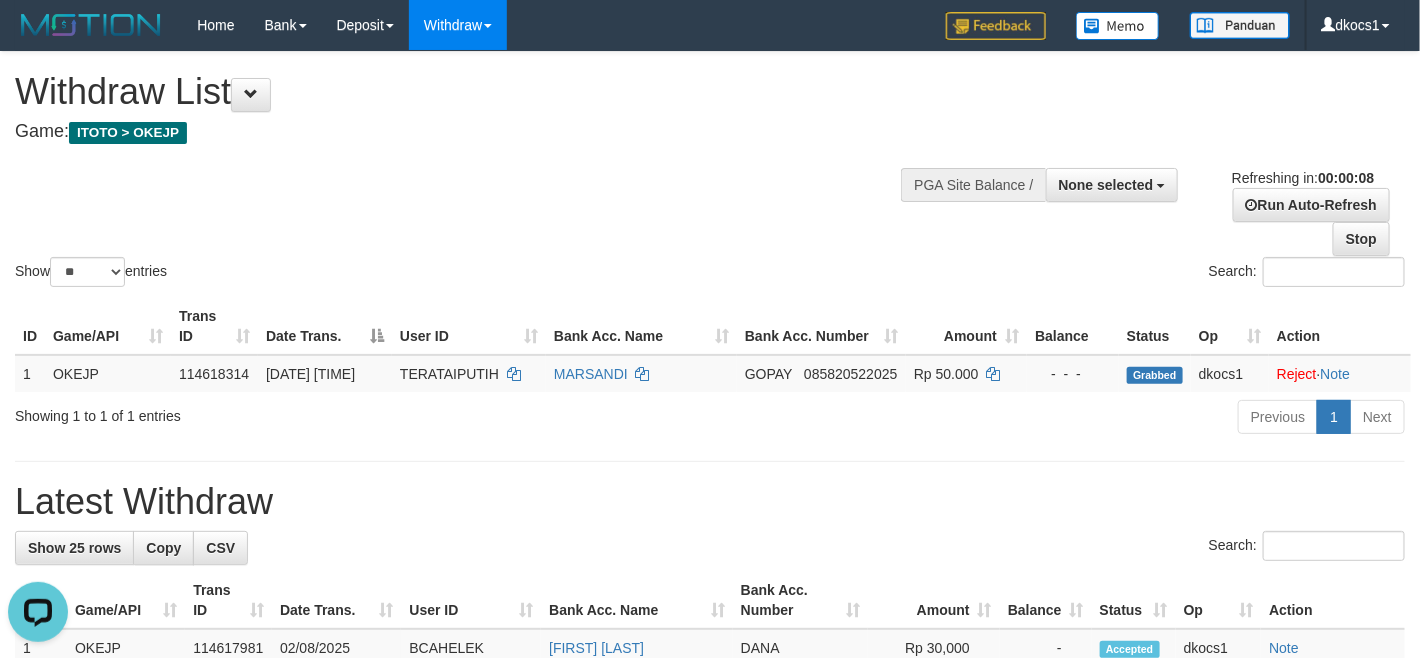 scroll, scrollTop: 0, scrollLeft: 0, axis: both 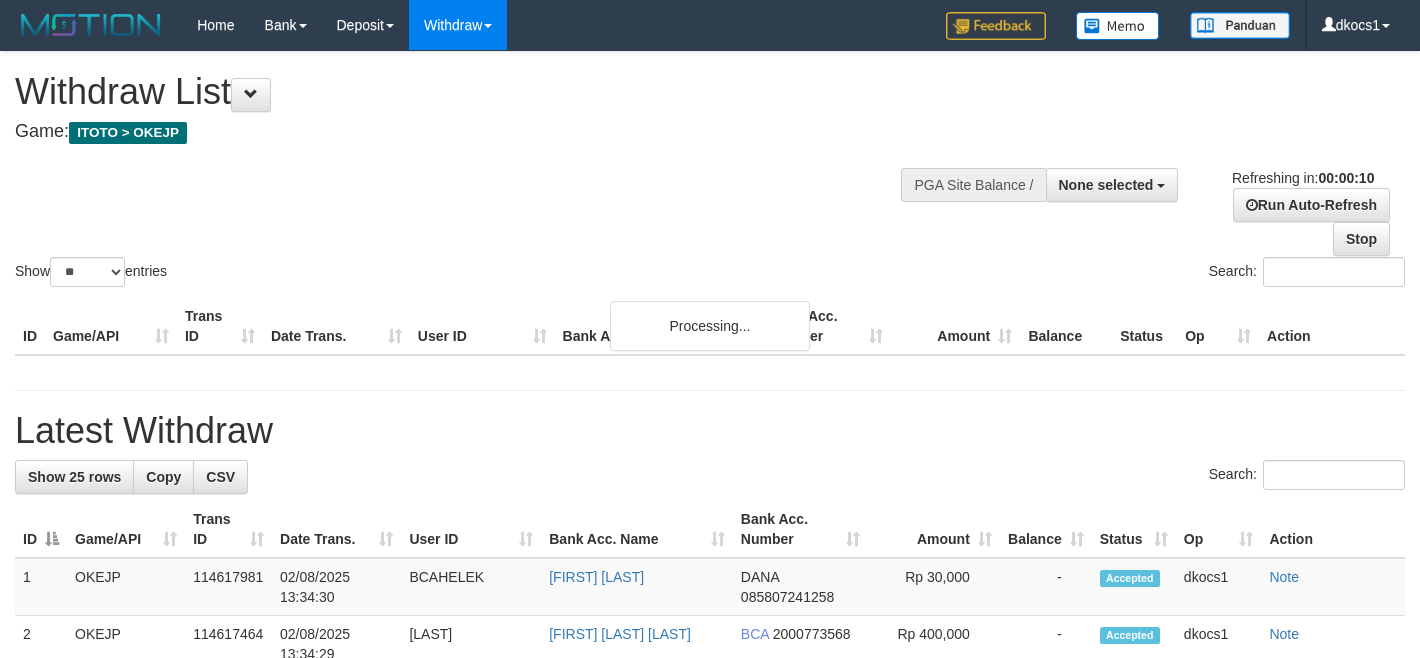 select 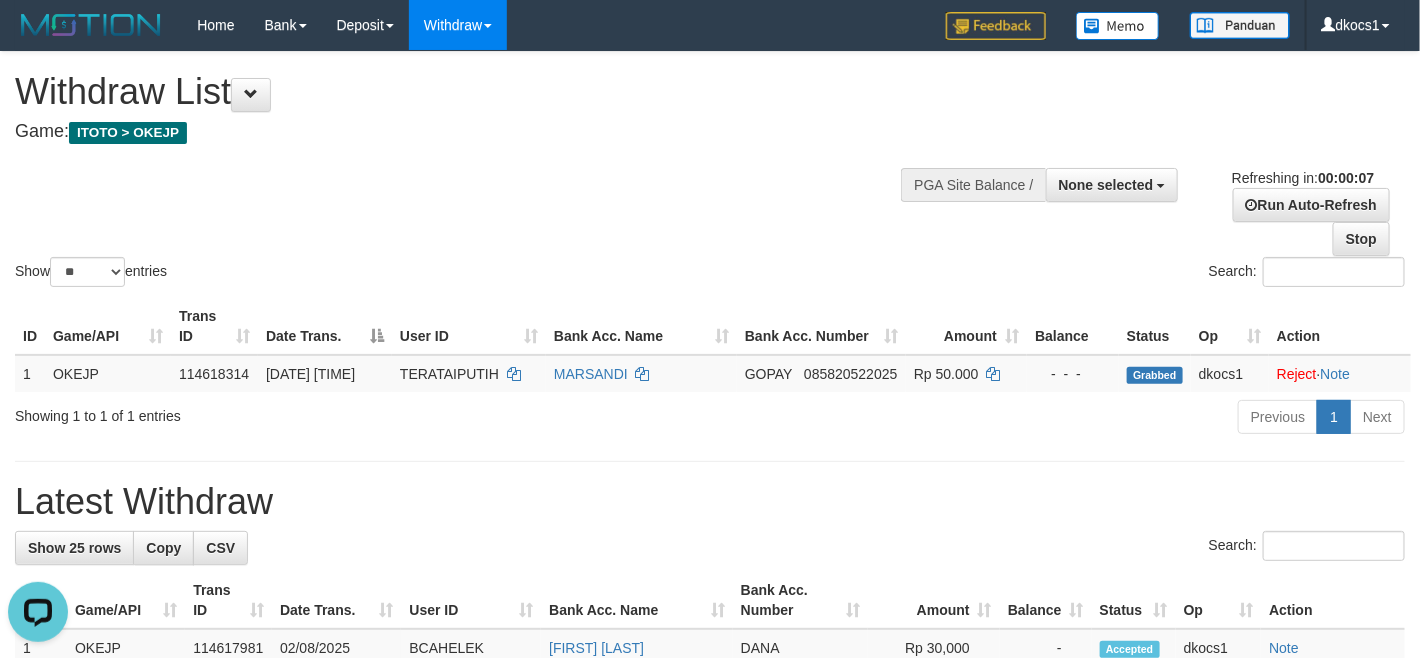 scroll, scrollTop: 0, scrollLeft: 0, axis: both 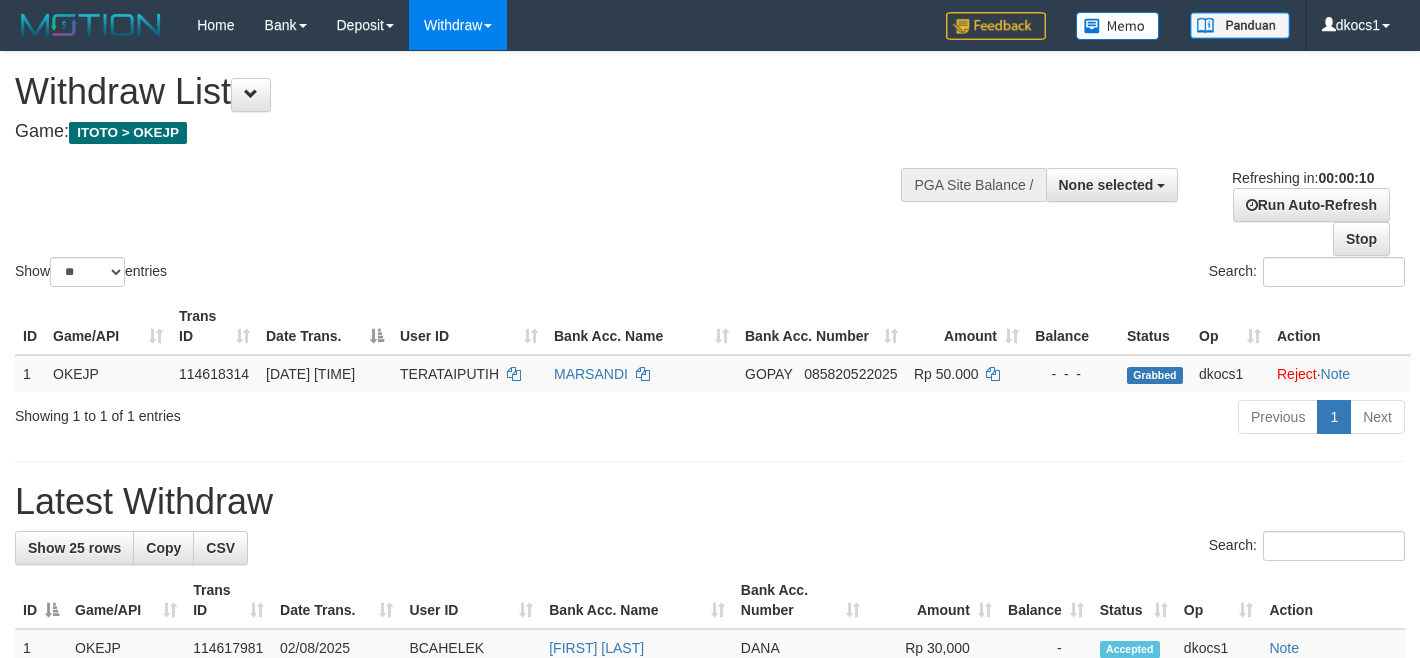 select 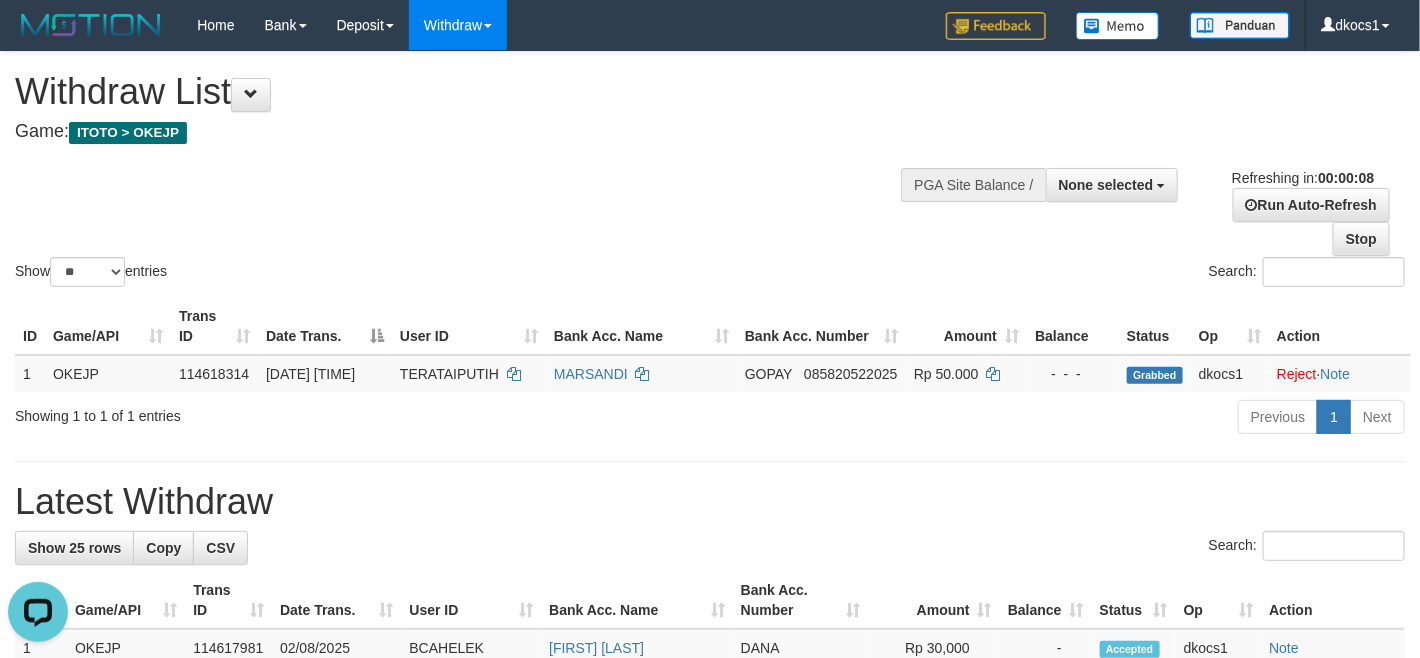 scroll, scrollTop: 0, scrollLeft: 0, axis: both 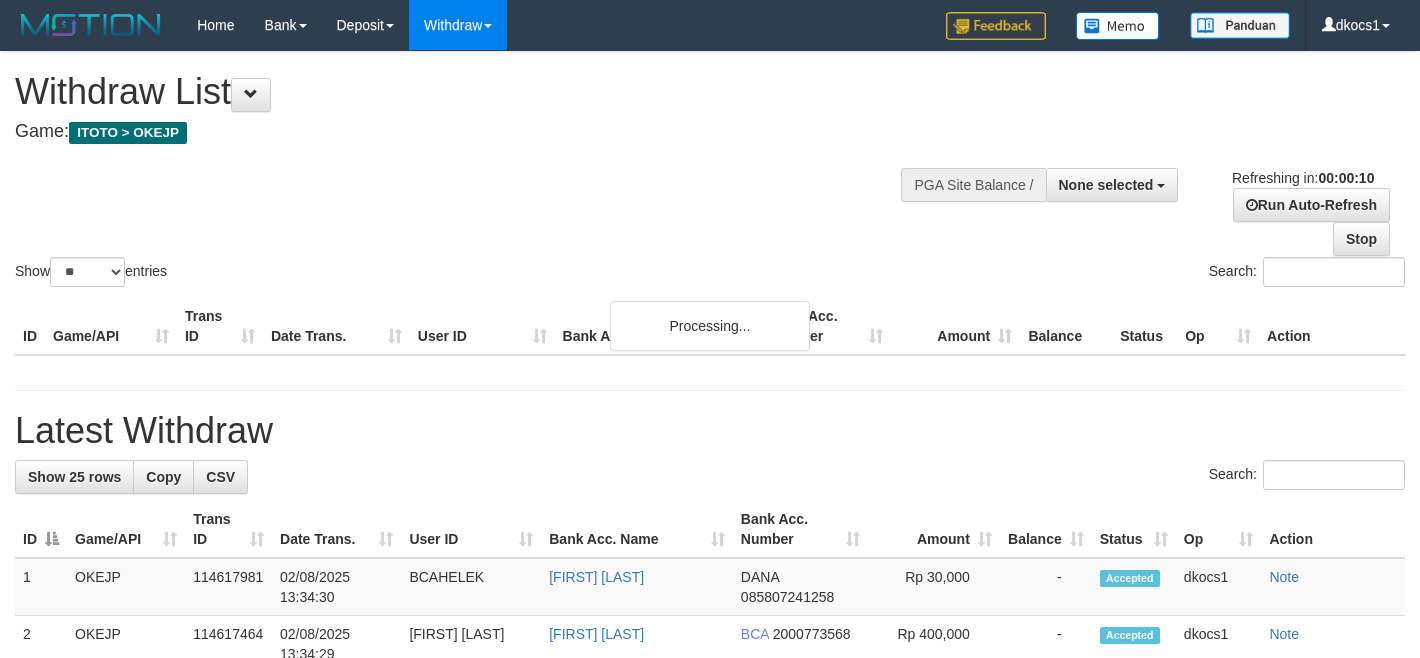 select 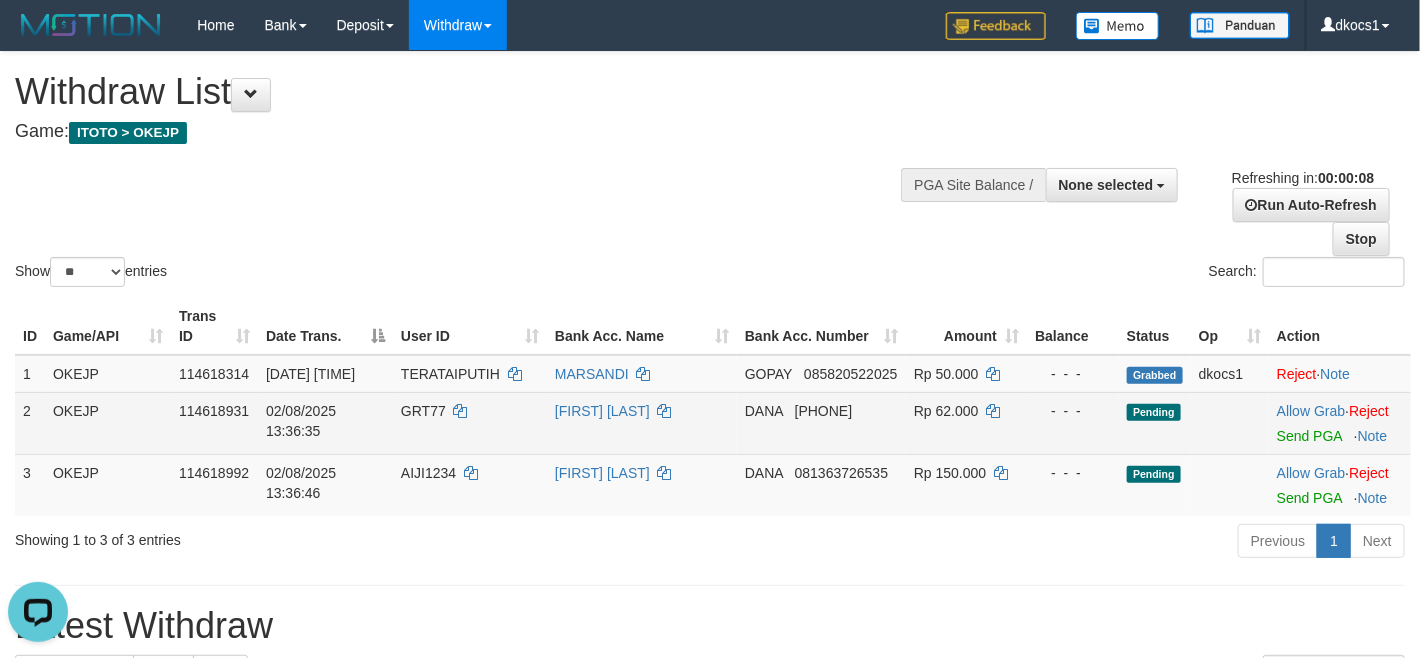 scroll, scrollTop: 0, scrollLeft: 0, axis: both 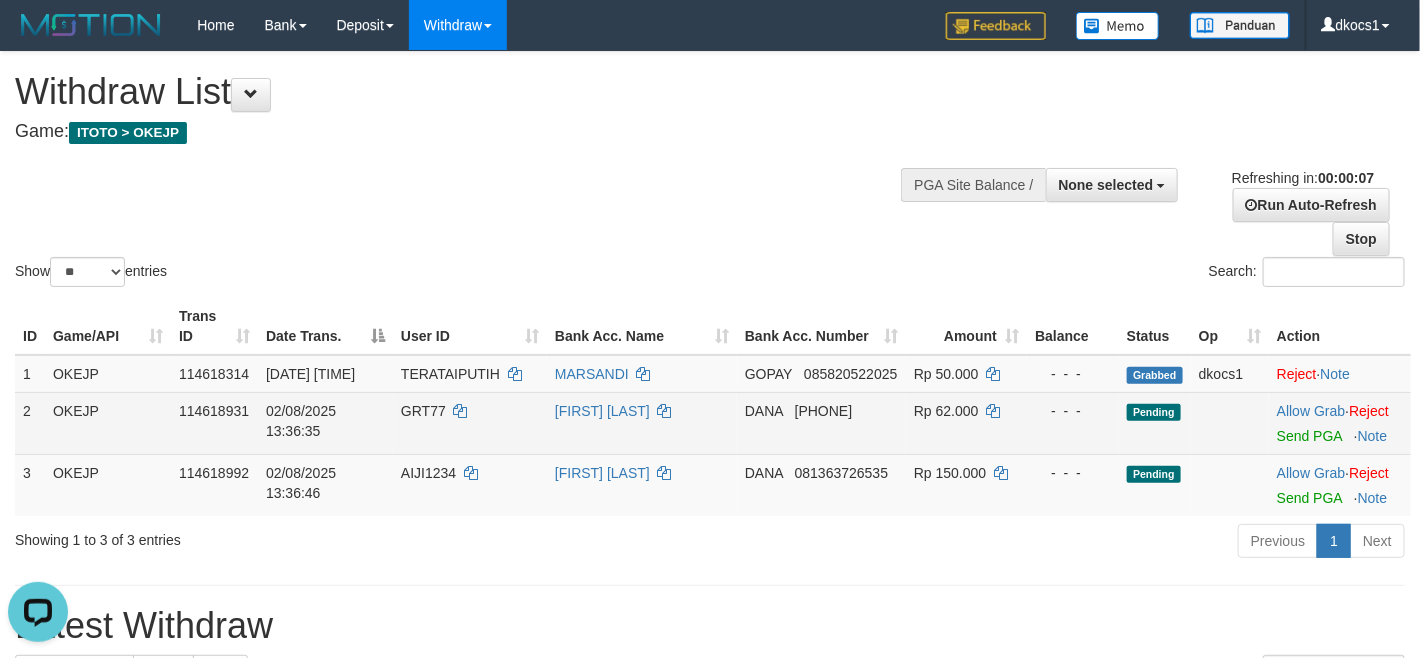 click on "Allow Grab   ·    Reject Send PGA     ·    Note" at bounding box center (1340, 423) 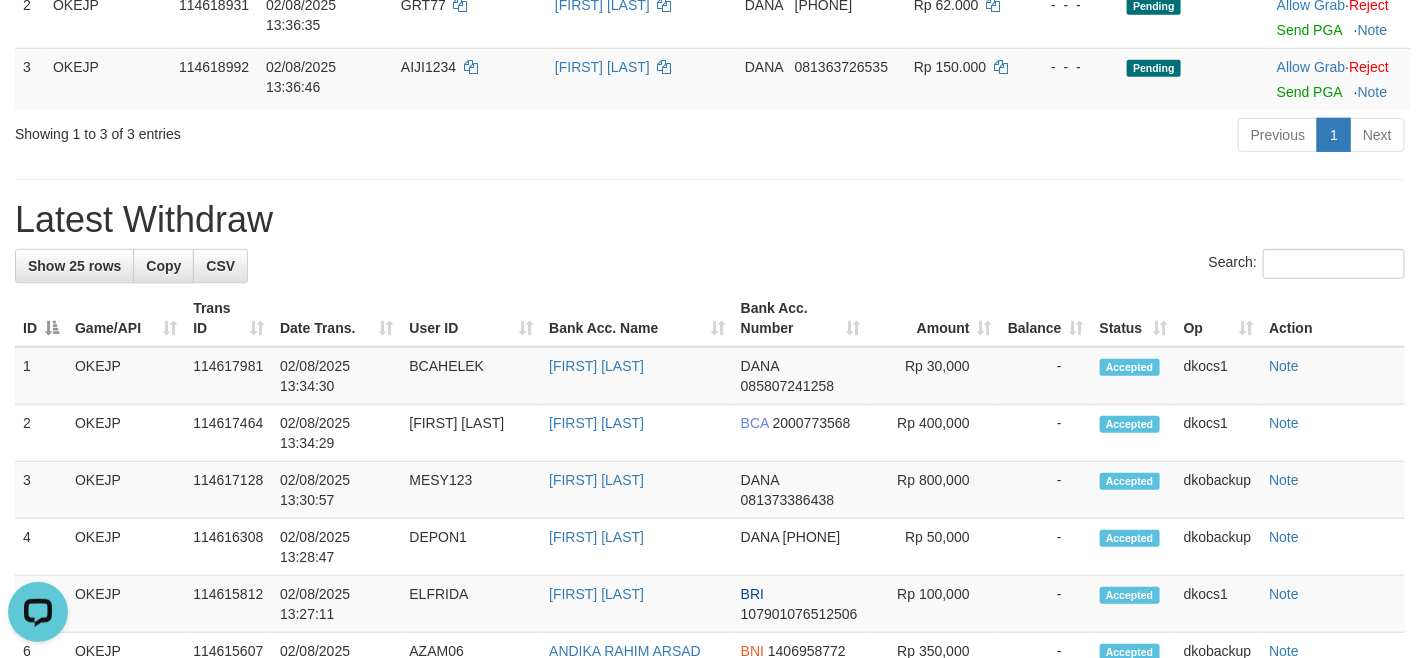 scroll, scrollTop: 597, scrollLeft: 0, axis: vertical 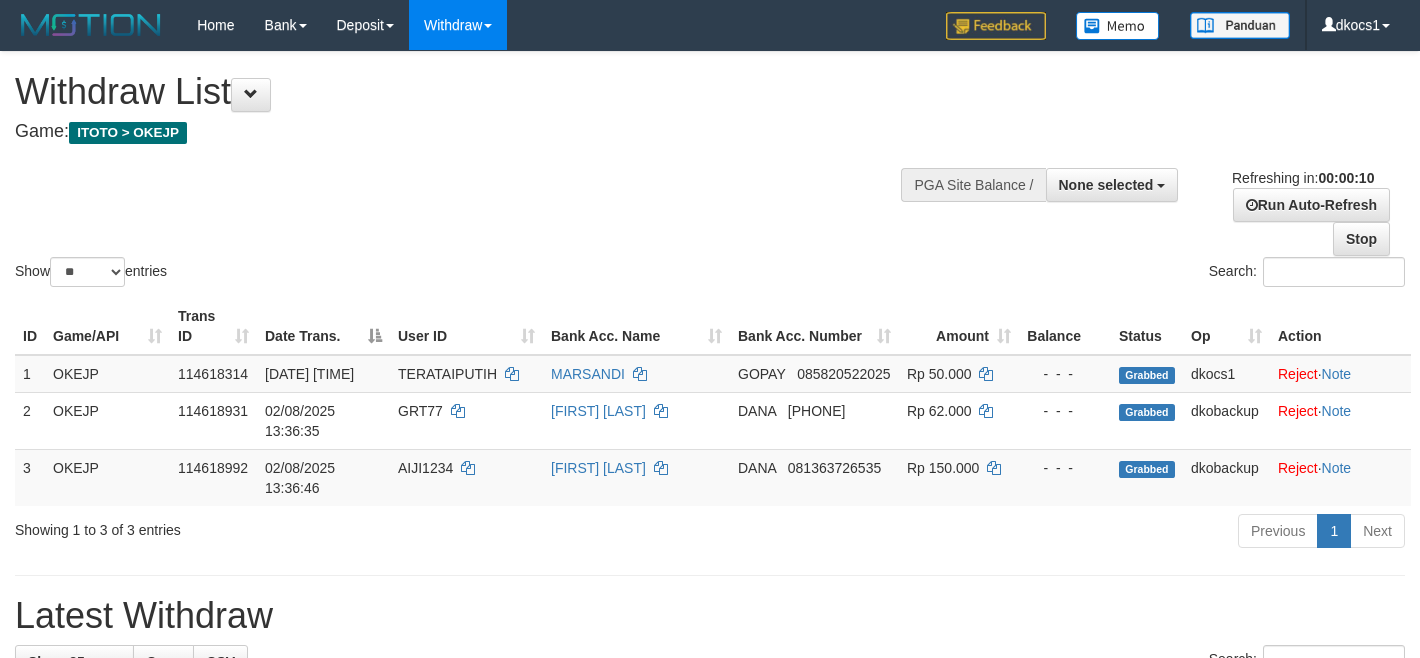 select 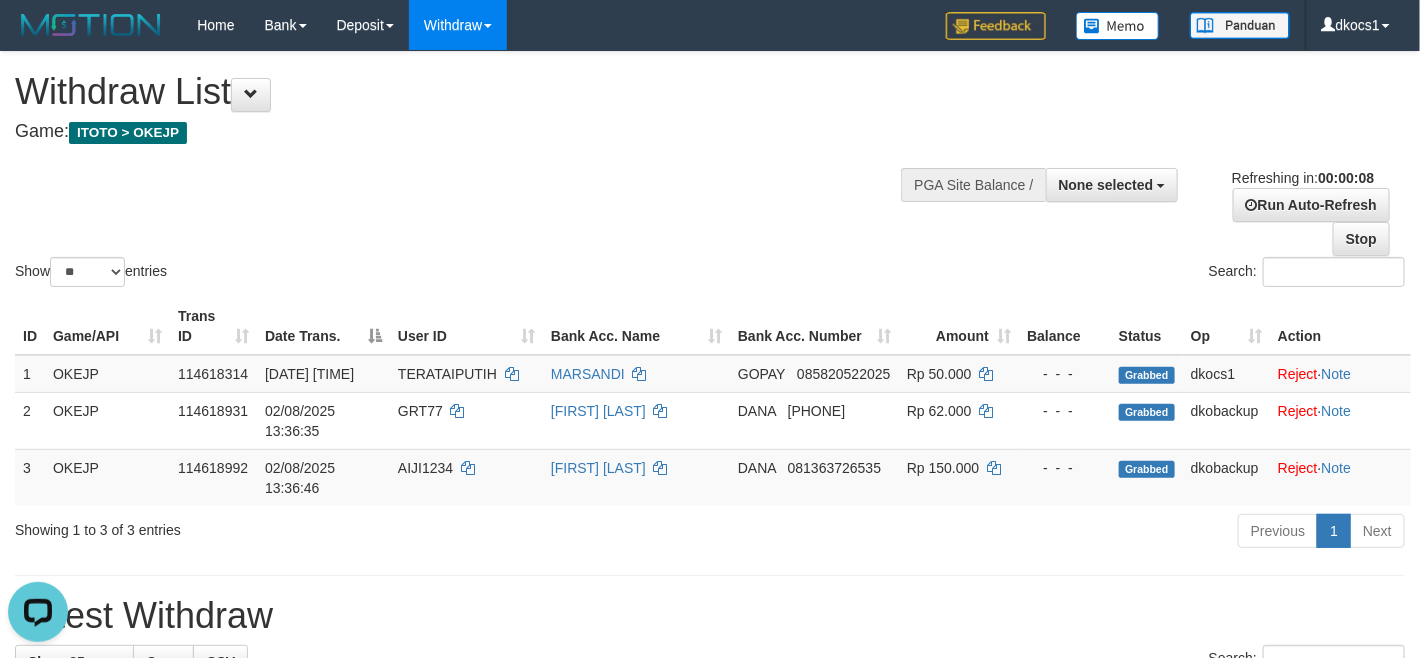 scroll, scrollTop: 0, scrollLeft: 0, axis: both 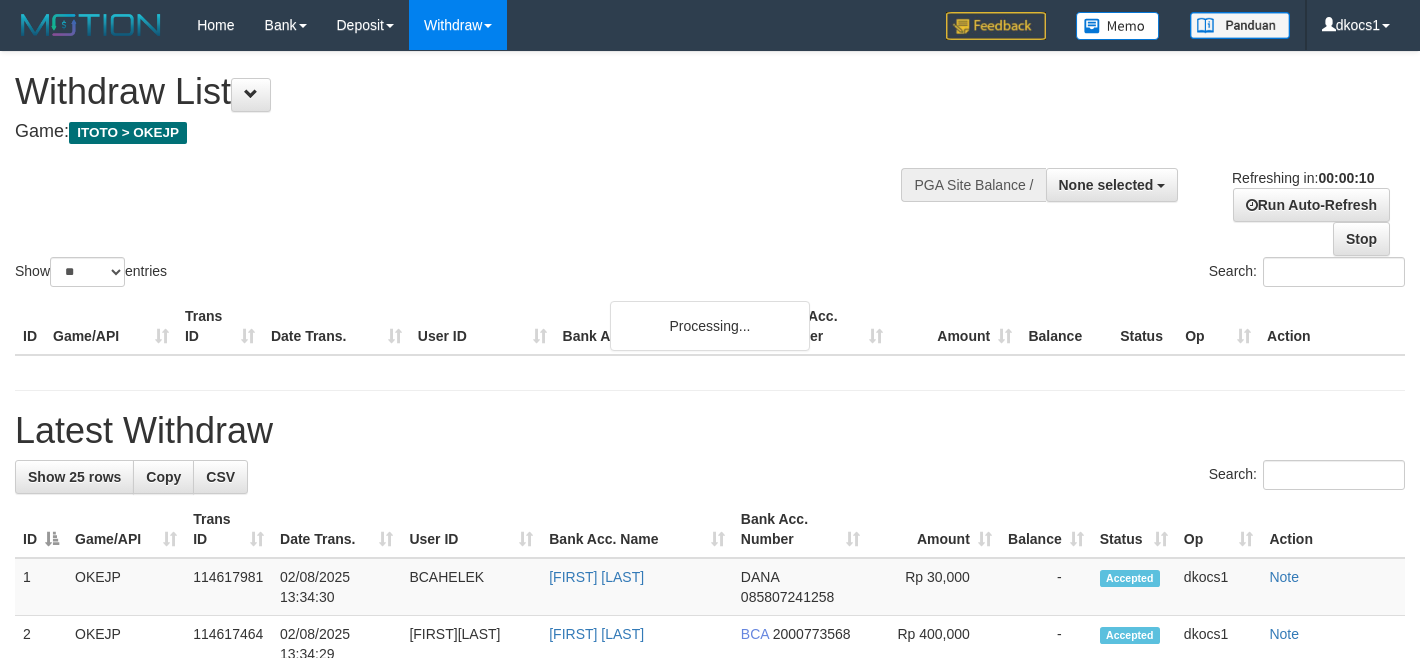 select 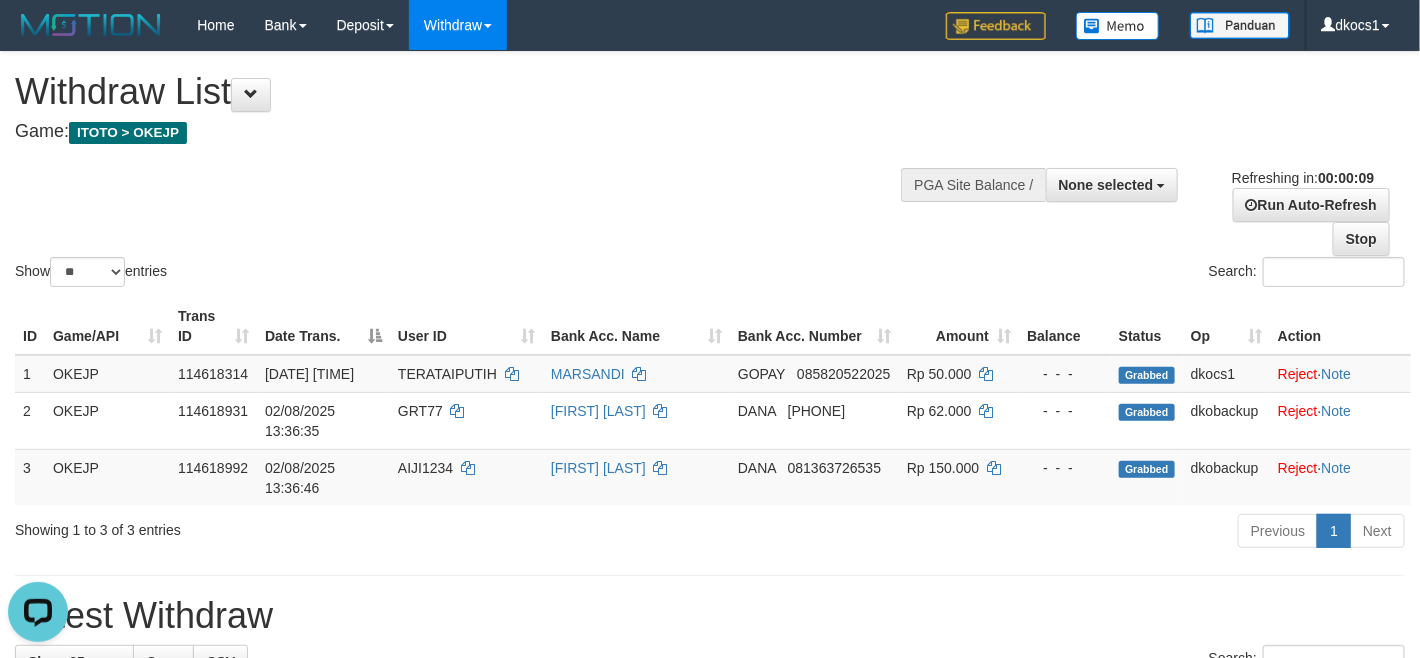 scroll, scrollTop: 0, scrollLeft: 0, axis: both 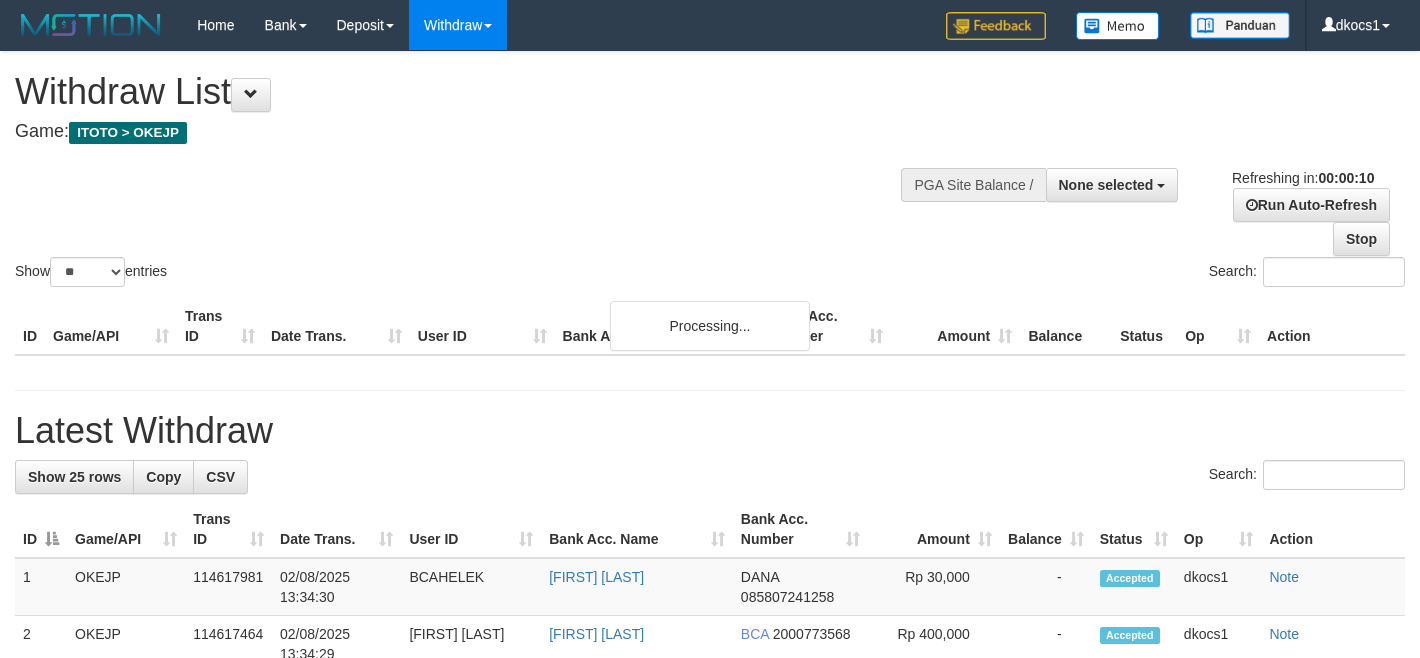 select 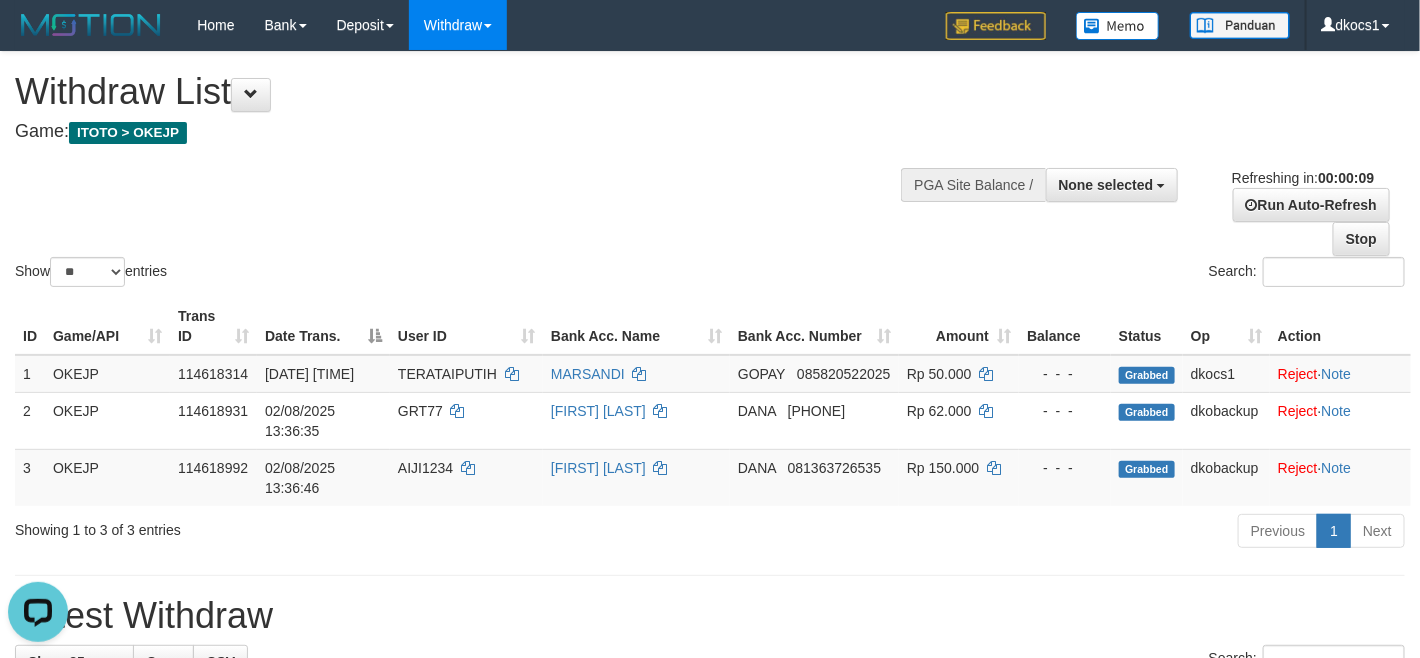 scroll, scrollTop: 0, scrollLeft: 0, axis: both 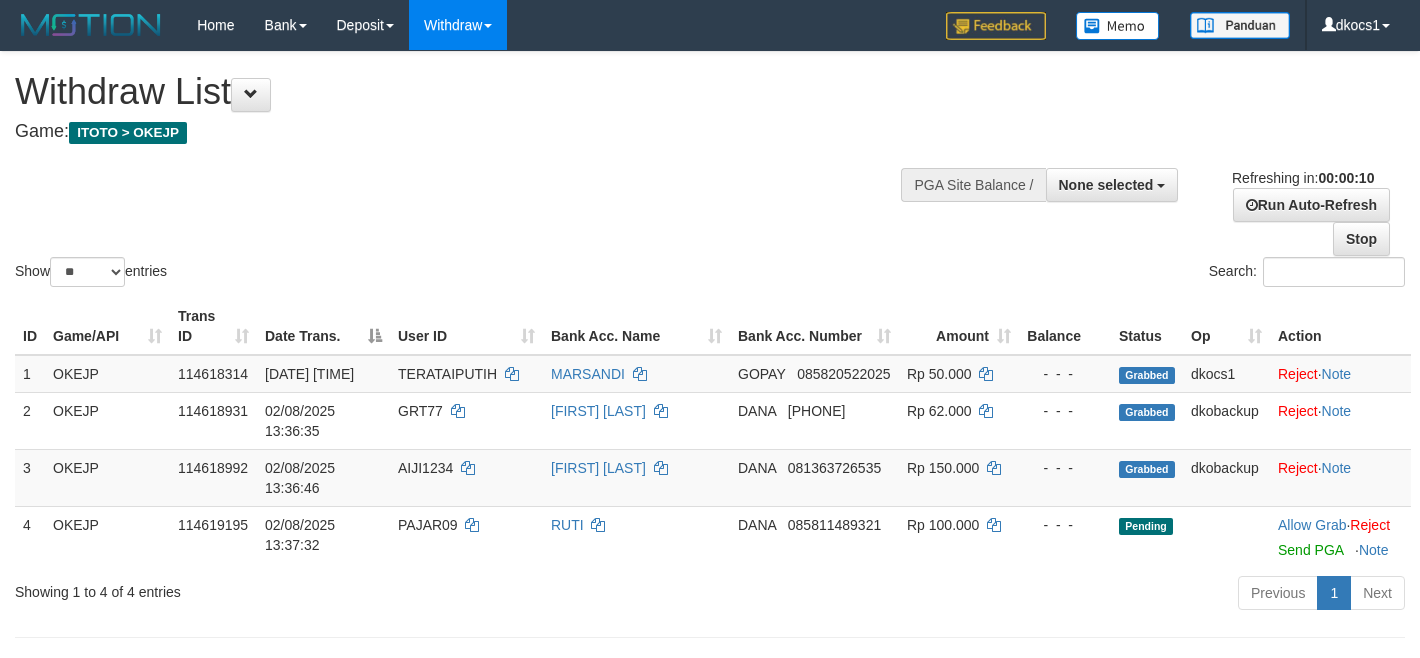 select 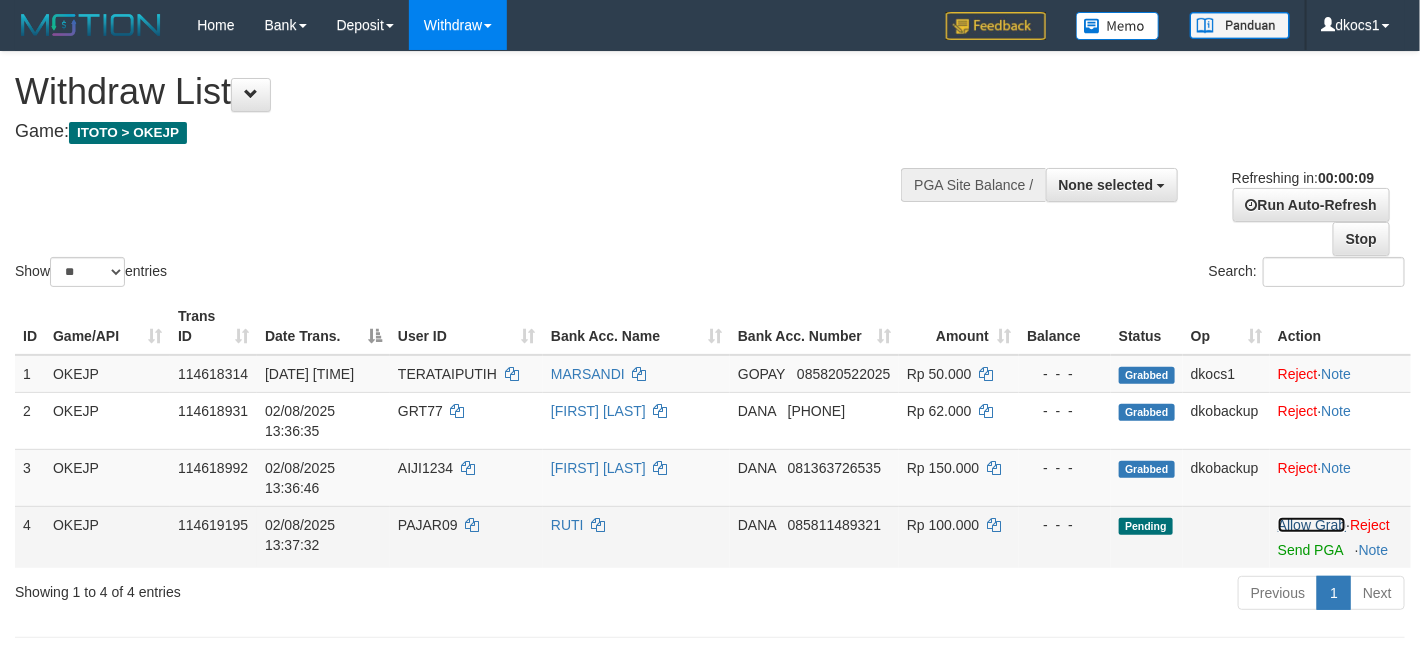 click on "Allow Grab" at bounding box center (1312, 525) 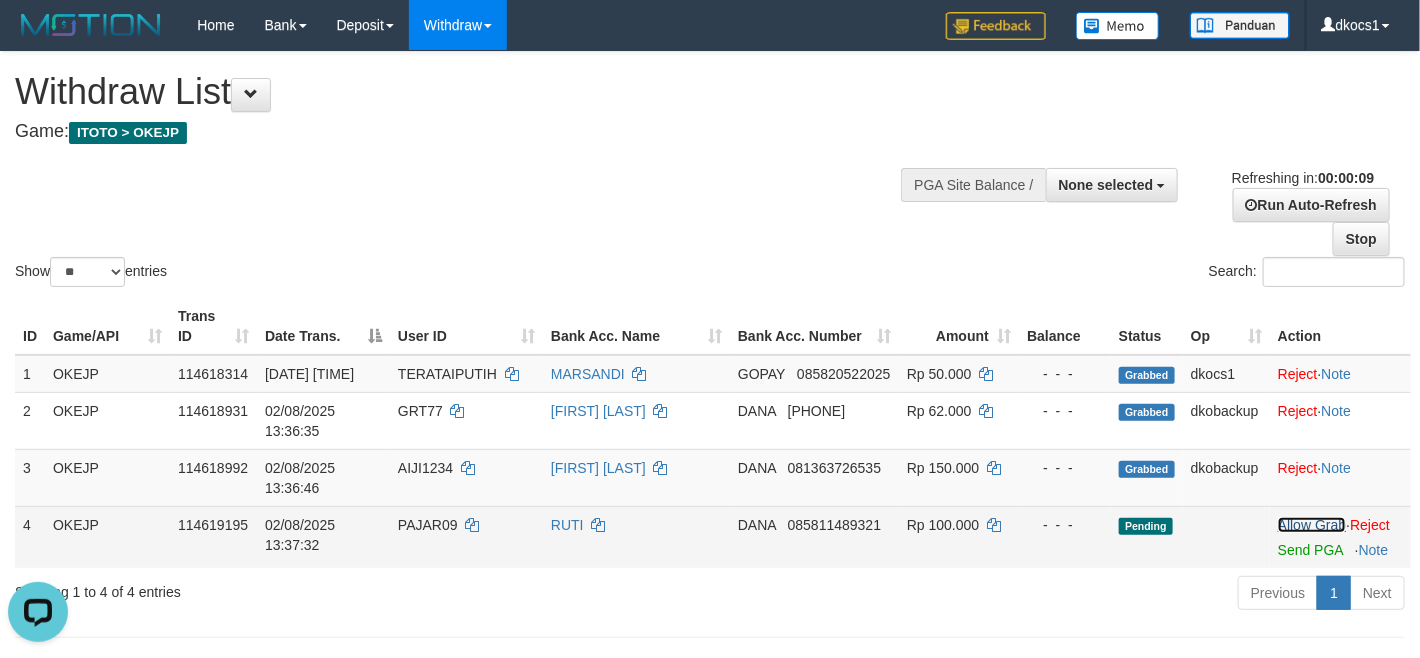scroll, scrollTop: 0, scrollLeft: 0, axis: both 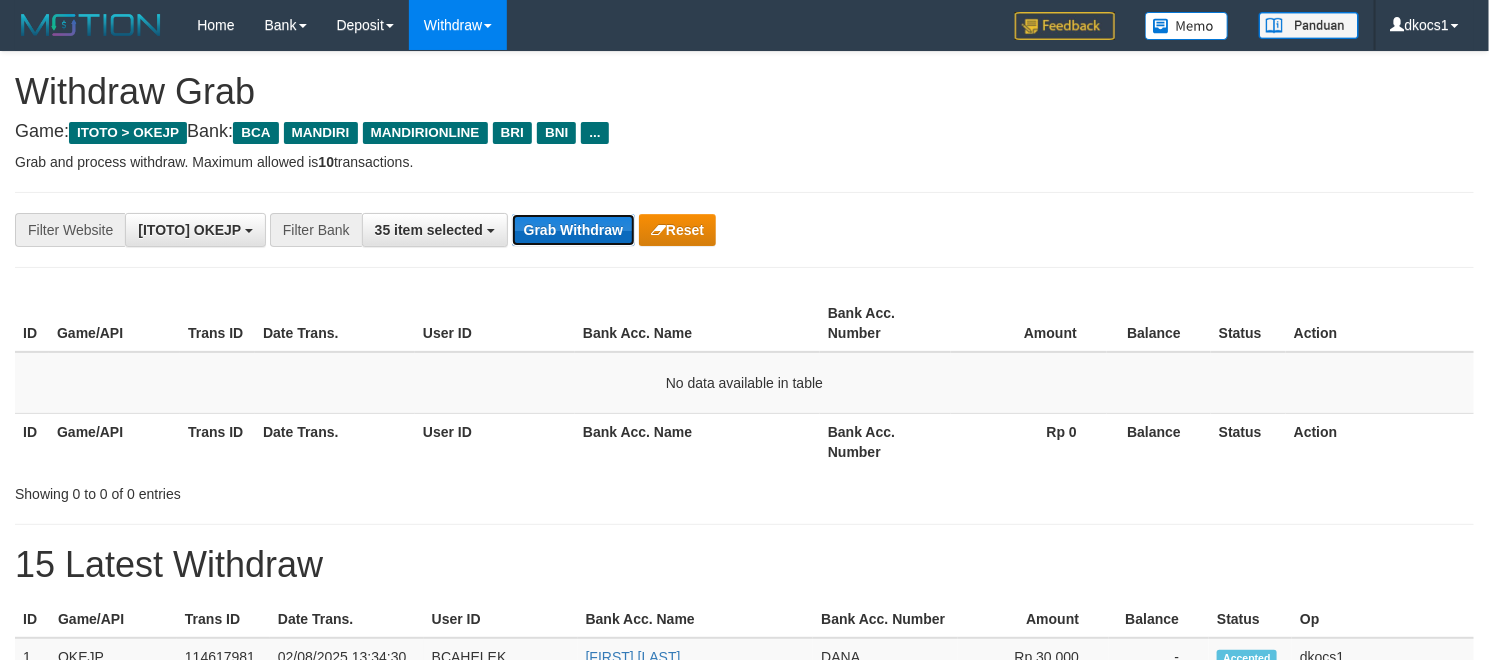 click on "Grab Withdraw" at bounding box center [573, 230] 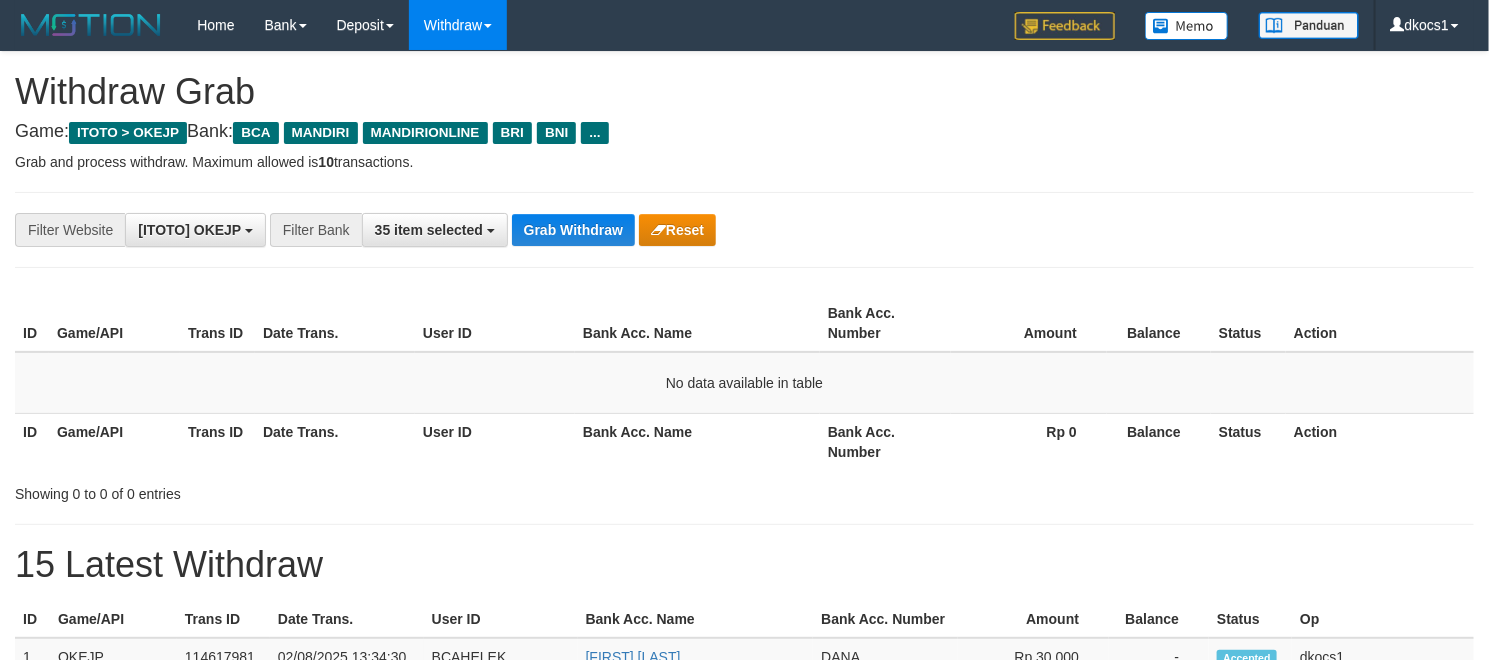click on "Balance" at bounding box center [1159, 323] 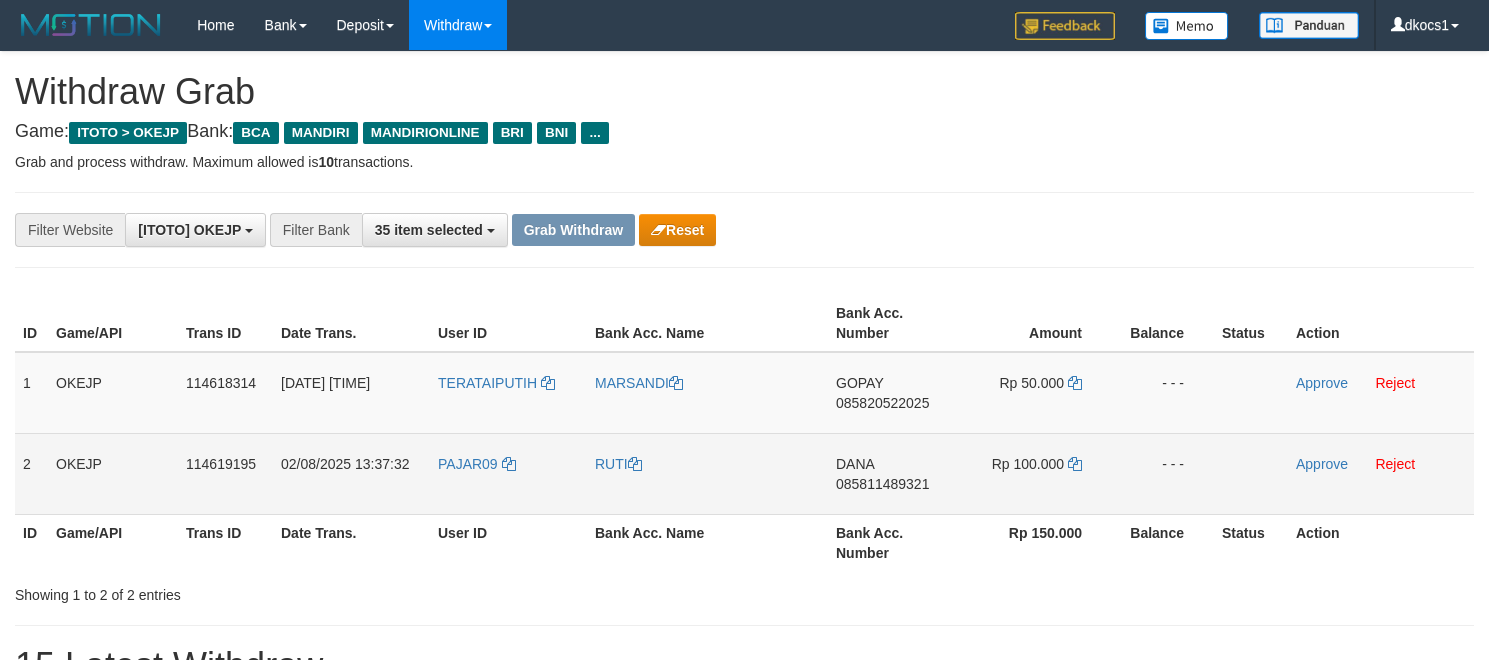 scroll, scrollTop: 0, scrollLeft: 0, axis: both 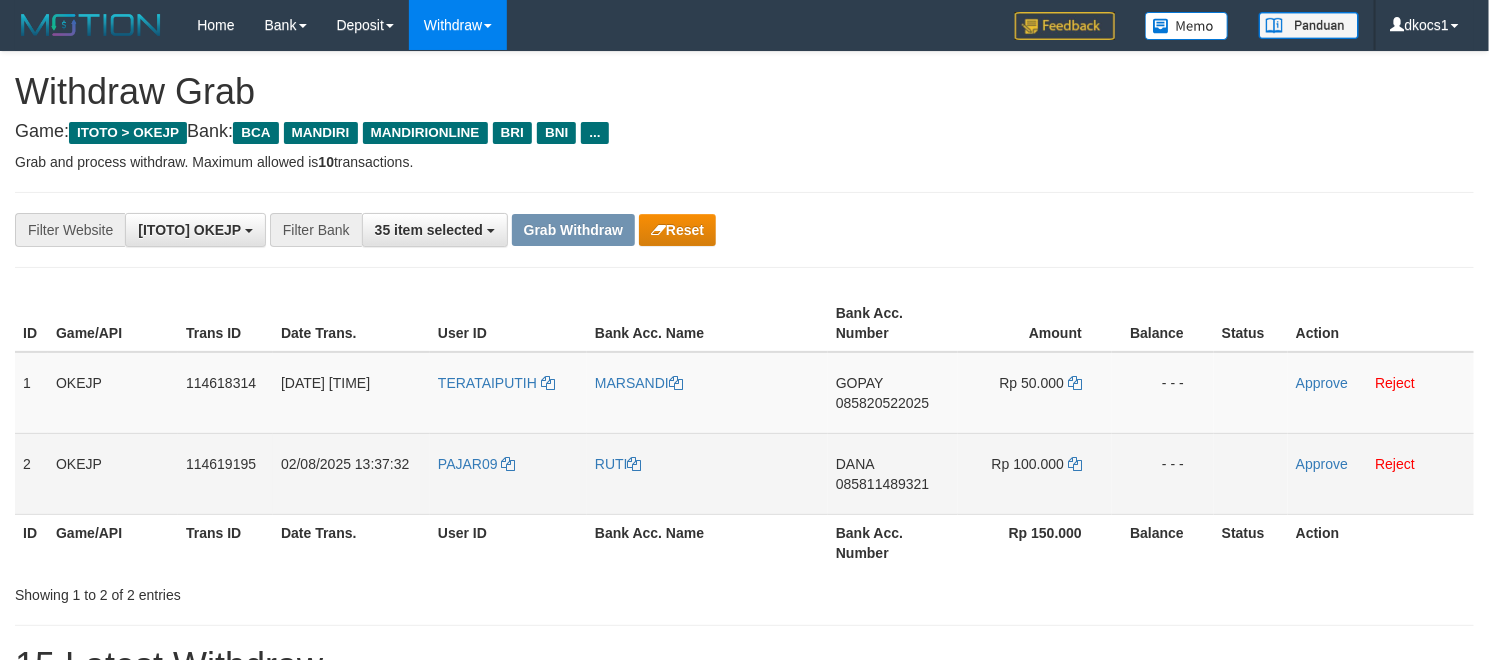 click on "PAJAR09" at bounding box center [508, 473] 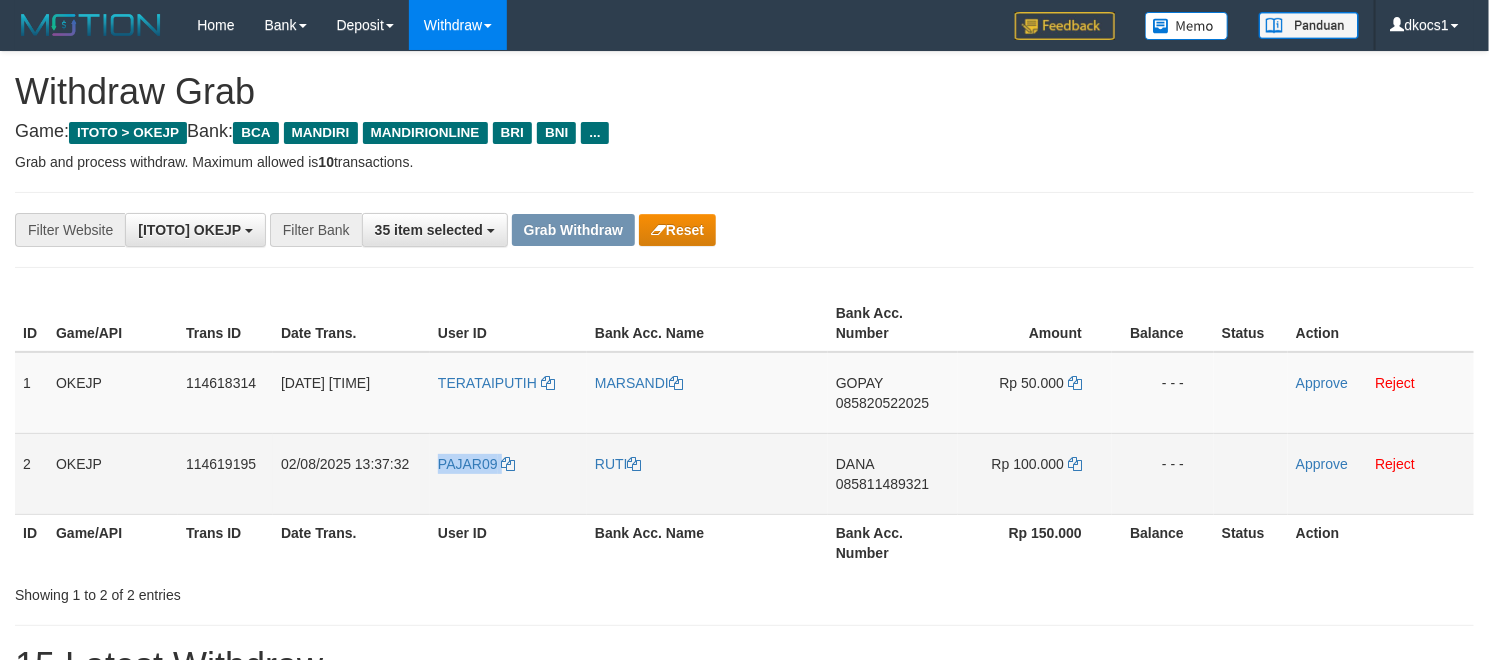 click on "PAJAR09" at bounding box center (508, 473) 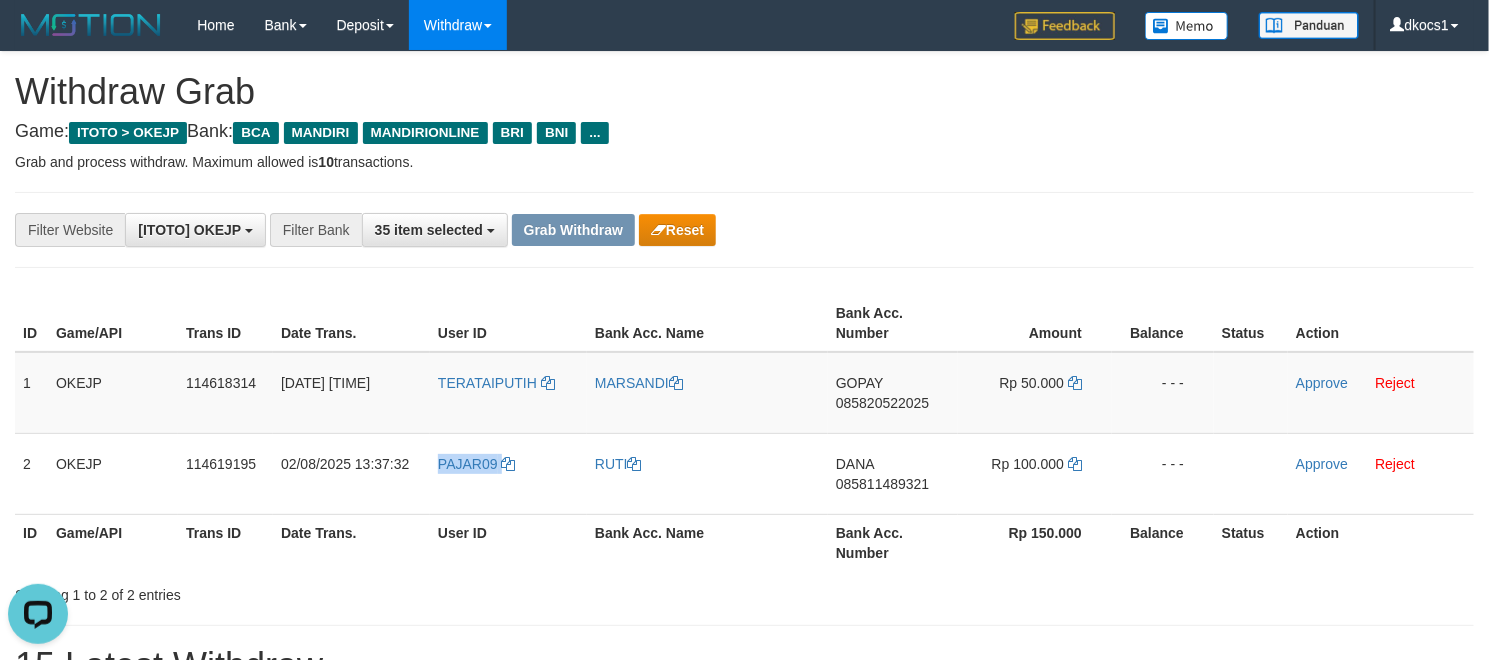scroll, scrollTop: 0, scrollLeft: 0, axis: both 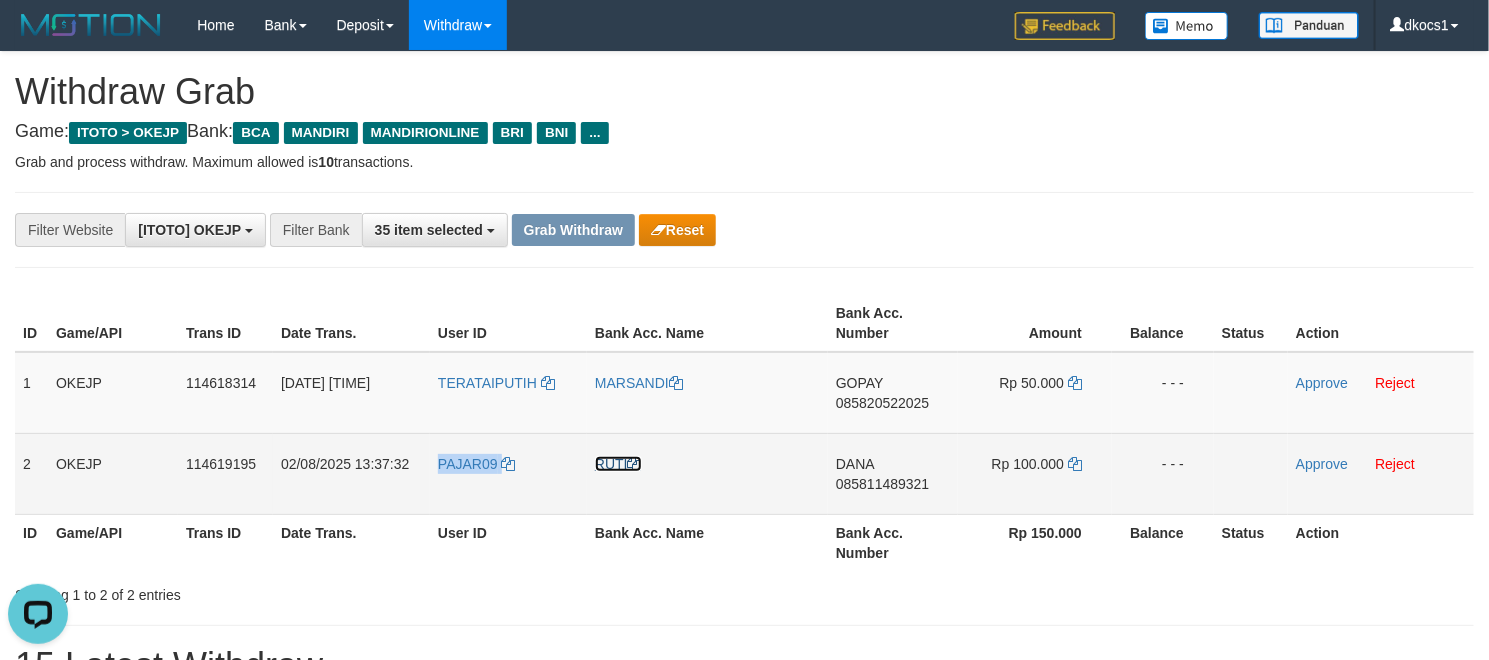click on "RUTI" at bounding box center (618, 464) 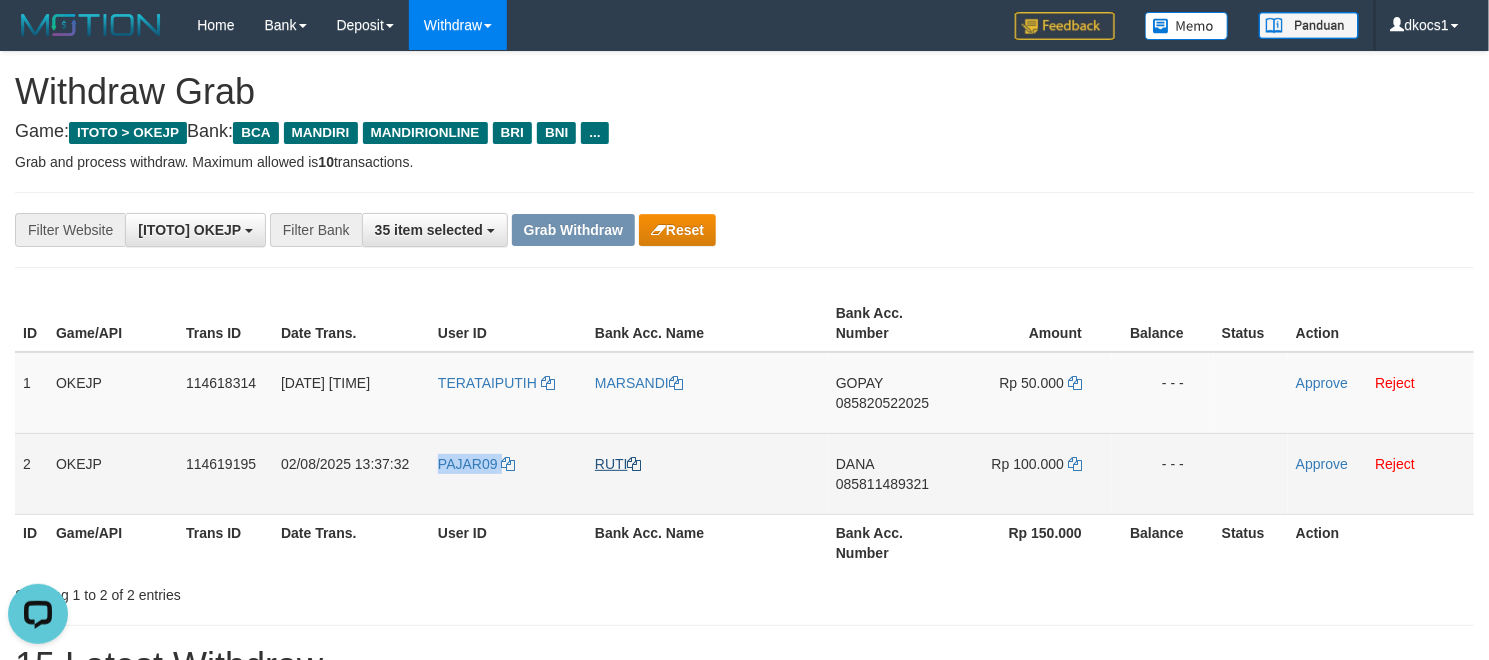 copy on "PAJAR09" 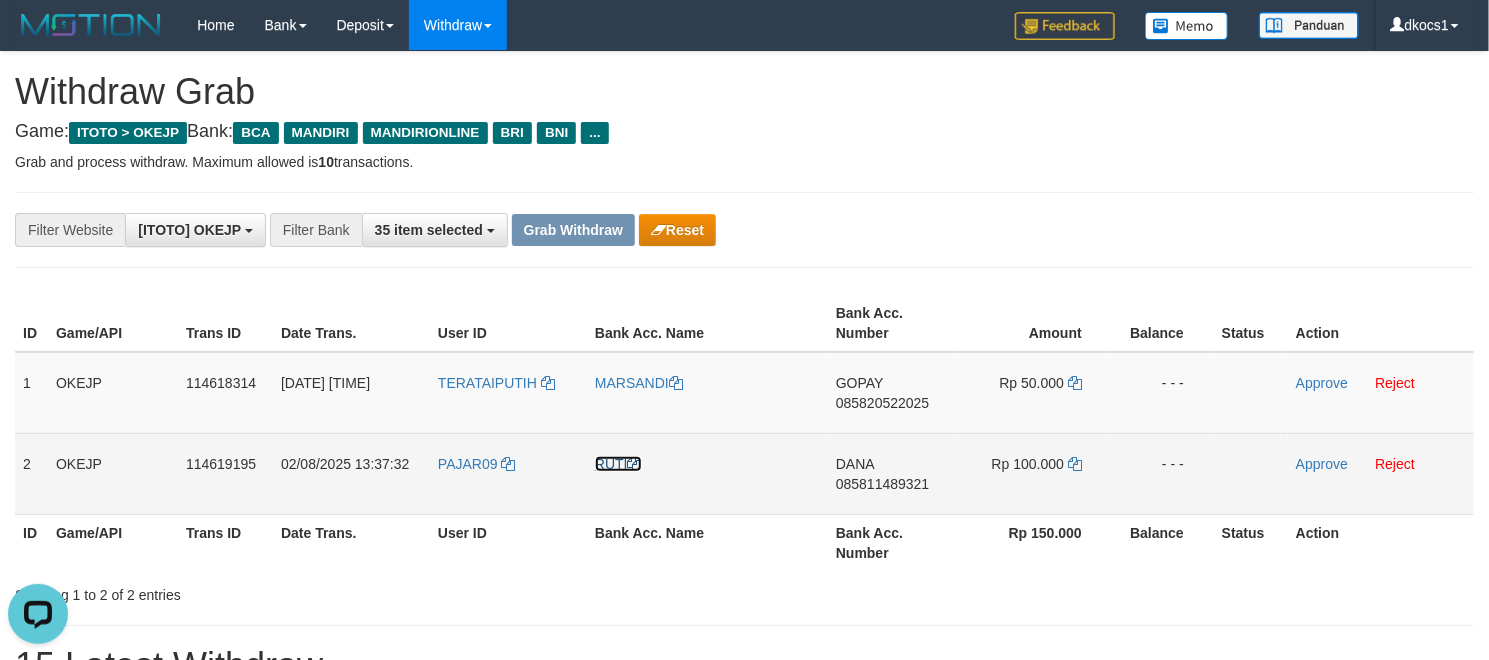 drag, startPoint x: 627, startPoint y: 460, endPoint x: 90, endPoint y: 460, distance: 537 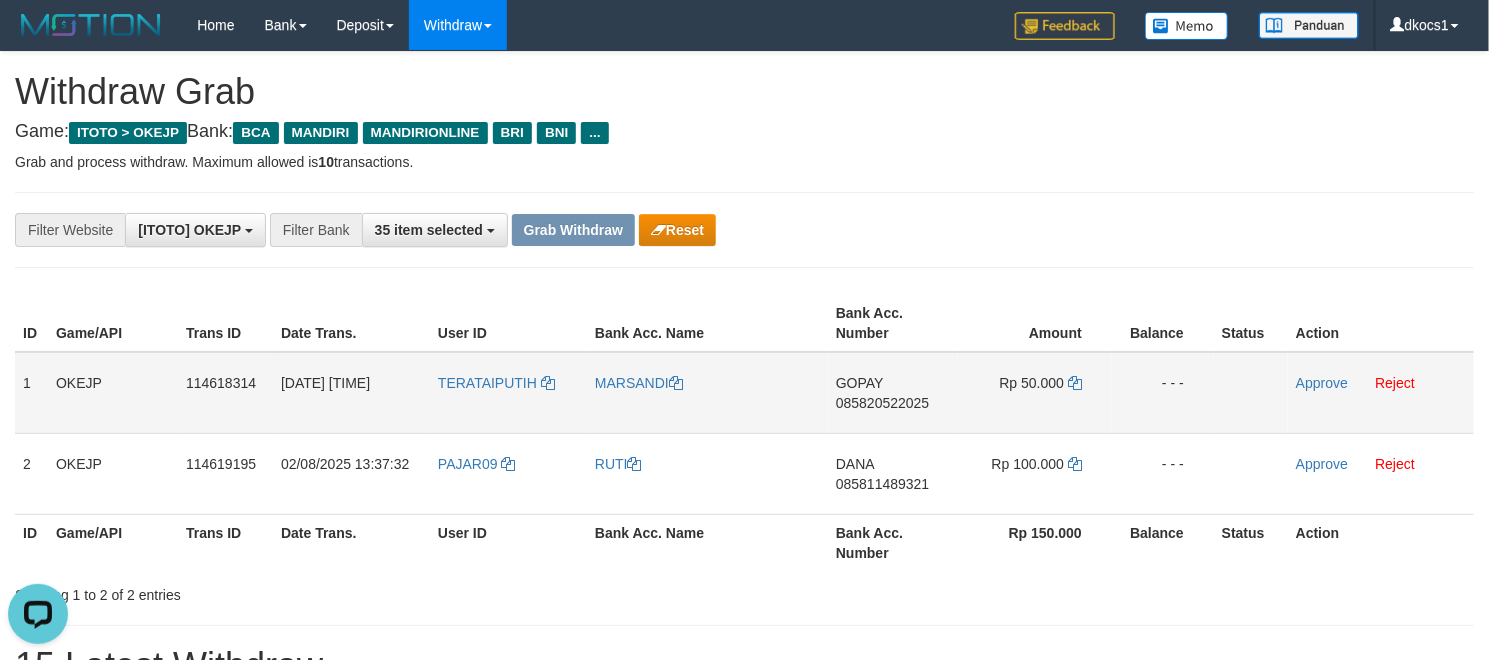 click on "GOPAY
085820522025" at bounding box center (893, 393) 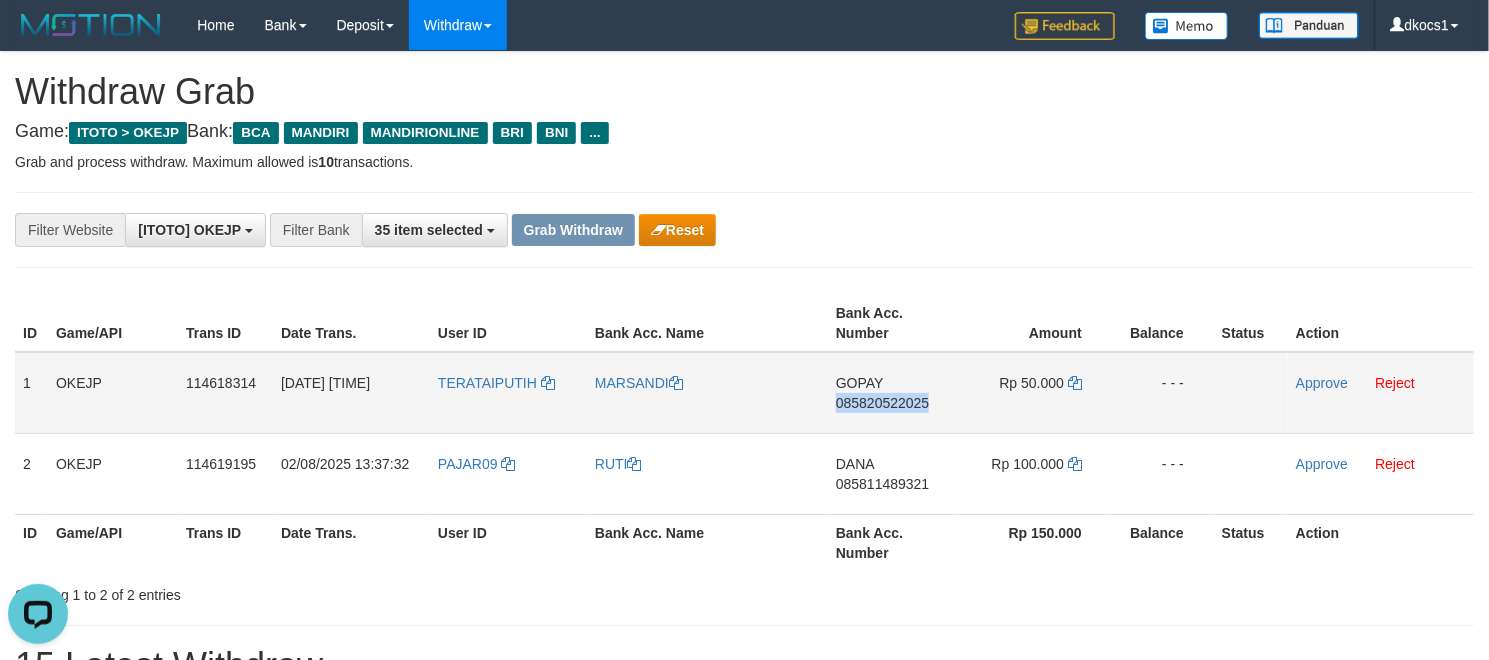 click on "GOPAY
085820522025" at bounding box center [893, 393] 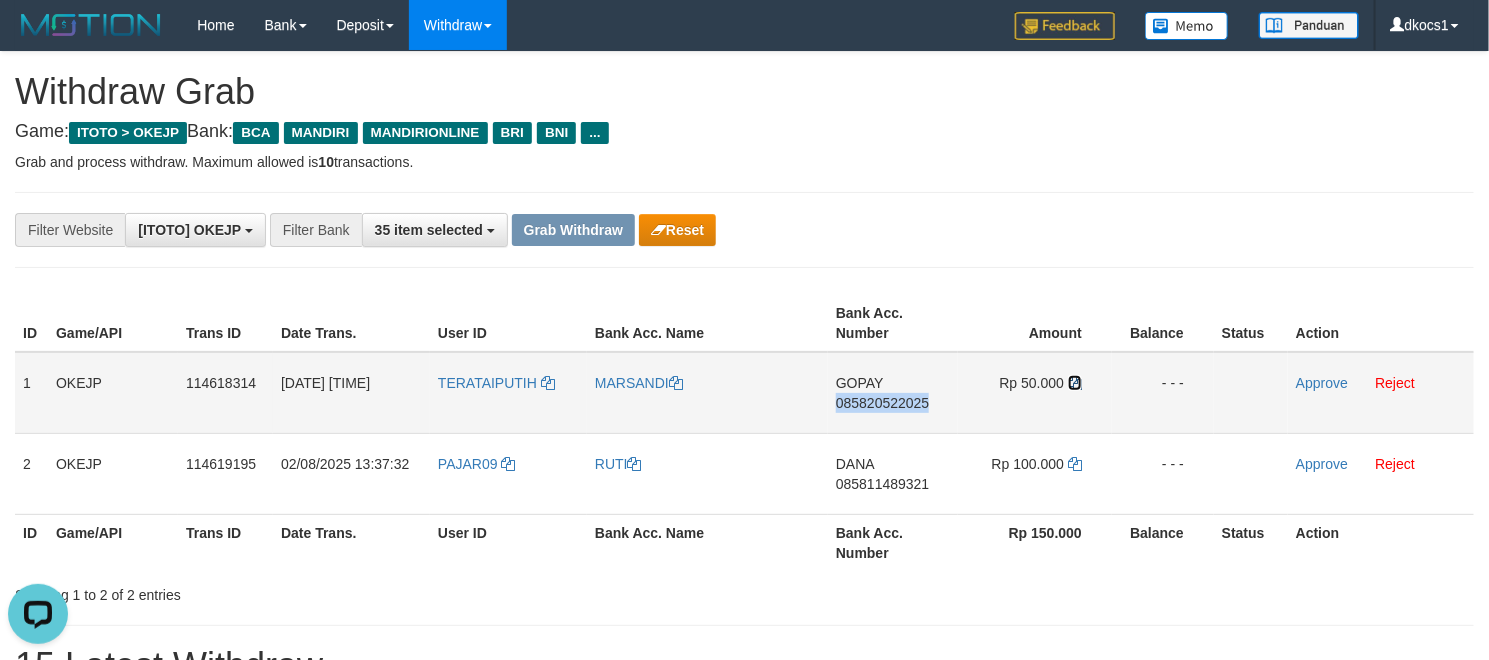 click at bounding box center [1075, 383] 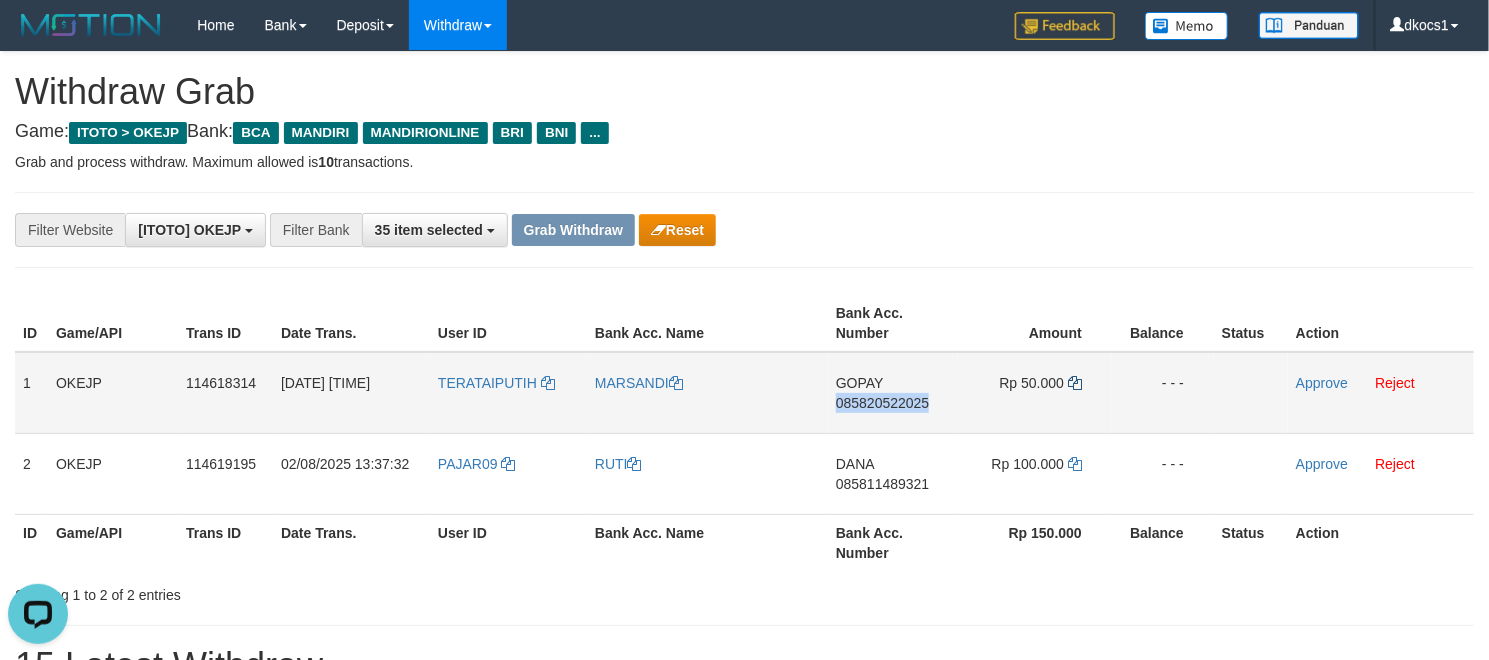 copy on "085820522025" 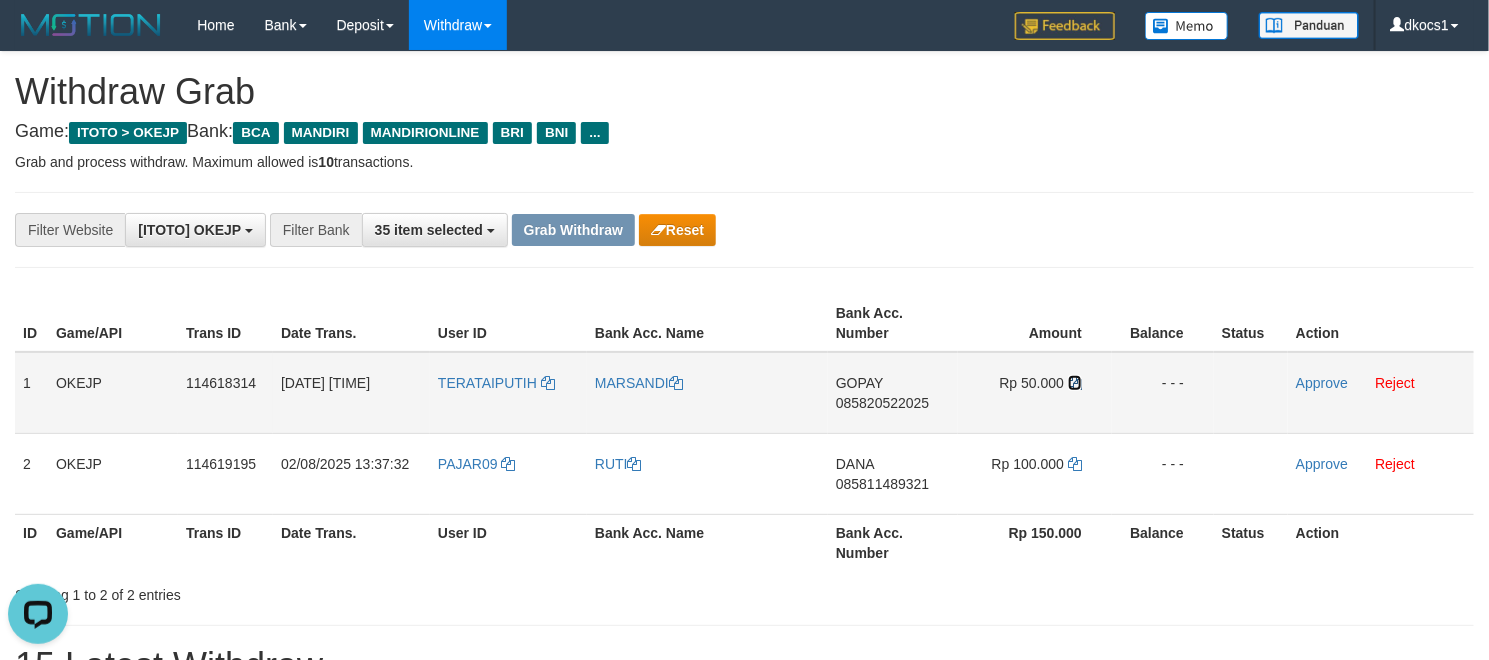 click at bounding box center (1075, 383) 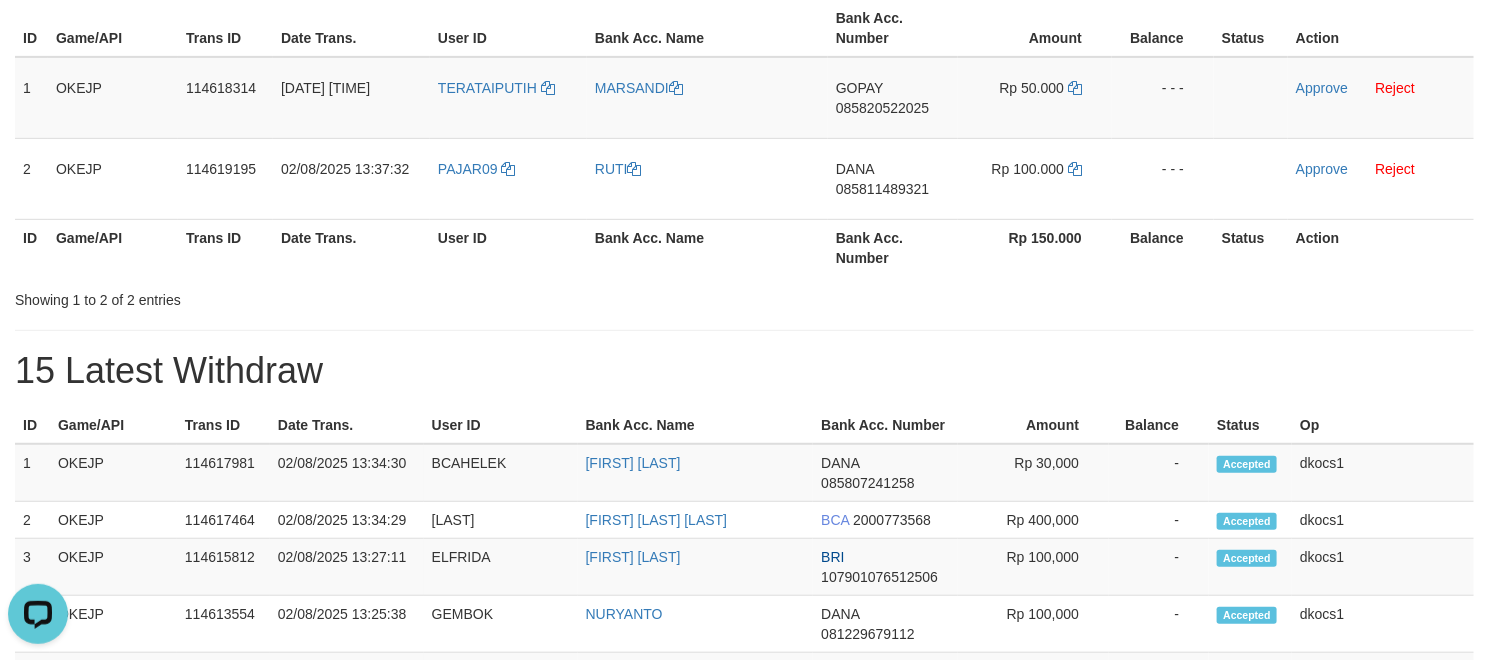scroll, scrollTop: 300, scrollLeft: 0, axis: vertical 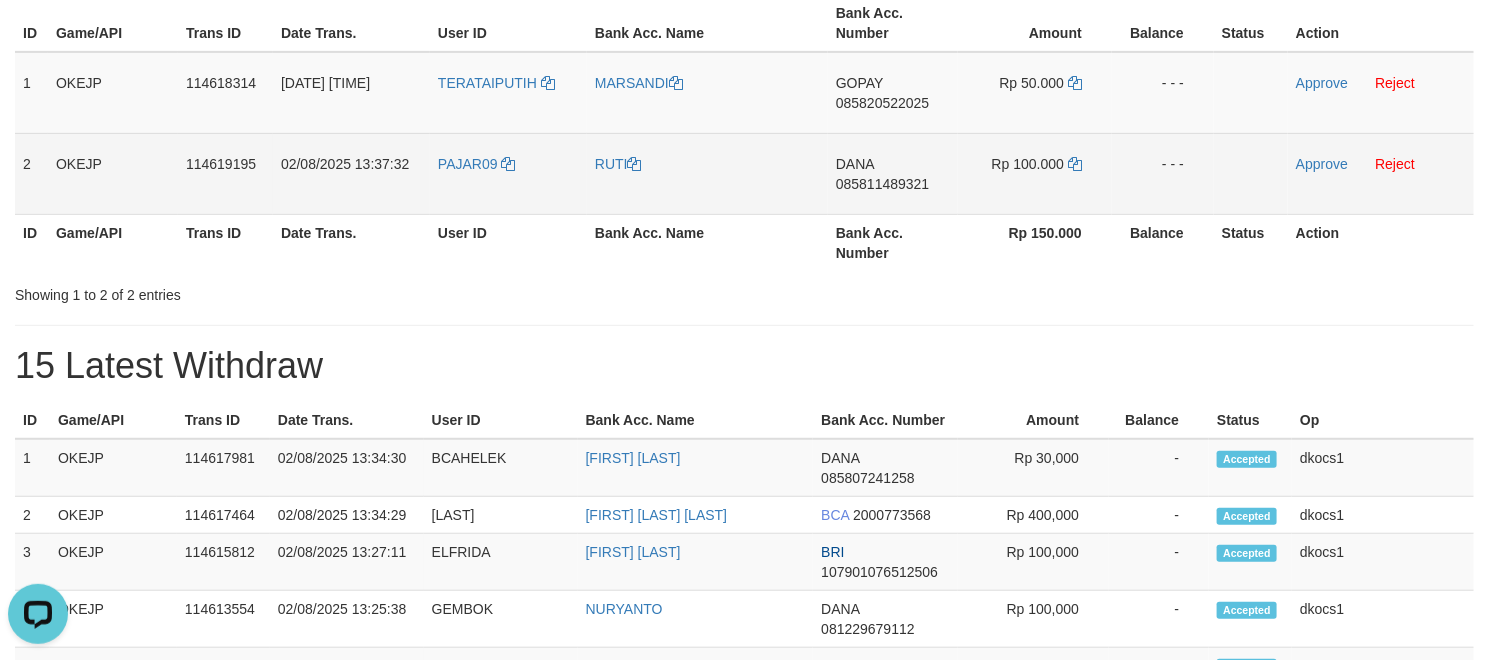 click on "DANA
085811489321" at bounding box center (893, 173) 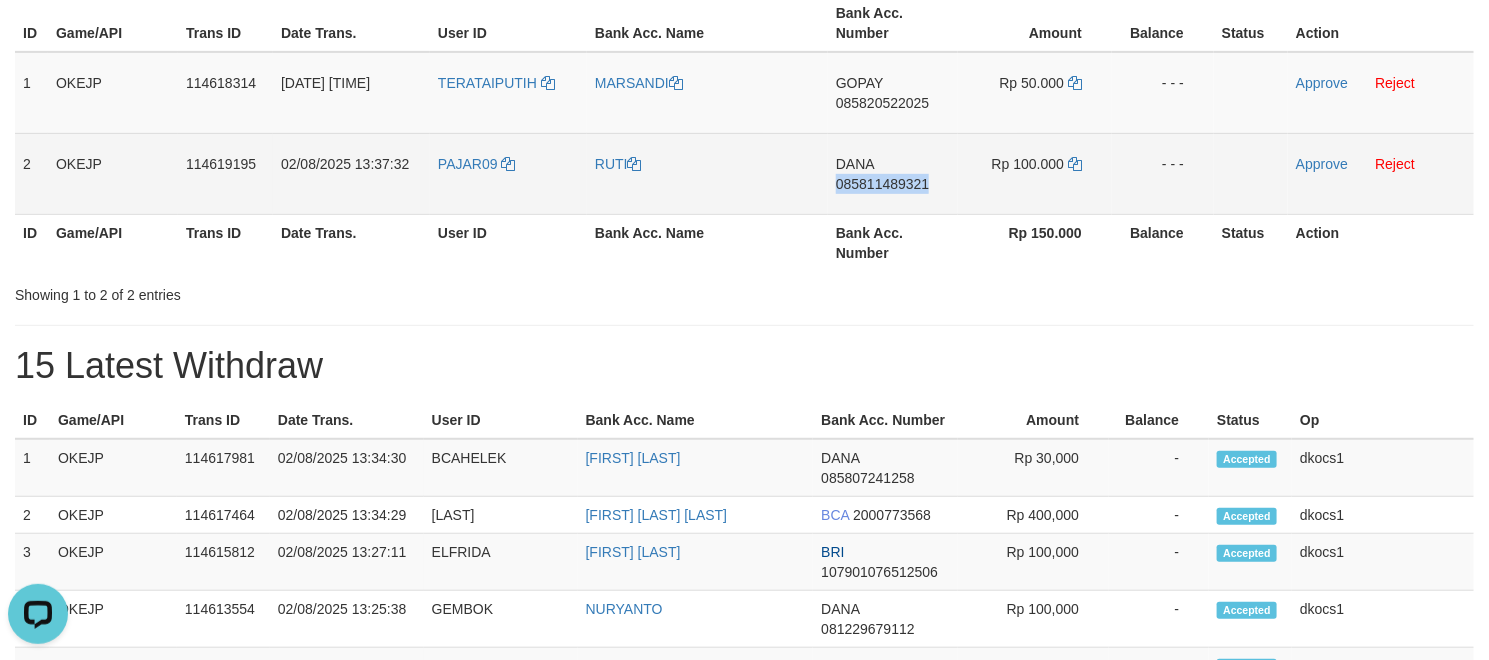 click on "DANA
085811489321" at bounding box center [893, 173] 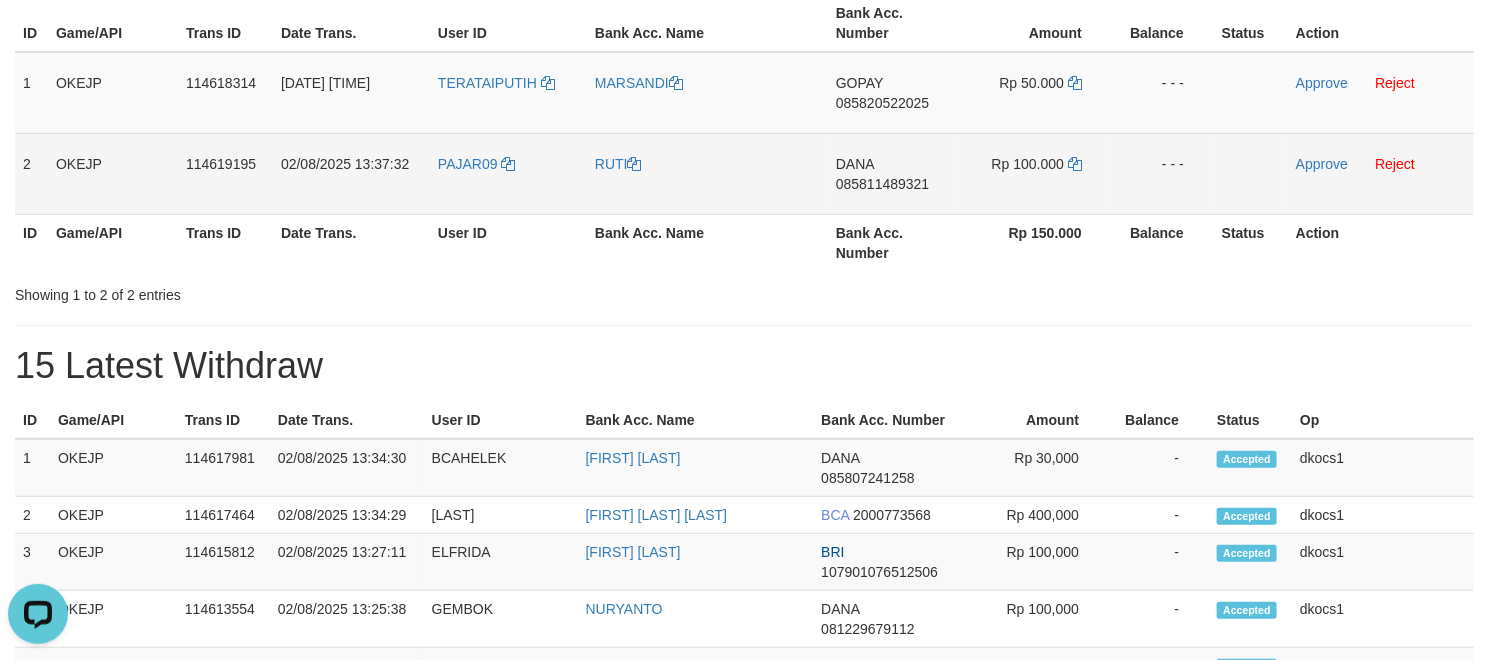 click on "Rp 100.000" at bounding box center (1035, 173) 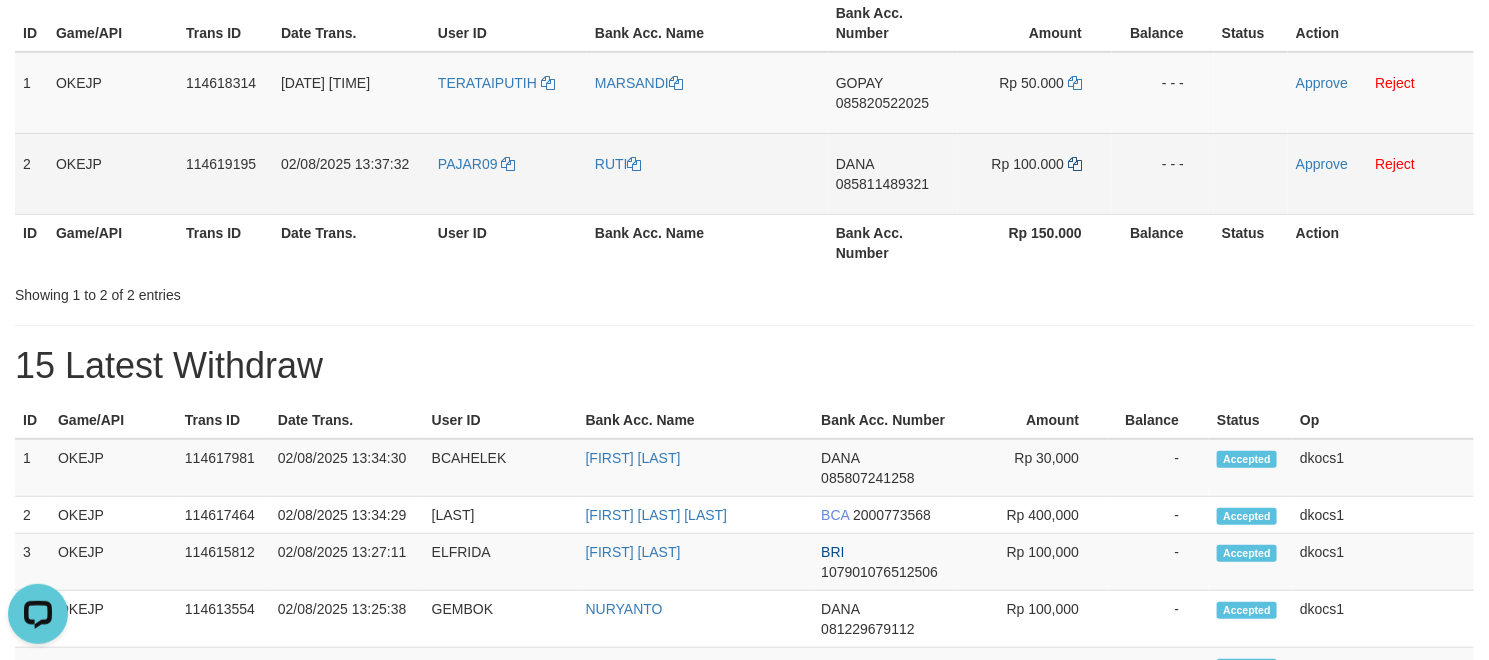 click on "Rp 100.000" at bounding box center [1035, 173] 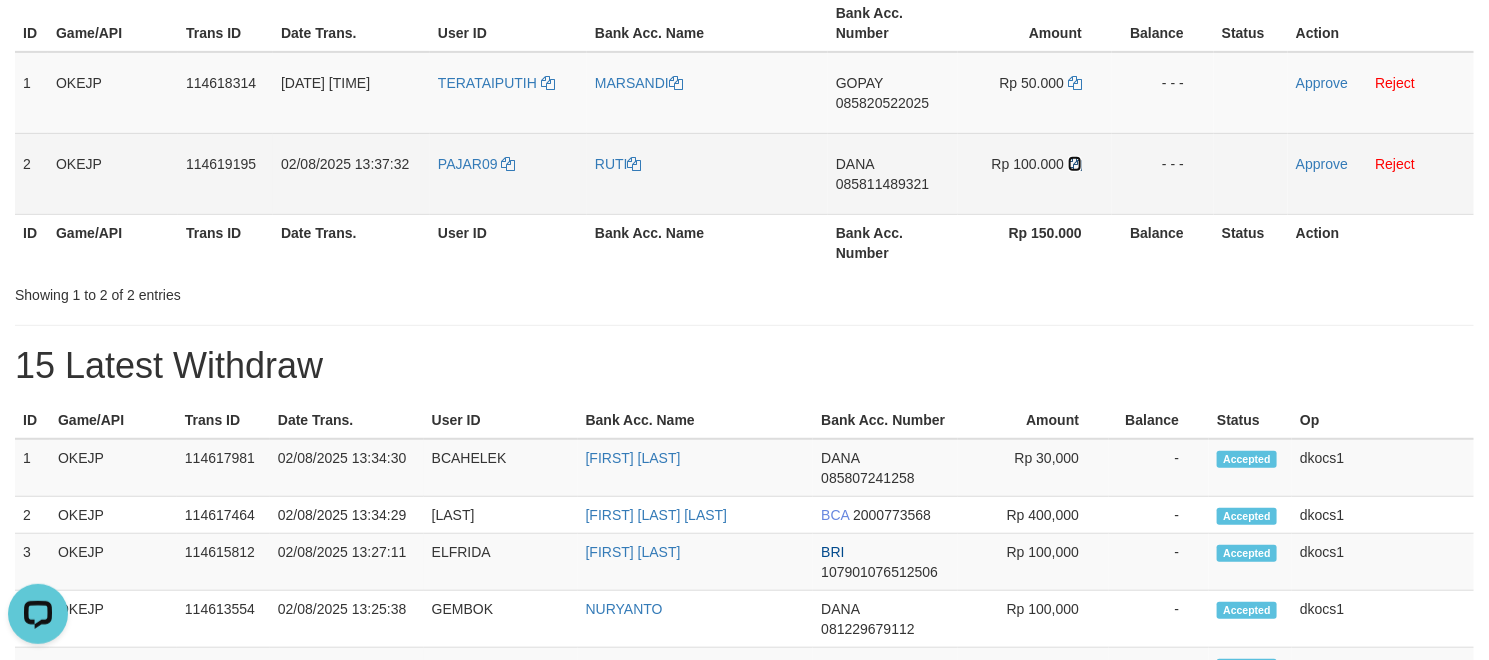 click at bounding box center (1075, 164) 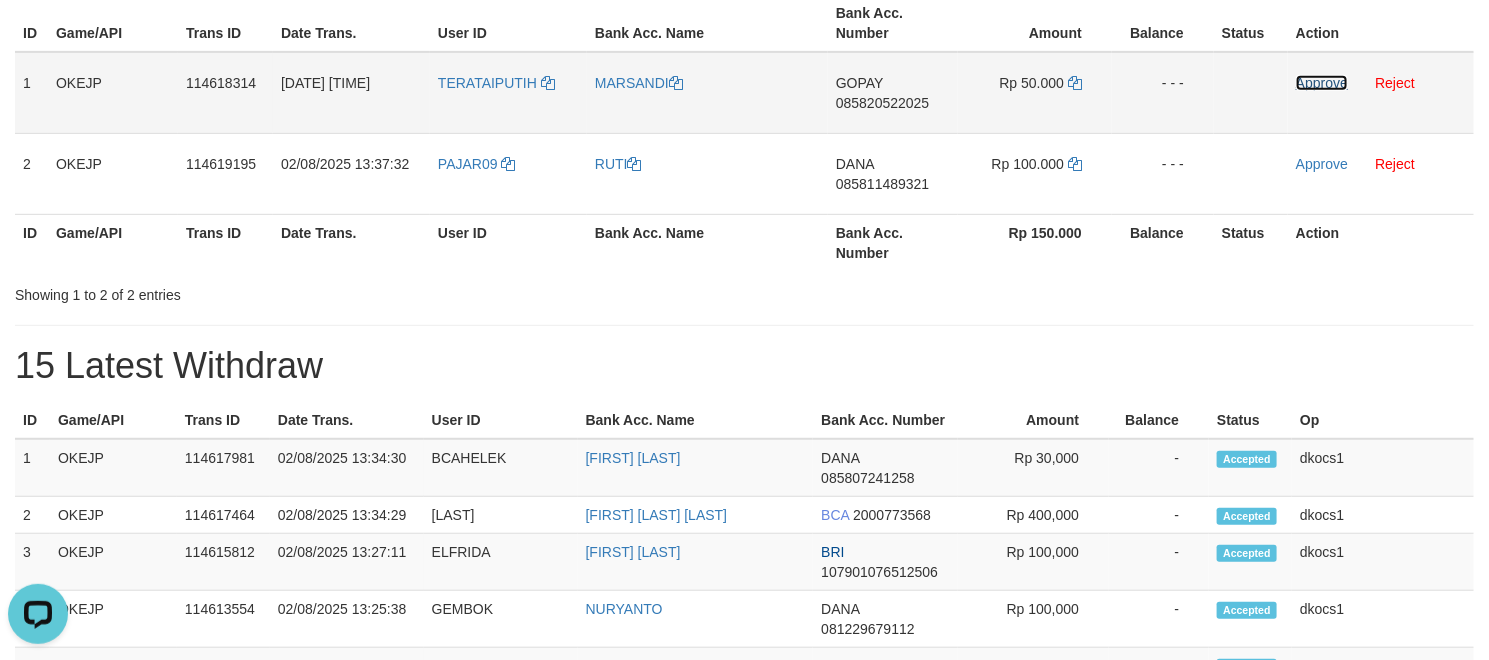 click on "Approve" at bounding box center (1322, 83) 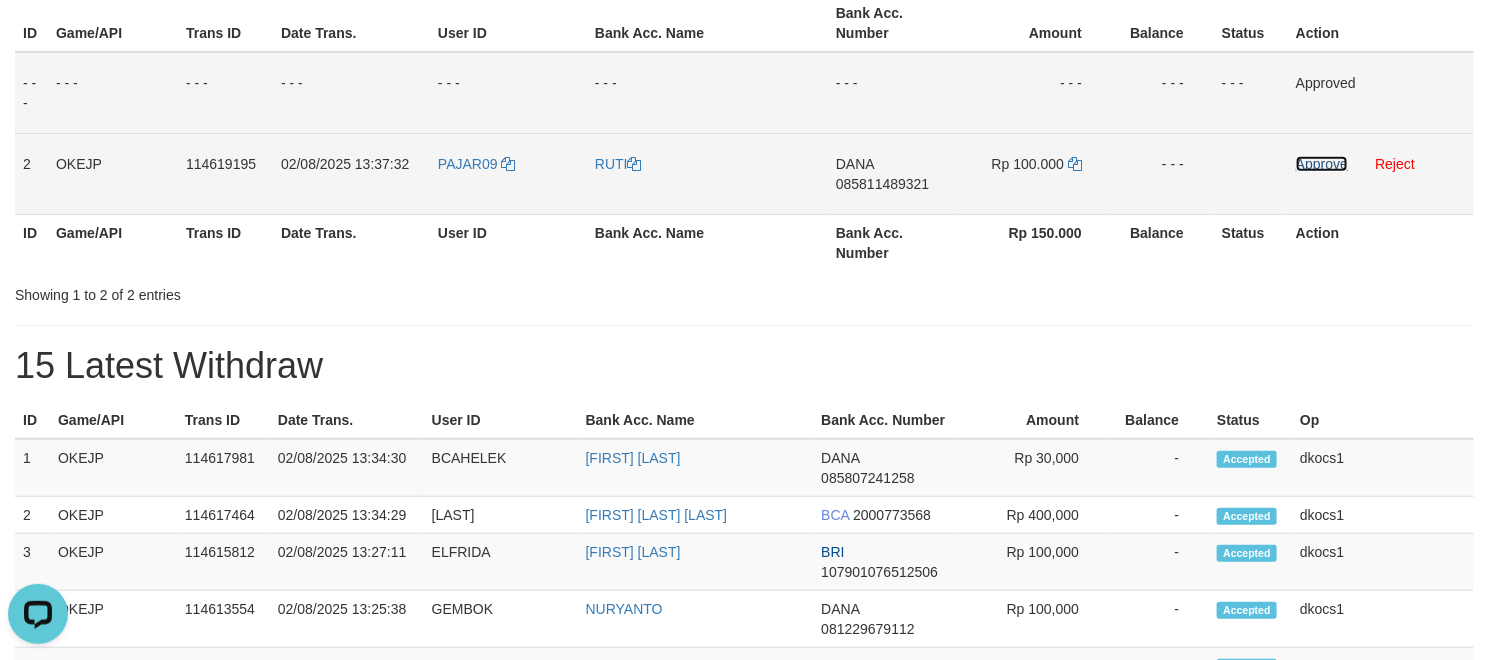 click on "Approve" at bounding box center (1322, 164) 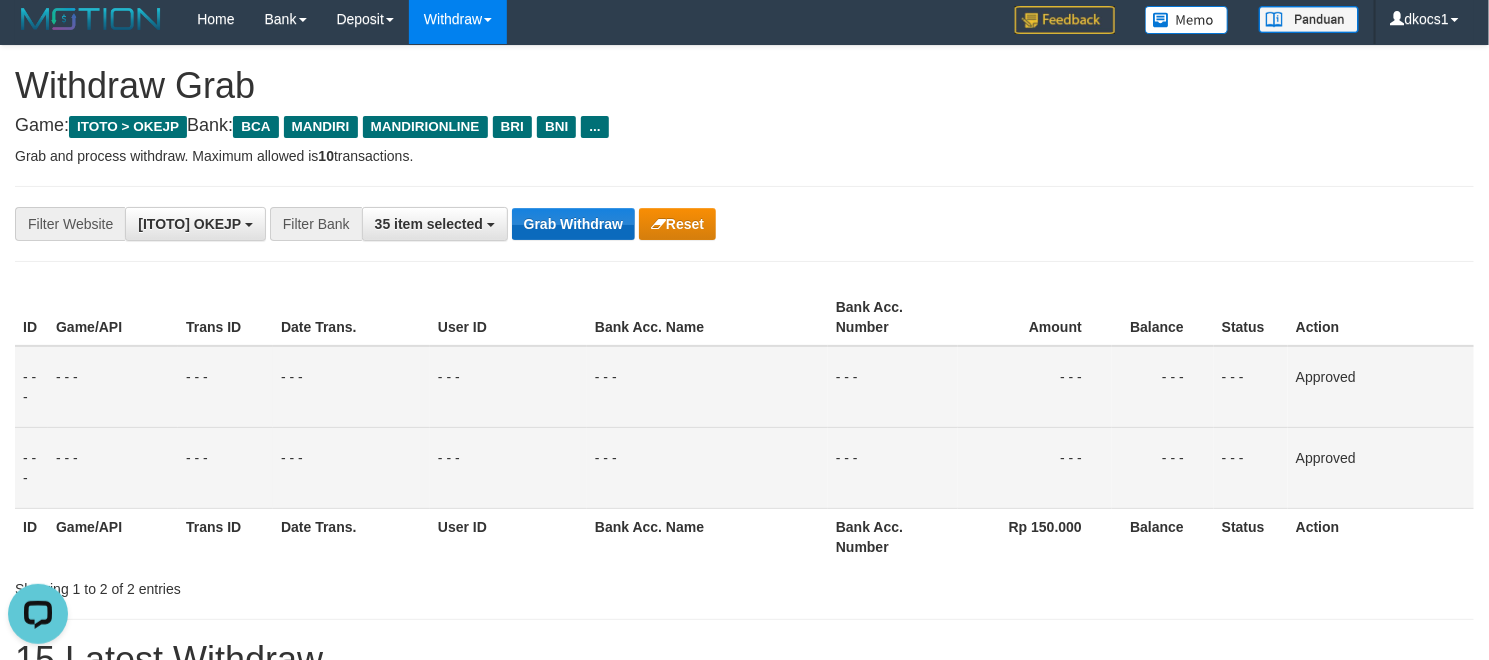 scroll, scrollTop: 0, scrollLeft: 0, axis: both 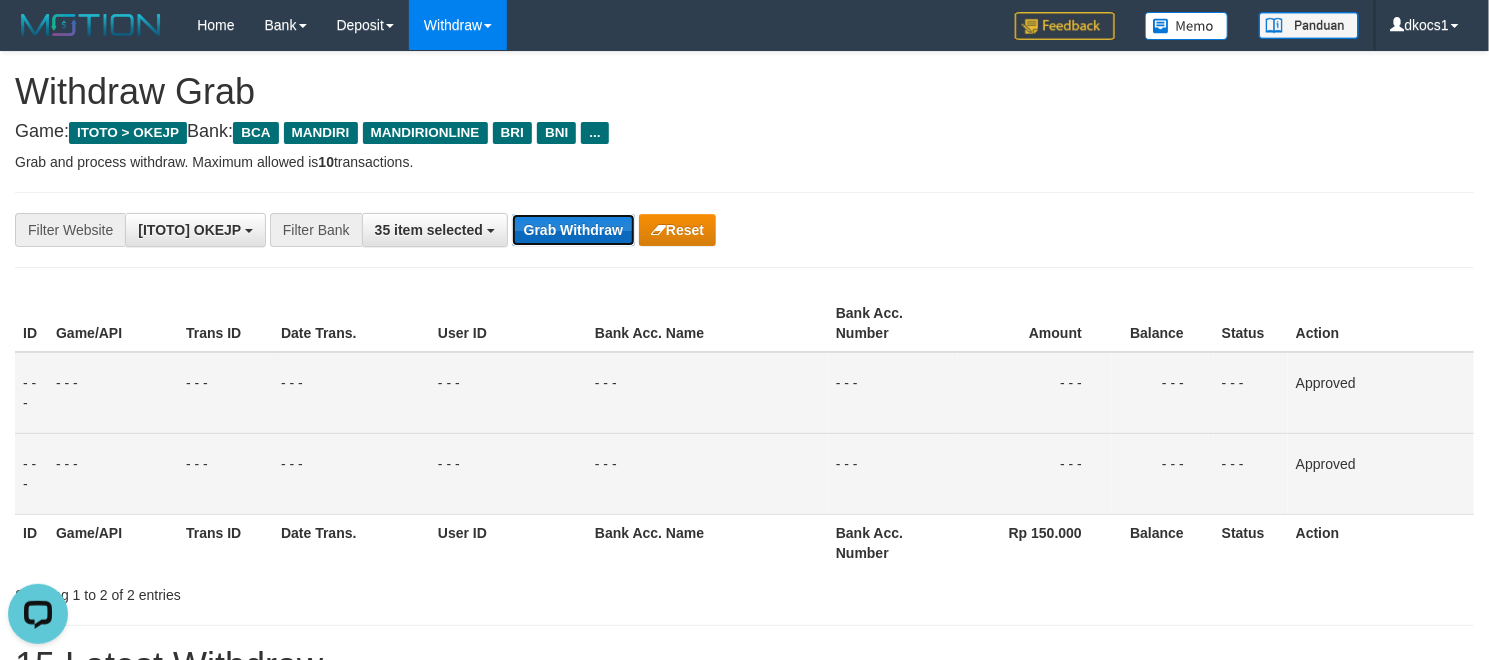 click on "Grab Withdraw" at bounding box center [573, 230] 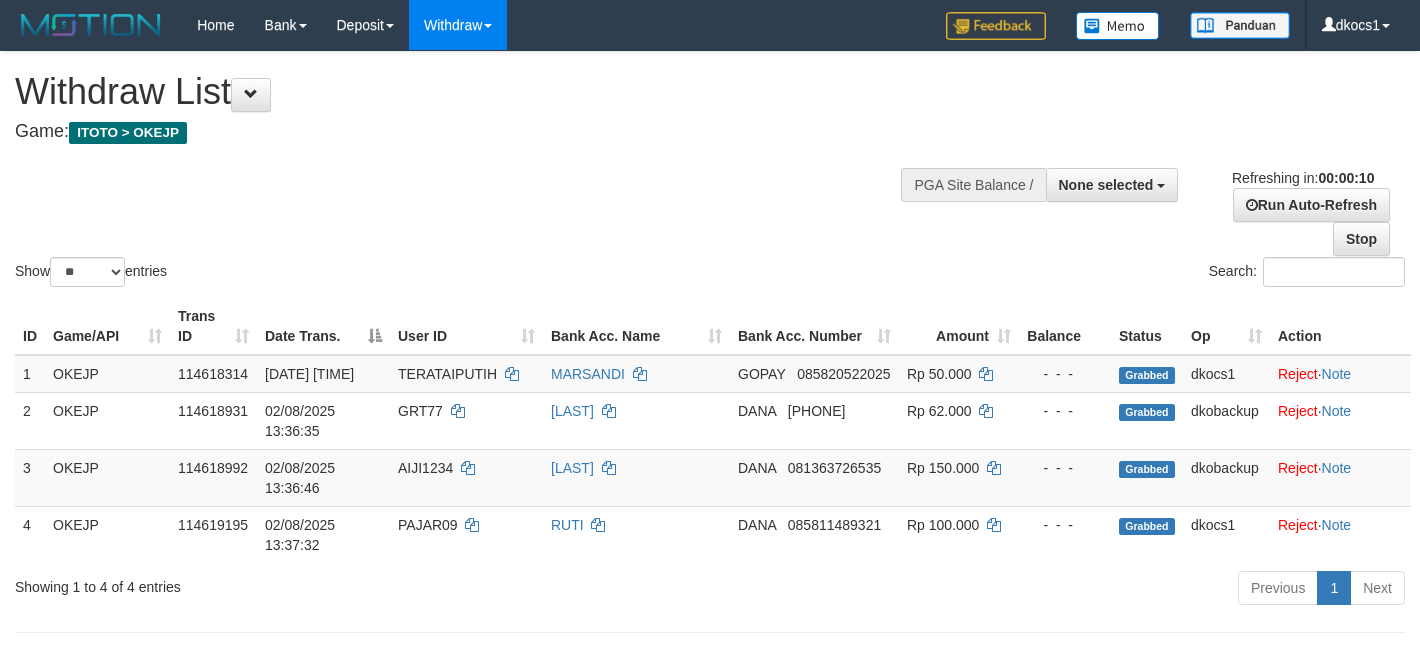 select 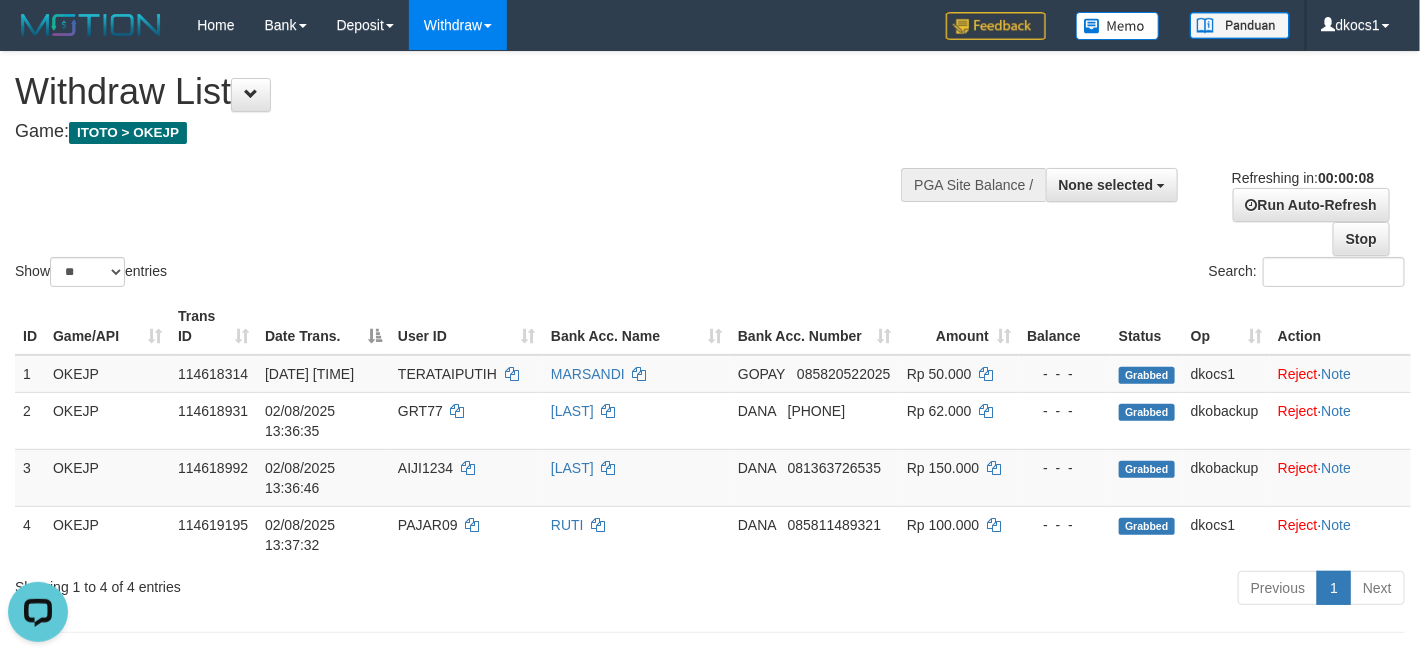 scroll, scrollTop: 0, scrollLeft: 0, axis: both 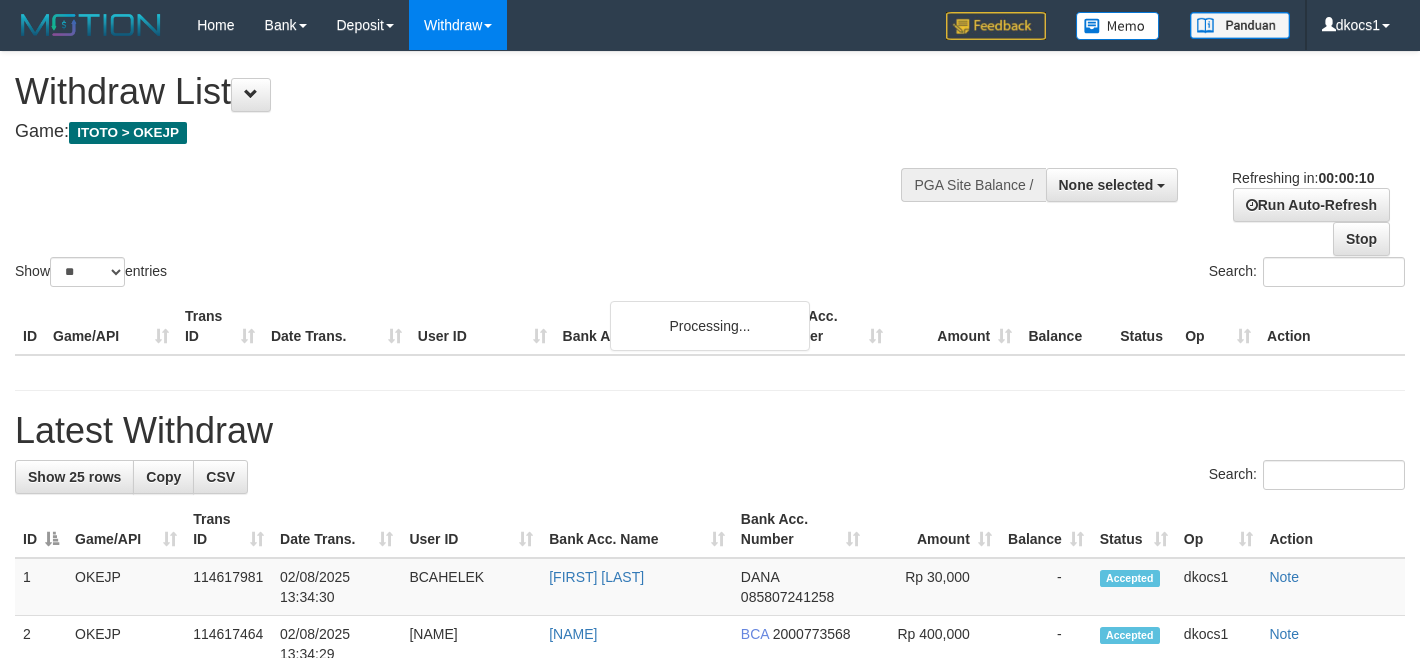 select 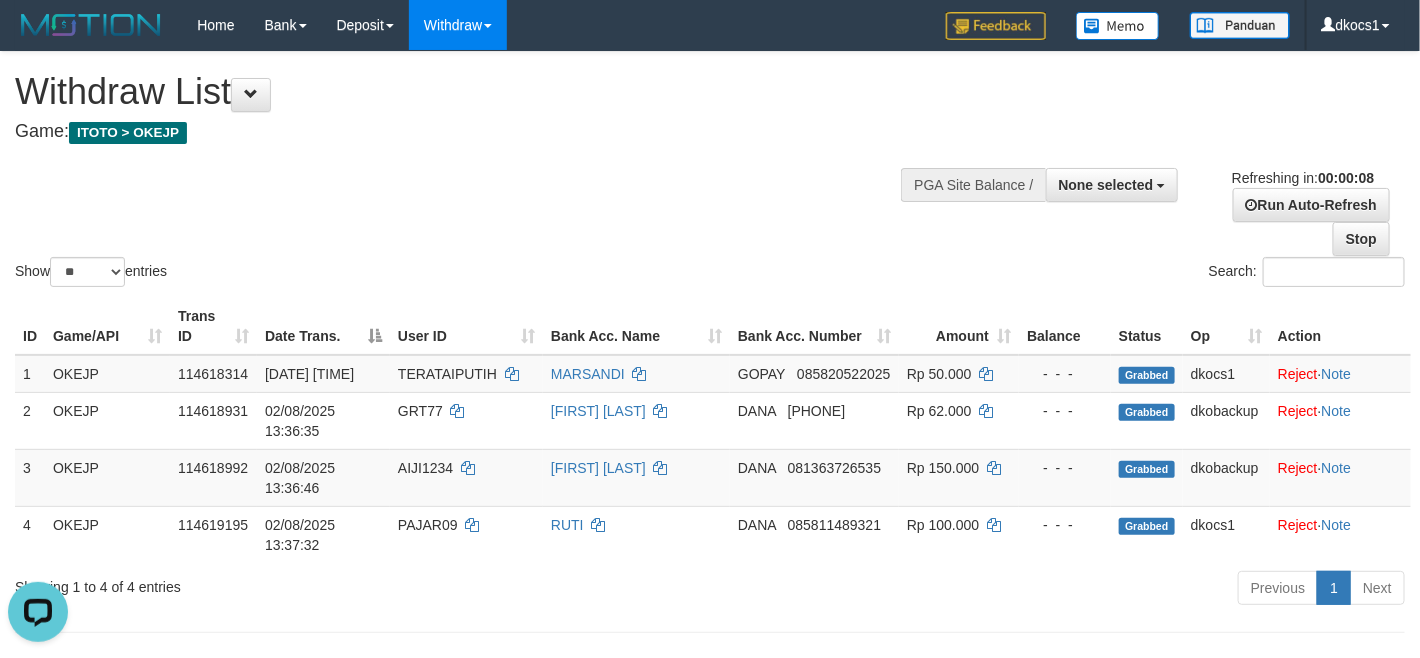 scroll, scrollTop: 0, scrollLeft: 0, axis: both 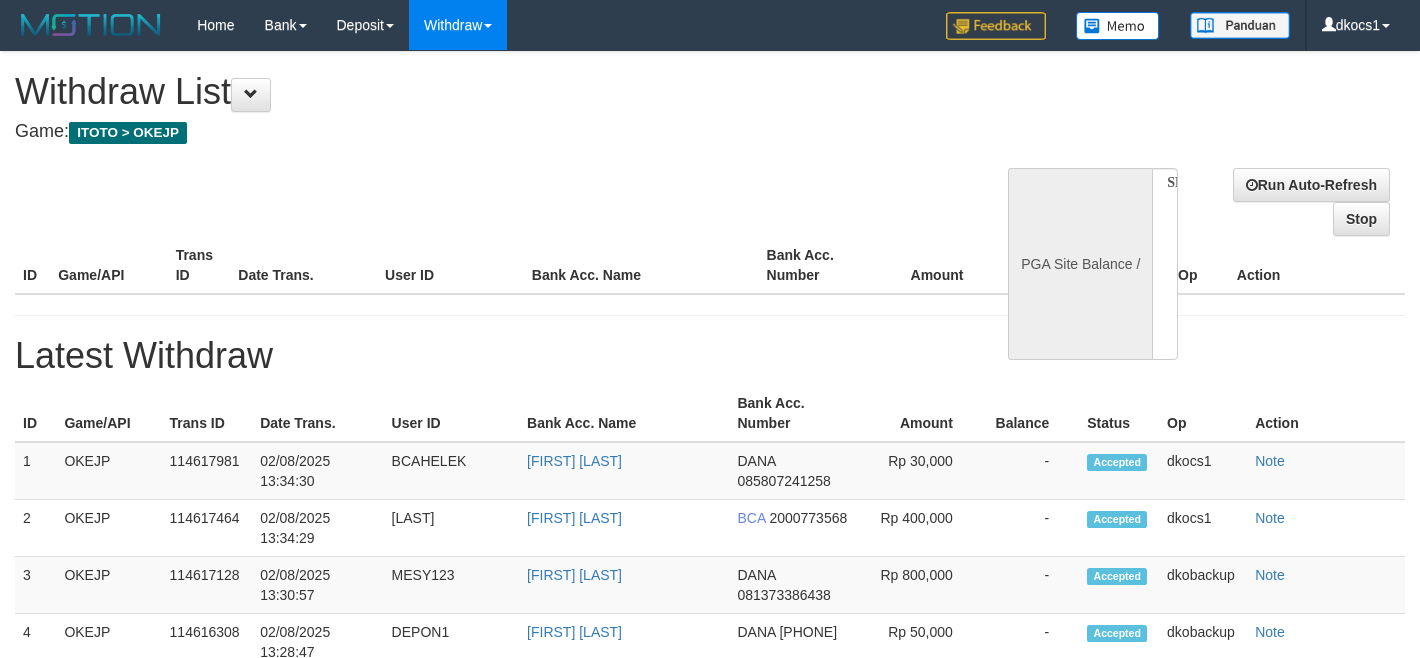 select 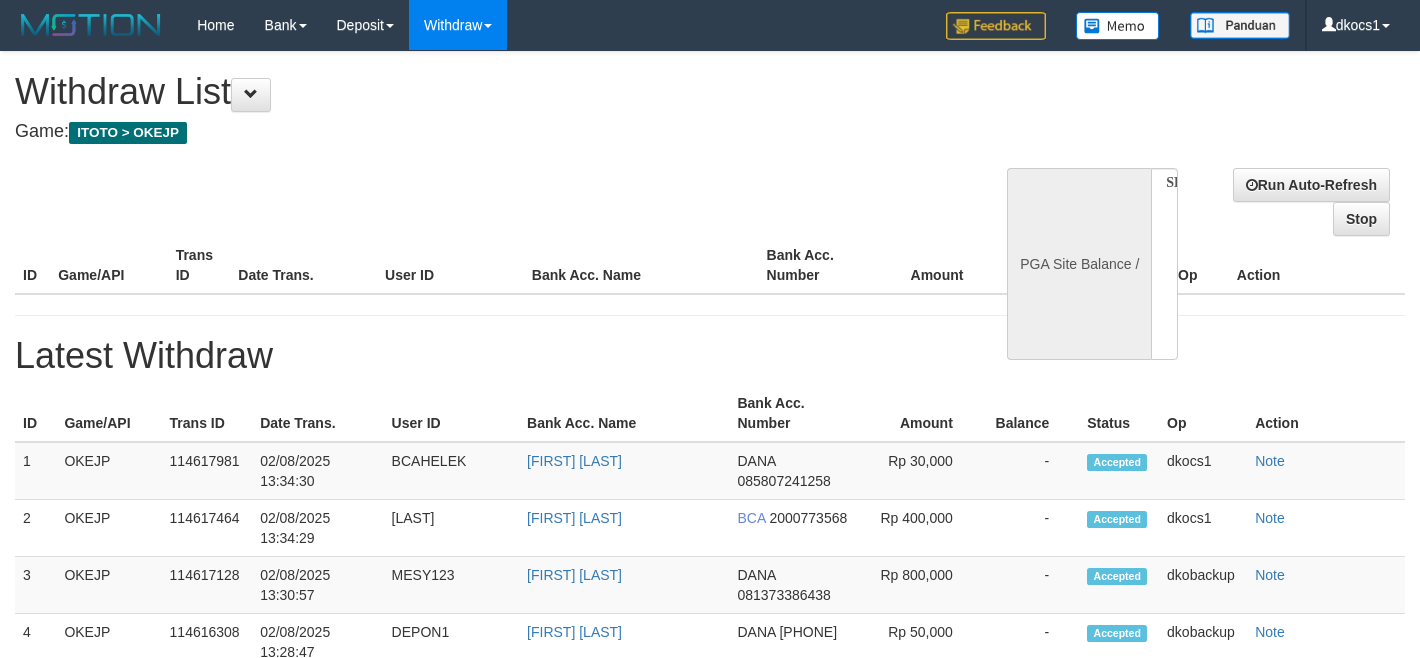 scroll, scrollTop: 0, scrollLeft: 0, axis: both 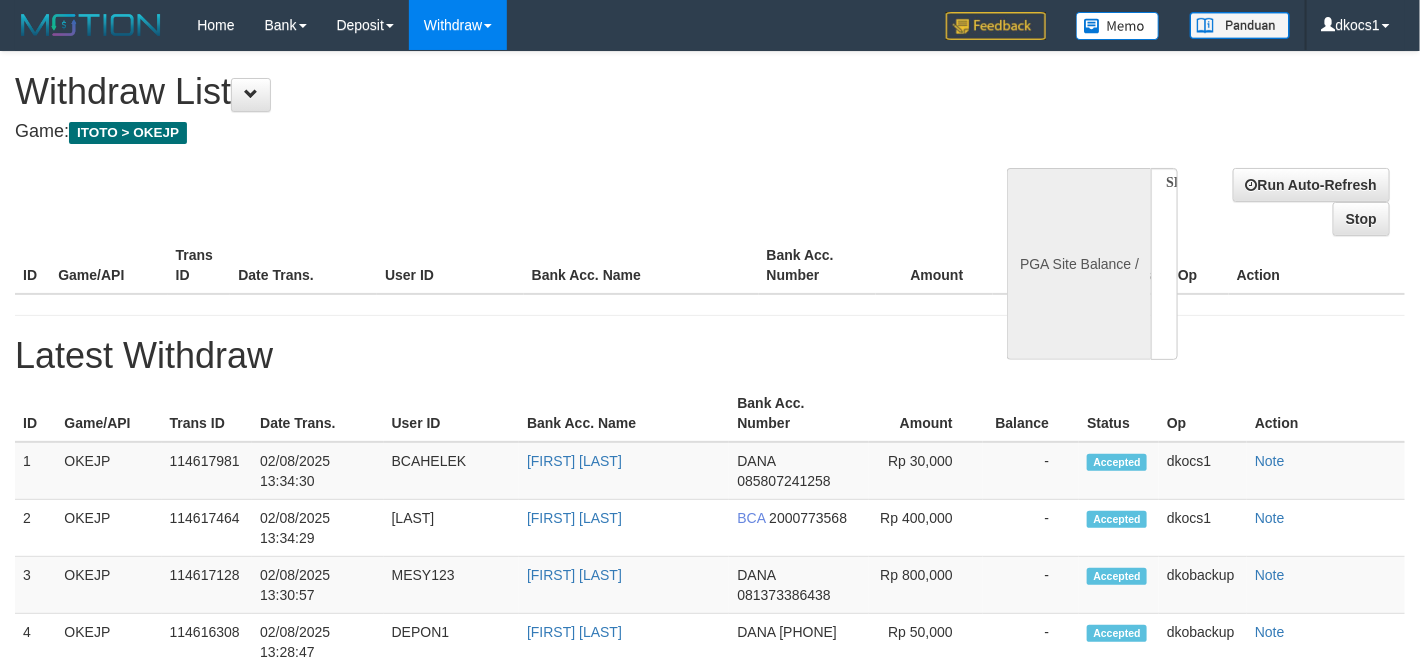 select on "**" 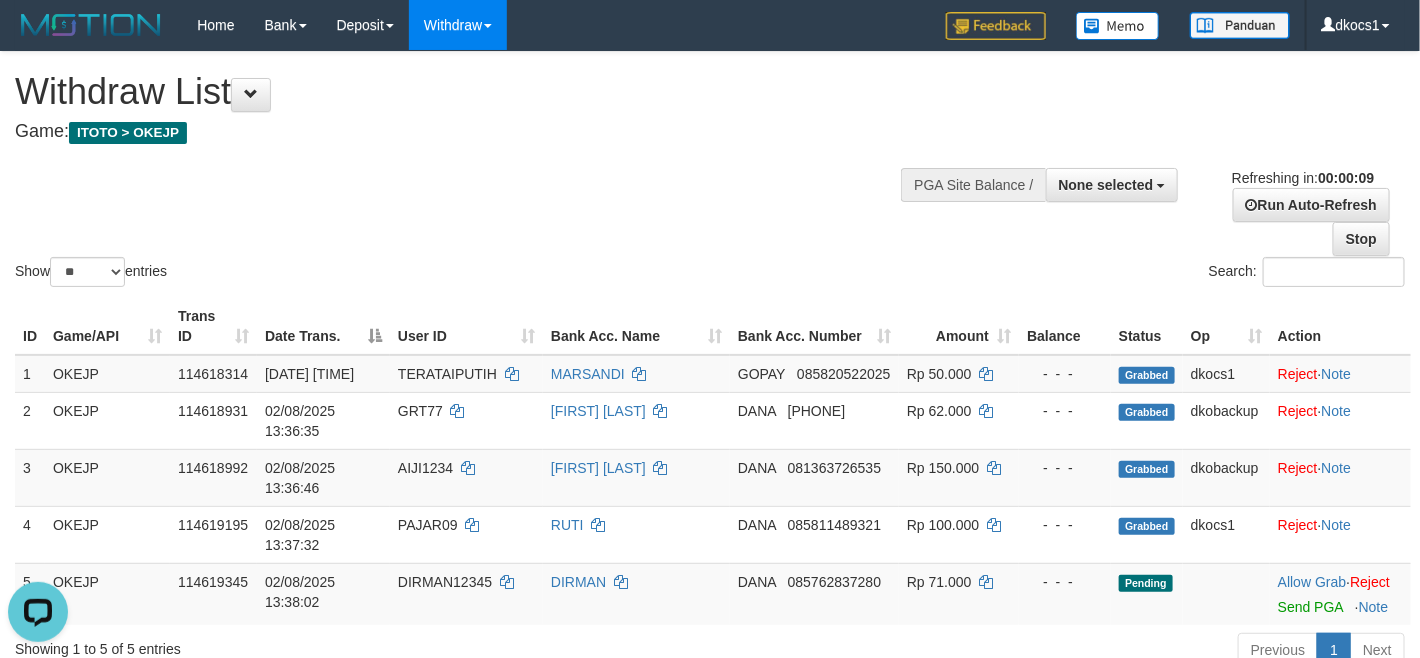 scroll, scrollTop: 0, scrollLeft: 0, axis: both 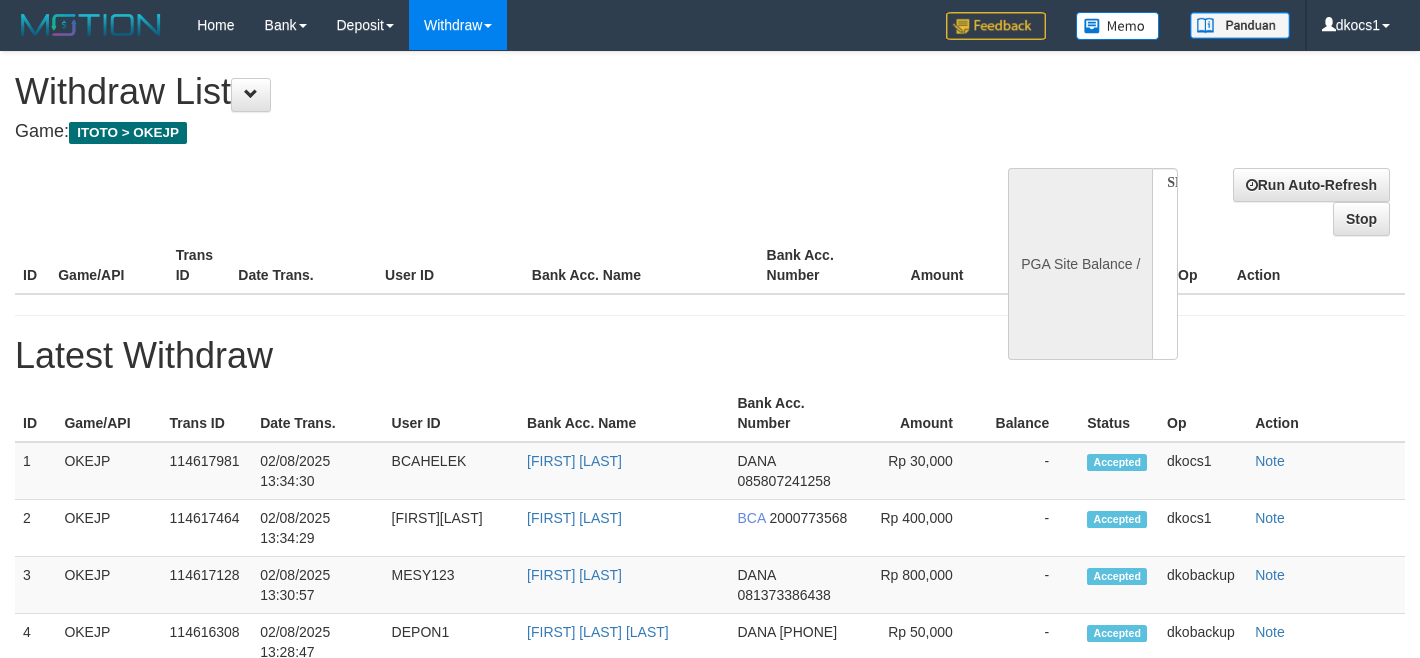 select 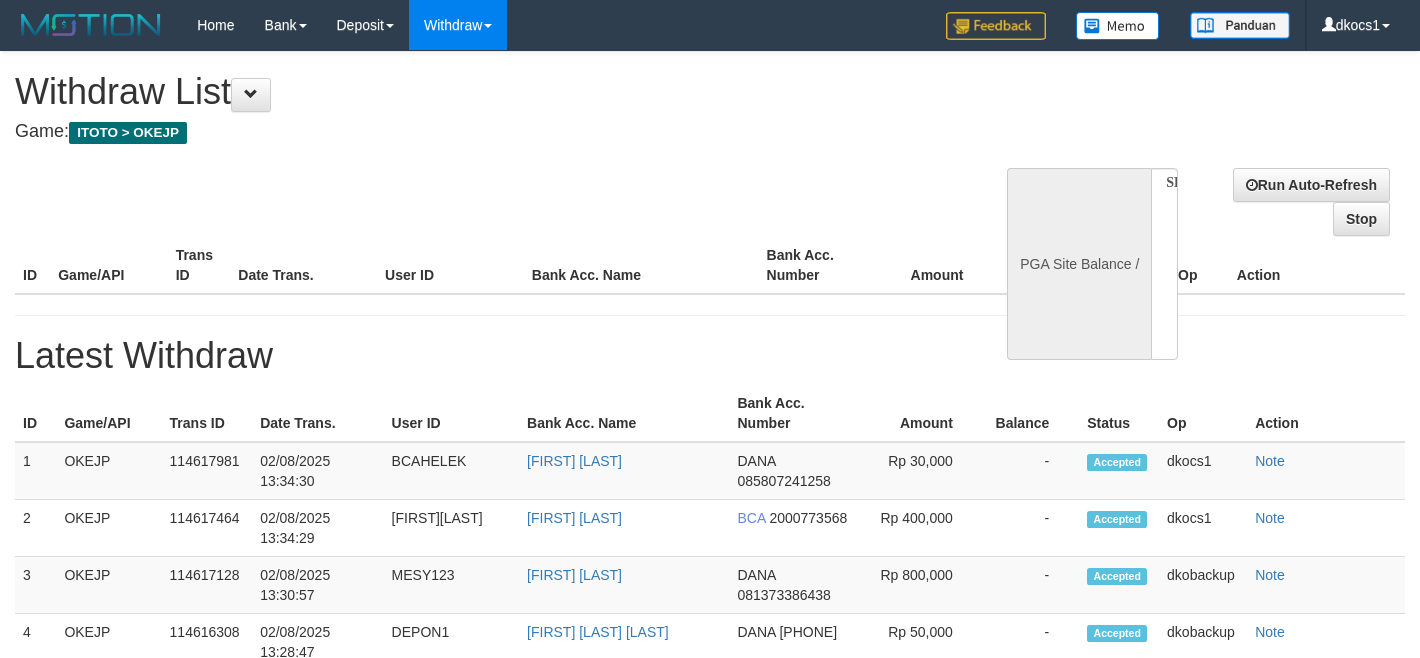 scroll, scrollTop: 0, scrollLeft: 0, axis: both 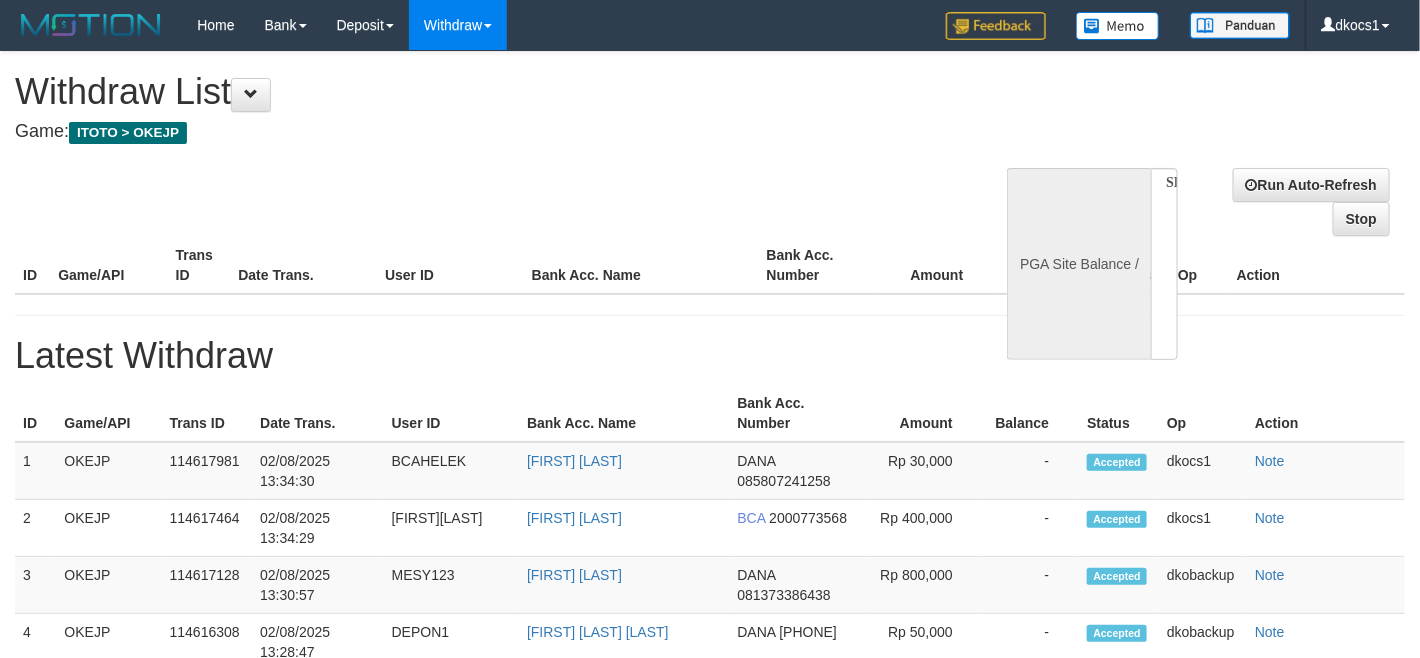 select on "**" 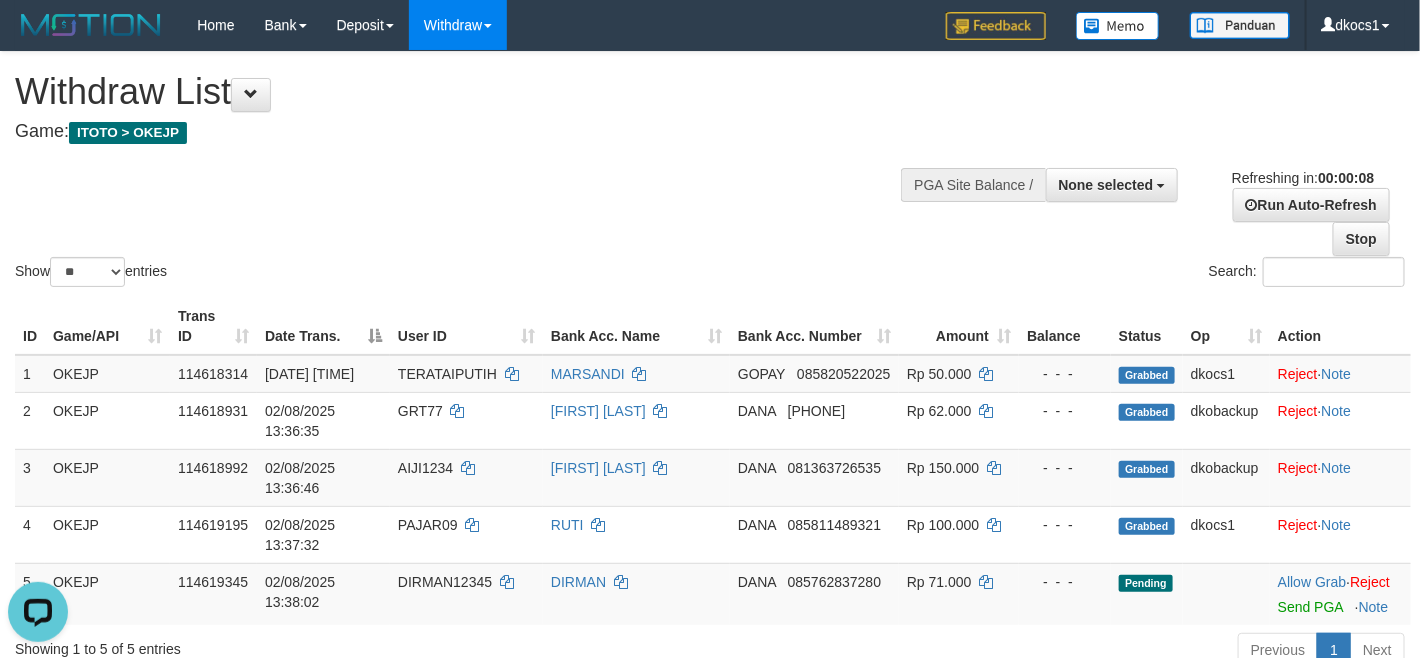 scroll, scrollTop: 0, scrollLeft: 0, axis: both 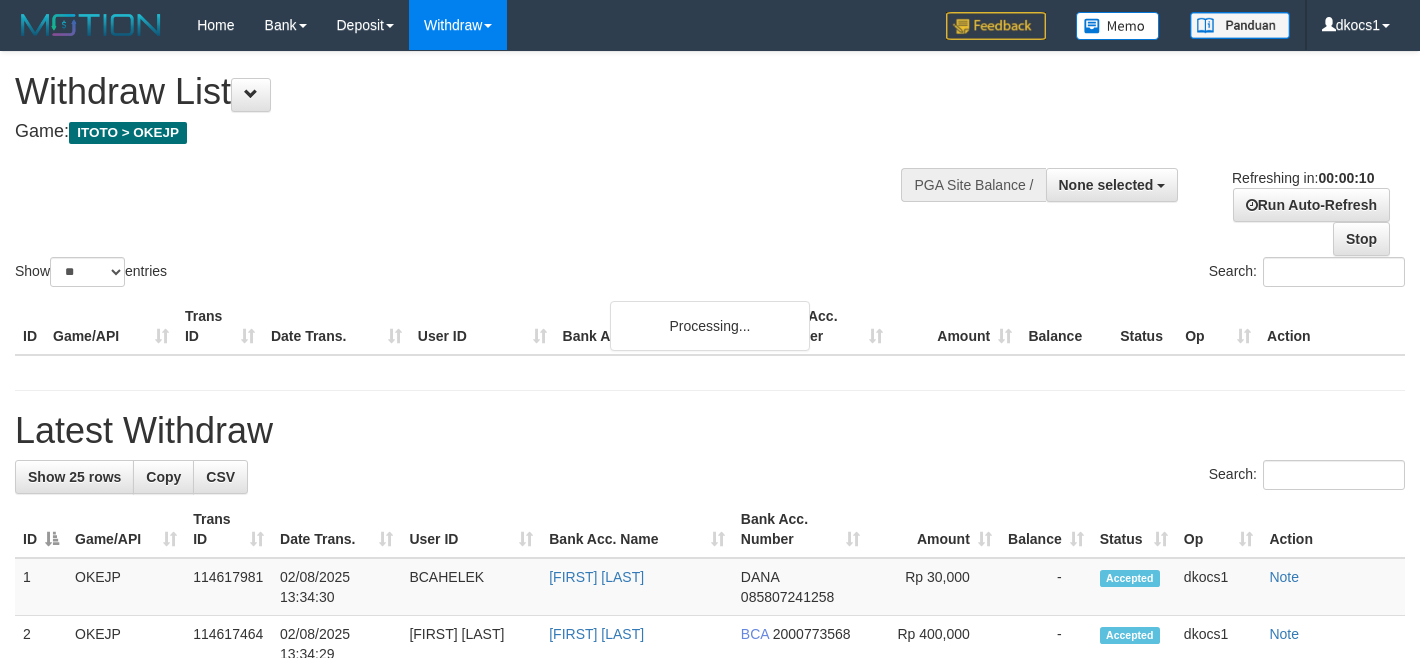 select 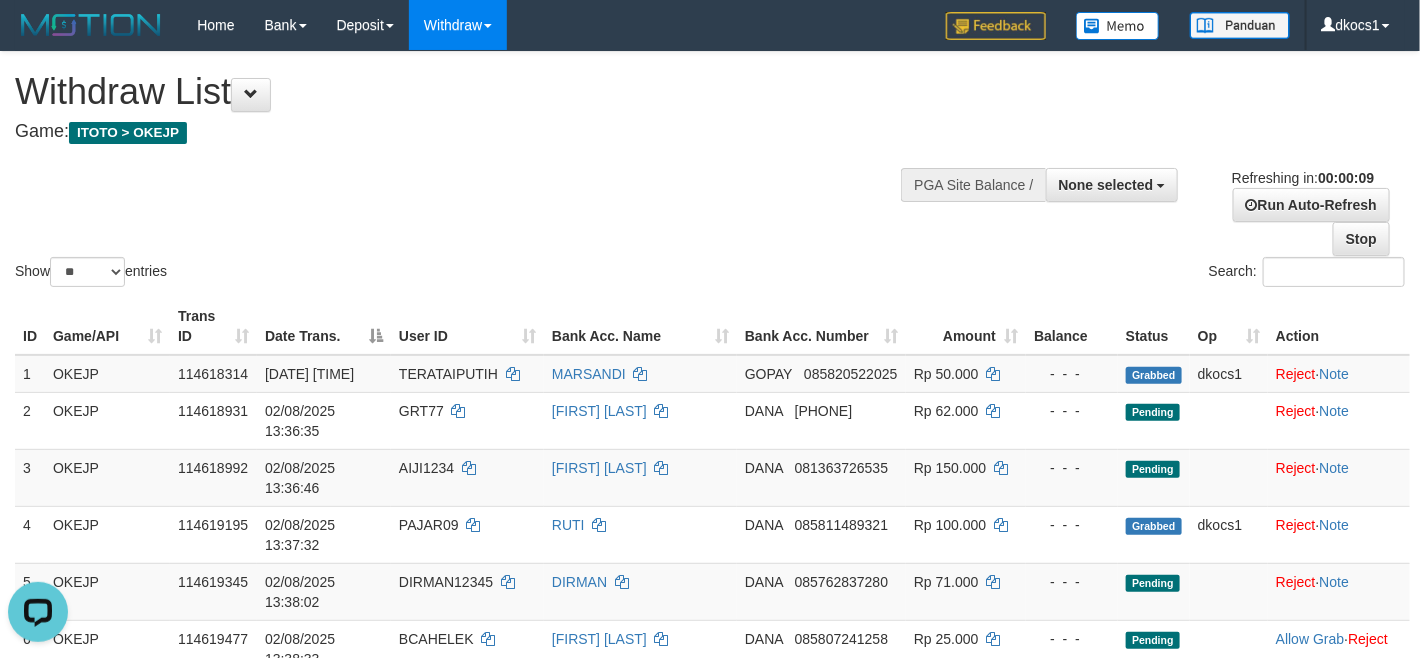 scroll, scrollTop: 0, scrollLeft: 0, axis: both 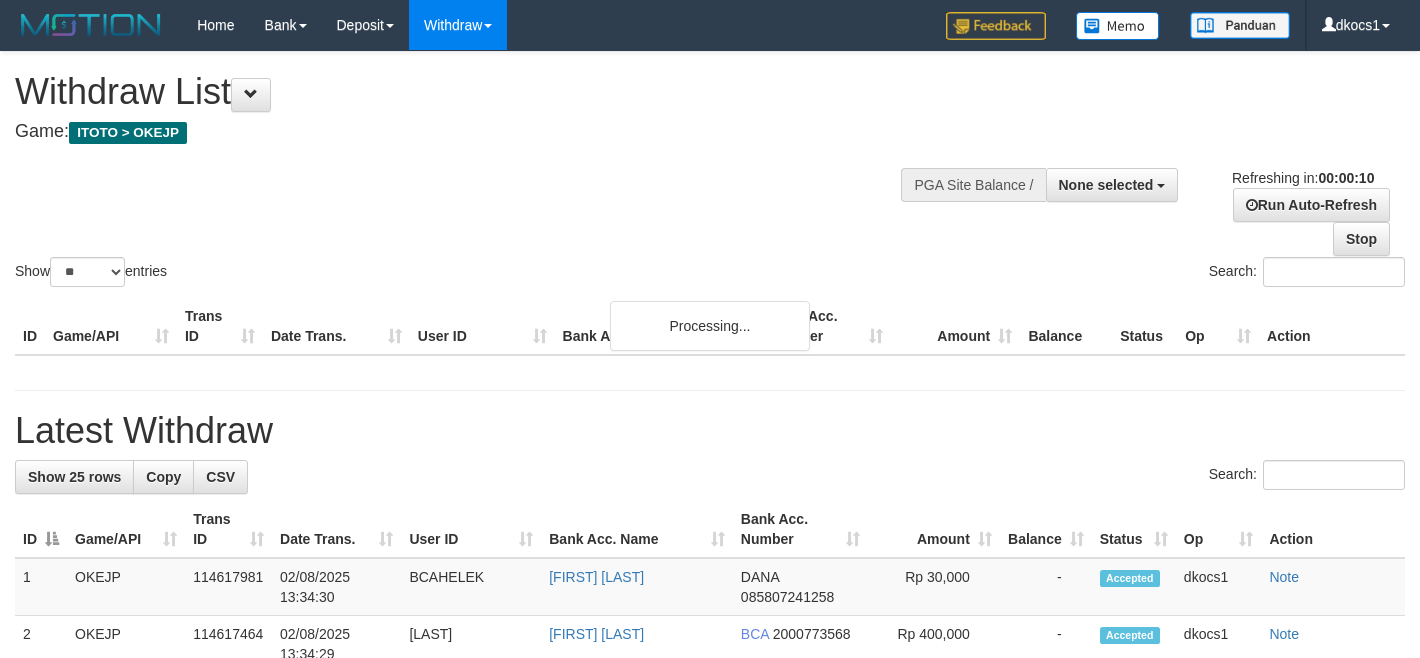 select 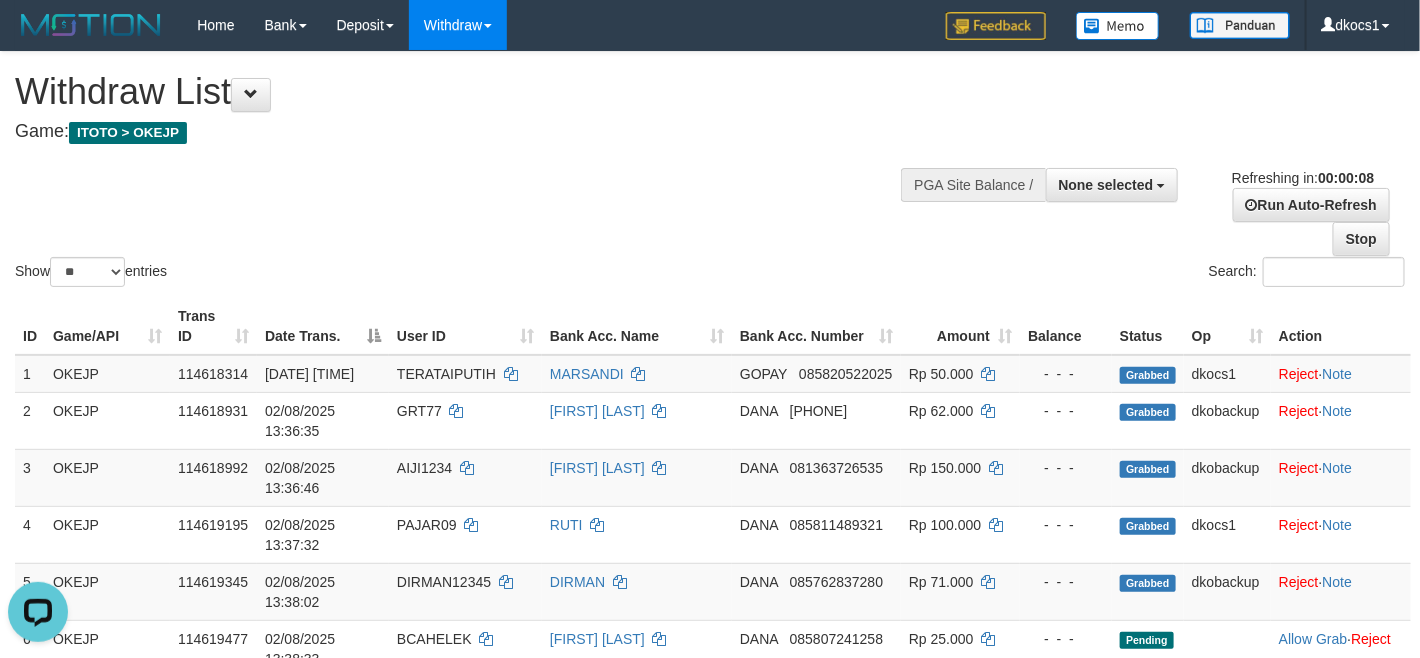 scroll, scrollTop: 0, scrollLeft: 0, axis: both 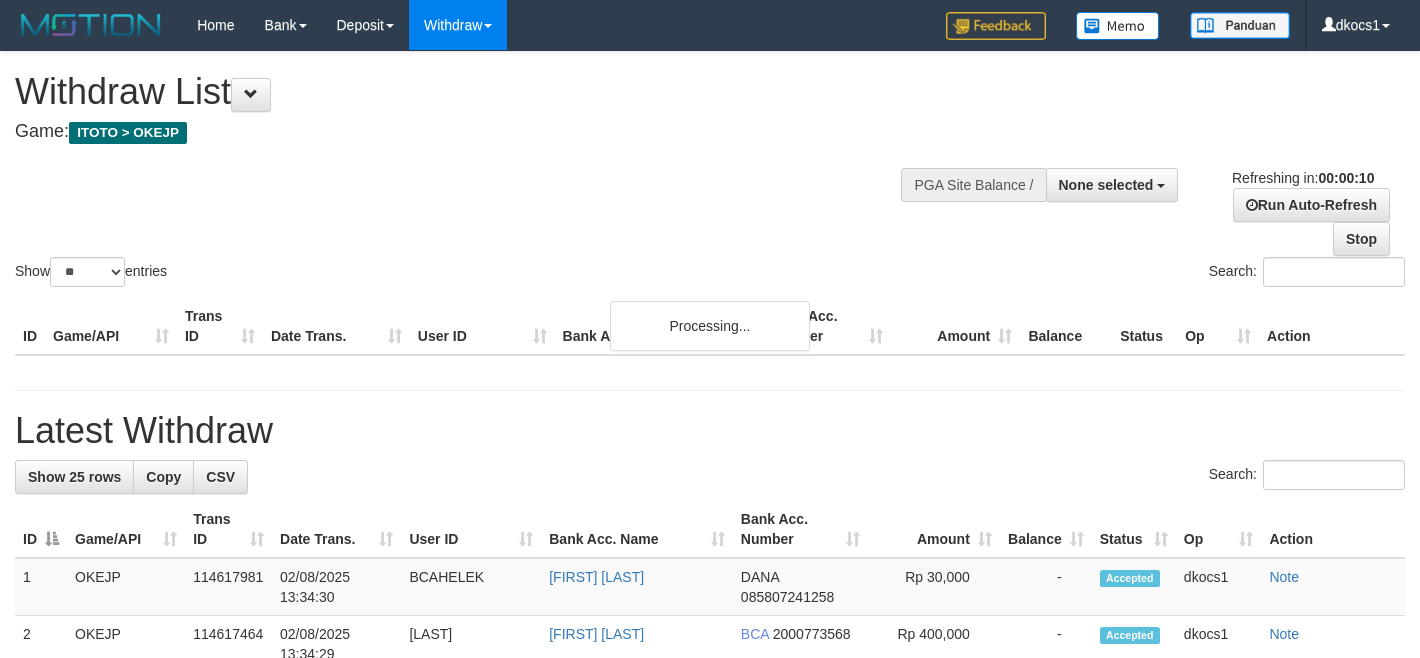 select 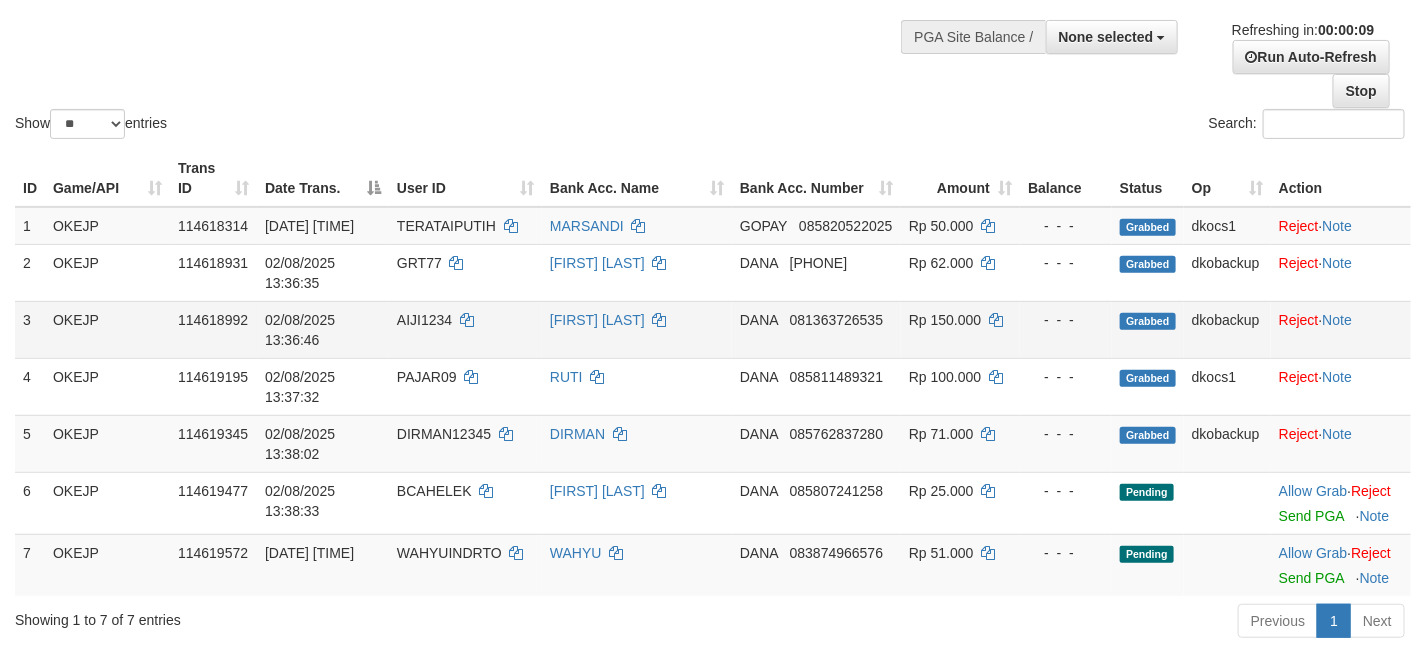 scroll, scrollTop: 150, scrollLeft: 0, axis: vertical 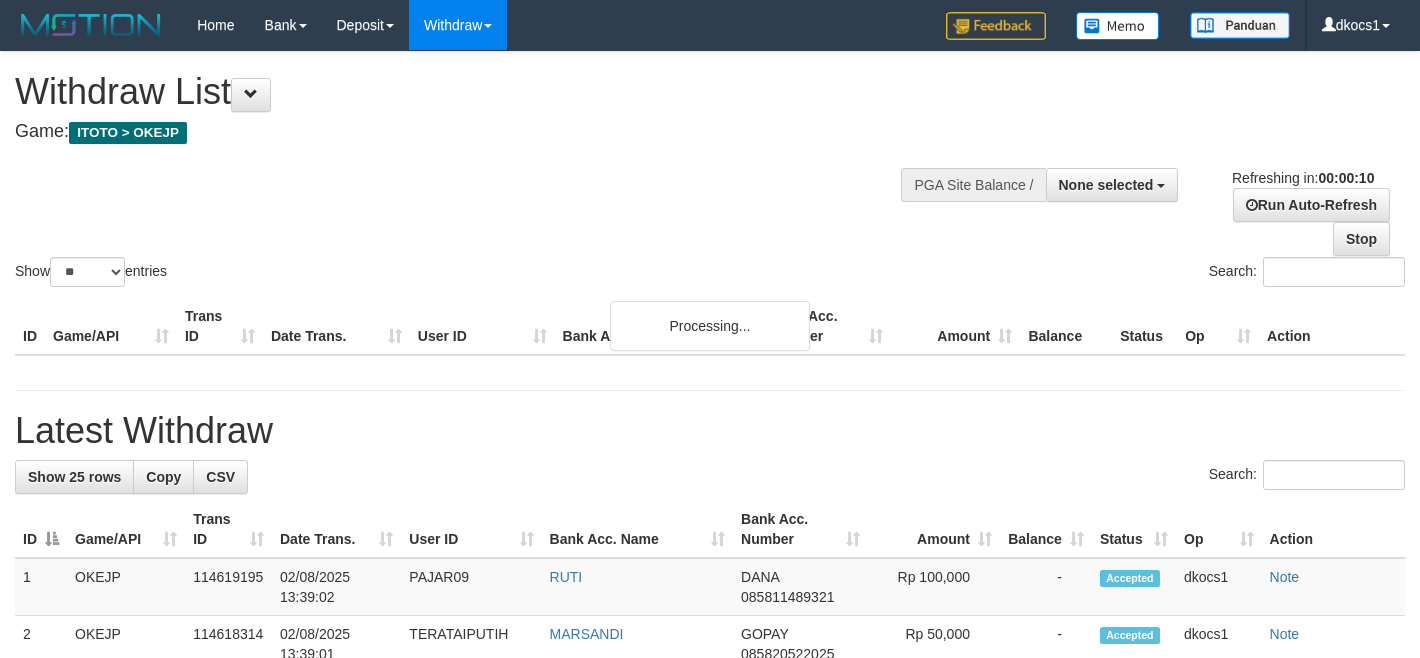select 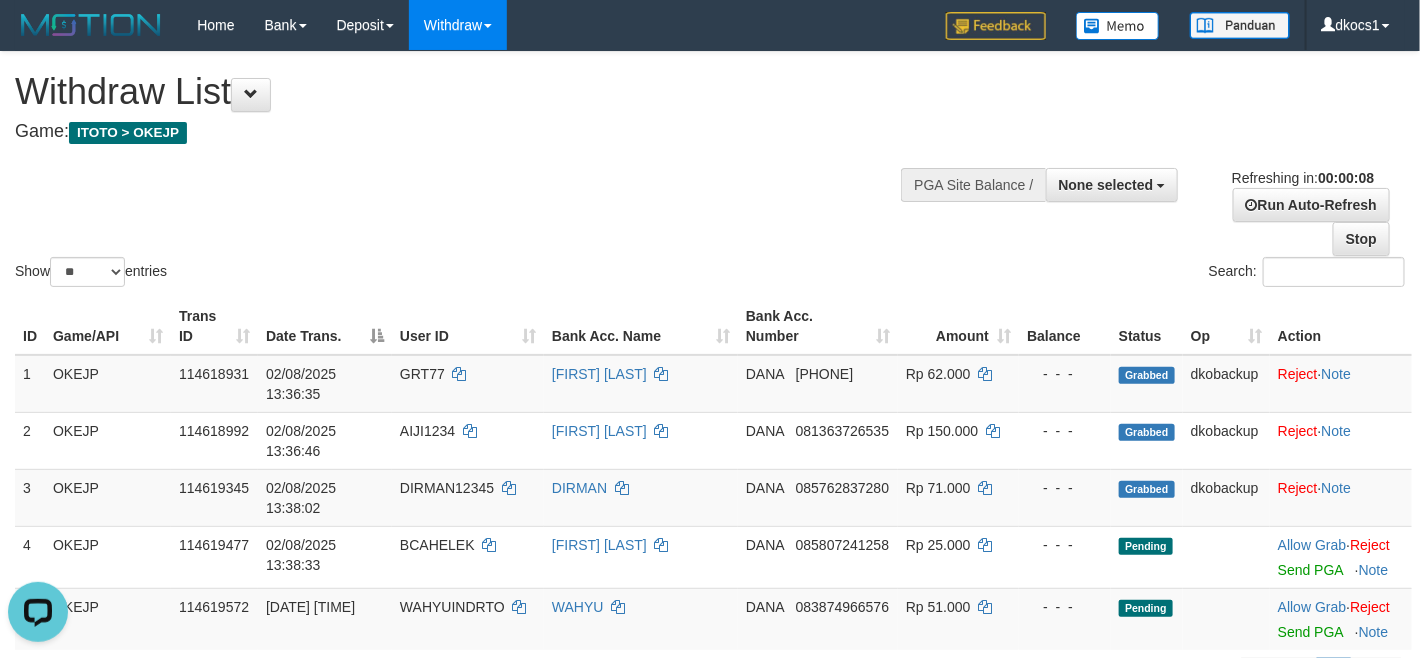 scroll, scrollTop: 0, scrollLeft: 0, axis: both 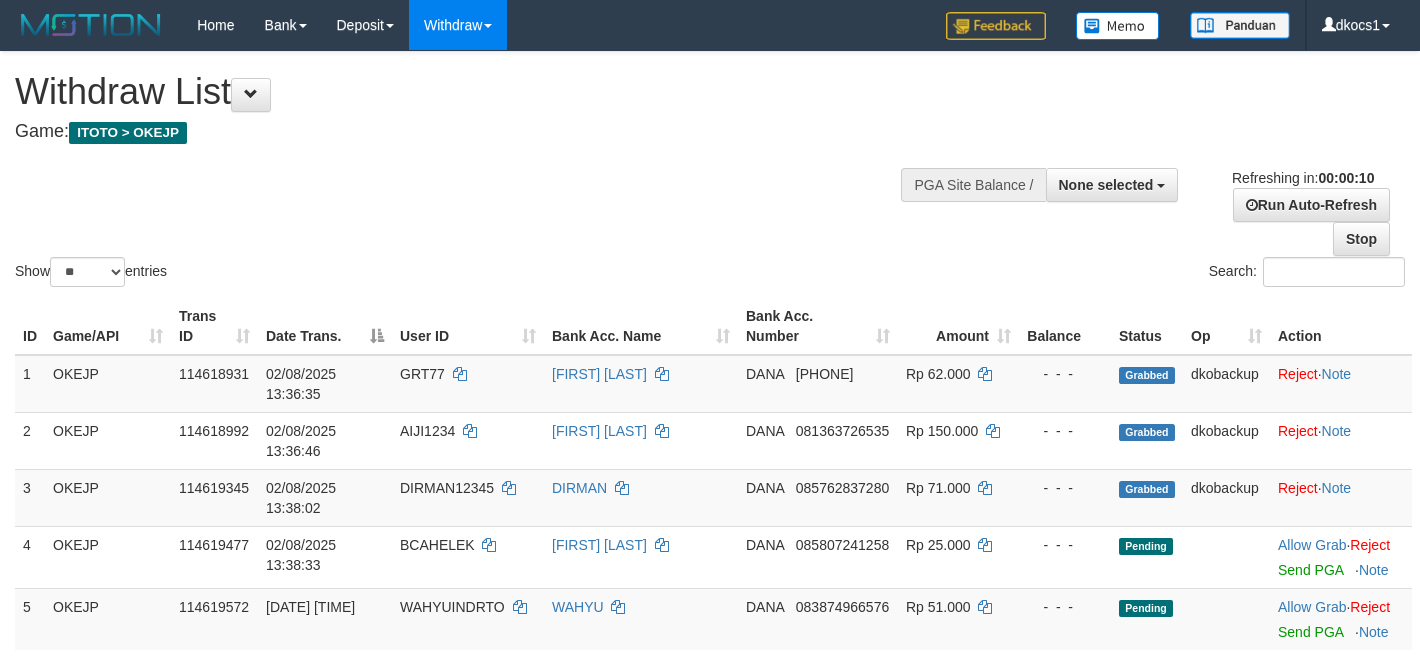select 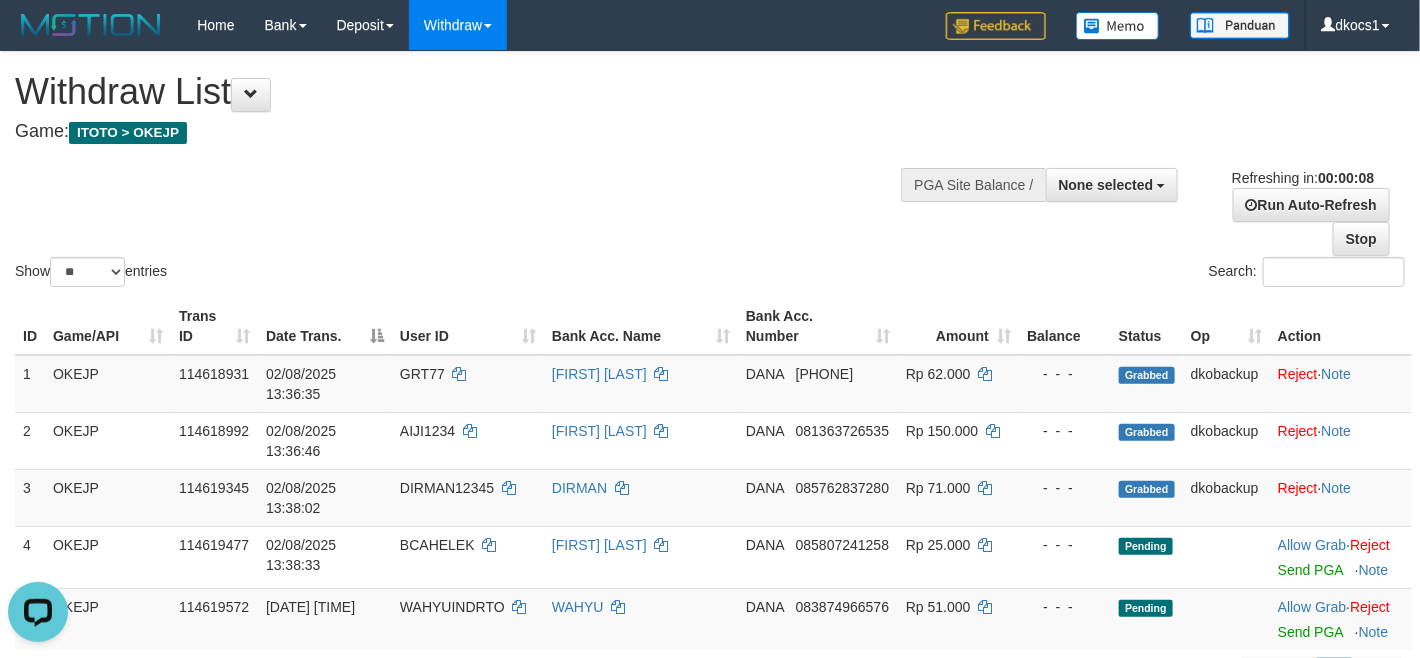 scroll, scrollTop: 0, scrollLeft: 0, axis: both 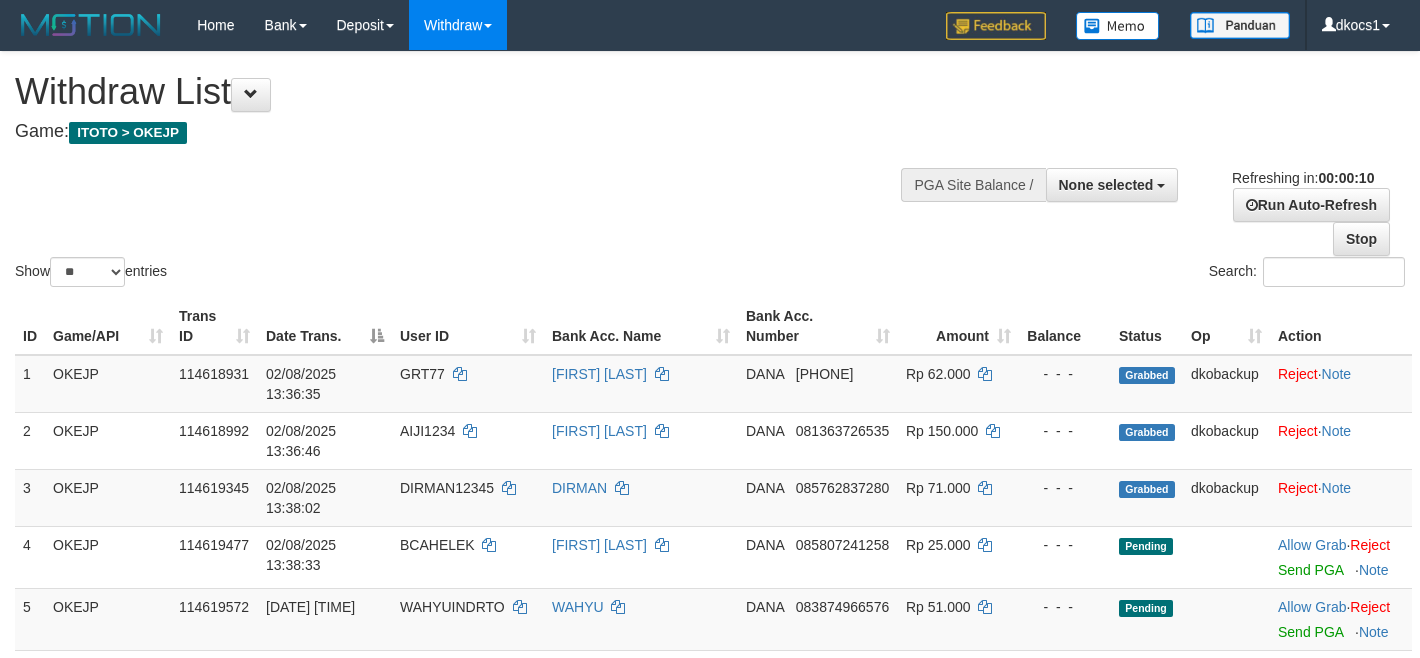 select 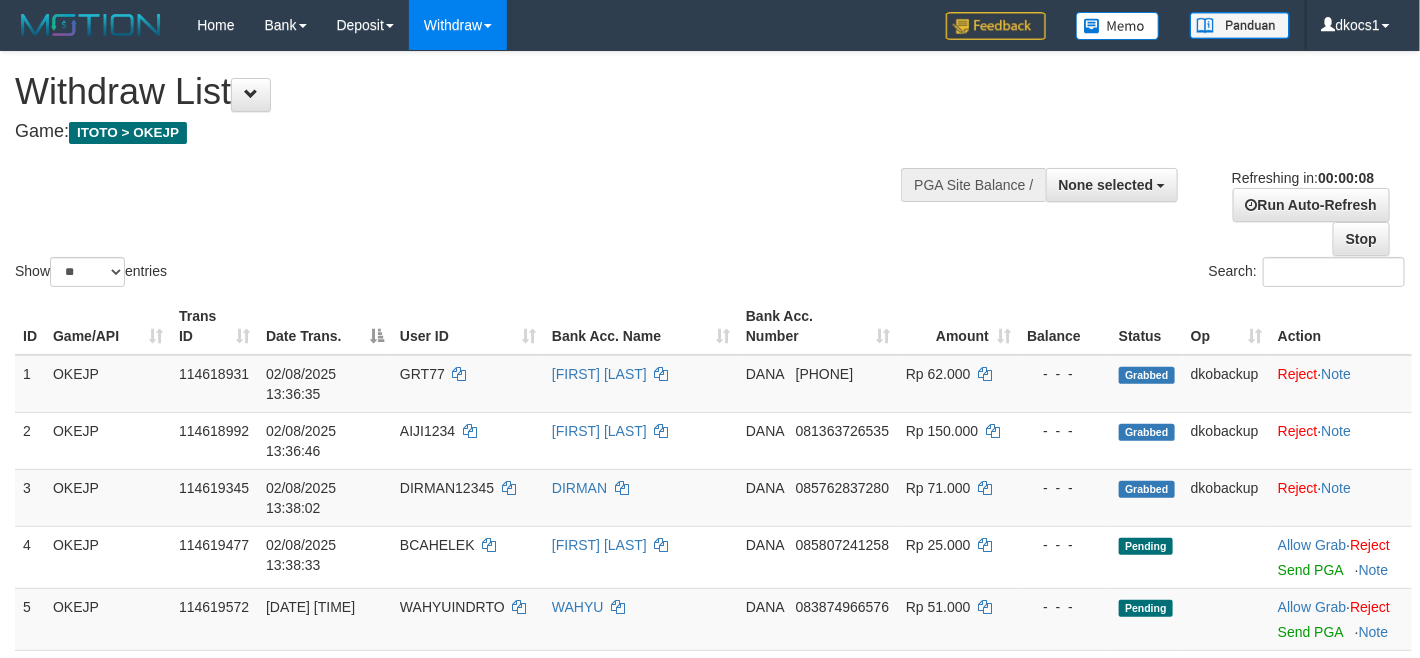 scroll, scrollTop: 150, scrollLeft: 0, axis: vertical 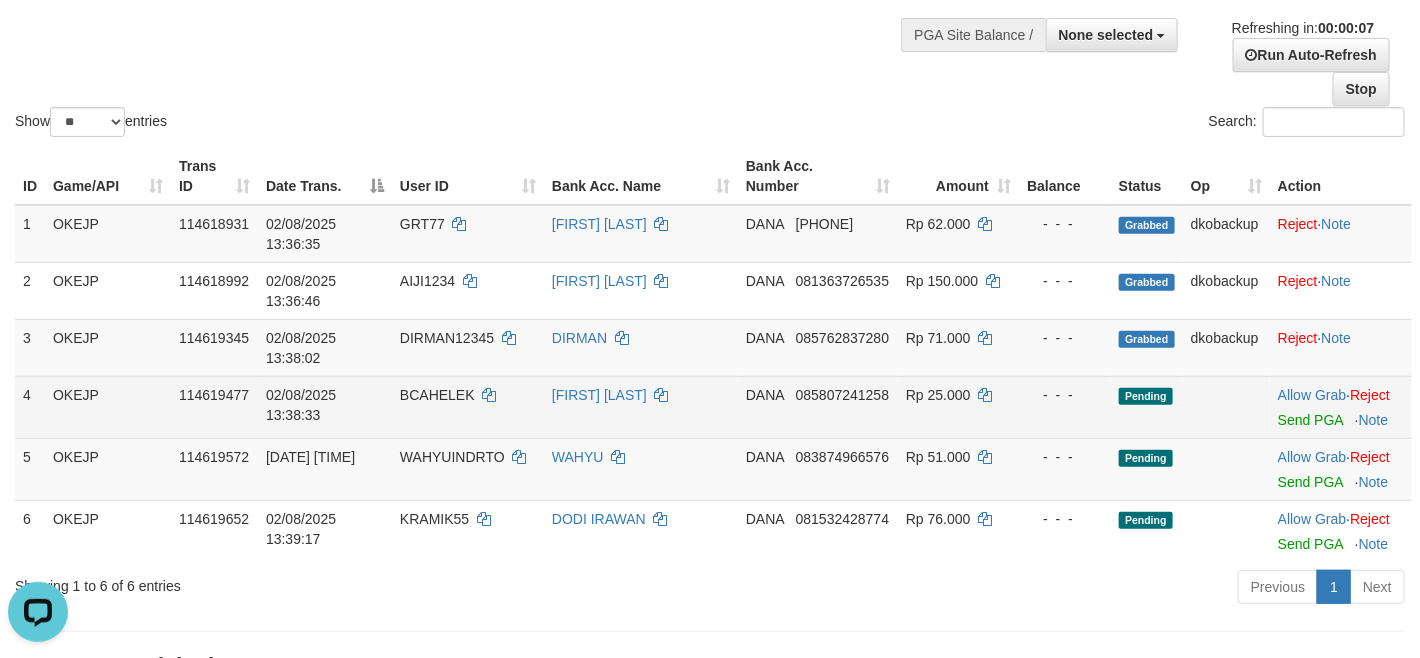 click on "Allow Grab   ·    Reject Send PGA     ·    Note" at bounding box center [1341, 407] 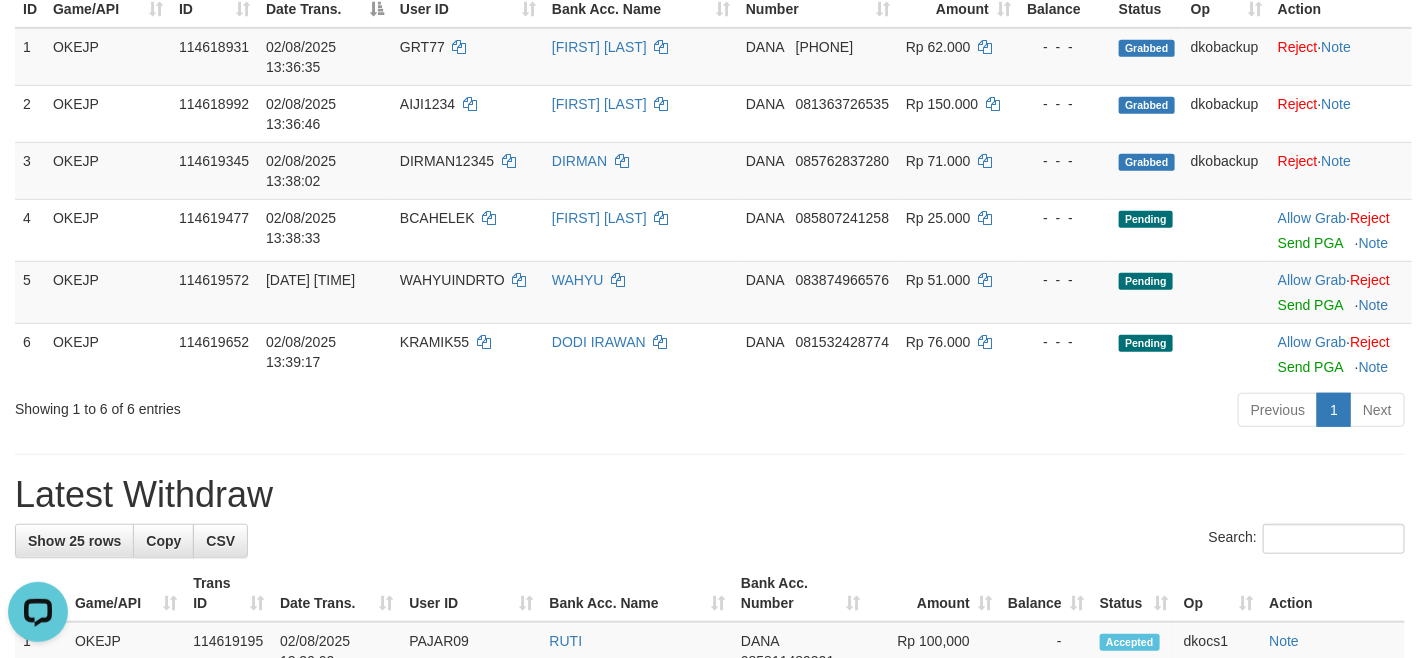 scroll, scrollTop: 276, scrollLeft: 0, axis: vertical 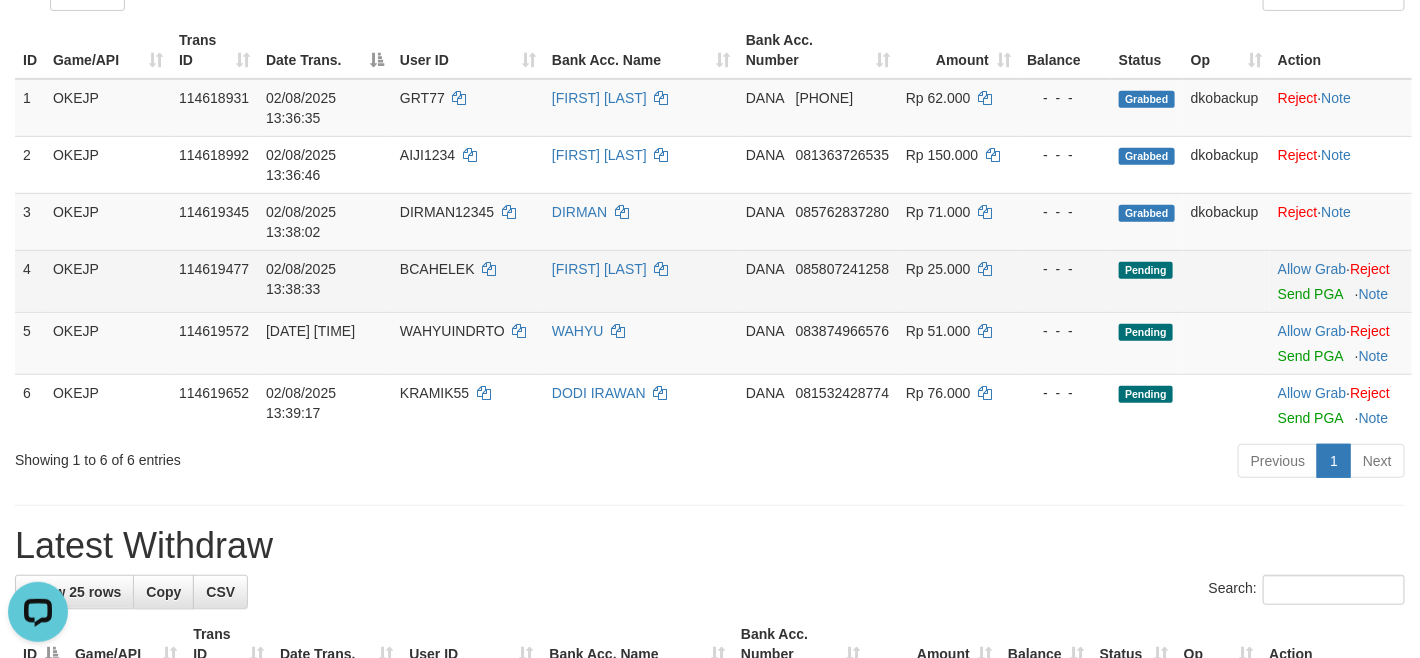 click on "Allow Grab   ·    Reject Send PGA     ·    Note" at bounding box center [1341, 281] 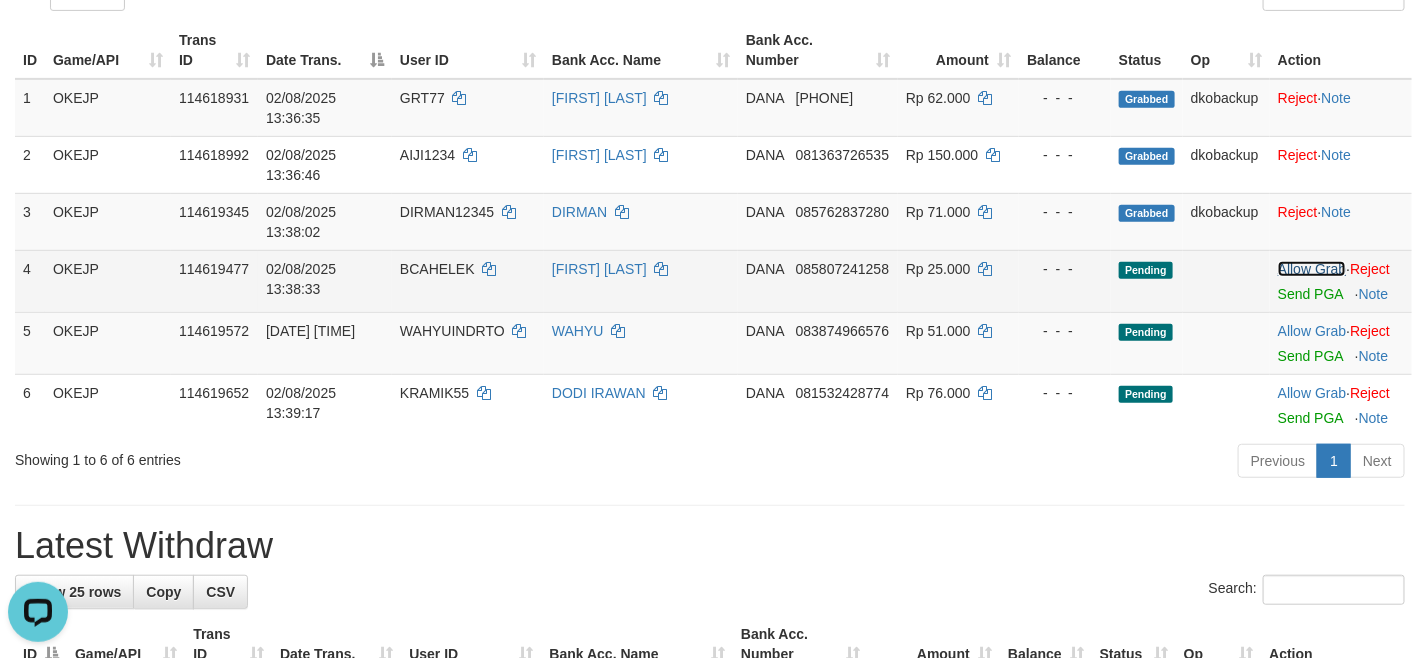click on "Allow Grab" at bounding box center (1312, 269) 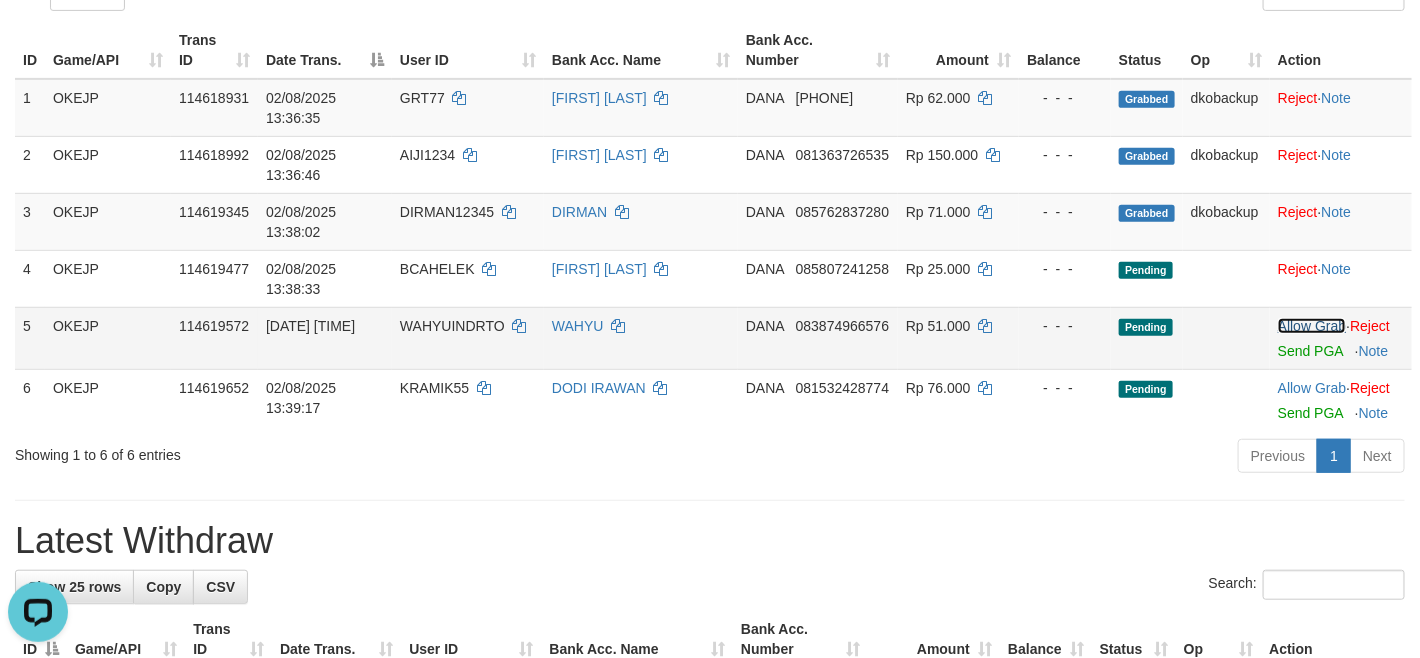 click on "Allow Grab" at bounding box center (1312, 326) 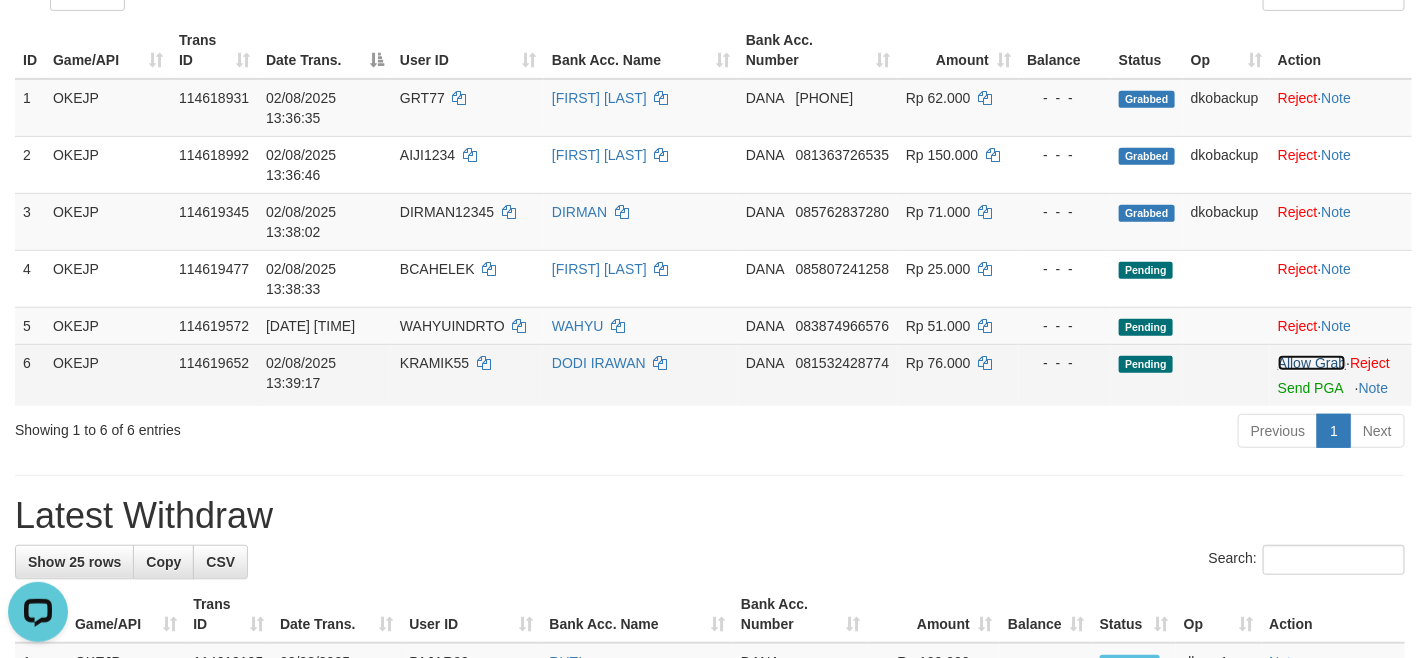 click on "Allow Grab" at bounding box center [1312, 363] 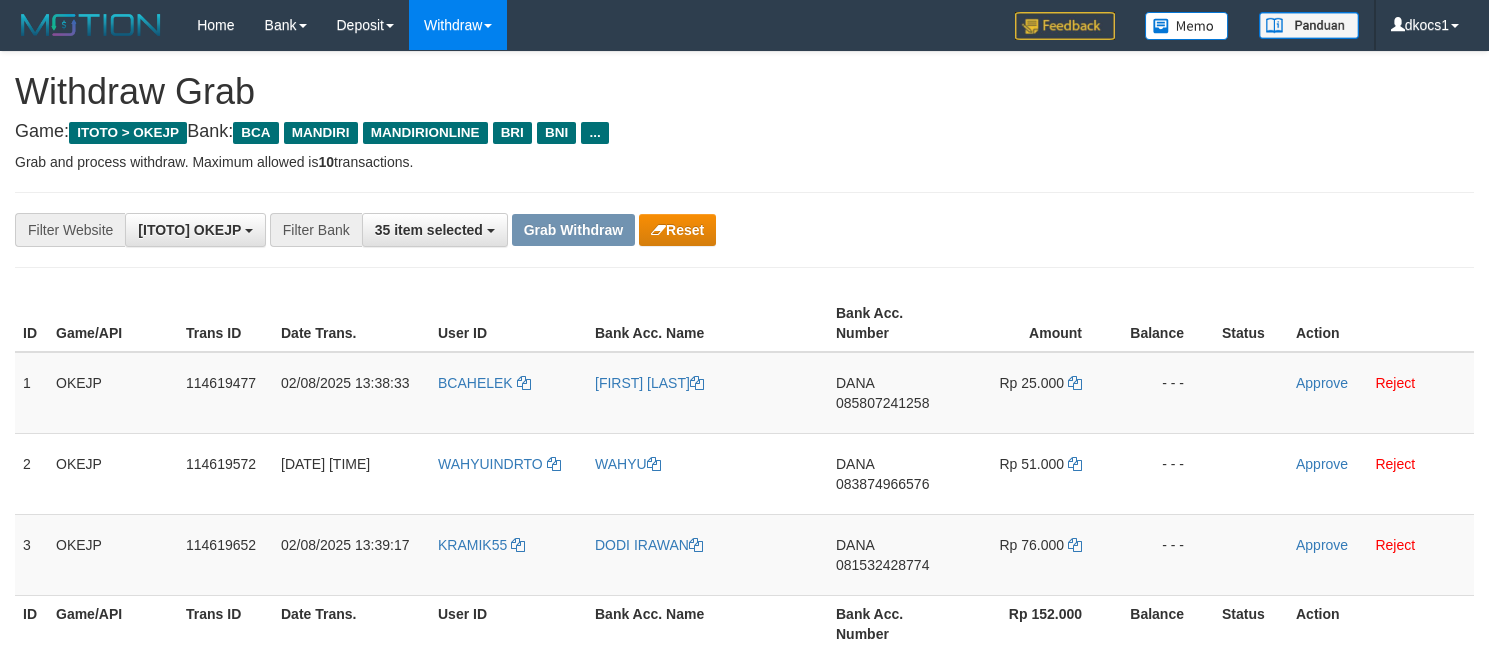 scroll, scrollTop: 0, scrollLeft: 0, axis: both 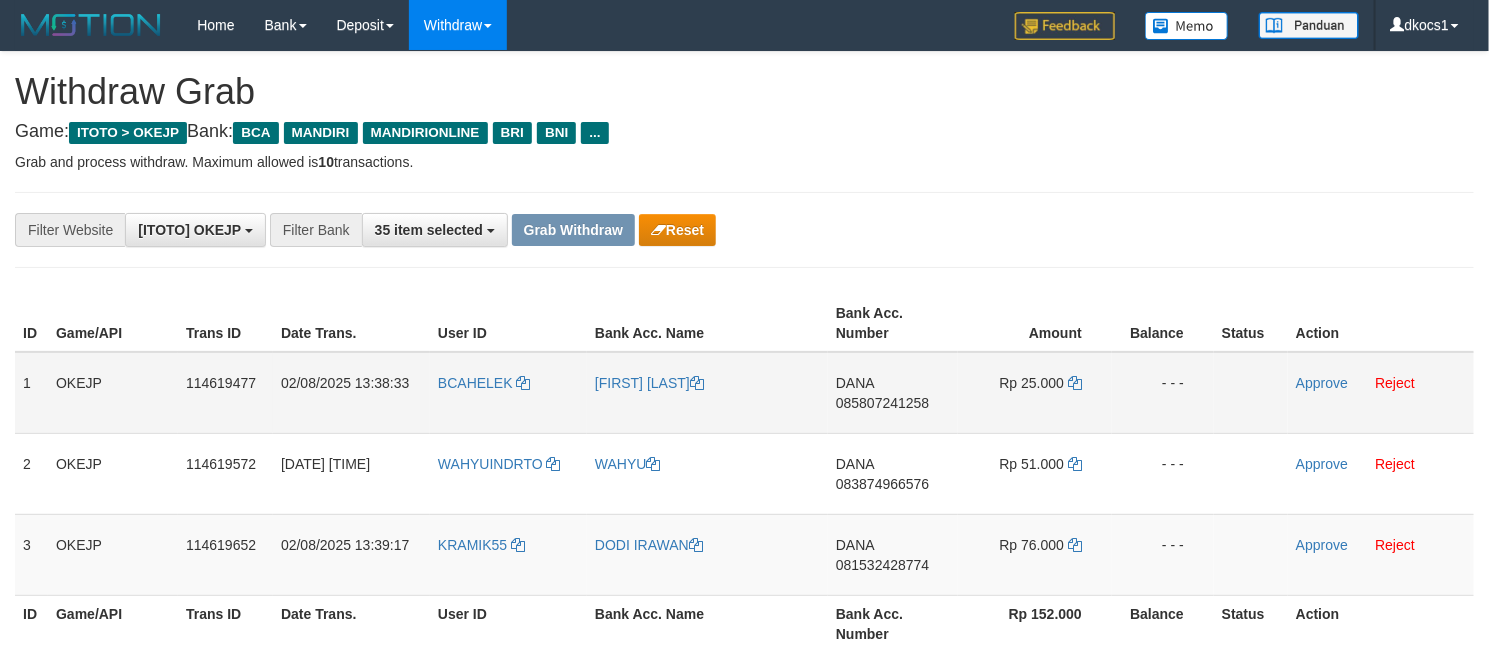 click on "BCAHELEK" at bounding box center (508, 393) 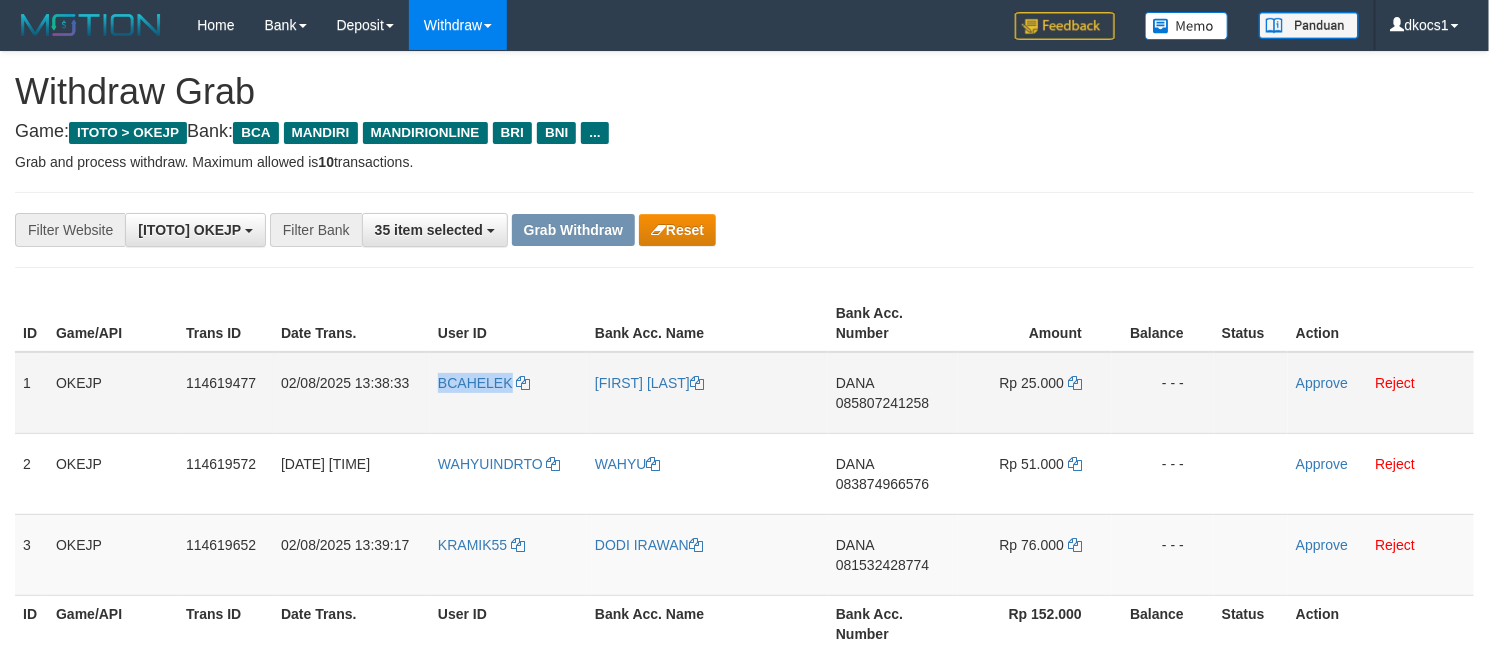 click on "BCAHELEK" at bounding box center (508, 393) 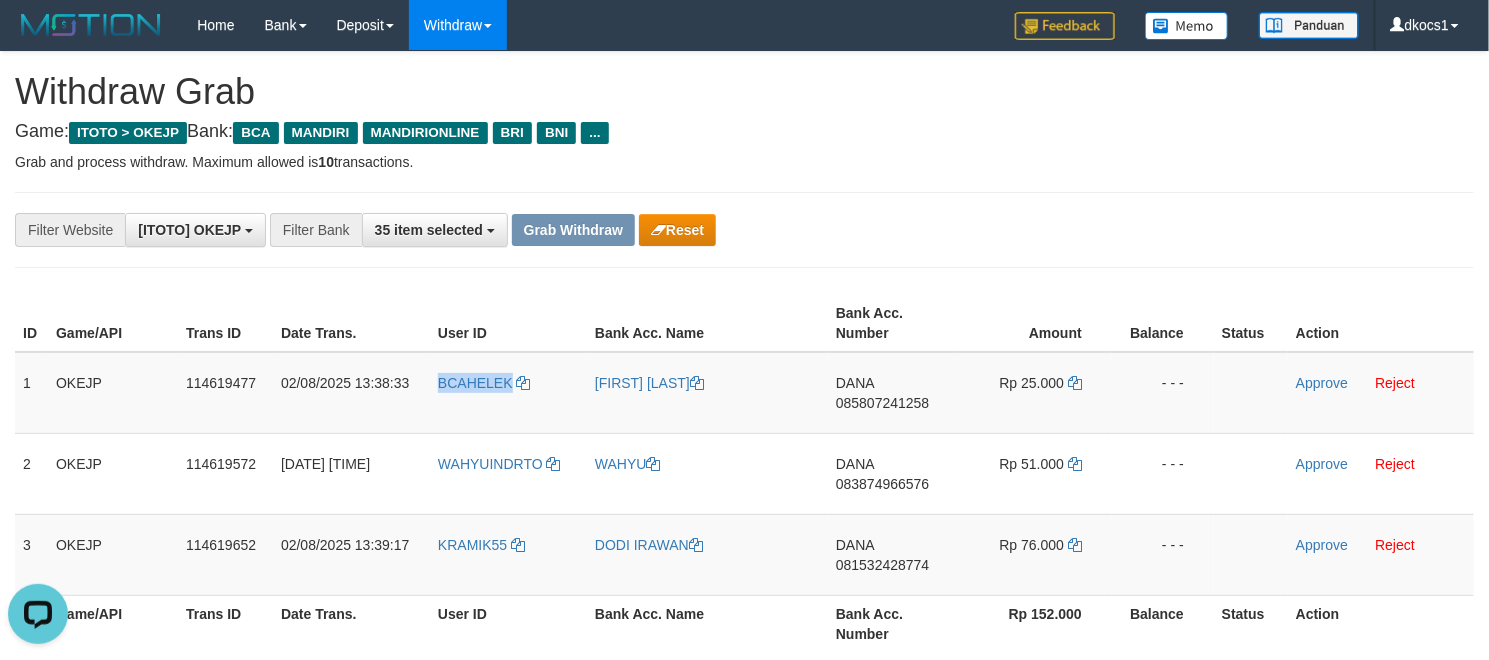 scroll, scrollTop: 0, scrollLeft: 0, axis: both 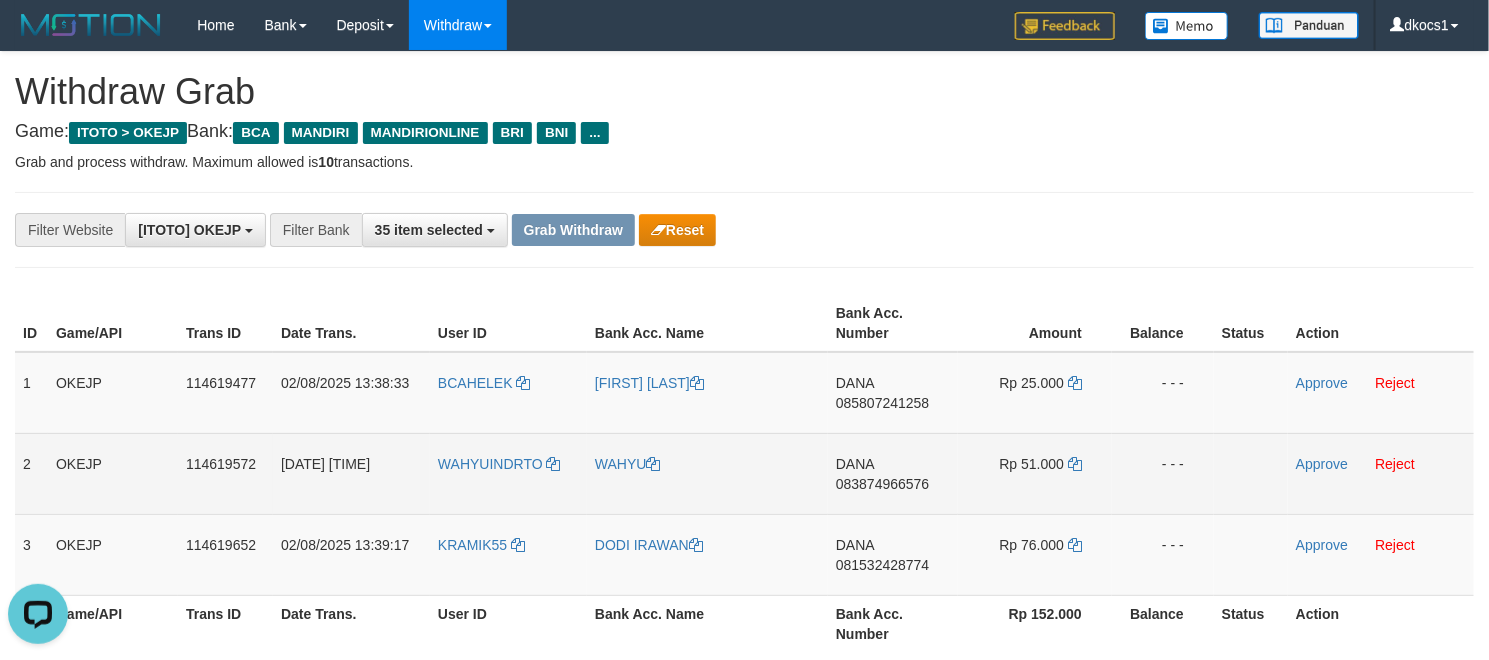 click on "WAHYUINDRTO" at bounding box center (508, 473) 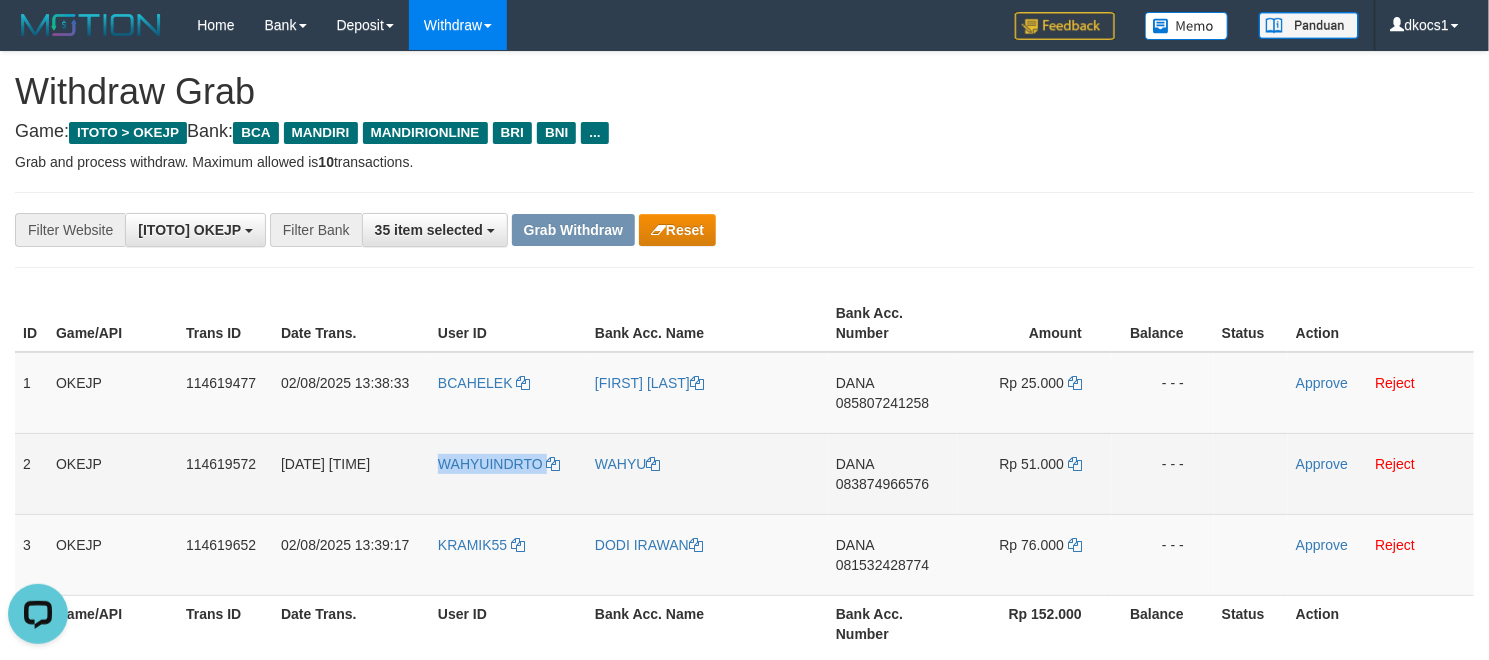 click on "WAHYUINDRTO" at bounding box center [508, 473] 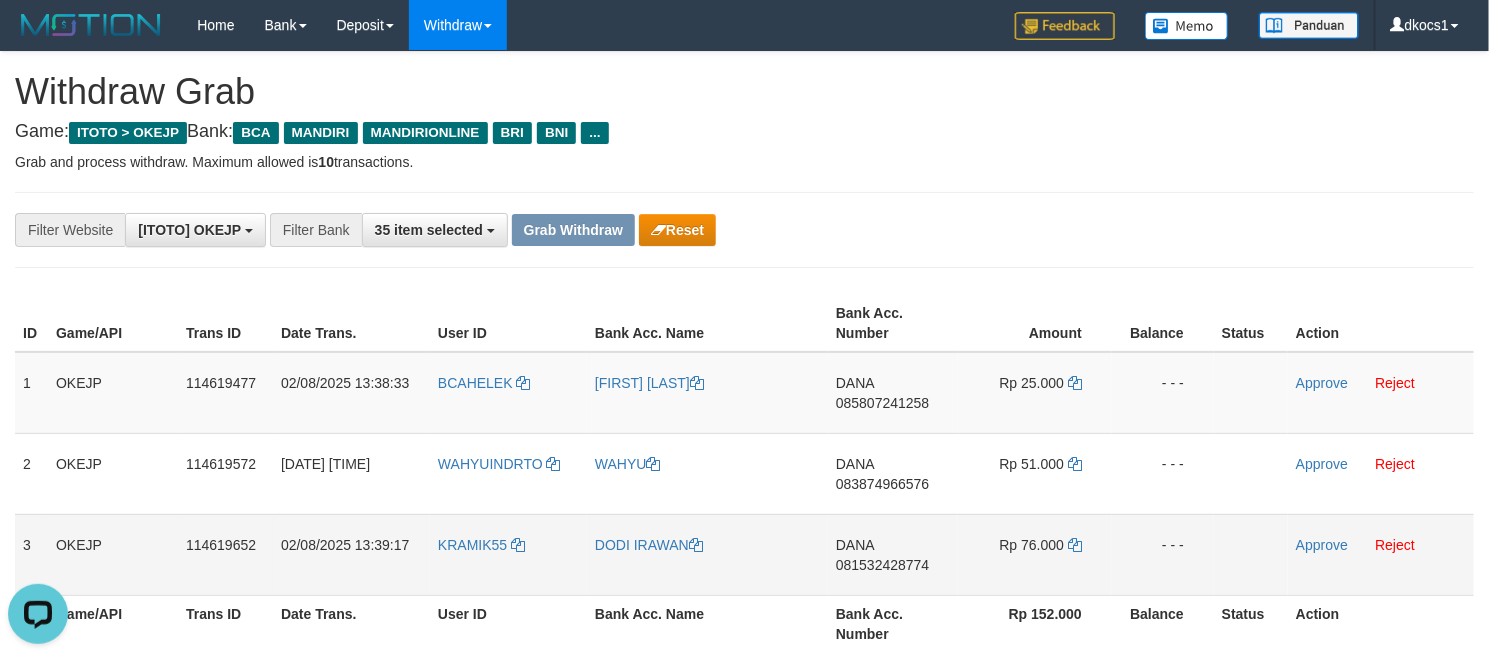 click on "KRAMIK55" at bounding box center [508, 554] 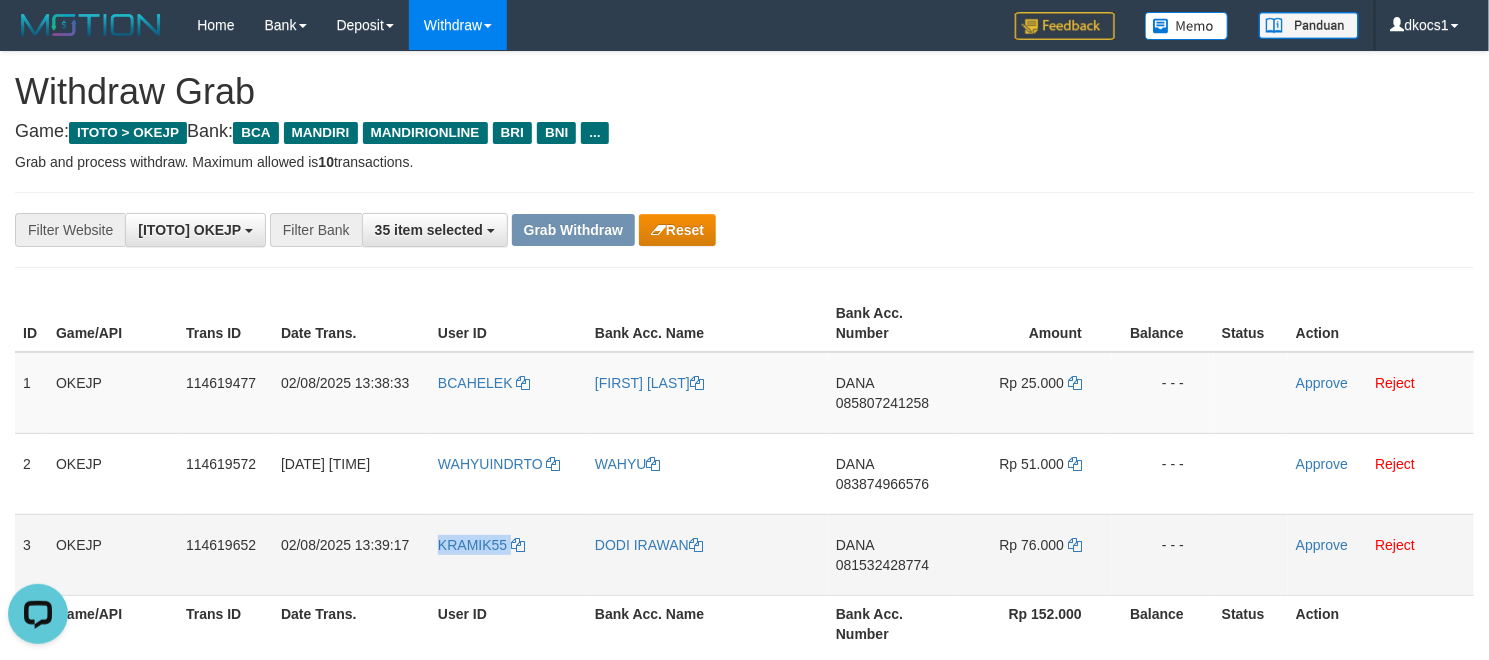 click on "KRAMIK55" at bounding box center (508, 554) 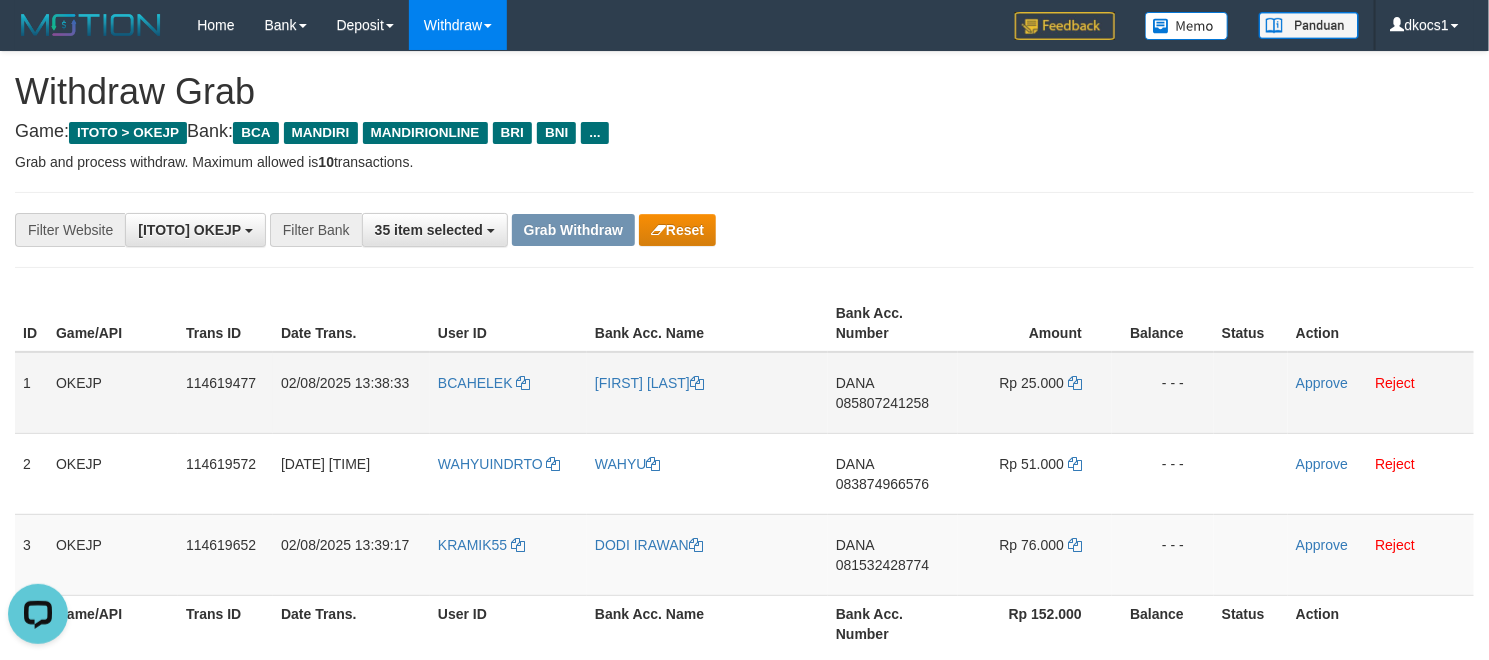 click on "BCAHELEK" at bounding box center [508, 393] 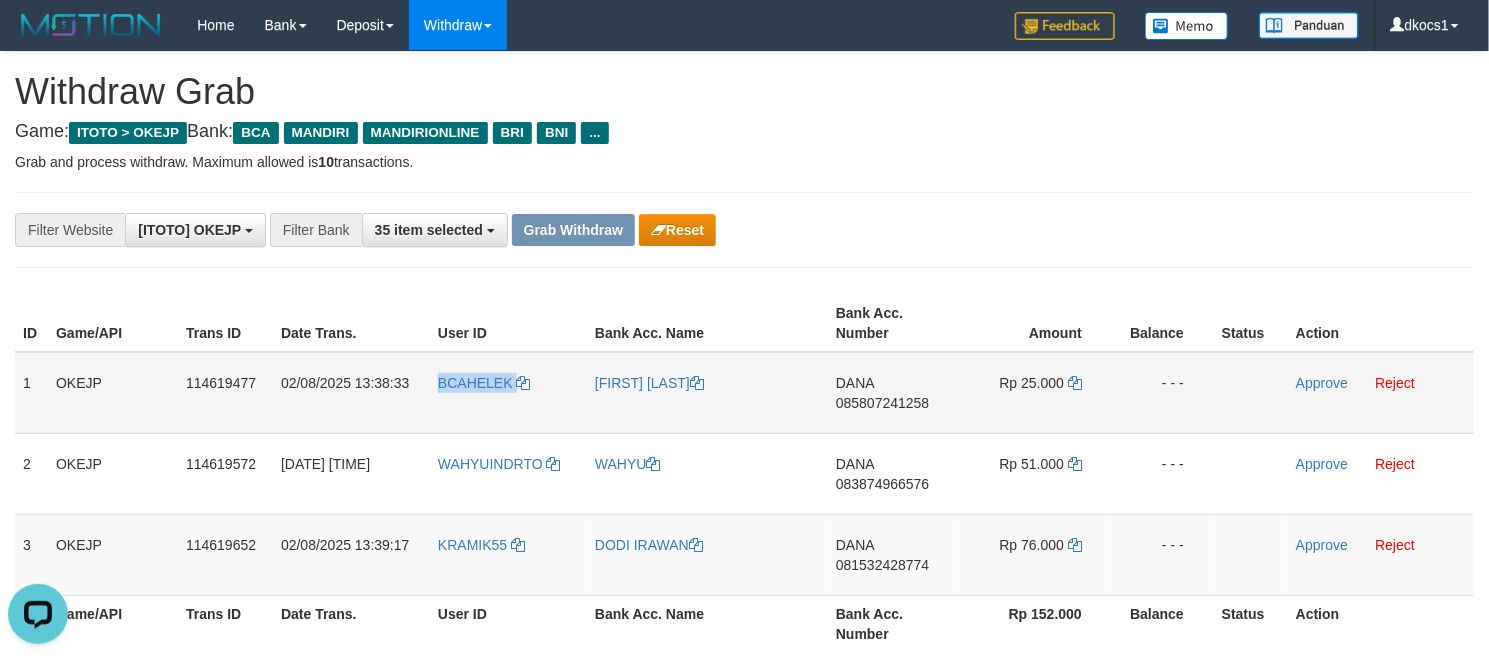 click on "BCAHELEK" at bounding box center (508, 393) 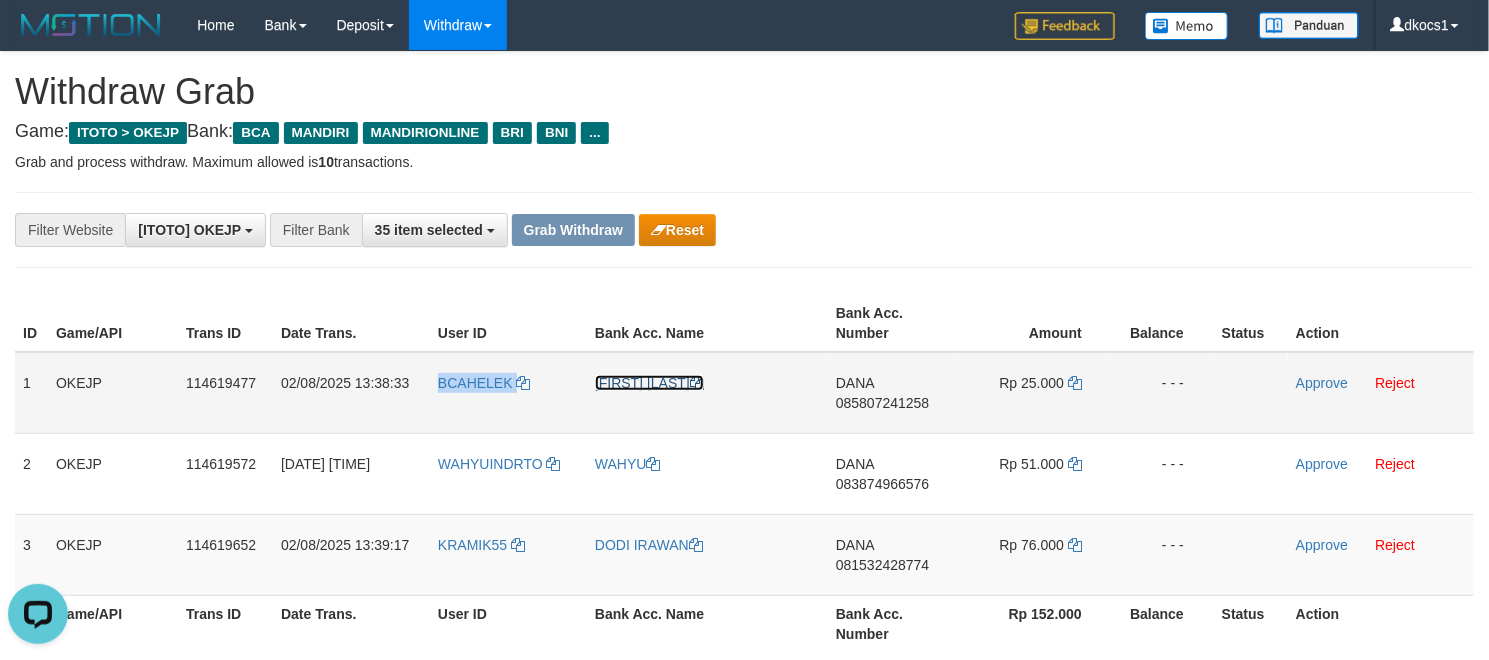 click on "[FIRST] [LAST]" at bounding box center (649, 383) 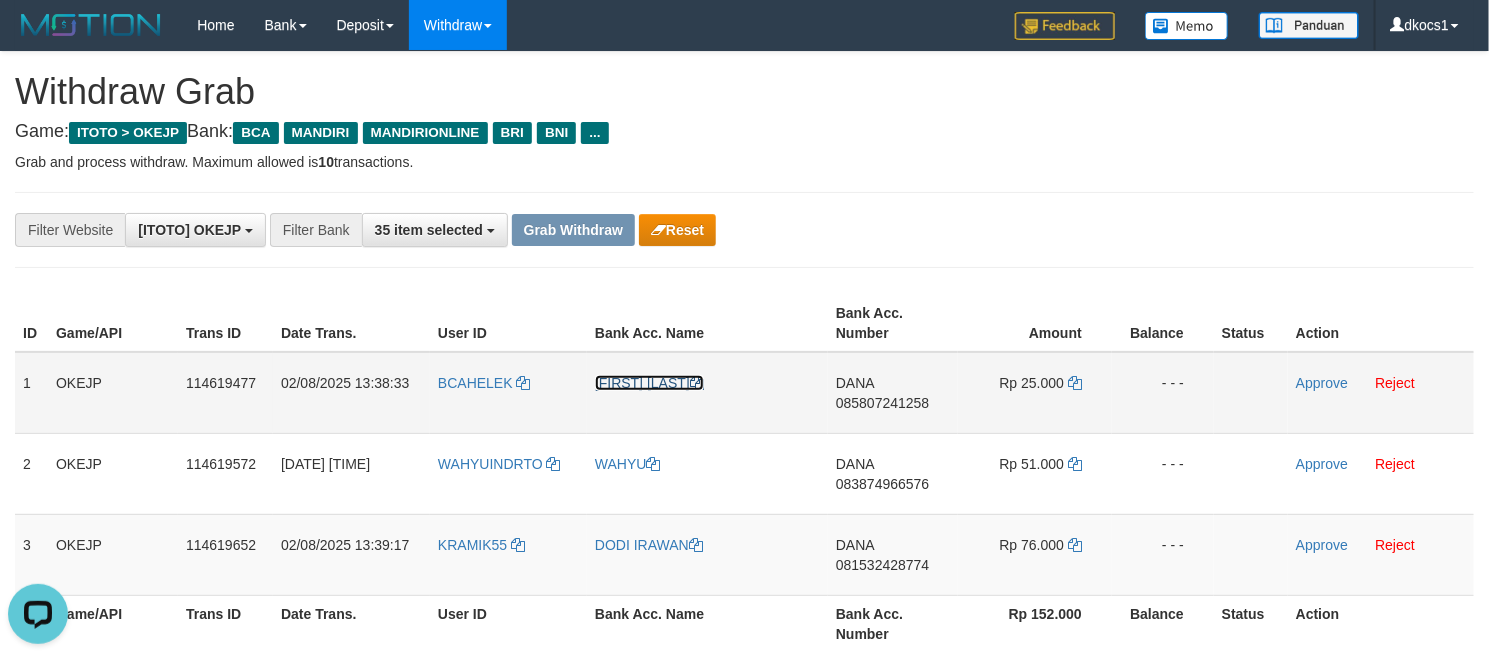click on "[FIRST] [LAST]" at bounding box center (649, 383) 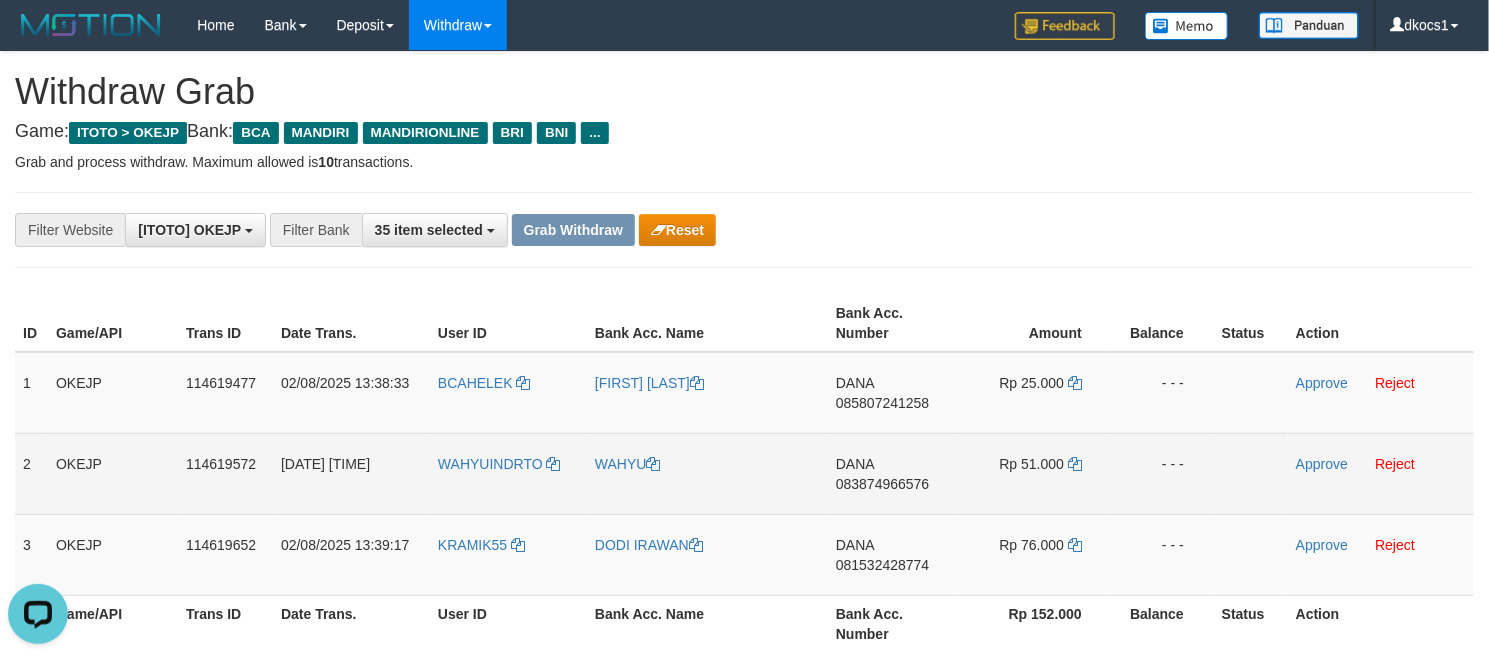 click on "WAHYUINDRTO" at bounding box center (508, 473) 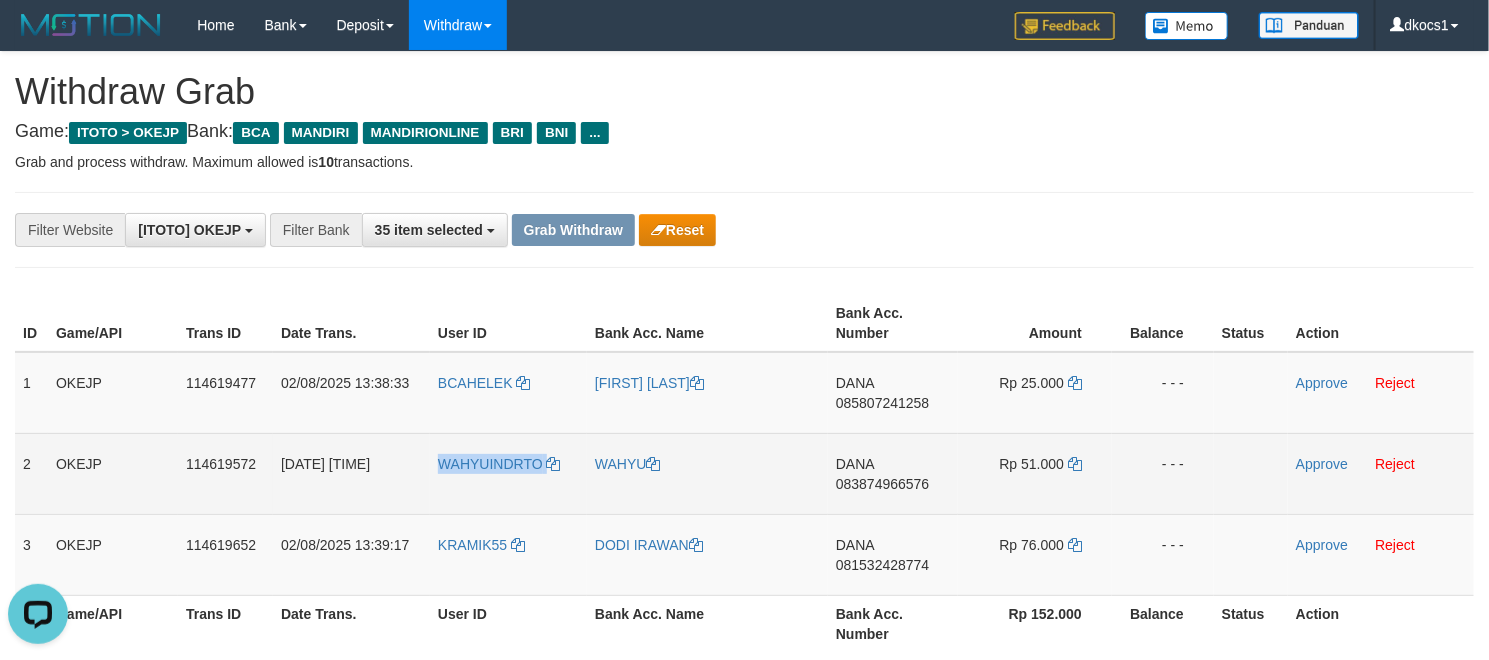 click on "WAHYUINDRTO" at bounding box center (508, 473) 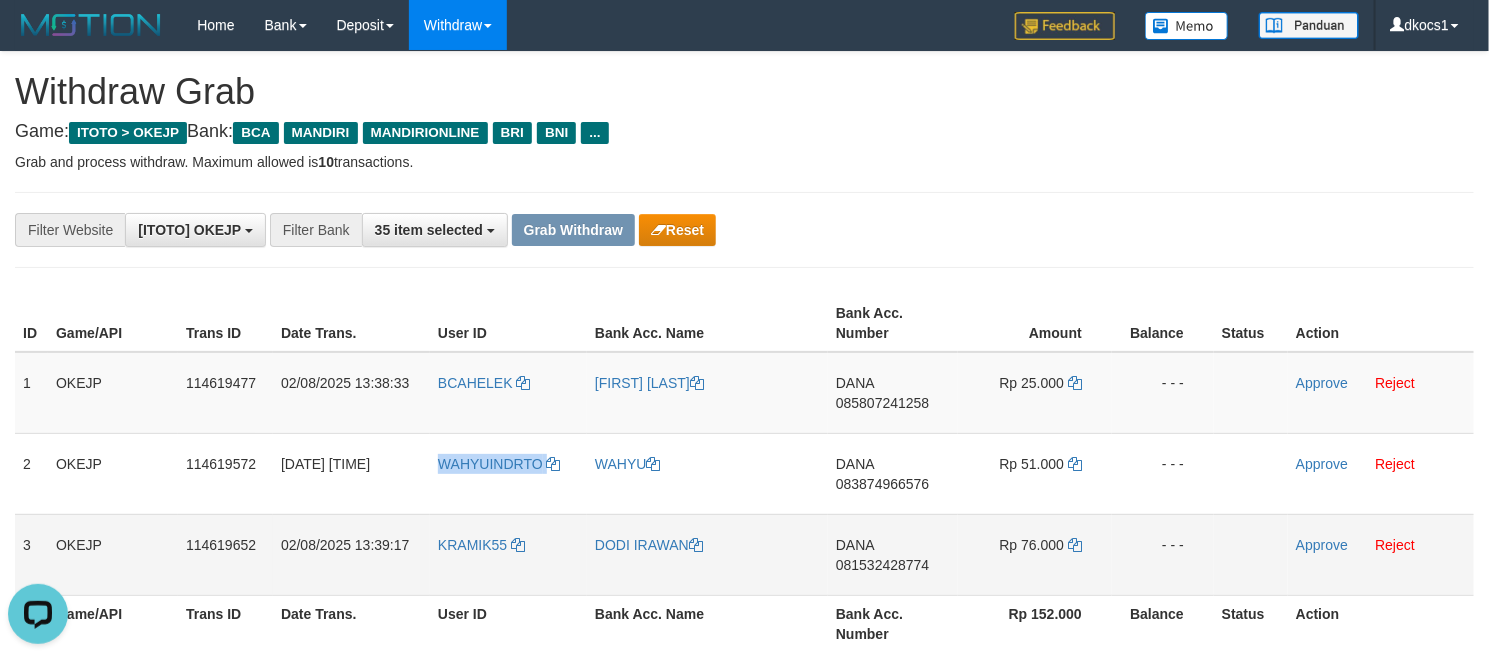 copy on "WAHYUINDRTO" 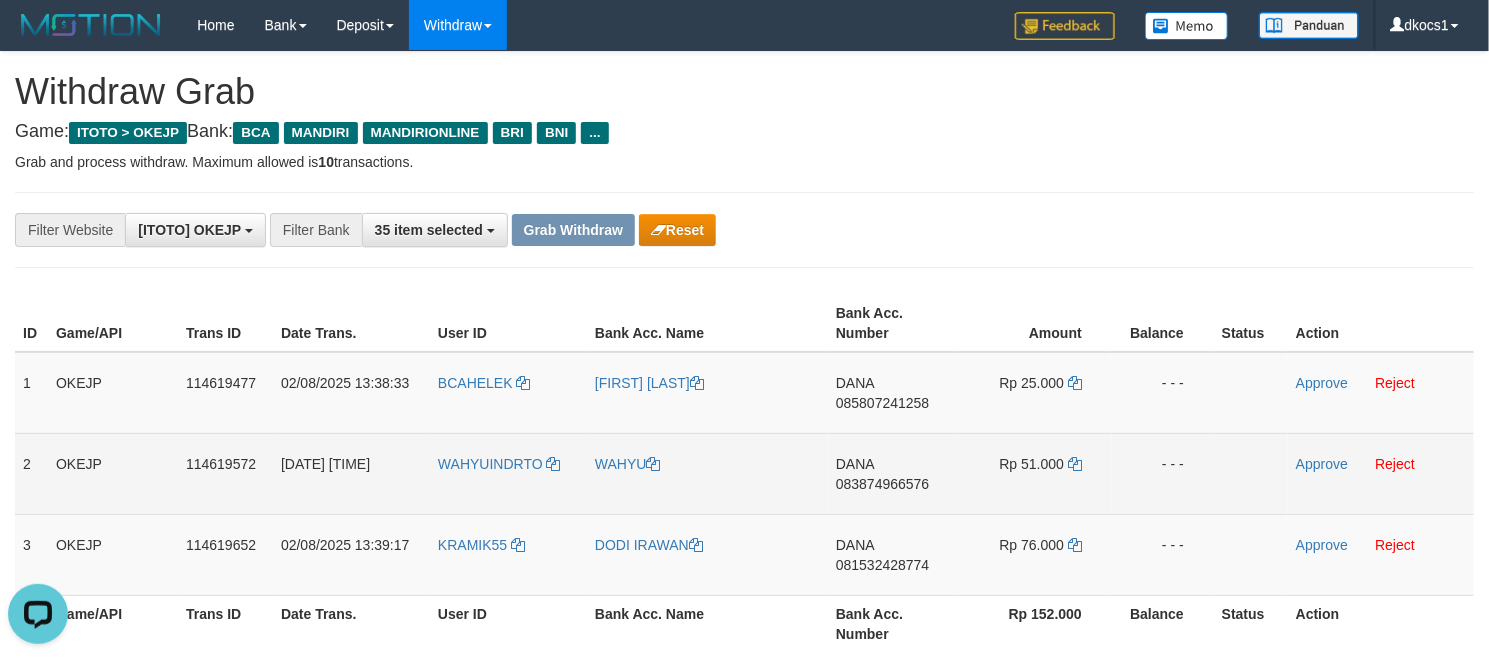 click on "WAHYU" at bounding box center [707, 473] 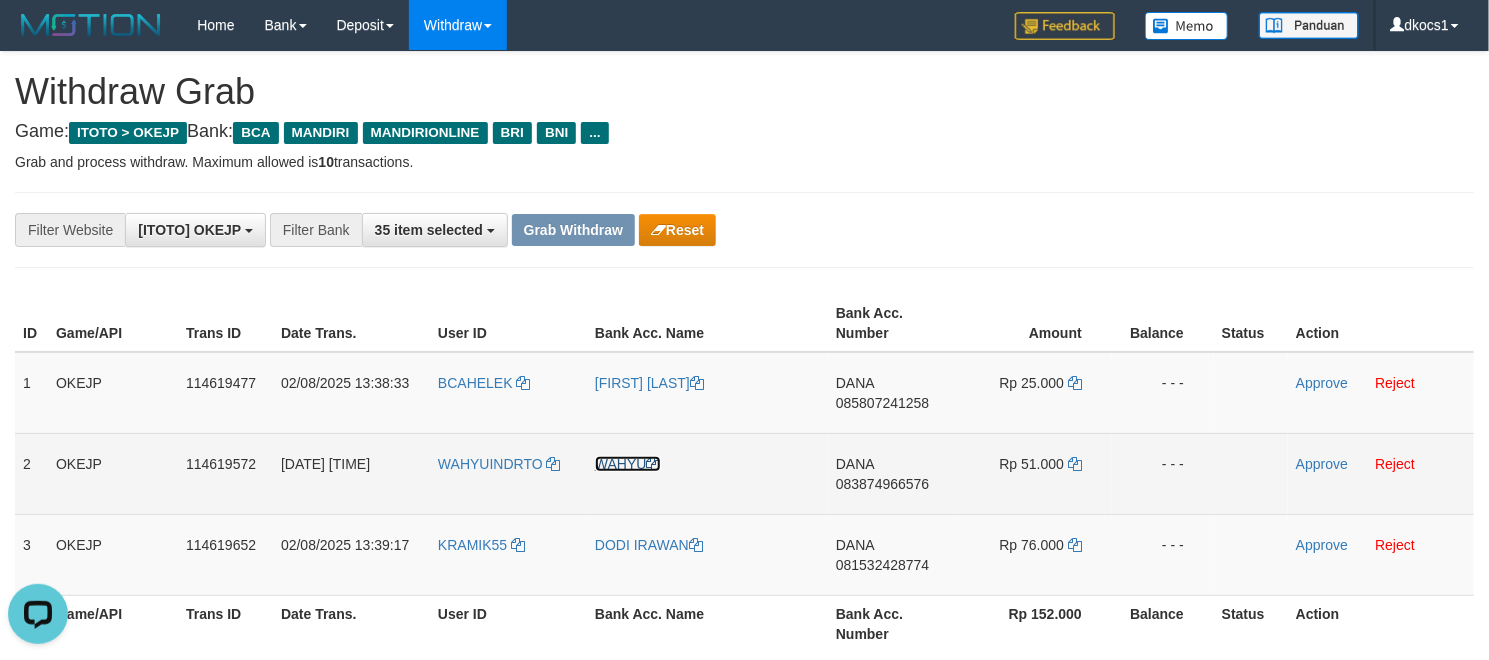 click on "WAHYU" at bounding box center [628, 464] 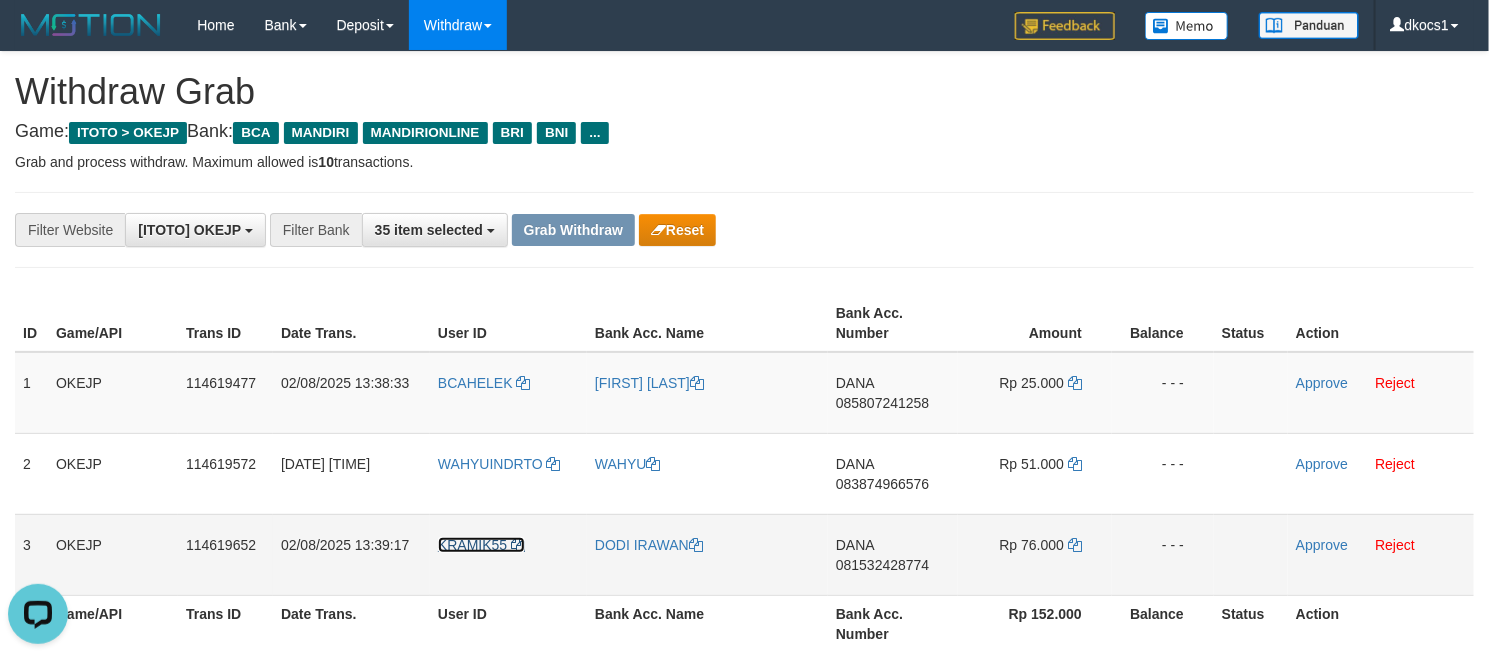 drag, startPoint x: 522, startPoint y: 552, endPoint x: 484, endPoint y: 552, distance: 38 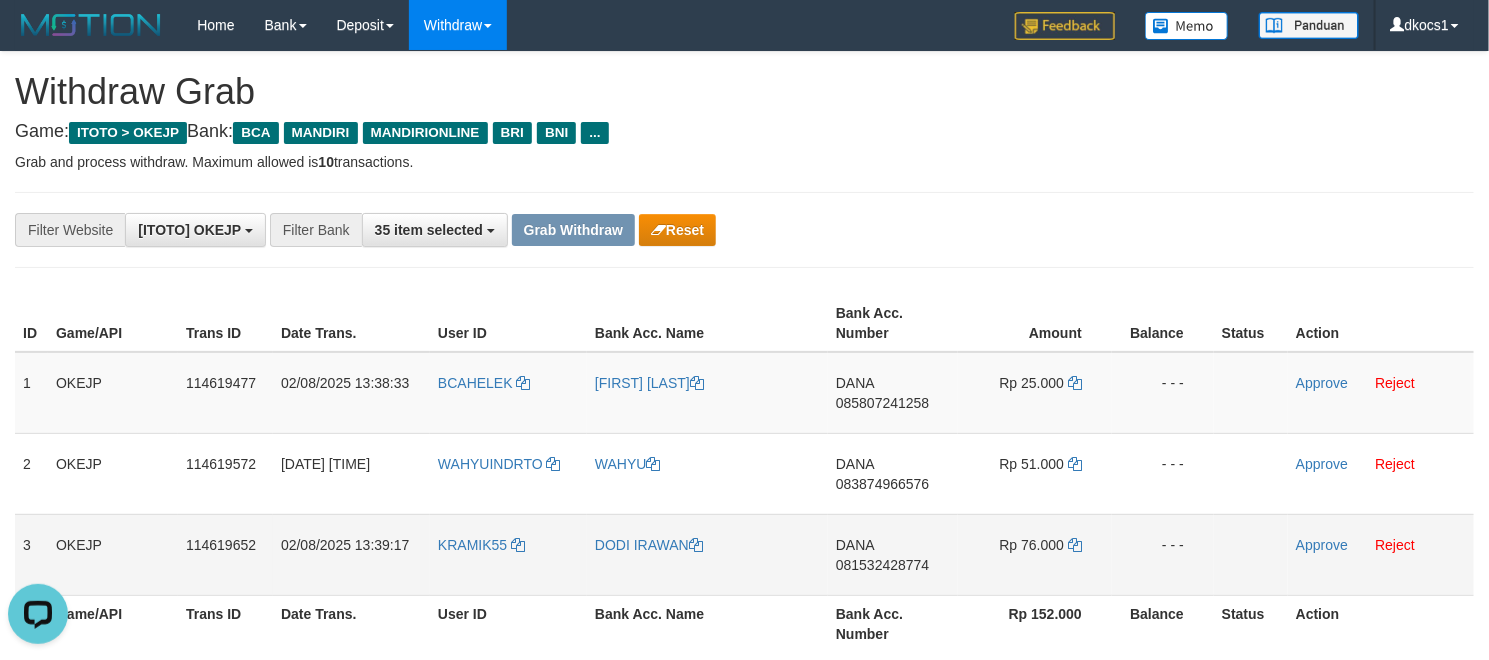 click on "KRAMIK55" at bounding box center [508, 554] 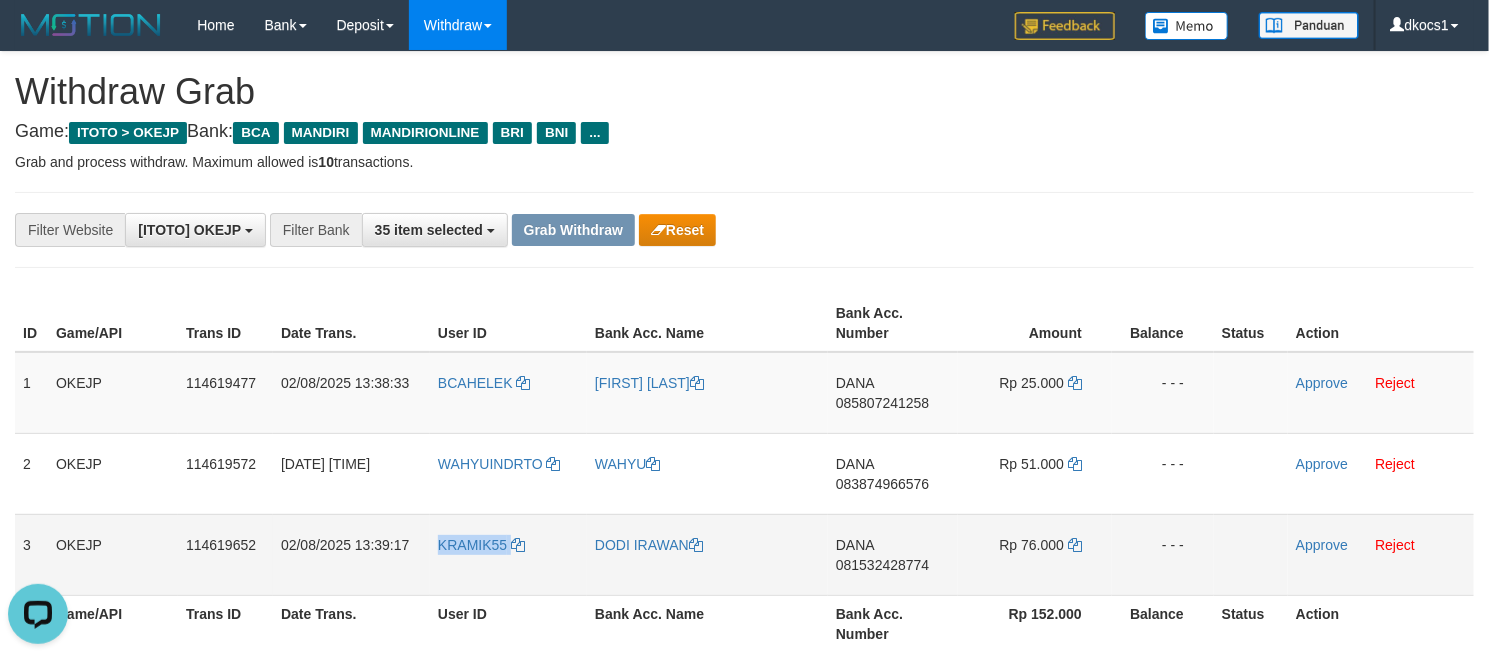 click on "KRAMIK55" at bounding box center (508, 554) 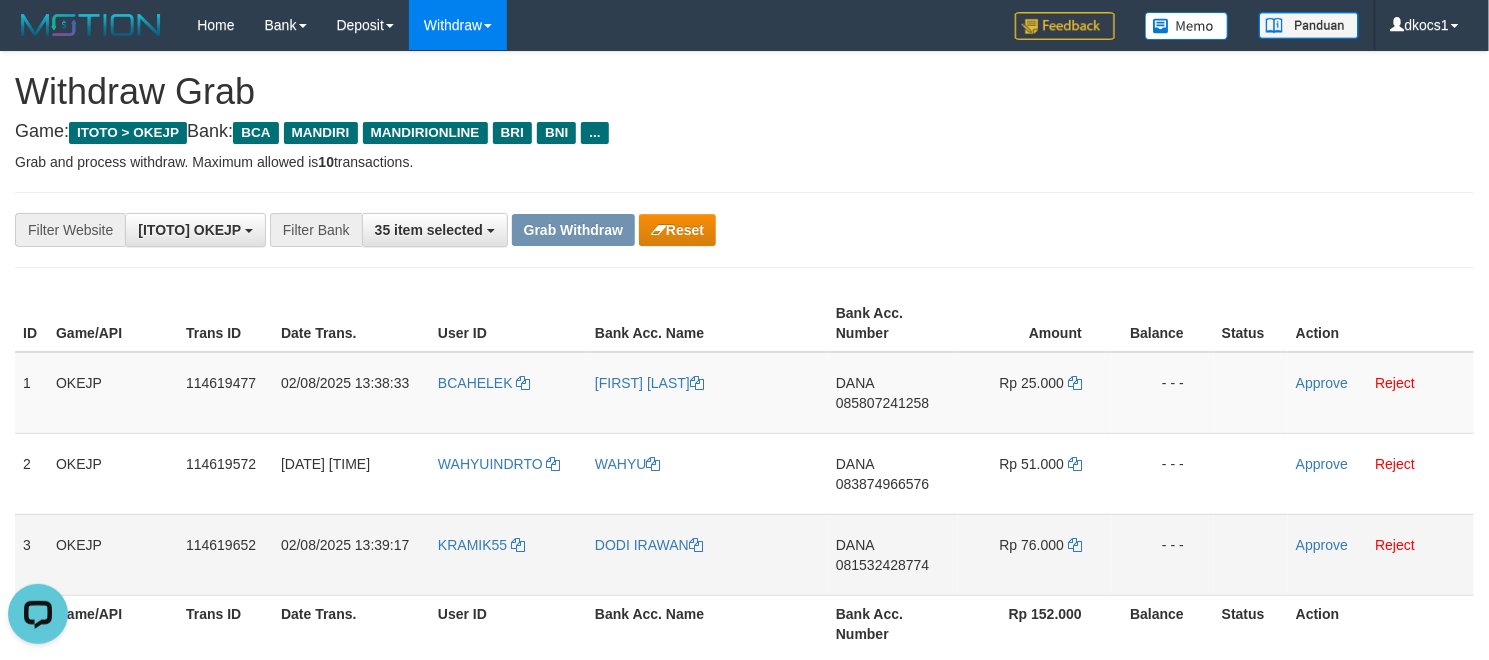 click on "DODI IRAWAN" at bounding box center [707, 554] 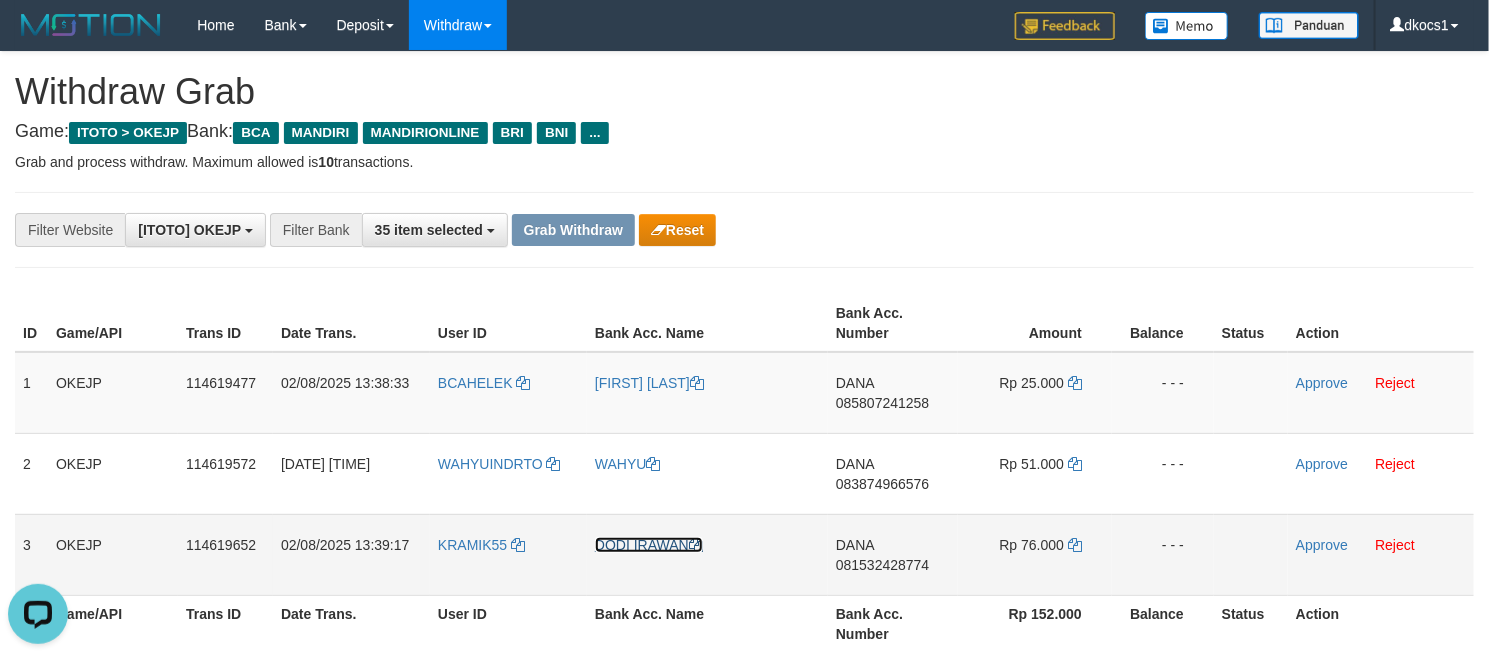 click on "DODI IRAWAN" at bounding box center (649, 545) 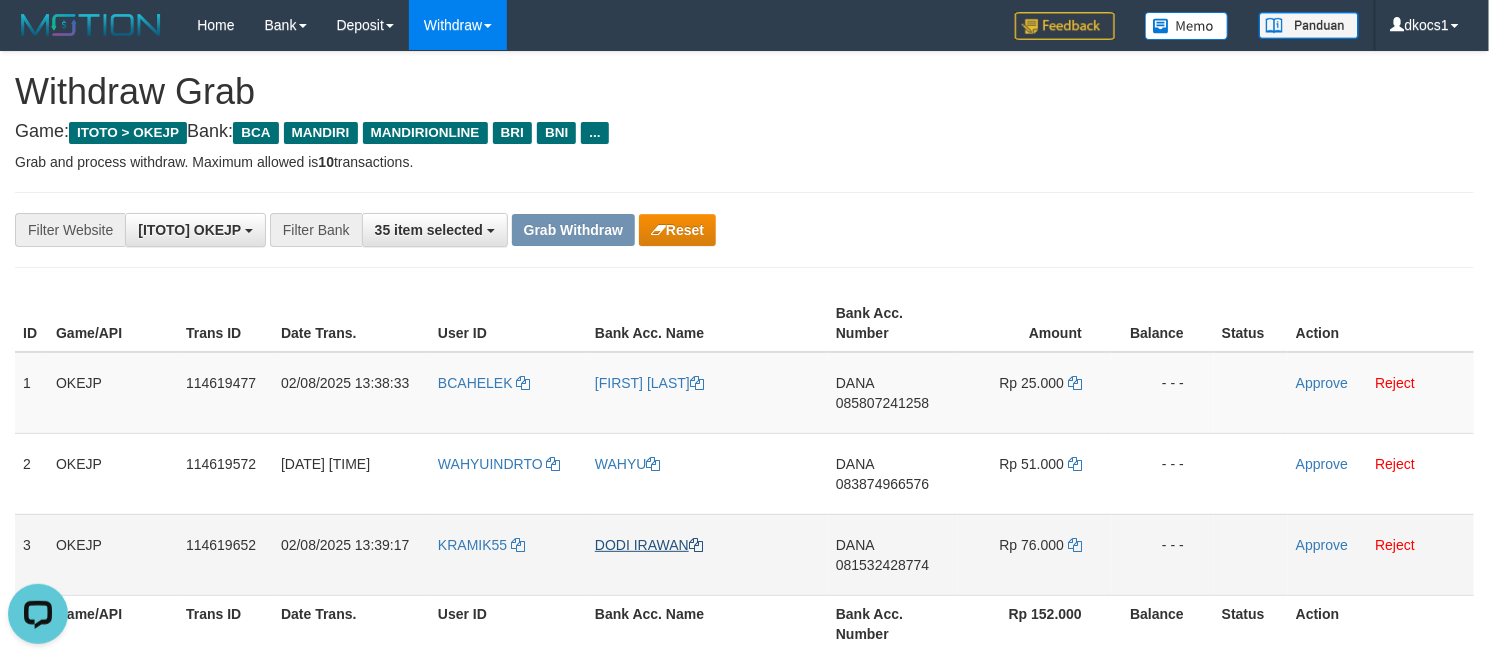 copy on "DODI" 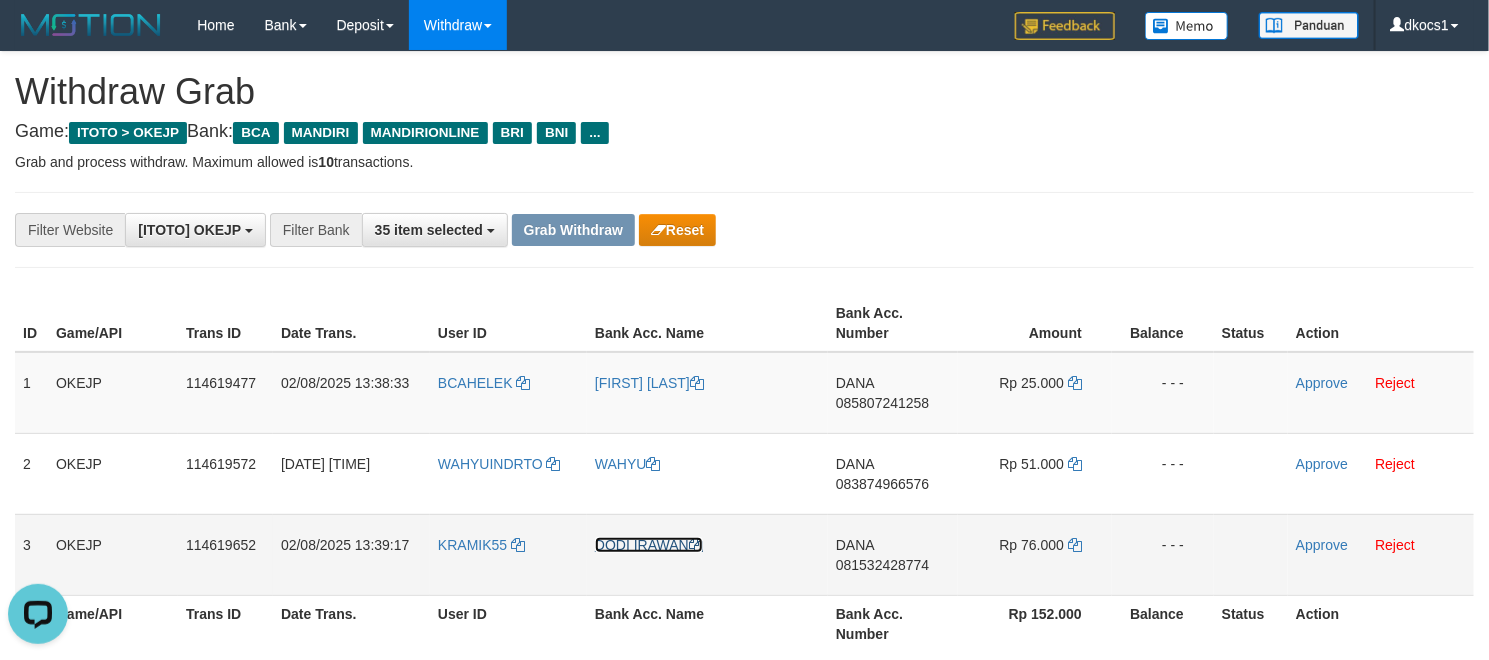 click on "DODI IRAWAN" at bounding box center (649, 545) 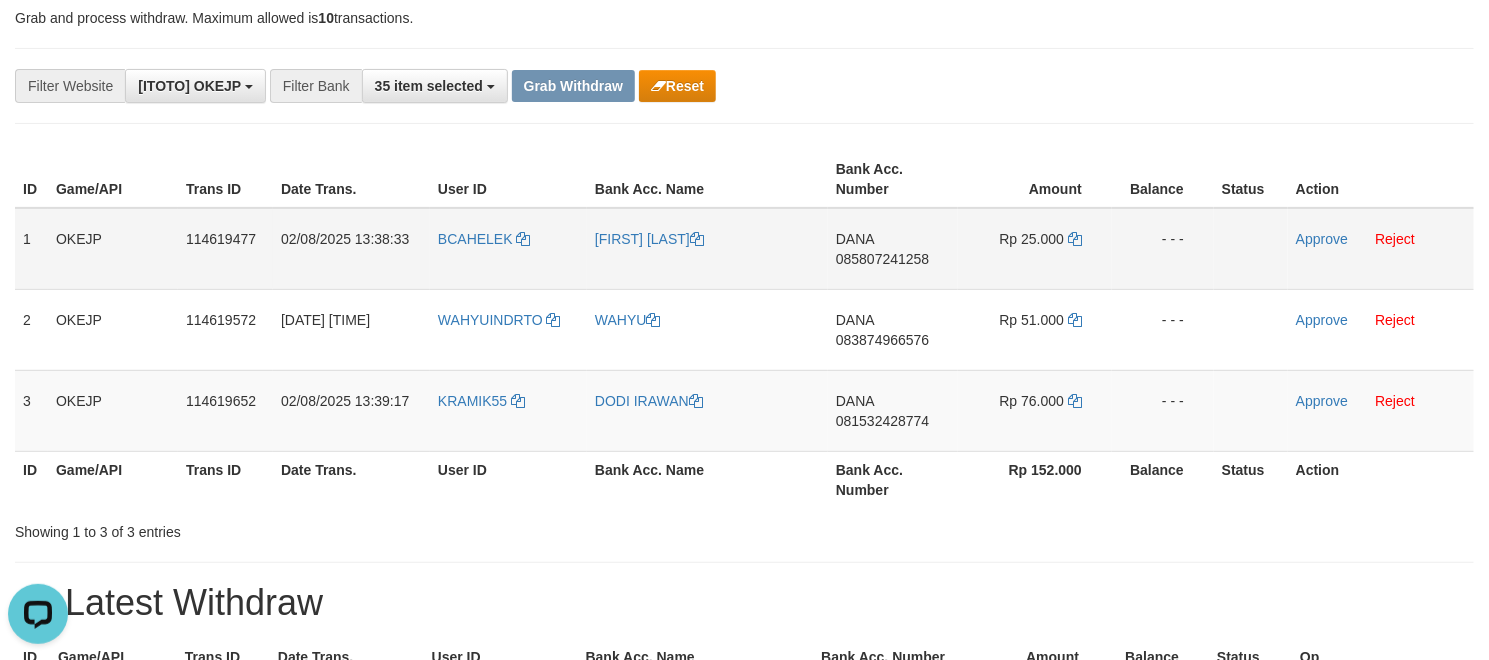 scroll, scrollTop: 150, scrollLeft: 0, axis: vertical 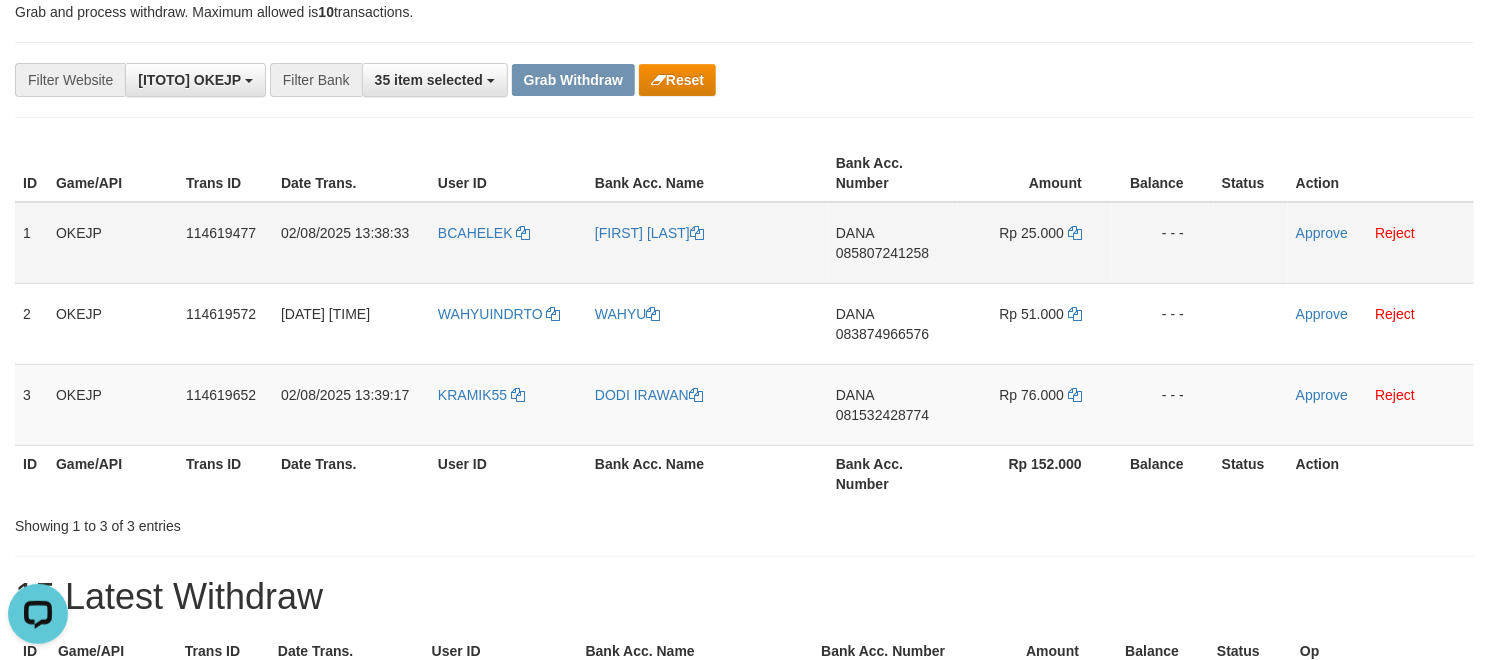 click on "DANA
085807241258" at bounding box center [893, 243] 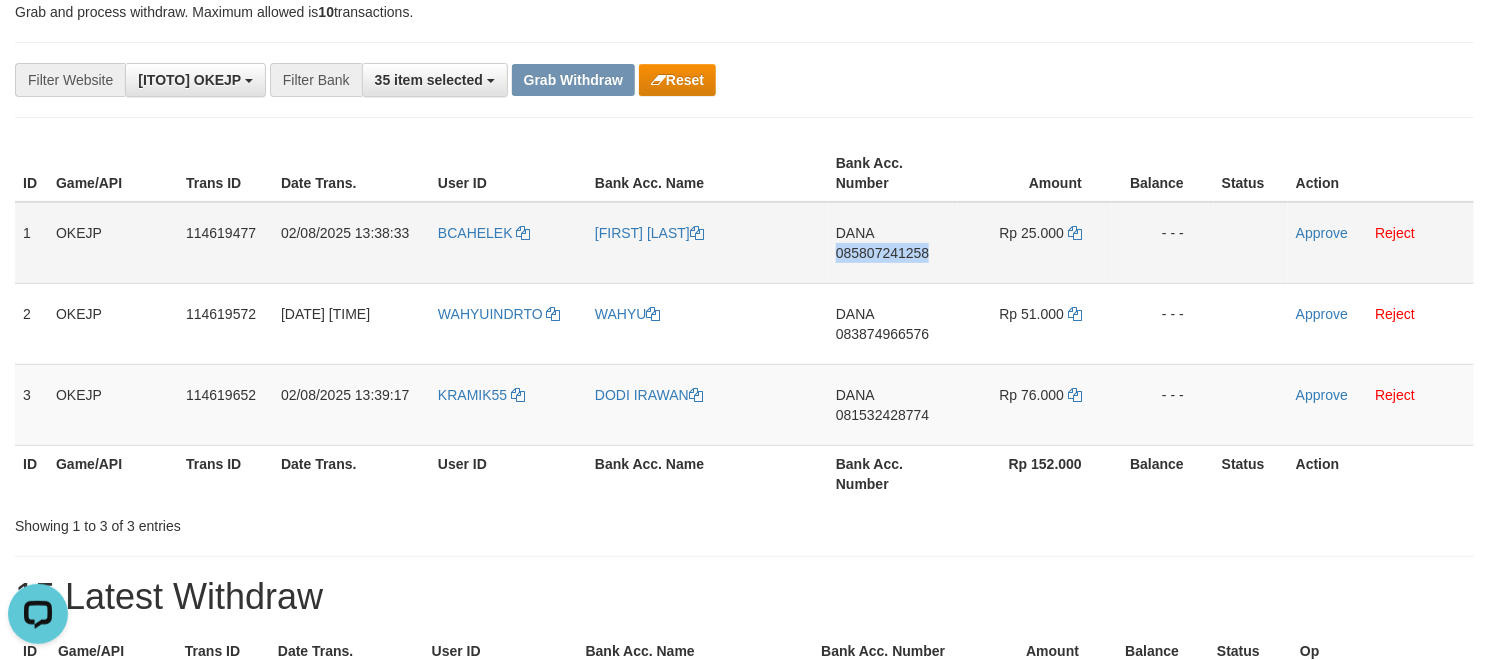 click on "DANA
085807241258" at bounding box center [893, 243] 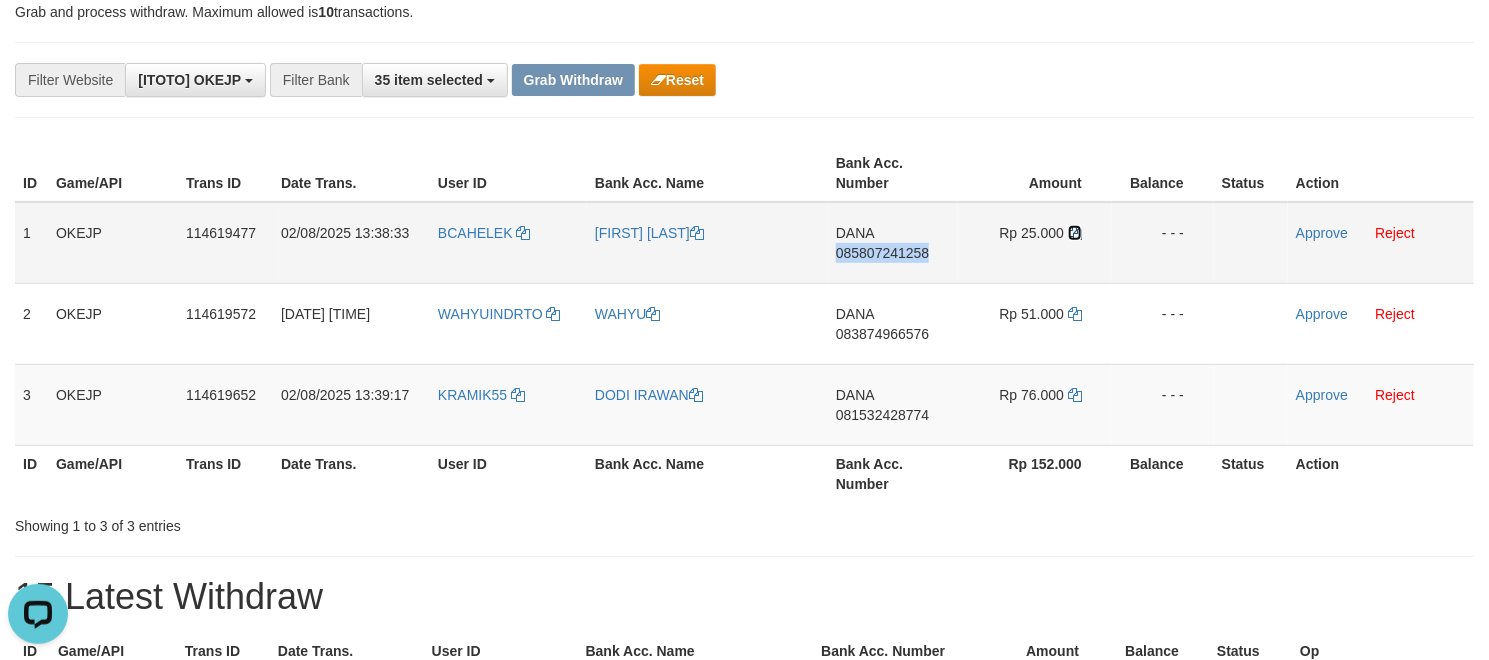 click at bounding box center (1075, 233) 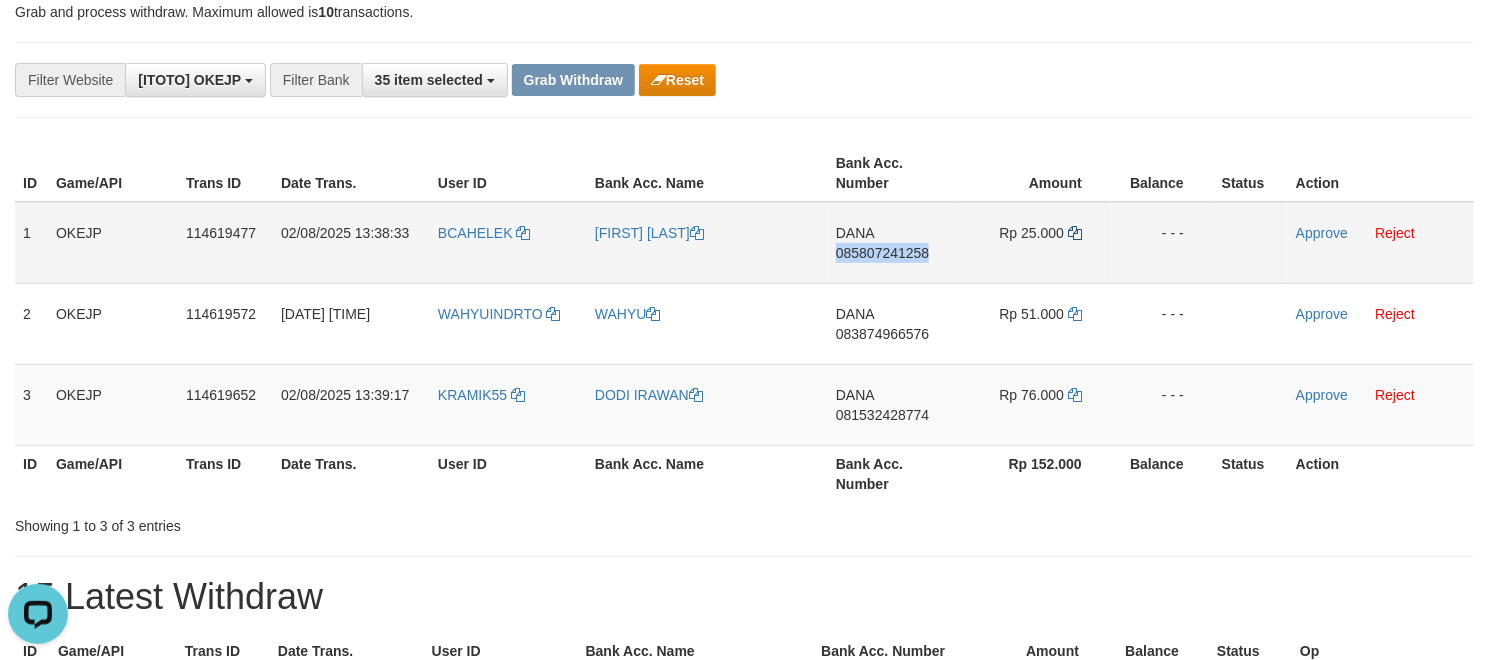 copy on "085807241258" 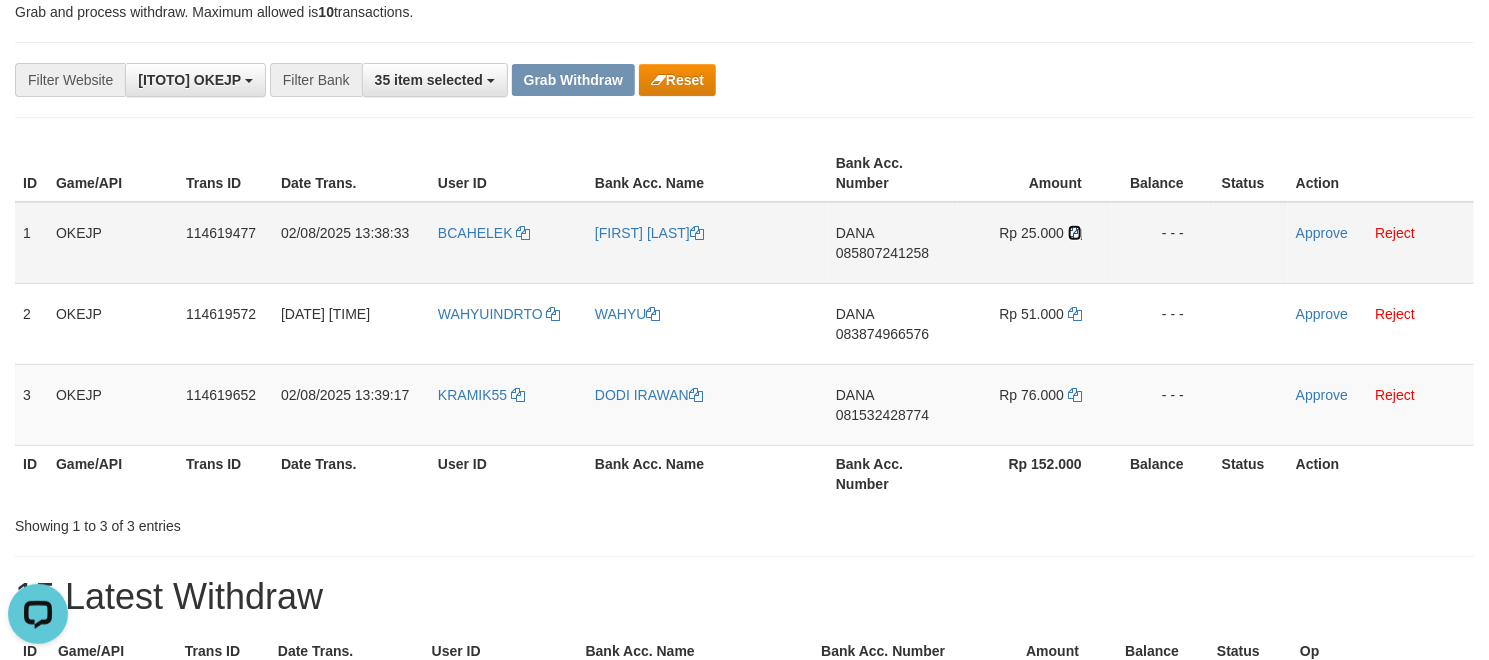click at bounding box center [1075, 233] 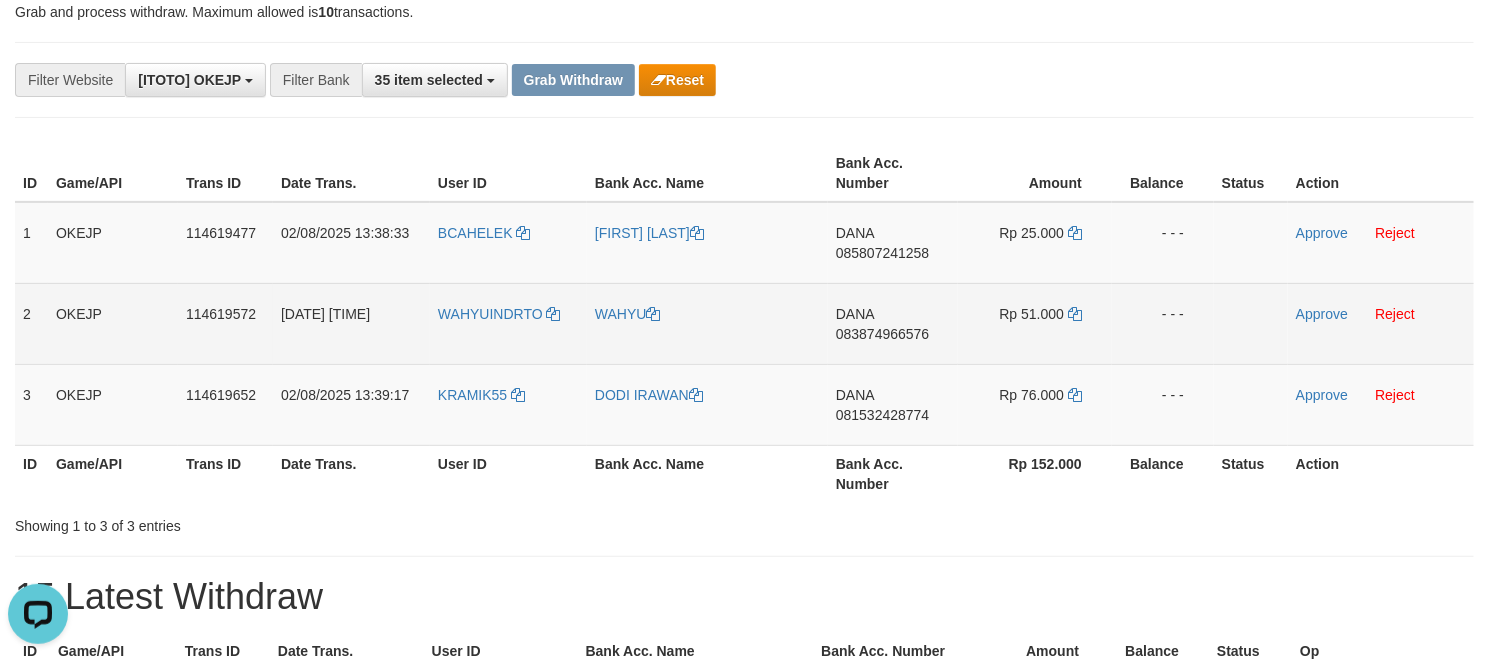 click on "DANA
083874966576" at bounding box center [893, 323] 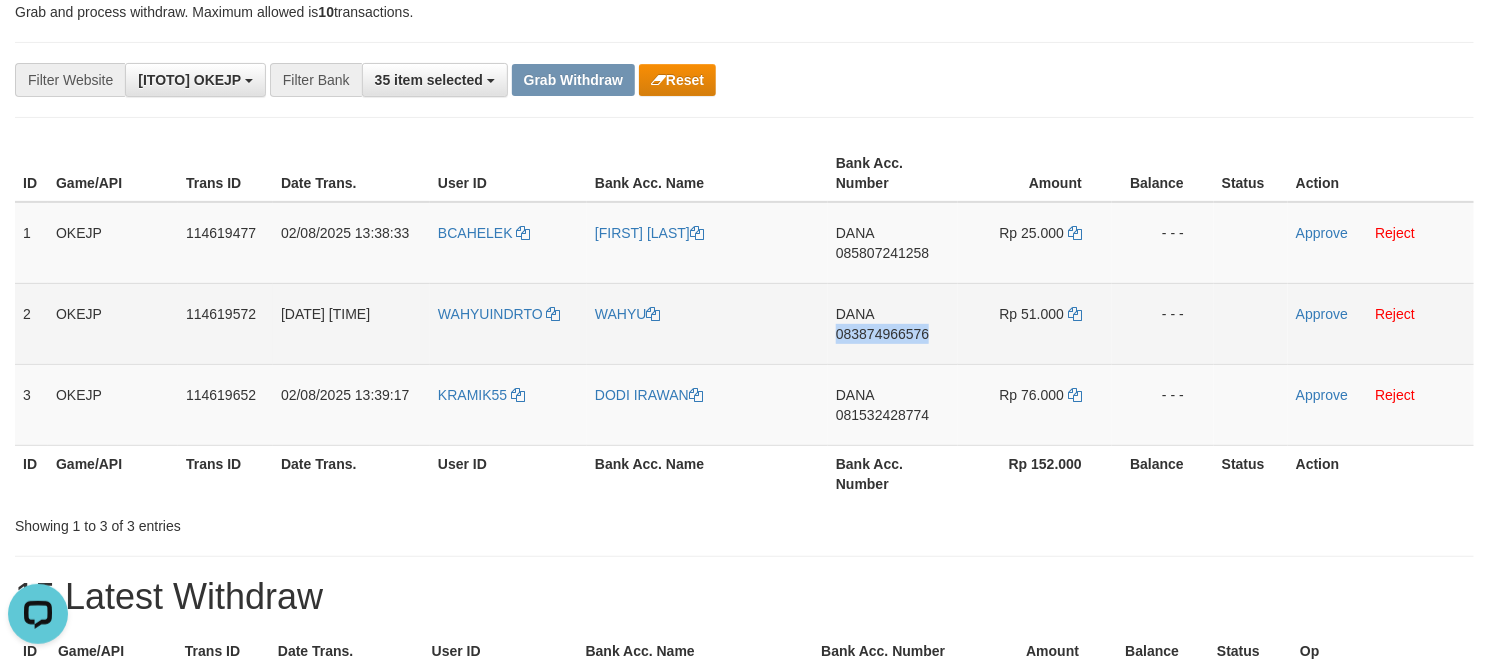 click on "DANA
083874966576" at bounding box center [893, 323] 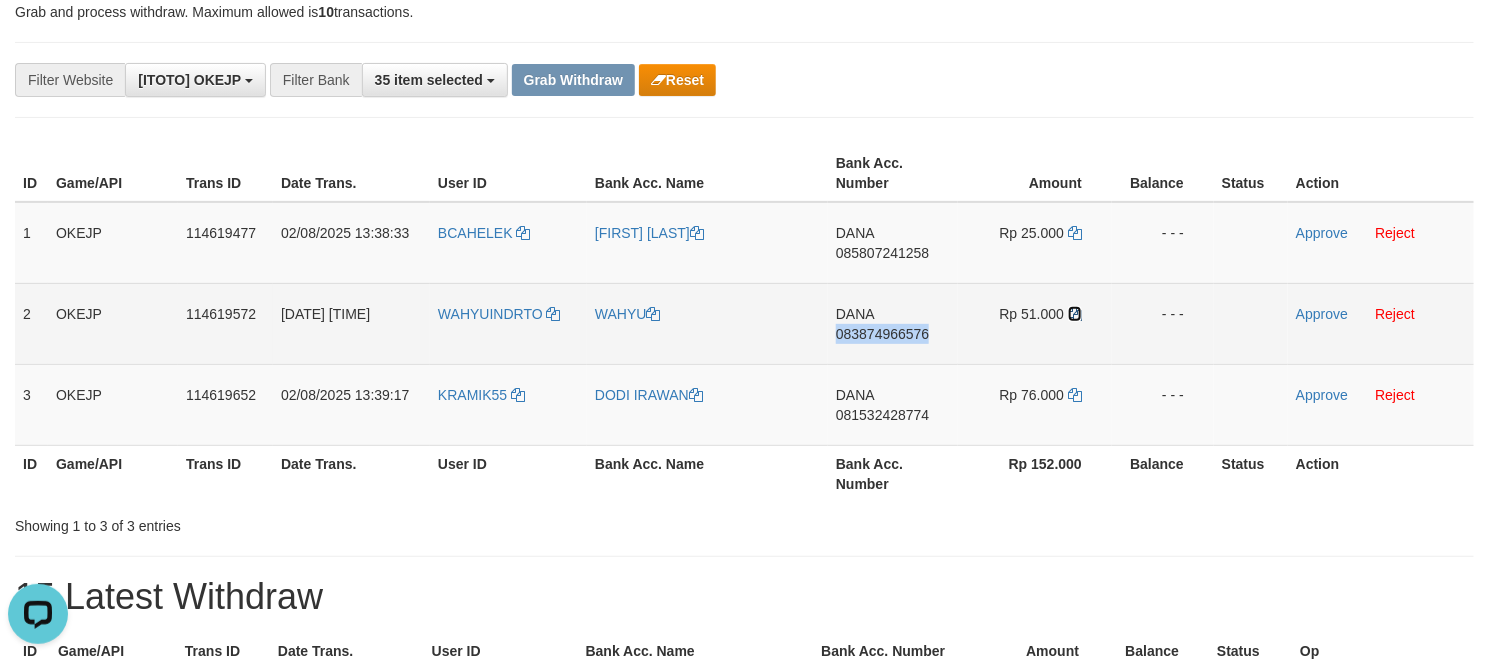 click at bounding box center (1075, 314) 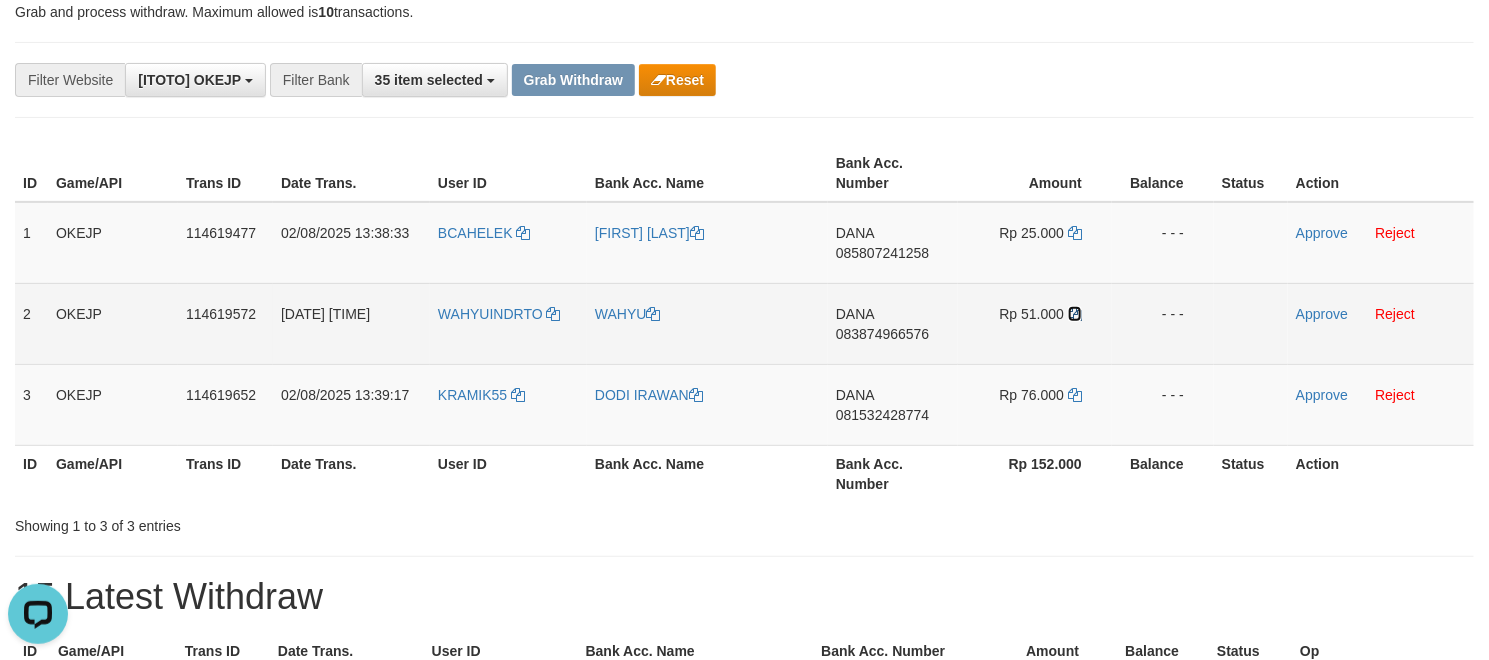 click at bounding box center [1075, 314] 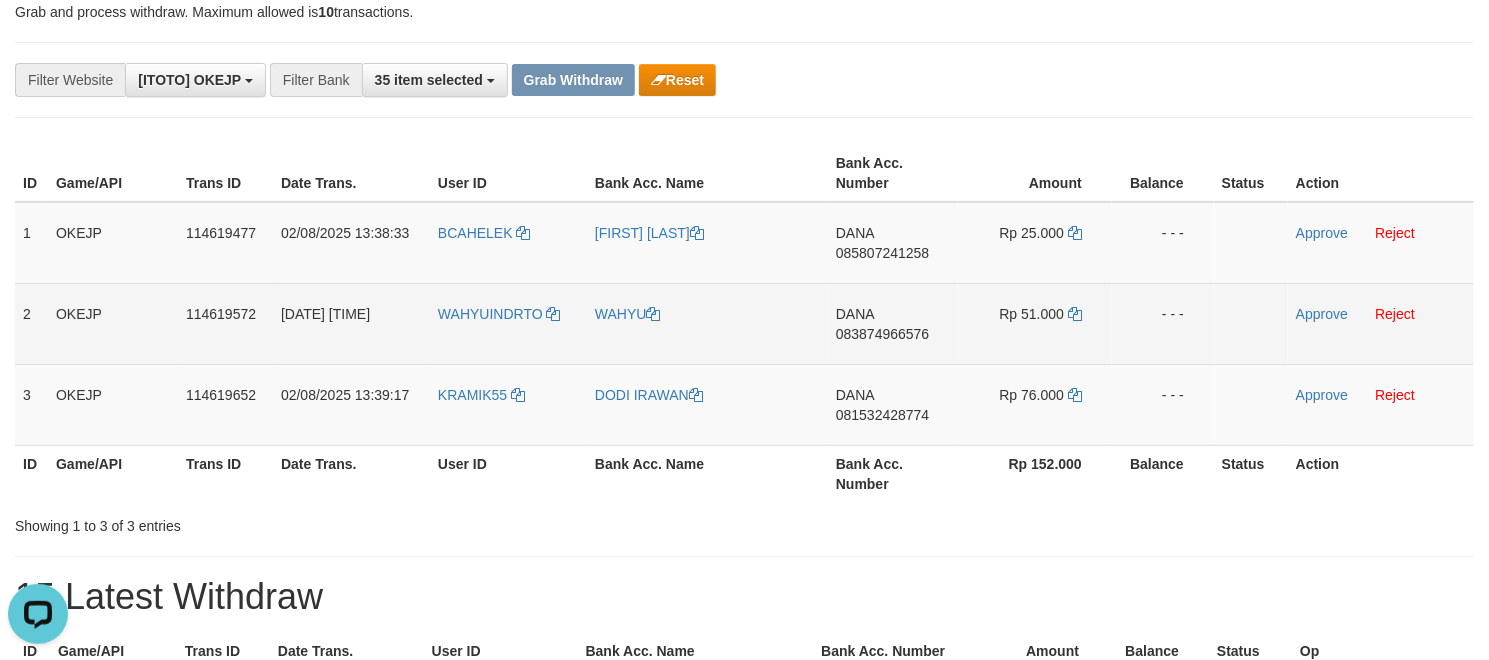 click on "WAHYUINDRTO" at bounding box center [508, 323] 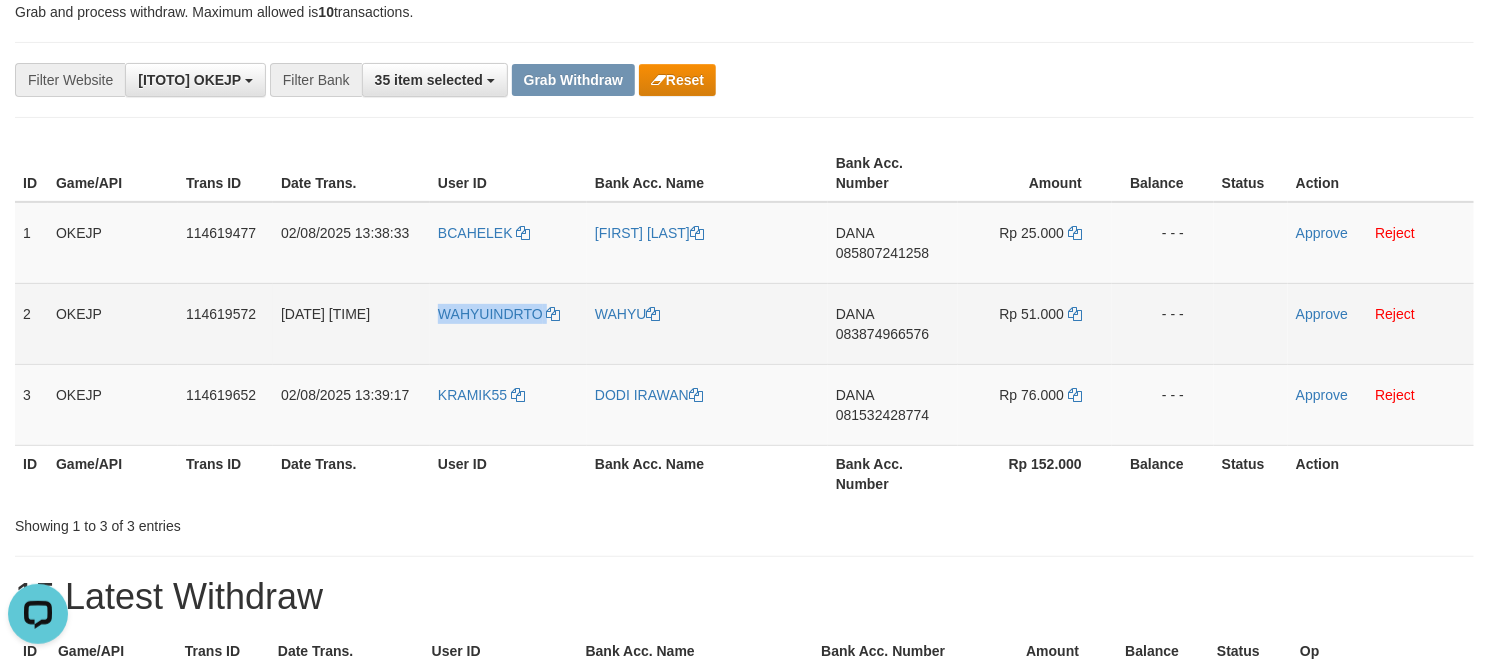 click on "WAHYUINDRTO" at bounding box center [508, 323] 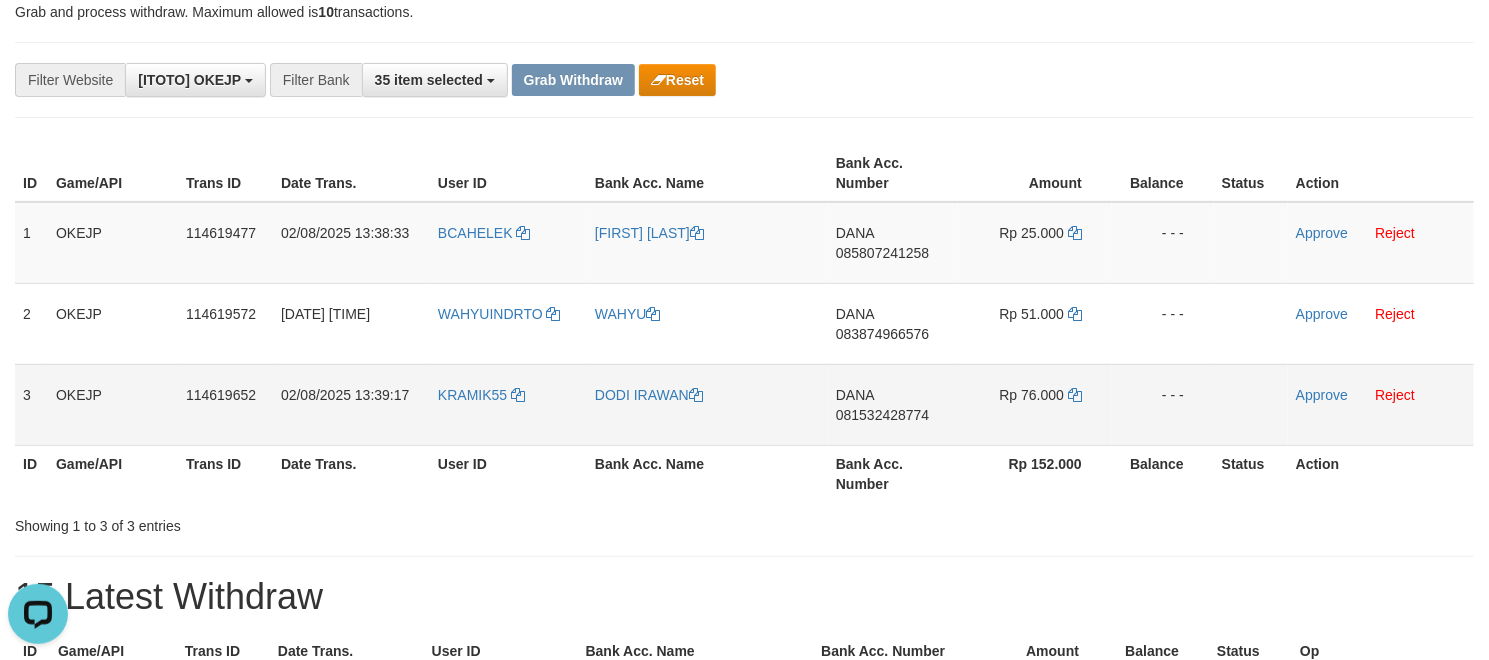 click on "DANA
081532428774" at bounding box center [893, 404] 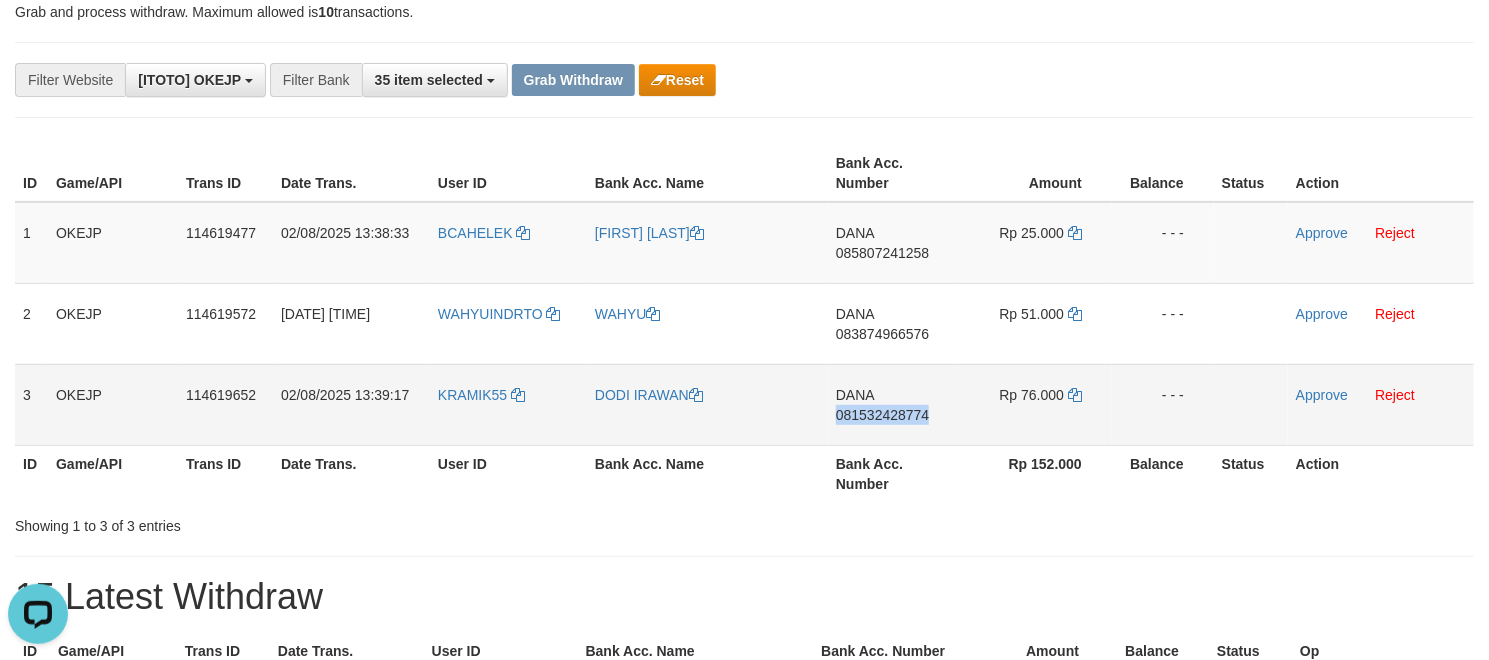 click on "DANA
081532428774" at bounding box center (893, 404) 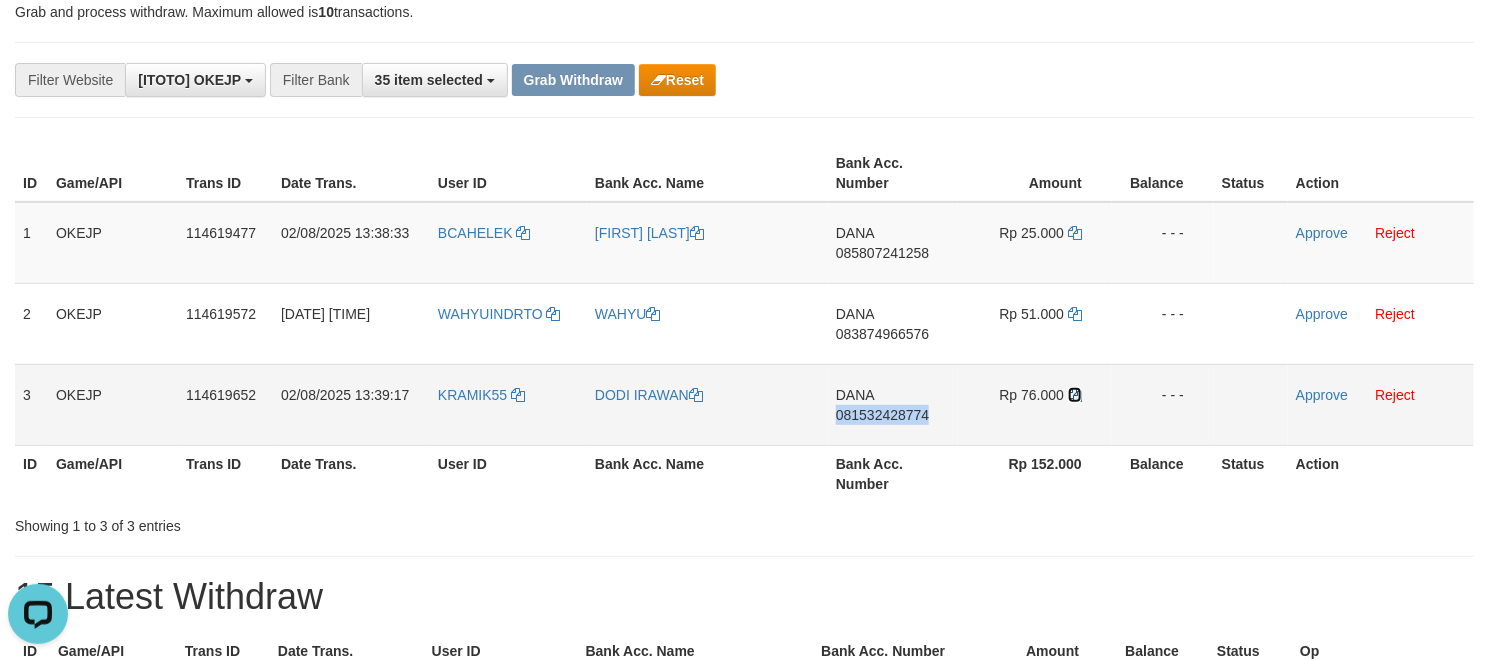 click at bounding box center (1075, 395) 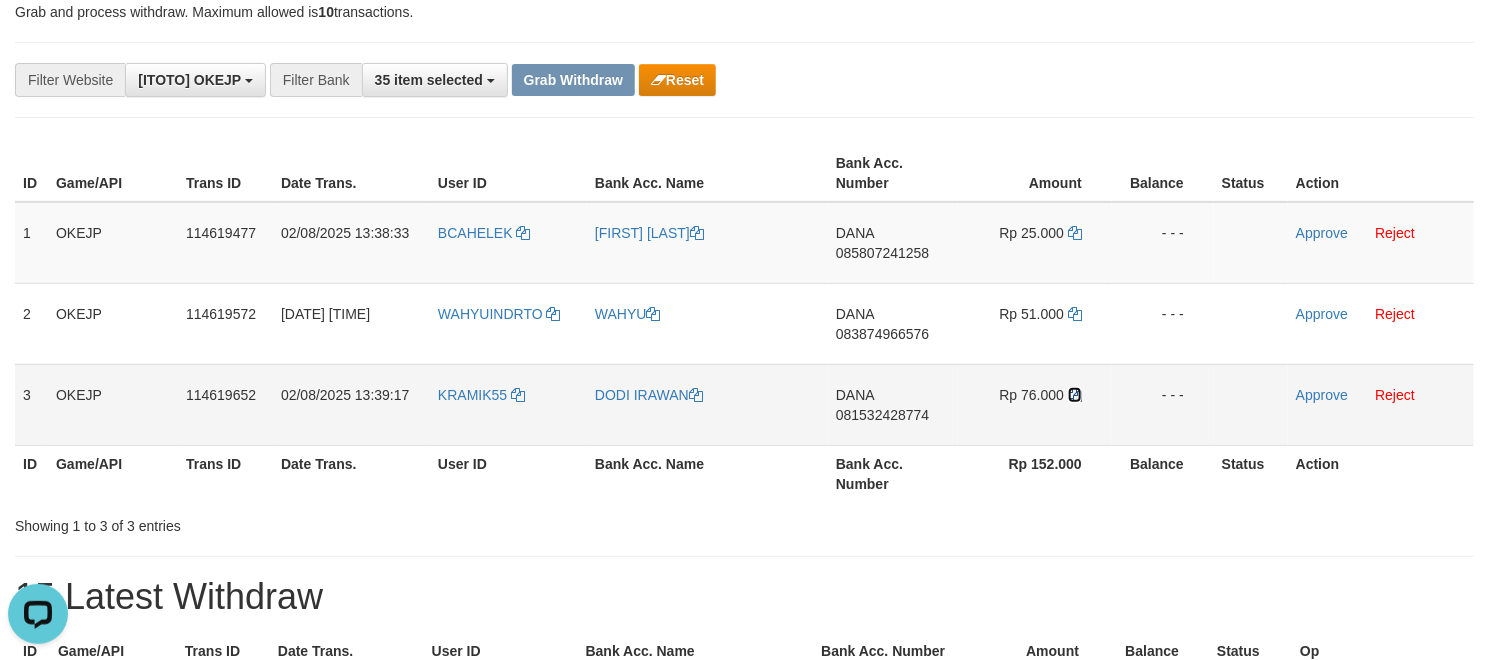 click at bounding box center [1075, 395] 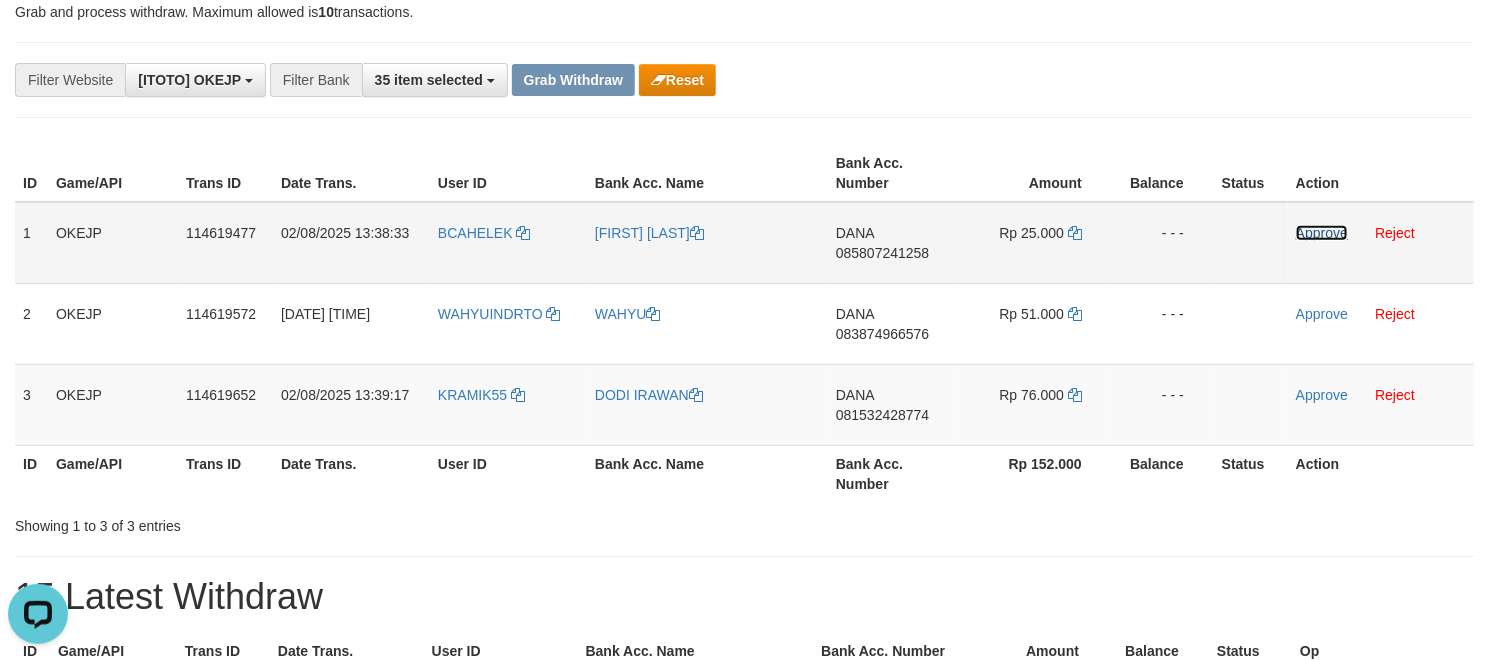 click on "Approve" at bounding box center (1322, 233) 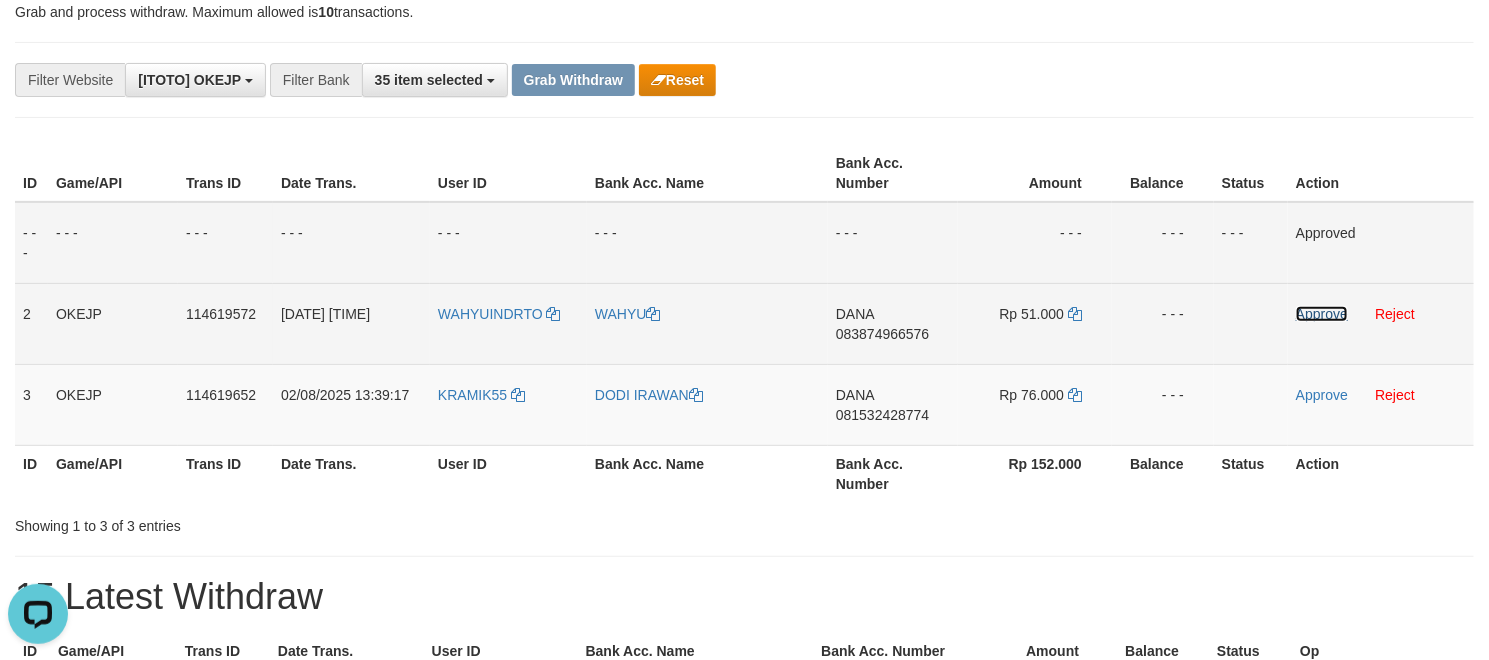 click on "Approve" at bounding box center [1322, 314] 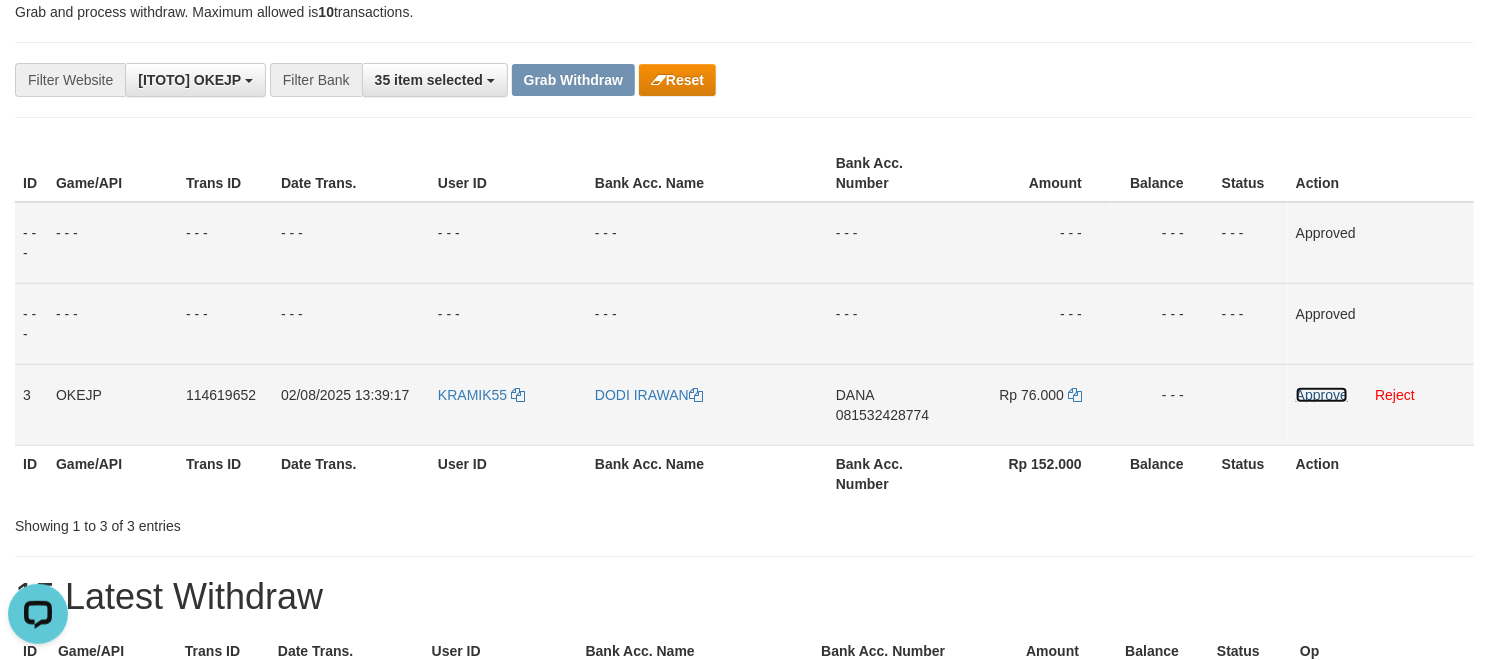 click on "Approve" at bounding box center [1322, 395] 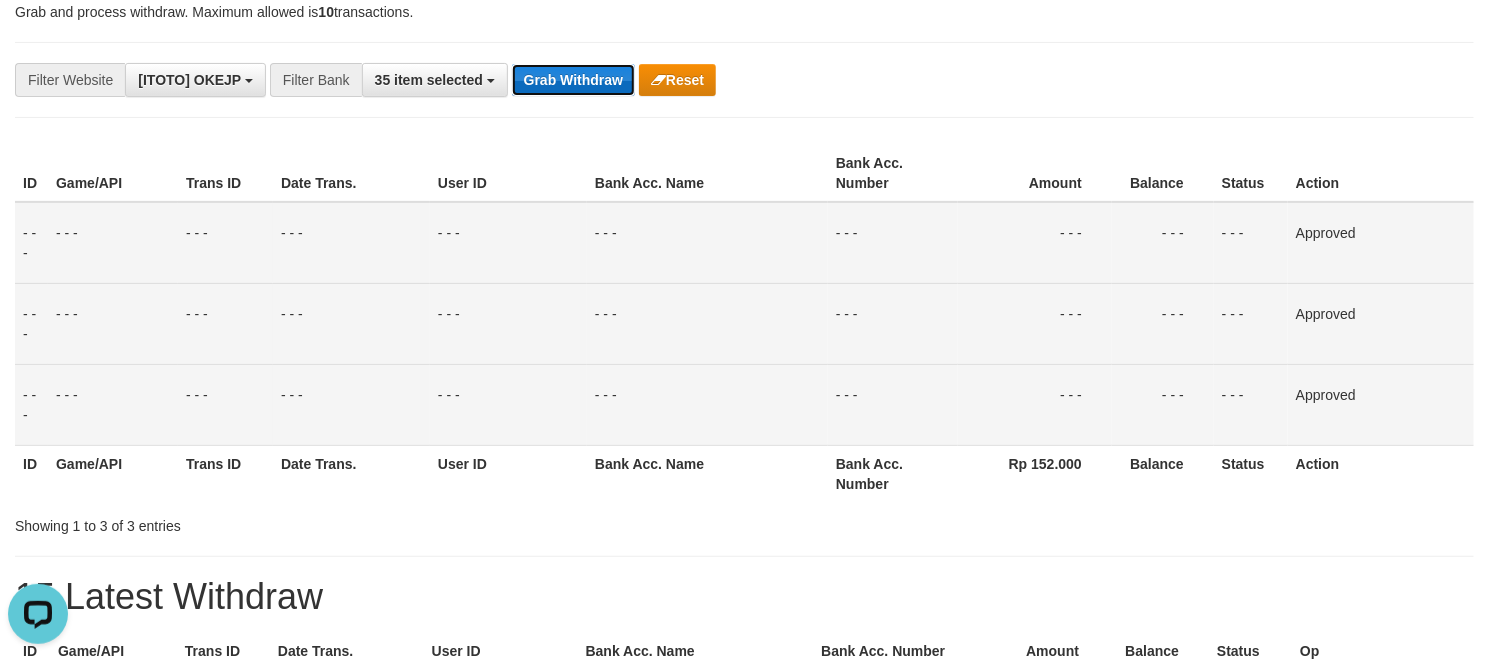 click on "Grab Withdraw" at bounding box center [573, 80] 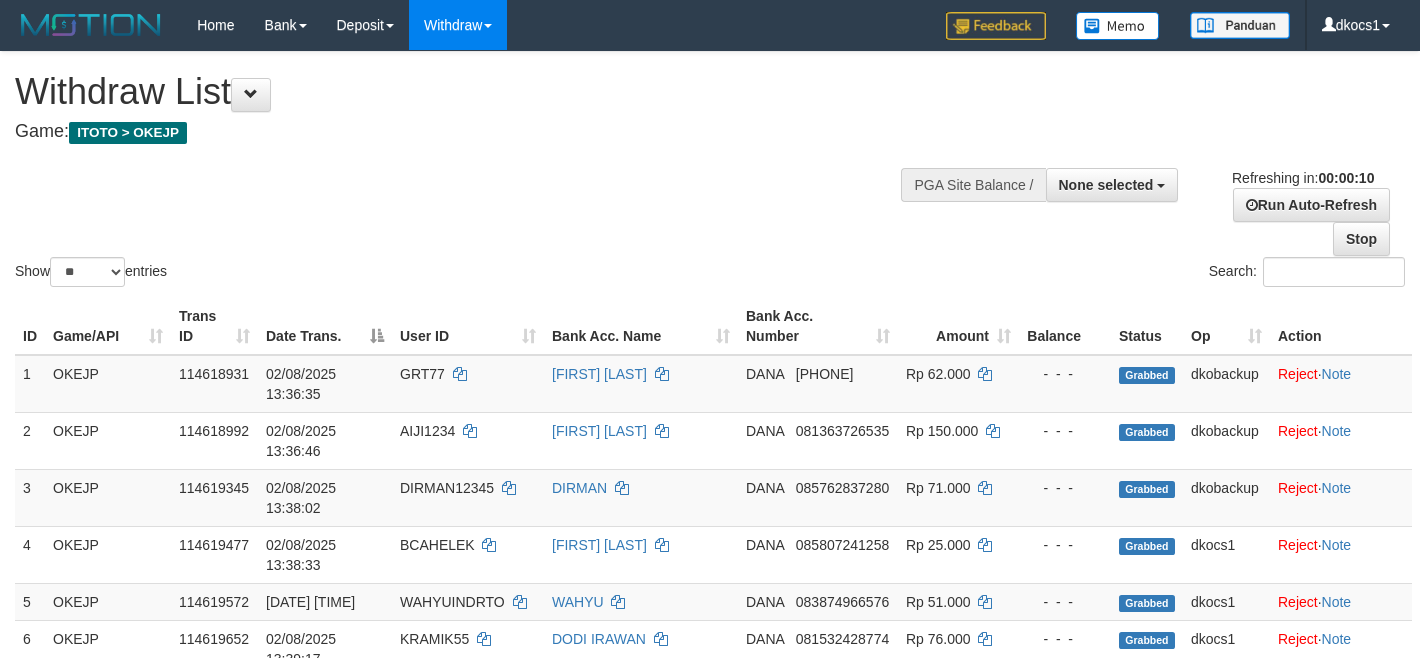 select 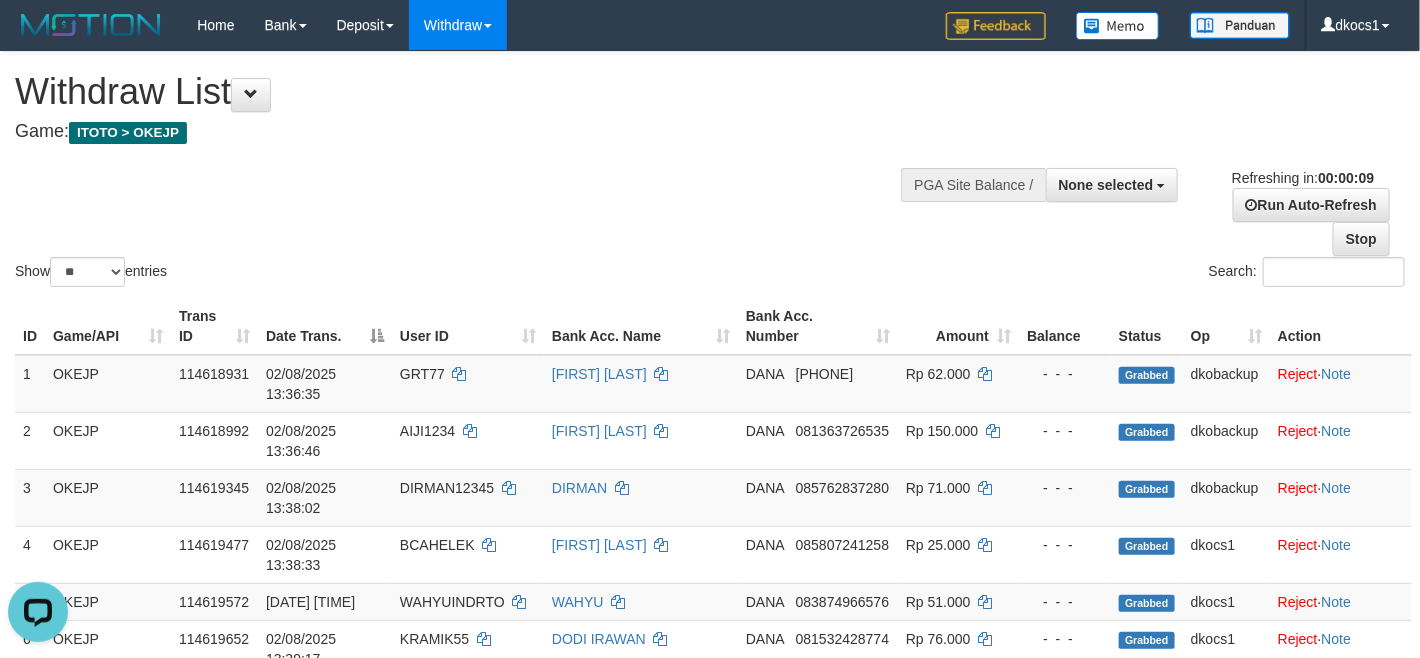 scroll, scrollTop: 0, scrollLeft: 0, axis: both 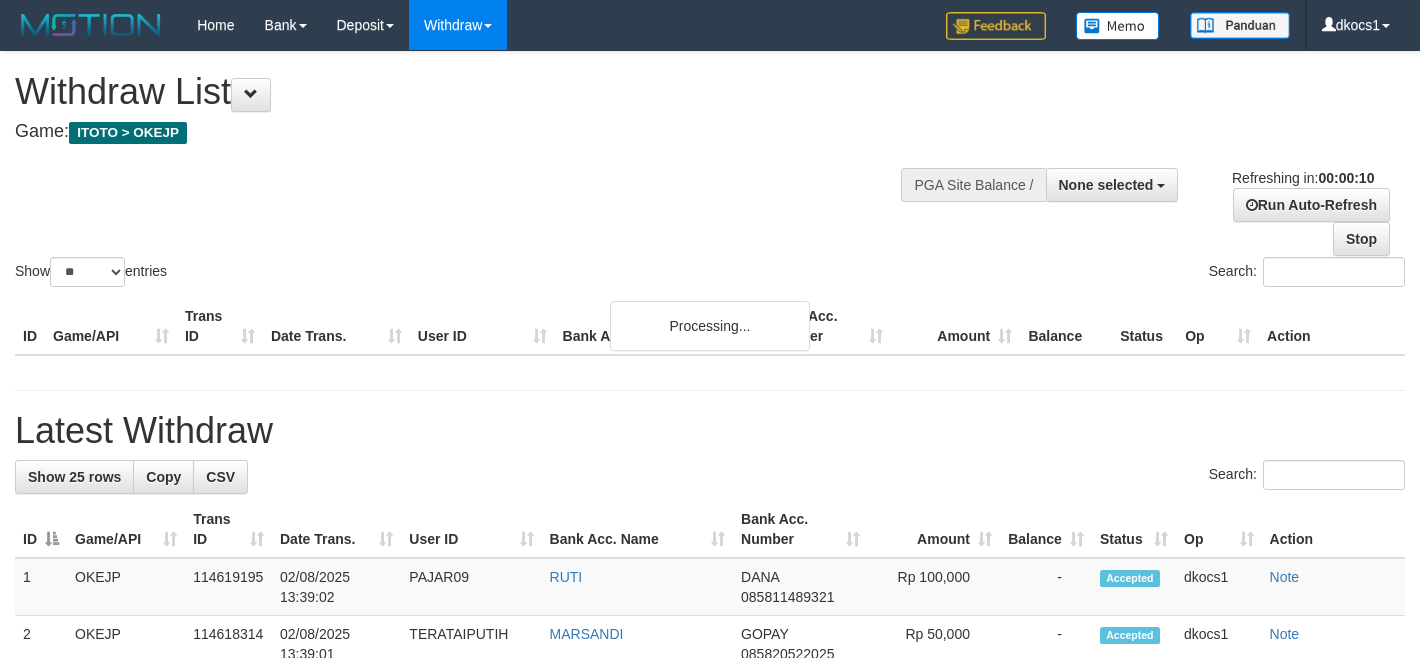 select 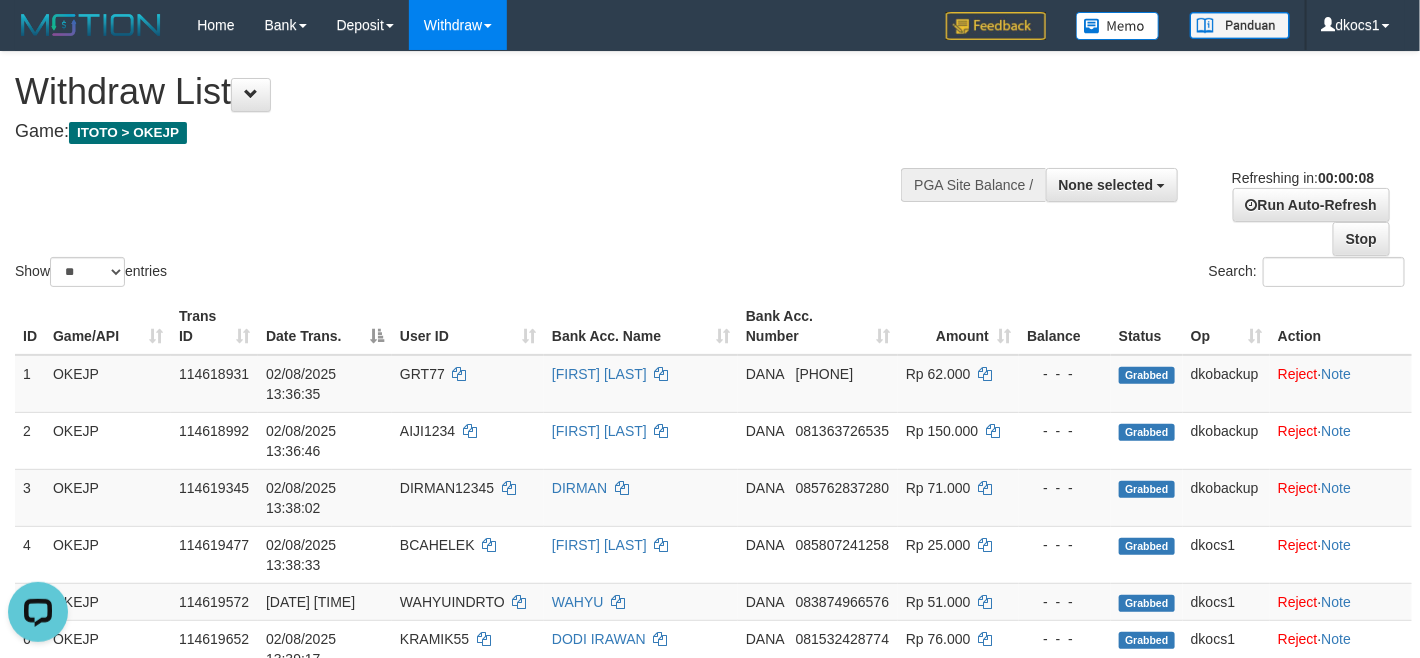 scroll, scrollTop: 0, scrollLeft: 0, axis: both 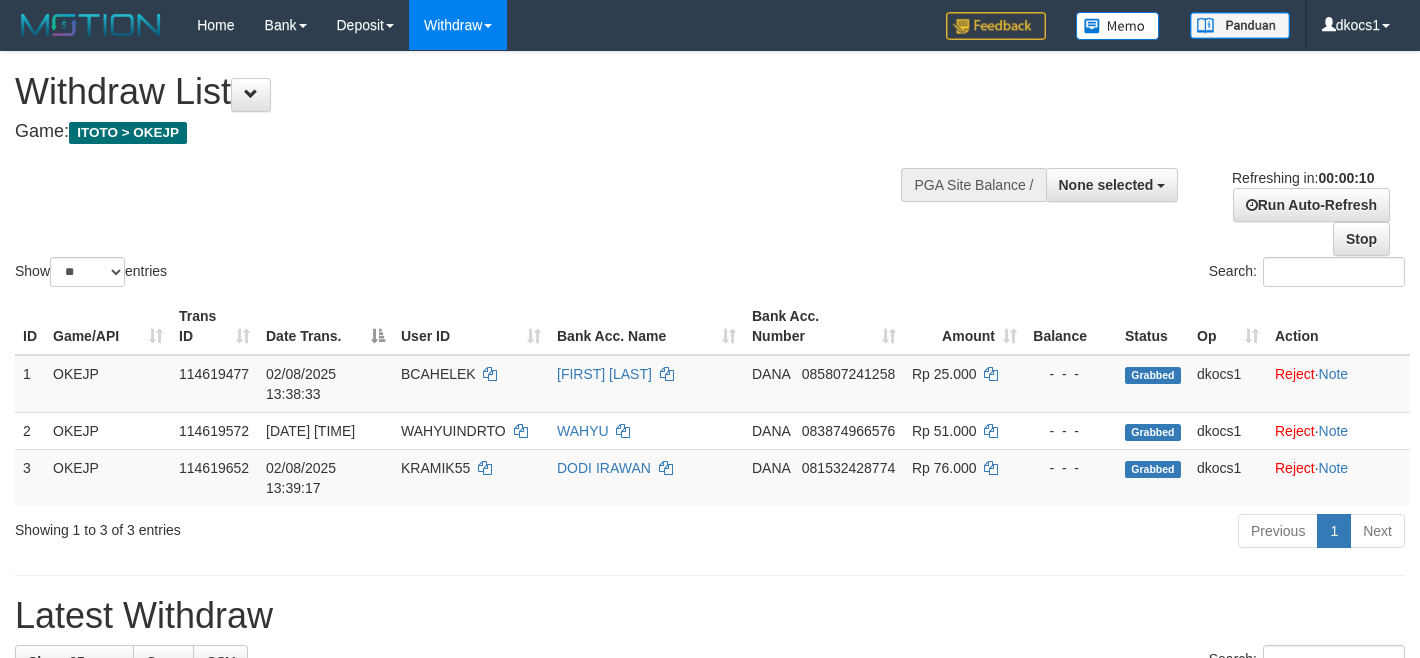 select 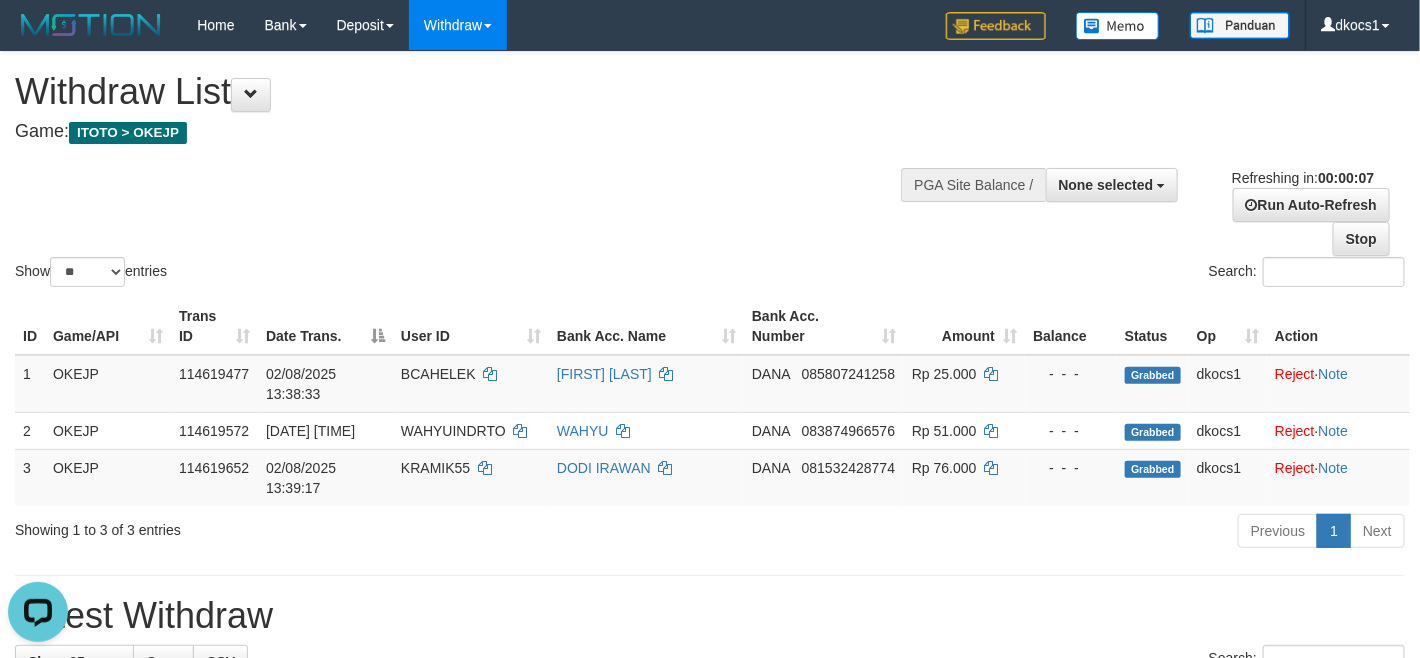 scroll, scrollTop: 0, scrollLeft: 0, axis: both 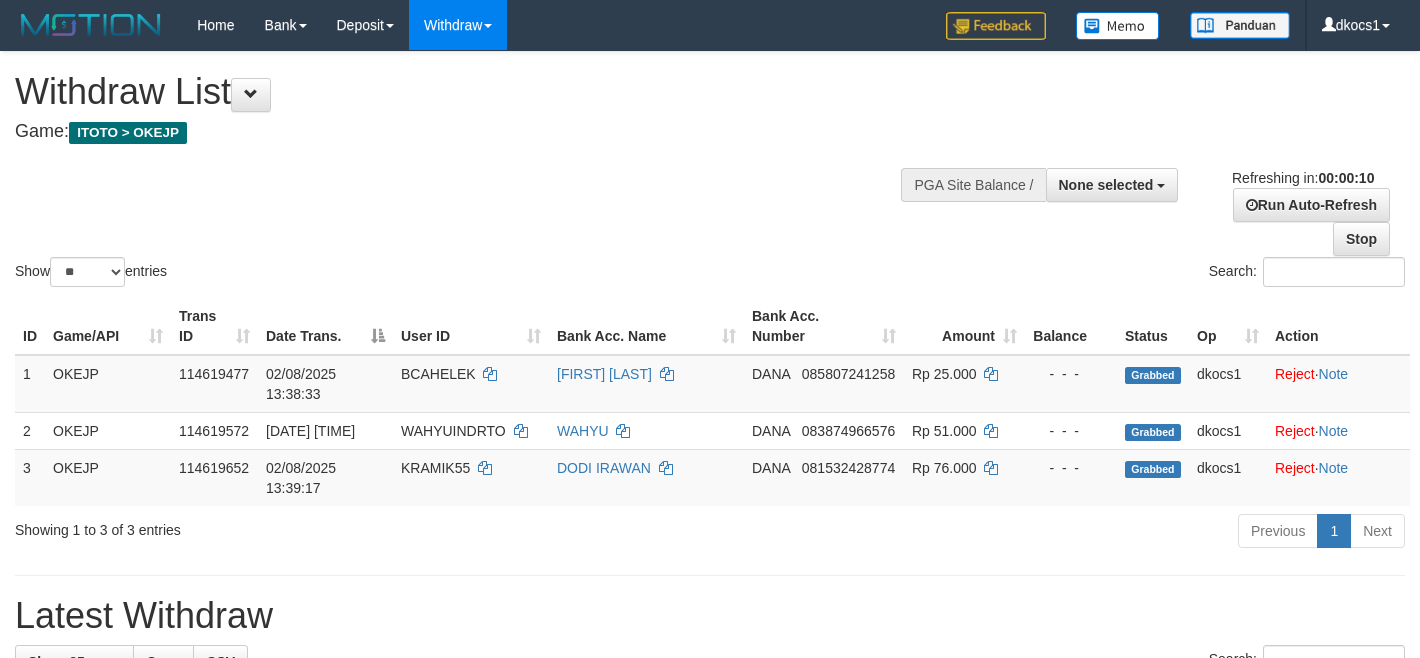 select 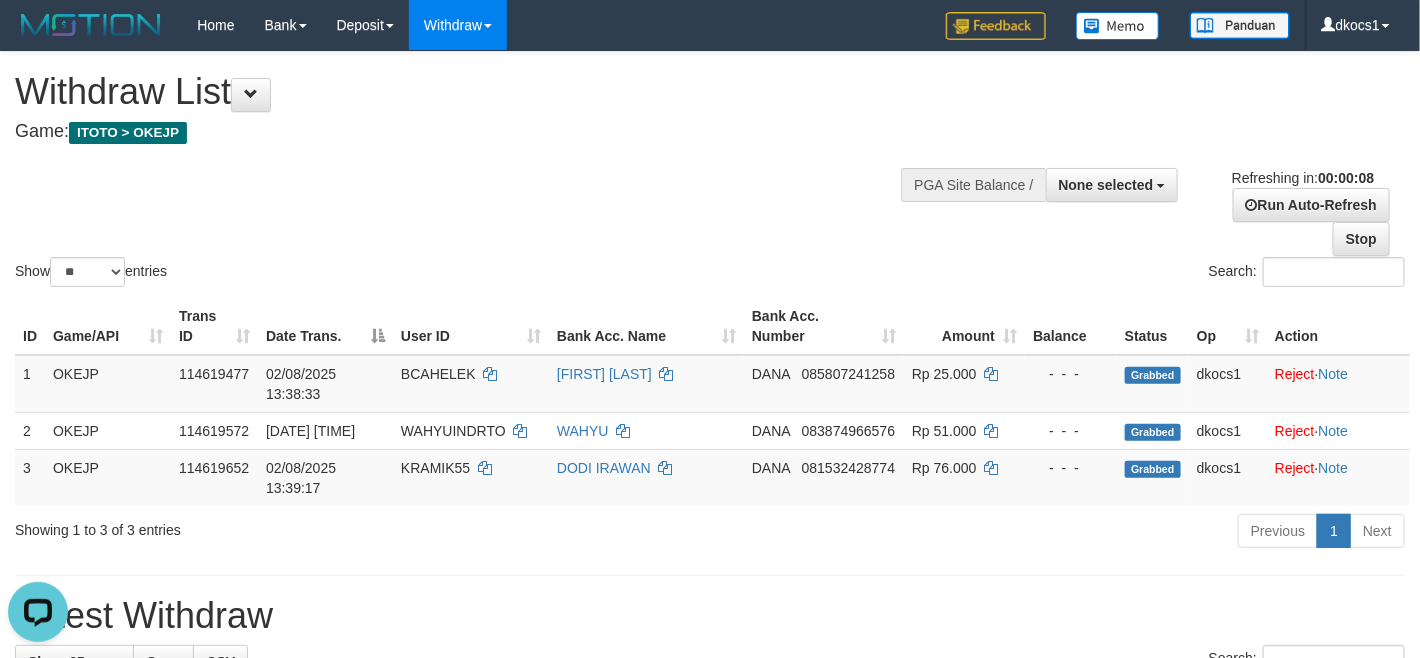 scroll, scrollTop: 0, scrollLeft: 0, axis: both 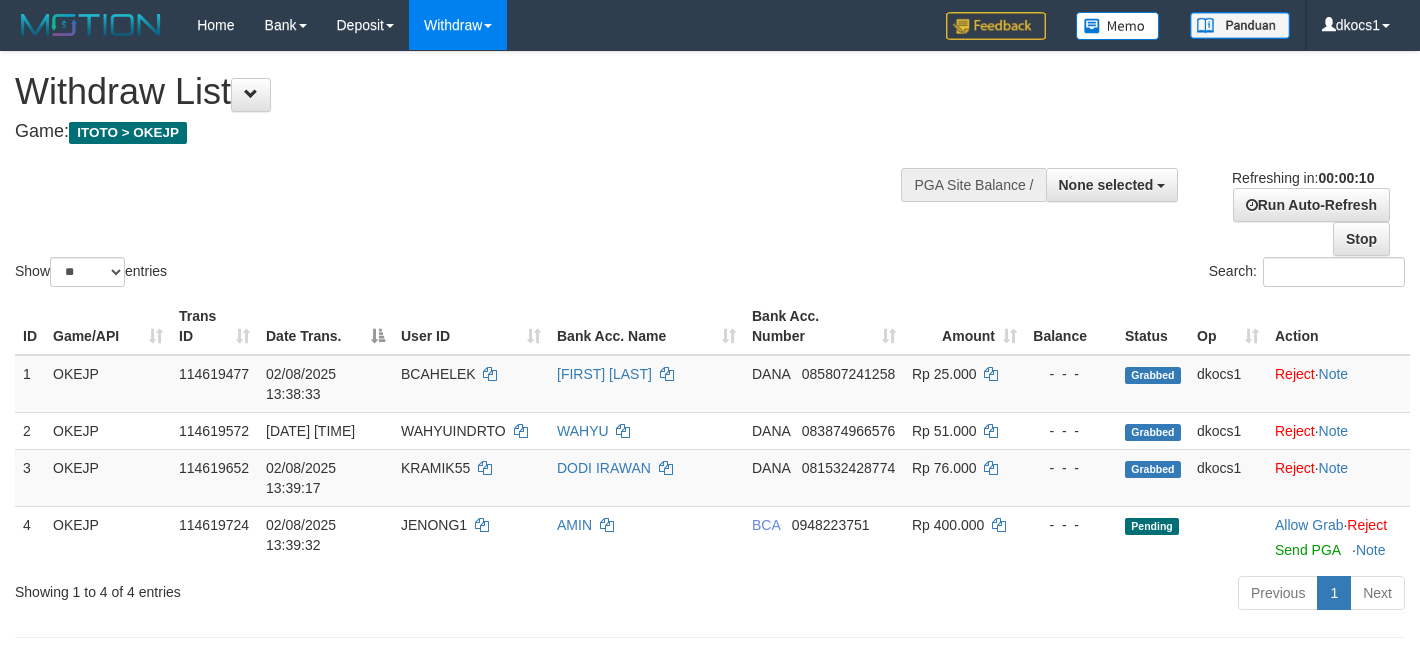 select 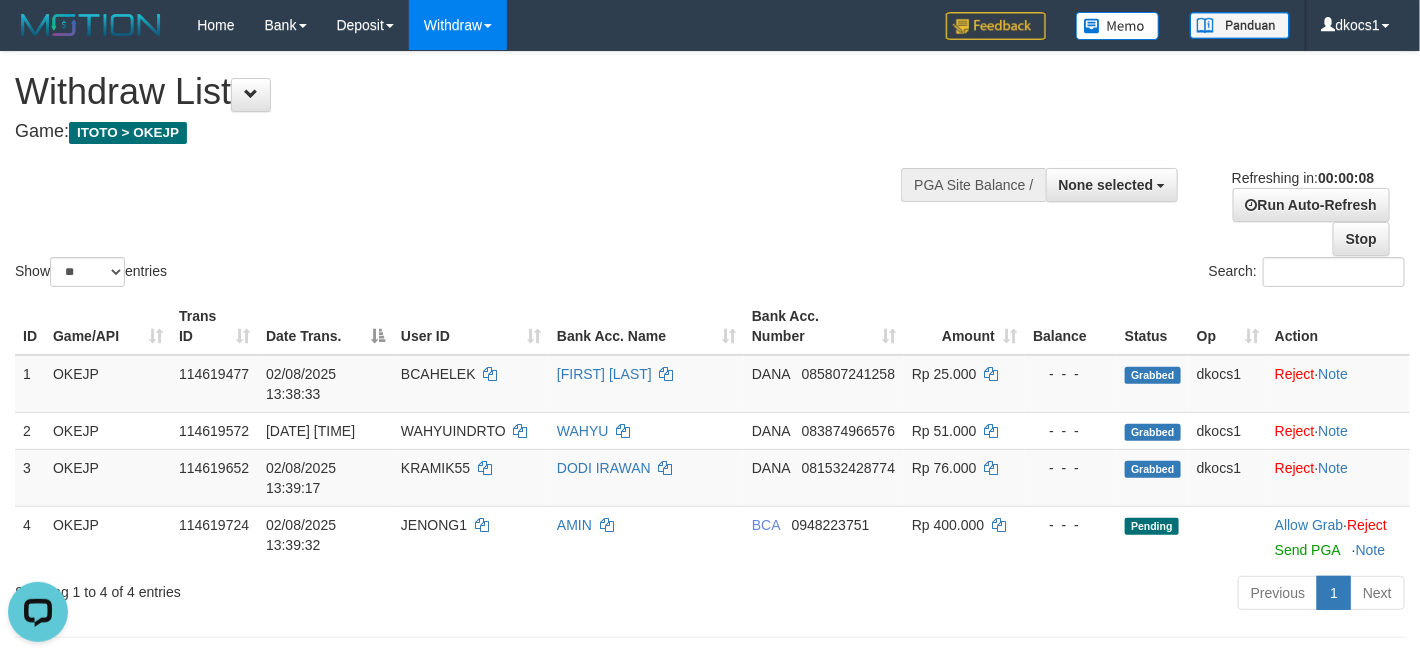 scroll, scrollTop: 0, scrollLeft: 0, axis: both 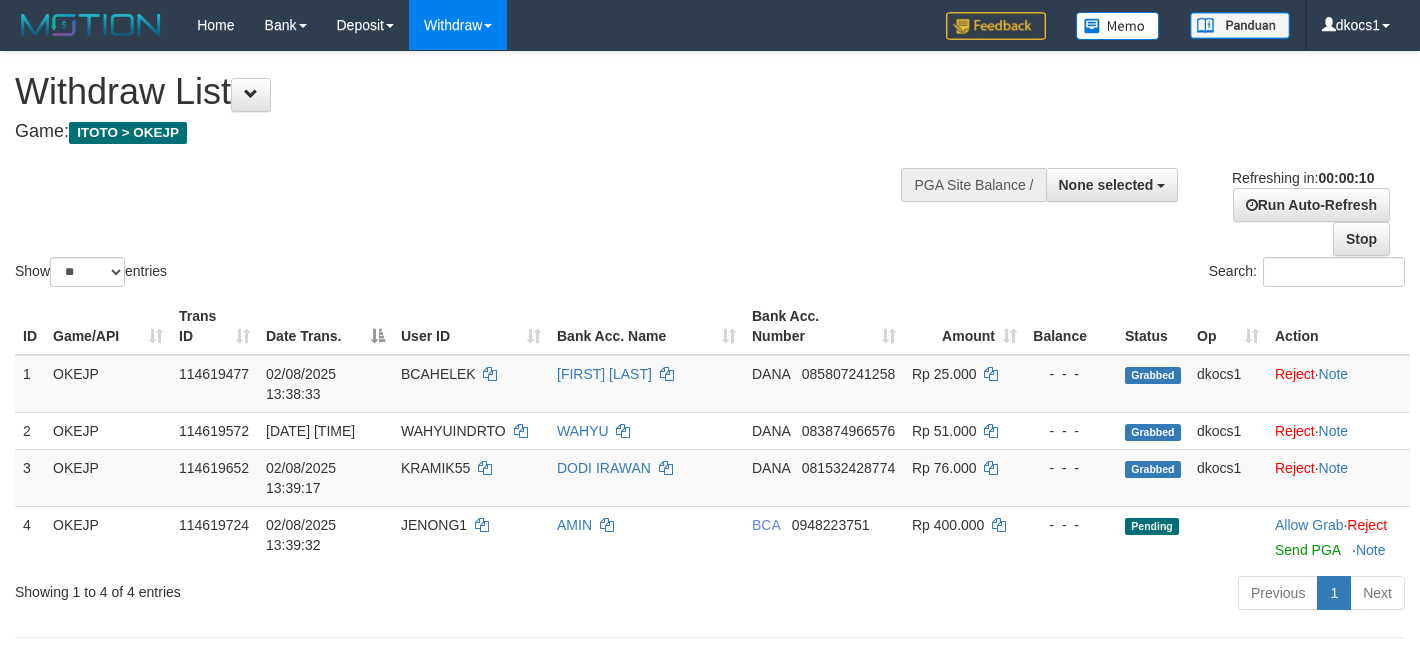 select 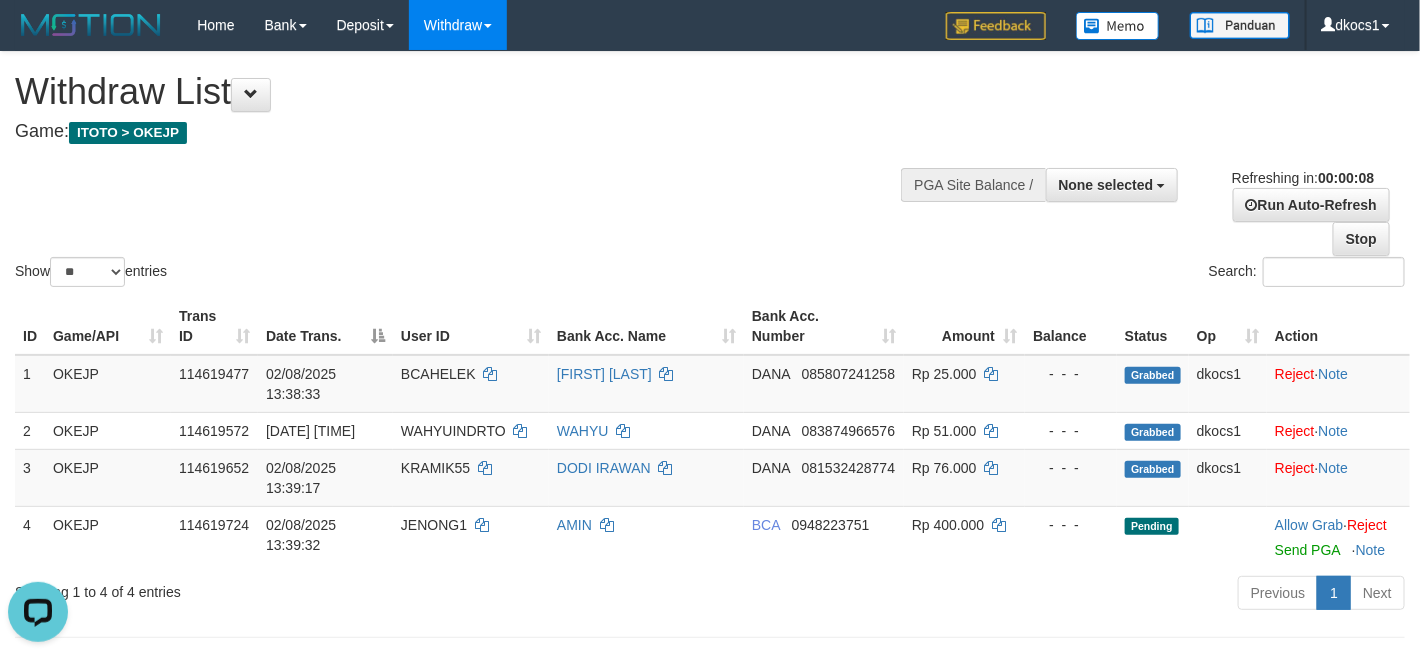 scroll, scrollTop: 0, scrollLeft: 0, axis: both 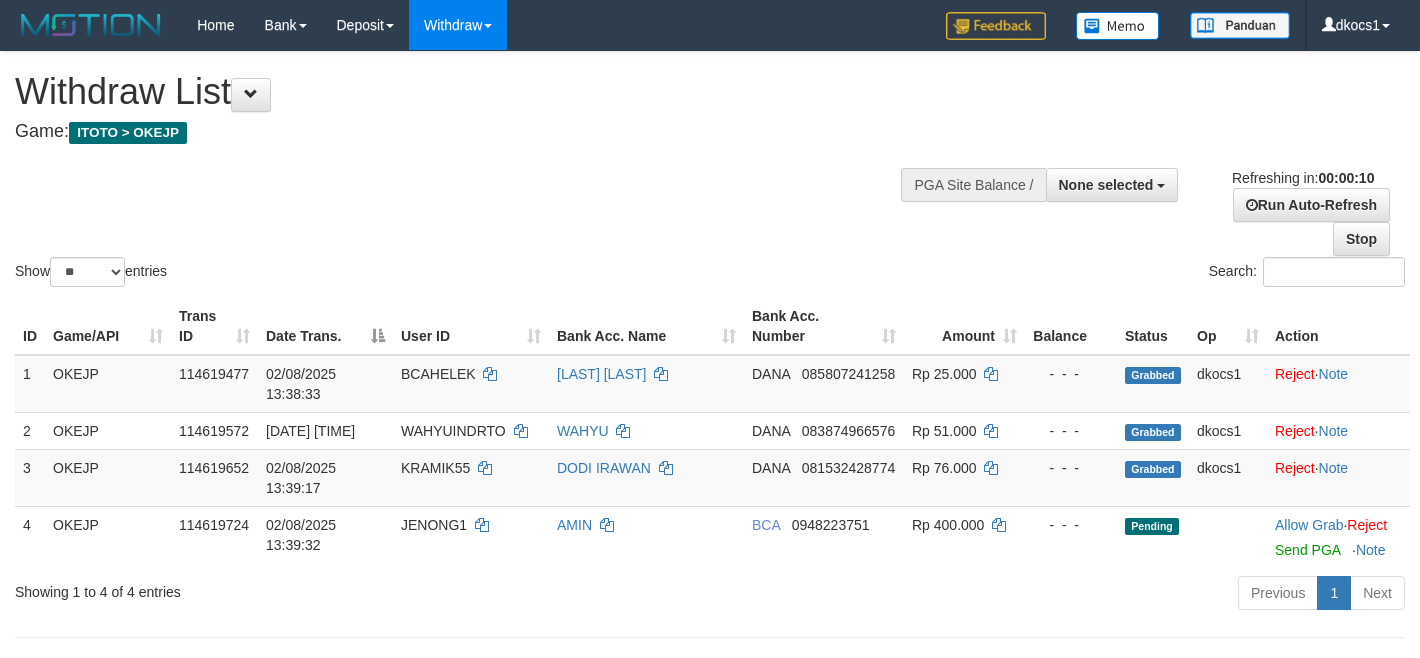 select 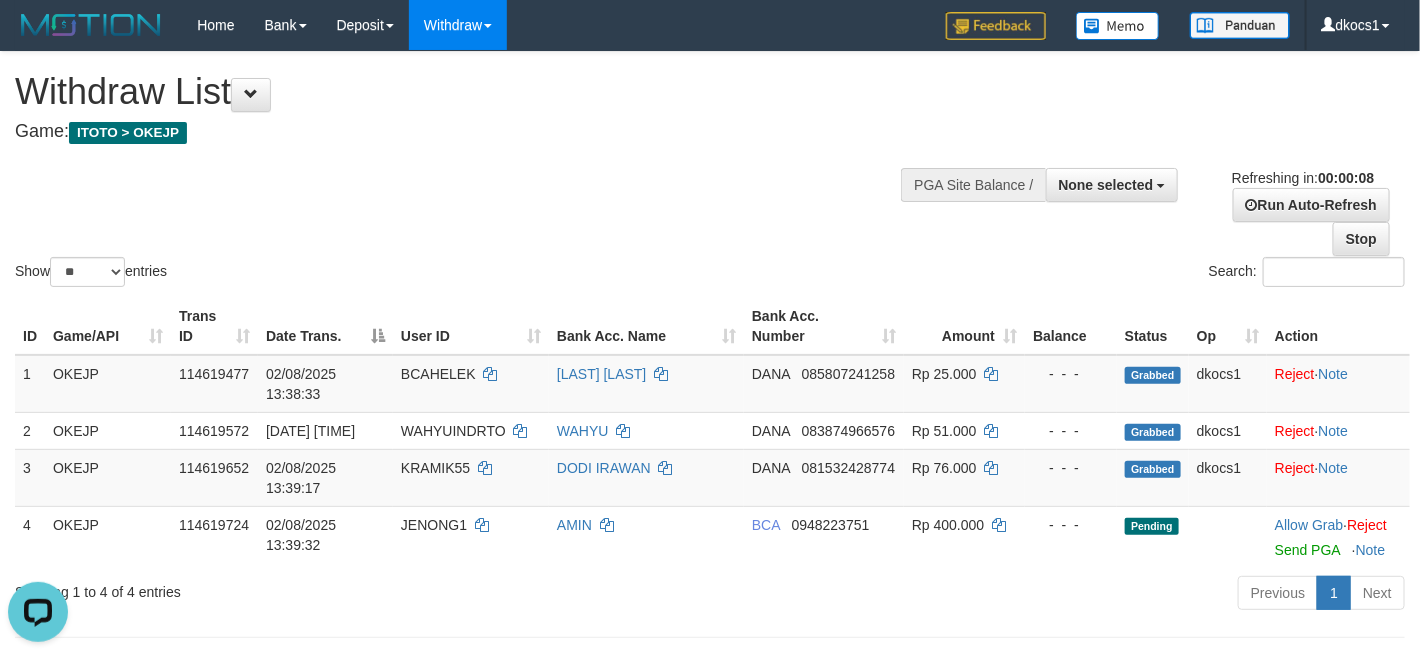 scroll, scrollTop: 0, scrollLeft: 0, axis: both 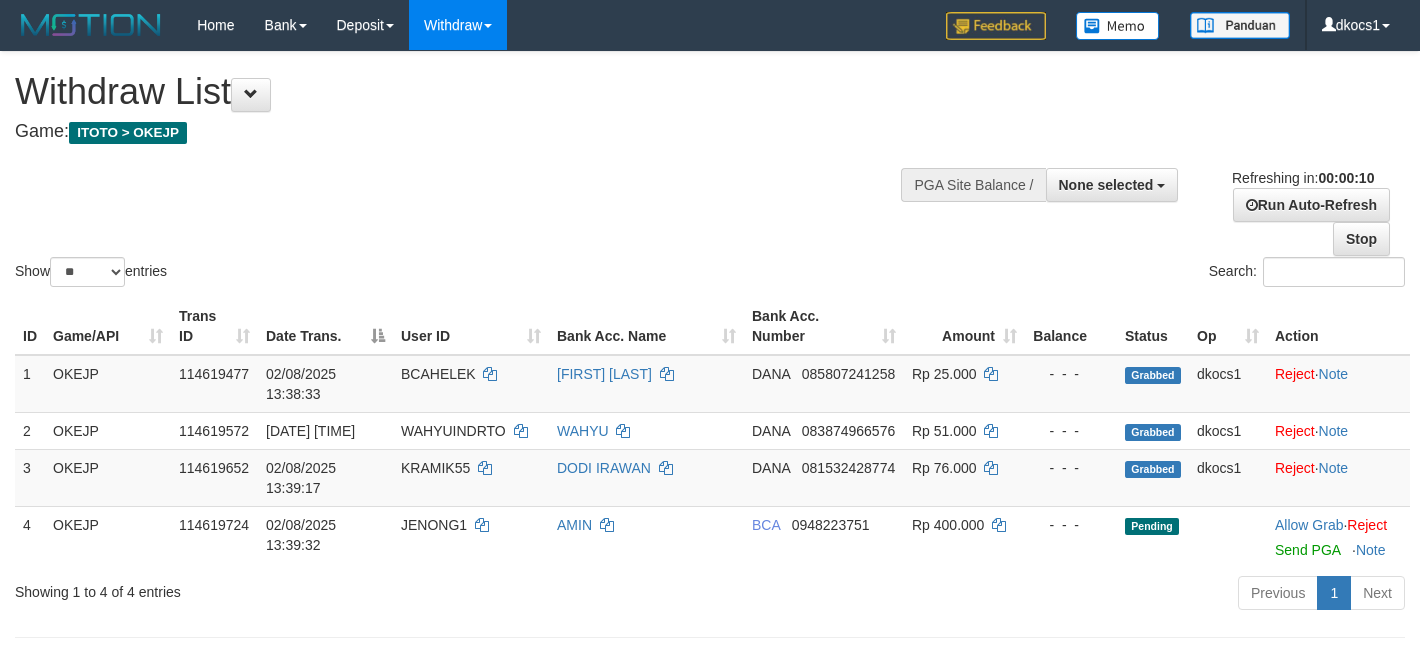 select 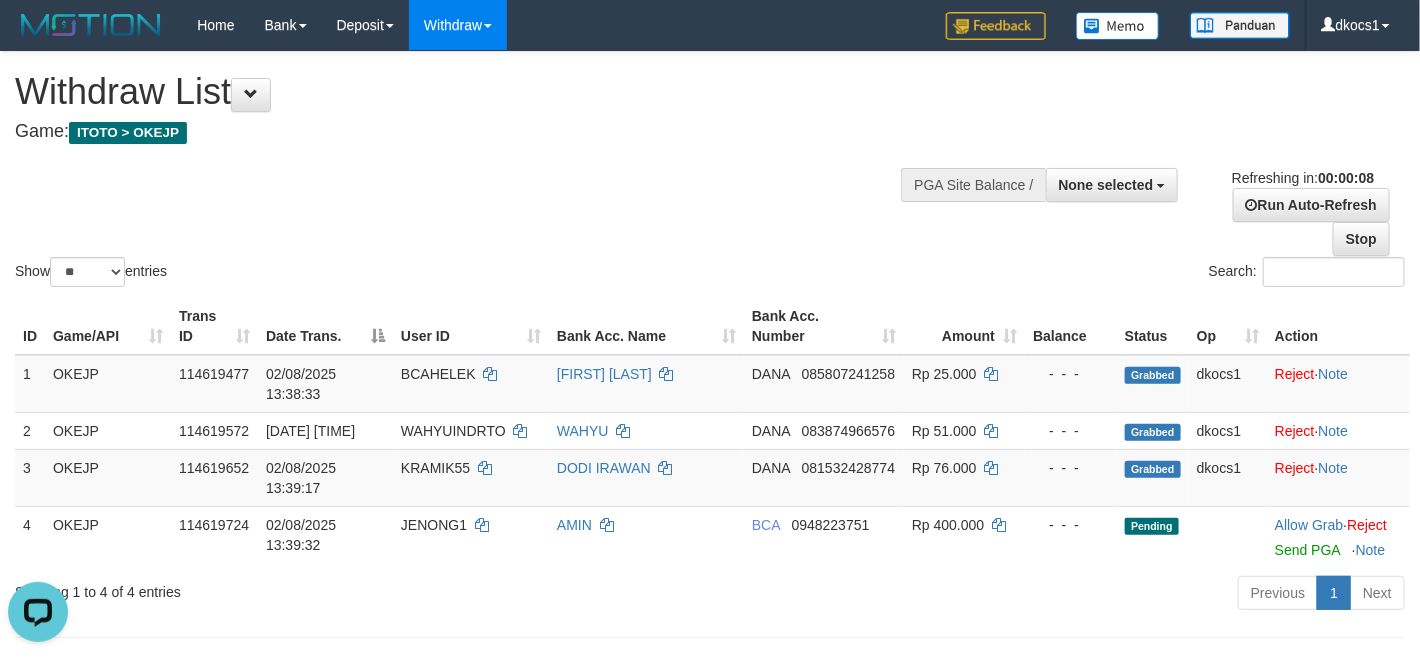 scroll, scrollTop: 0, scrollLeft: 0, axis: both 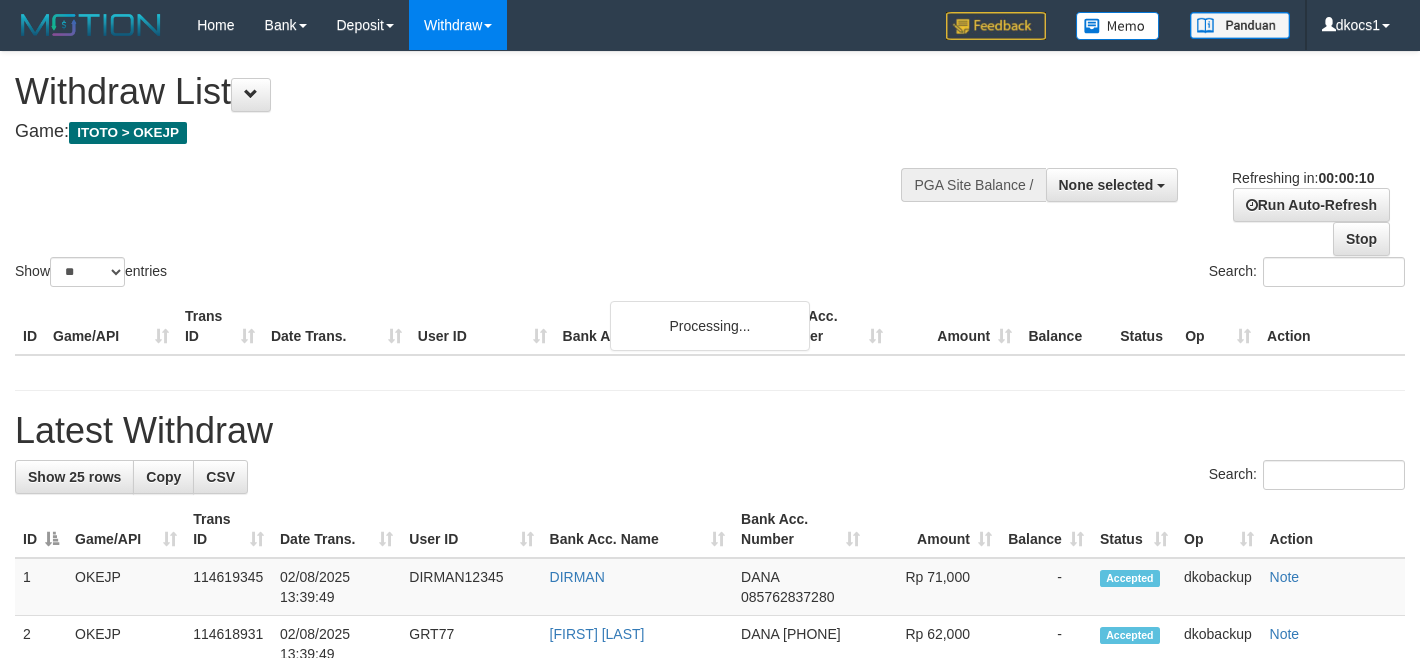 select 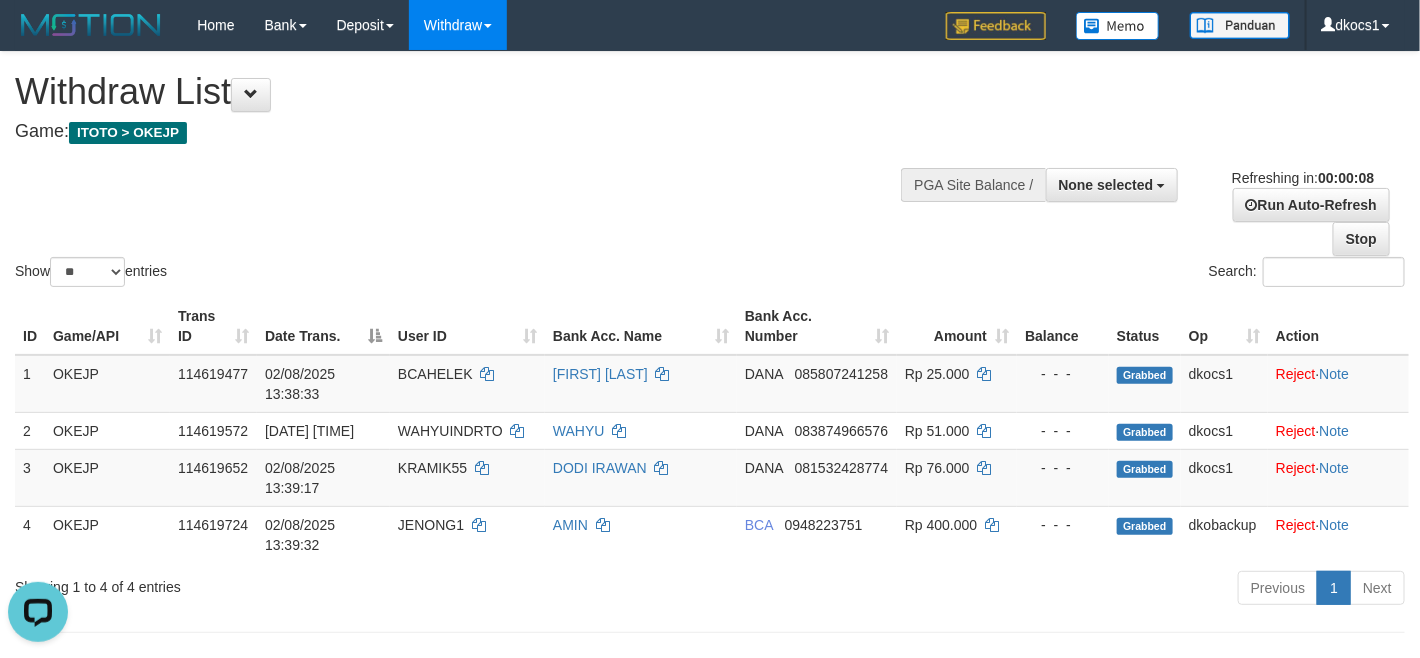scroll, scrollTop: 0, scrollLeft: 0, axis: both 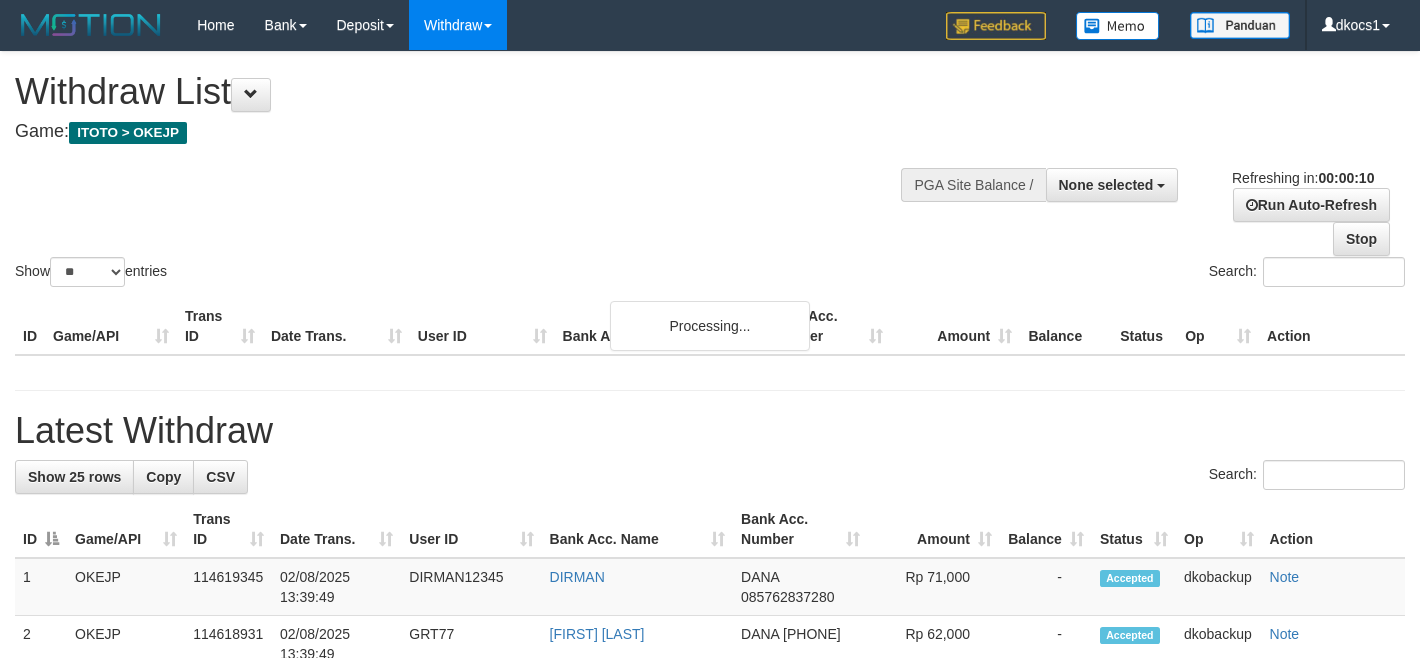 select 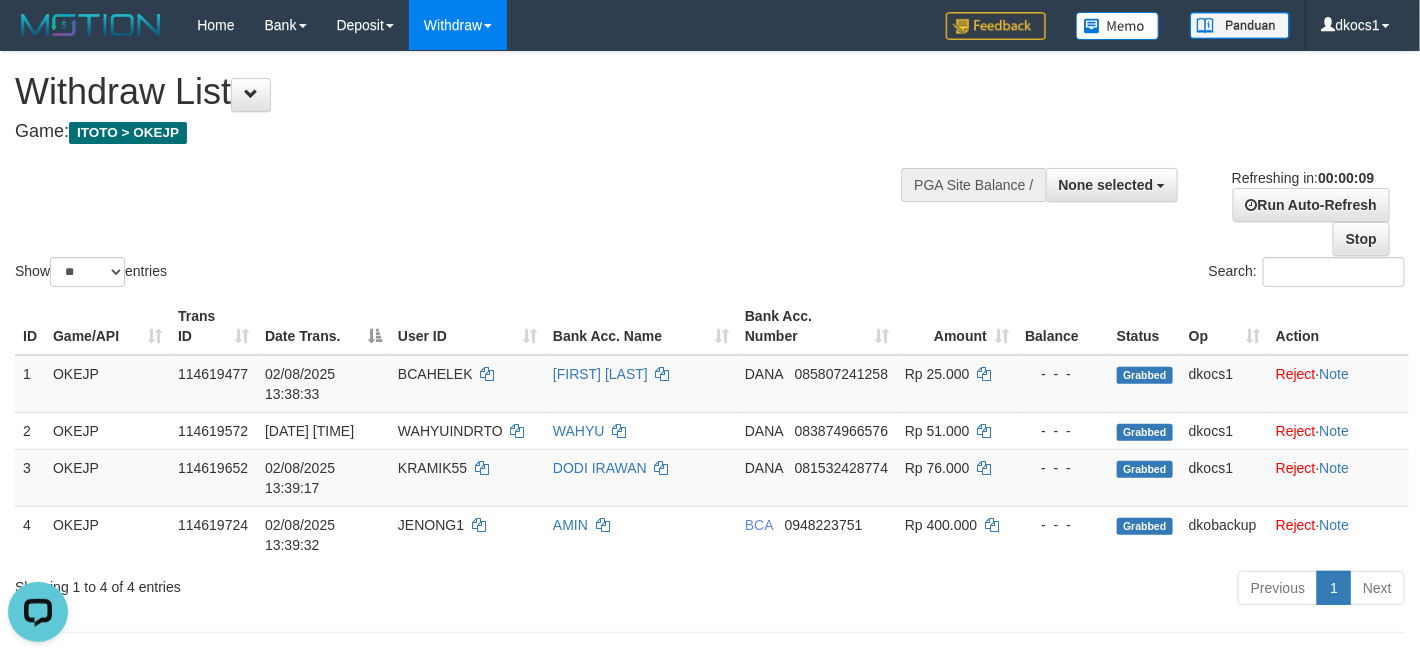 scroll, scrollTop: 0, scrollLeft: 0, axis: both 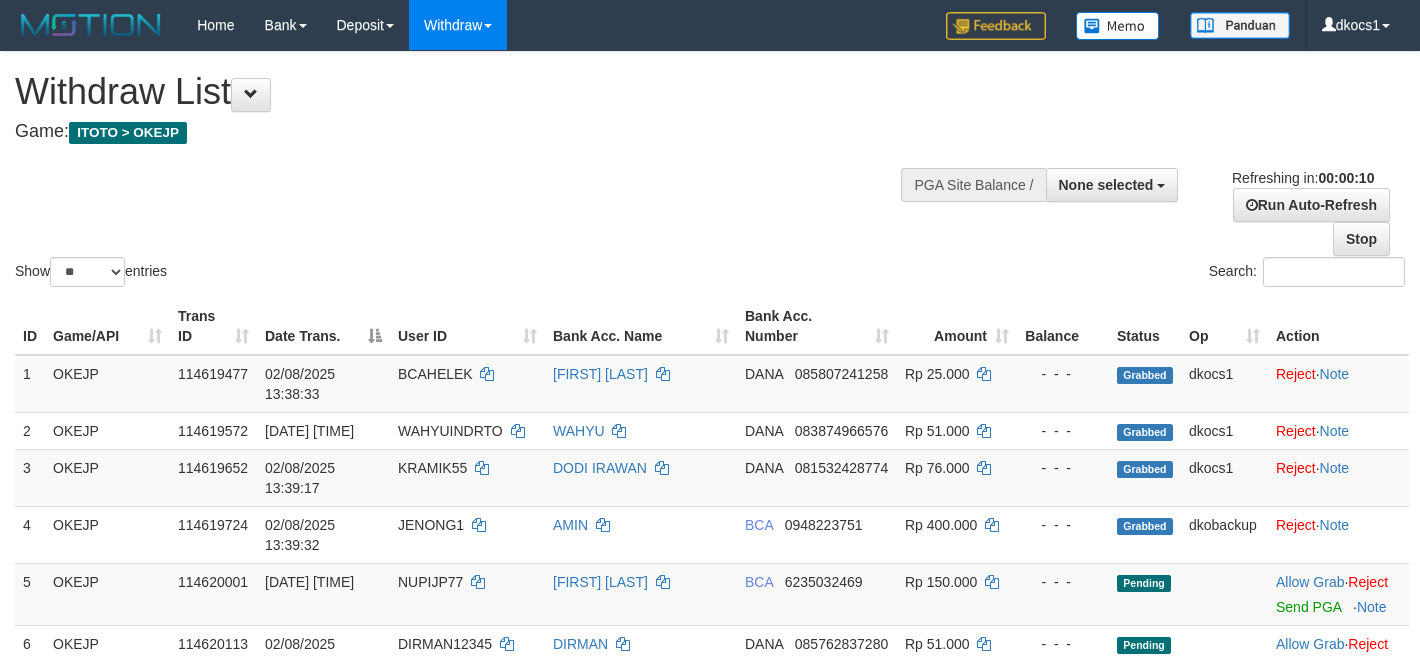 select 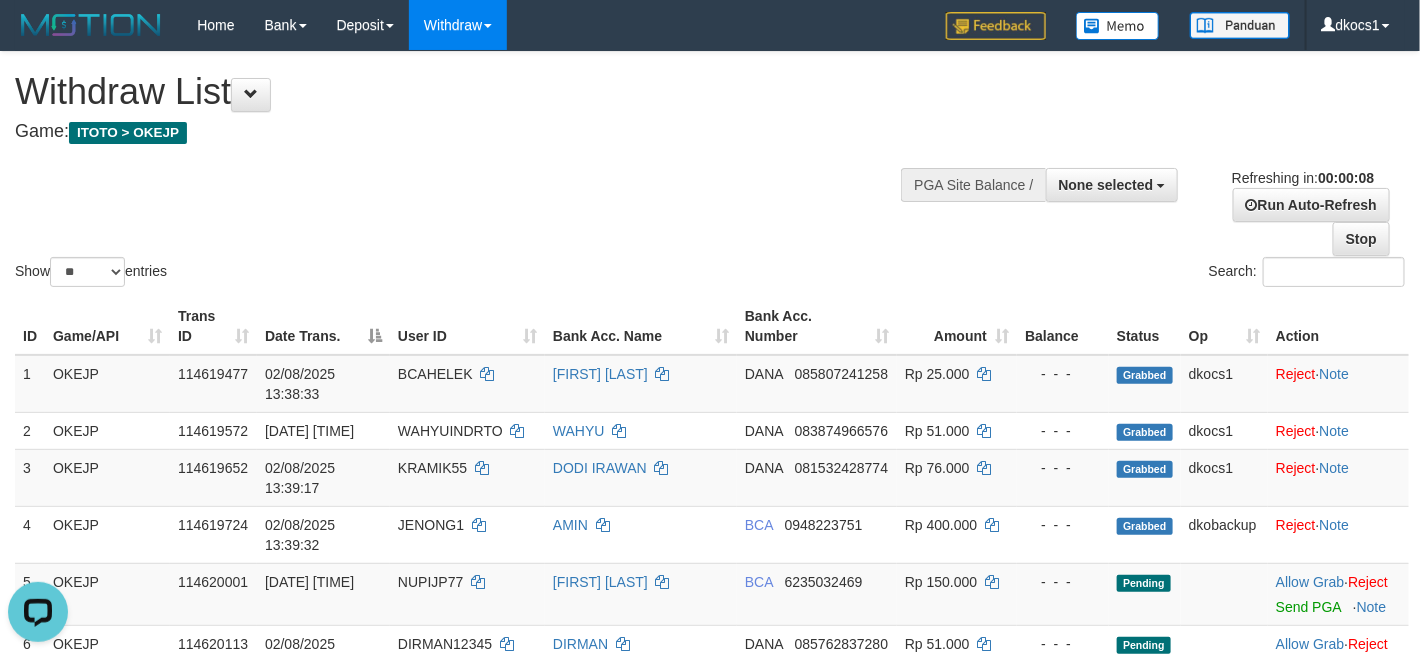 scroll, scrollTop: 0, scrollLeft: 0, axis: both 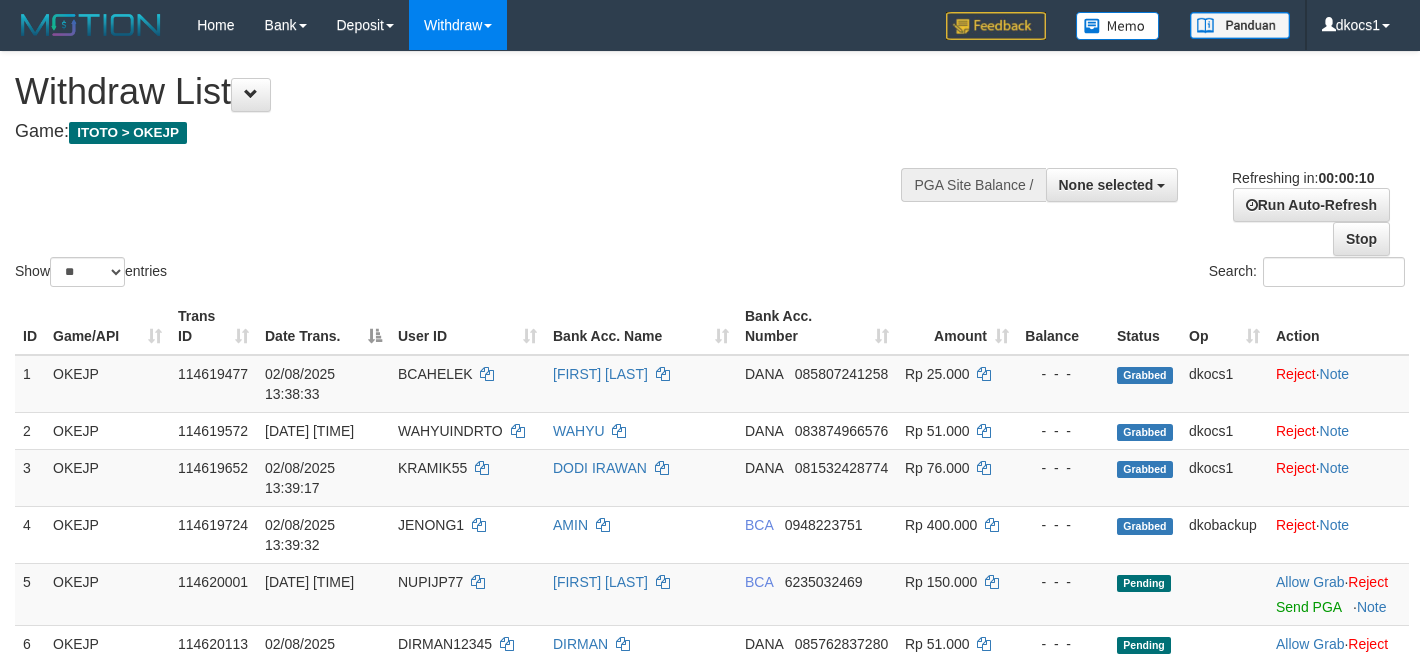 select 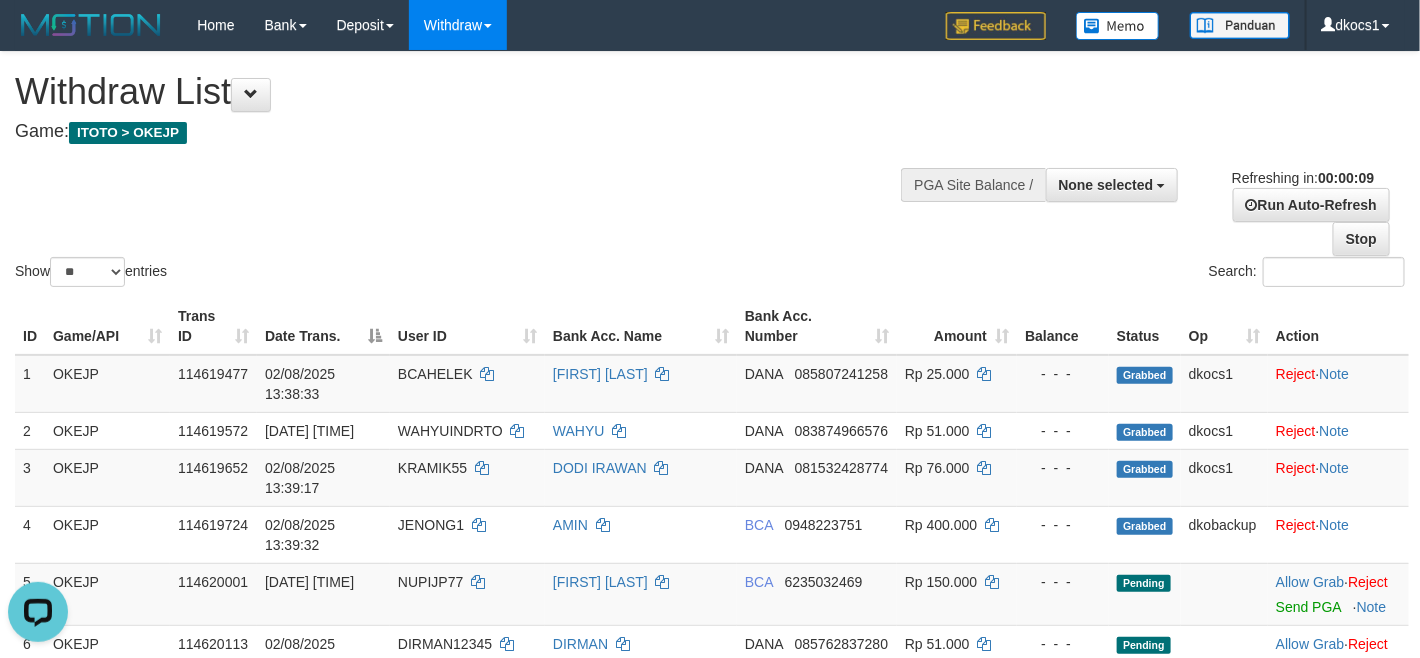 scroll, scrollTop: 0, scrollLeft: 0, axis: both 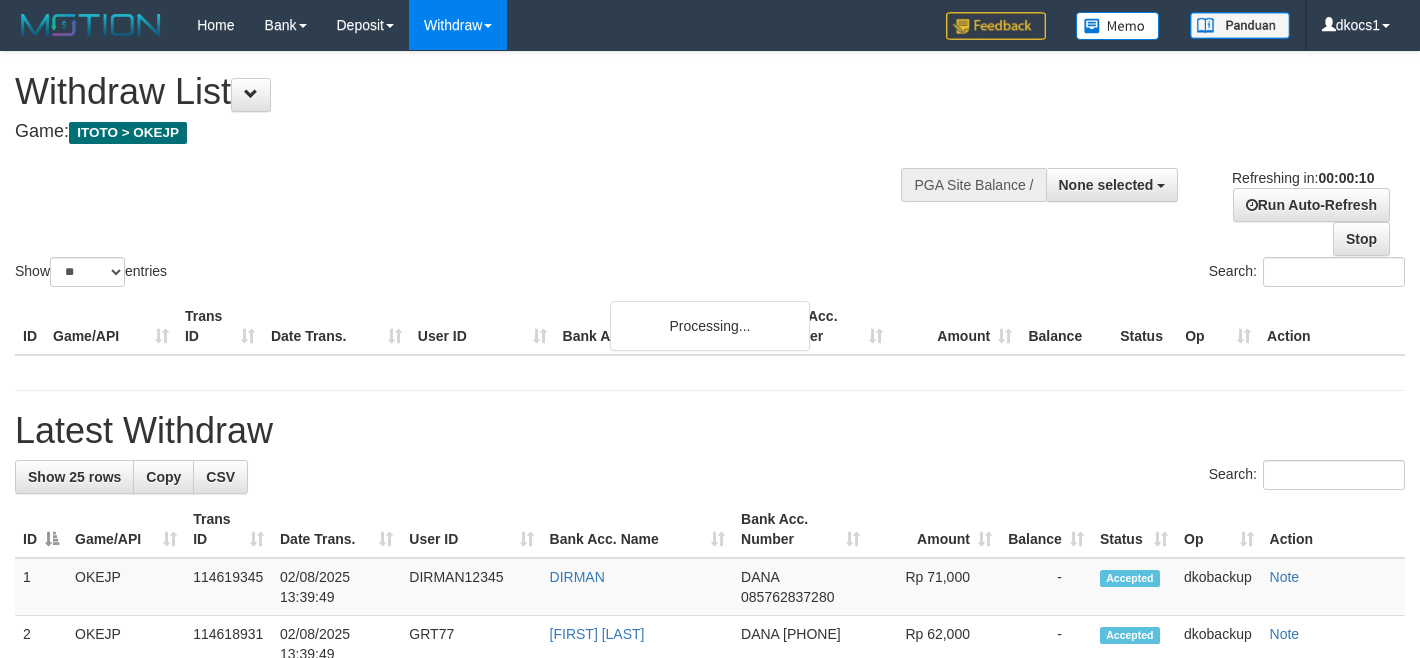 select 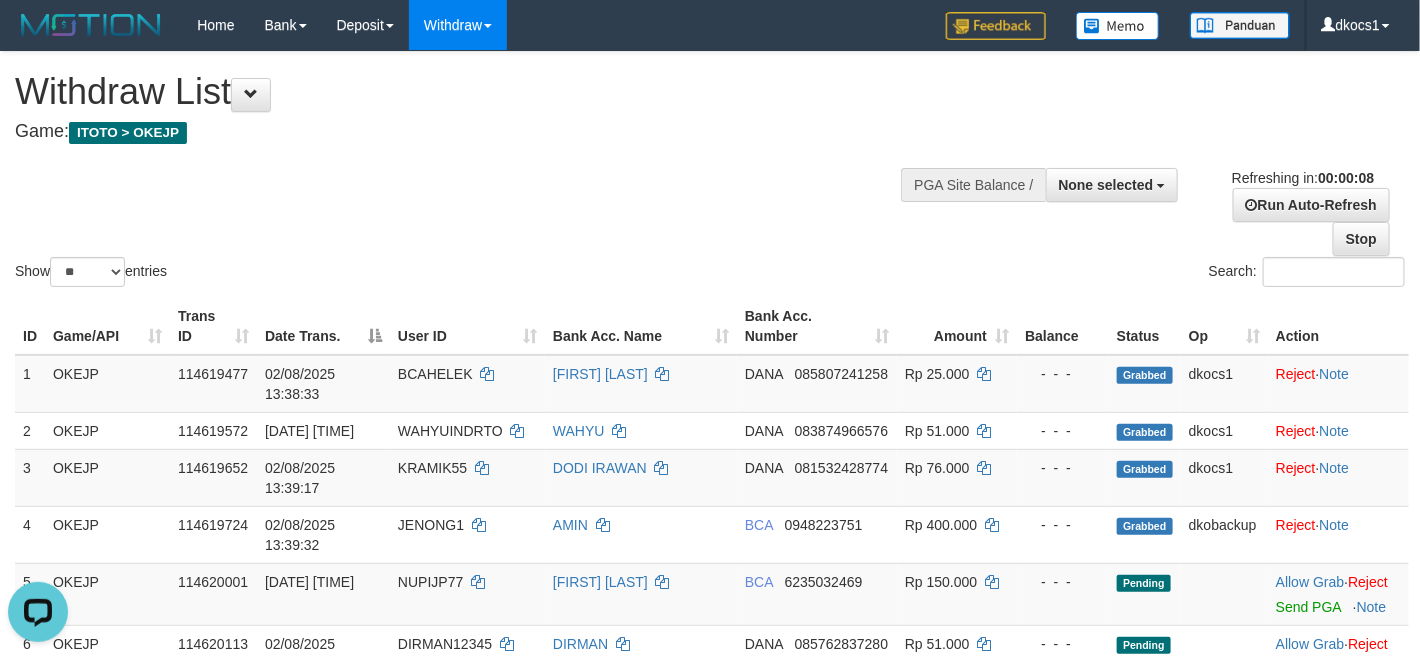 scroll, scrollTop: 0, scrollLeft: 0, axis: both 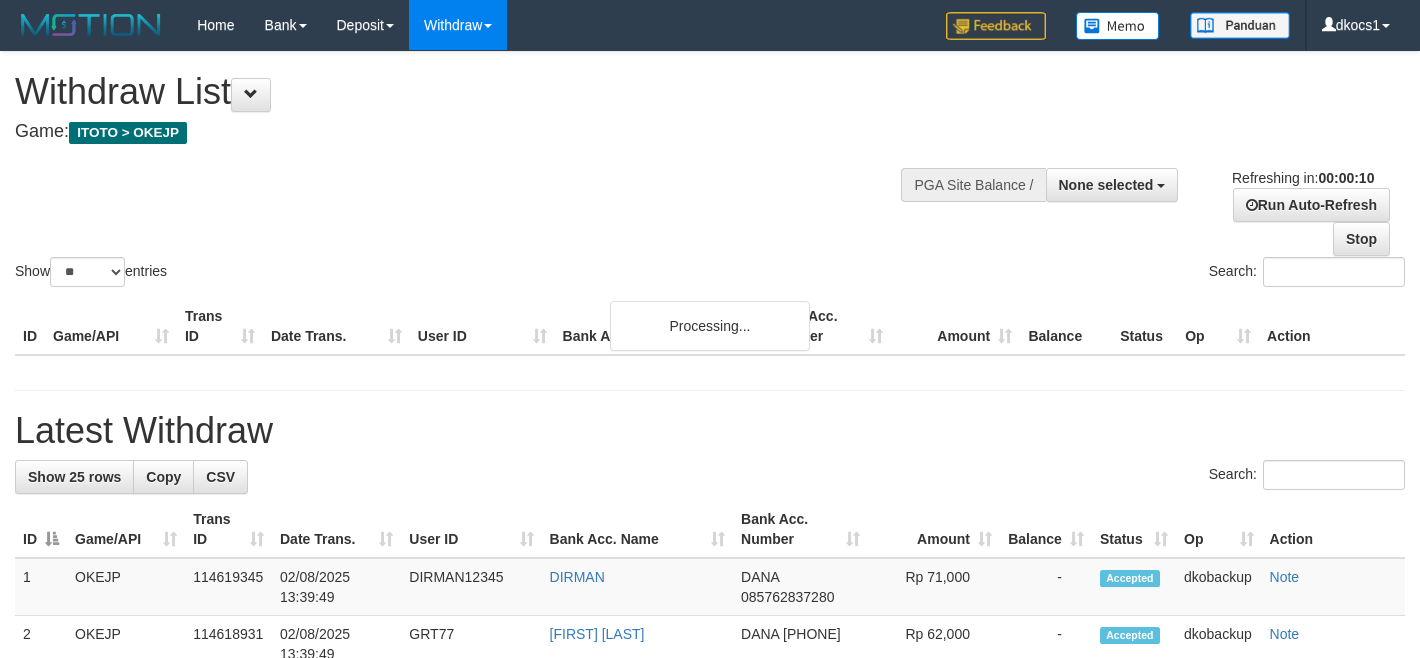 select 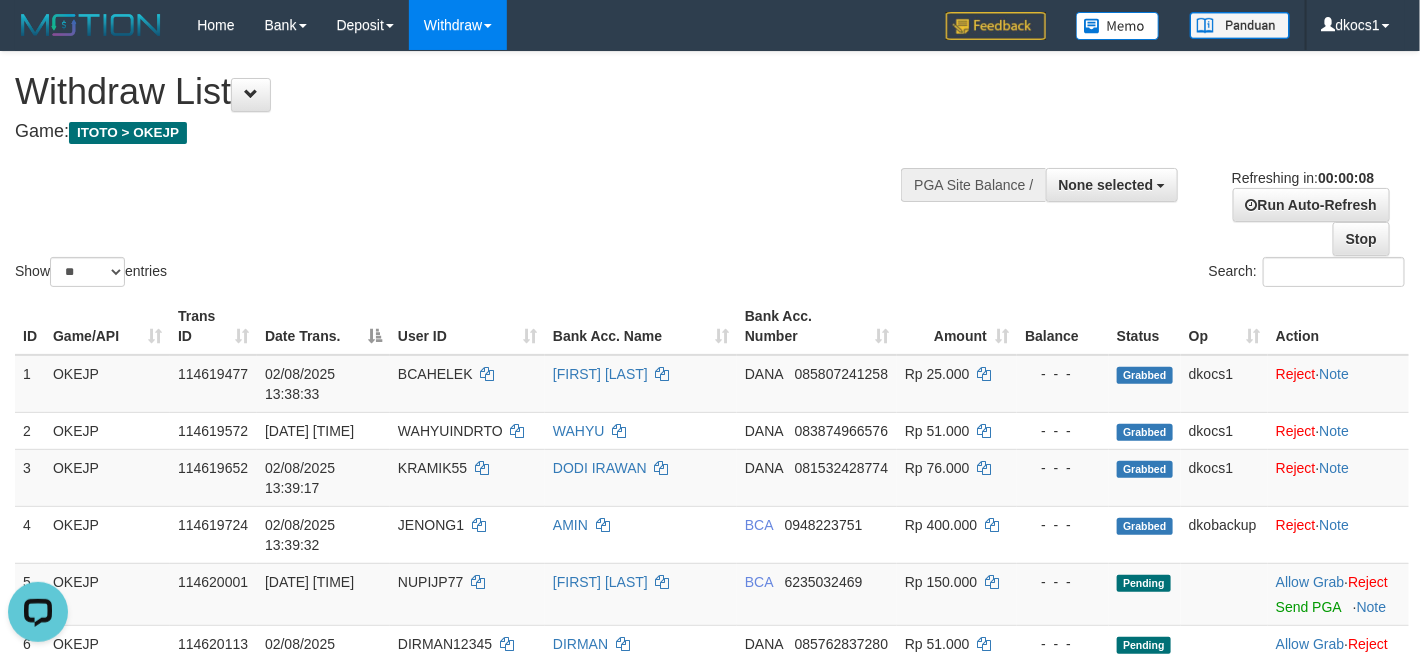 scroll, scrollTop: 0, scrollLeft: 0, axis: both 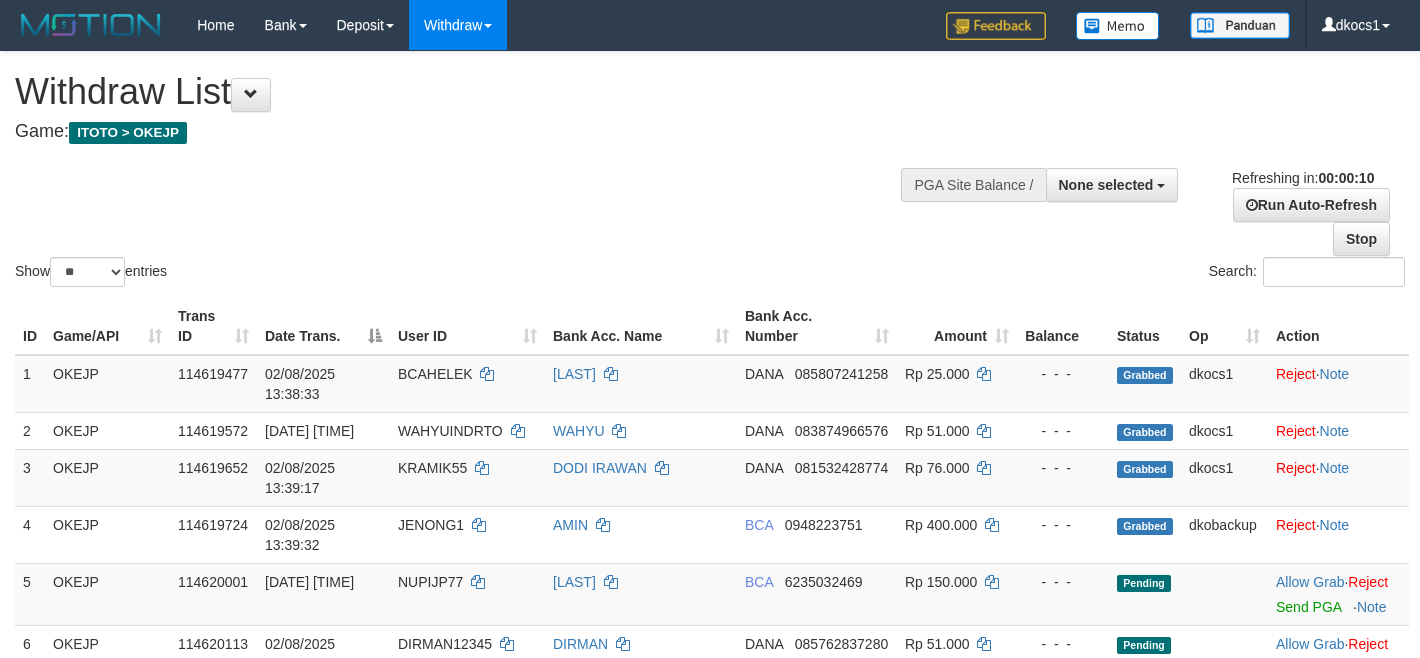 select 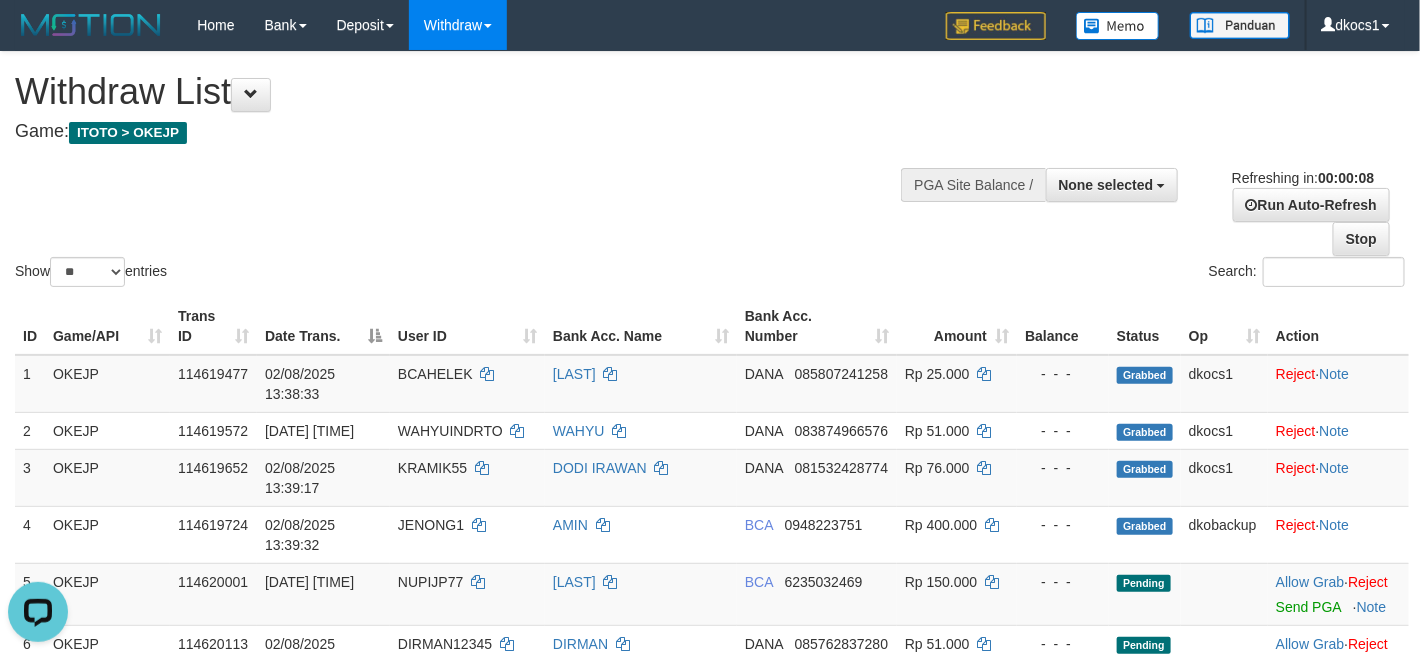 scroll, scrollTop: 0, scrollLeft: 0, axis: both 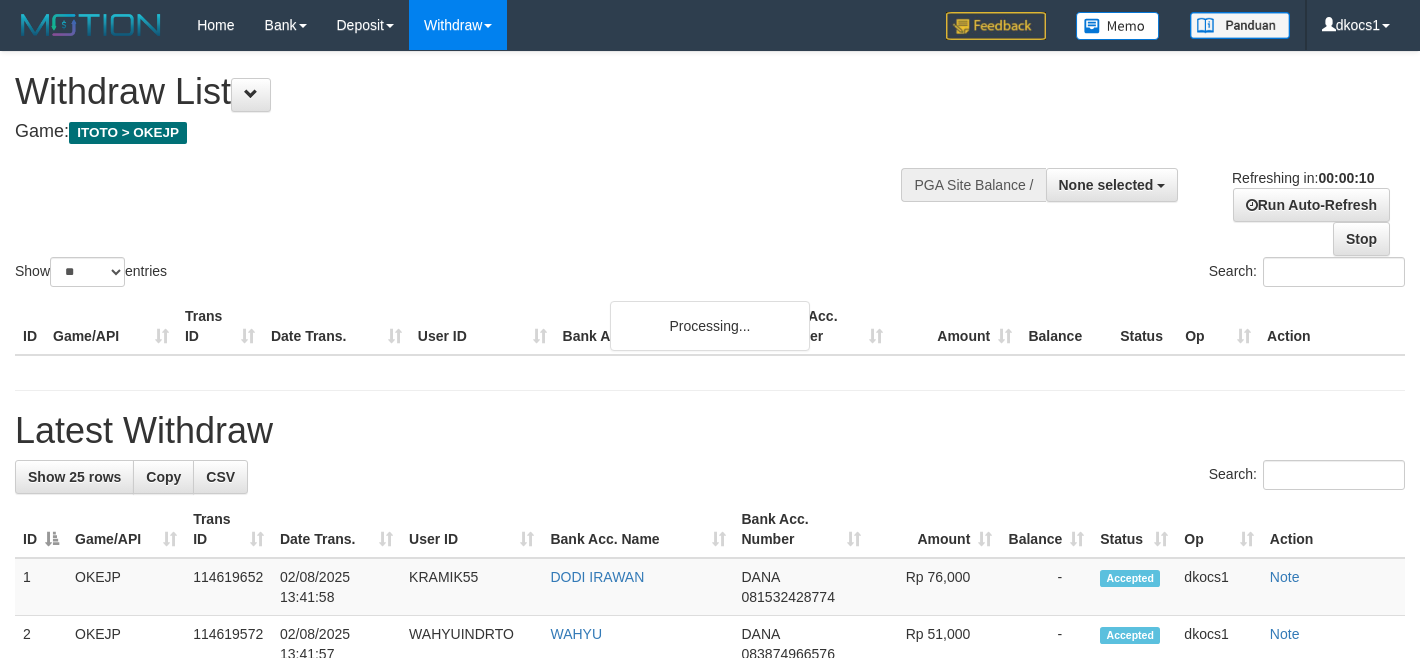select 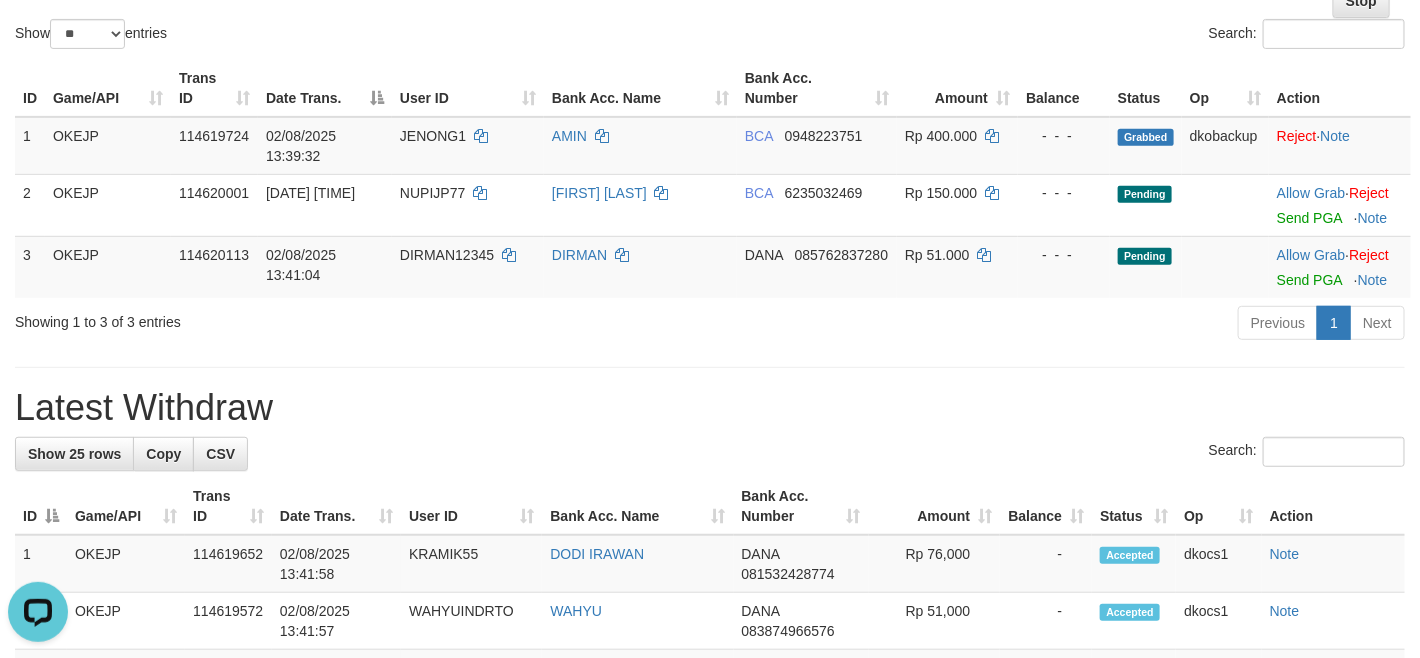 scroll, scrollTop: 0, scrollLeft: 0, axis: both 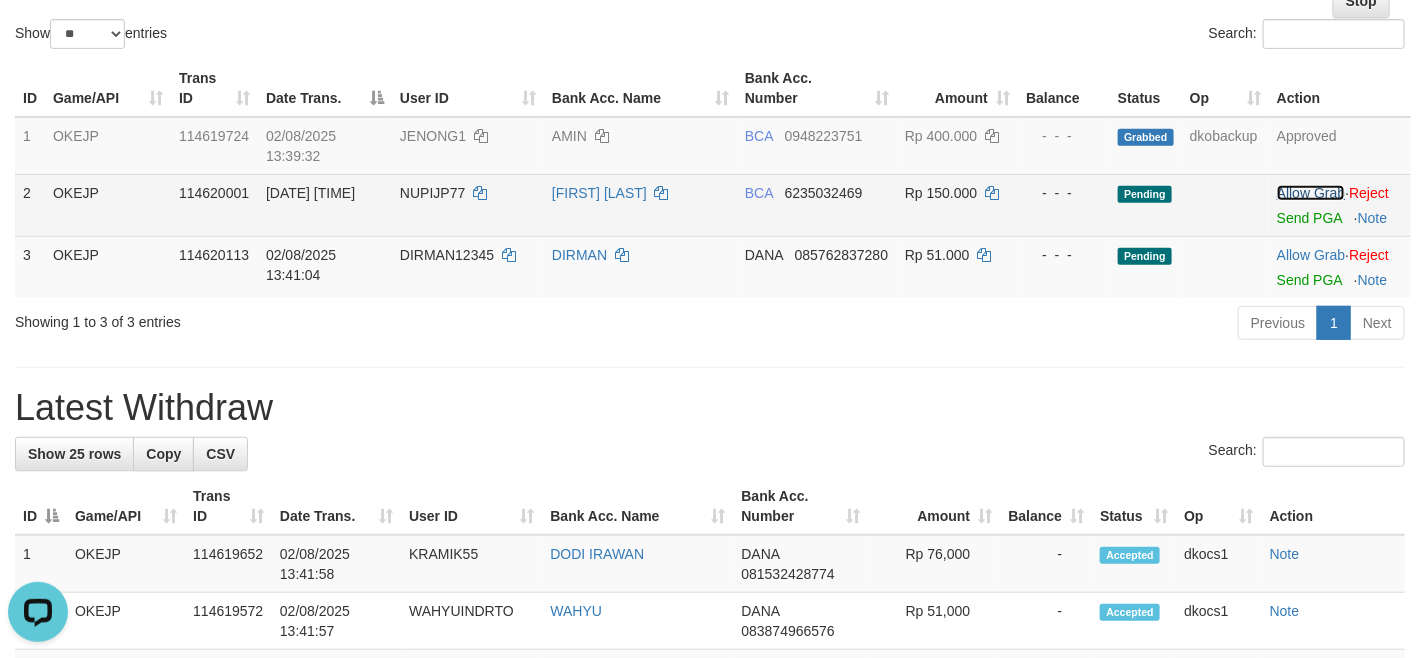 click on "Allow Grab" at bounding box center [1311, 193] 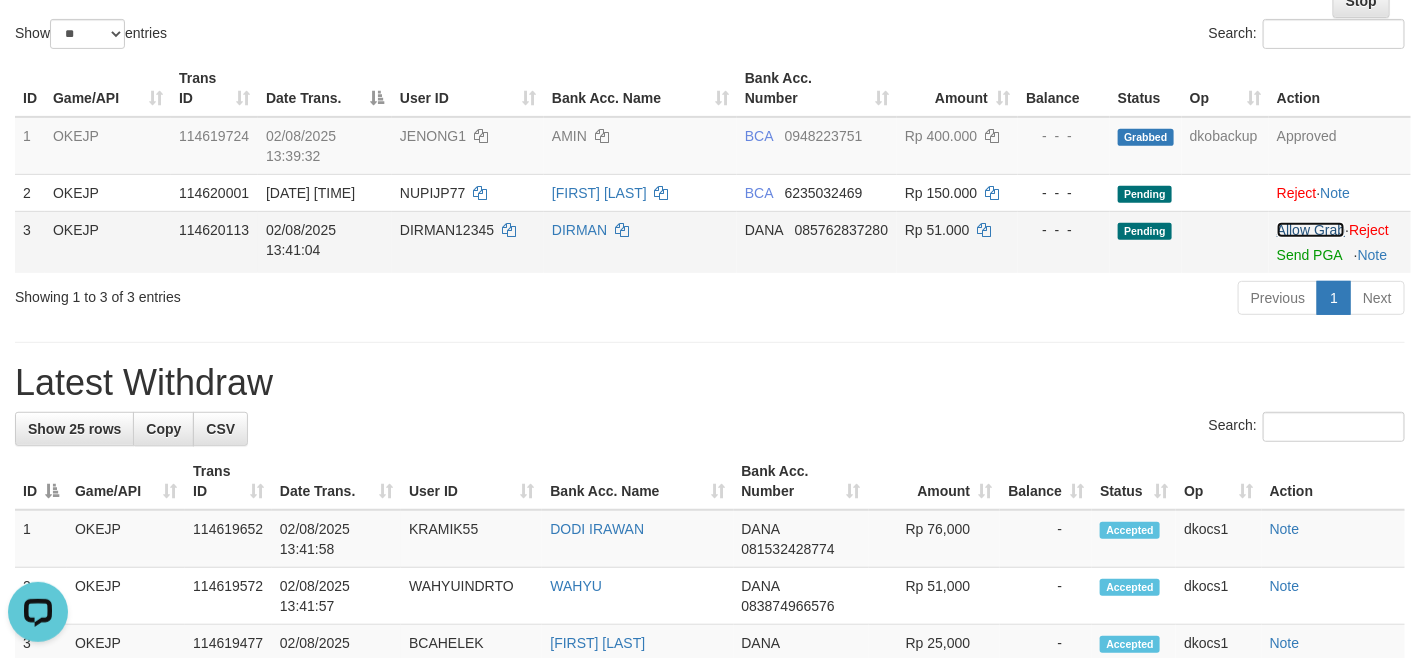 click on "Allow Grab" at bounding box center (1311, 230) 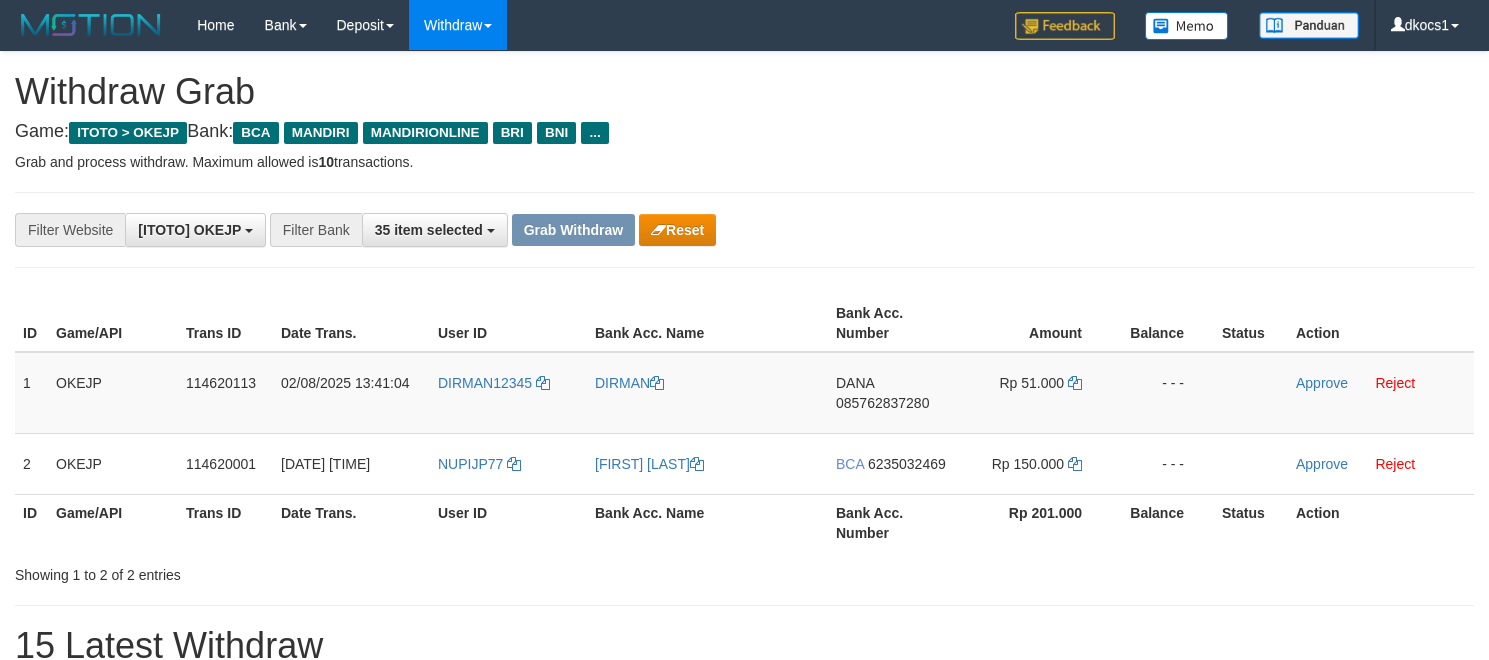 scroll, scrollTop: 0, scrollLeft: 0, axis: both 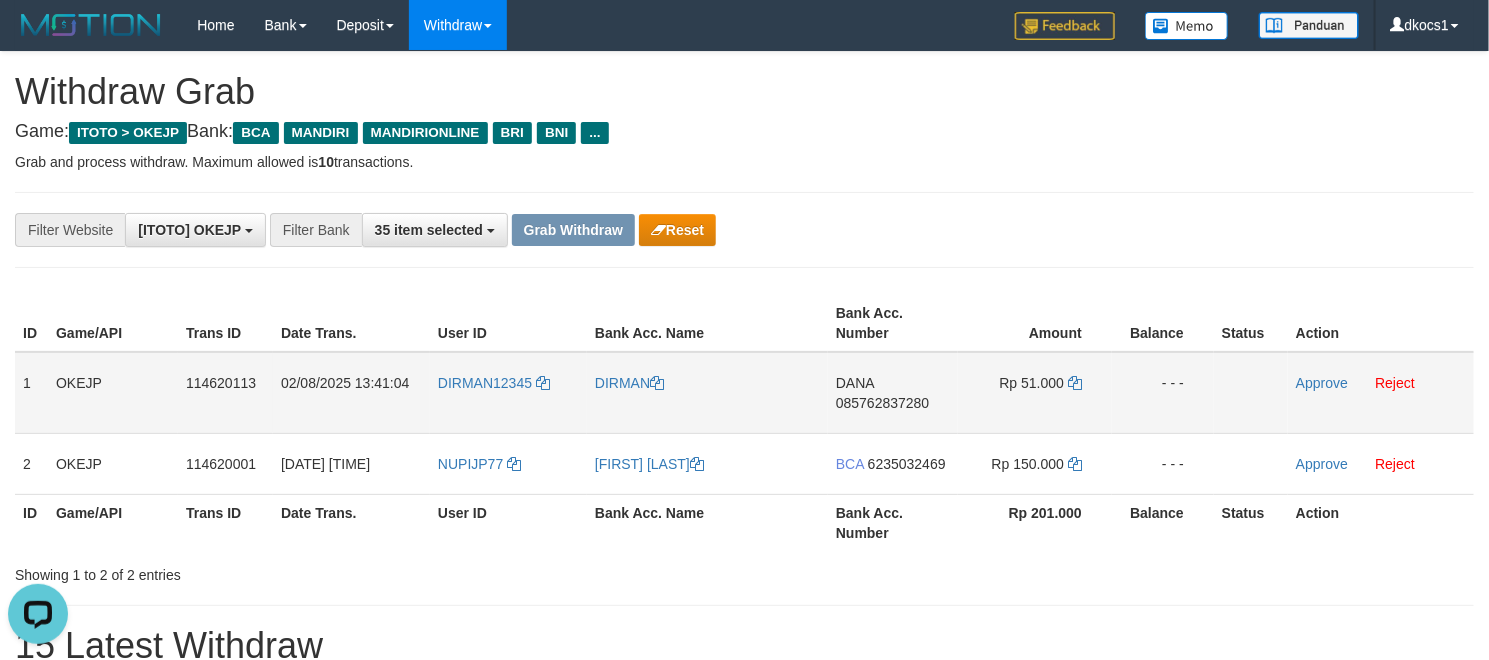 click on "DIRMAN12345" at bounding box center (508, 393) 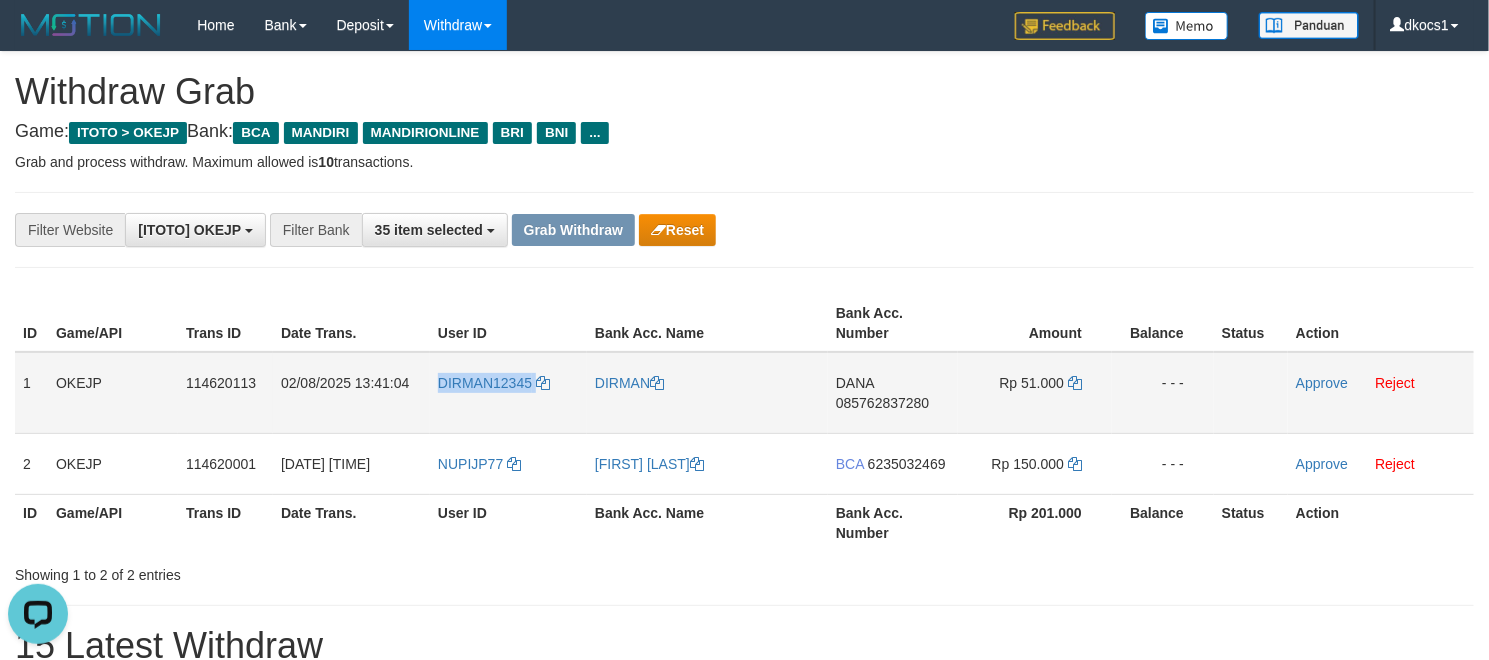 click on "DIRMAN12345" at bounding box center (508, 393) 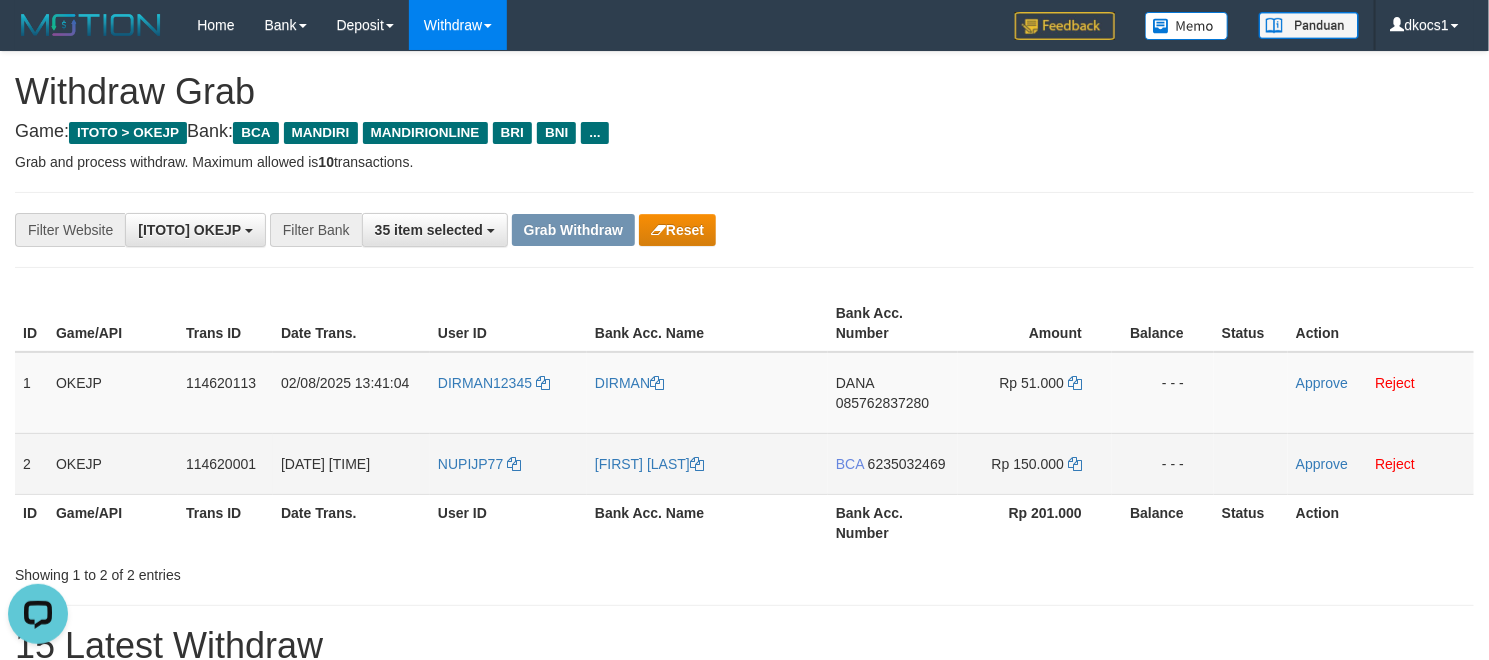 click on "NUPIJP77" at bounding box center [508, 463] 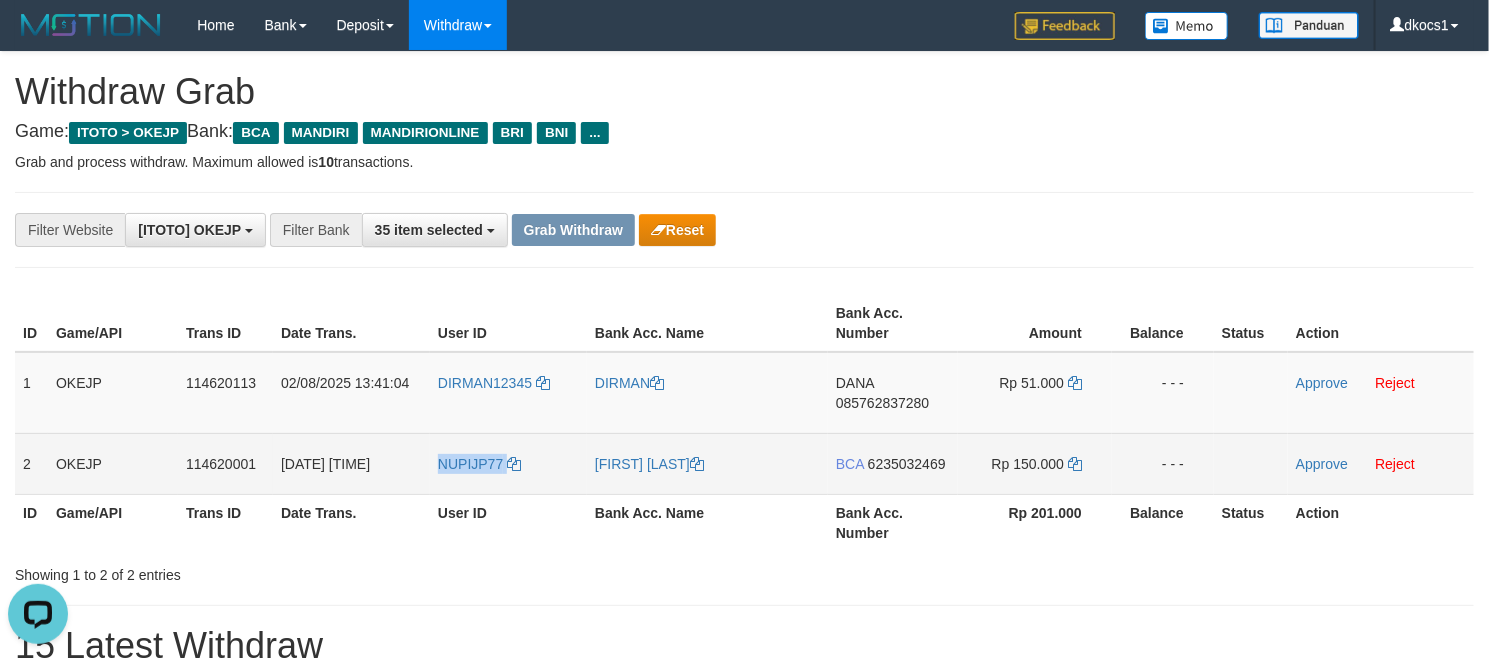 click on "NUPIJP77" at bounding box center (508, 463) 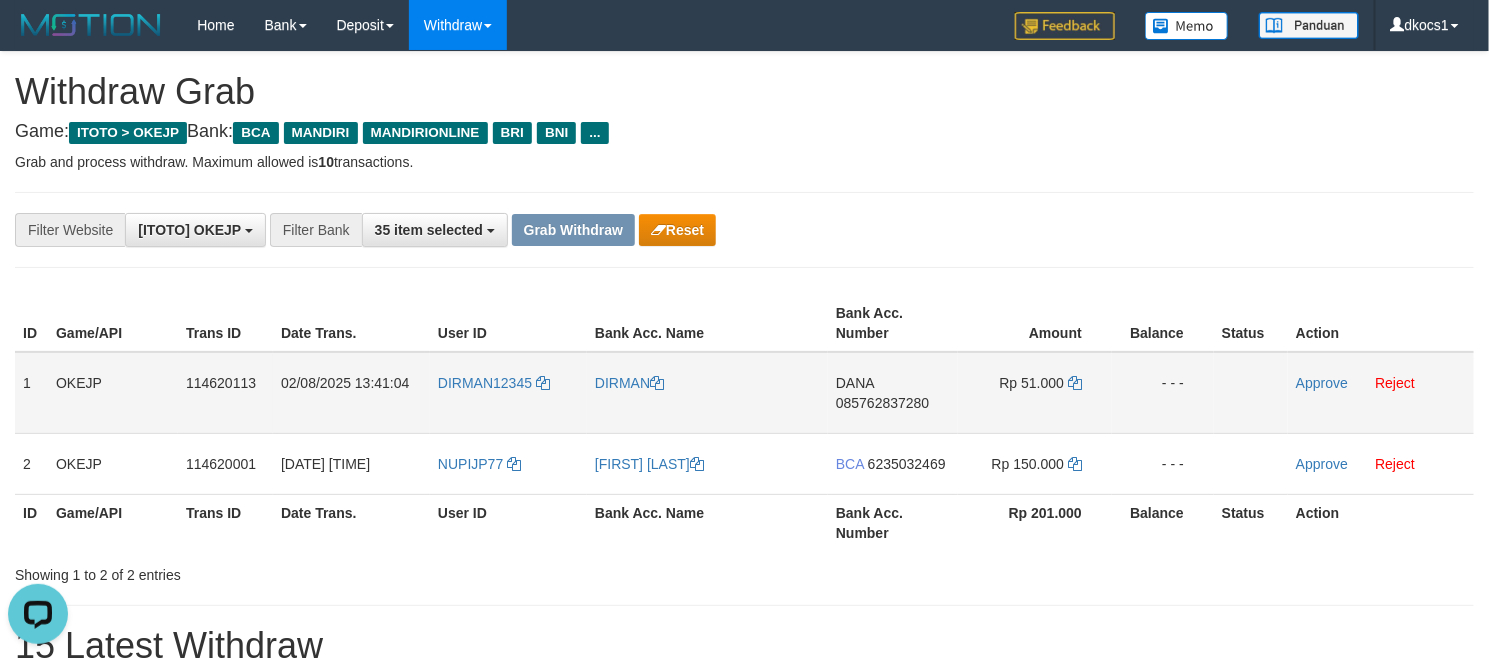 click on "DIRMAN12345" at bounding box center [508, 393] 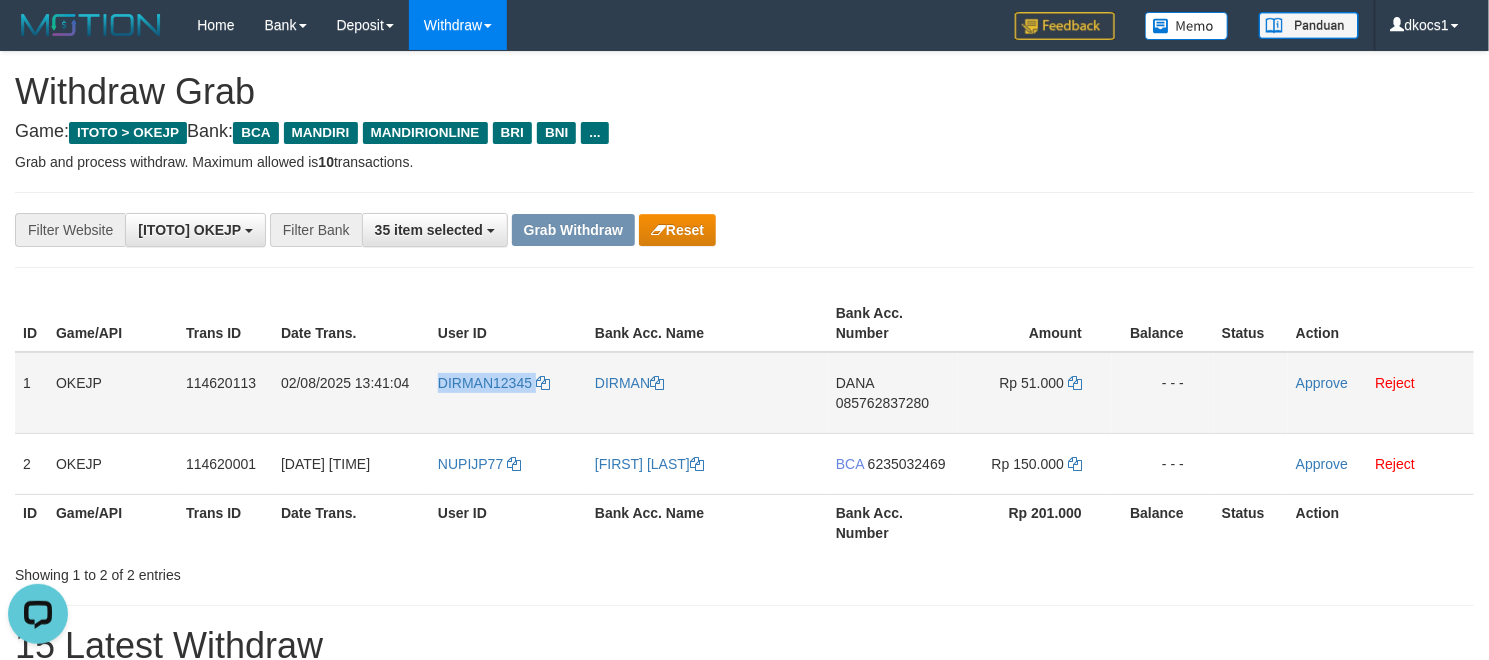 click on "DIRMAN12345" at bounding box center (508, 393) 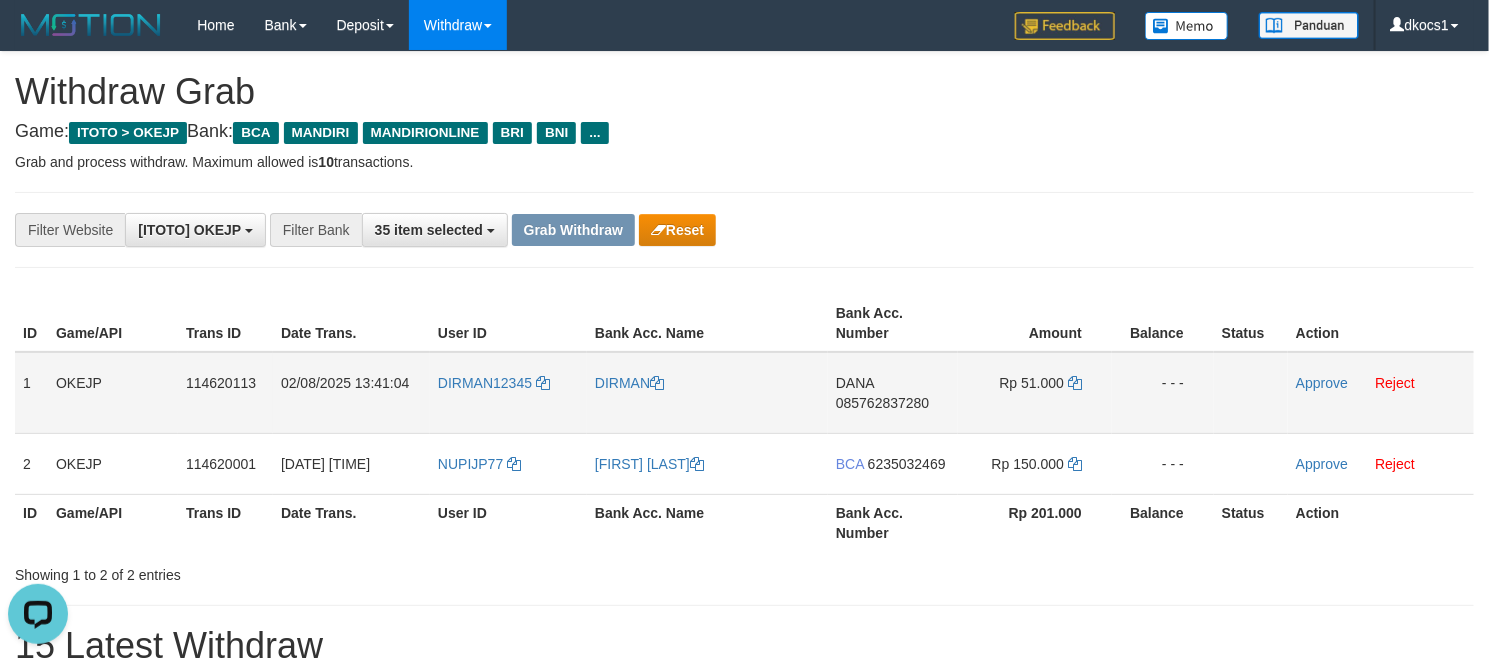 click on "DIRMAN" at bounding box center (707, 393) 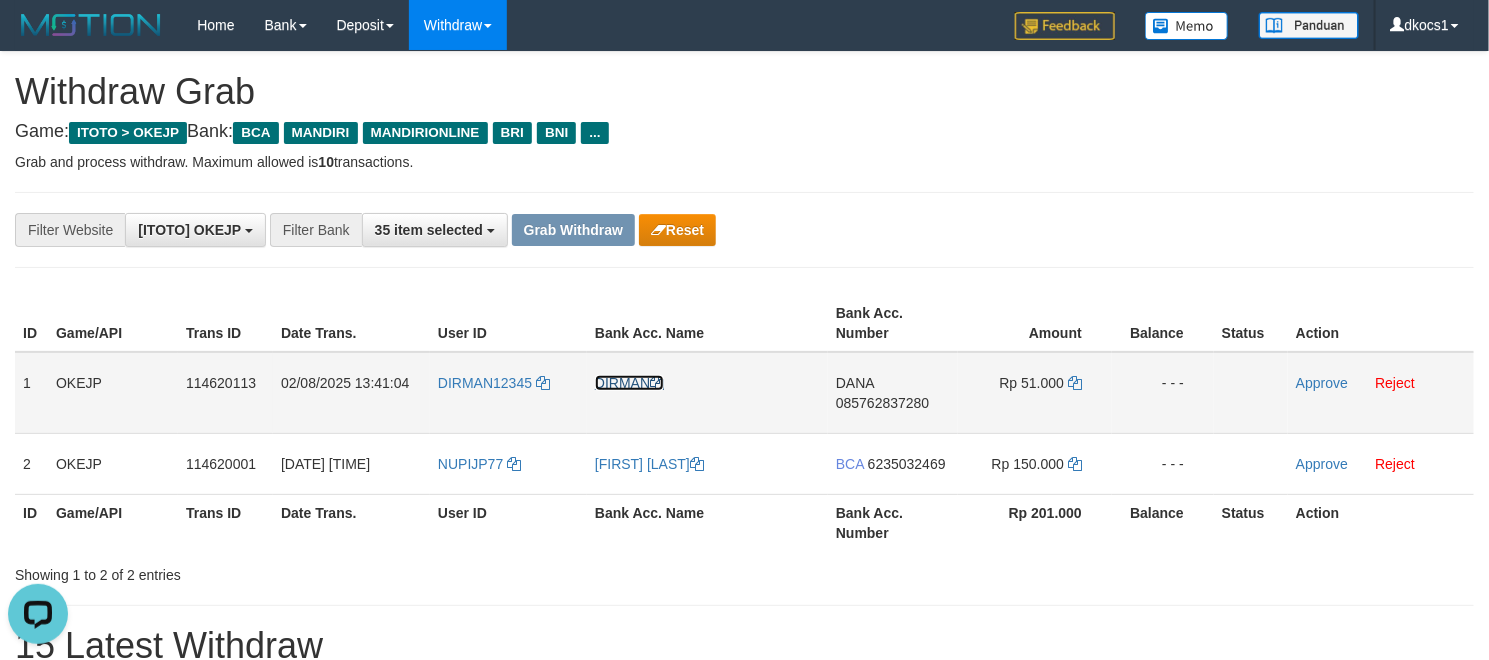 click on "DIRMAN" at bounding box center [629, 383] 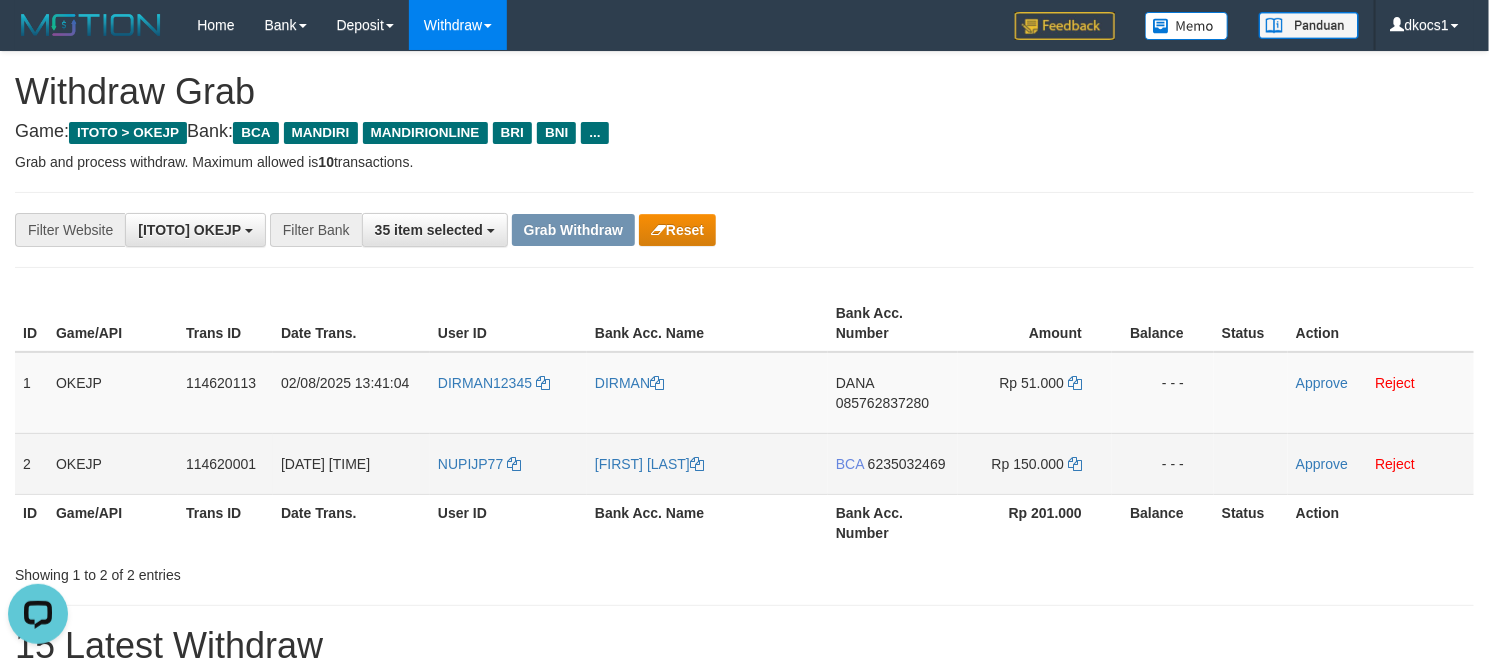 click on "NUPIJP77" at bounding box center [508, 463] 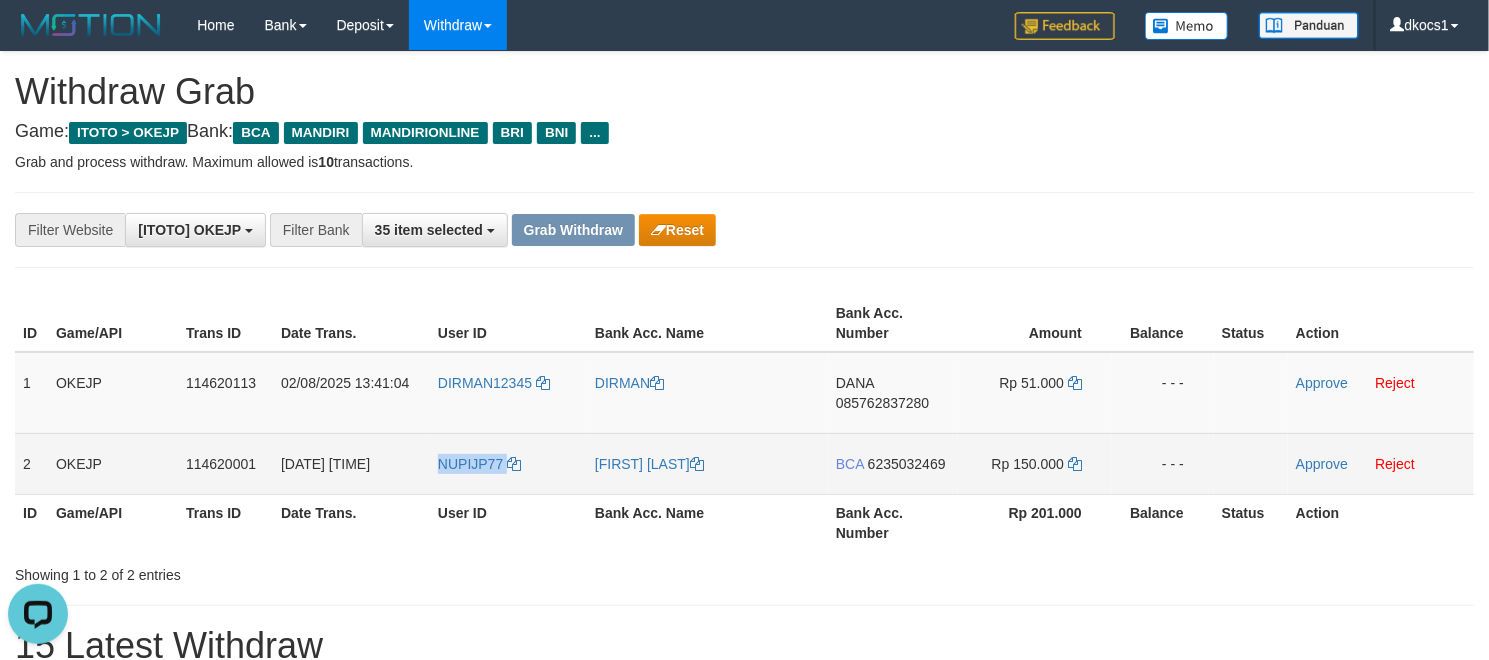 click on "NUPIJP77" at bounding box center (508, 463) 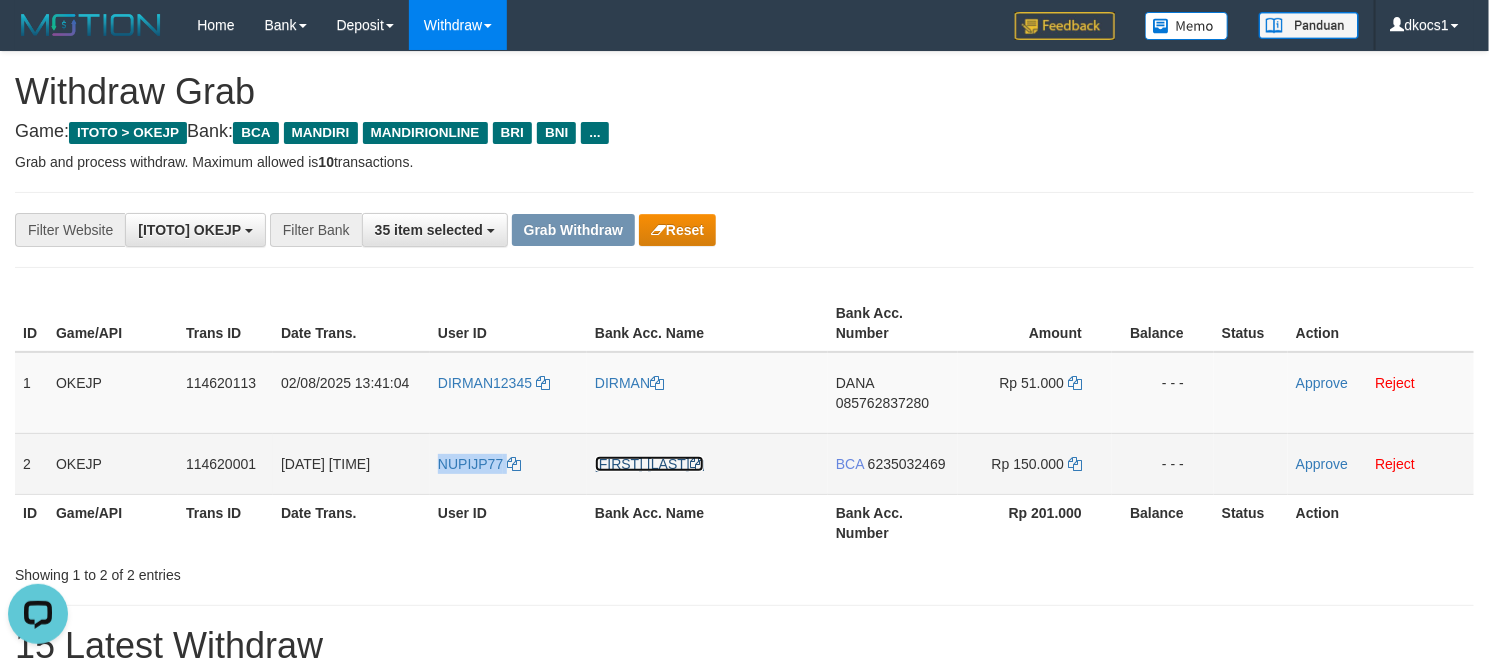 click on "[FIRST] [LAST]" at bounding box center (649, 464) 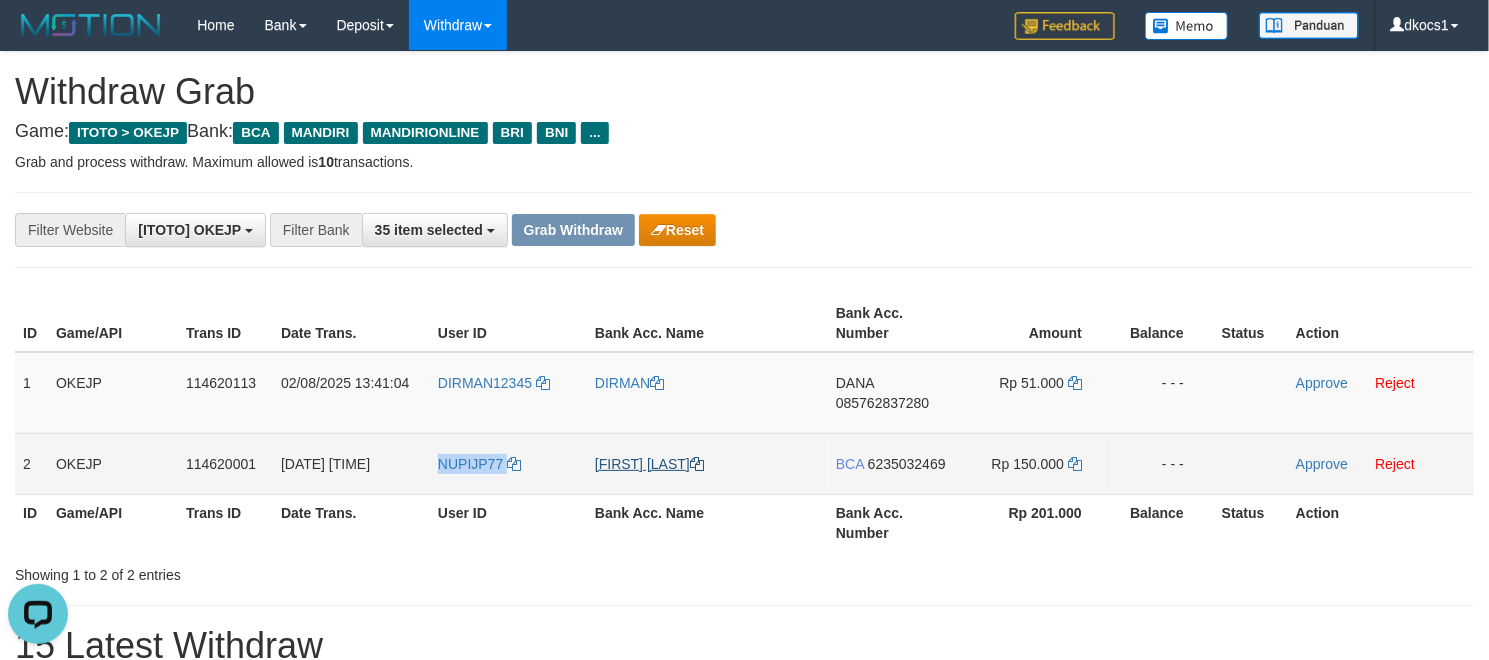 copy on "NUPIJP77" 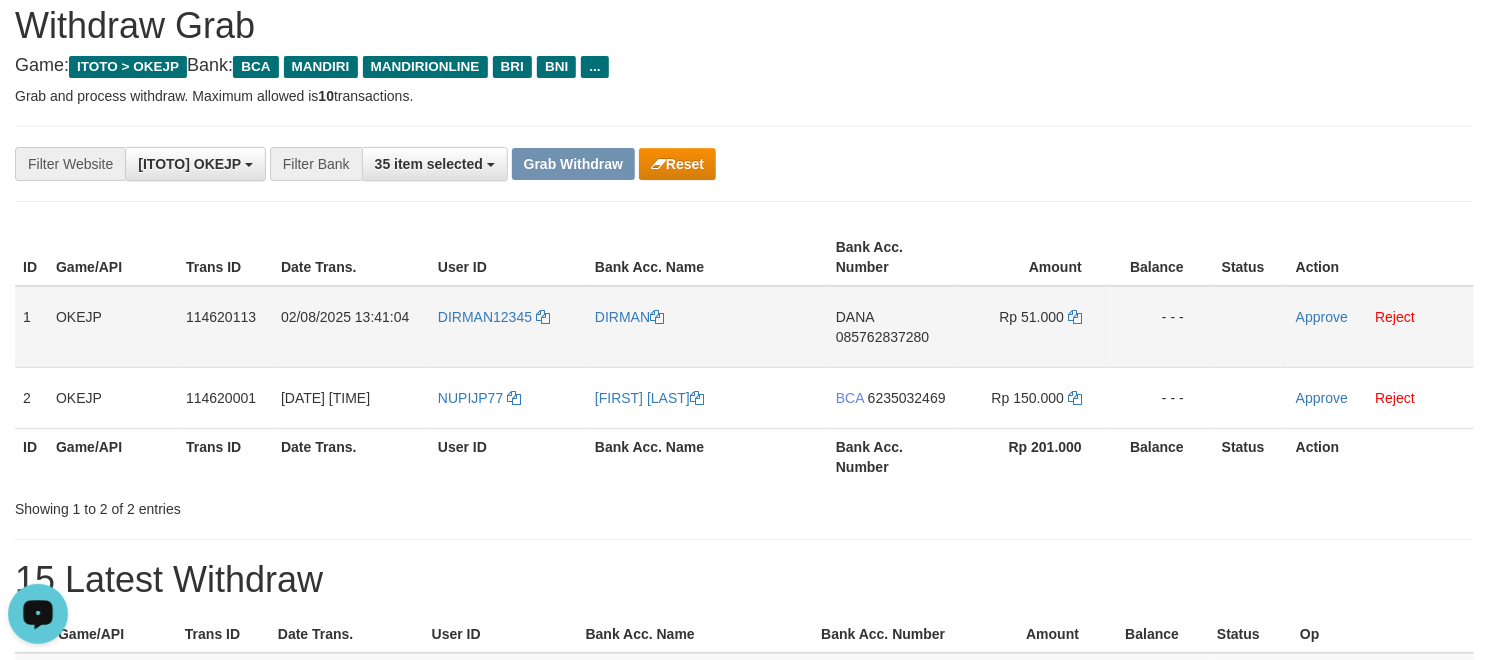 scroll, scrollTop: 150, scrollLeft: 0, axis: vertical 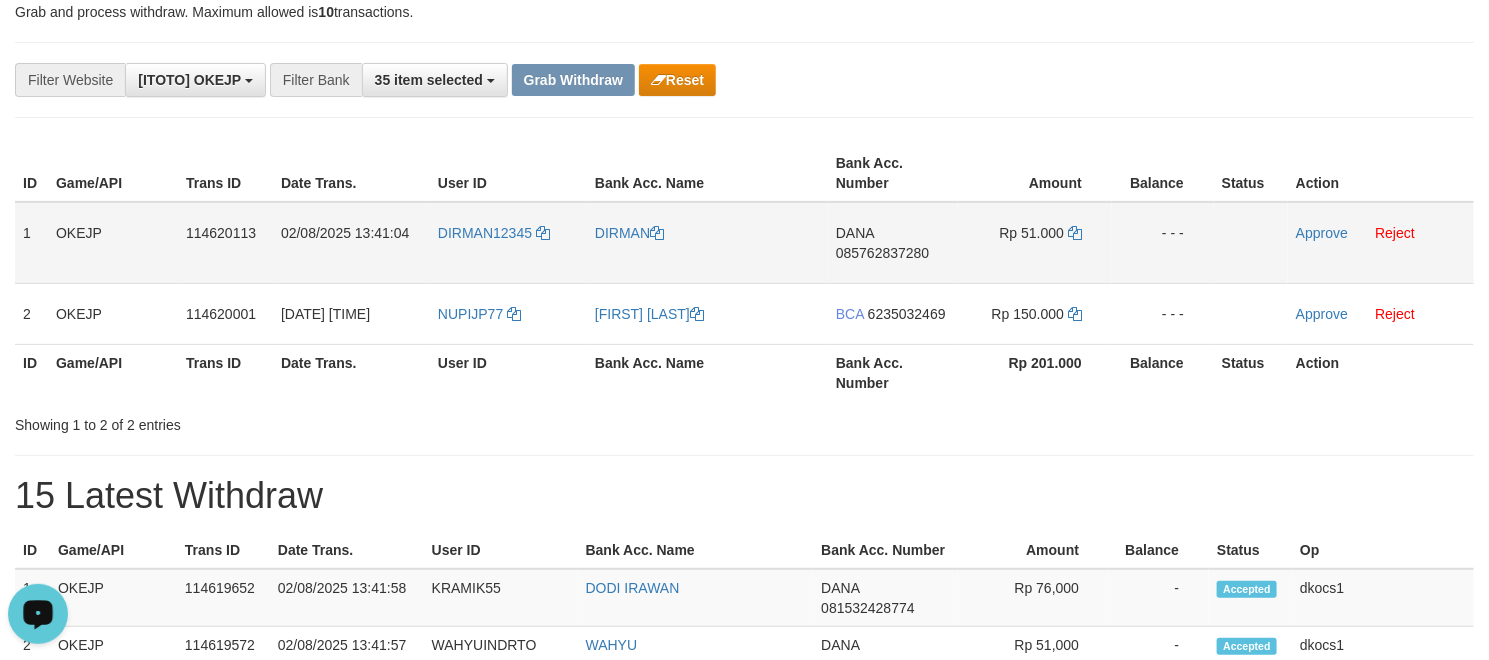 click on "DANA
085762837280" at bounding box center [893, 243] 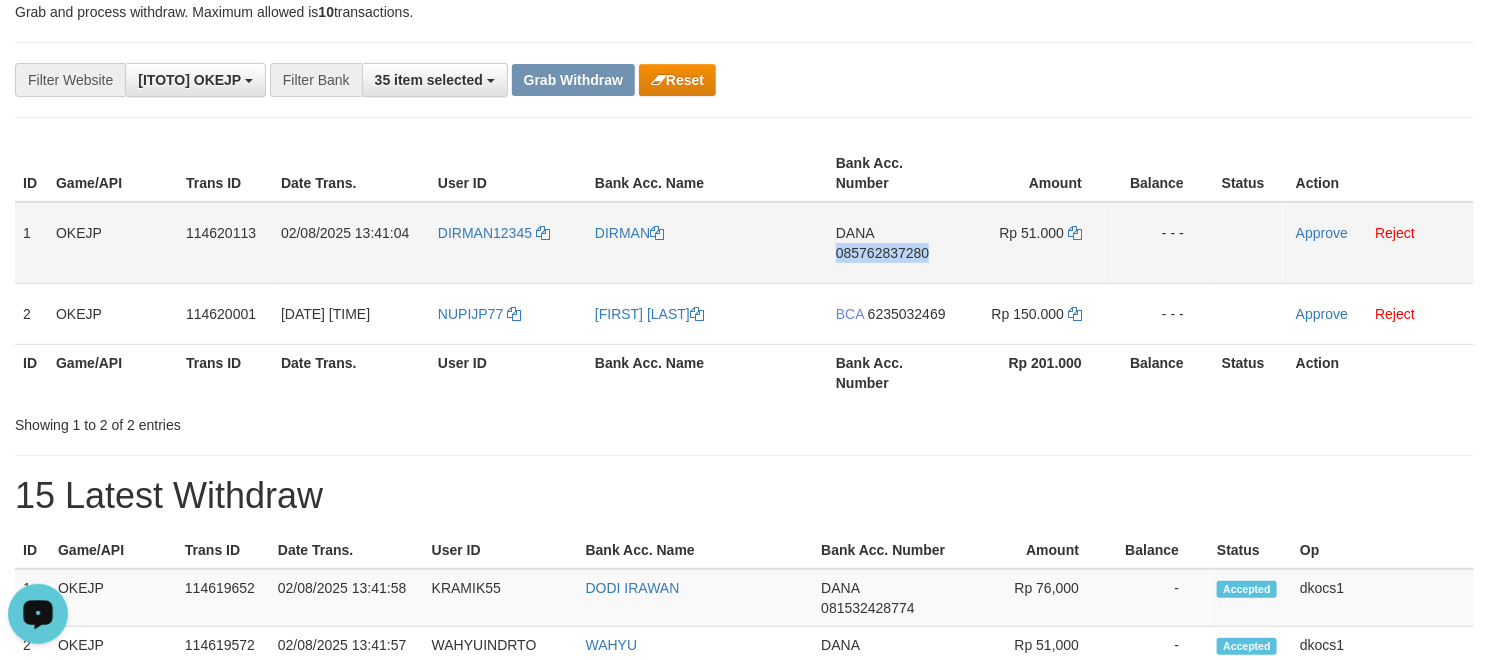 click on "DANA
085762837280" at bounding box center [893, 243] 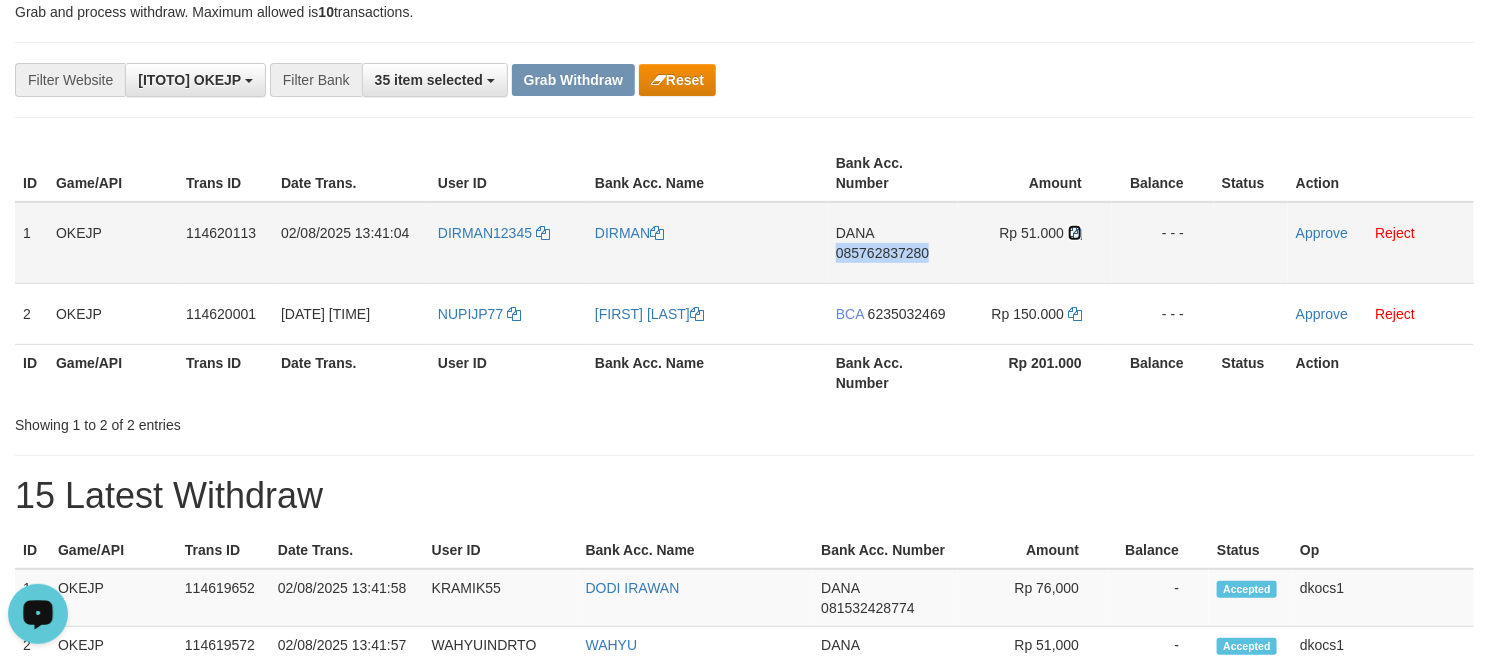 click at bounding box center [1075, 233] 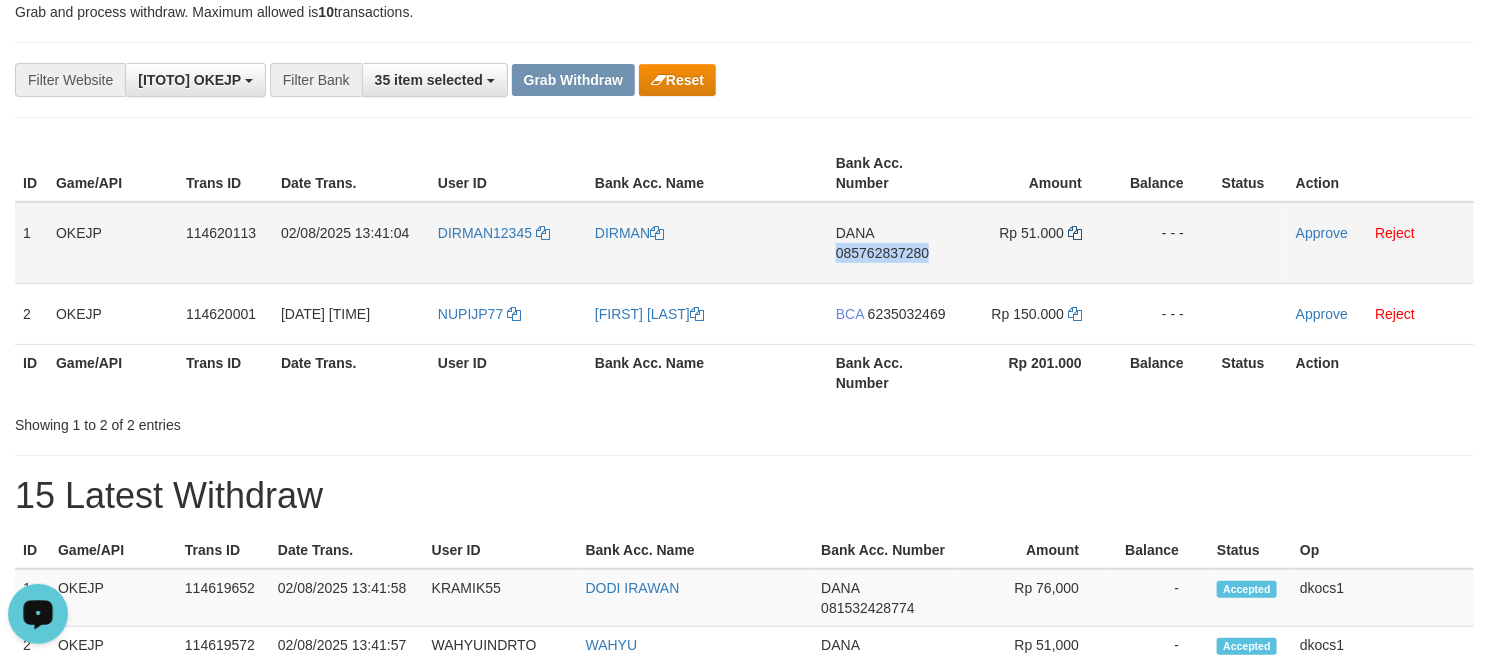 copy on "085762837280" 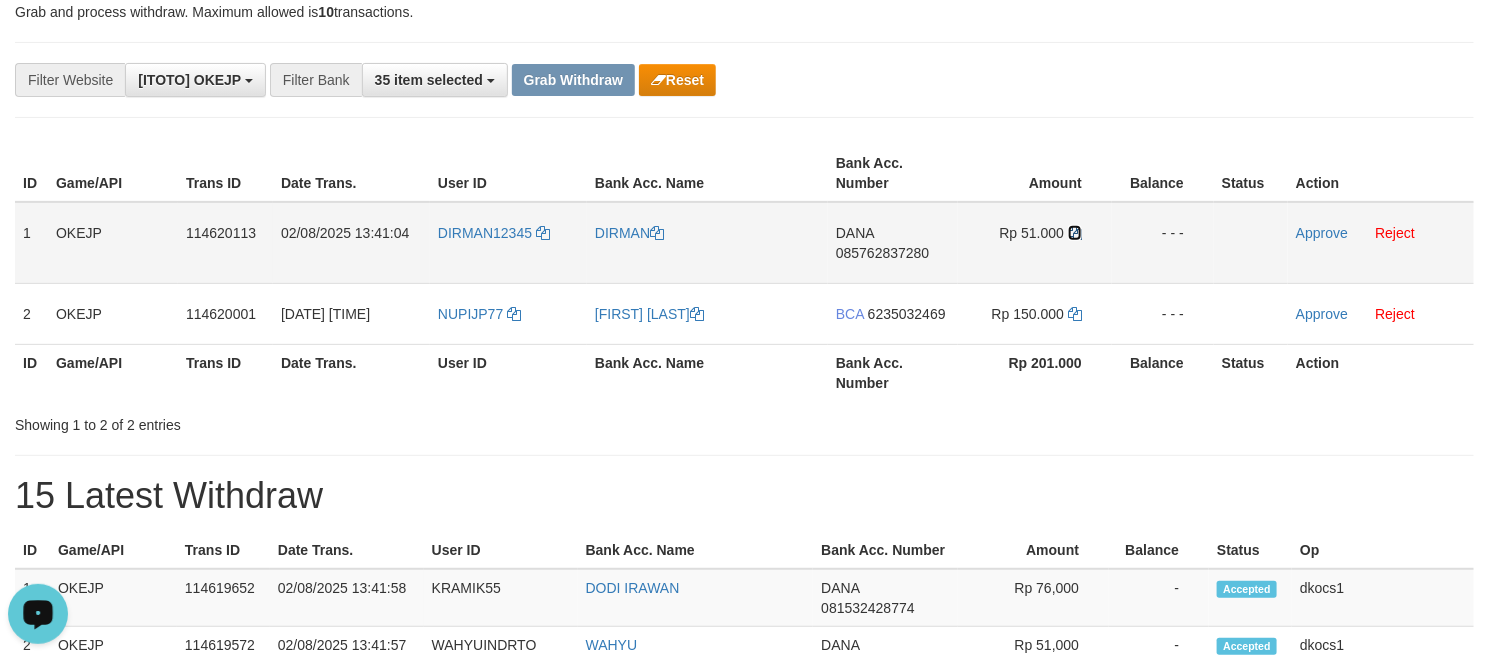click at bounding box center (1075, 233) 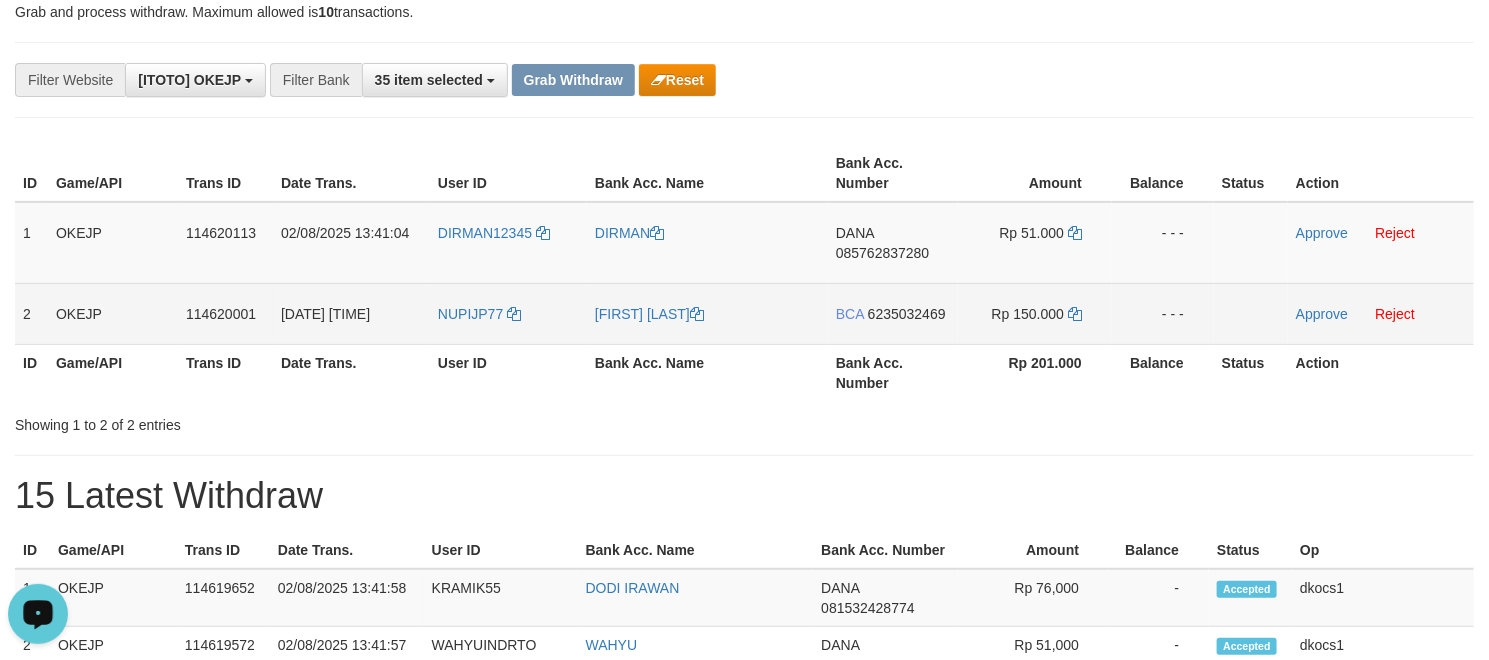 click on "BCA
6235032469" at bounding box center [893, 313] 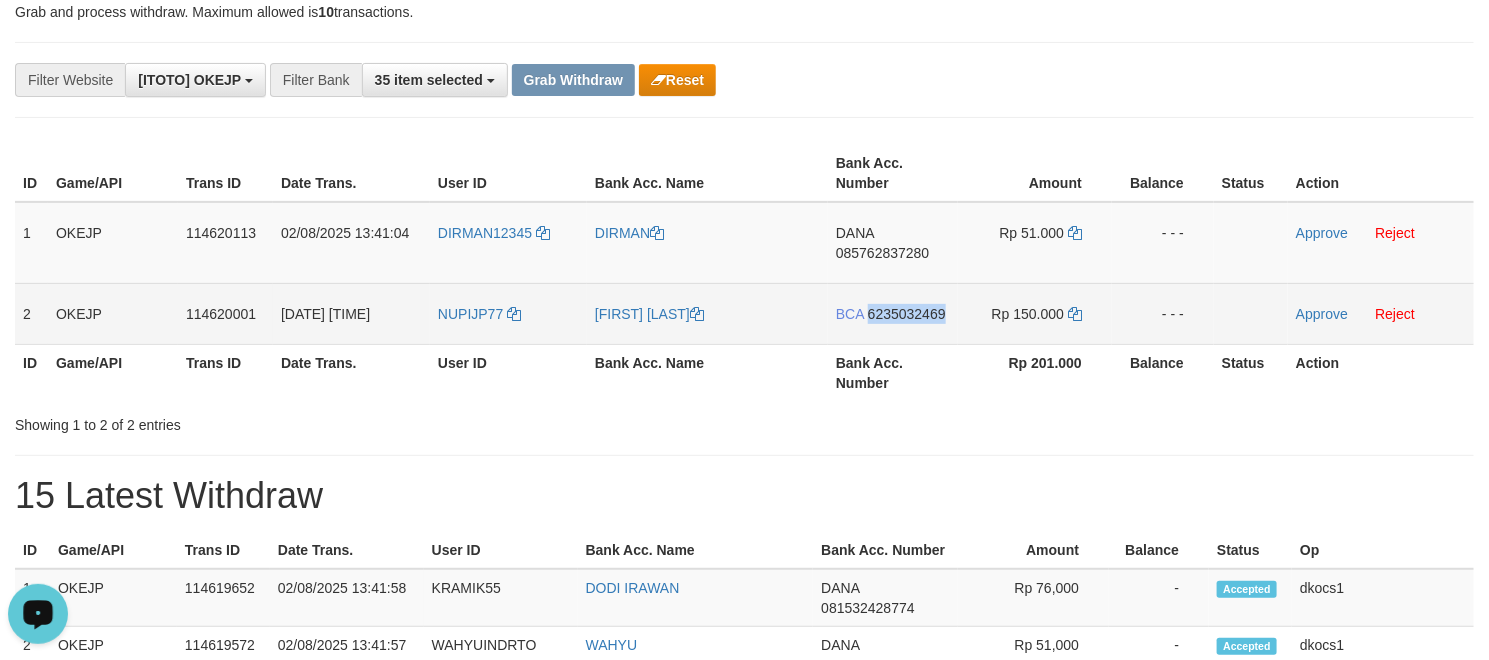 click on "BCA
6235032469" at bounding box center (893, 313) 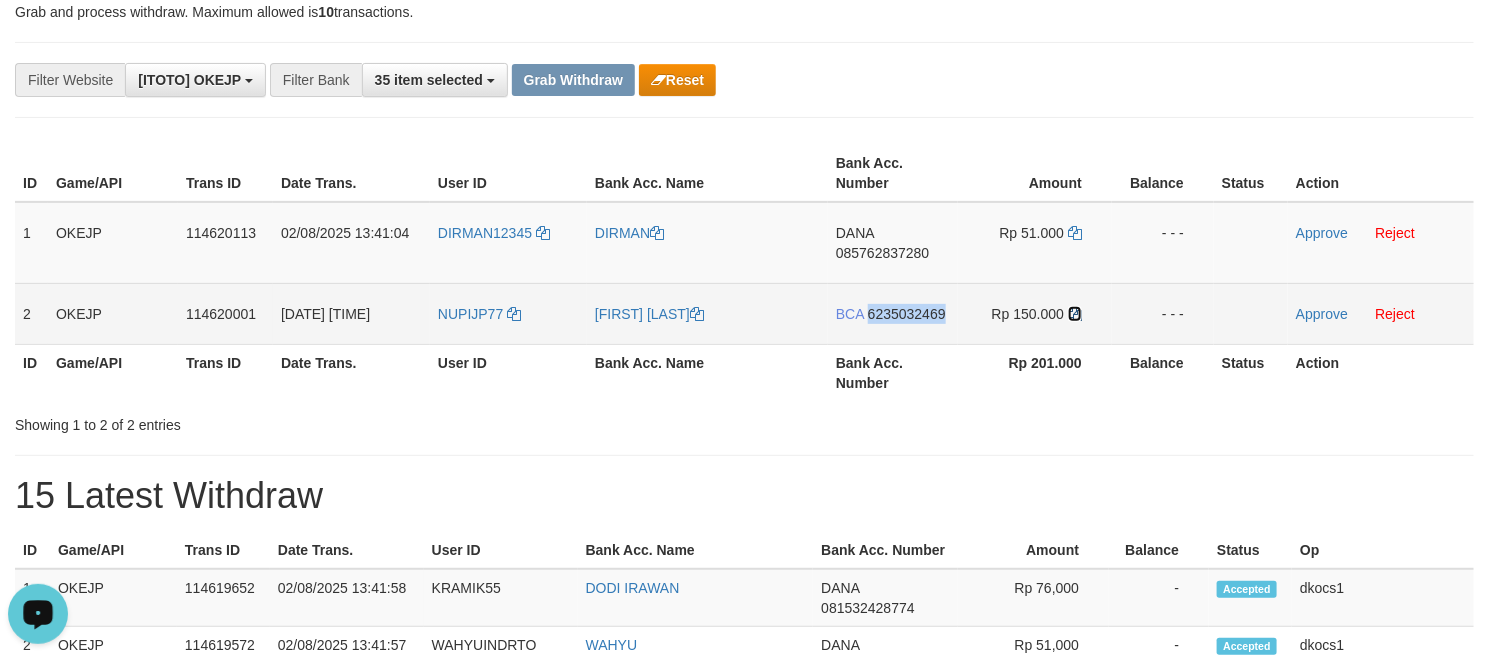 click at bounding box center [1075, 314] 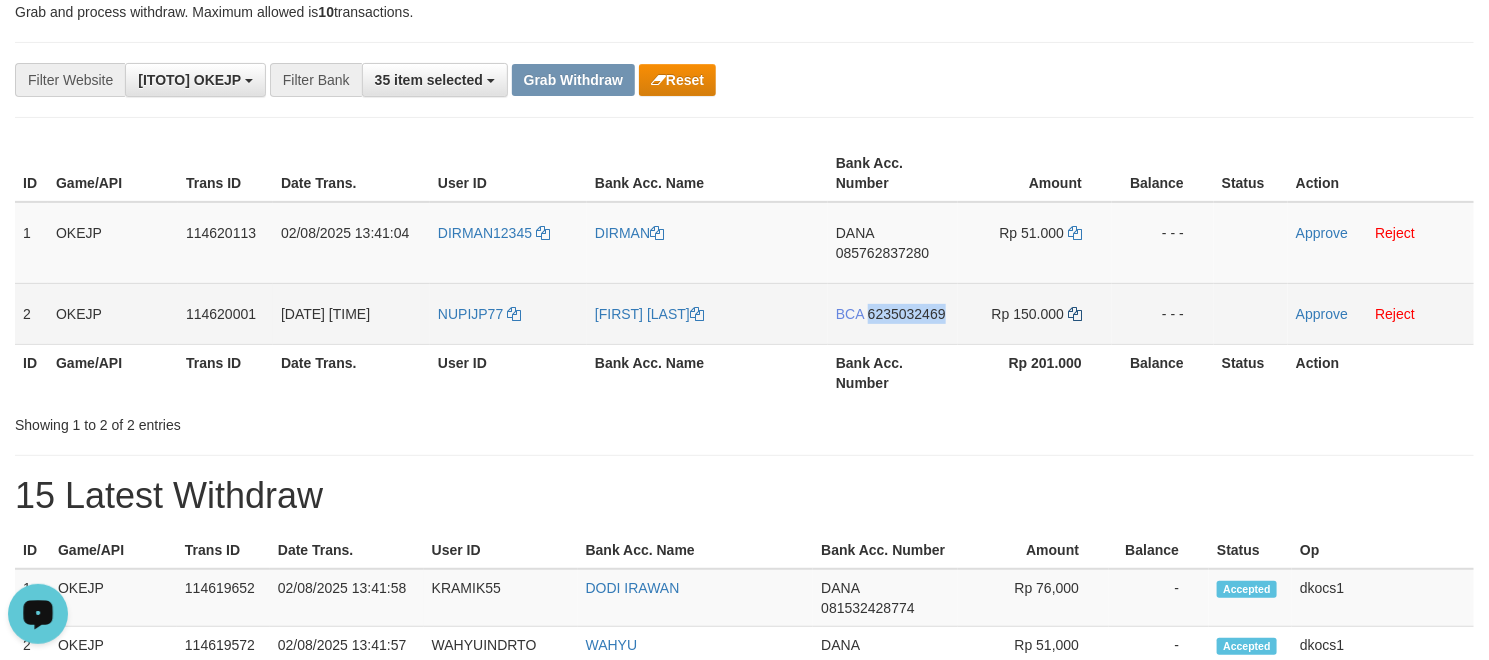 copy on "6235032469" 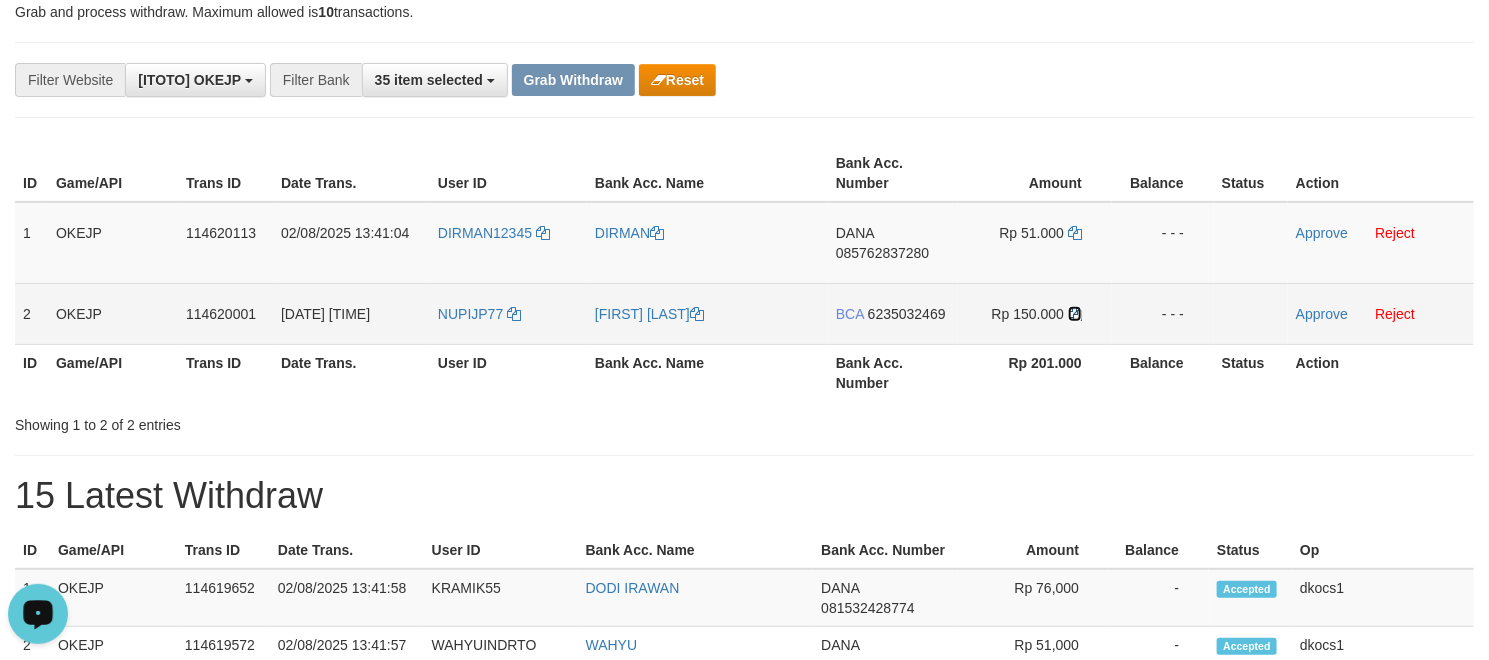 click at bounding box center [1075, 314] 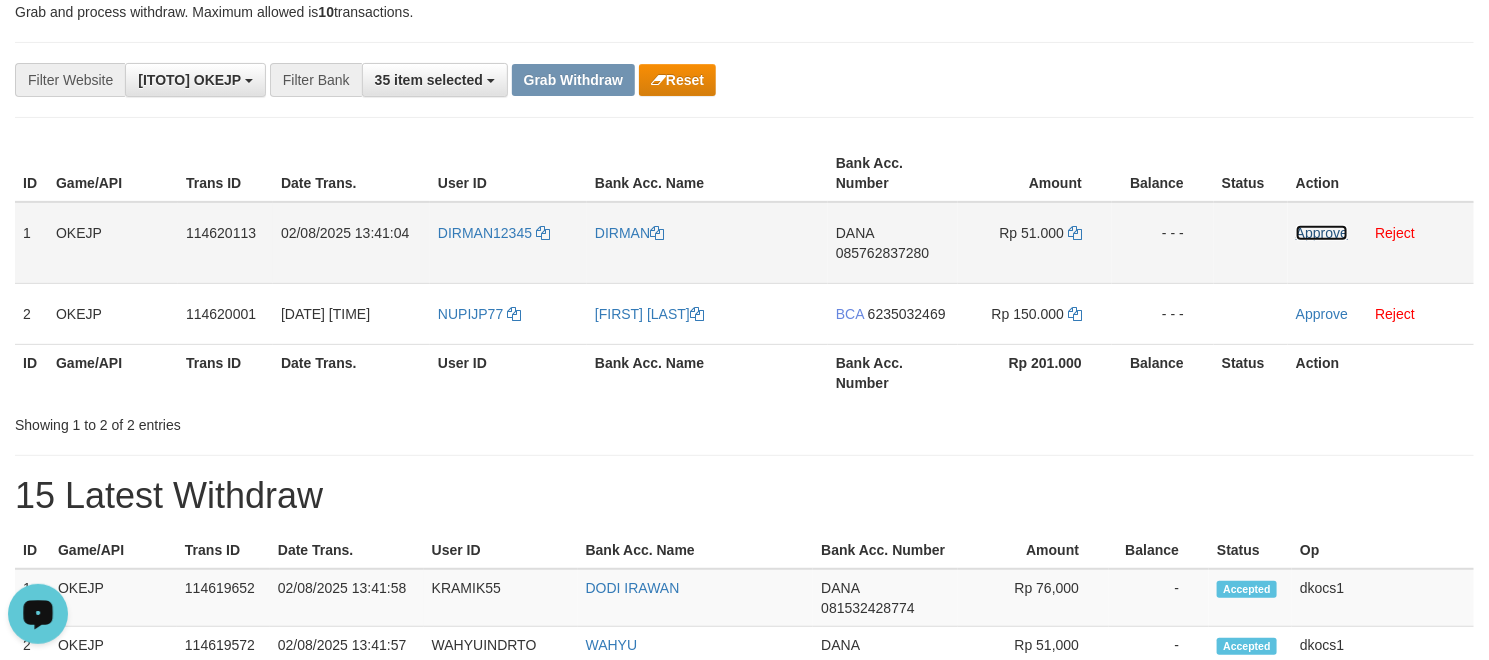 click on "Approve" at bounding box center (1322, 233) 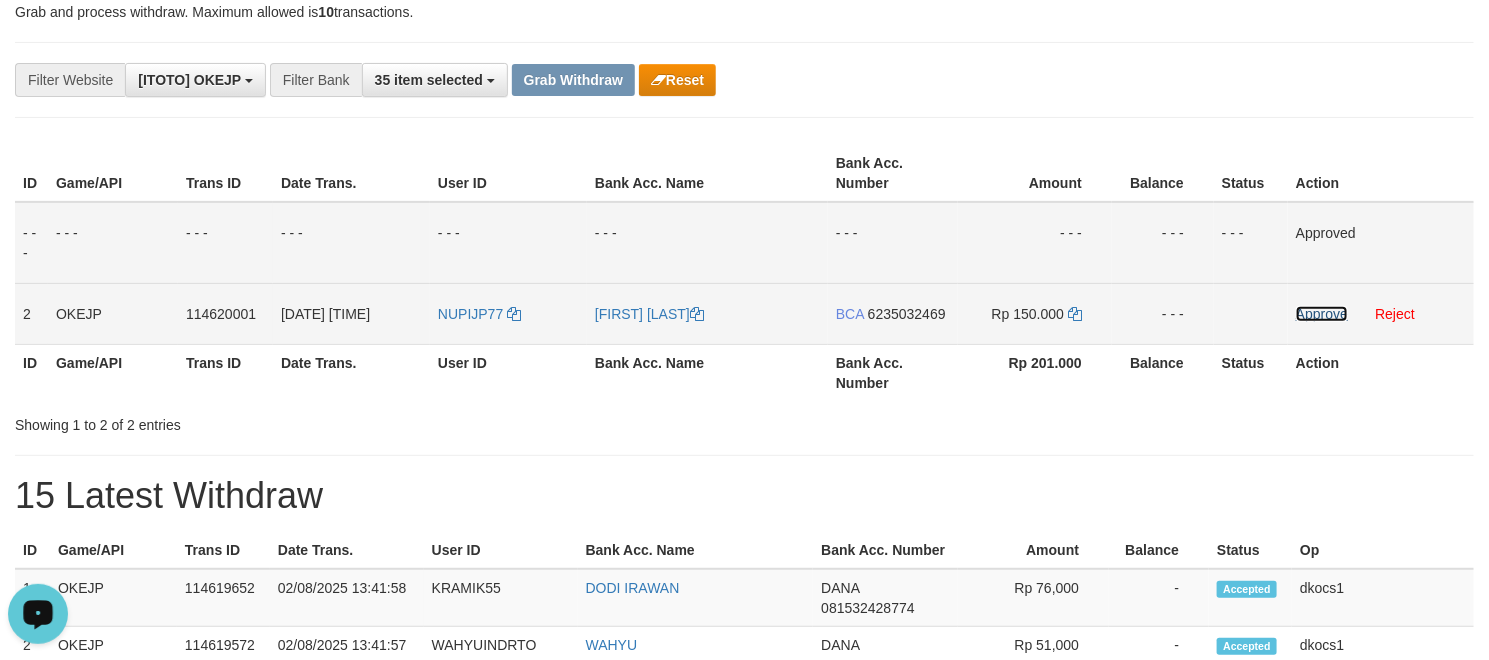 click on "Approve" at bounding box center [1322, 314] 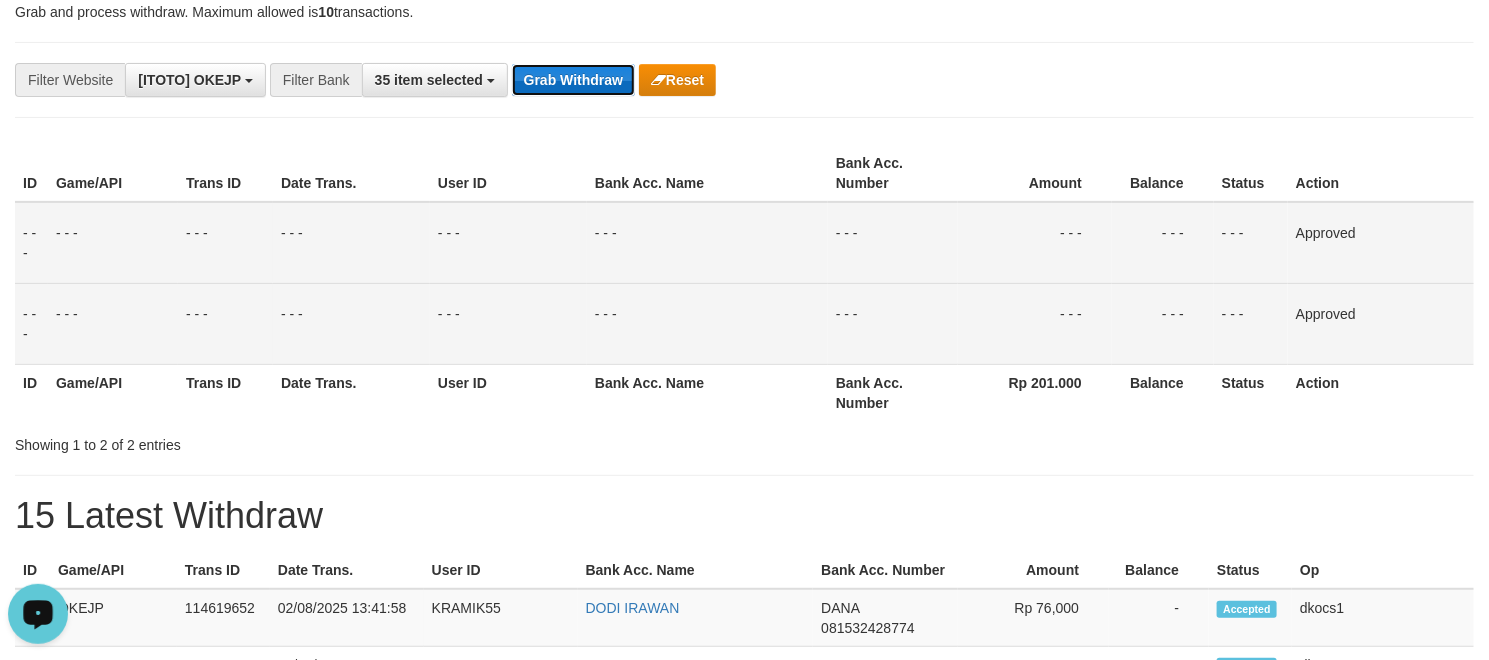 click on "Grab Withdraw" at bounding box center [573, 80] 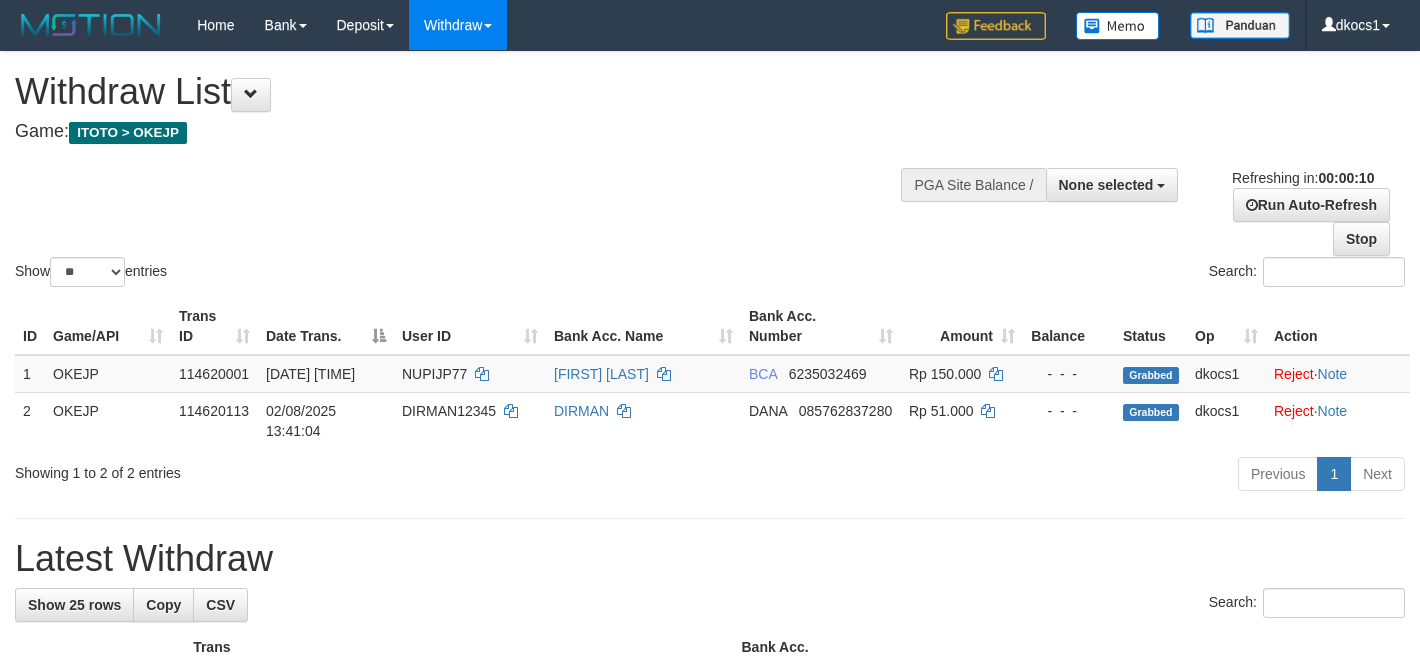 select 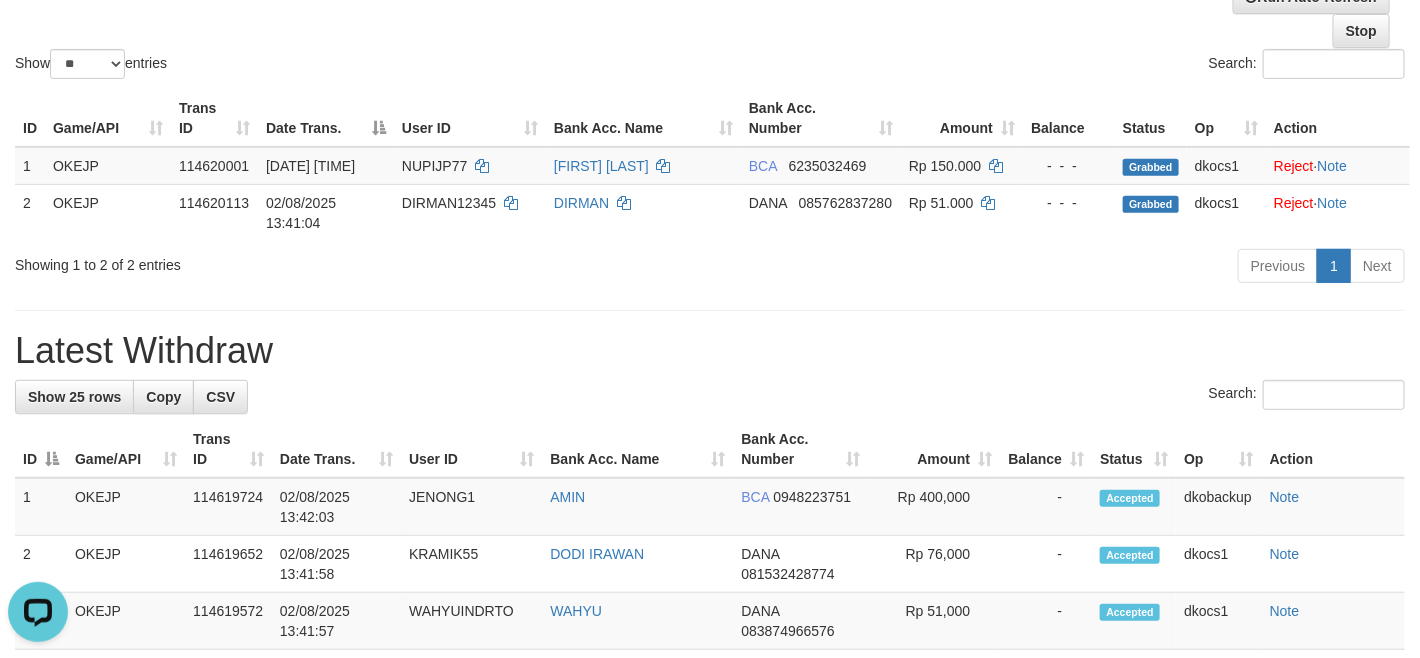 scroll, scrollTop: 0, scrollLeft: 0, axis: both 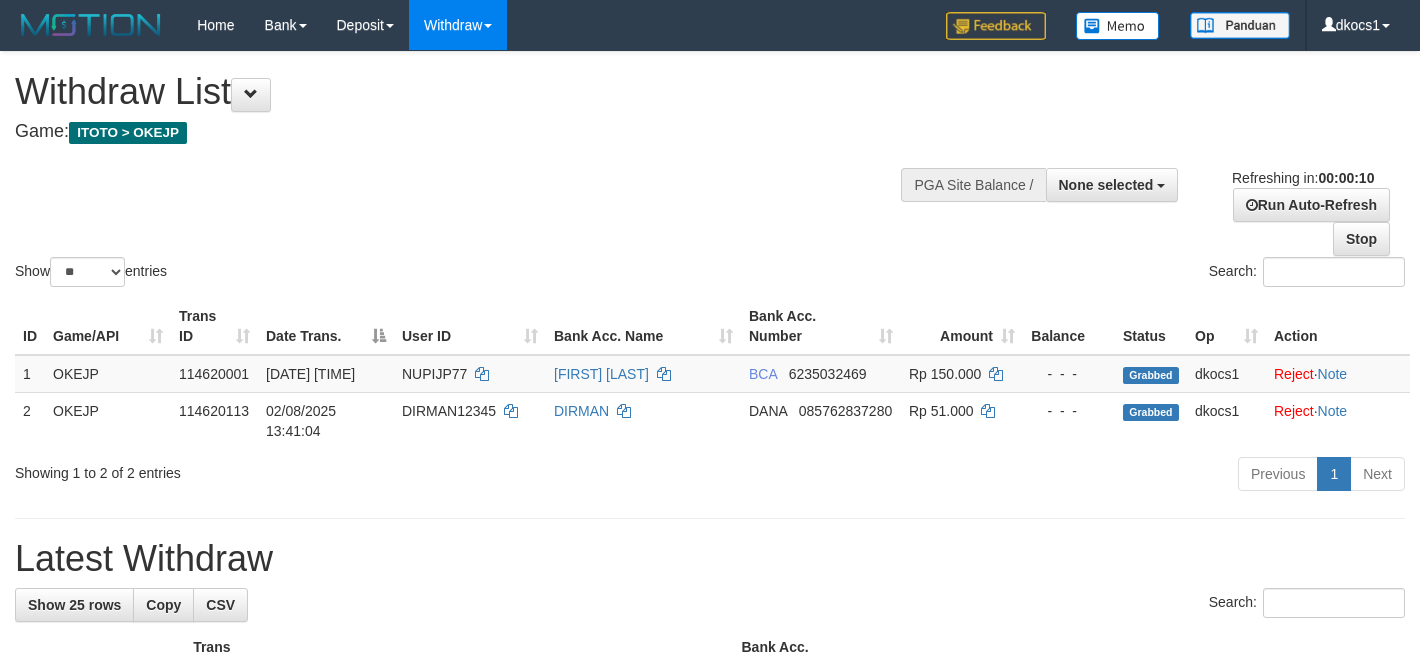 select 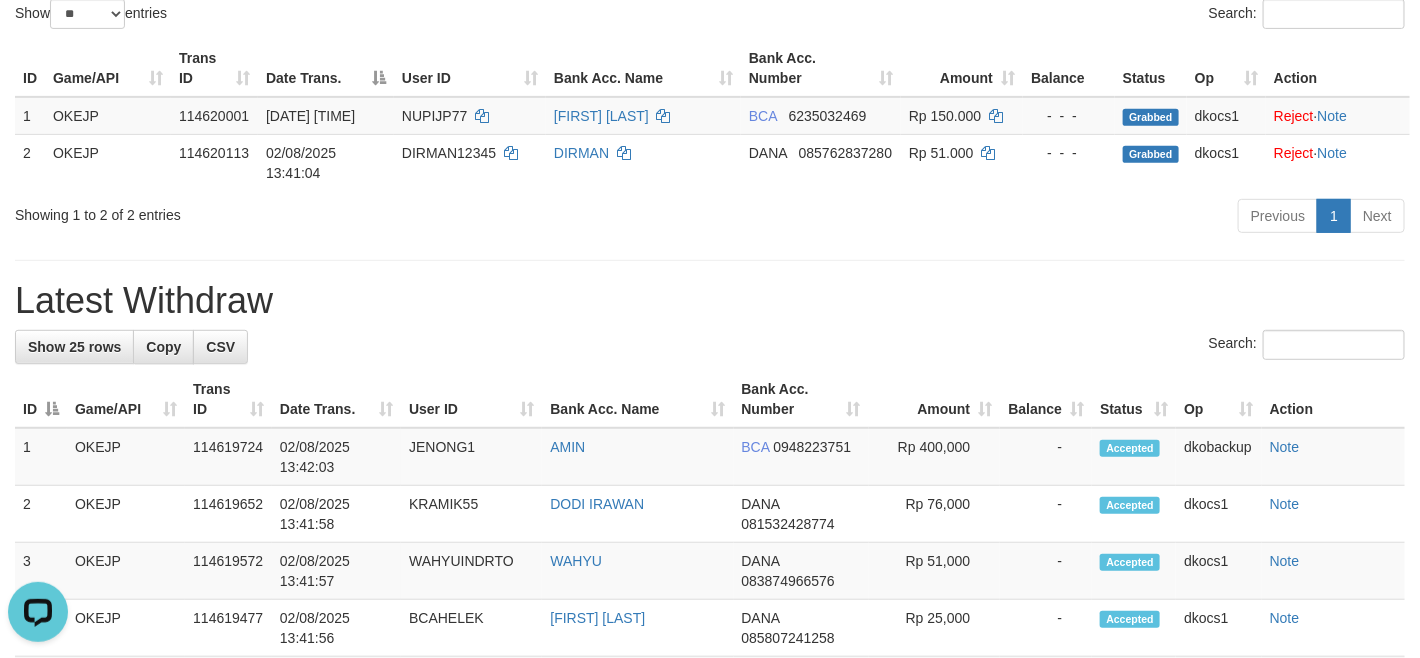 scroll, scrollTop: 0, scrollLeft: 0, axis: both 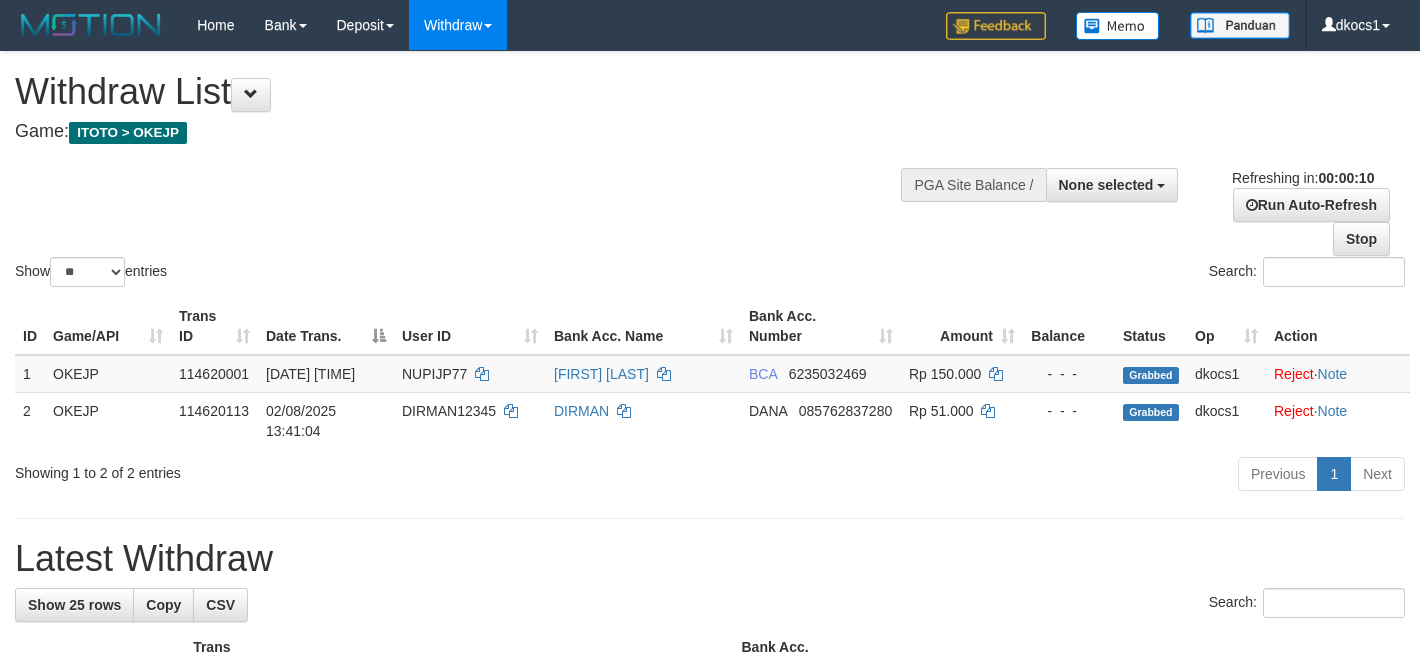 select 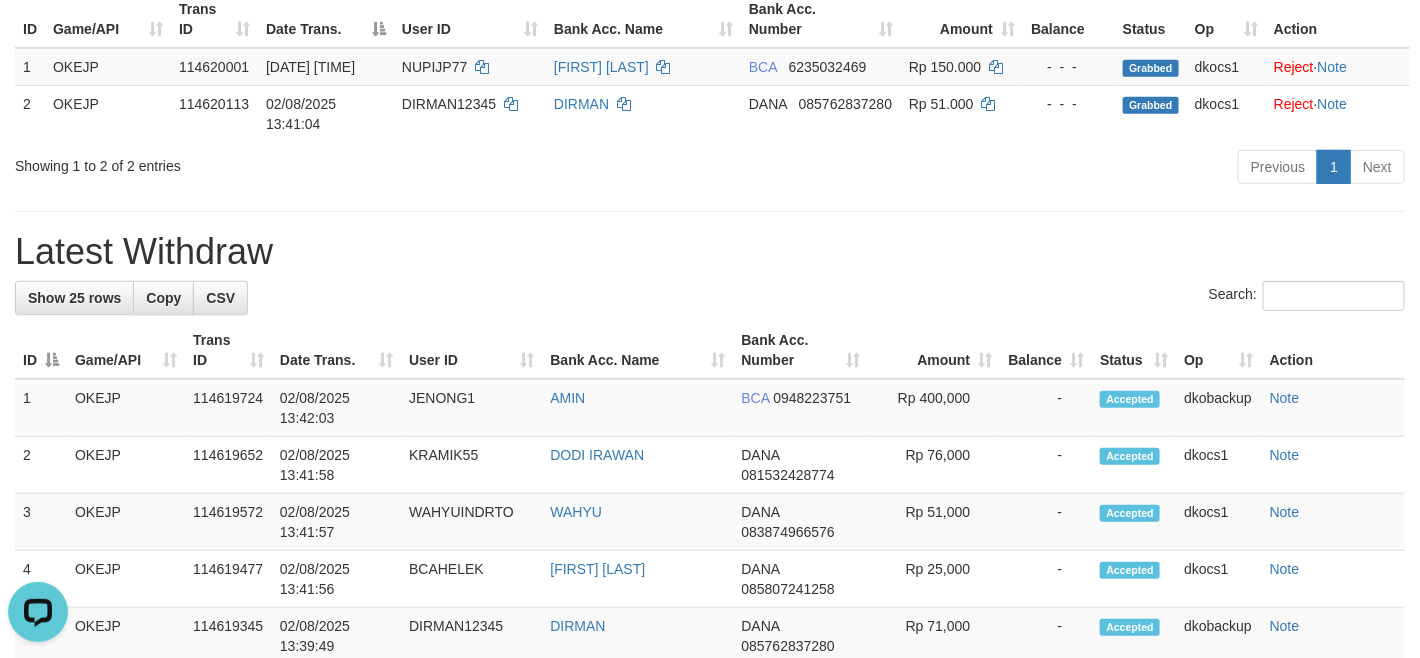 scroll, scrollTop: 0, scrollLeft: 0, axis: both 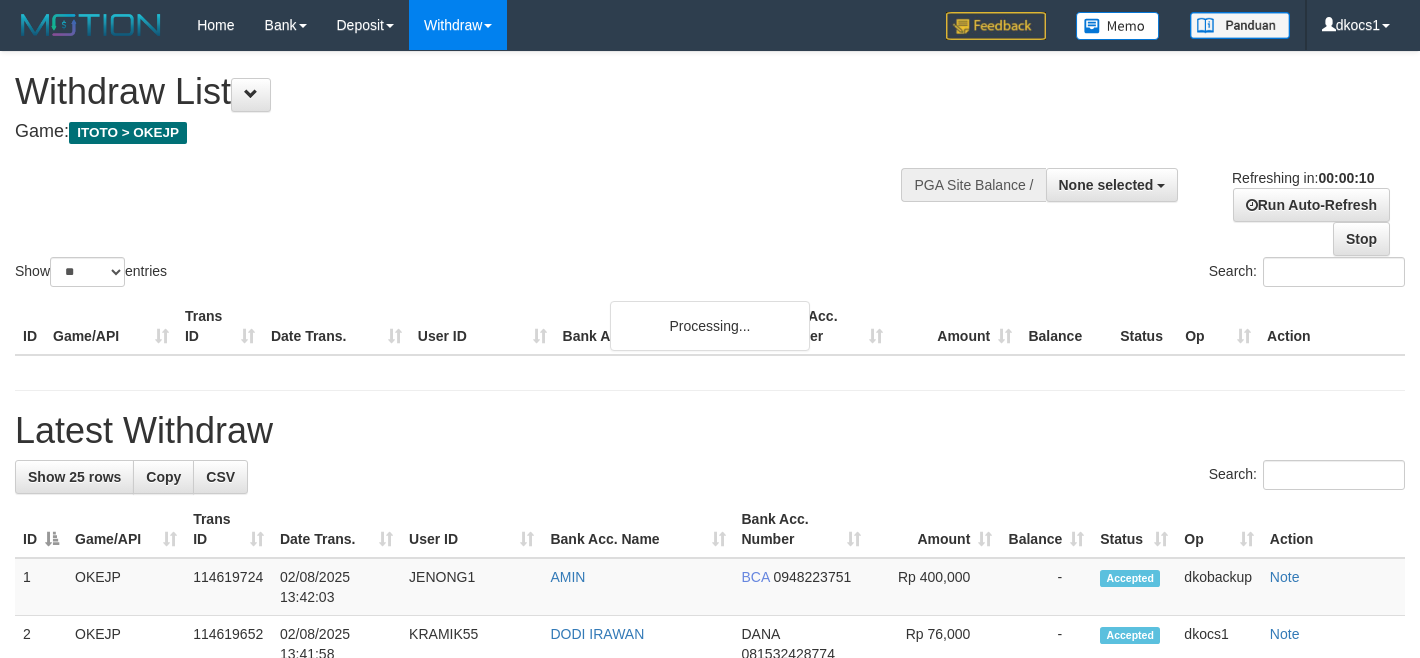 select 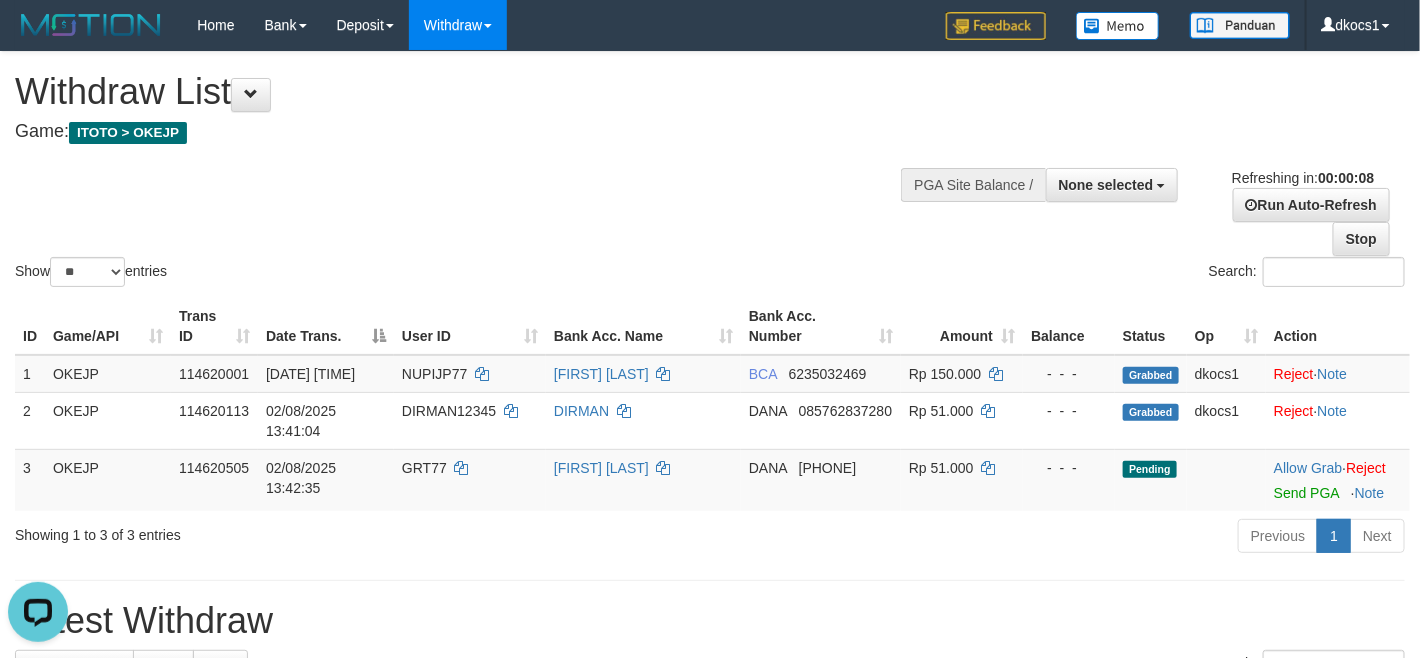 scroll, scrollTop: 0, scrollLeft: 0, axis: both 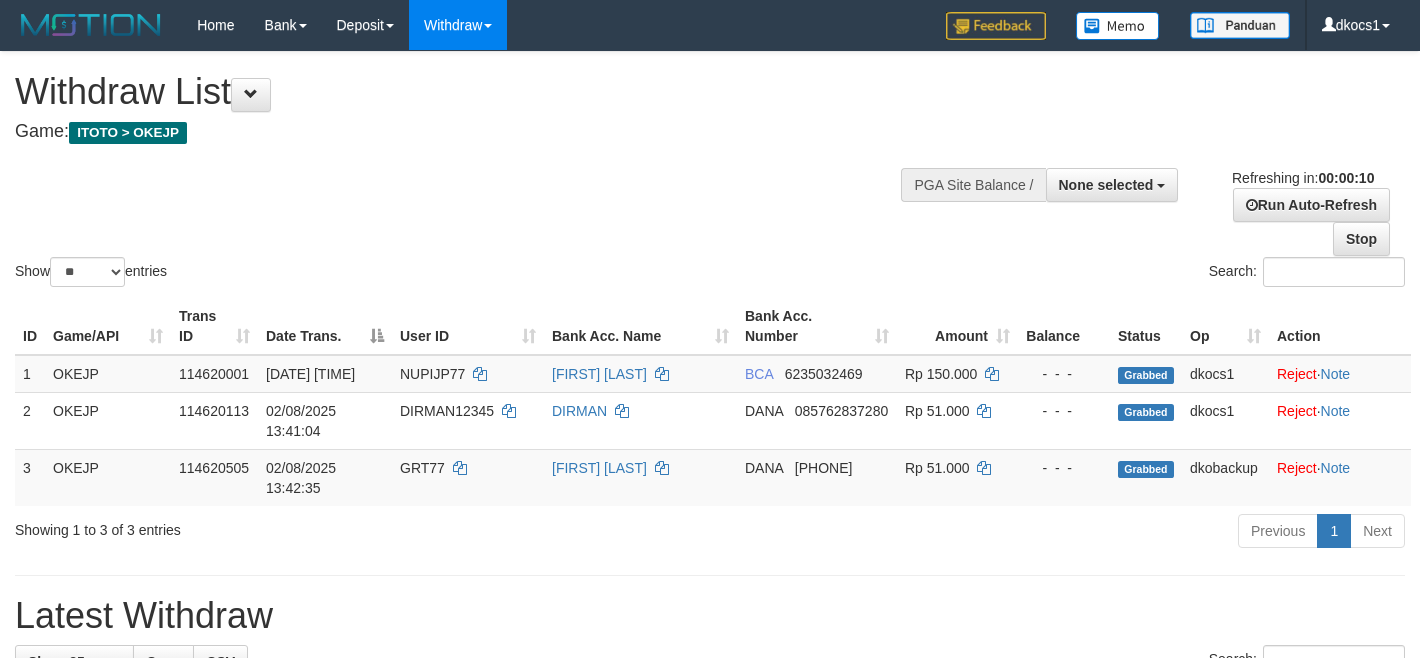 select 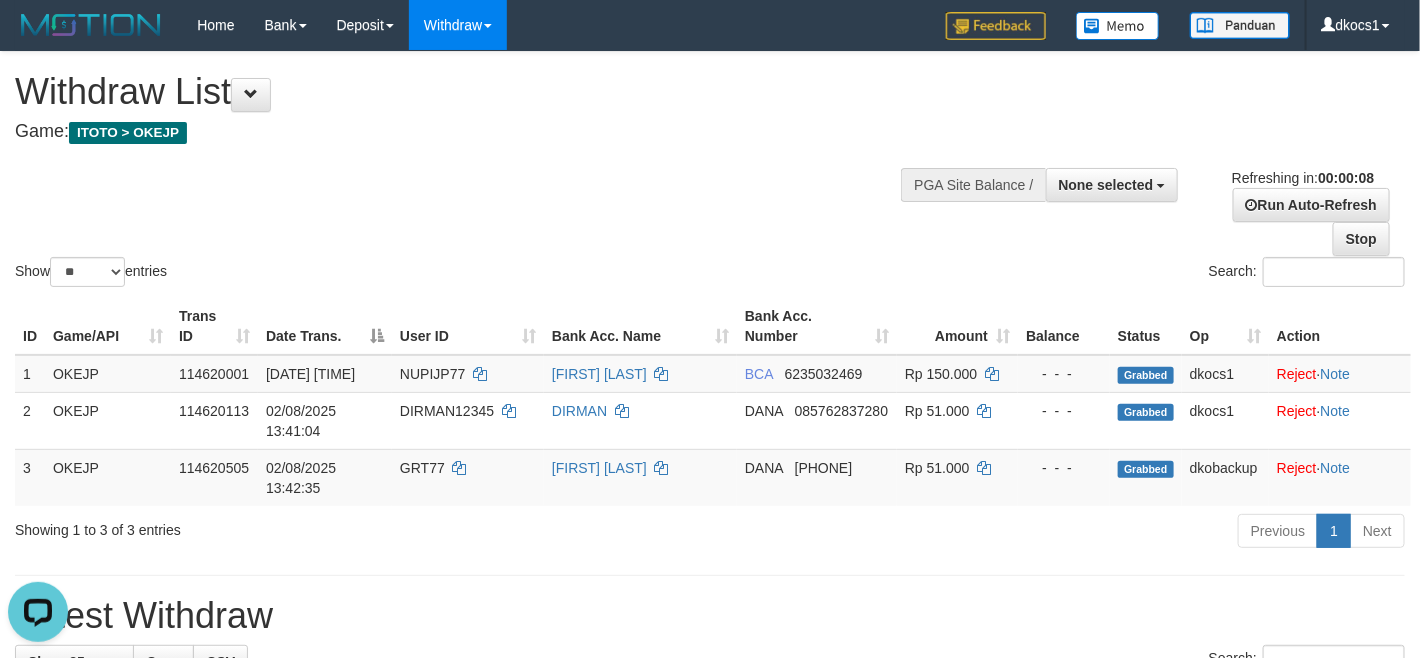 scroll, scrollTop: 0, scrollLeft: 0, axis: both 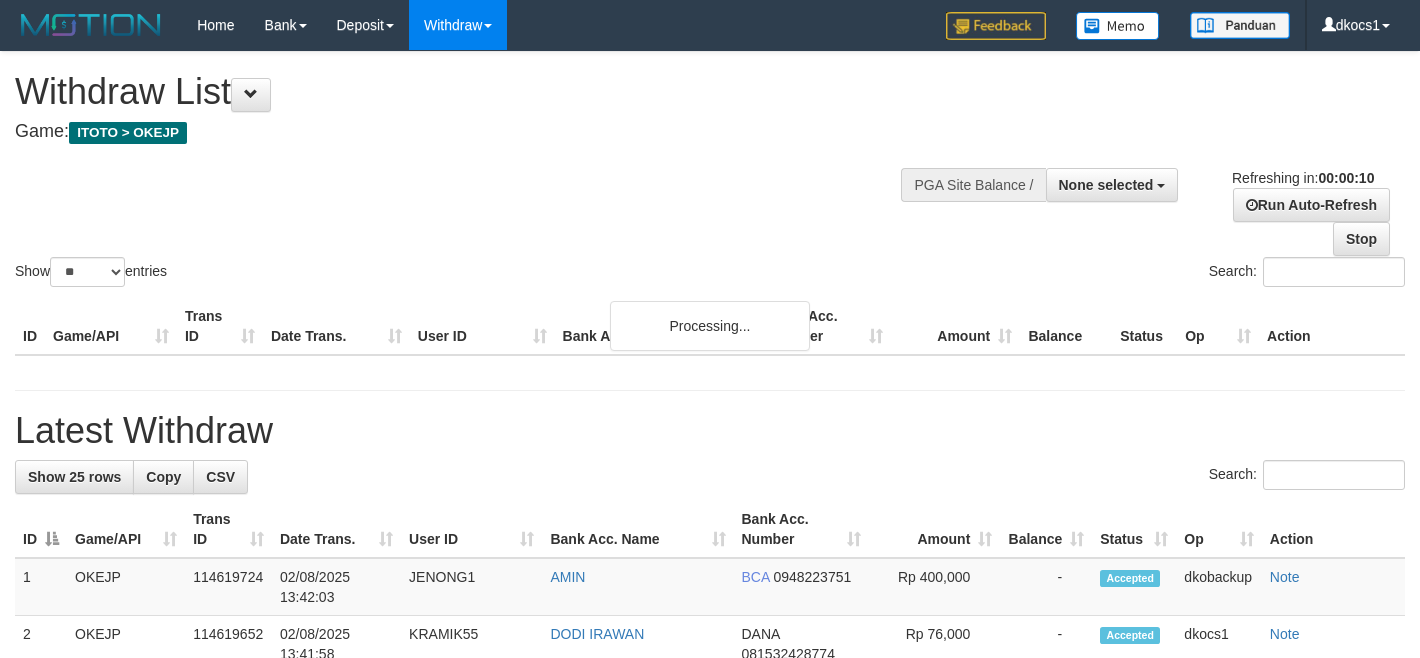 select 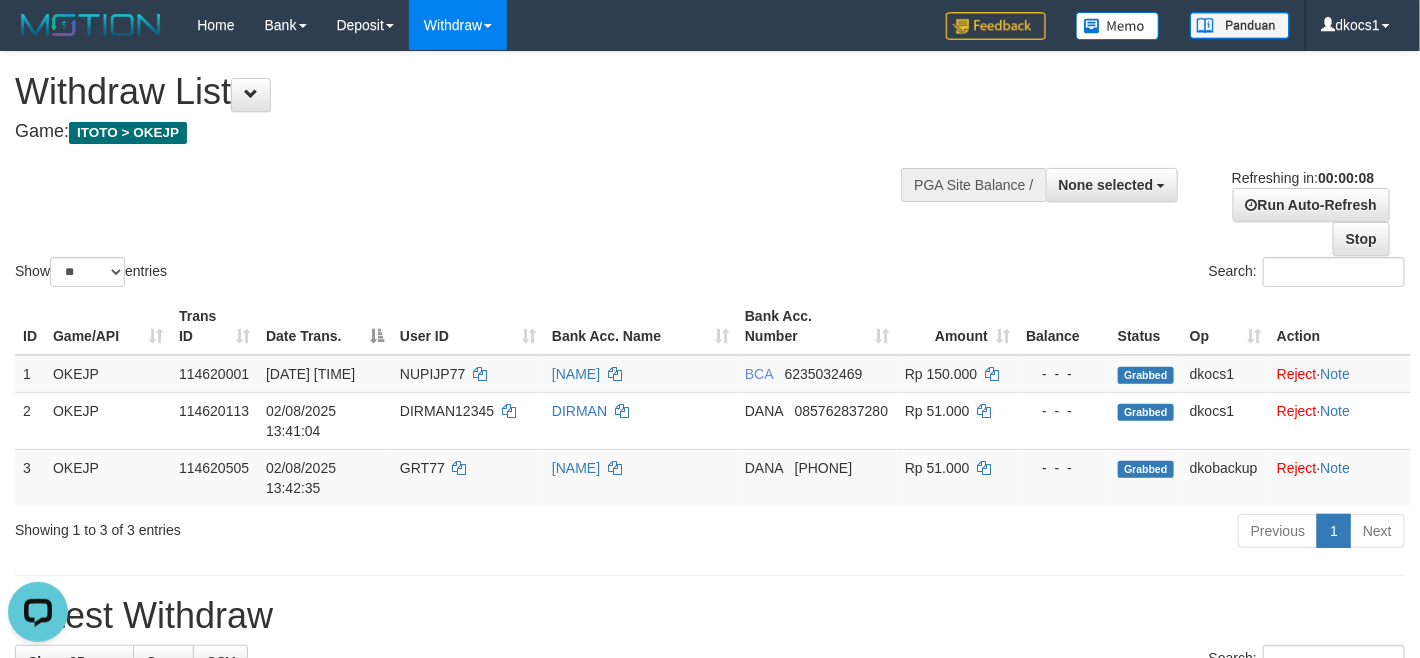 scroll, scrollTop: 0, scrollLeft: 0, axis: both 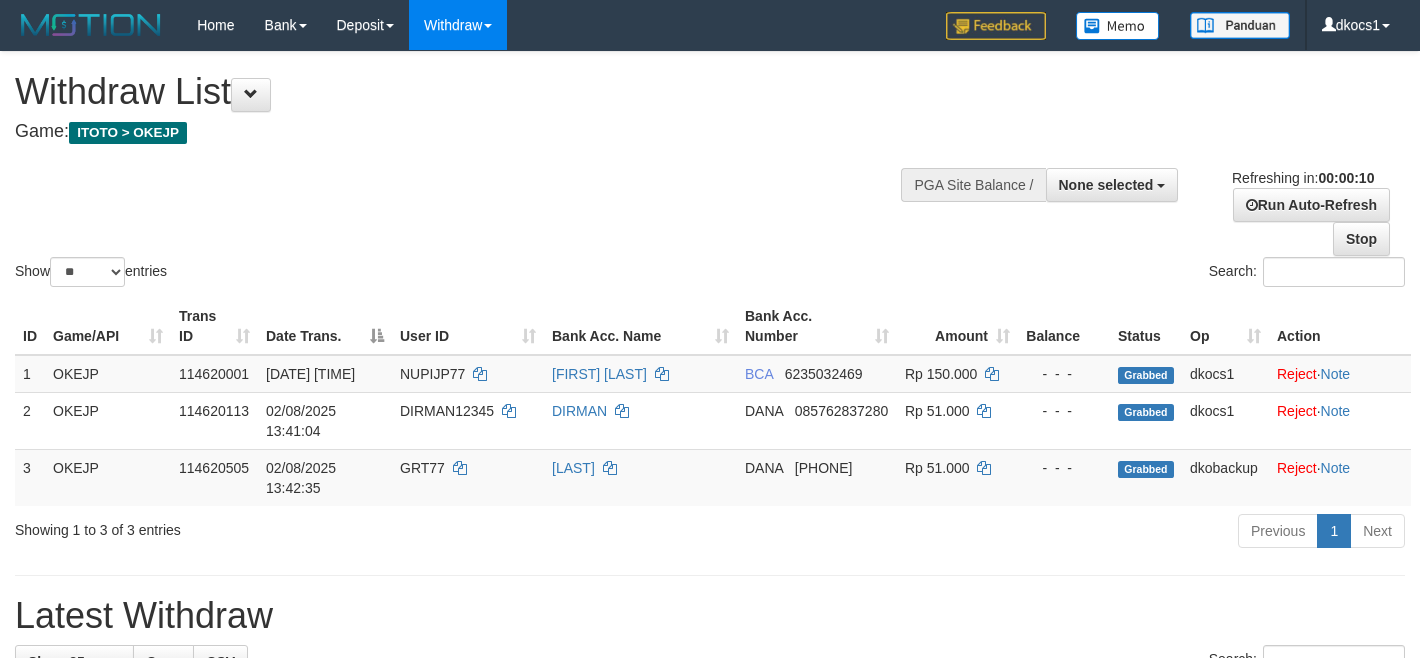 select 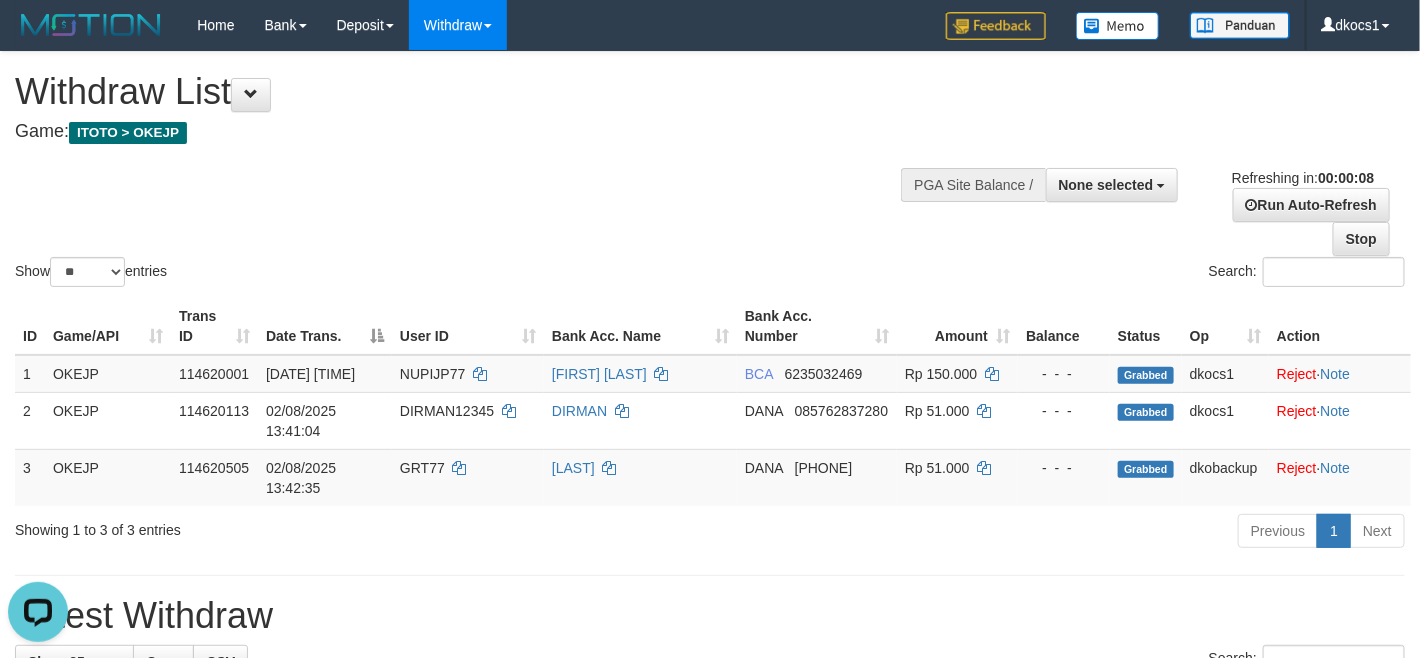 scroll, scrollTop: 0, scrollLeft: 0, axis: both 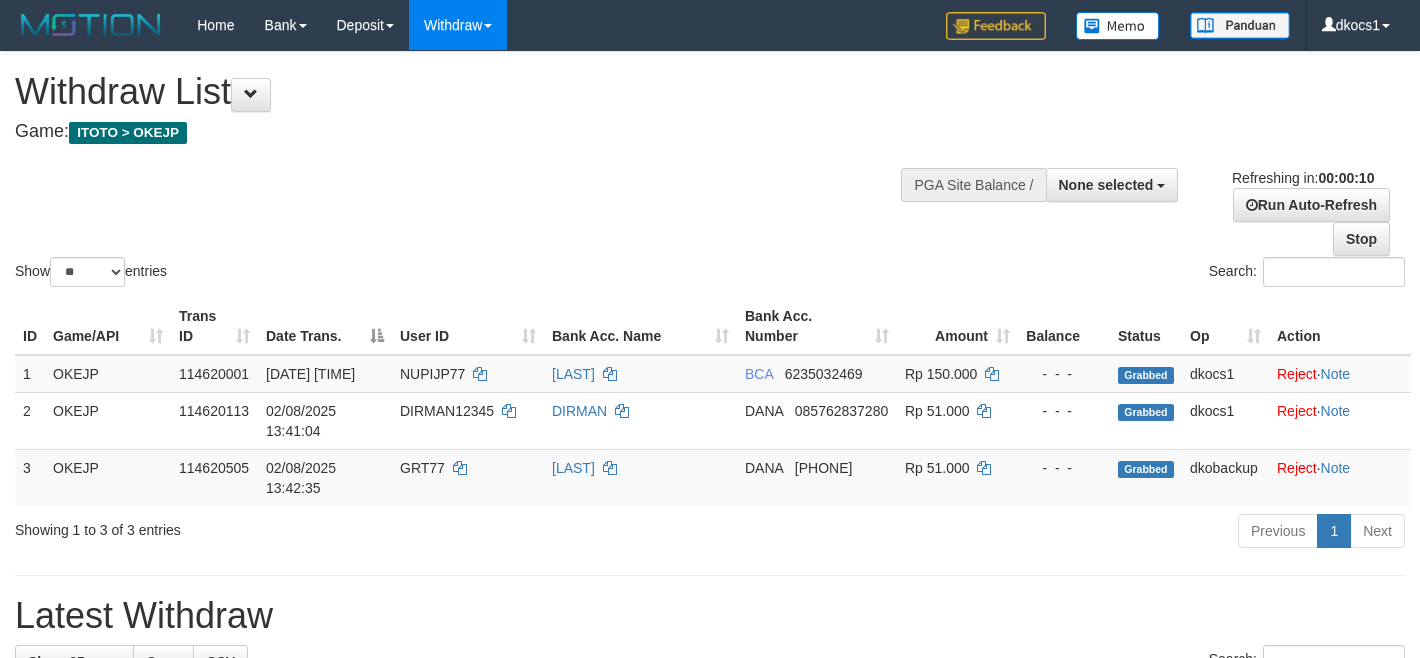 select 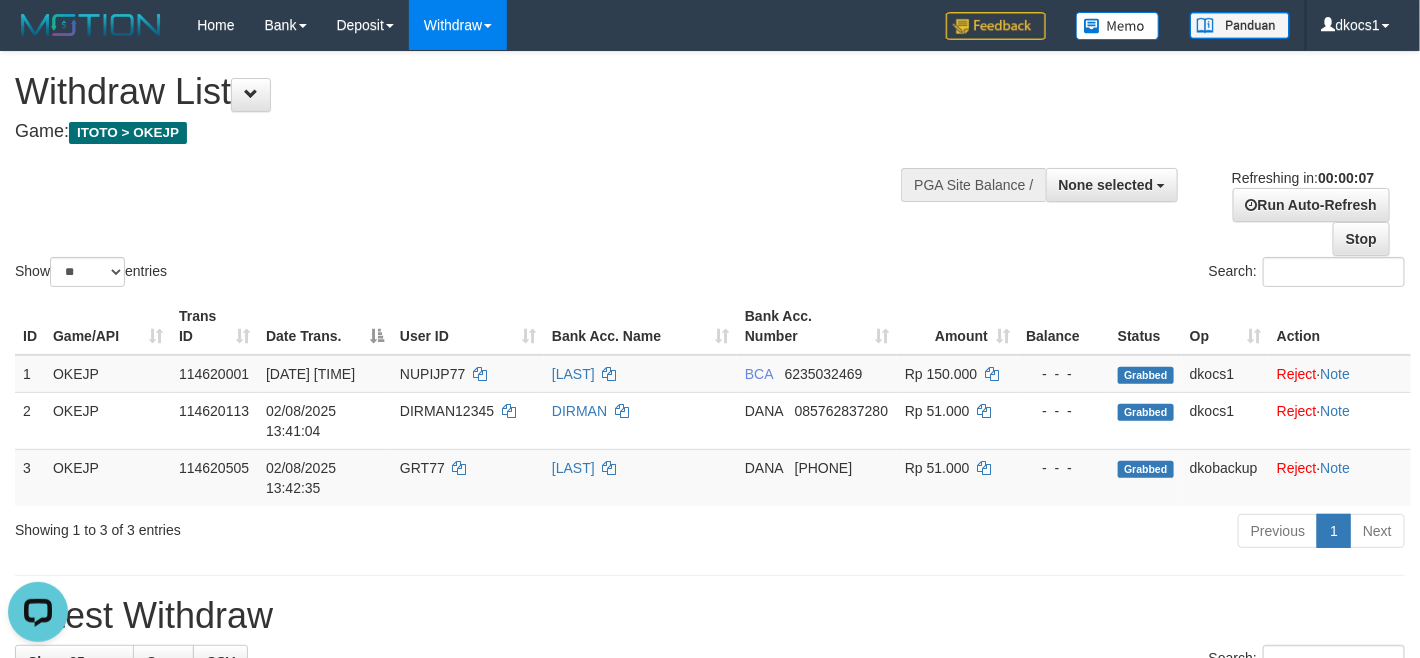 scroll, scrollTop: 0, scrollLeft: 0, axis: both 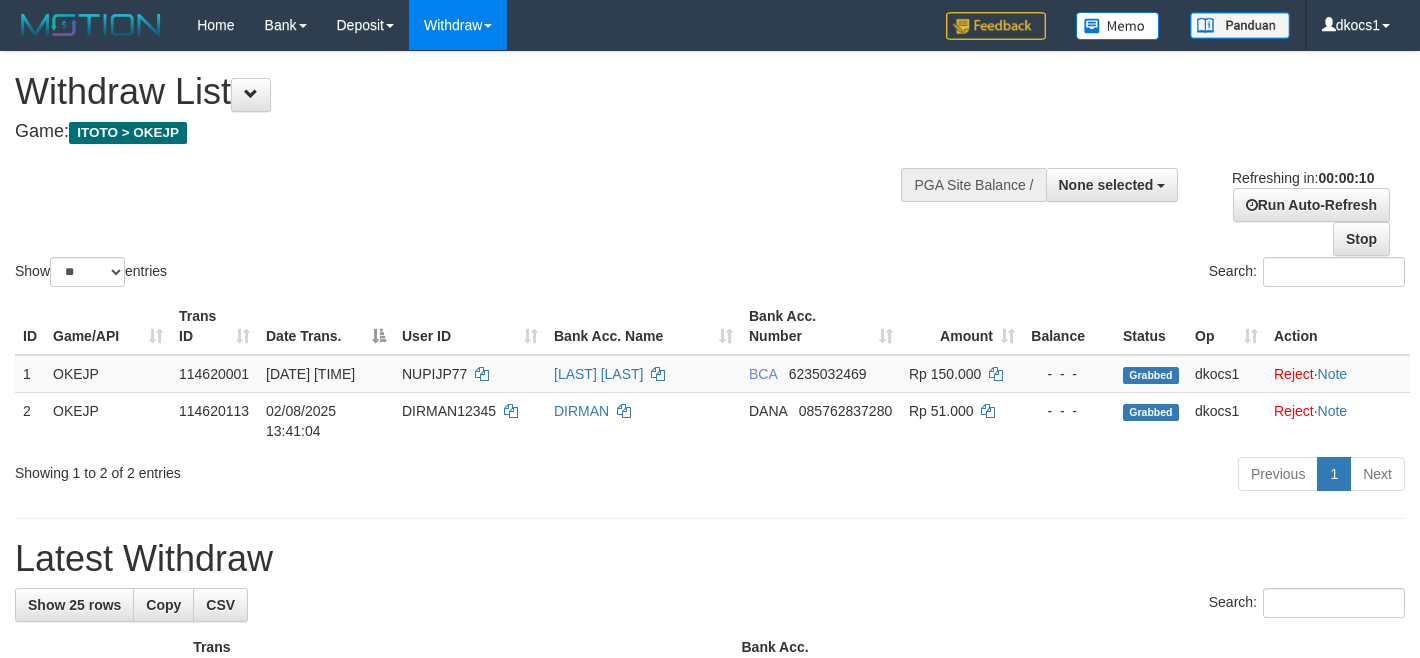 select 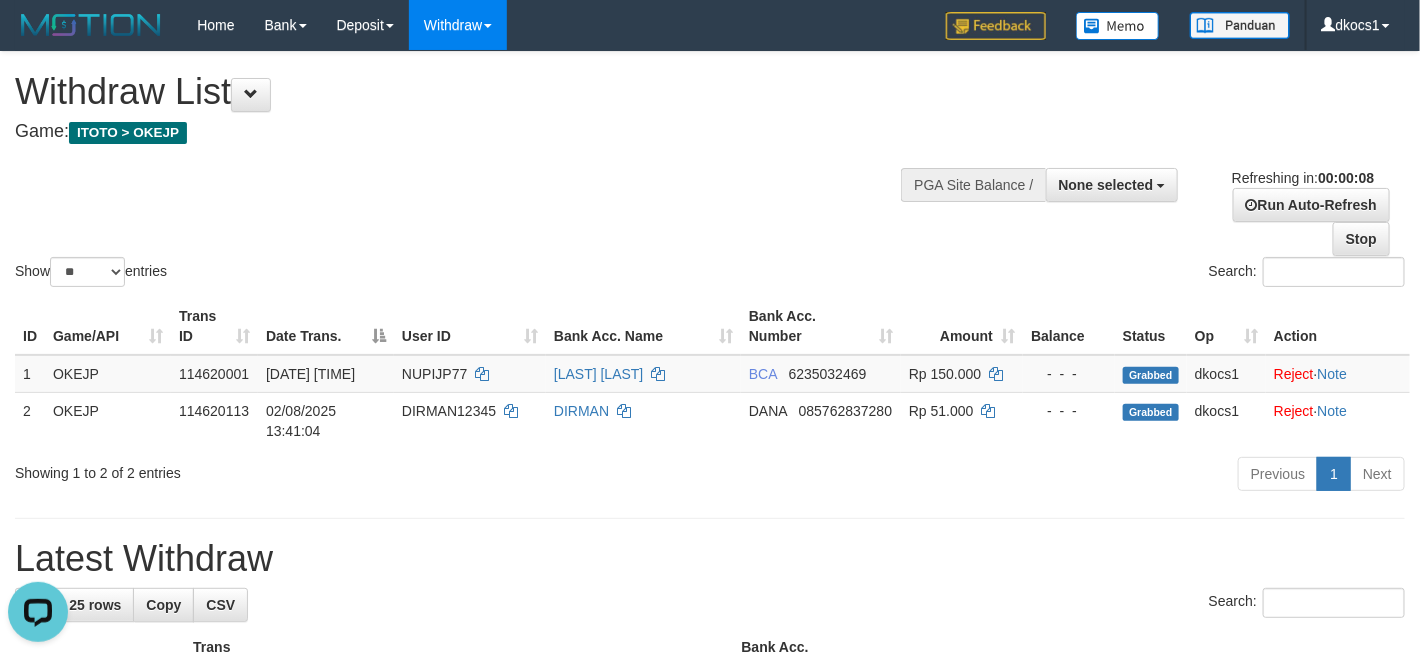 scroll, scrollTop: 0, scrollLeft: 0, axis: both 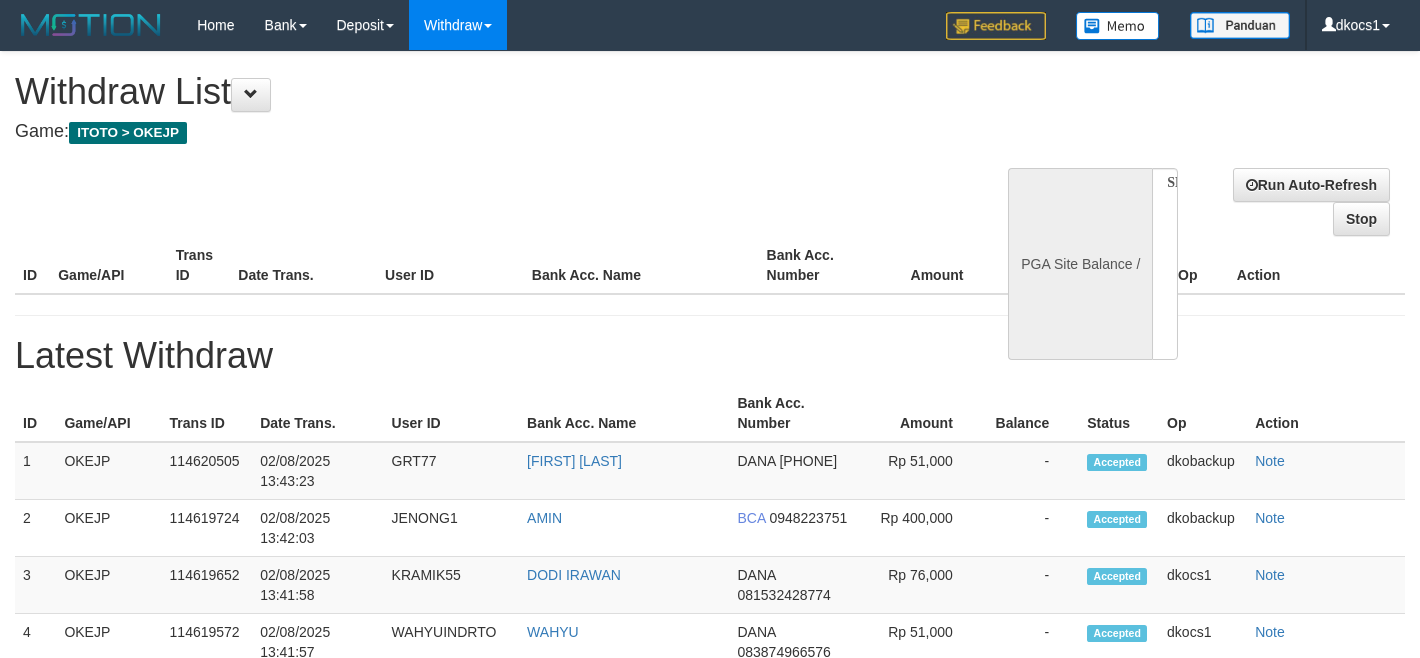 select 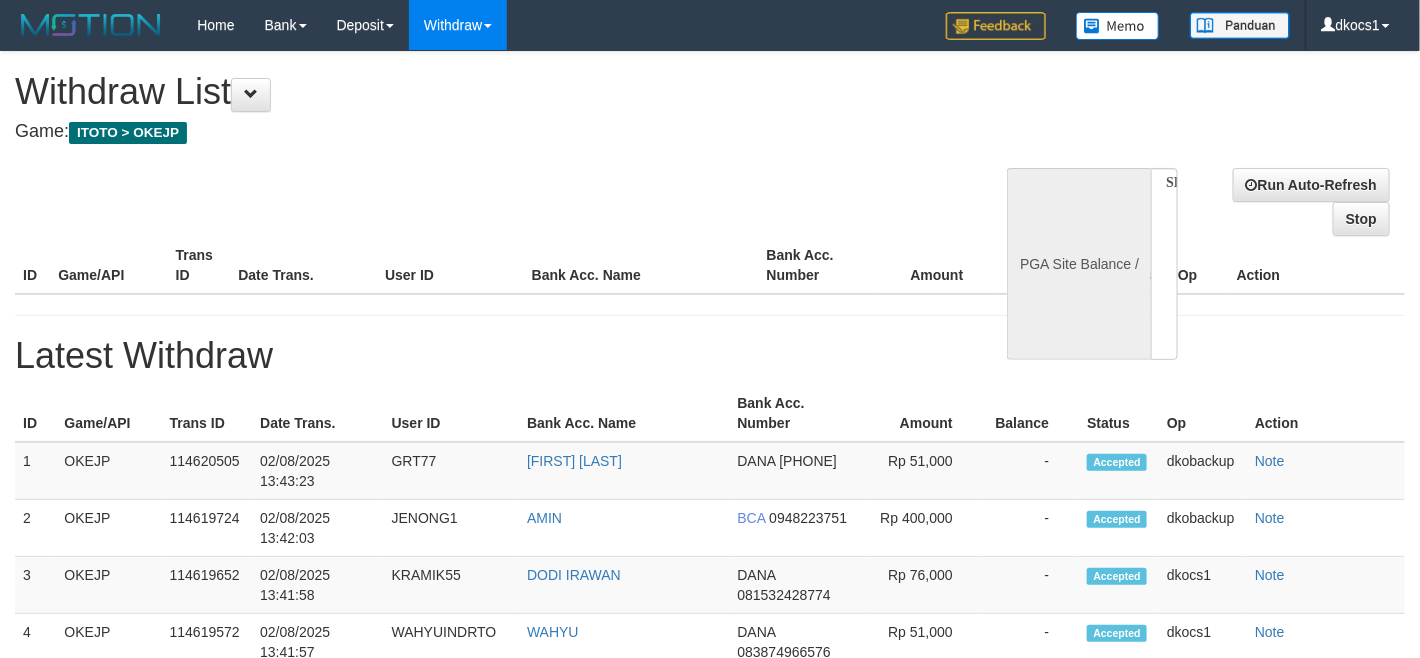 select on "**" 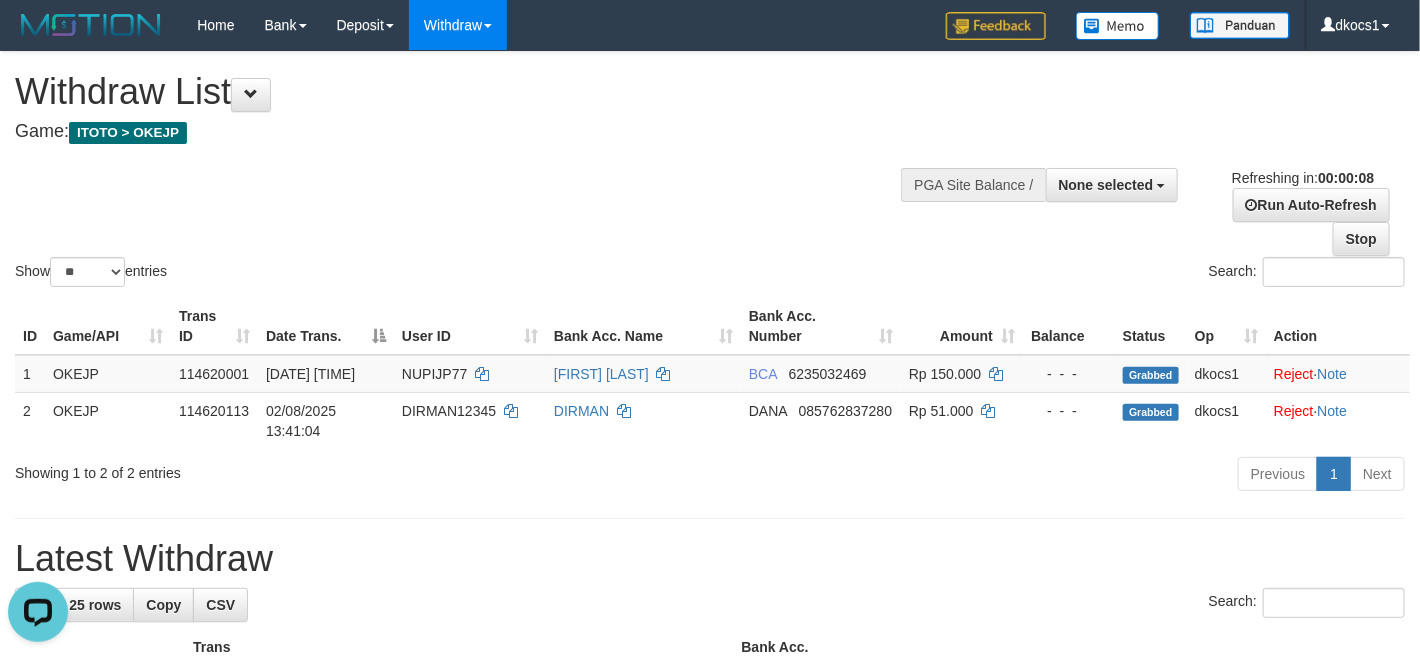 scroll, scrollTop: 0, scrollLeft: 0, axis: both 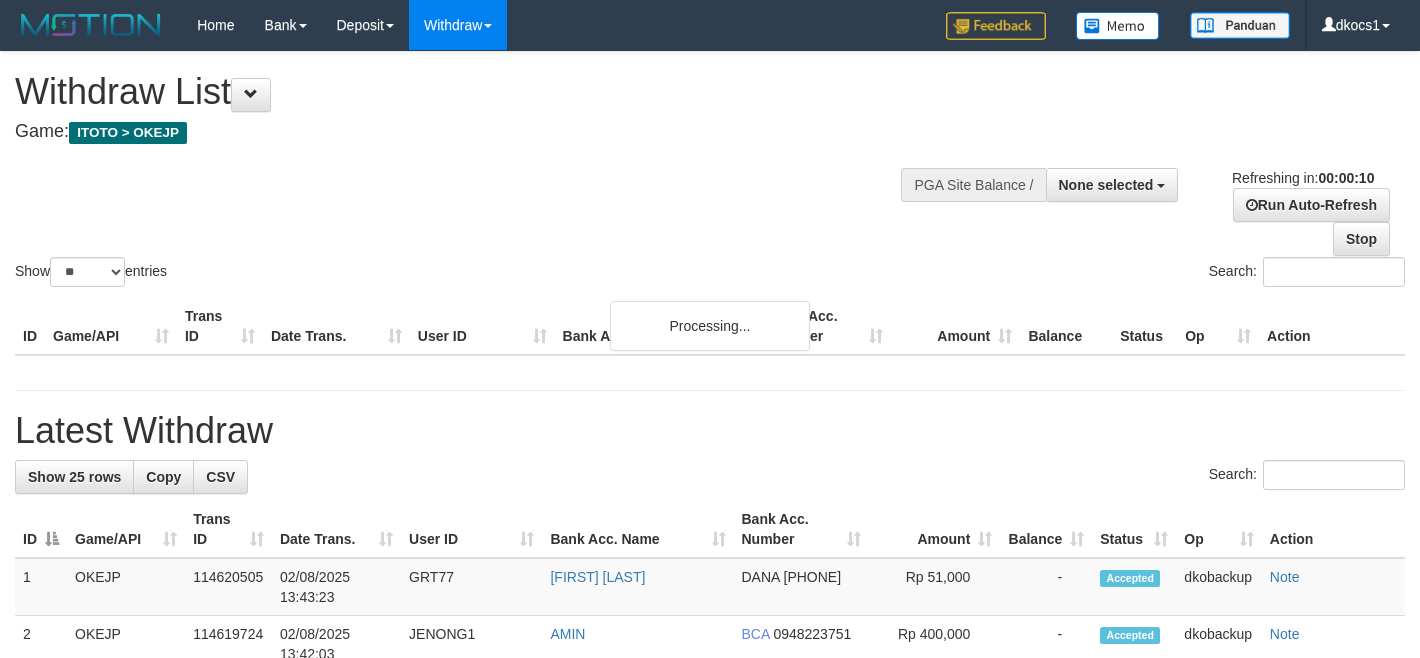 select 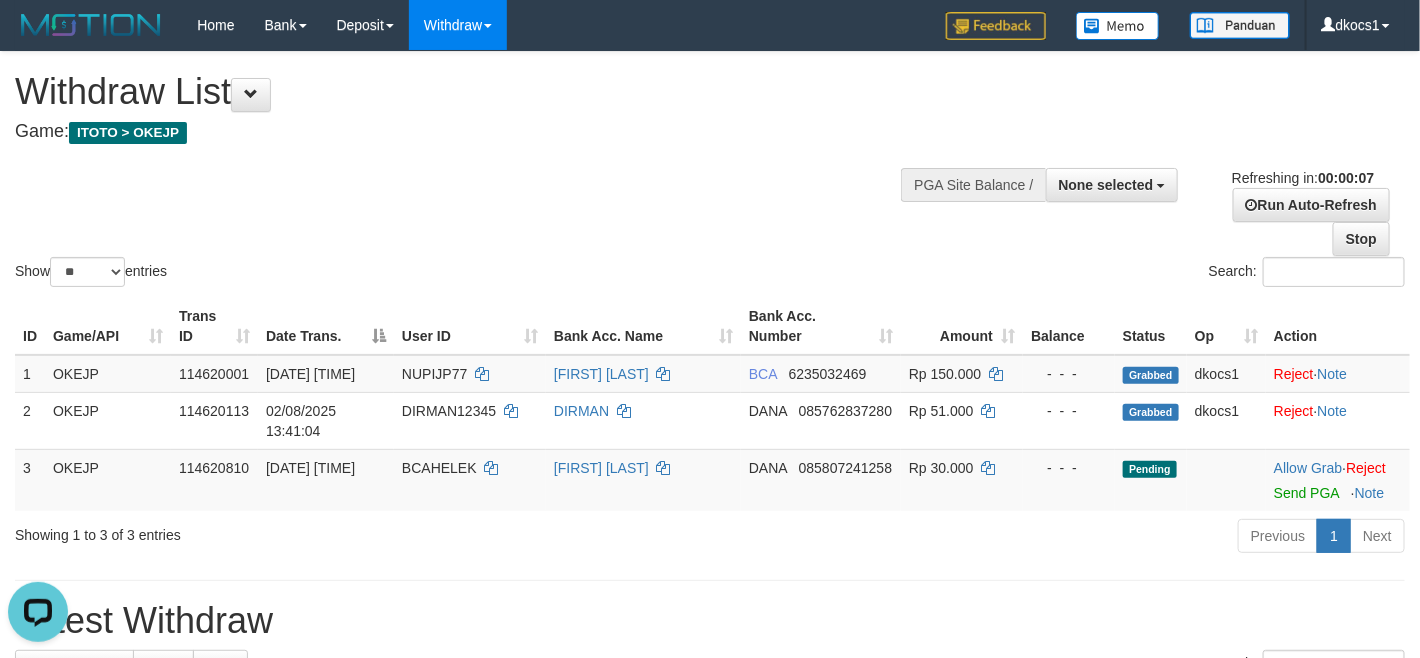 scroll, scrollTop: 0, scrollLeft: 0, axis: both 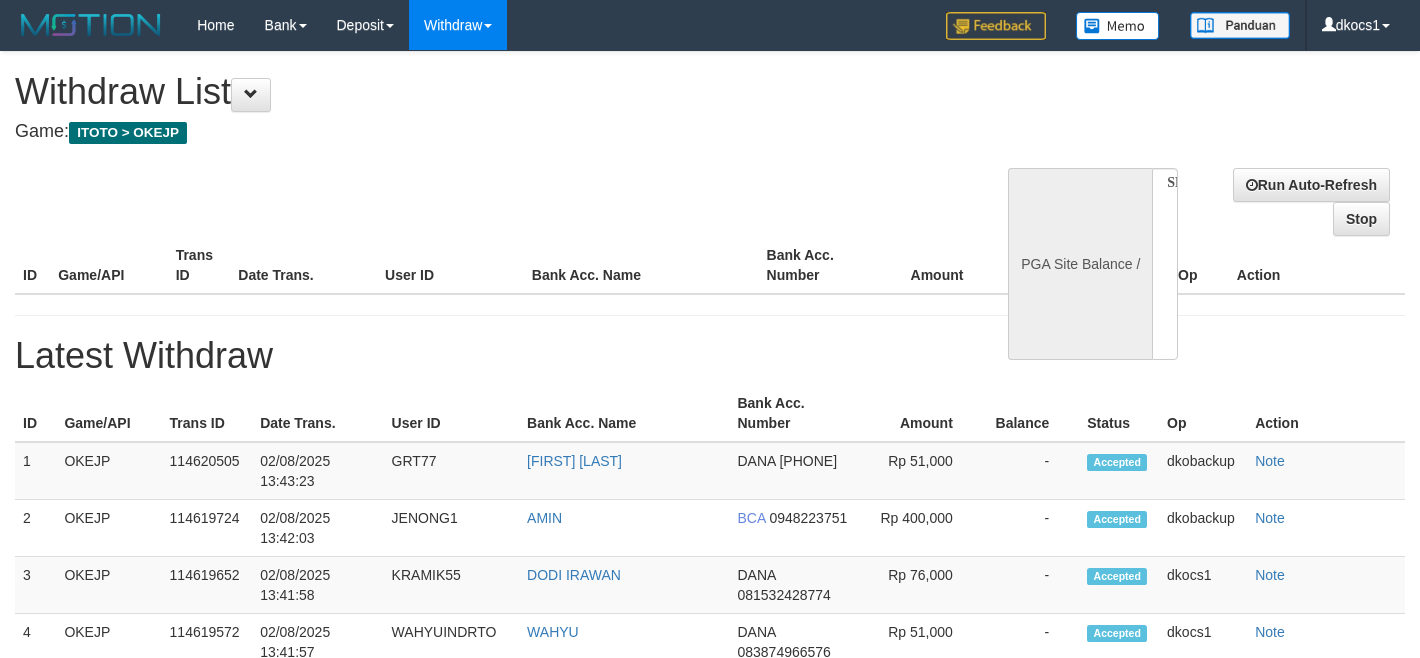select 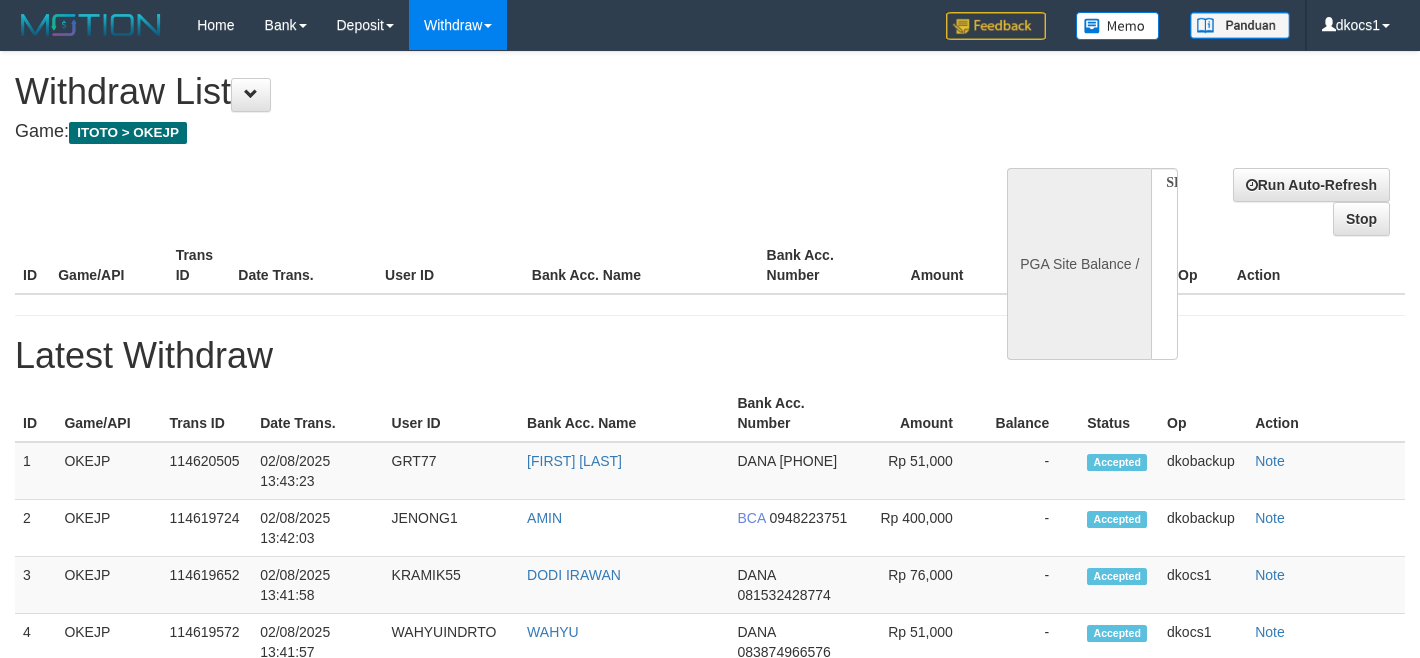 scroll, scrollTop: 0, scrollLeft: 0, axis: both 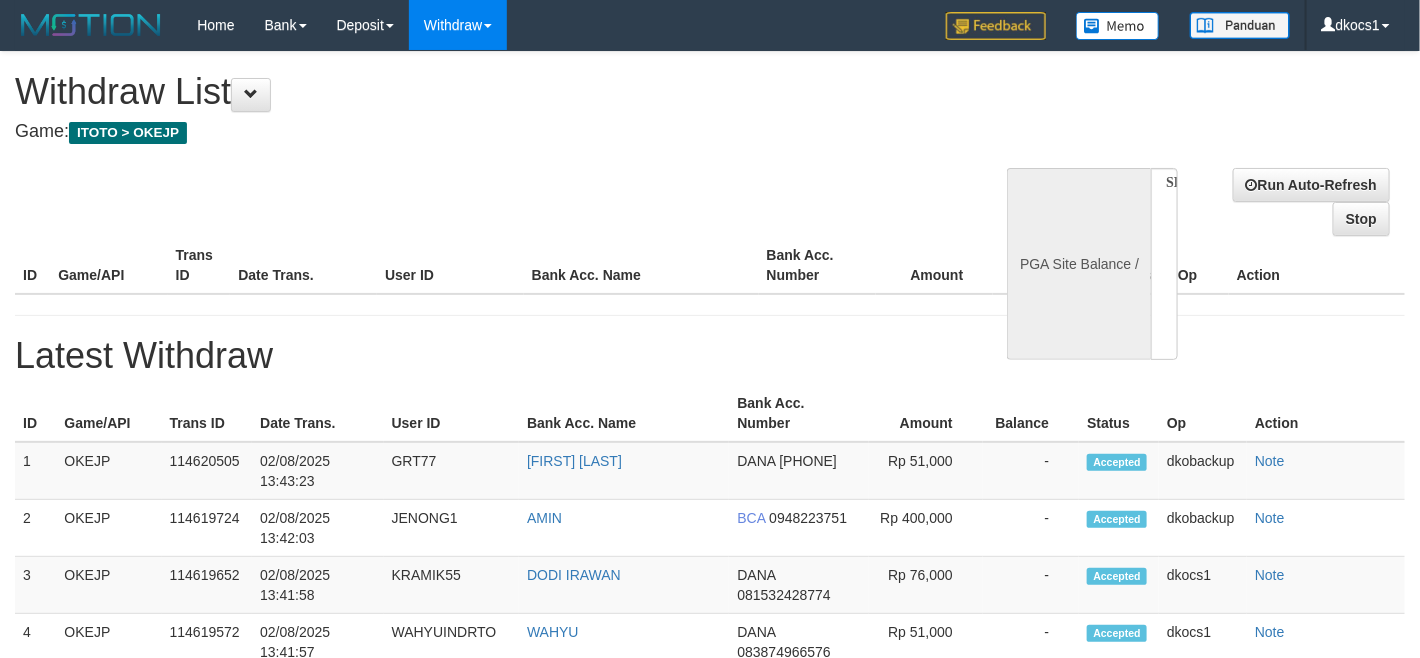 select on "**" 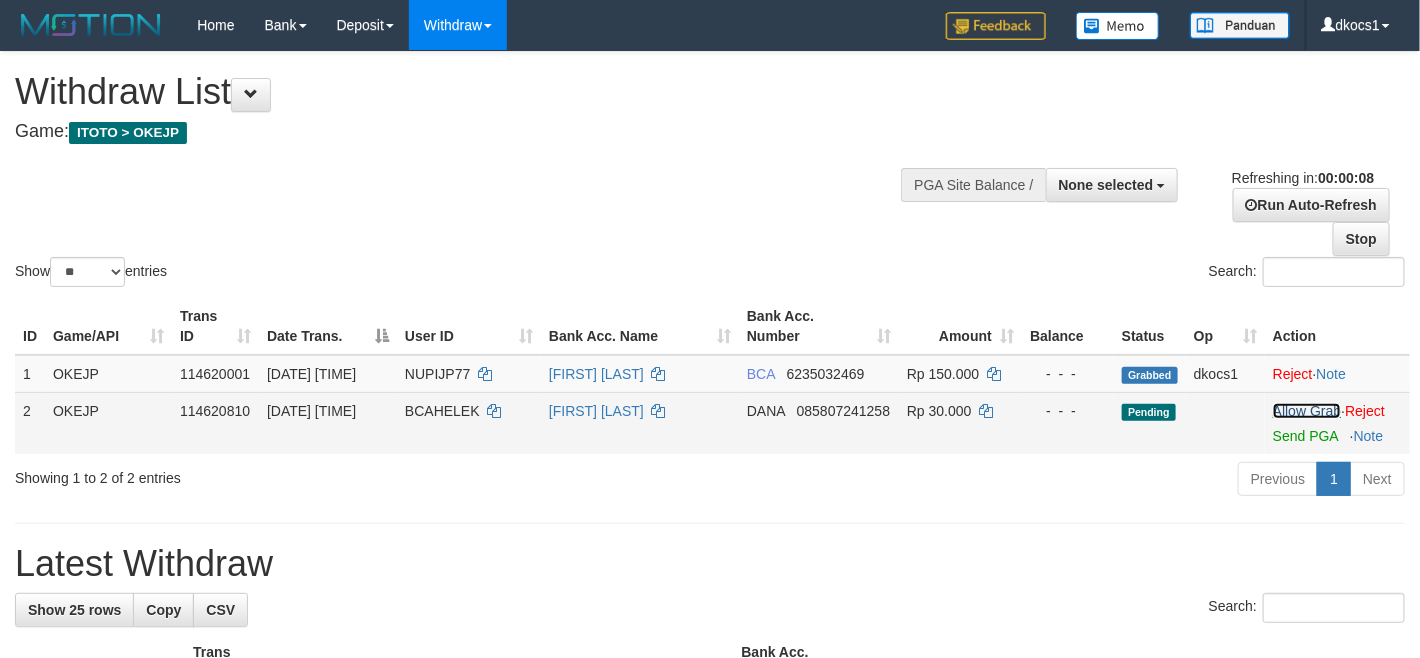 click on "Allow Grab" at bounding box center (1307, 411) 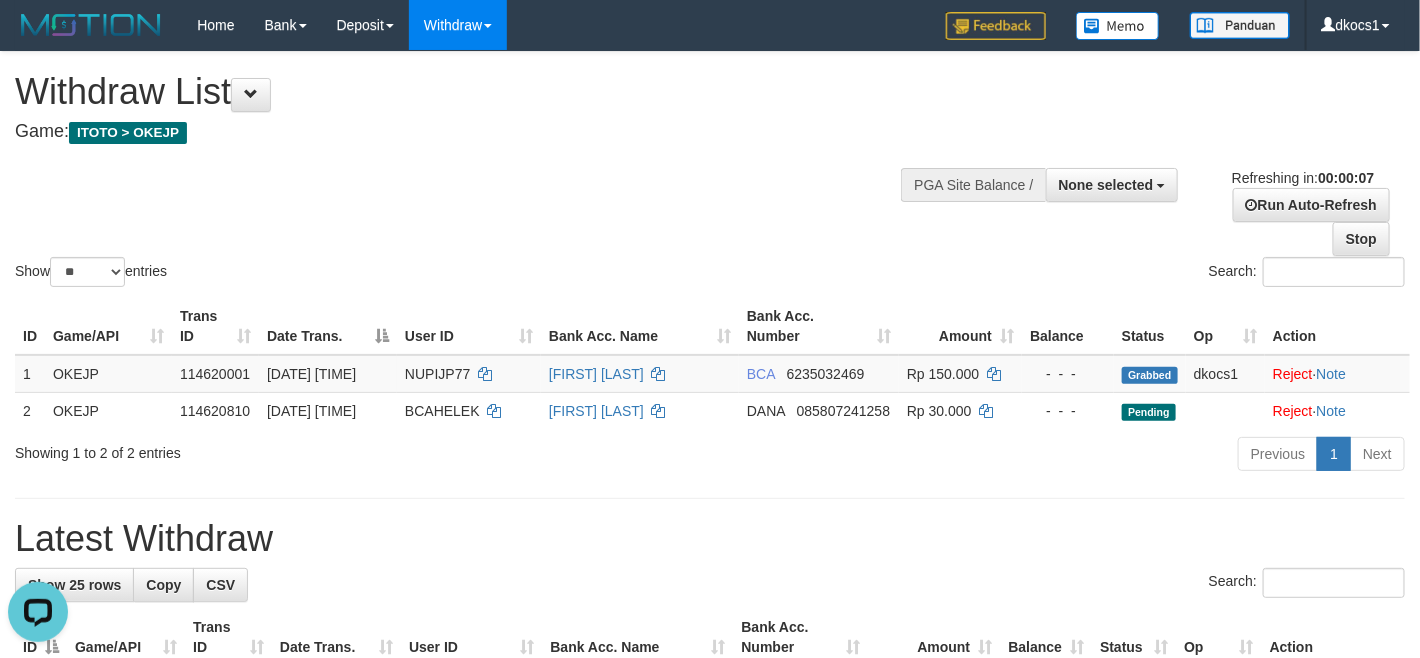 scroll, scrollTop: 0, scrollLeft: 0, axis: both 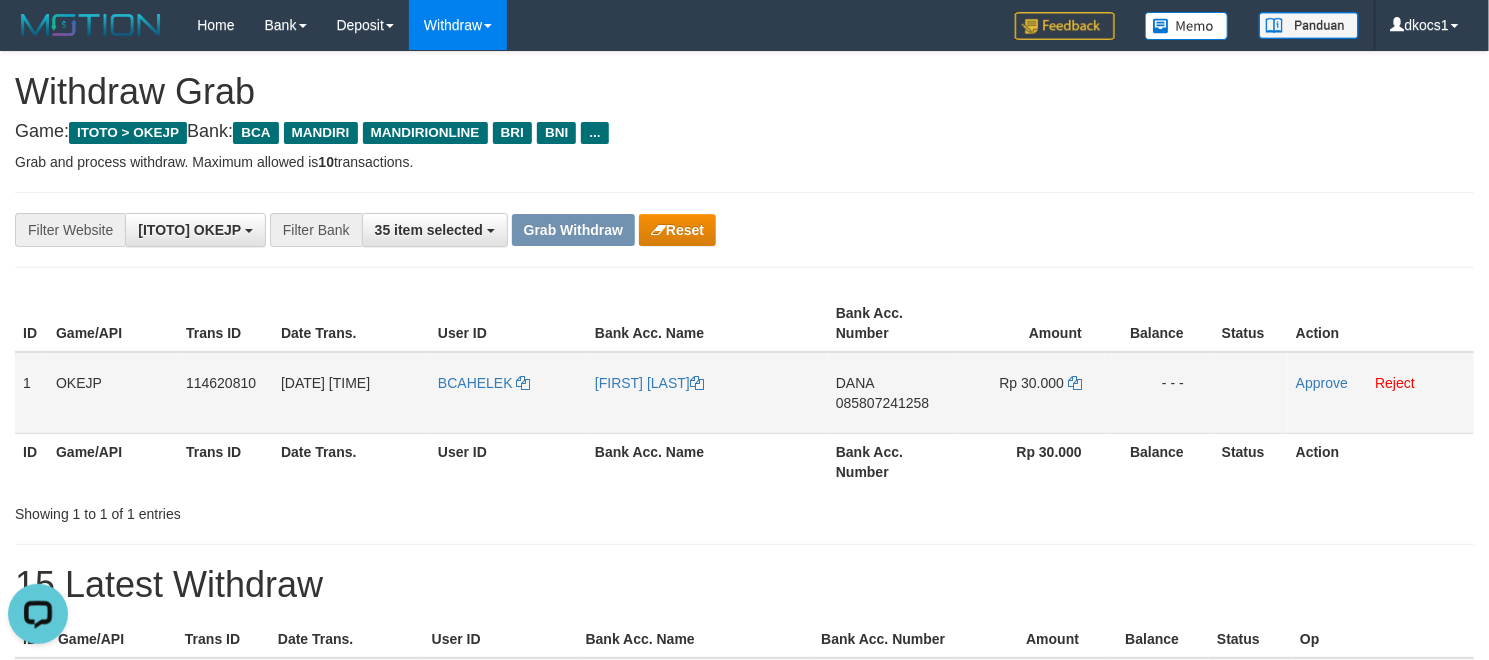 click on "BCAHELEK" at bounding box center [508, 393] 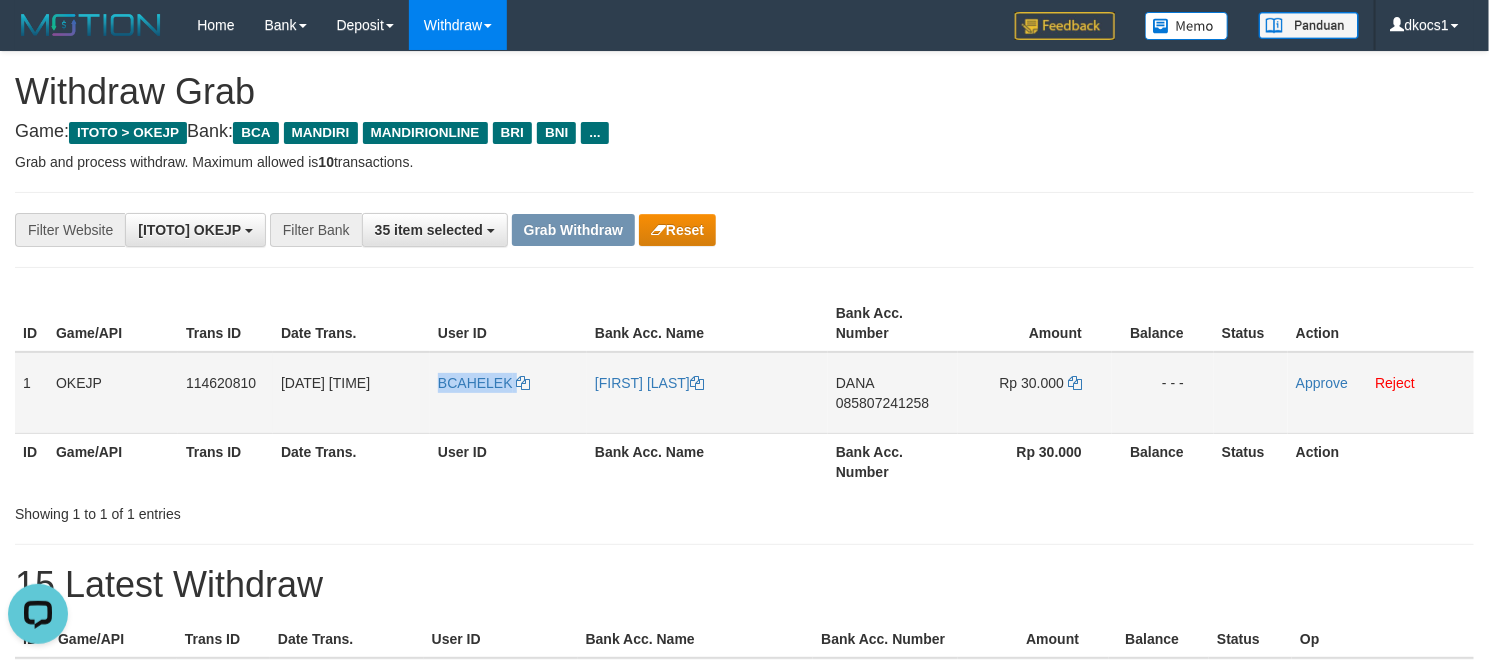 click on "BCAHELEK" at bounding box center (508, 393) 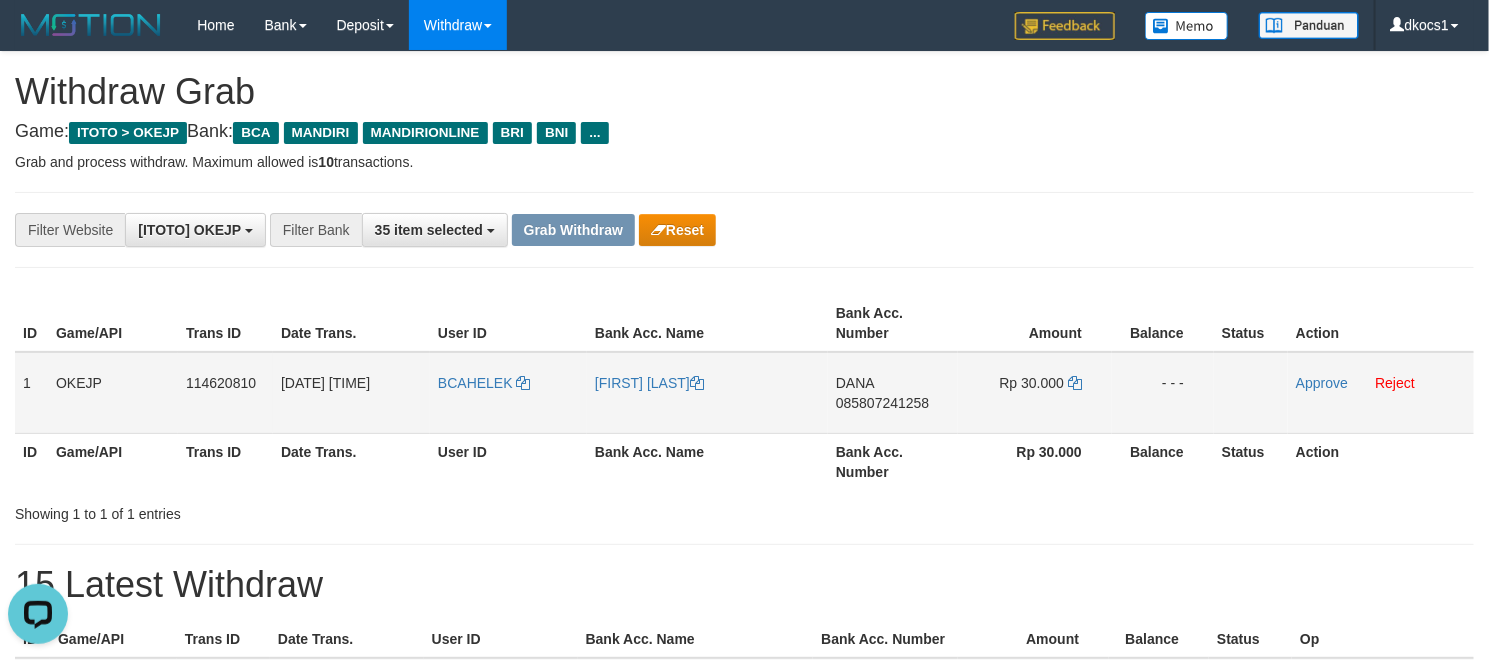 click on "[FIRST] [LAST]" at bounding box center (707, 393) 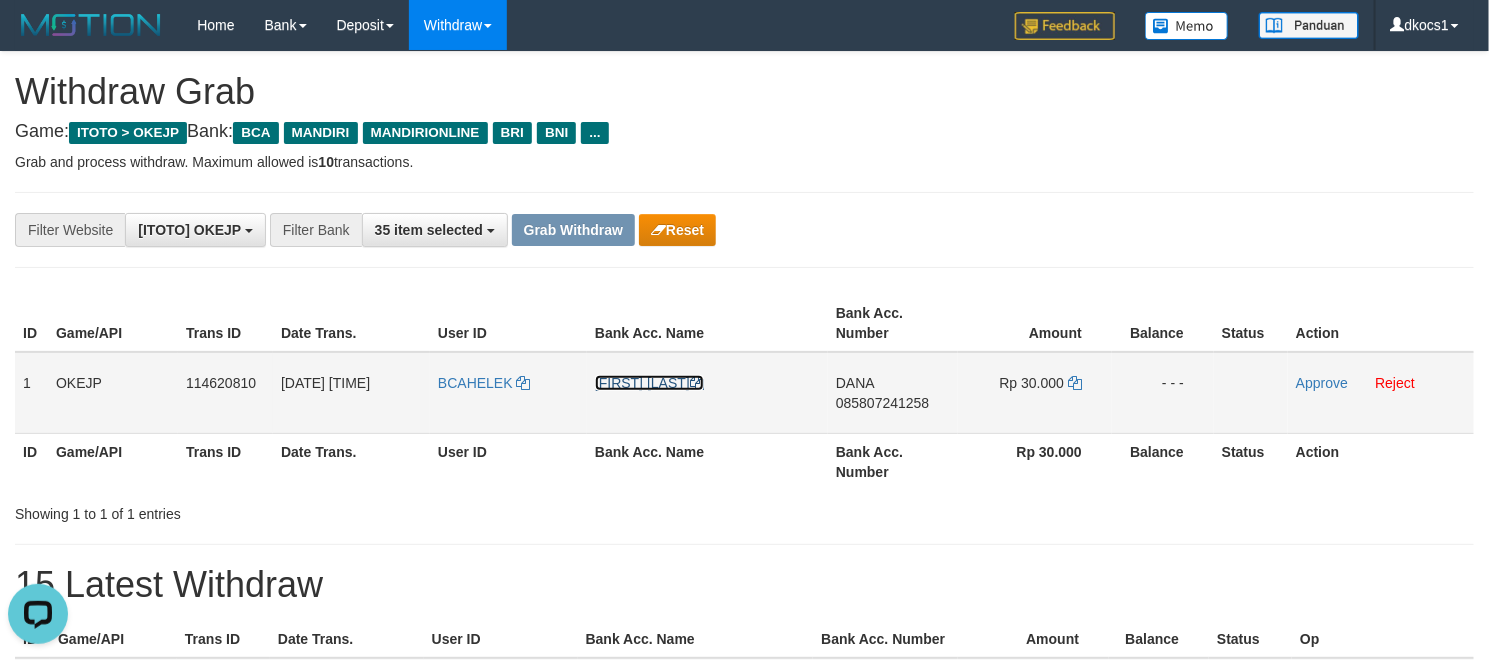 click on "[LAST] [LAST]" at bounding box center [649, 383] 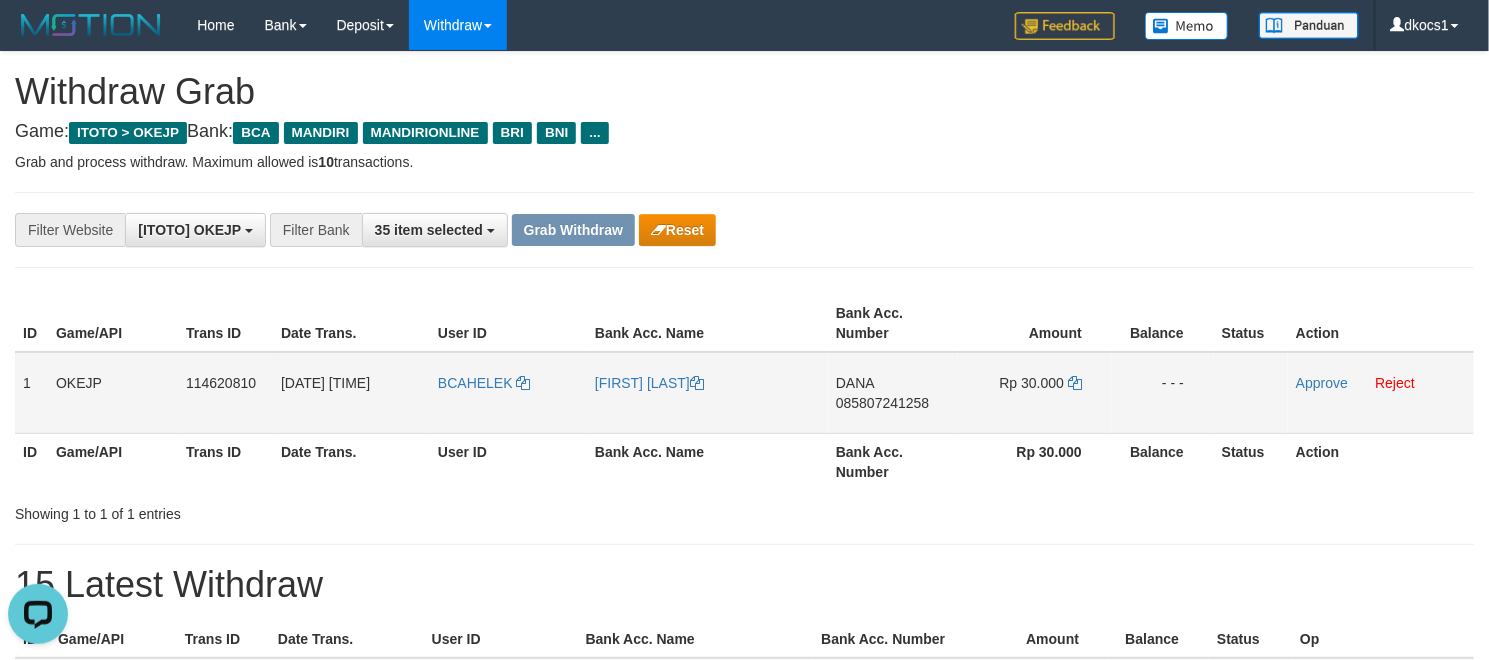 click on "DANA
085807241258" at bounding box center [893, 393] 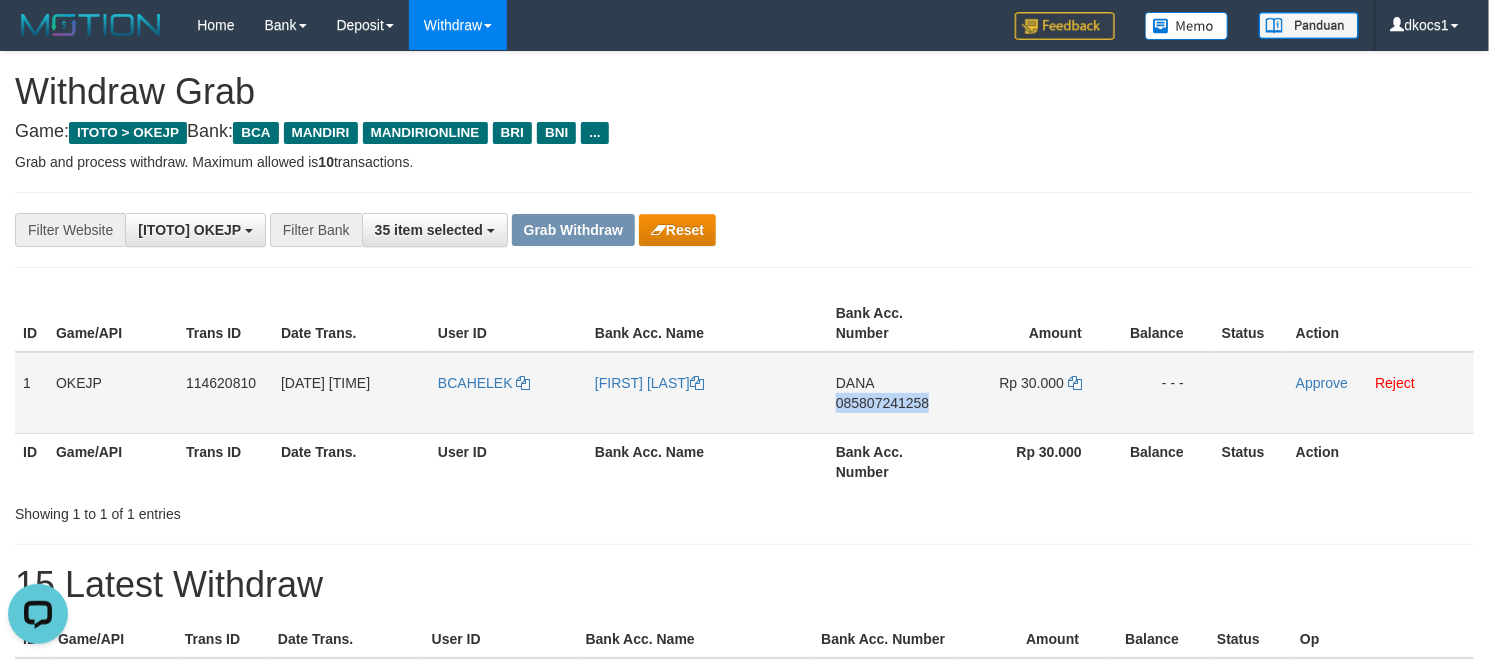 click on "DANA
085807241258" at bounding box center (893, 393) 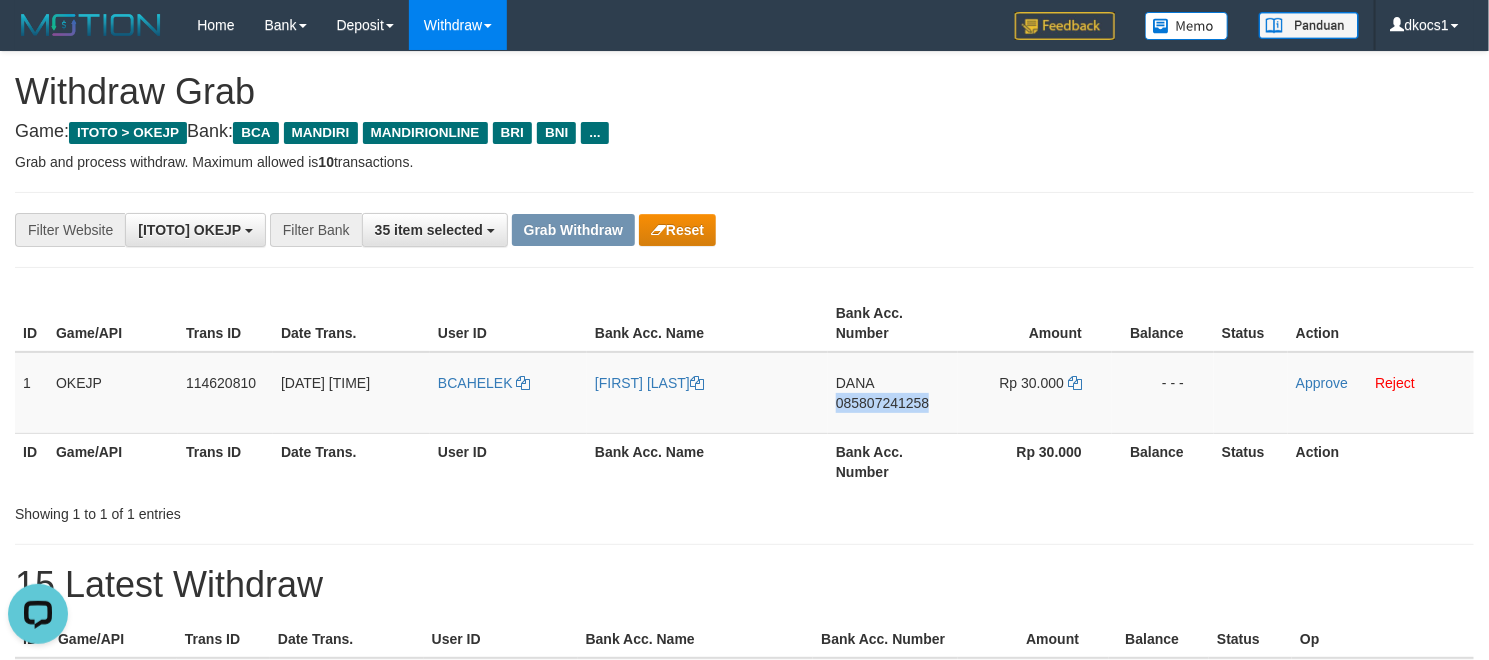 copy on "085807241258" 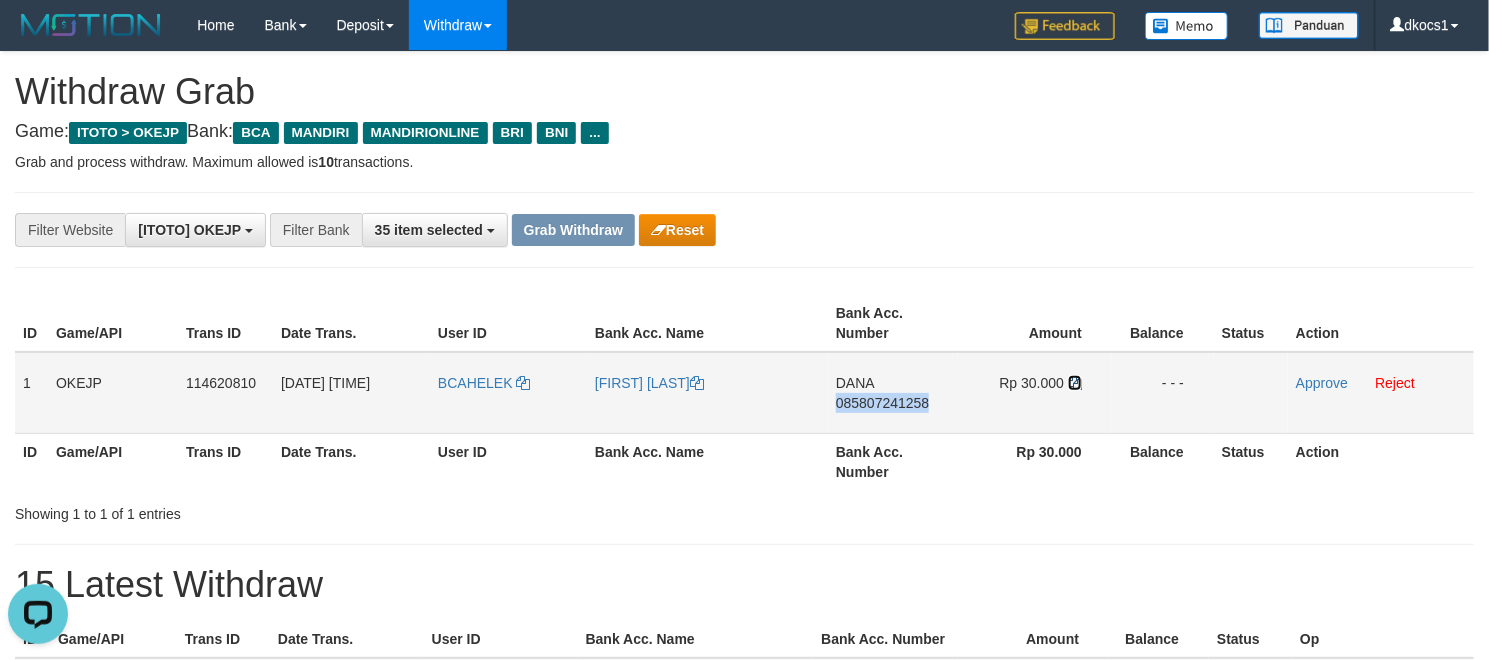 click at bounding box center (1075, 383) 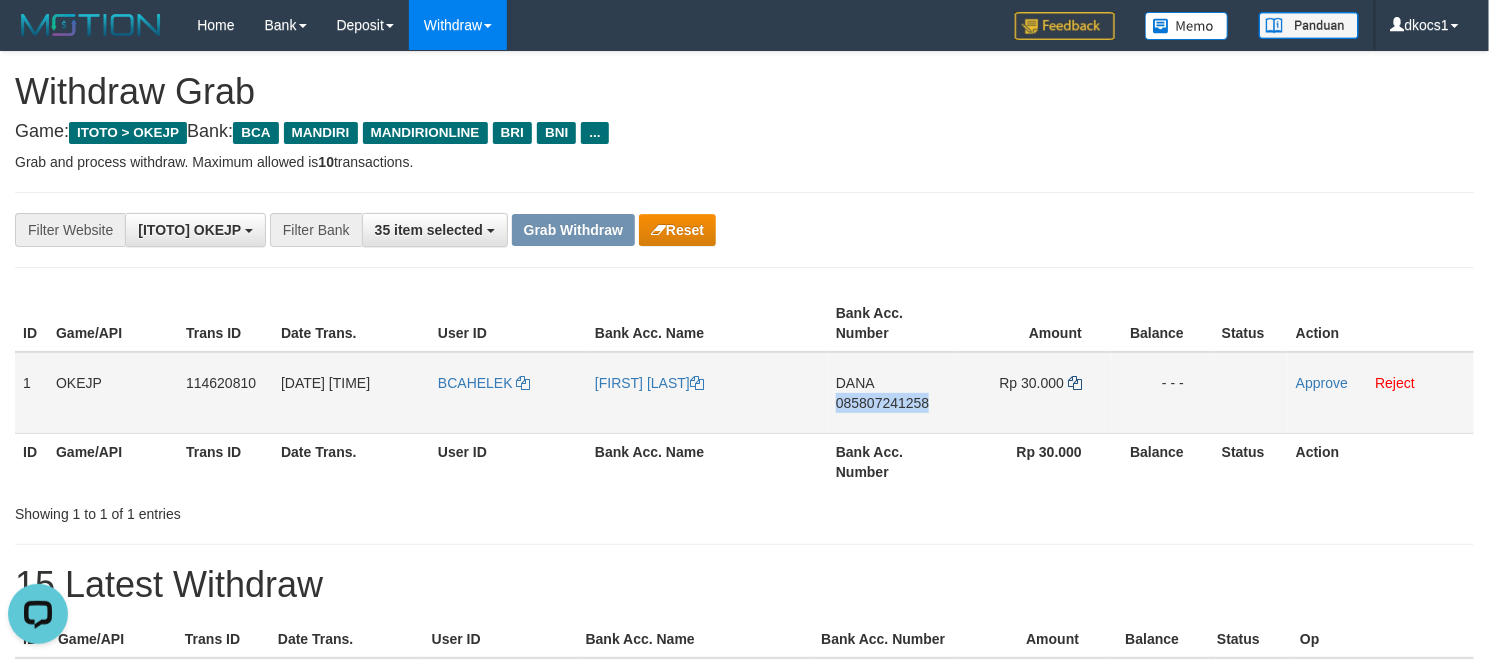 copy on "085807241258" 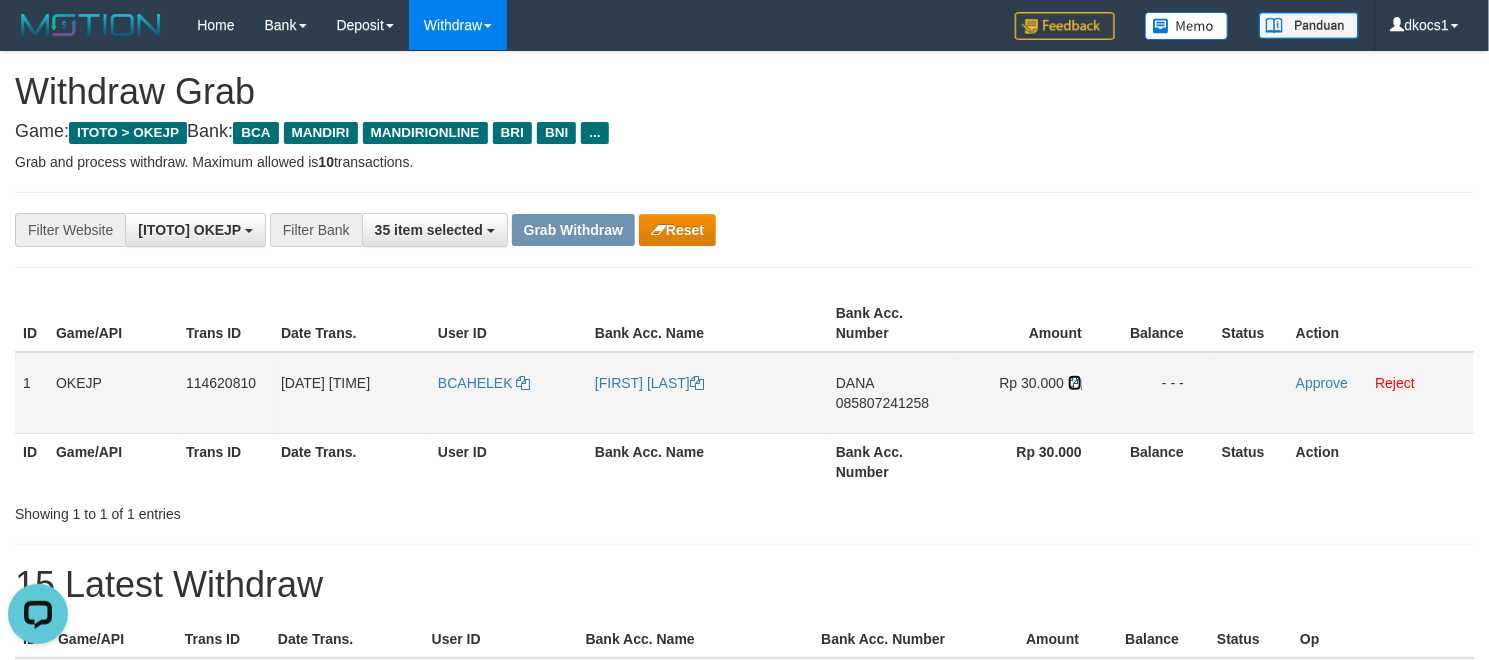 click at bounding box center (1075, 383) 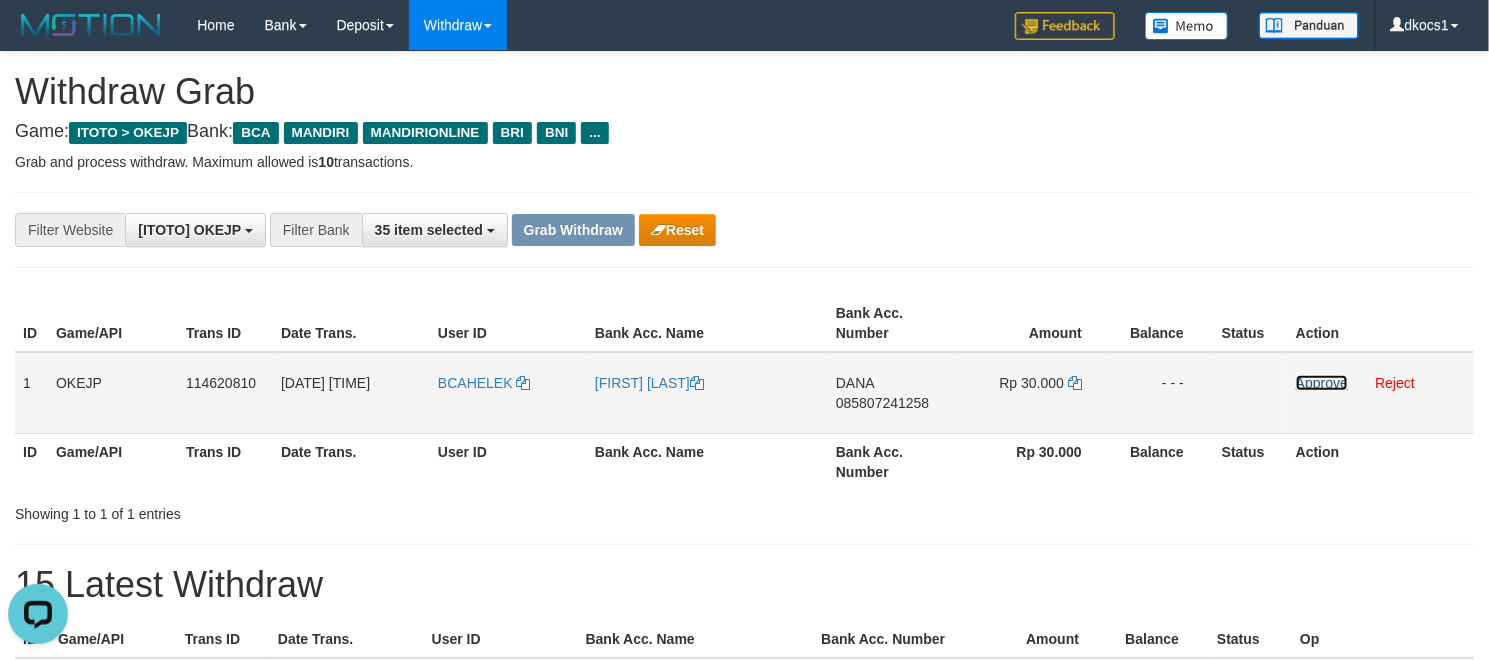 click on "Approve" at bounding box center (1322, 383) 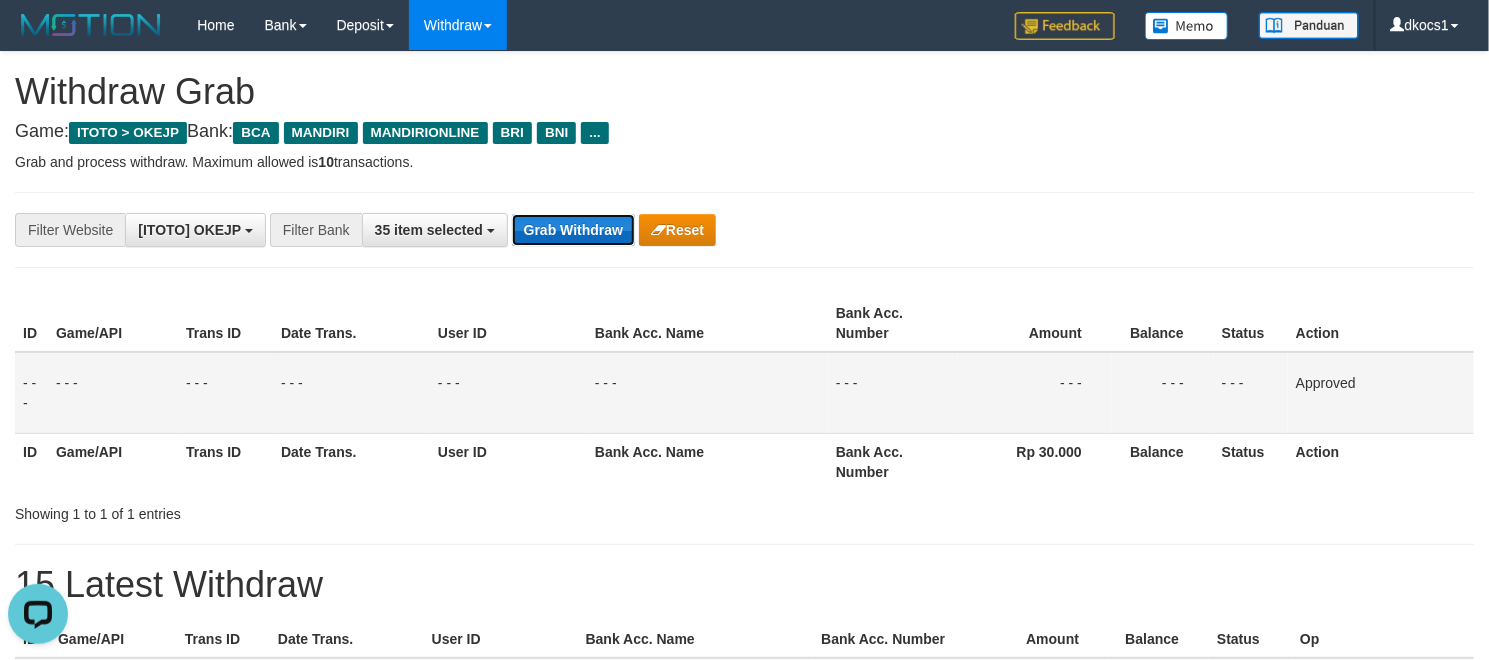 click on "Grab Withdraw" at bounding box center [573, 230] 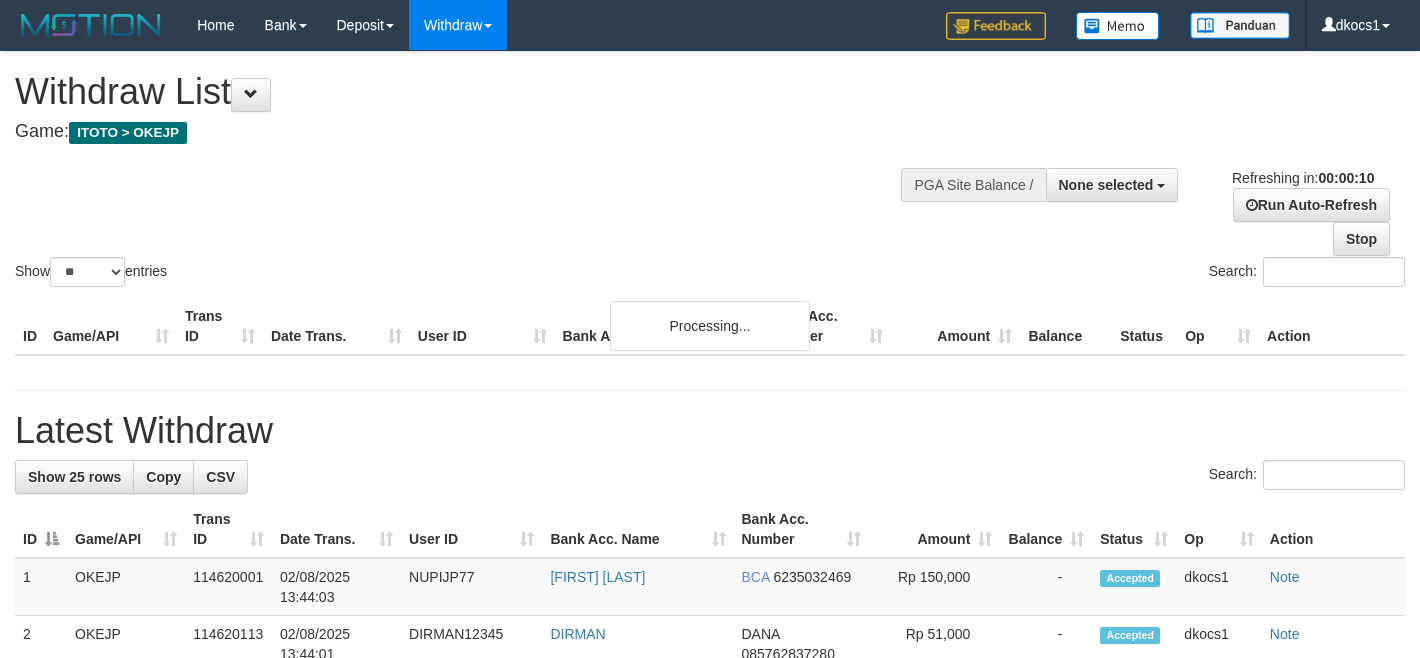 select 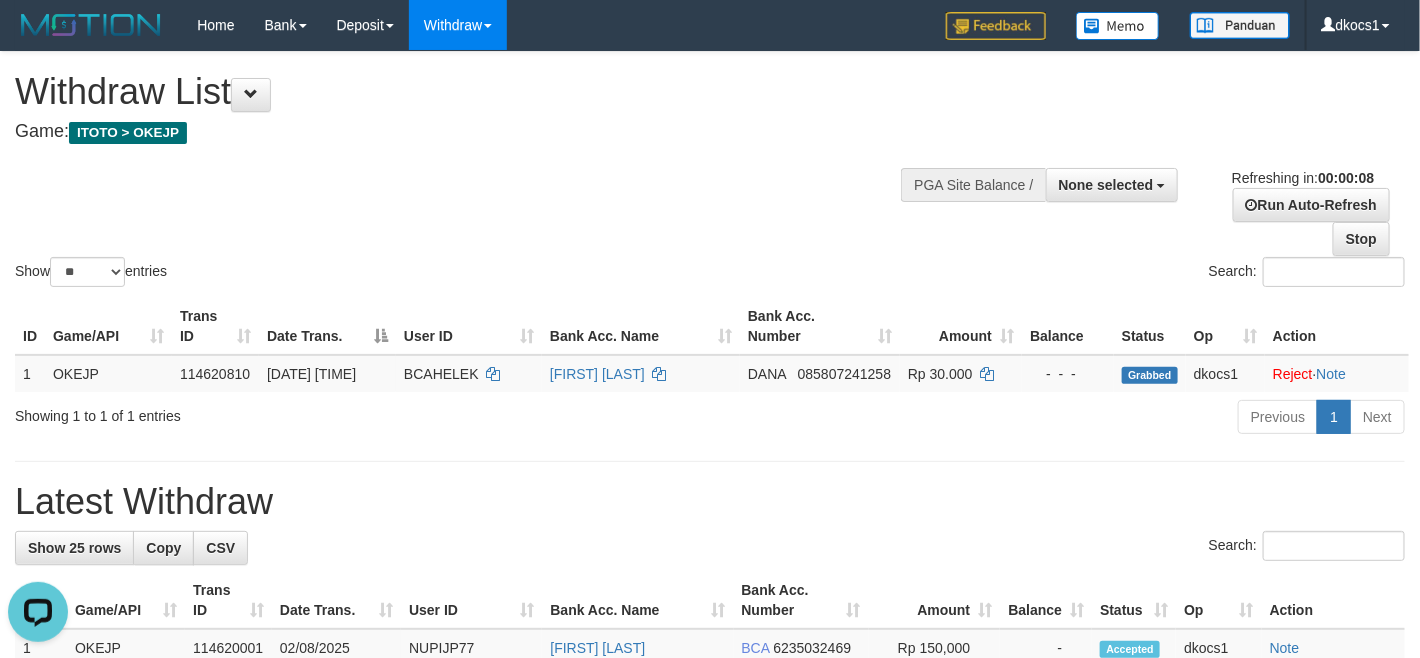 scroll, scrollTop: 0, scrollLeft: 0, axis: both 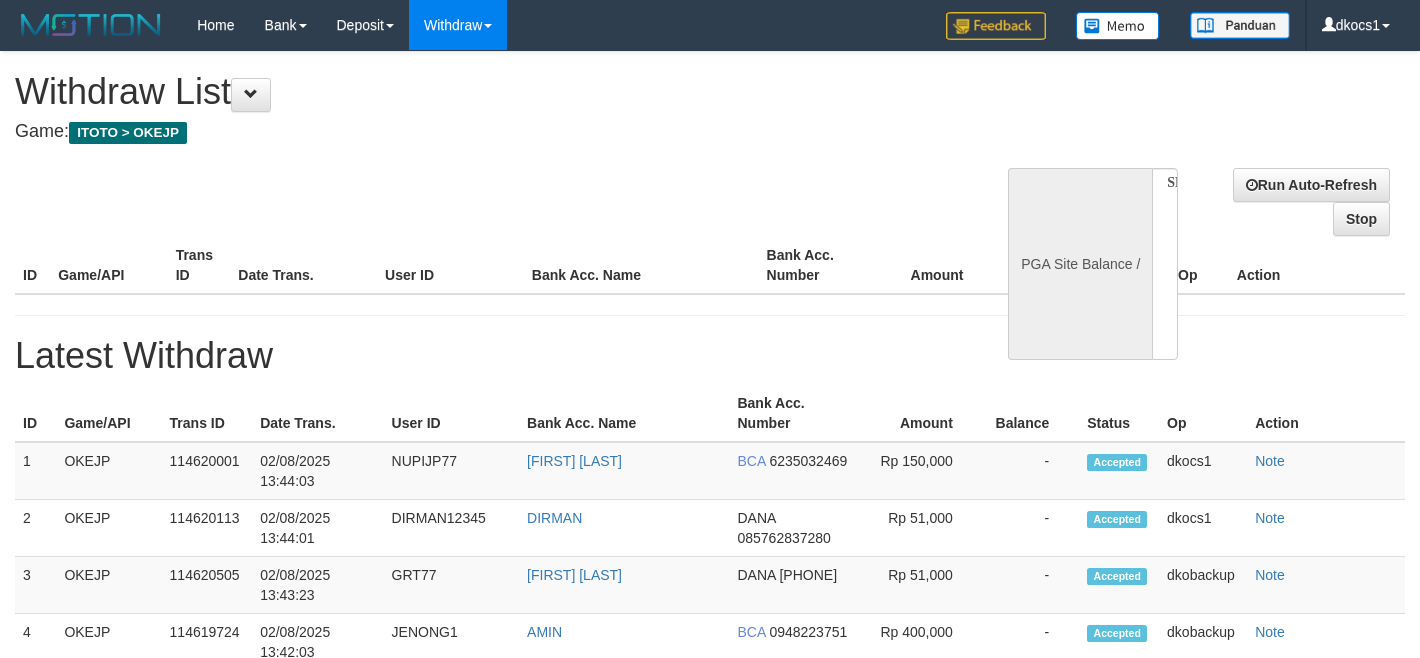 select 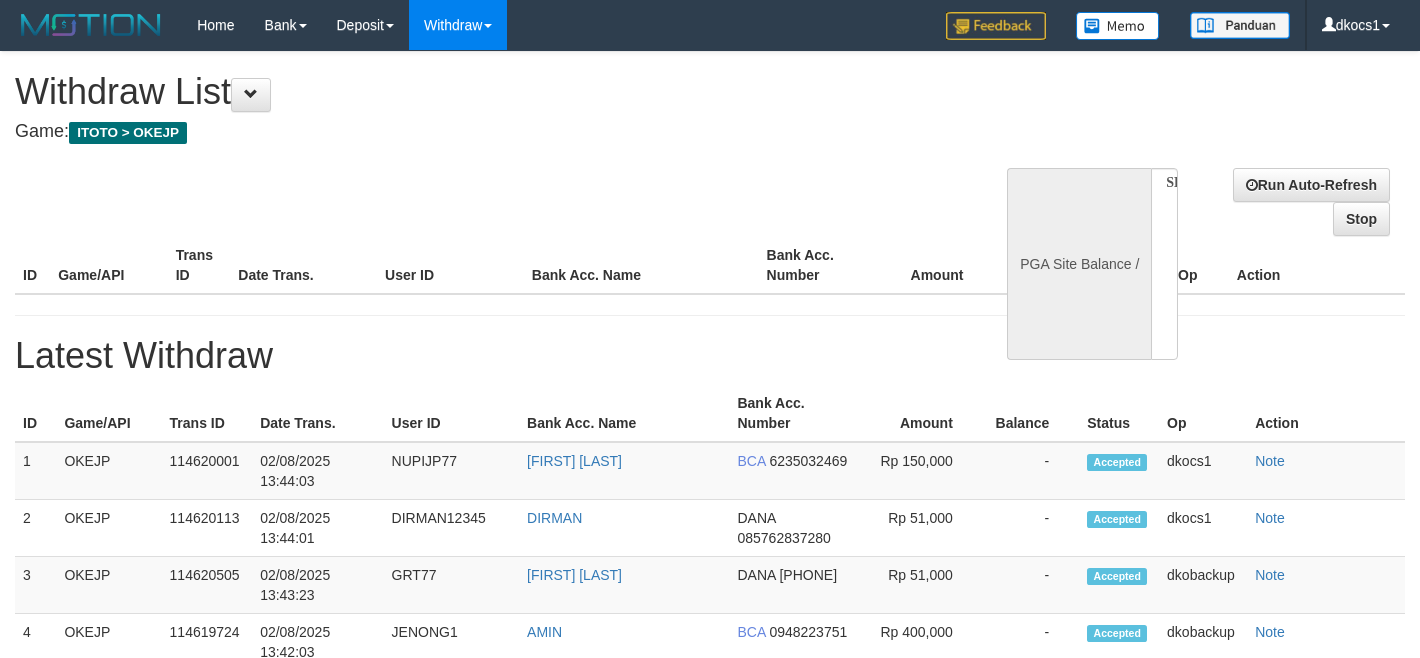scroll, scrollTop: 0, scrollLeft: 0, axis: both 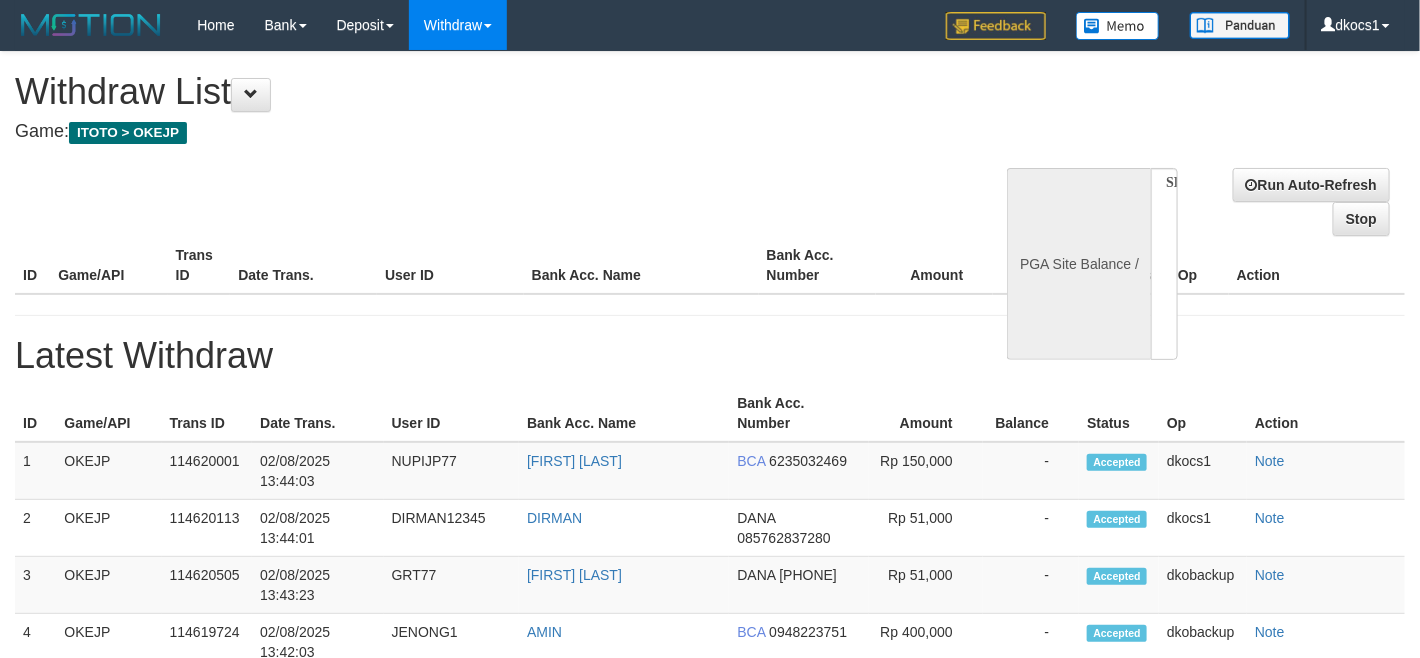 select on "**" 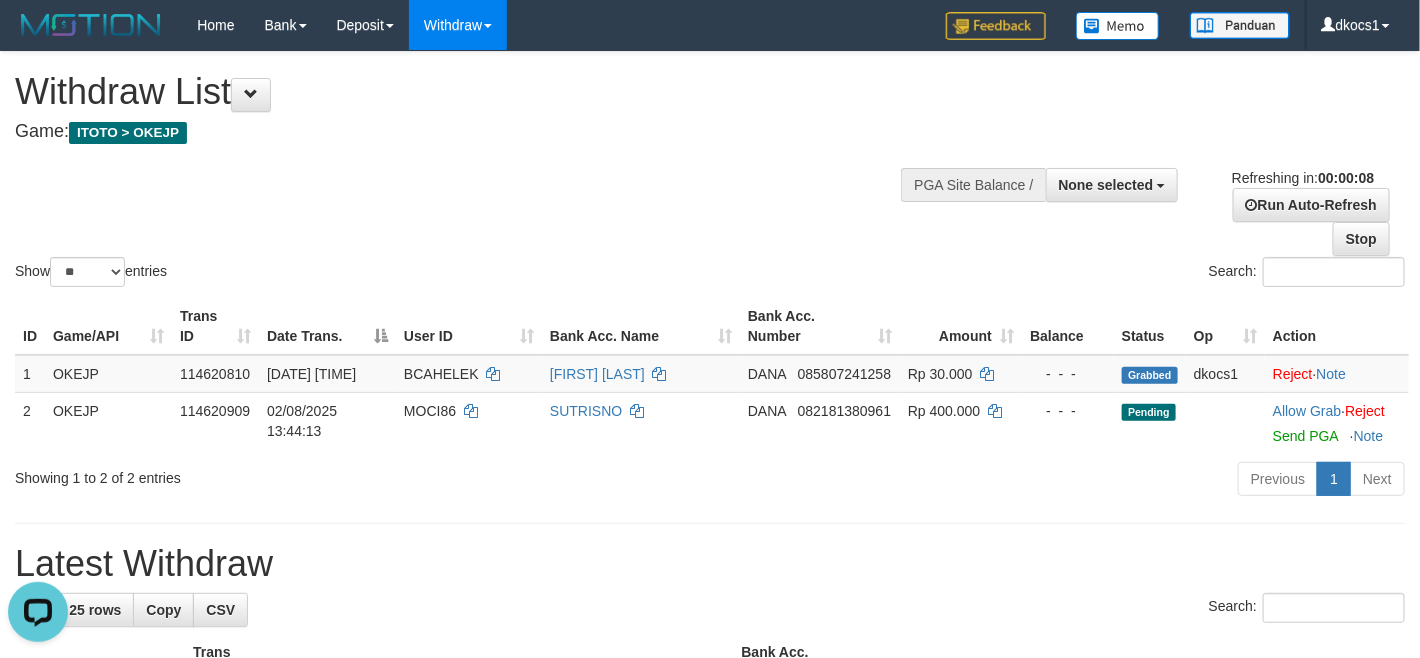 scroll, scrollTop: 0, scrollLeft: 0, axis: both 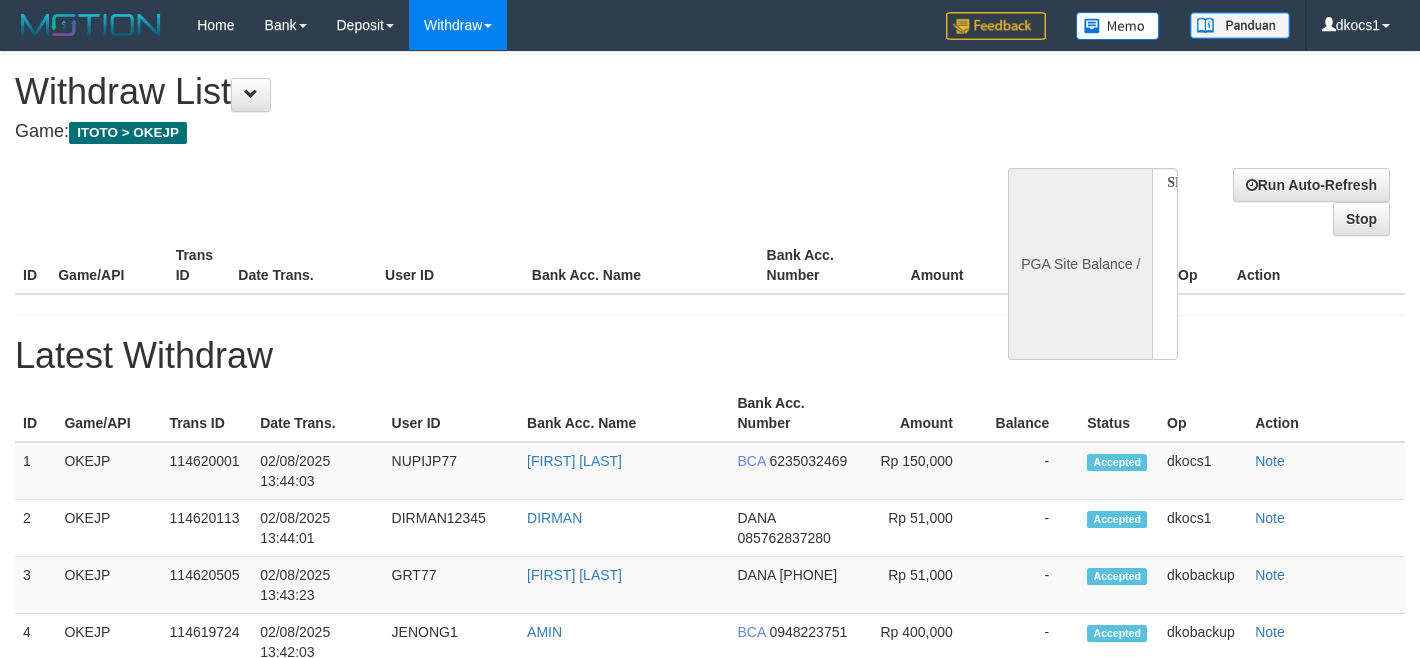 select 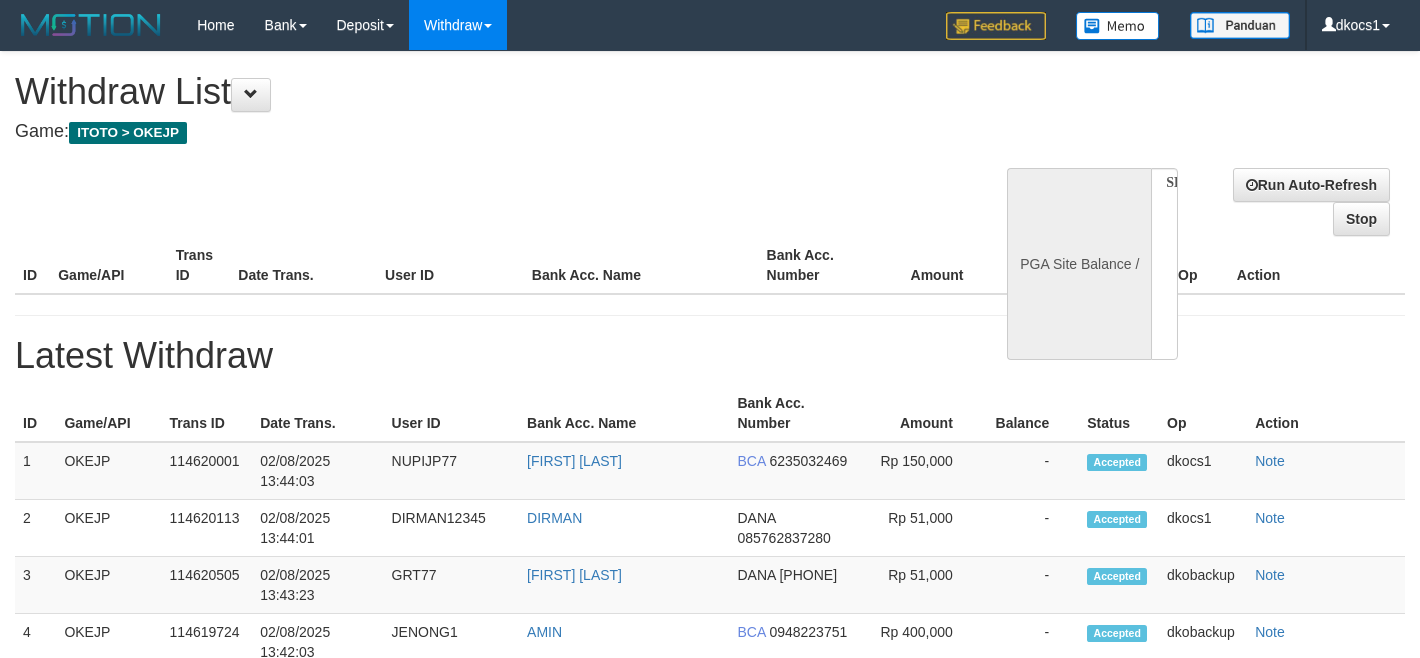 scroll, scrollTop: 0, scrollLeft: 0, axis: both 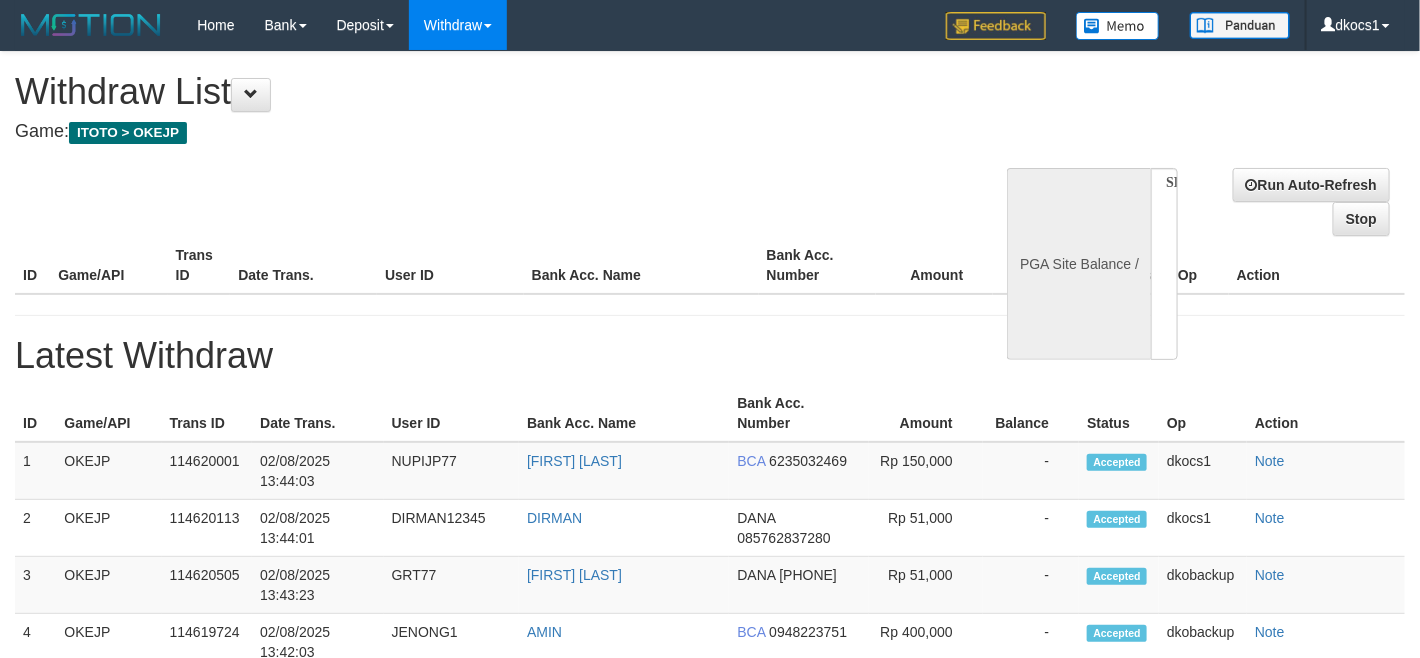 select on "**" 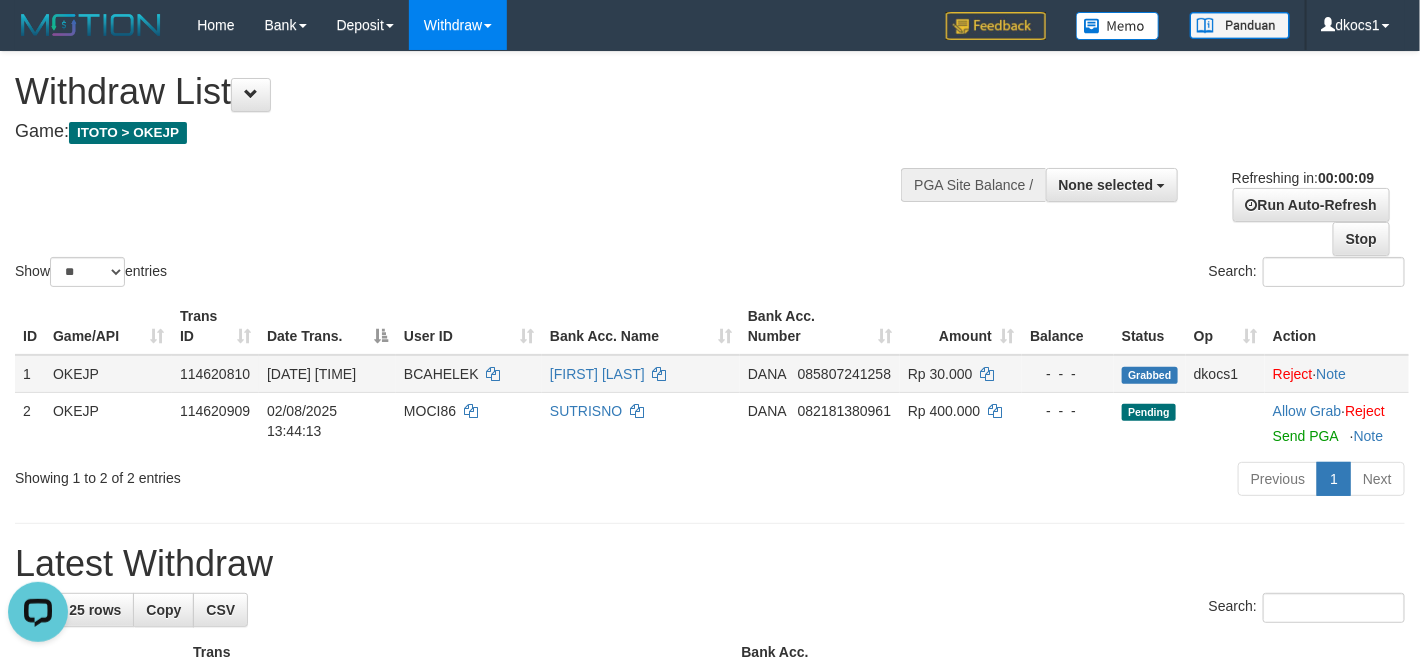 scroll, scrollTop: 0, scrollLeft: 0, axis: both 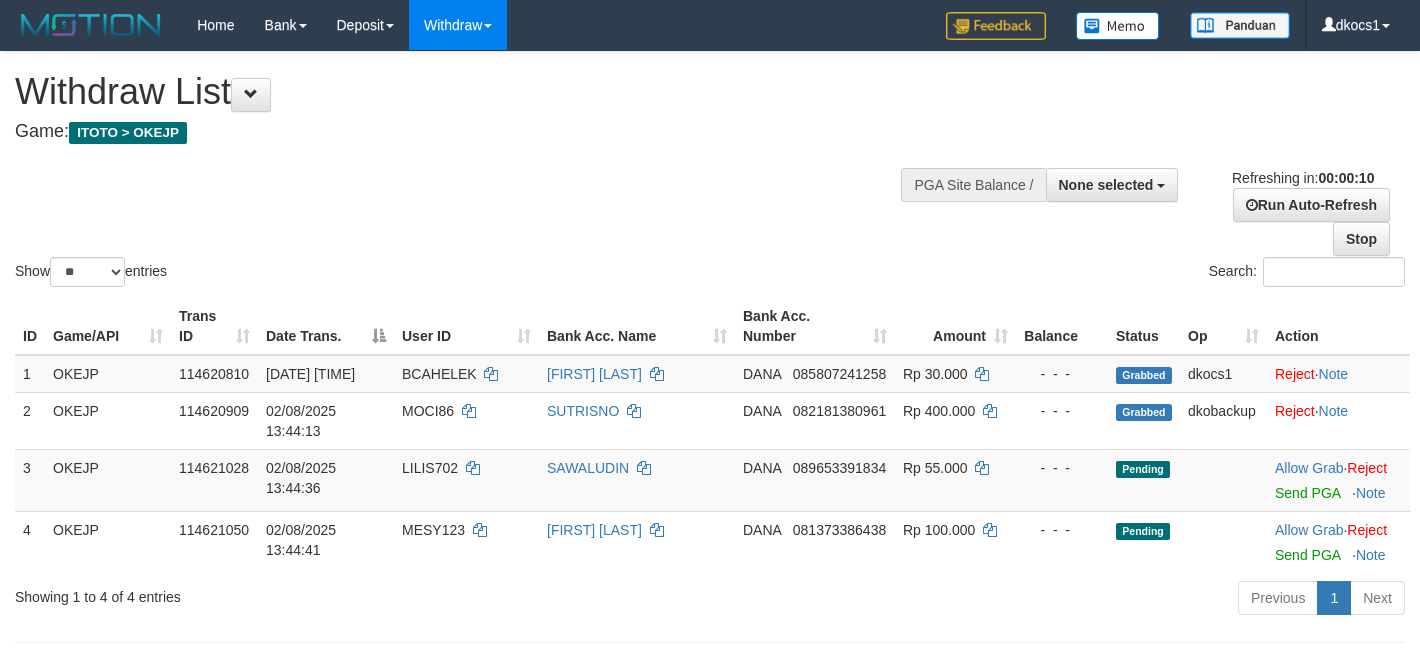 select 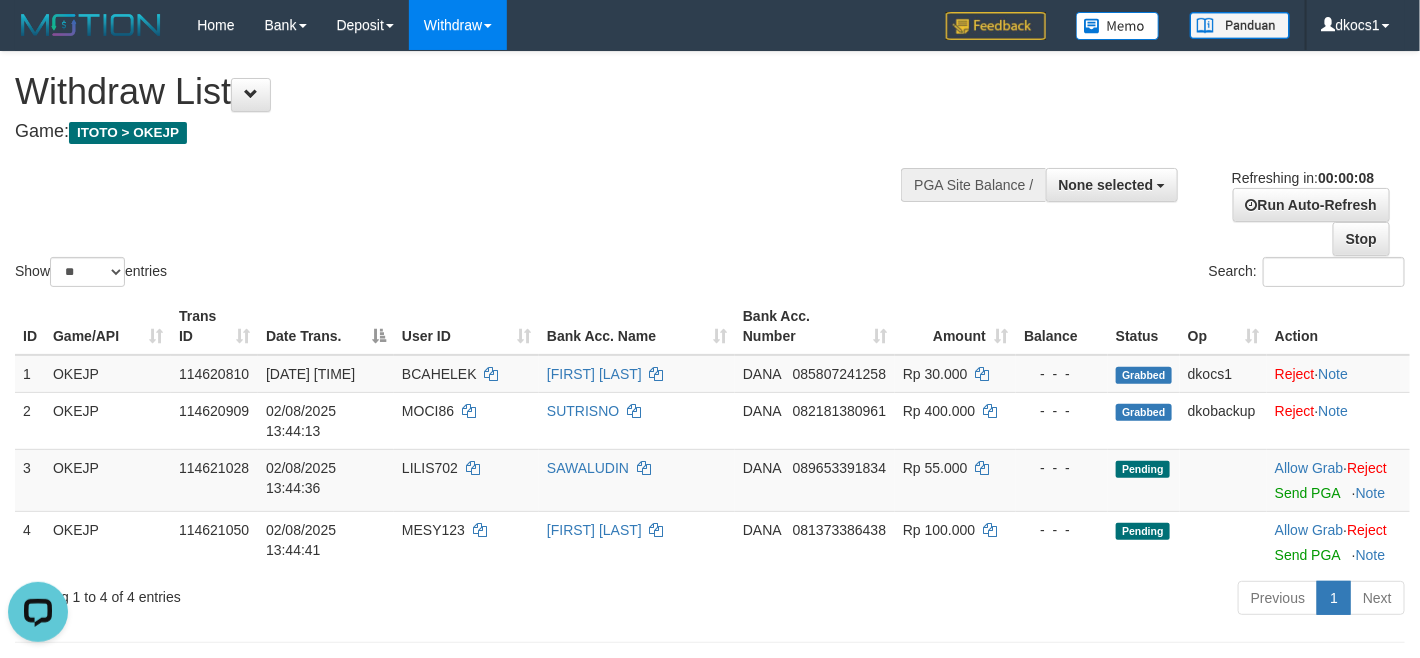 scroll, scrollTop: 0, scrollLeft: 0, axis: both 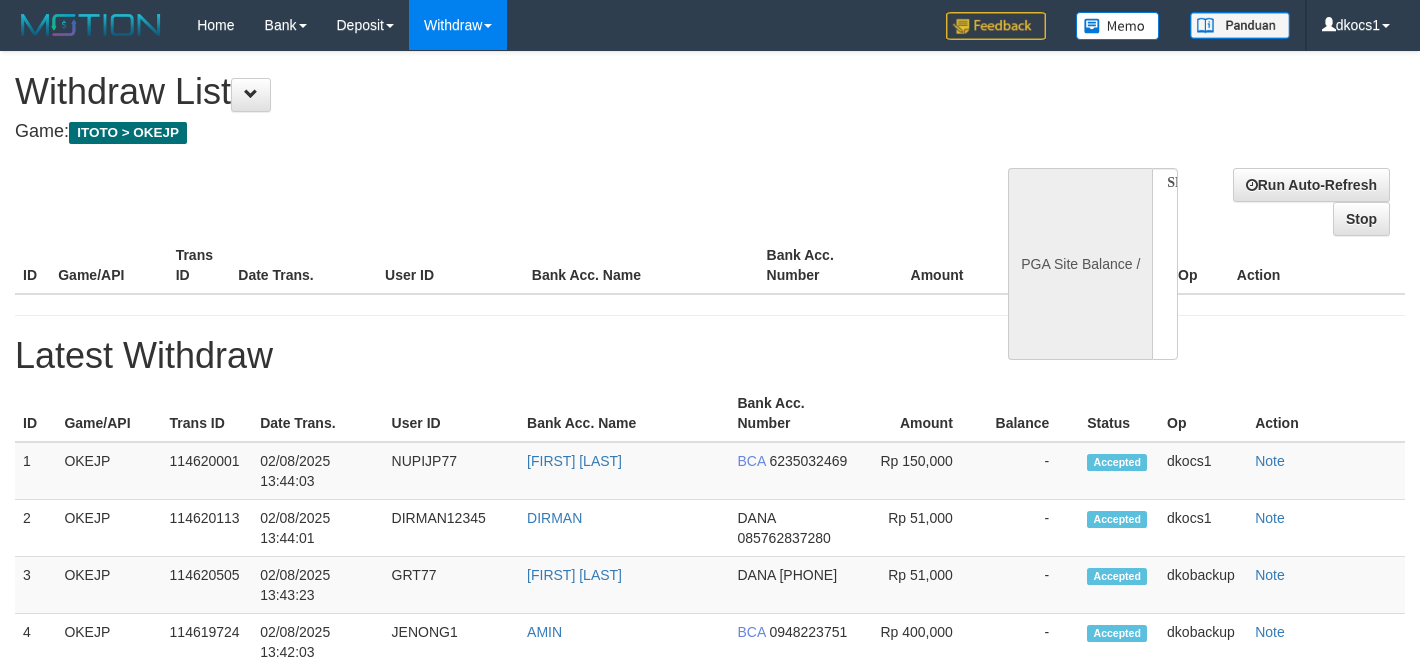 select 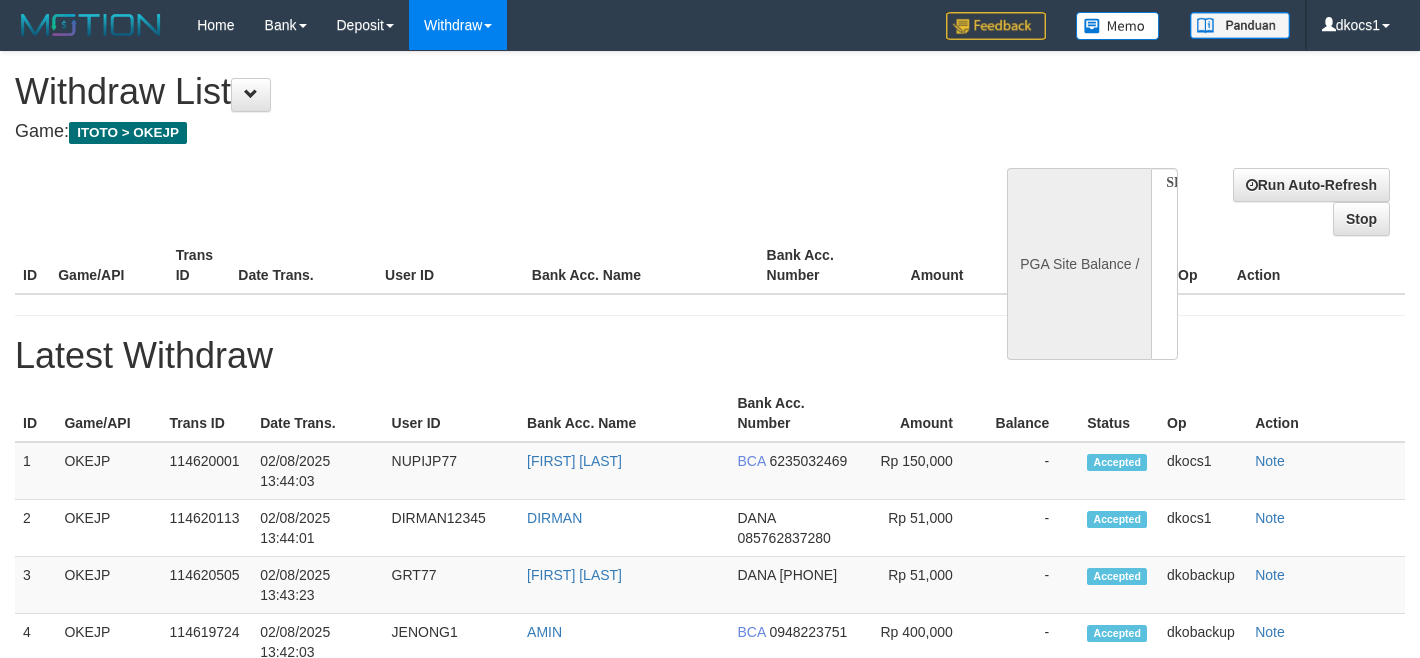 scroll, scrollTop: 0, scrollLeft: 0, axis: both 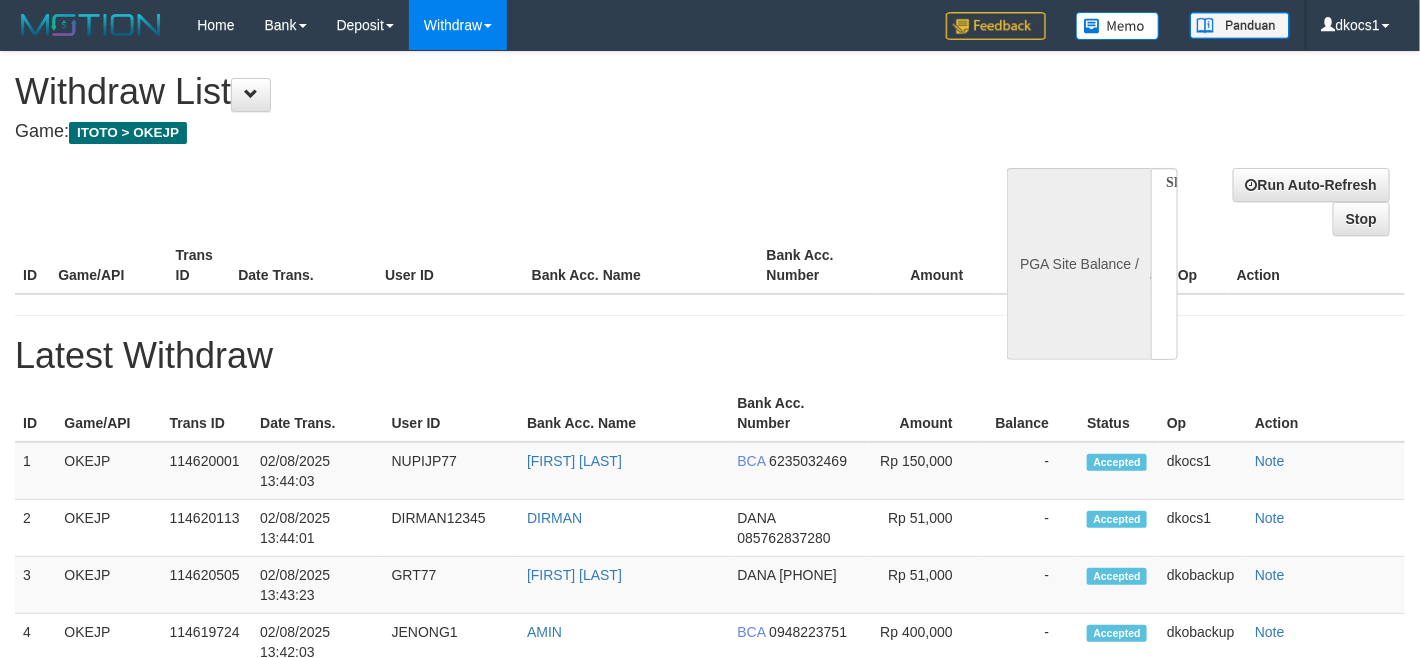 select on "**" 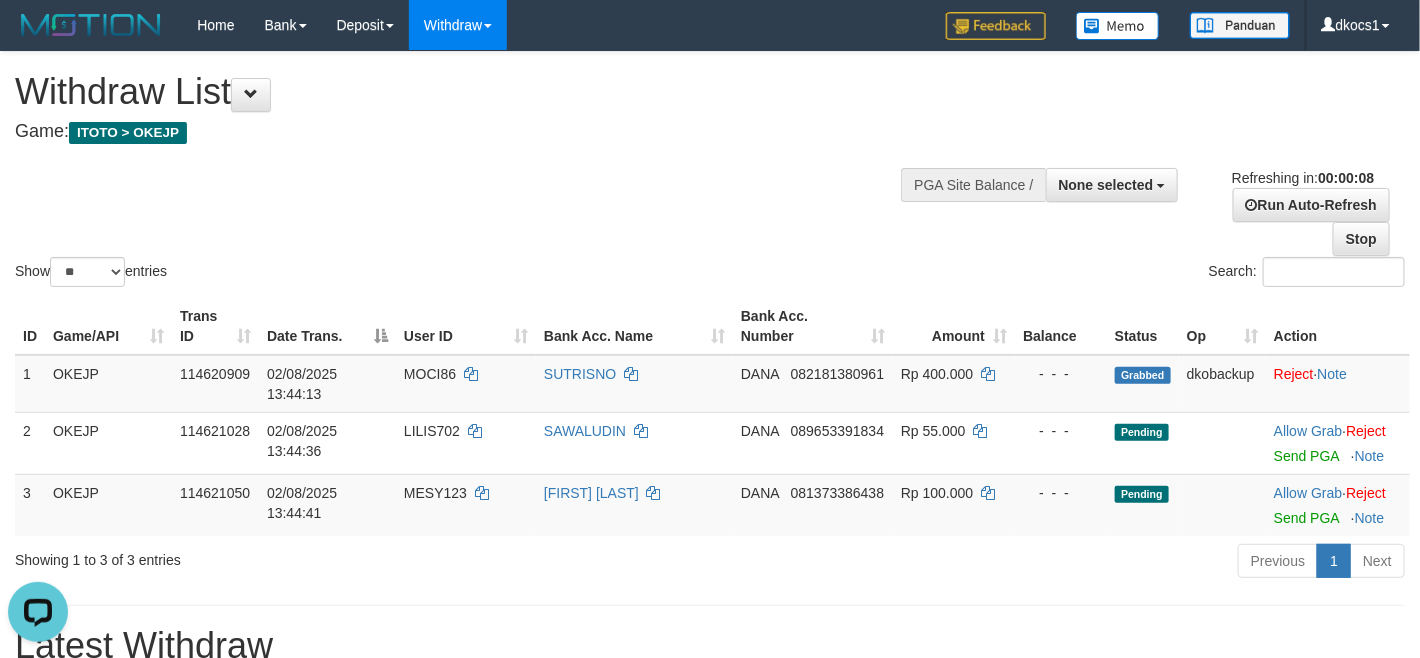 scroll, scrollTop: 0, scrollLeft: 0, axis: both 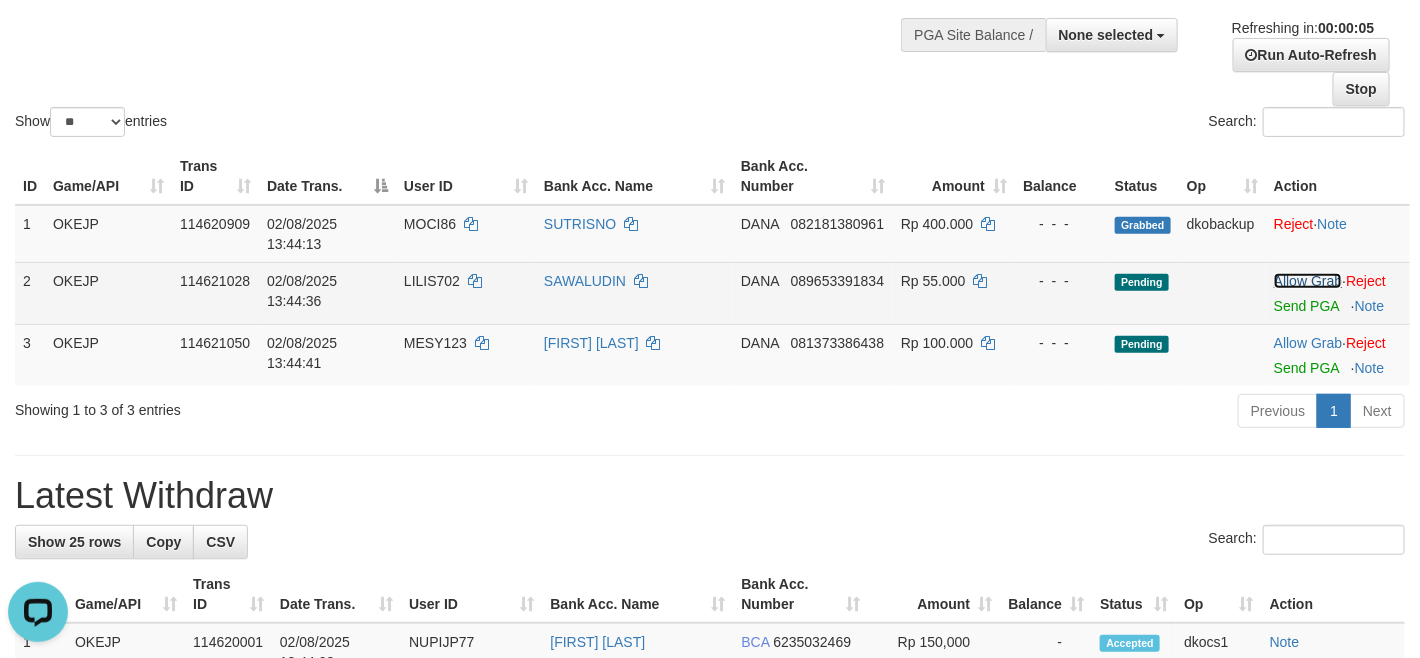 click on "Allow Grab" at bounding box center [1308, 281] 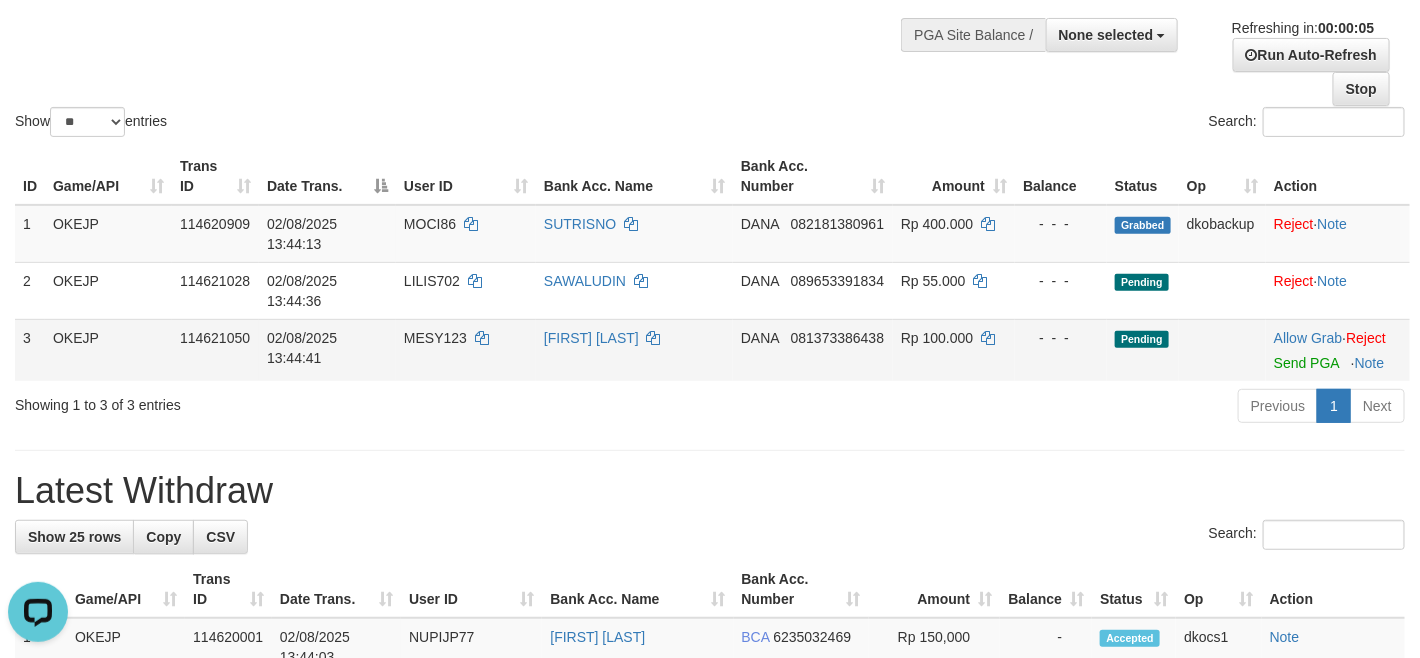 click on "Allow Grab   ·    Reject Send PGA     ·    Note" at bounding box center (1338, 350) 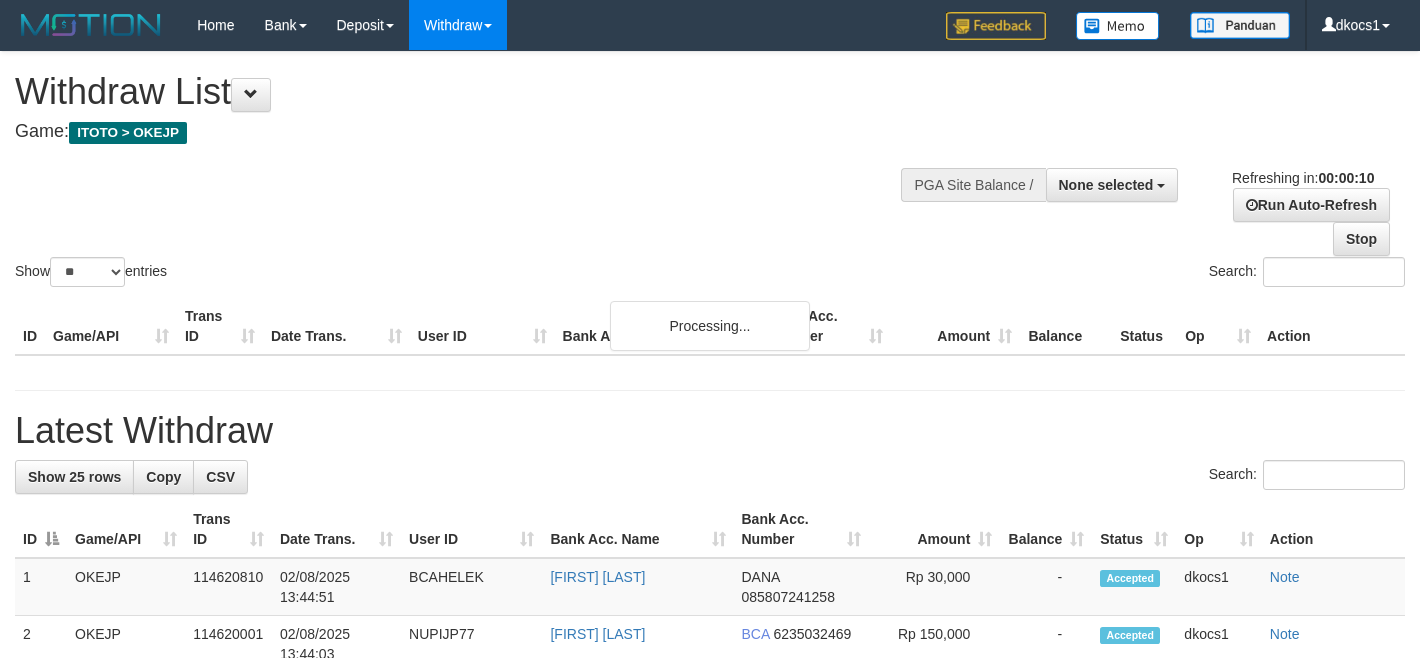 select 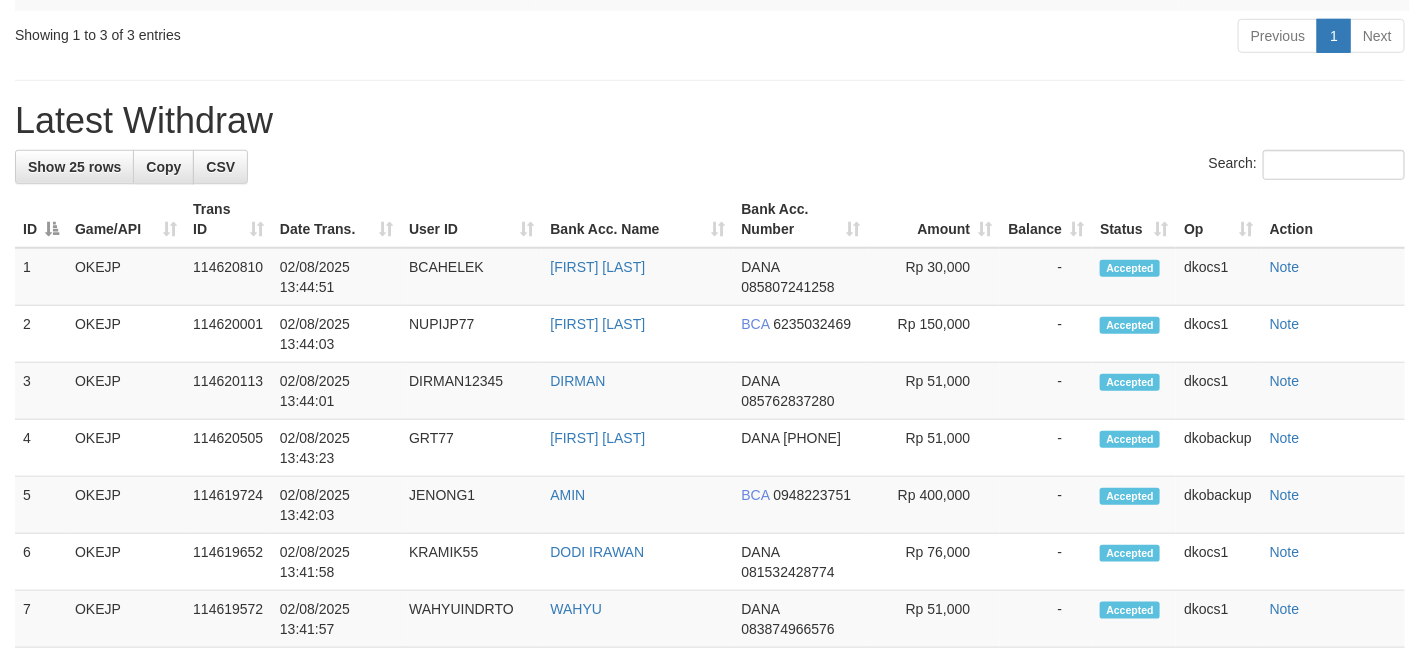 scroll, scrollTop: 510, scrollLeft: 0, axis: vertical 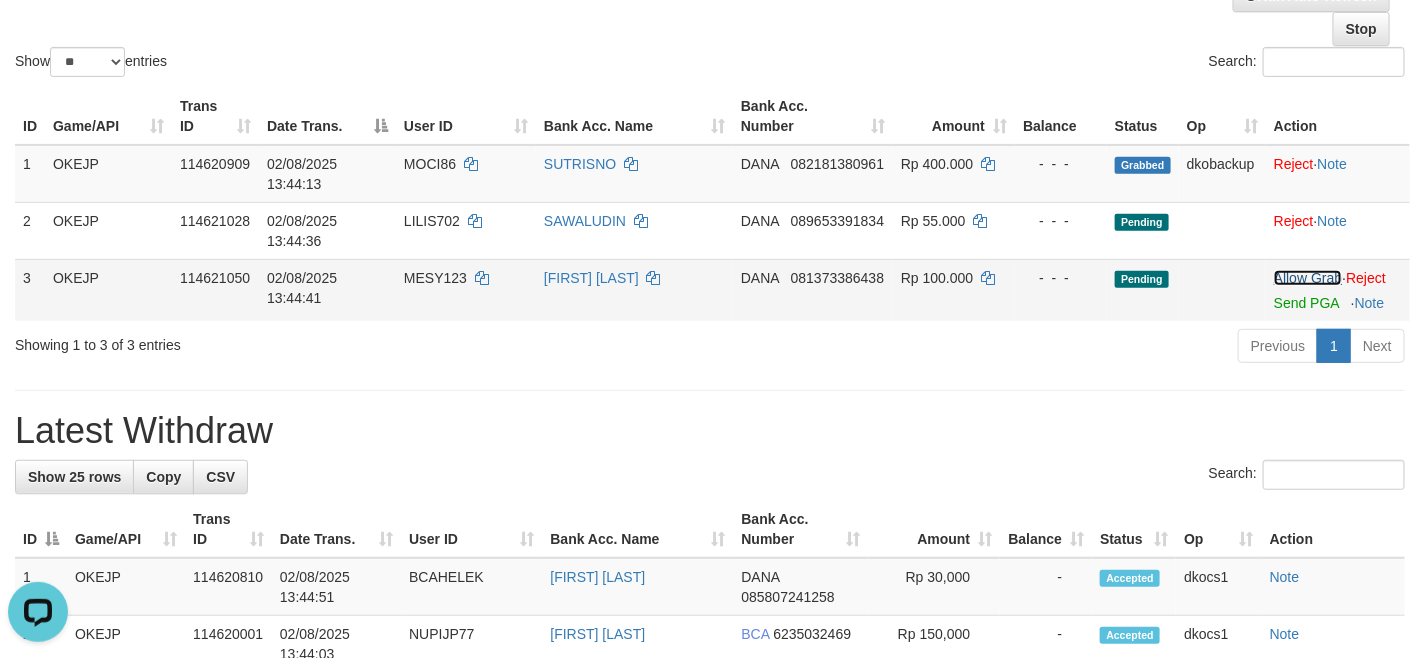 click on "Allow Grab" at bounding box center (1308, 278) 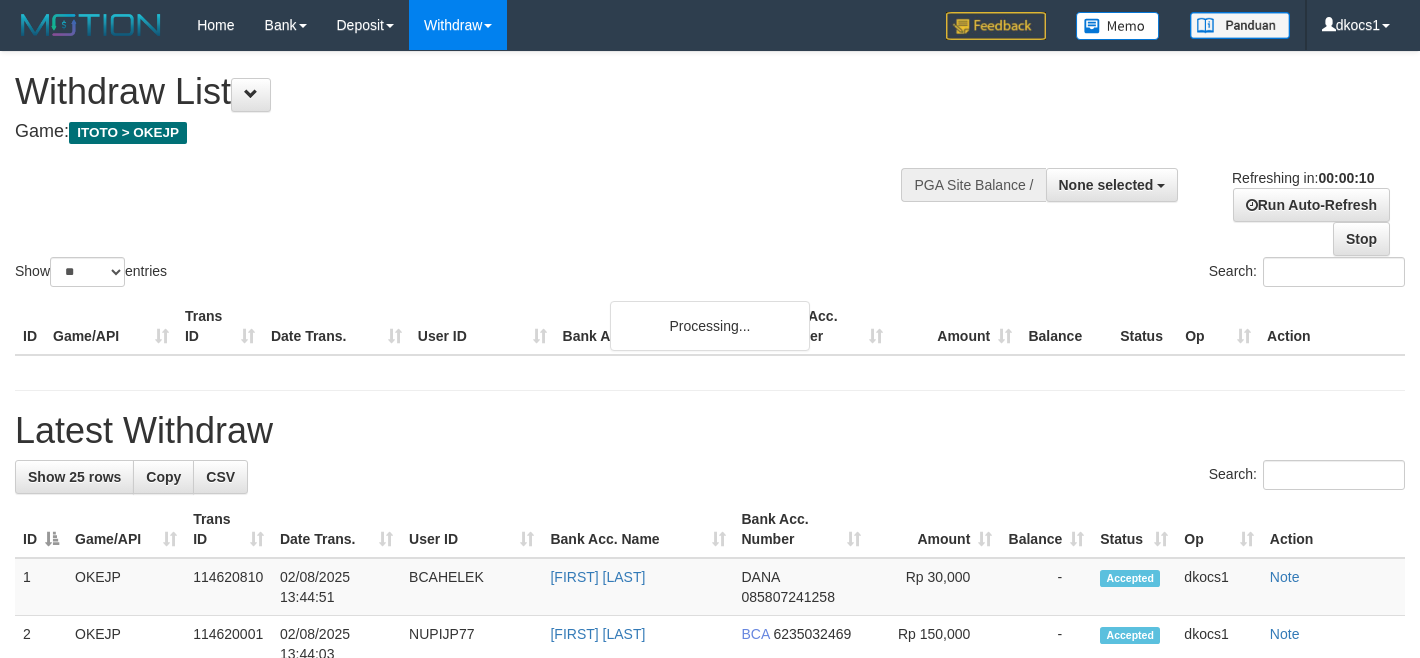 select 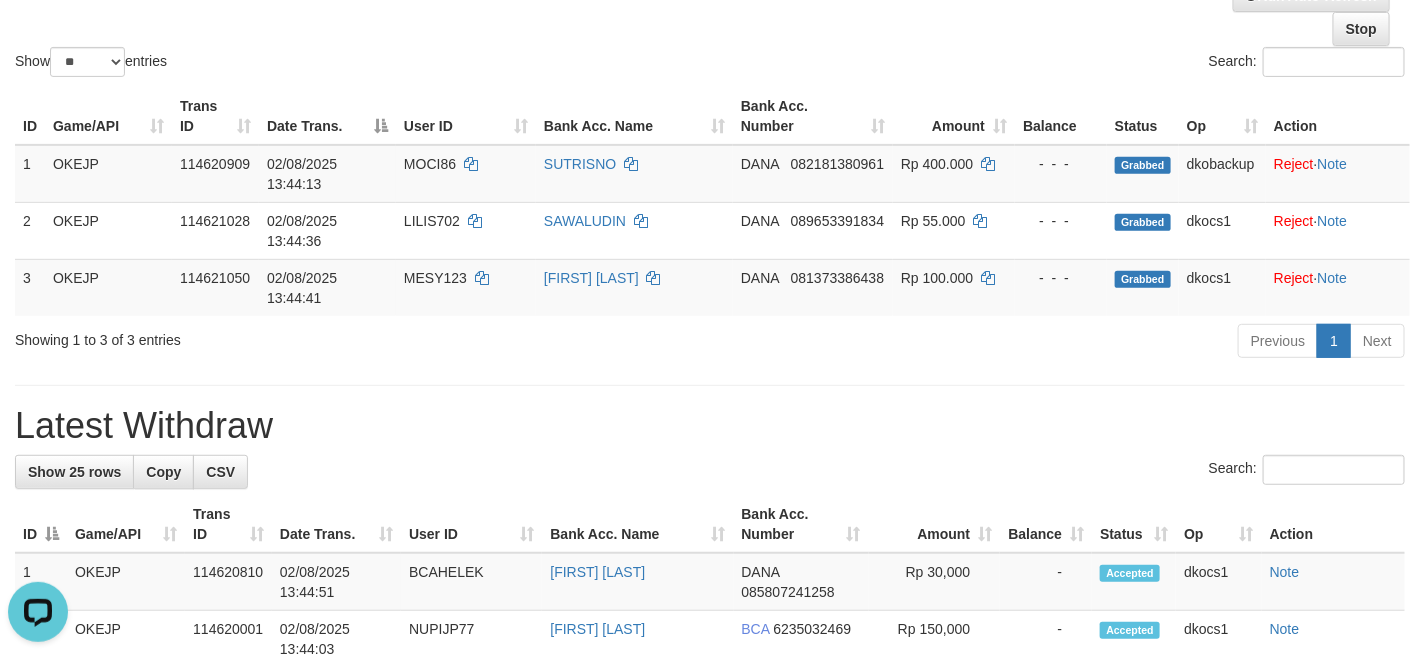 scroll, scrollTop: 0, scrollLeft: 0, axis: both 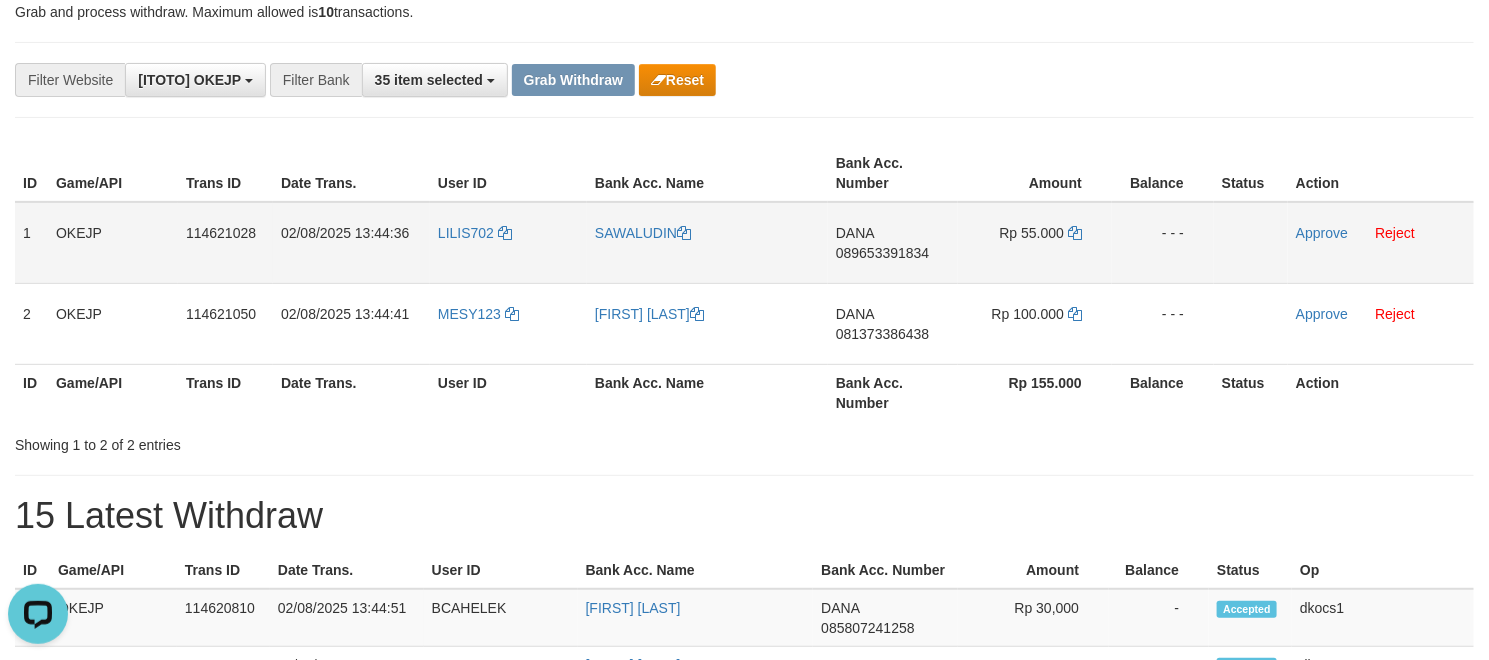 click on "LILIS702" at bounding box center [508, 243] 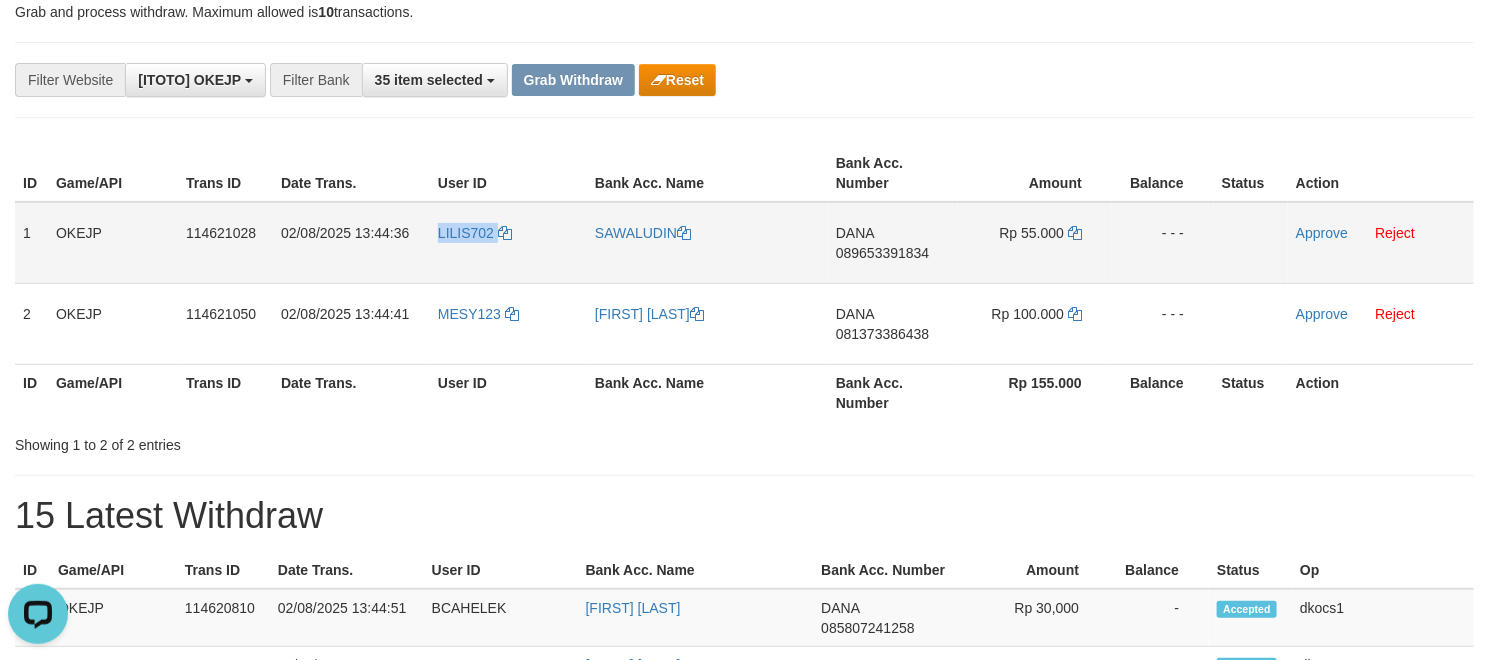click on "LILIS702" at bounding box center [508, 243] 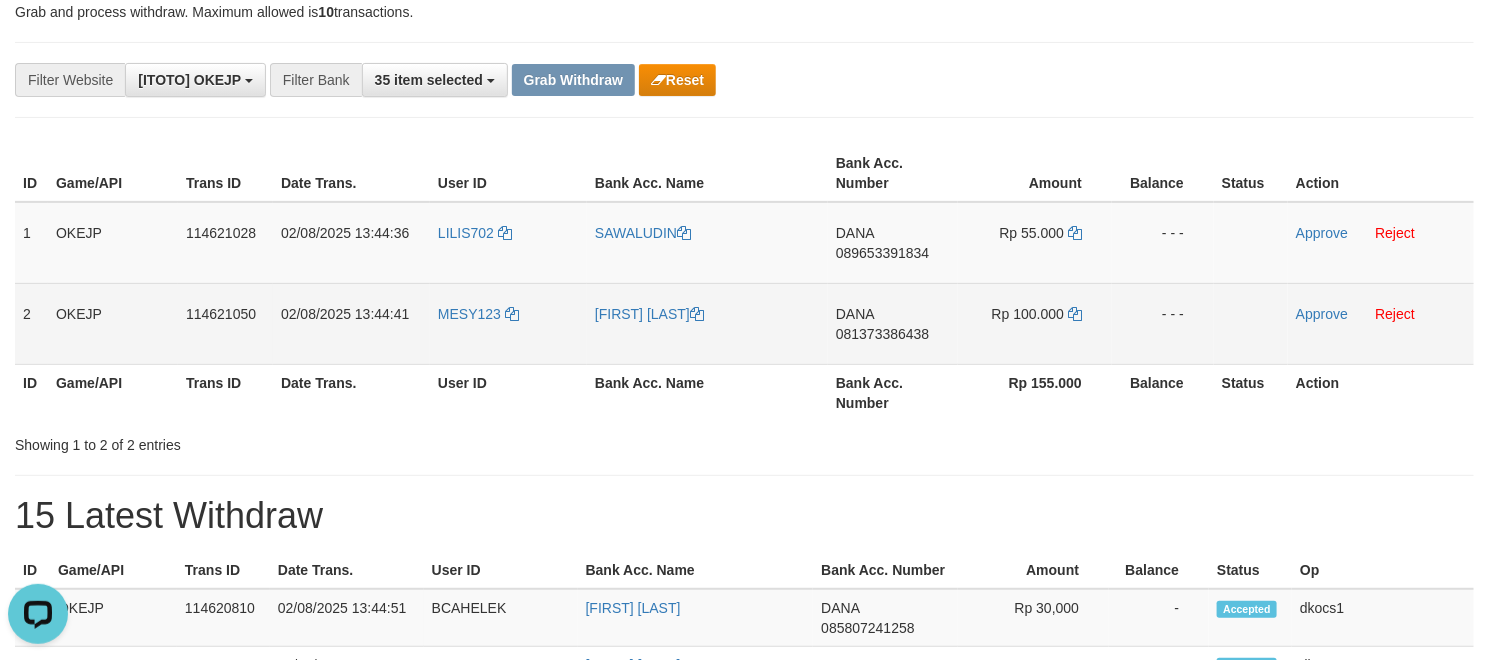 click on "MESY123" at bounding box center (508, 323) 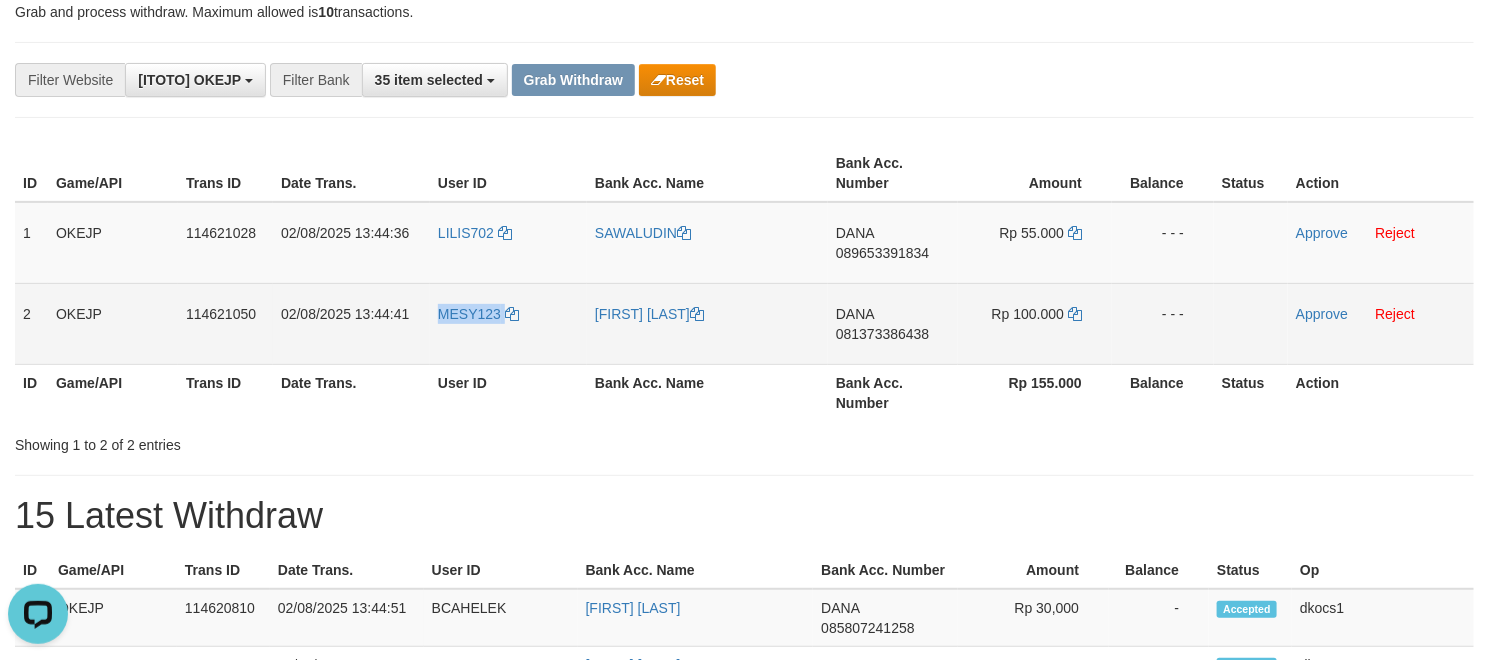 click on "MESY123" at bounding box center (508, 323) 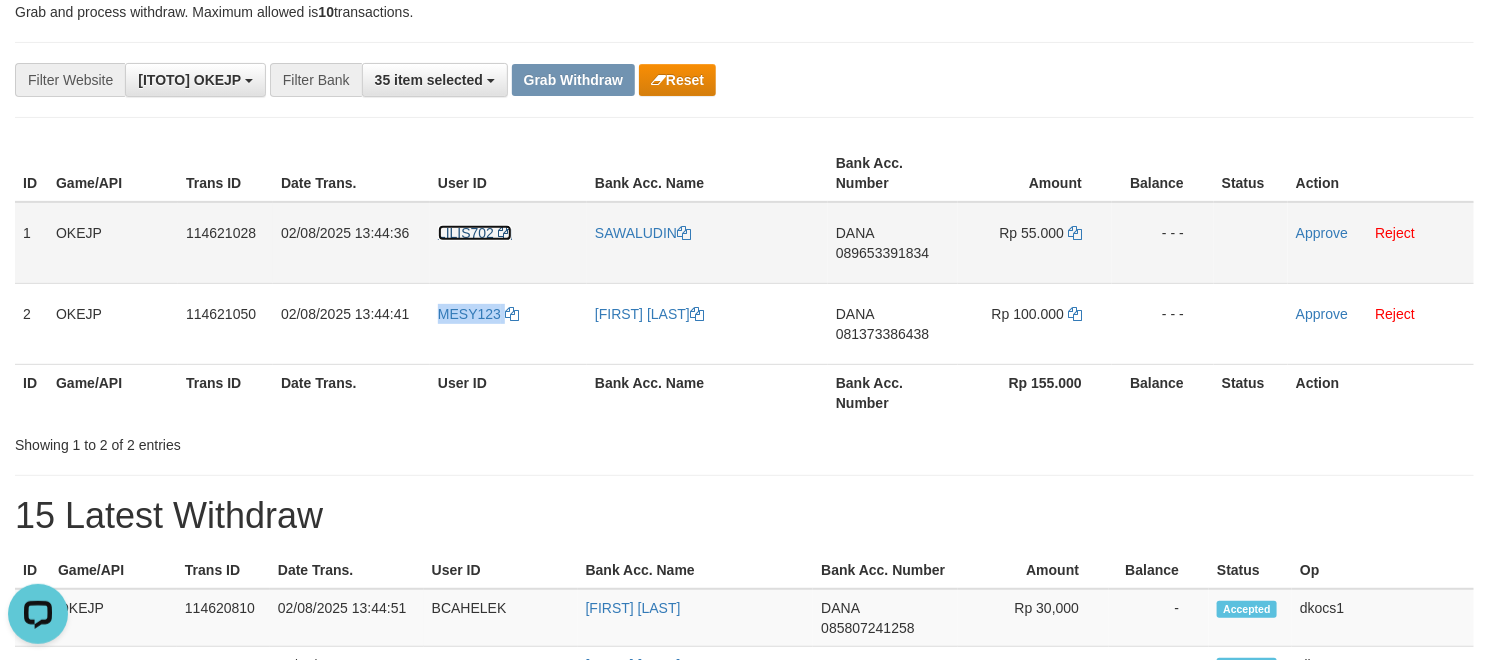 click on "LILIS702" at bounding box center (466, 233) 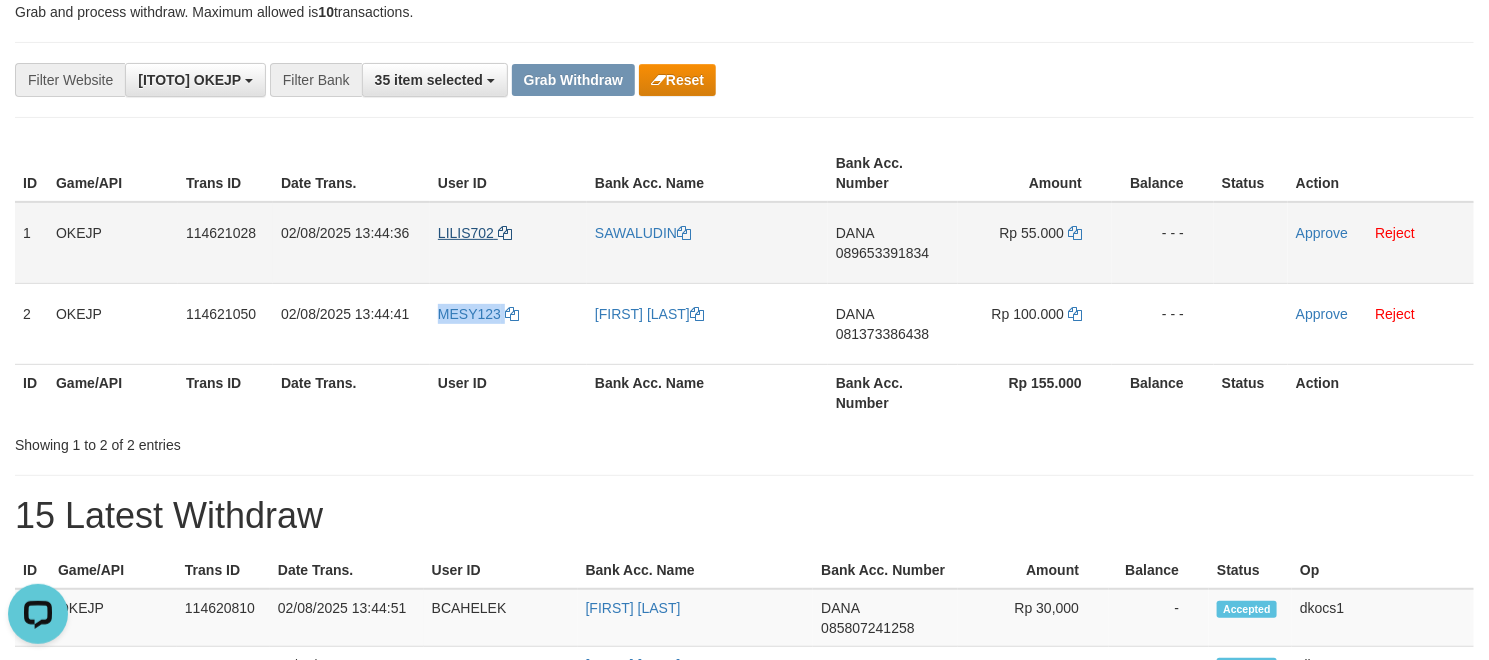 copy on "MESY123" 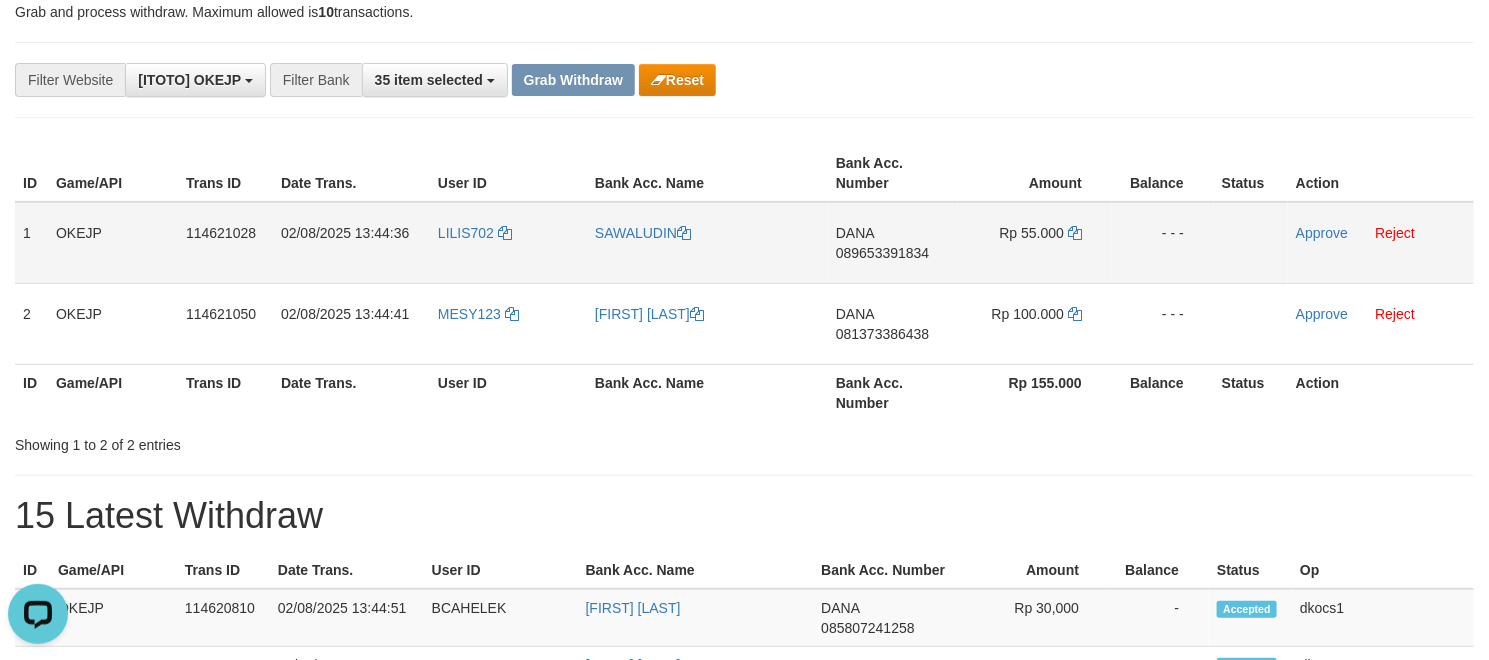 click on "LILIS702" at bounding box center [508, 243] 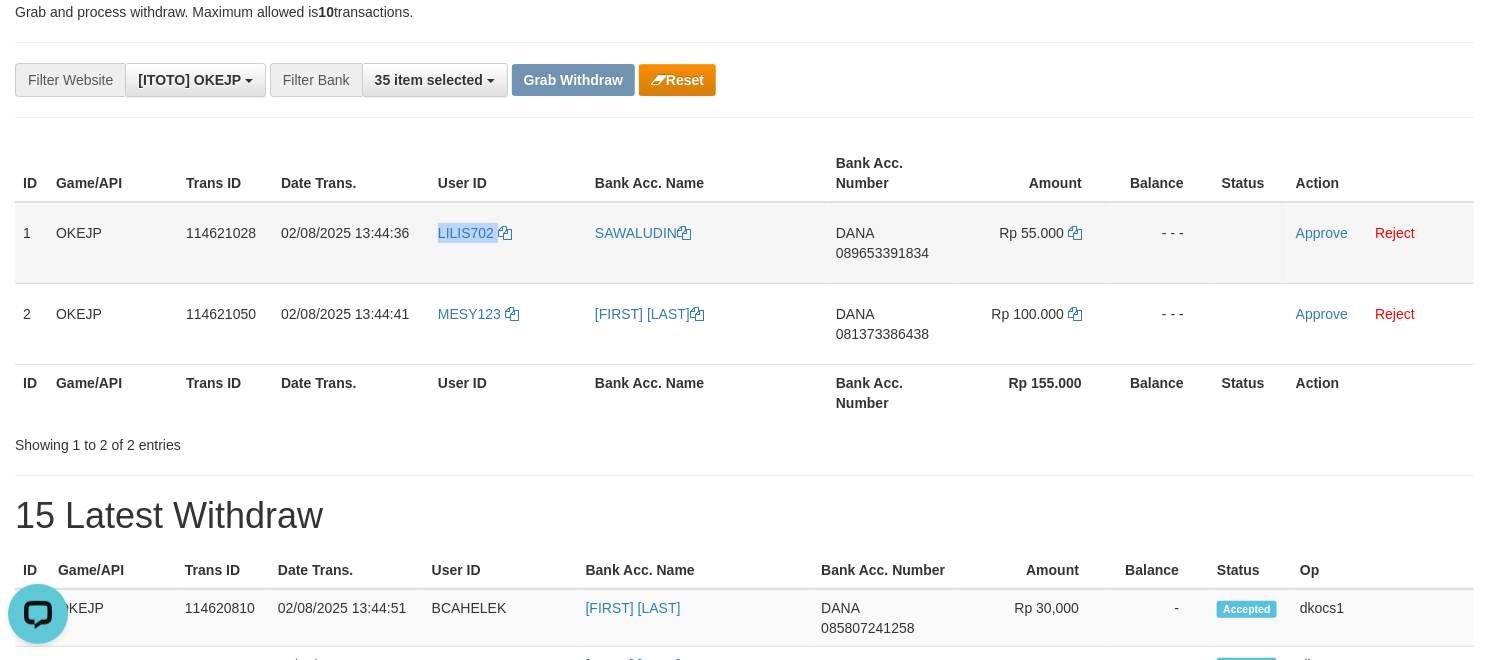 click on "LILIS702" at bounding box center (508, 243) 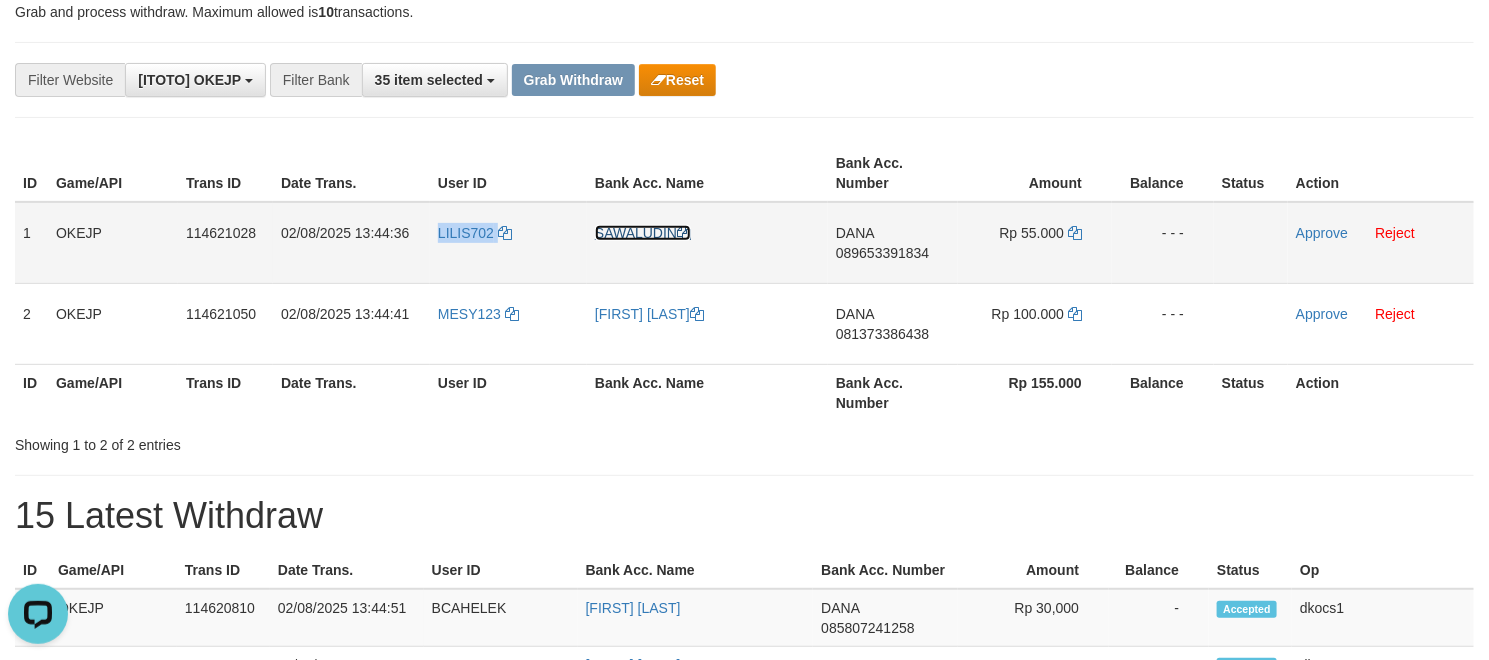 drag, startPoint x: 690, startPoint y: 231, endPoint x: 669, endPoint y: 231, distance: 21 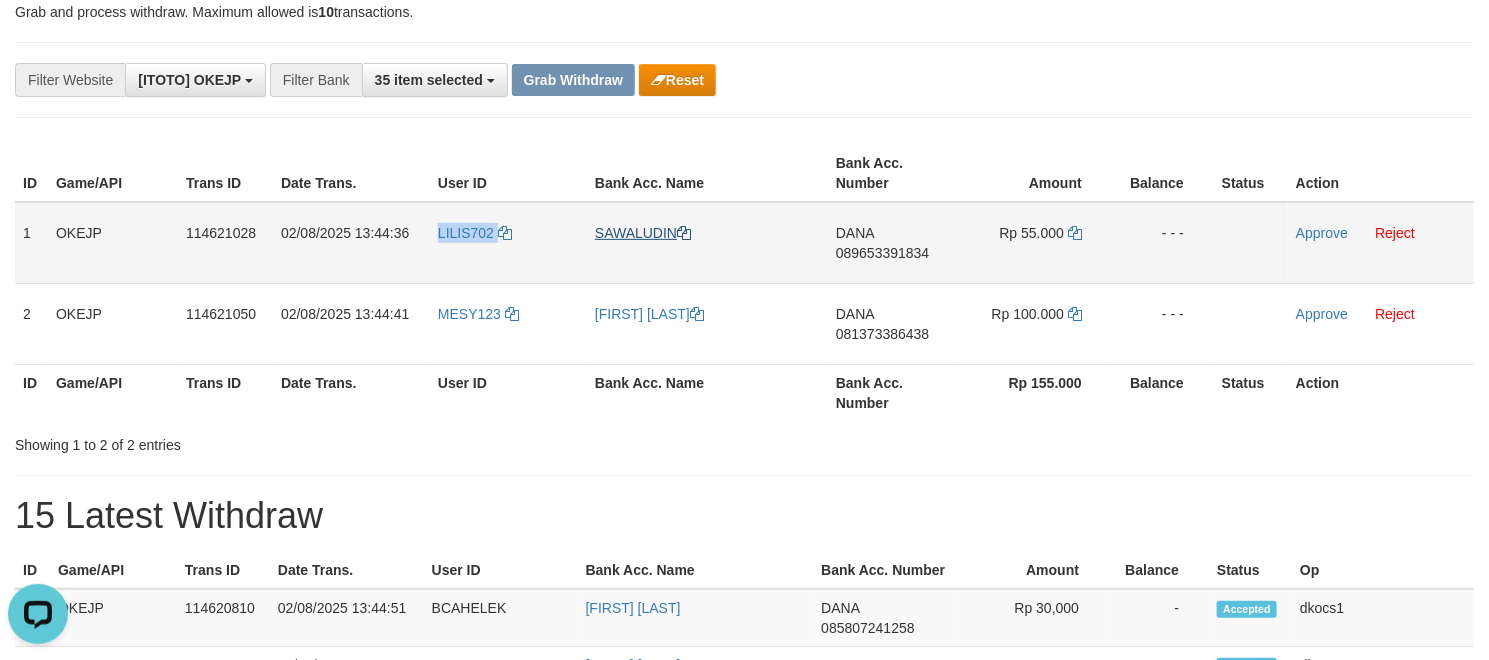 copy on "LILIS702" 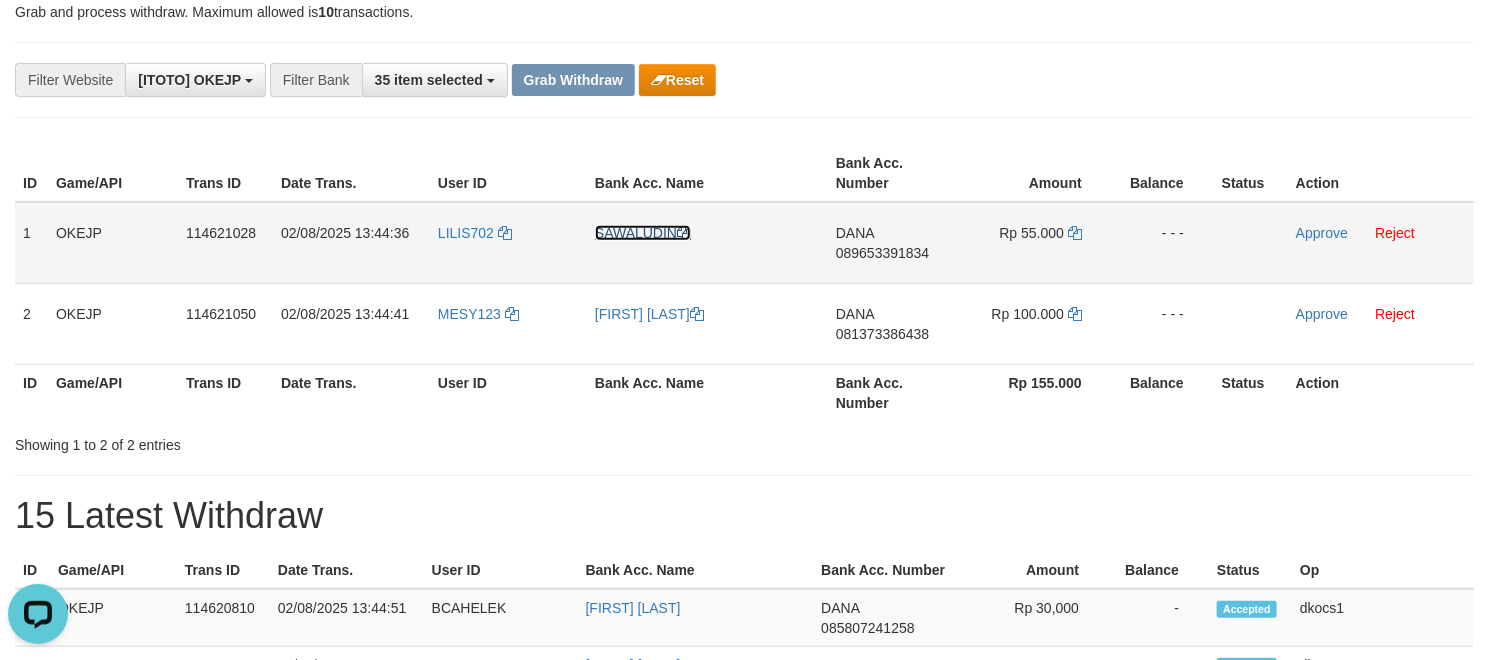 click on "SAWALUDIN" at bounding box center [643, 233] 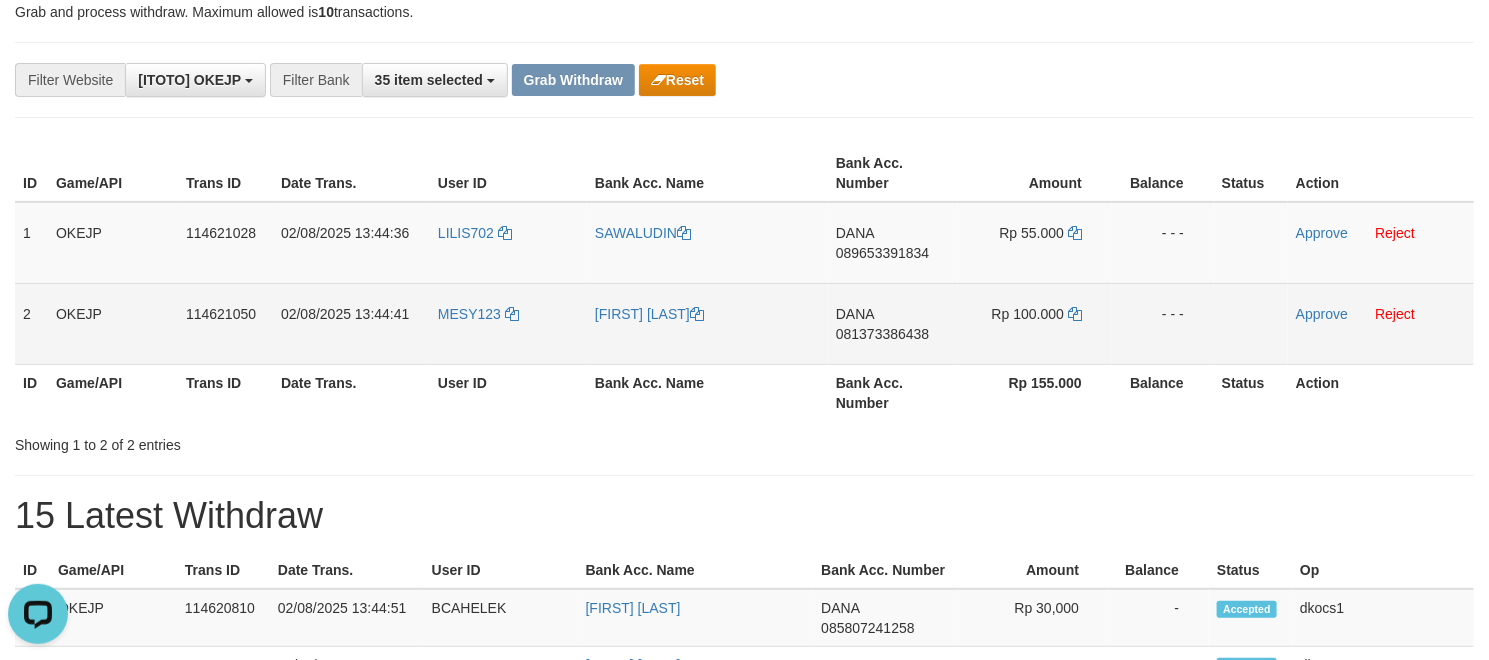 click on "MESY123" at bounding box center [508, 323] 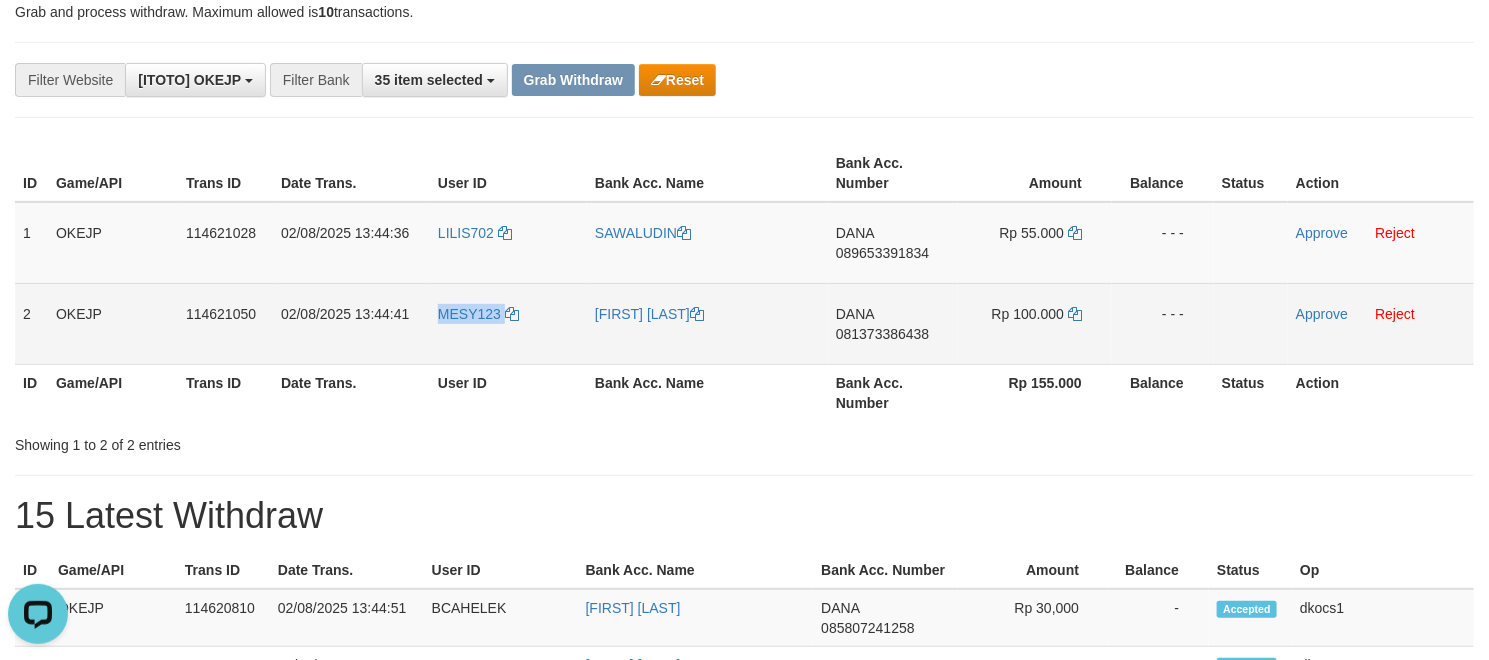 click on "MESY123" at bounding box center (508, 323) 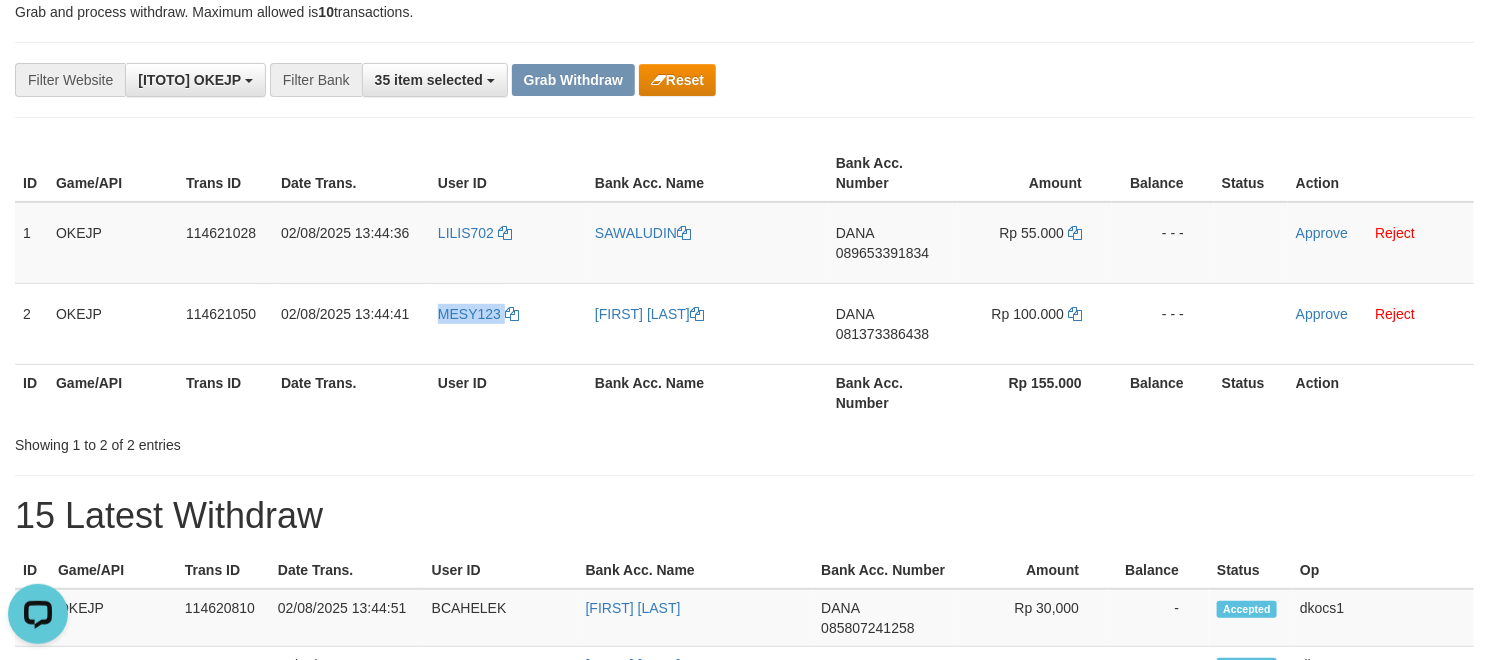 copy on "MESY123" 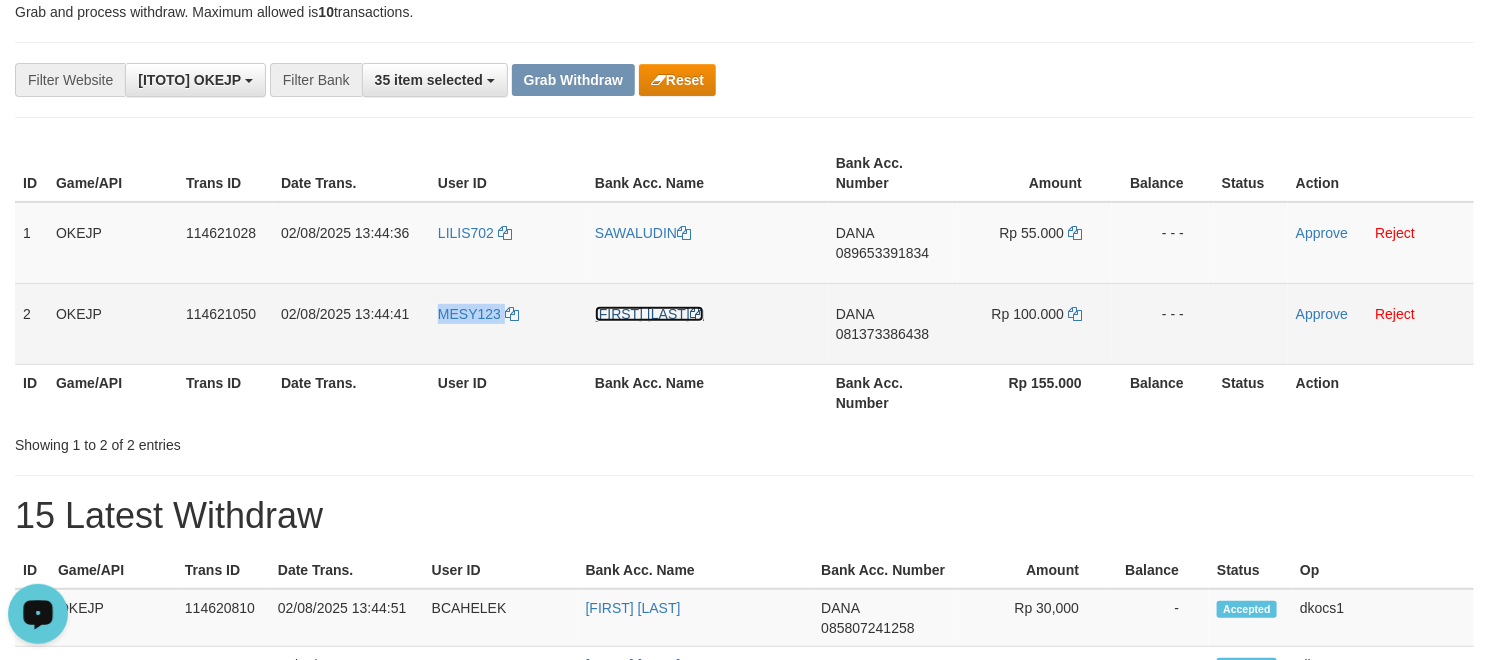 click on "[FIRST] [LAST]" at bounding box center (649, 314) 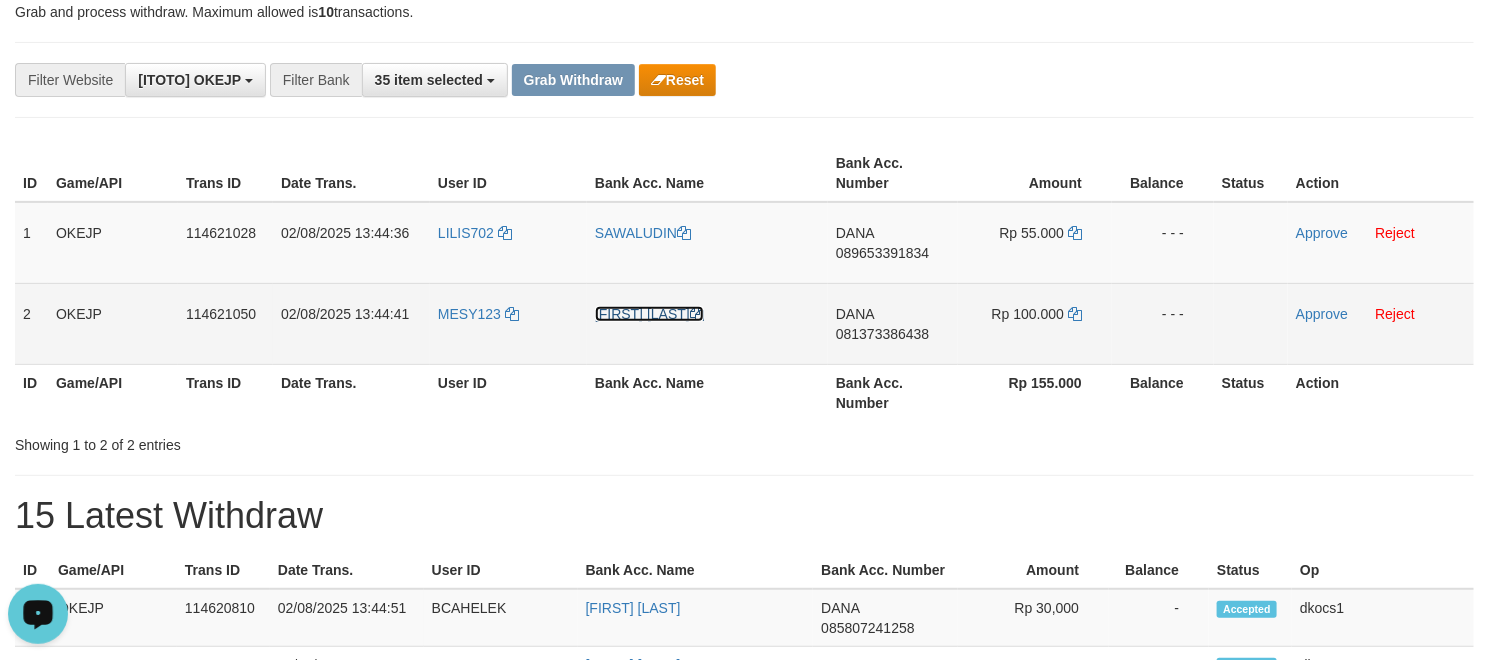 click on "[FIRST] [LAST]" at bounding box center (649, 314) 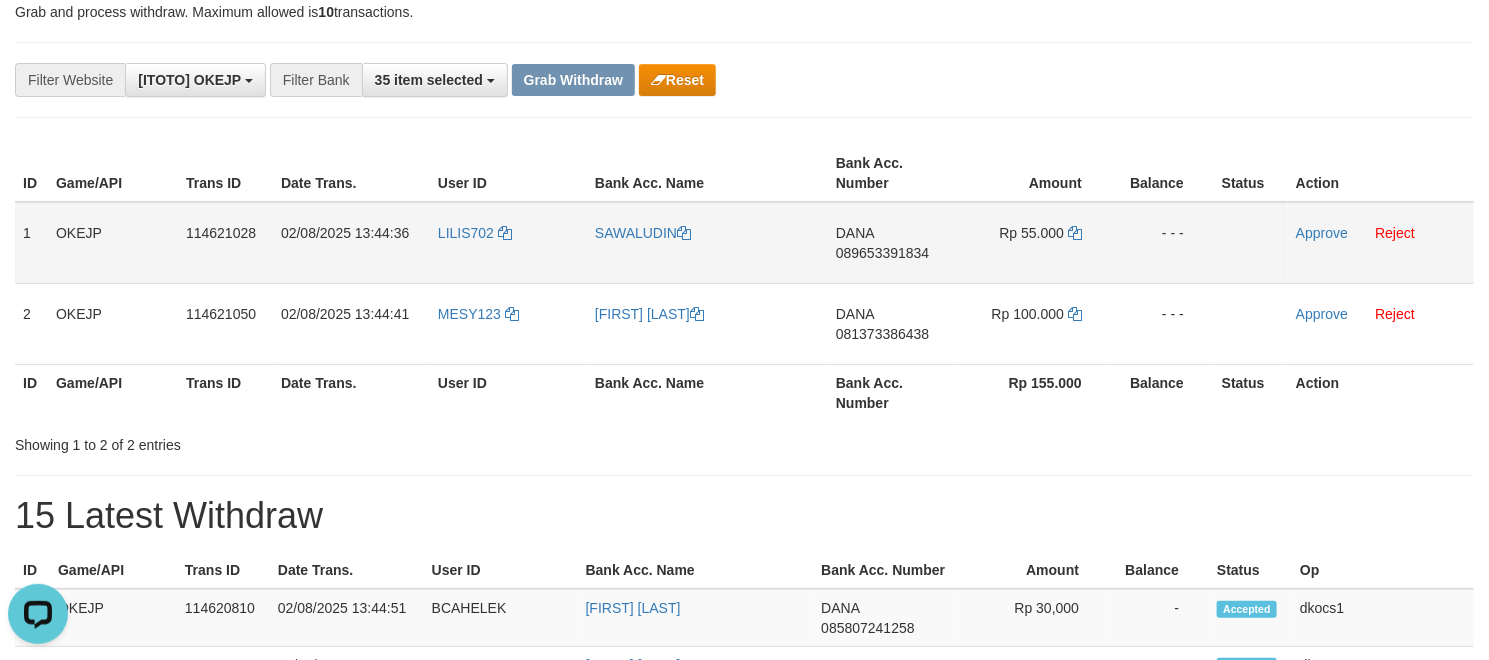 click on "DANA
089653391834" at bounding box center [893, 243] 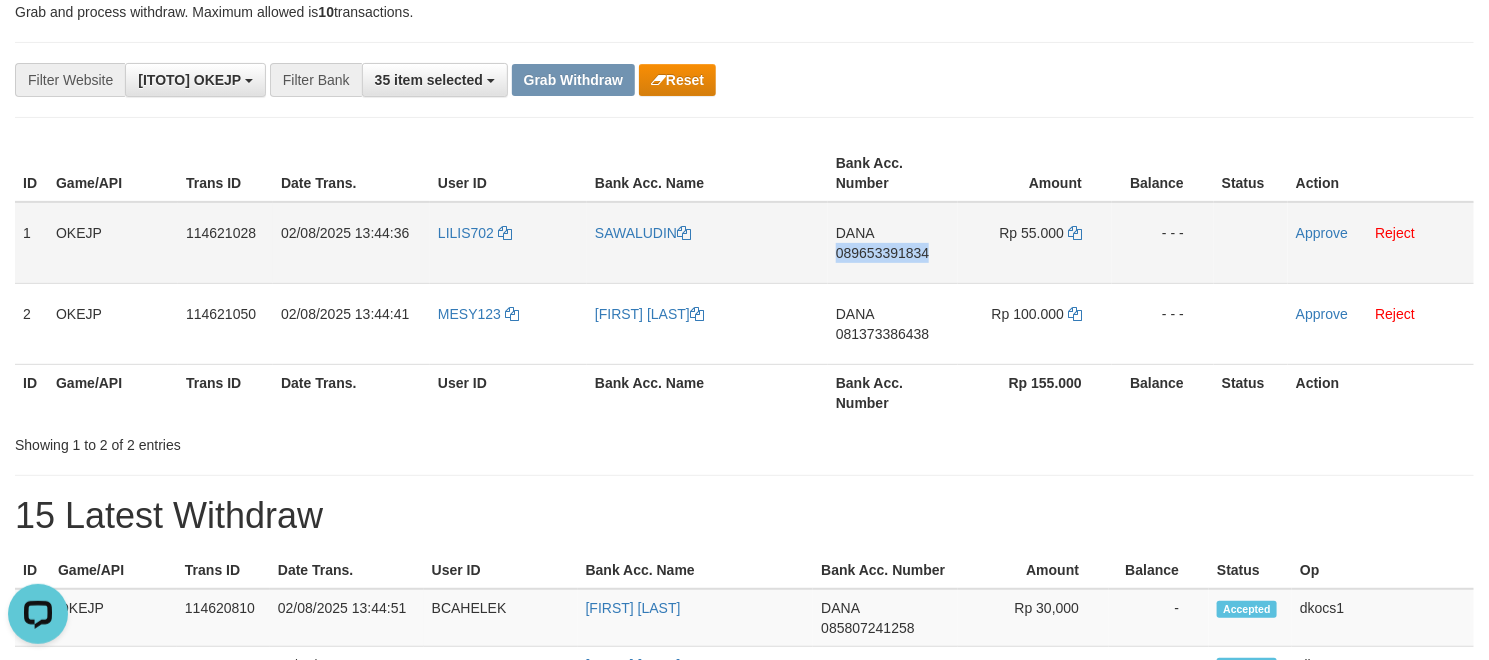 click on "DANA
089653391834" at bounding box center [893, 243] 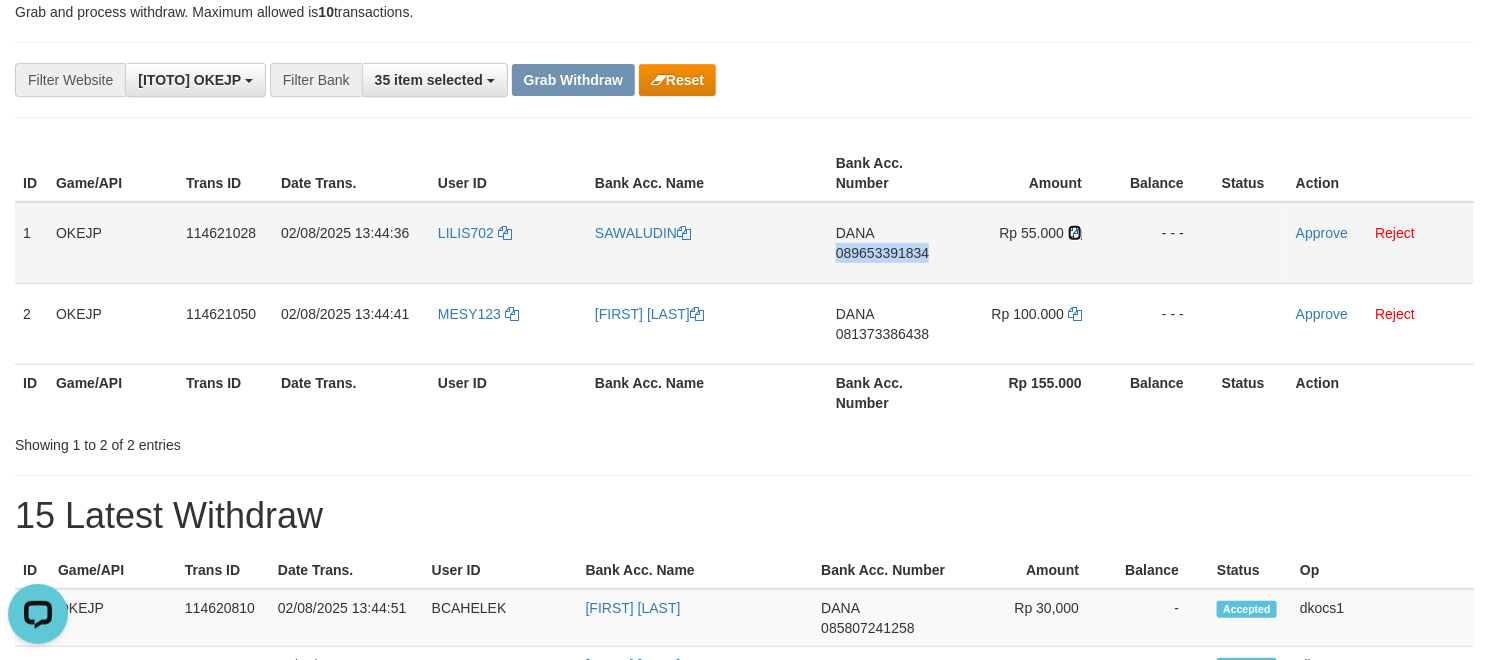 click at bounding box center [1075, 233] 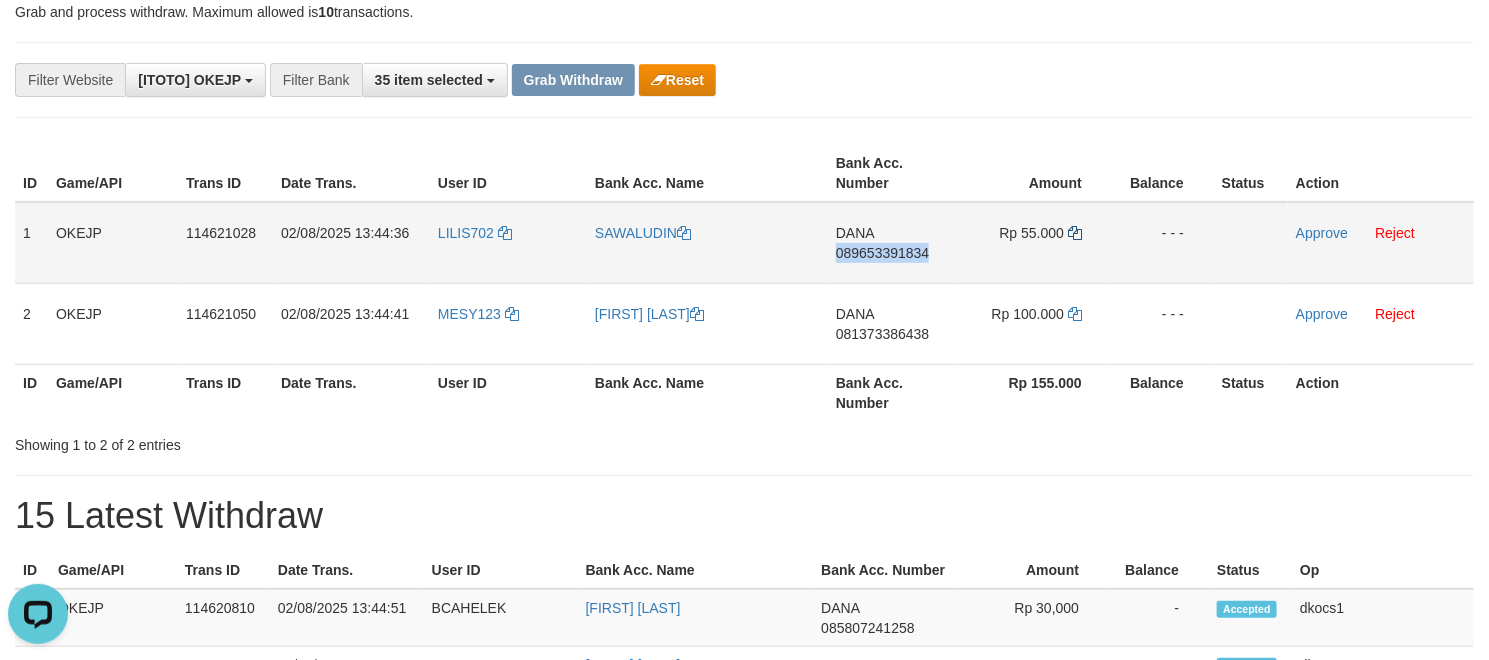 copy on "089653391834" 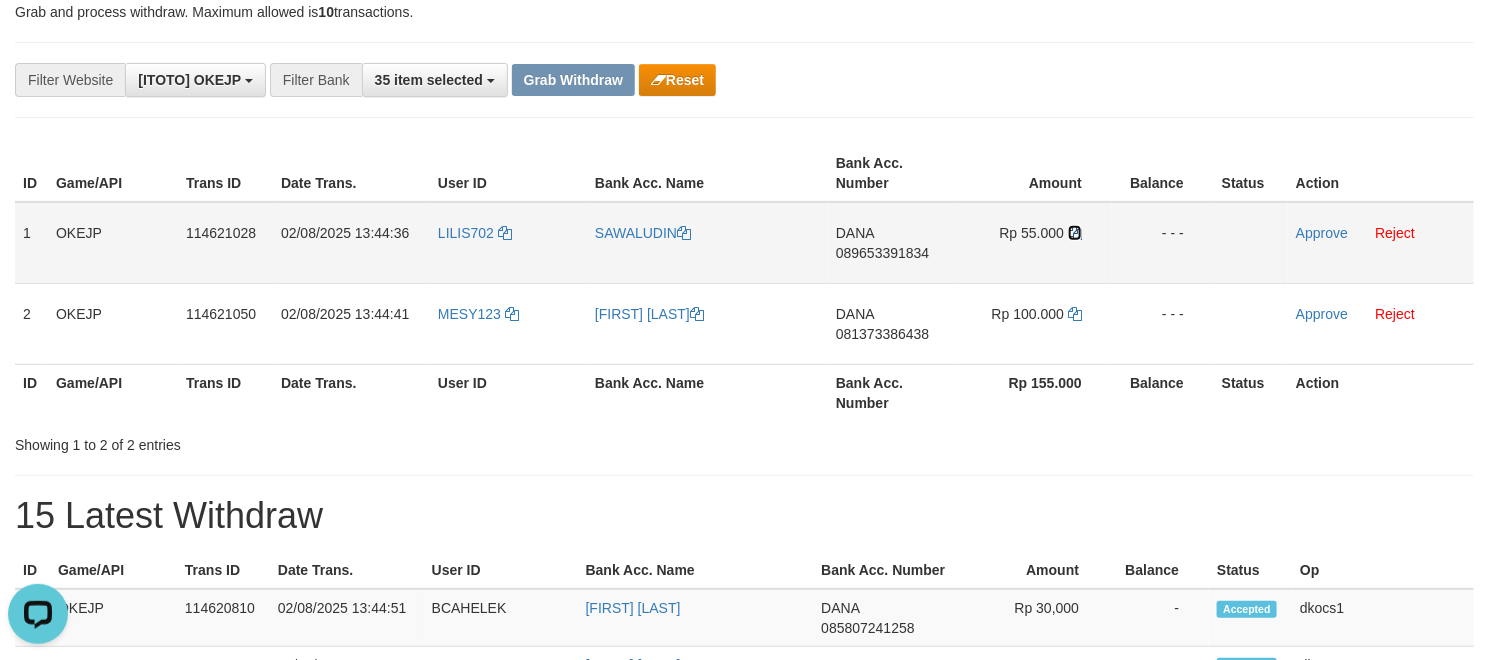 click at bounding box center (1075, 233) 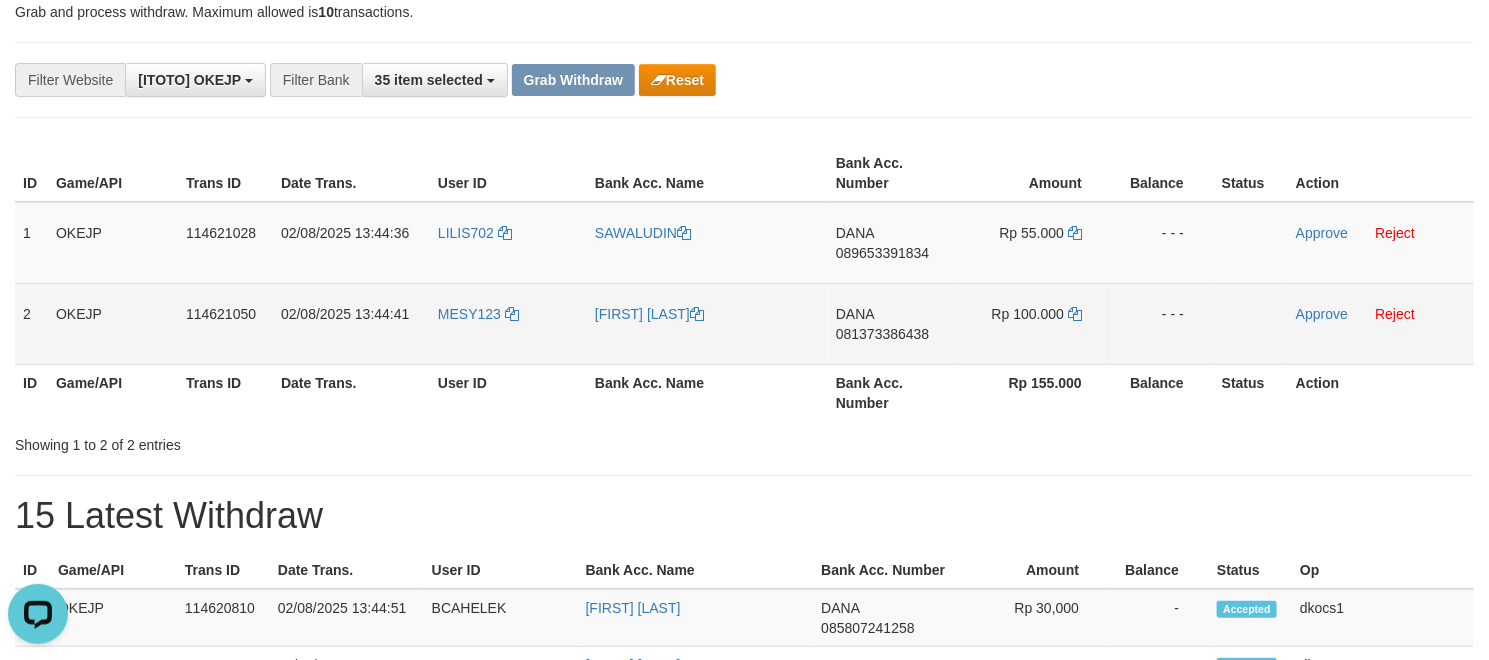 click on "DANA
081373386438" at bounding box center [893, 323] 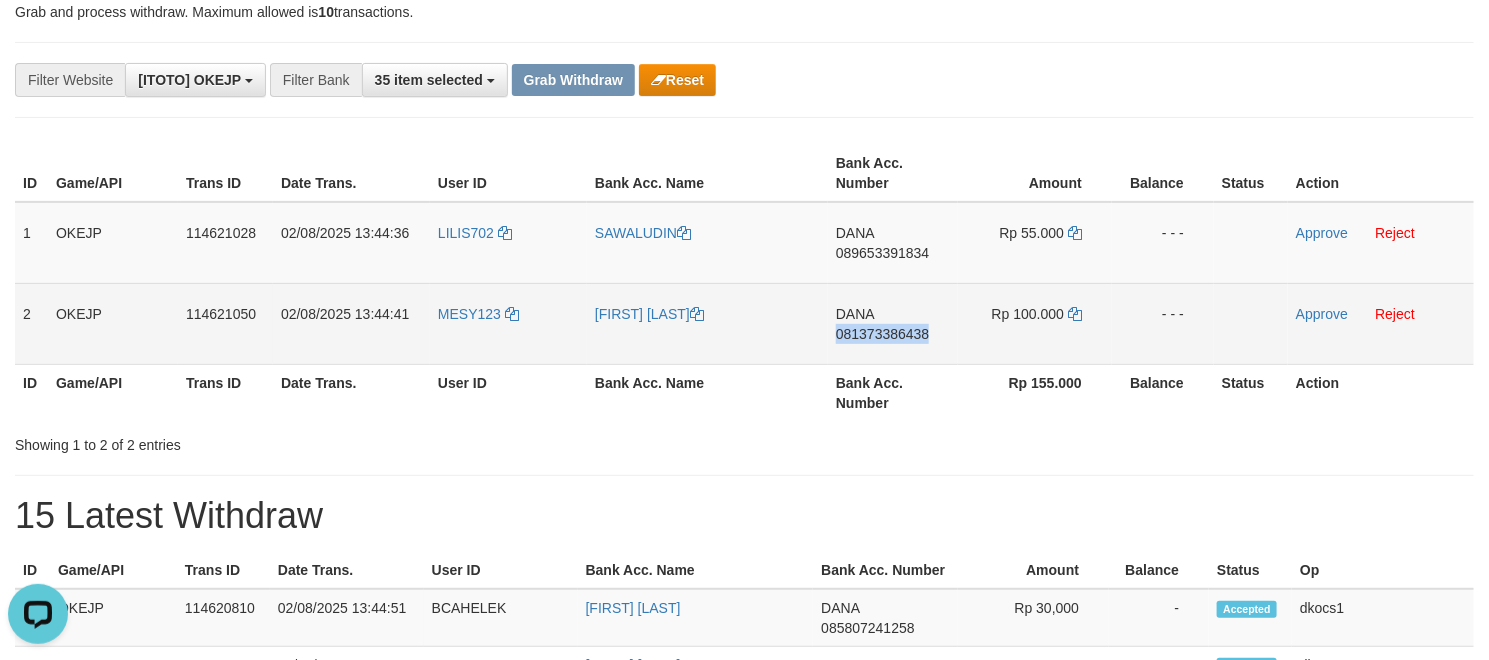 click on "DANA
081373386438" at bounding box center (893, 323) 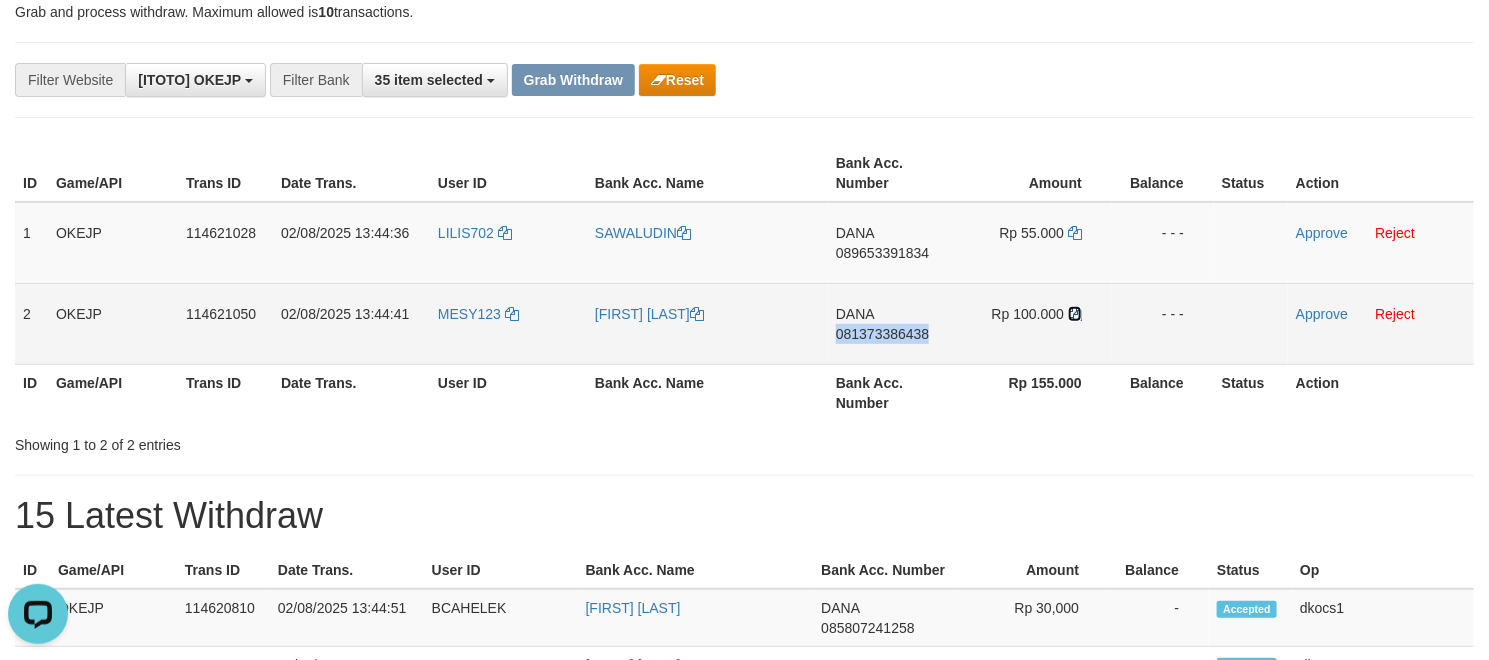 click at bounding box center (1075, 314) 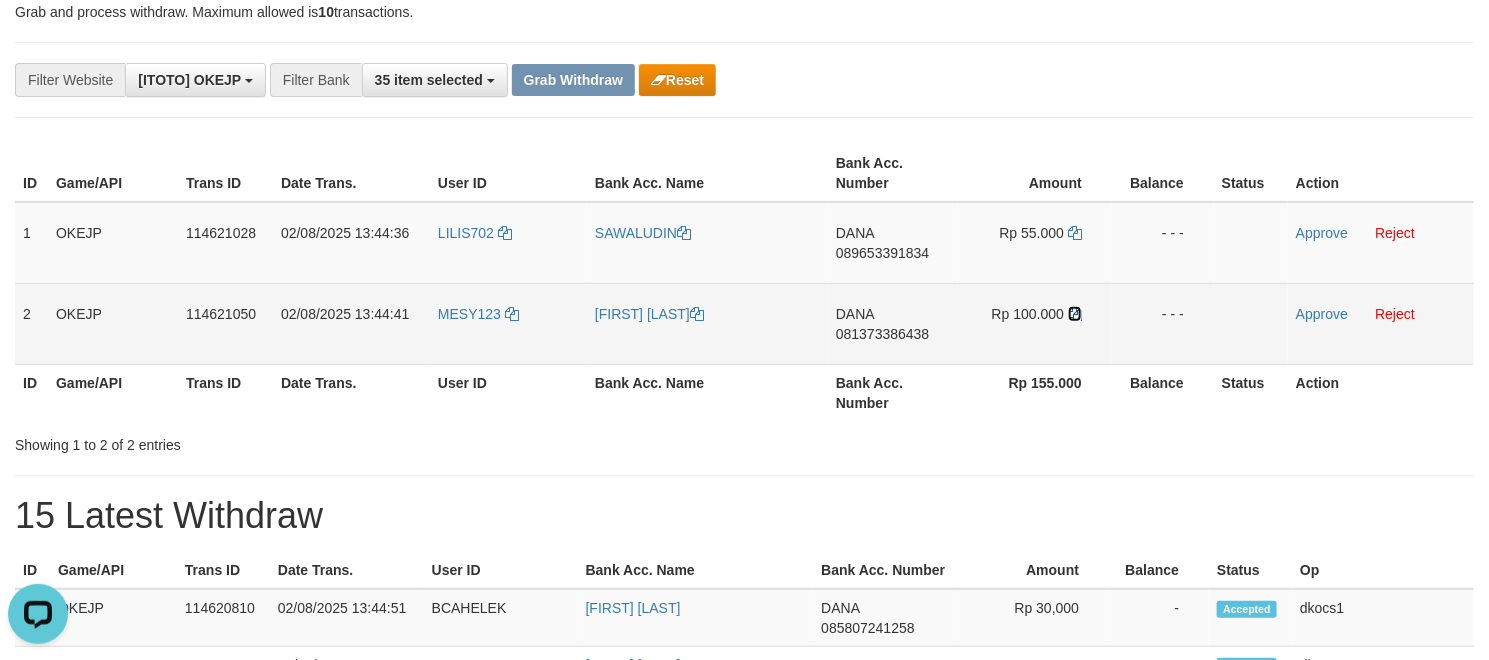 click at bounding box center (1075, 314) 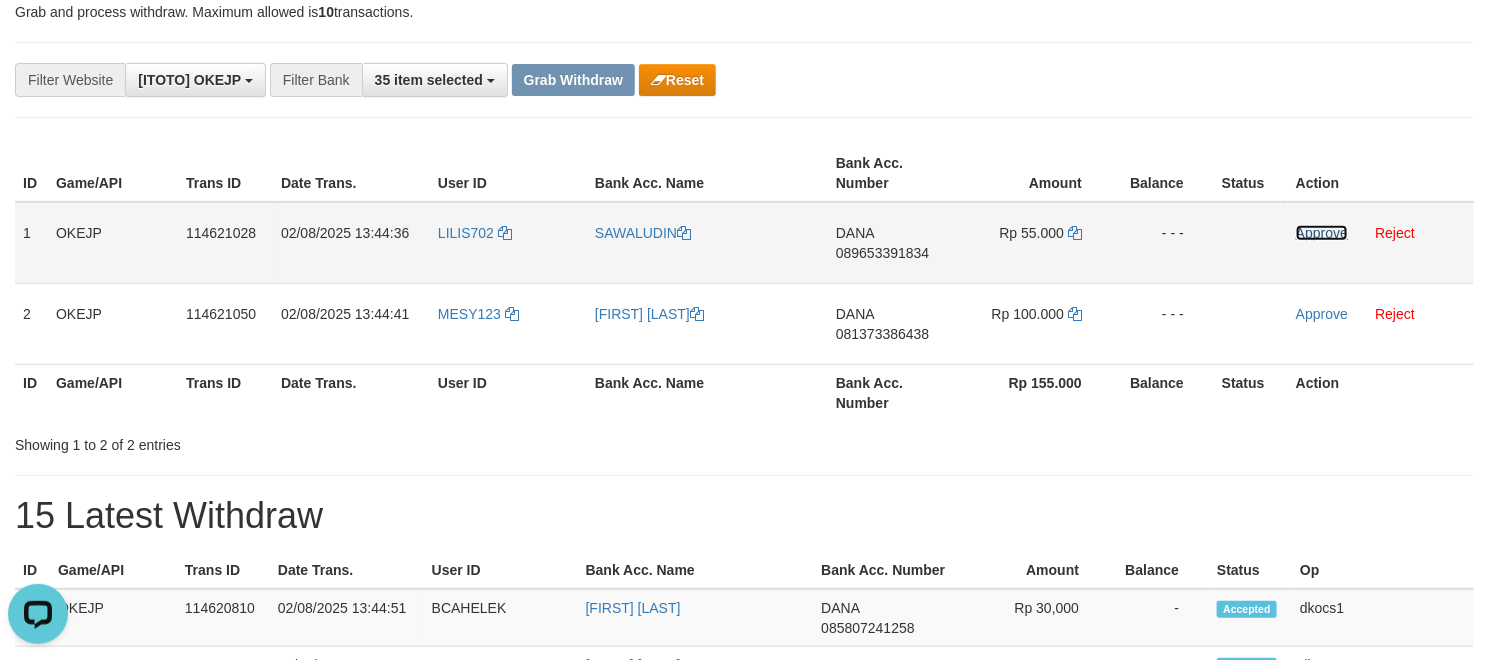 click on "Approve" at bounding box center [1322, 233] 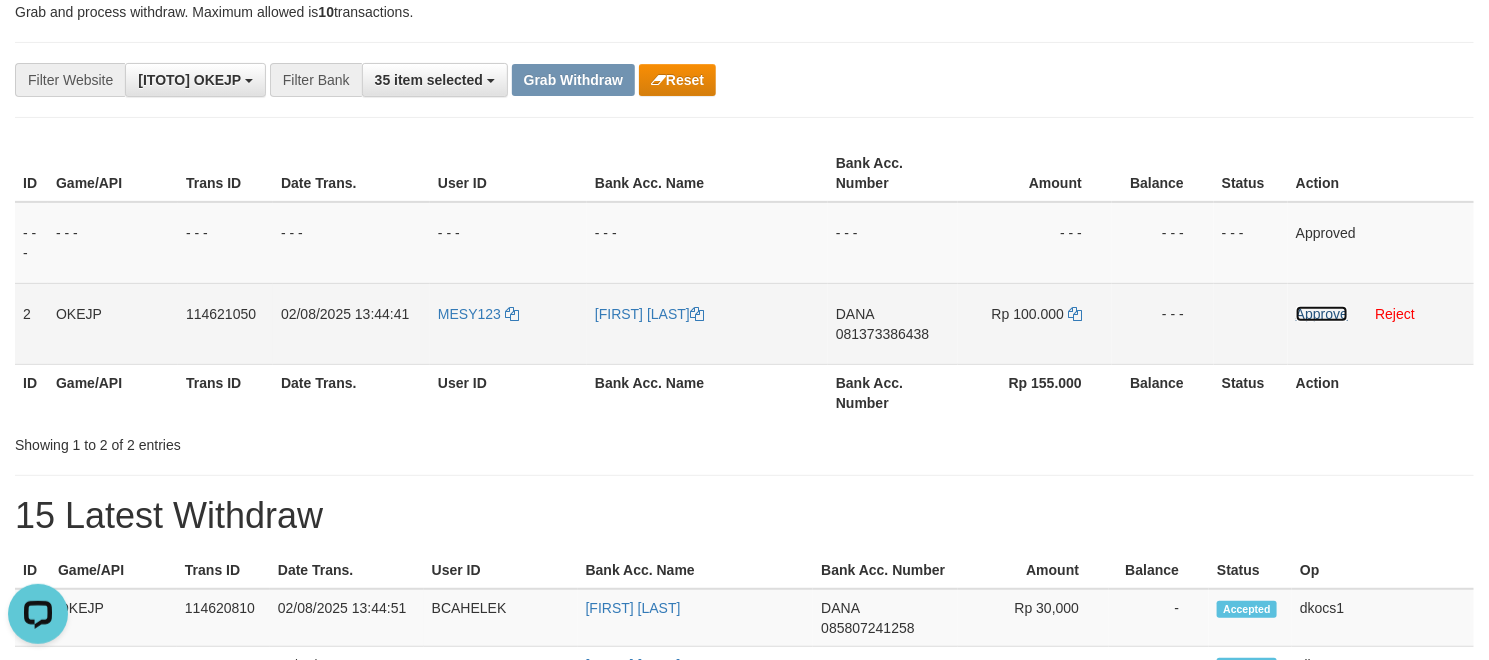 click on "Approve" at bounding box center [1322, 314] 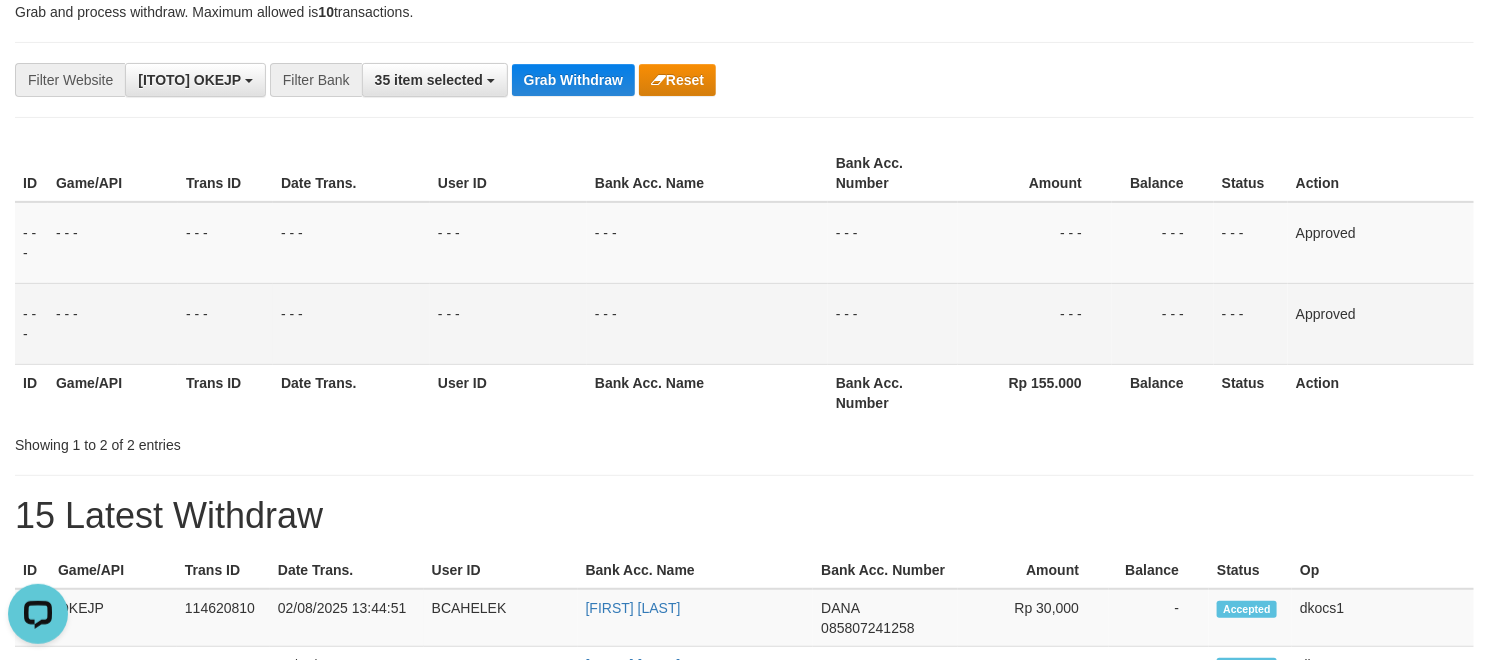 click on "**********" at bounding box center [620, 80] 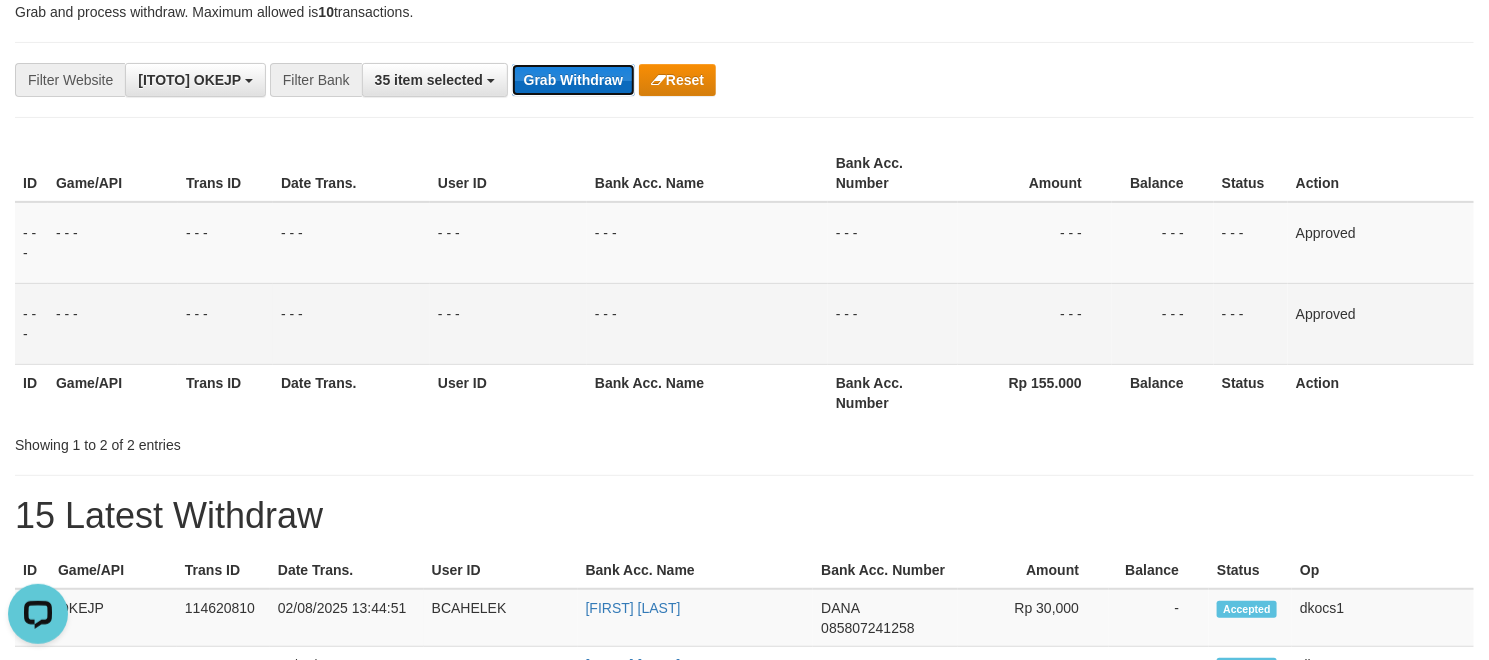 click on "Grab Withdraw" at bounding box center (573, 80) 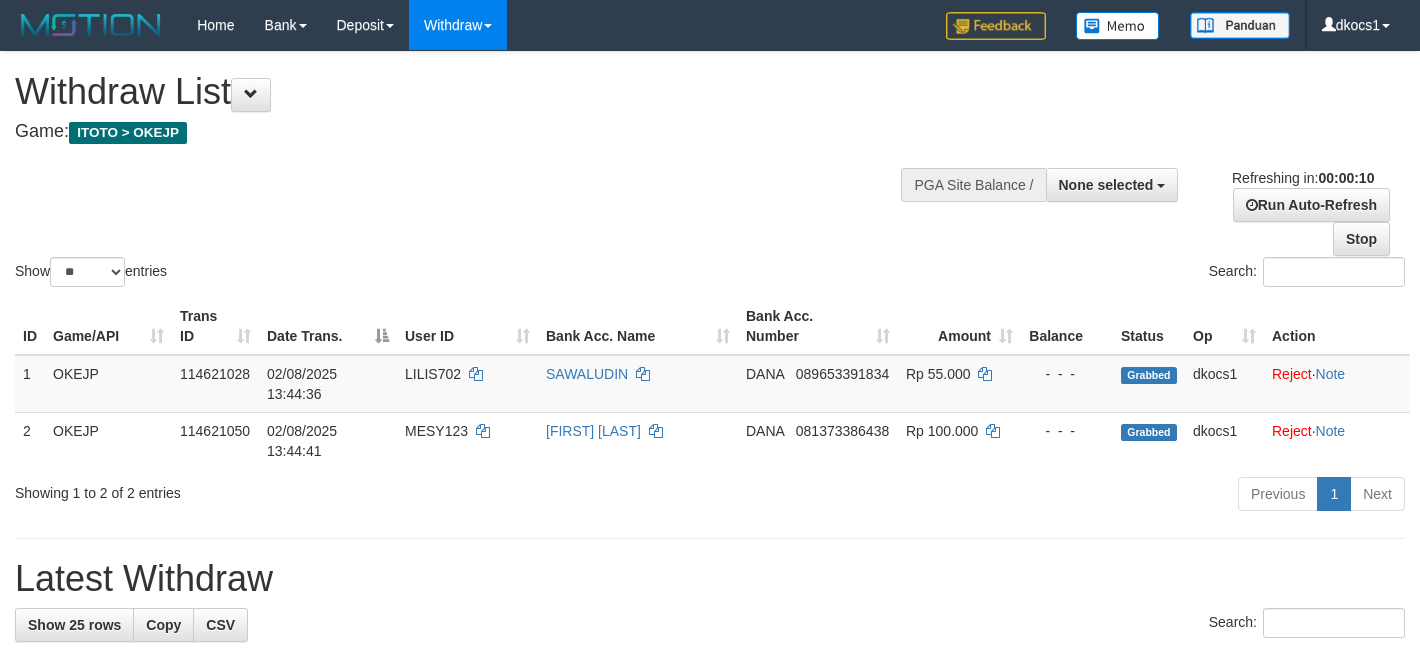 select 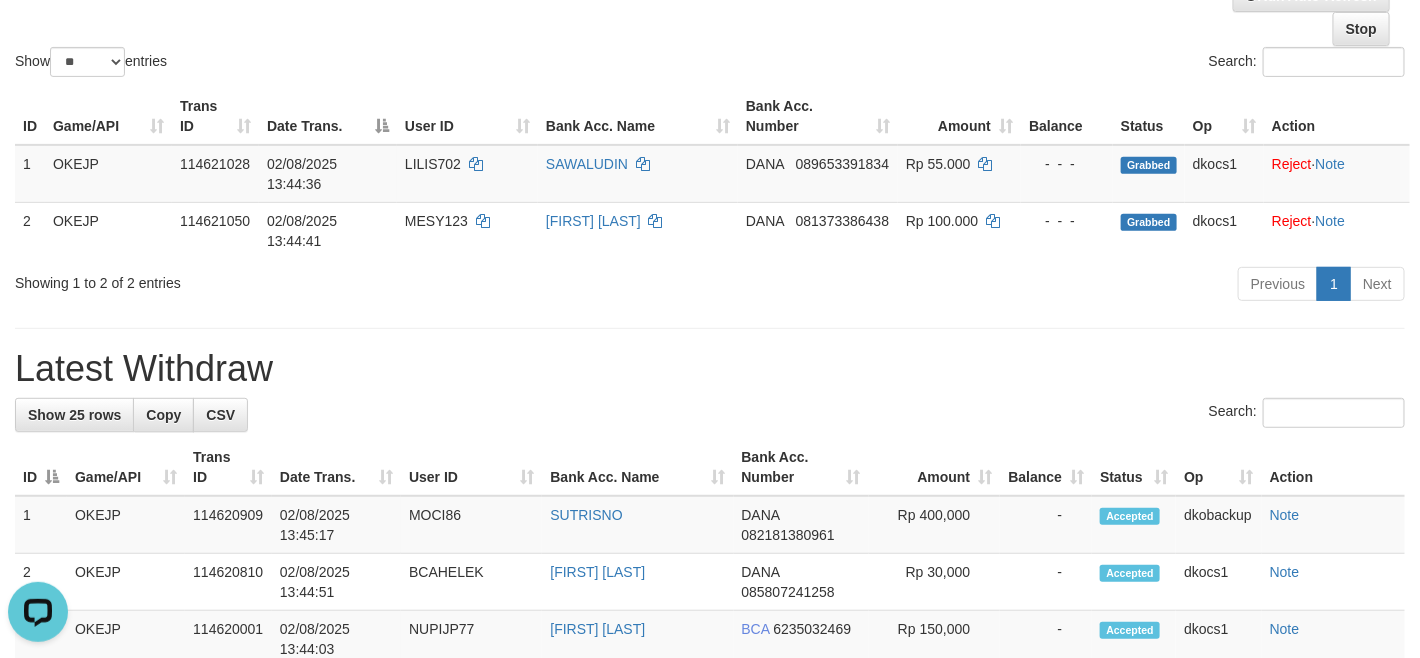 scroll, scrollTop: 0, scrollLeft: 0, axis: both 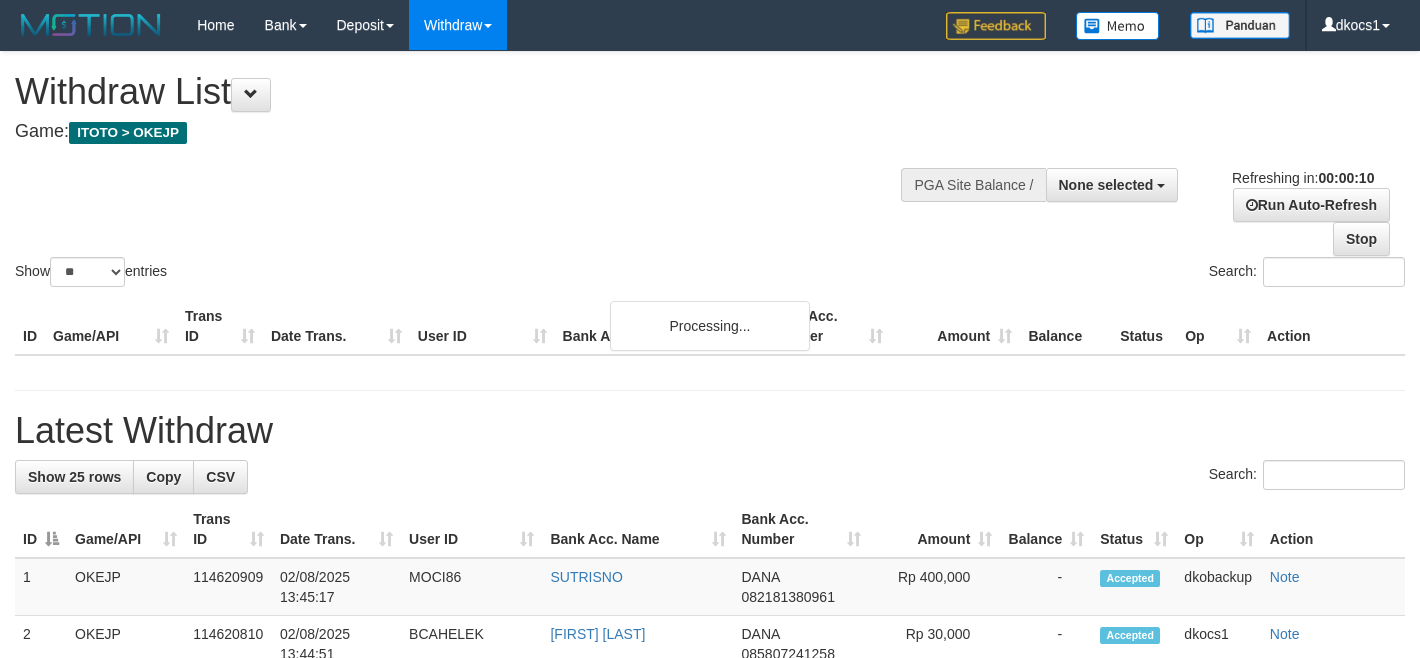 select 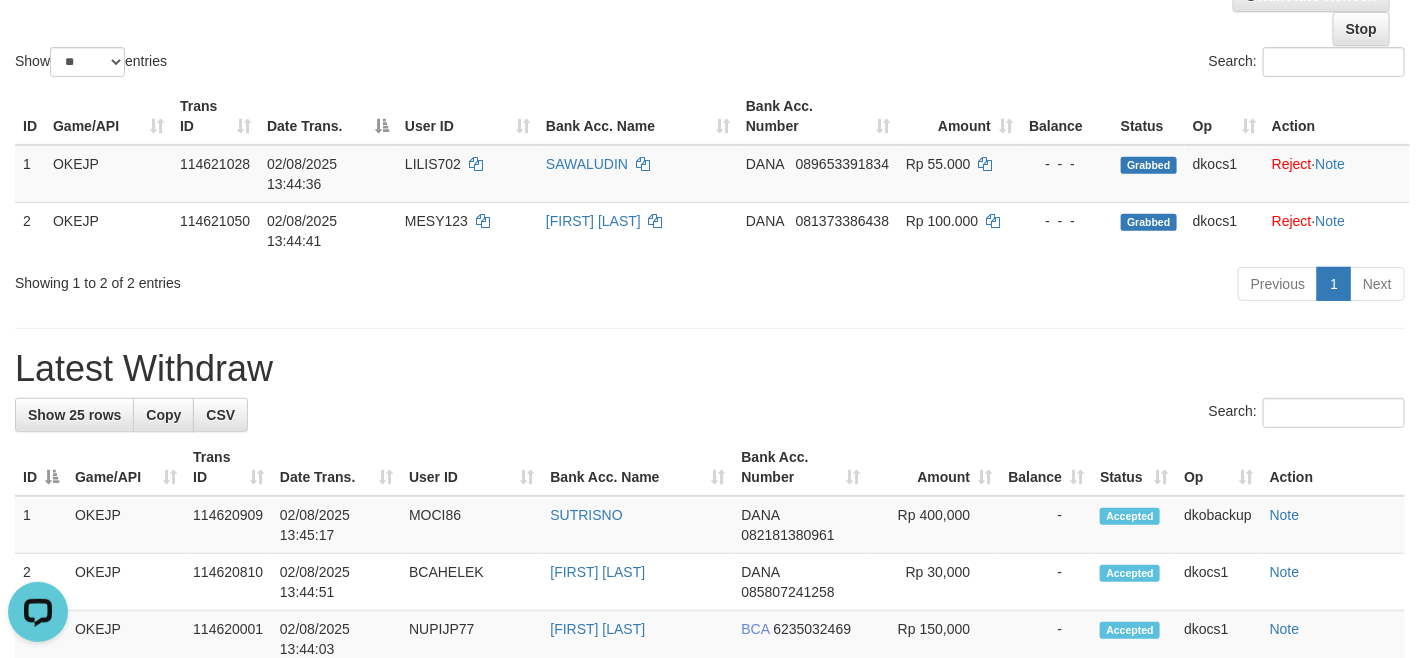 scroll, scrollTop: 0, scrollLeft: 0, axis: both 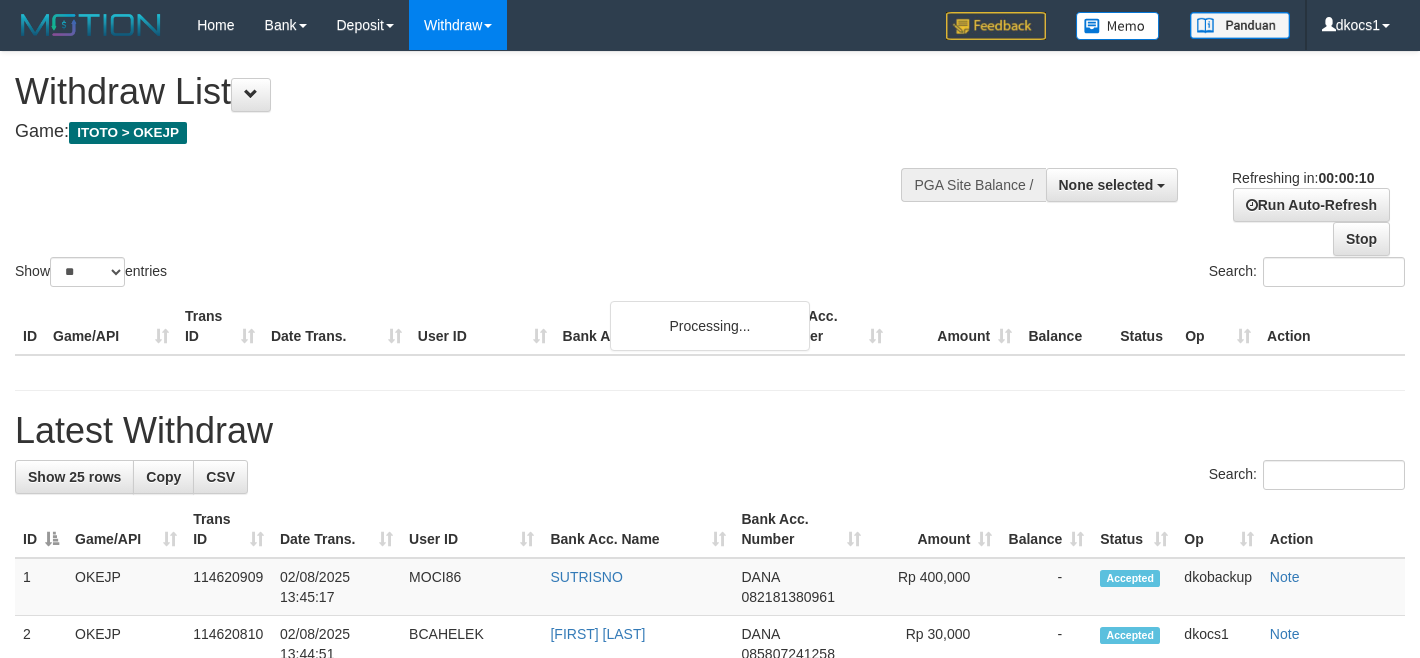 select 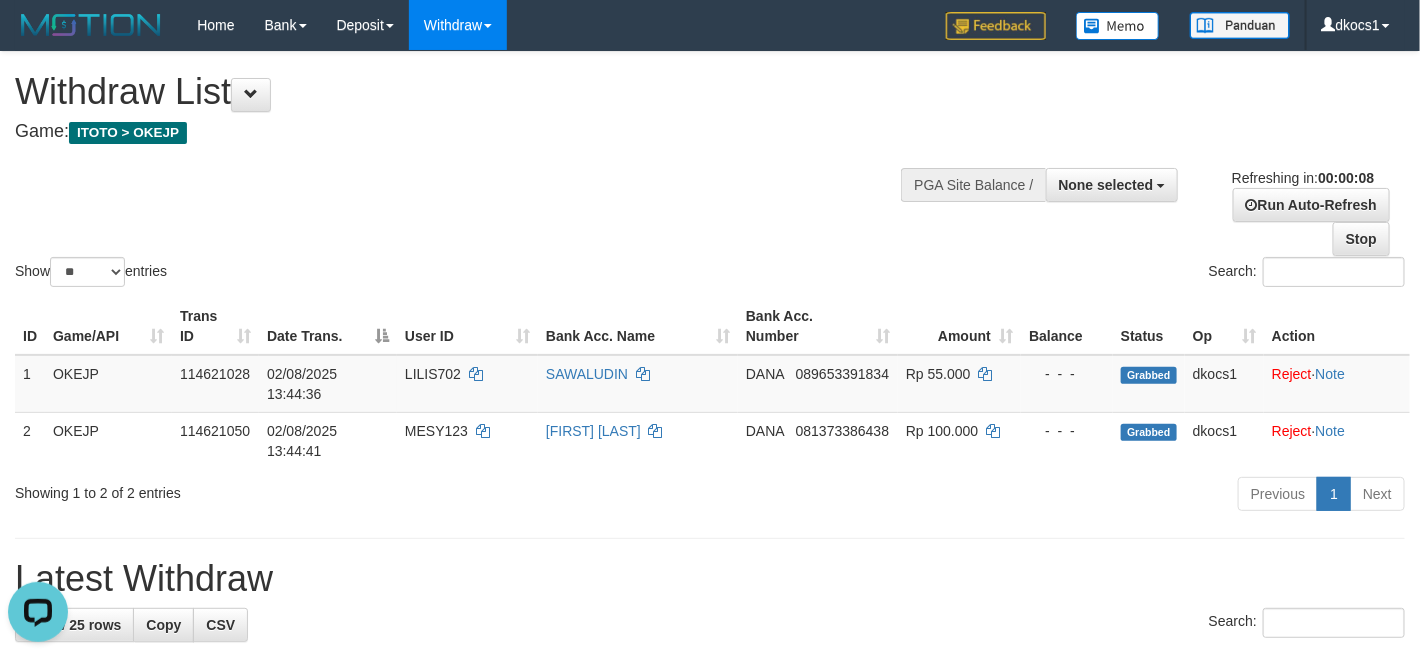 scroll, scrollTop: 0, scrollLeft: 0, axis: both 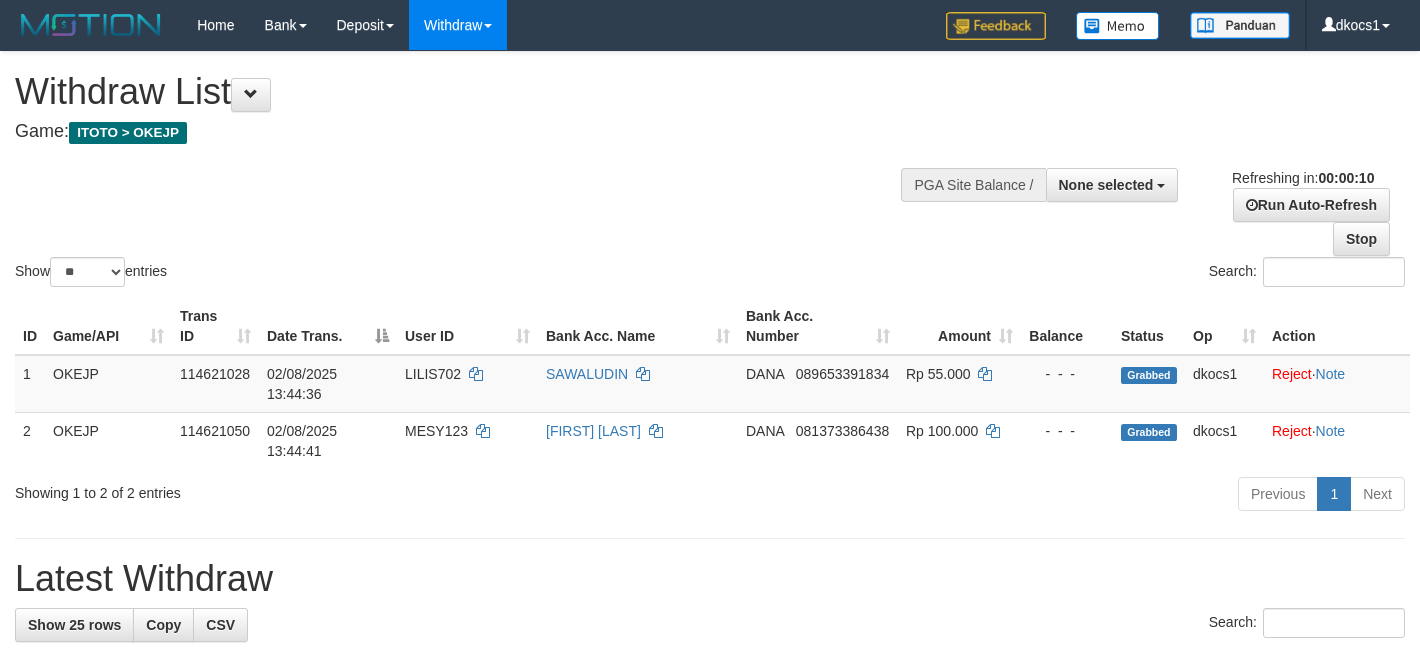 select 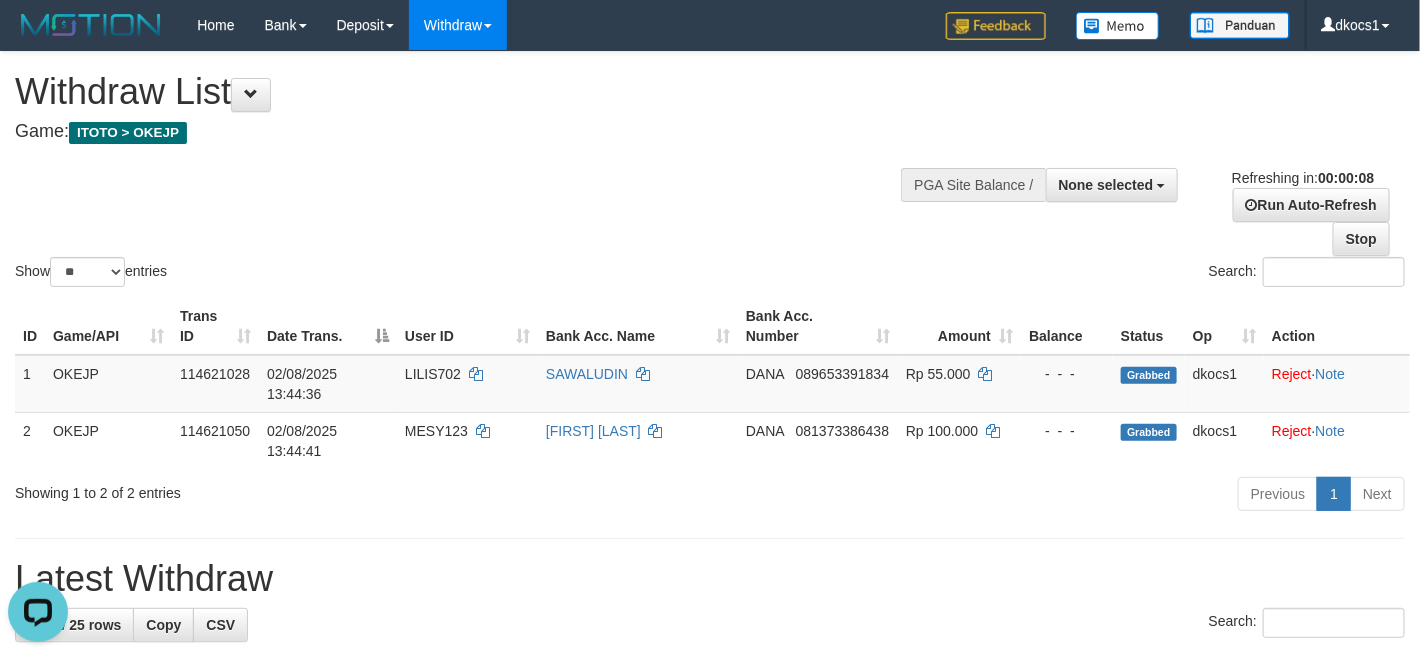 scroll, scrollTop: 0, scrollLeft: 0, axis: both 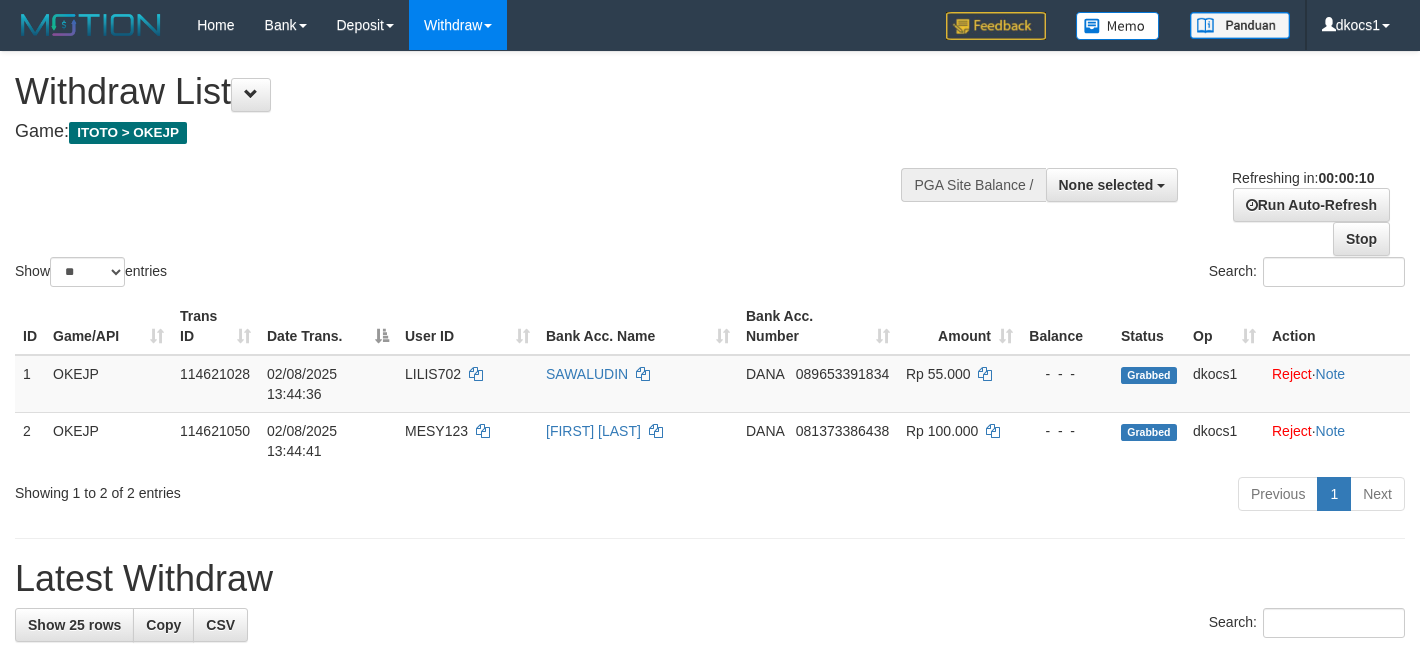 select 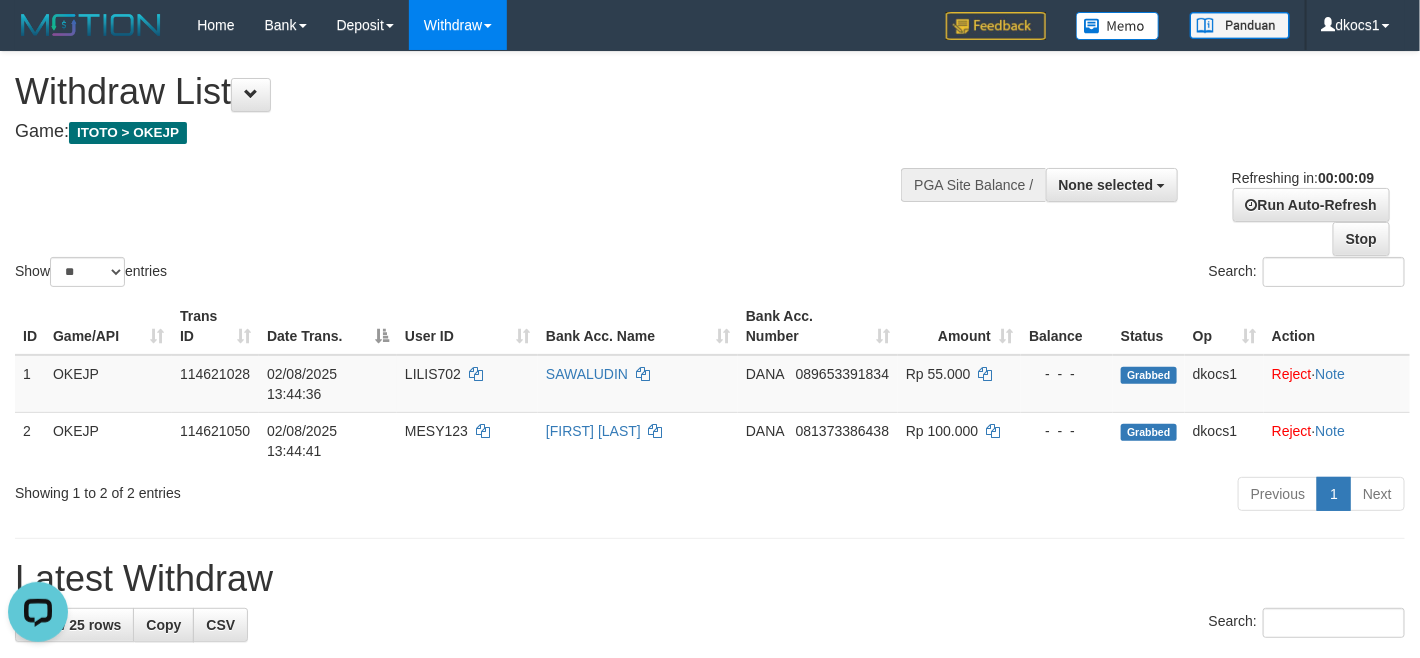 scroll, scrollTop: 0, scrollLeft: 0, axis: both 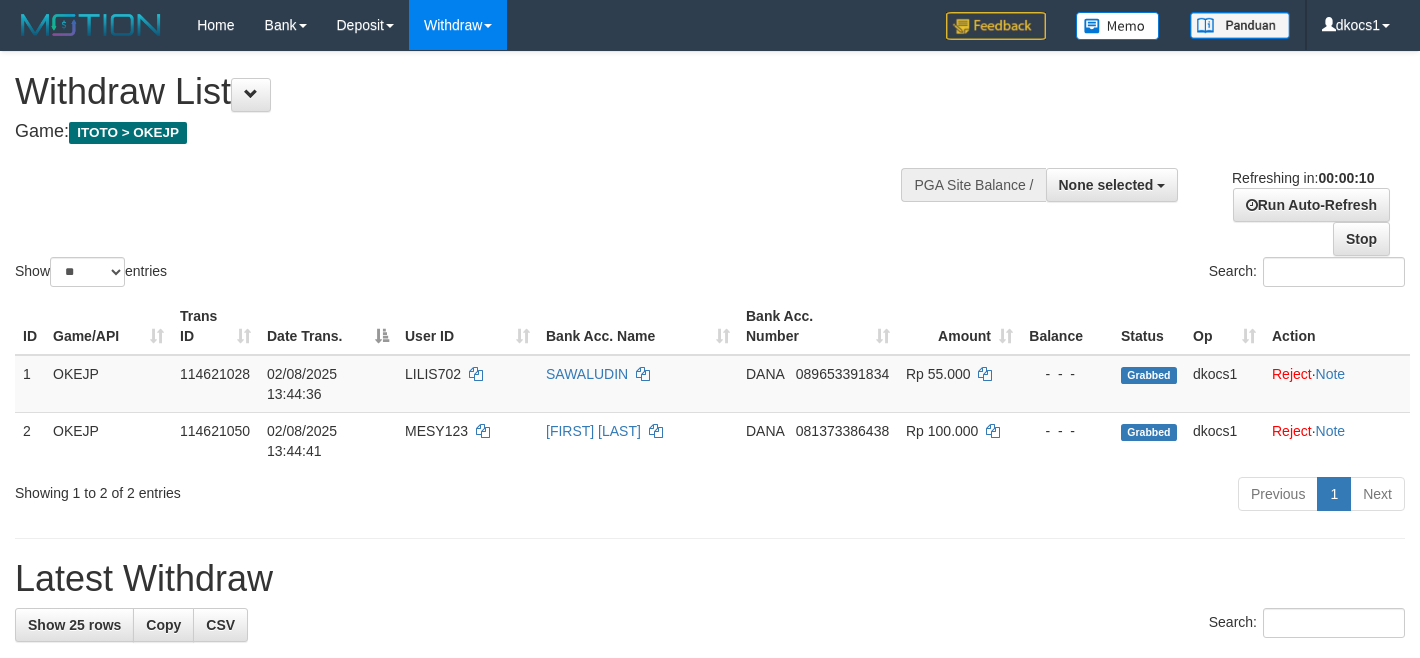 select 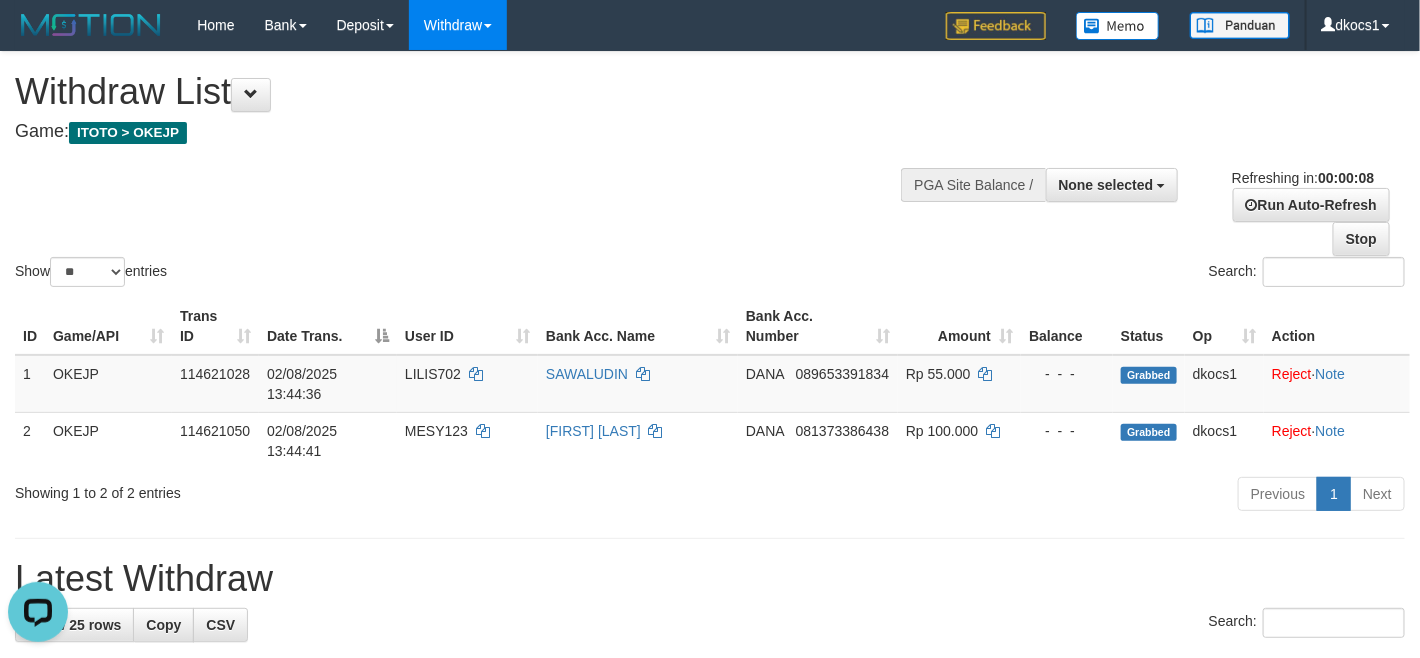 scroll, scrollTop: 0, scrollLeft: 0, axis: both 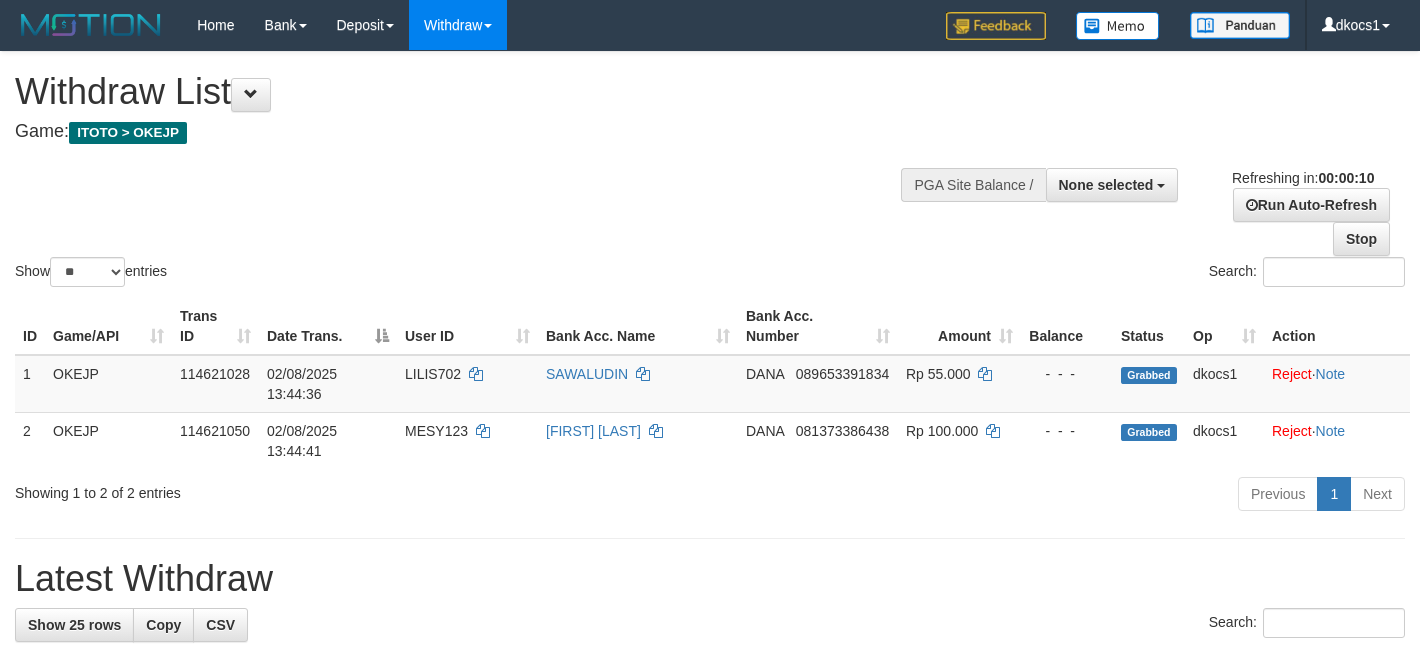 select 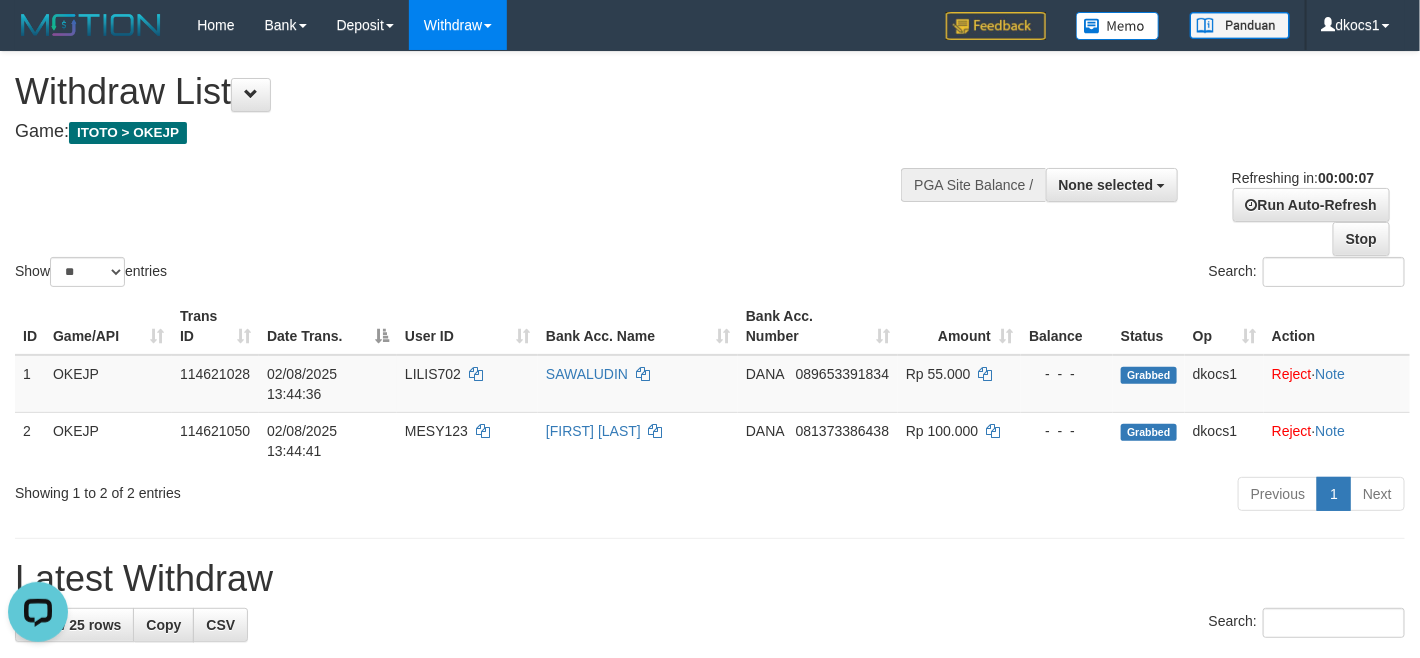 scroll, scrollTop: 0, scrollLeft: 0, axis: both 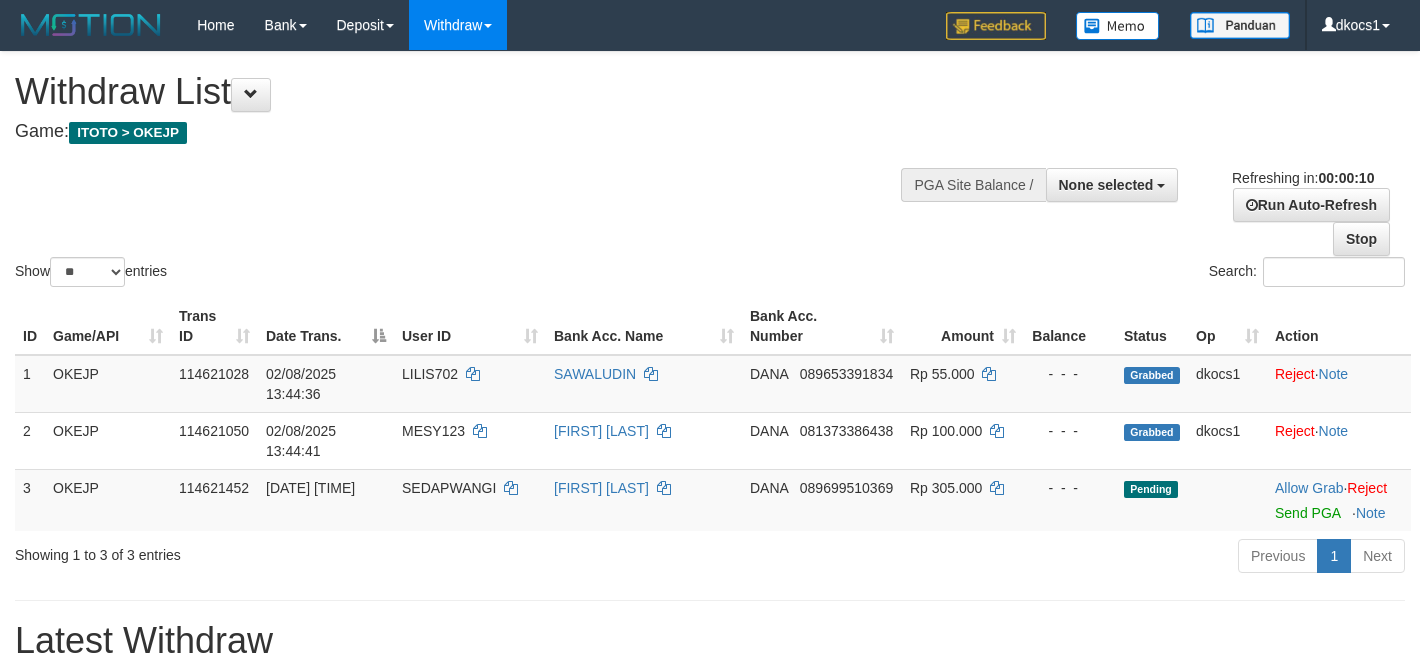 select 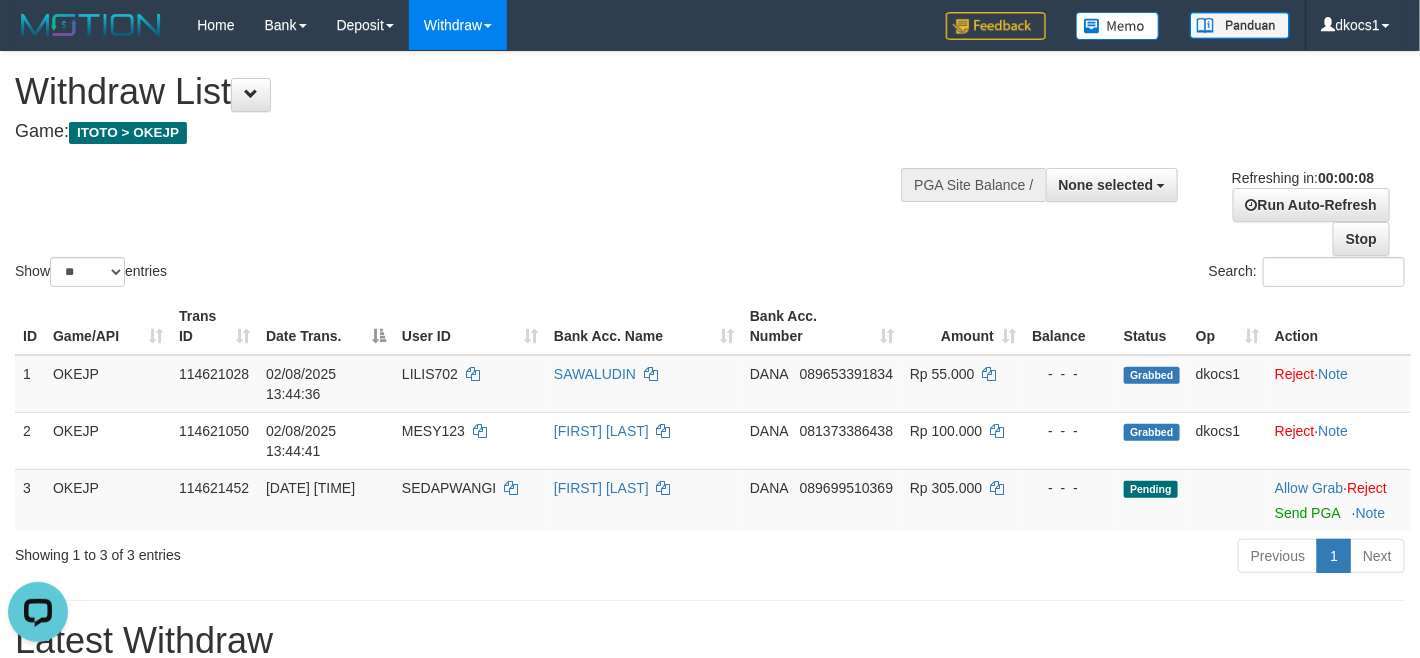 scroll, scrollTop: 0, scrollLeft: 0, axis: both 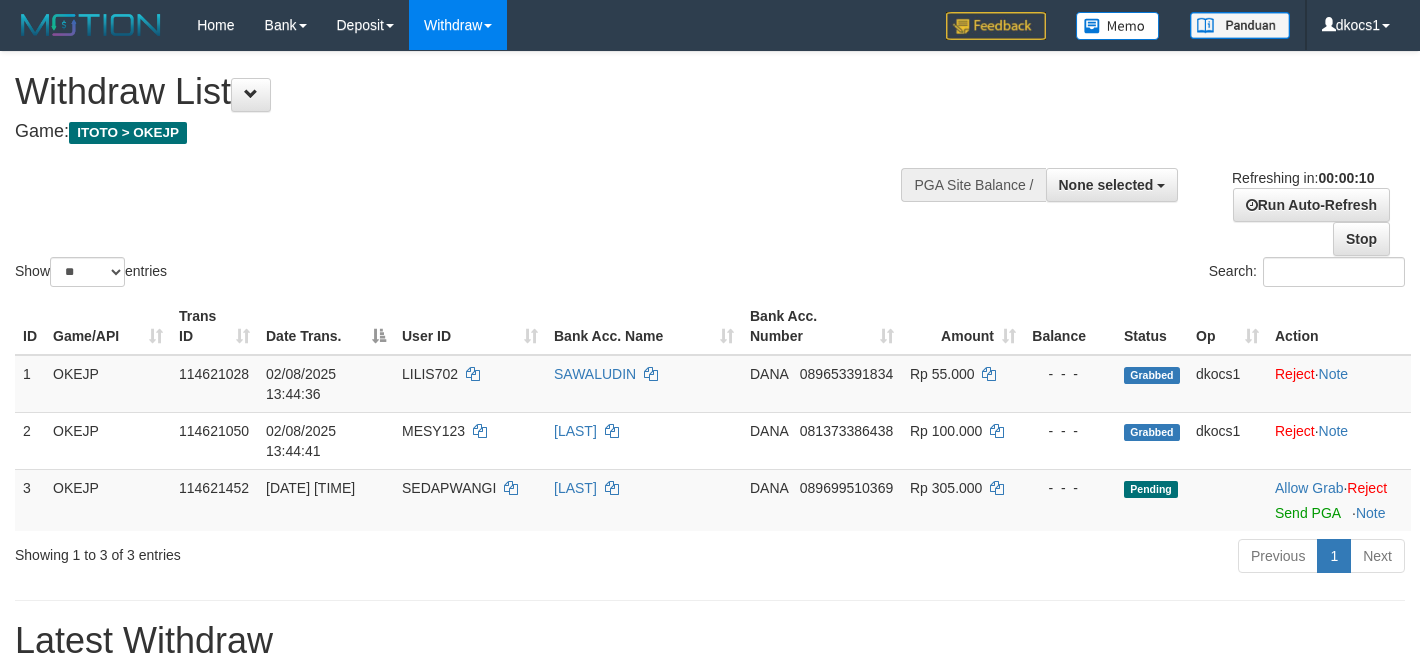 select 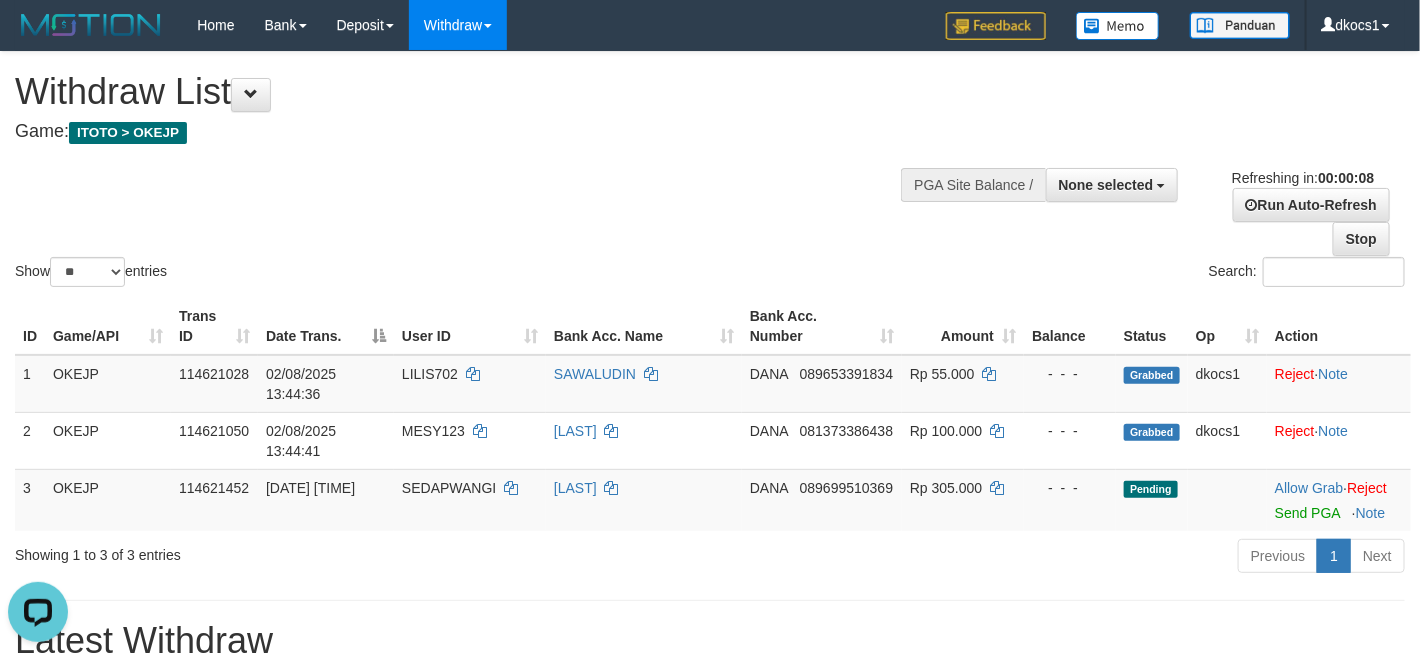 scroll, scrollTop: 0, scrollLeft: 0, axis: both 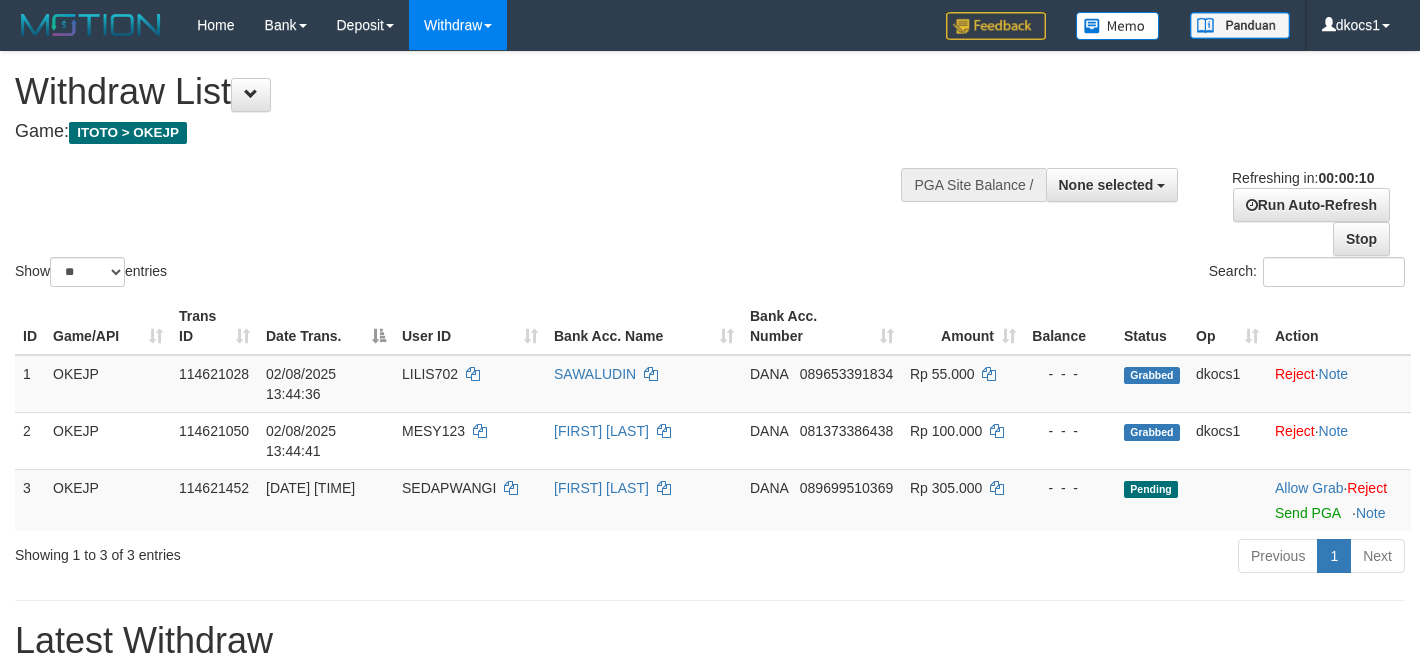 select 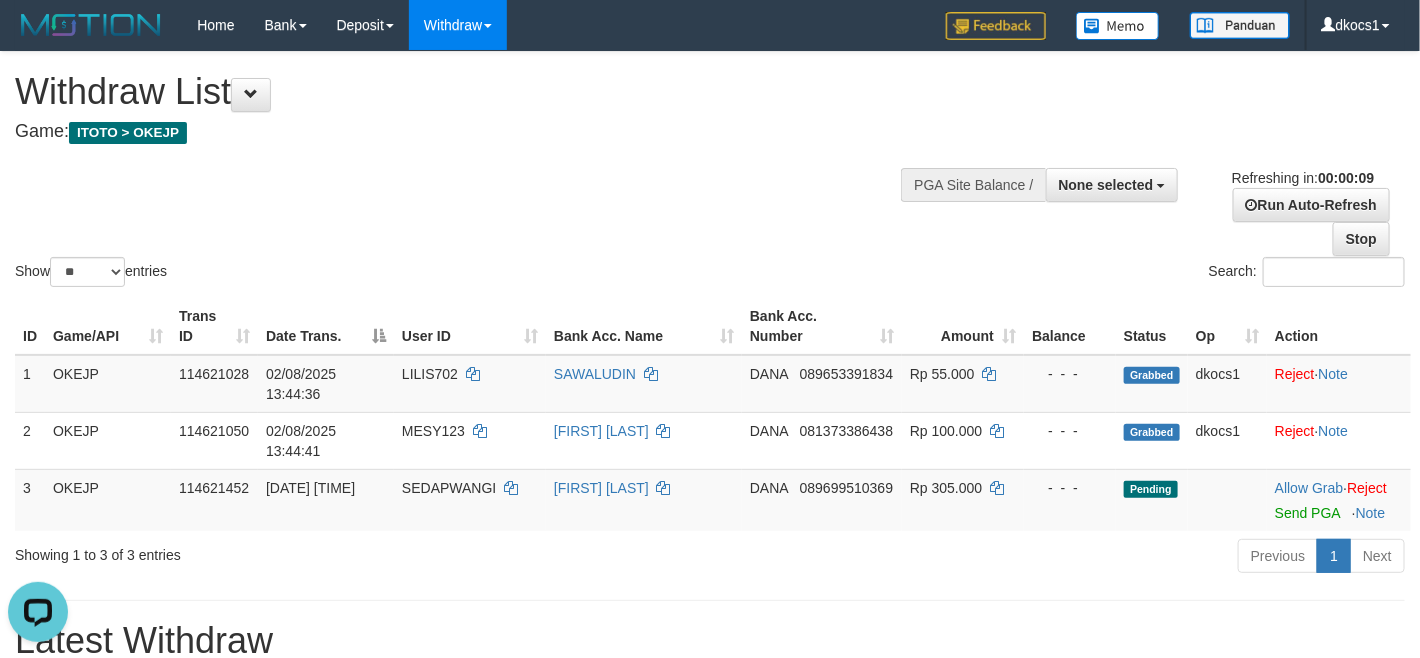 scroll, scrollTop: 0, scrollLeft: 0, axis: both 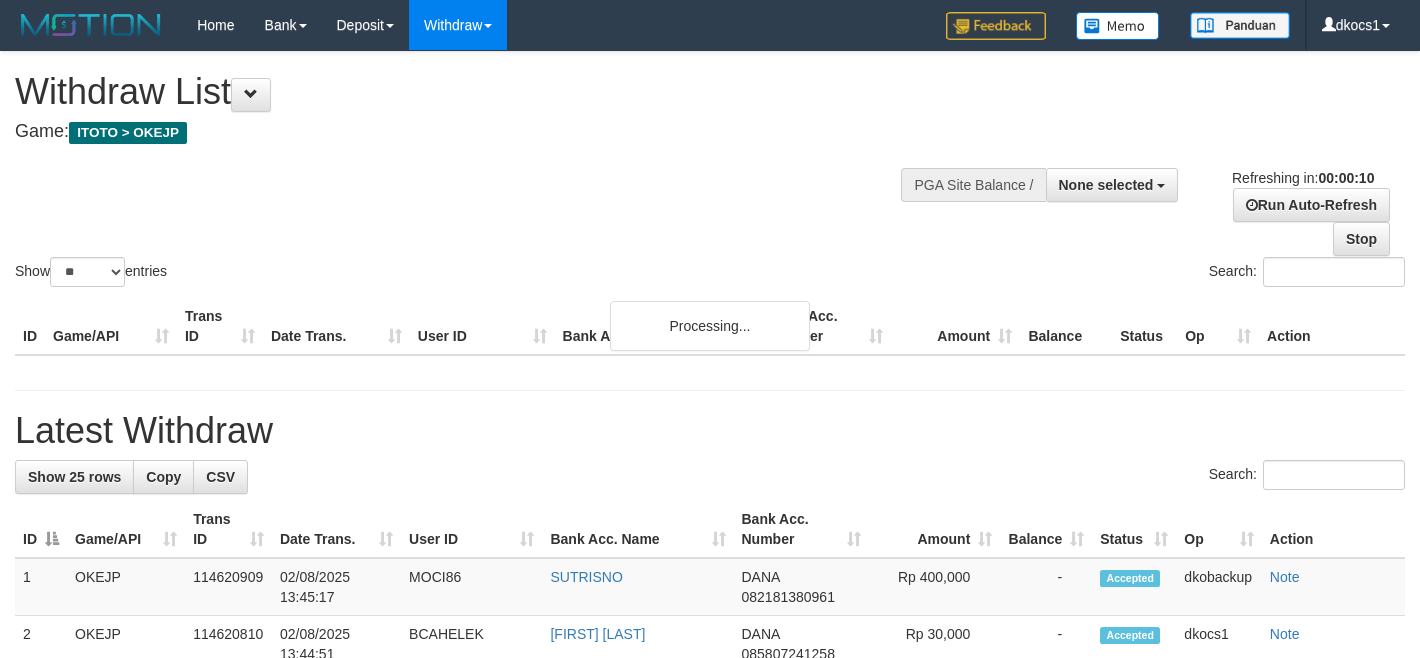 select 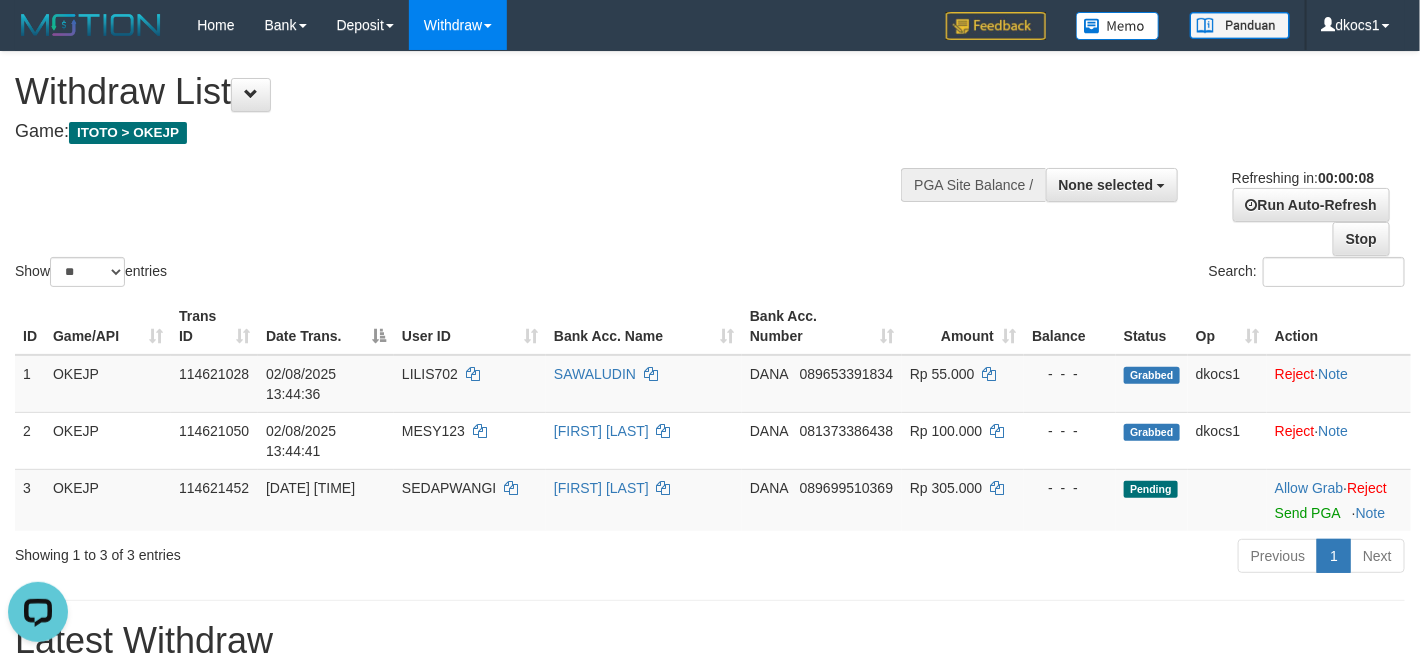 scroll, scrollTop: 0, scrollLeft: 0, axis: both 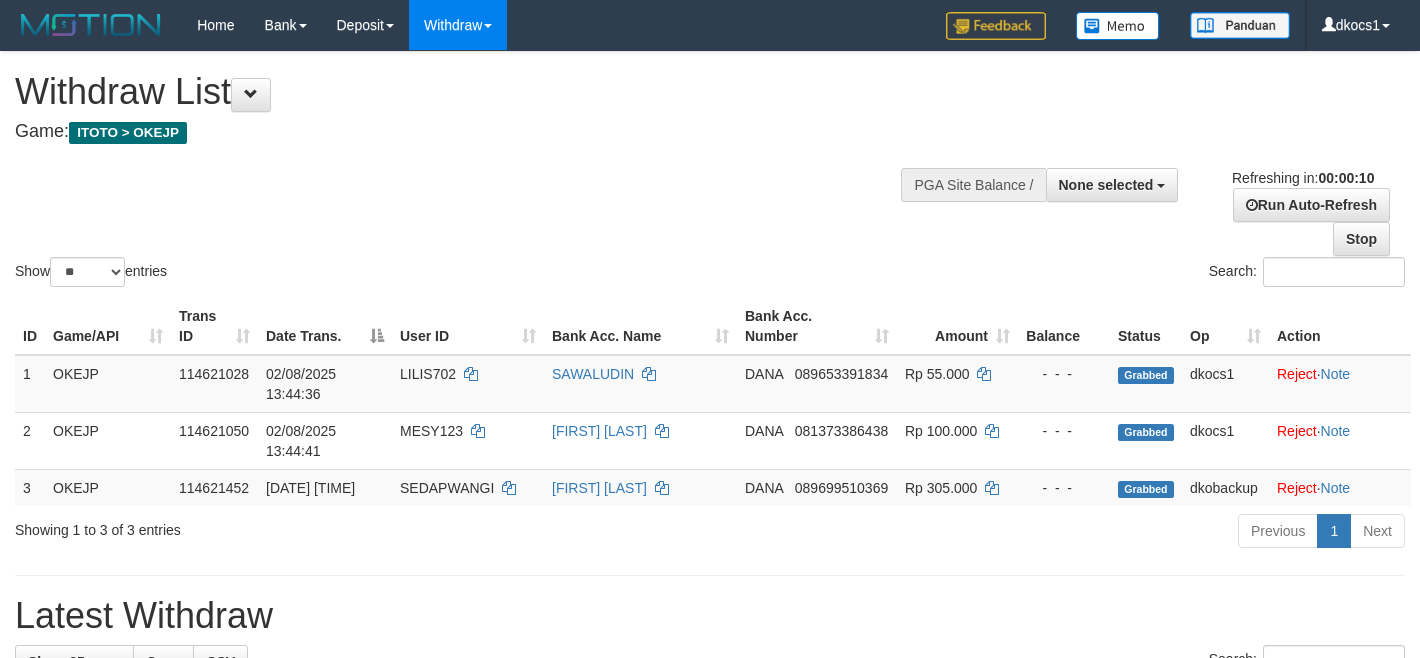 select 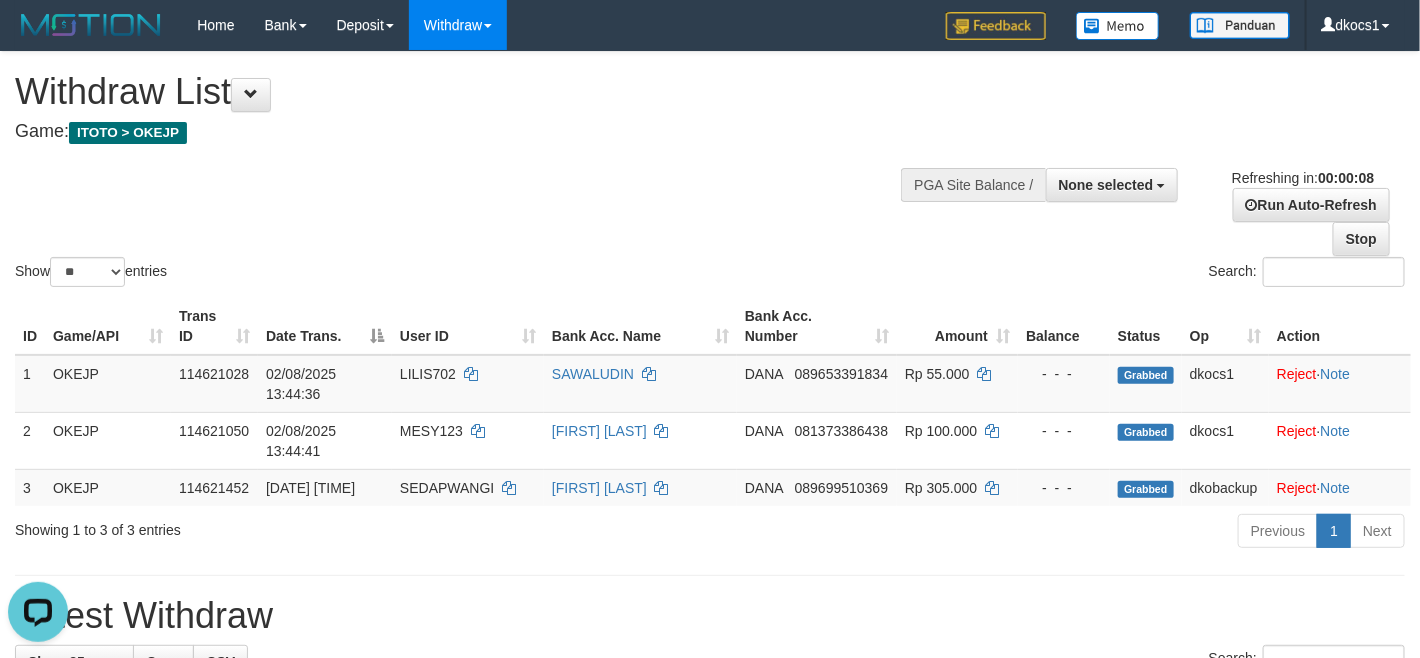 scroll, scrollTop: 0, scrollLeft: 0, axis: both 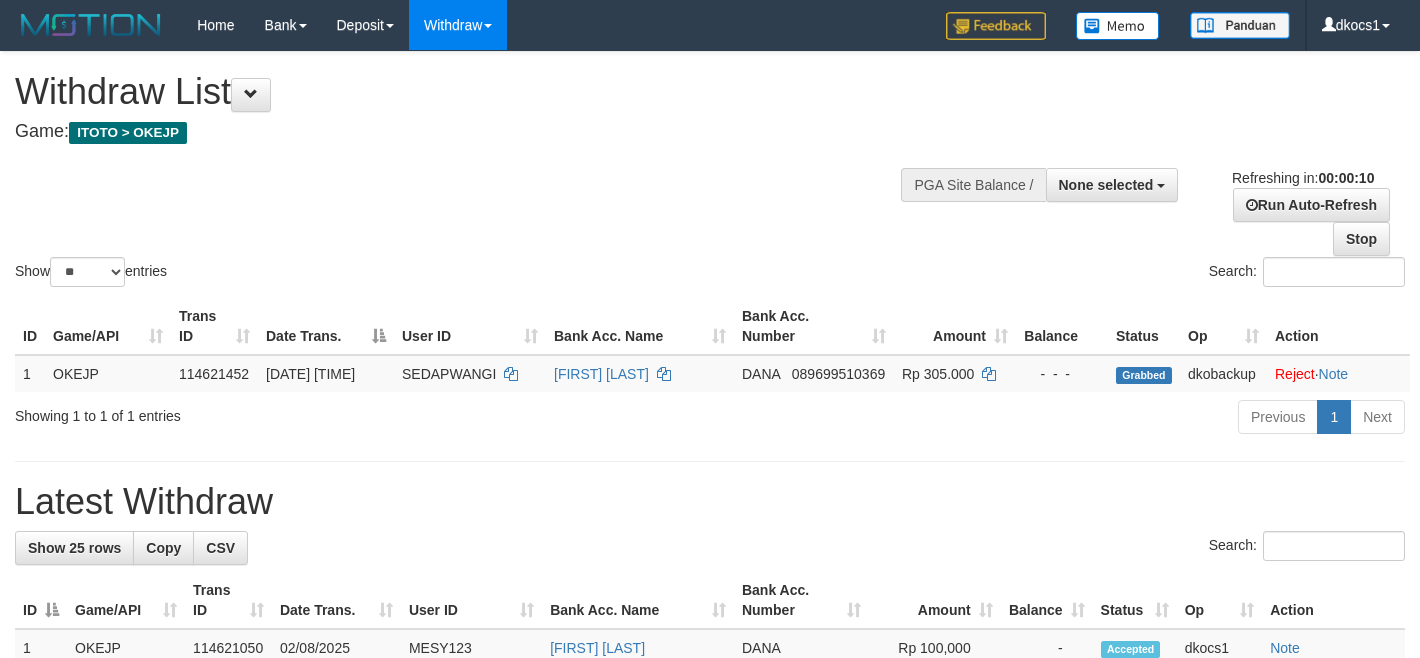 select 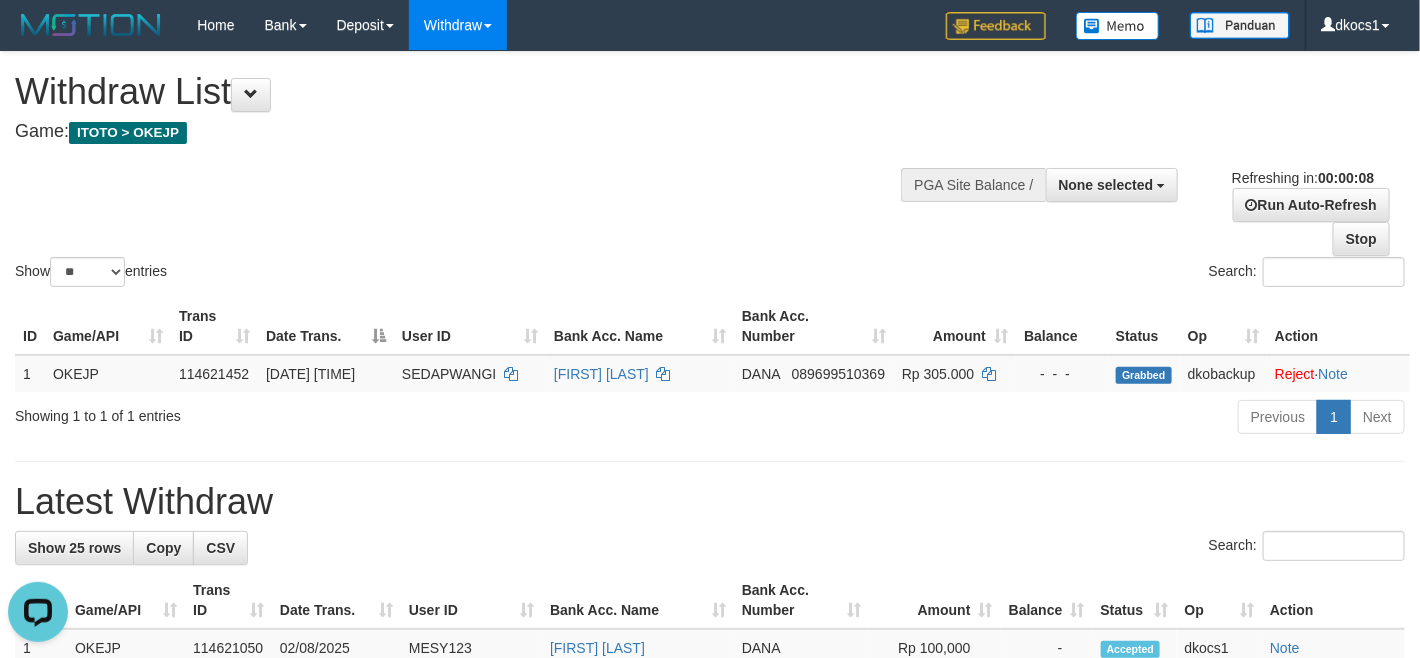 scroll, scrollTop: 0, scrollLeft: 0, axis: both 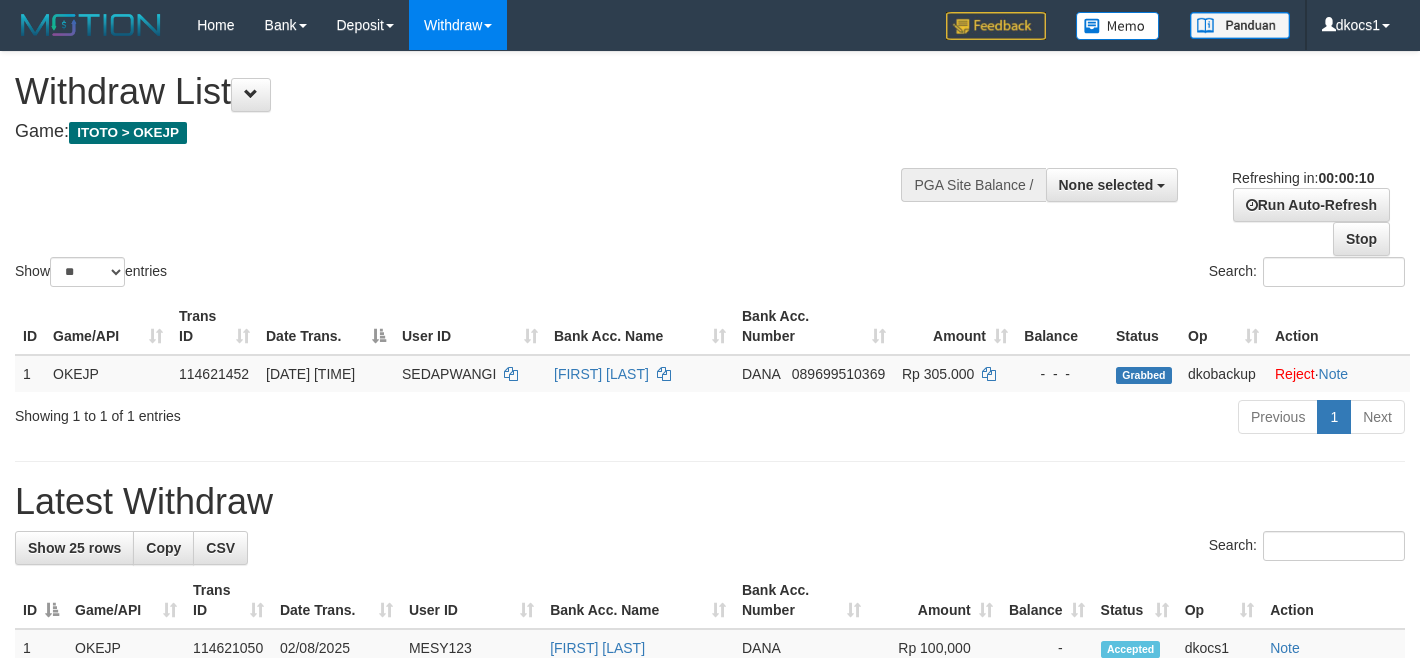 select 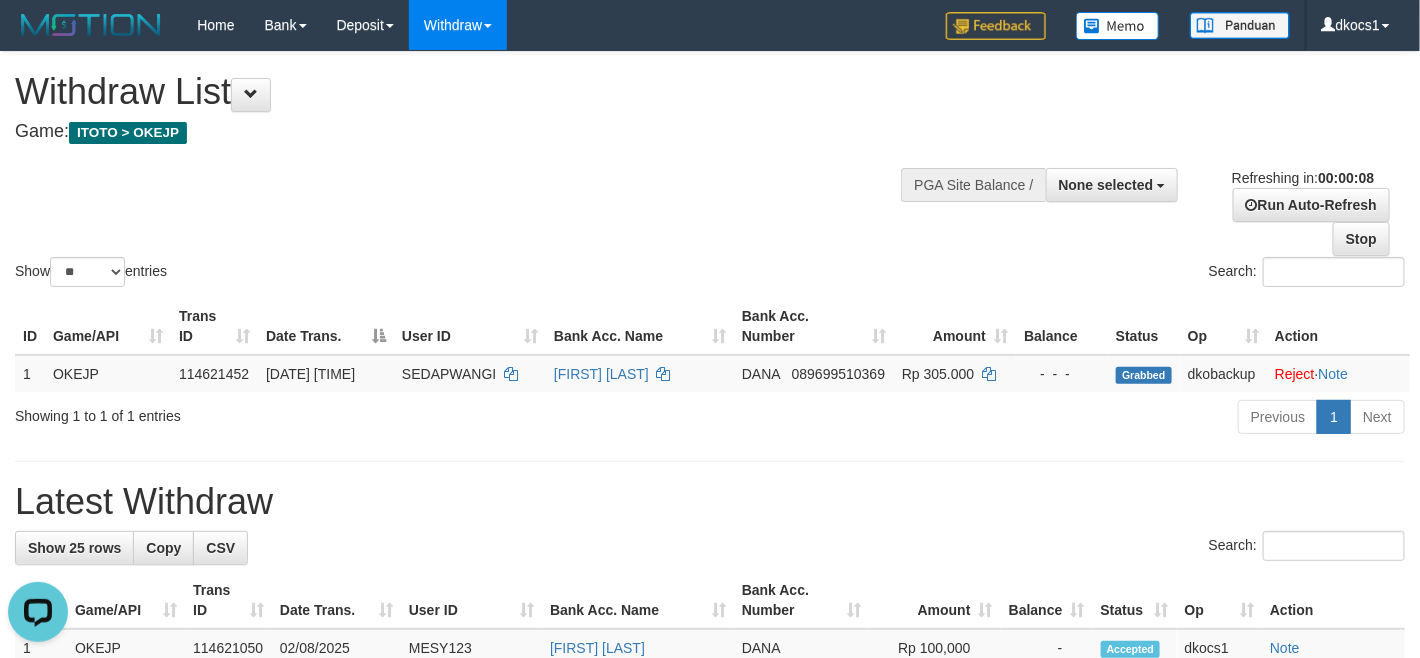 scroll, scrollTop: 0, scrollLeft: 0, axis: both 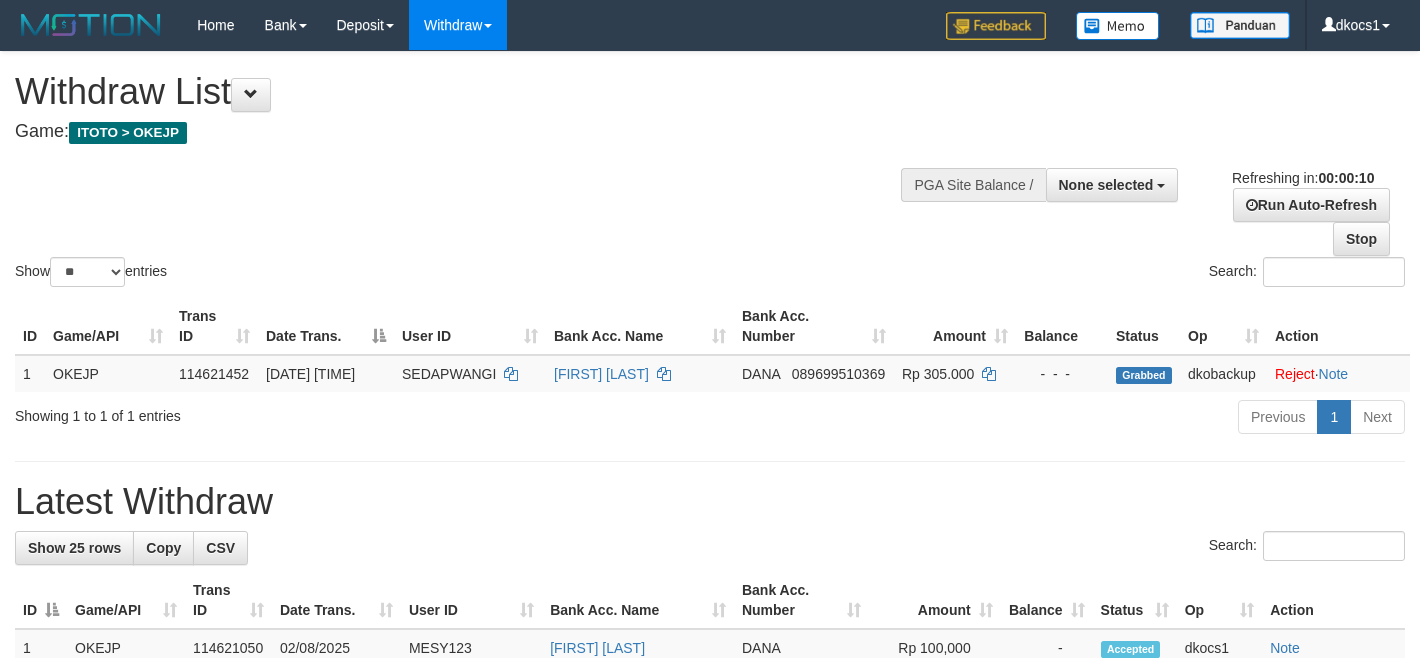 select 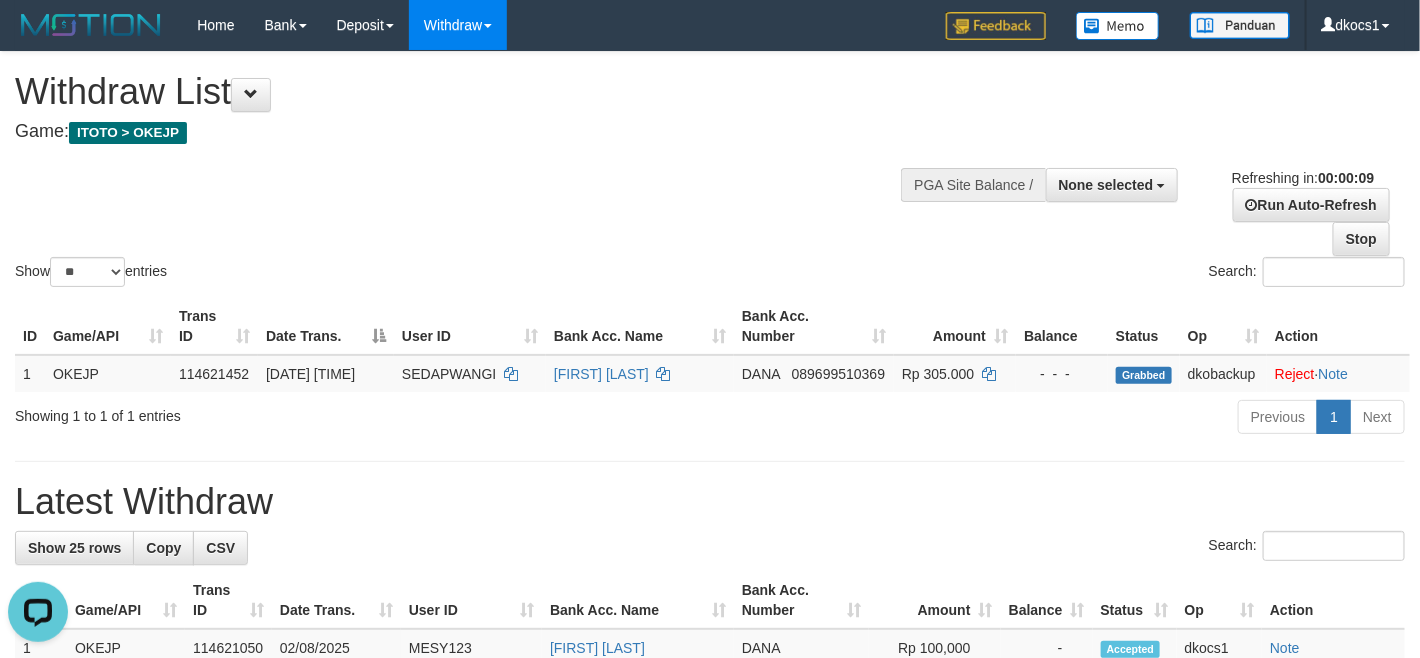 scroll, scrollTop: 0, scrollLeft: 0, axis: both 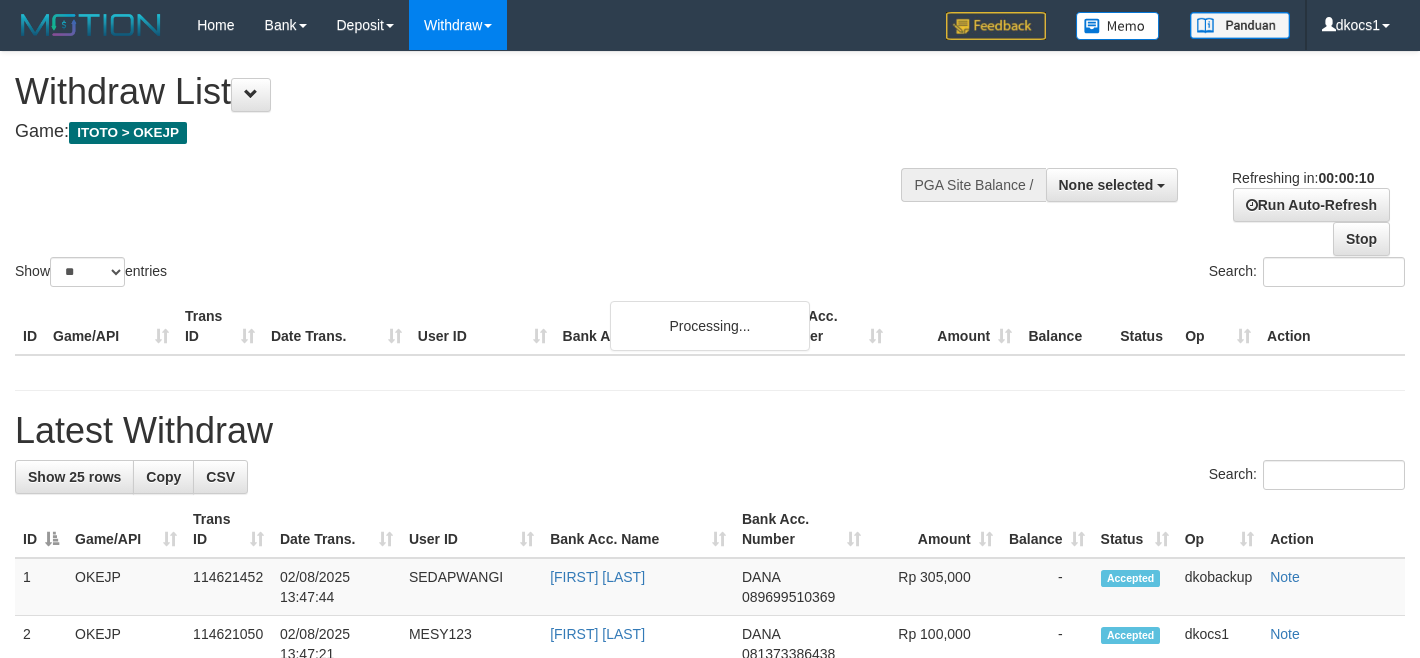 select 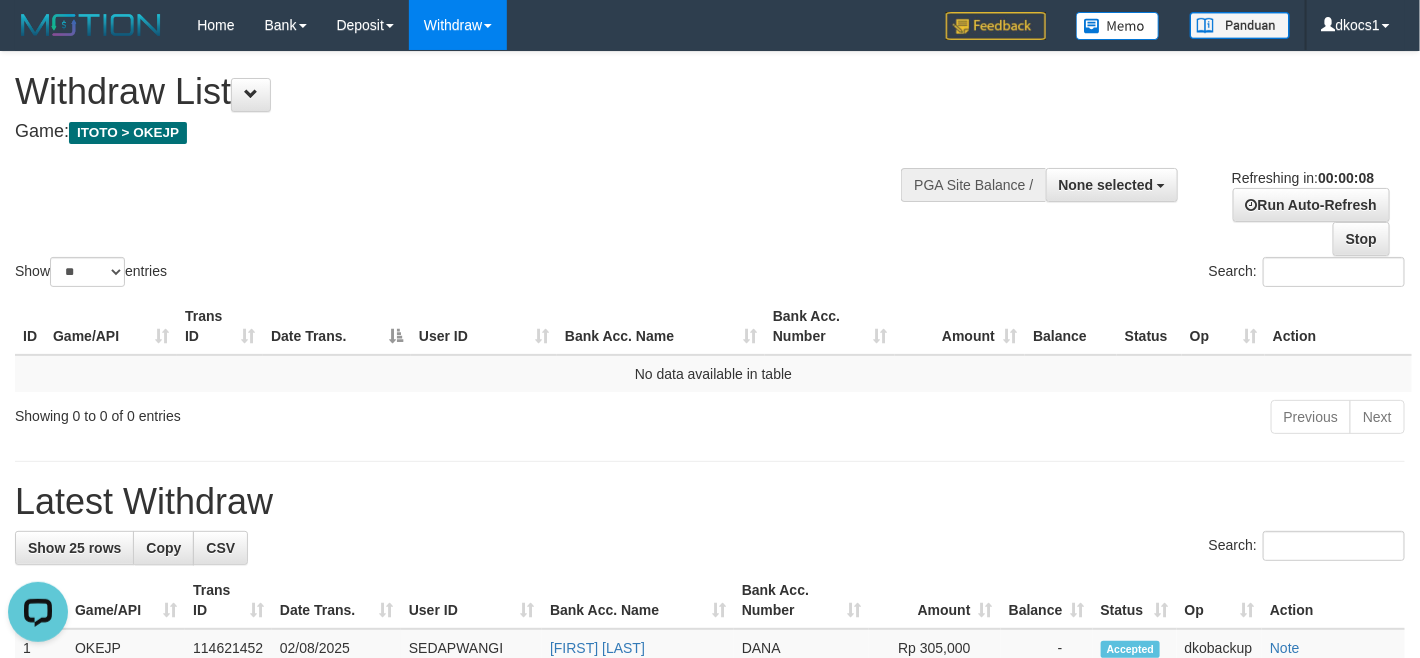 scroll, scrollTop: 0, scrollLeft: 0, axis: both 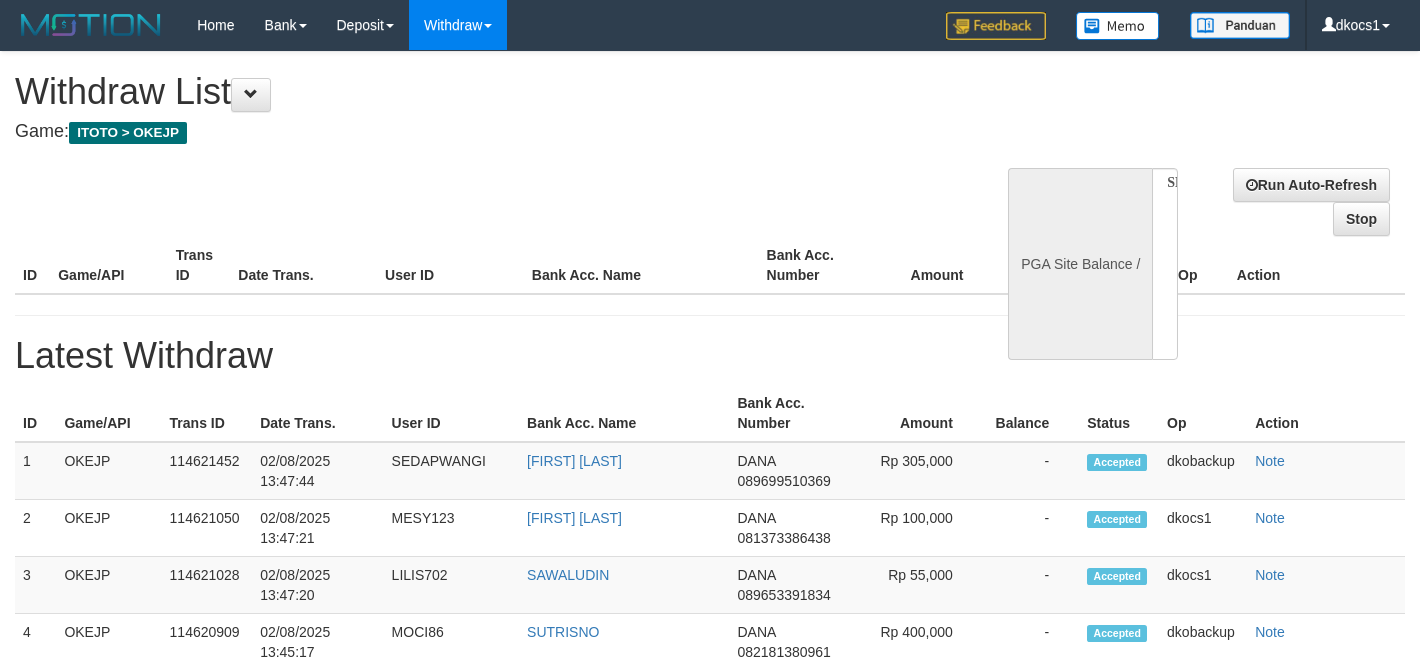 select 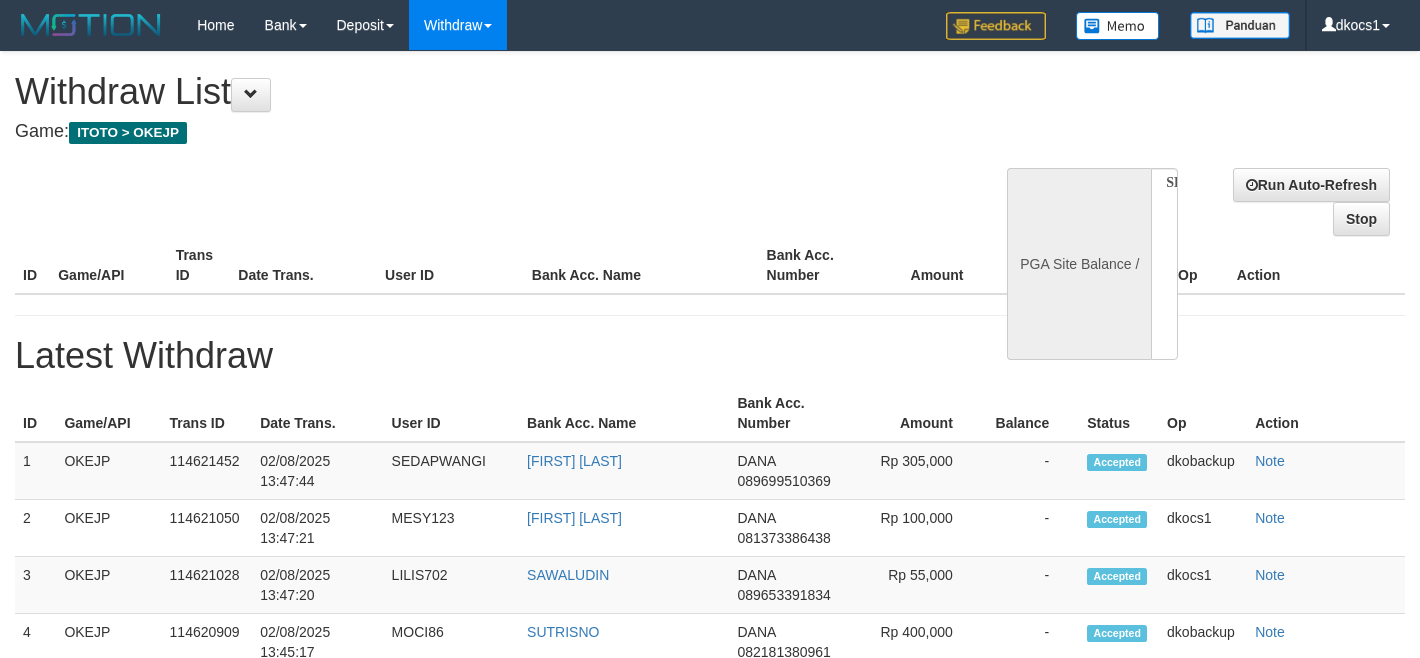 scroll, scrollTop: 0, scrollLeft: 0, axis: both 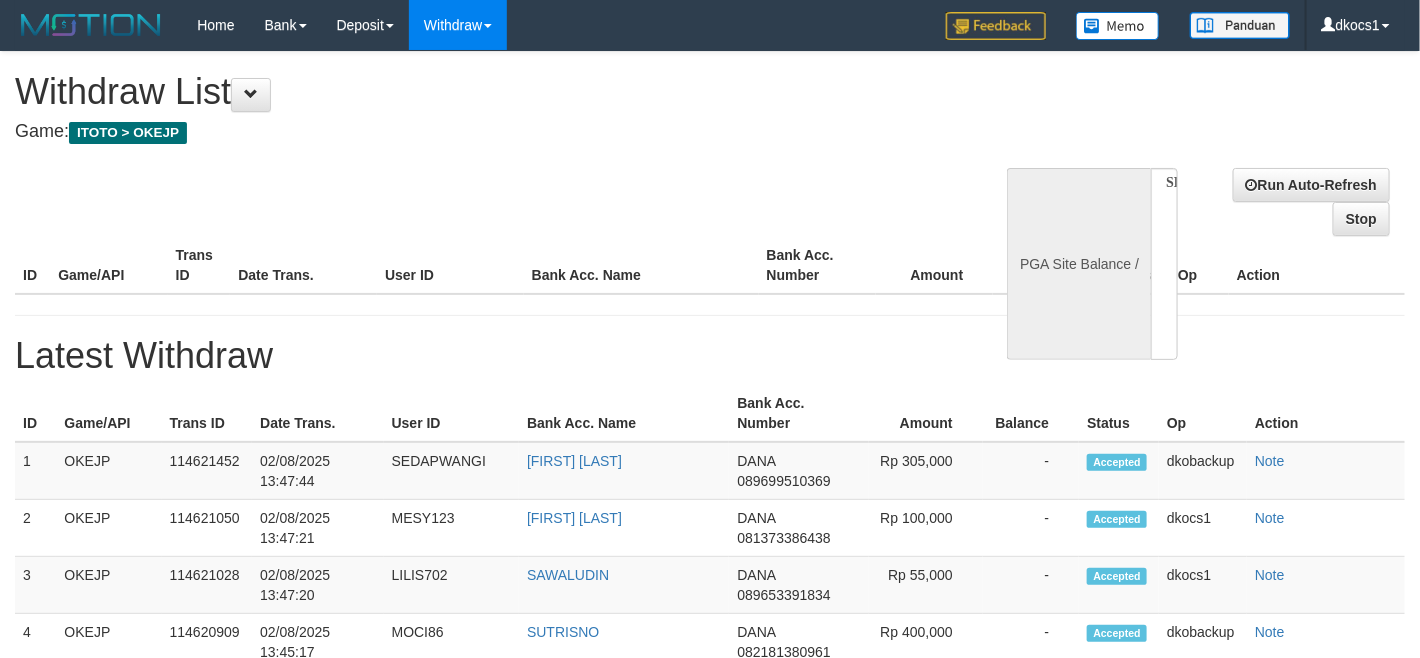 select on "**" 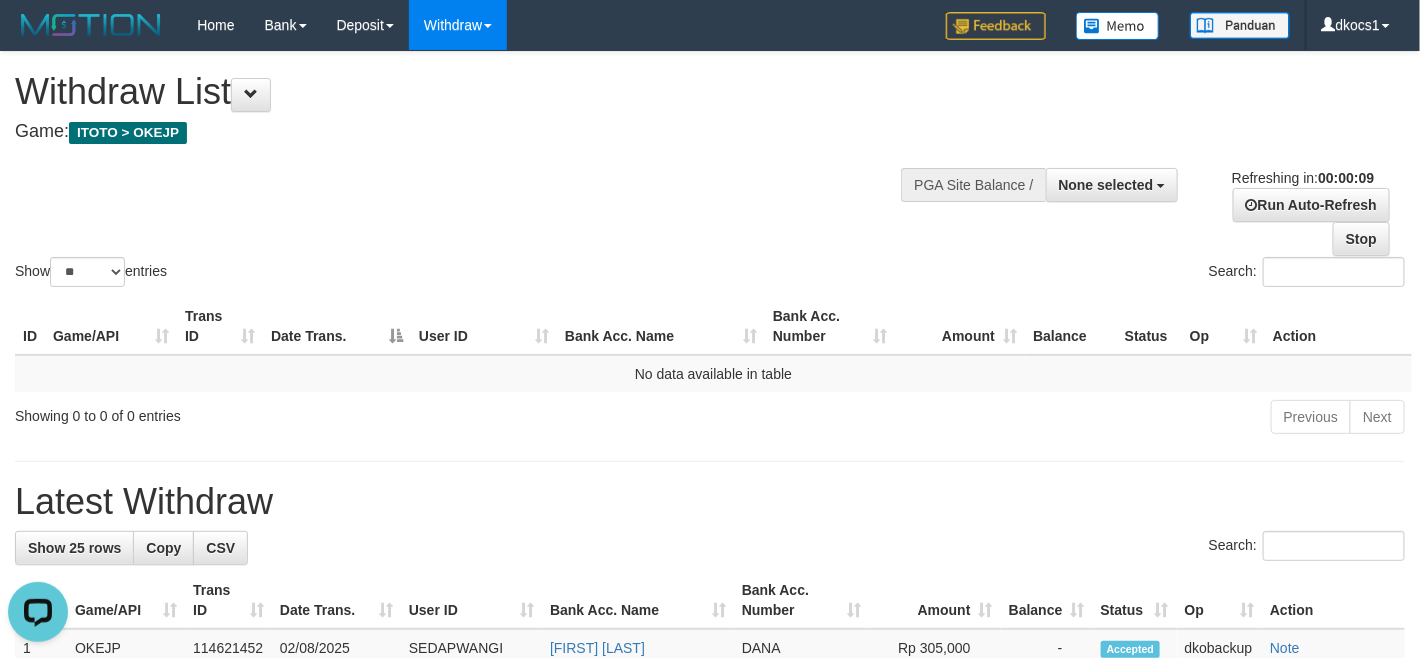 scroll, scrollTop: 0, scrollLeft: 0, axis: both 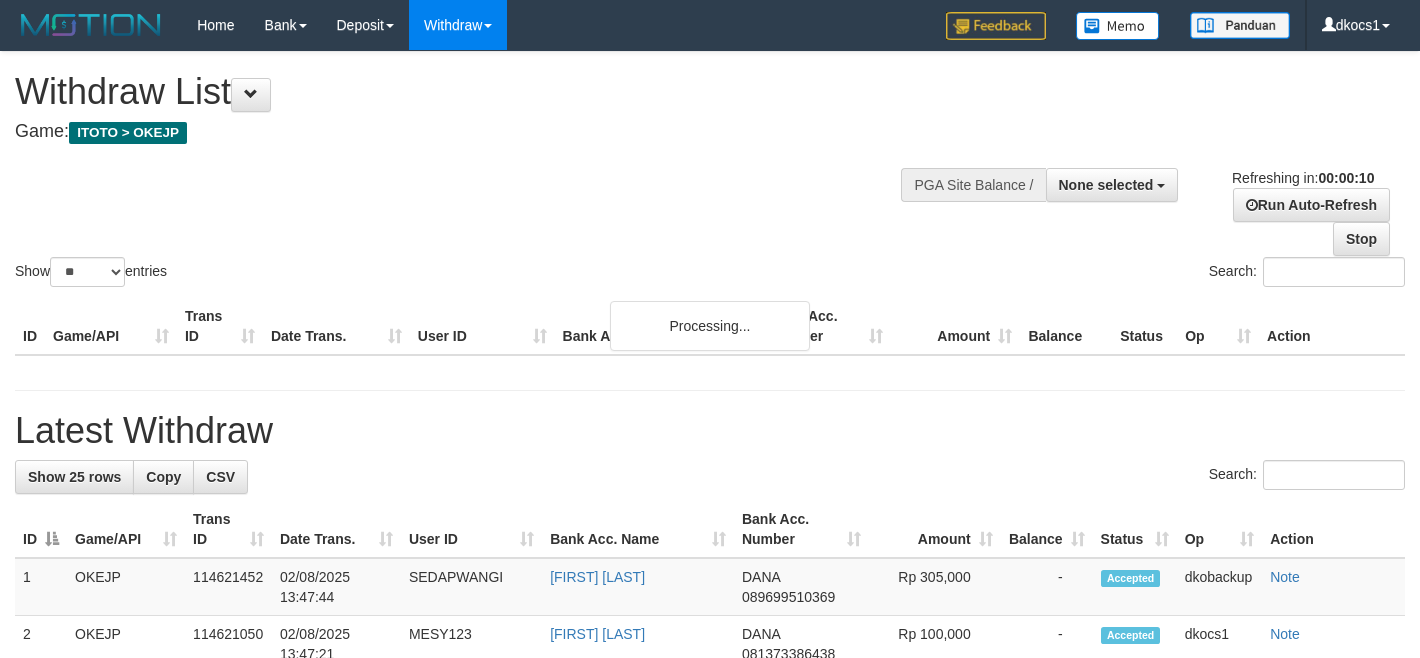 select 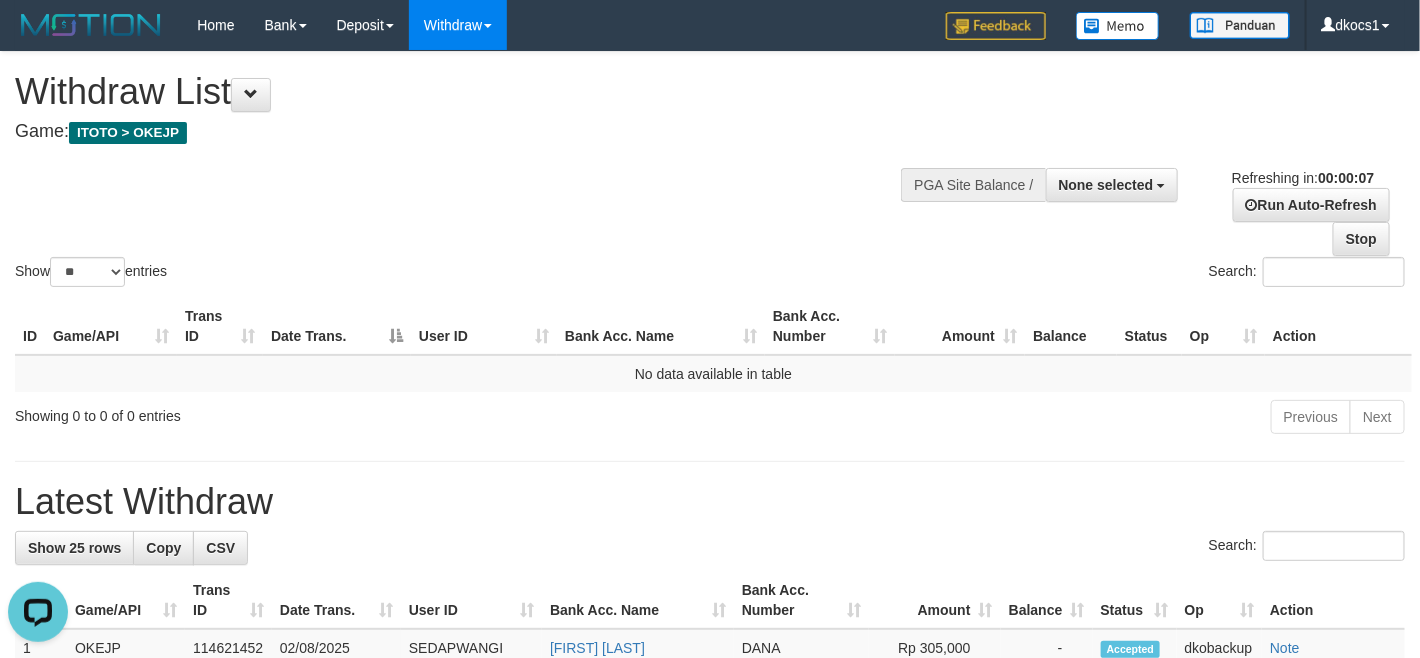 scroll, scrollTop: 0, scrollLeft: 0, axis: both 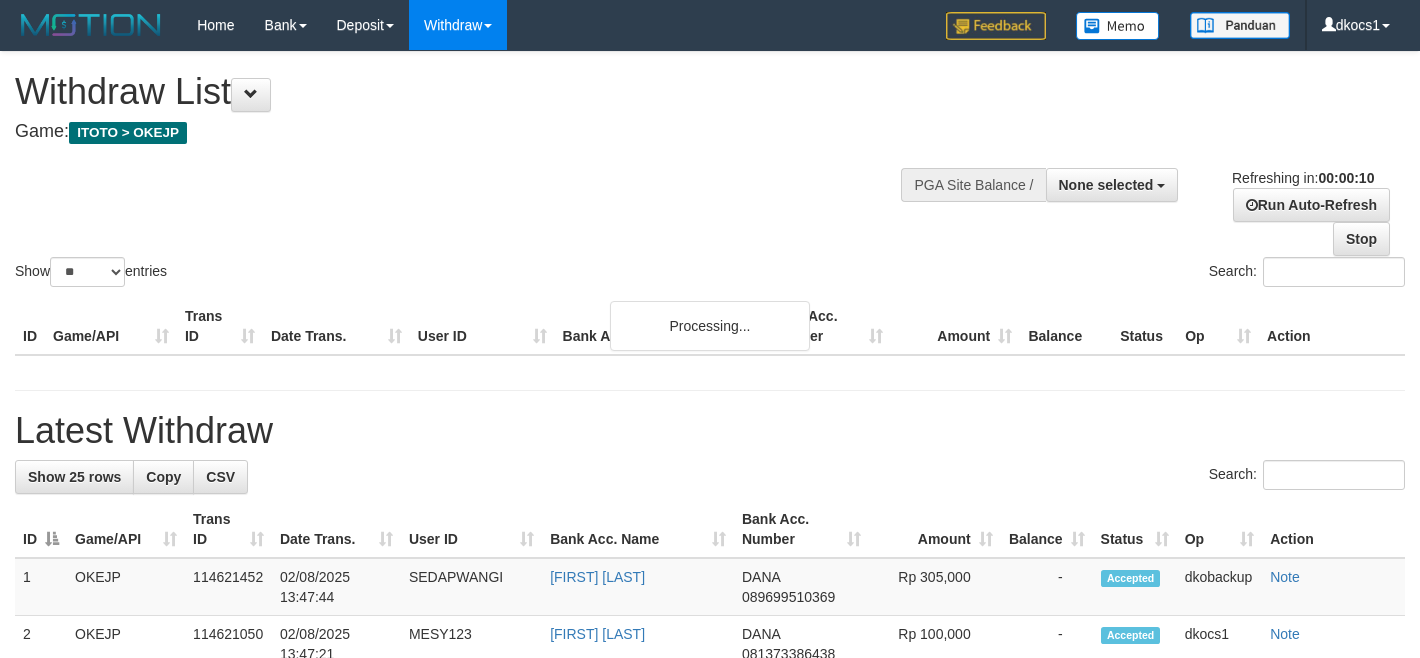 select 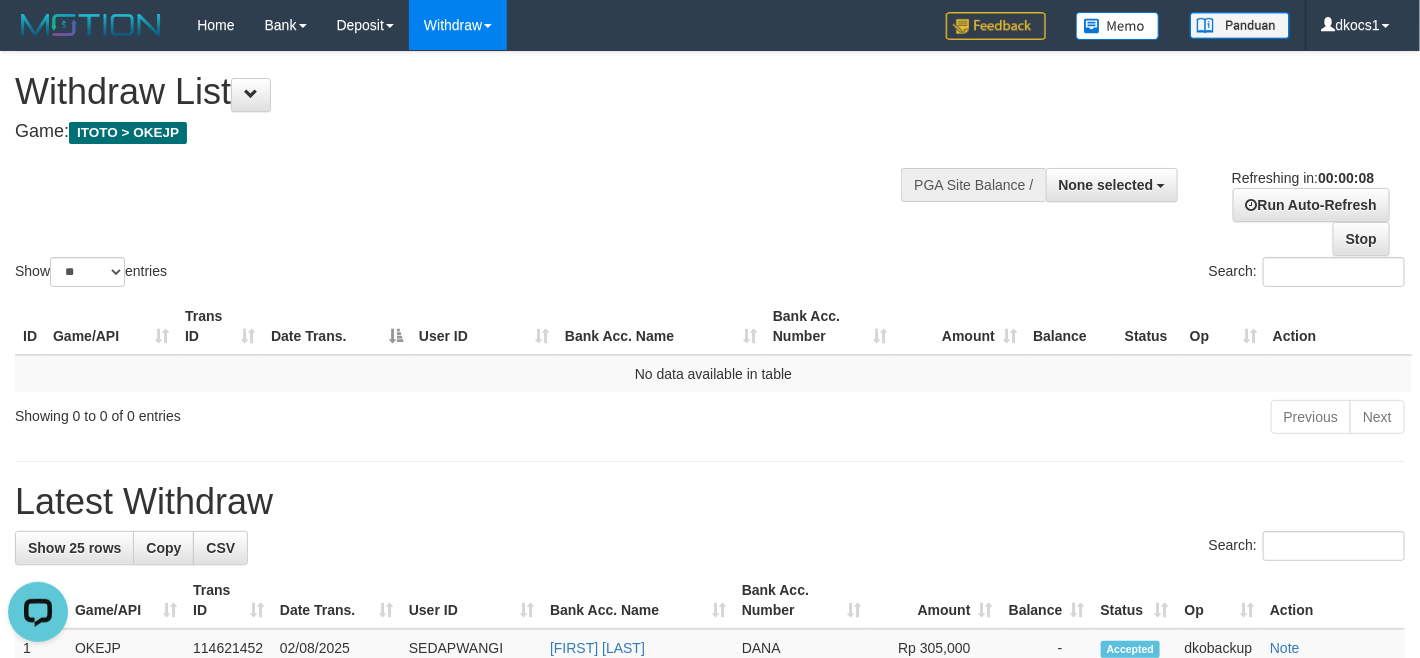 scroll, scrollTop: 0, scrollLeft: 0, axis: both 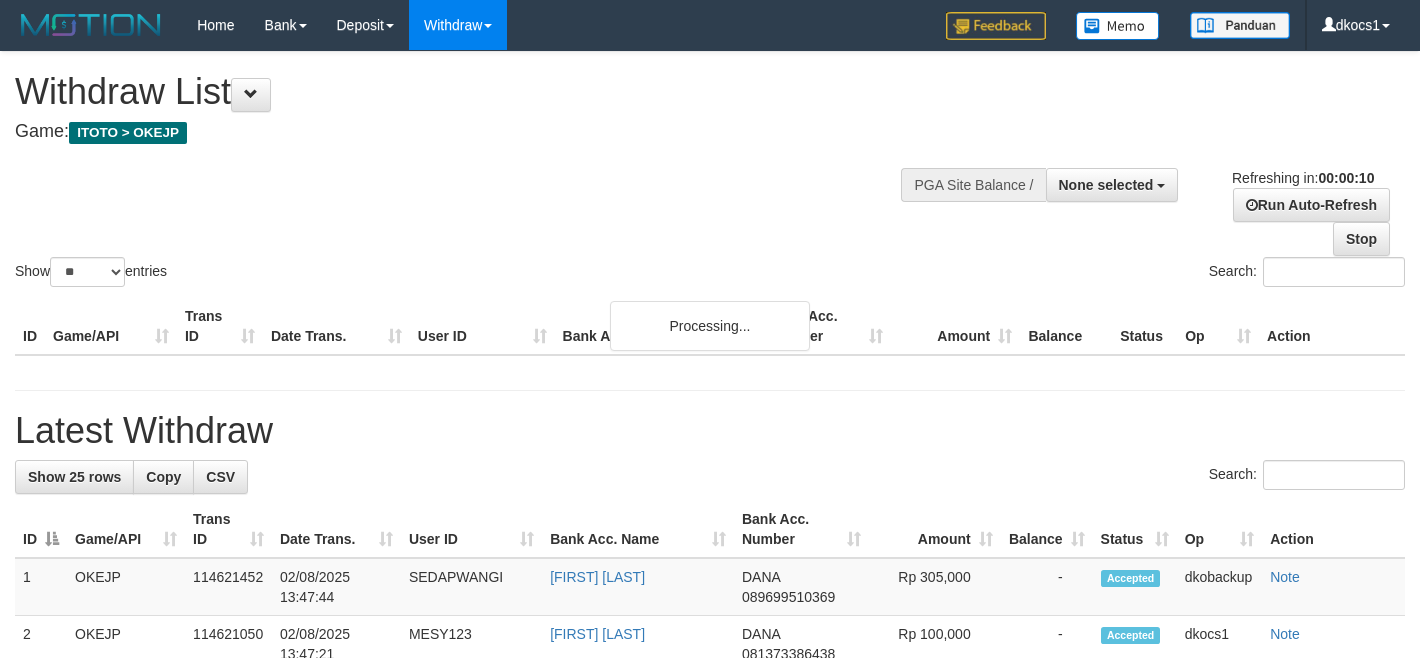 select 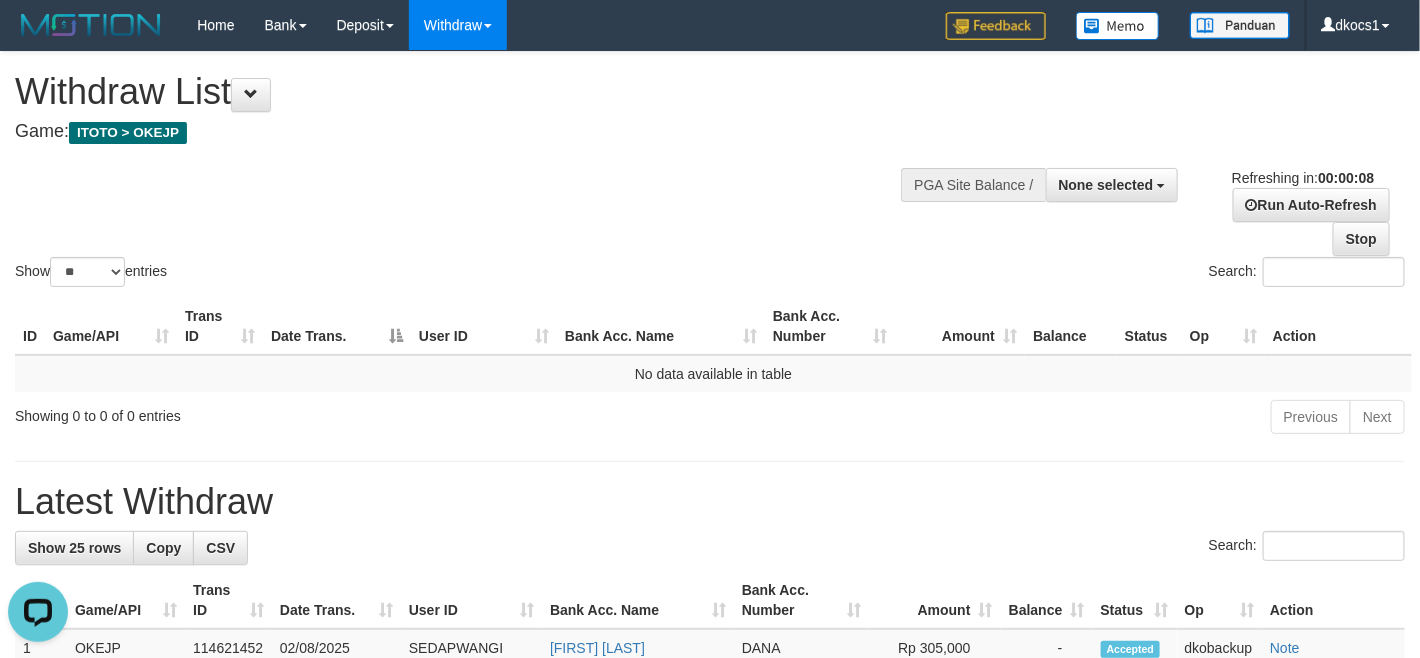 scroll, scrollTop: 0, scrollLeft: 0, axis: both 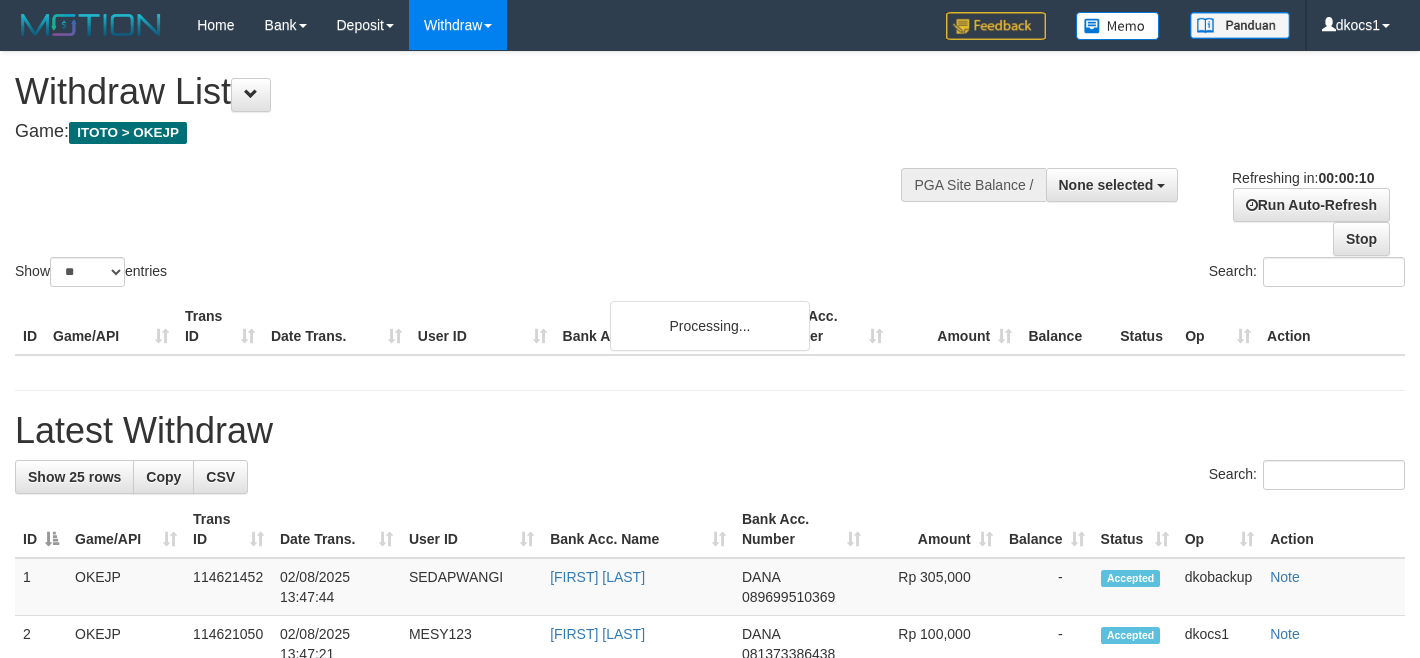 select 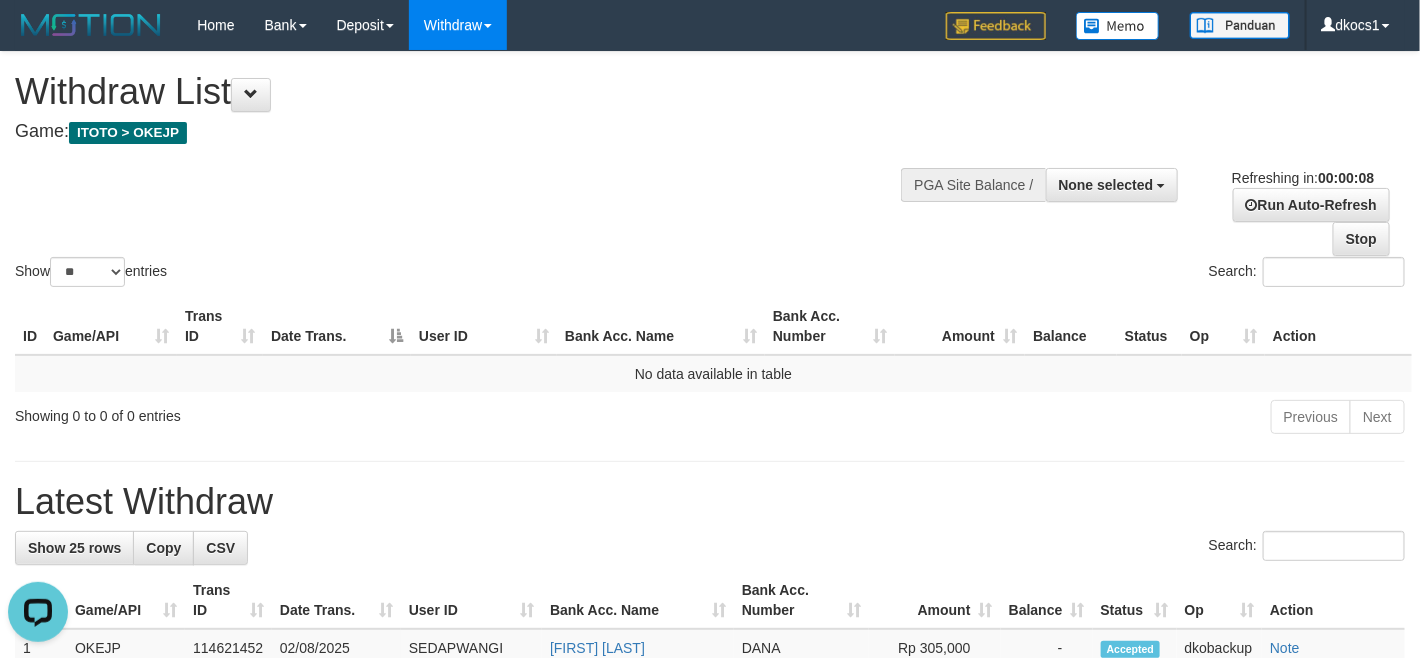 scroll, scrollTop: 0, scrollLeft: 0, axis: both 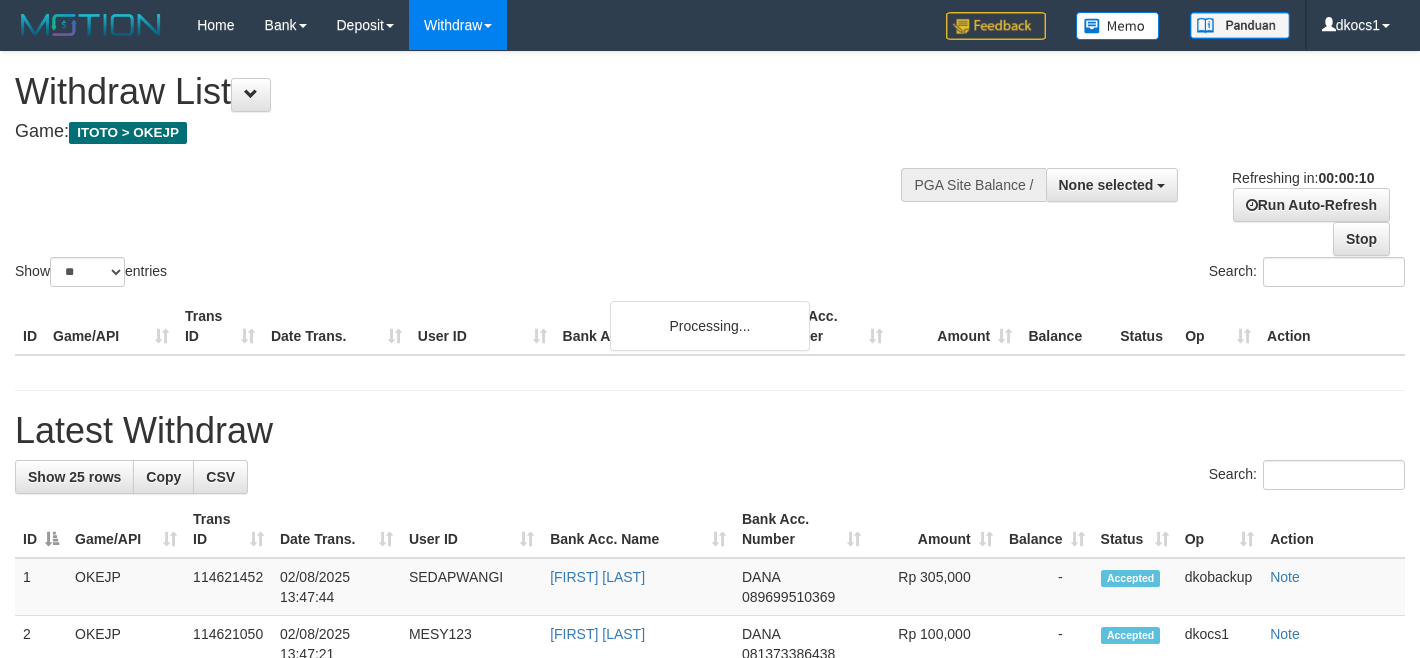 select 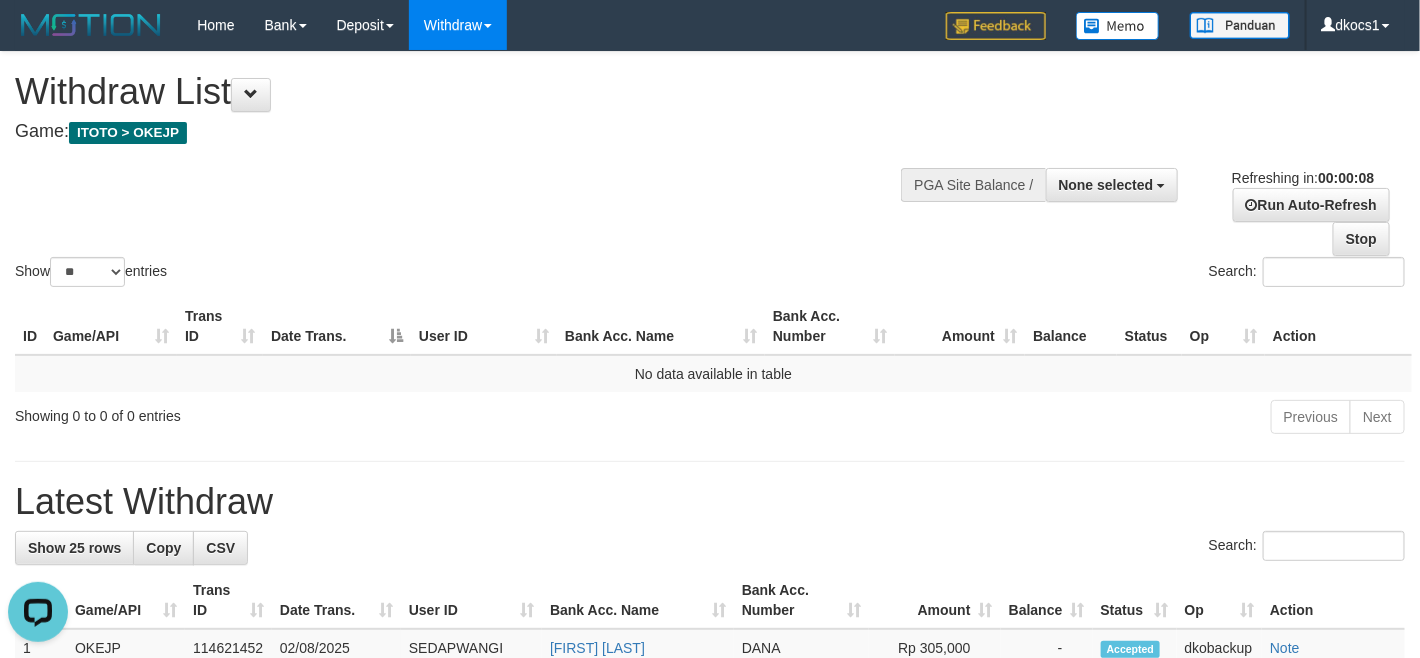 scroll, scrollTop: 0, scrollLeft: 0, axis: both 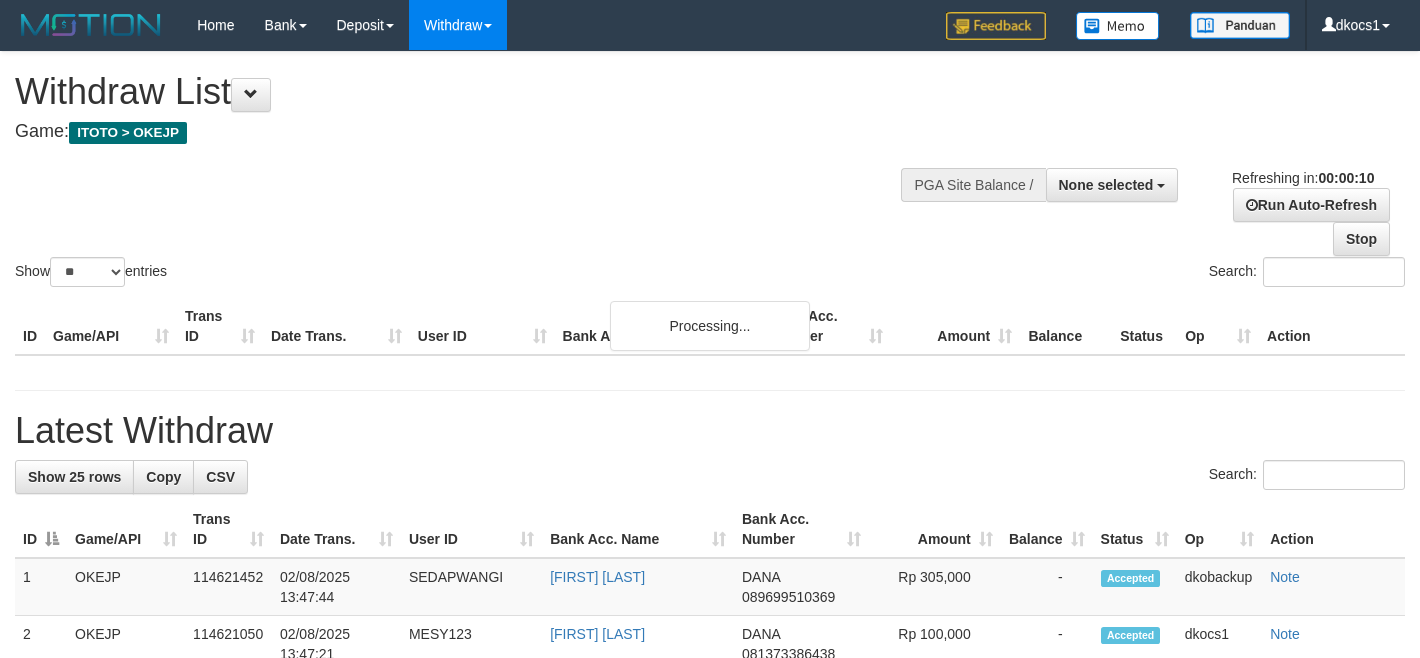 select 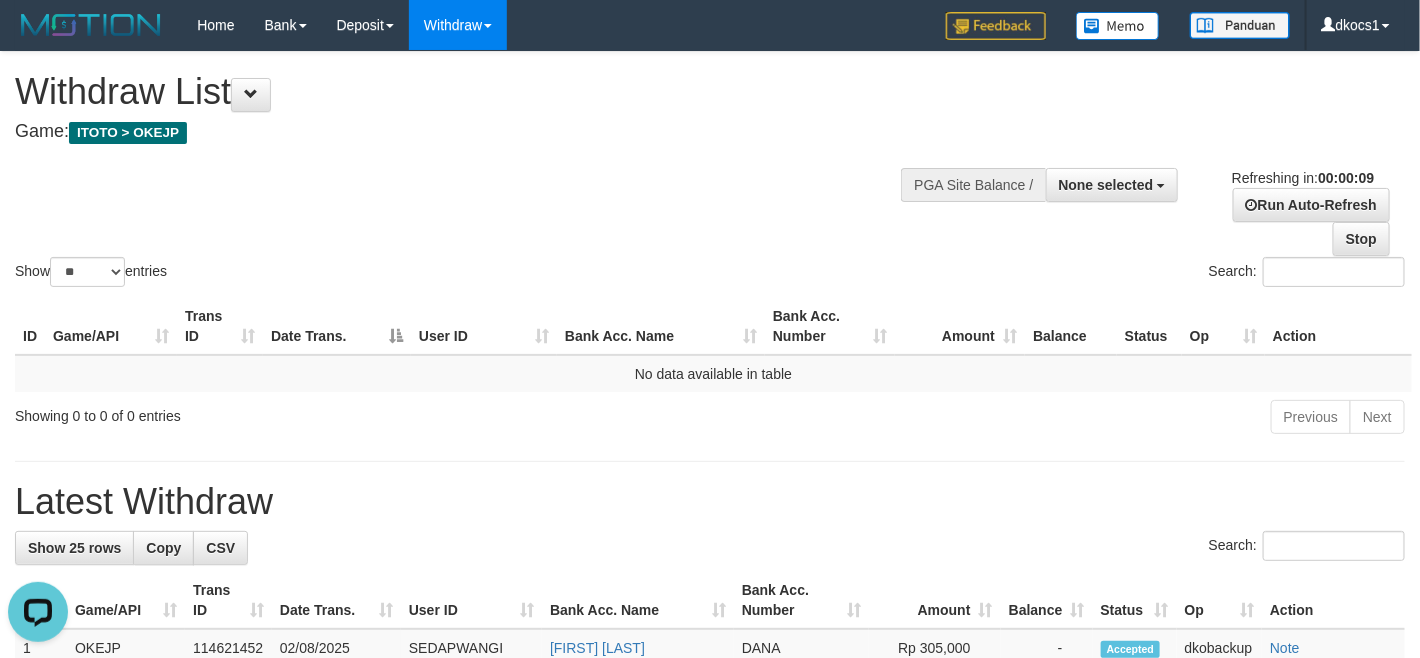 scroll, scrollTop: 0, scrollLeft: 0, axis: both 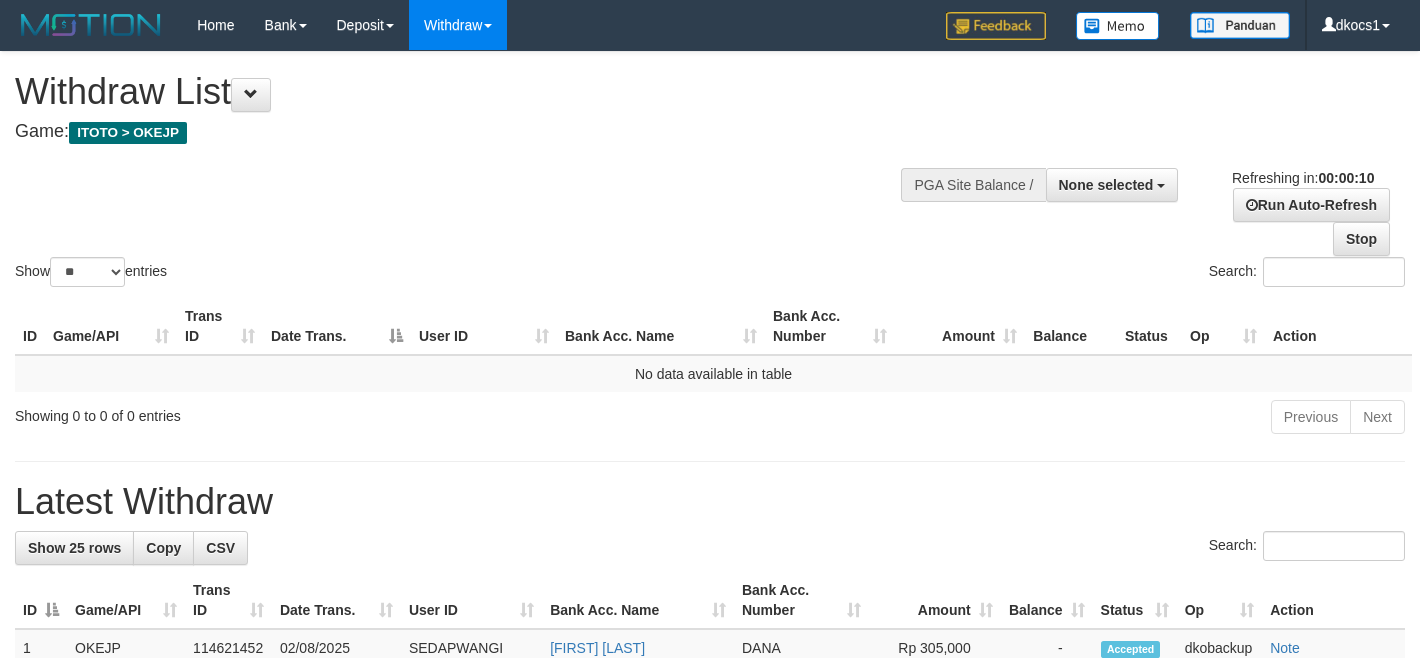 select 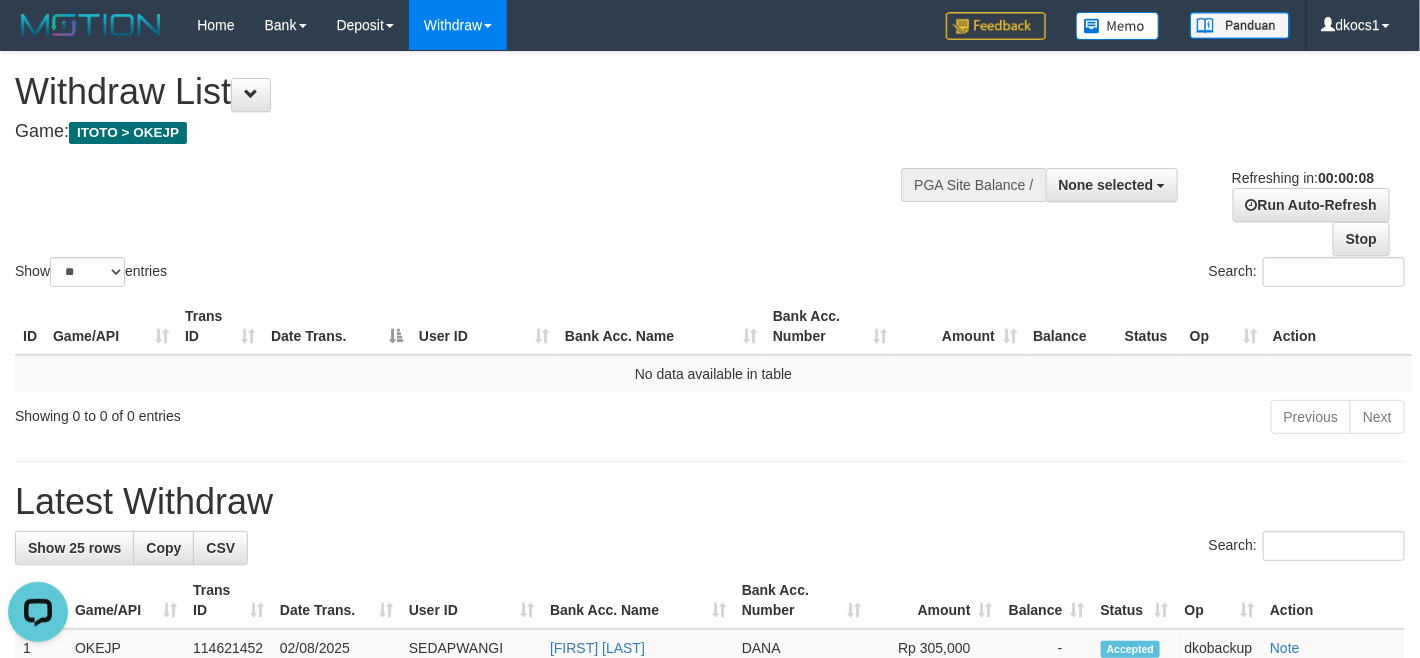 scroll, scrollTop: 0, scrollLeft: 0, axis: both 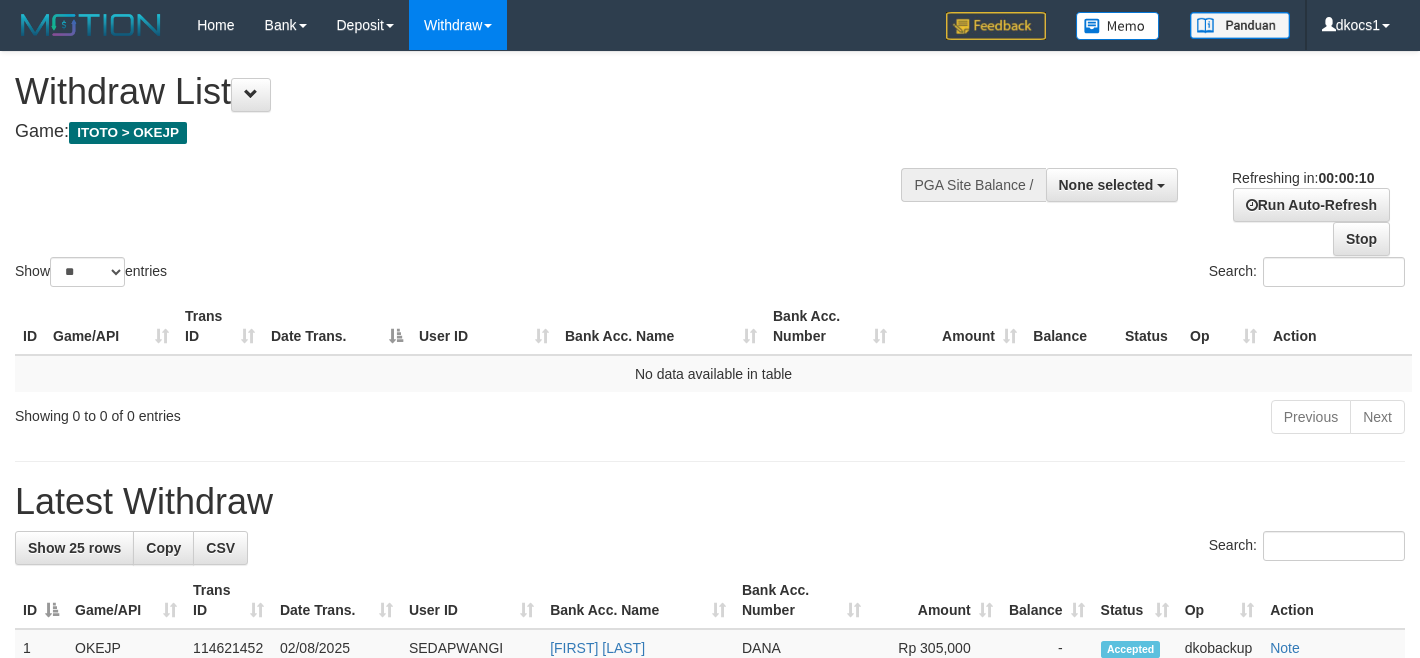 select 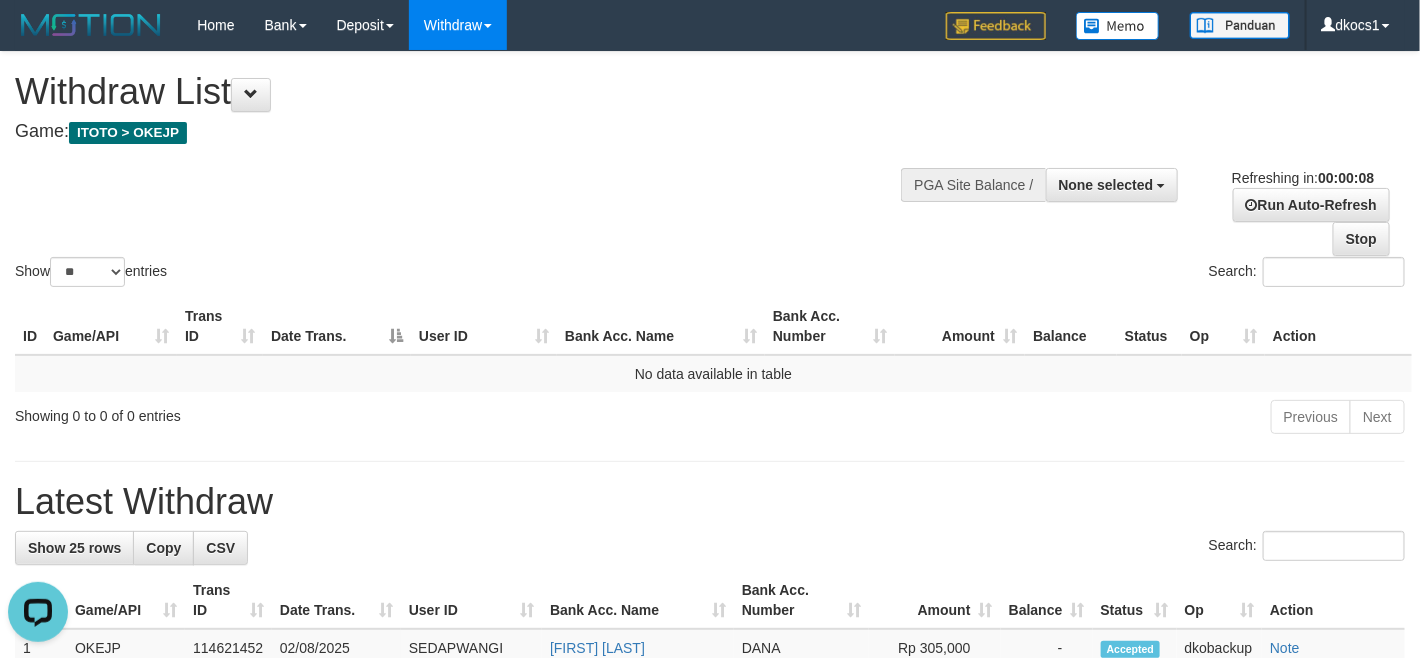 scroll, scrollTop: 0, scrollLeft: 0, axis: both 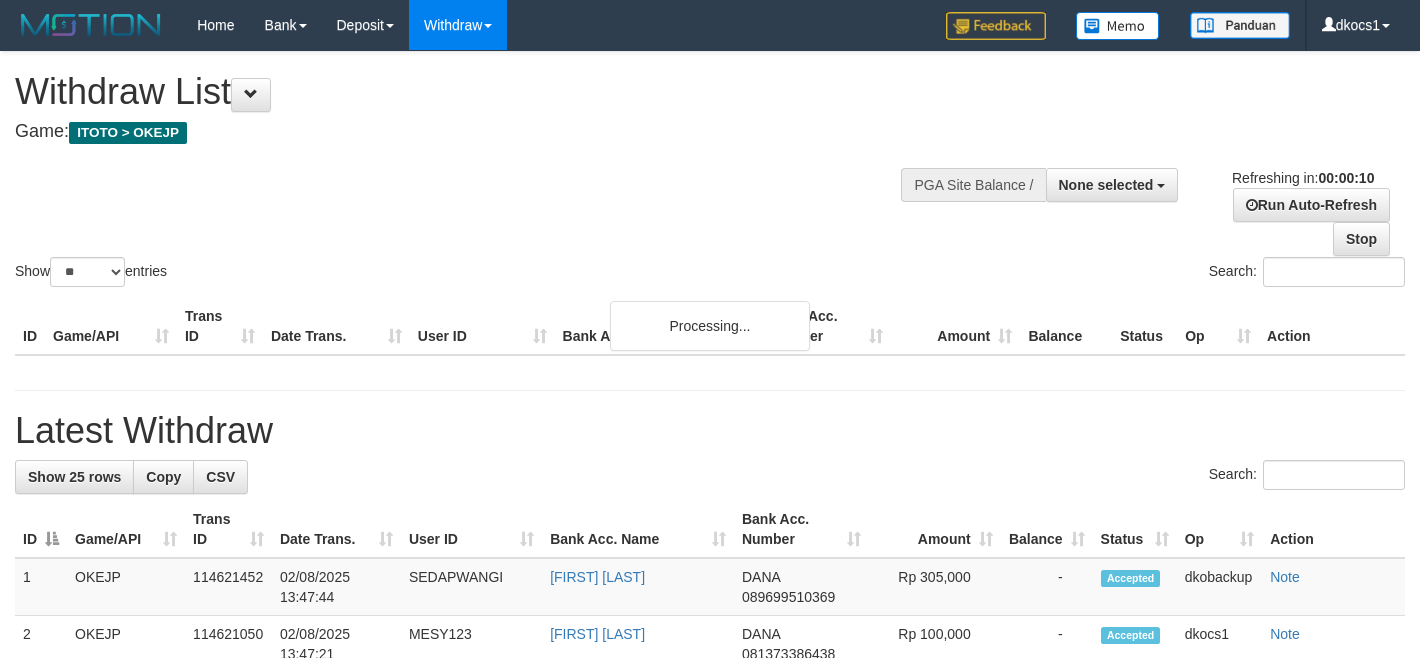 select 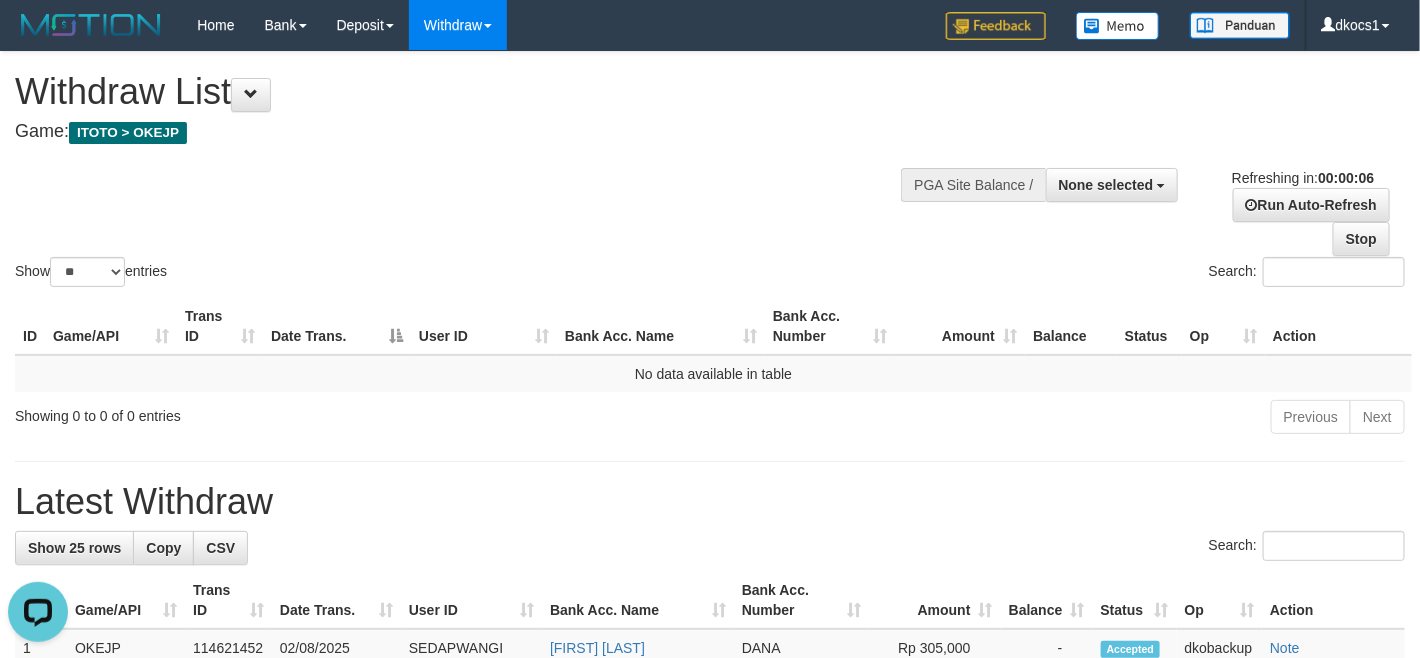 scroll, scrollTop: 0, scrollLeft: 0, axis: both 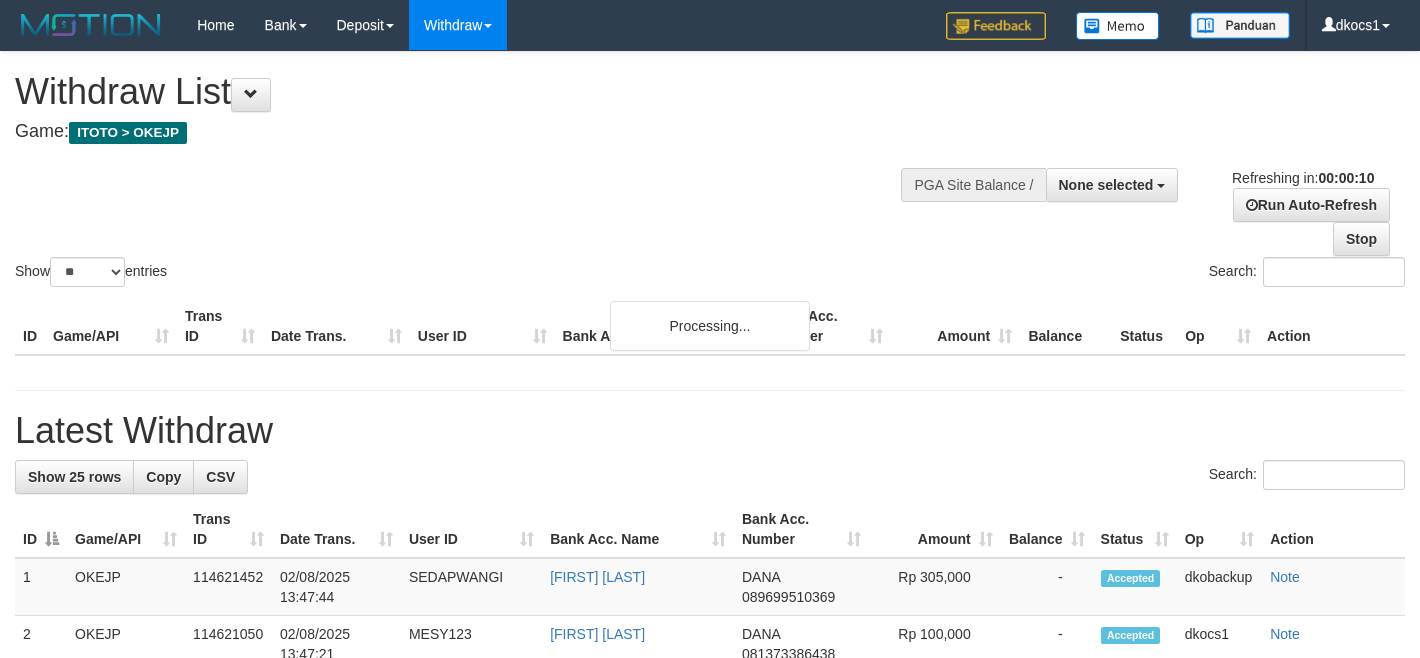 select 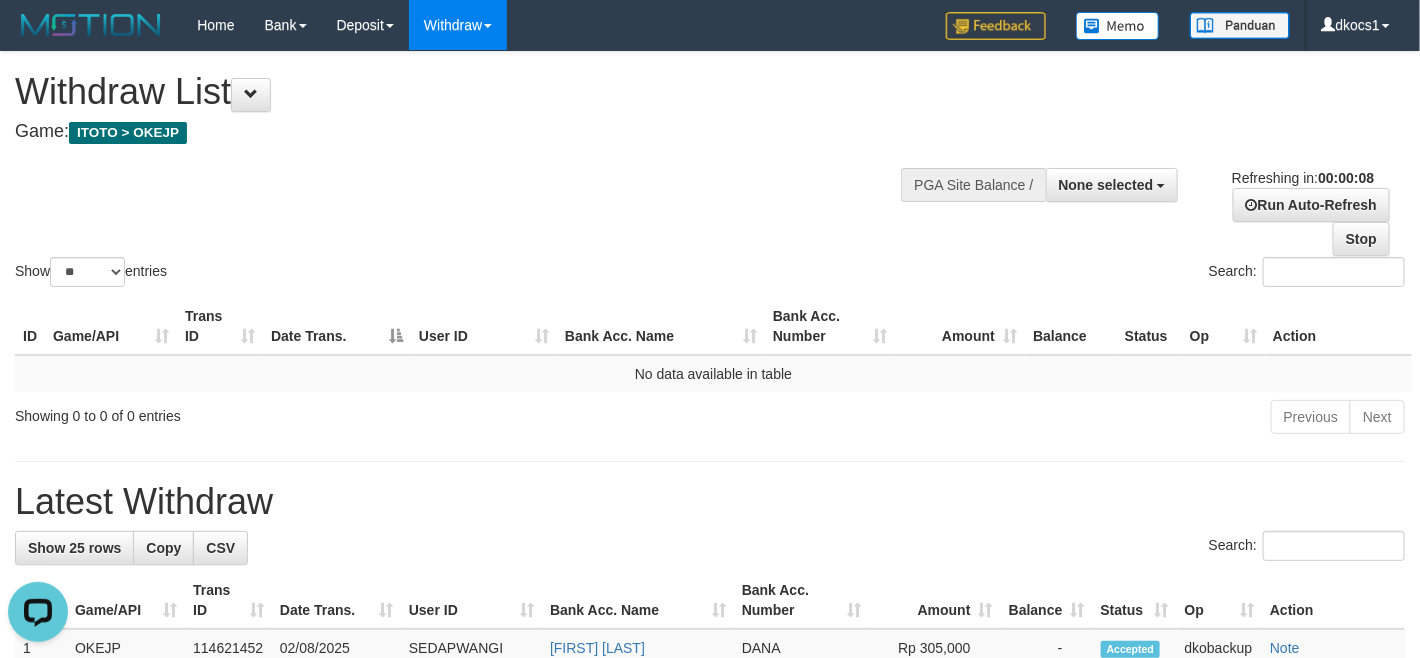 scroll, scrollTop: 0, scrollLeft: 0, axis: both 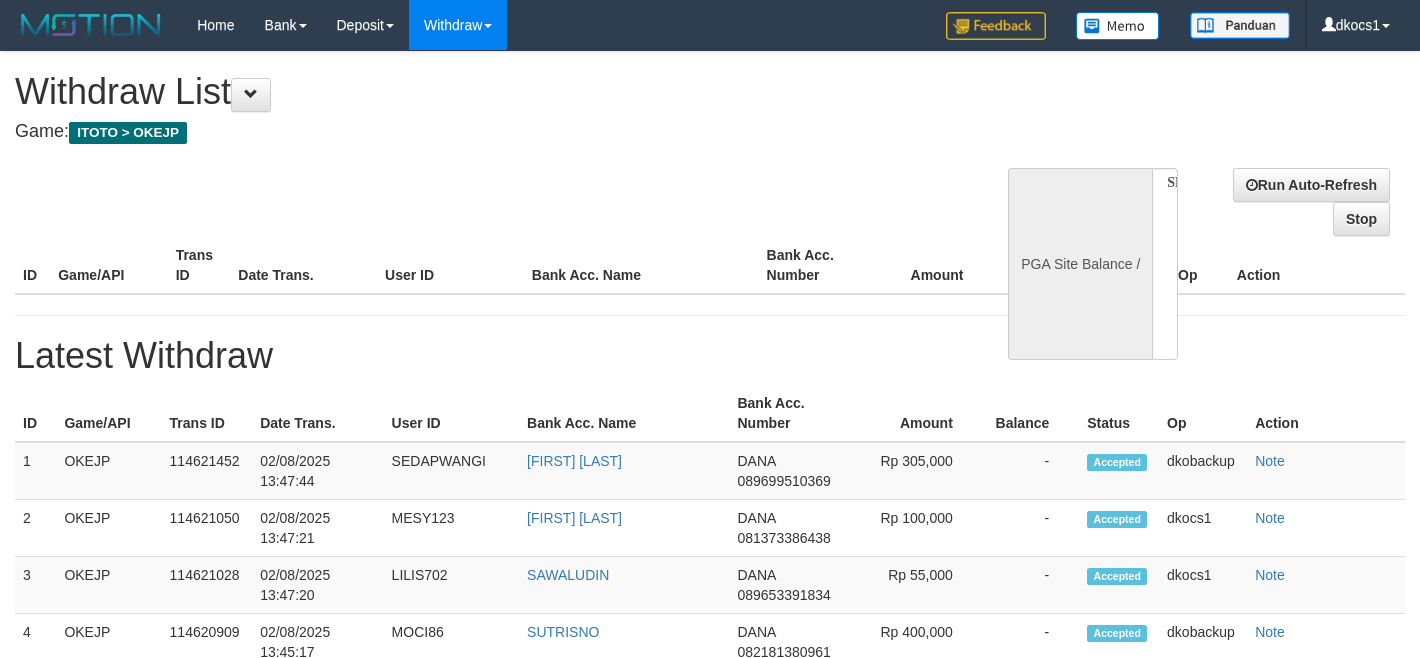 select 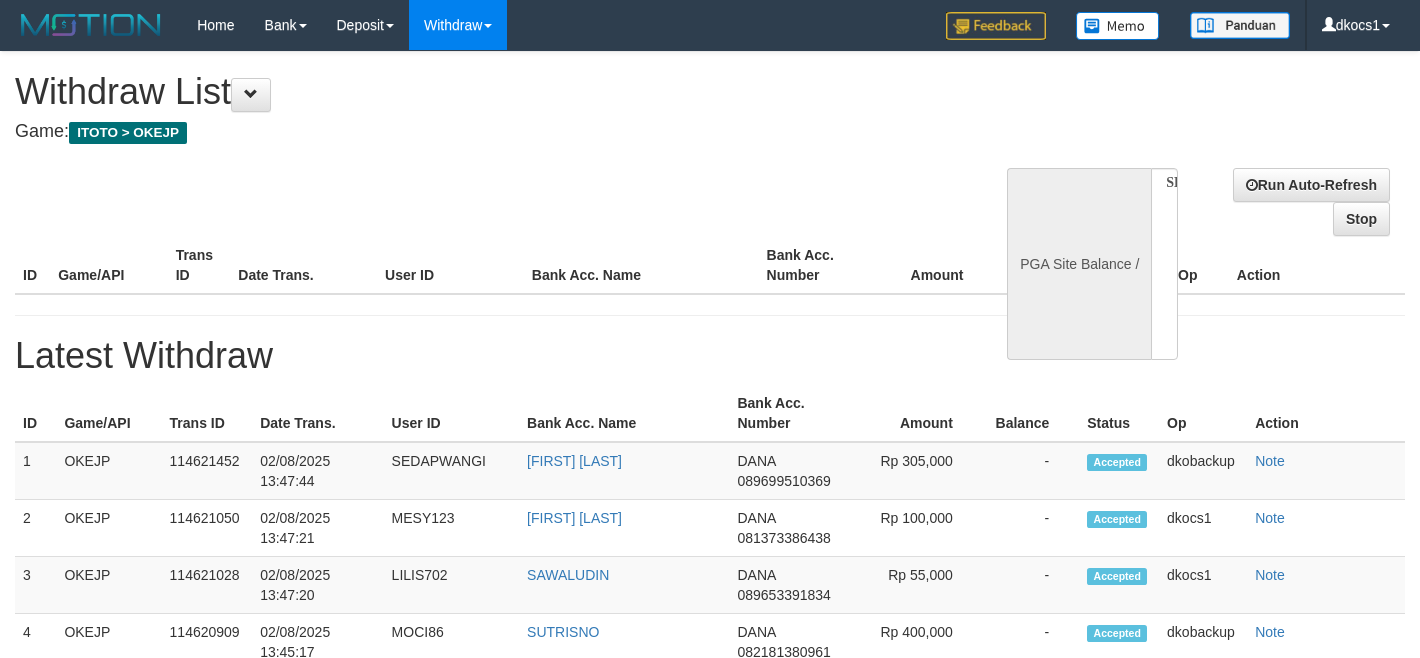 scroll, scrollTop: 0, scrollLeft: 0, axis: both 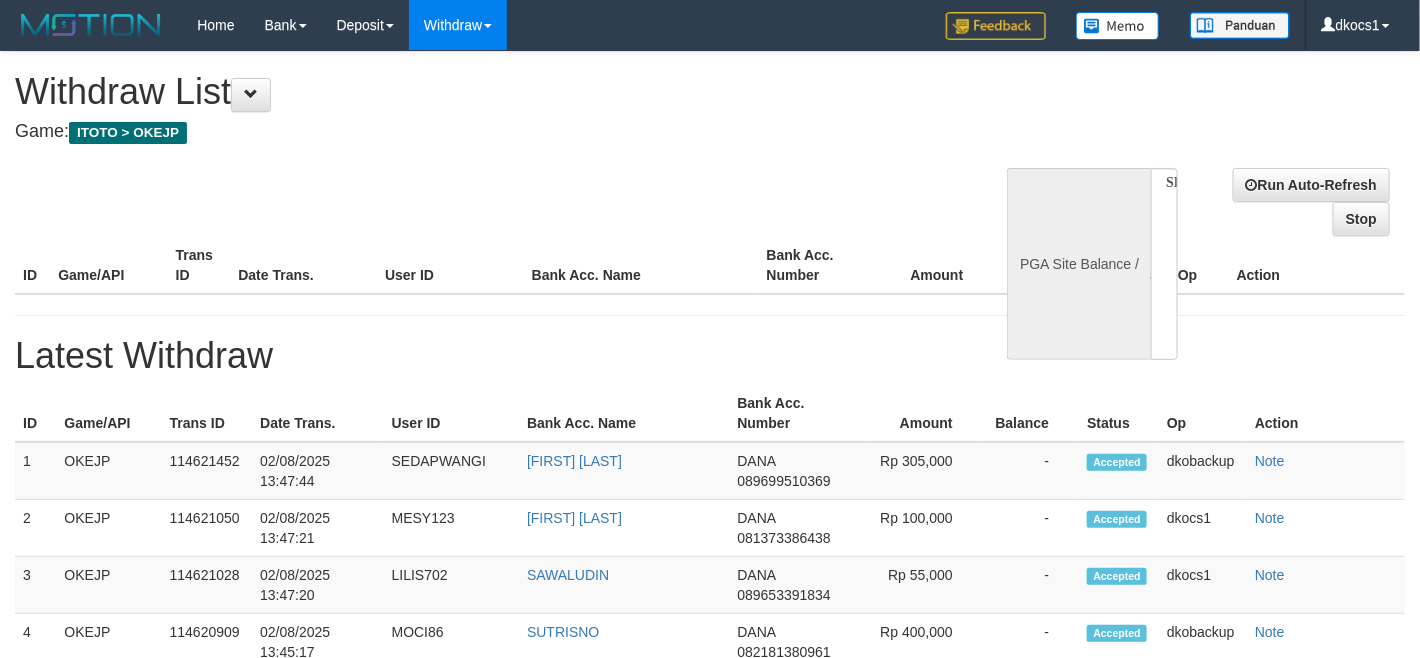 select on "**" 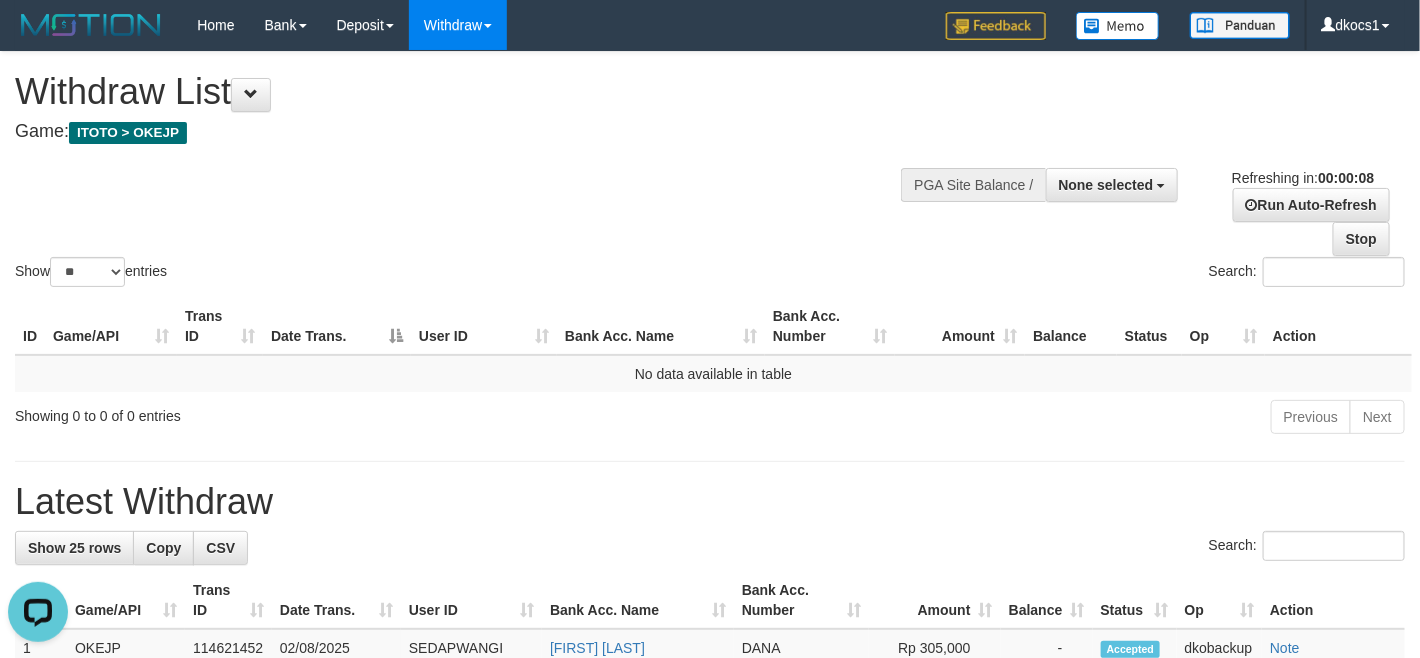scroll, scrollTop: 0, scrollLeft: 0, axis: both 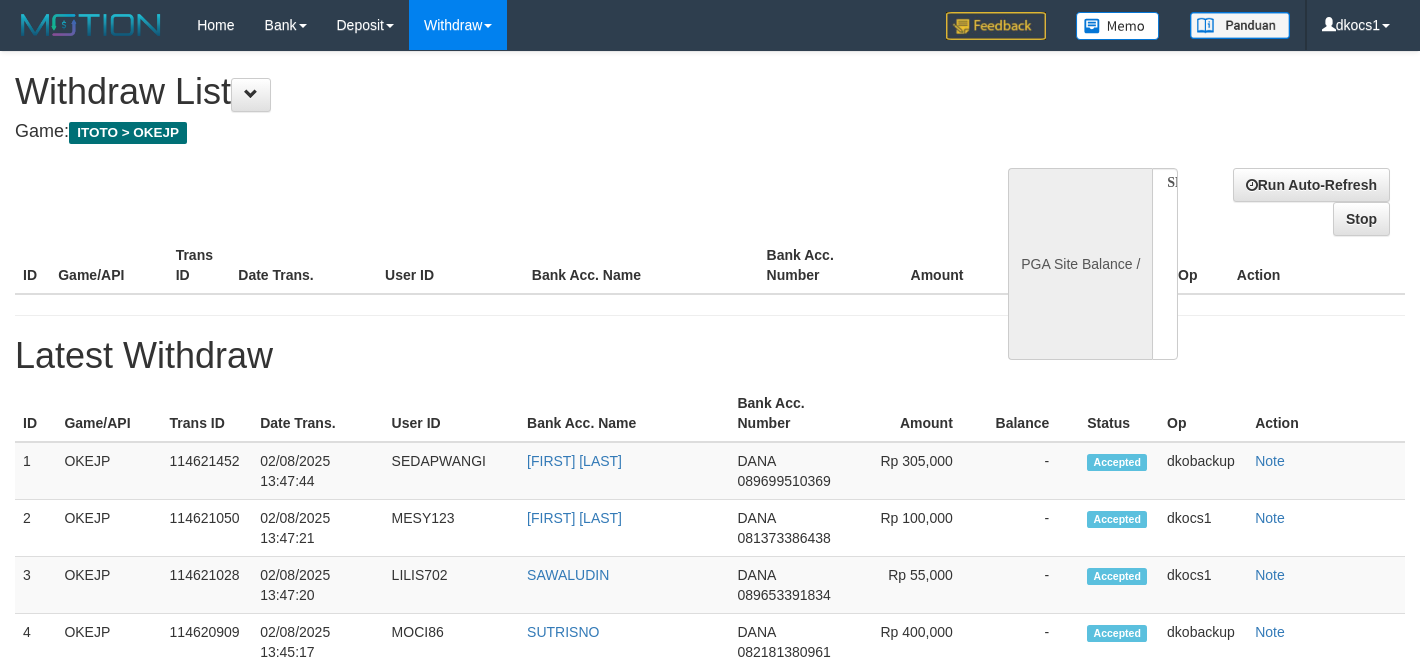 select 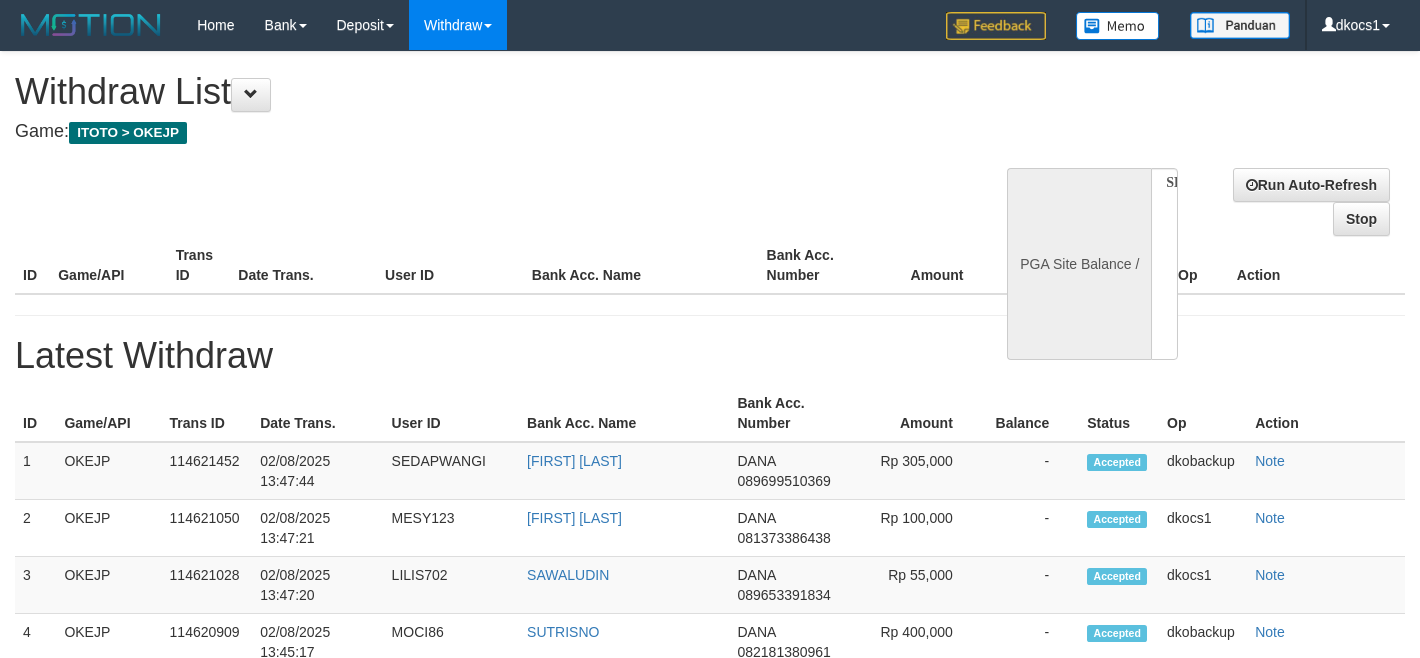 scroll, scrollTop: 0, scrollLeft: 0, axis: both 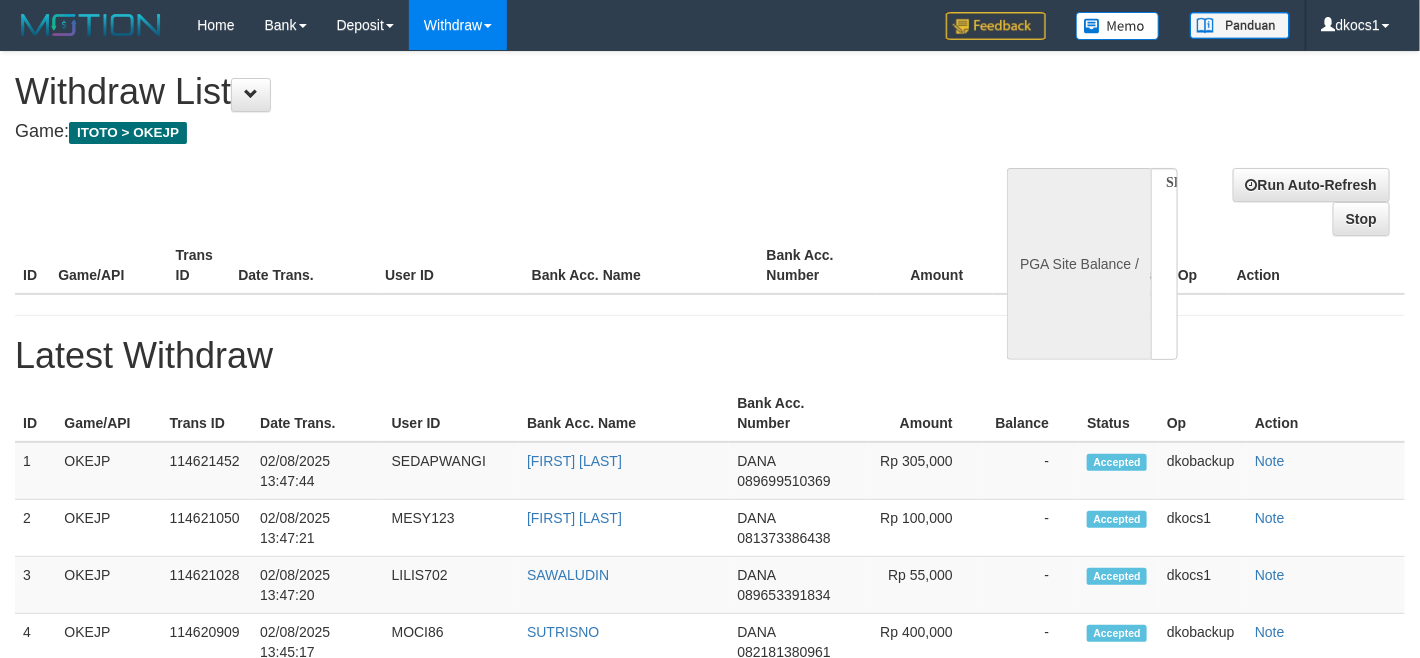 select on "**" 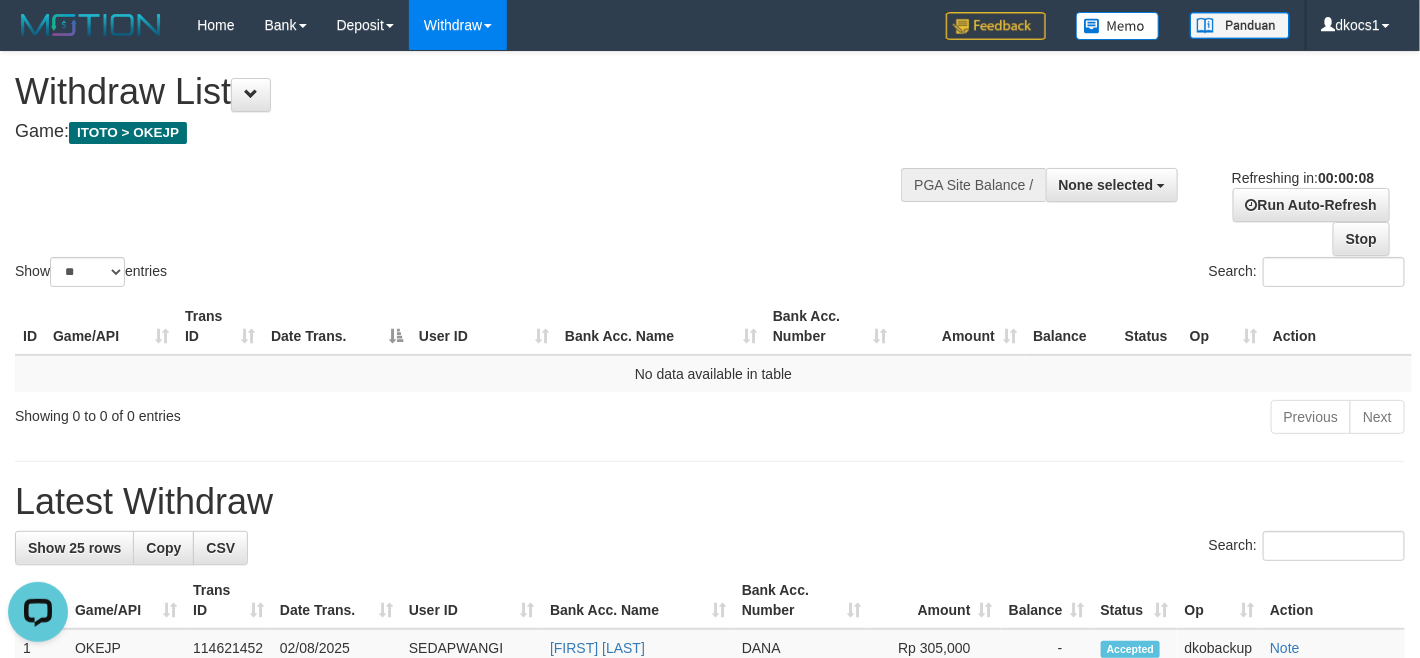 scroll, scrollTop: 0, scrollLeft: 0, axis: both 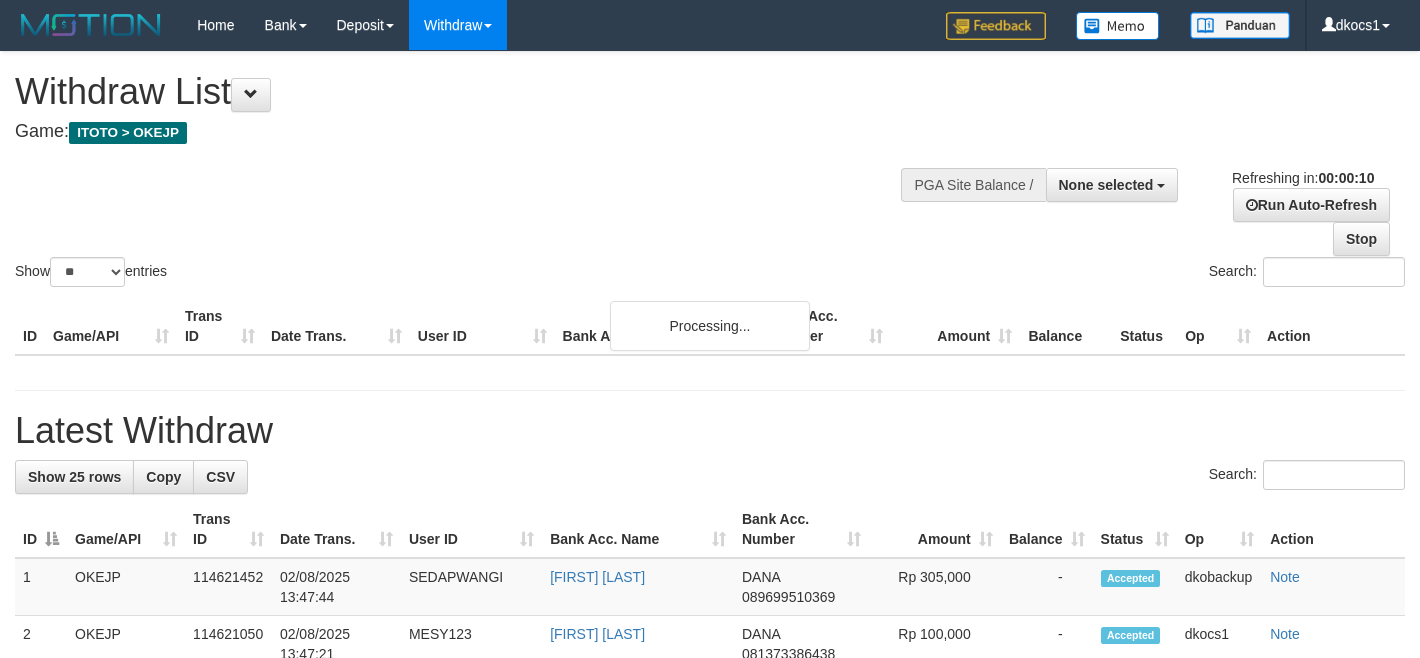 select 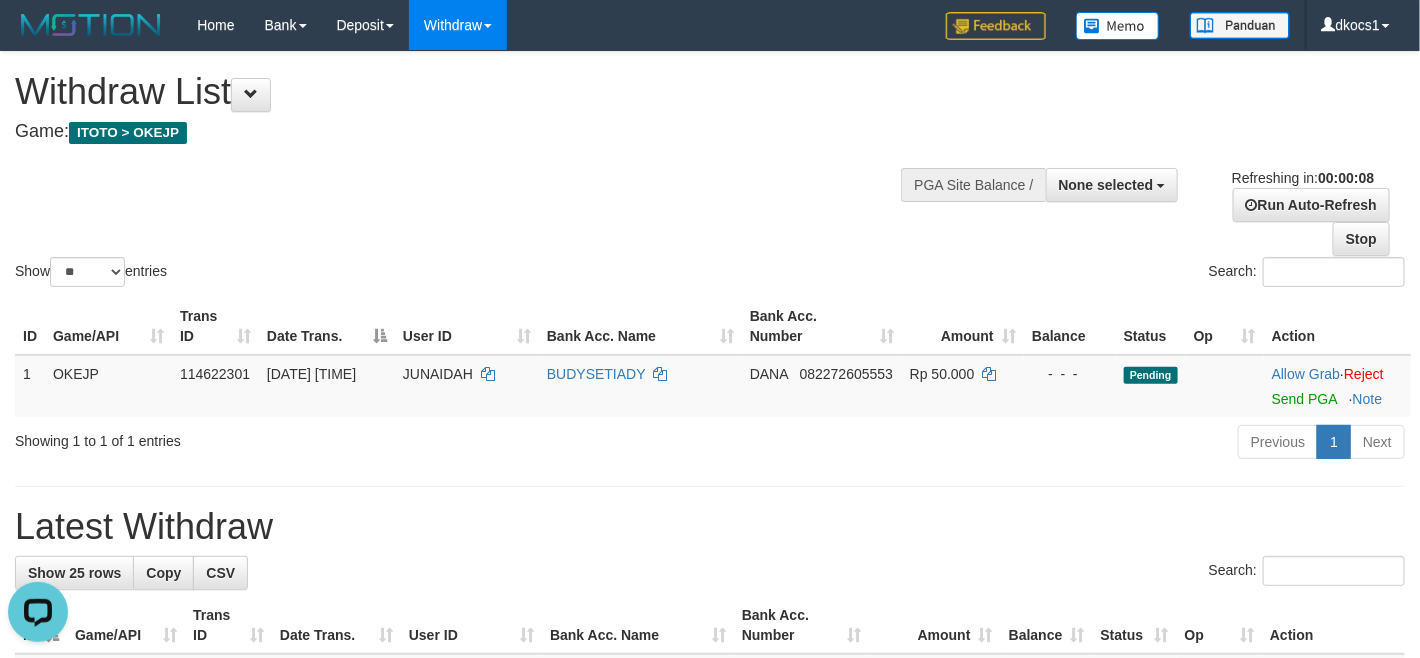 scroll, scrollTop: 0, scrollLeft: 0, axis: both 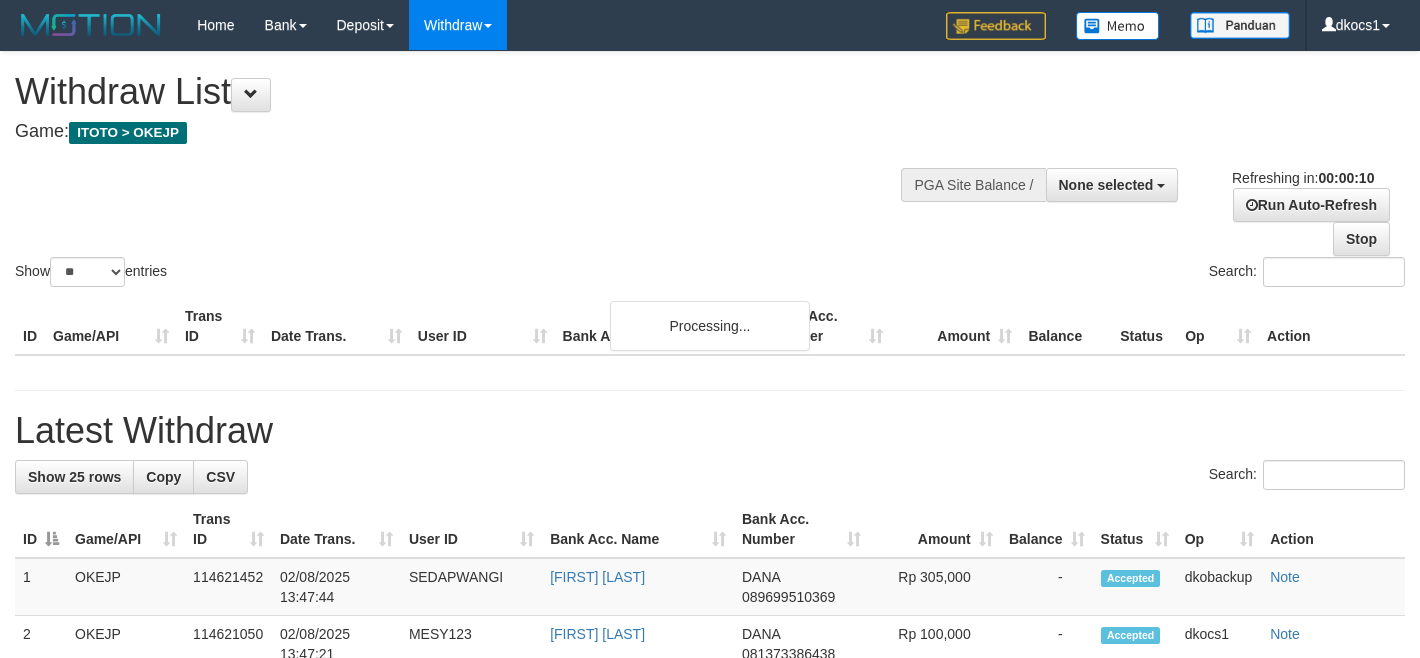 select 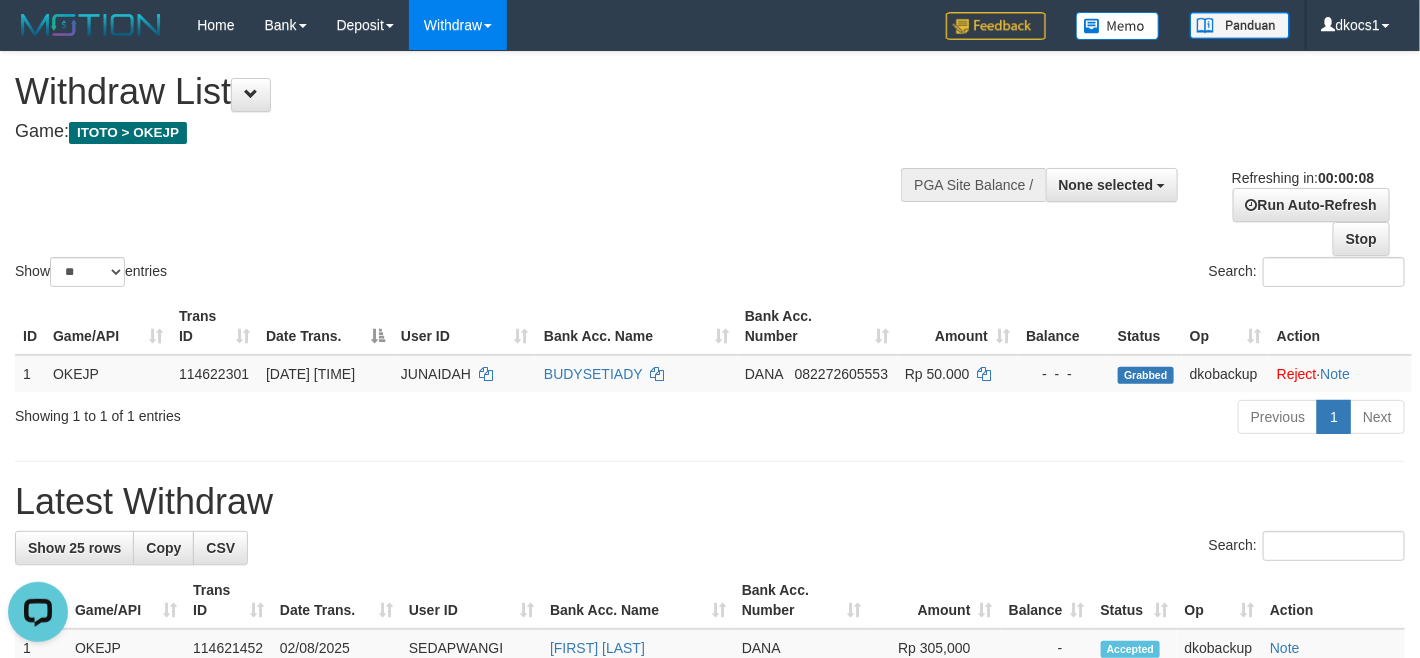 scroll, scrollTop: 0, scrollLeft: 0, axis: both 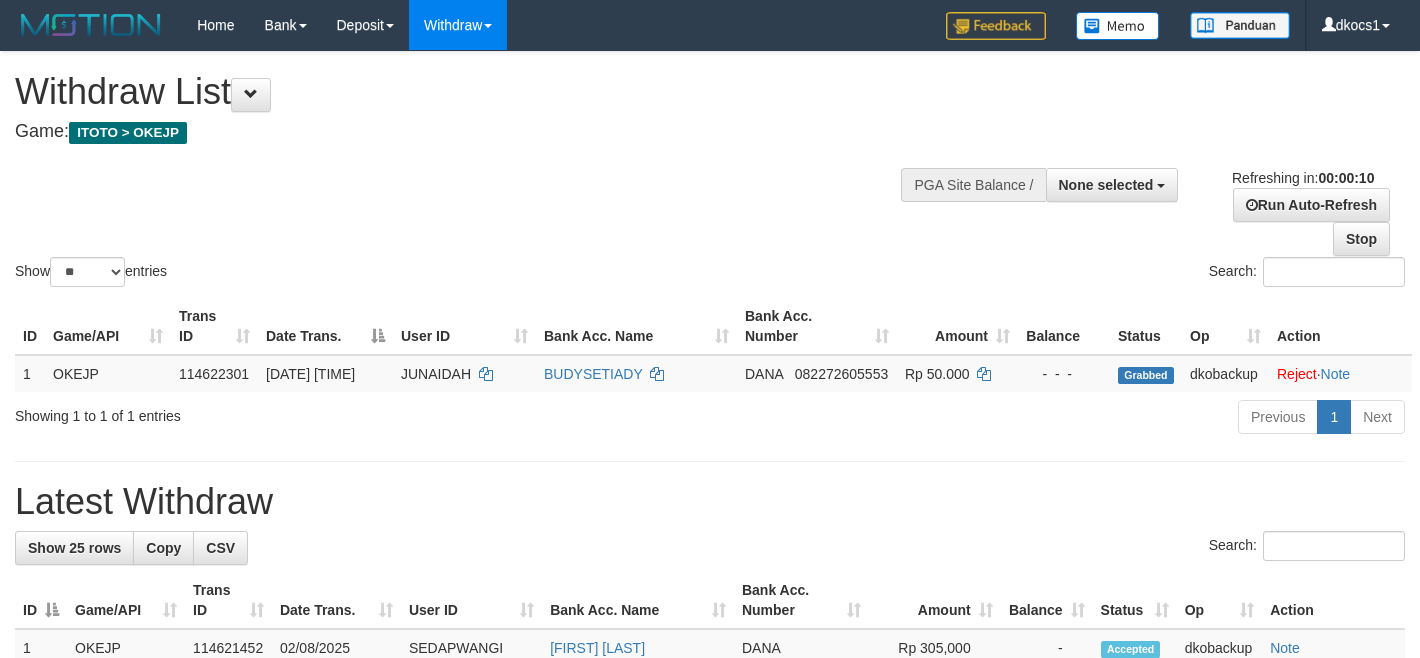 select 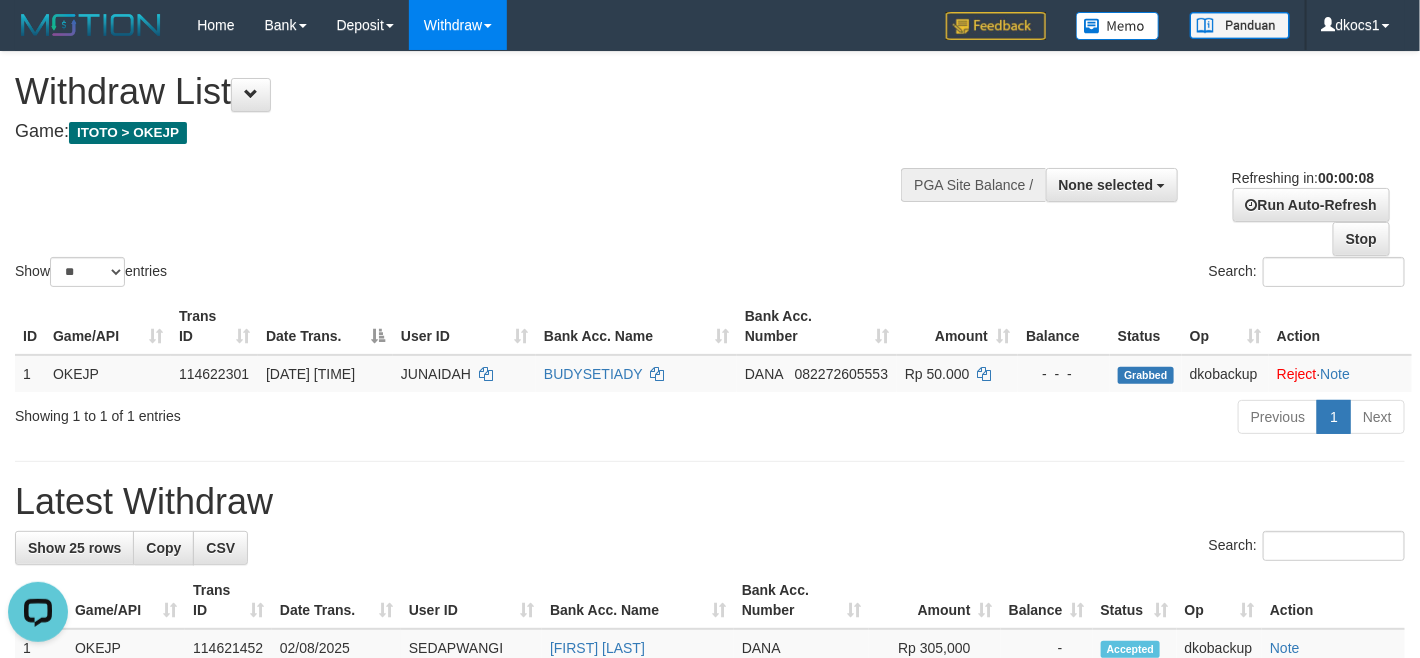 scroll, scrollTop: 0, scrollLeft: 0, axis: both 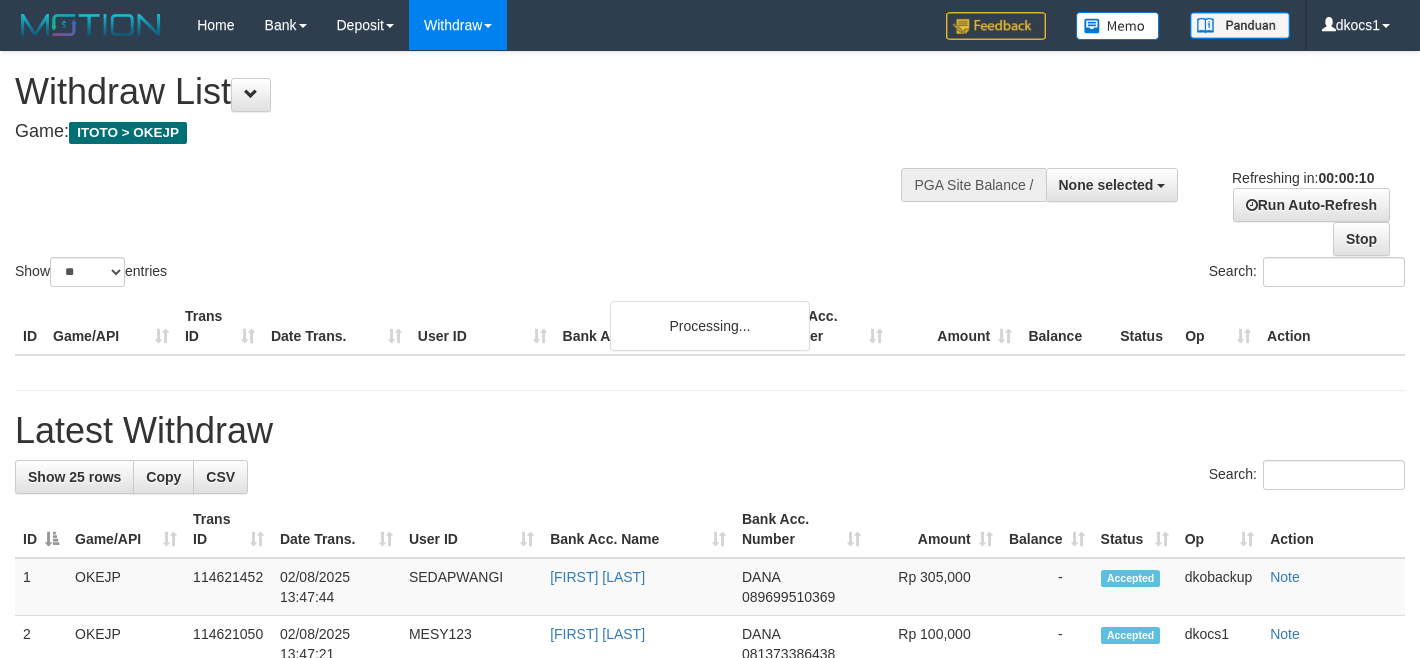 select 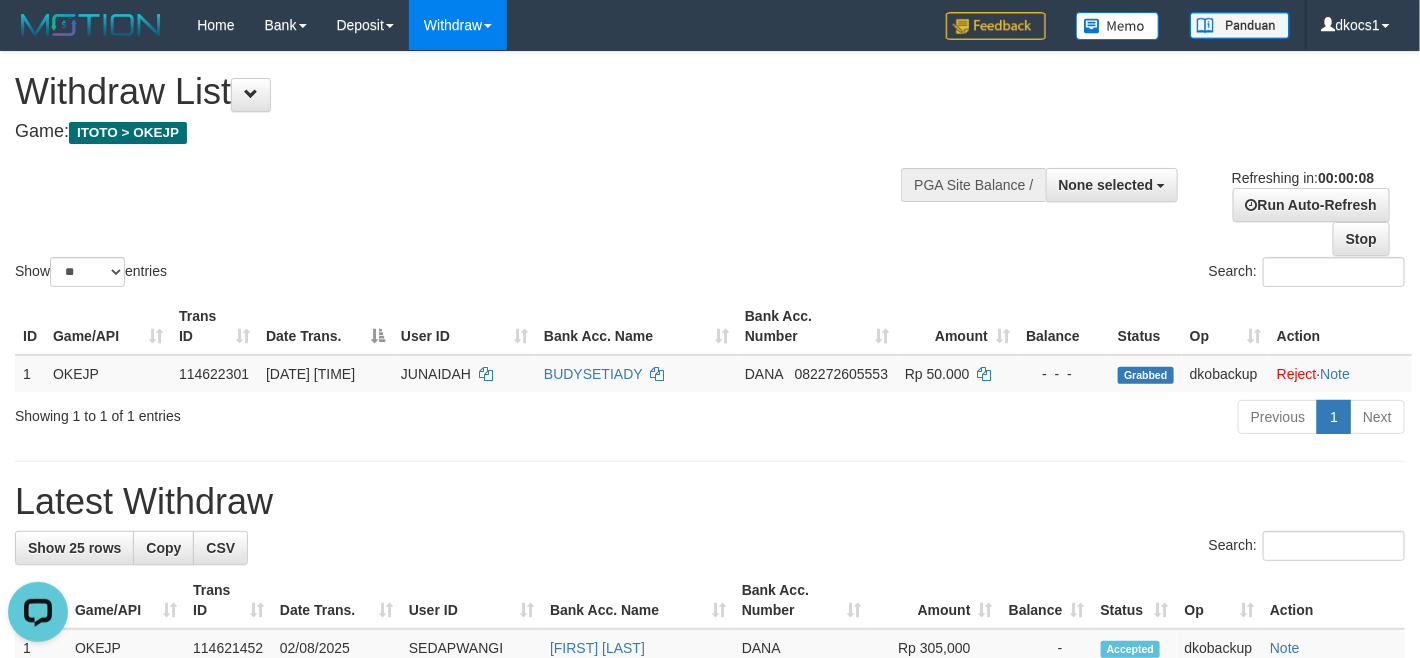 scroll, scrollTop: 0, scrollLeft: 0, axis: both 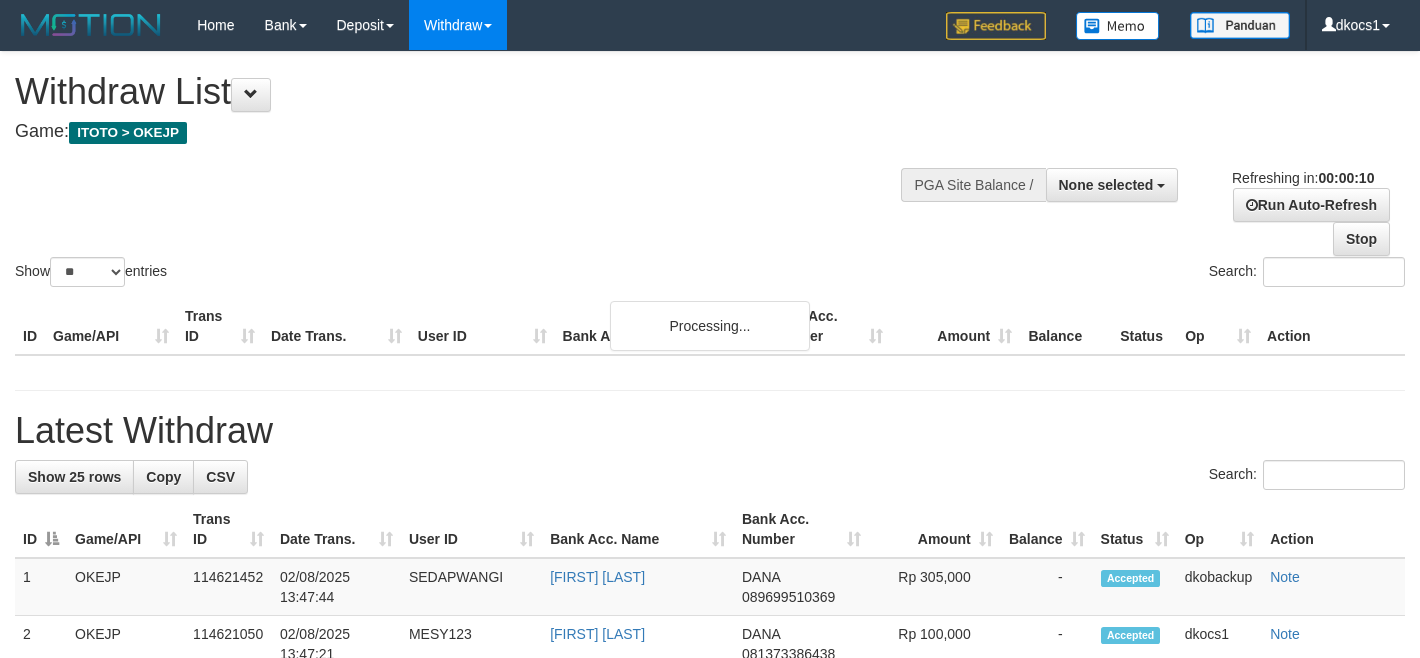select 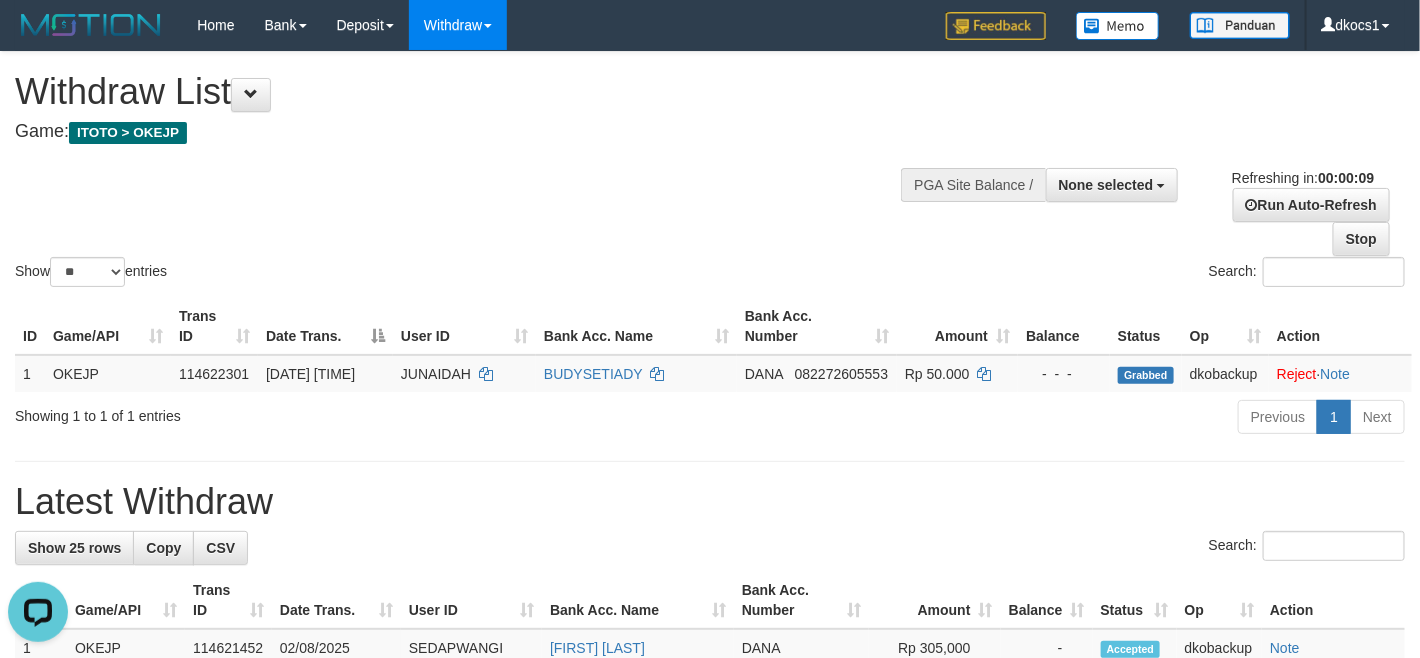scroll, scrollTop: 0, scrollLeft: 0, axis: both 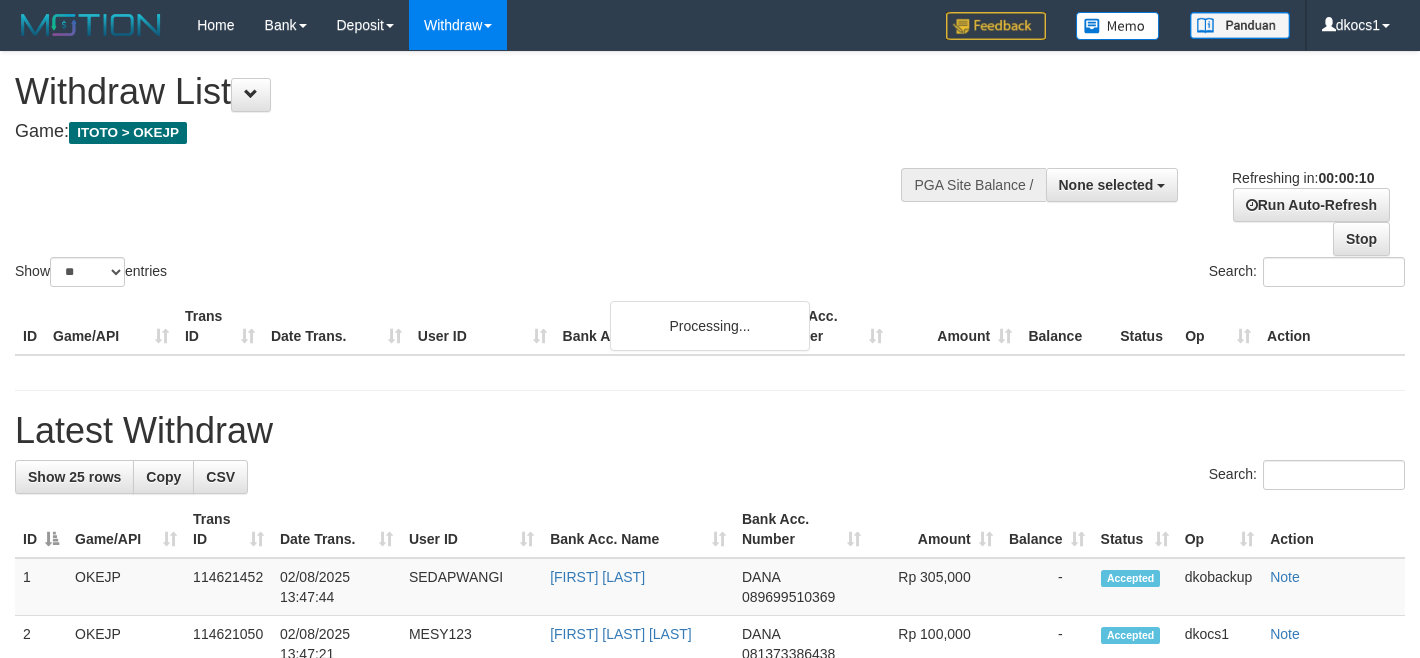 select 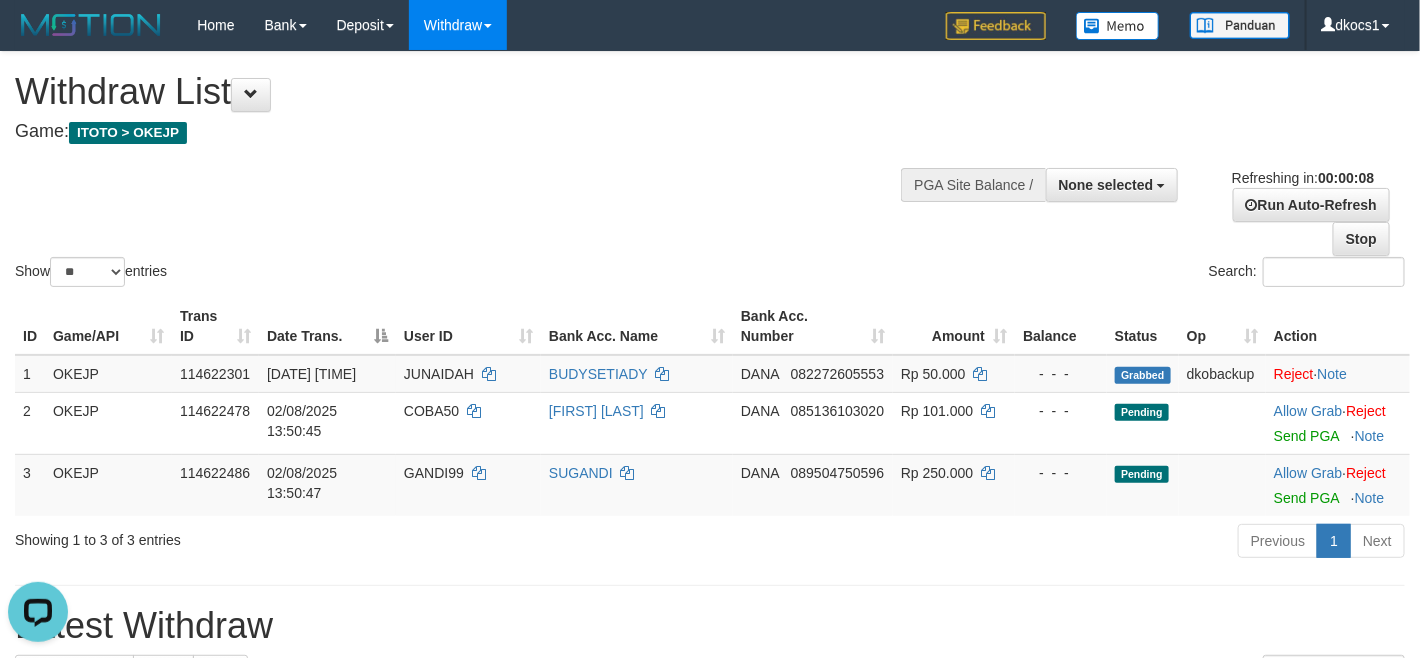 scroll, scrollTop: 0, scrollLeft: 0, axis: both 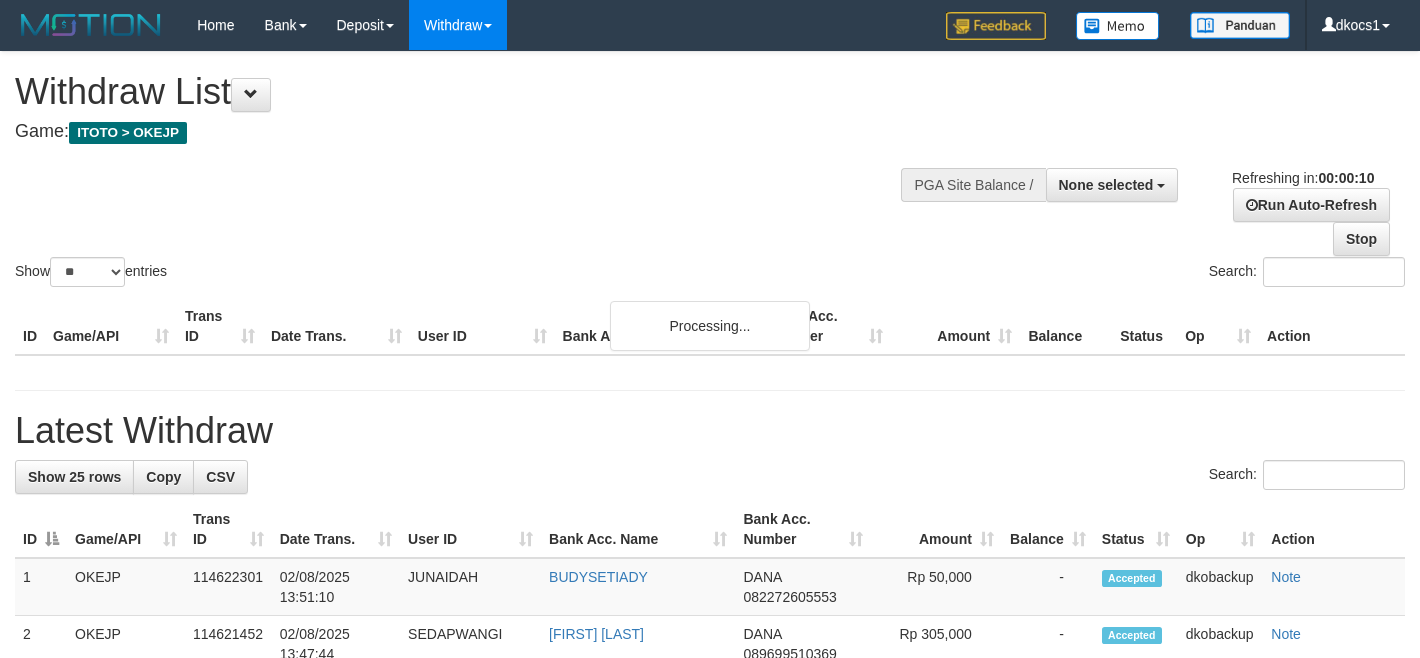 select 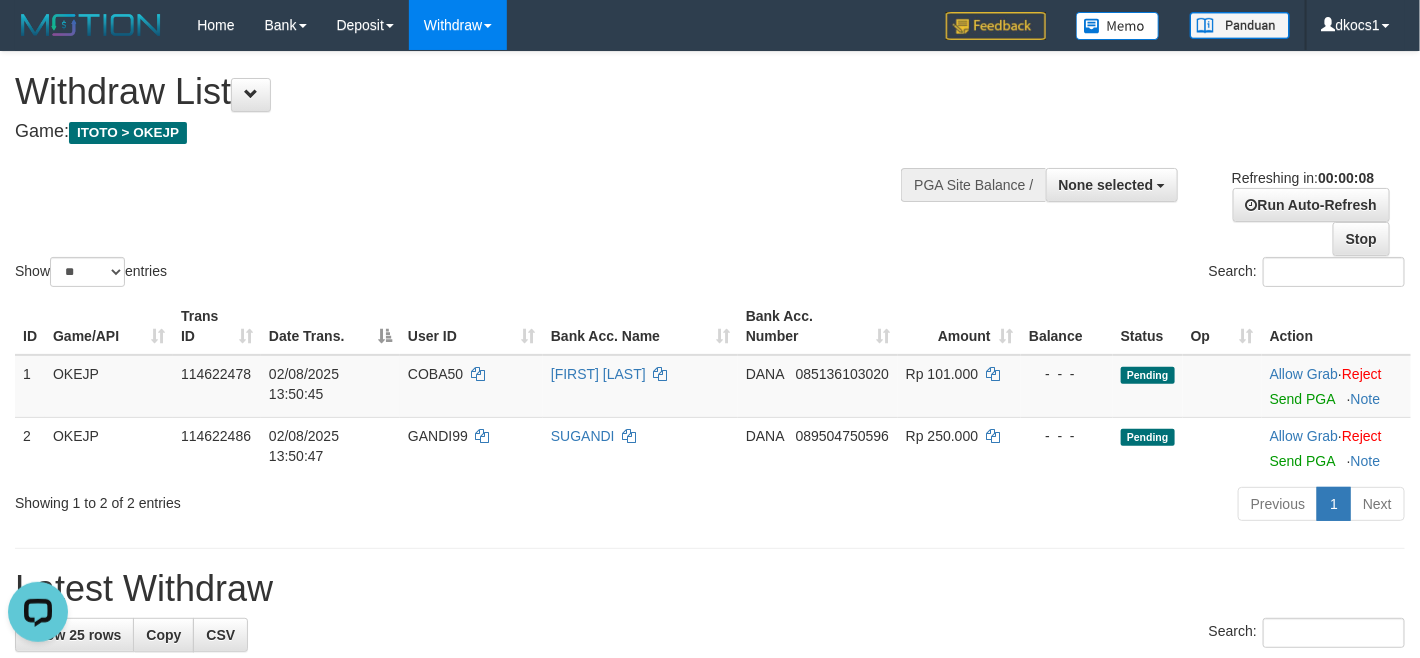 scroll, scrollTop: 0, scrollLeft: 0, axis: both 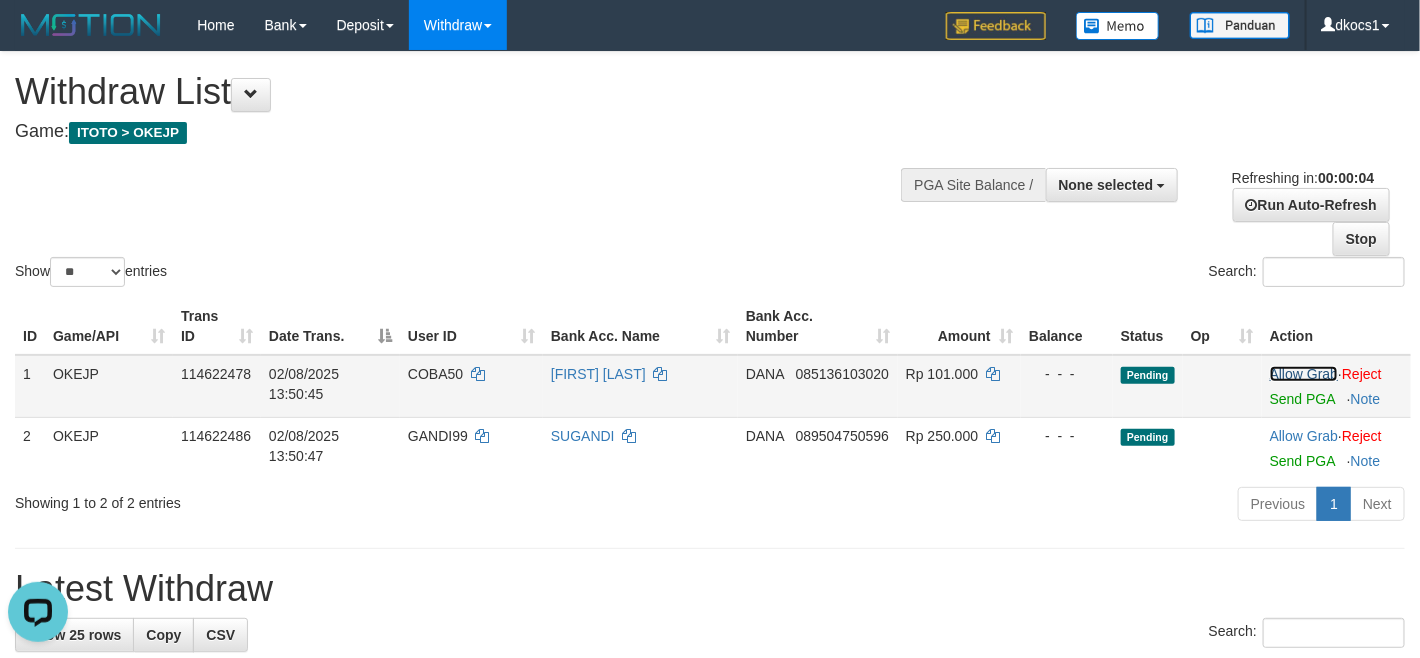 click on "Allow Grab" at bounding box center [1304, 374] 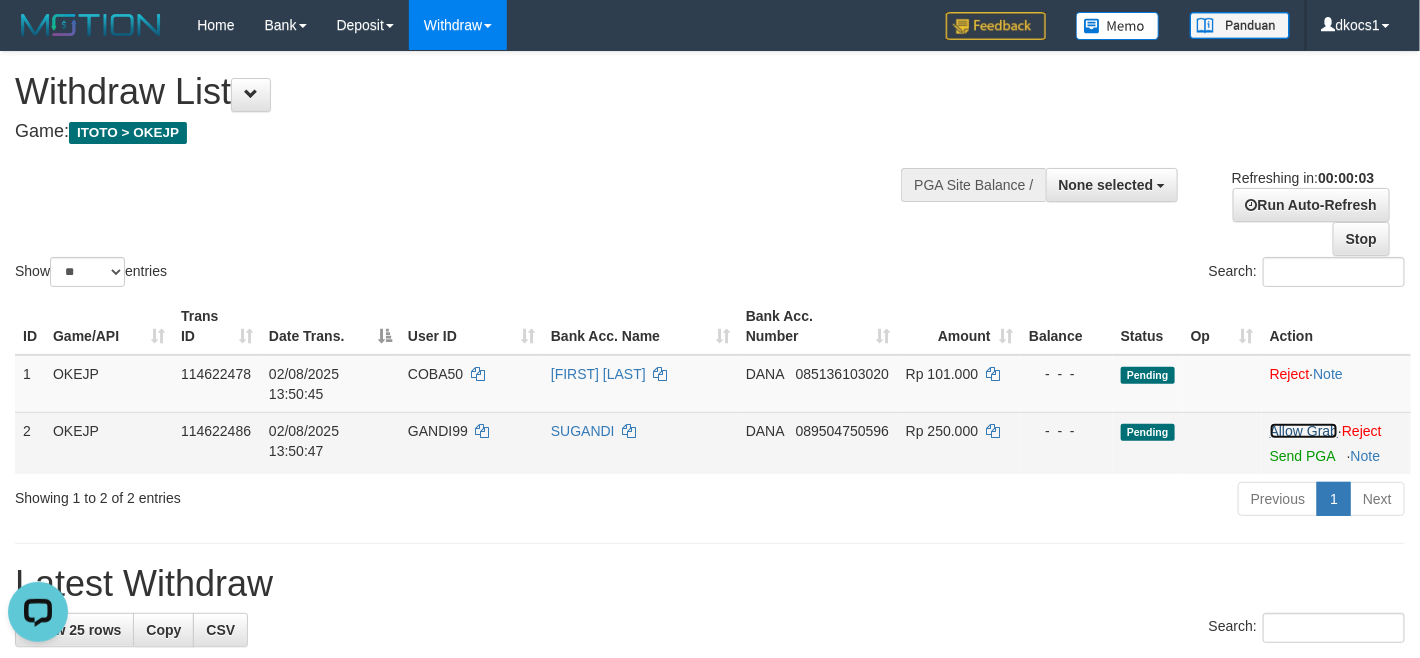 click on "Allow Grab" at bounding box center (1304, 431) 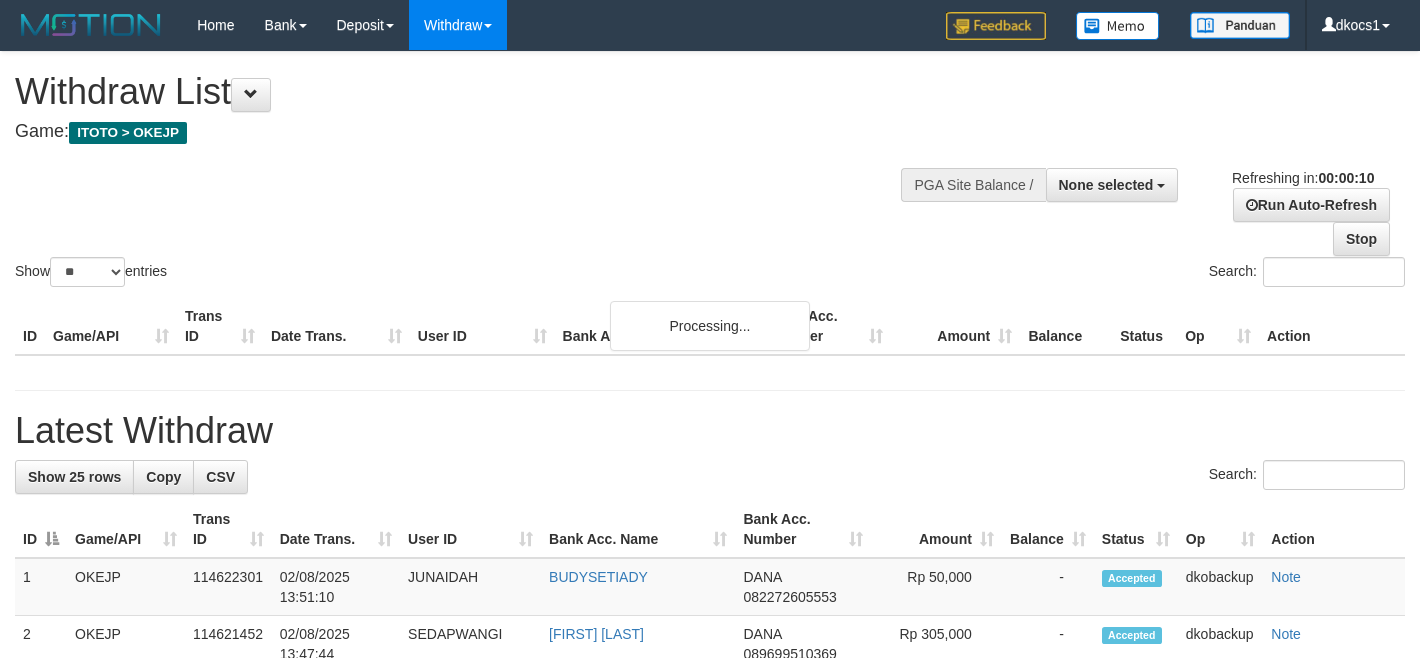 select 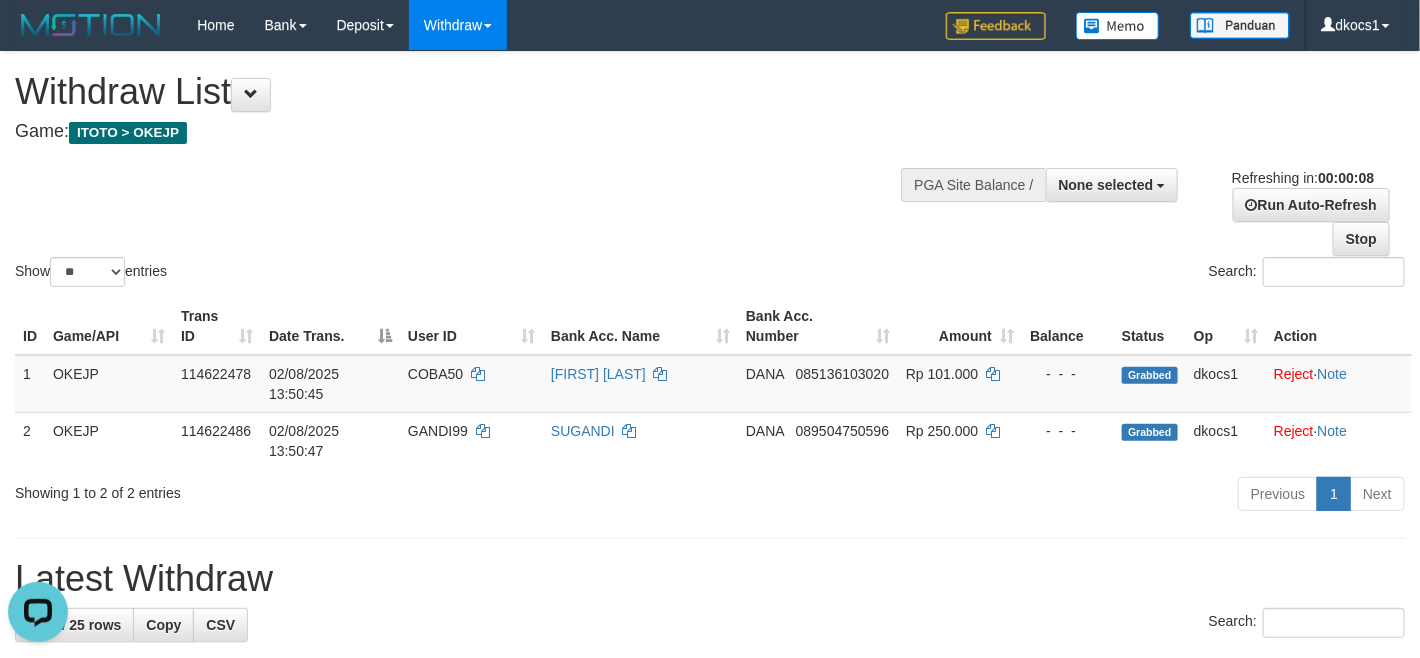 scroll, scrollTop: 0, scrollLeft: 0, axis: both 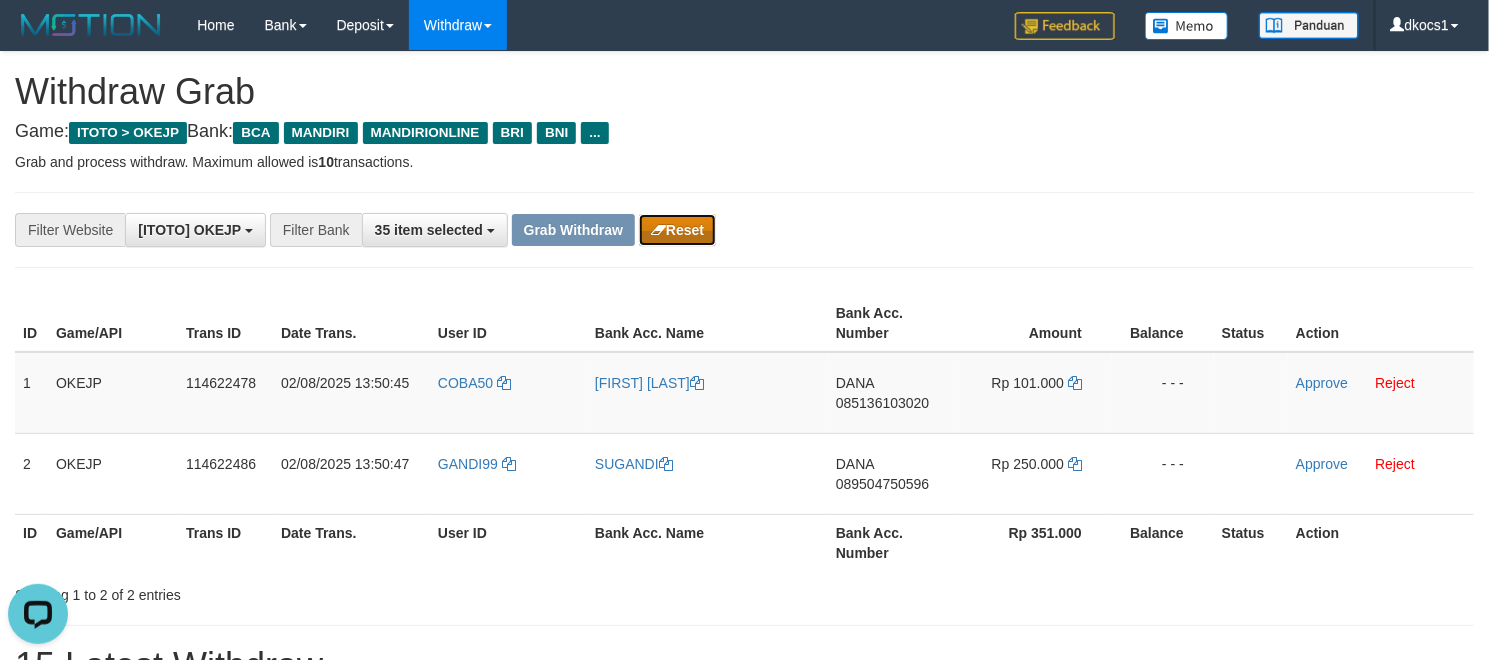 click on "Reset" at bounding box center [677, 230] 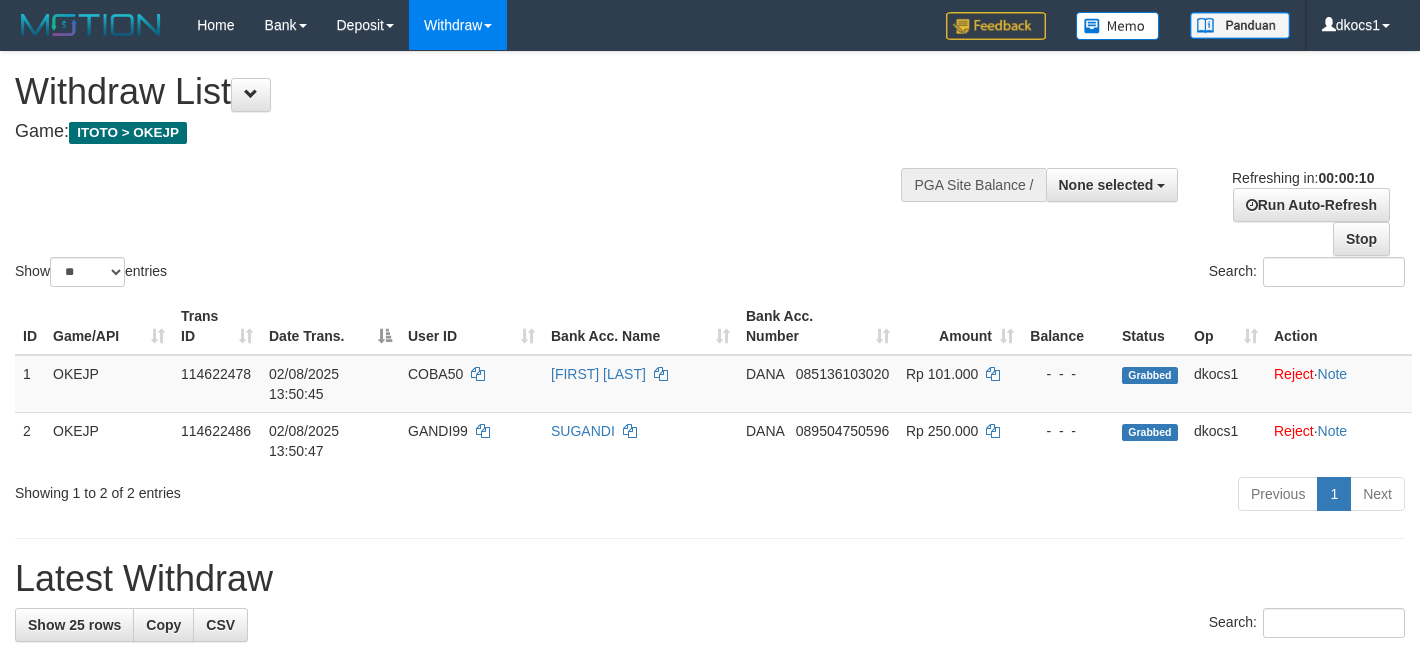 select 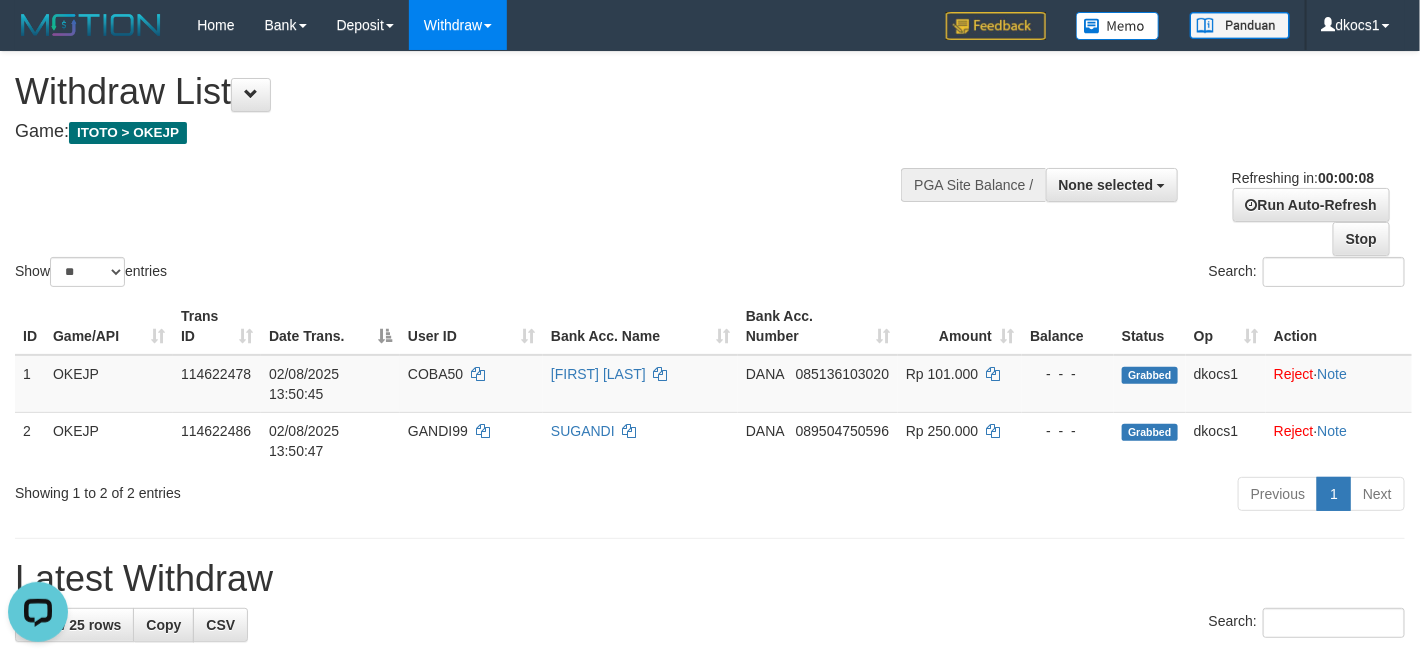 scroll, scrollTop: 0, scrollLeft: 0, axis: both 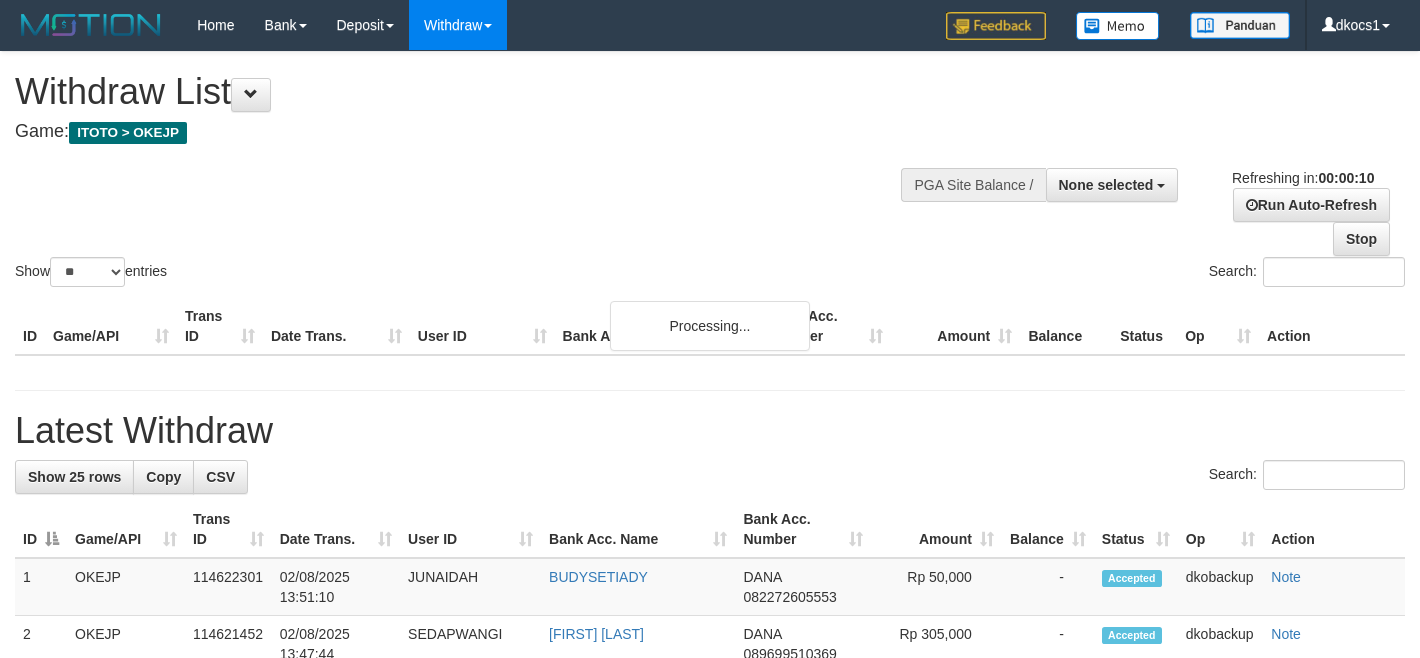 select 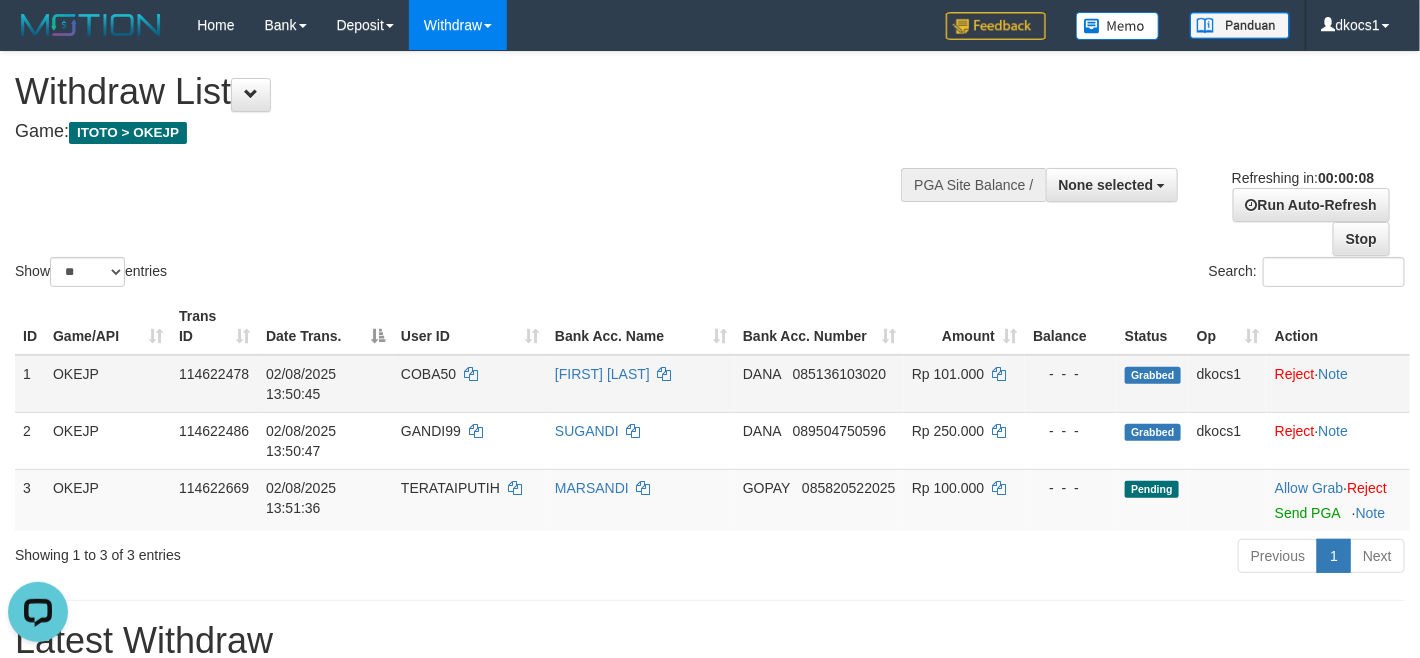 scroll, scrollTop: 0, scrollLeft: 0, axis: both 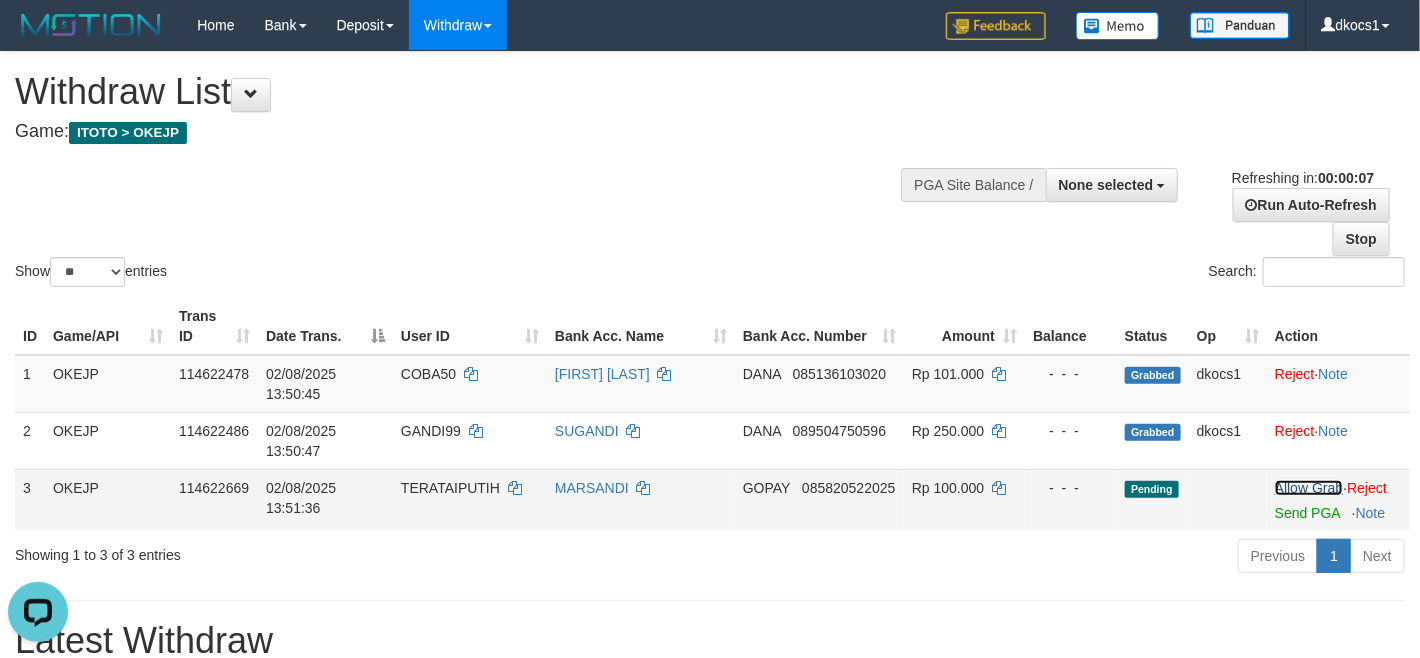 click on "Allow Grab" at bounding box center (1309, 488) 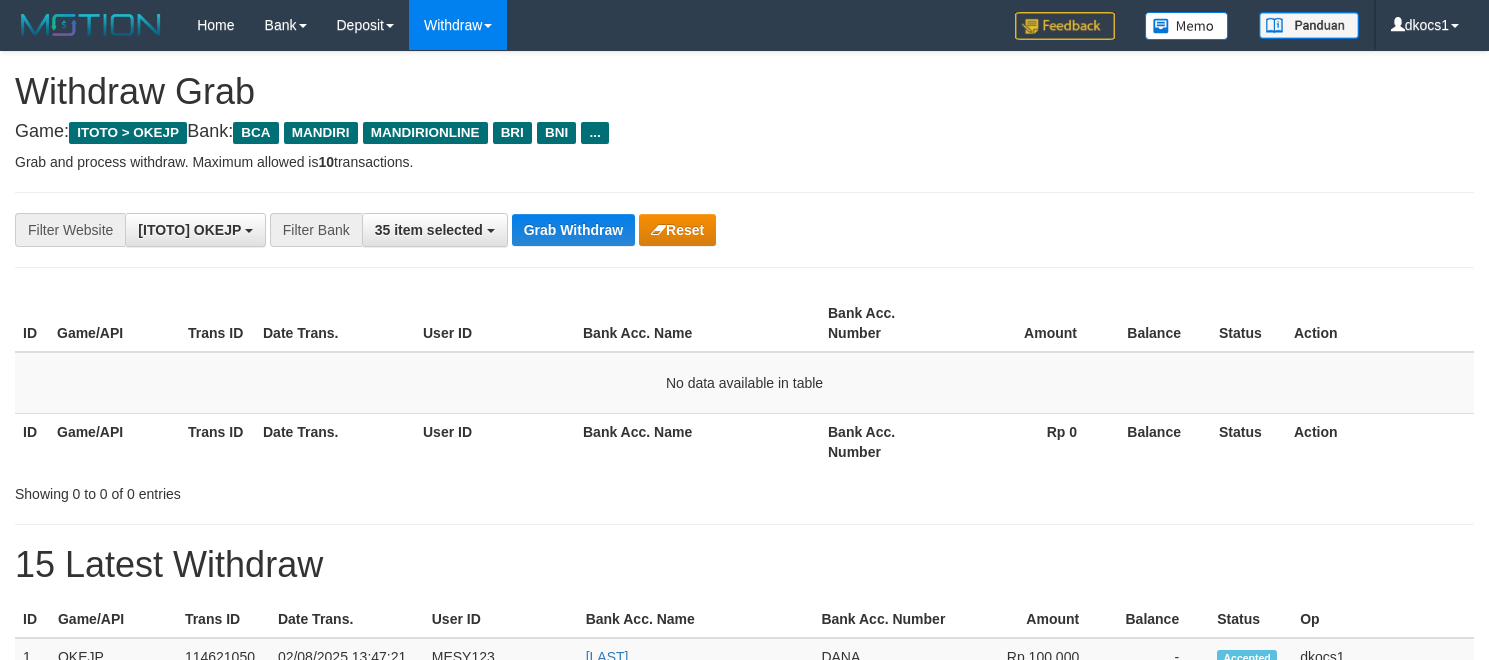 scroll, scrollTop: 0, scrollLeft: 0, axis: both 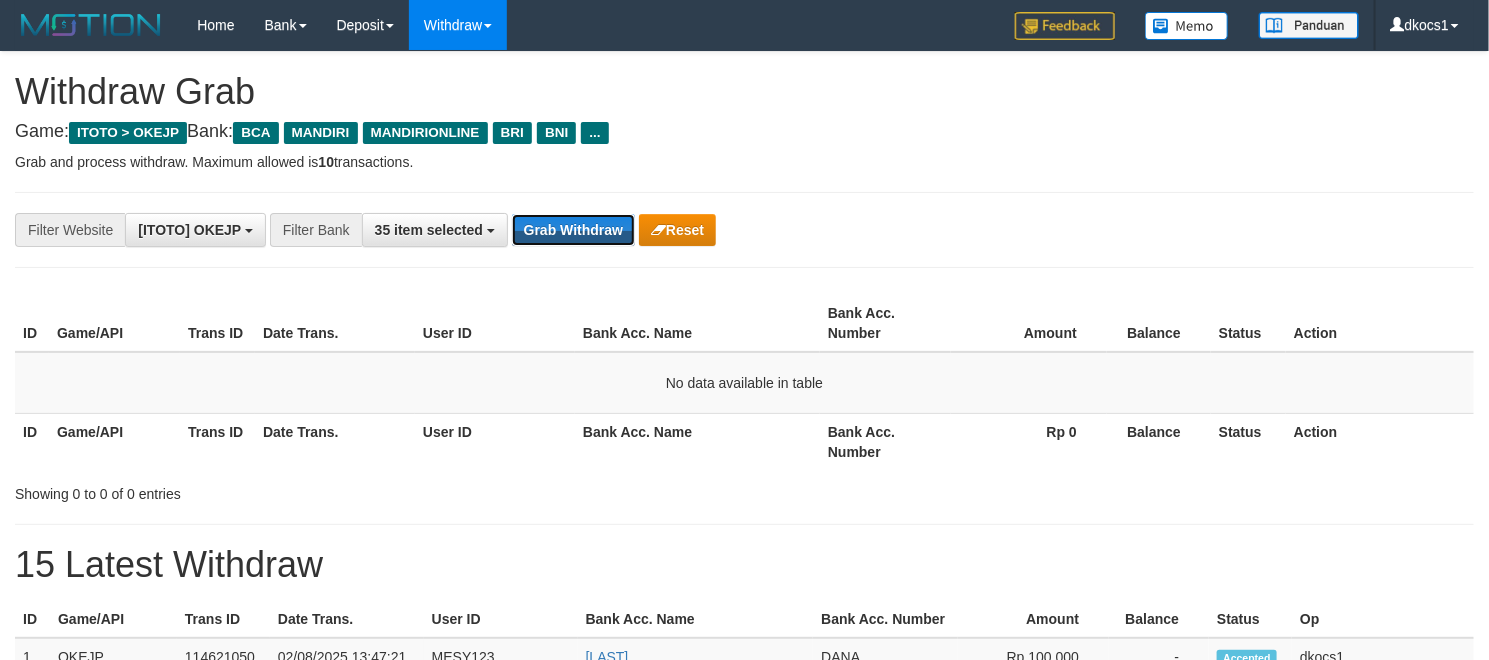 click on "Grab Withdraw" at bounding box center [573, 230] 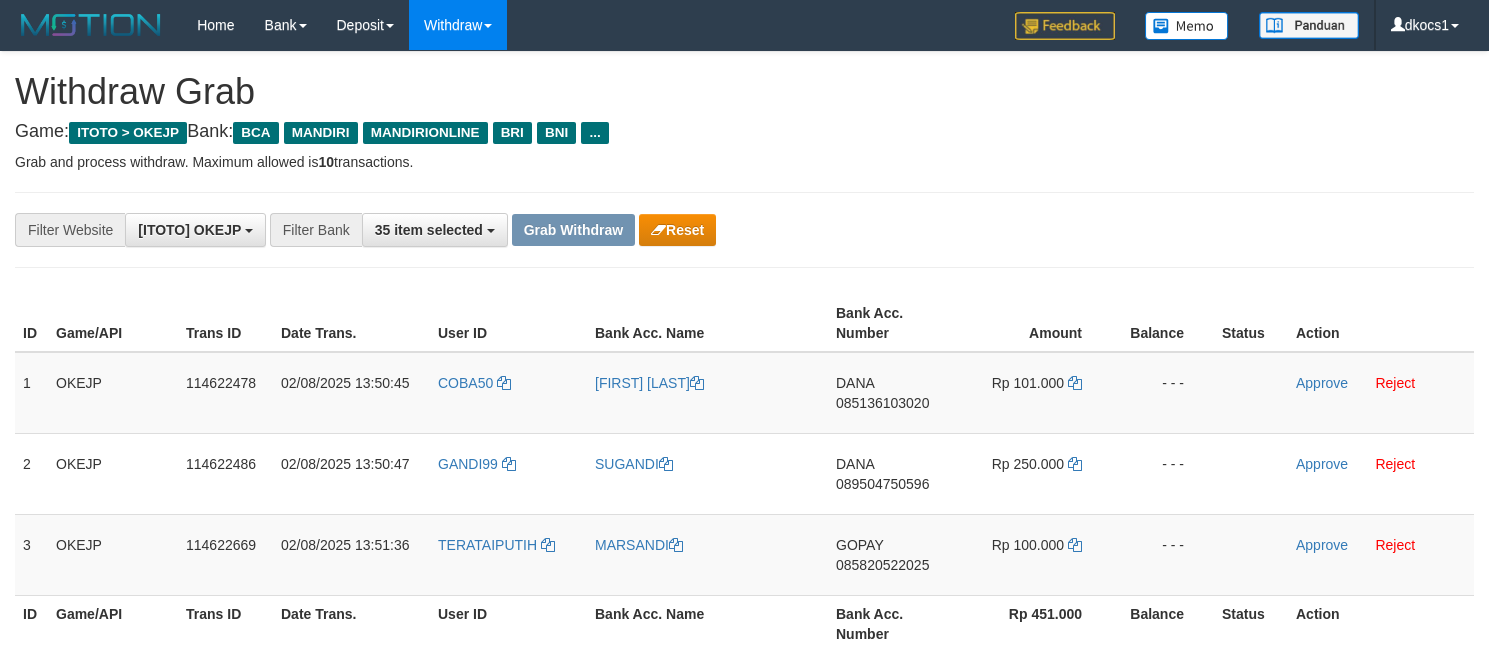 scroll, scrollTop: 0, scrollLeft: 0, axis: both 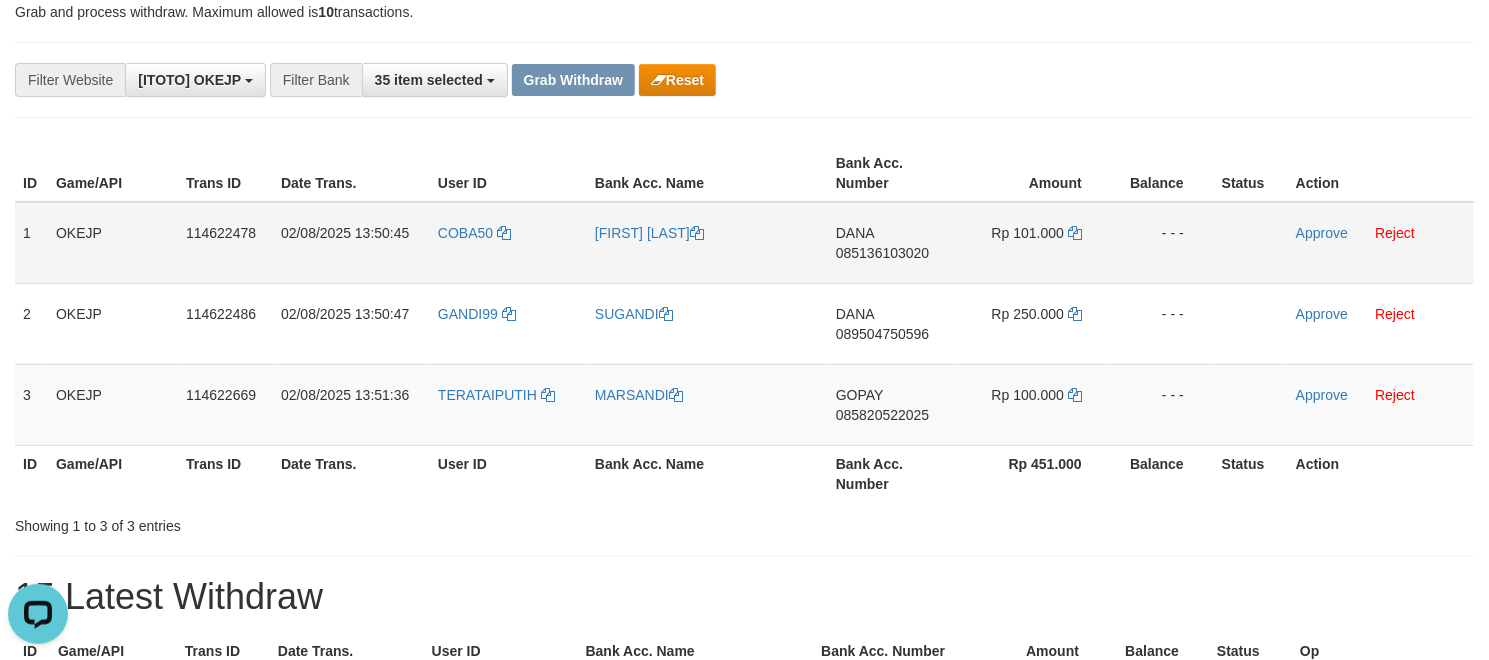 click on "COBA50" at bounding box center (508, 243) 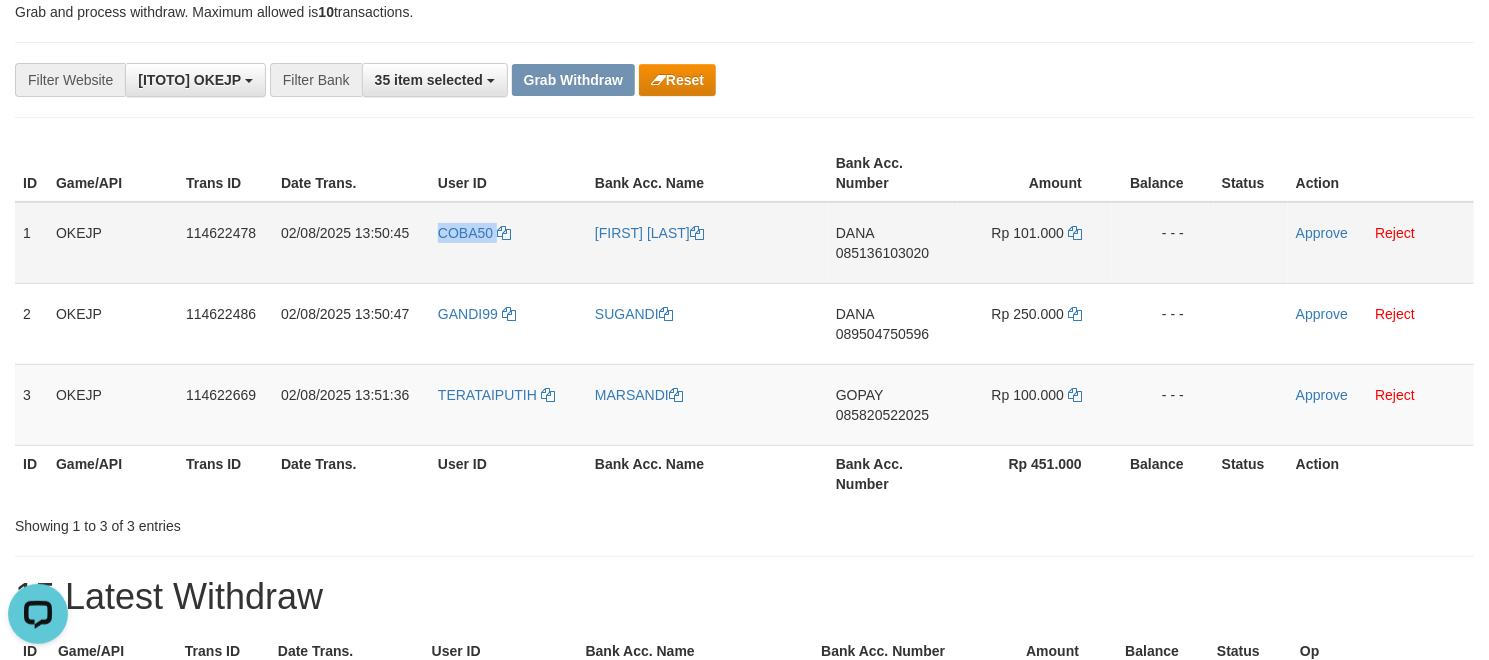 click on "COBA50" at bounding box center (508, 243) 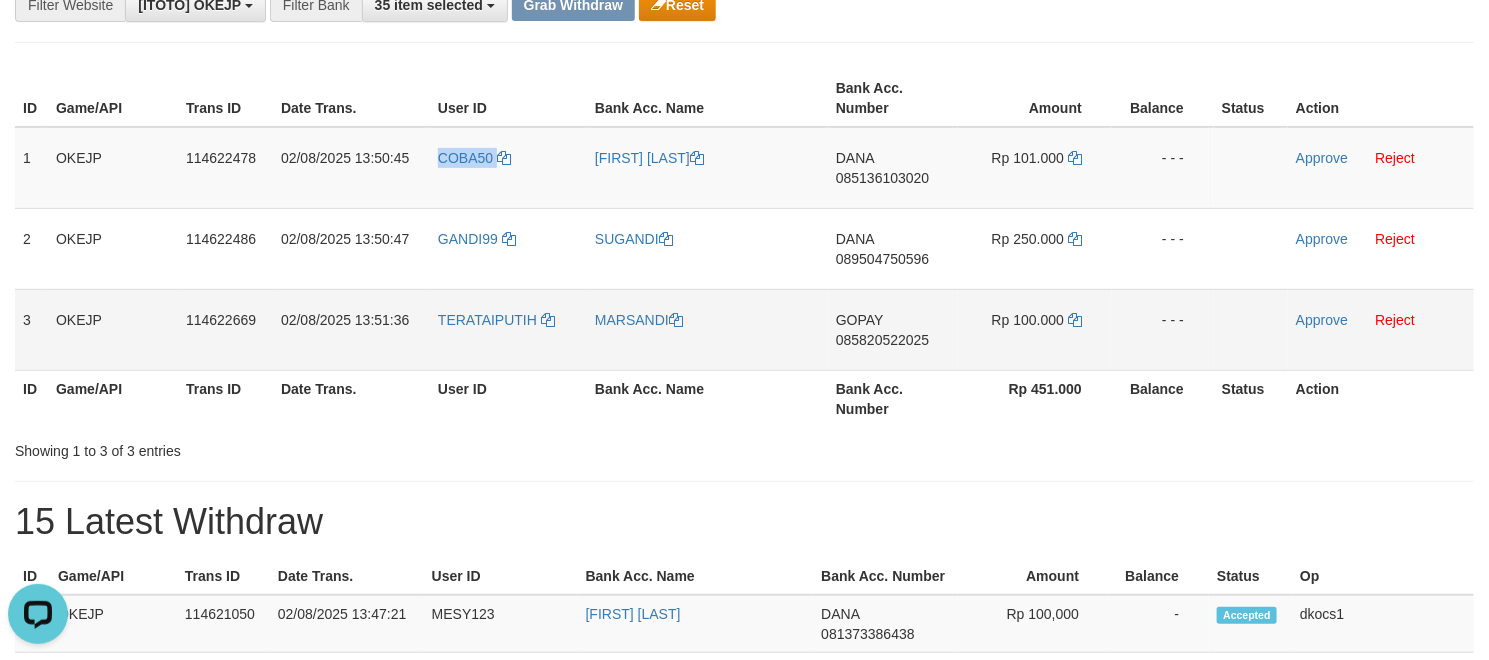 scroll, scrollTop: 300, scrollLeft: 0, axis: vertical 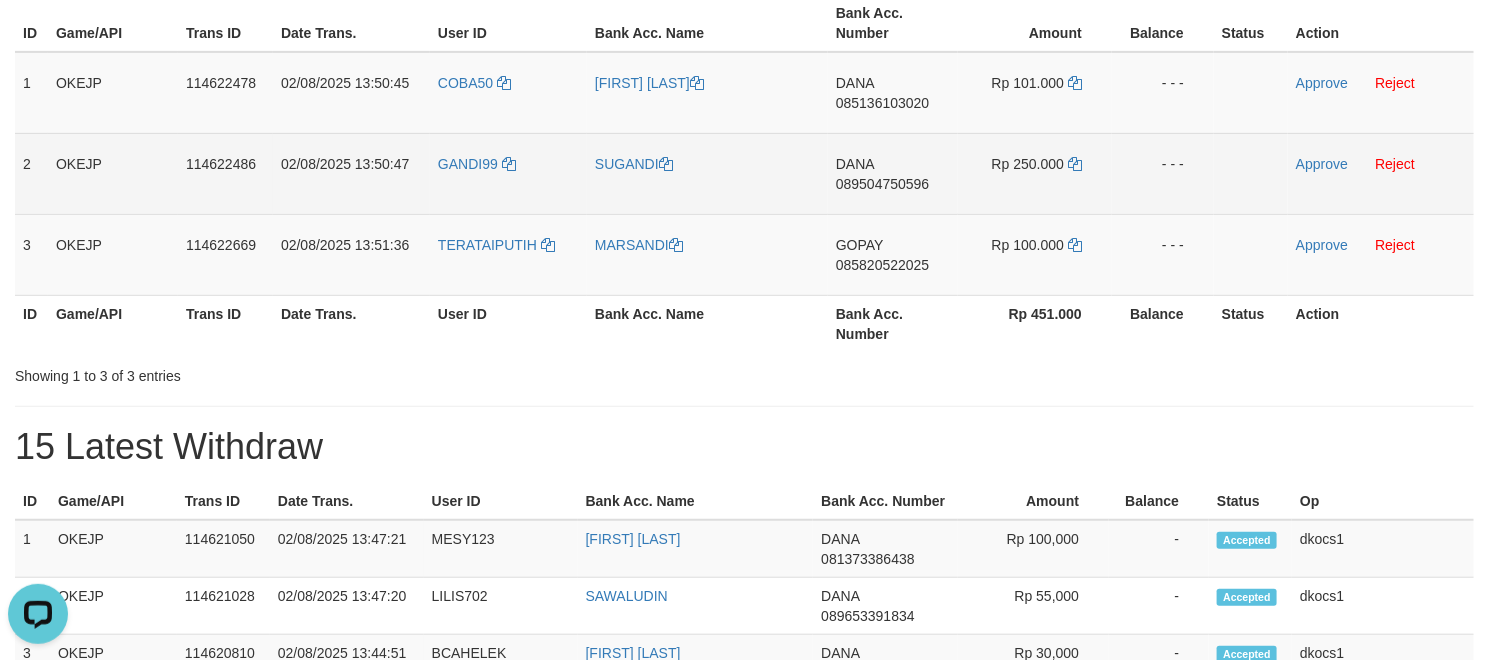 click on "GANDI99" at bounding box center (508, 173) 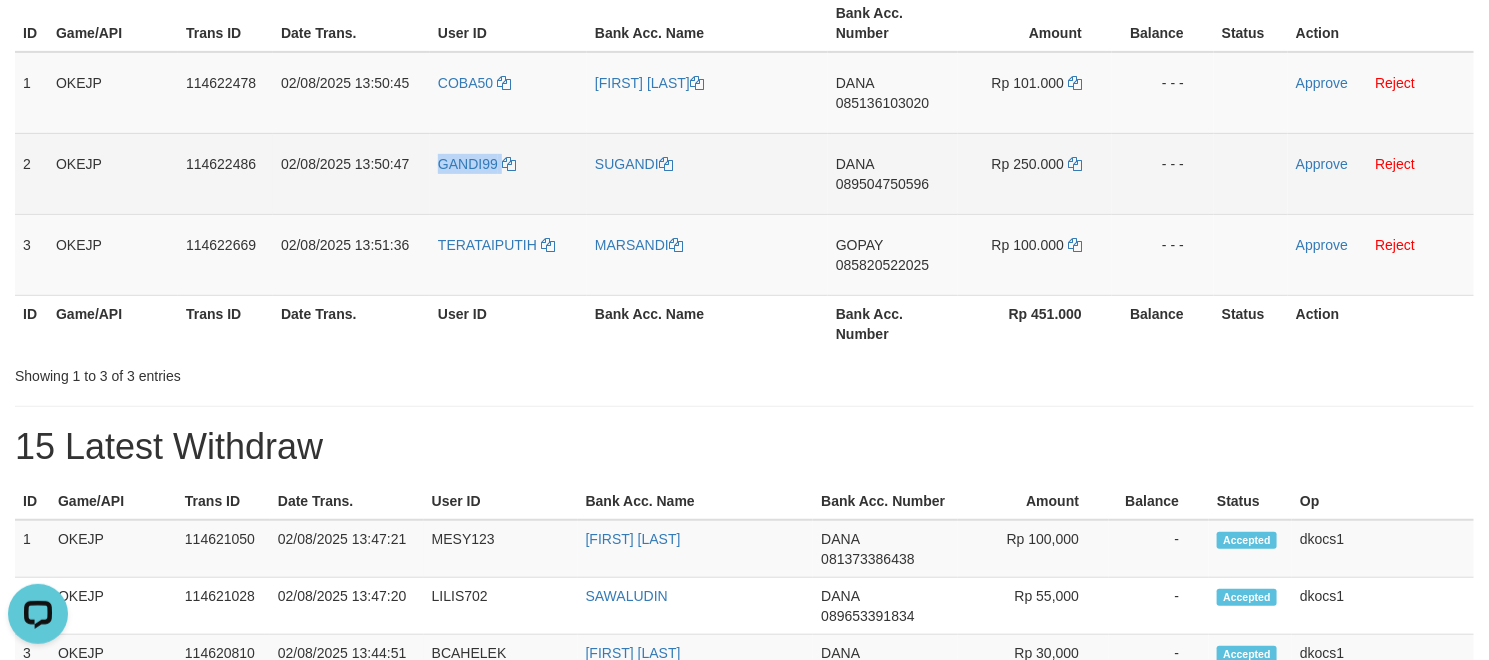click on "GANDI99" at bounding box center (508, 173) 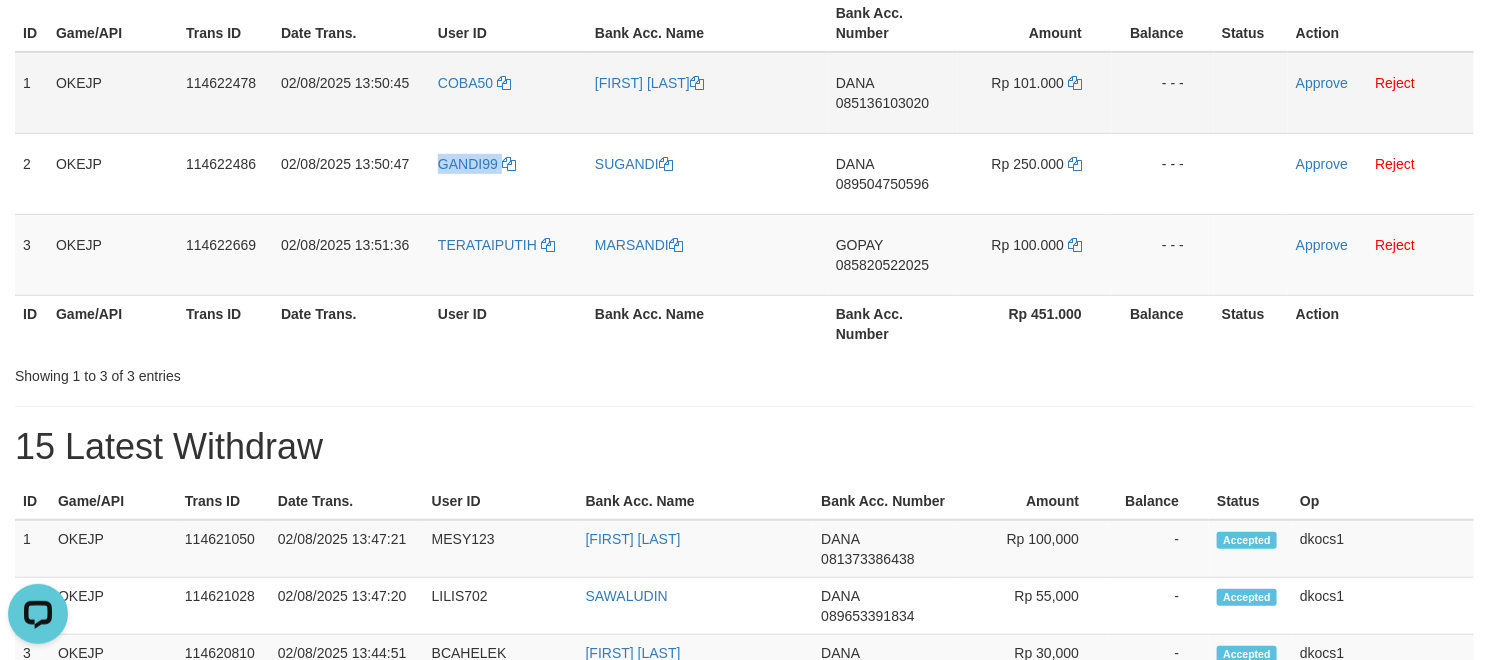 copy on "GANDI99" 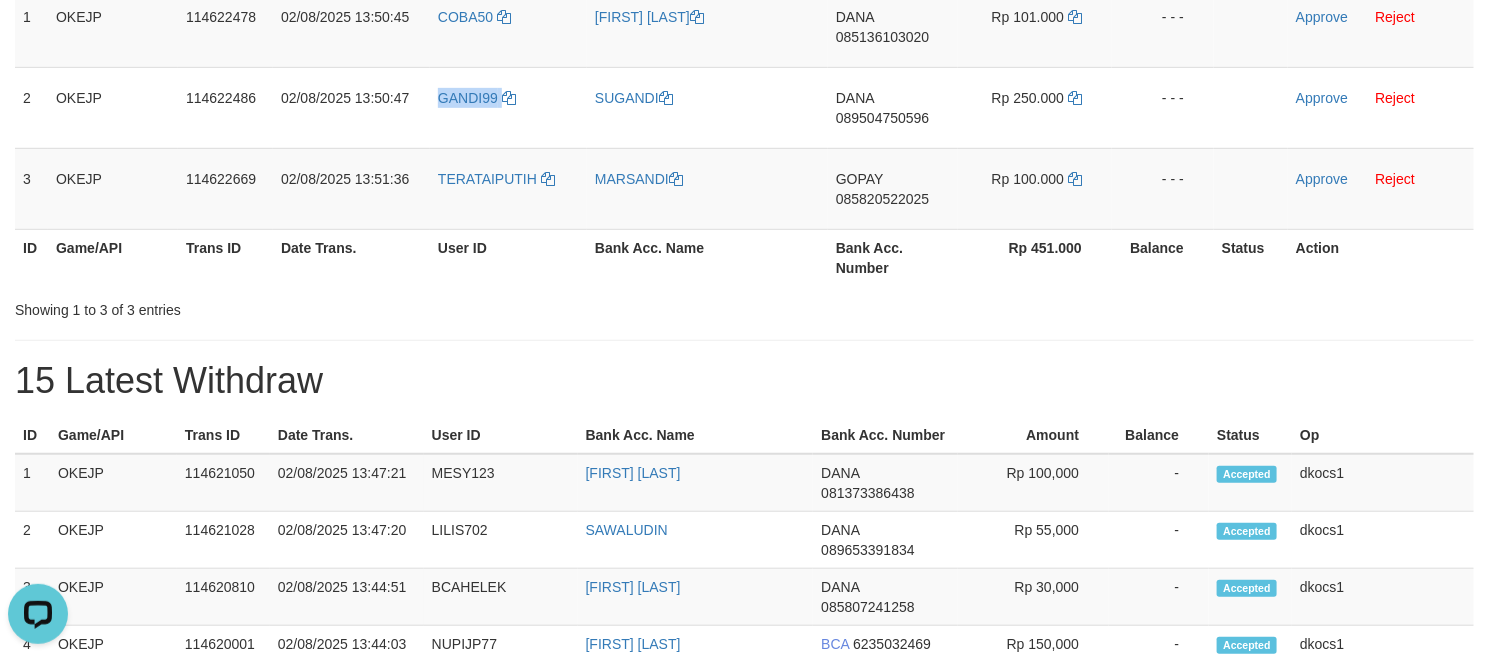 scroll, scrollTop: 450, scrollLeft: 0, axis: vertical 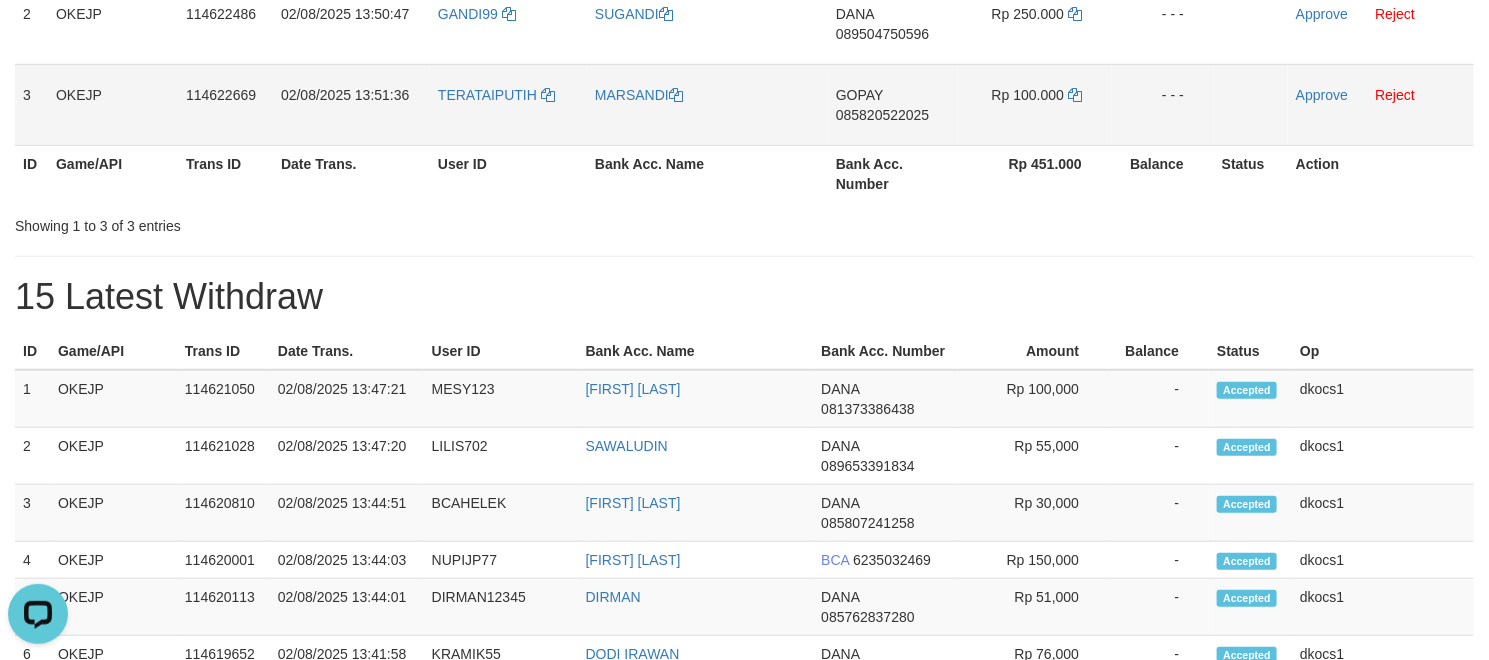 click on "TERATAIPUTIH" at bounding box center (508, 104) 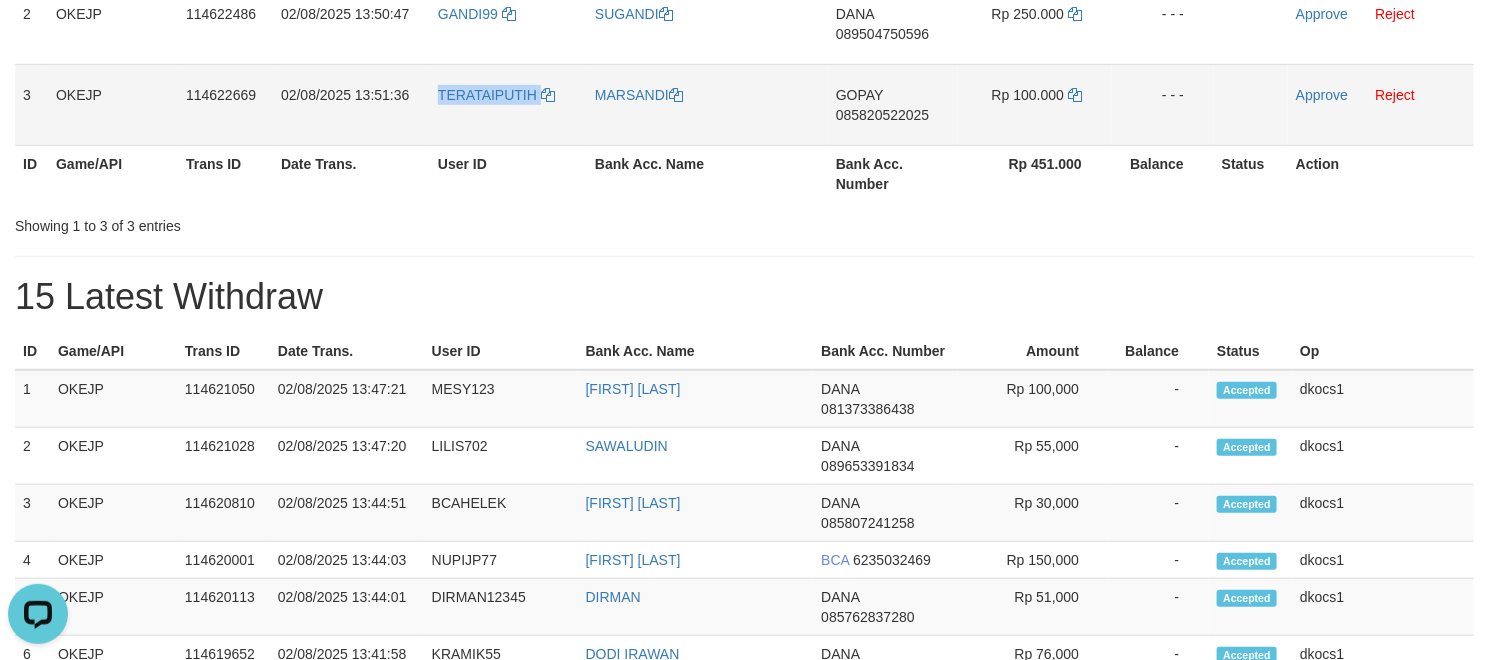 click on "TERATAIPUTIH" at bounding box center (508, 104) 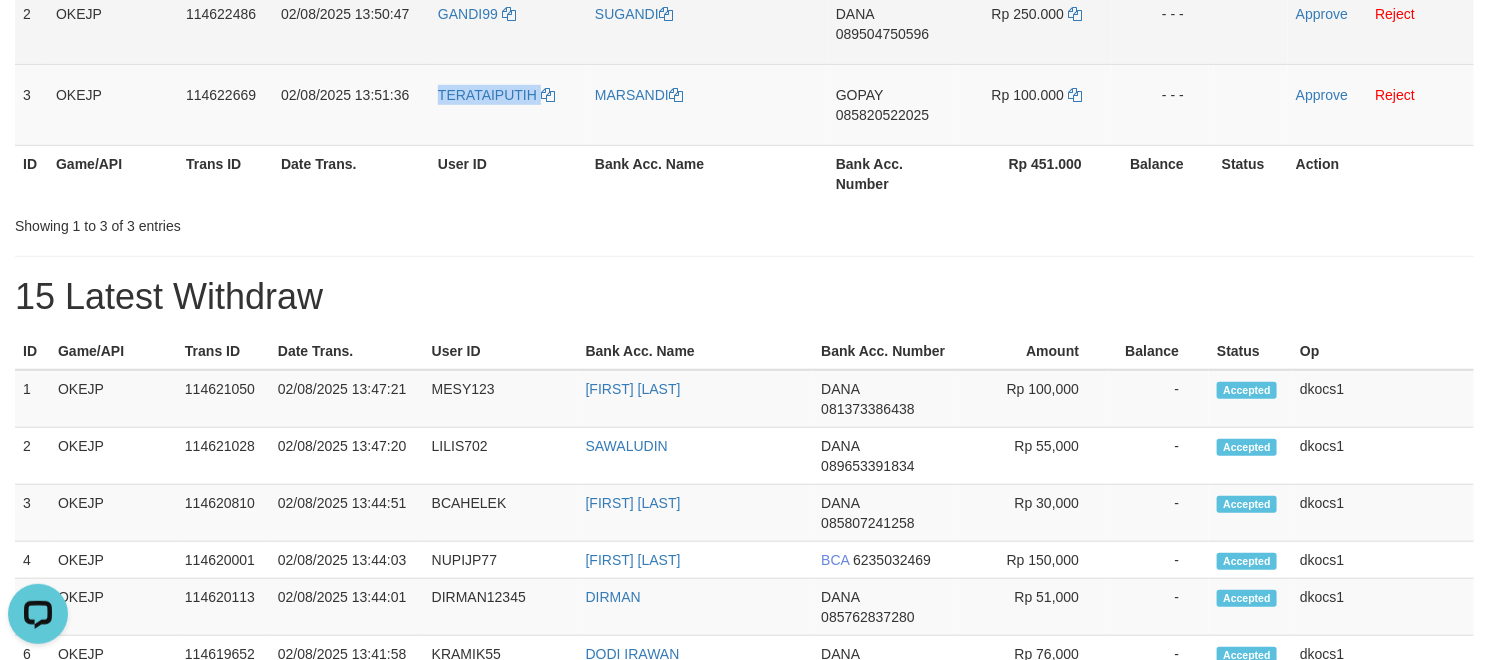 copy on "TERATAIPUTIH" 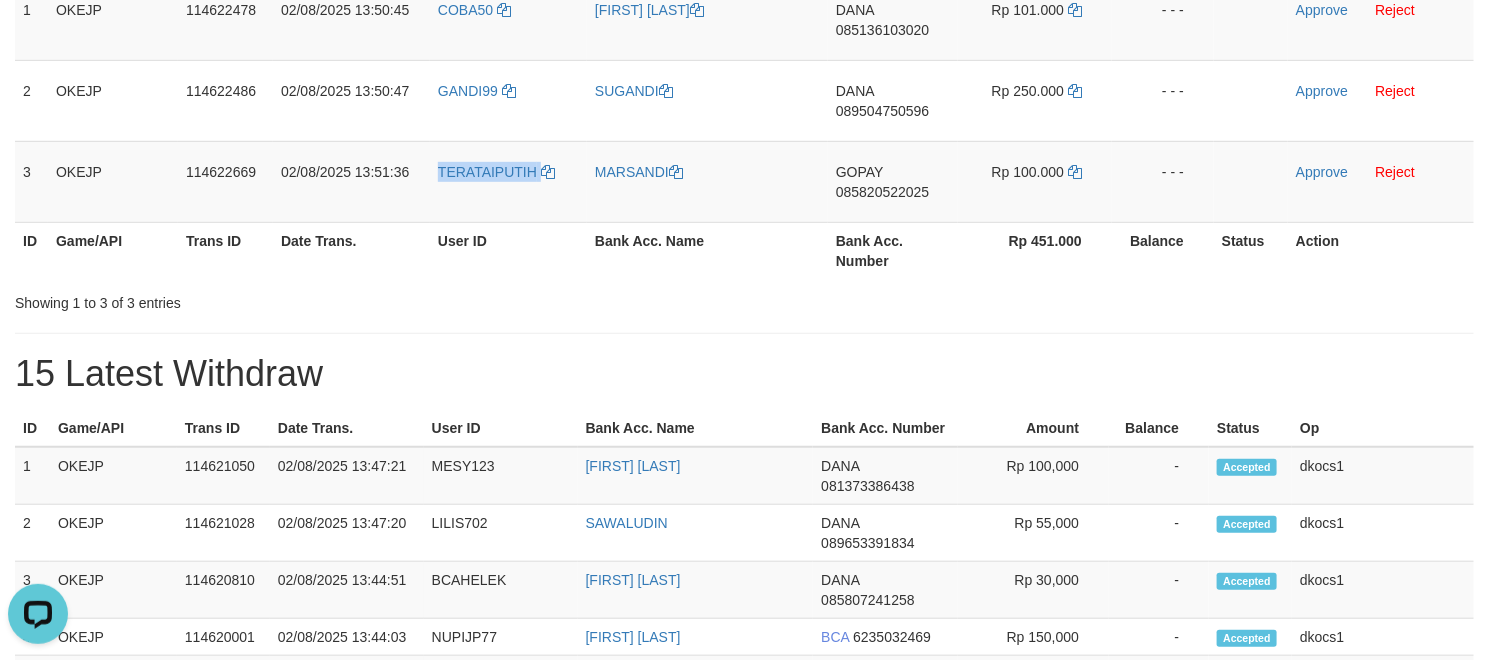 scroll, scrollTop: 300, scrollLeft: 0, axis: vertical 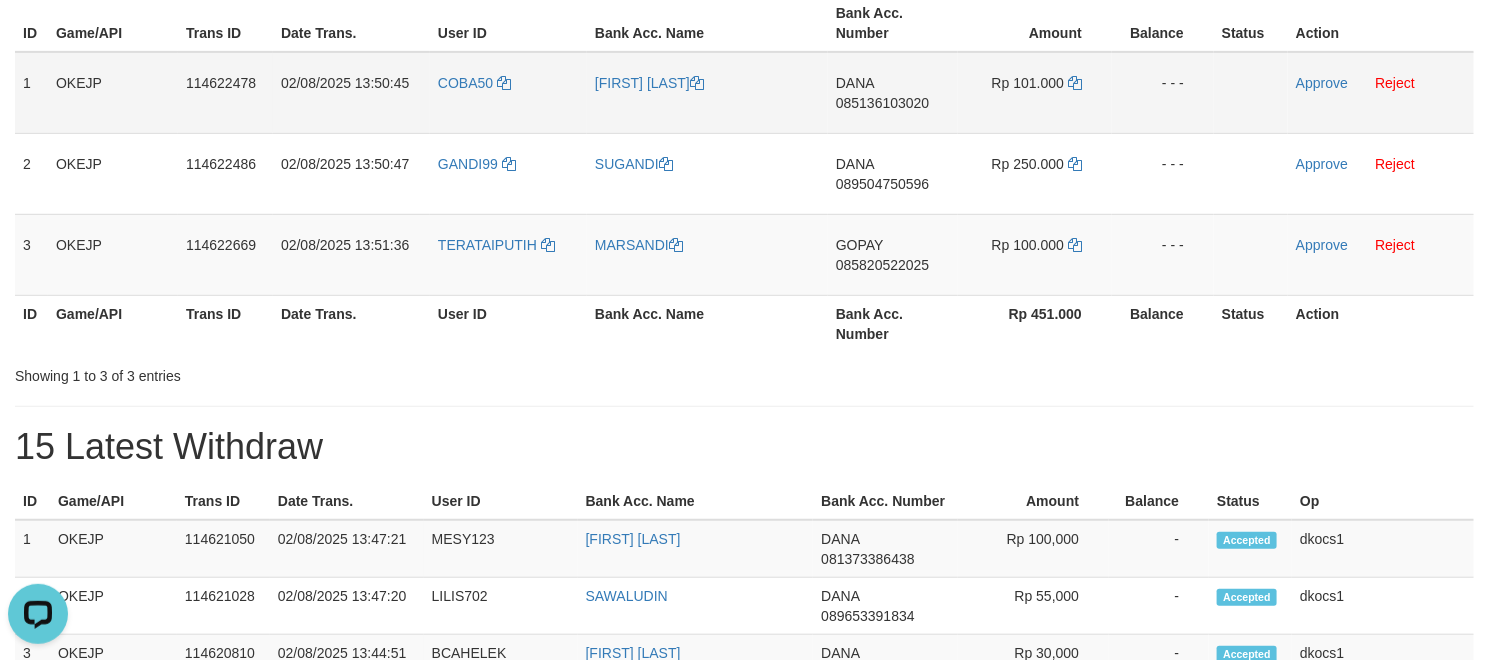 click on "COBA50" at bounding box center (508, 93) 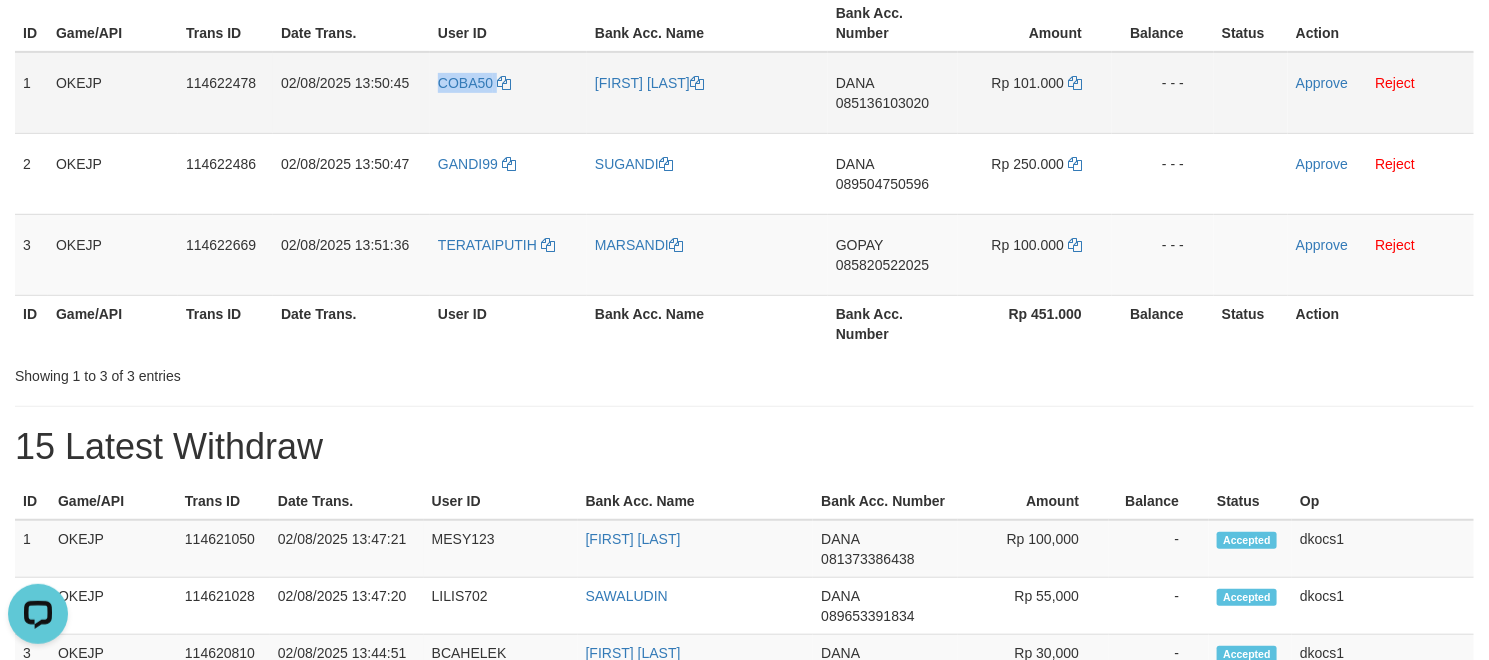 click on "COBA50" at bounding box center [508, 93] 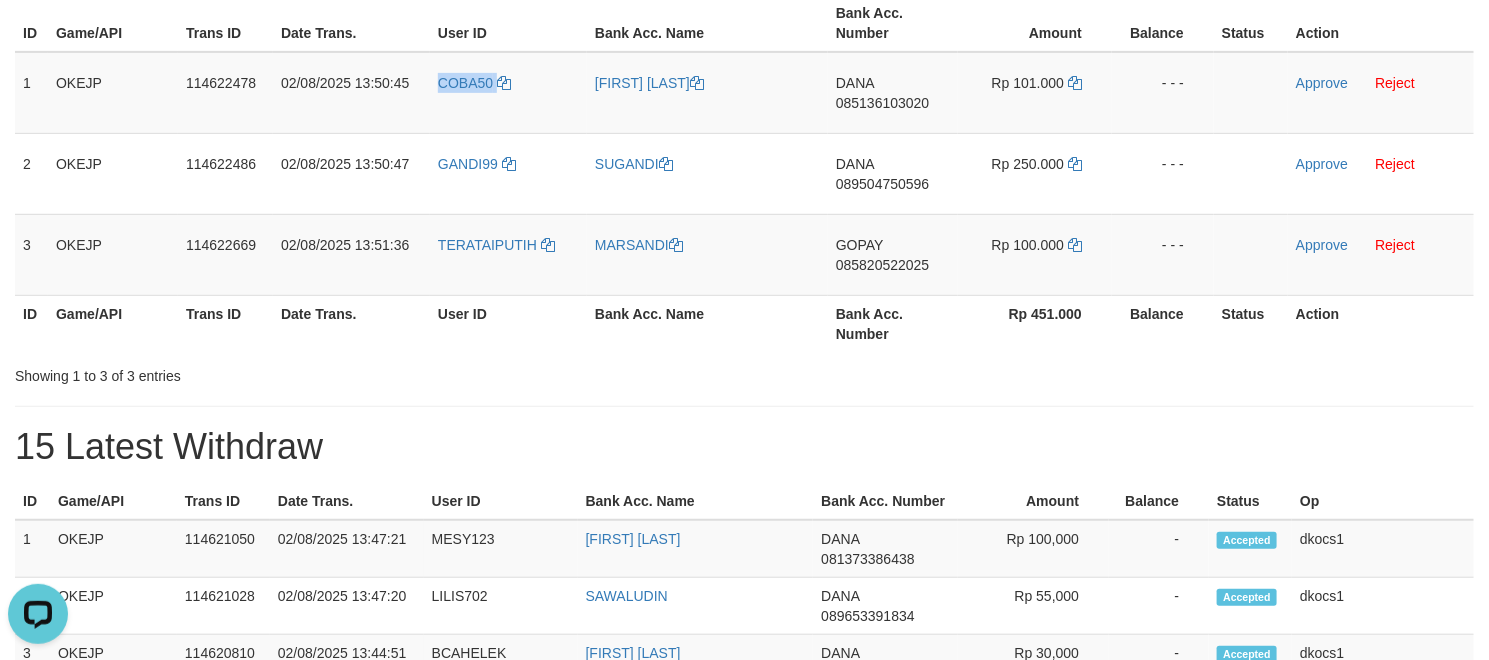 copy on "COBA50" 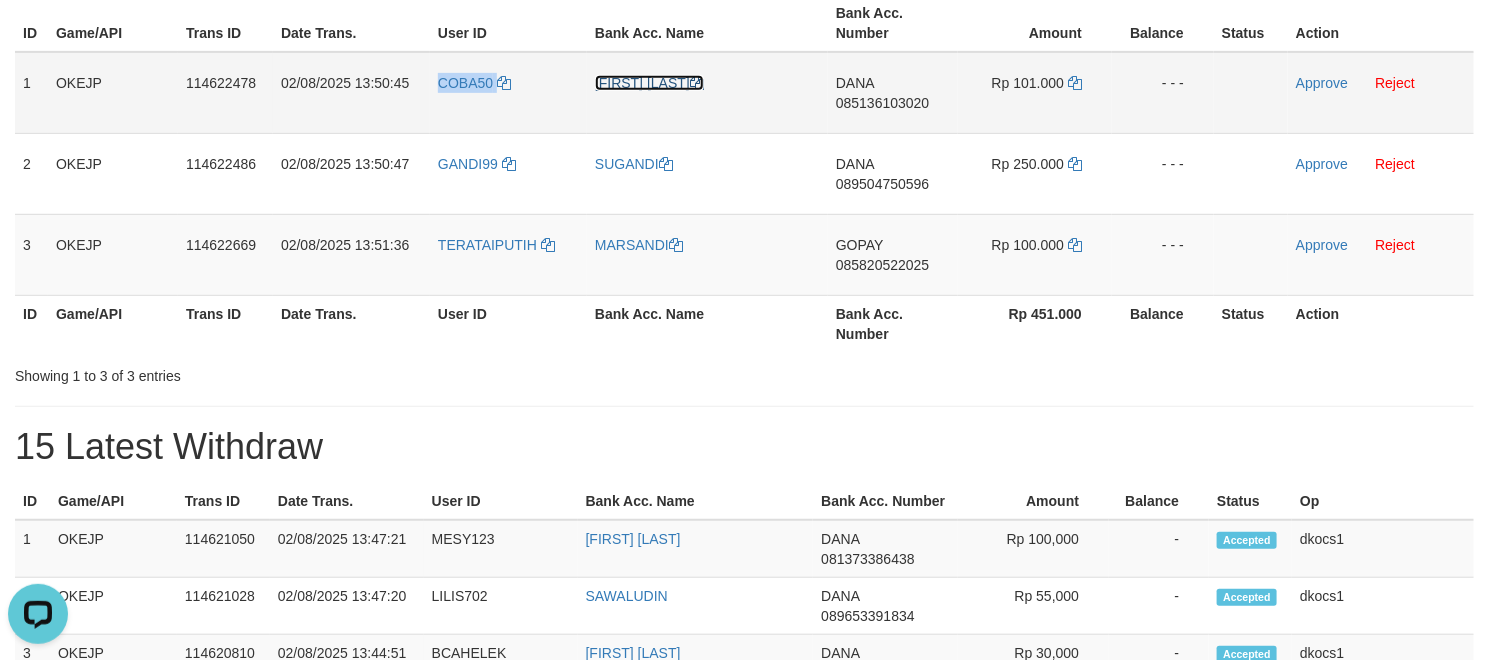 click on "[FIRST] [LAST]" at bounding box center [649, 83] 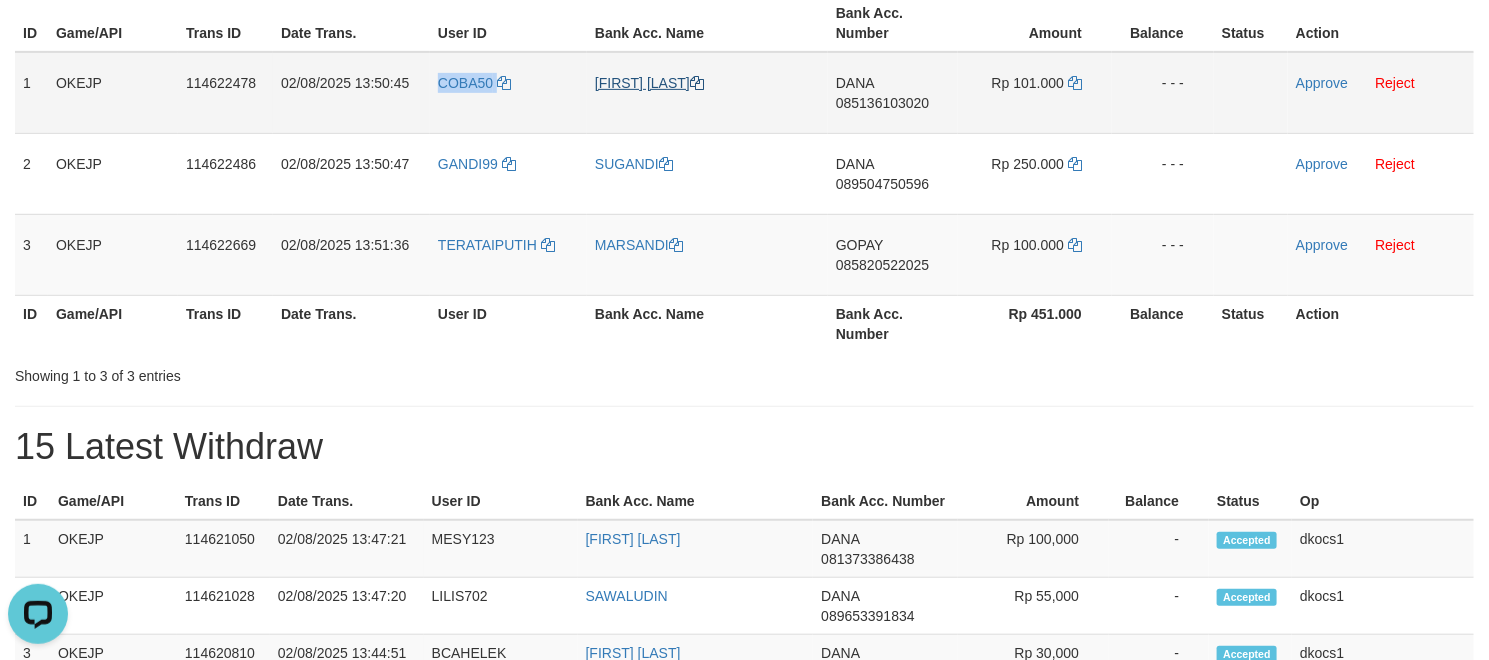 copy on "COBA50" 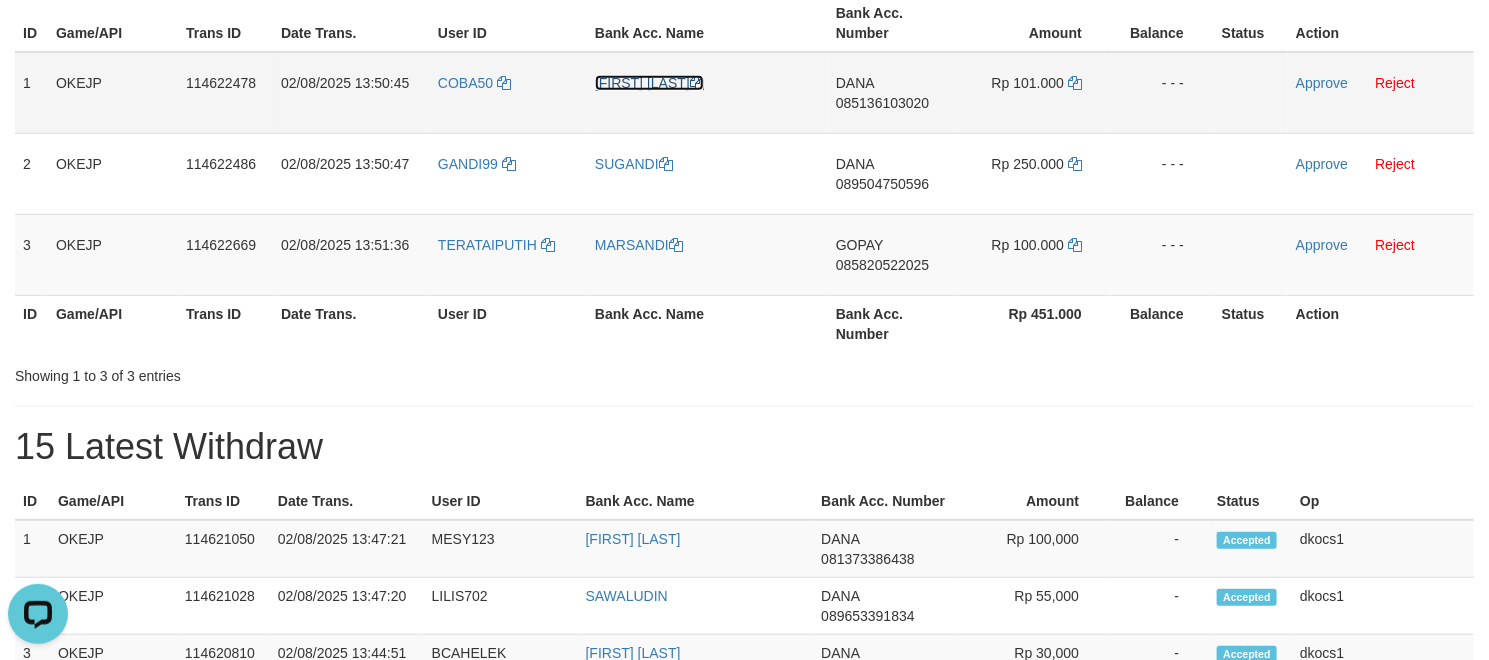 click on "[FIRST] [LAST]" at bounding box center (649, 83) 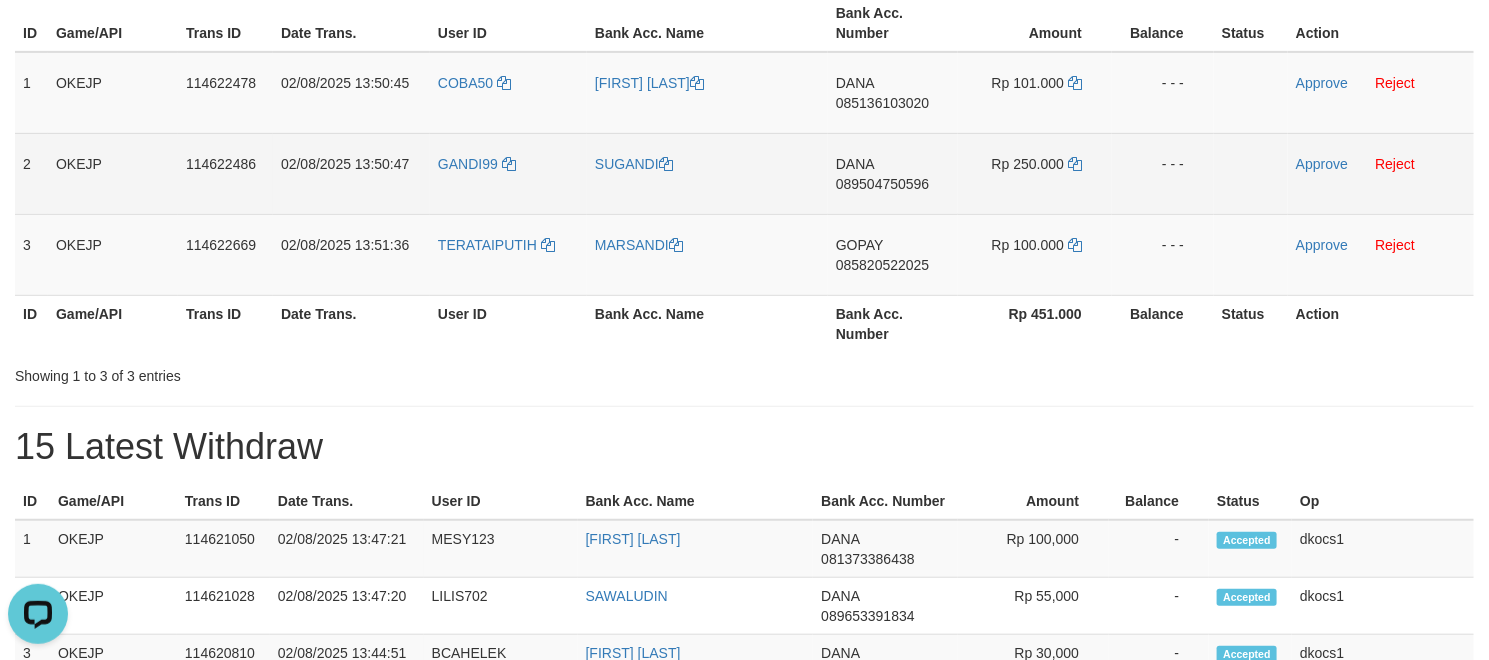 click on "GANDI99" at bounding box center (508, 173) 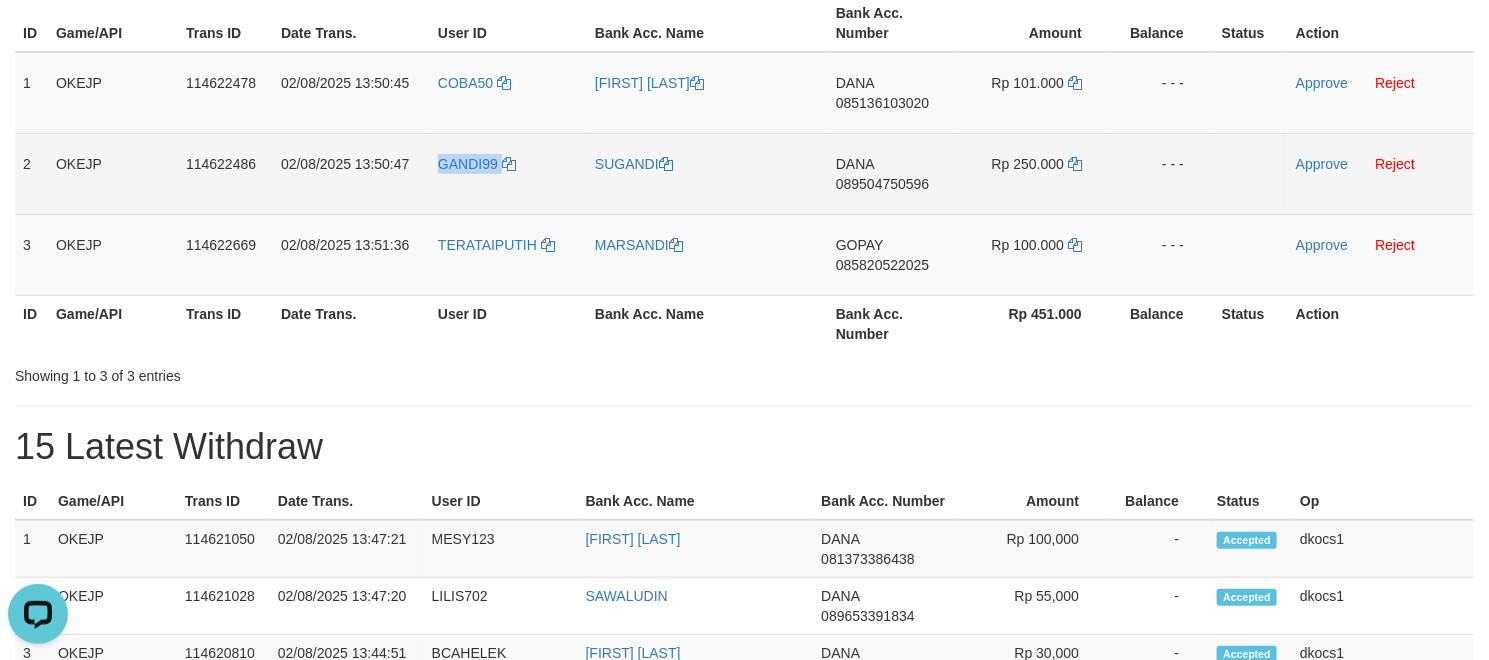 click on "GANDI99" at bounding box center (508, 173) 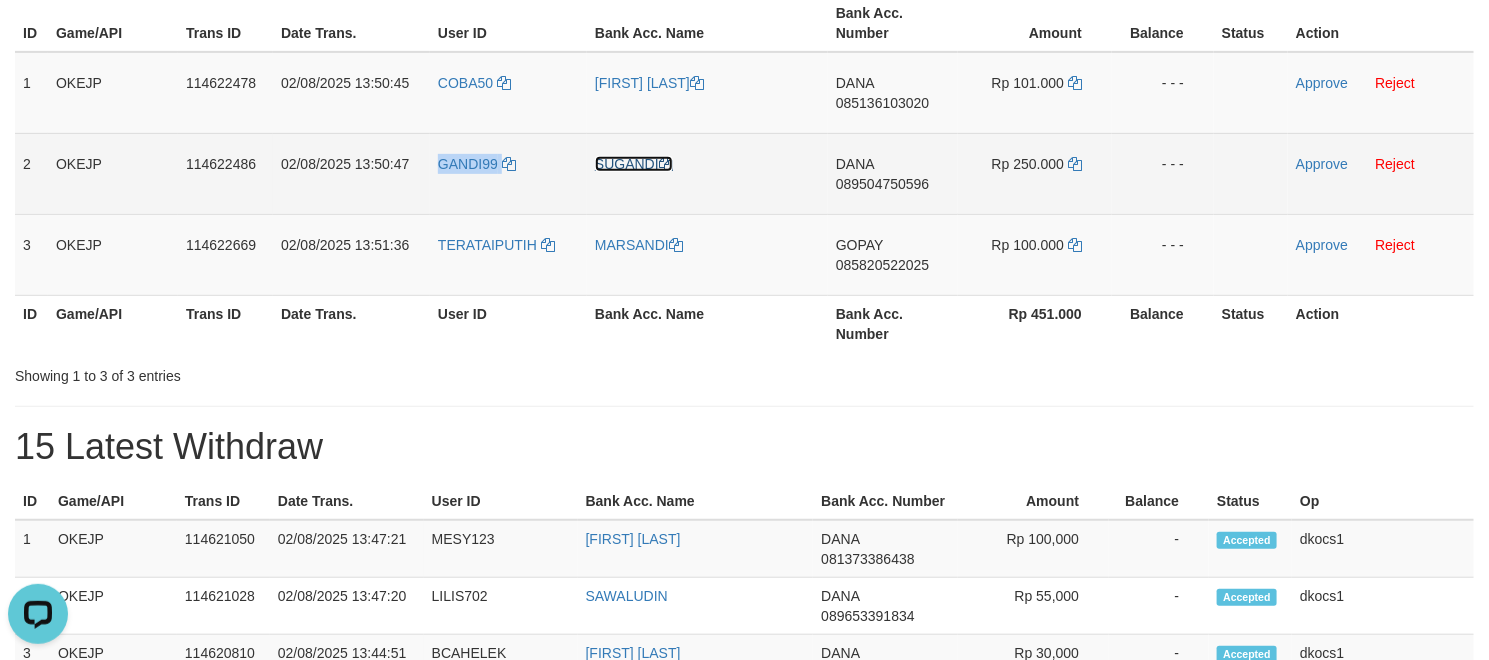 click on "SUGANDI" at bounding box center (634, 164) 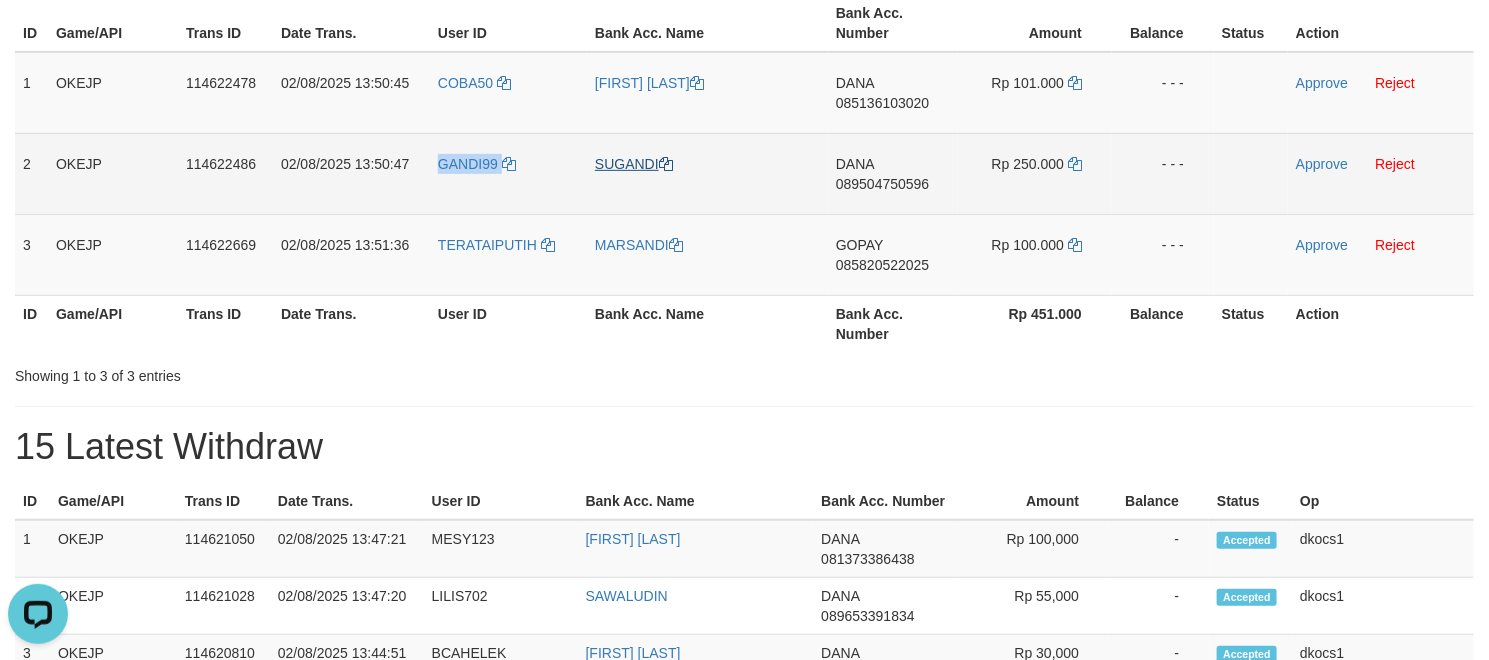 copy on "GANDI99" 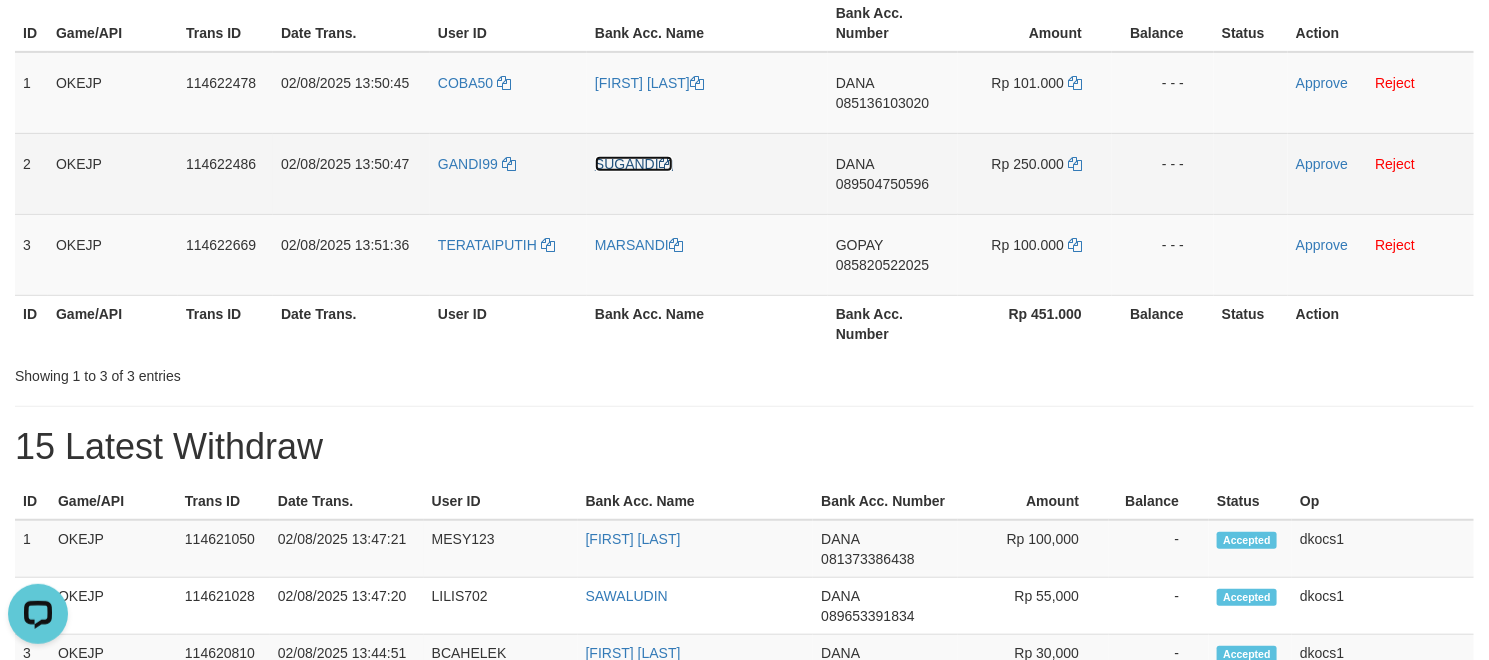 drag, startPoint x: 633, startPoint y: 157, endPoint x: 10, endPoint y: 307, distance: 640.8034 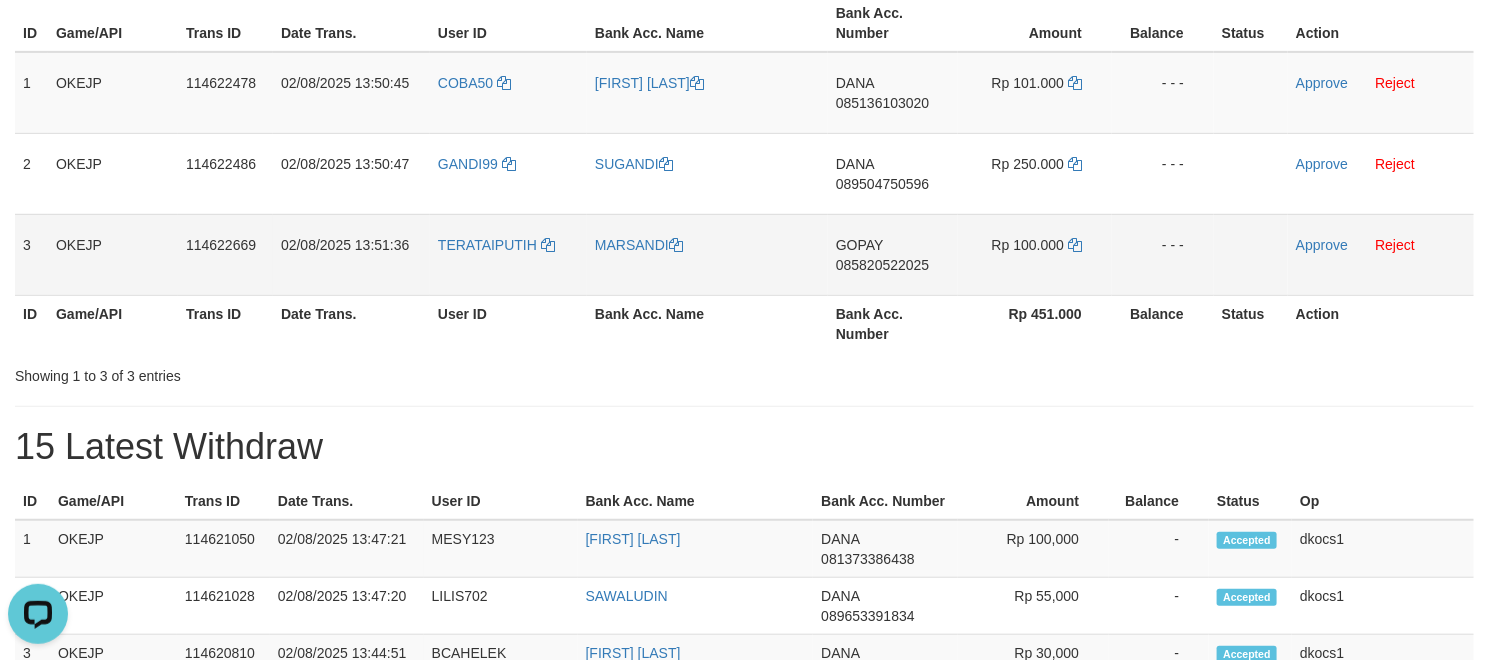 click on "TERATAIPUTIH" at bounding box center (508, 254) 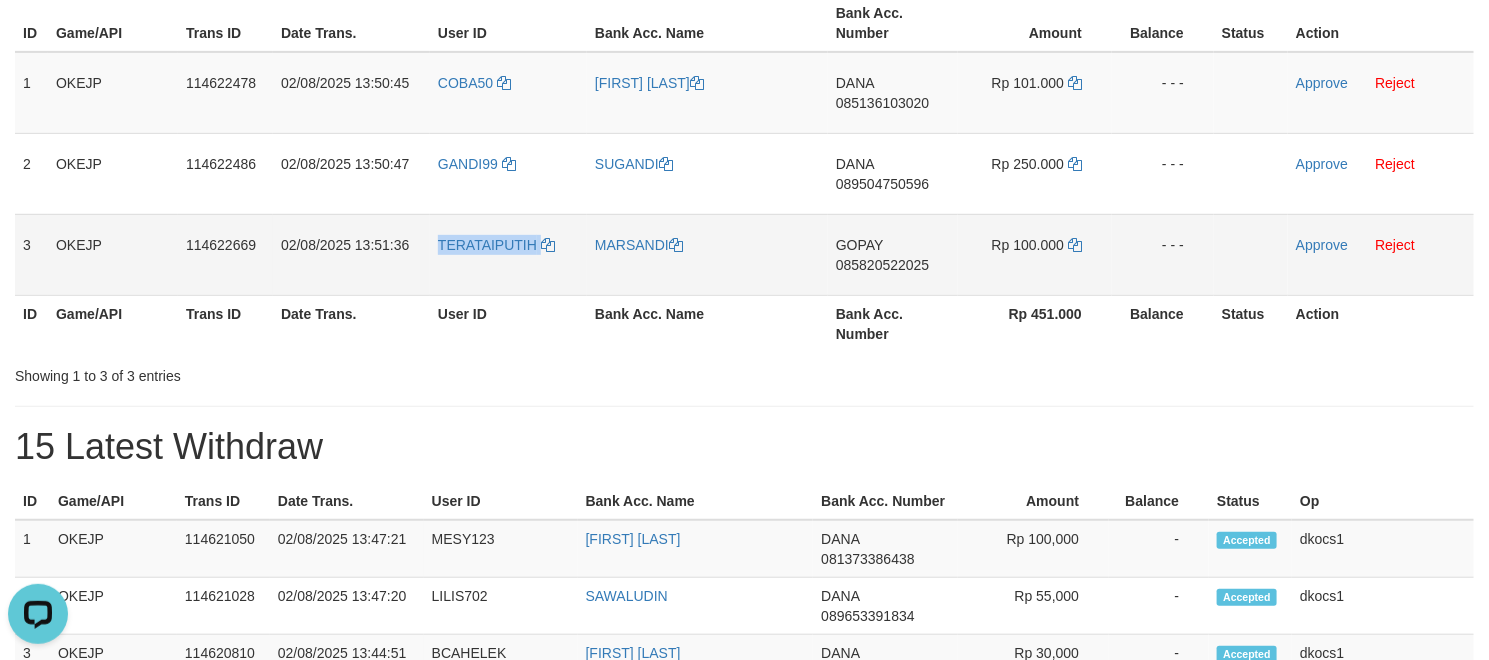 click on "TERATAIPUTIH" at bounding box center (508, 254) 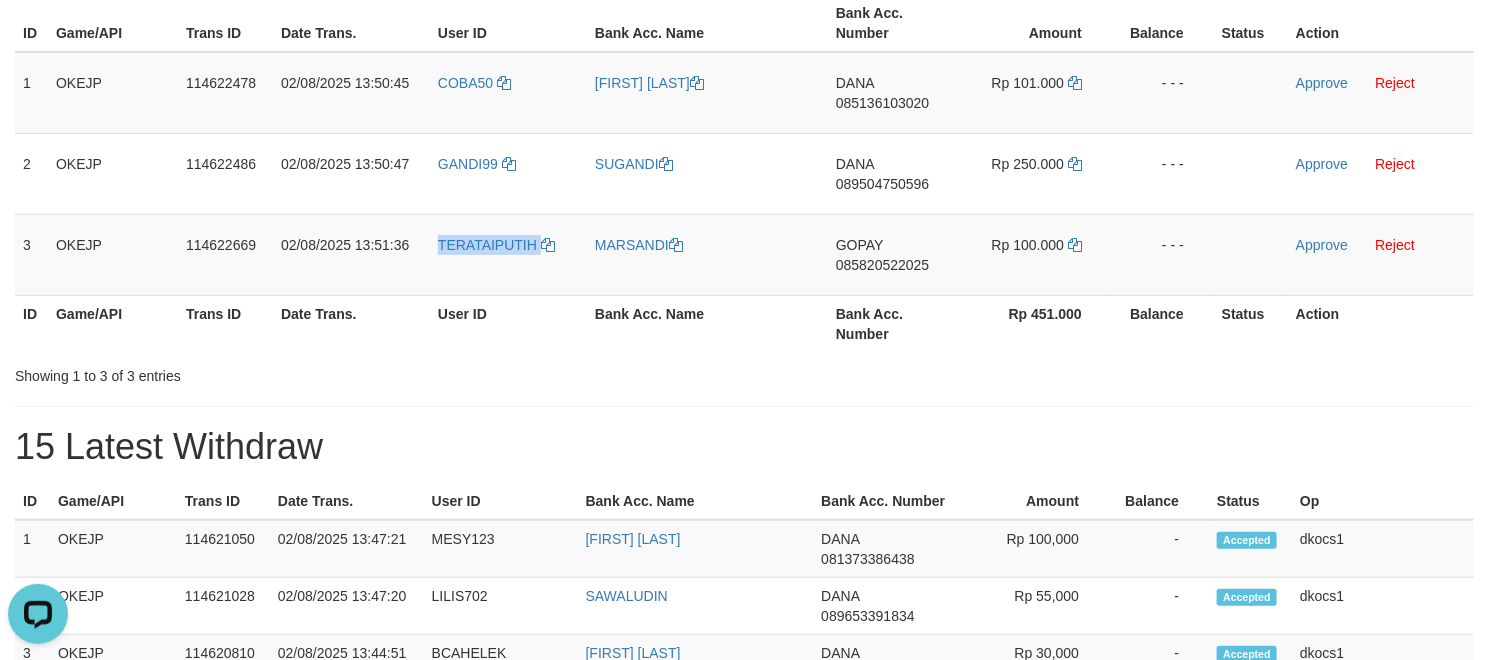 copy on "TERATAIPUTIH" 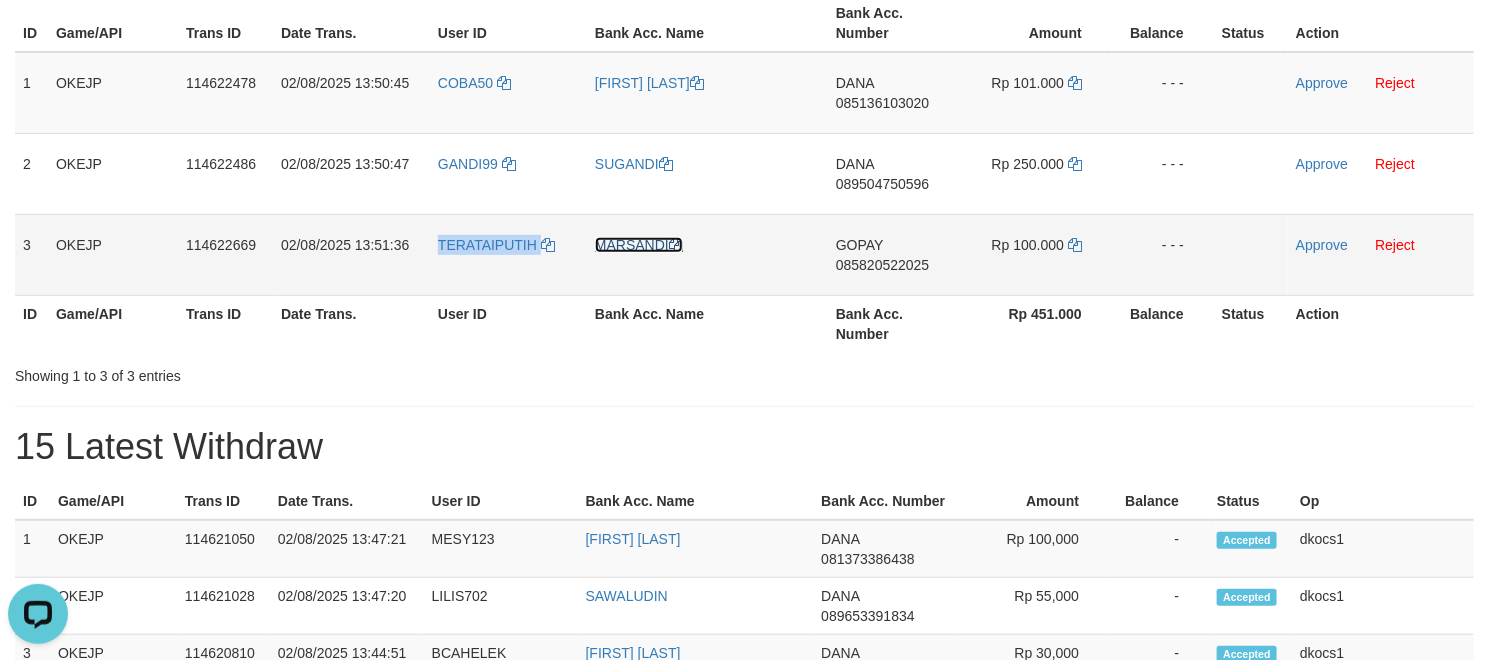 click on "MARSANDI" at bounding box center [639, 245] 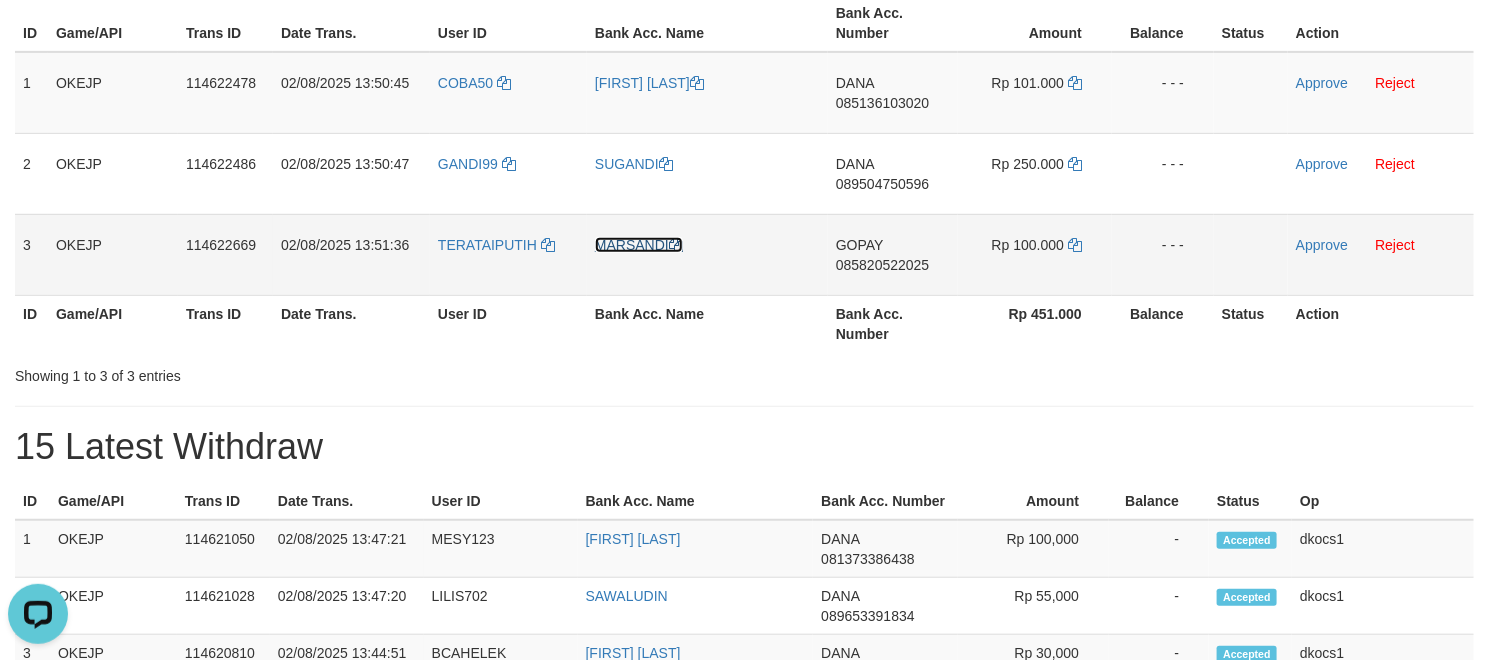 click on "MARSANDI" at bounding box center (639, 245) 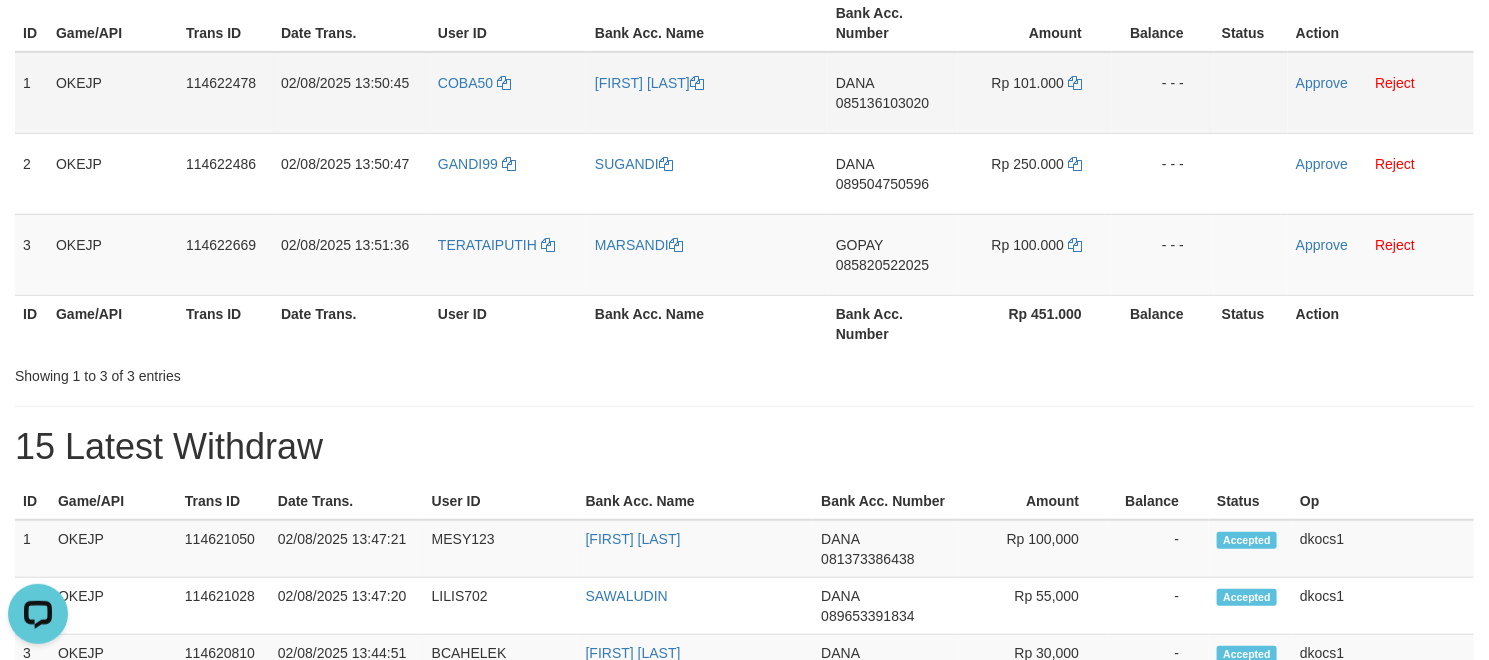 click on "DANA
085136103020" at bounding box center (893, 93) 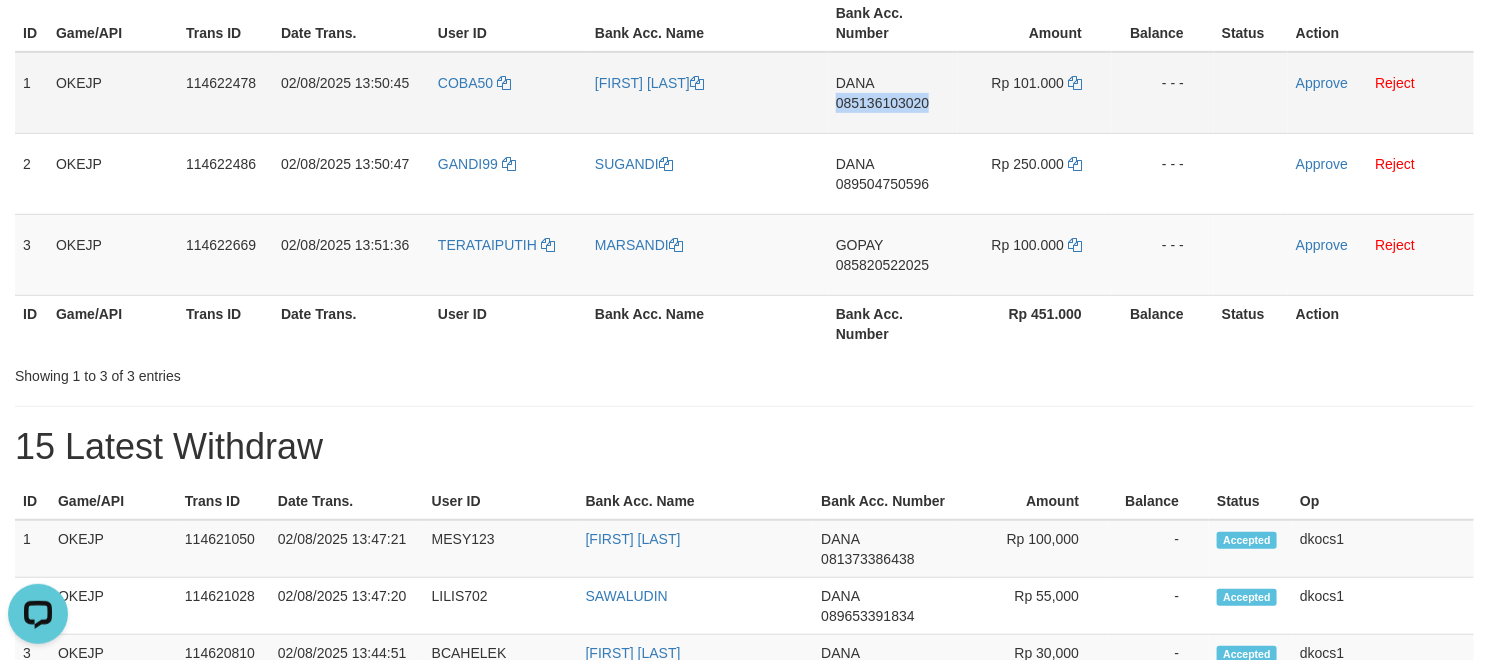 click on "DANA
085136103020" at bounding box center [893, 93] 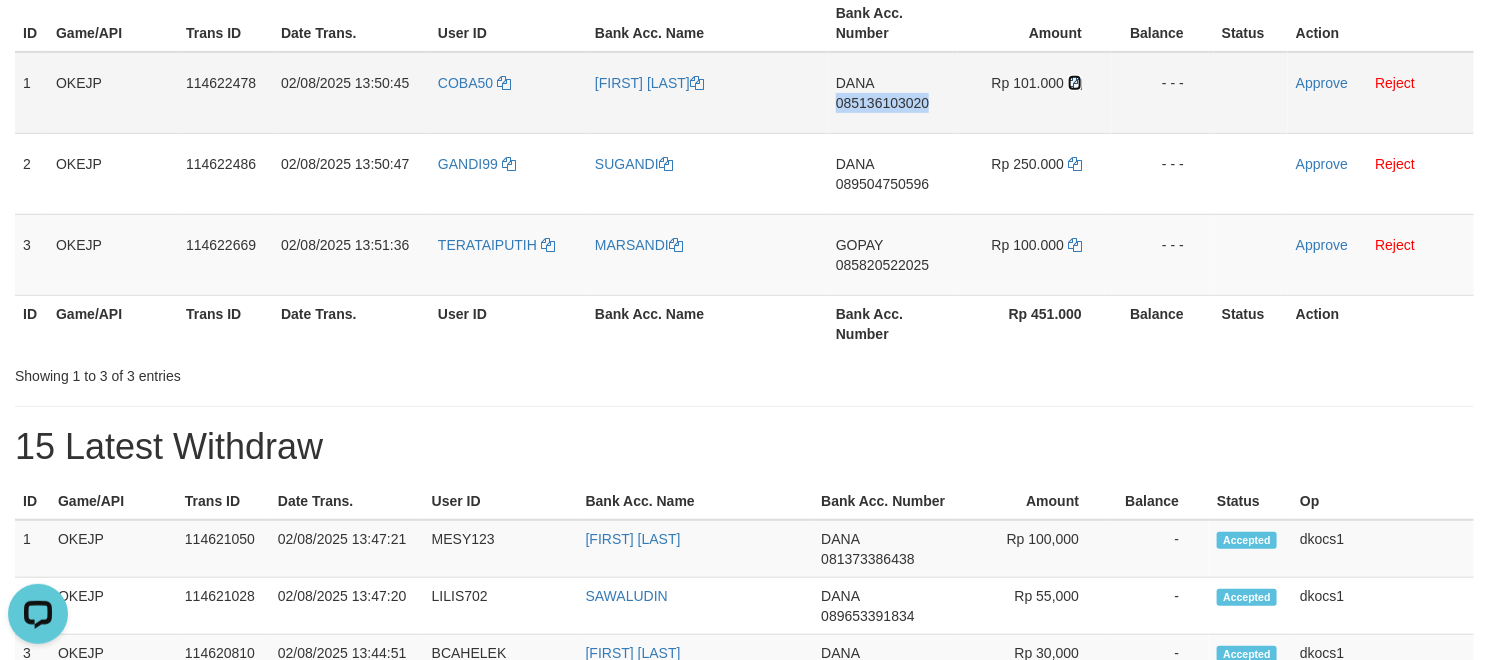 click at bounding box center (1075, 83) 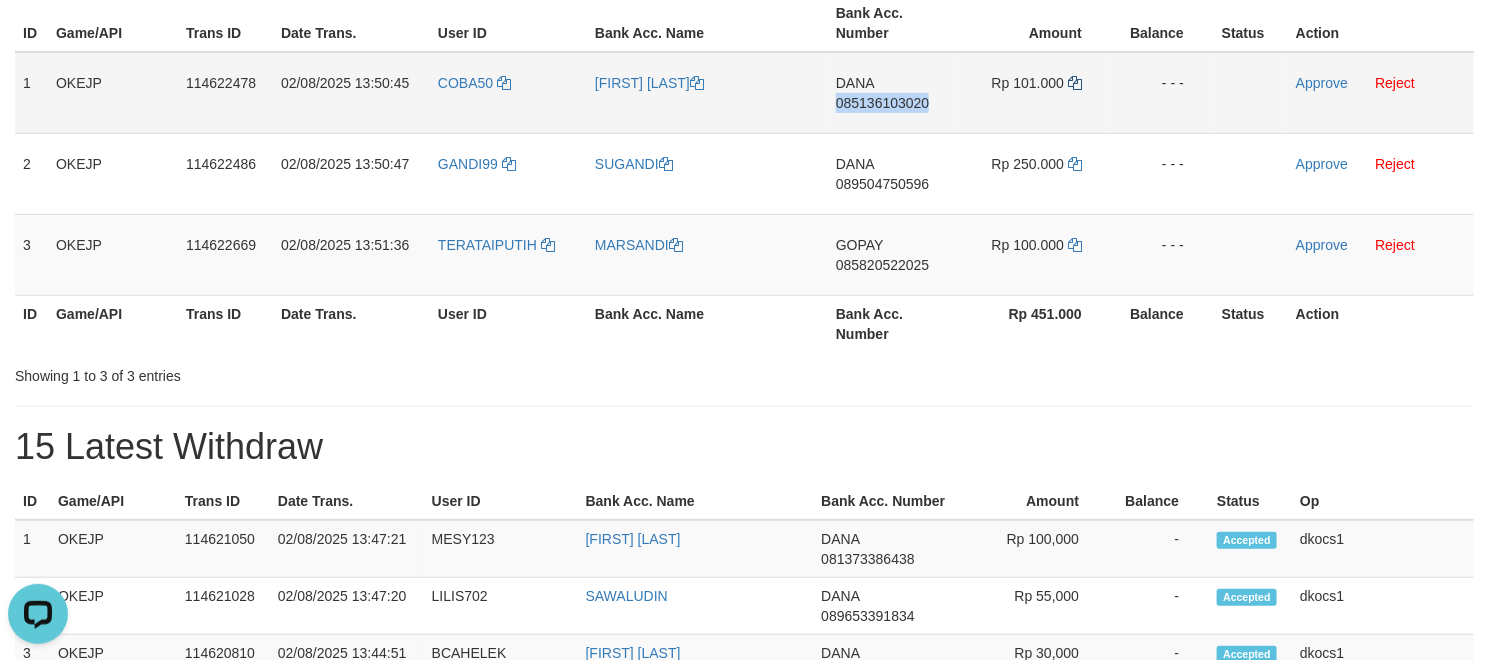 copy on "085136103020" 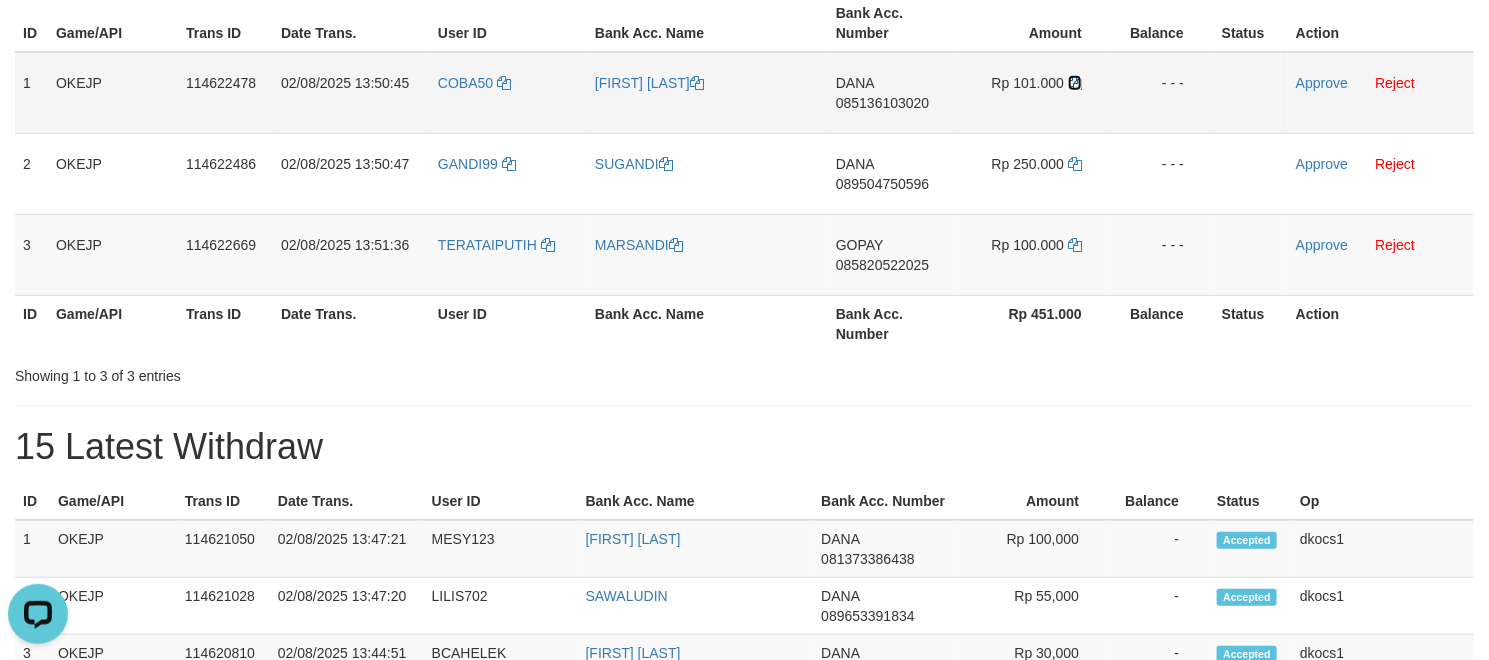 click at bounding box center (1075, 83) 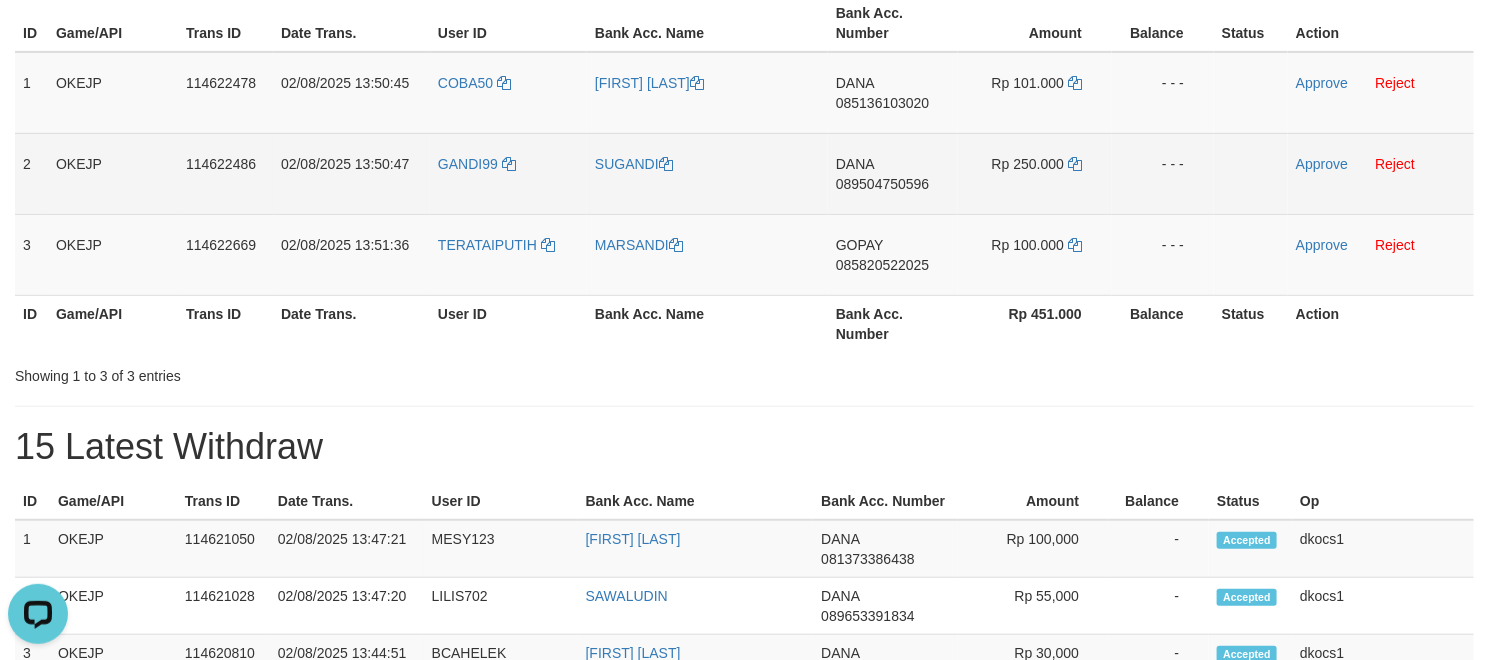 click on "DANA
089504750596" at bounding box center (893, 173) 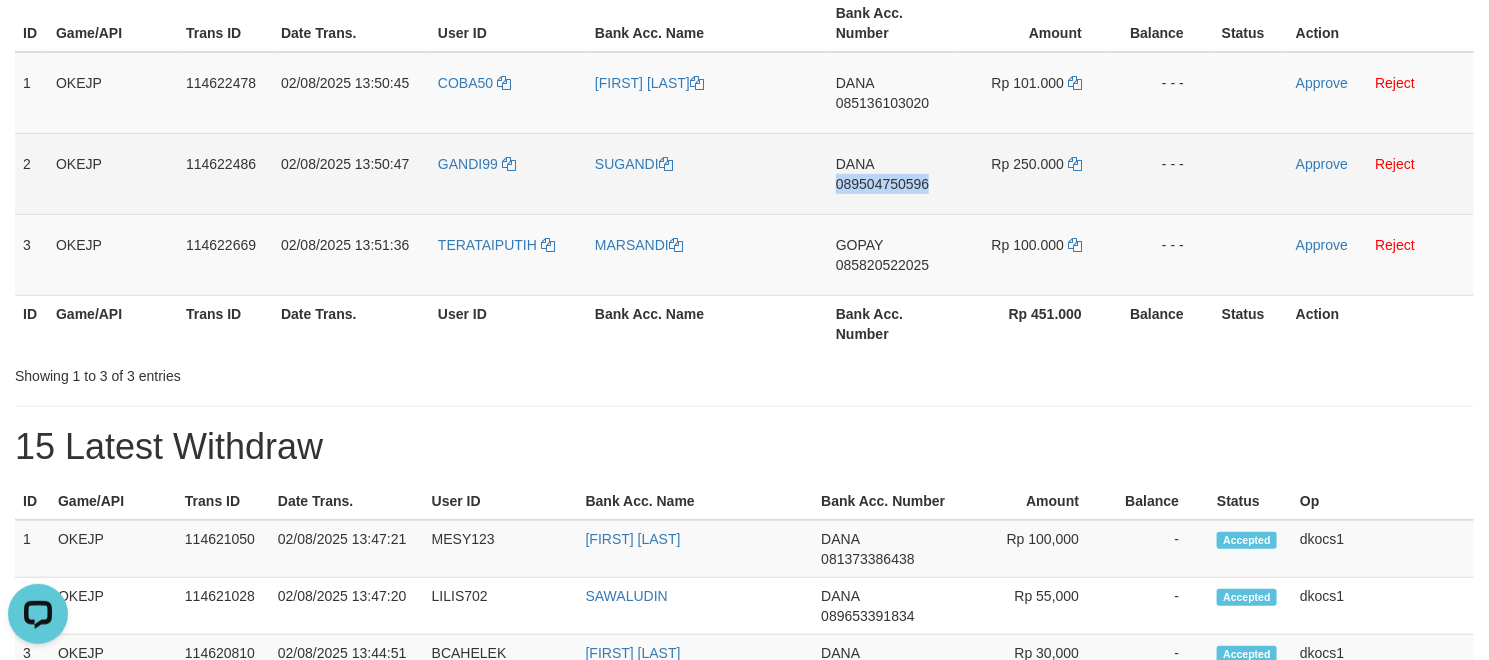 click on "DANA
089504750596" at bounding box center [893, 173] 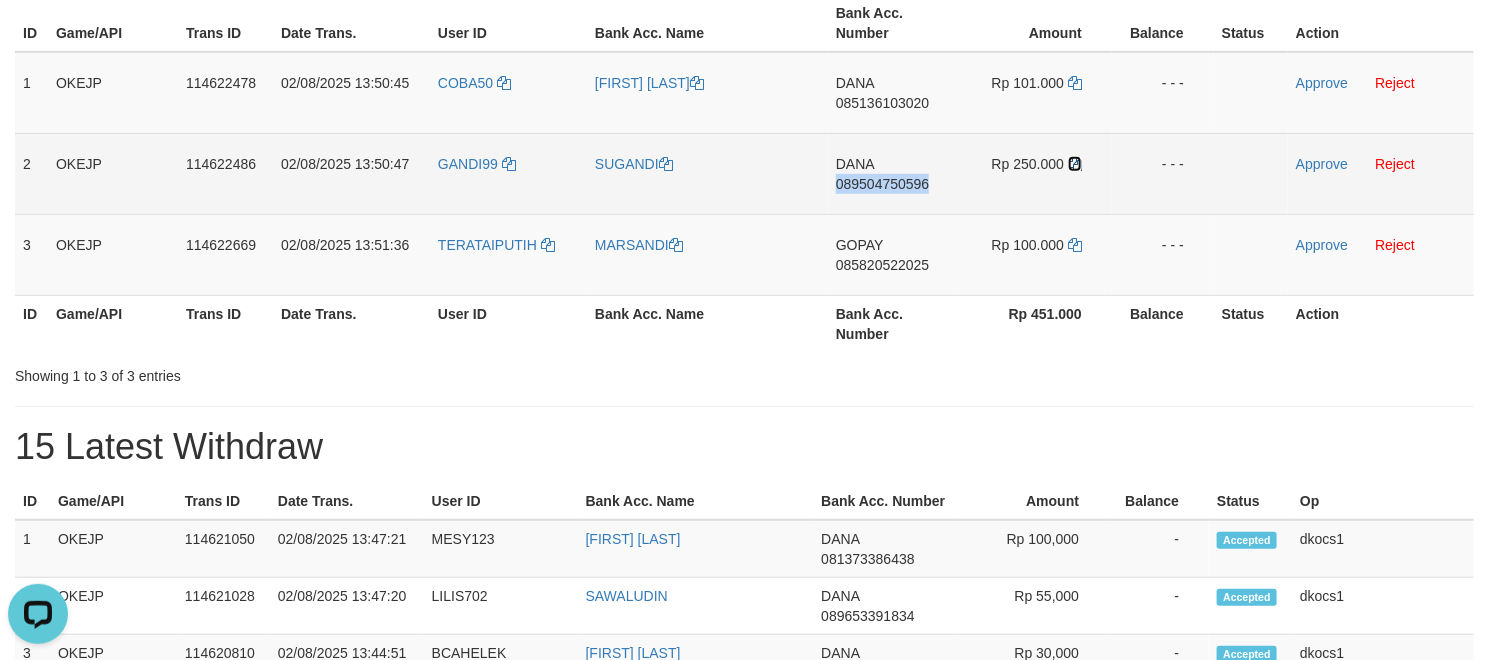 click at bounding box center (1075, 164) 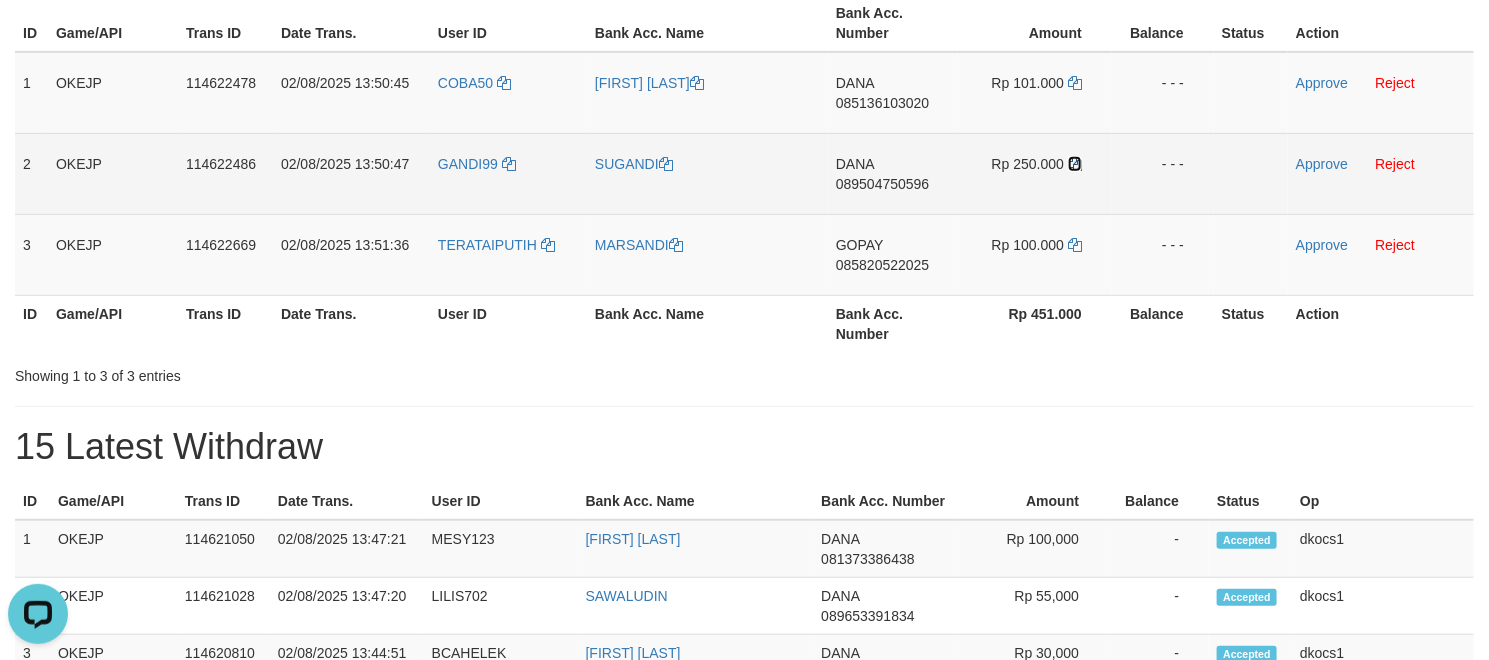 click at bounding box center [1075, 164] 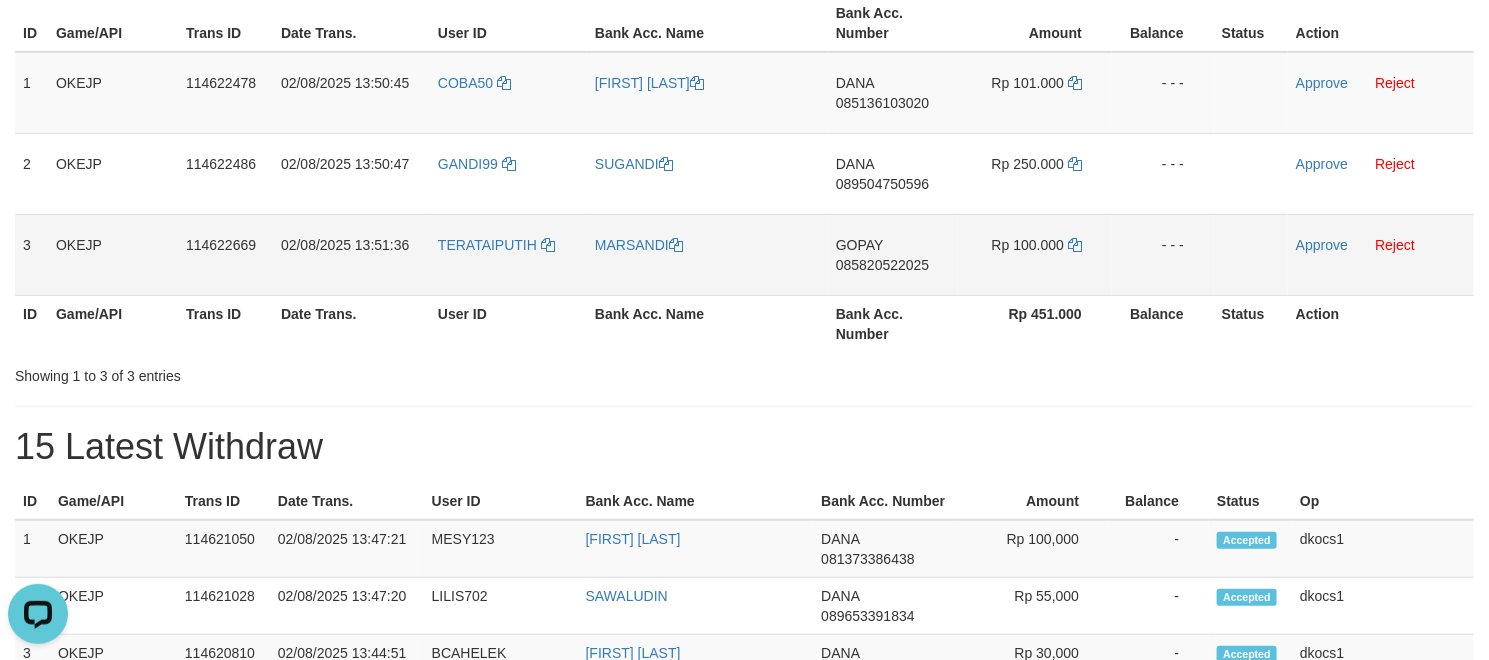 click on "GOPAY
085820522025" at bounding box center [893, 254] 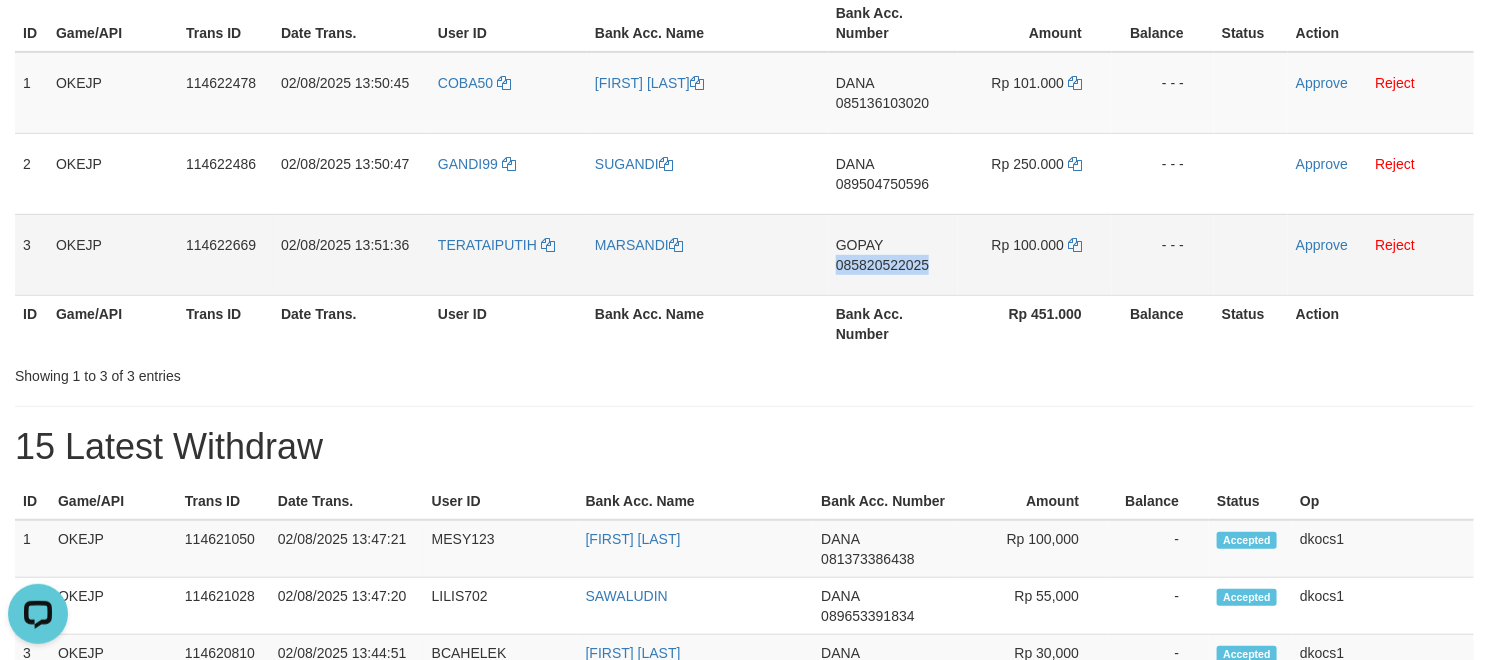 click on "GOPAY
085820522025" at bounding box center (893, 254) 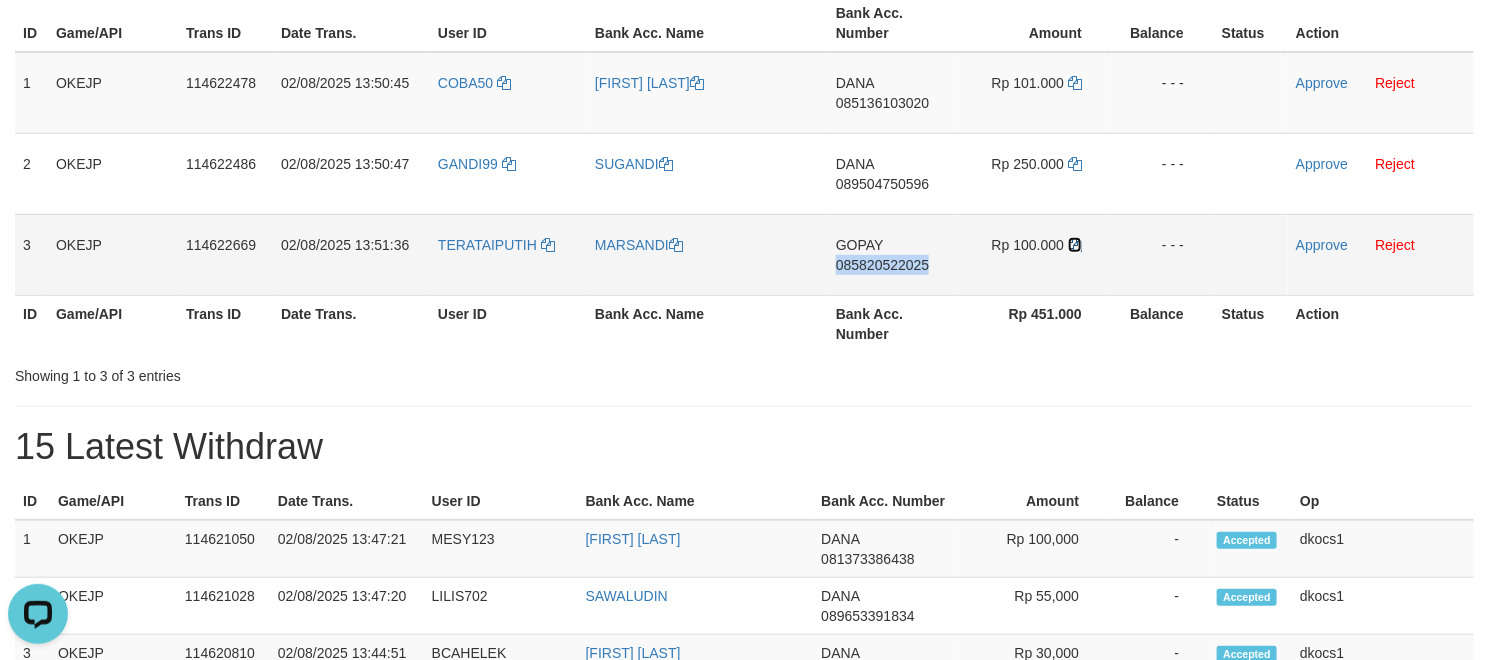 click at bounding box center [1075, 245] 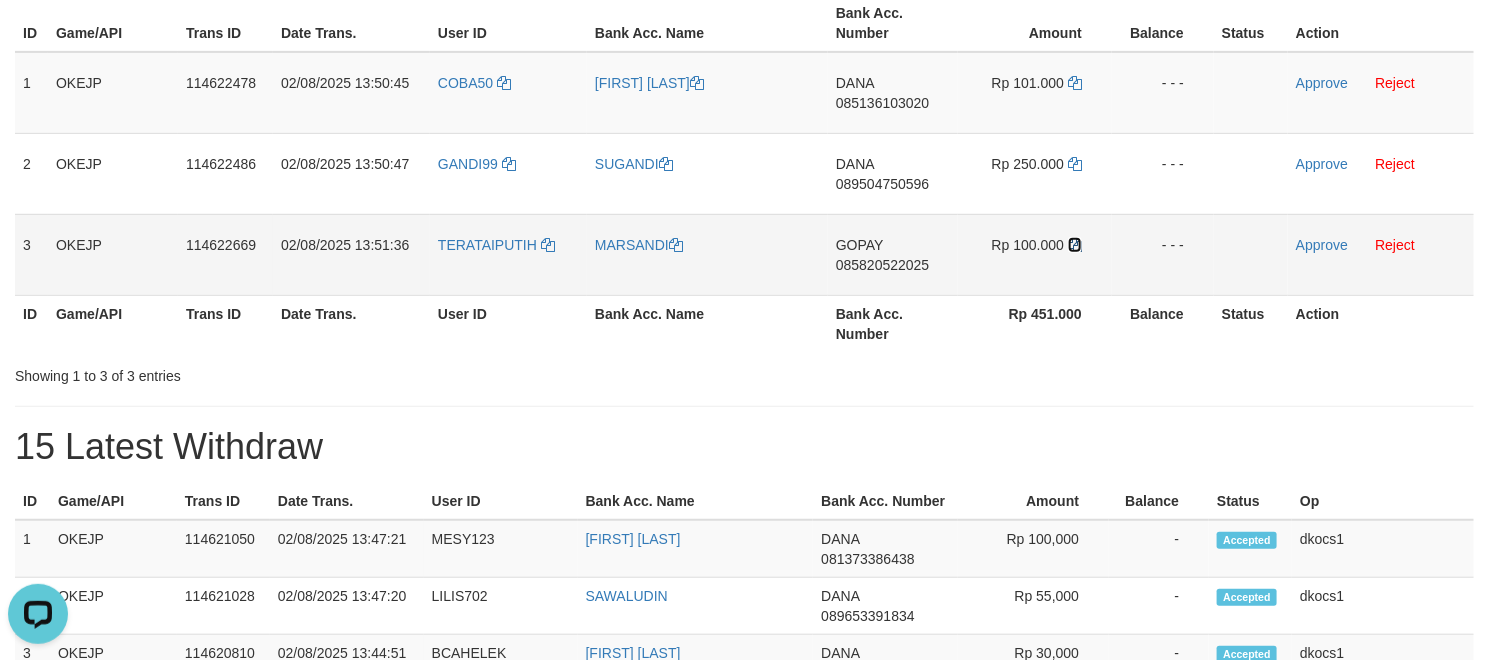 click at bounding box center (1075, 245) 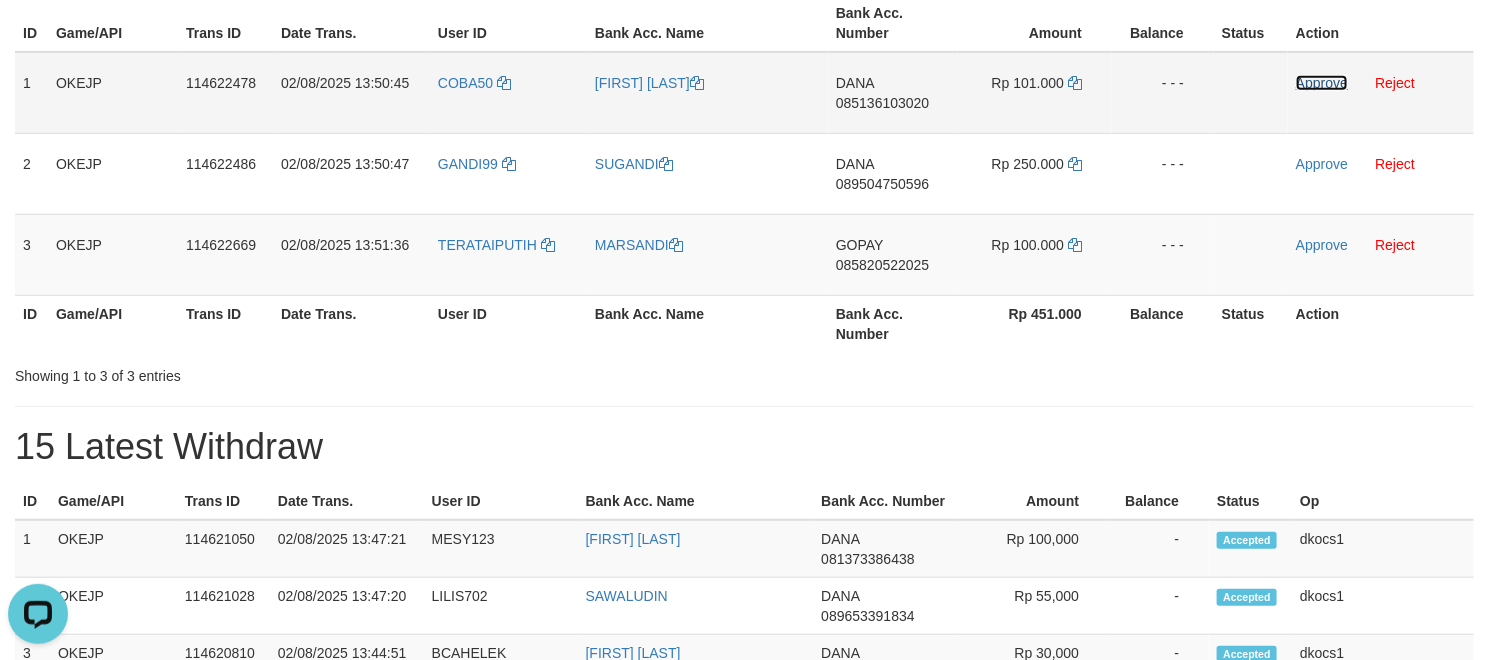 click on "Approve" at bounding box center (1322, 83) 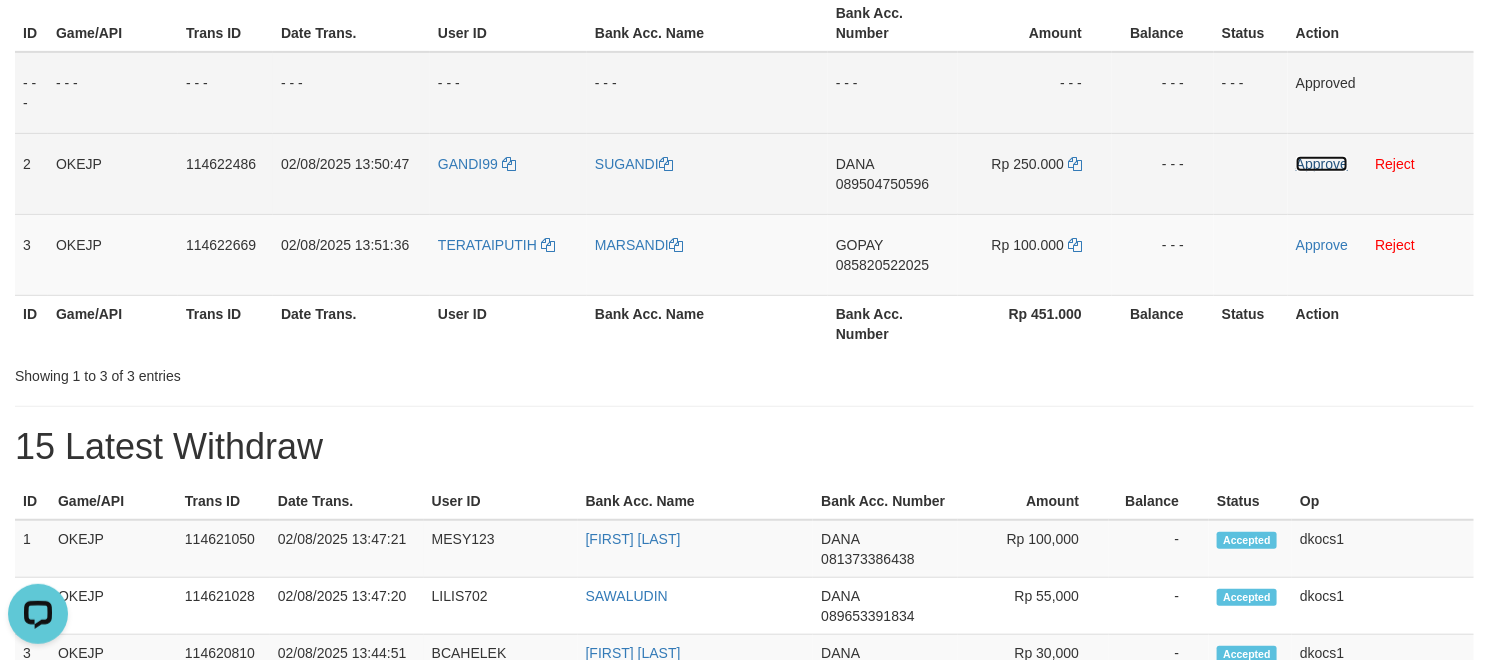 click on "Approve" at bounding box center [1322, 164] 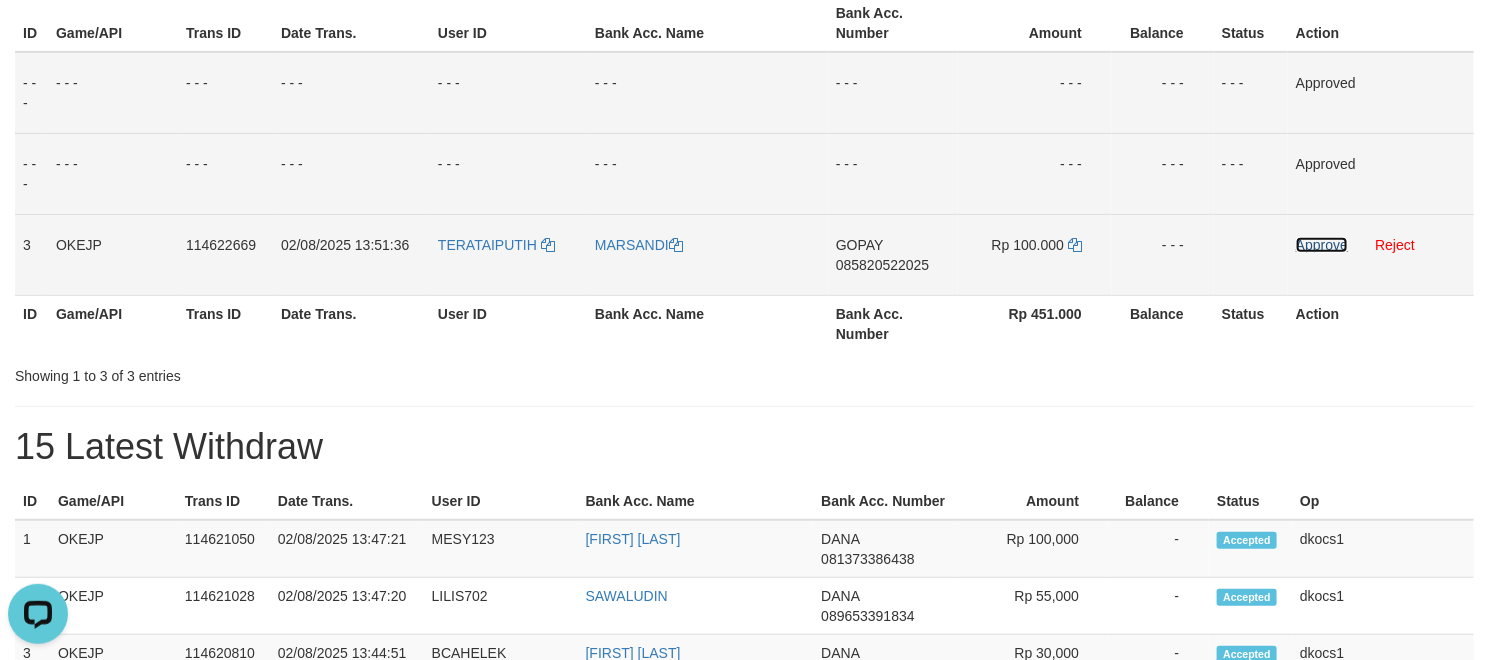 click on "Approve" at bounding box center [1322, 245] 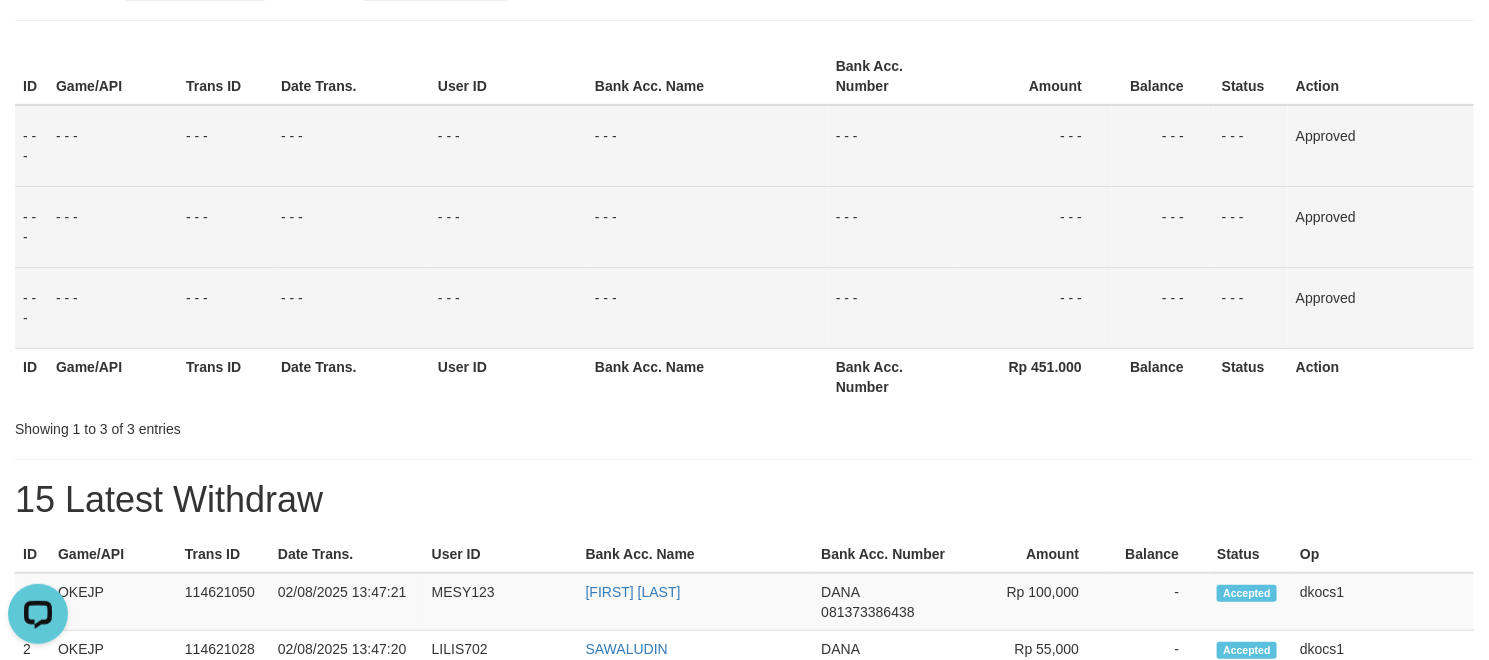 scroll, scrollTop: 150, scrollLeft: 0, axis: vertical 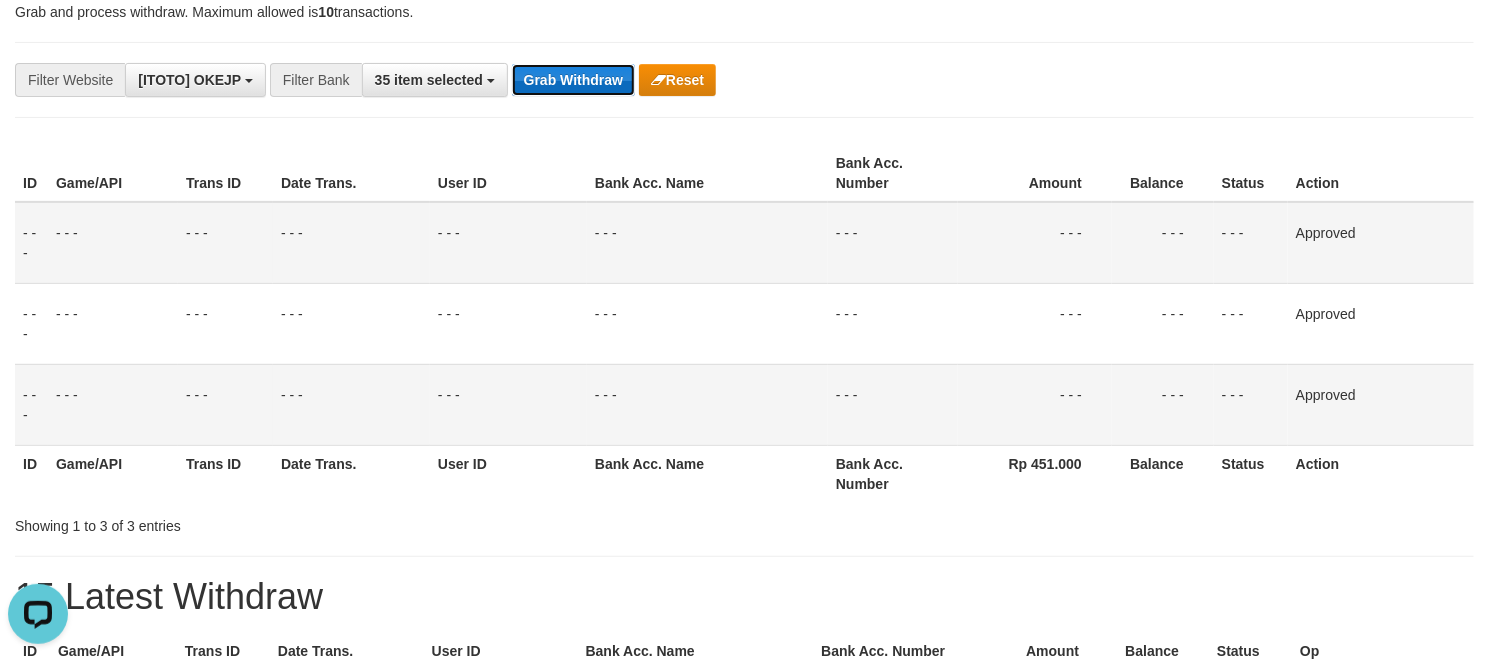 click on "Grab Withdraw" at bounding box center (573, 80) 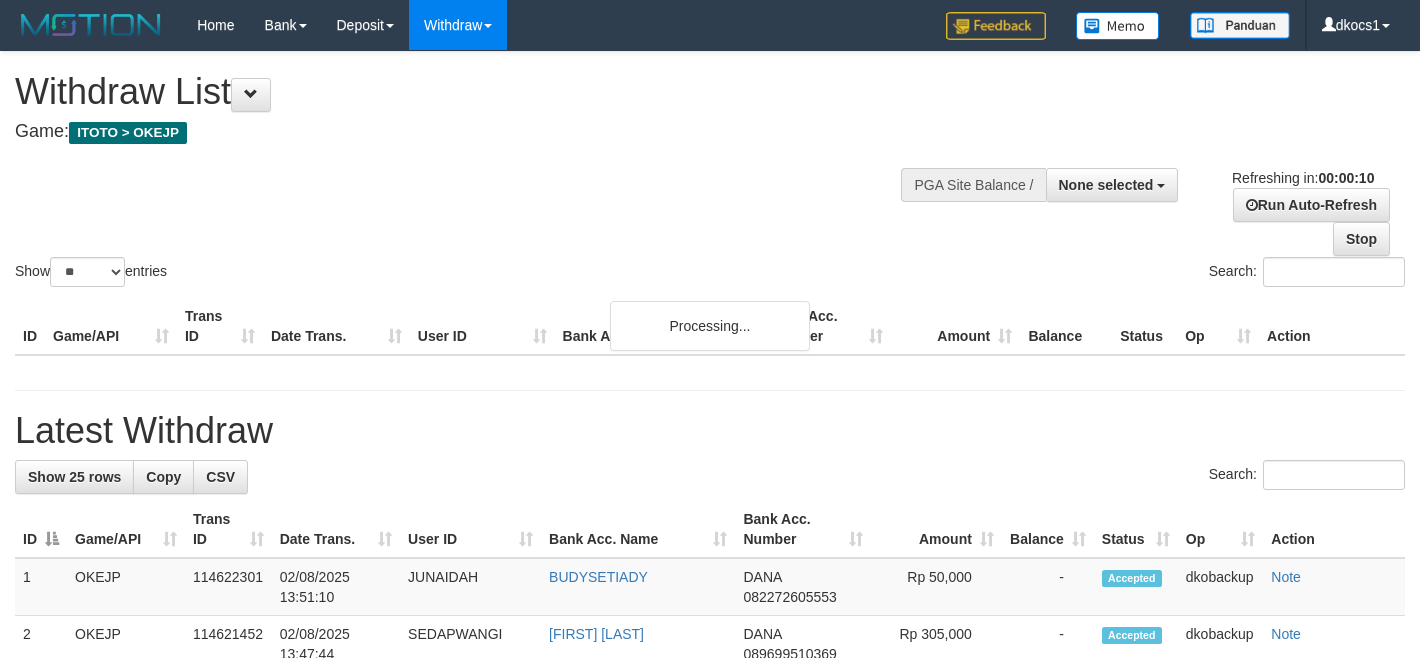 select 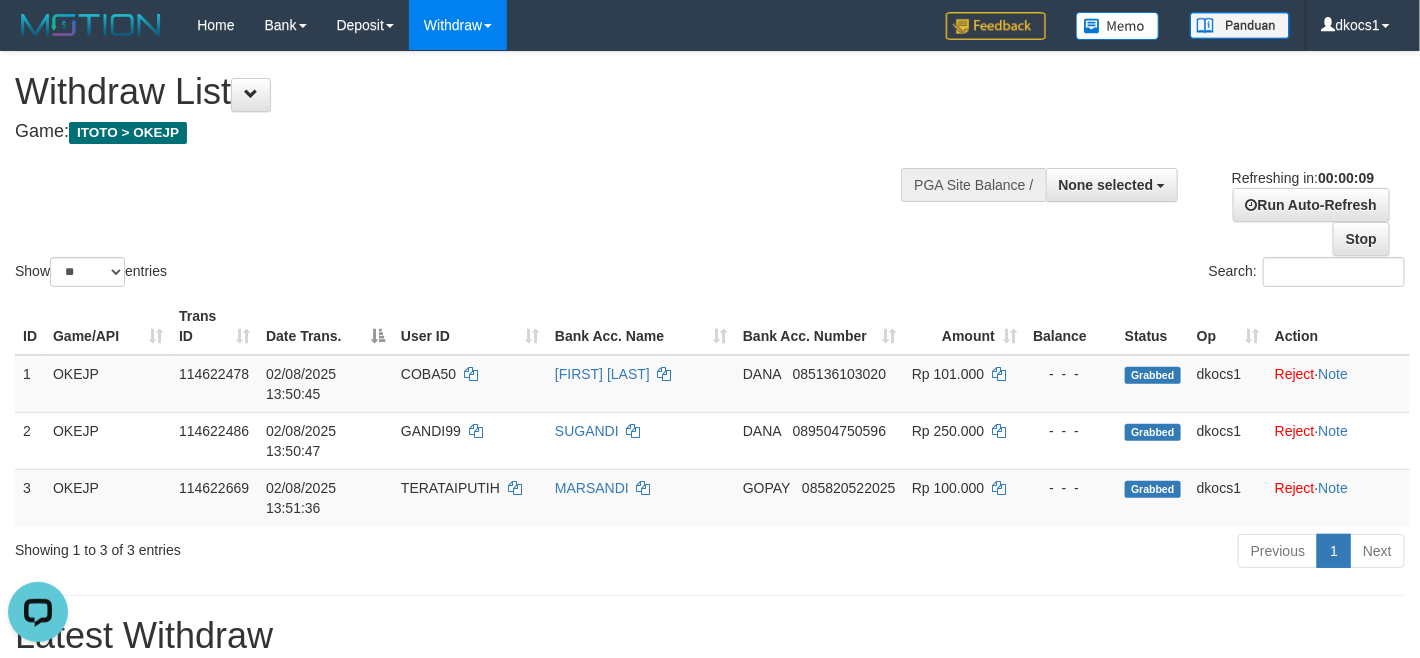 scroll, scrollTop: 0, scrollLeft: 0, axis: both 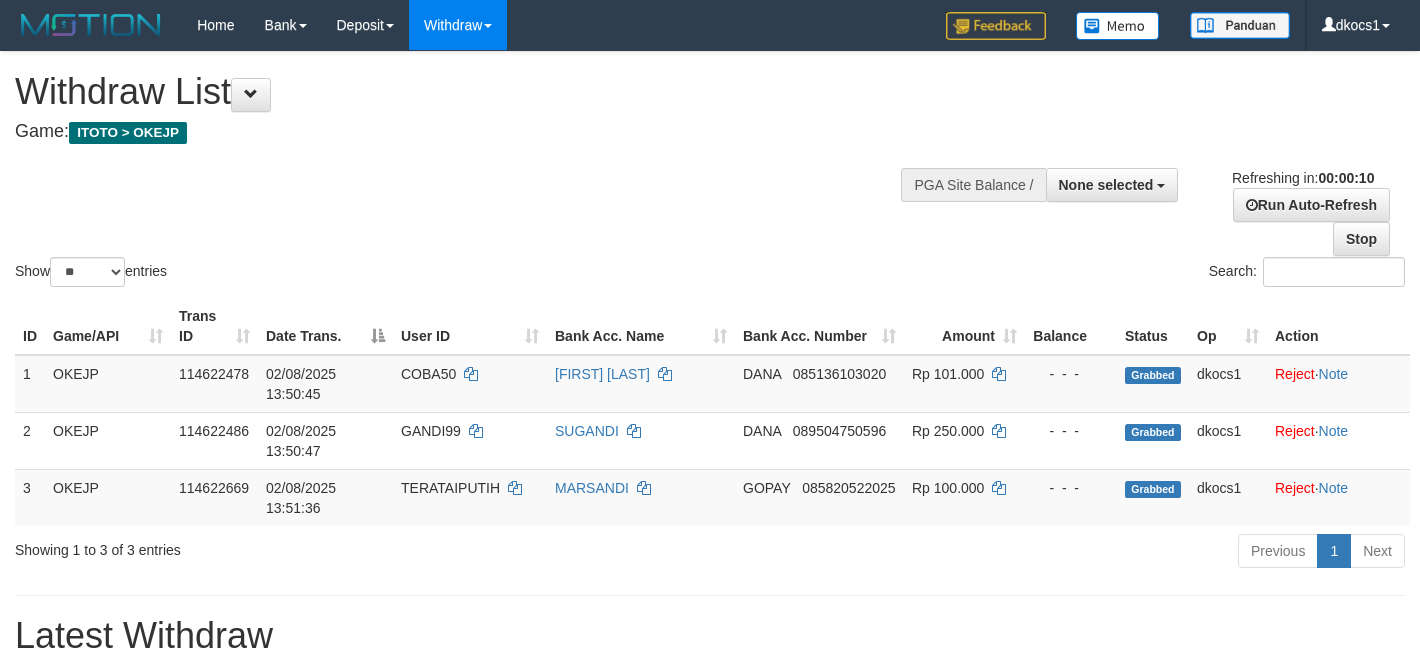 select 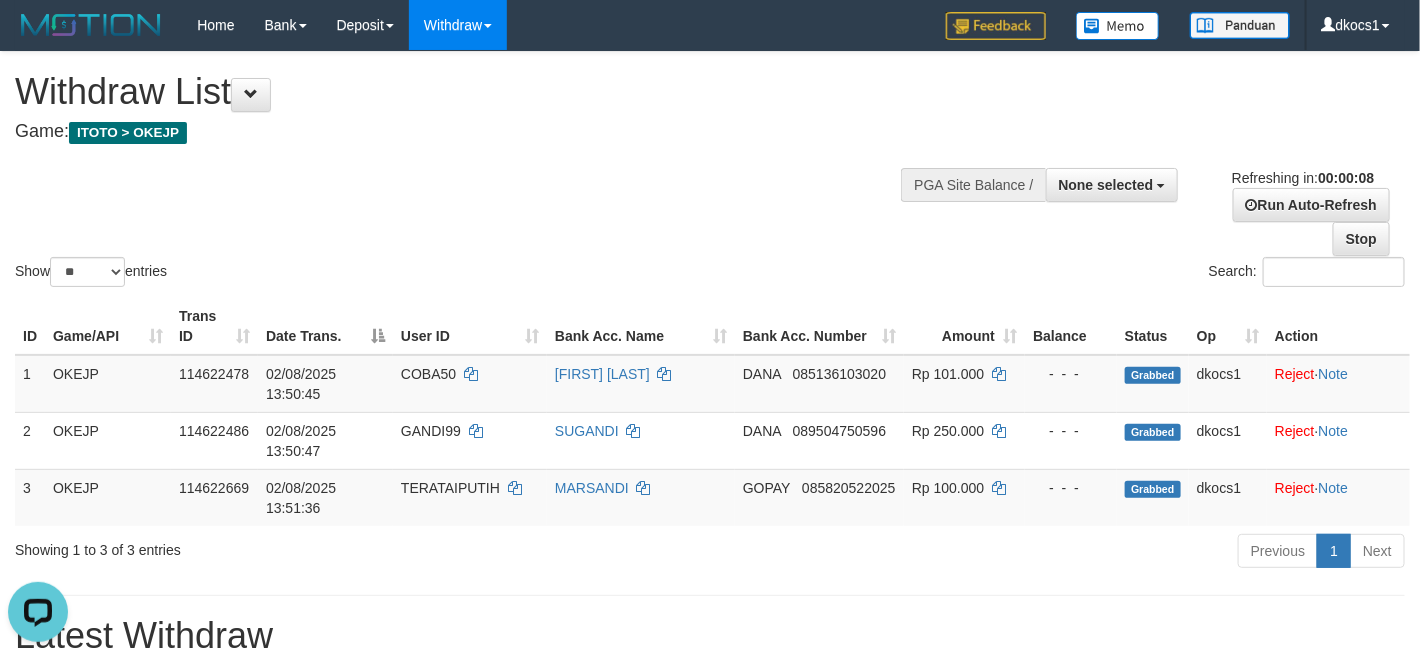scroll, scrollTop: 0, scrollLeft: 0, axis: both 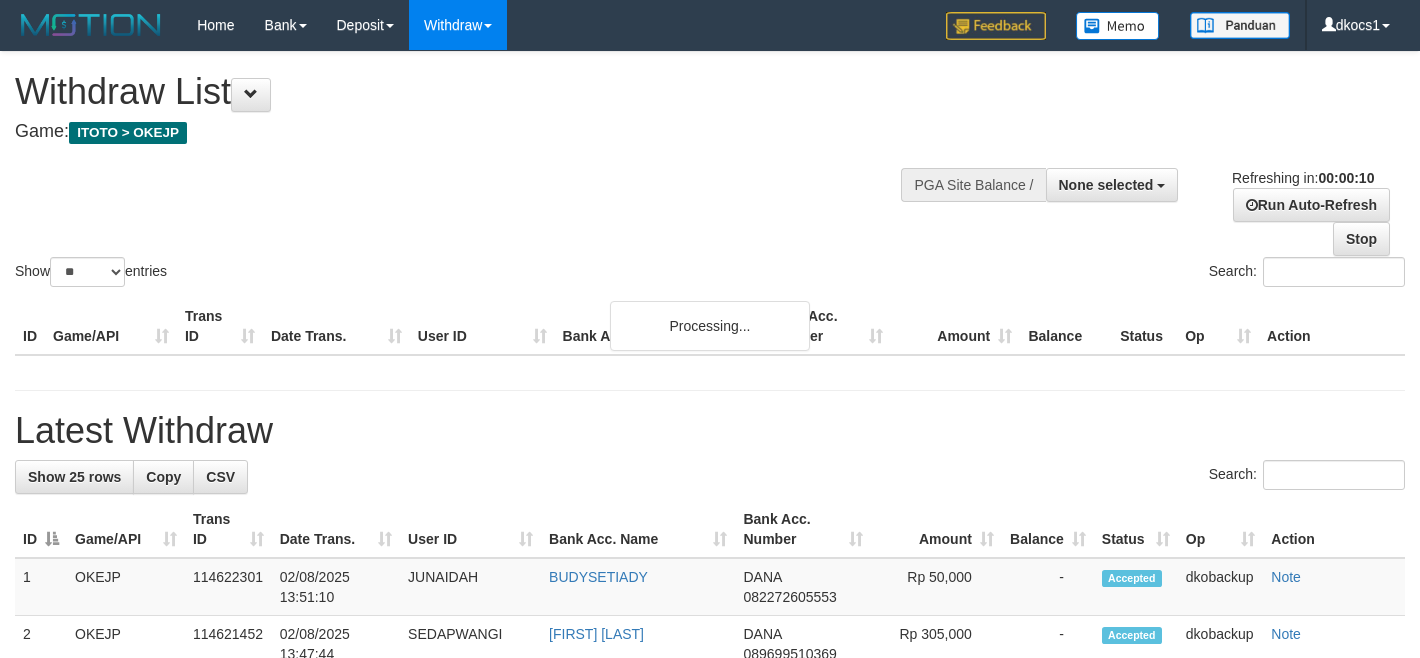 select 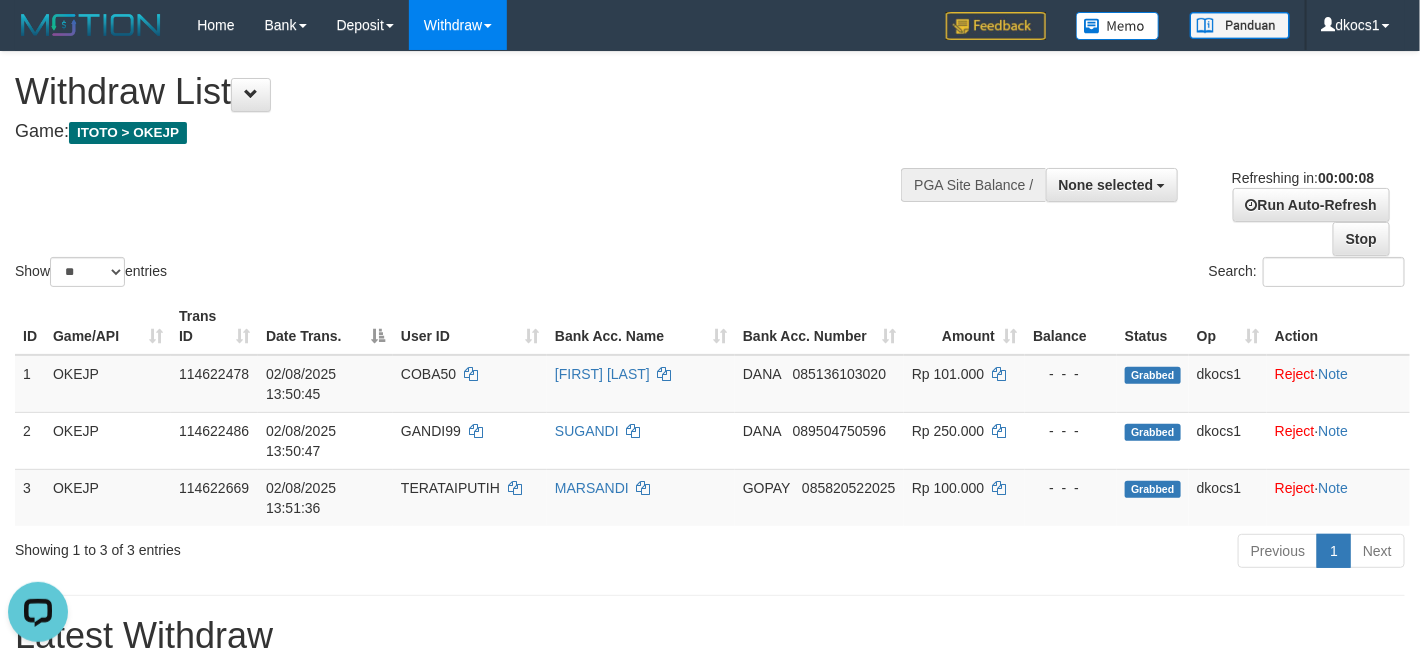 scroll, scrollTop: 0, scrollLeft: 0, axis: both 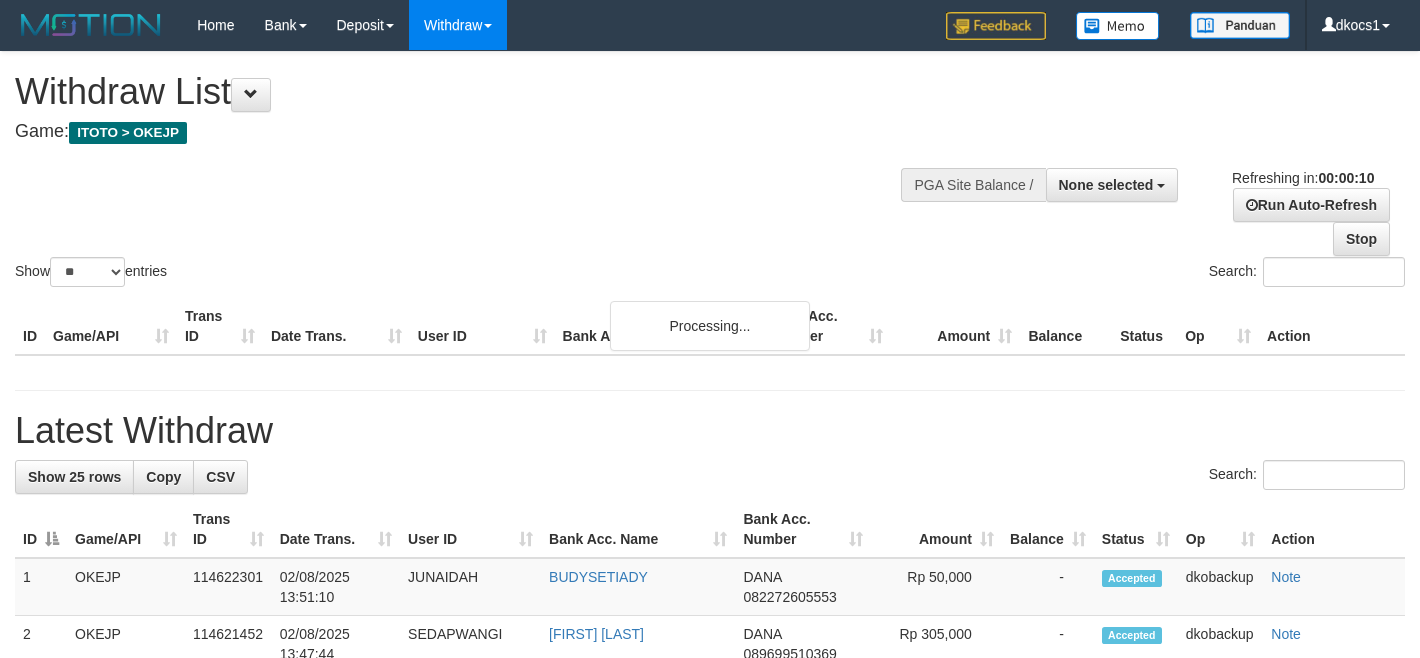 select 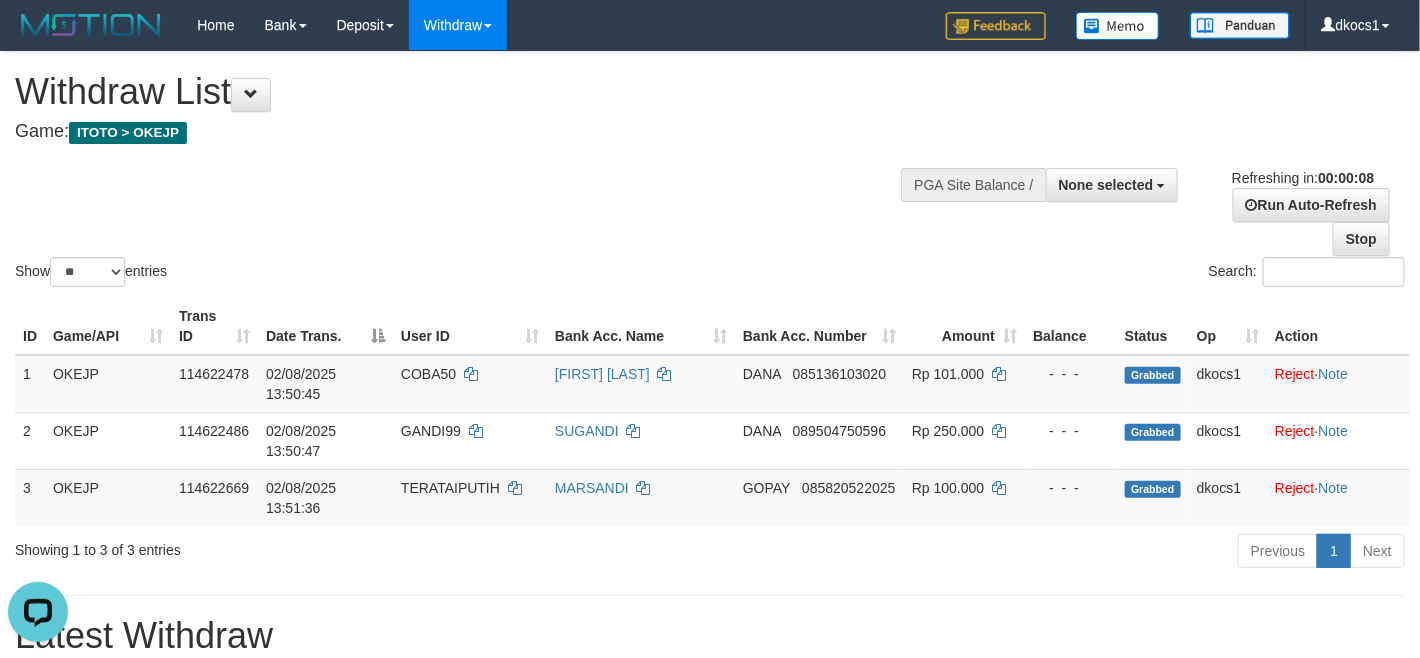 scroll, scrollTop: 0, scrollLeft: 0, axis: both 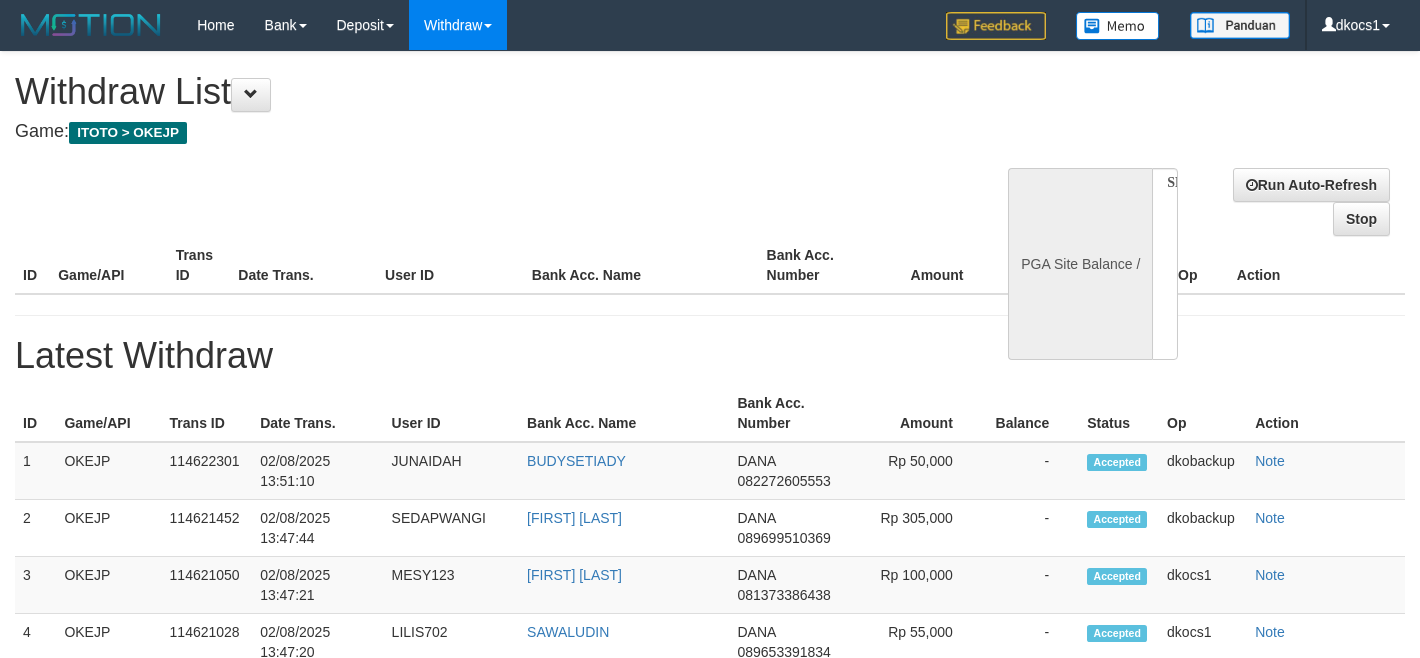 select 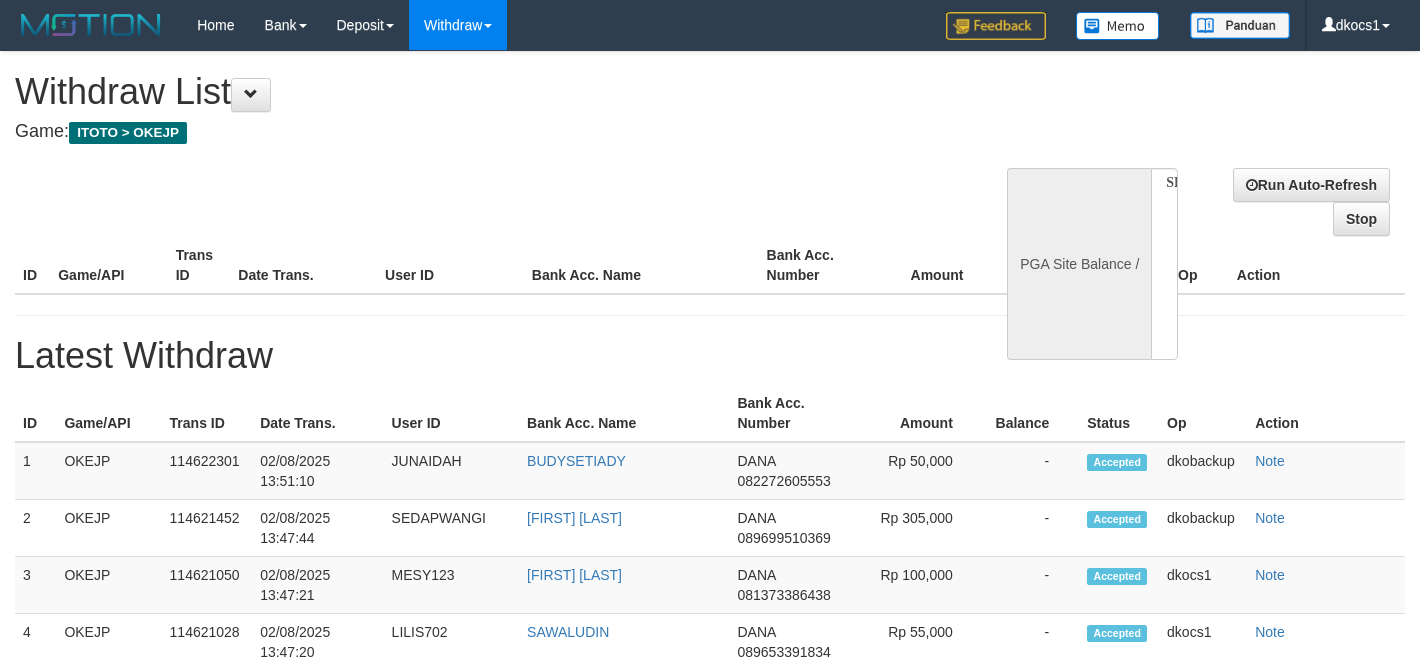 scroll, scrollTop: 0, scrollLeft: 0, axis: both 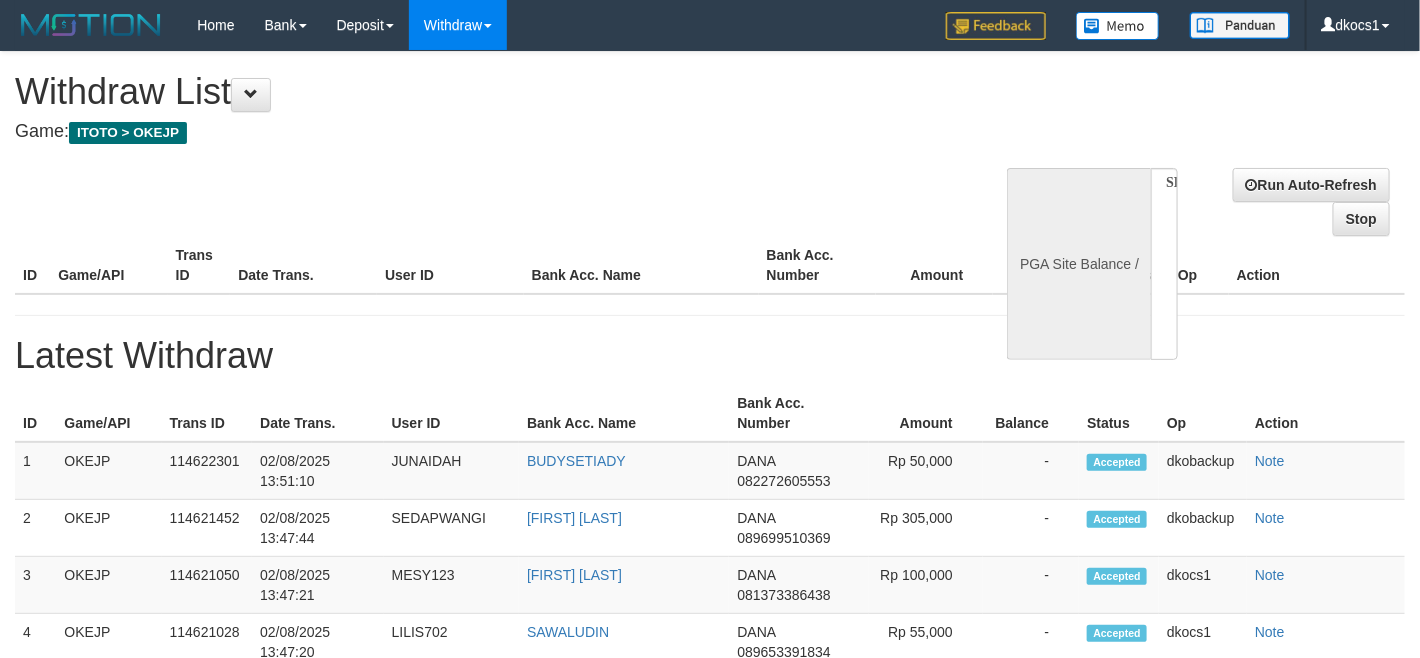 select on "**" 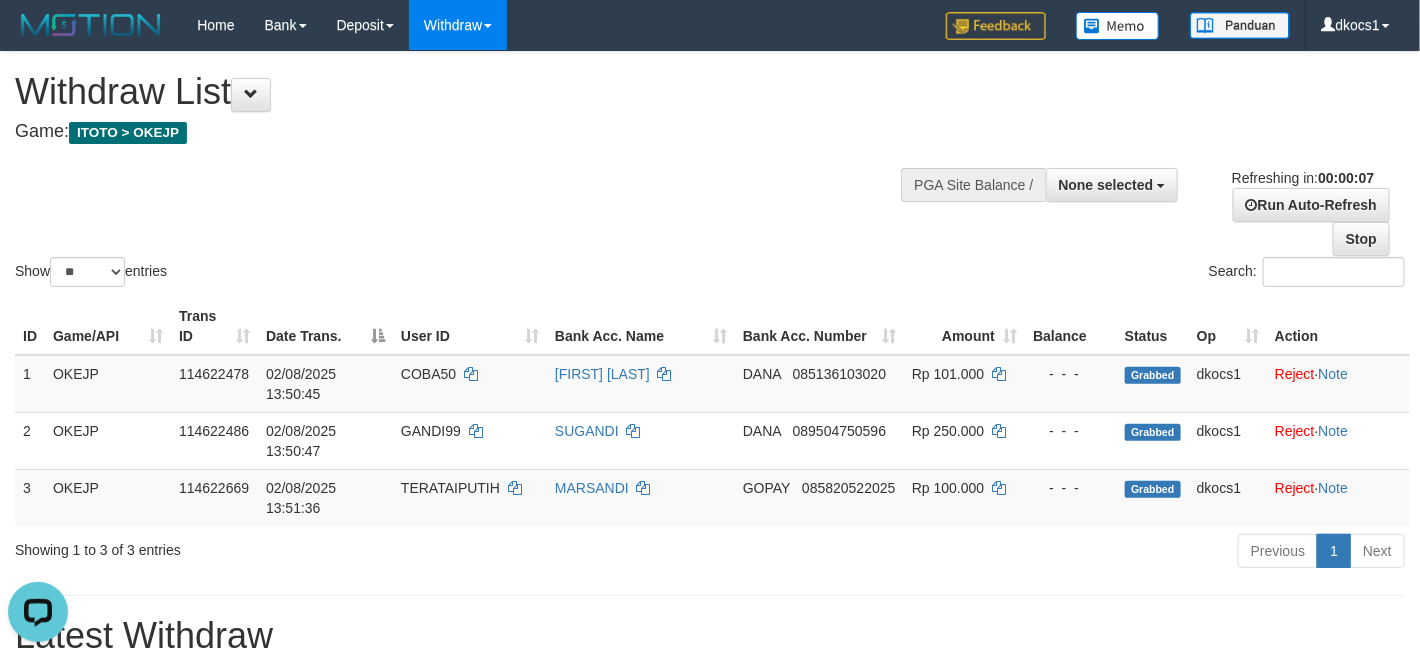 scroll, scrollTop: 0, scrollLeft: 0, axis: both 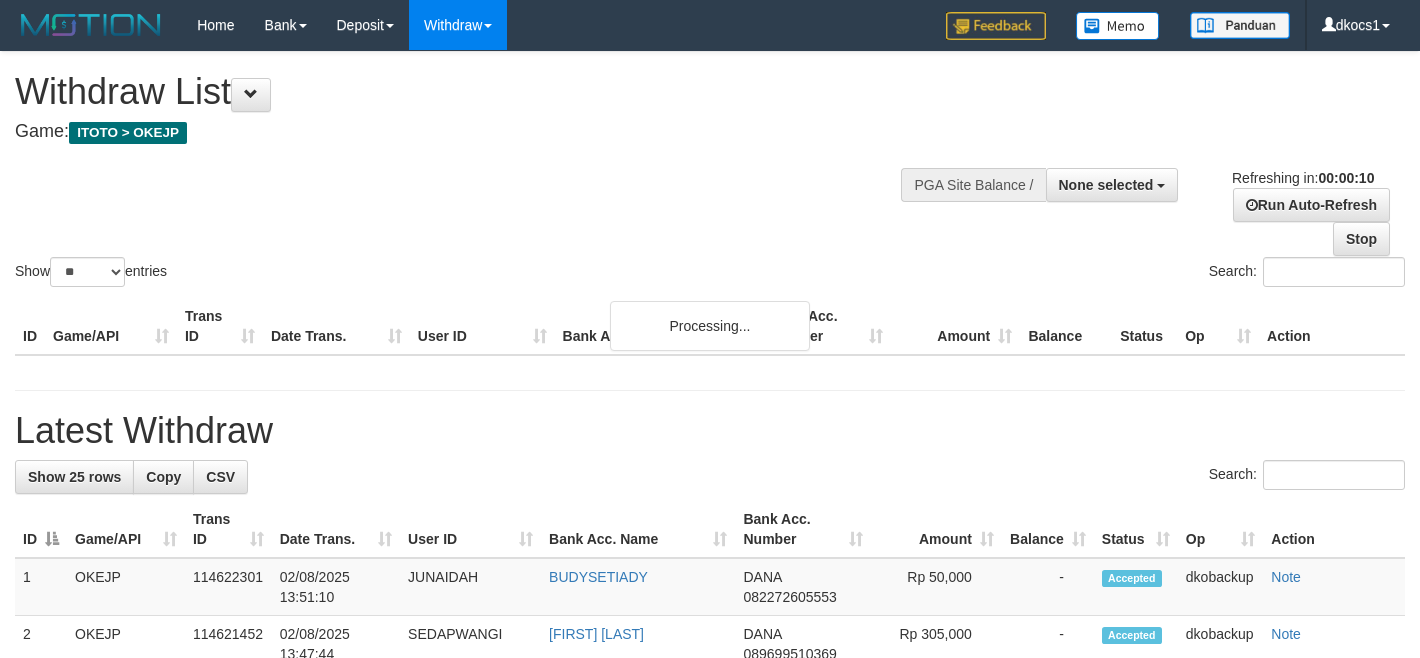 select 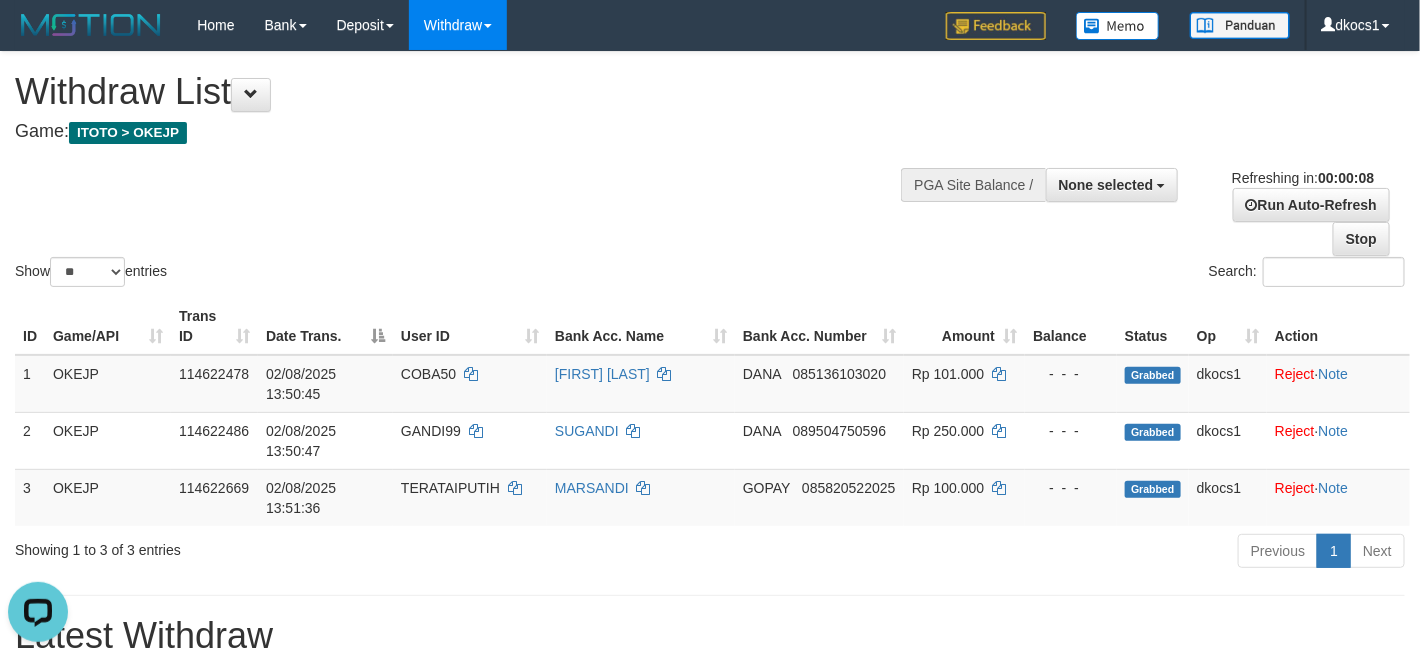scroll, scrollTop: 0, scrollLeft: 0, axis: both 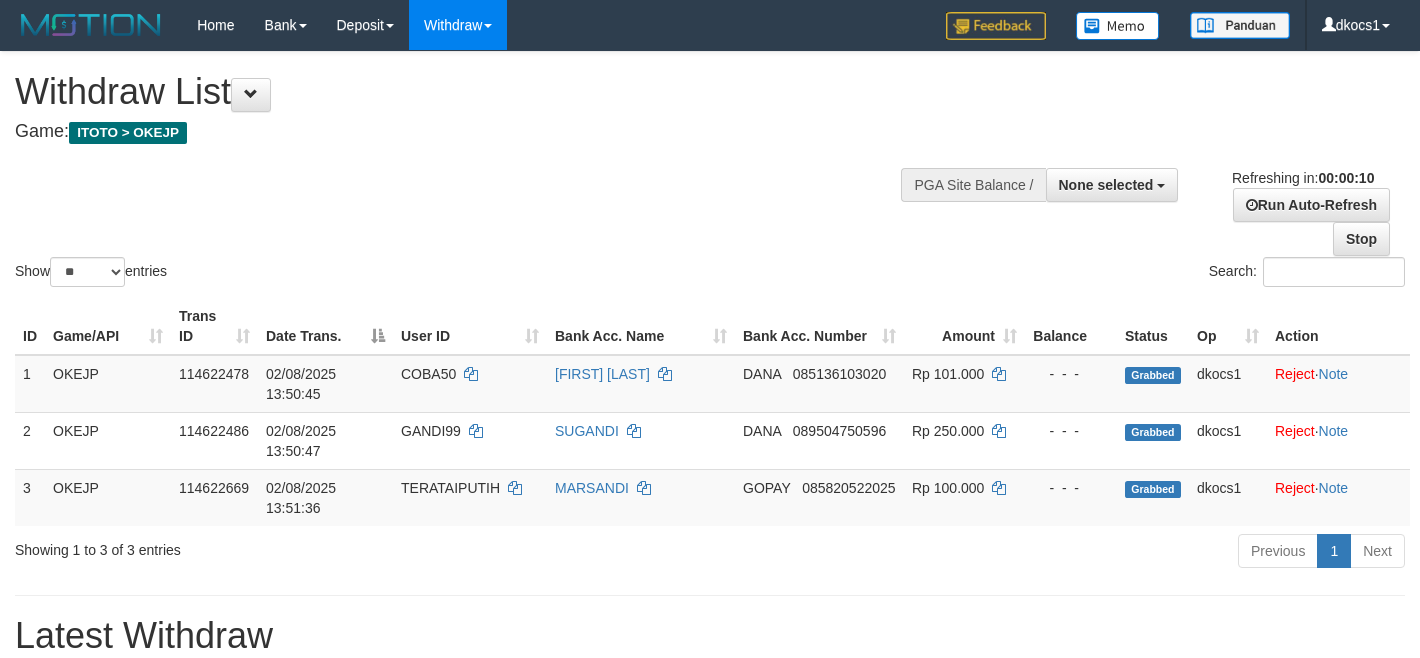 select 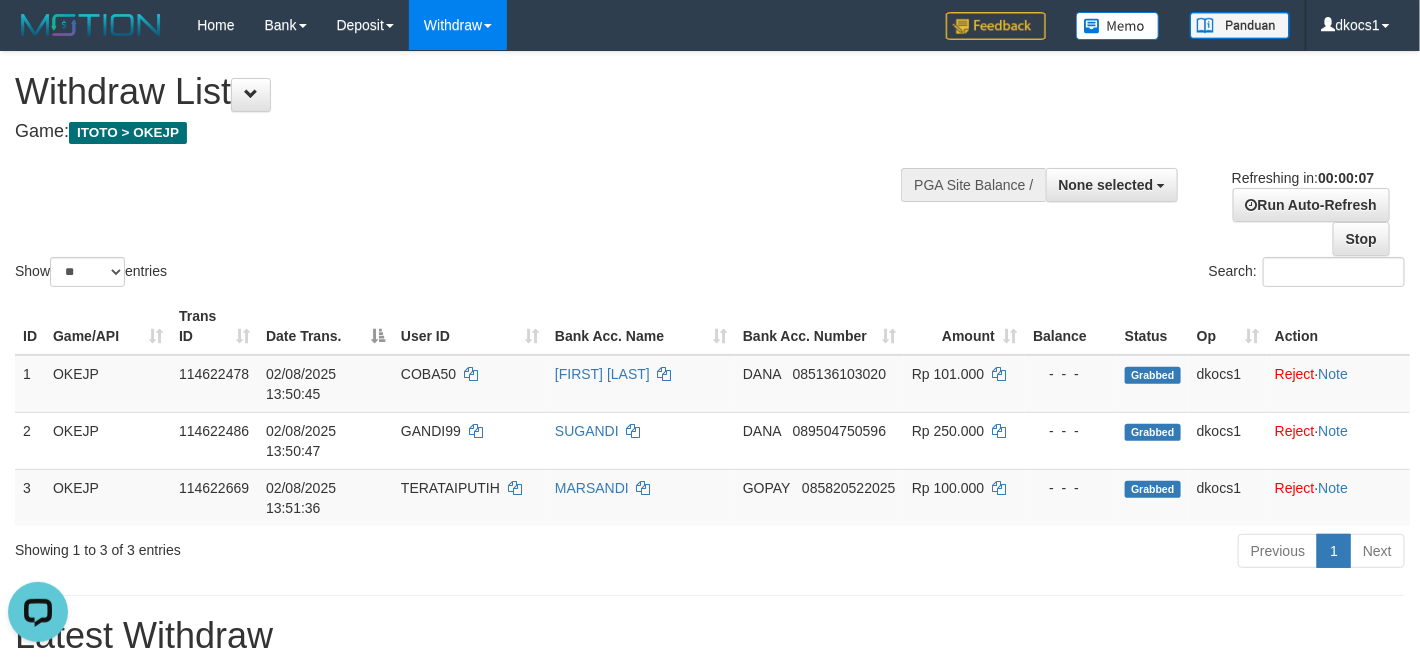 scroll, scrollTop: 0, scrollLeft: 0, axis: both 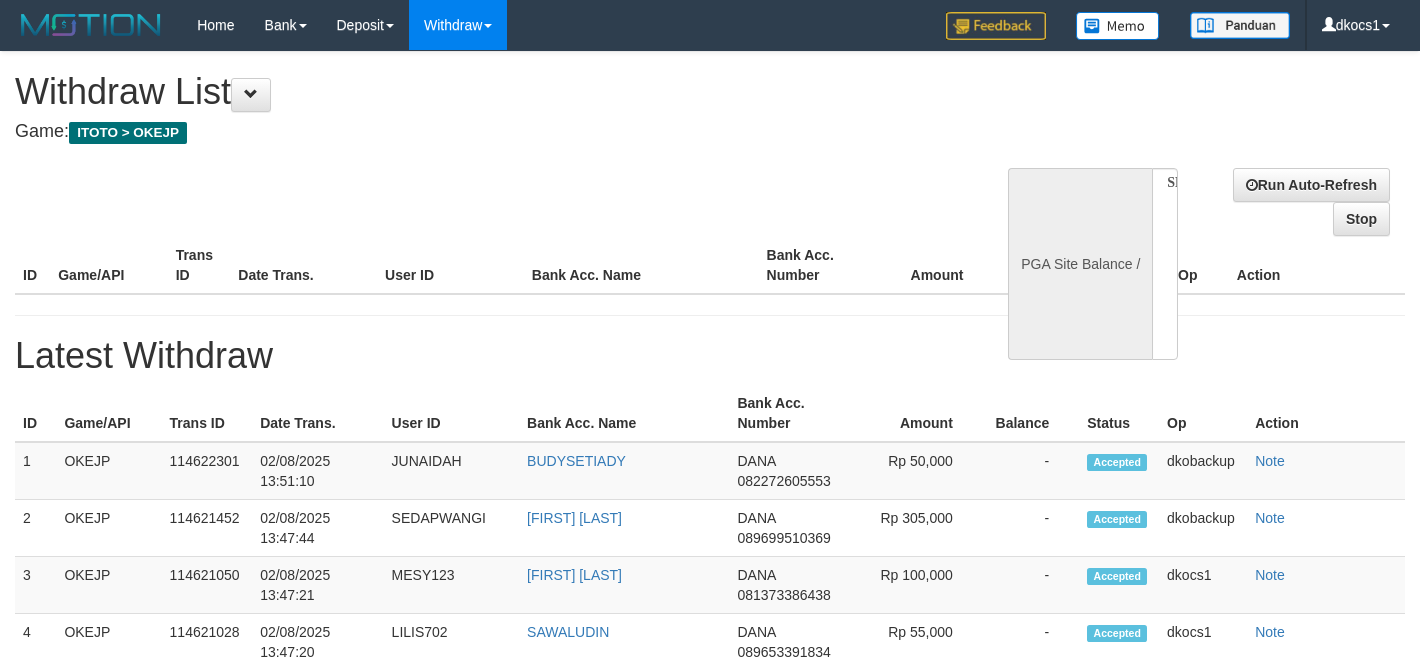 select 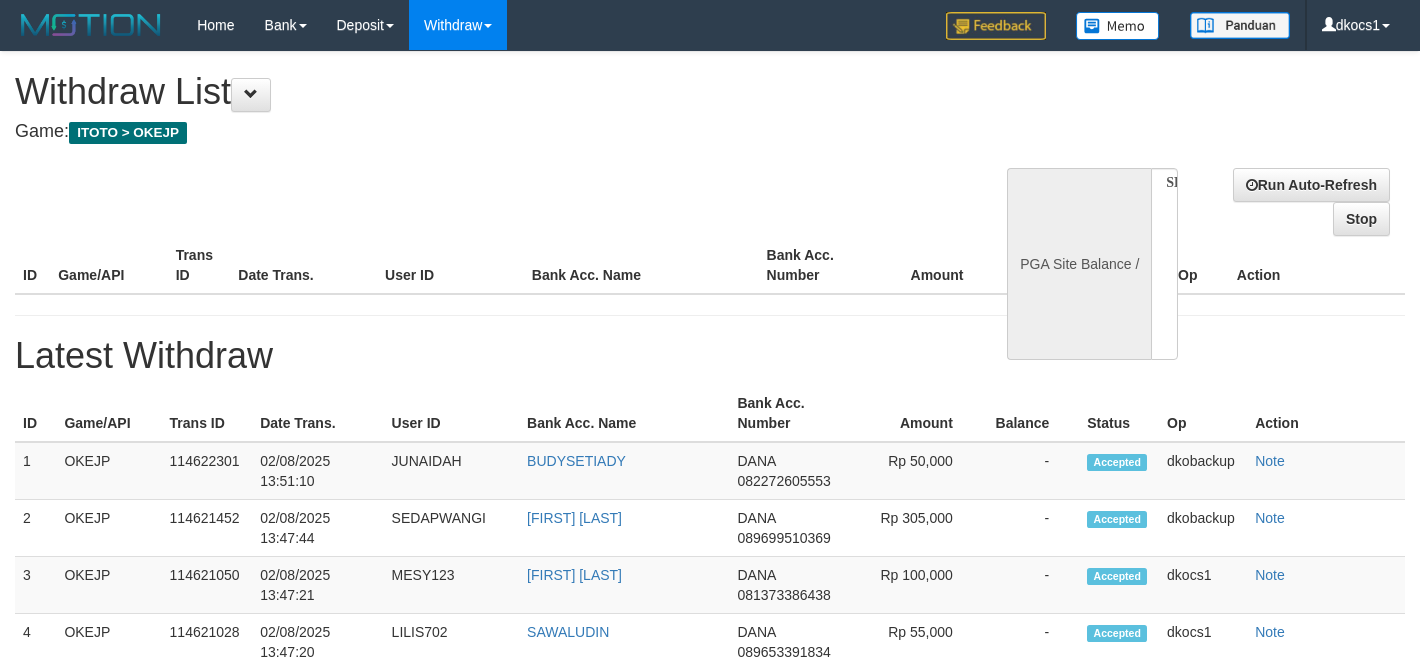 scroll, scrollTop: 0, scrollLeft: 0, axis: both 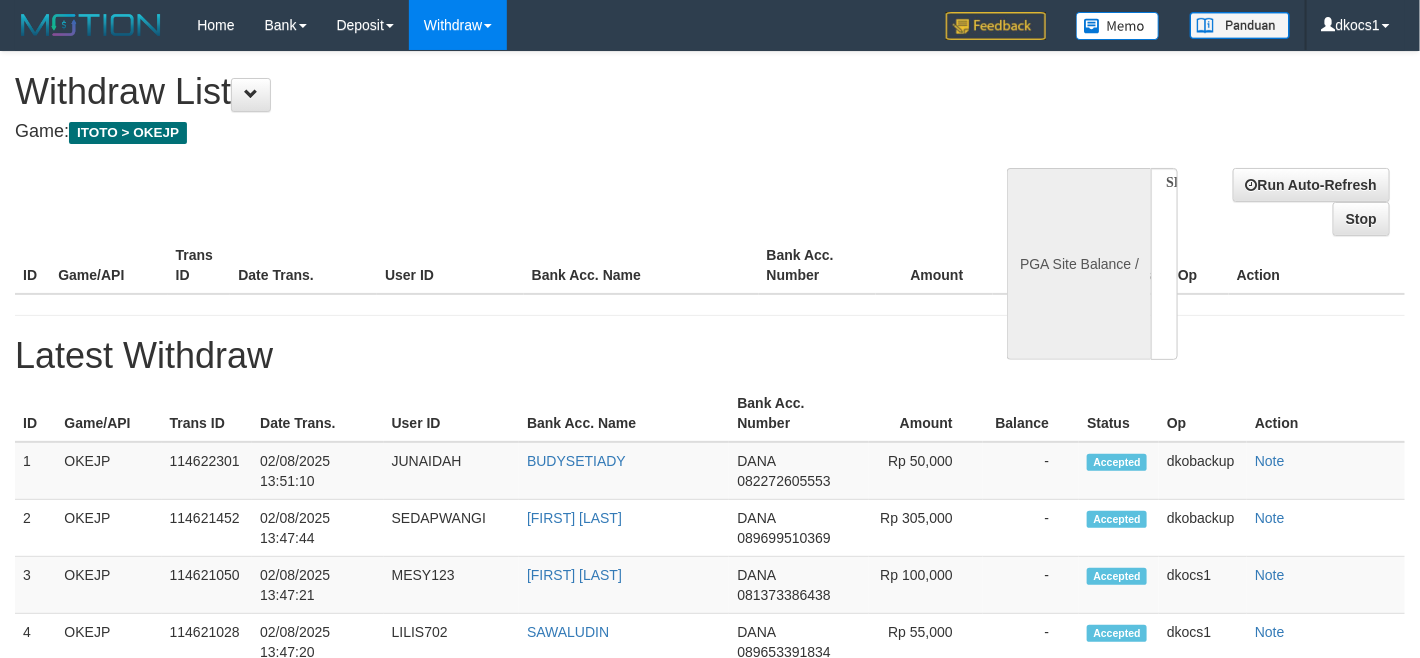 select on "**" 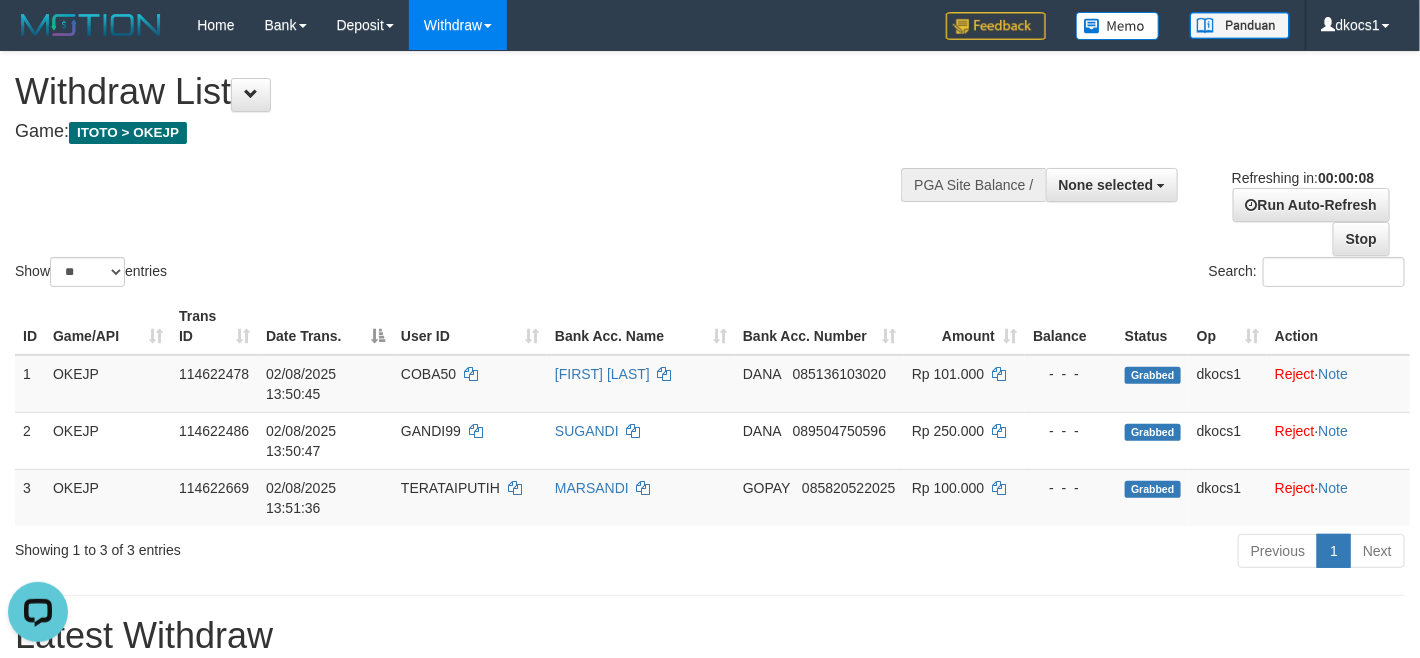 scroll, scrollTop: 0, scrollLeft: 0, axis: both 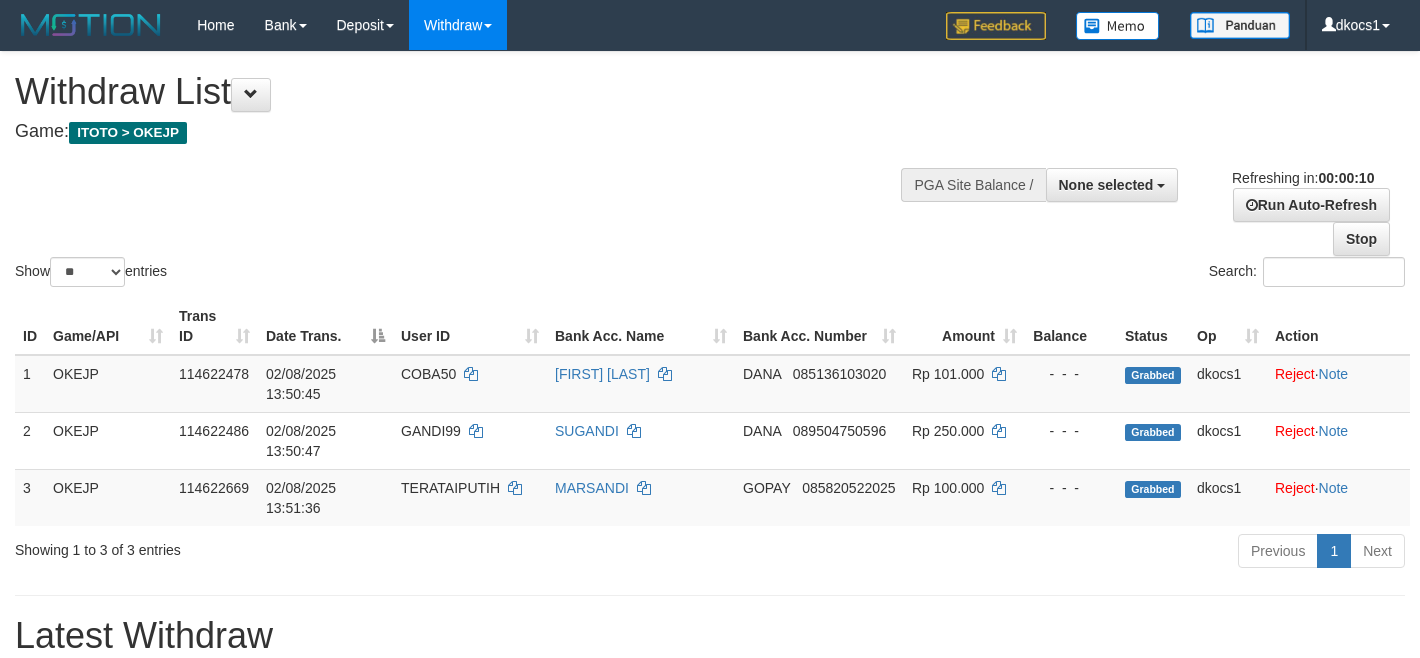 select 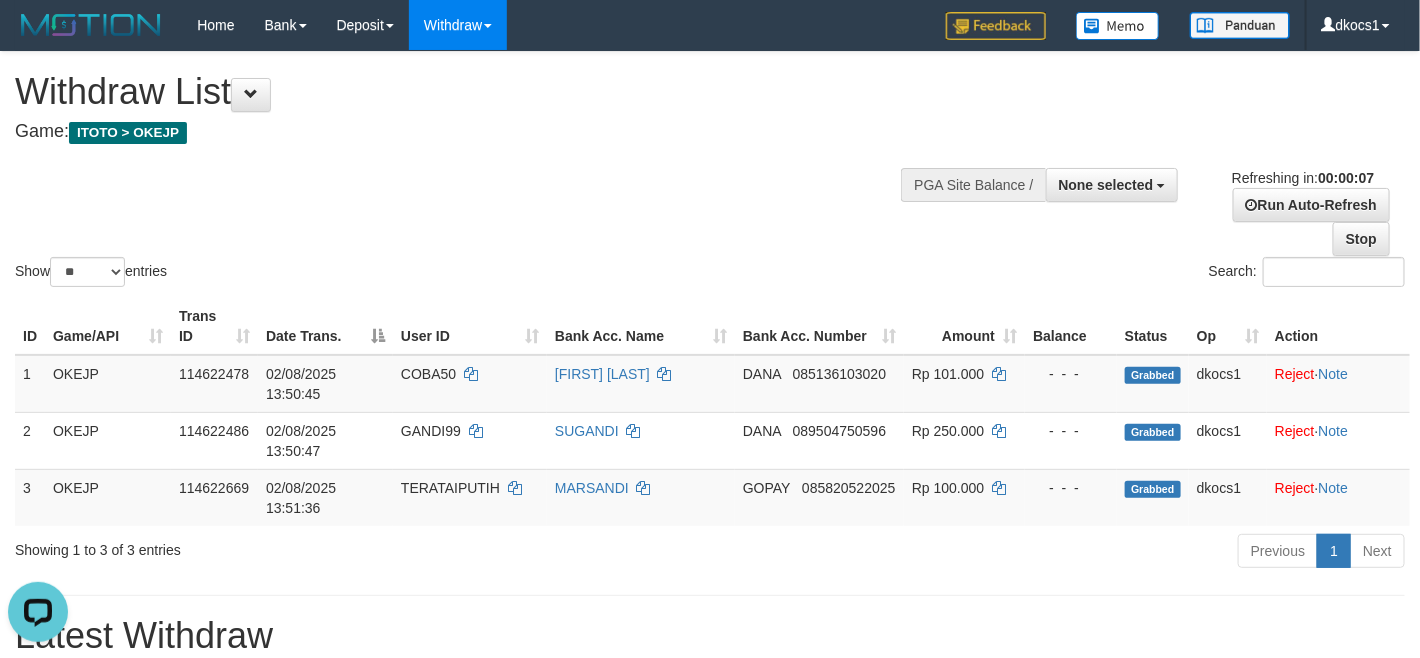 scroll, scrollTop: 0, scrollLeft: 0, axis: both 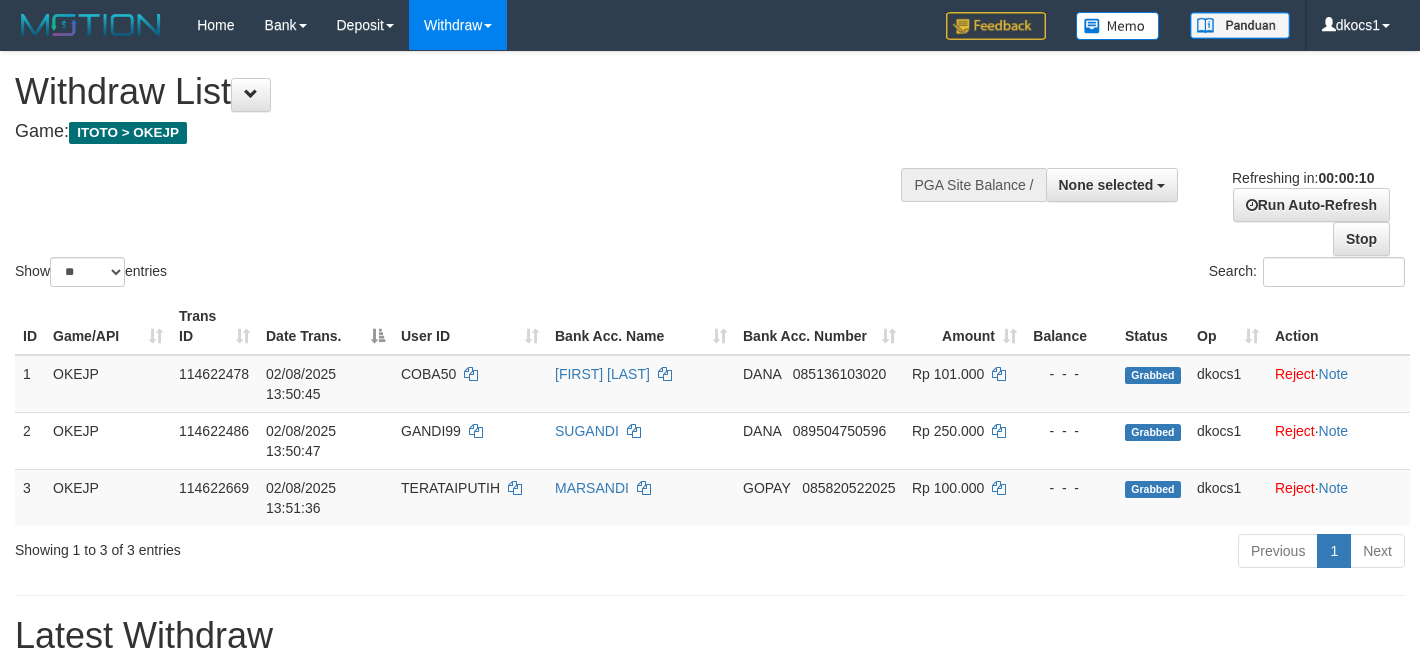 select 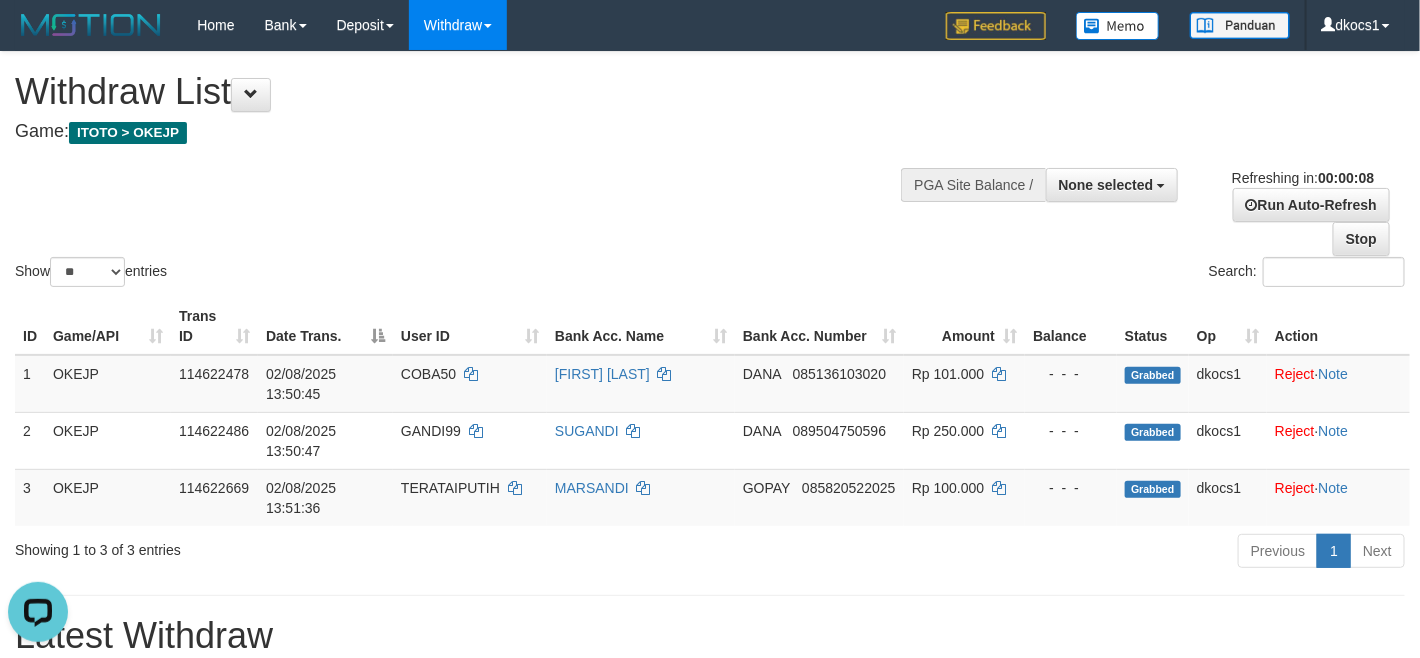 scroll, scrollTop: 0, scrollLeft: 0, axis: both 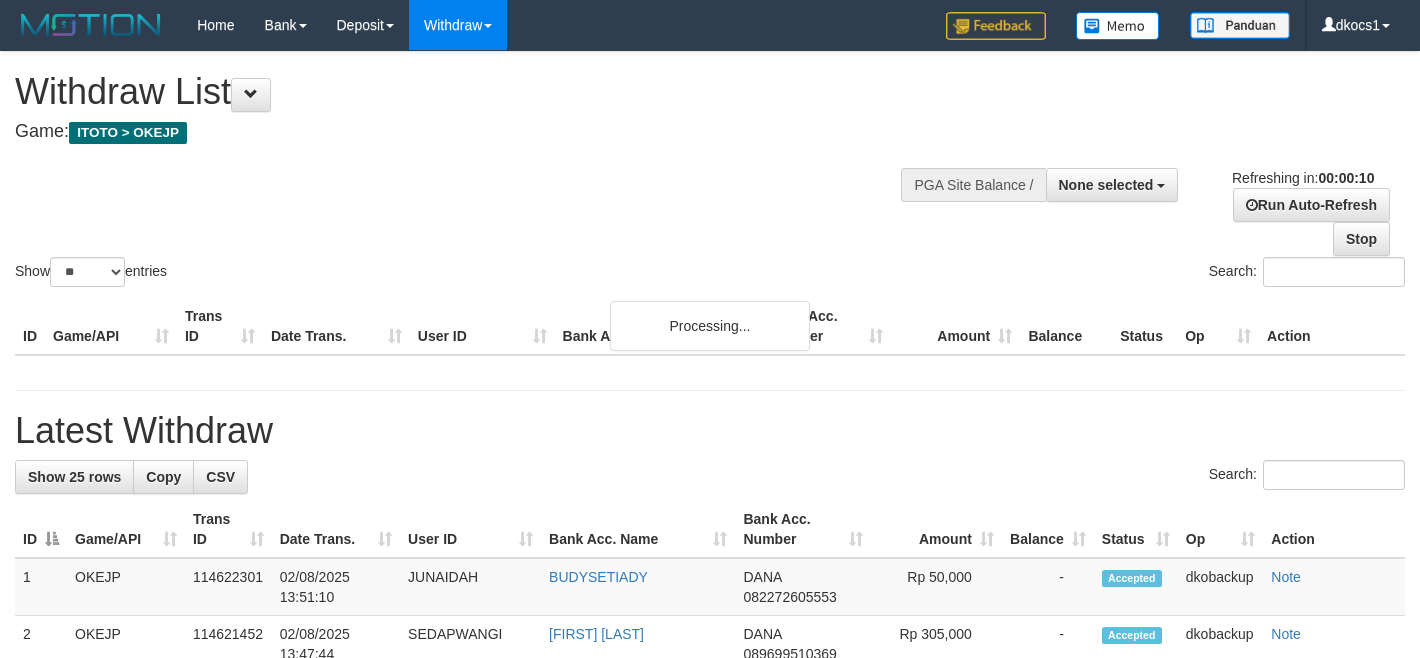 select 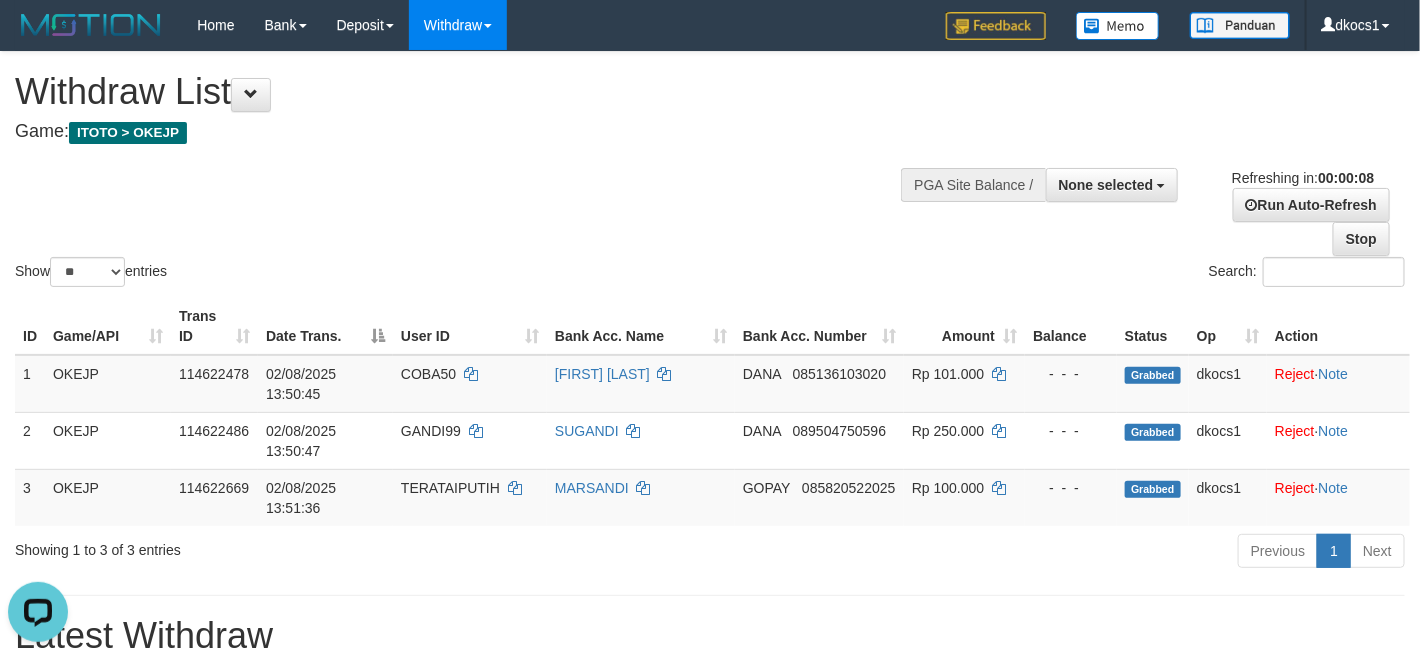 scroll, scrollTop: 0, scrollLeft: 0, axis: both 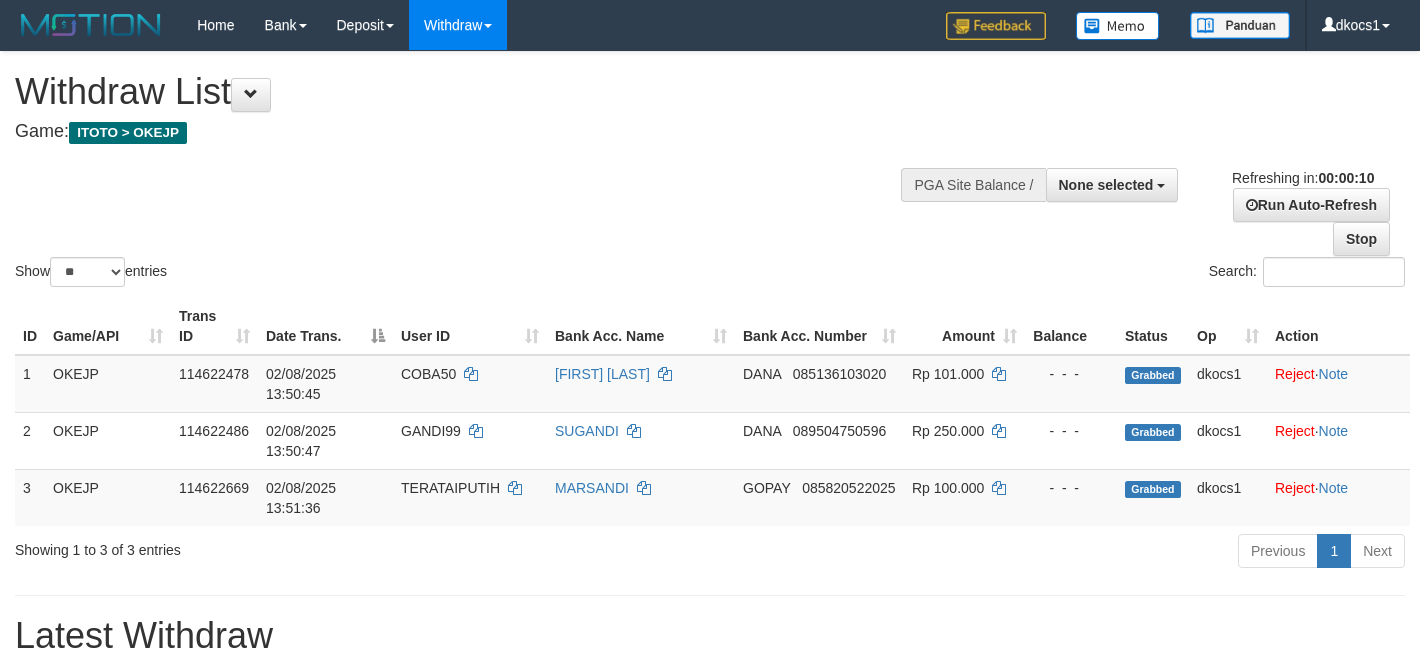 select 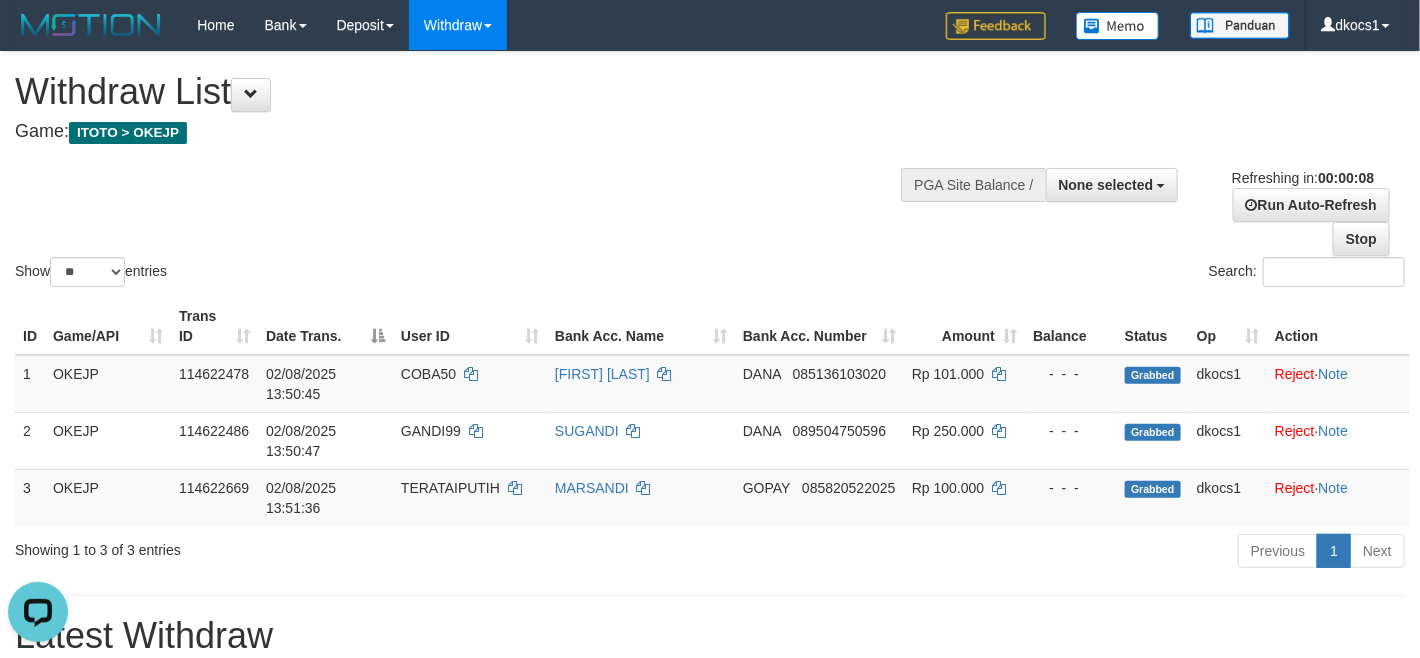 scroll, scrollTop: 0, scrollLeft: 0, axis: both 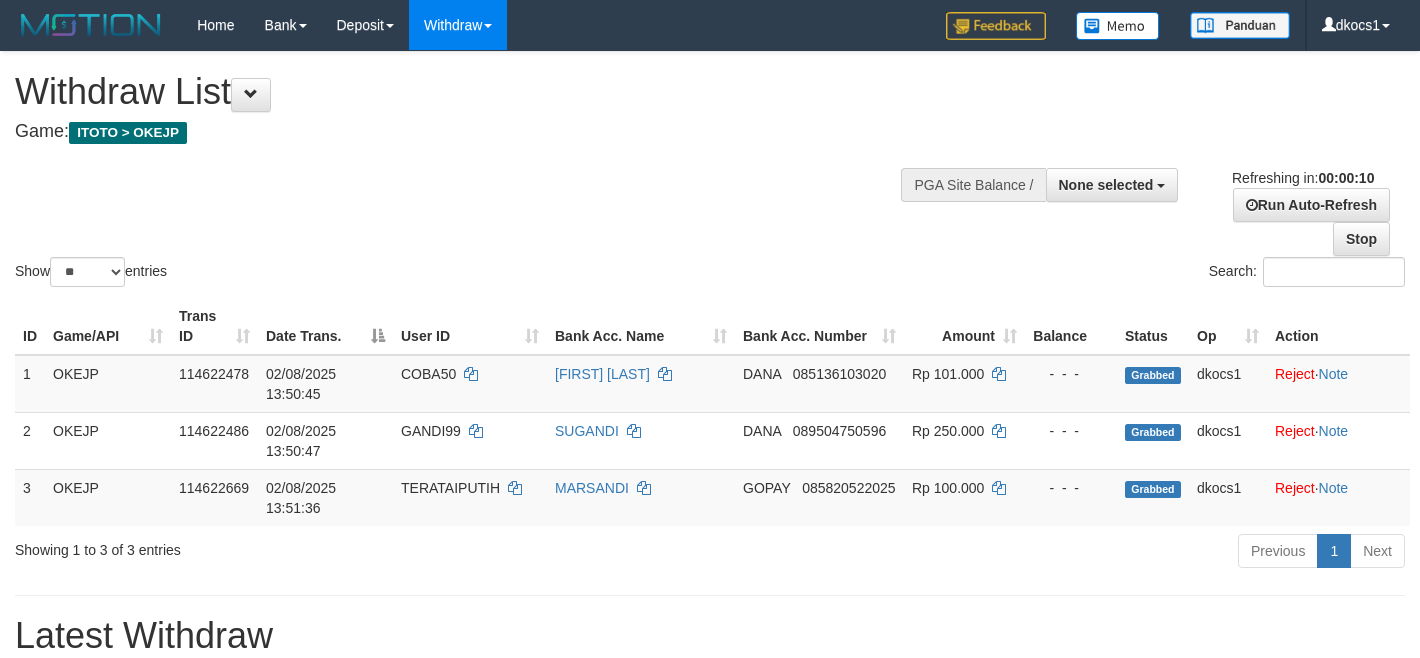 select 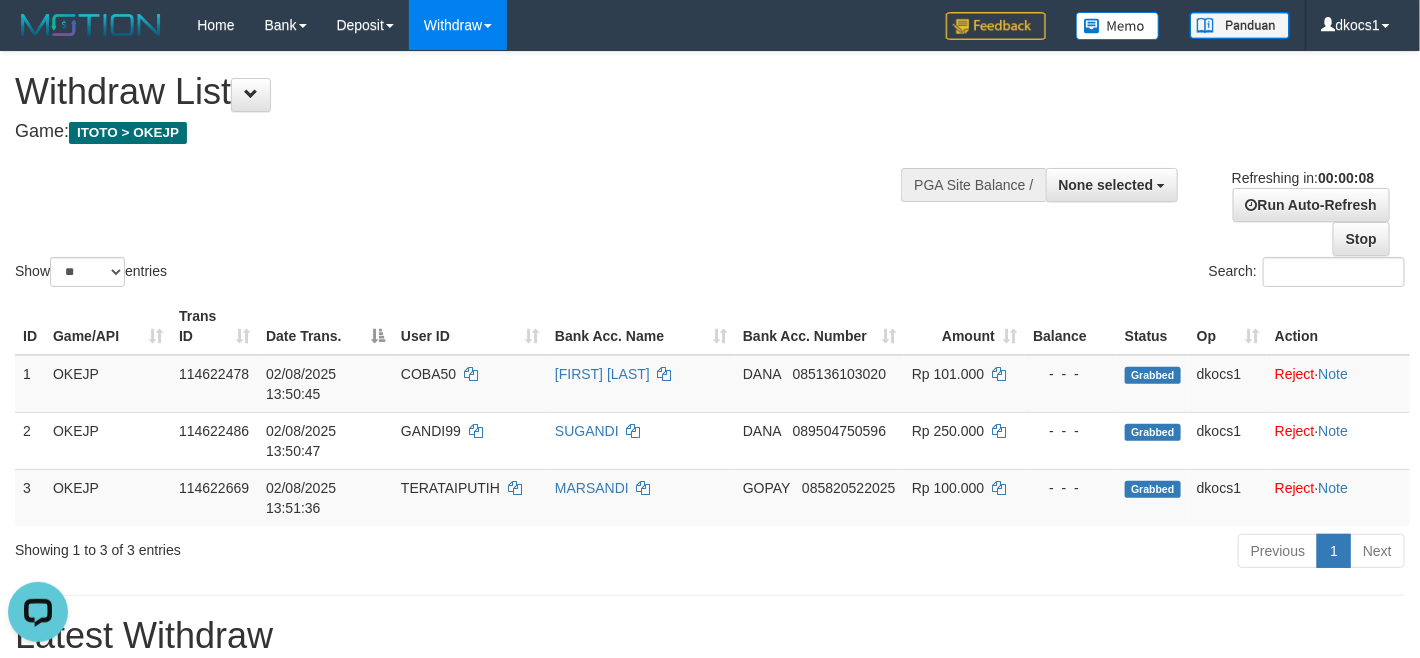 scroll, scrollTop: 0, scrollLeft: 0, axis: both 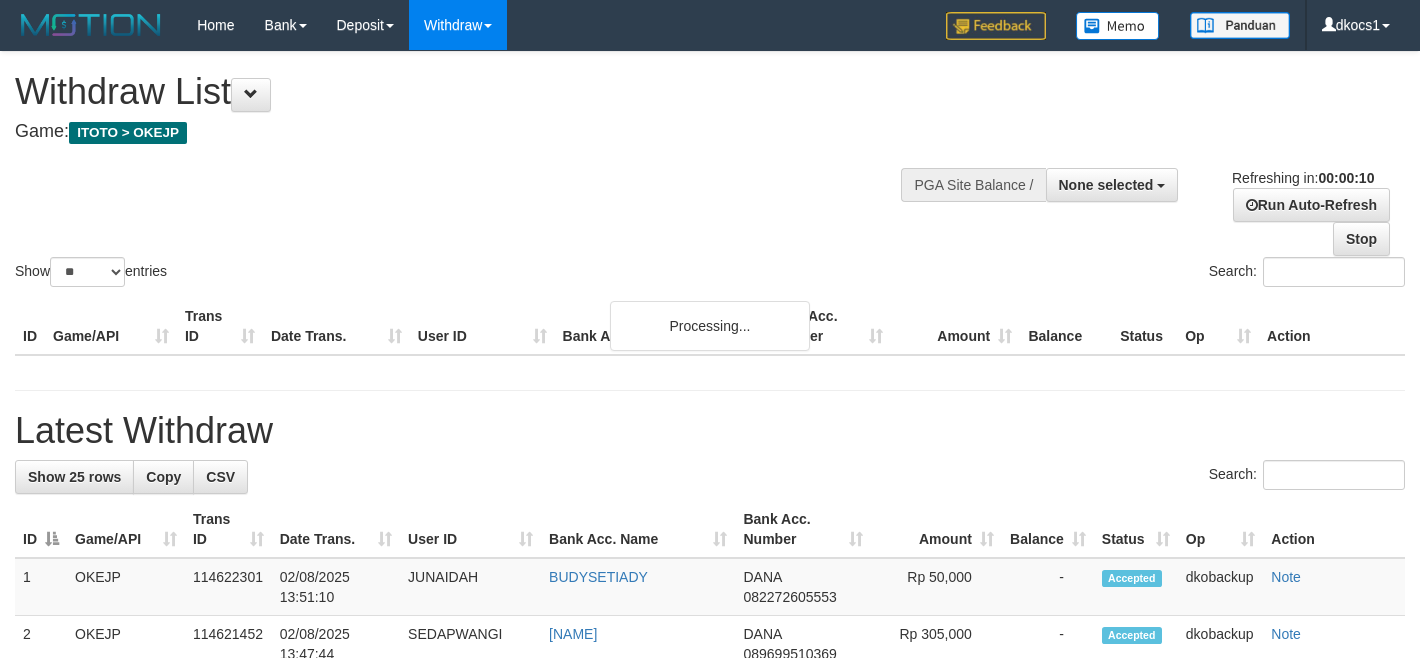 select 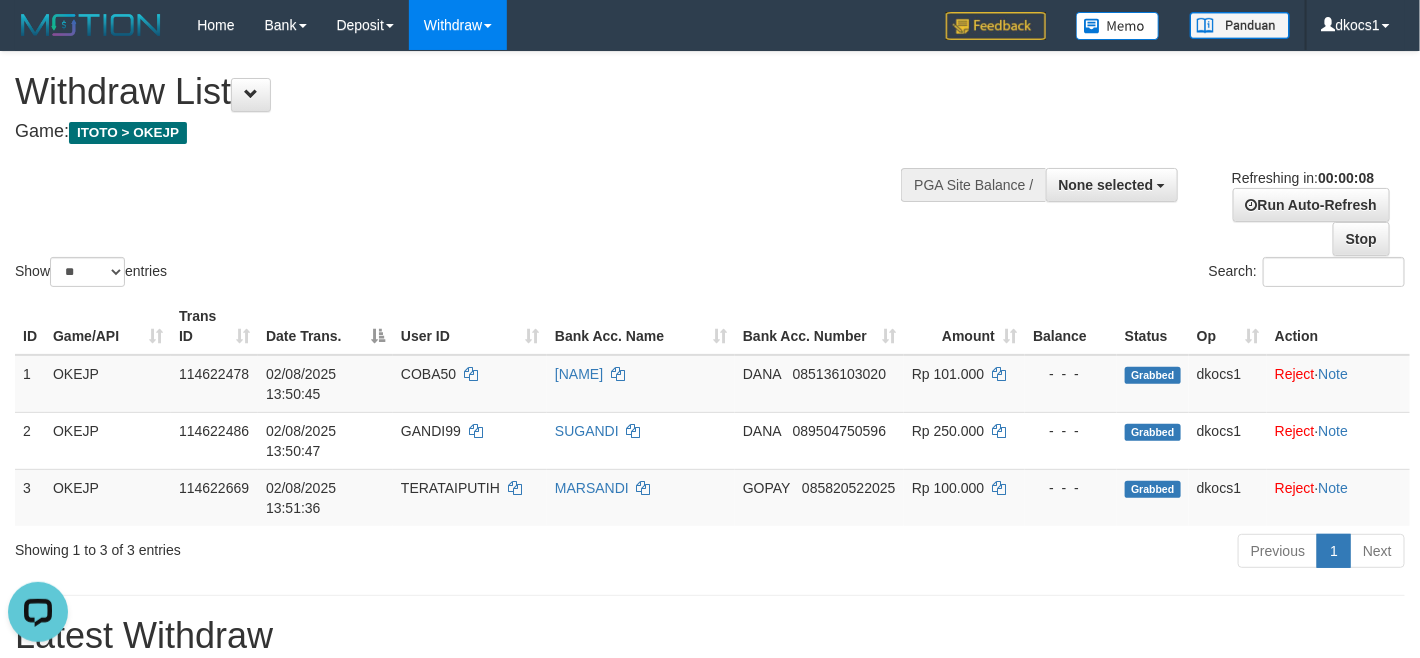 scroll, scrollTop: 0, scrollLeft: 0, axis: both 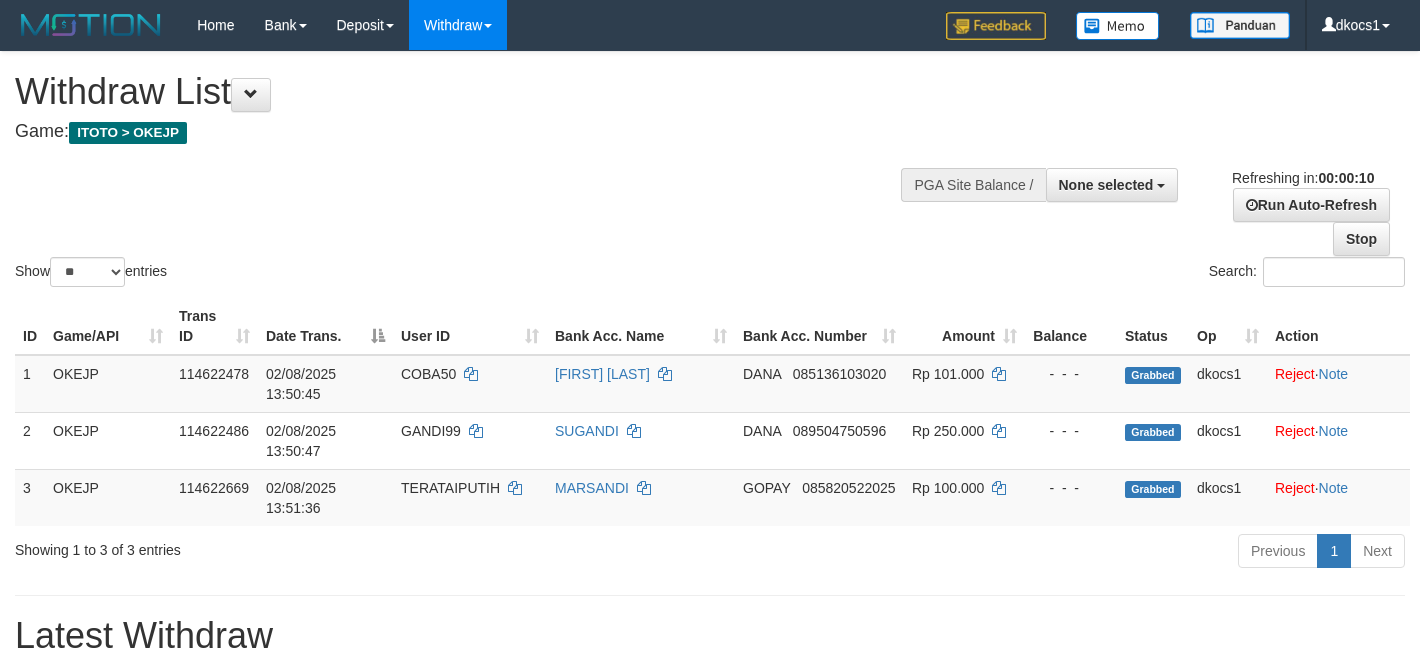 select 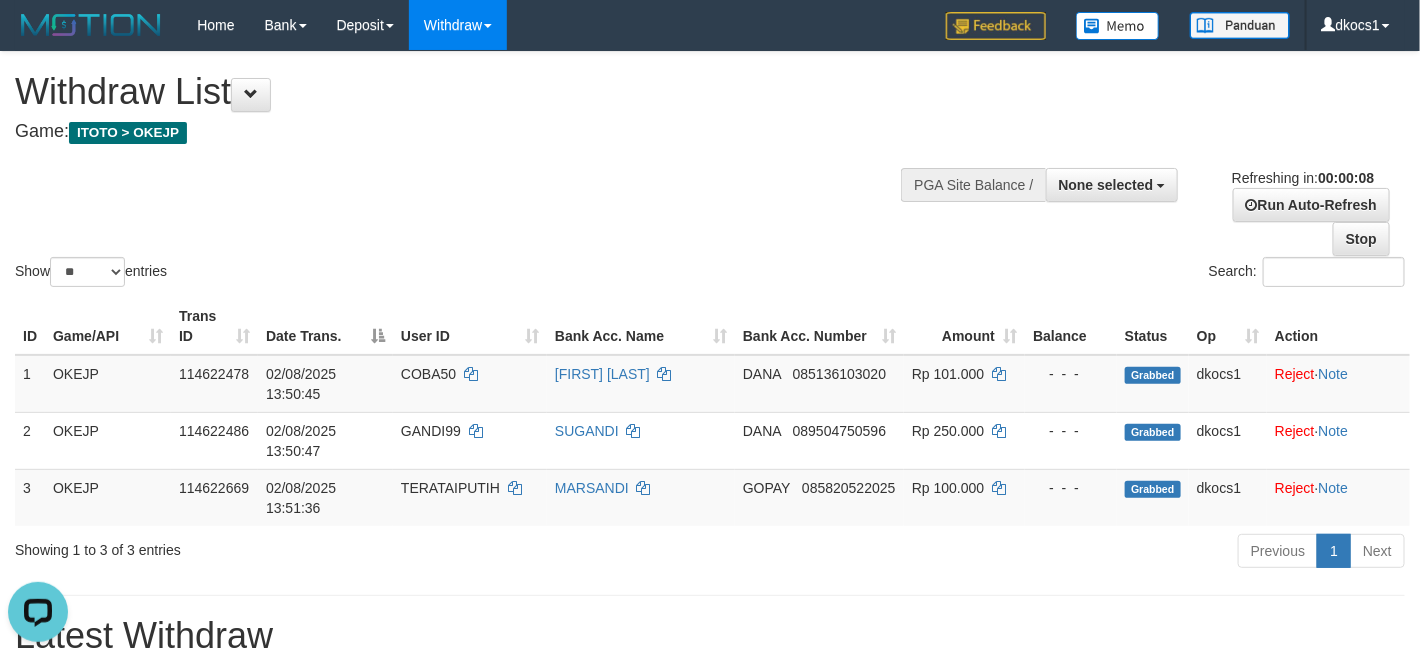 scroll, scrollTop: 0, scrollLeft: 0, axis: both 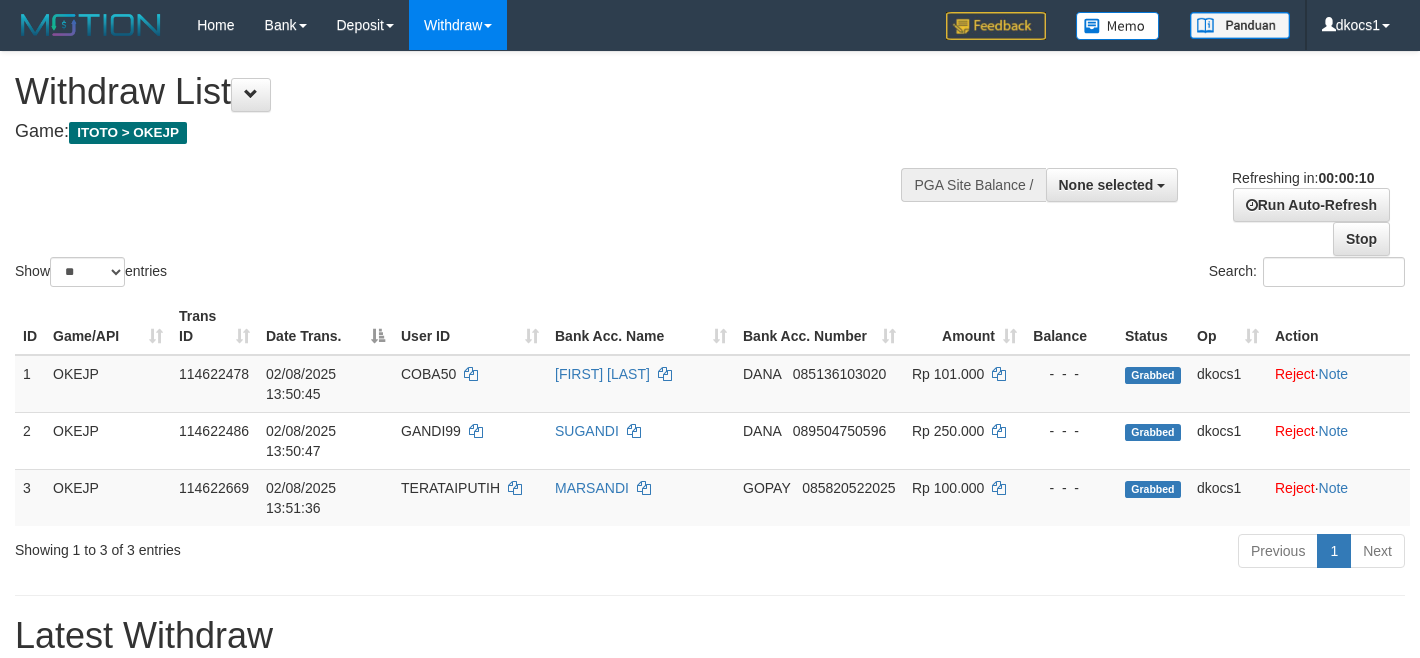 select 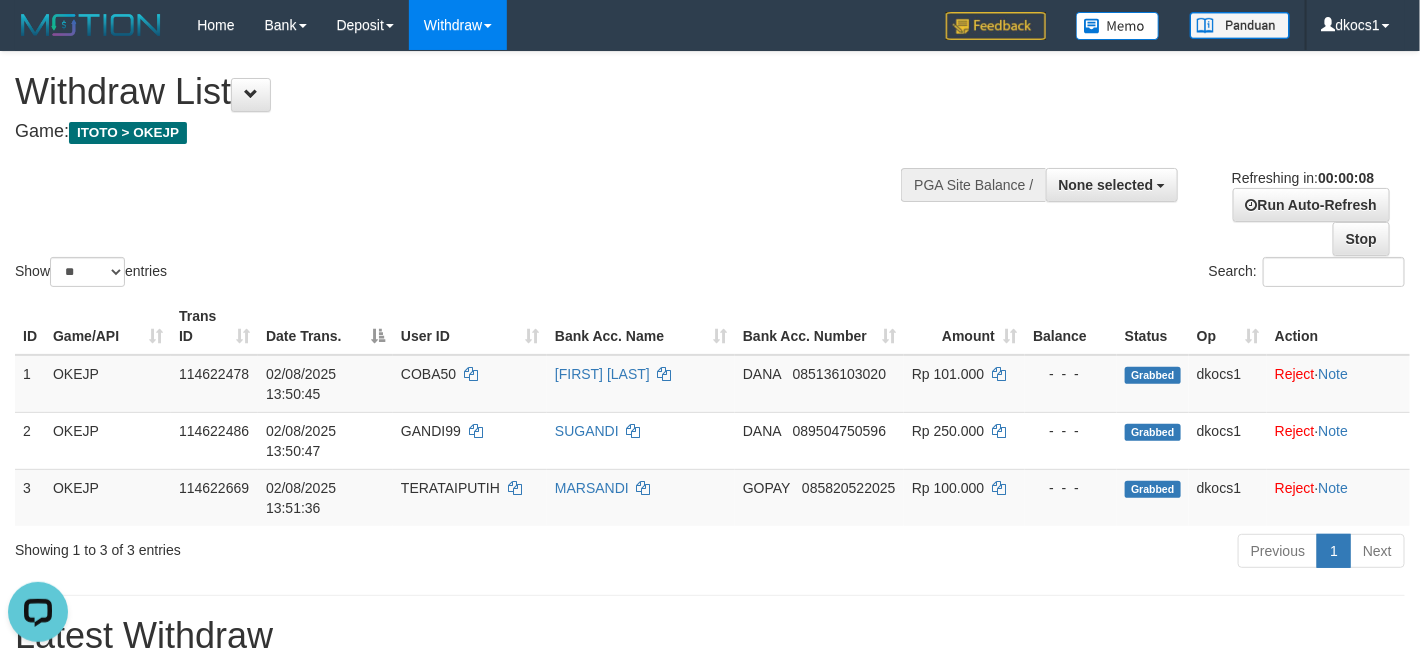 scroll, scrollTop: 0, scrollLeft: 0, axis: both 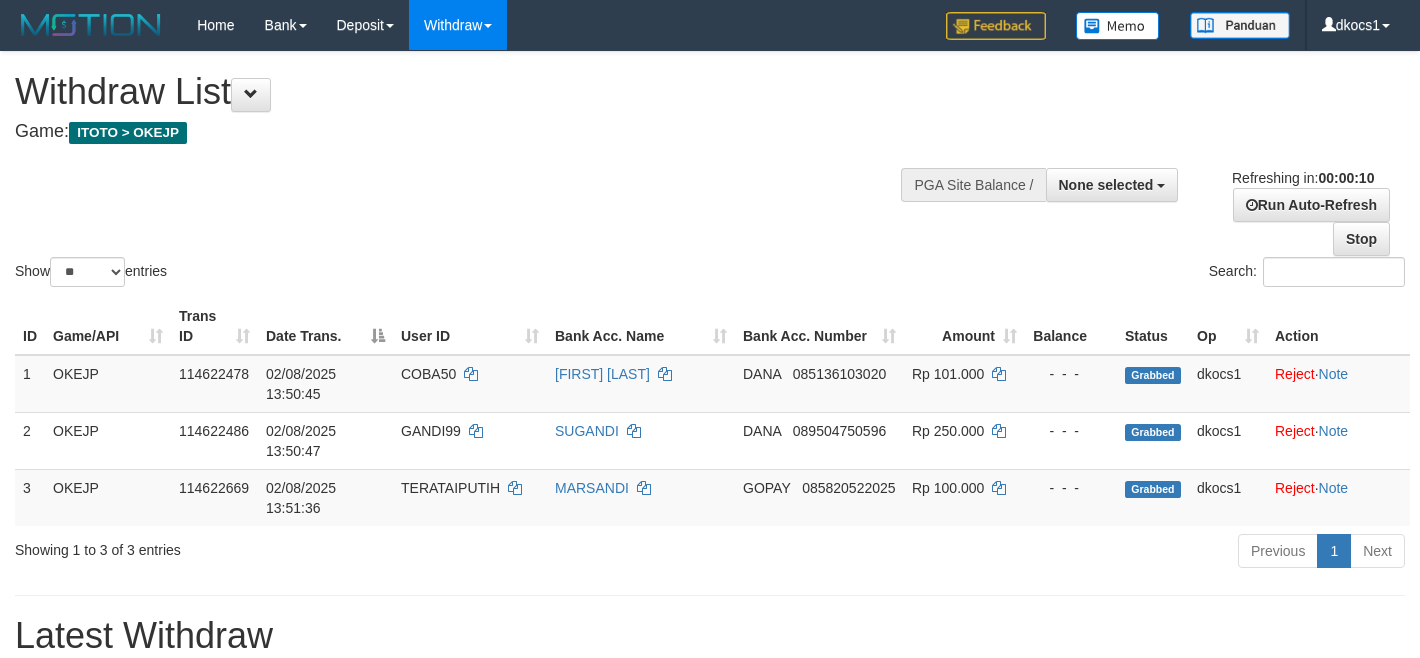 select 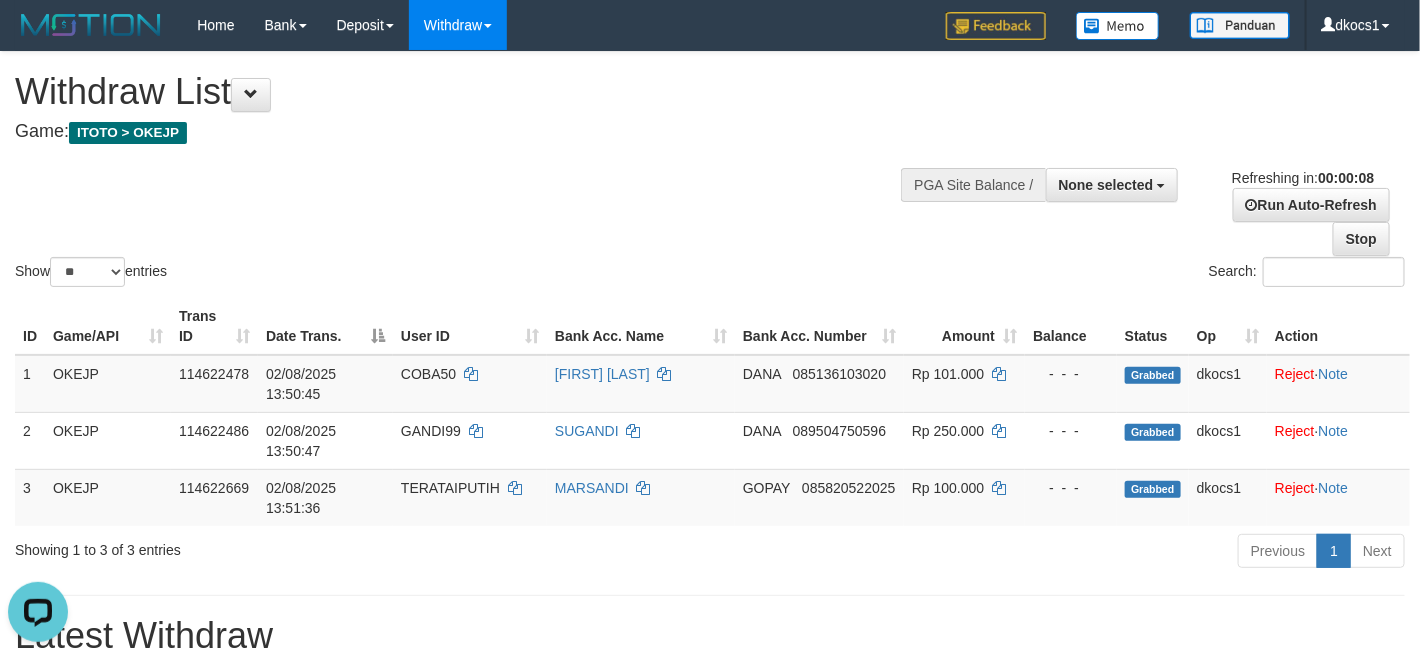 scroll, scrollTop: 0, scrollLeft: 0, axis: both 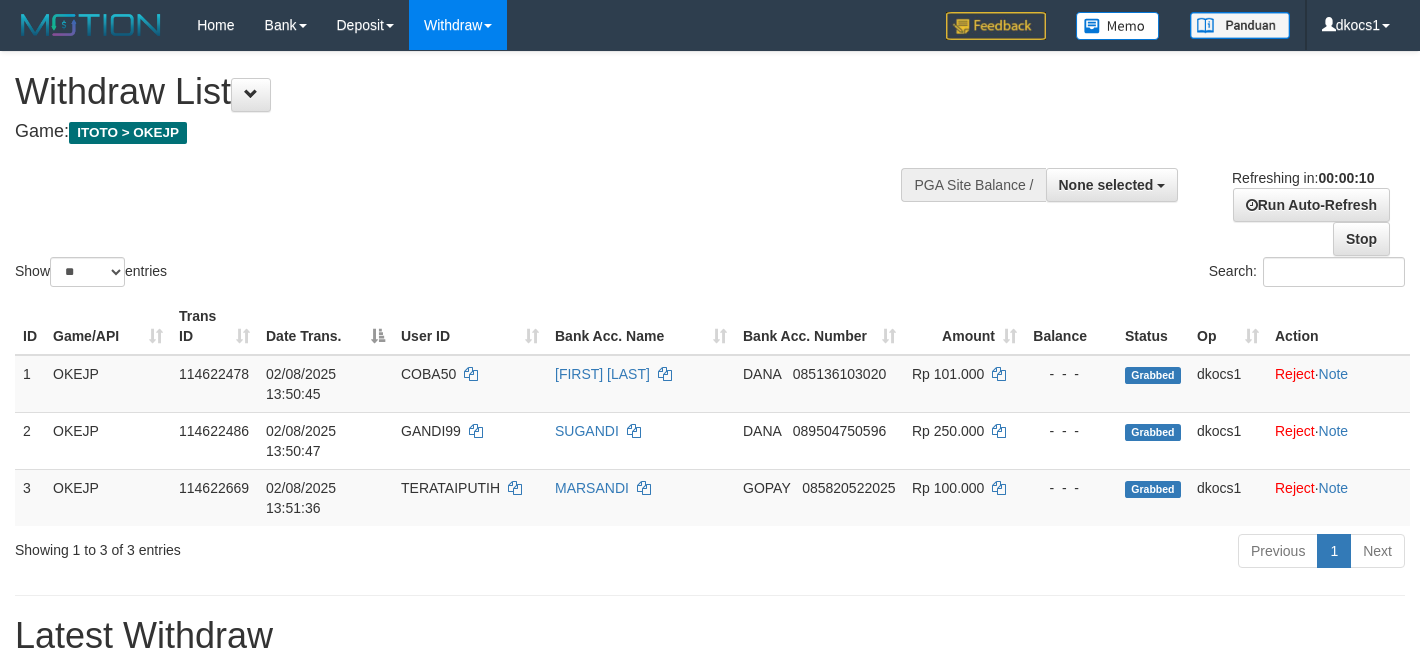 select 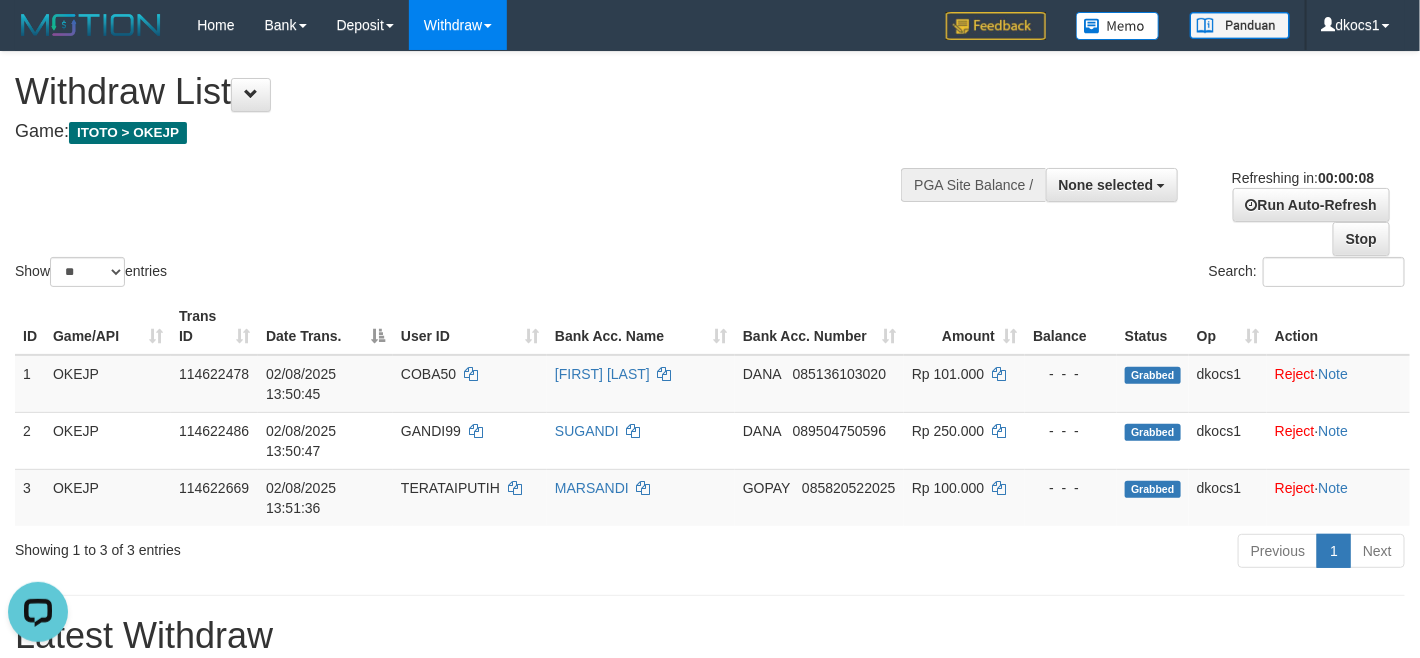 scroll, scrollTop: 0, scrollLeft: 0, axis: both 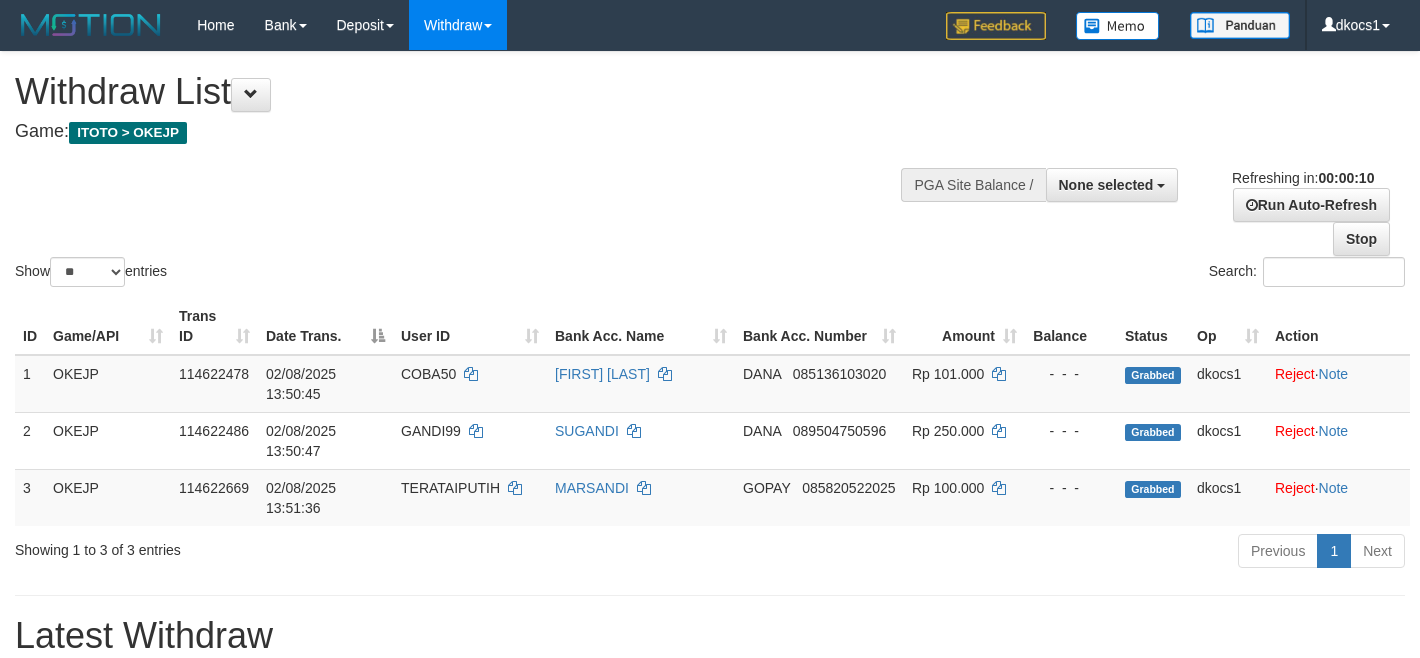 select 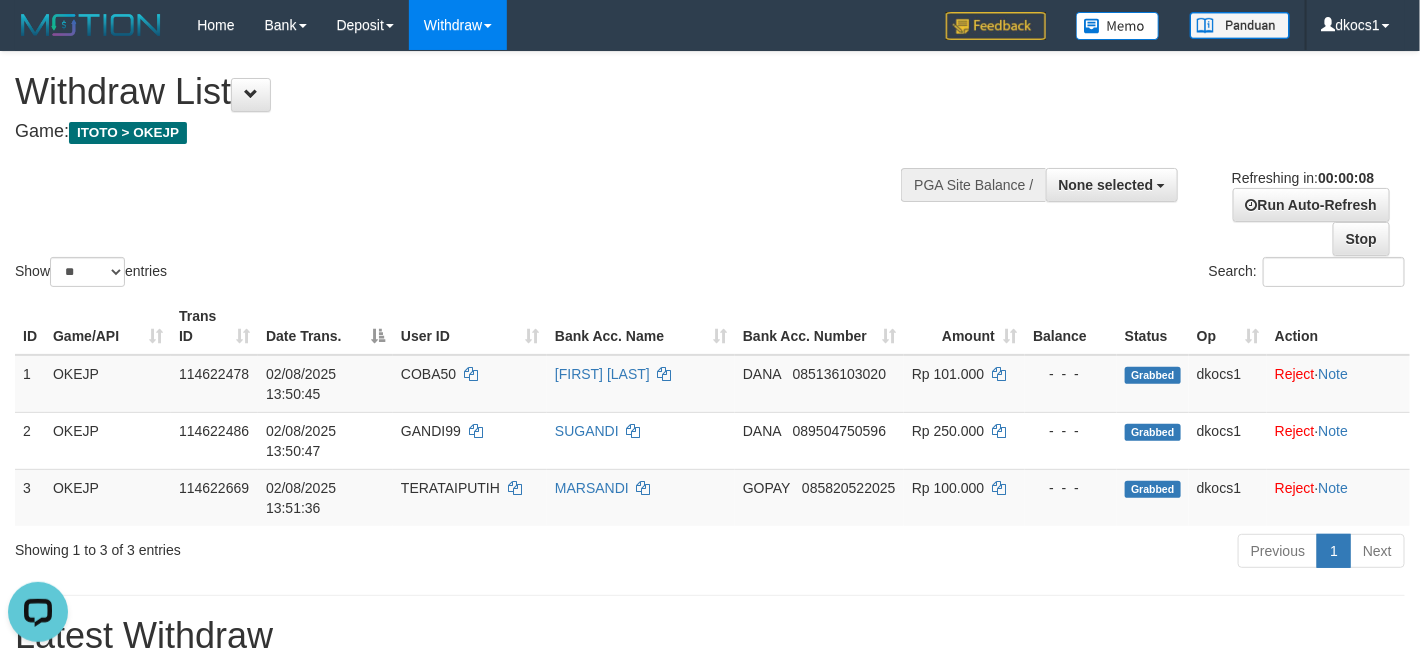 scroll, scrollTop: 0, scrollLeft: 0, axis: both 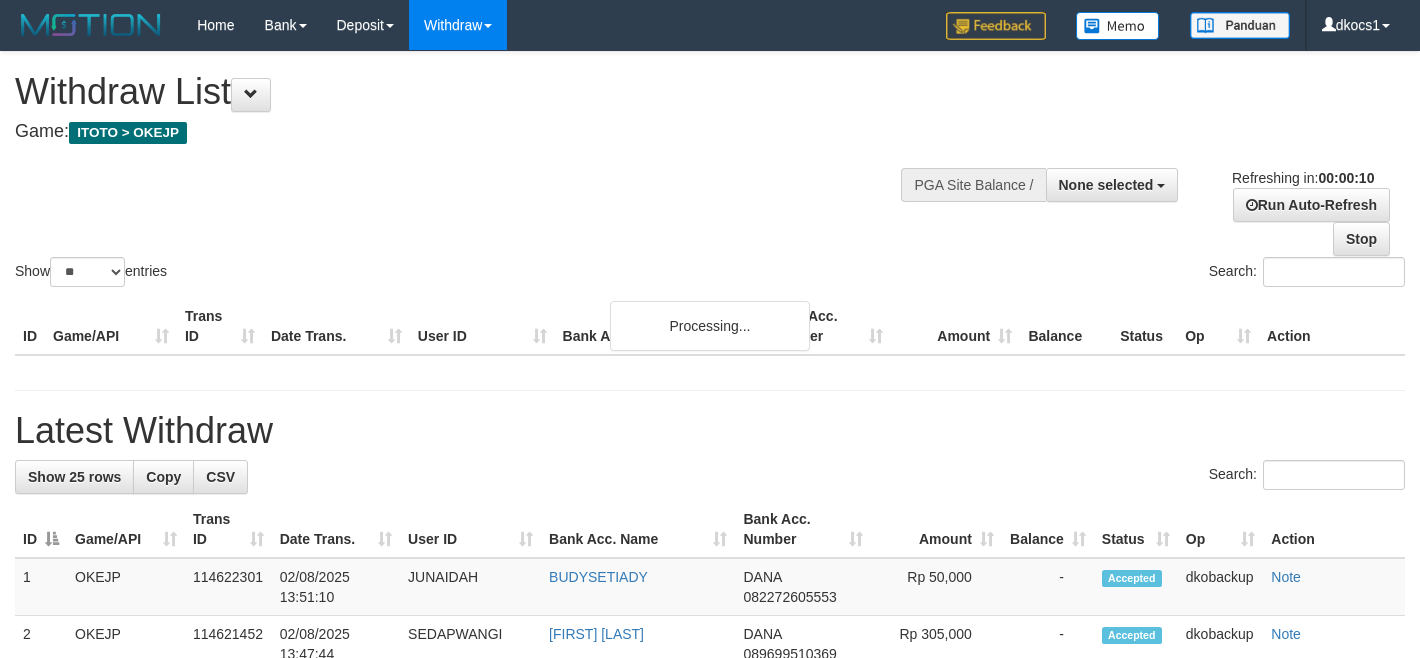 select 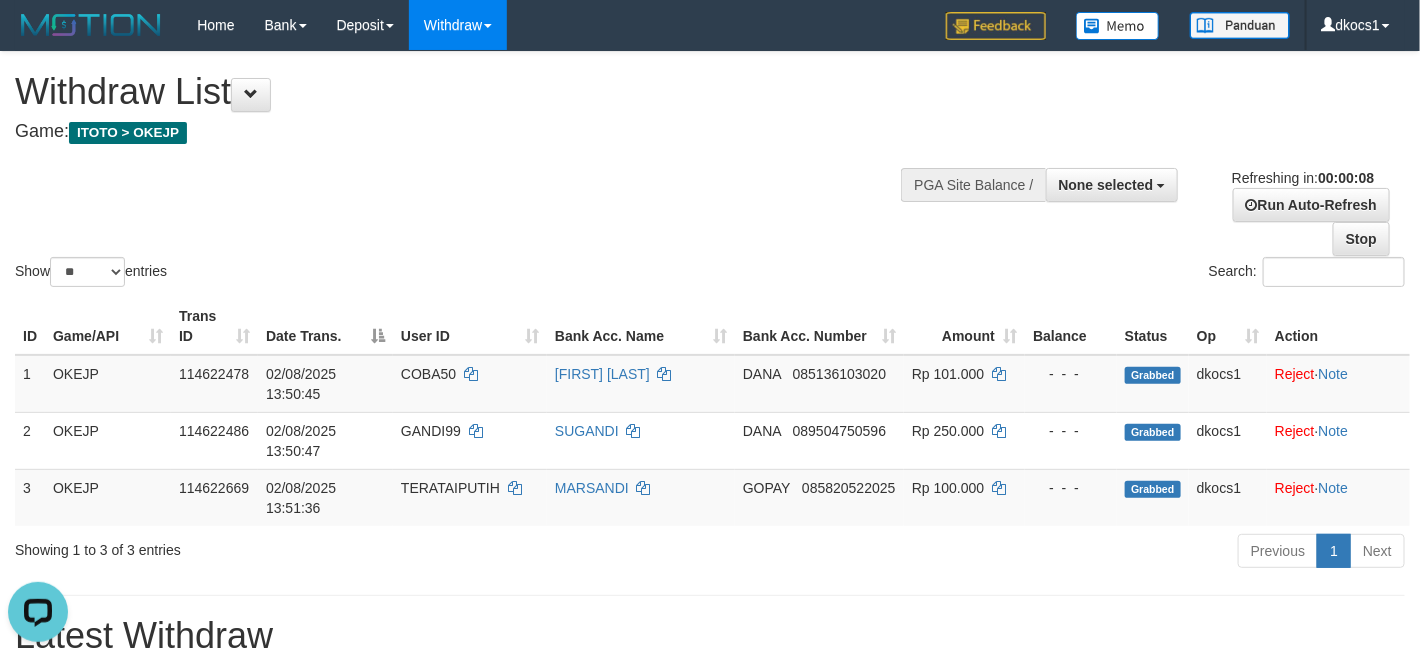 scroll, scrollTop: 0, scrollLeft: 0, axis: both 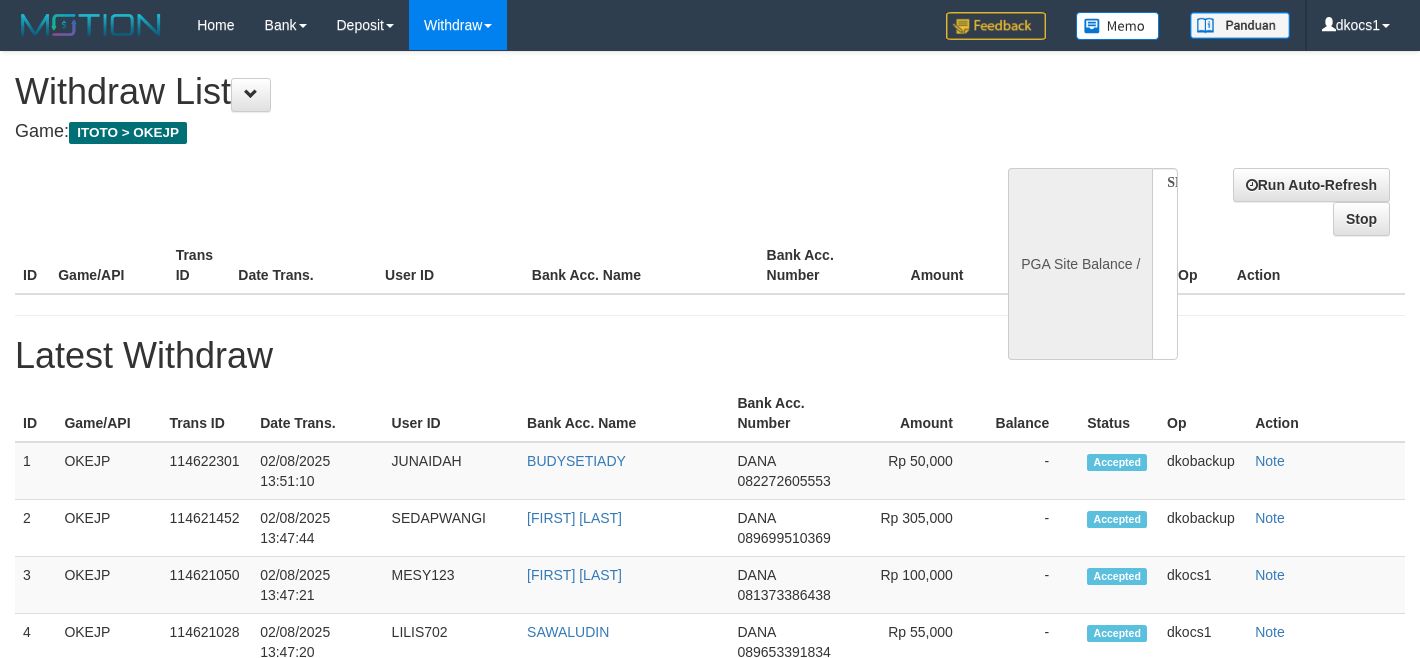 select 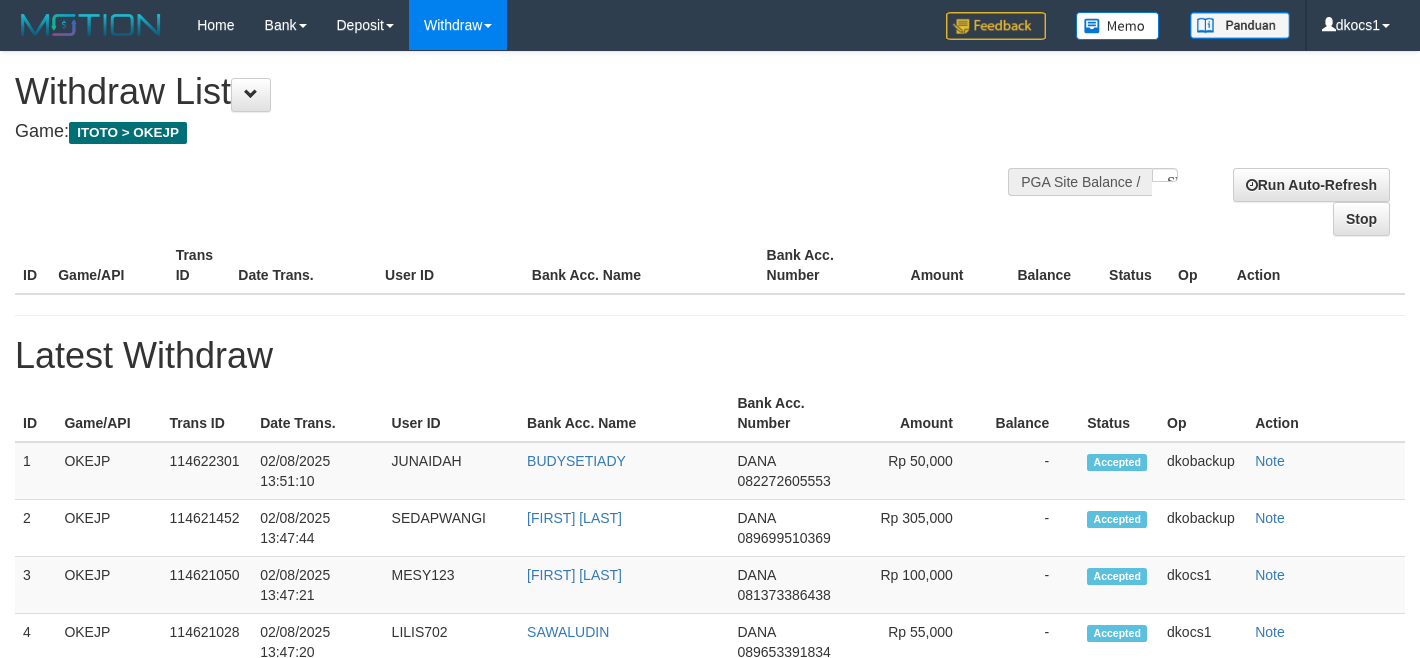 scroll, scrollTop: 0, scrollLeft: 0, axis: both 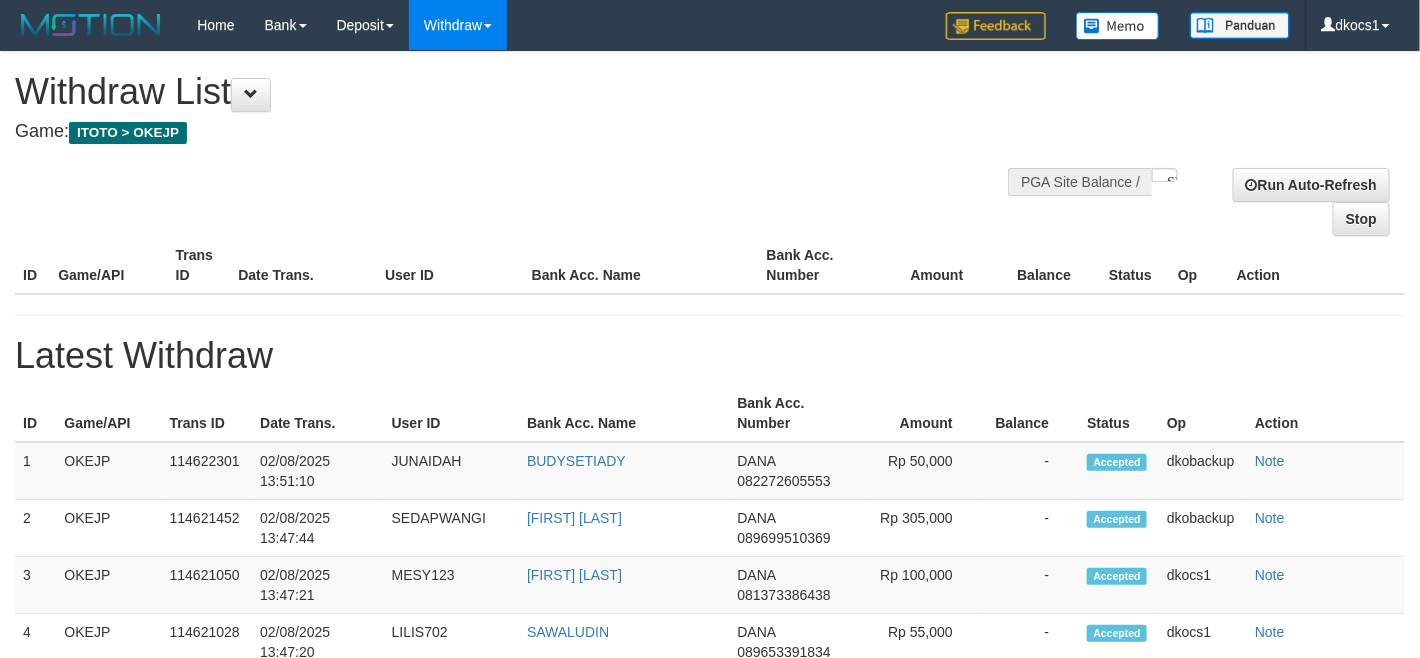 select on "**" 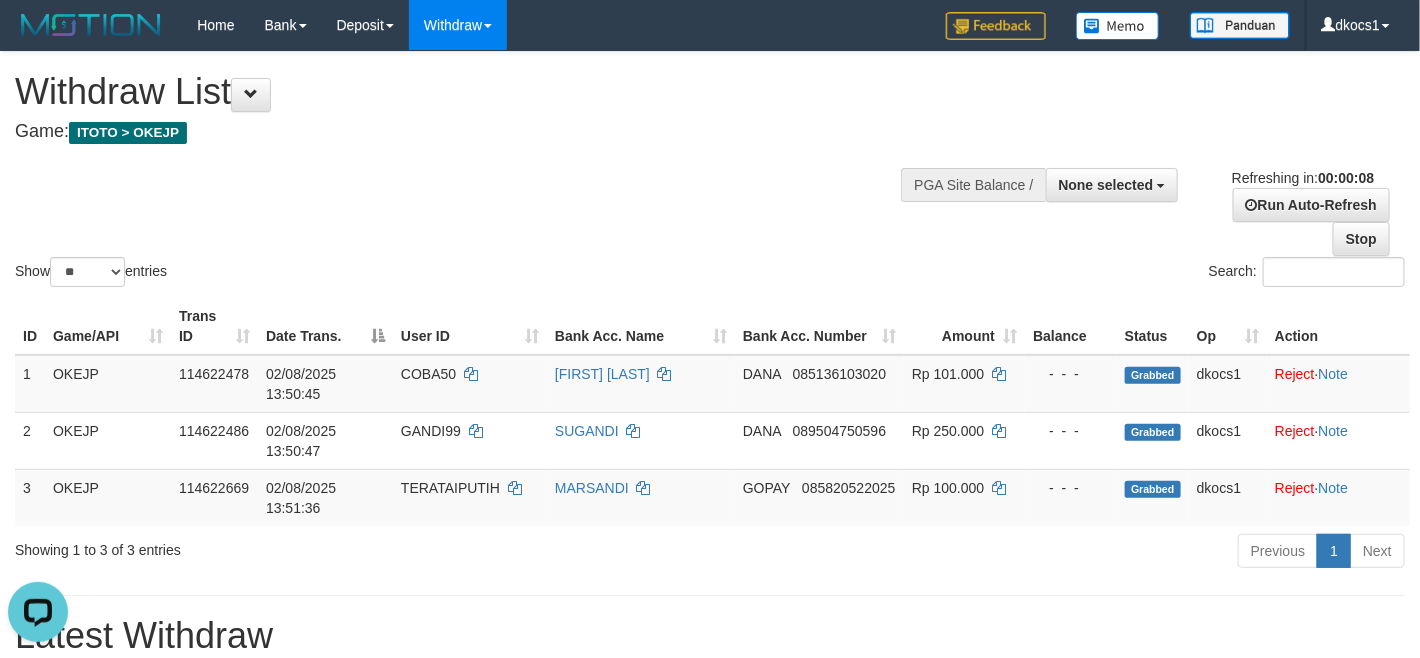 scroll, scrollTop: 0, scrollLeft: 0, axis: both 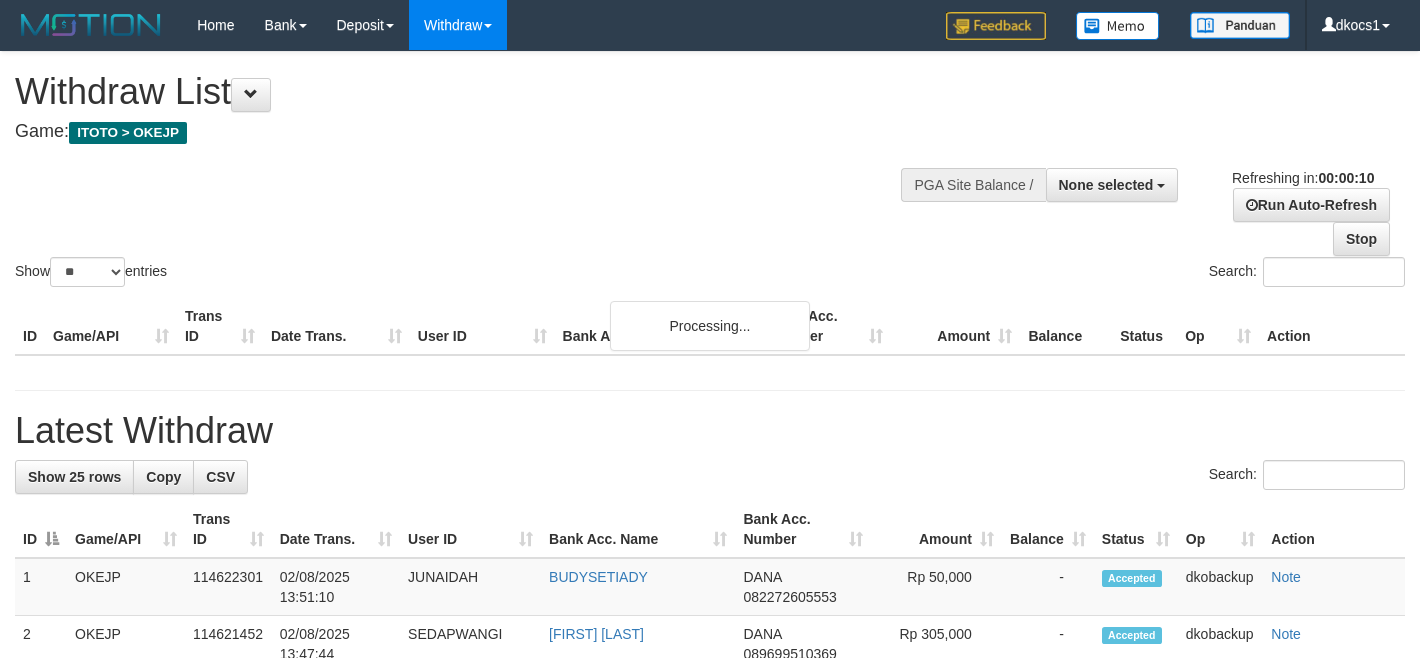 select 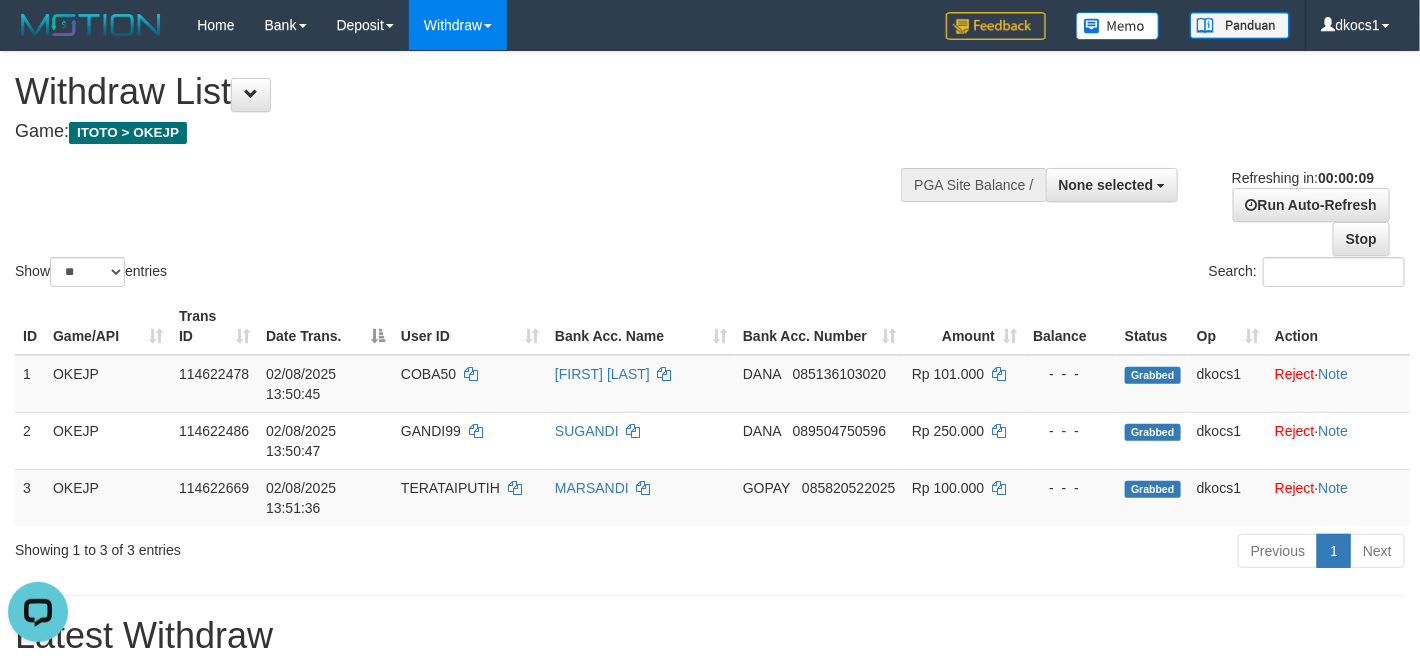 scroll, scrollTop: 0, scrollLeft: 0, axis: both 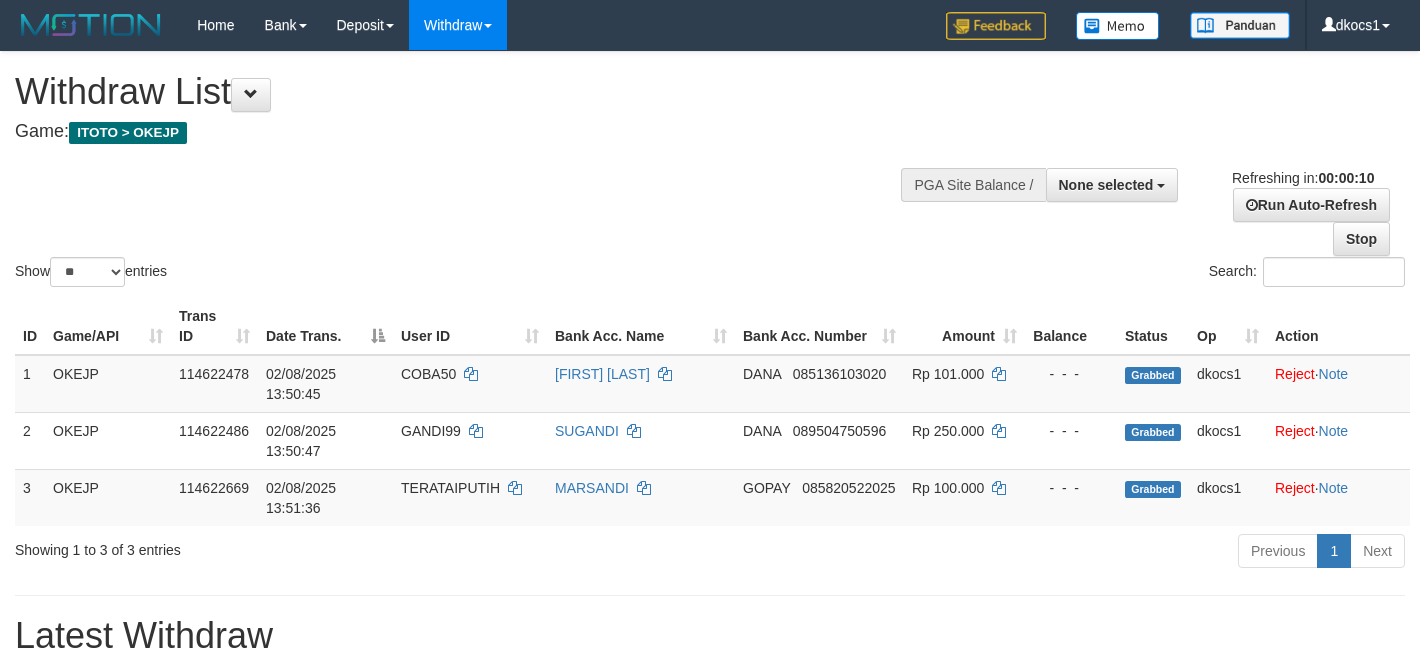 select 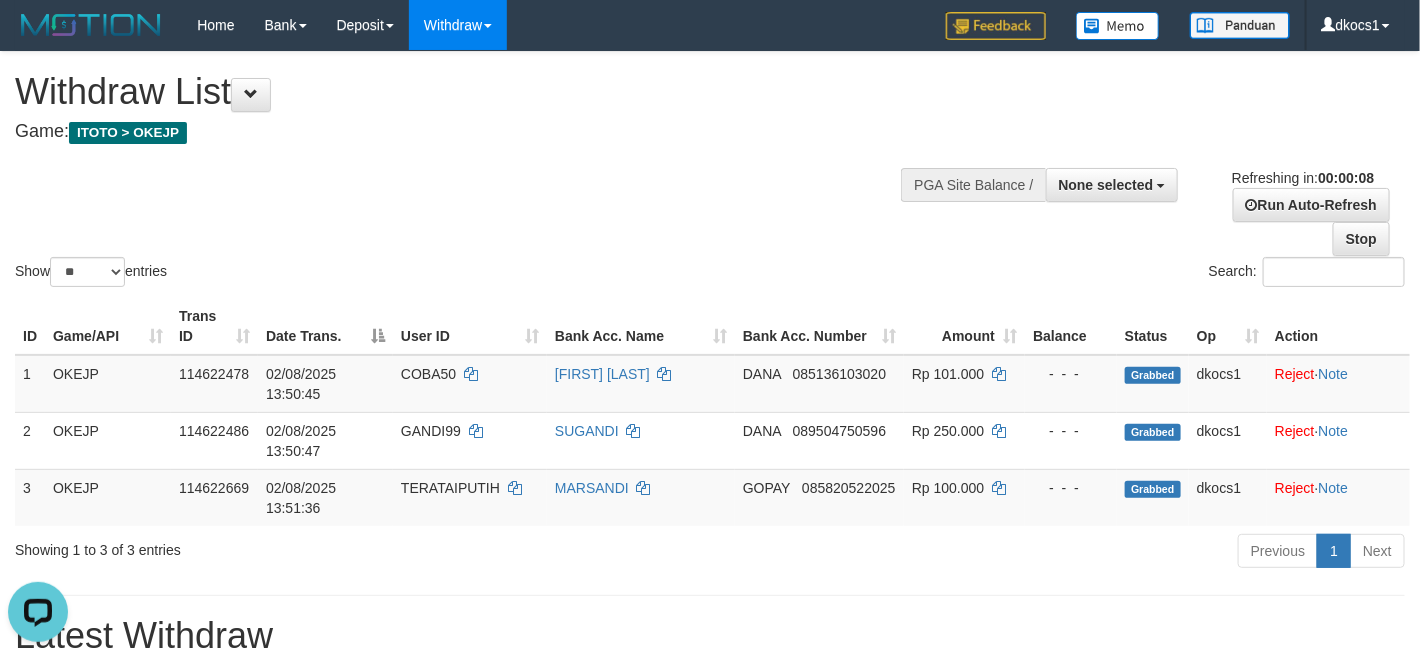 scroll, scrollTop: 0, scrollLeft: 0, axis: both 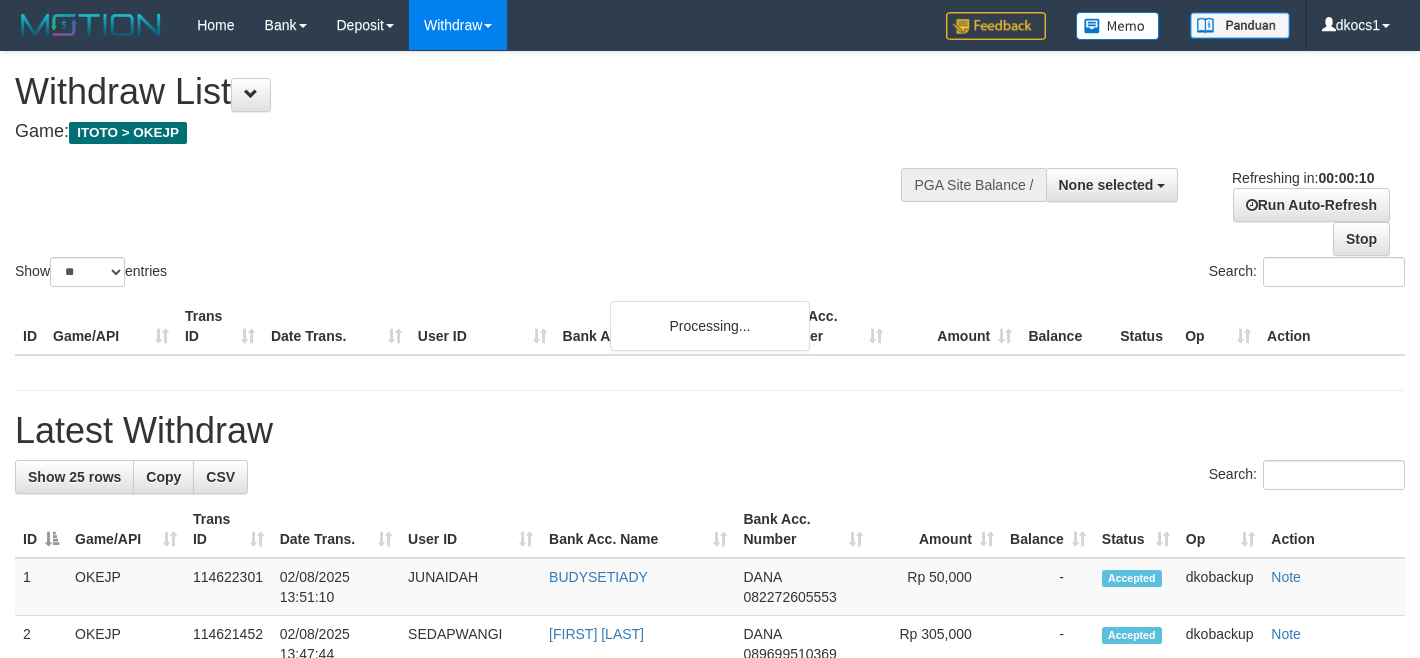 select 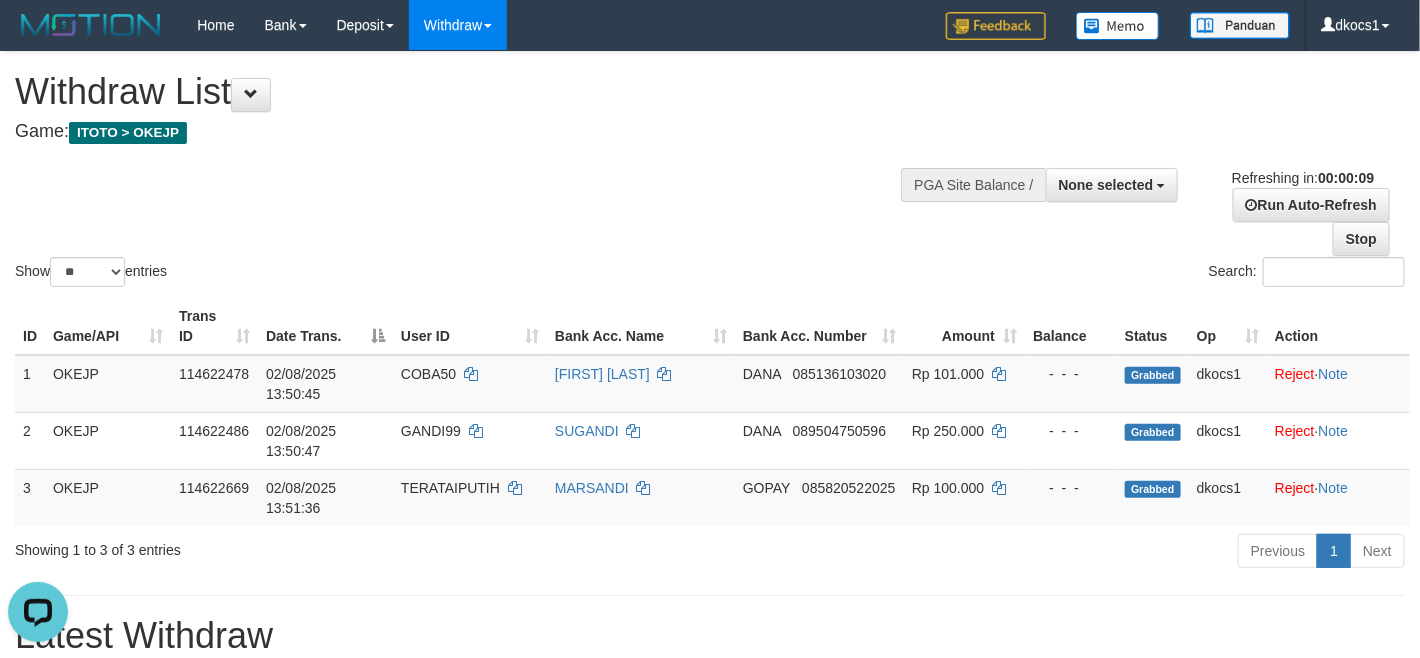 scroll, scrollTop: 0, scrollLeft: 0, axis: both 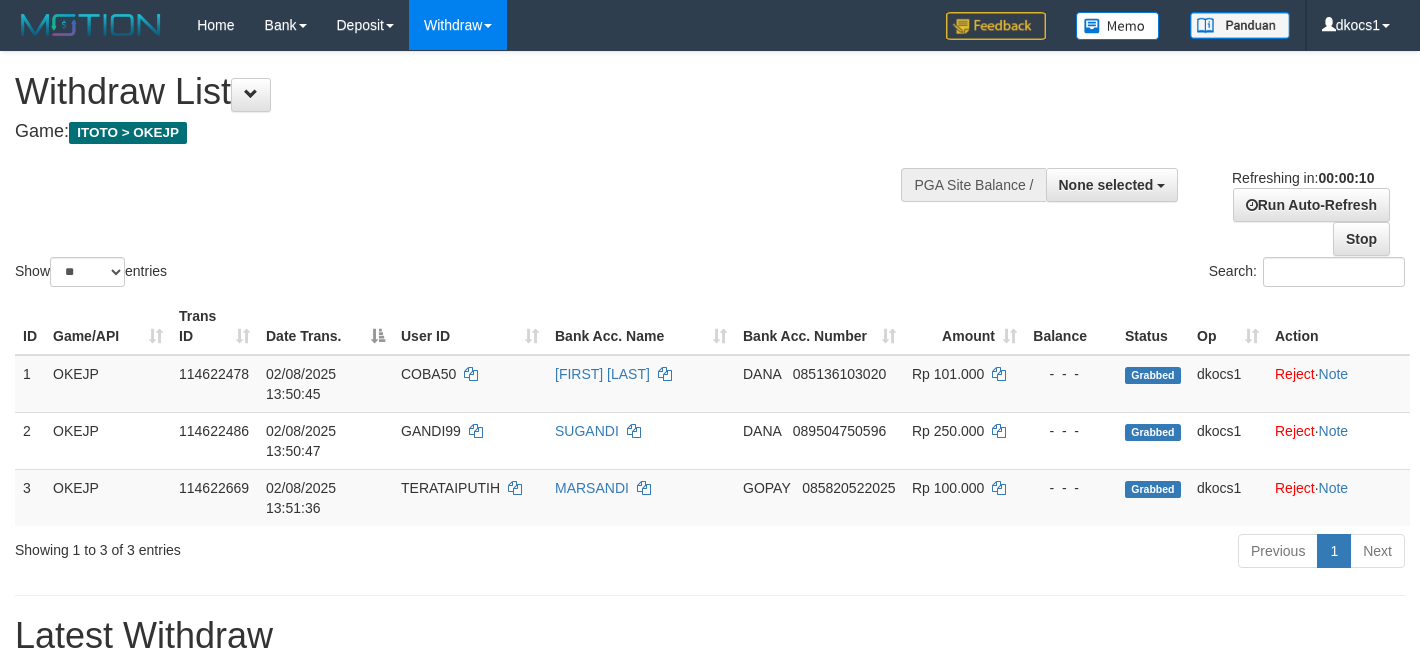 select 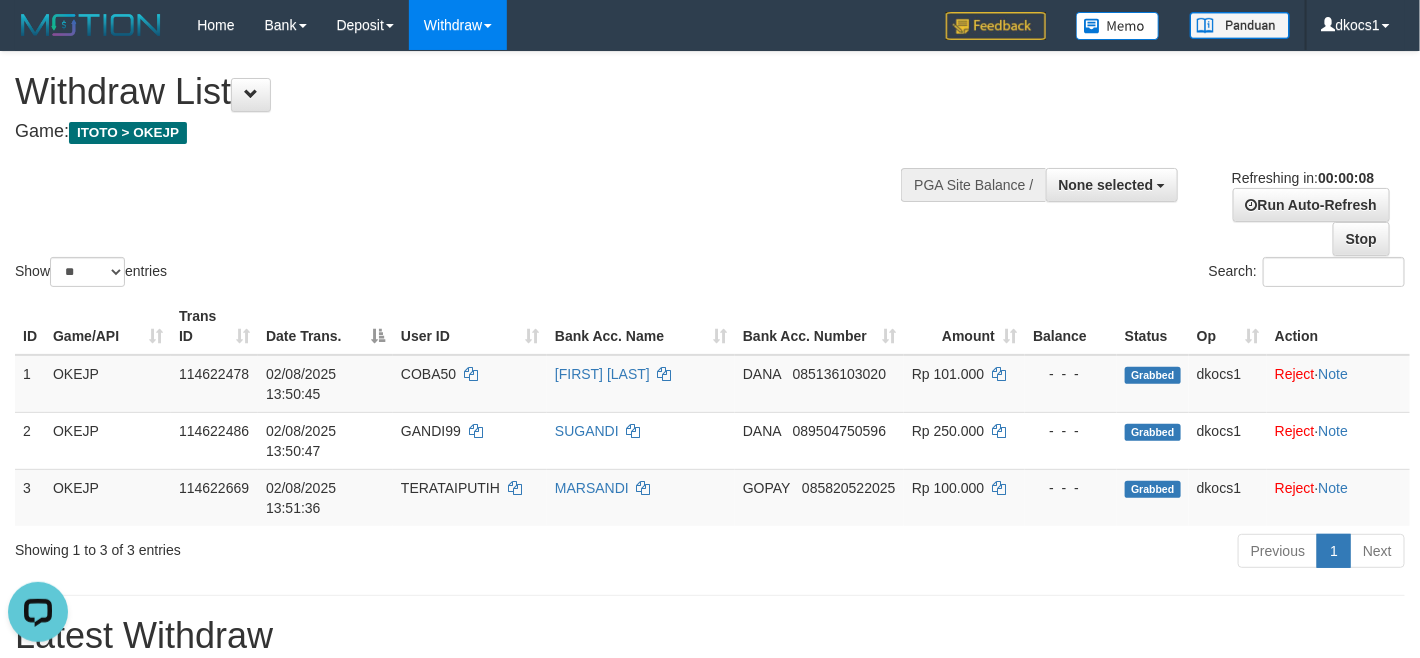 scroll, scrollTop: 0, scrollLeft: 0, axis: both 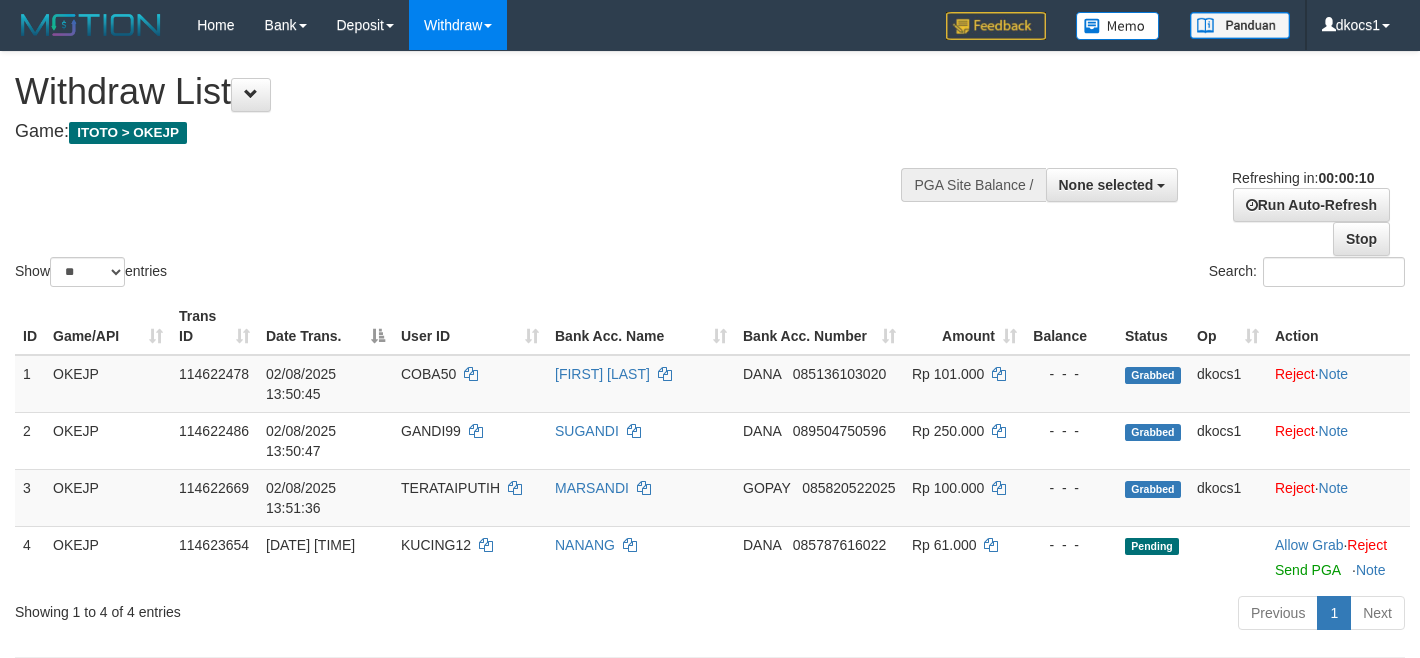 select 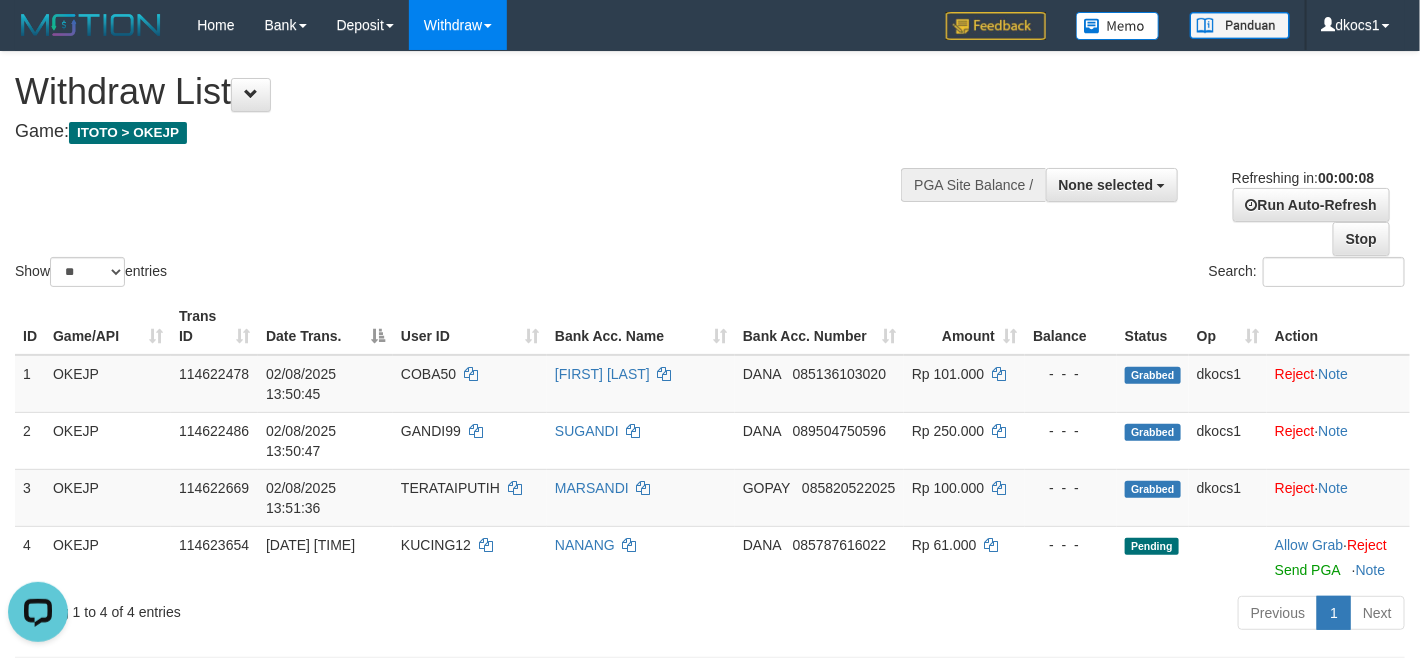 scroll, scrollTop: 0, scrollLeft: 0, axis: both 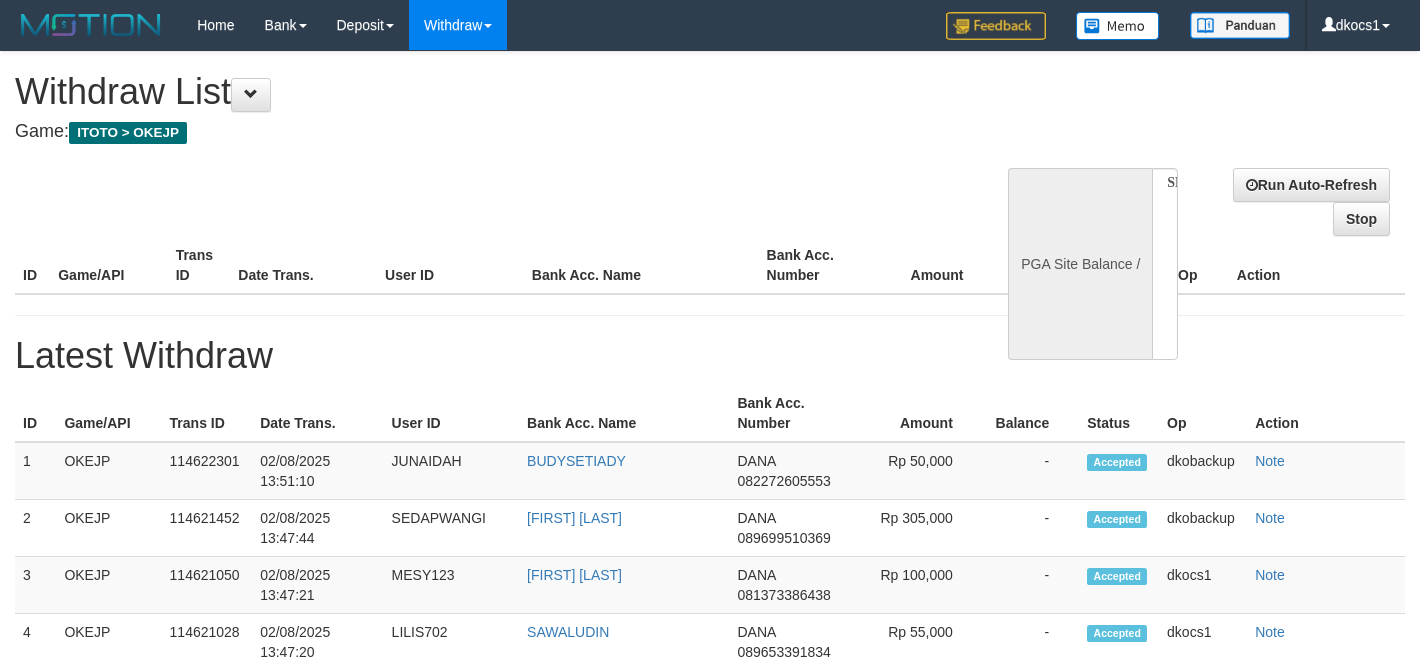 select 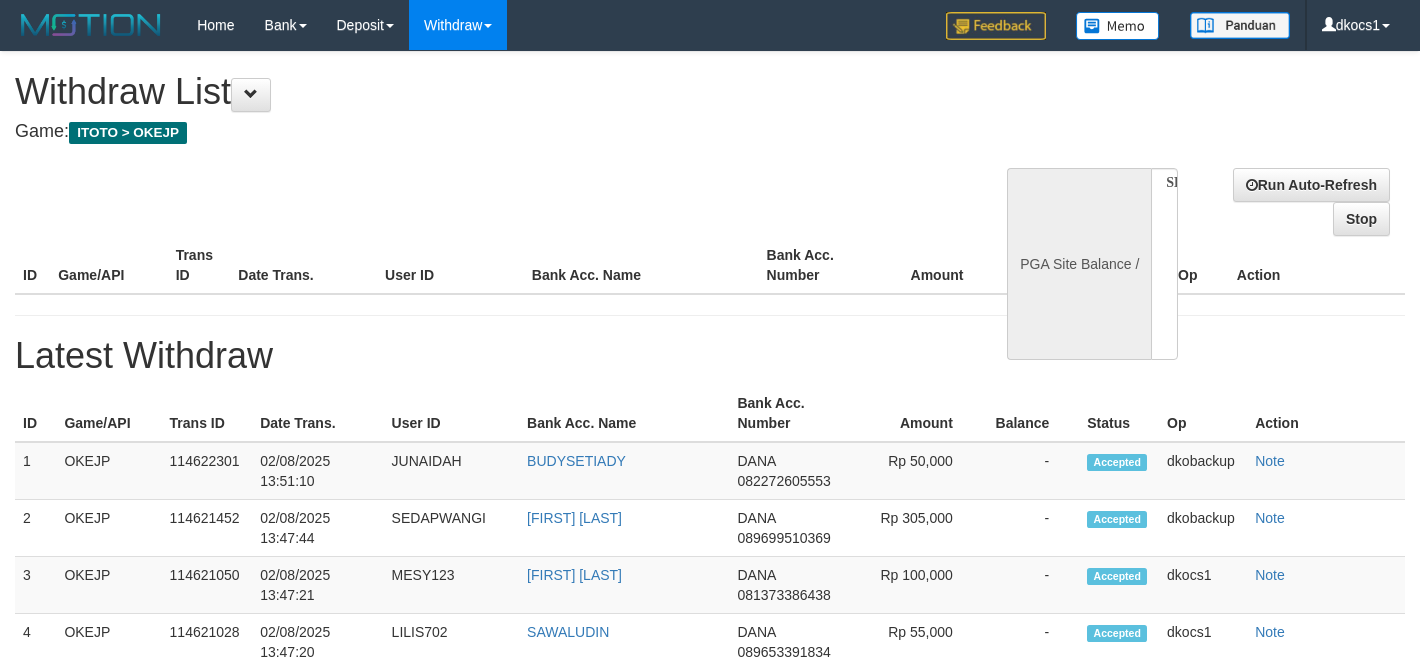 scroll, scrollTop: 0, scrollLeft: 0, axis: both 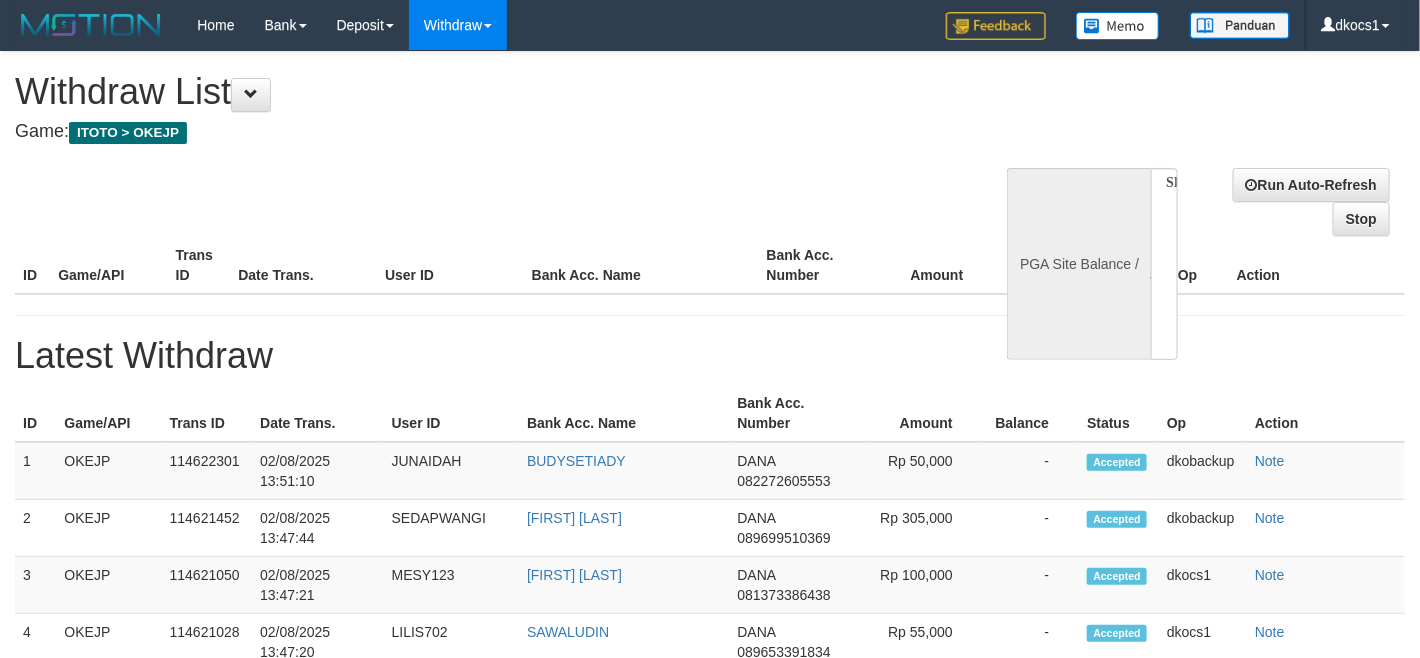 select on "**" 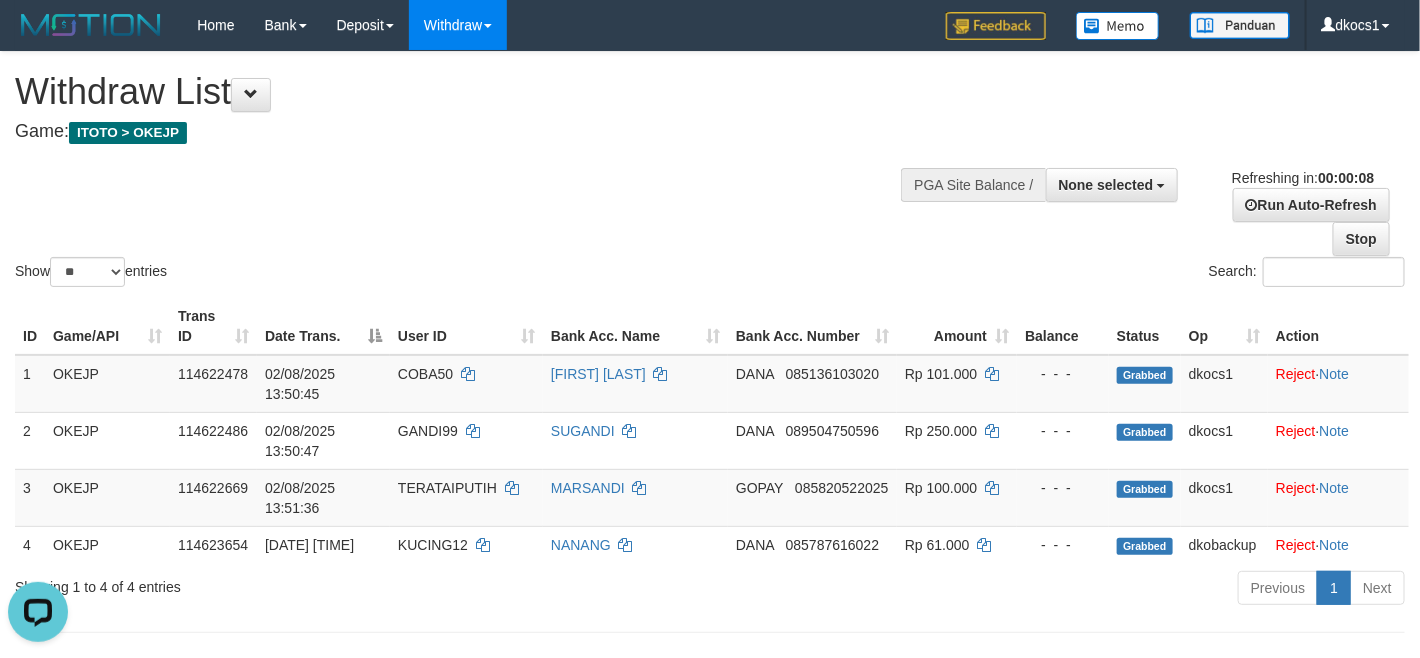 scroll, scrollTop: 0, scrollLeft: 0, axis: both 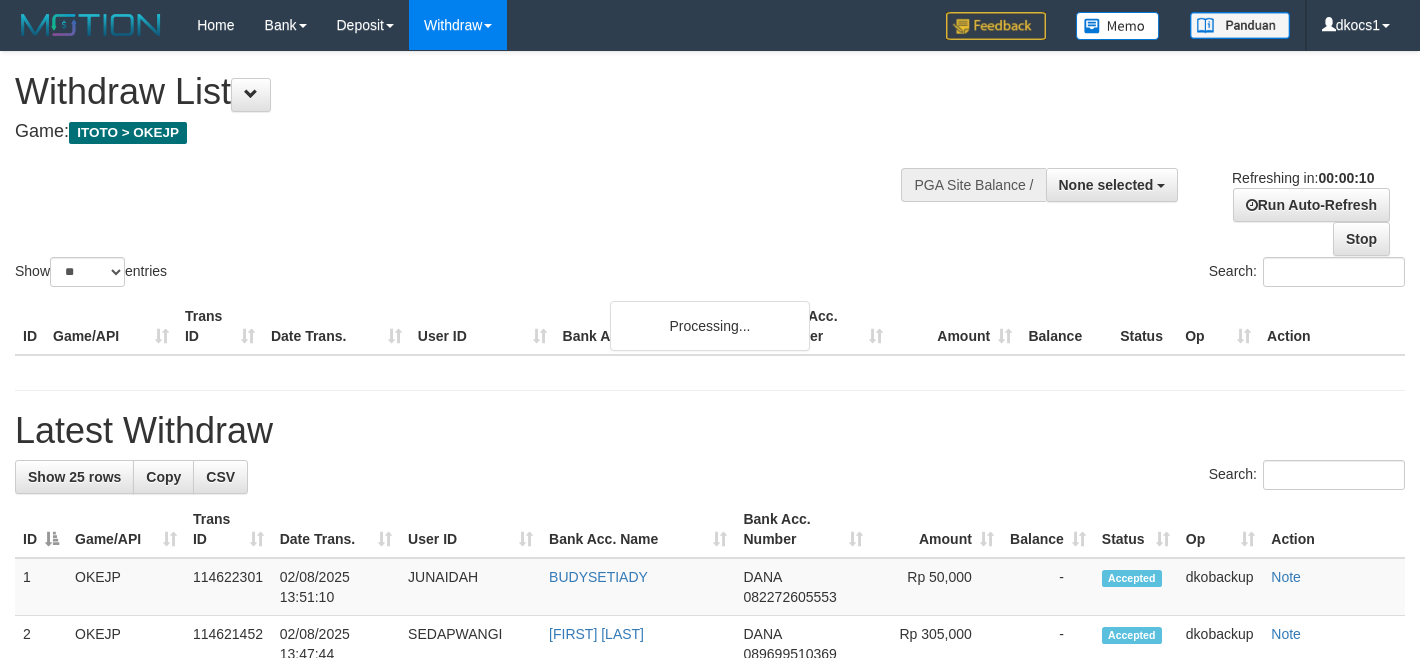 select 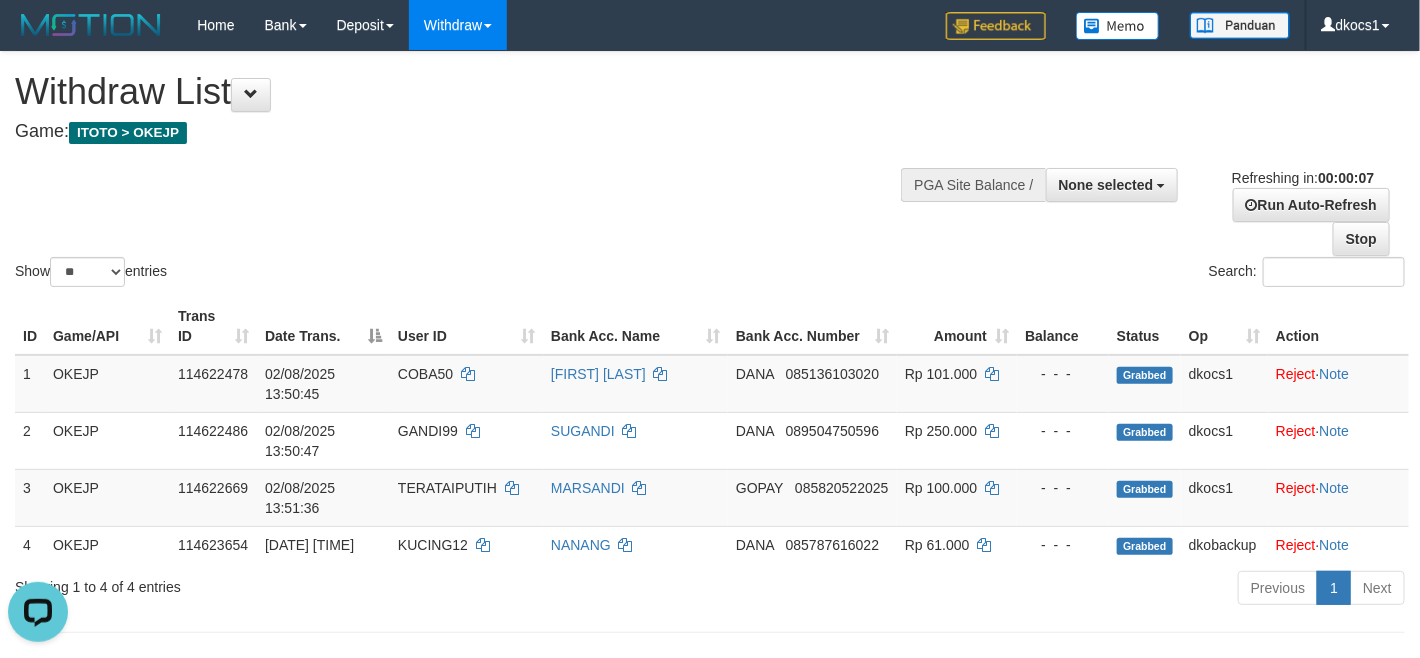 scroll, scrollTop: 0, scrollLeft: 0, axis: both 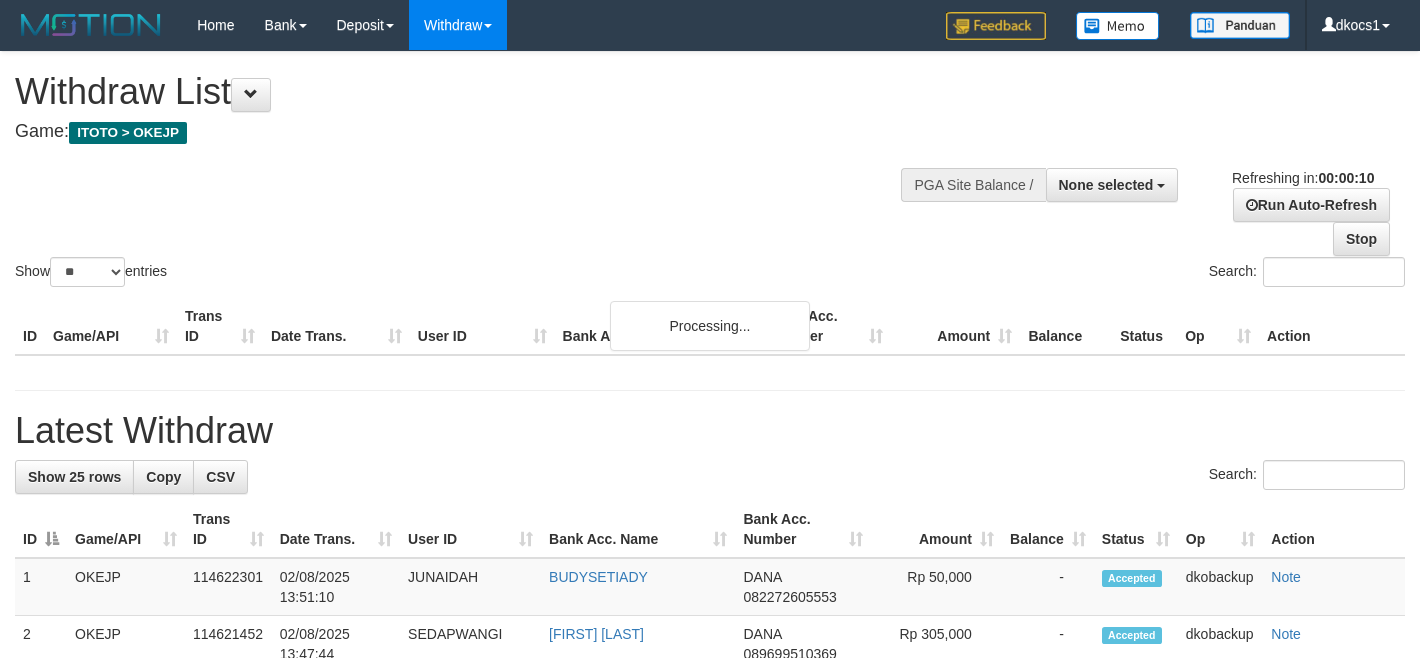 select 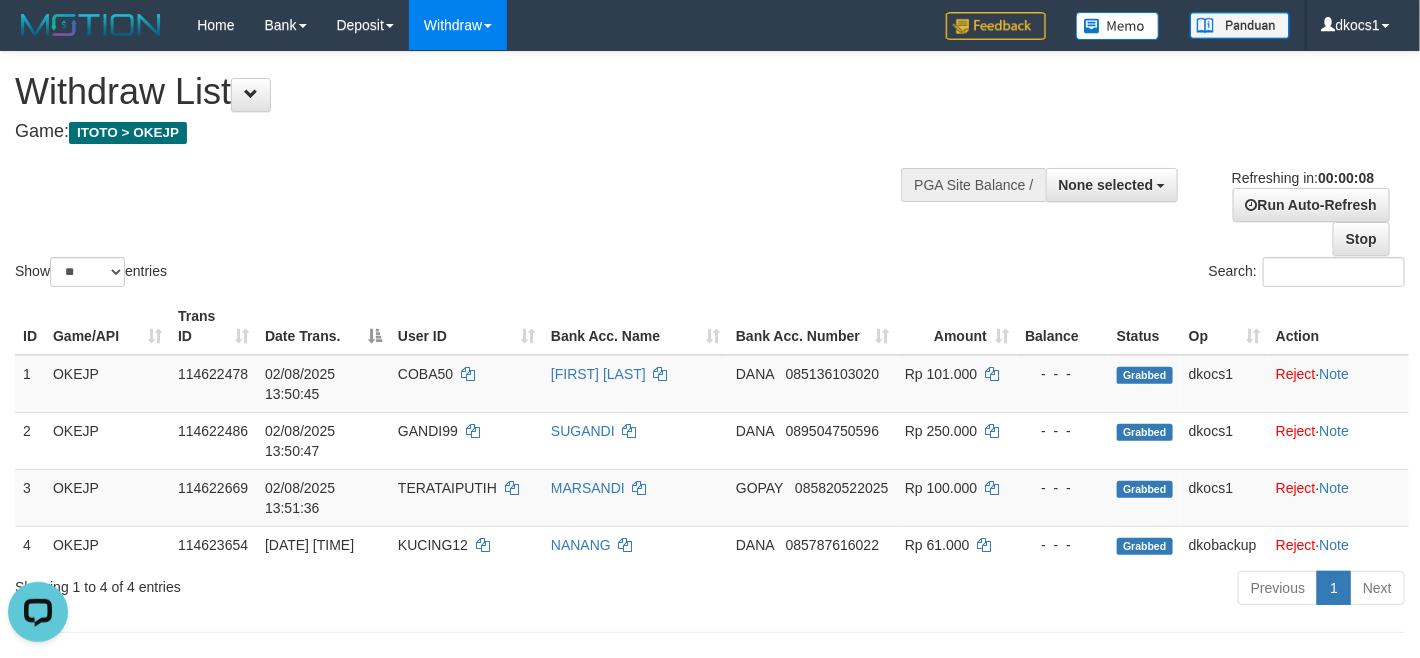 scroll, scrollTop: 0, scrollLeft: 0, axis: both 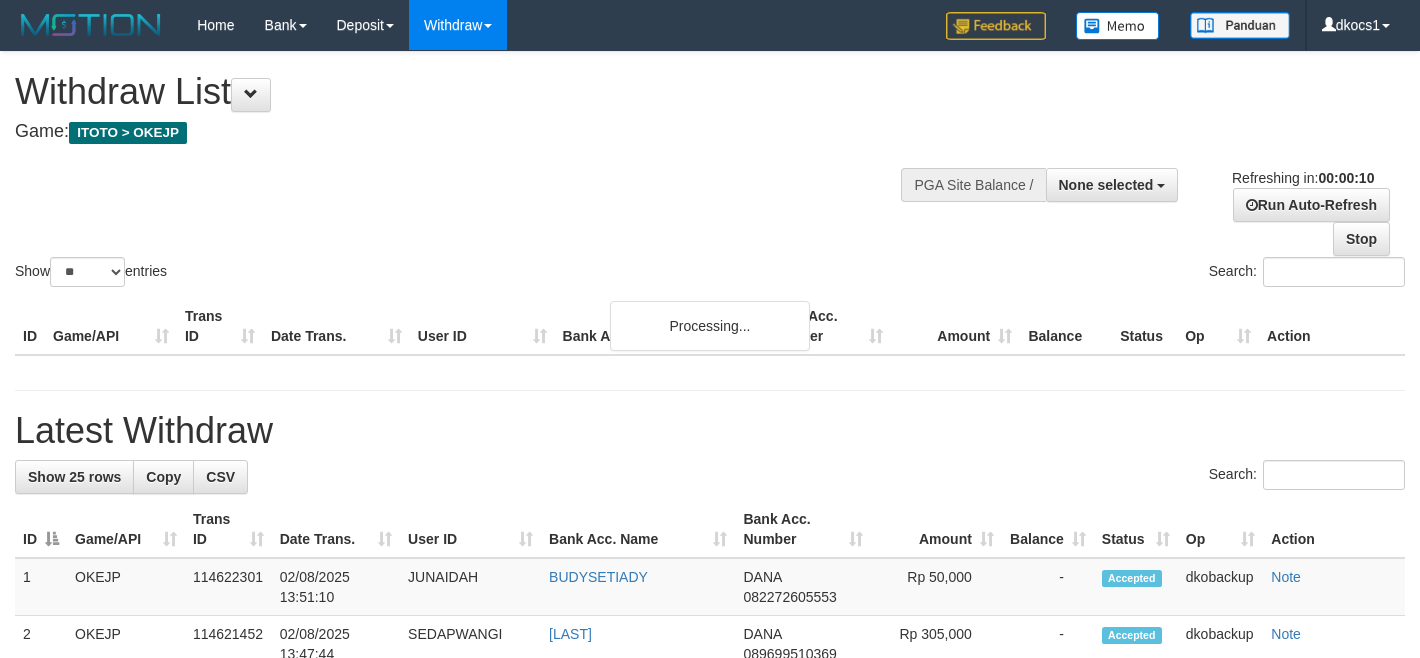 select 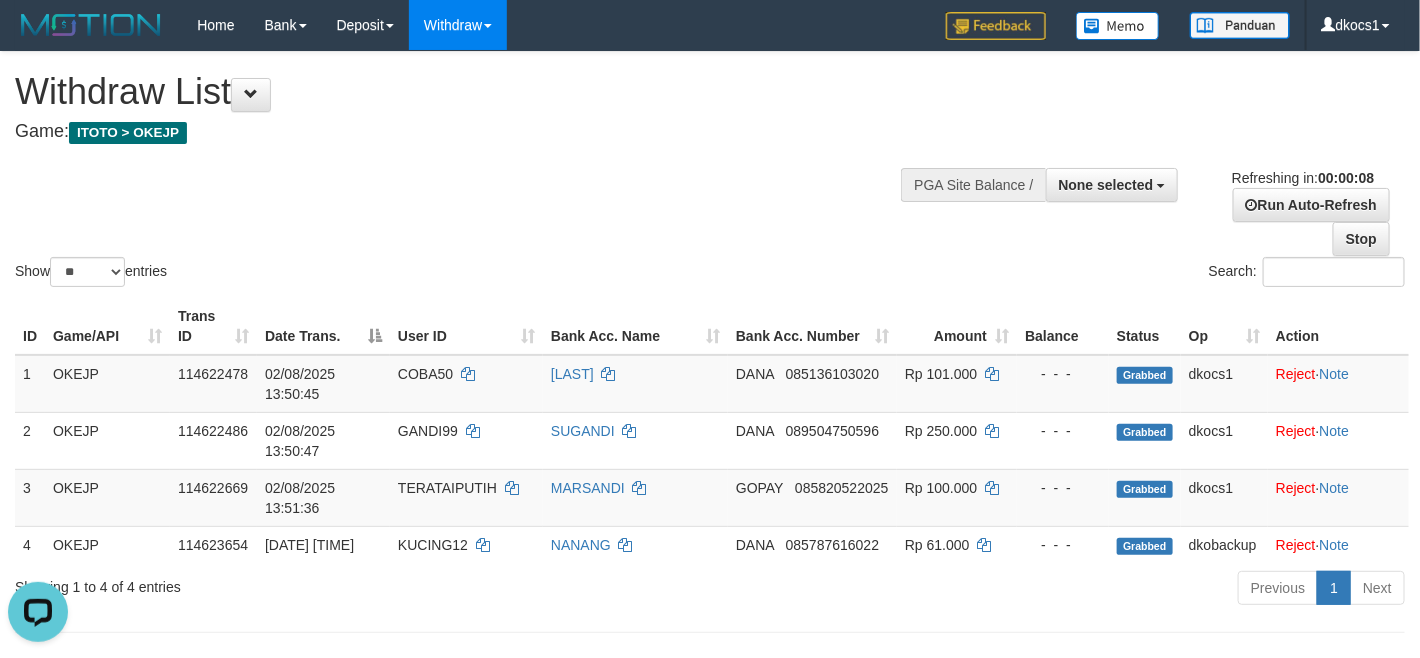 scroll, scrollTop: 0, scrollLeft: 0, axis: both 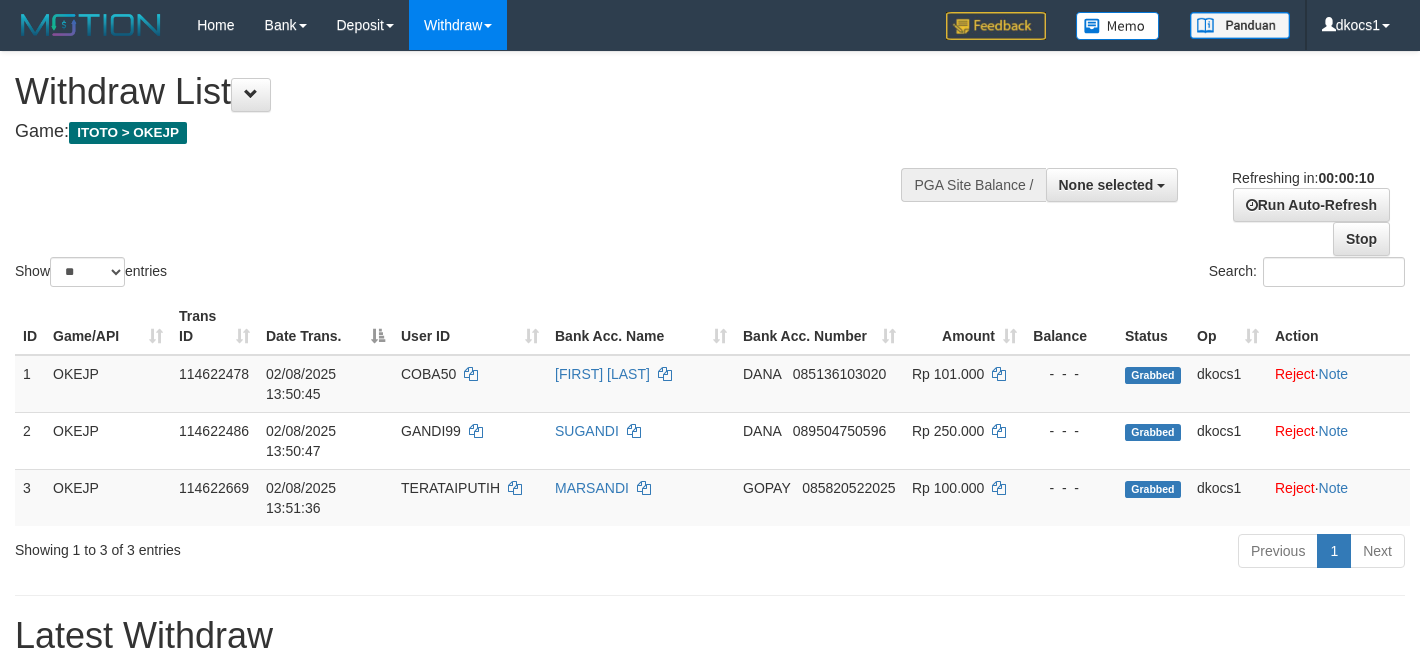 select 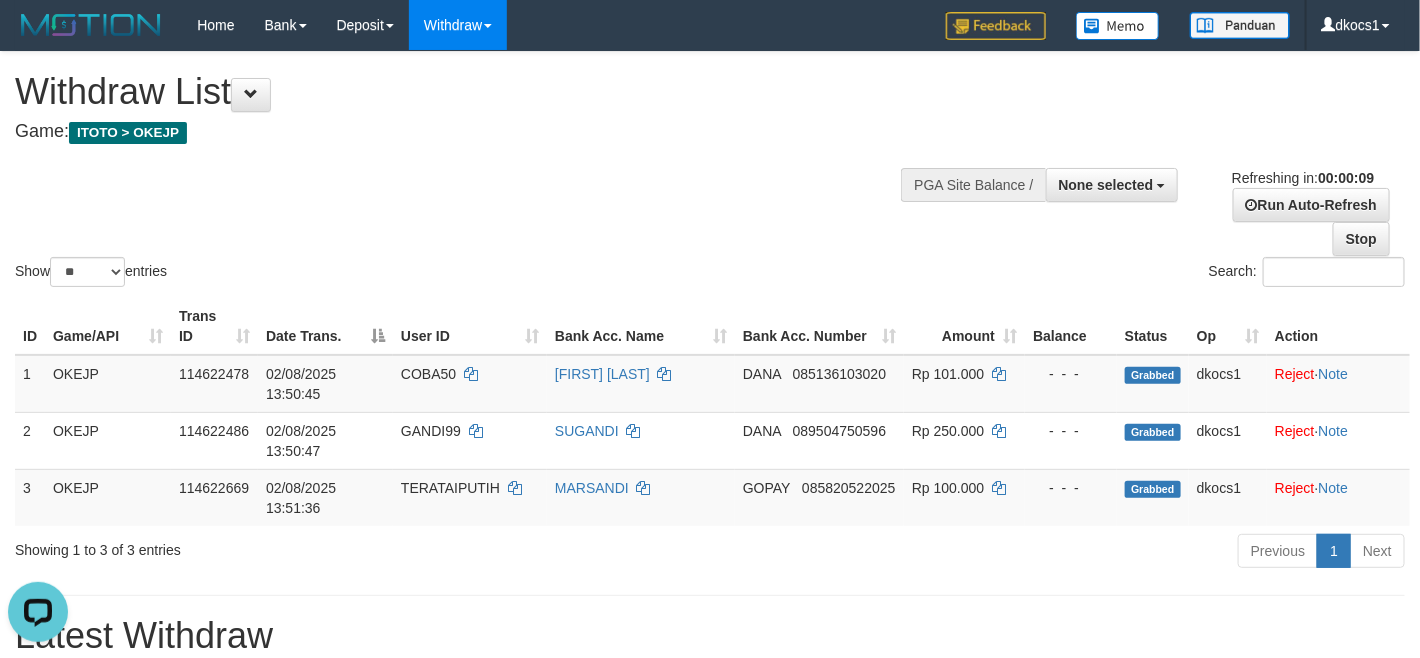 scroll, scrollTop: 0, scrollLeft: 0, axis: both 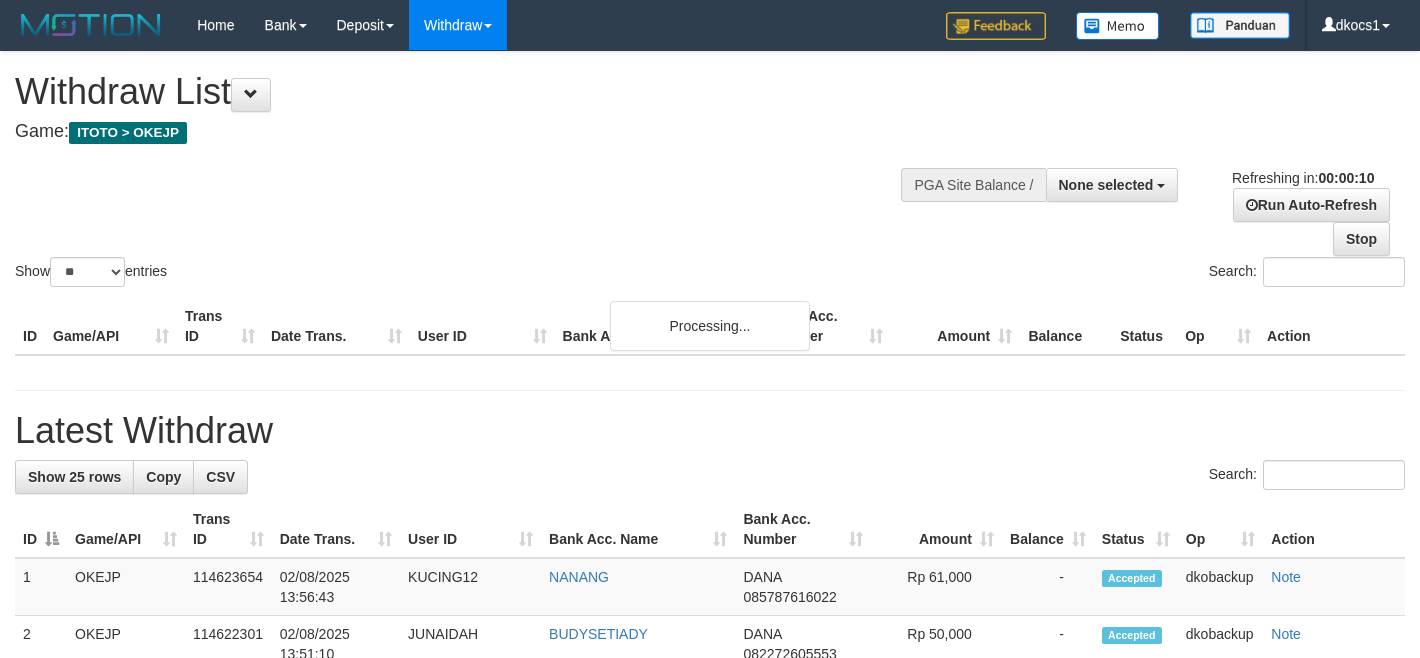 select 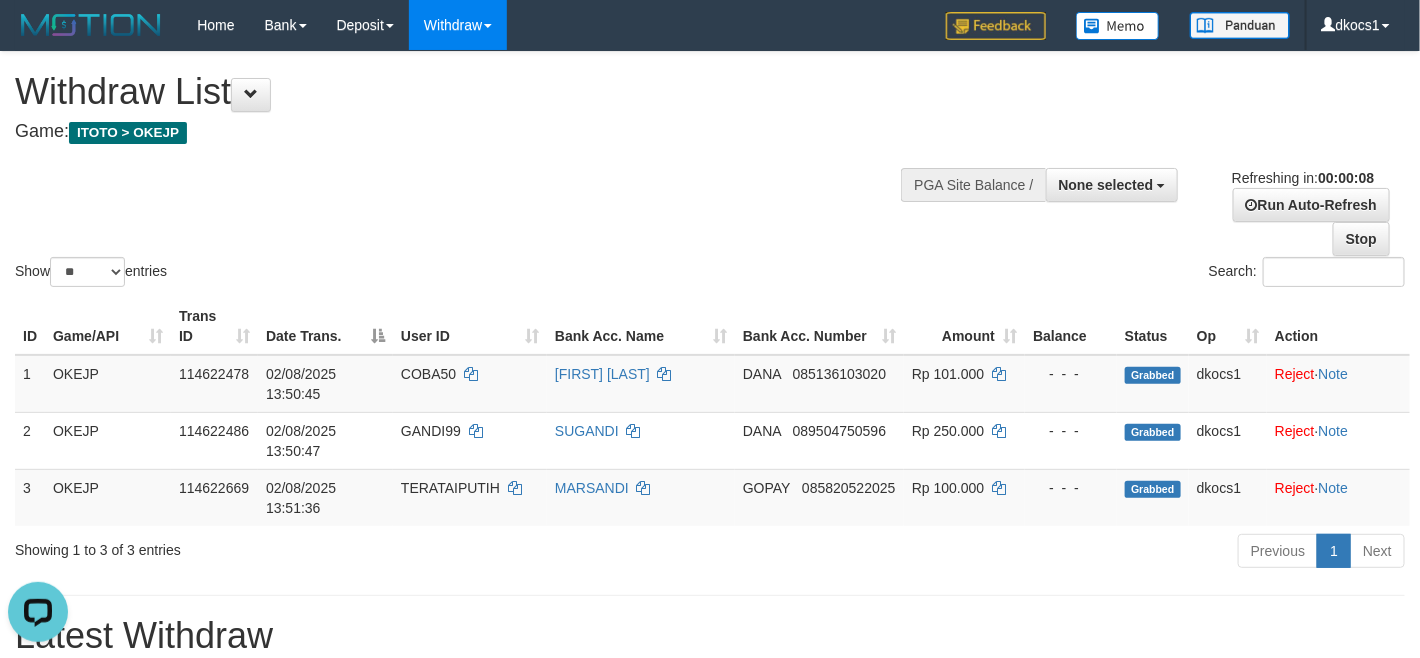 scroll, scrollTop: 0, scrollLeft: 0, axis: both 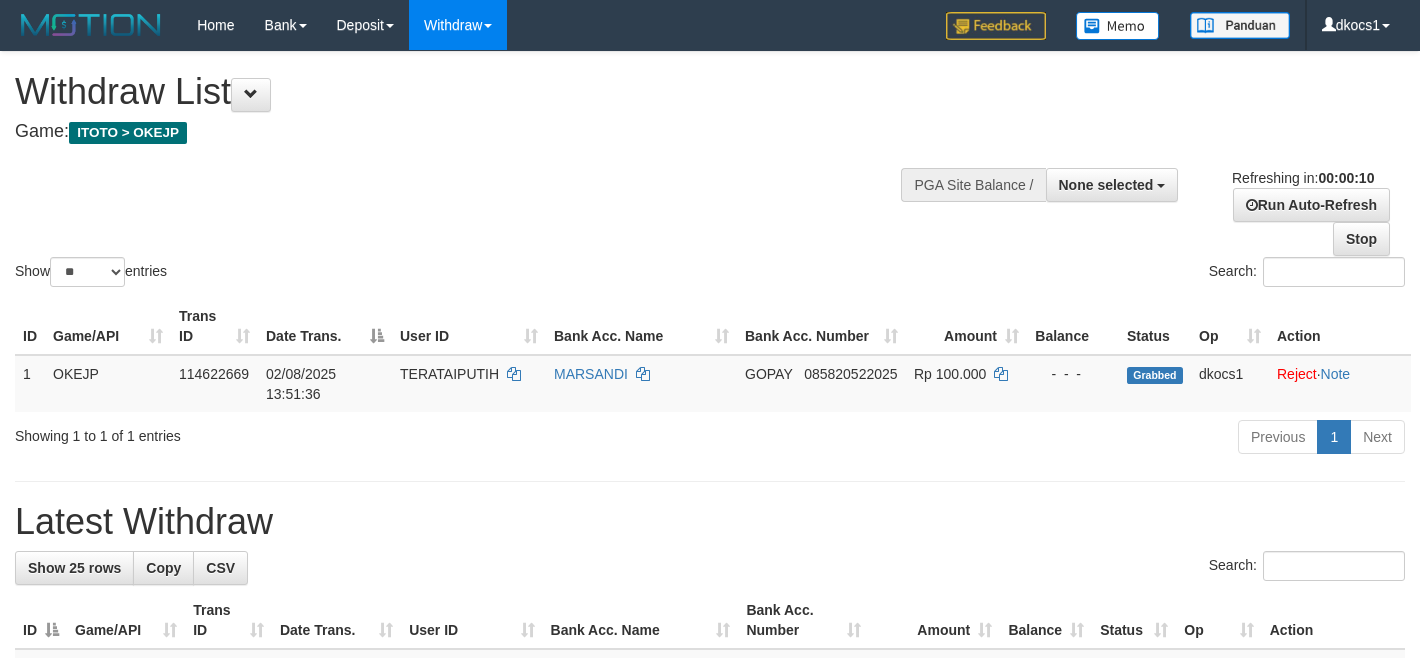 select 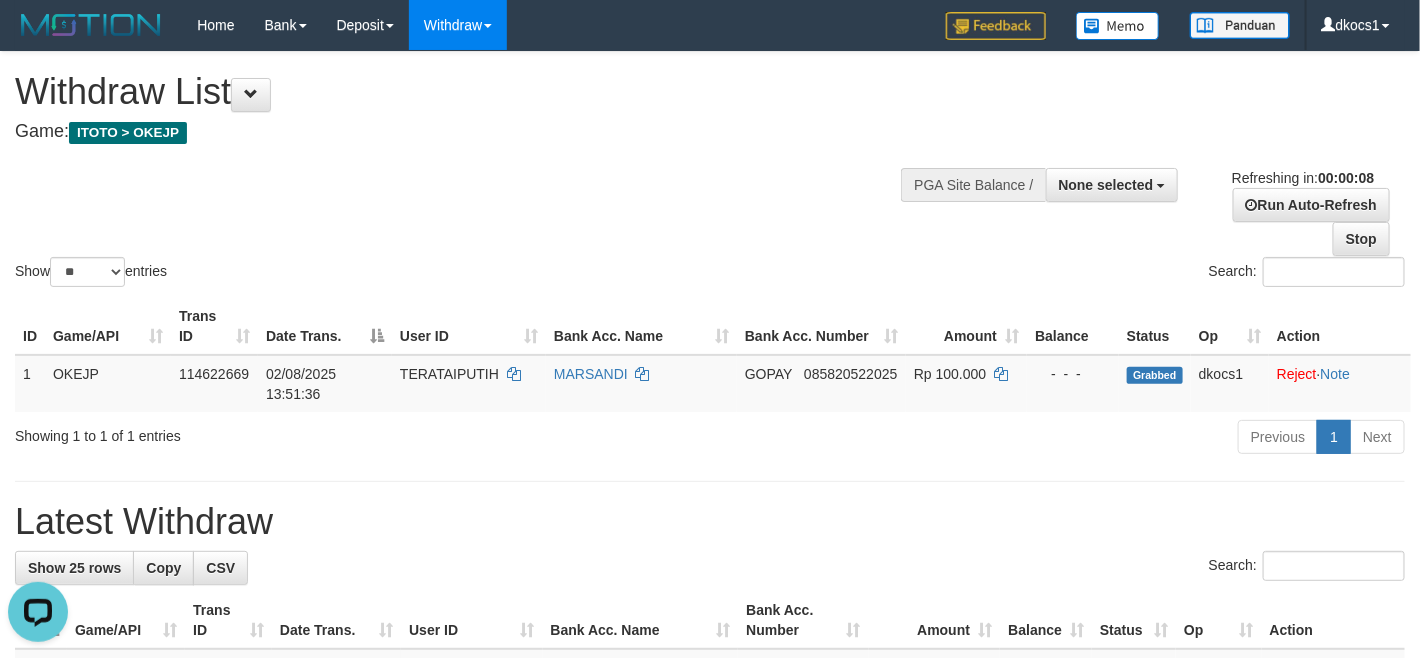 scroll, scrollTop: 0, scrollLeft: 0, axis: both 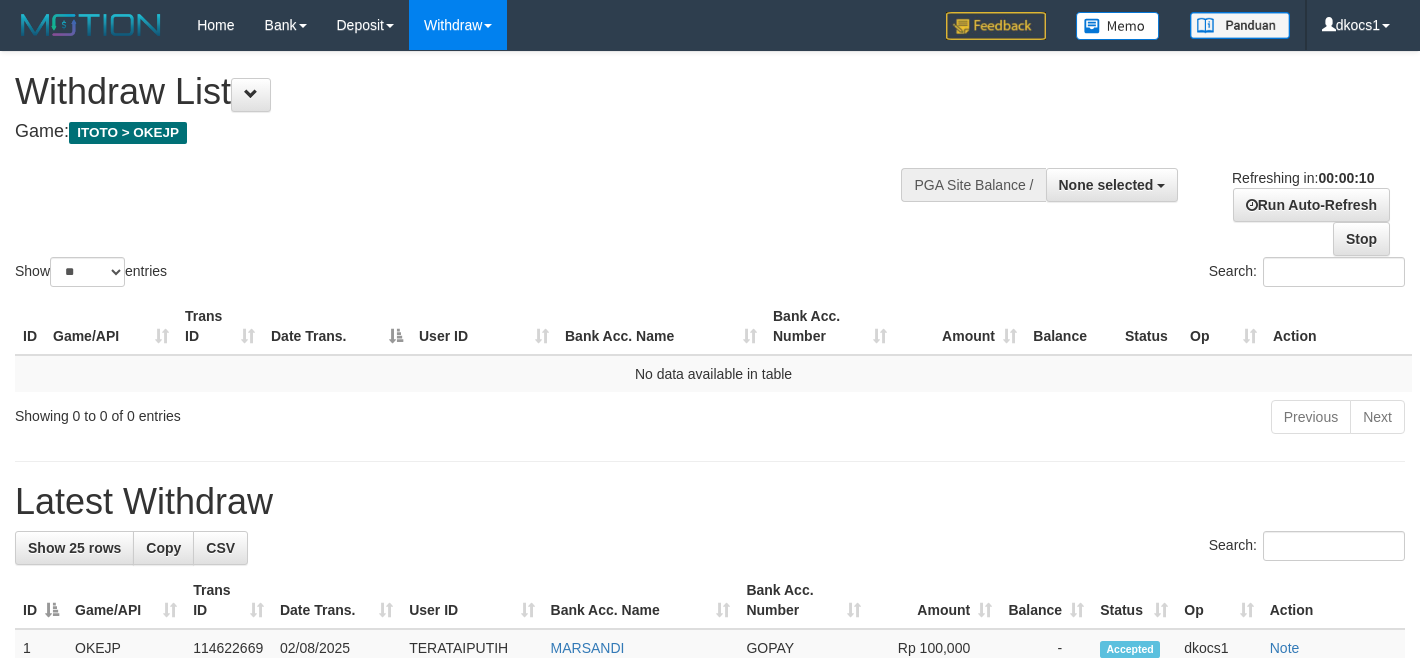 select 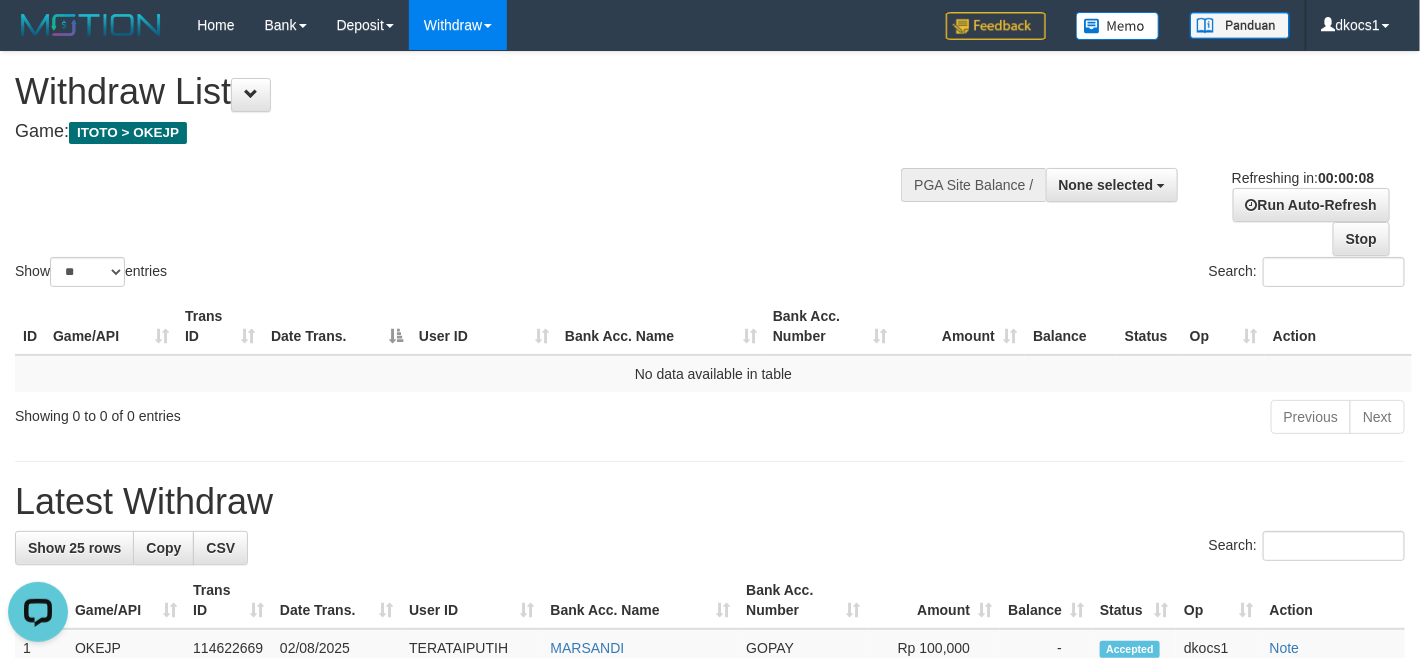 scroll, scrollTop: 0, scrollLeft: 0, axis: both 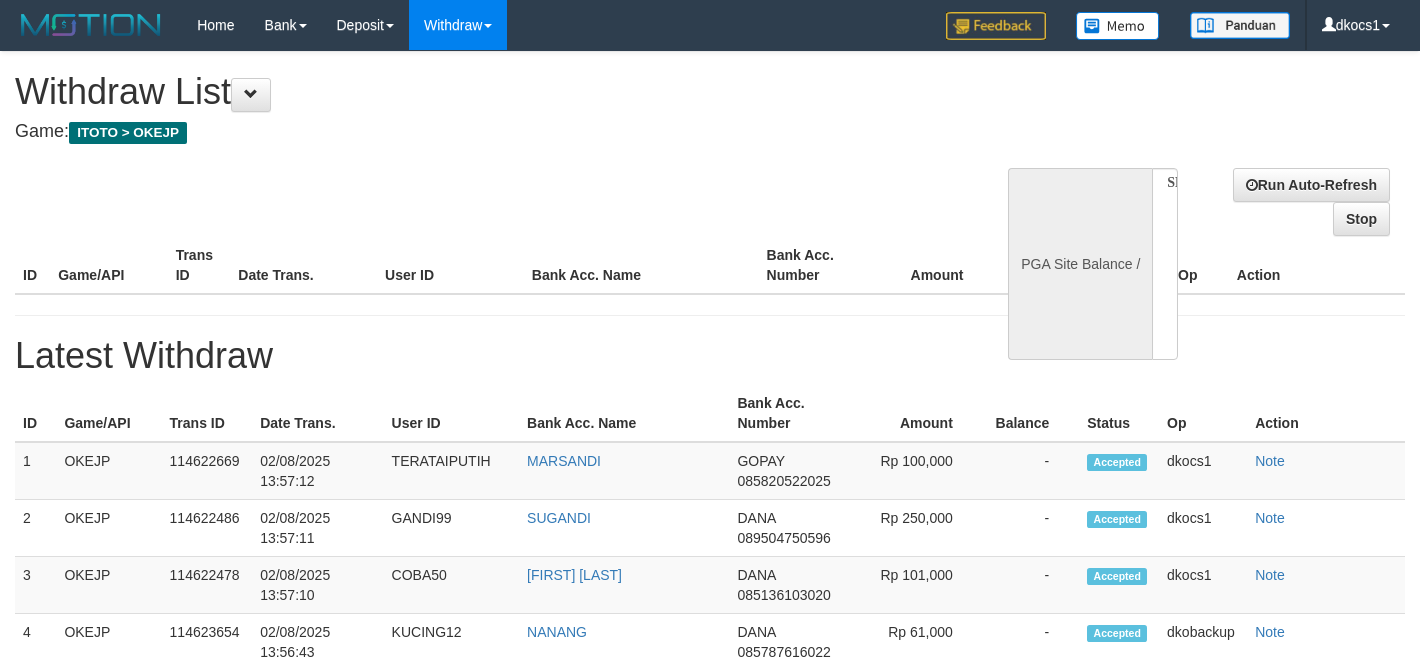 select 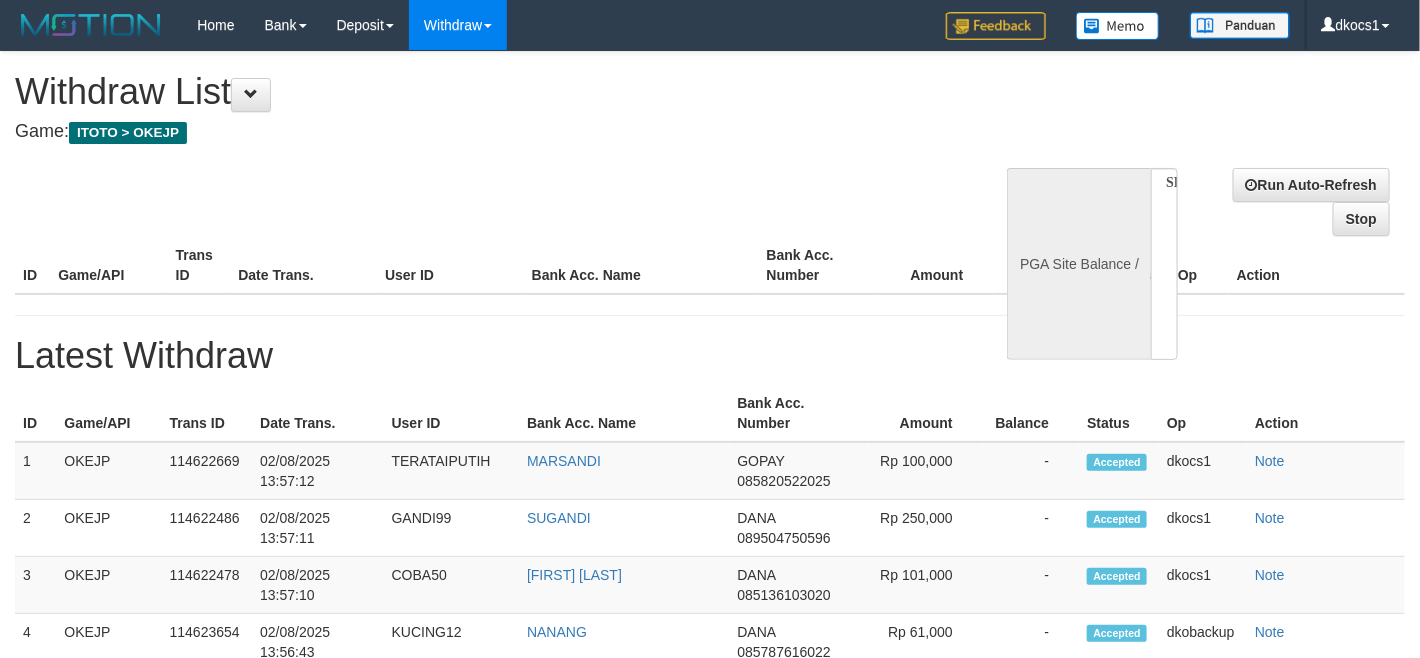 select on "**" 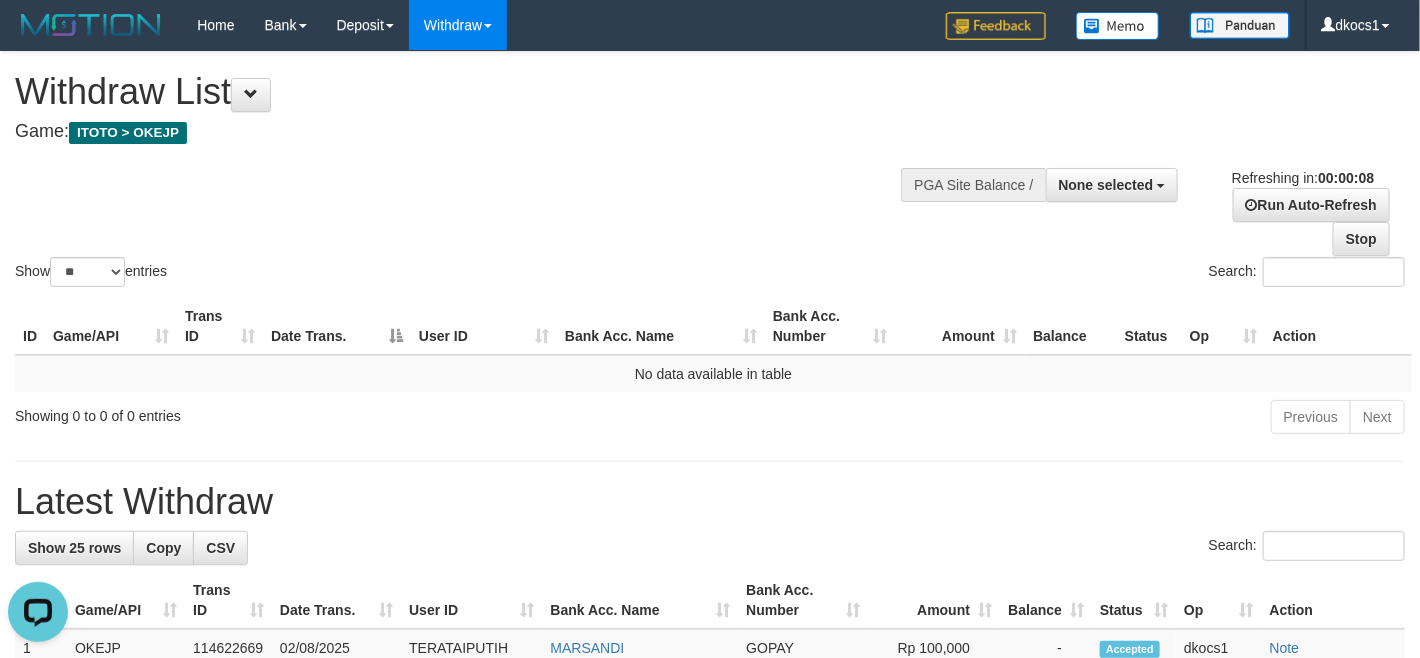 scroll, scrollTop: 0, scrollLeft: 0, axis: both 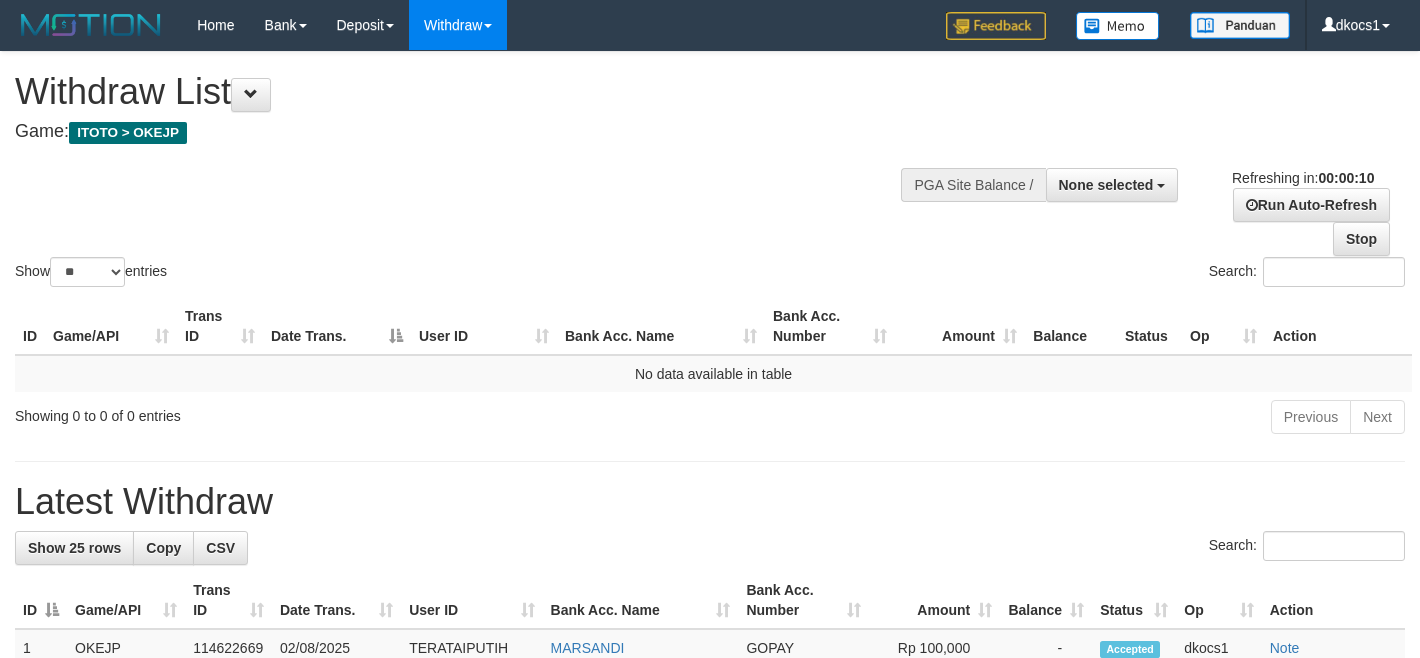 select 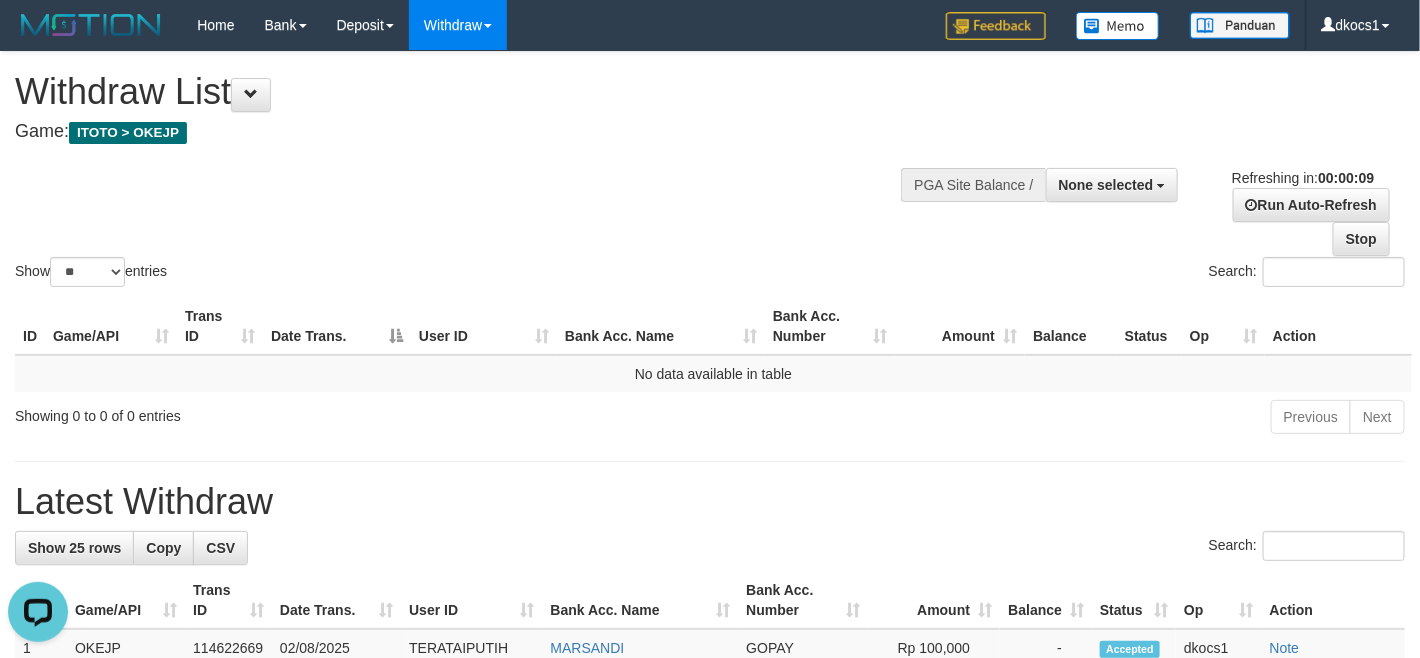 scroll, scrollTop: 0, scrollLeft: 0, axis: both 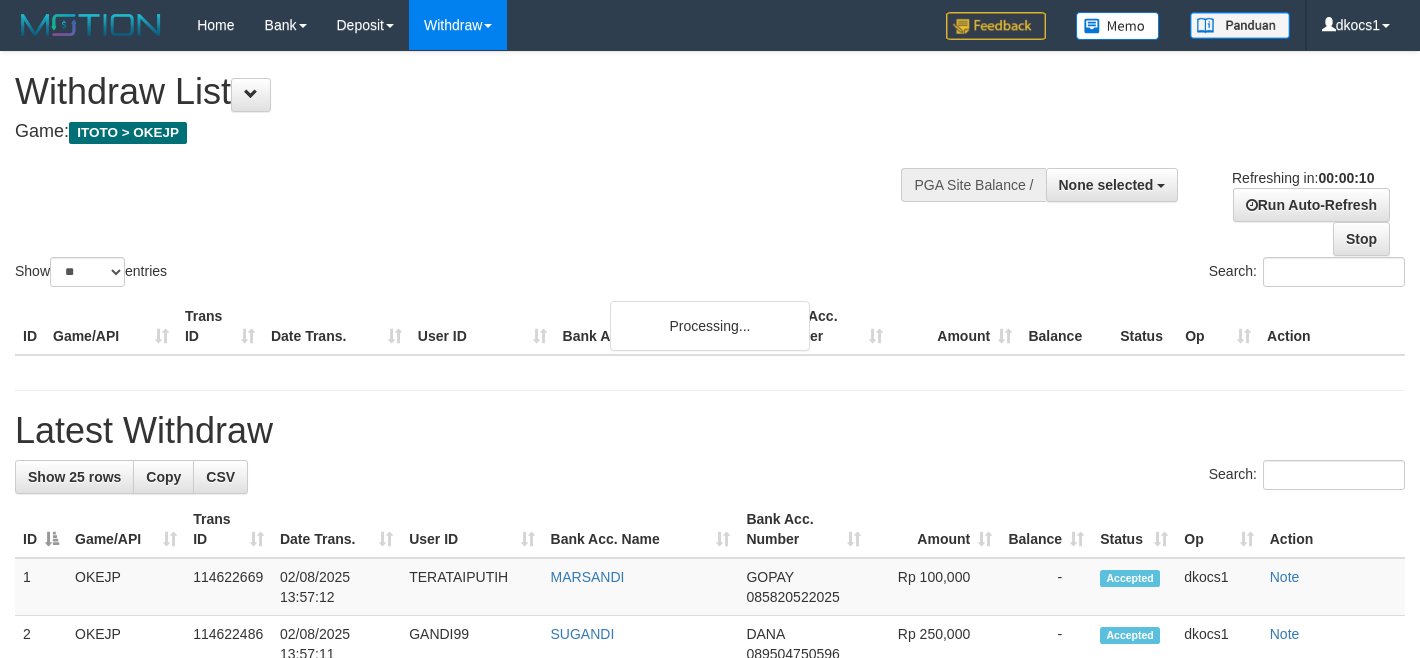 select 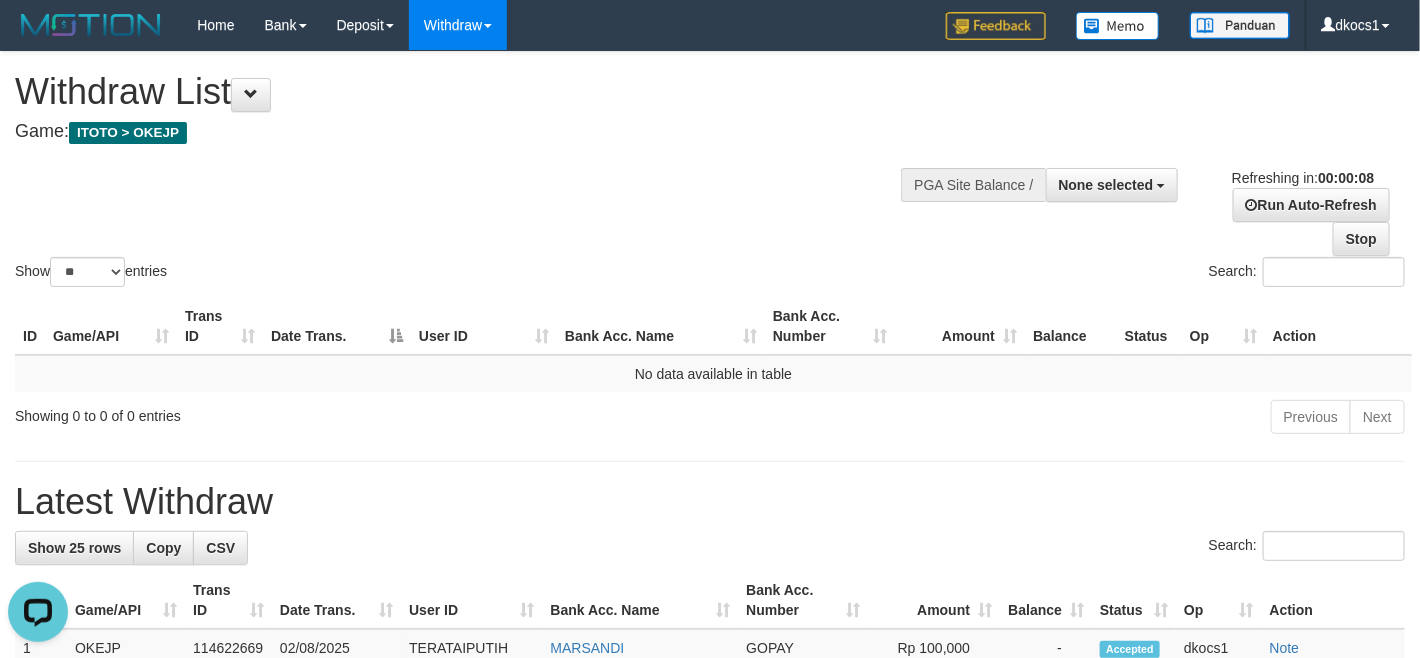 scroll, scrollTop: 0, scrollLeft: 0, axis: both 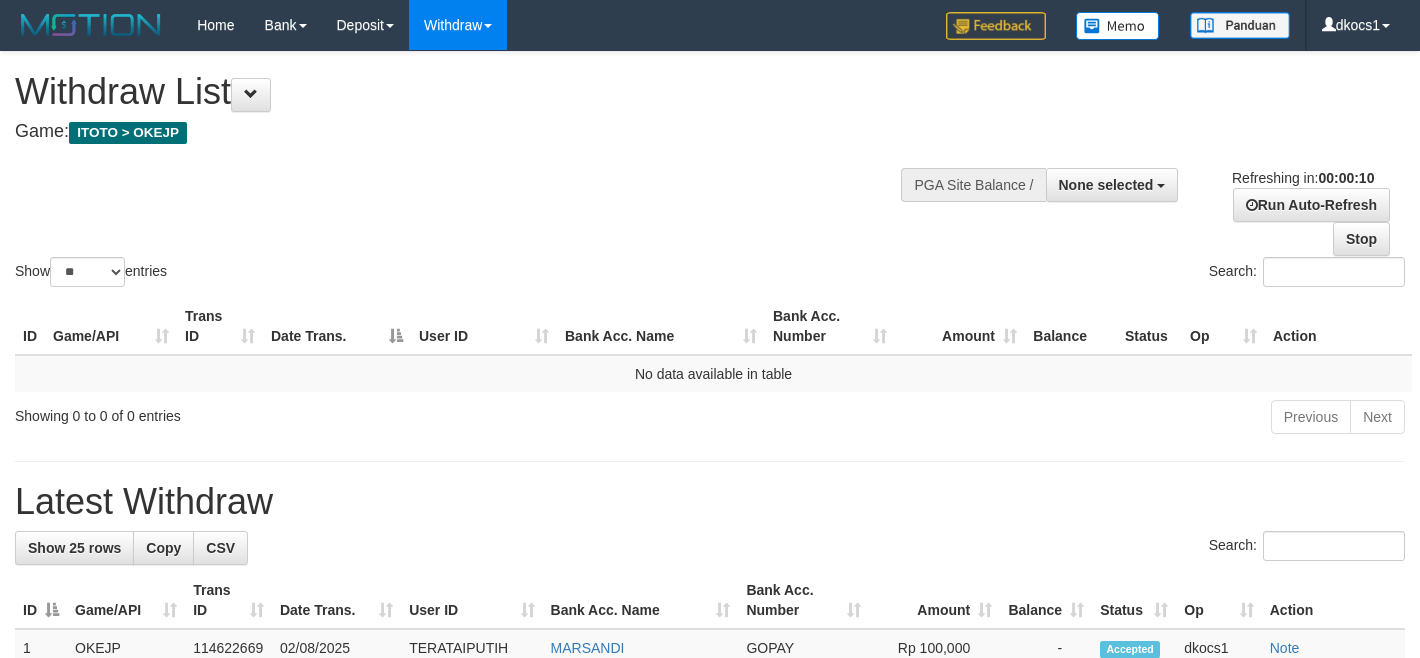 select 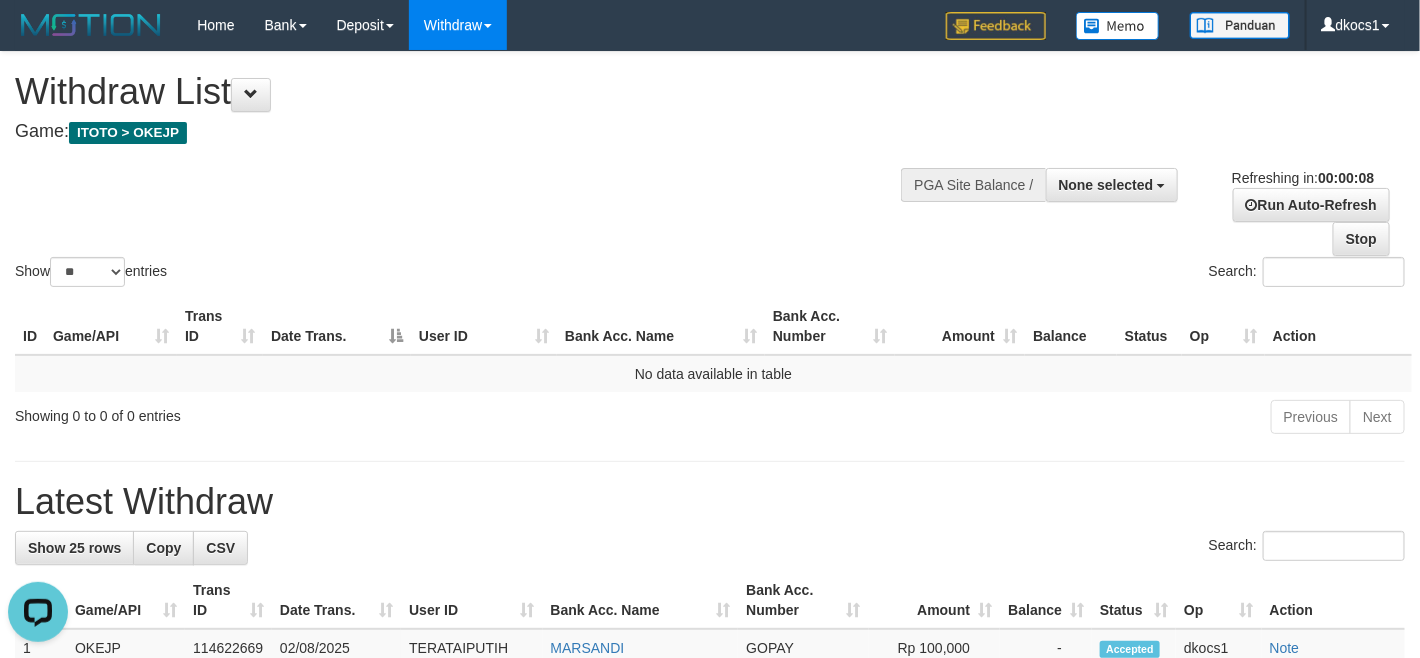 scroll, scrollTop: 0, scrollLeft: 0, axis: both 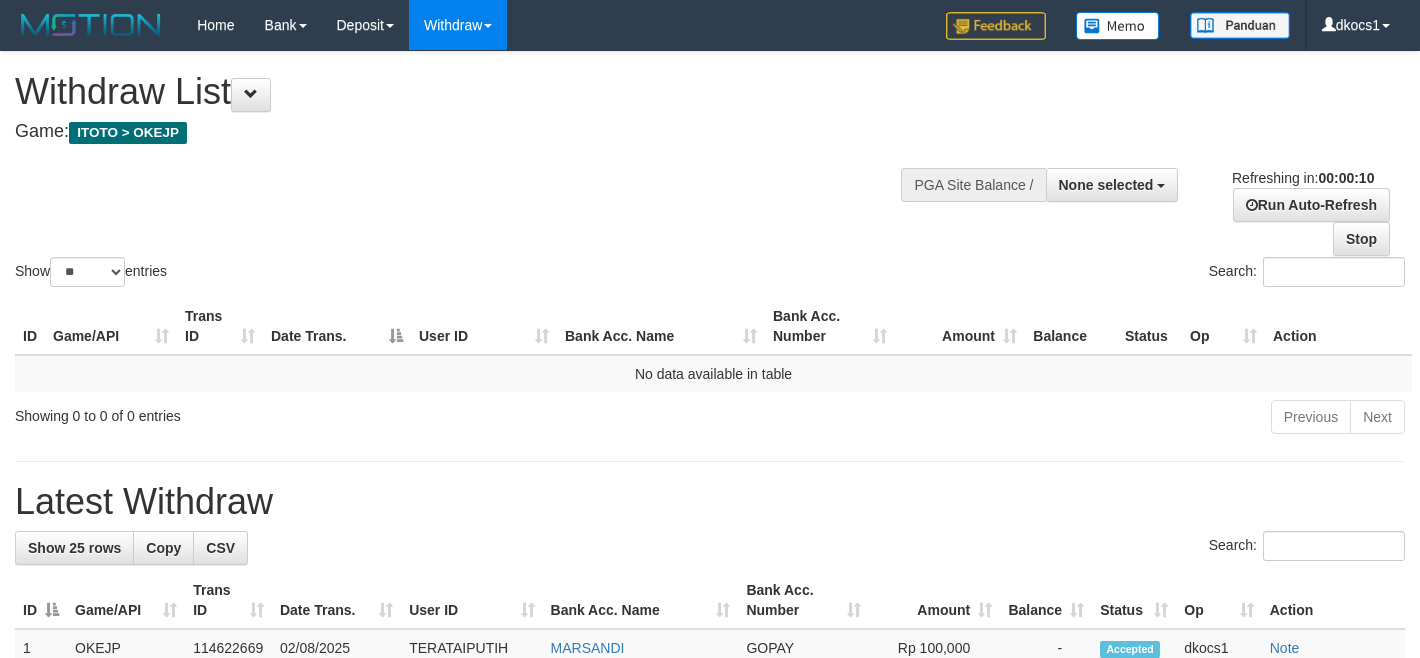 select 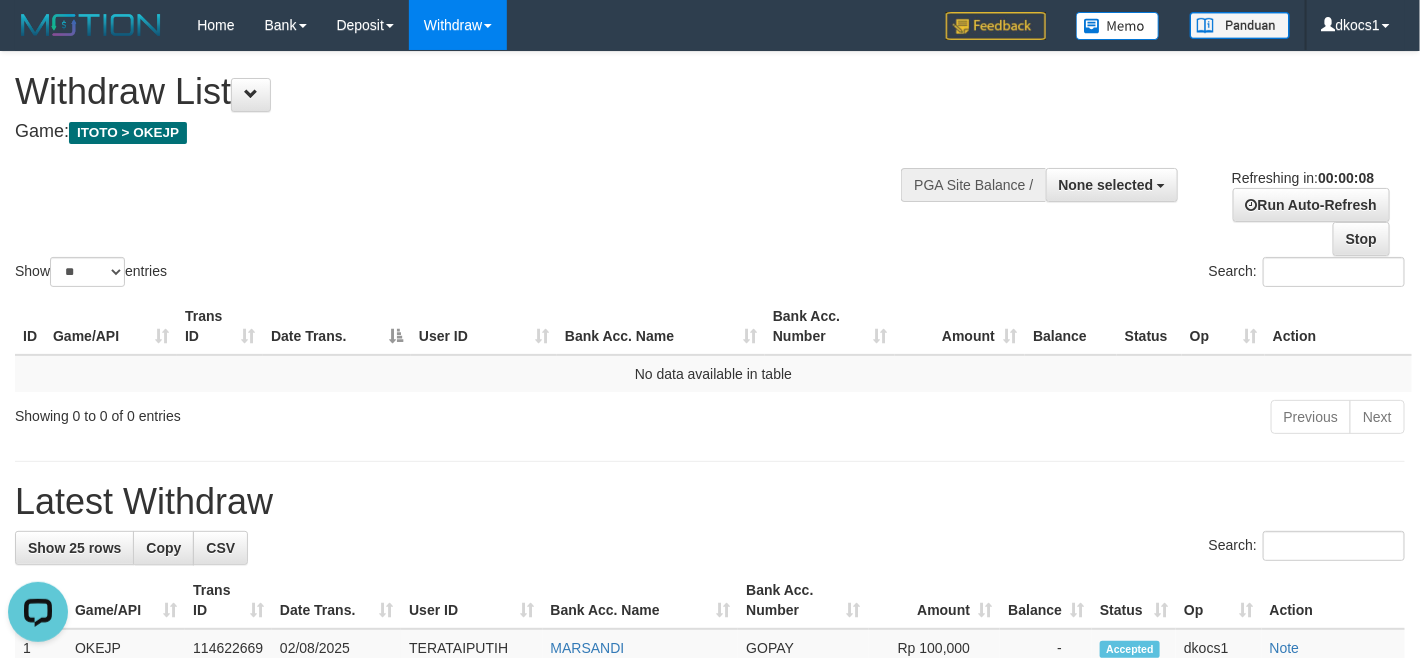 scroll, scrollTop: 0, scrollLeft: 0, axis: both 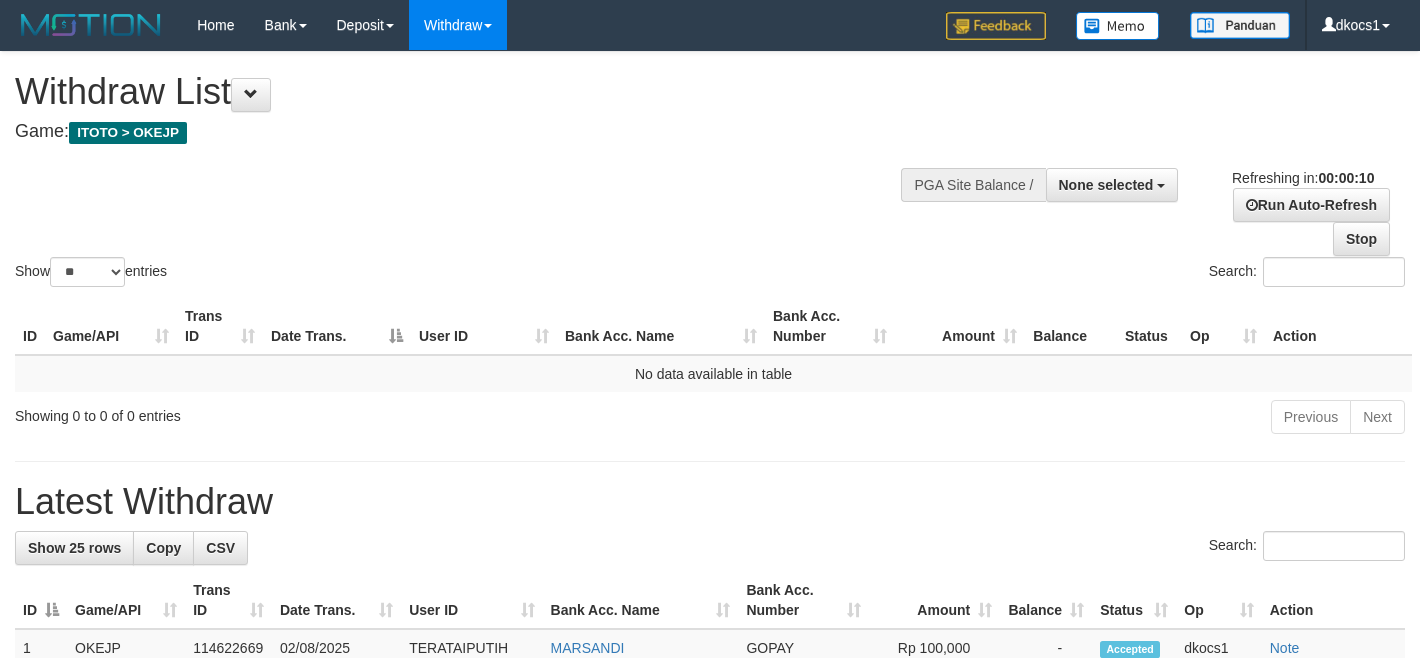 select 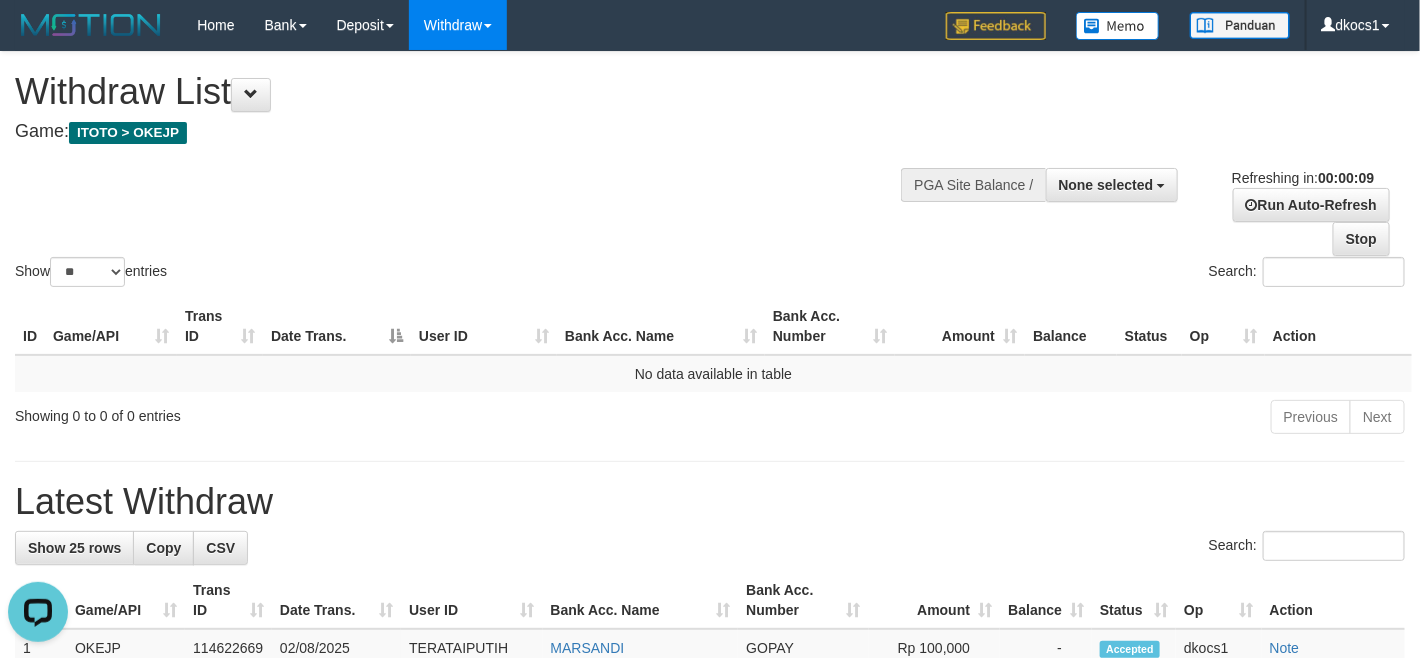 scroll, scrollTop: 0, scrollLeft: 0, axis: both 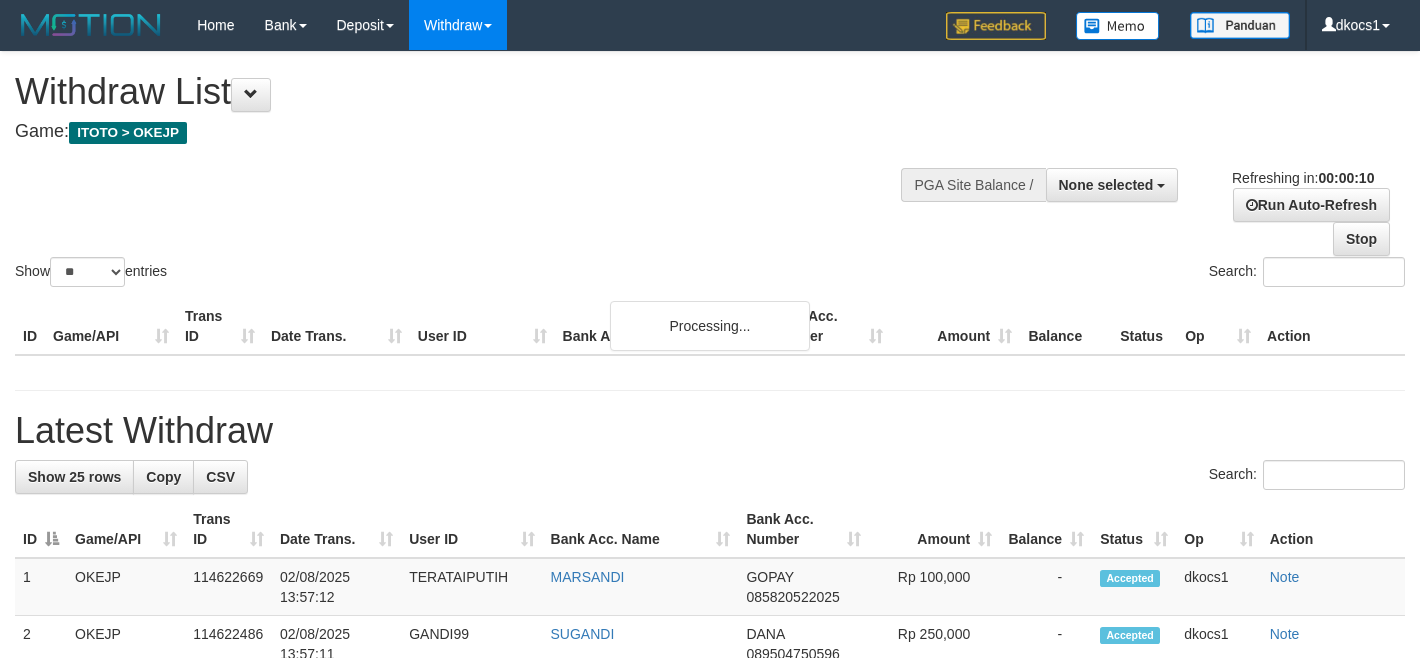 select 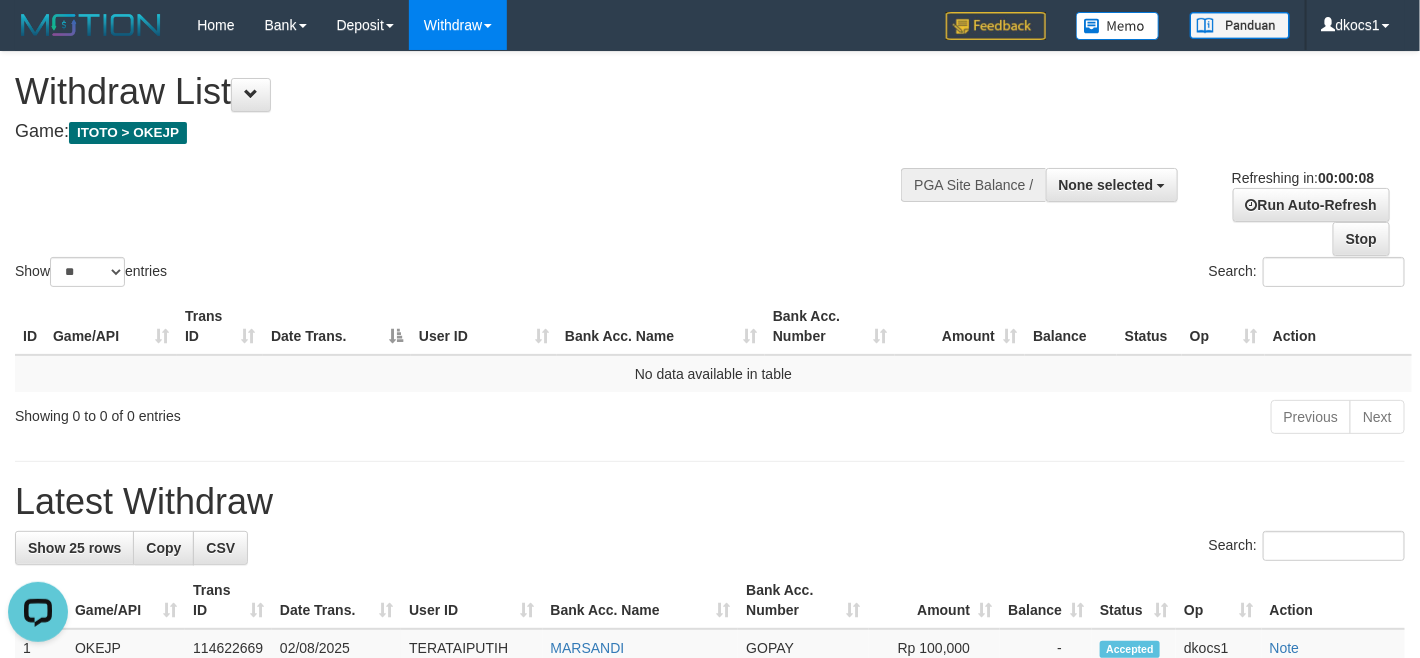 scroll, scrollTop: 0, scrollLeft: 0, axis: both 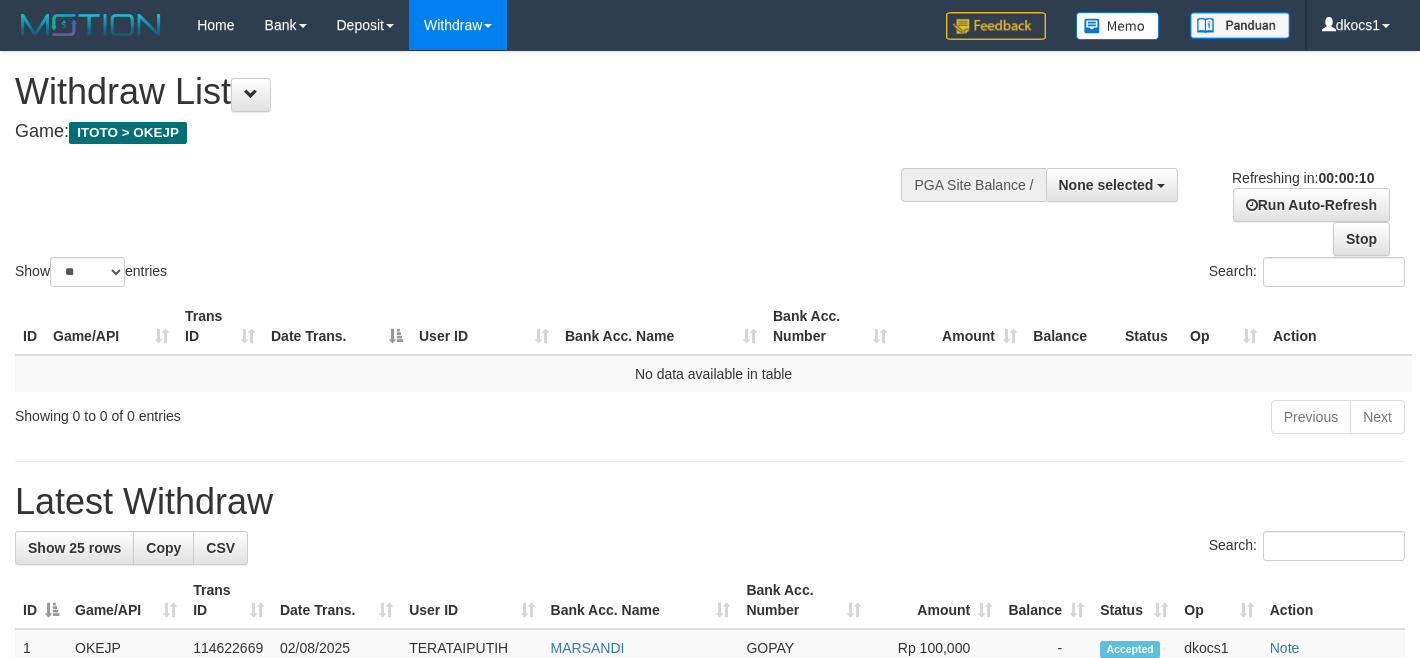select 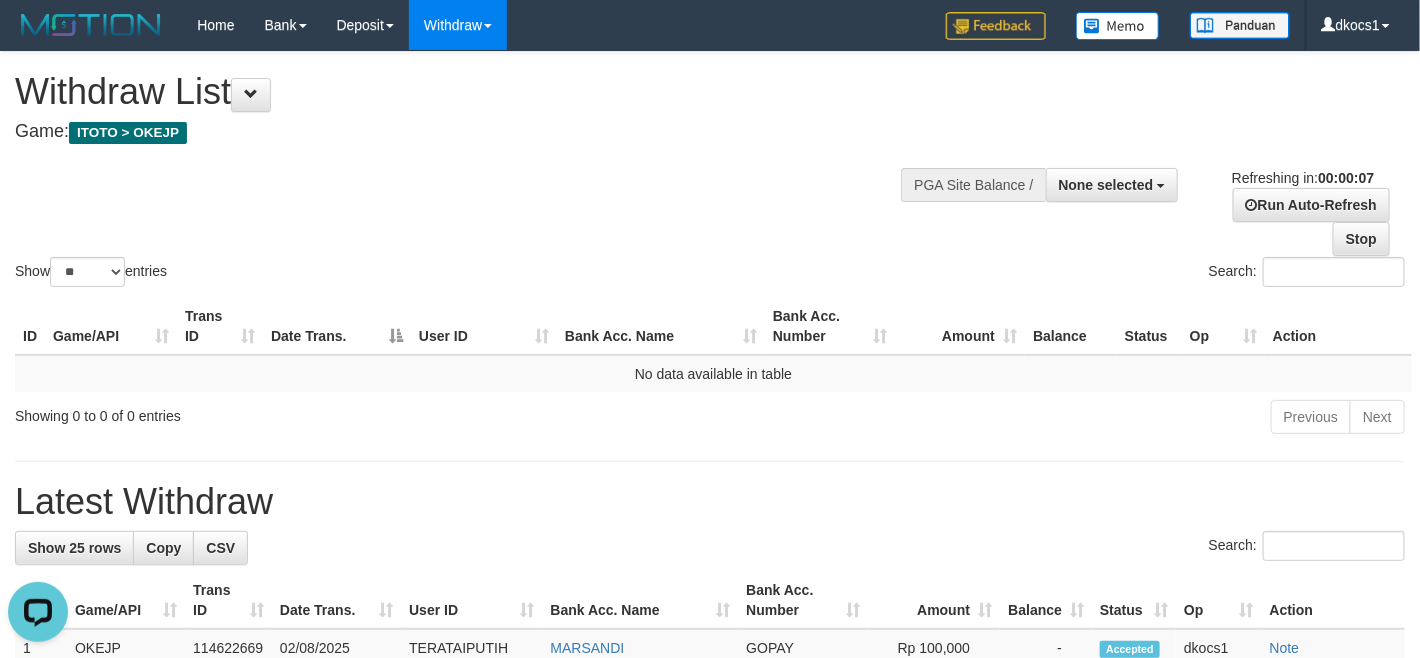 scroll, scrollTop: 0, scrollLeft: 0, axis: both 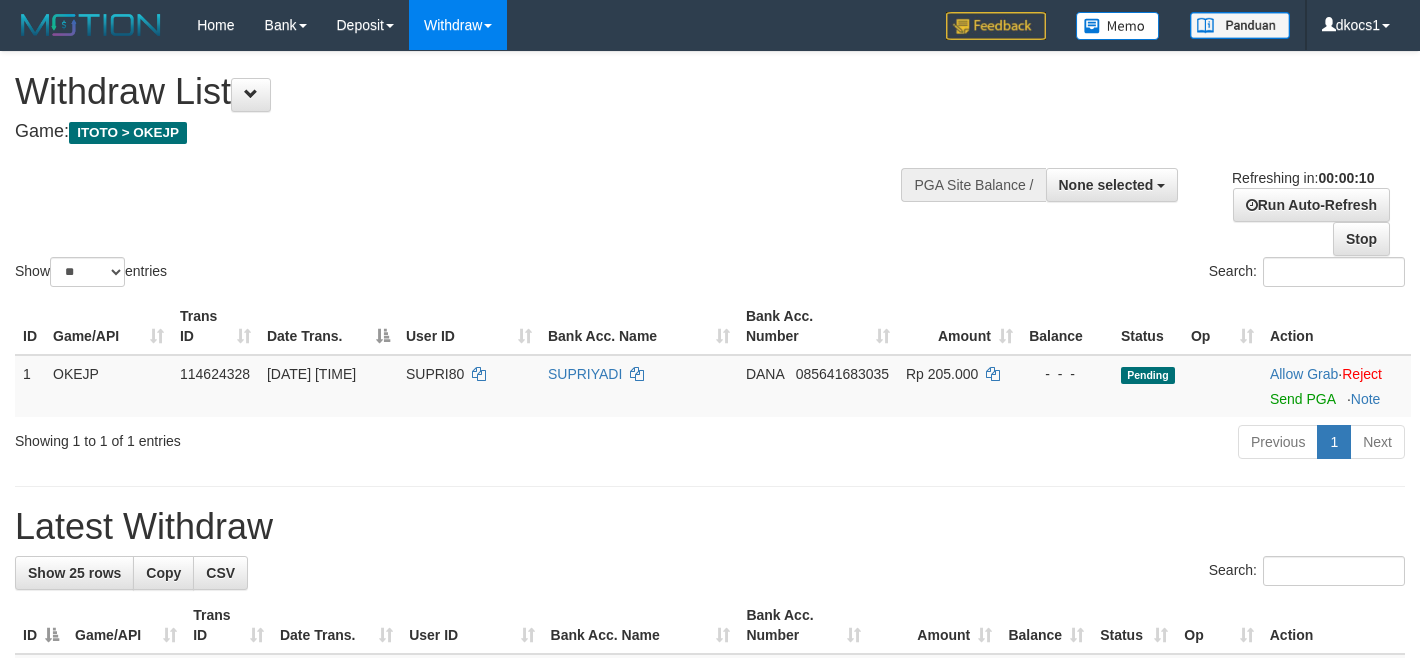 select 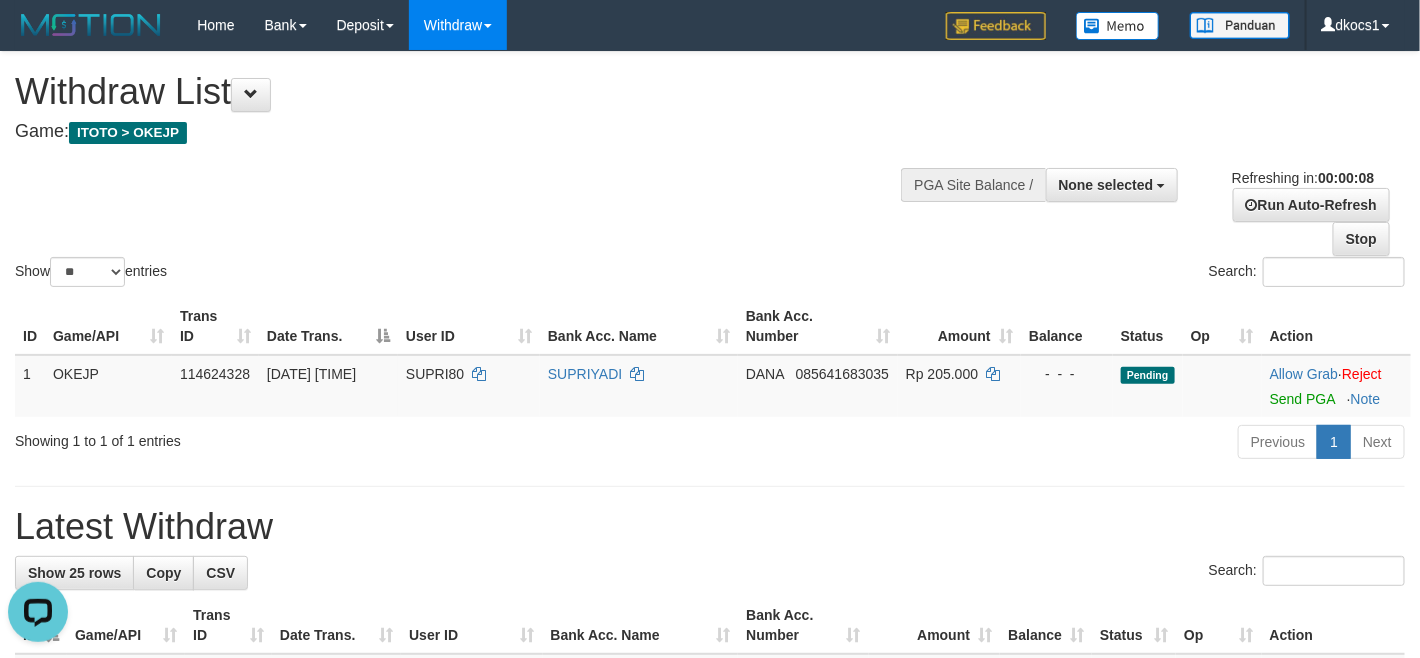 scroll, scrollTop: 0, scrollLeft: 0, axis: both 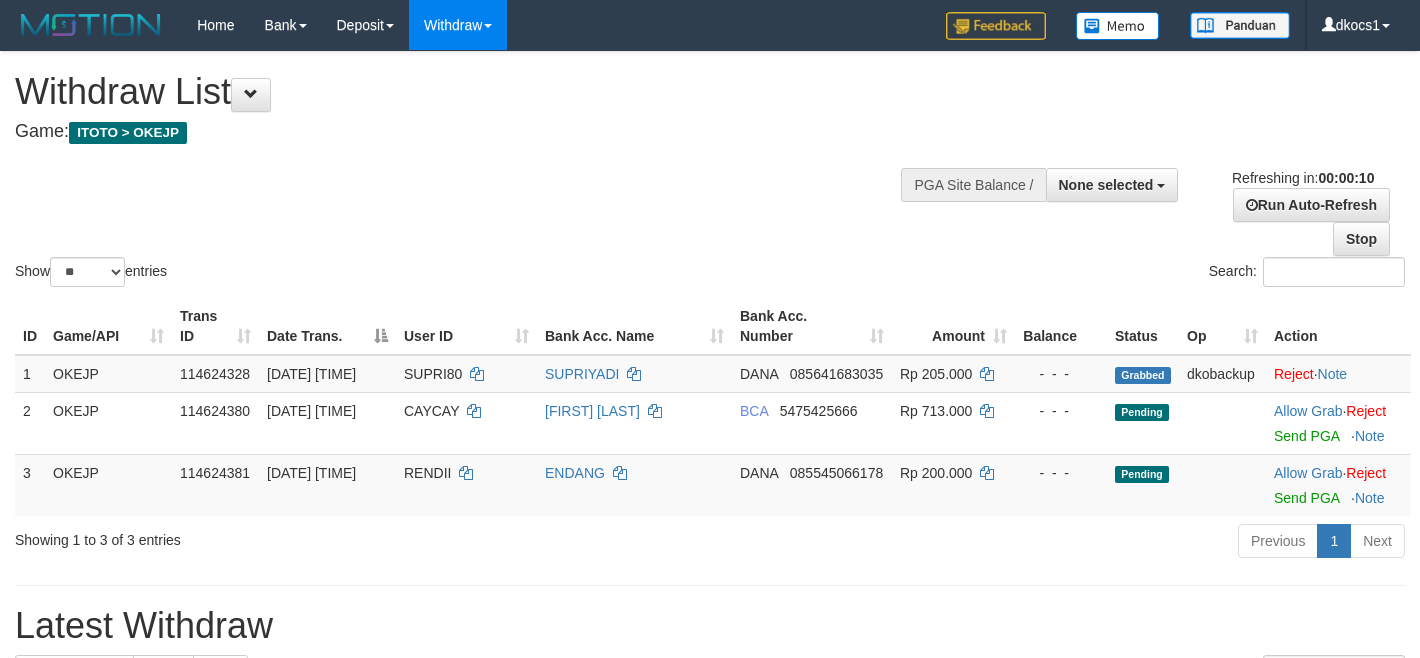 select 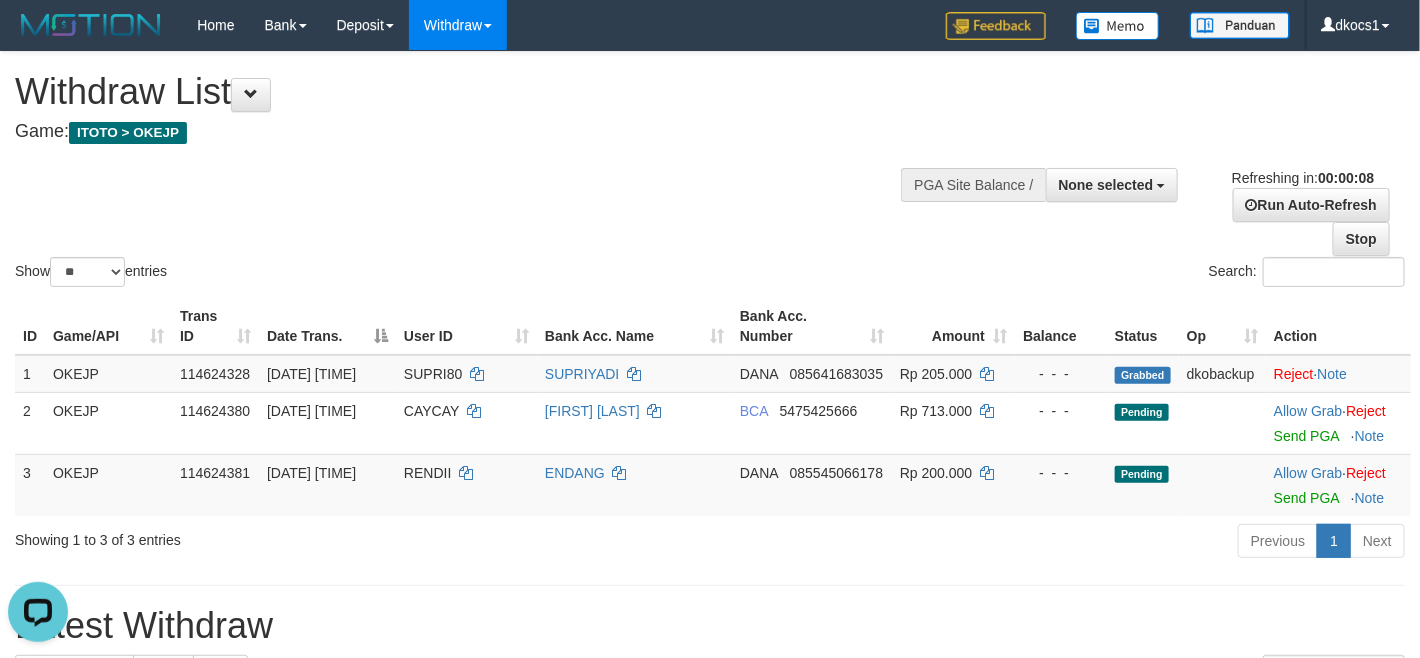 scroll, scrollTop: 0, scrollLeft: 0, axis: both 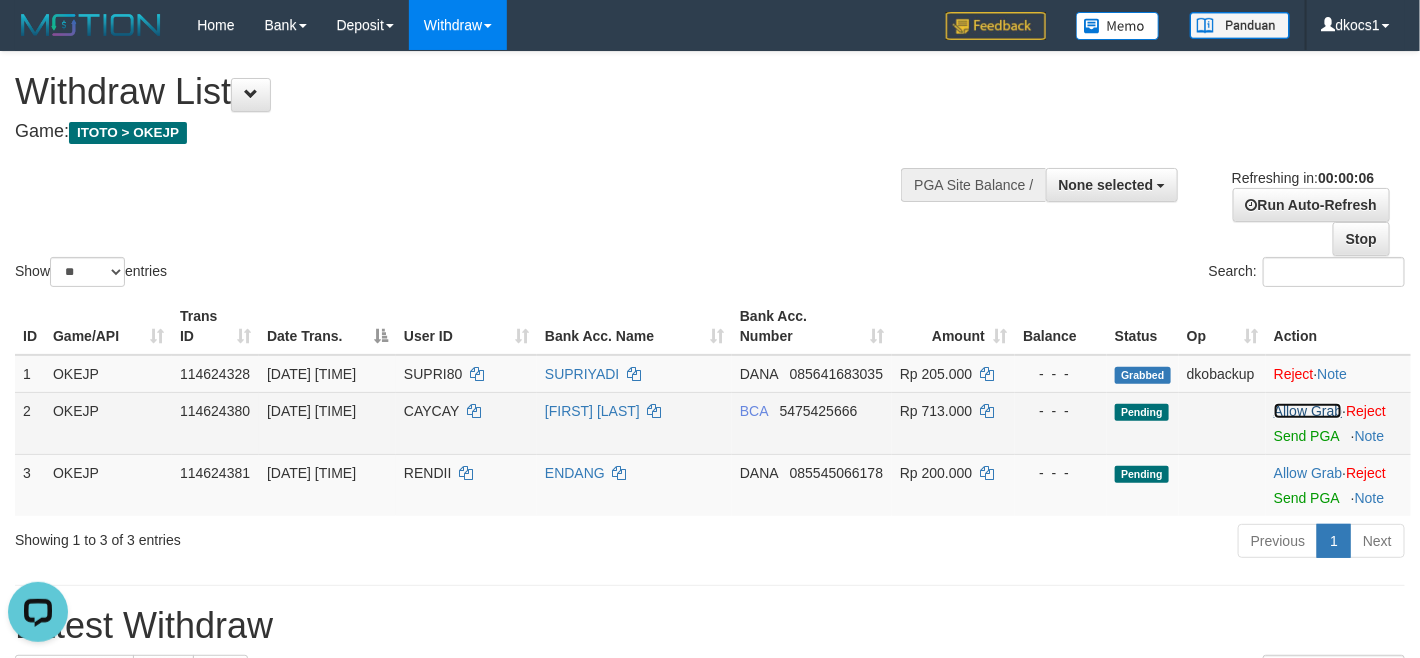 click on "Allow Grab" at bounding box center [1308, 411] 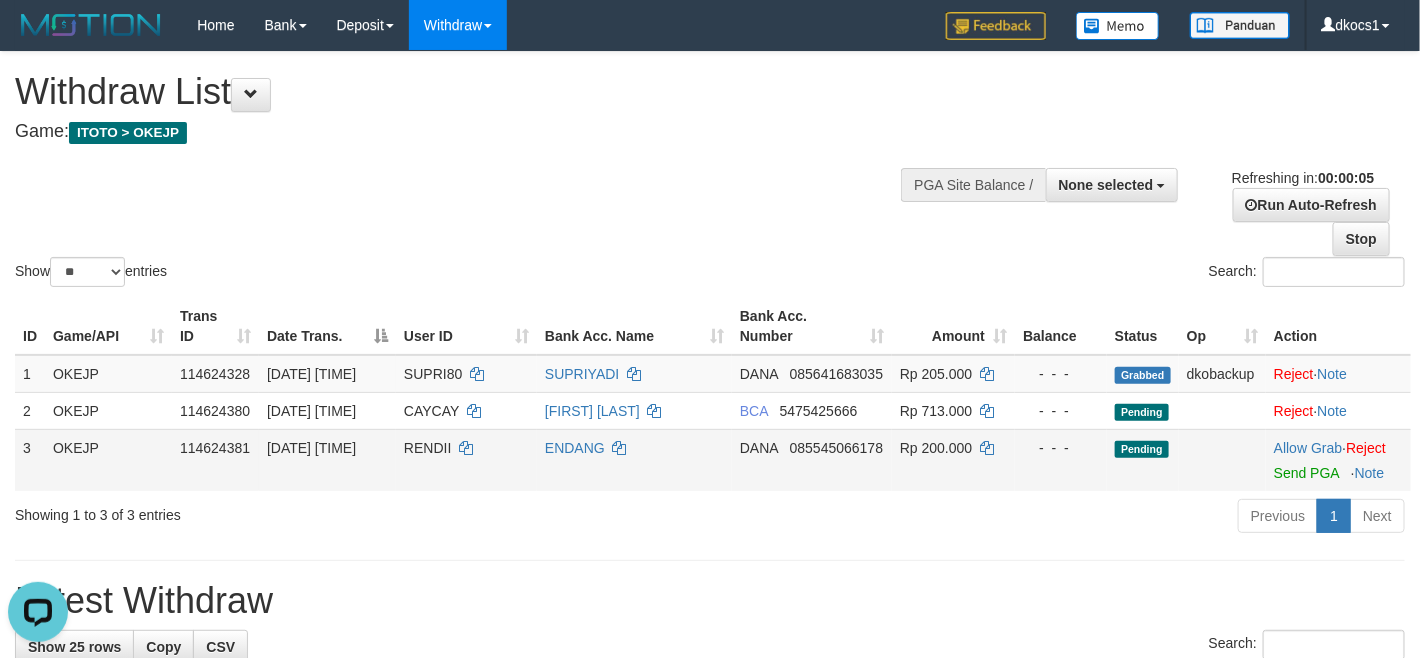 click on "Allow Grab   ·    Reject Send PGA     ·    Note" at bounding box center [1338, 460] 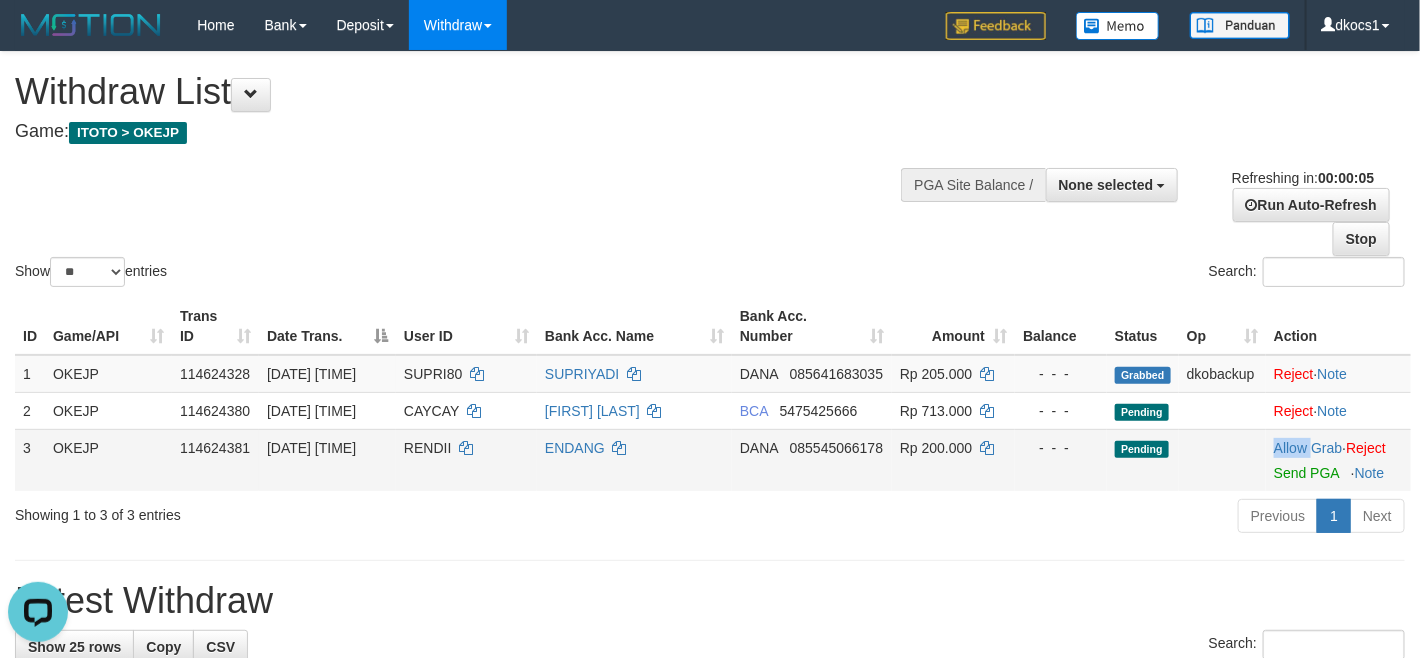click on "Allow Grab   ·    Reject Send PGA     ·    Note" at bounding box center (1338, 460) 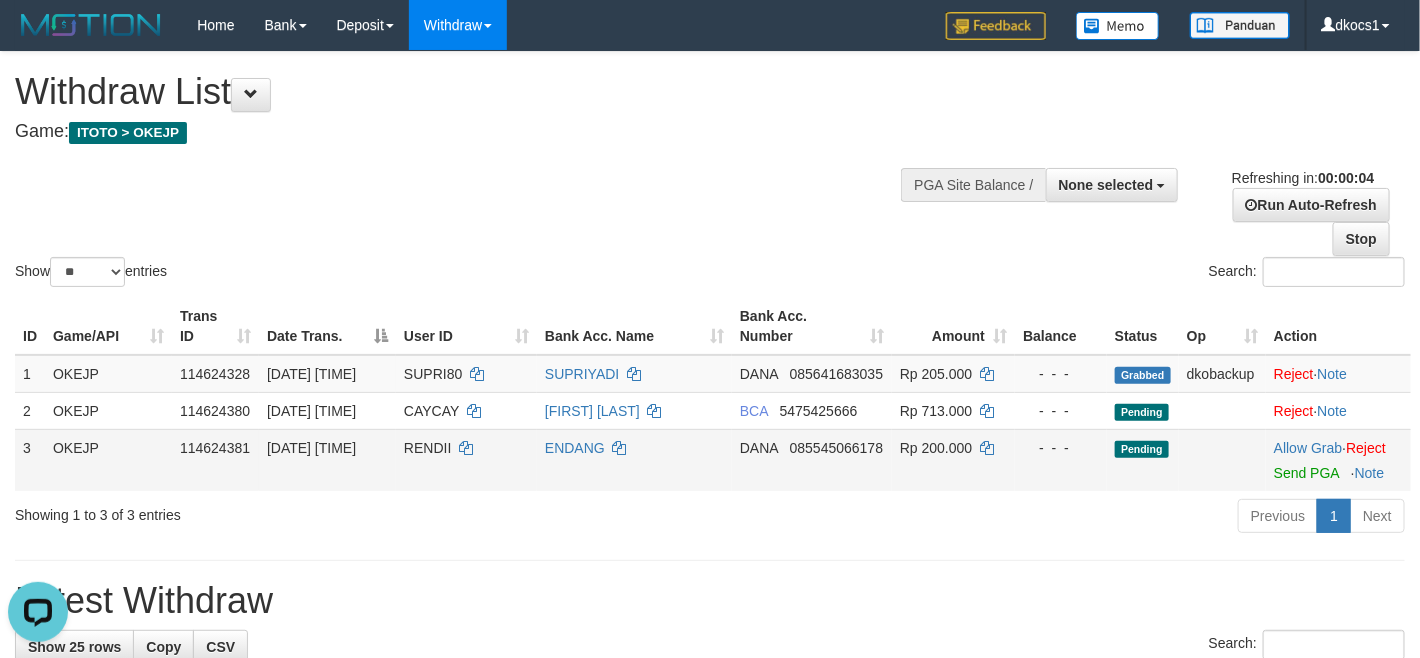 click at bounding box center [1222, 460] 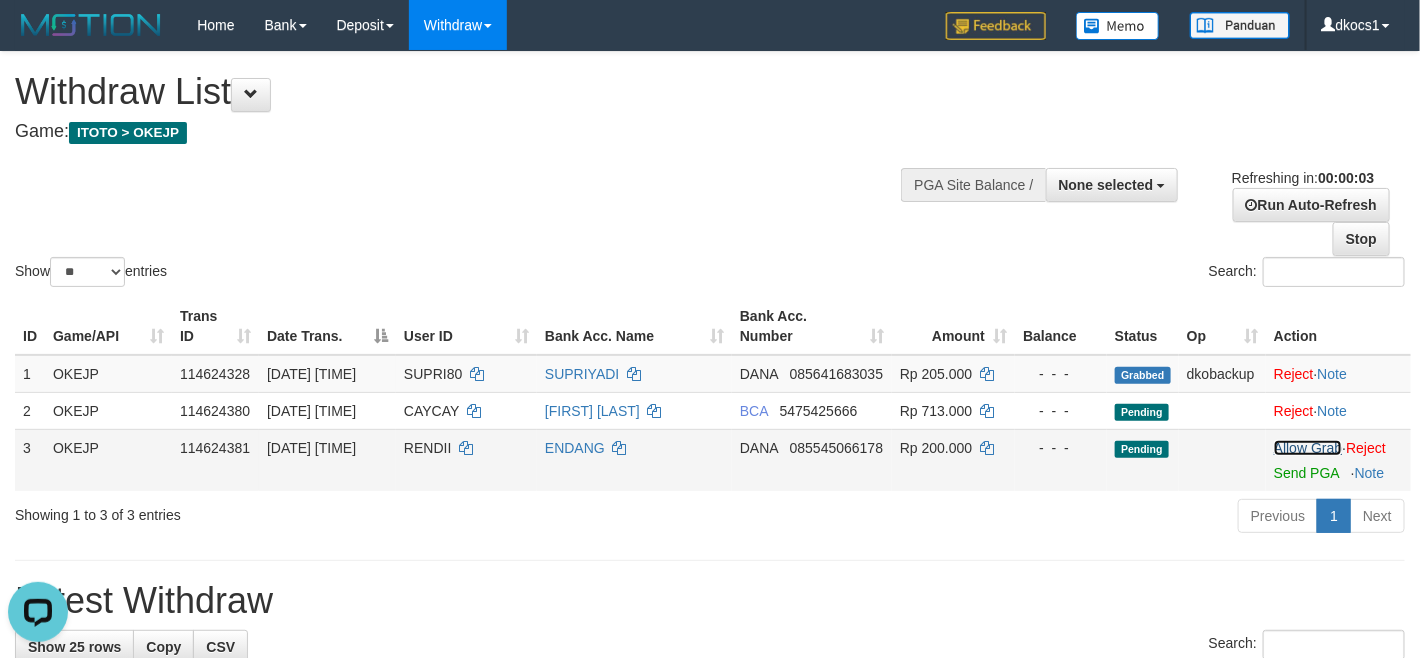 click on "Allow Grab" at bounding box center (1308, 448) 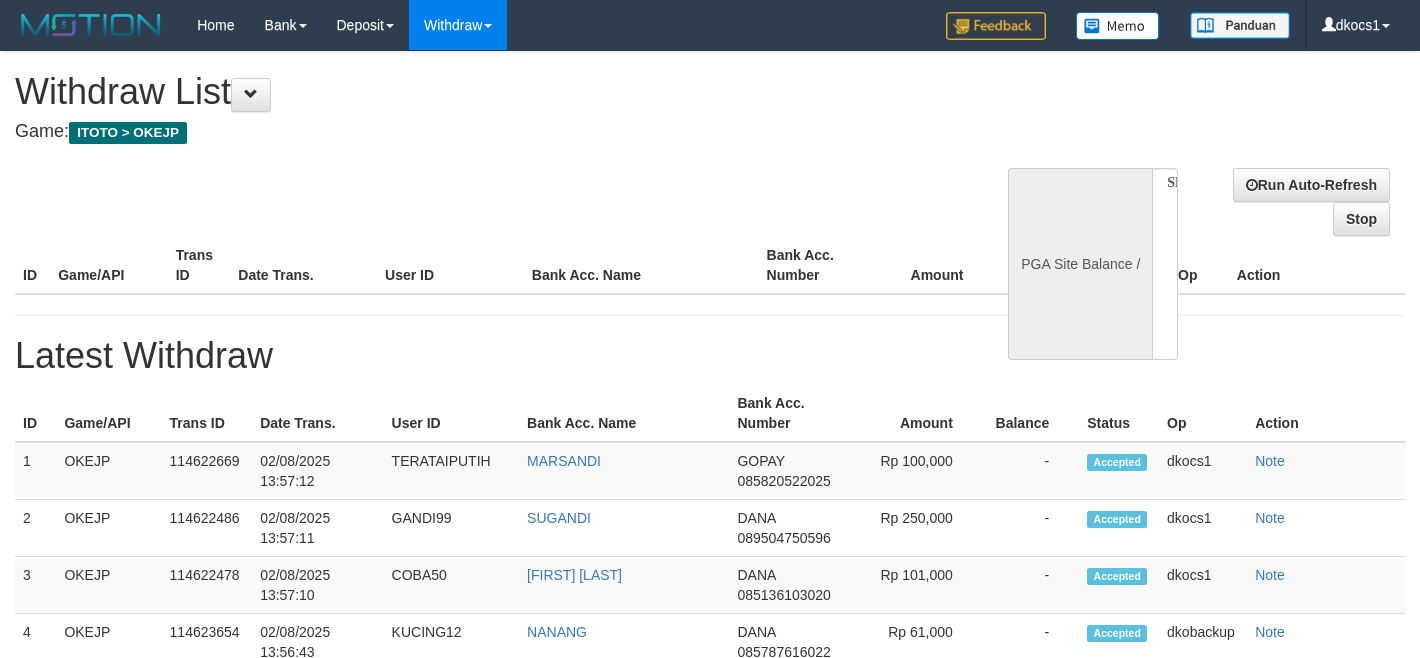 select 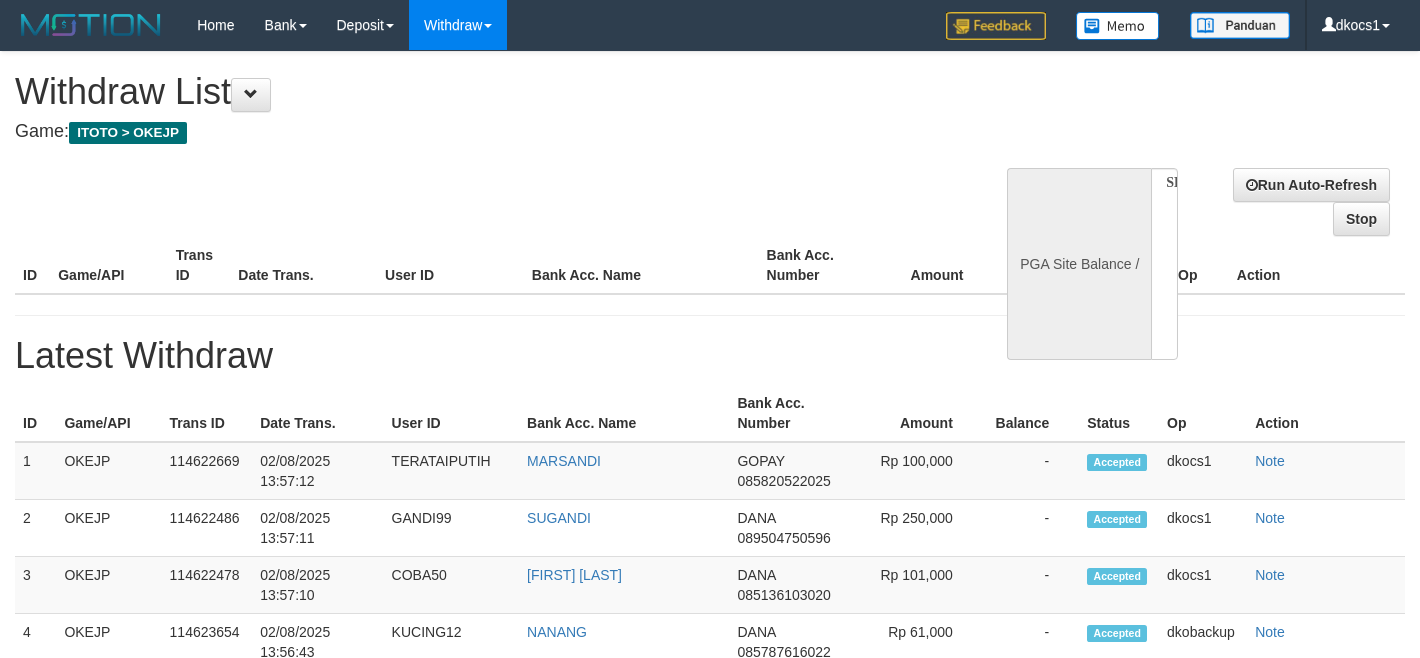 scroll, scrollTop: 0, scrollLeft: 0, axis: both 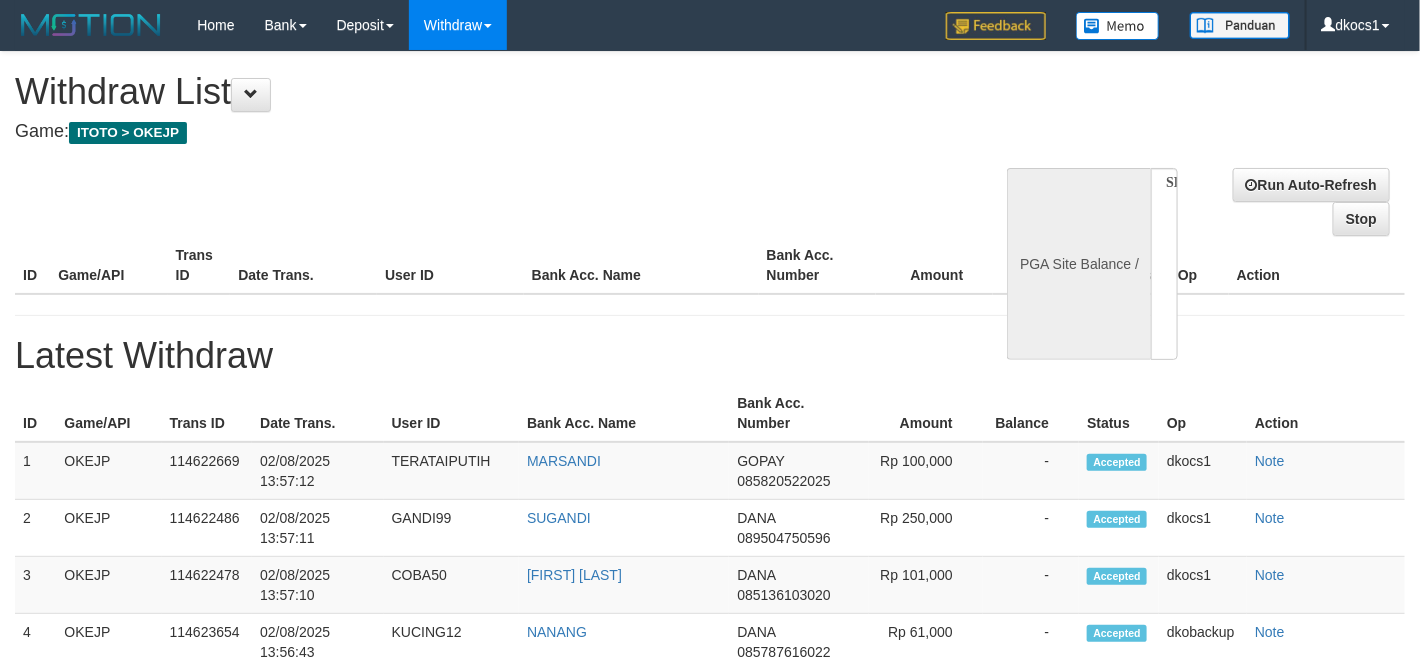 select on "**" 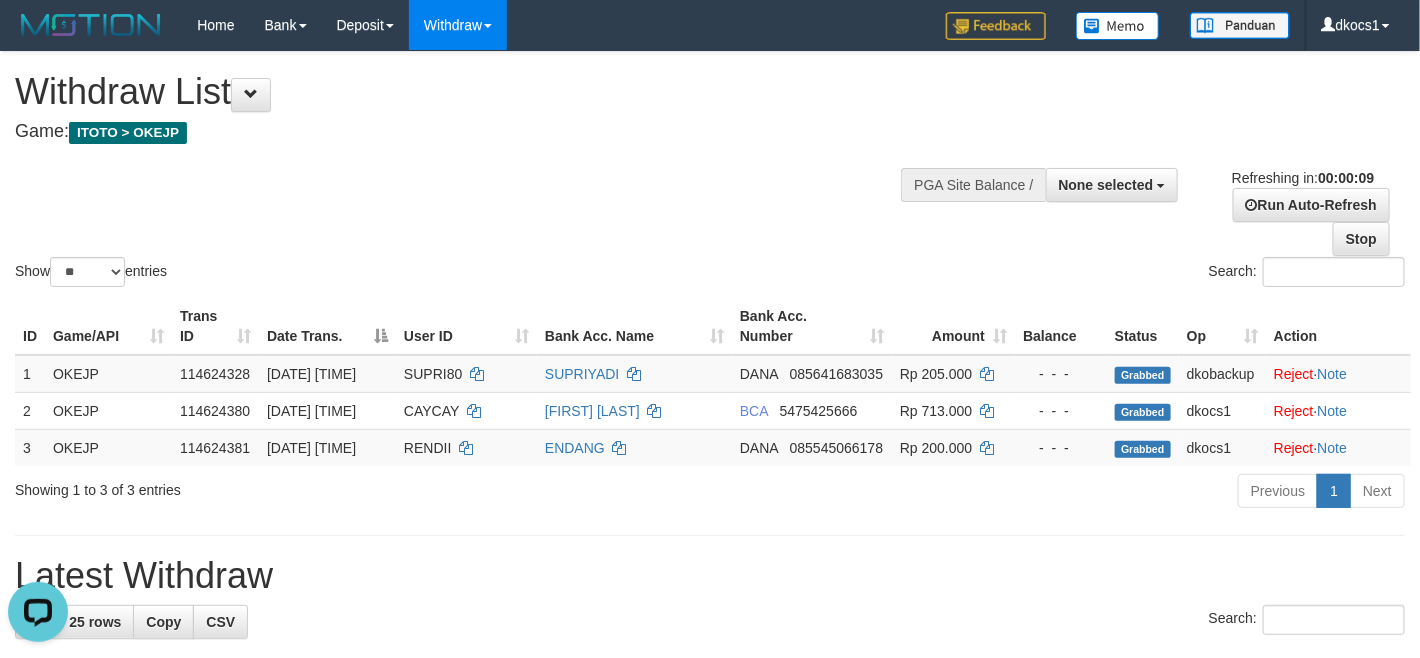 scroll, scrollTop: 0, scrollLeft: 0, axis: both 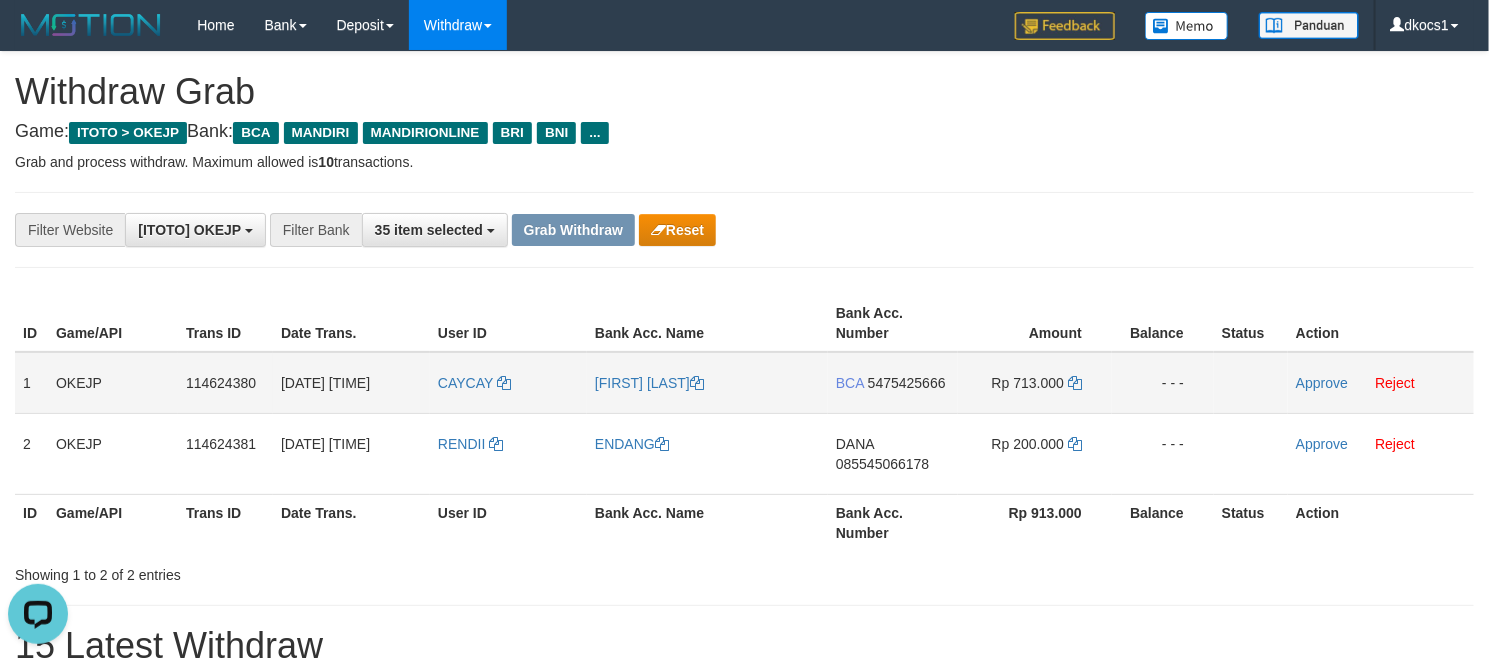 click on "CAYCAY" at bounding box center (508, 383) 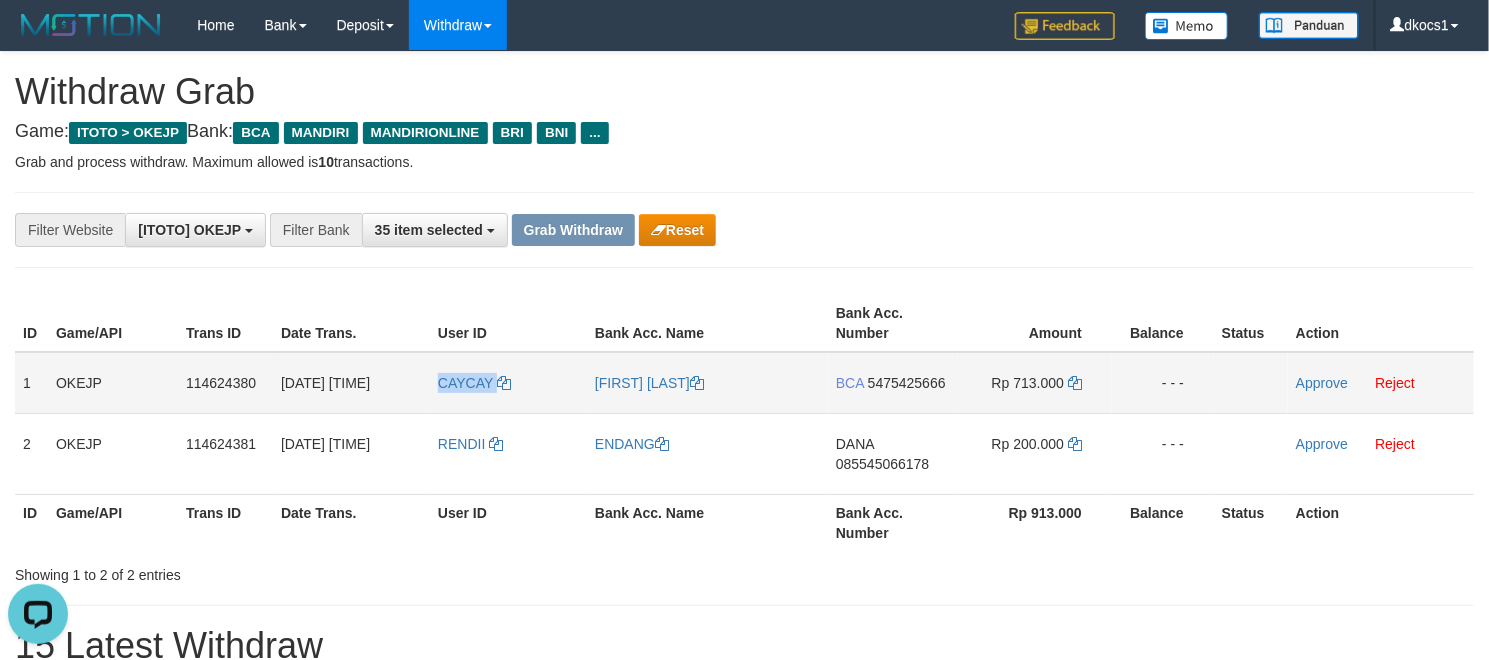 click on "CAYCAY" at bounding box center (508, 383) 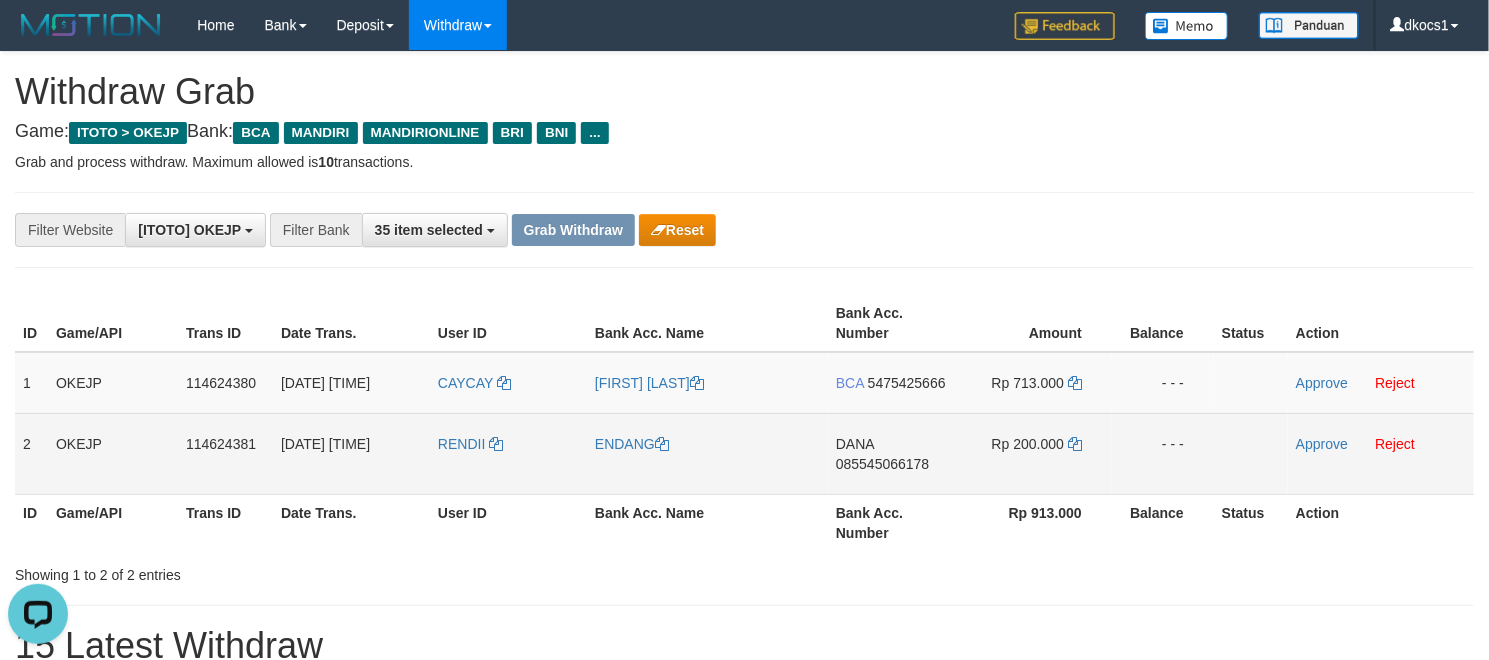 click on "RENDII" at bounding box center (508, 453) 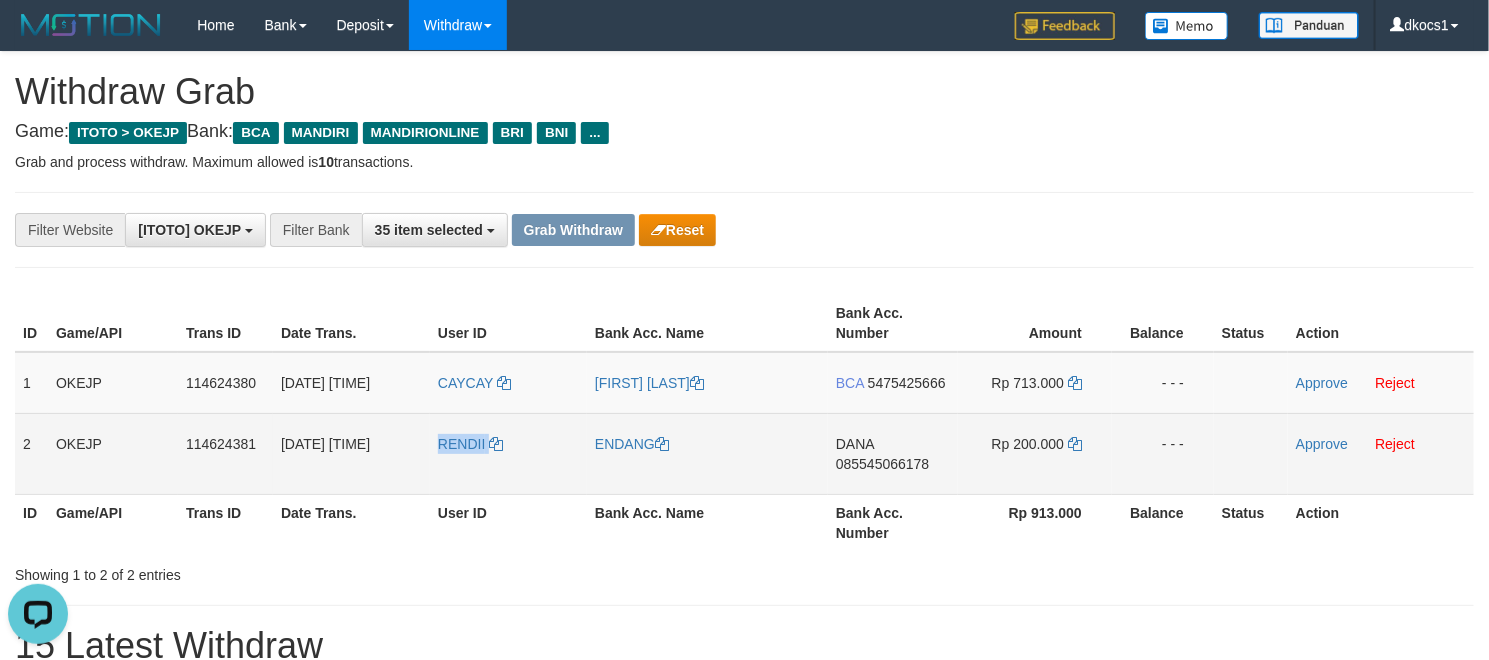 click on "RENDII" at bounding box center [508, 453] 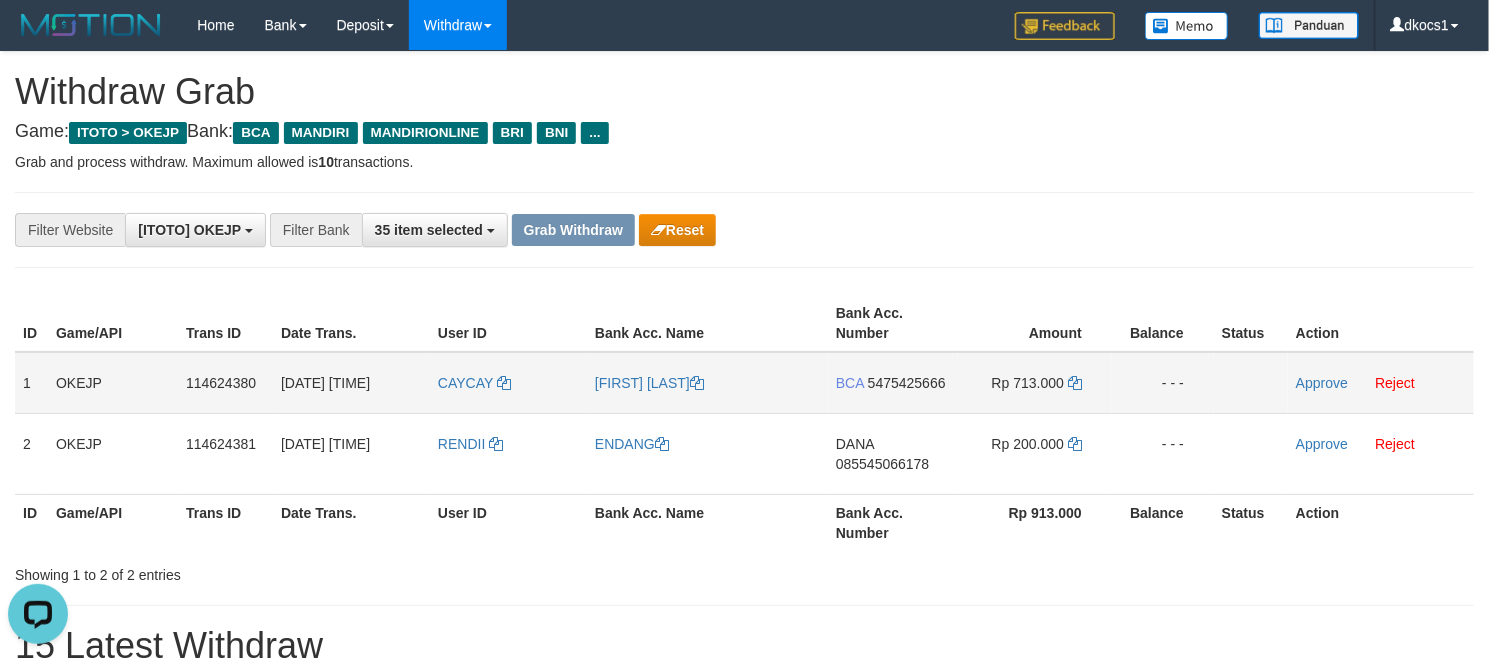click on "CAYCAY" at bounding box center [508, 383] 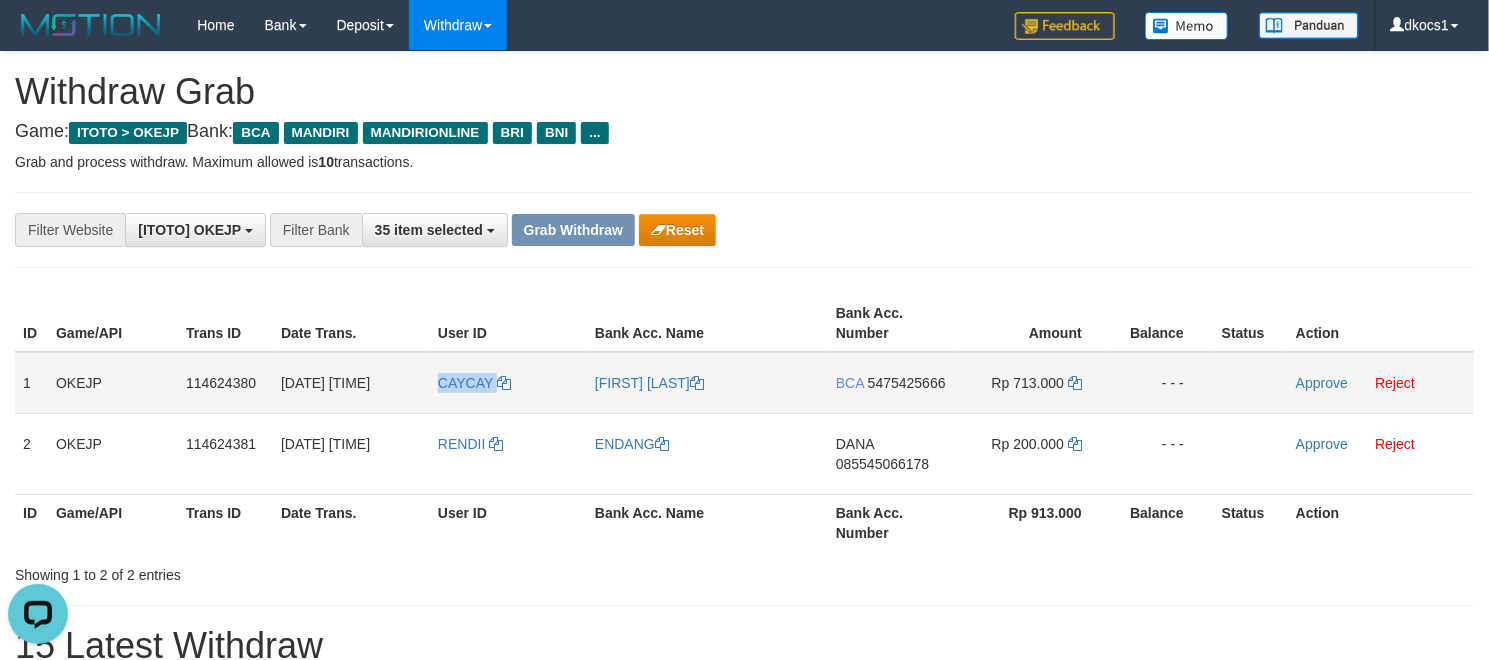 click on "CAYCAY" at bounding box center (508, 383) 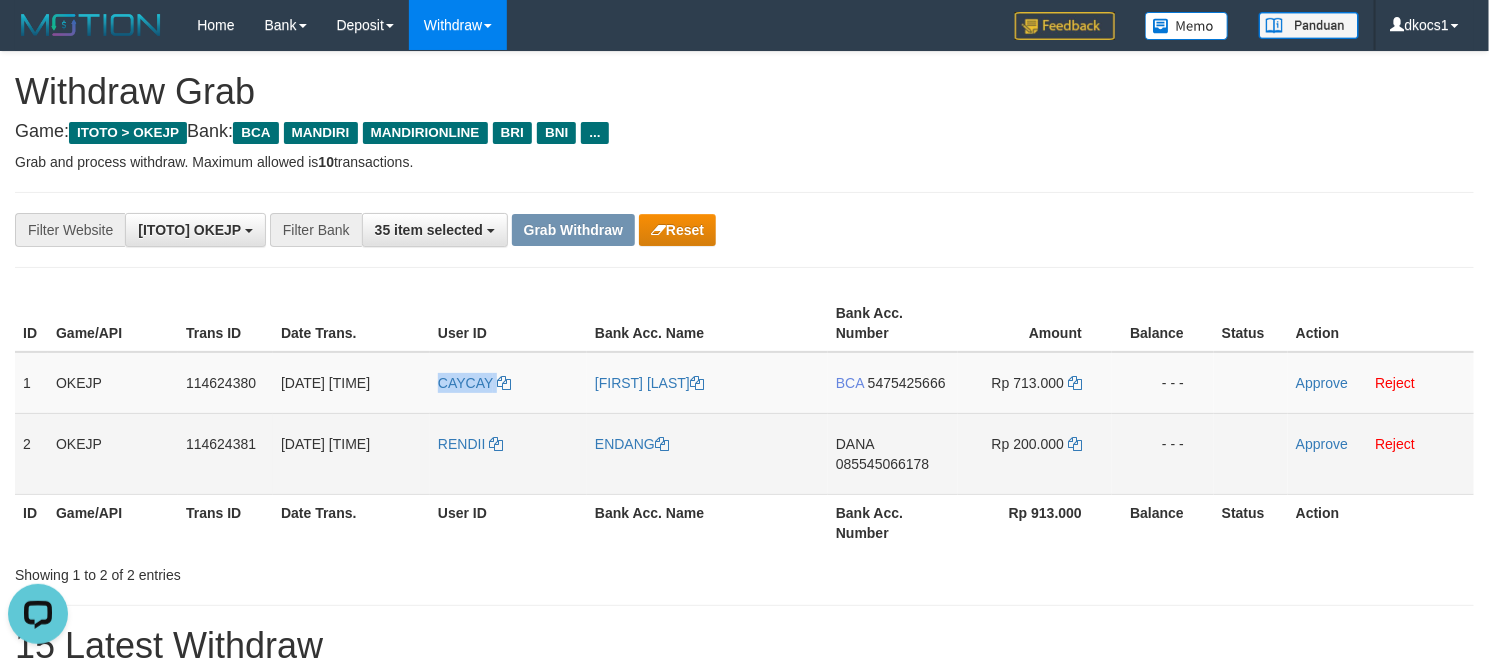 copy on "CAYCAY" 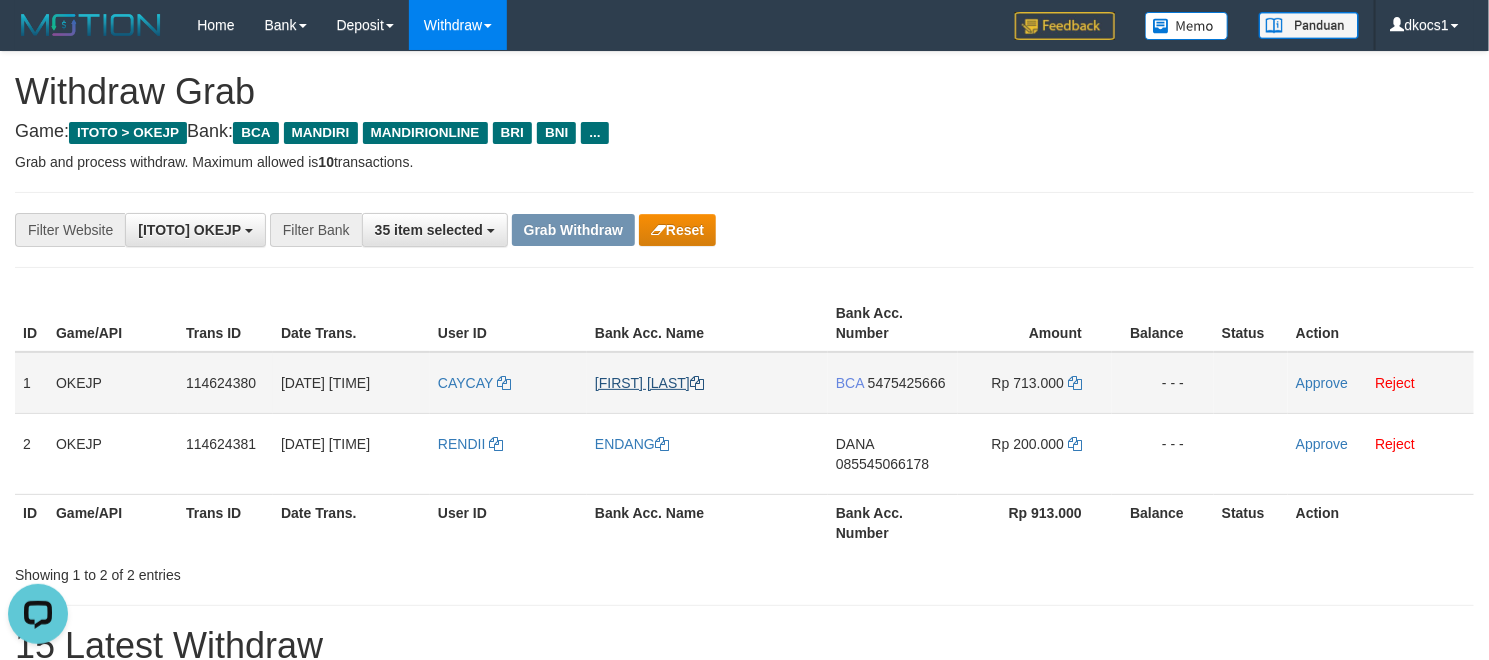 drag, startPoint x: 658, startPoint y: 396, endPoint x: 664, endPoint y: 378, distance: 18.973665 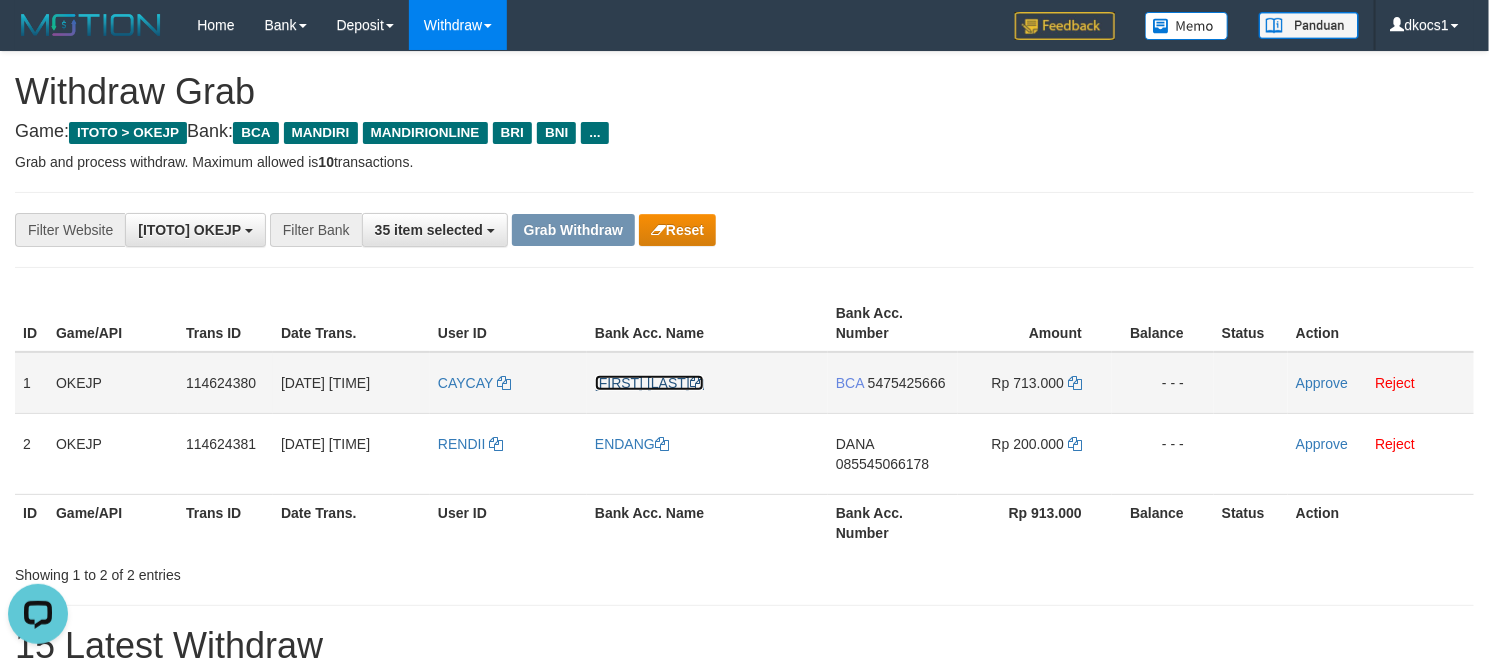 click on "[FIRST] [LAST]" at bounding box center (649, 383) 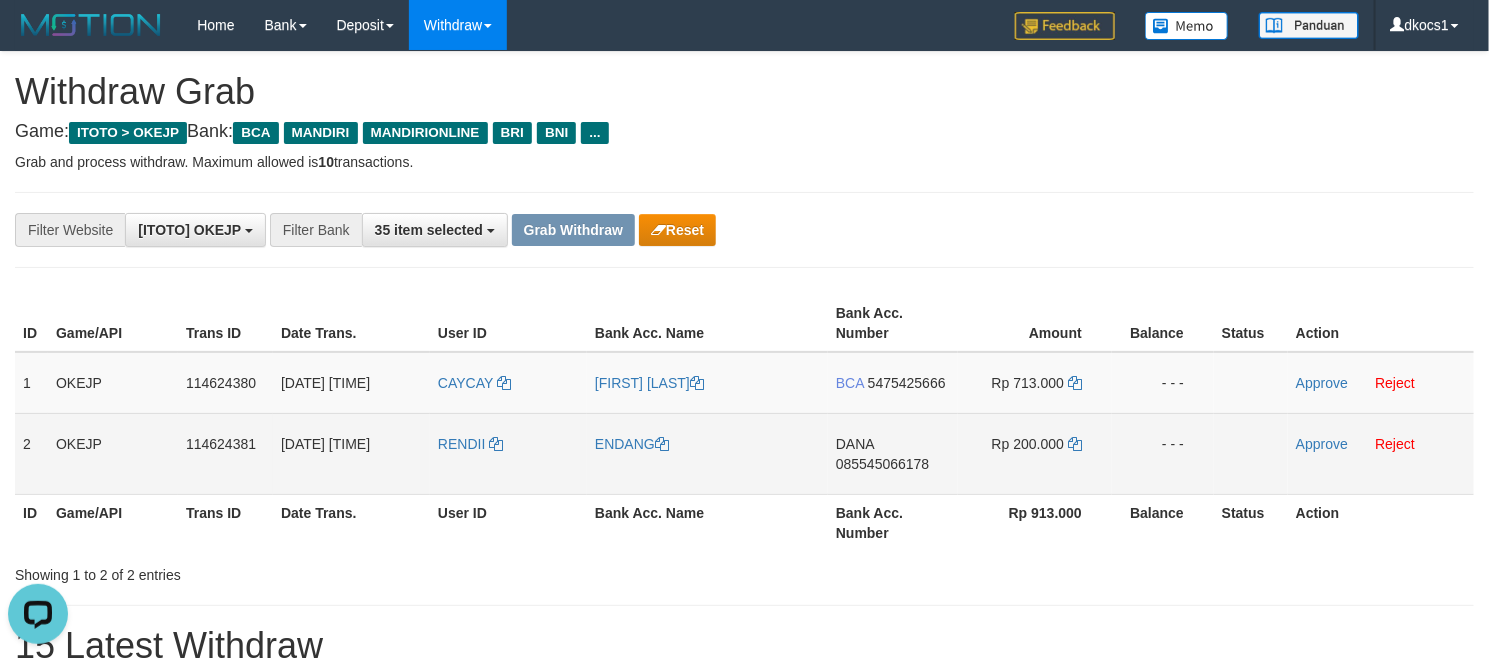 click on "RENDII" at bounding box center (508, 453) 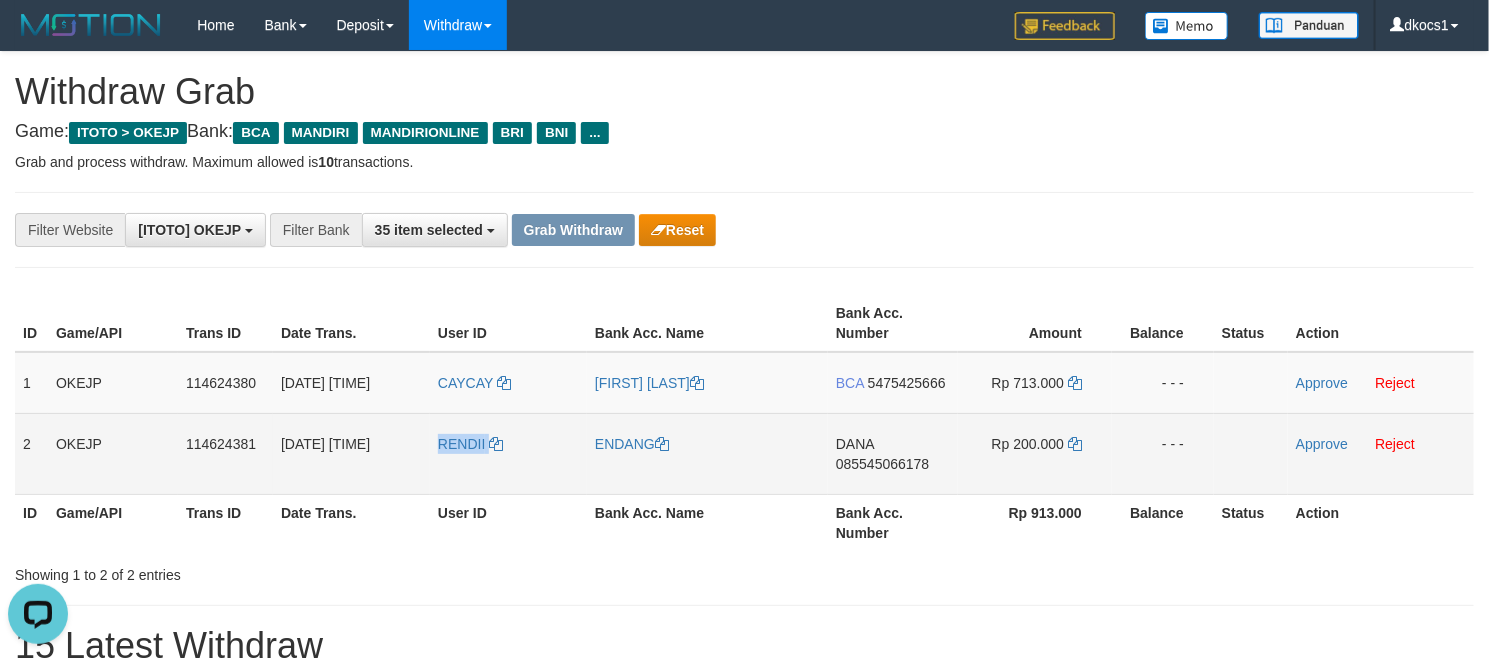 click on "RENDII" at bounding box center (508, 453) 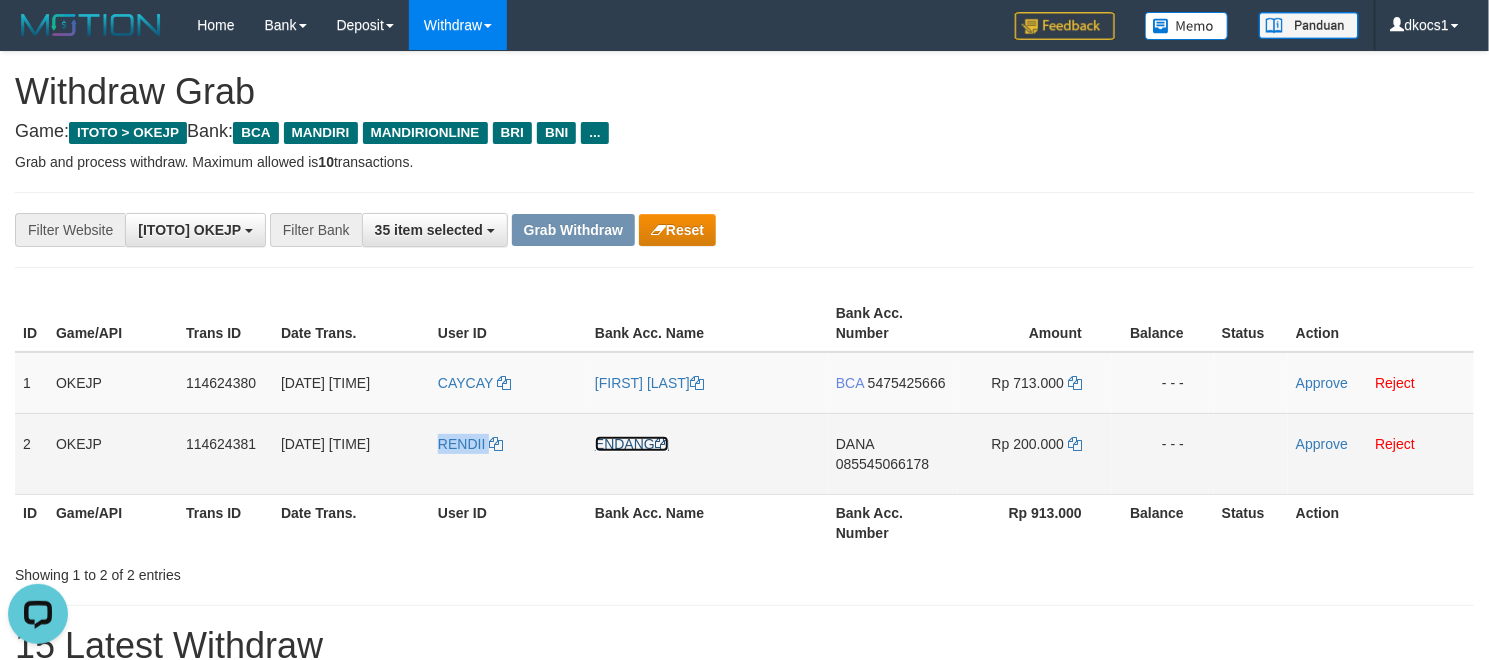 click on "ENDANG" at bounding box center [632, 444] 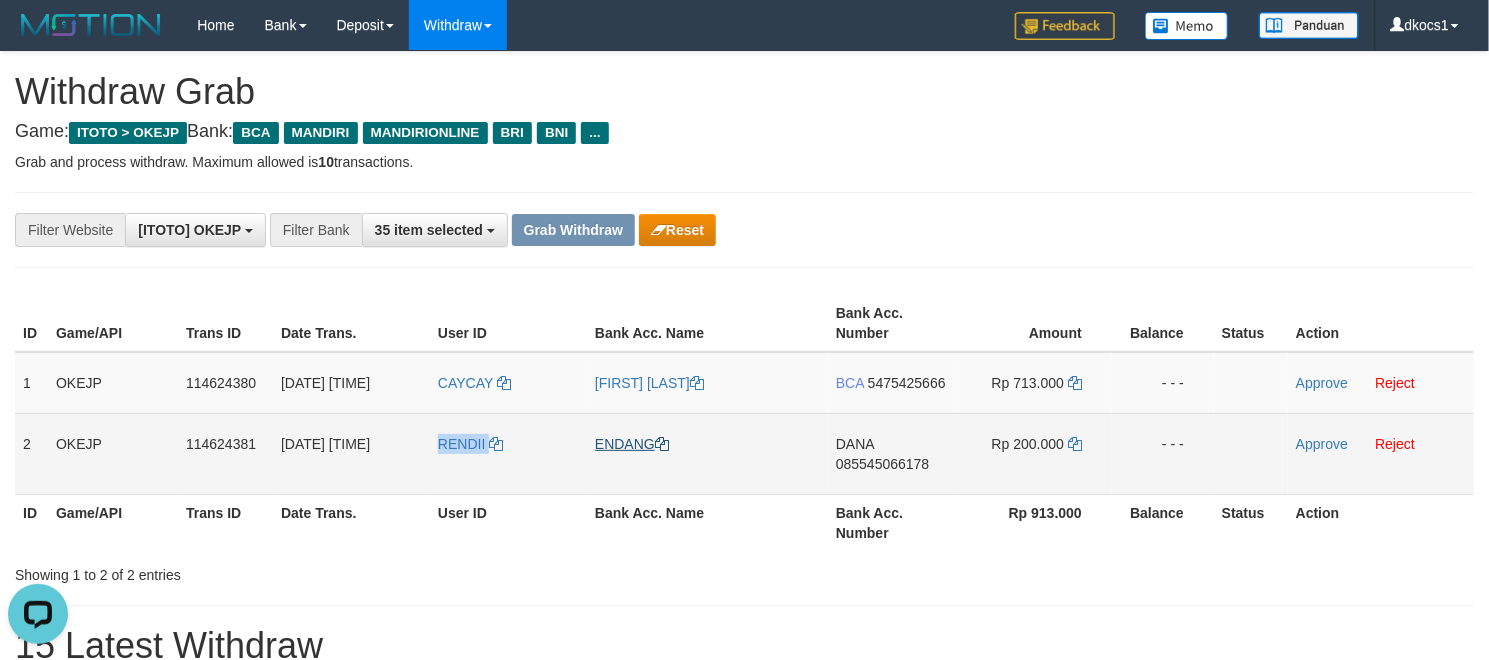 copy on "RENDII" 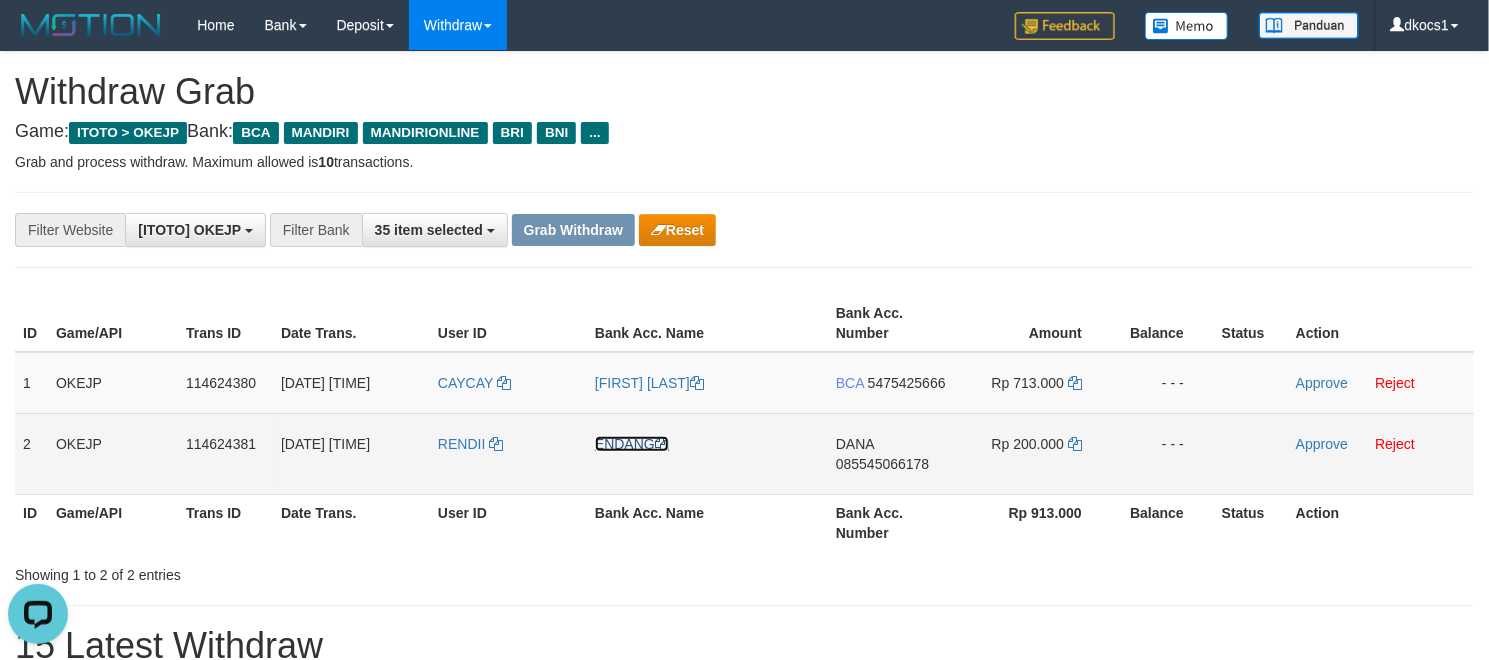 click on "ENDANG" at bounding box center [632, 444] 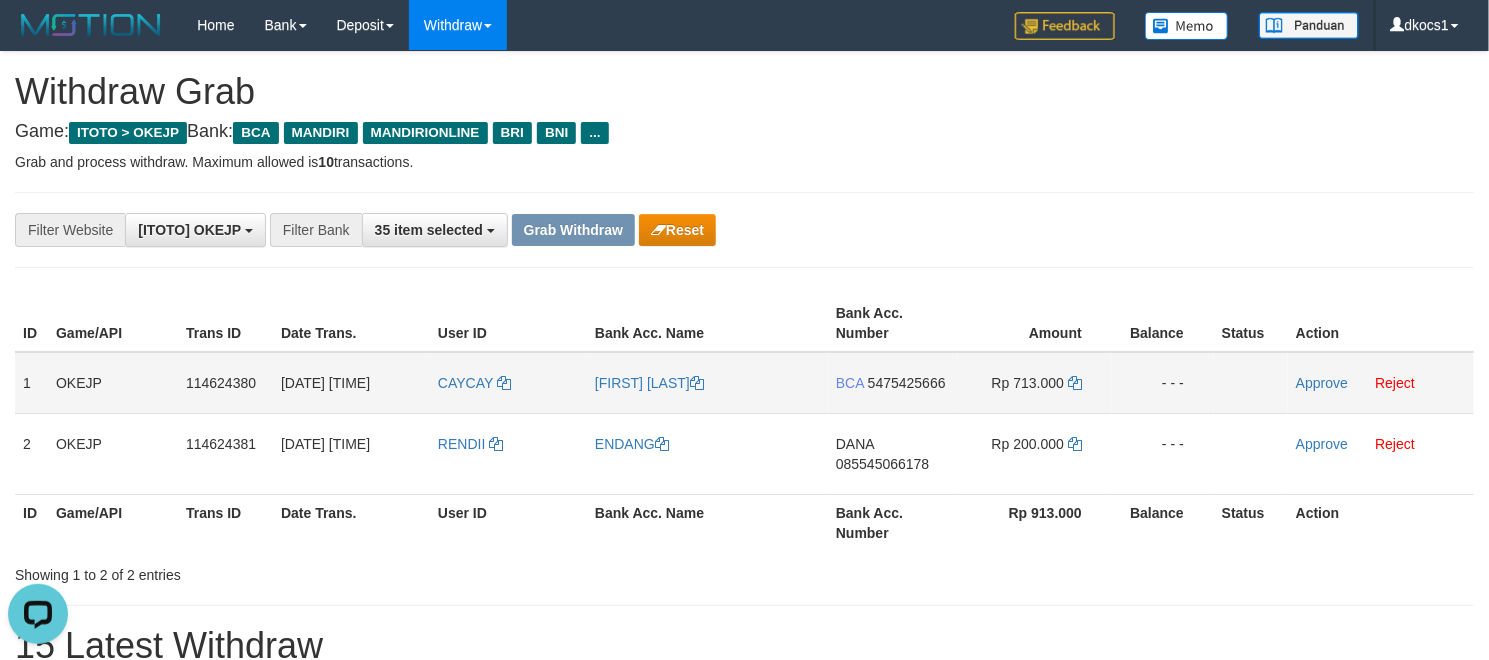 click on "CAYCAY" at bounding box center [508, 383] 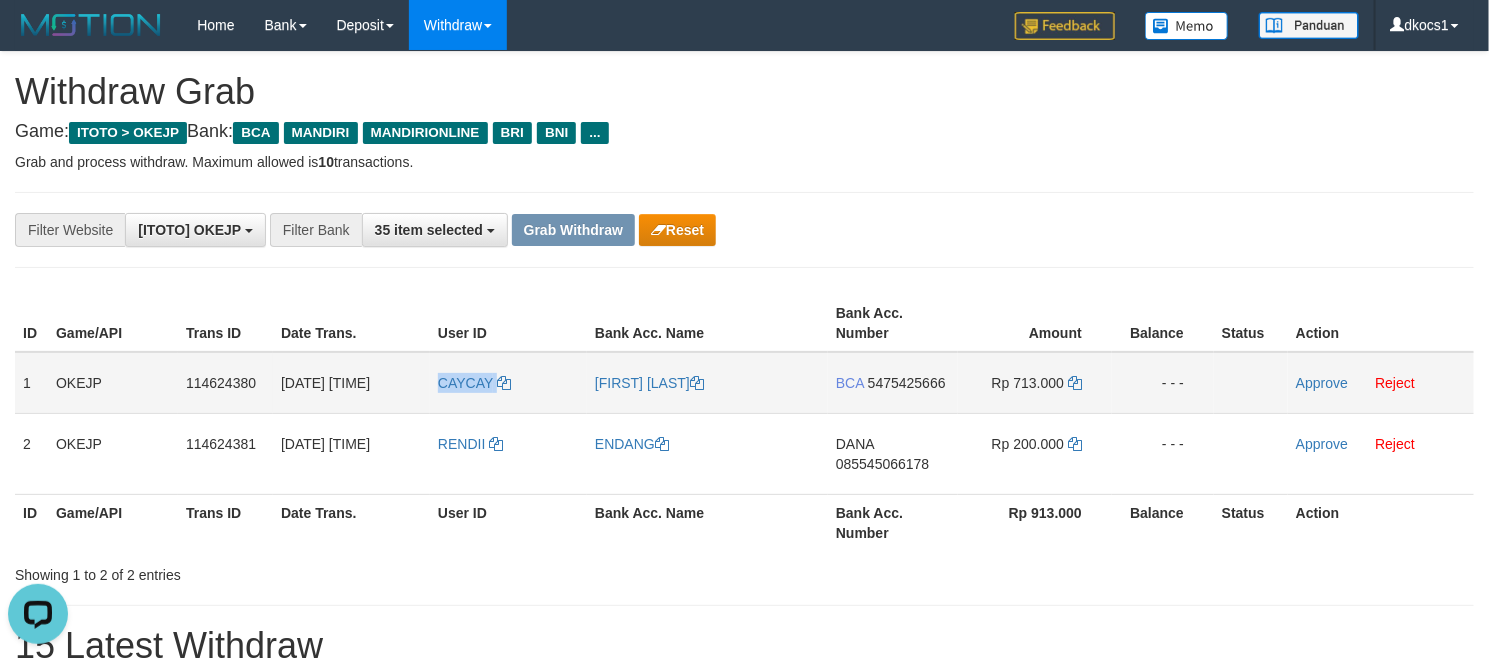 click on "CAYCAY" at bounding box center [508, 383] 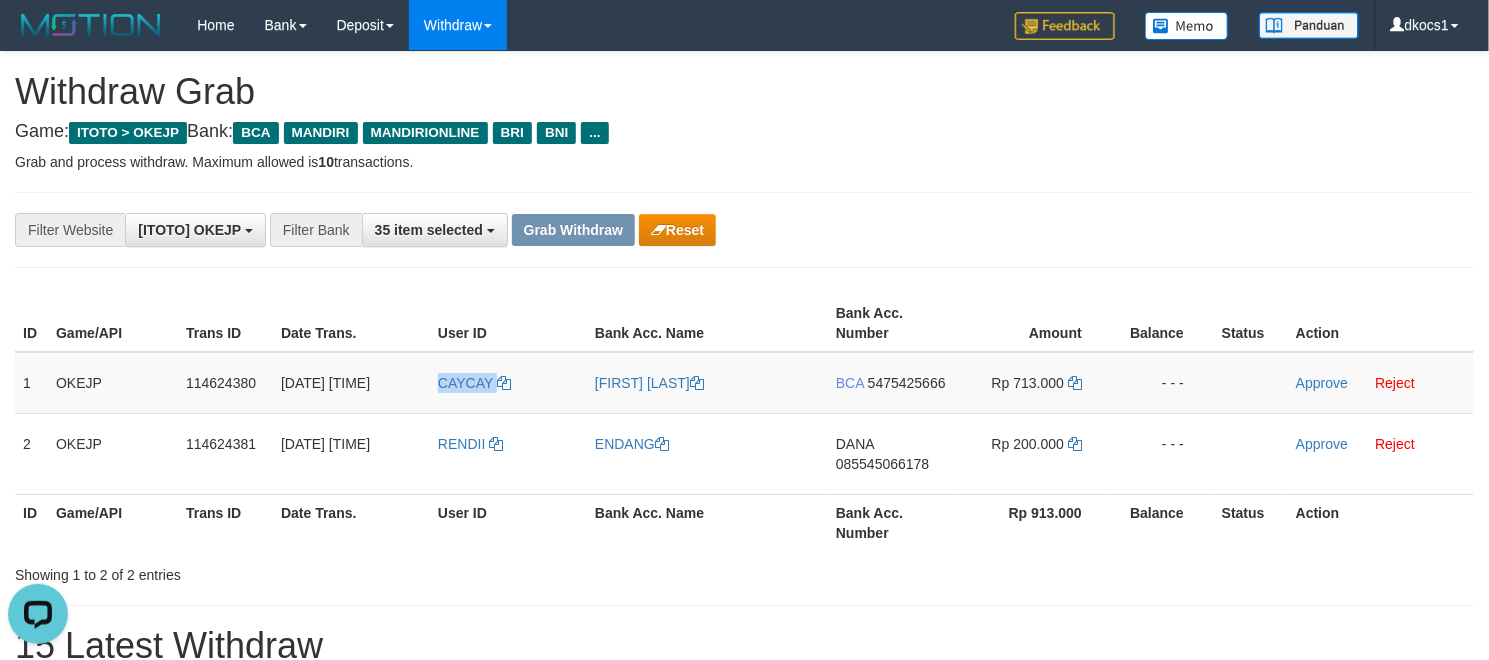 copy on "CAYCAY" 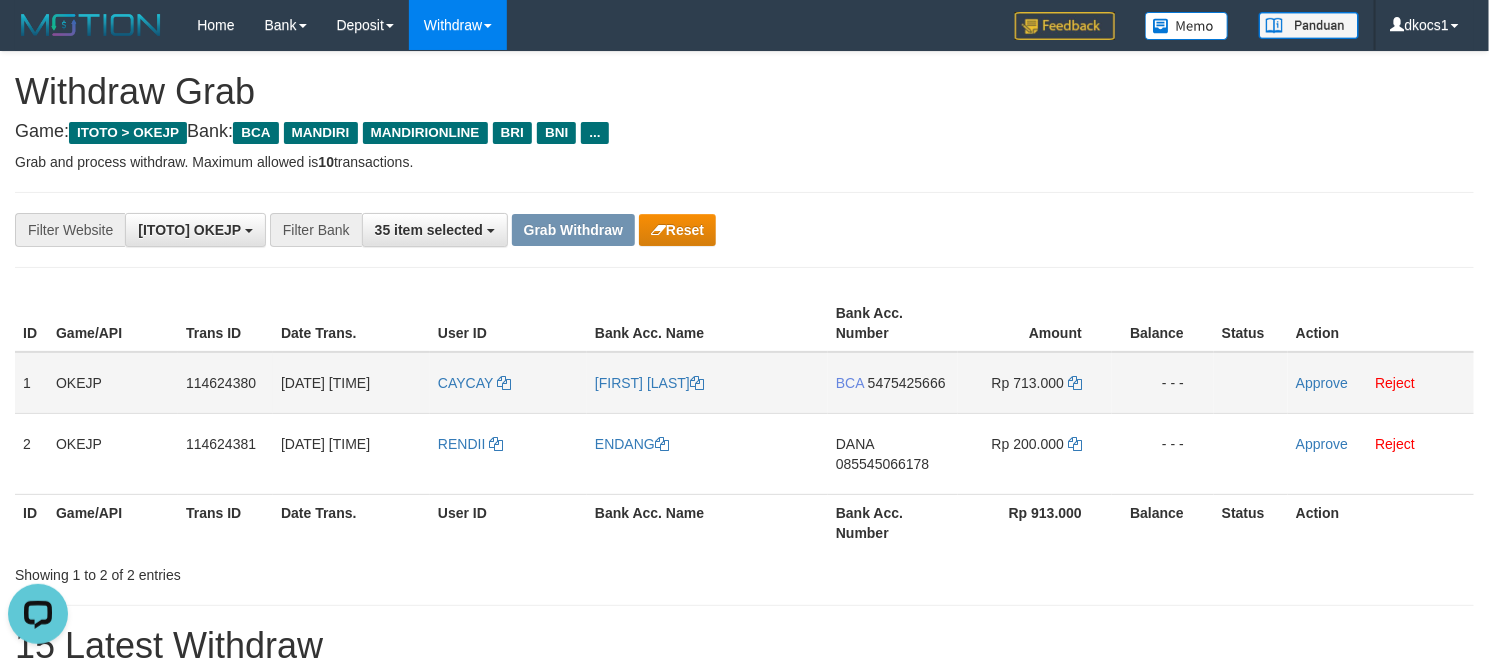 click on "BCA
5475425666" at bounding box center [893, 383] 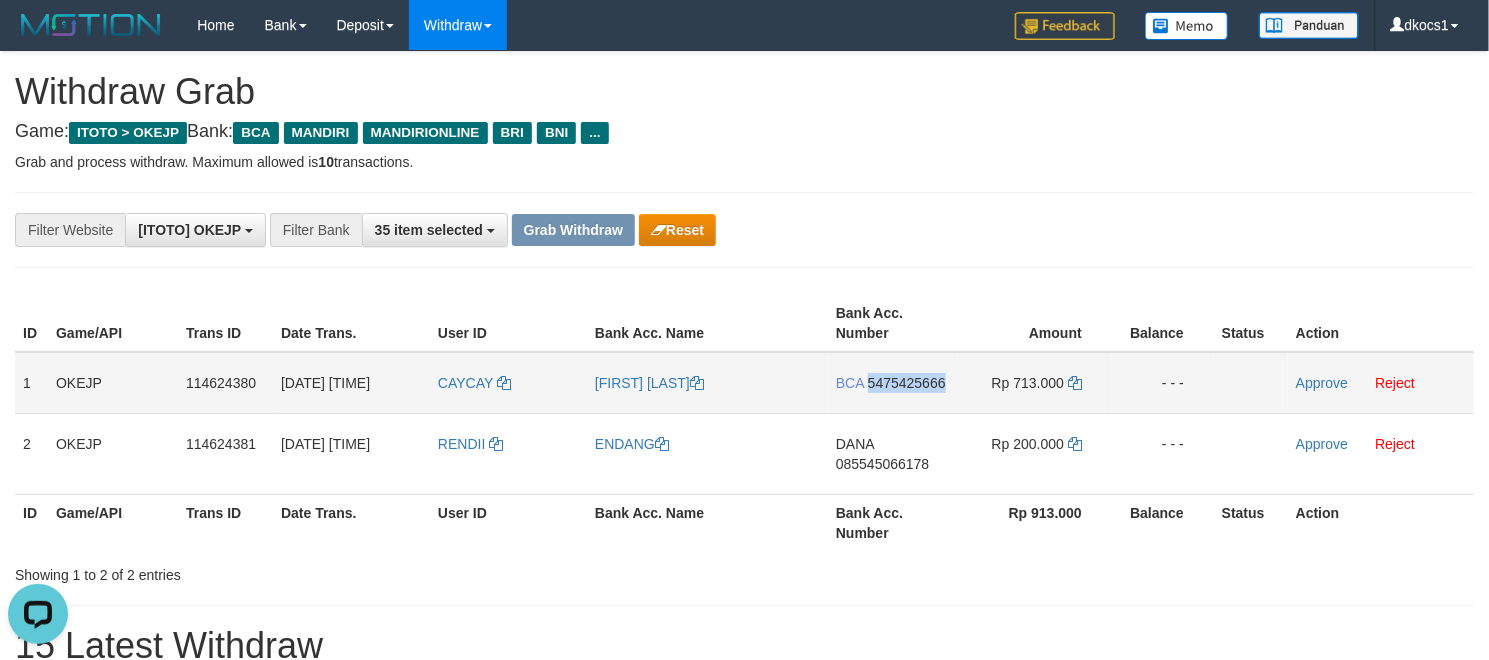 click on "BCA
5475425666" at bounding box center (893, 383) 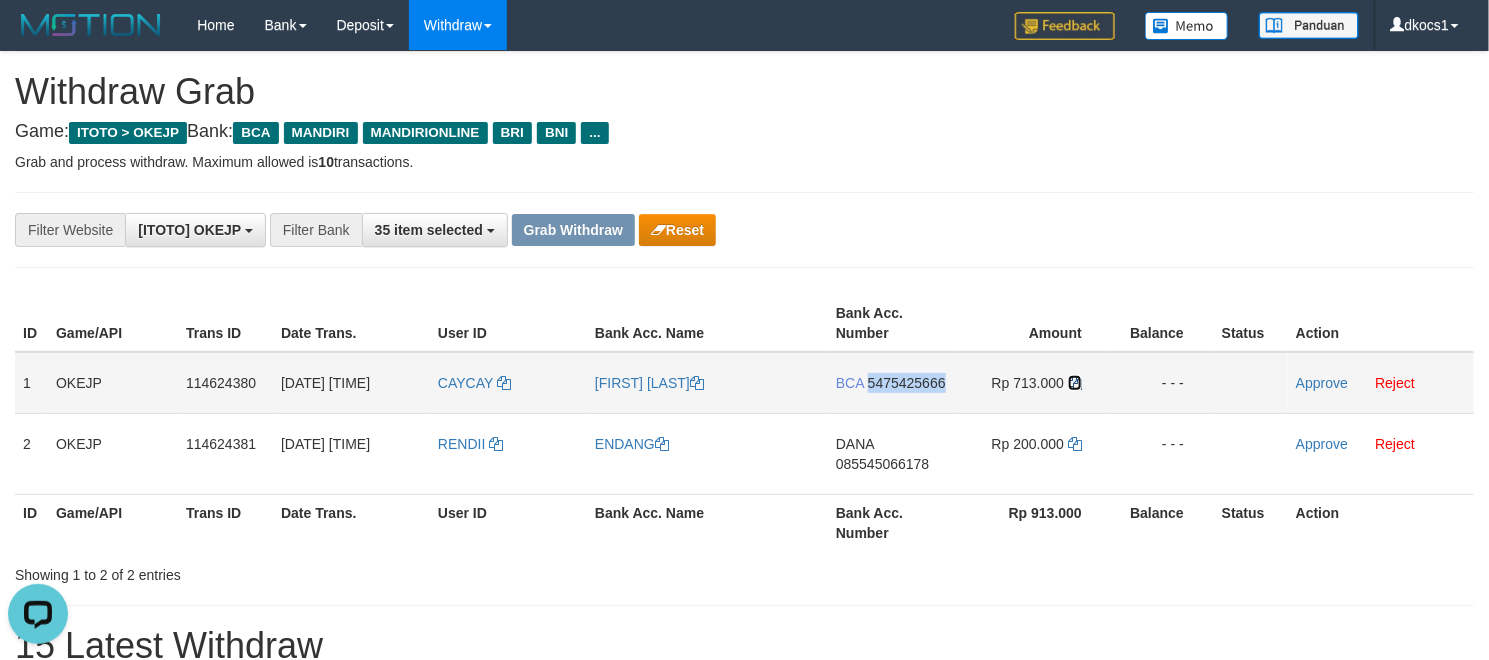 click at bounding box center [1075, 383] 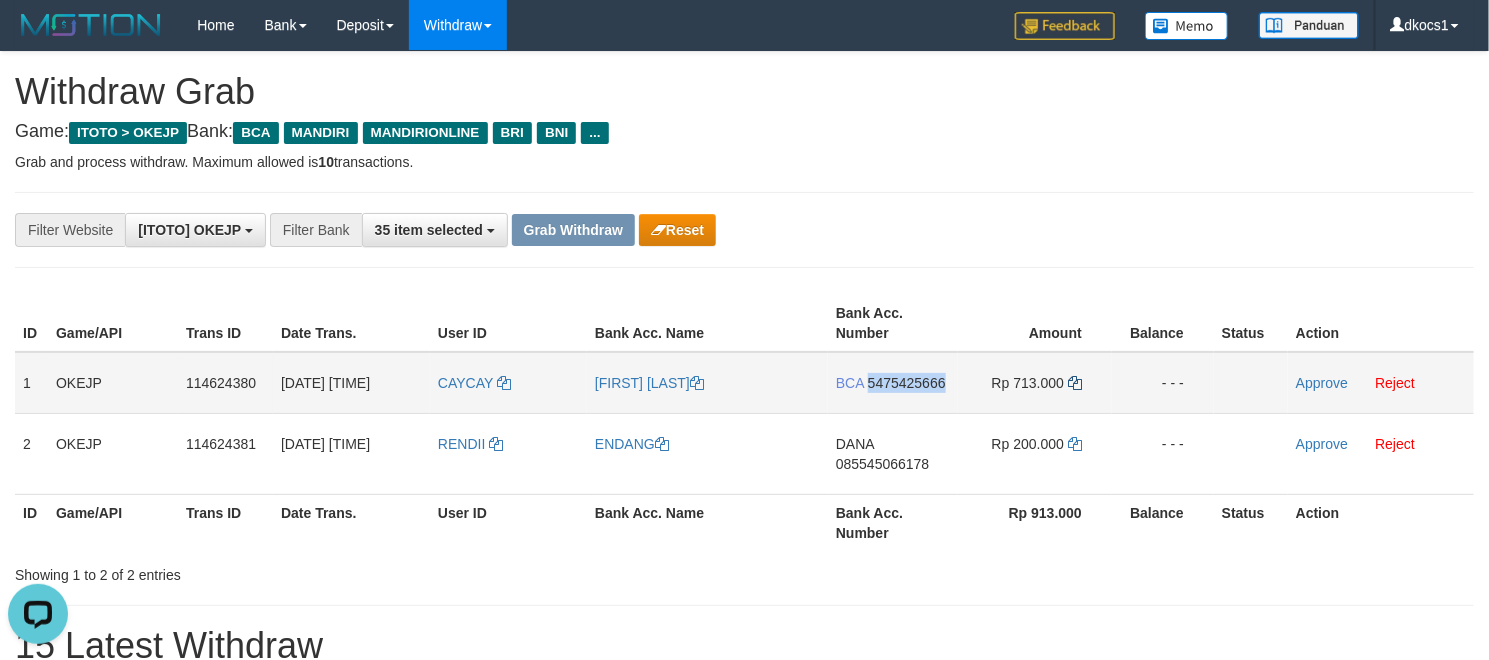 copy on "5475425666" 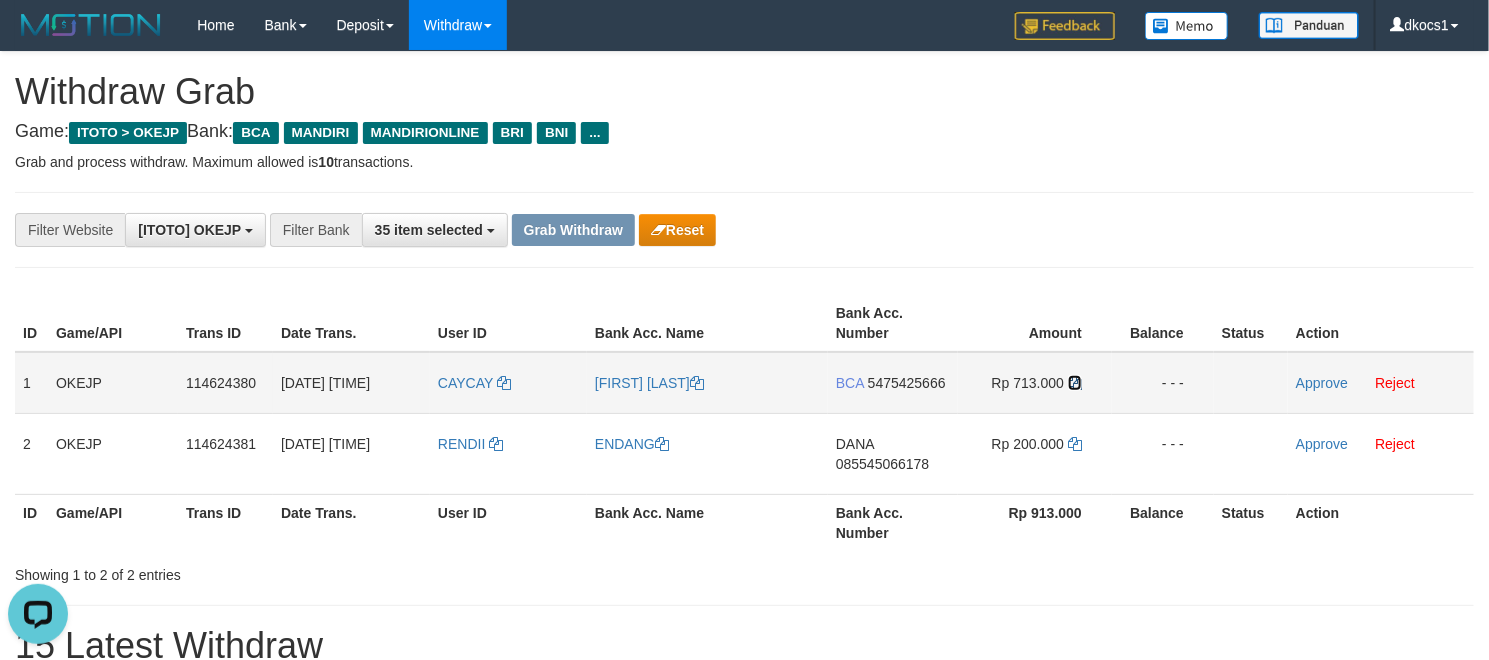 click at bounding box center (1075, 383) 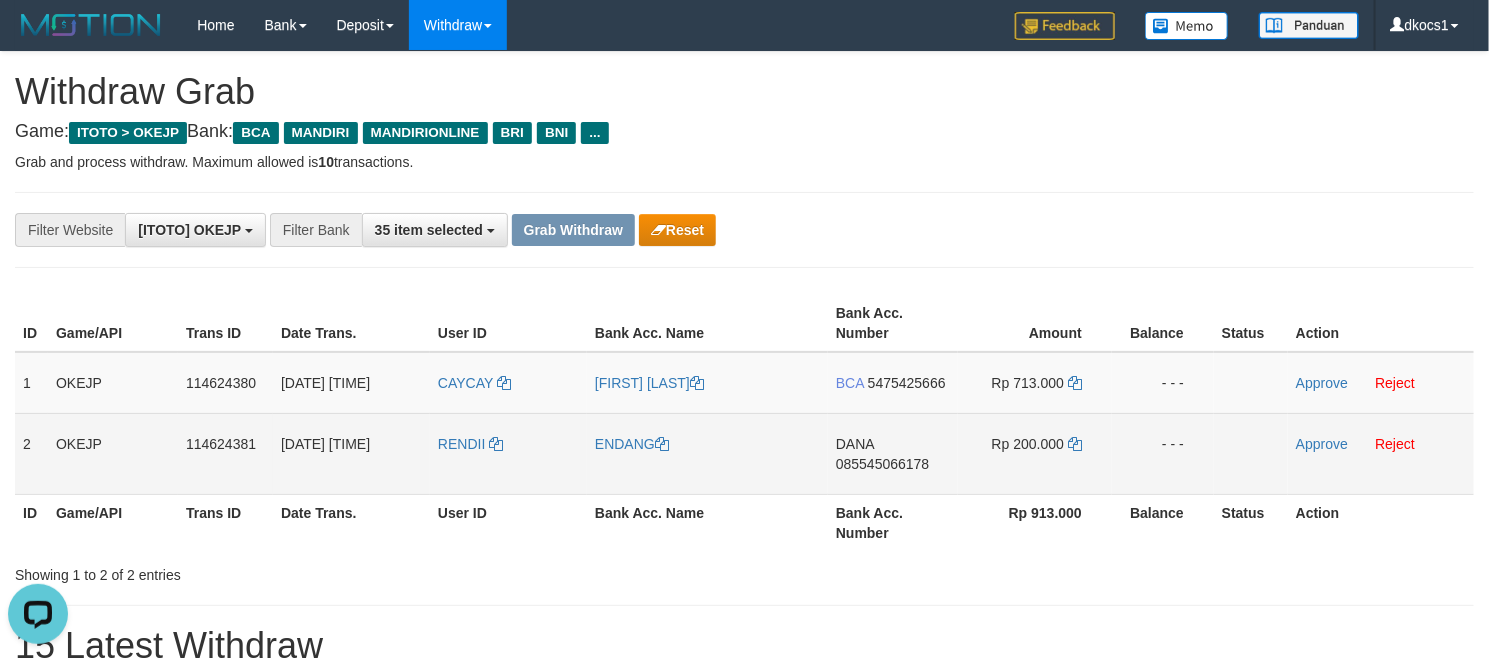 click on "DANA
085545066178" at bounding box center (893, 453) 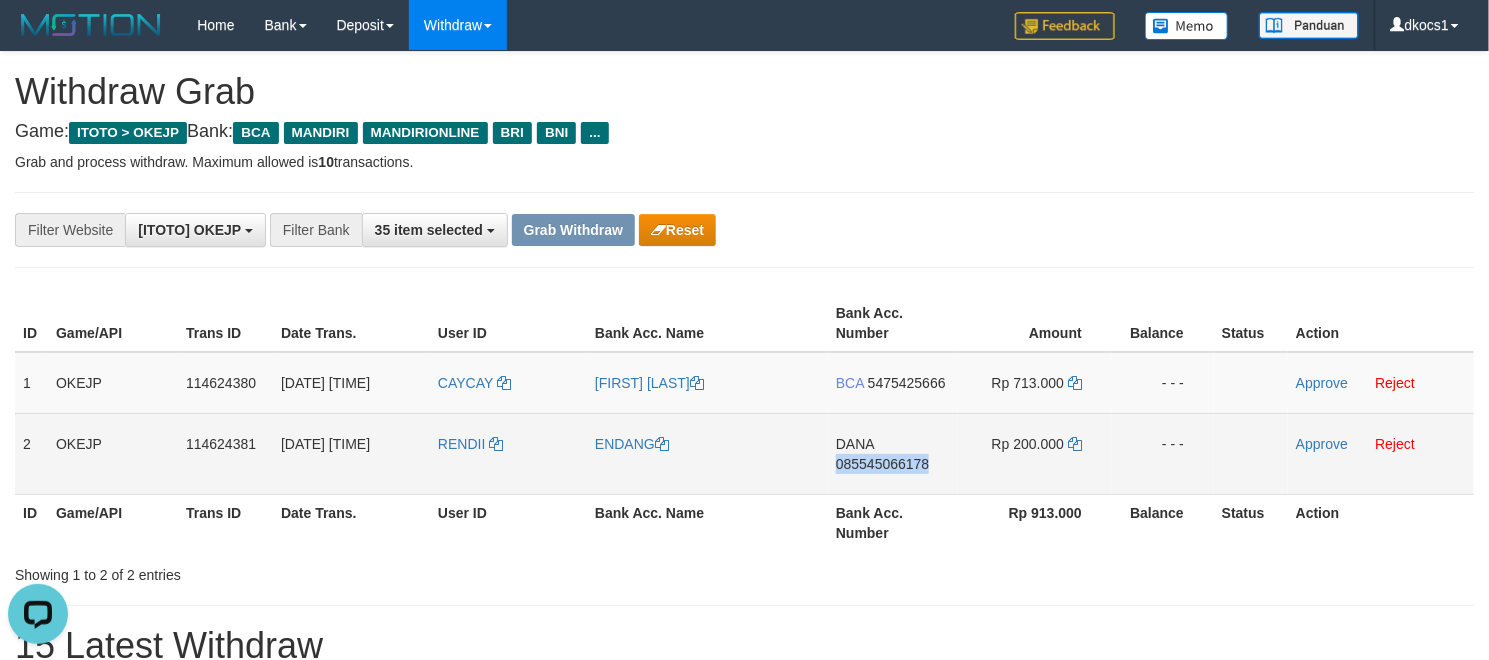 click on "DANA
085545066178" at bounding box center [893, 453] 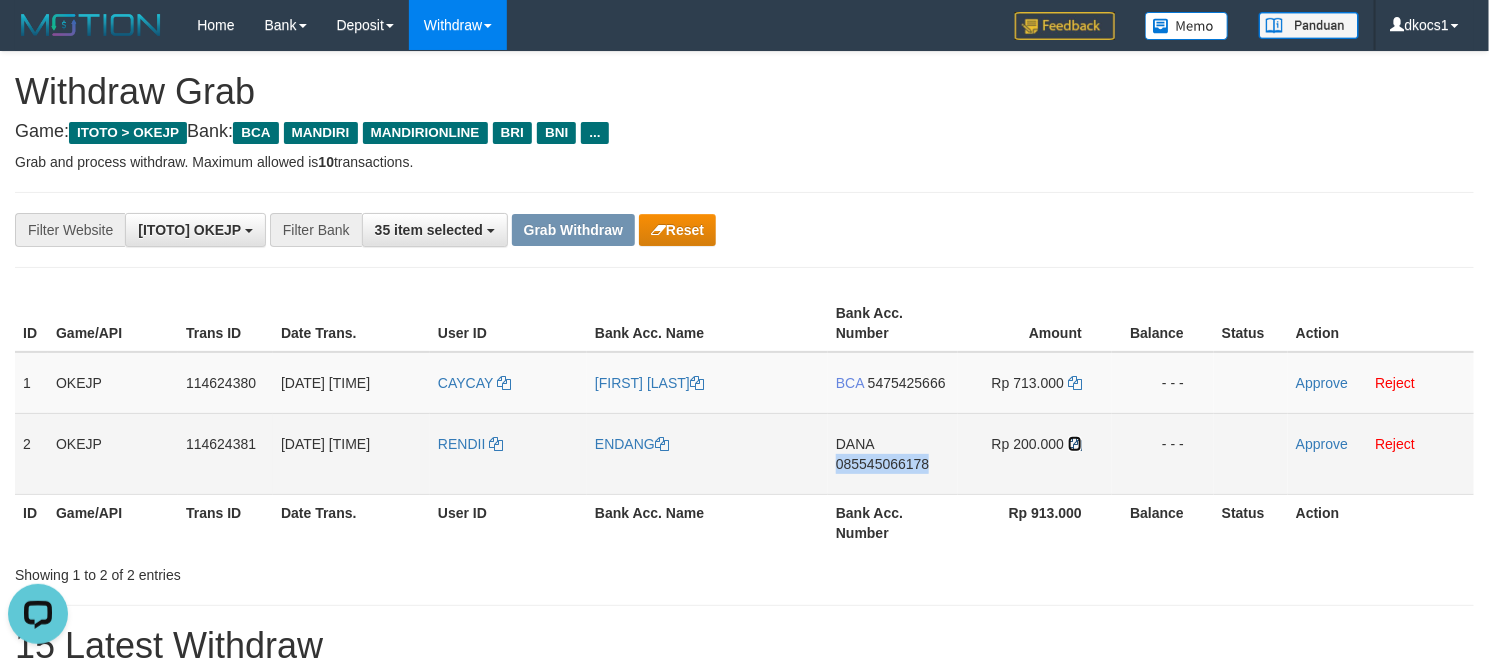 click at bounding box center (1075, 444) 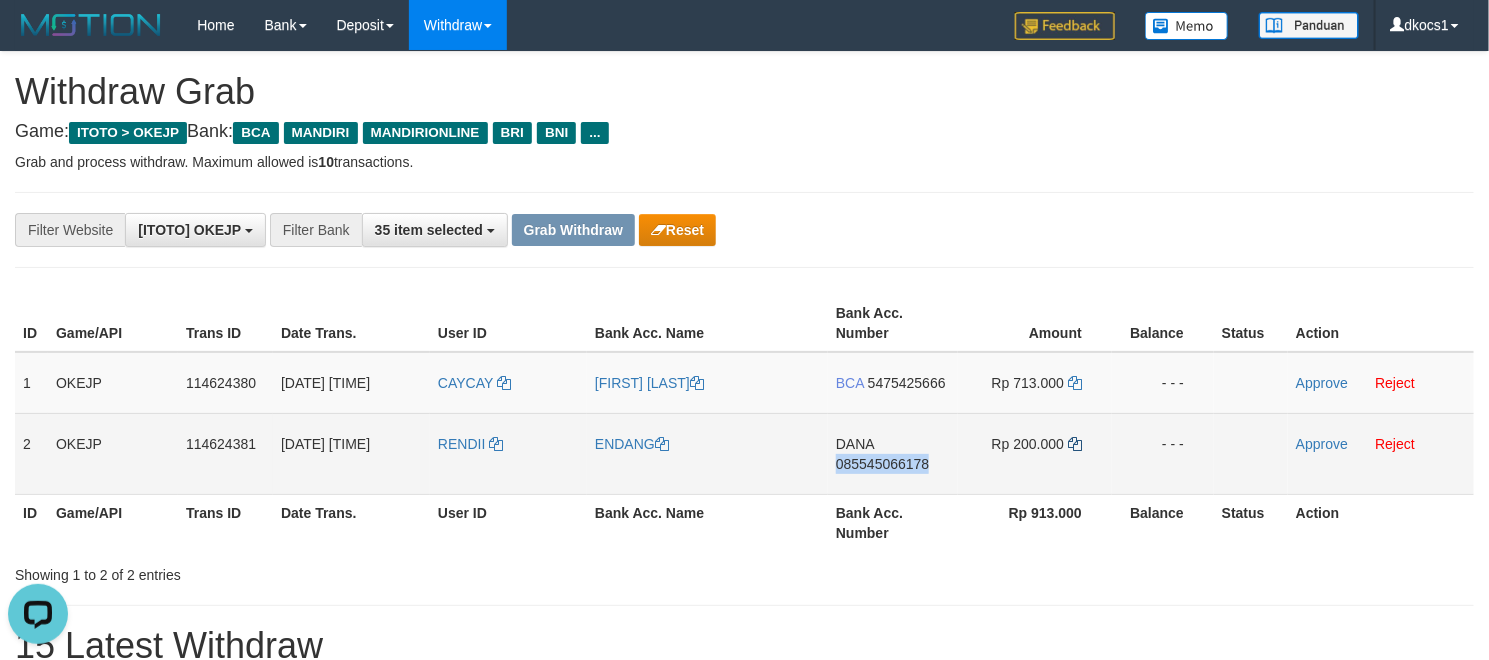 copy on "085545066178" 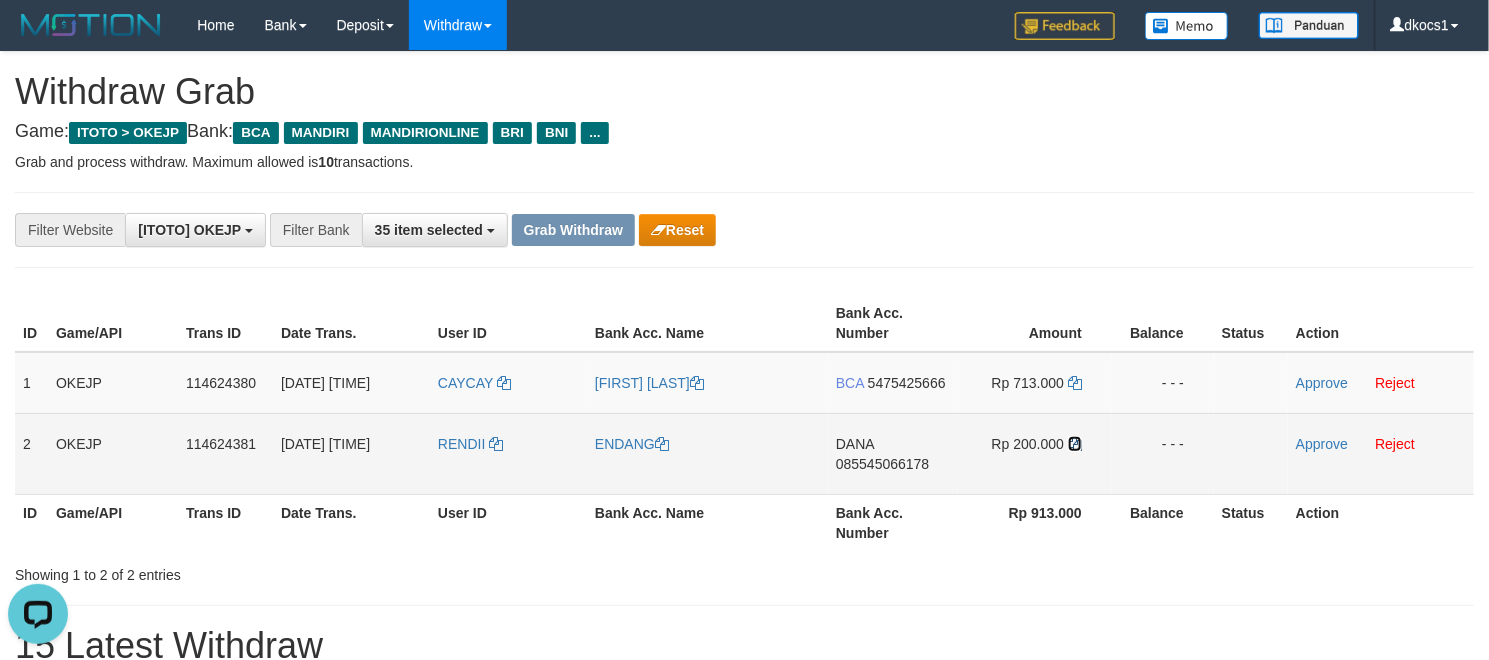 click at bounding box center (1075, 444) 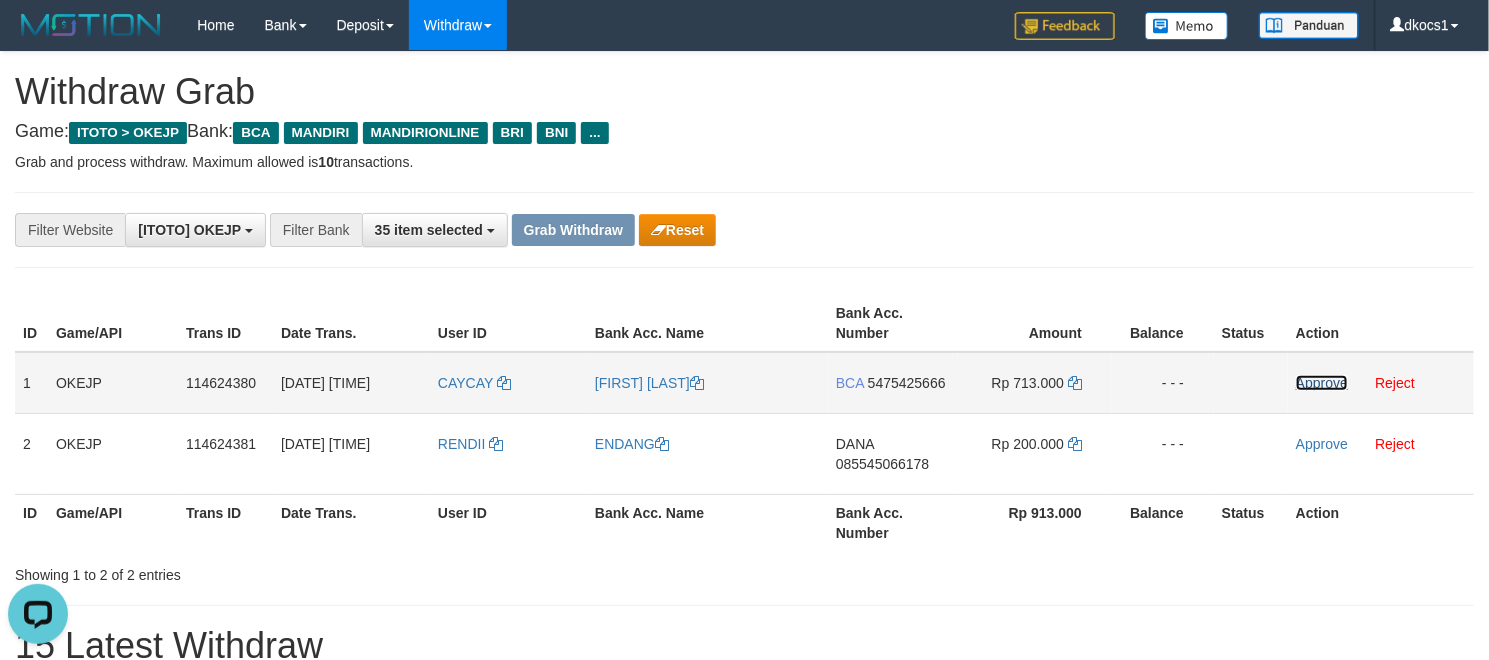 click on "Approve" at bounding box center [1322, 383] 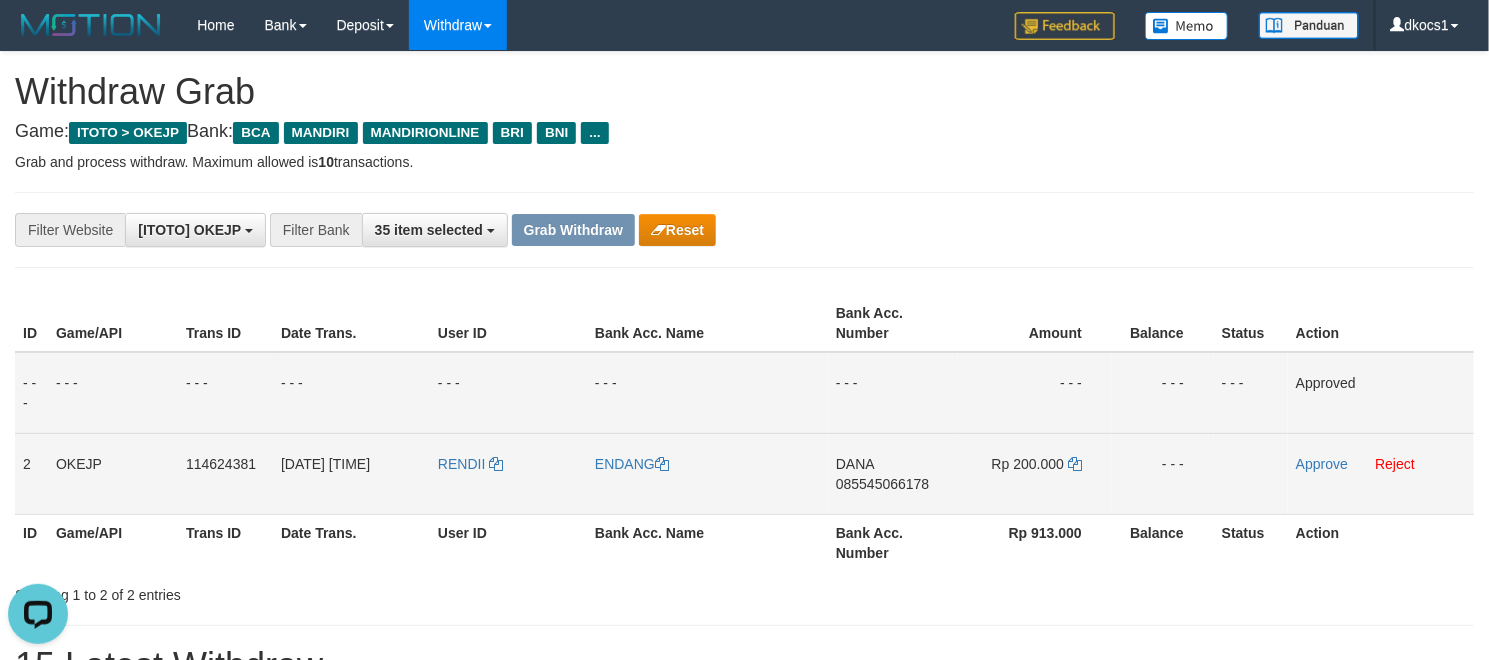 click on "Approve
Reject" at bounding box center (1381, 473) 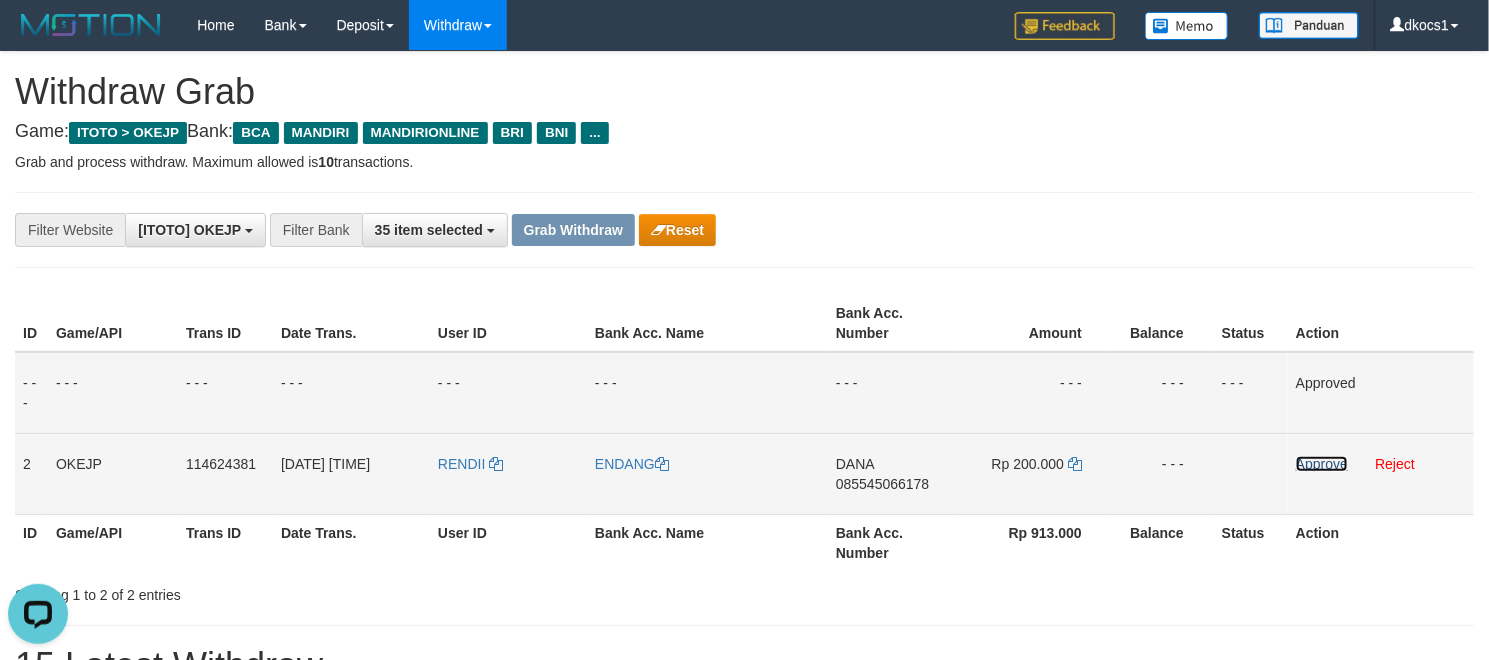 click on "Approve" at bounding box center (1322, 464) 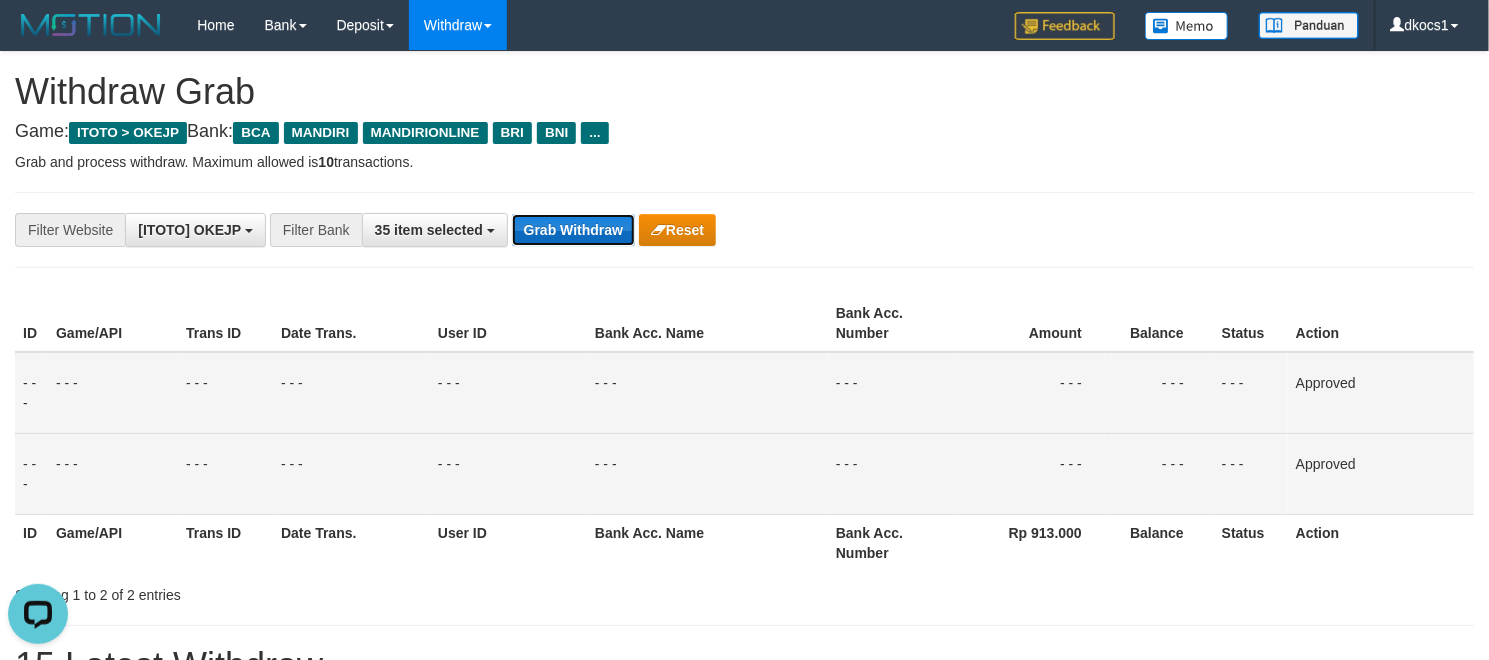 click on "Grab Withdraw" at bounding box center (573, 230) 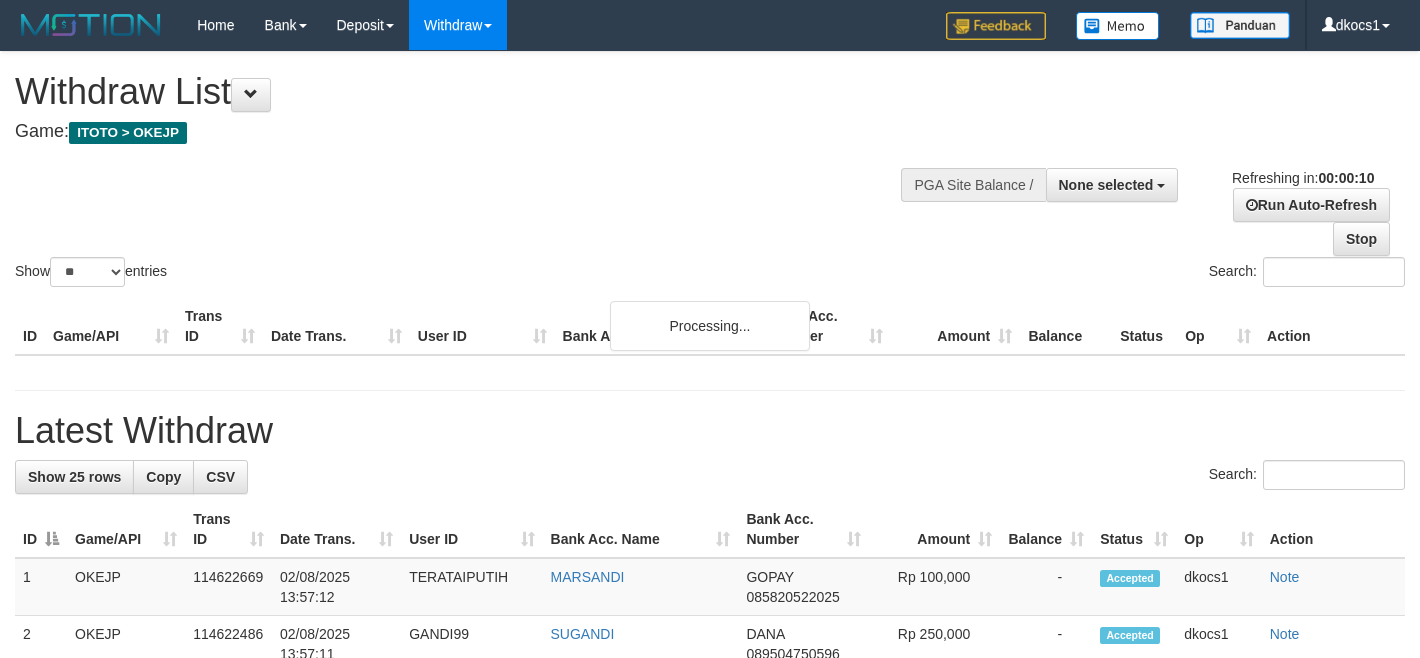 select 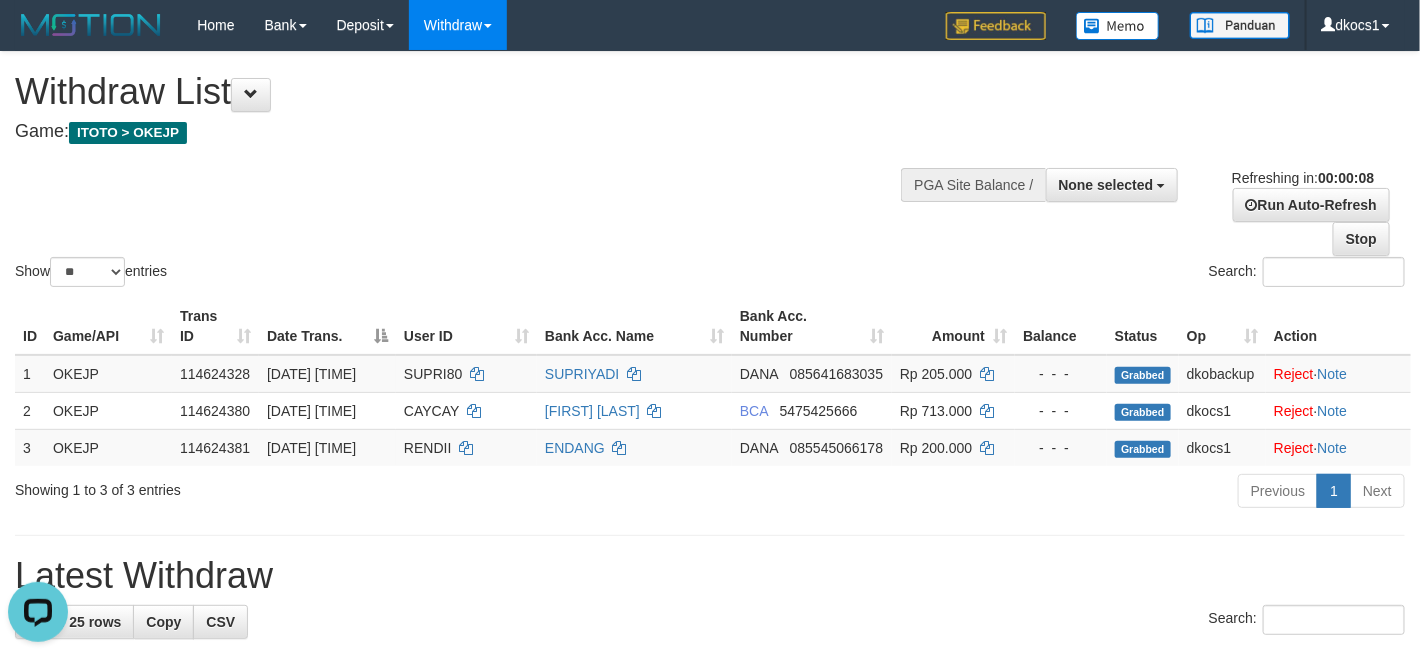 scroll, scrollTop: 0, scrollLeft: 0, axis: both 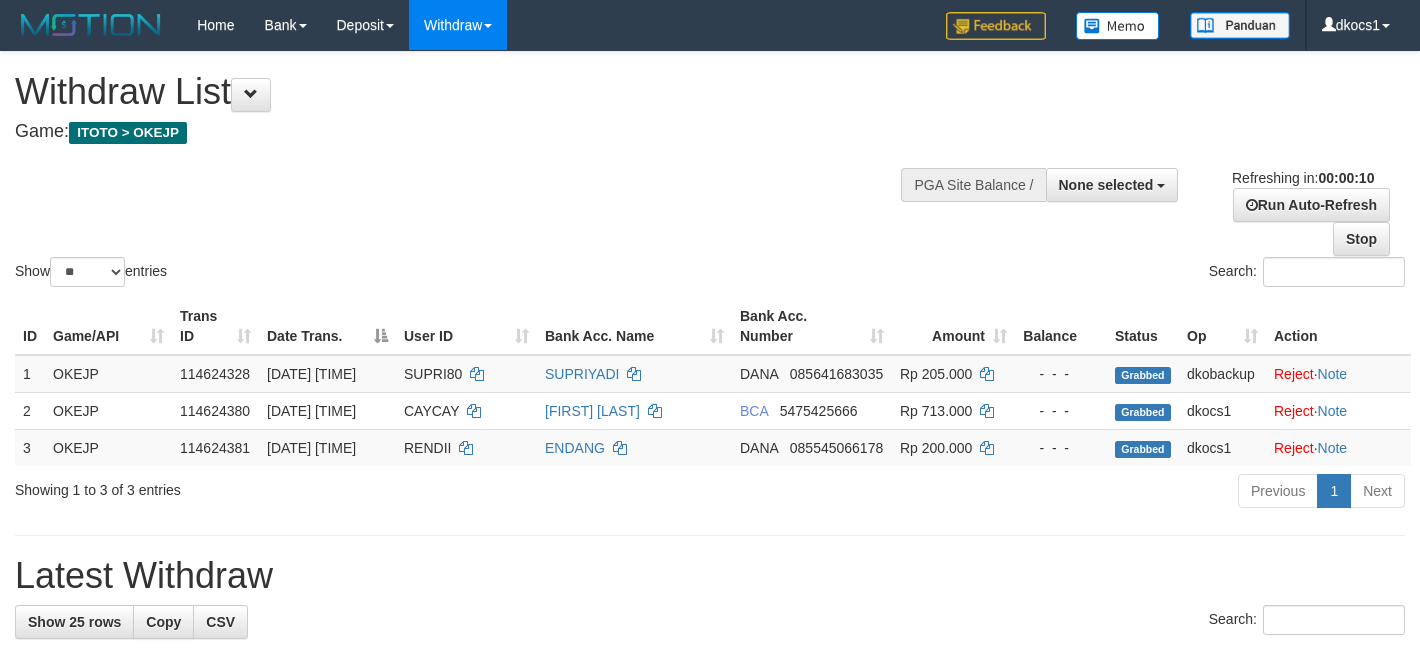 select 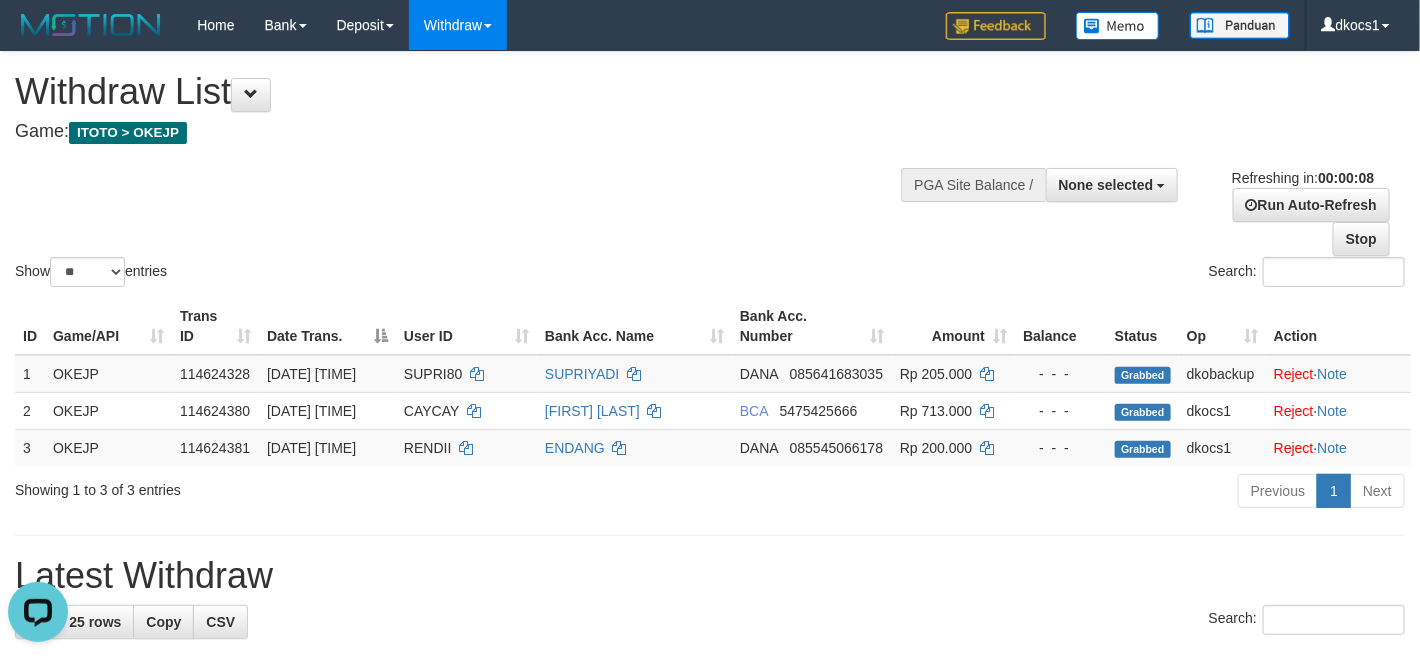 scroll, scrollTop: 0, scrollLeft: 0, axis: both 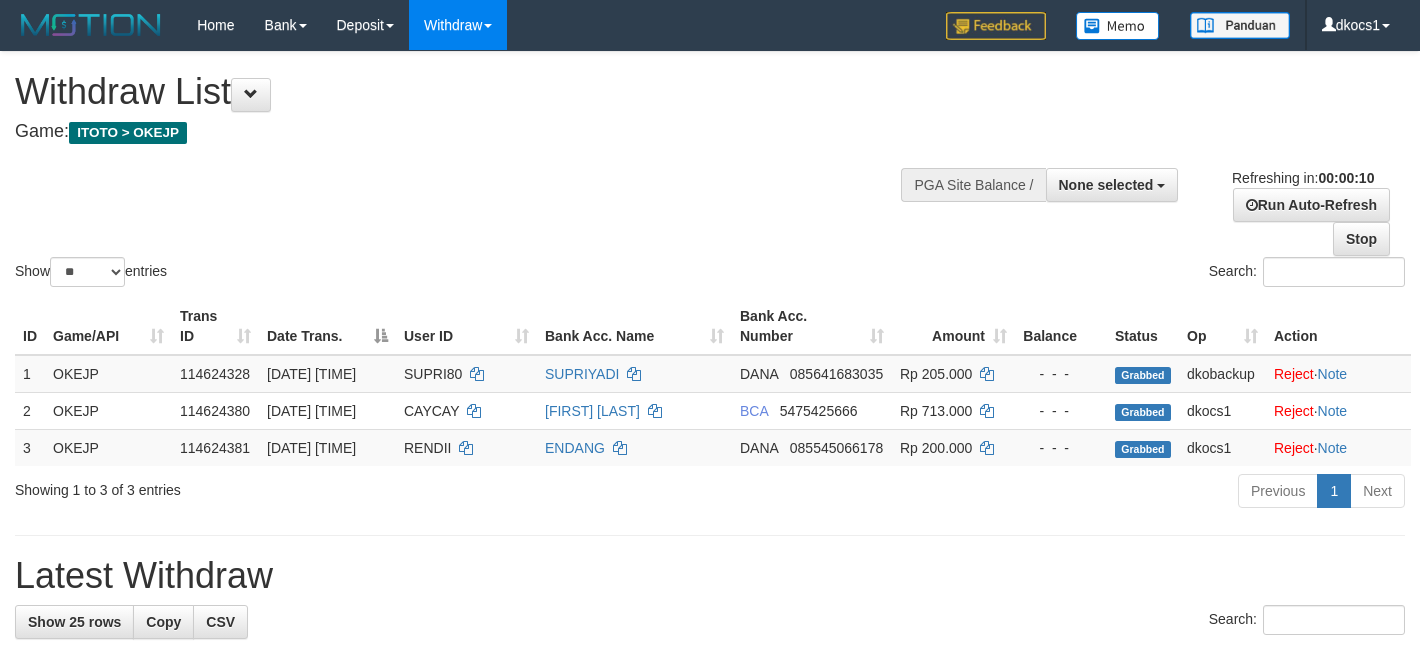 select 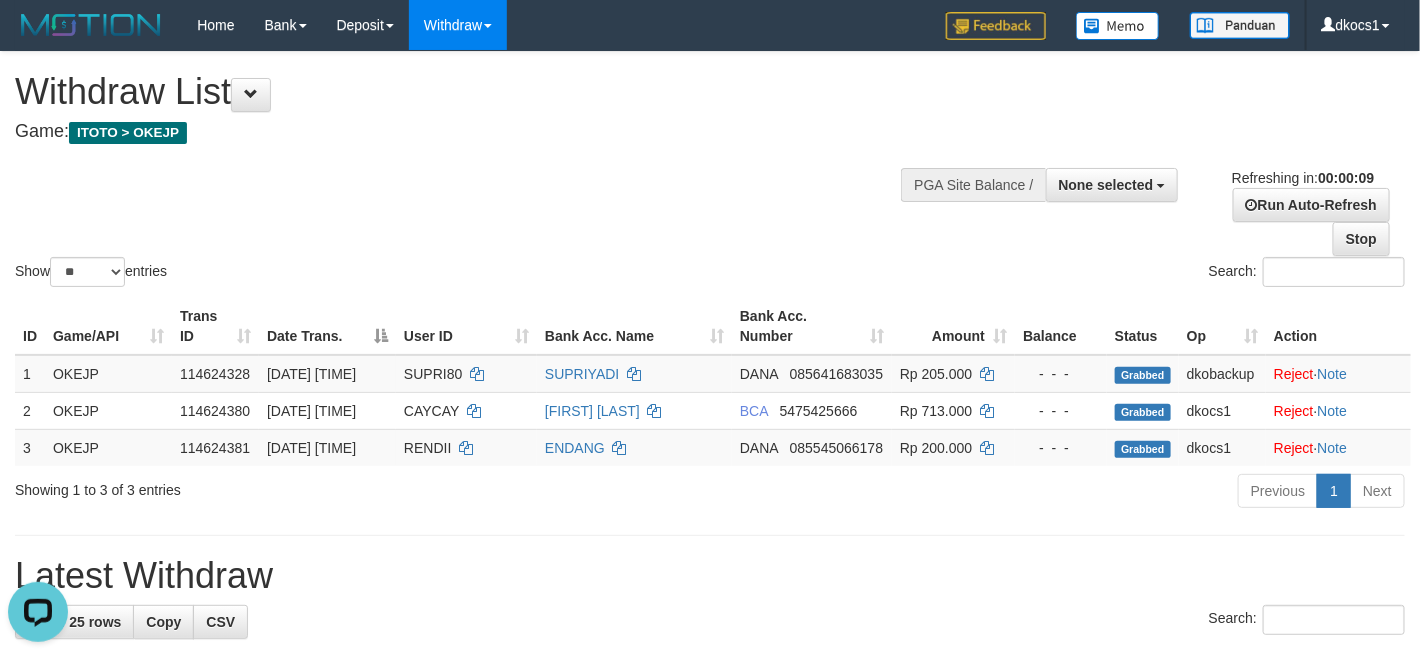 scroll, scrollTop: 0, scrollLeft: 0, axis: both 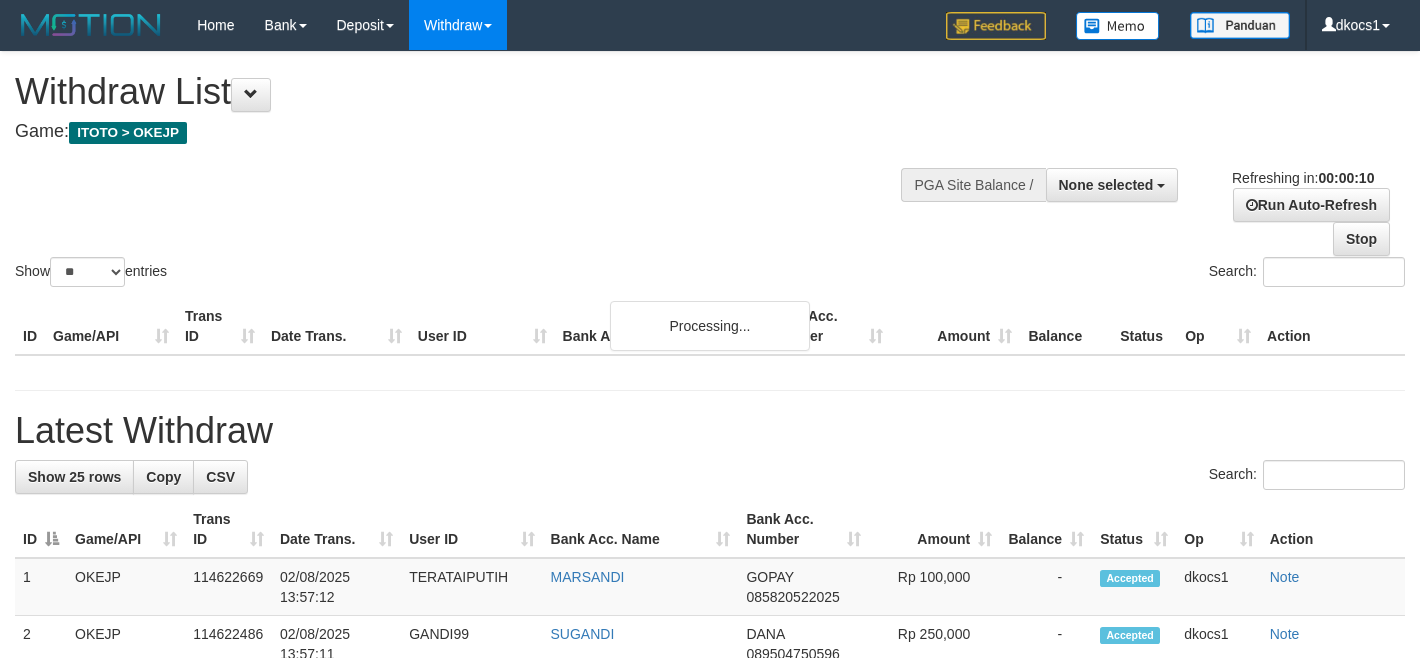 select 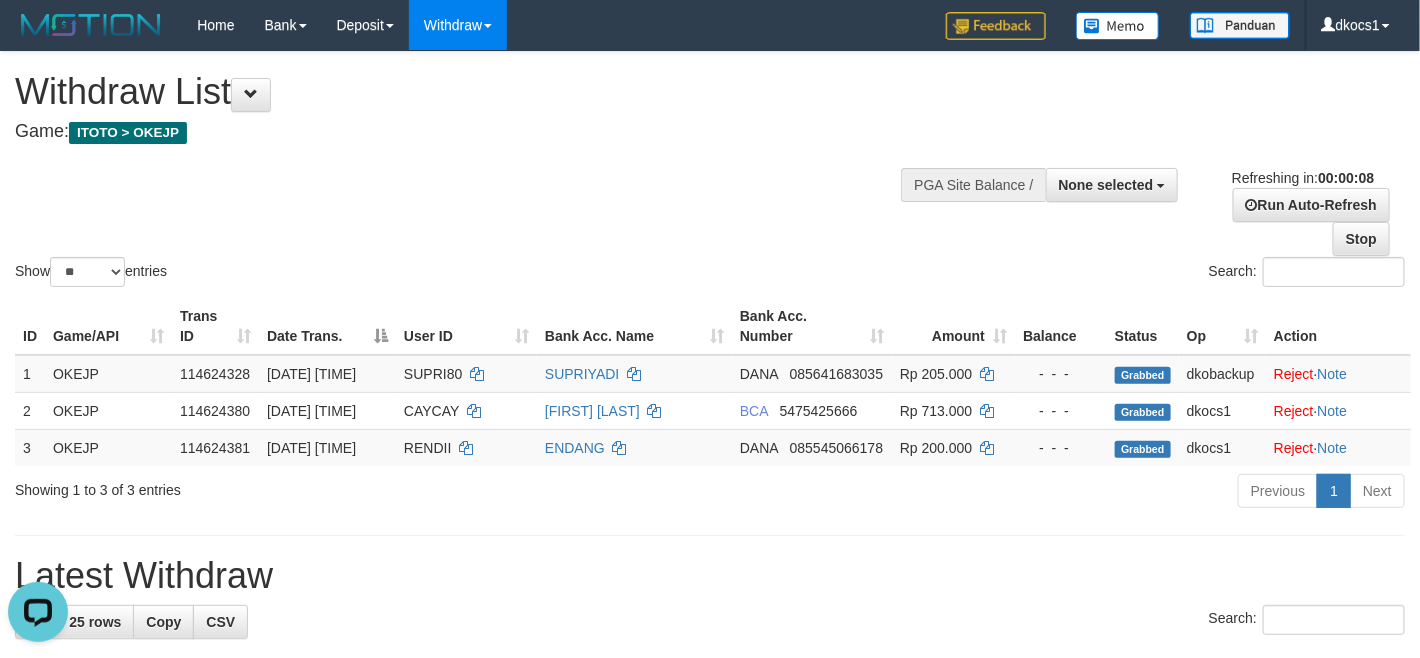 scroll, scrollTop: 0, scrollLeft: 0, axis: both 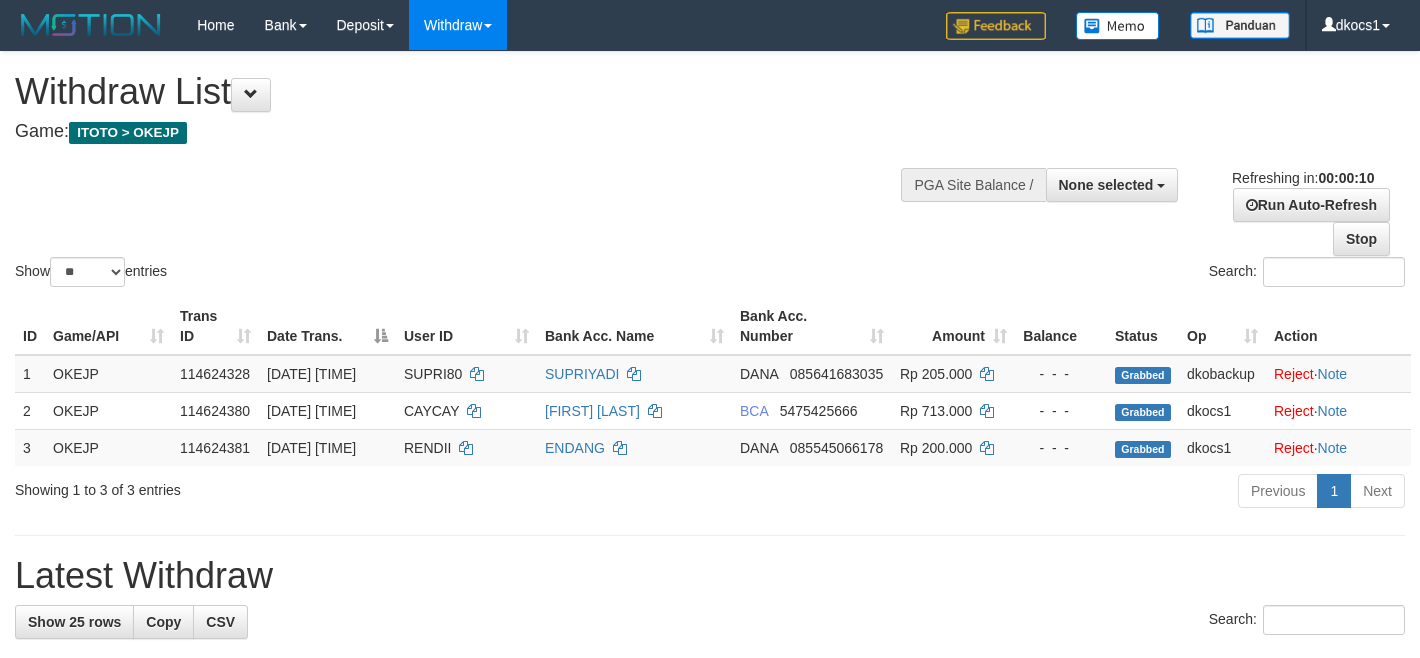 select 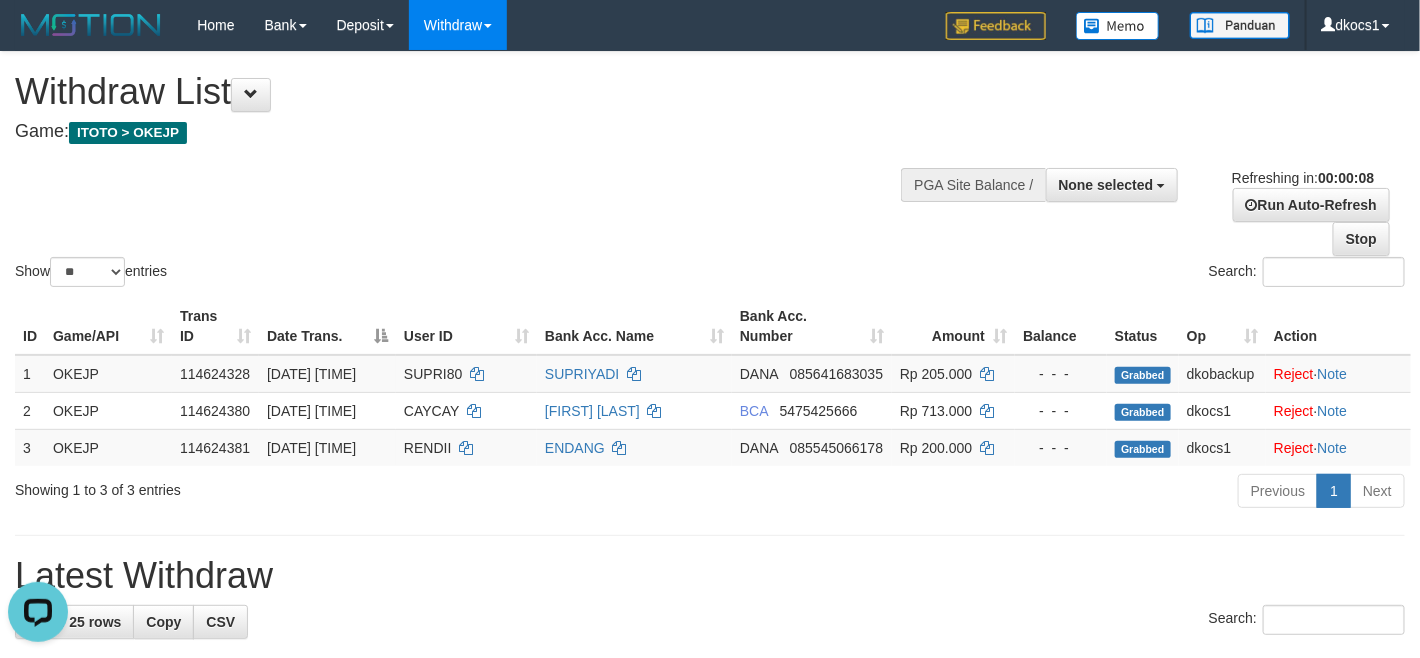 scroll, scrollTop: 0, scrollLeft: 0, axis: both 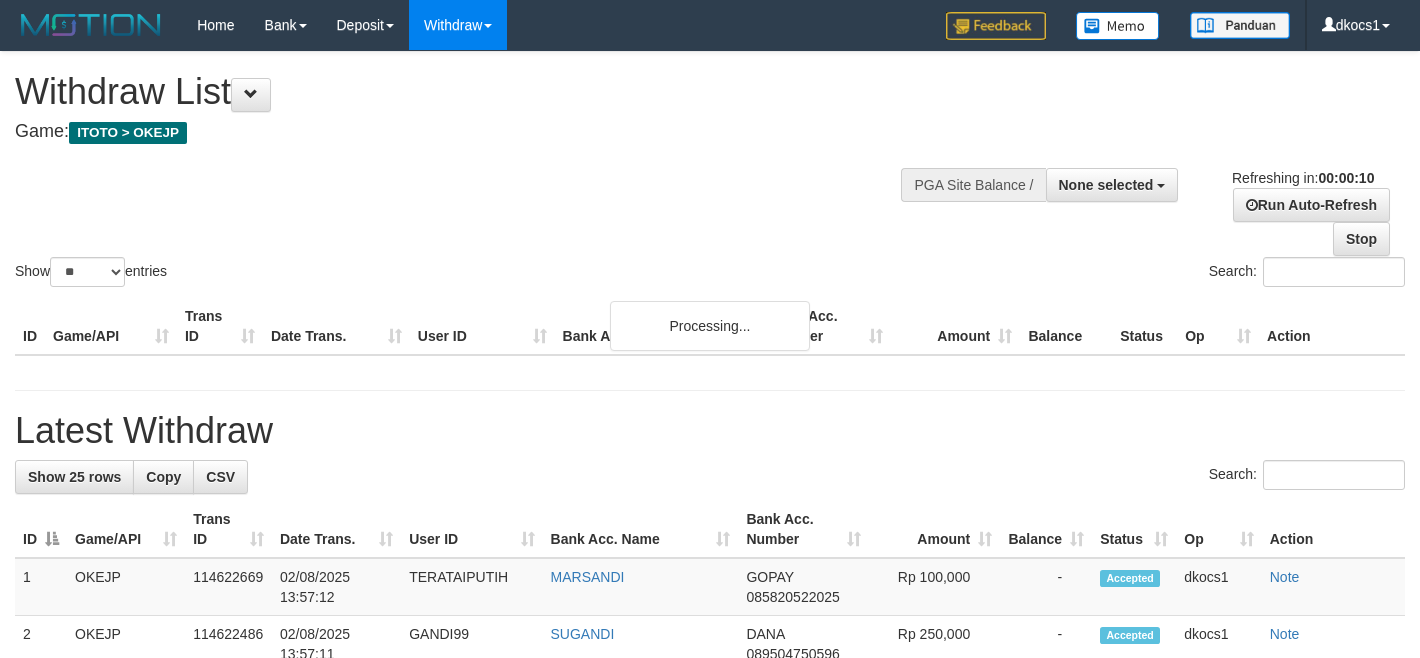 select 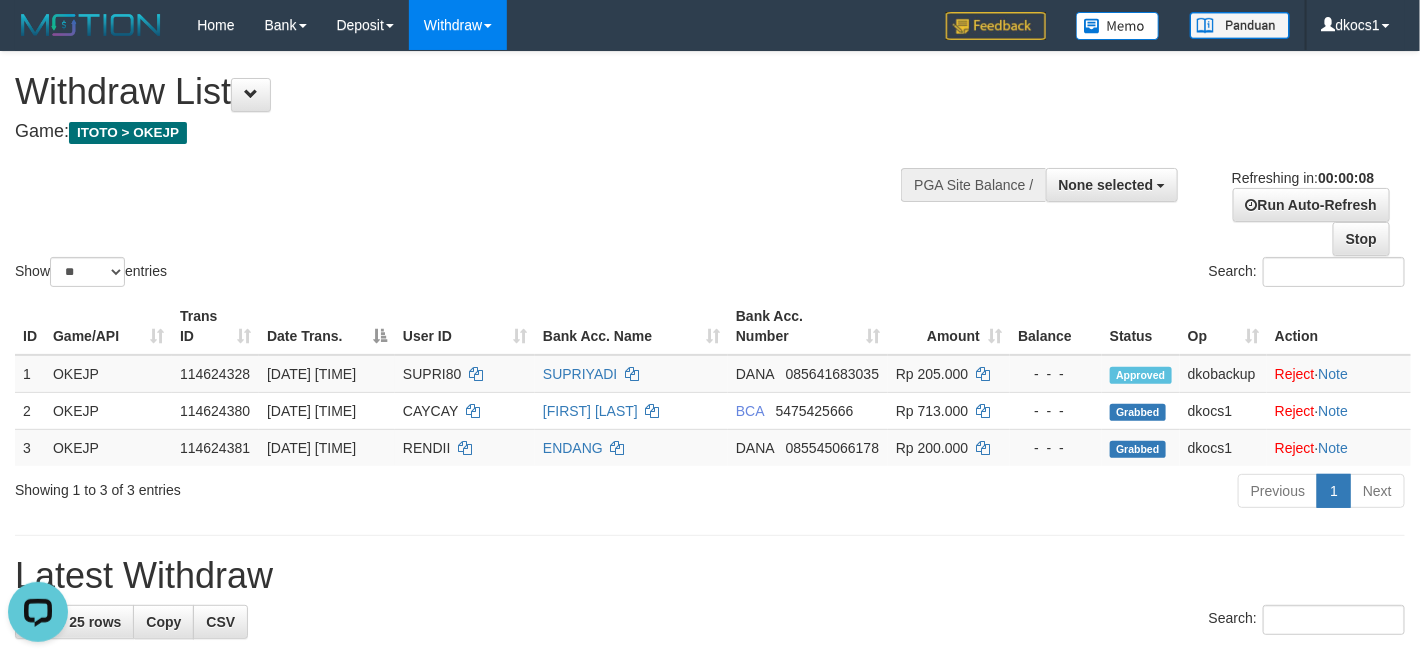 scroll, scrollTop: 0, scrollLeft: 0, axis: both 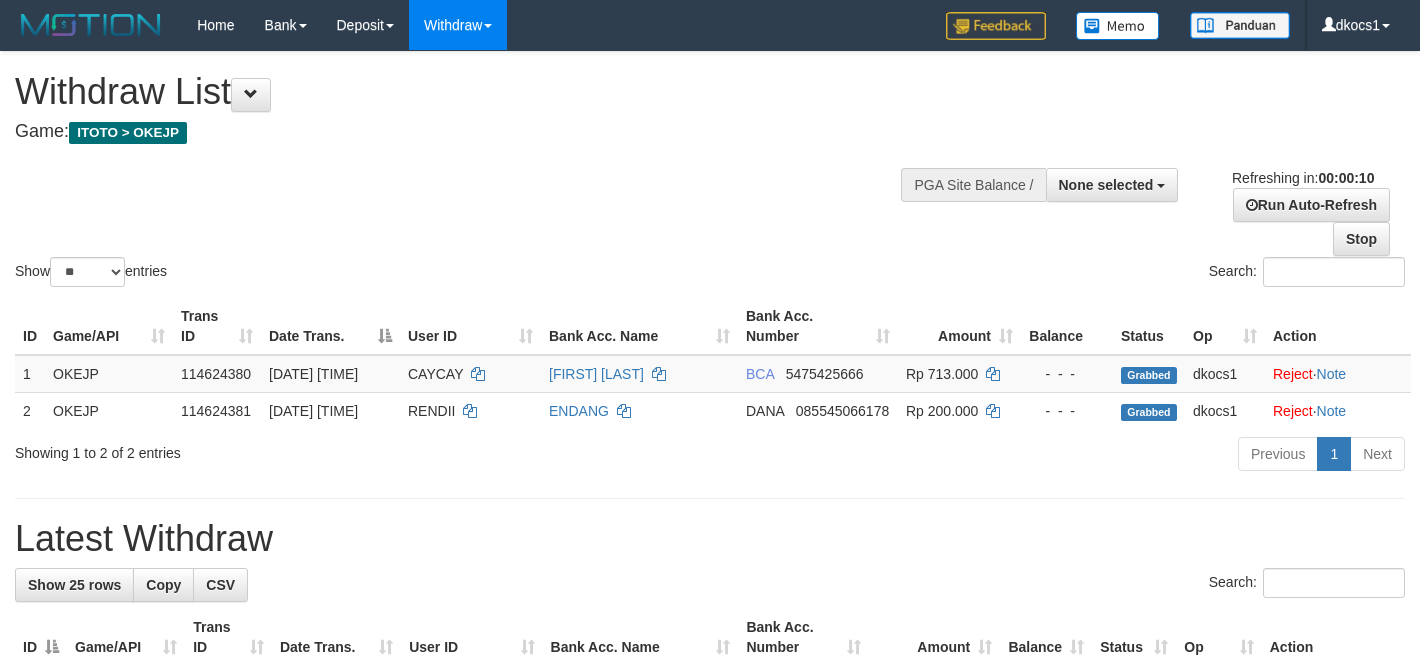 select 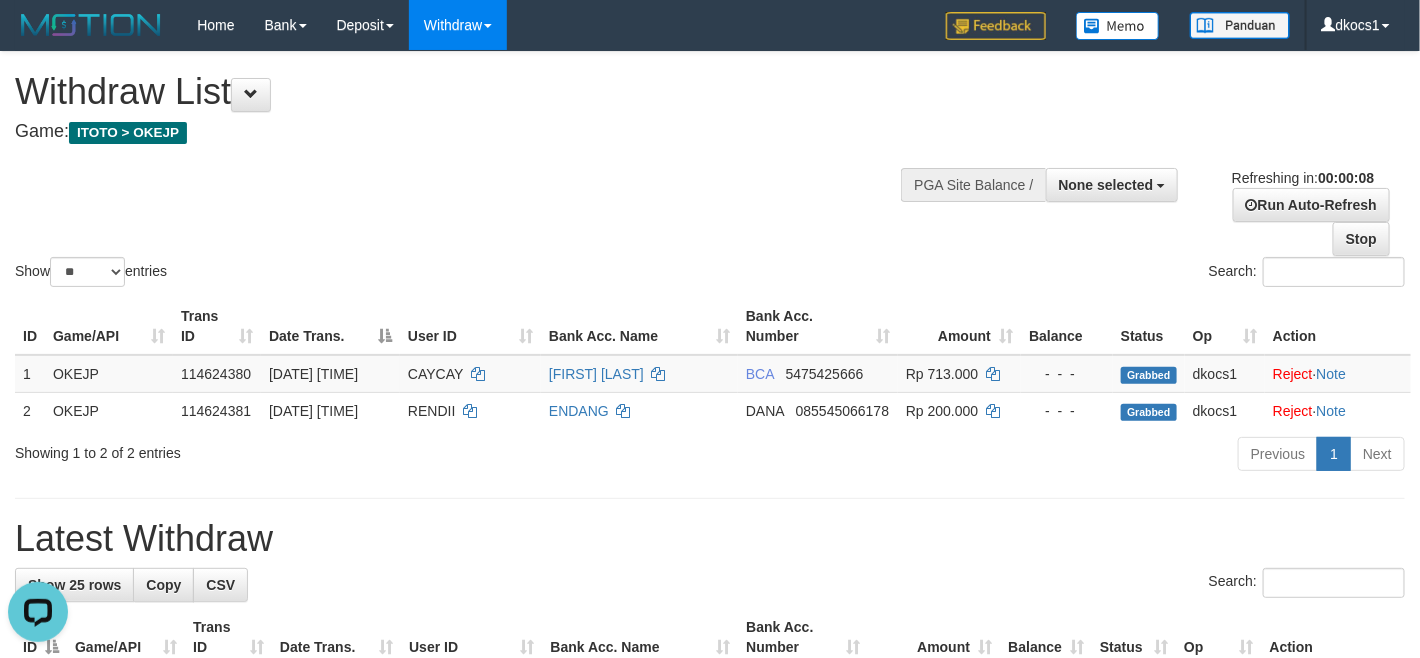 scroll, scrollTop: 0, scrollLeft: 0, axis: both 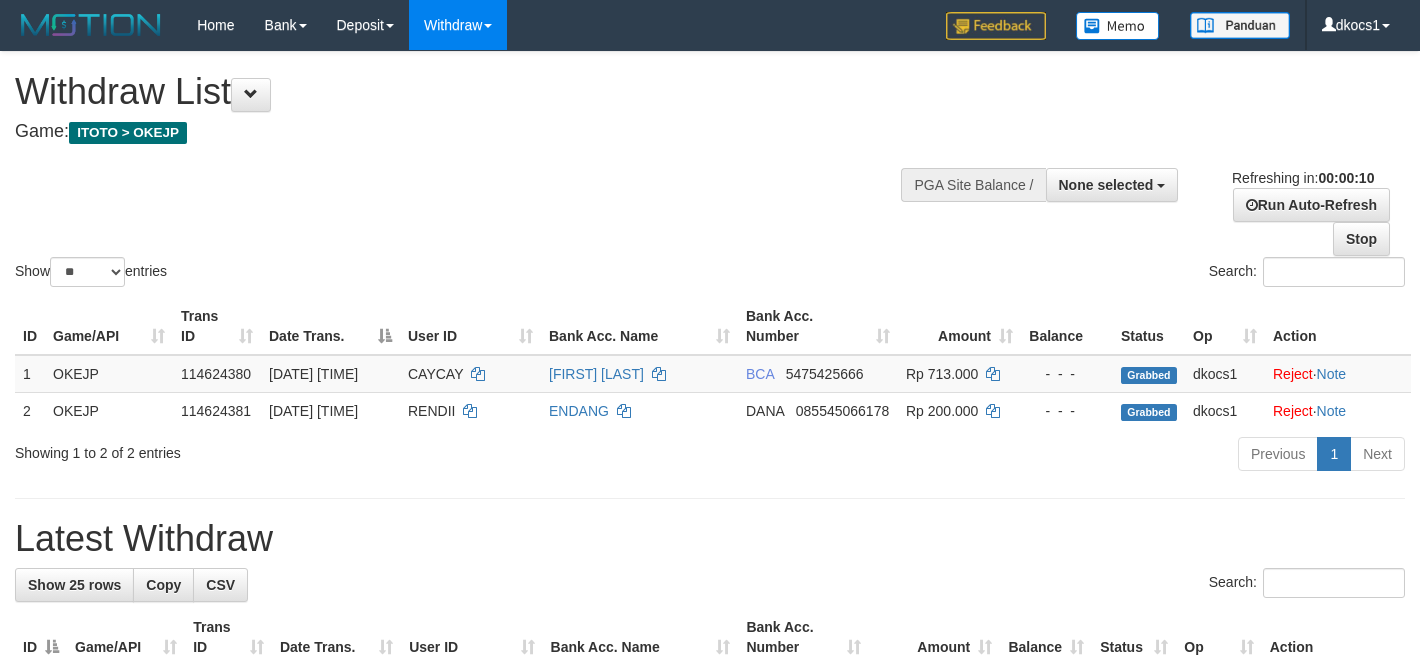 select 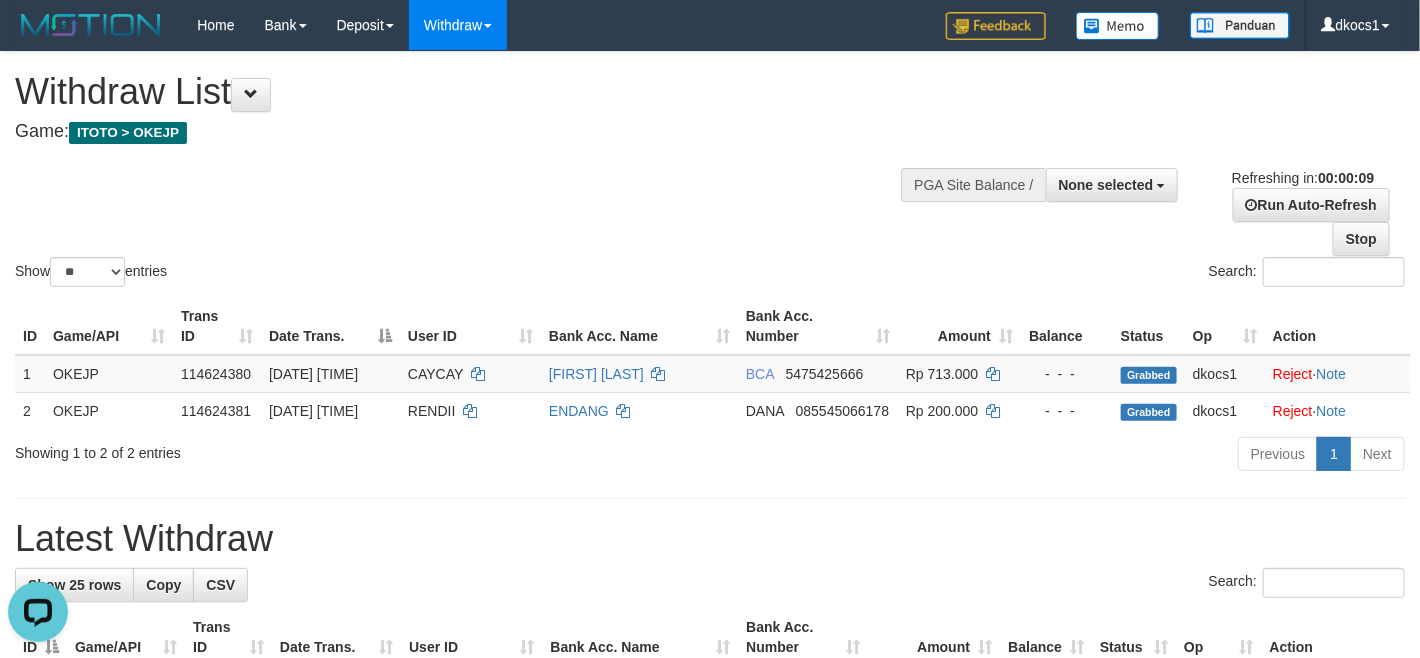 scroll, scrollTop: 0, scrollLeft: 0, axis: both 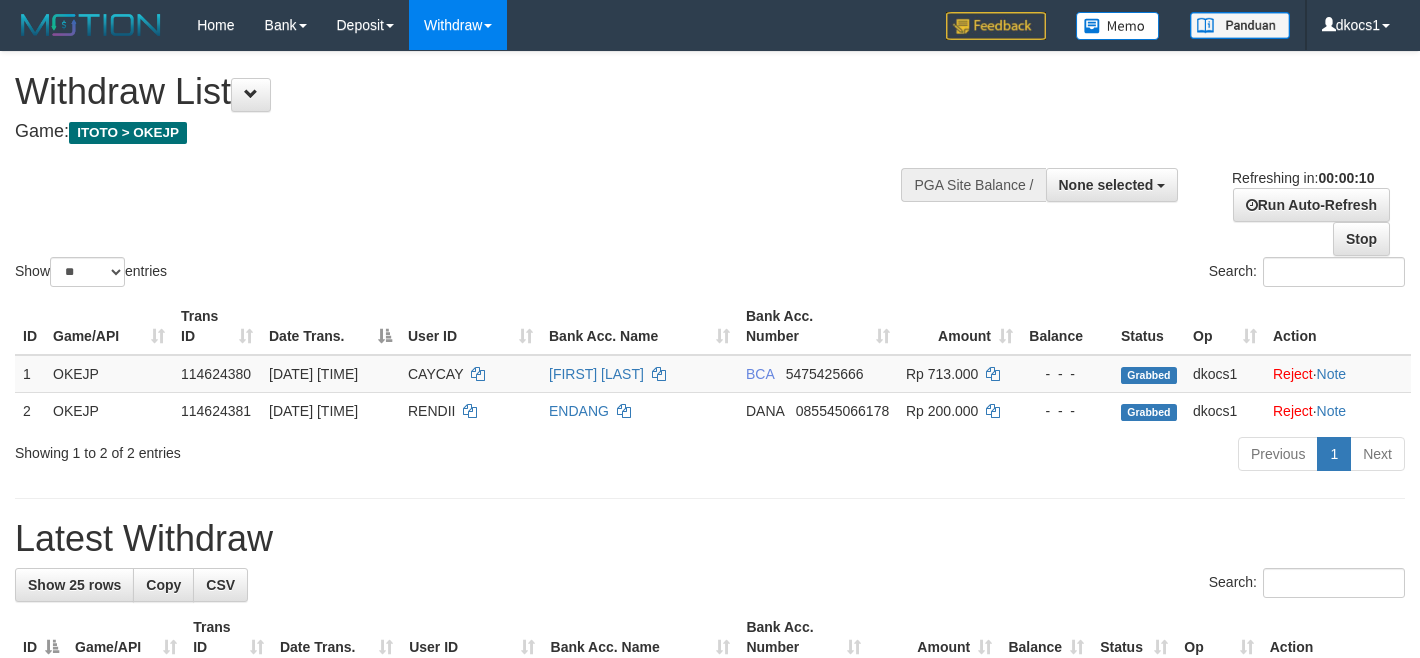 select 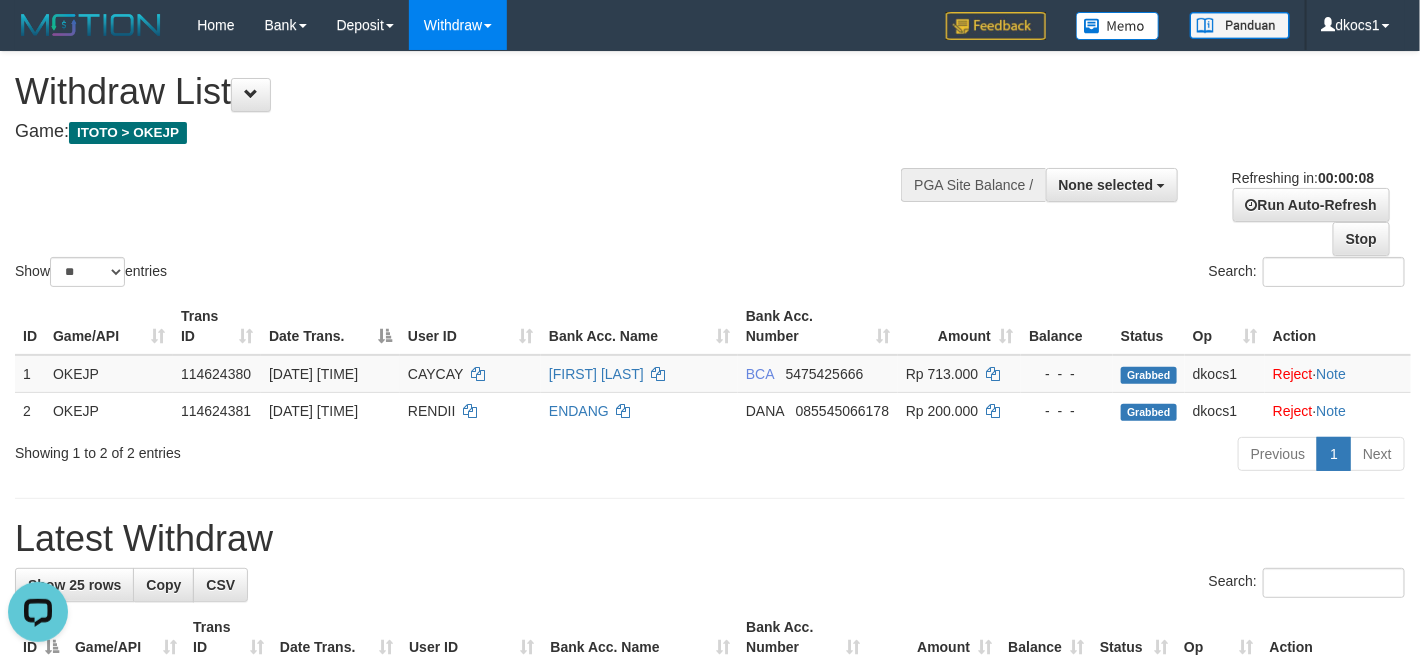 scroll, scrollTop: 0, scrollLeft: 0, axis: both 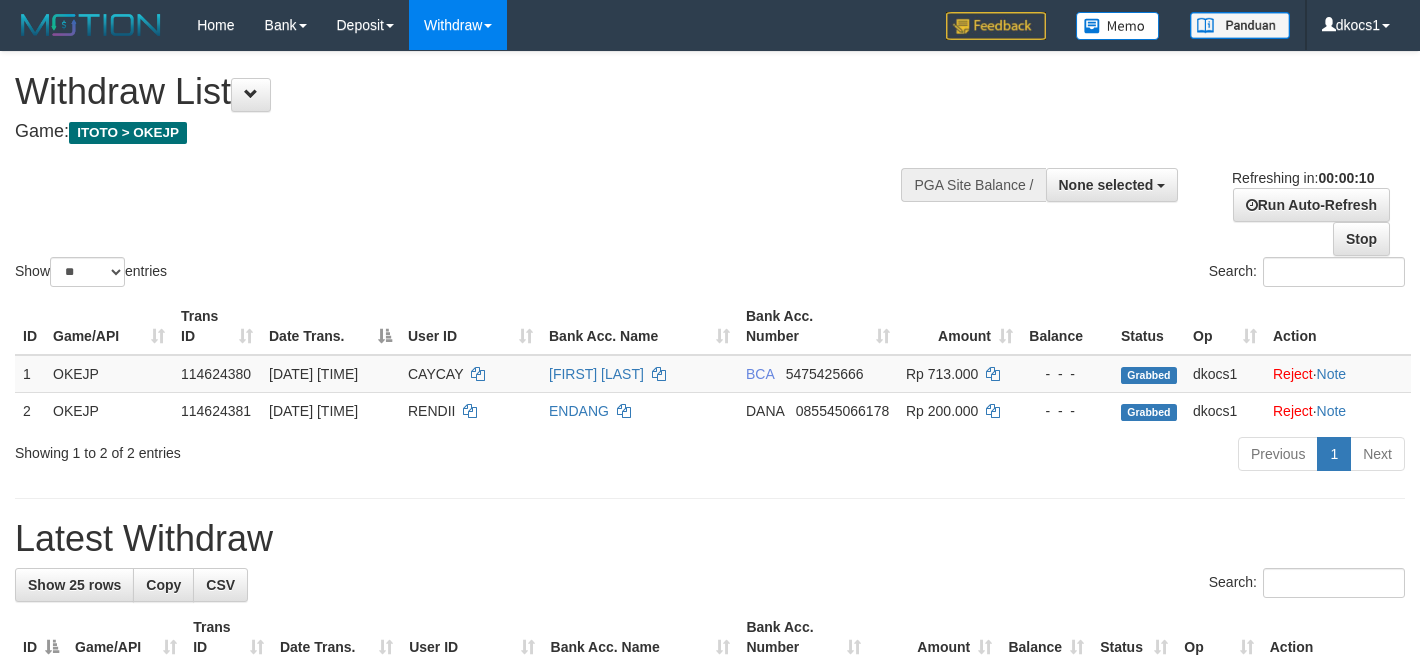 select 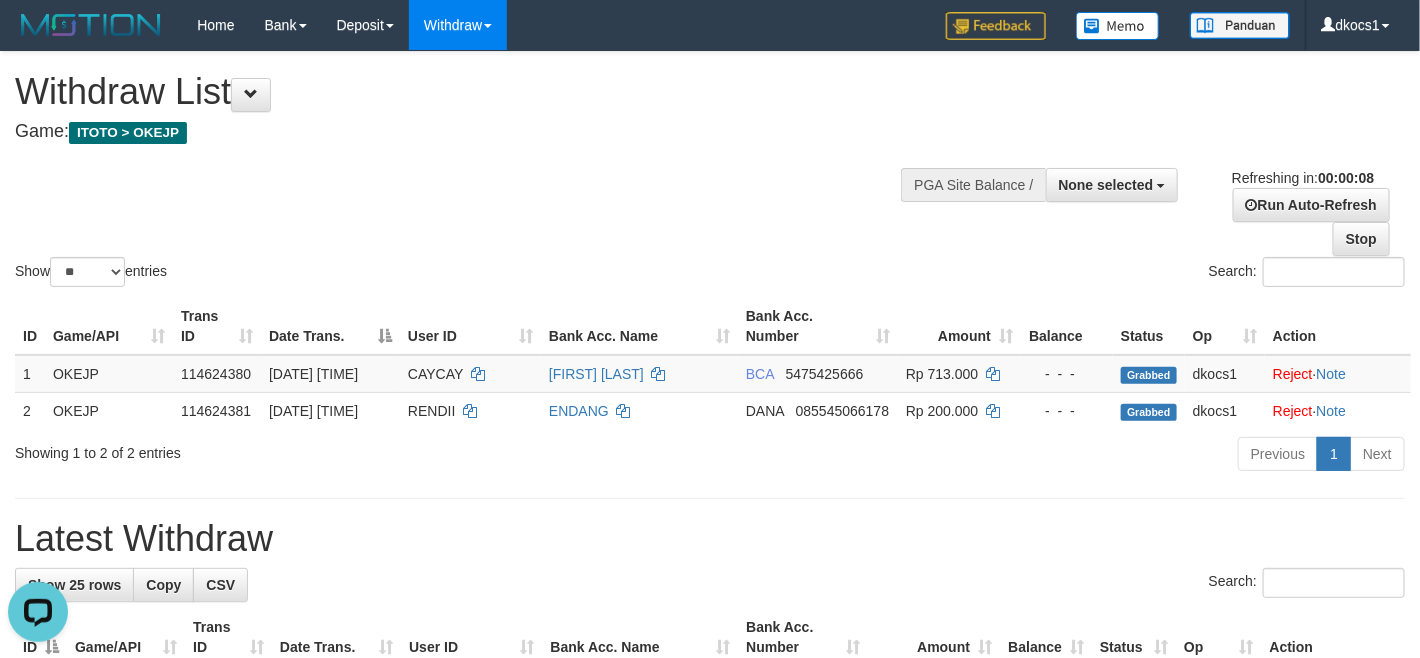 scroll, scrollTop: 0, scrollLeft: 0, axis: both 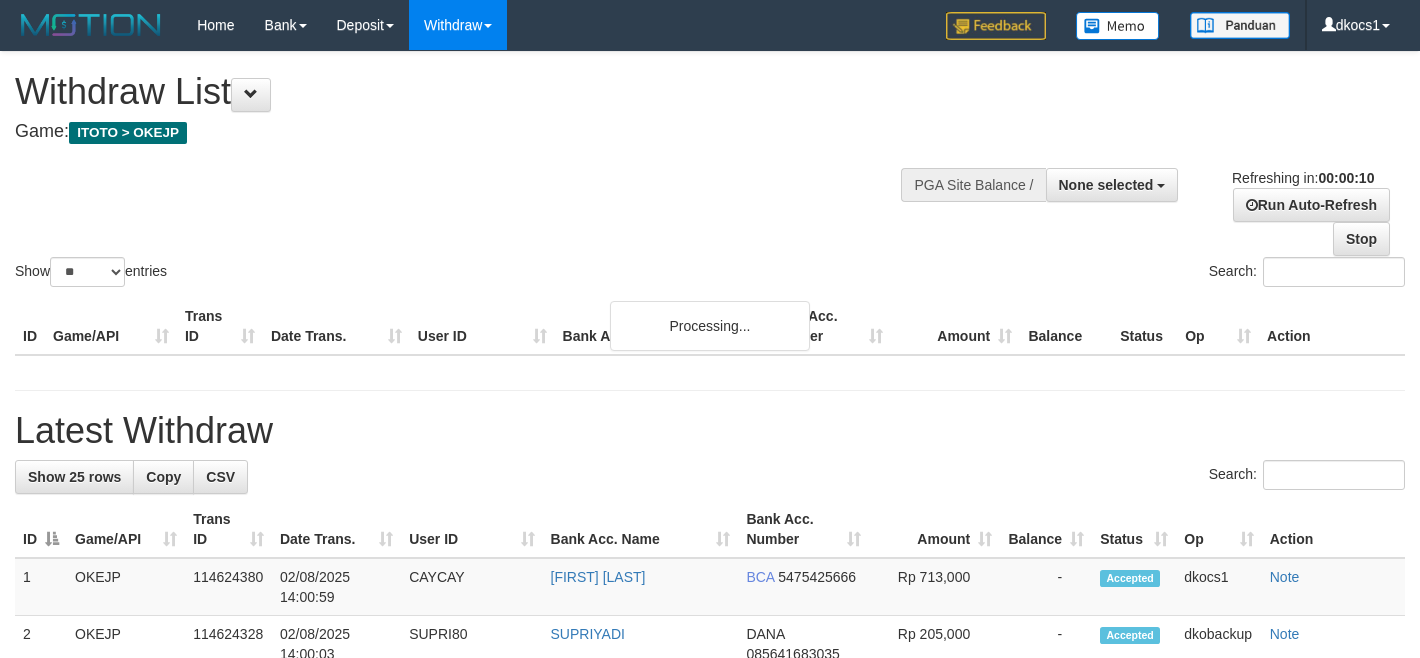 select 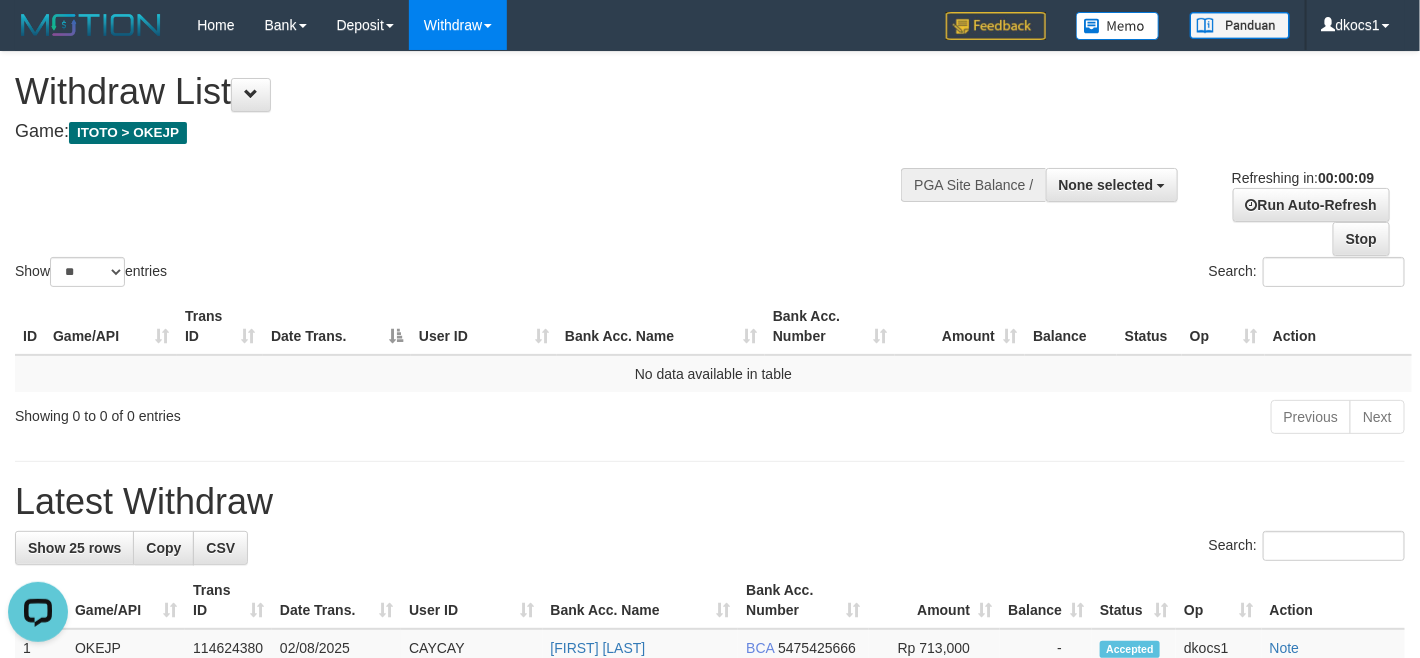 scroll, scrollTop: 0, scrollLeft: 0, axis: both 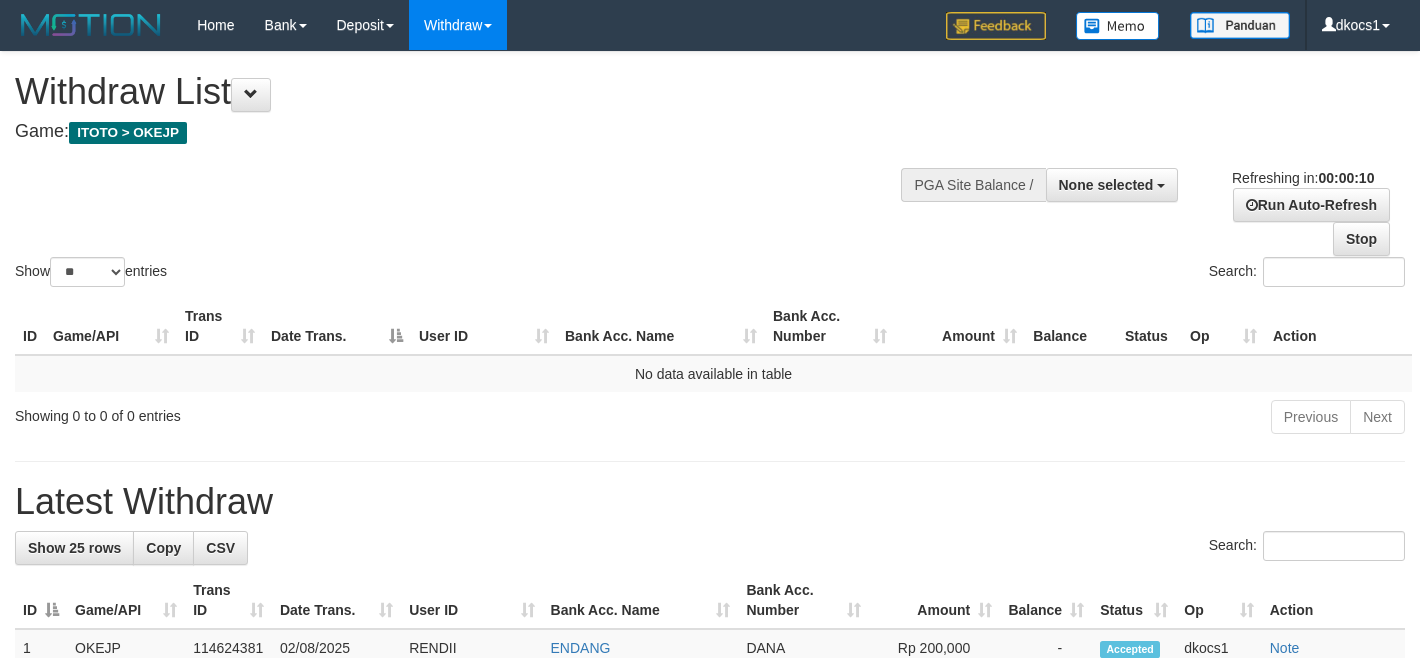 select 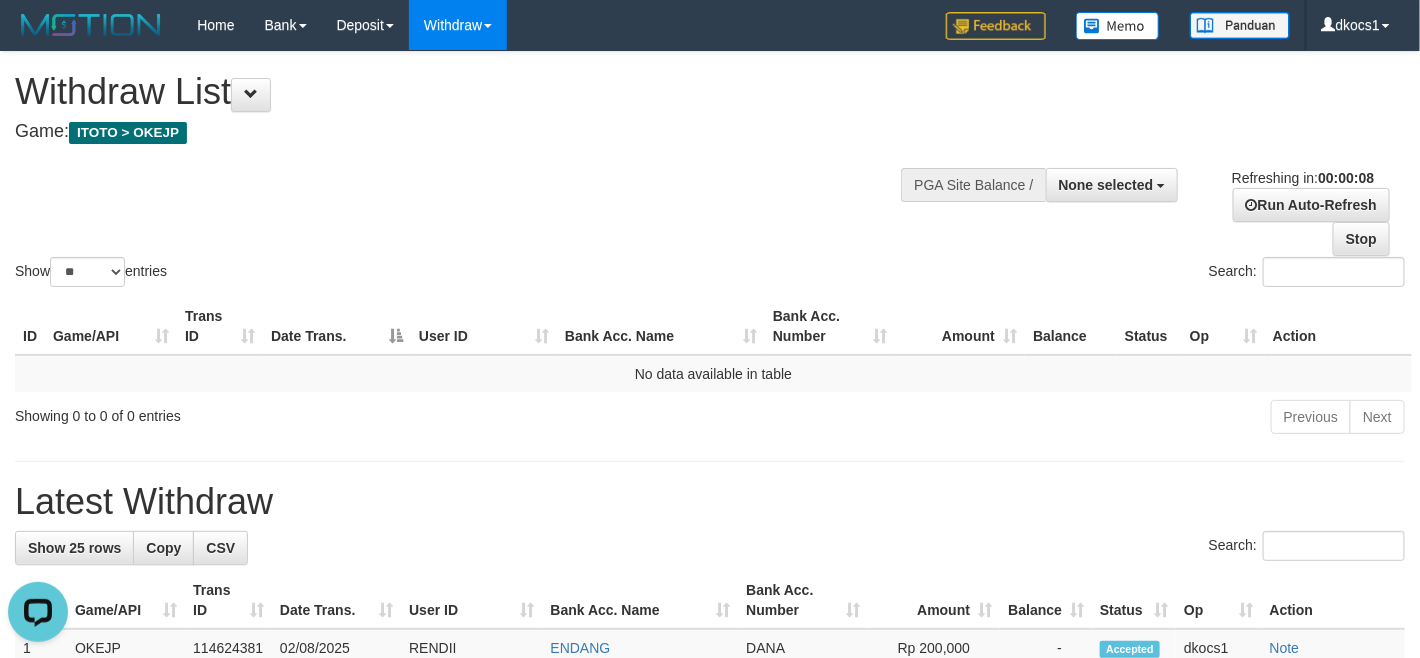 scroll, scrollTop: 0, scrollLeft: 0, axis: both 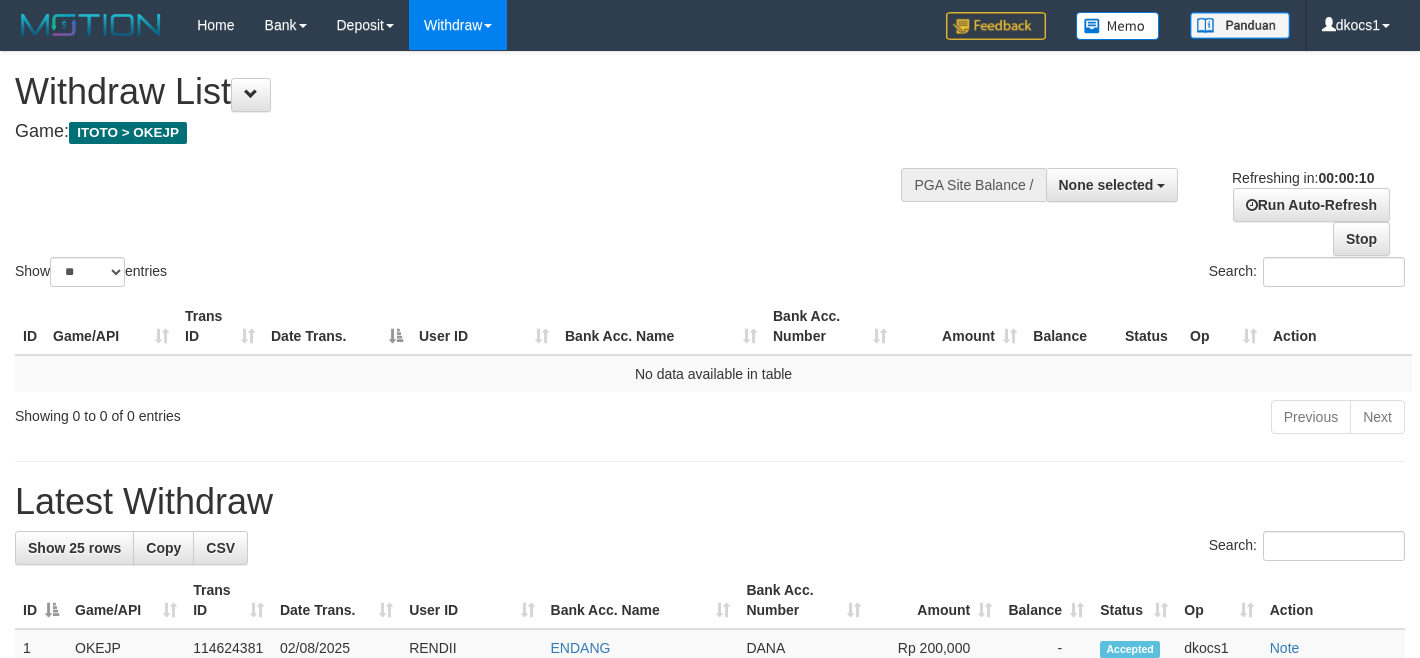 select 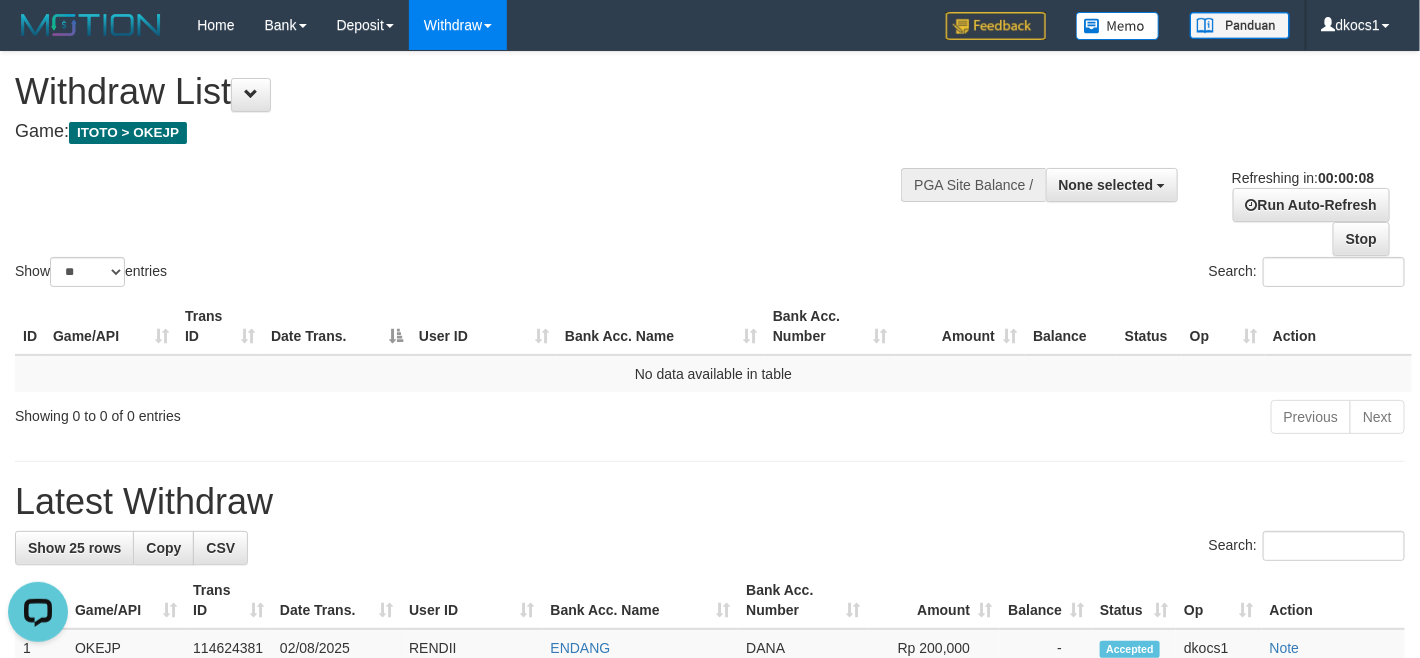 scroll, scrollTop: 0, scrollLeft: 0, axis: both 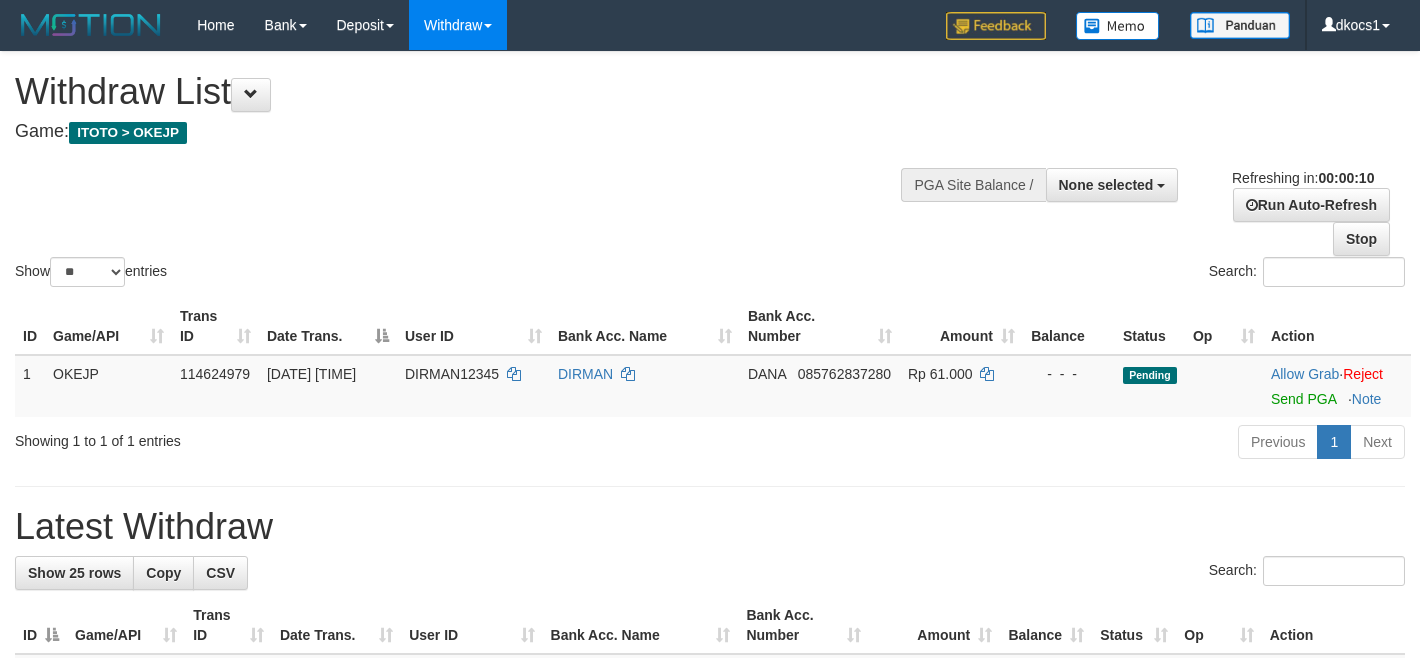 select 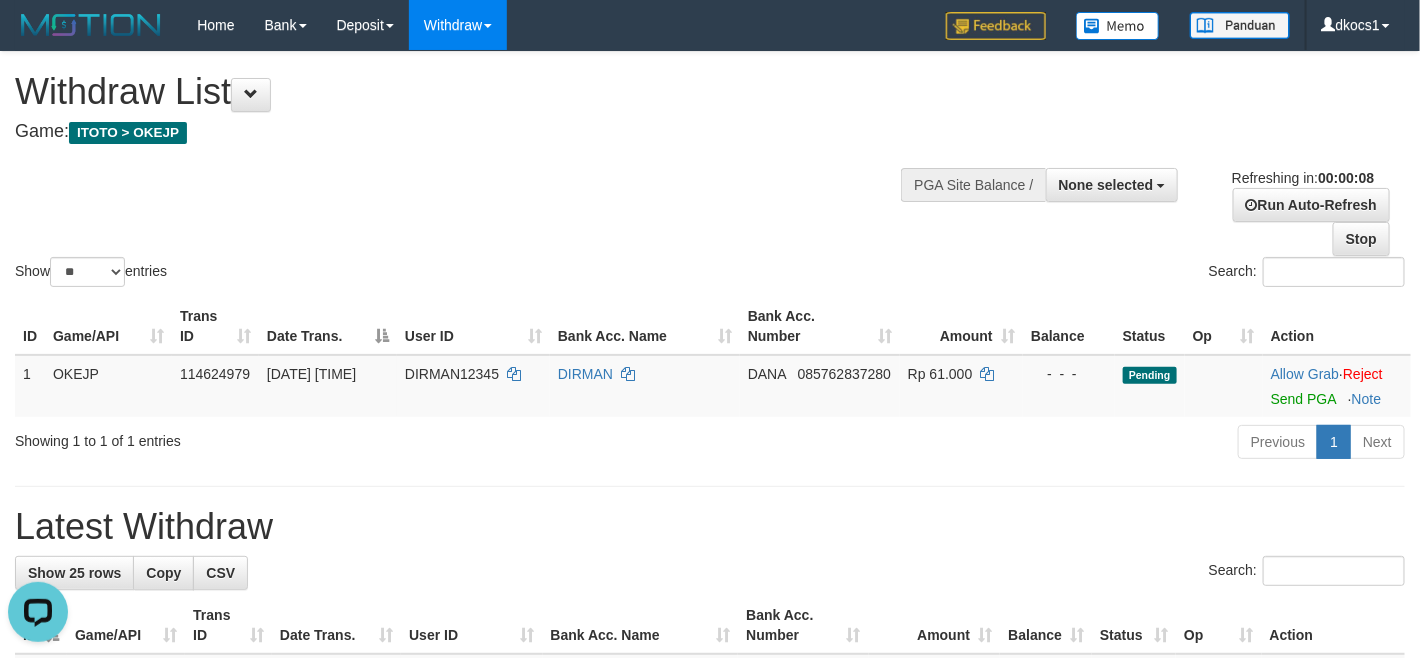 scroll, scrollTop: 0, scrollLeft: 0, axis: both 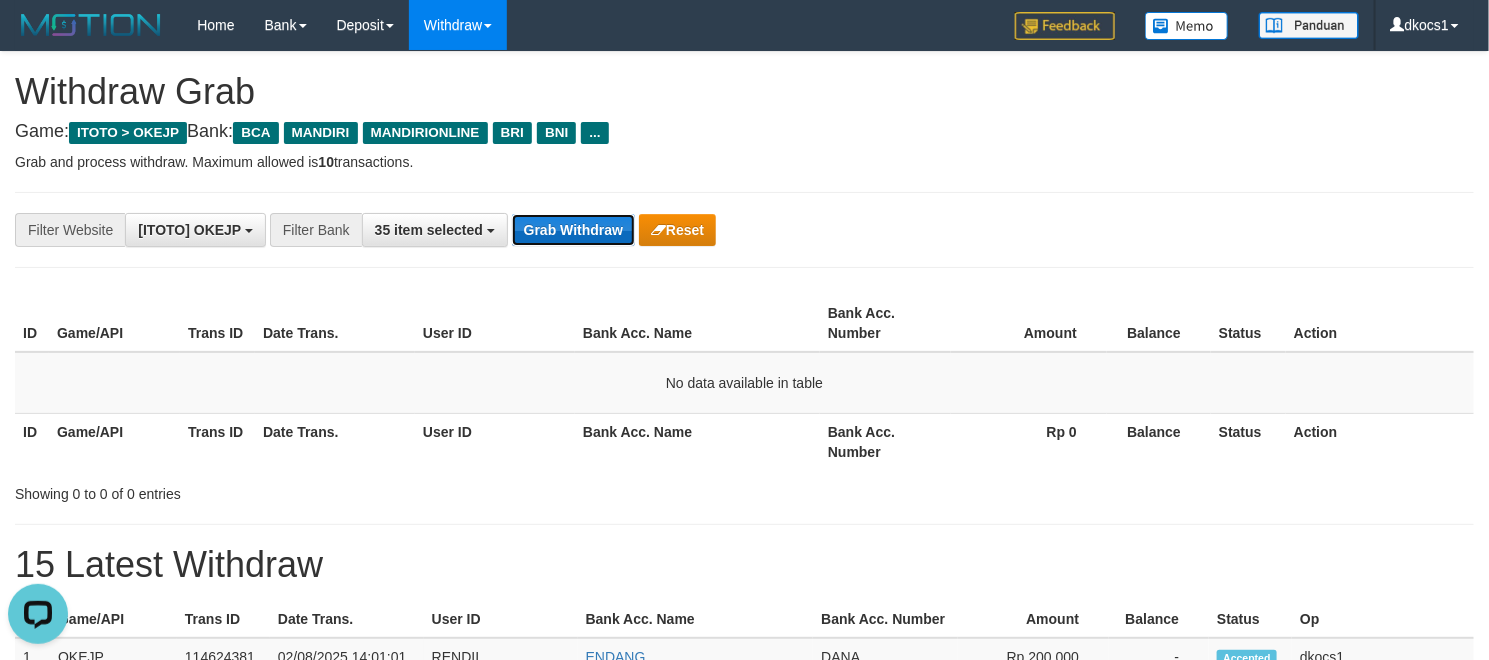 click on "Grab Withdraw" at bounding box center (573, 230) 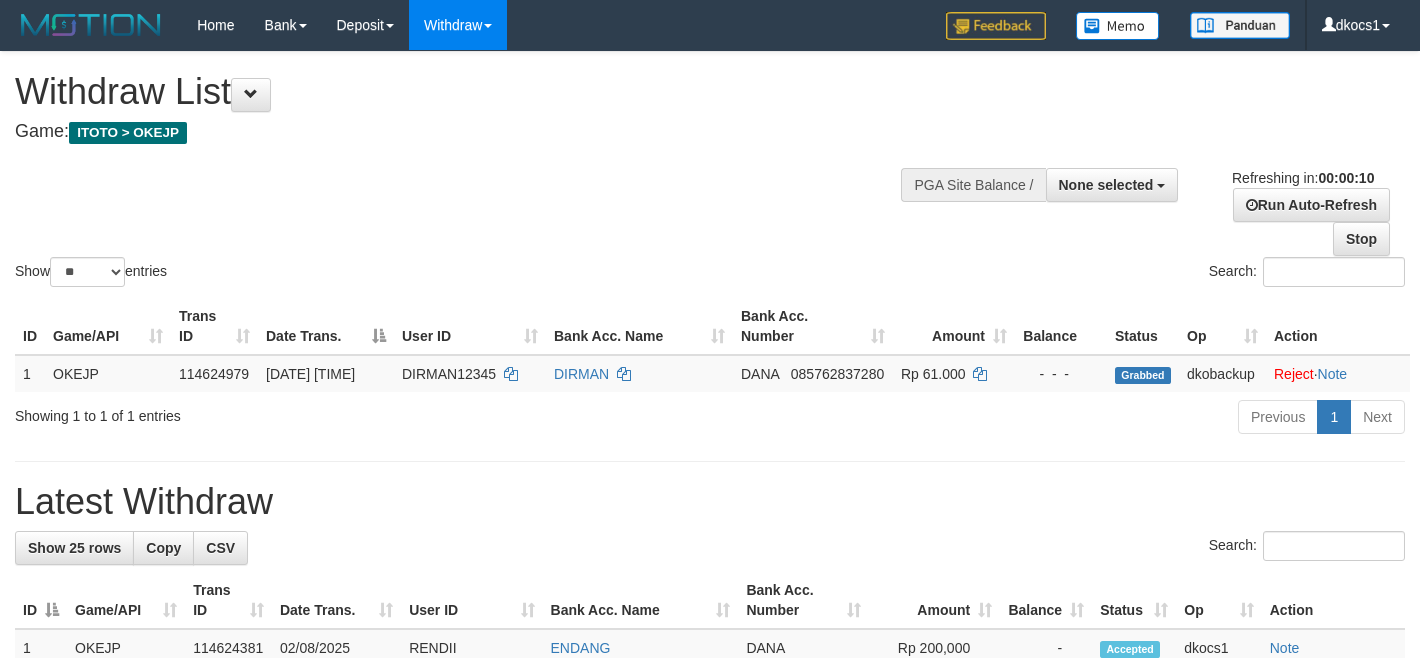 select 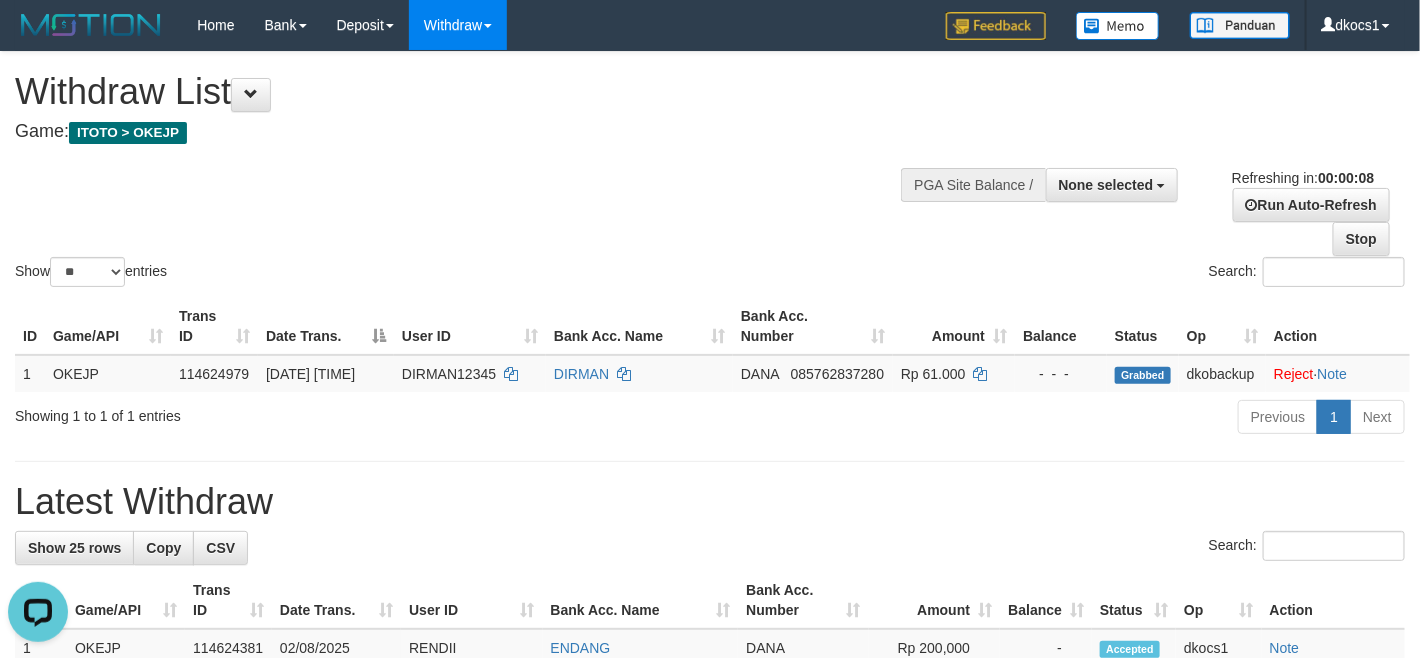 scroll, scrollTop: 0, scrollLeft: 0, axis: both 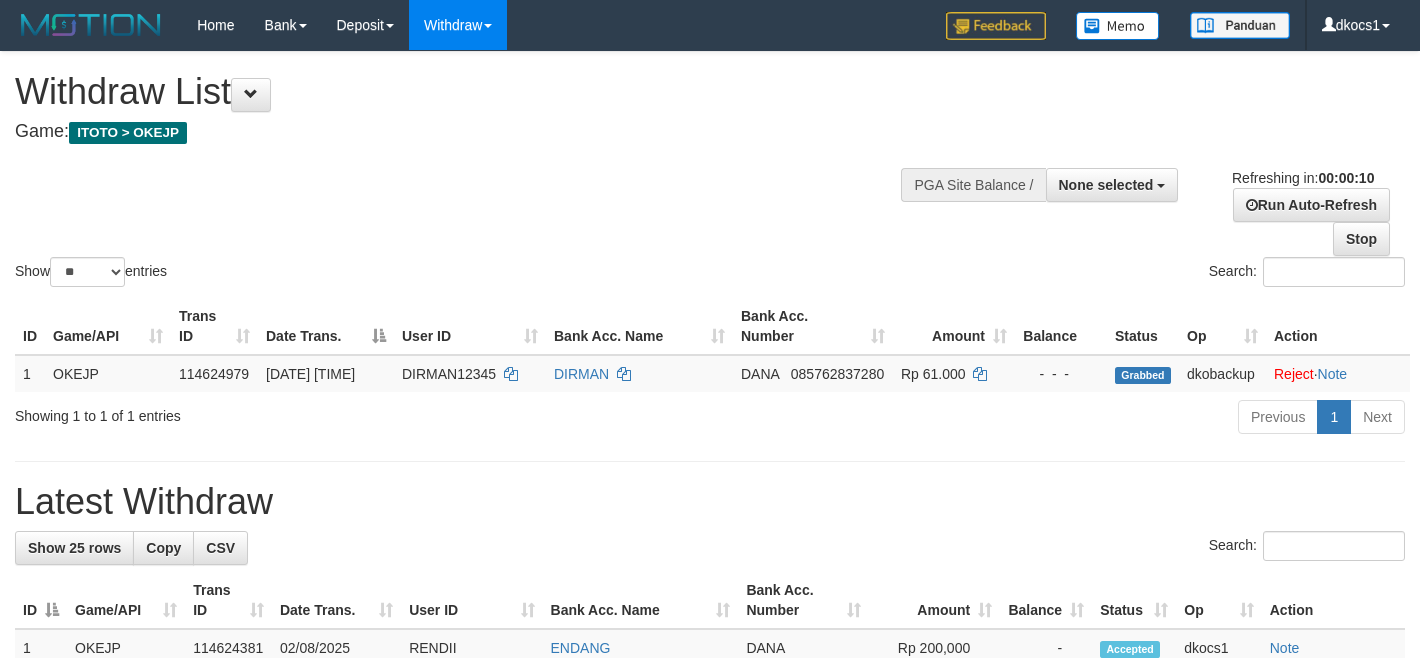 select 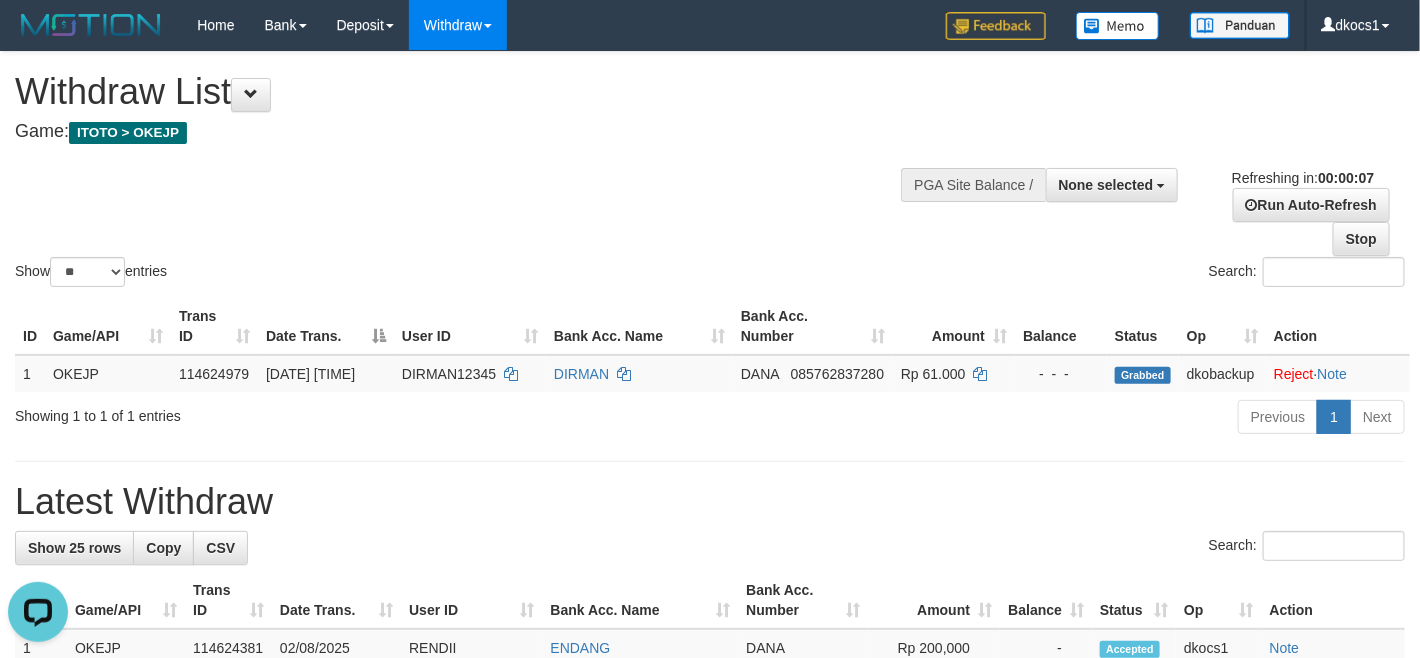 scroll, scrollTop: 0, scrollLeft: 0, axis: both 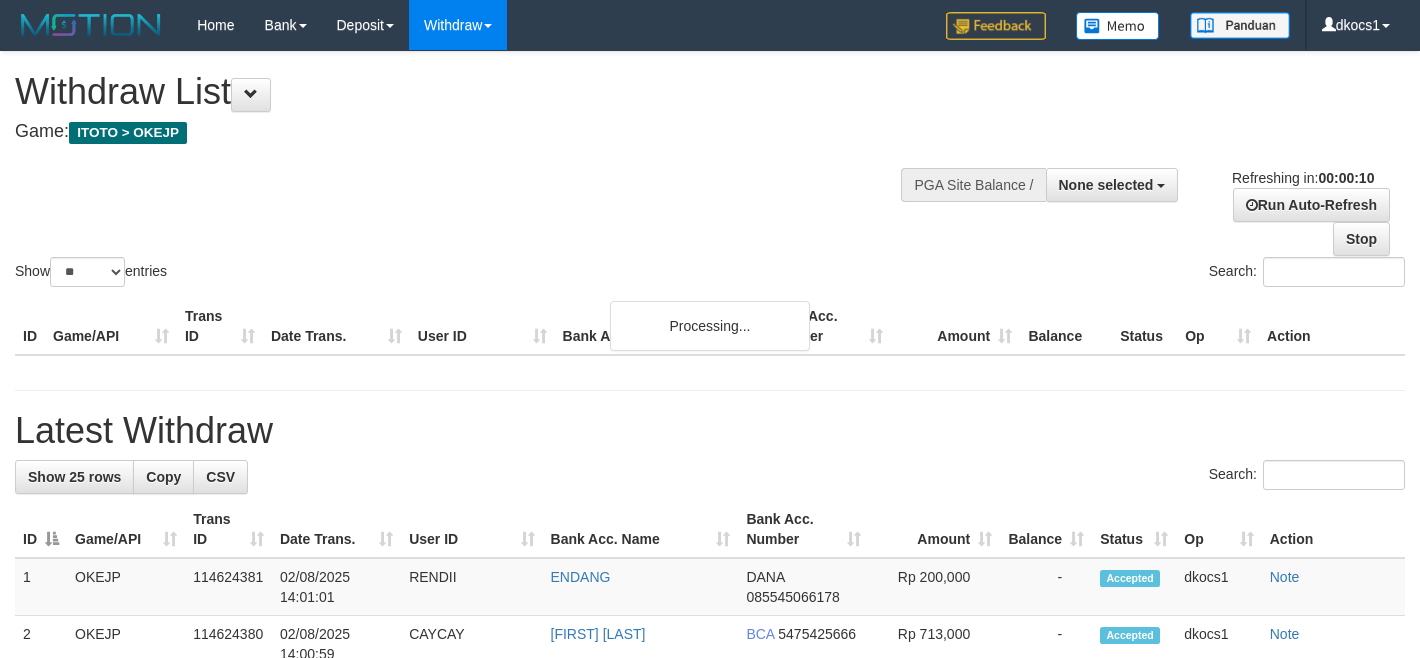 select 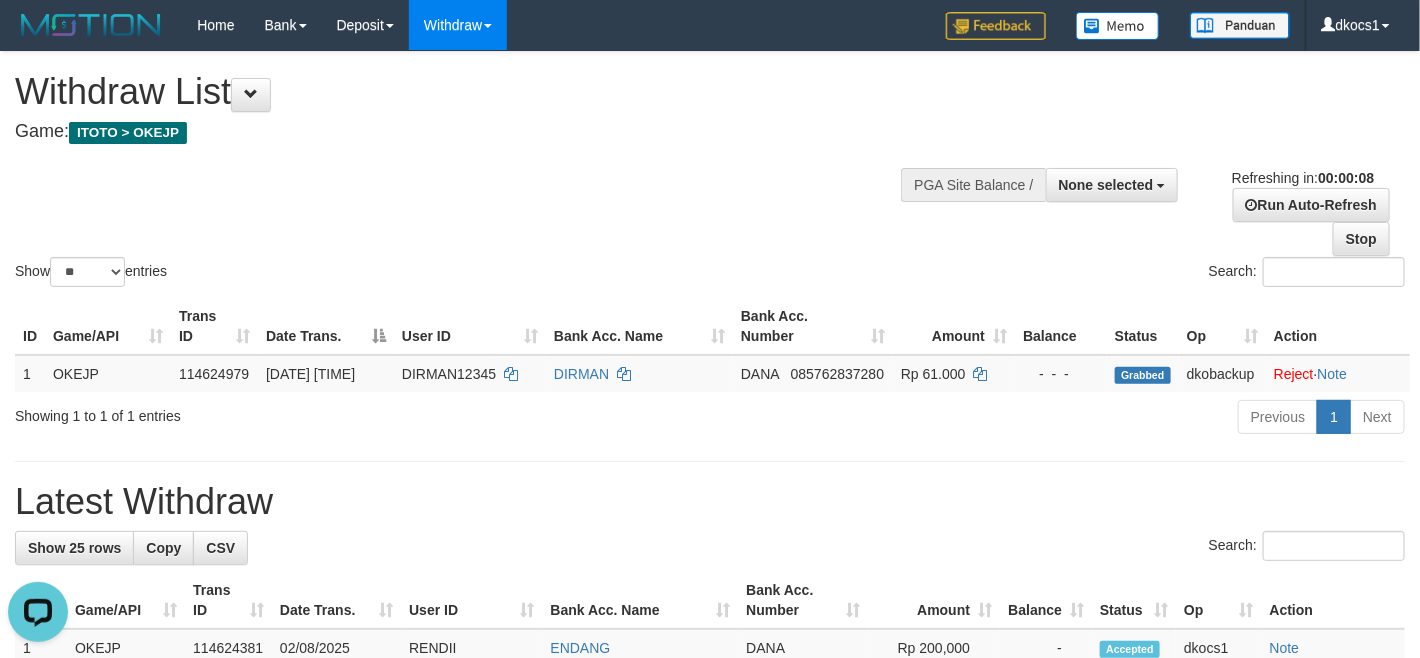 scroll, scrollTop: 0, scrollLeft: 0, axis: both 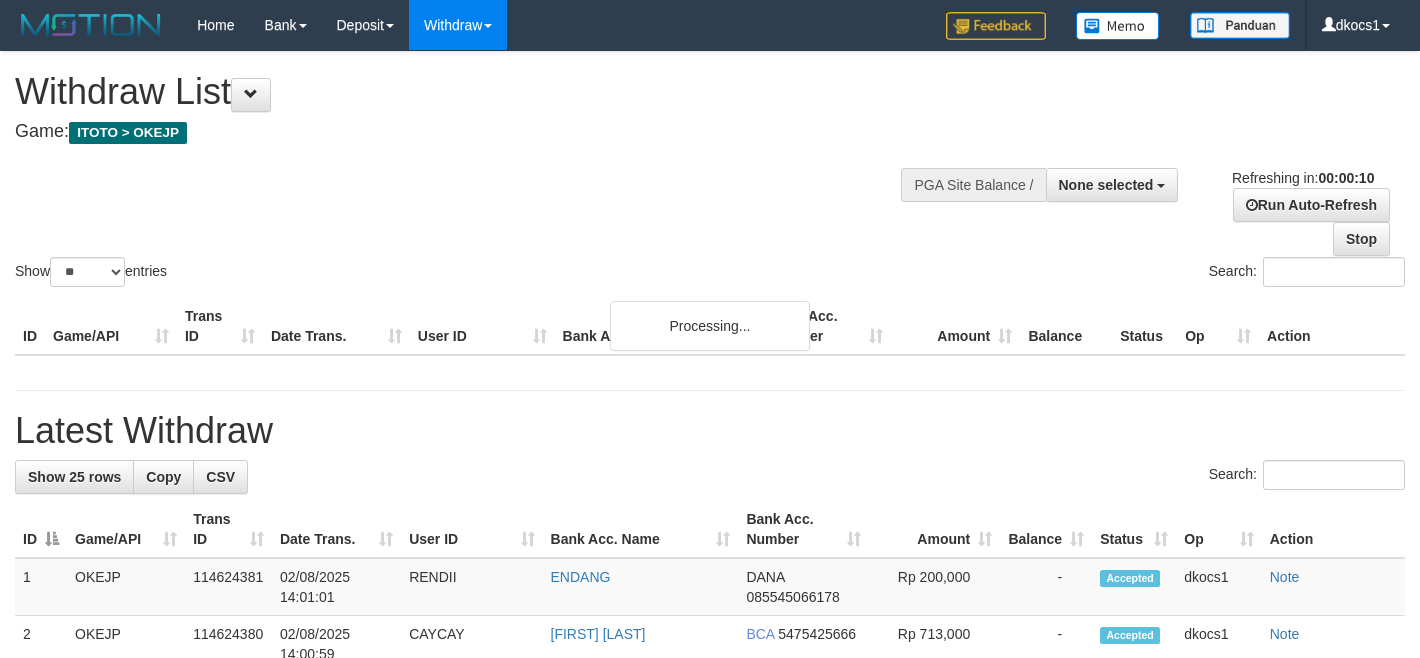 select 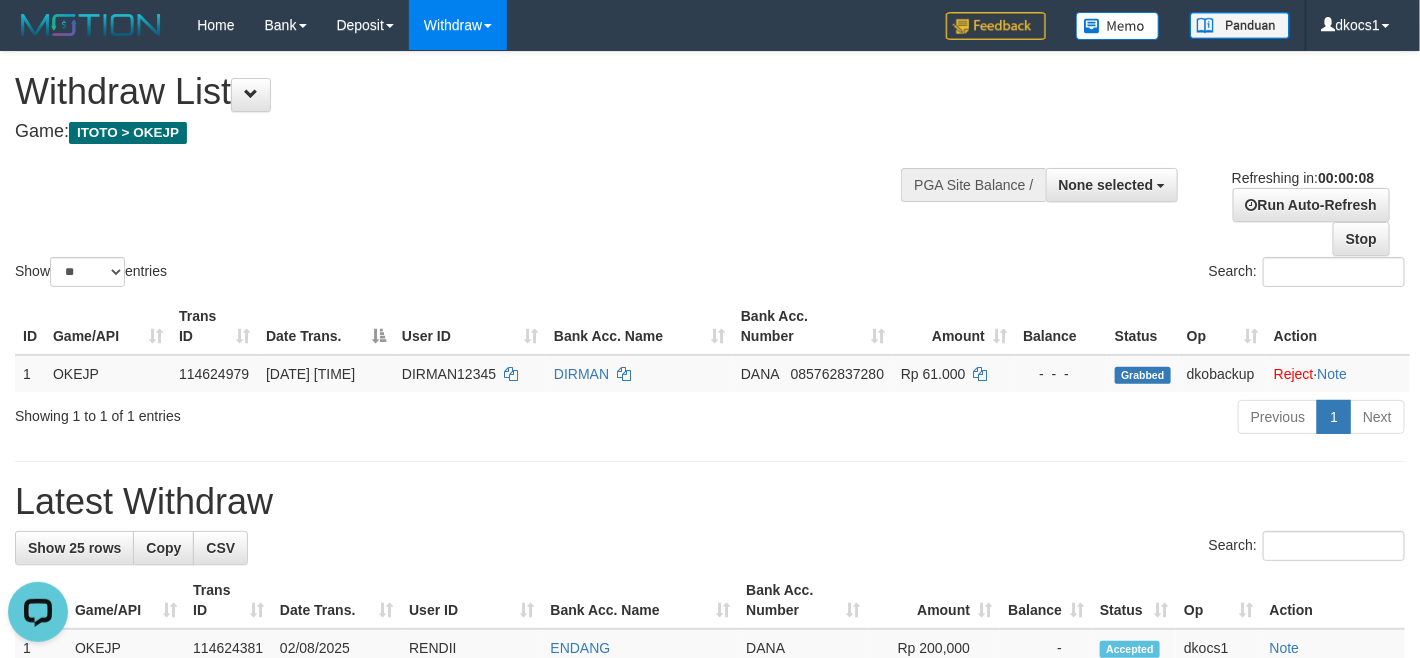 scroll, scrollTop: 0, scrollLeft: 0, axis: both 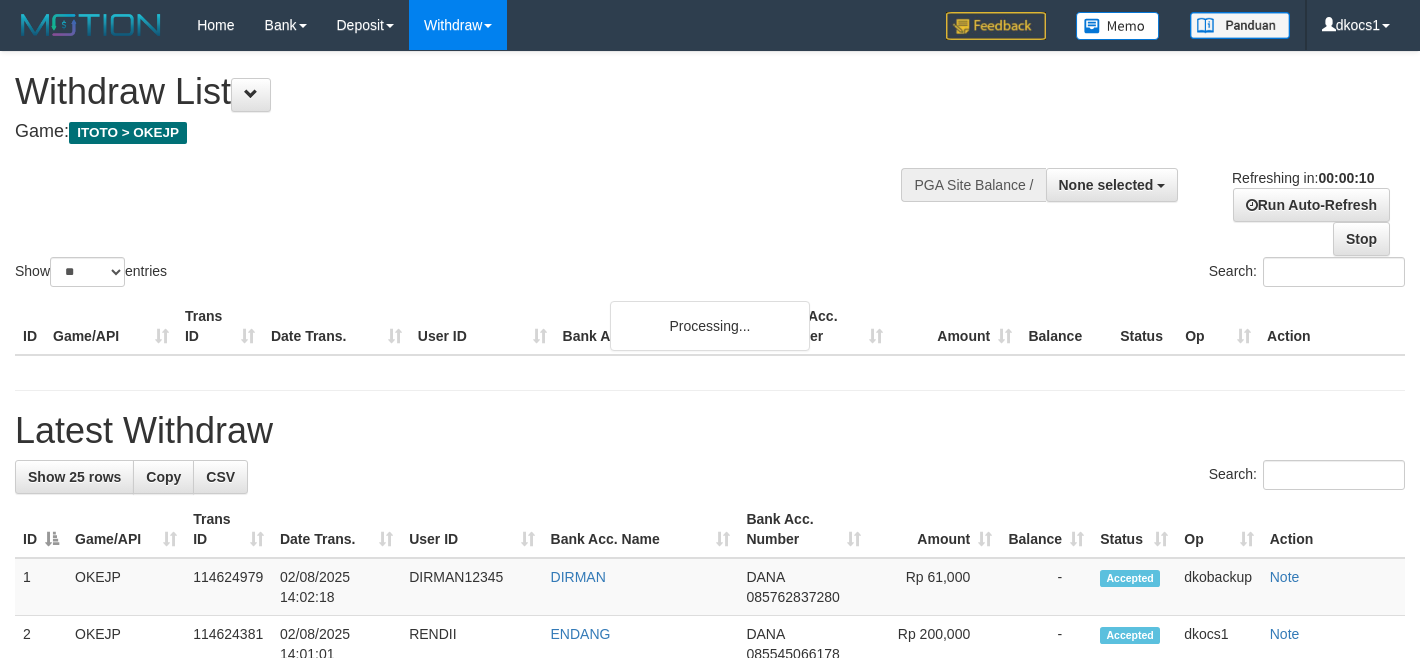select 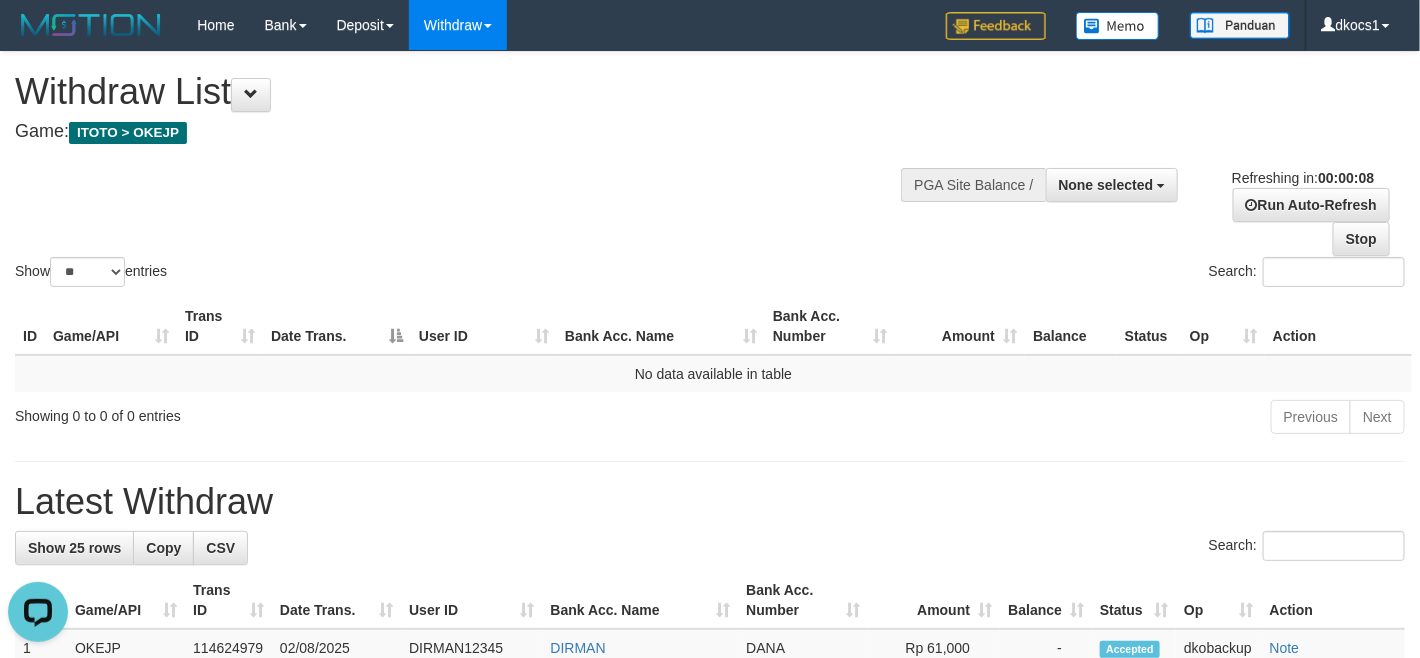 scroll, scrollTop: 0, scrollLeft: 0, axis: both 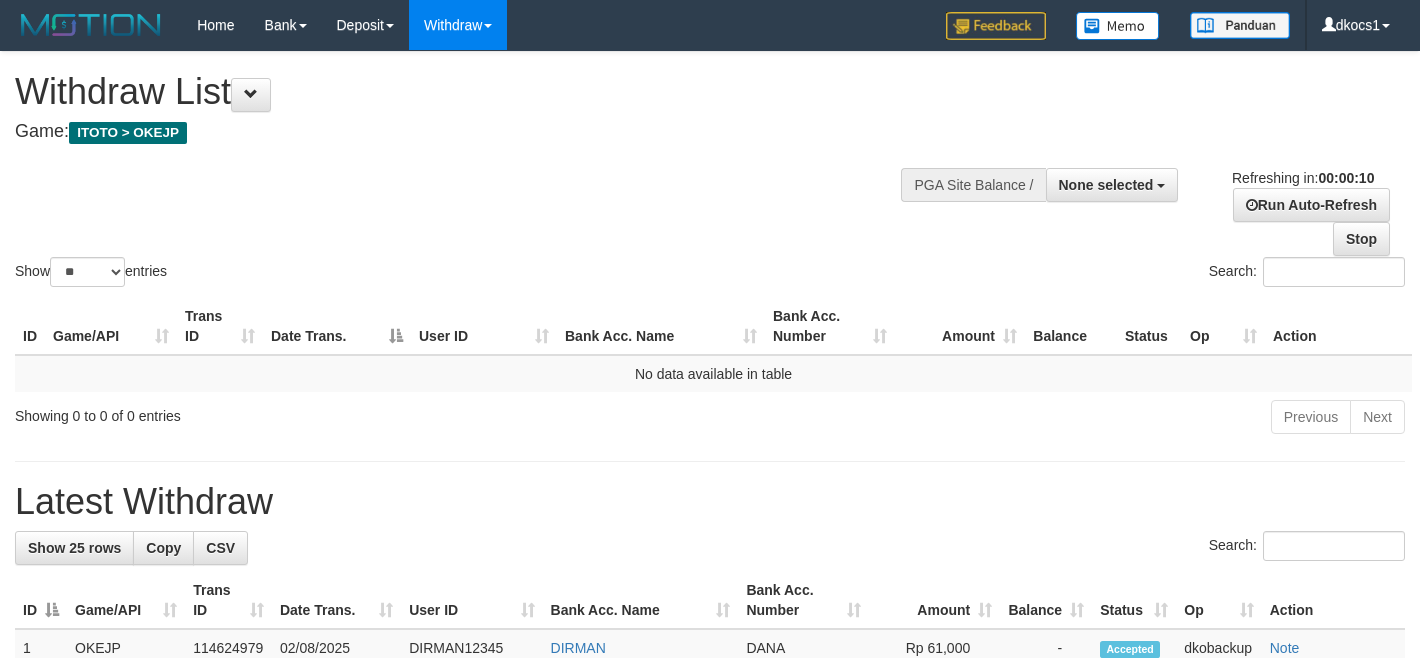 select 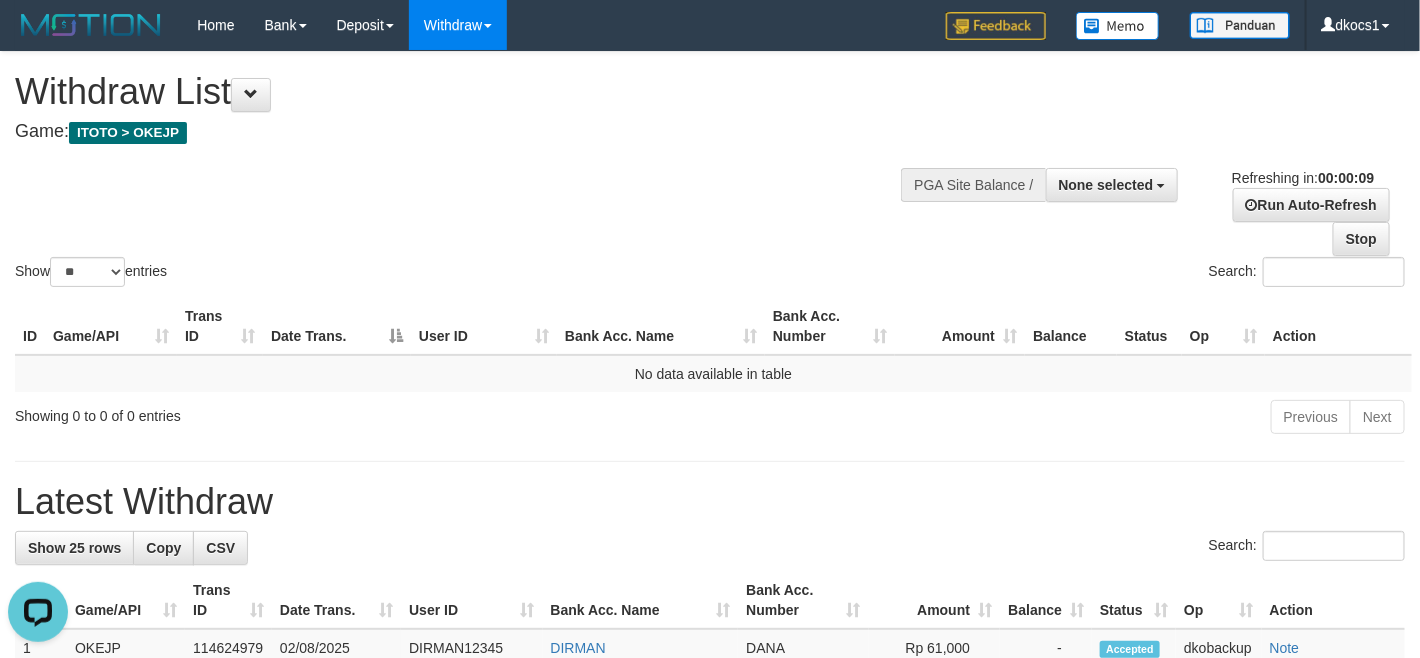 scroll, scrollTop: 0, scrollLeft: 0, axis: both 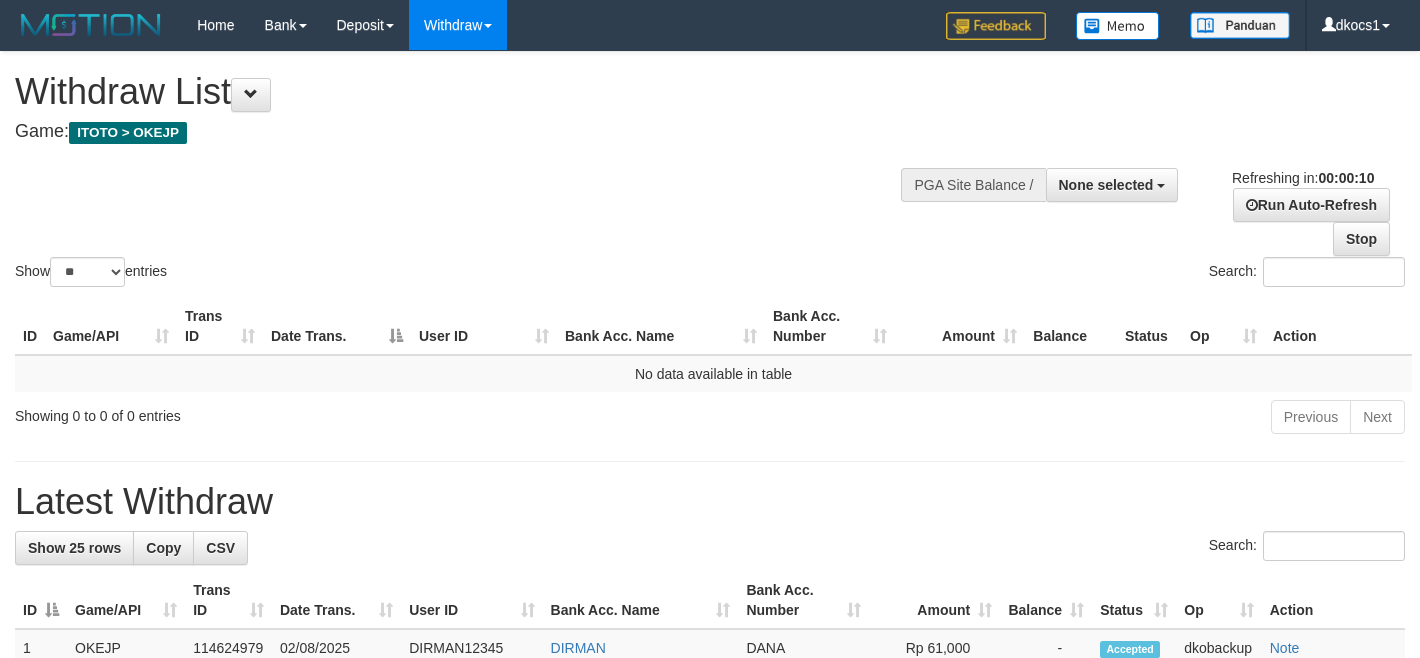 select 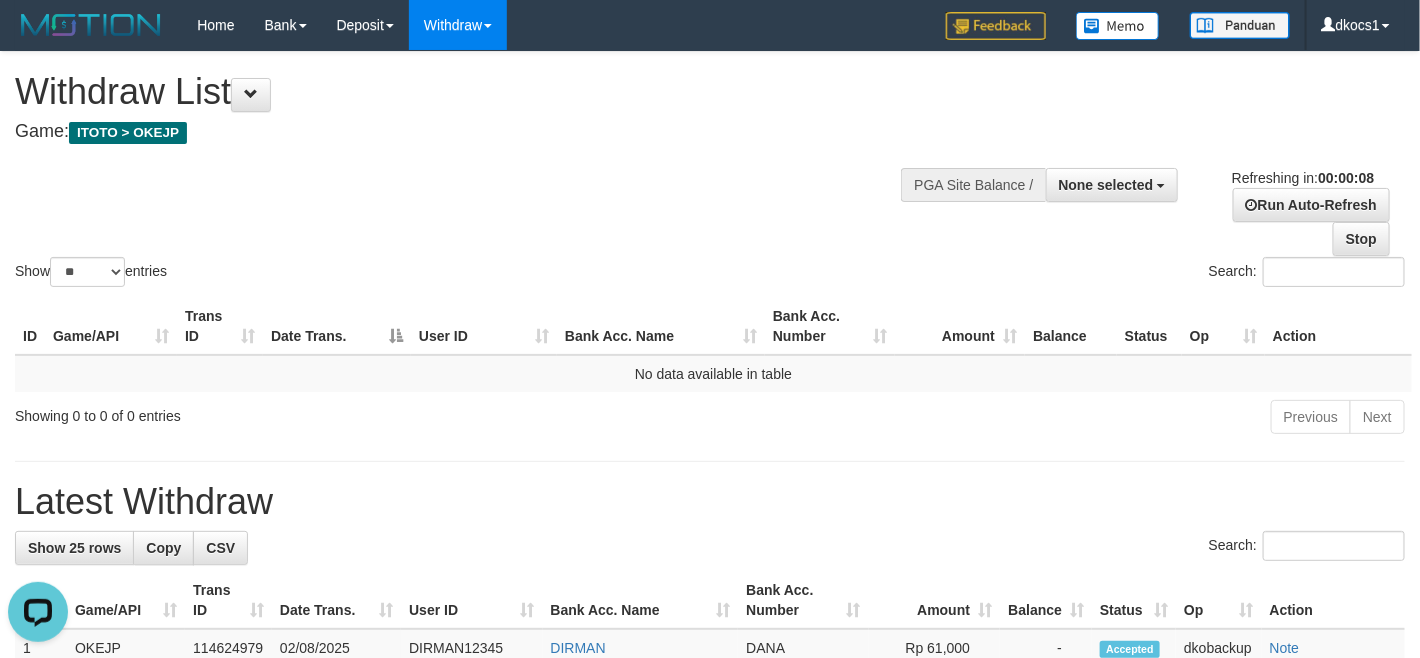 scroll, scrollTop: 0, scrollLeft: 0, axis: both 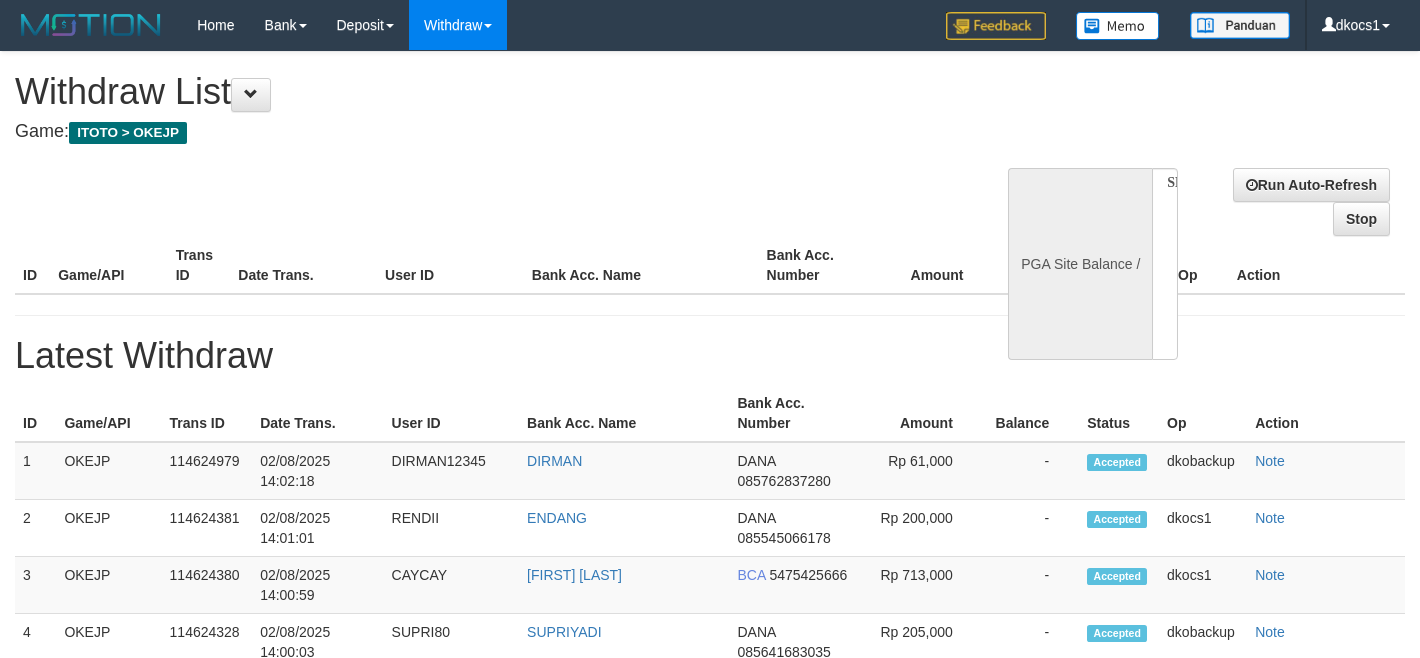 select 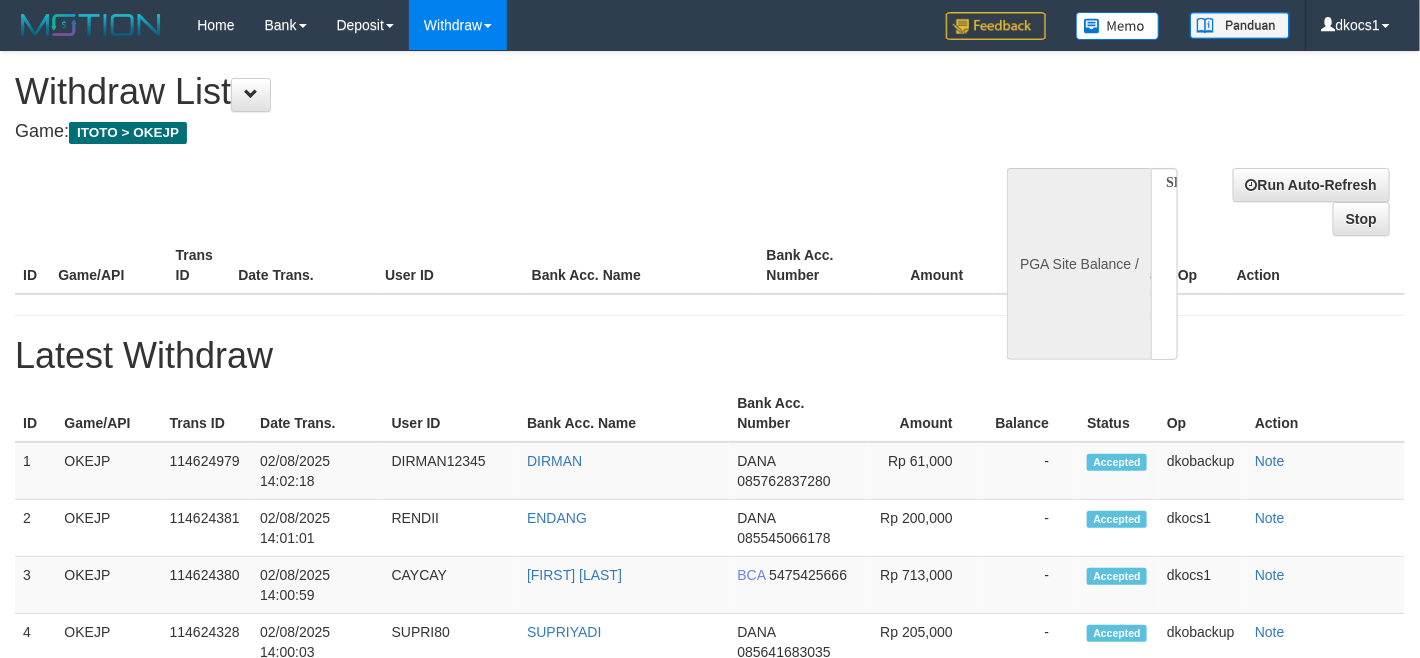 select on "**" 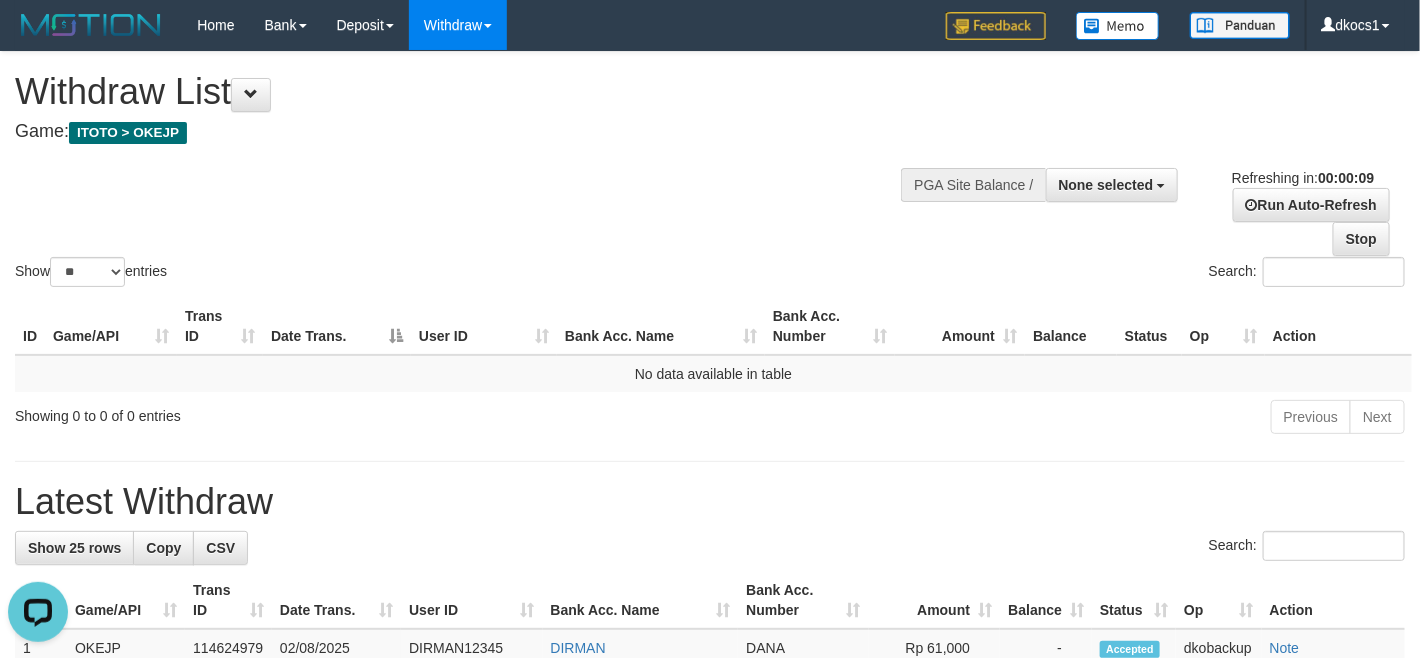 scroll, scrollTop: 0, scrollLeft: 0, axis: both 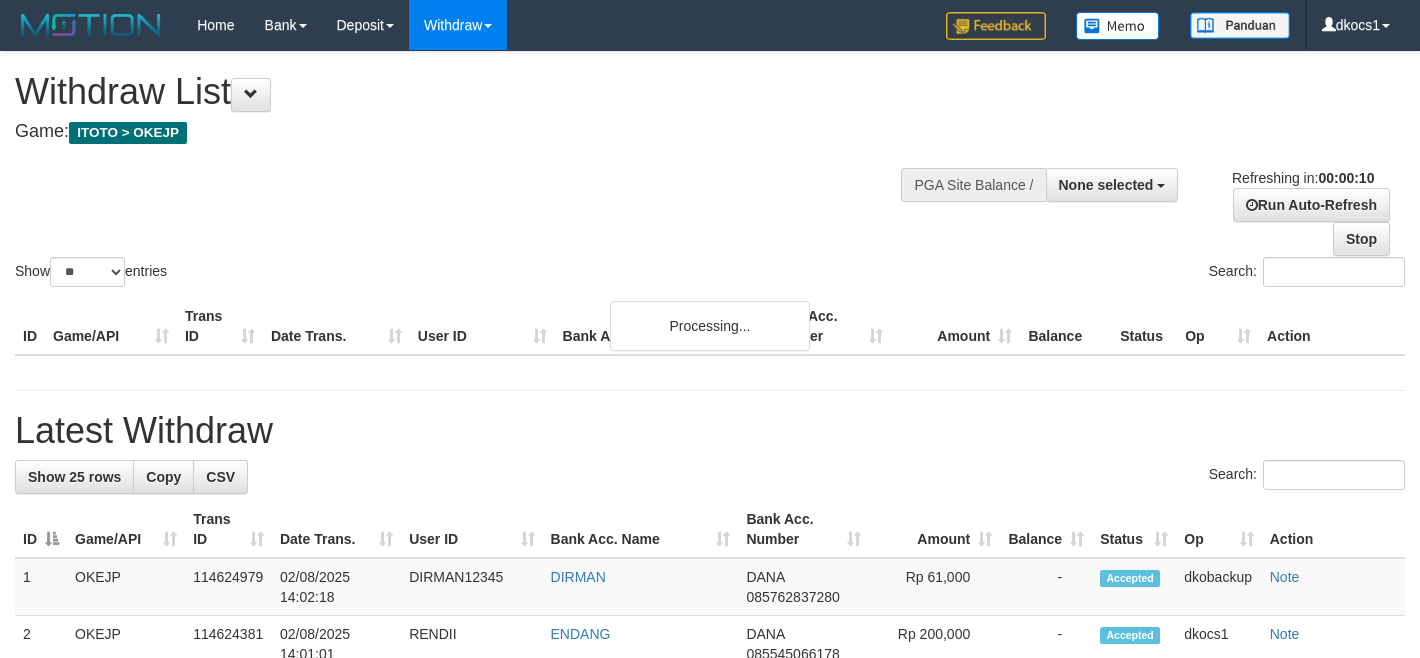 select 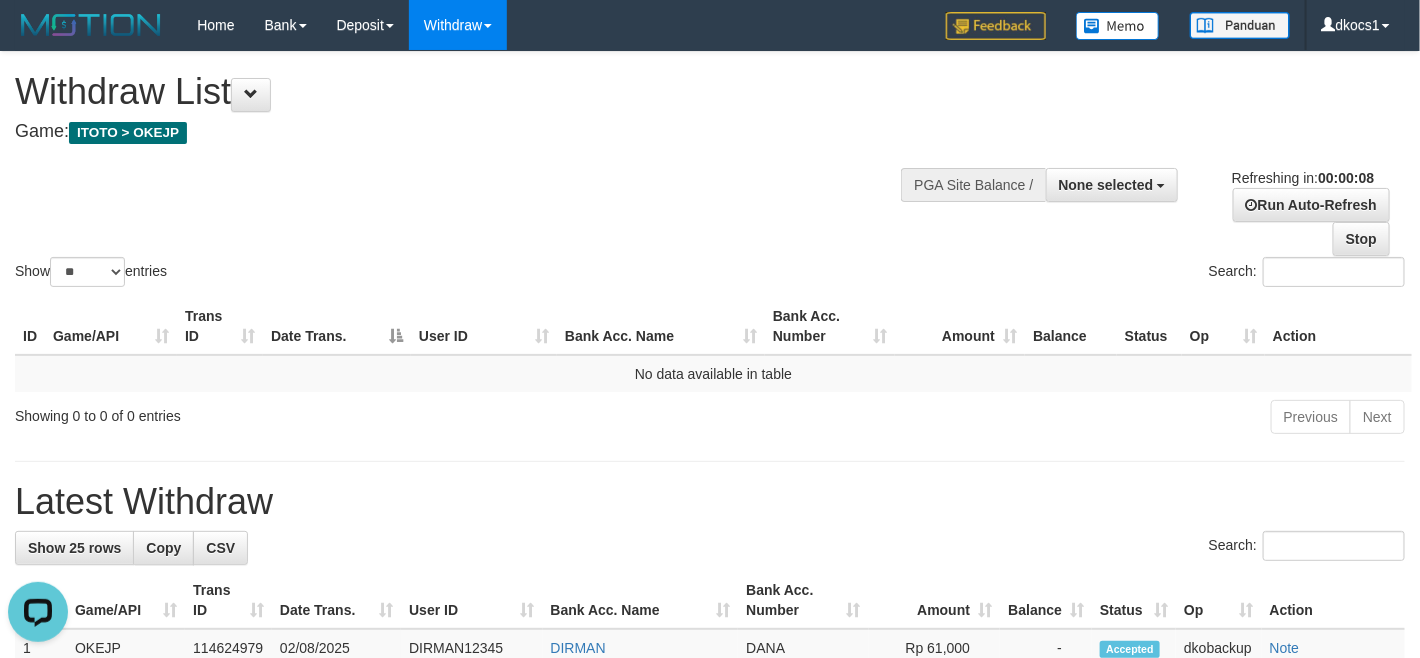 scroll, scrollTop: 0, scrollLeft: 0, axis: both 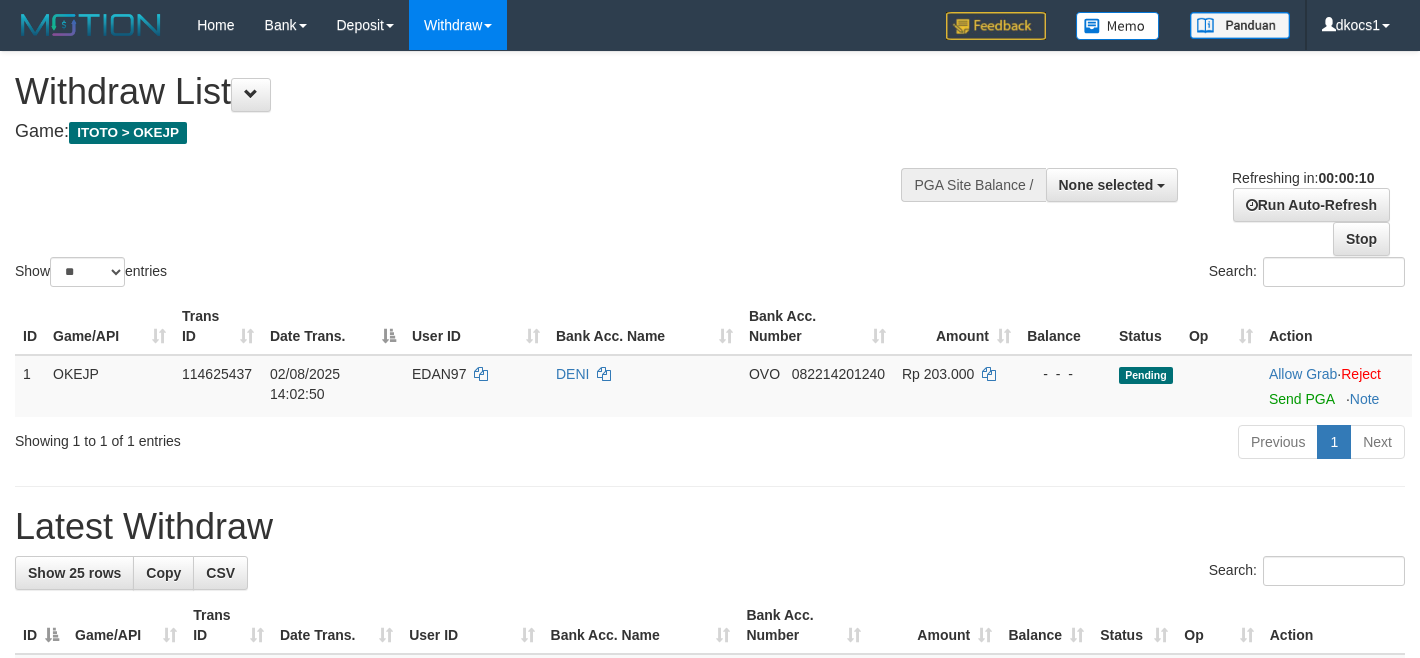 select 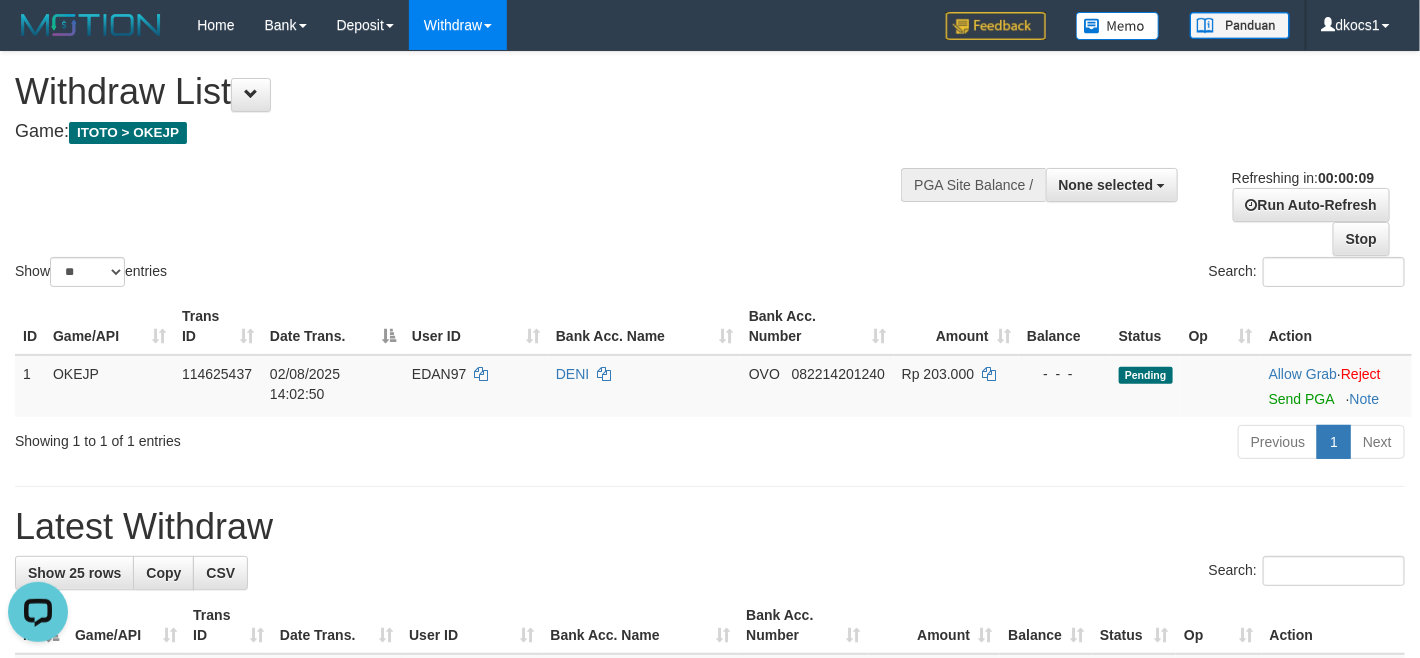 scroll, scrollTop: 0, scrollLeft: 0, axis: both 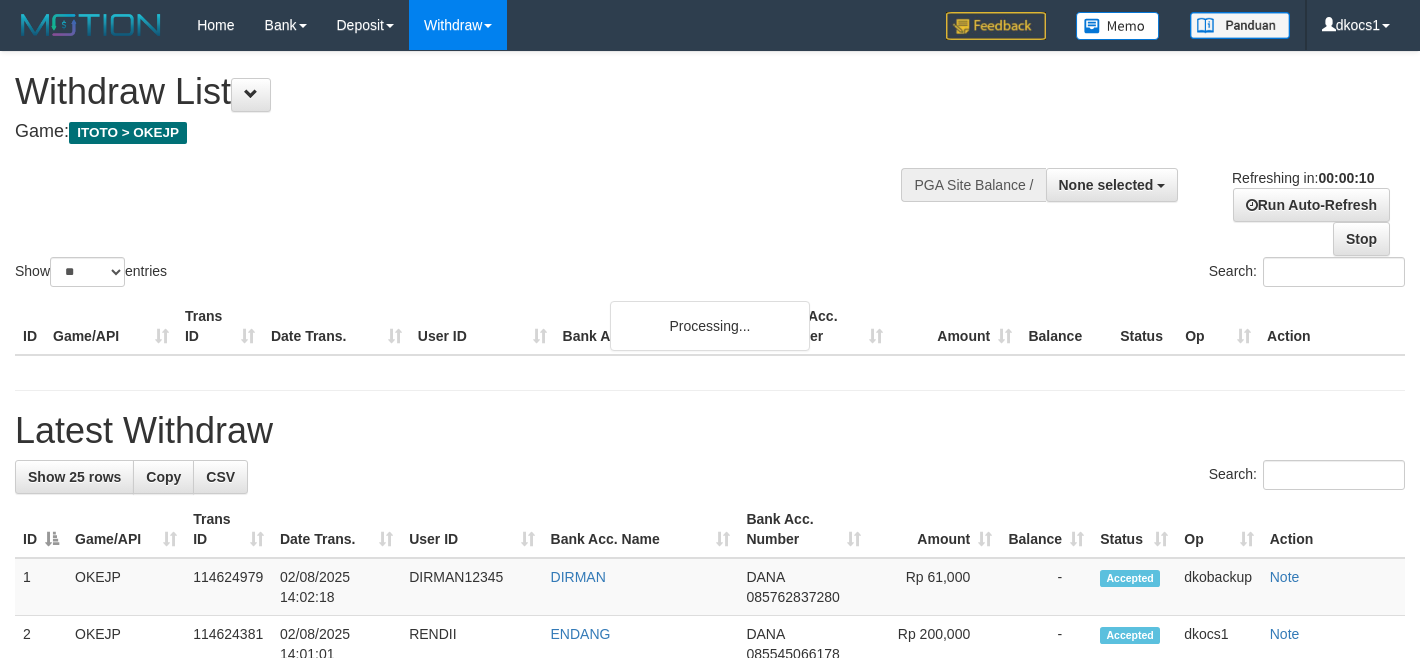 select 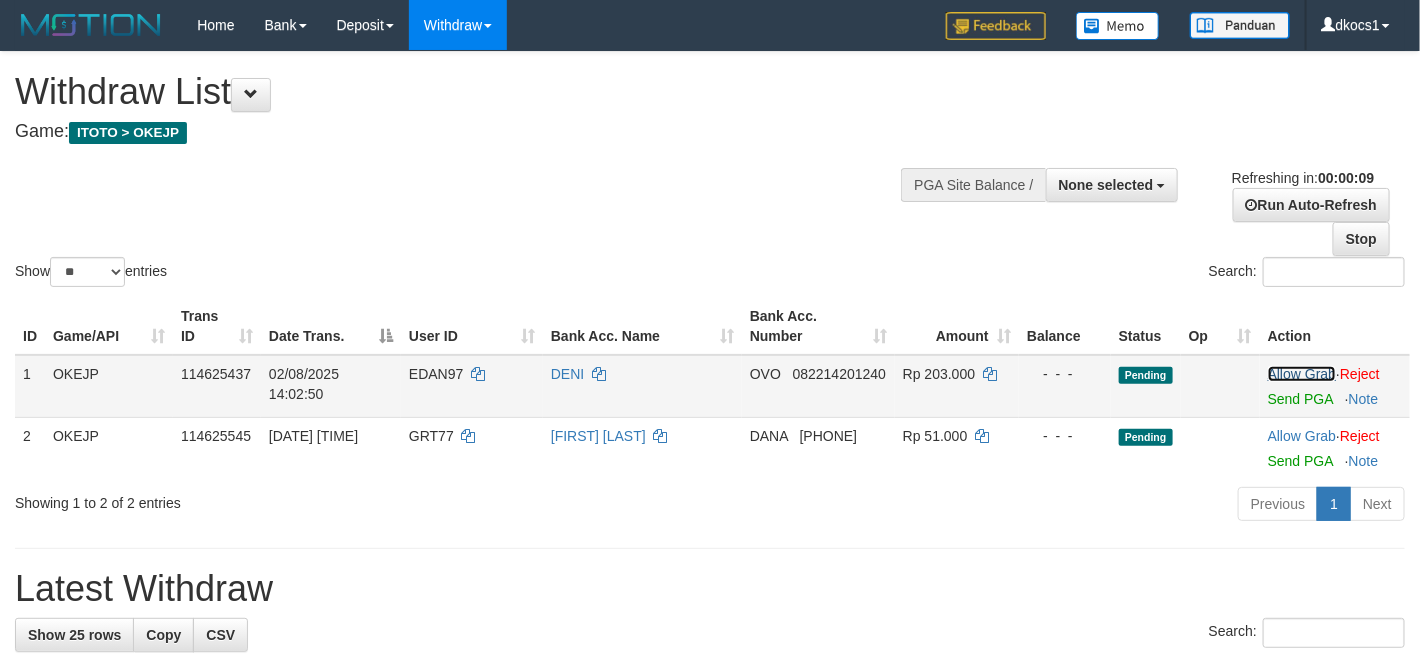 click on "Allow Grab" at bounding box center [1302, 374] 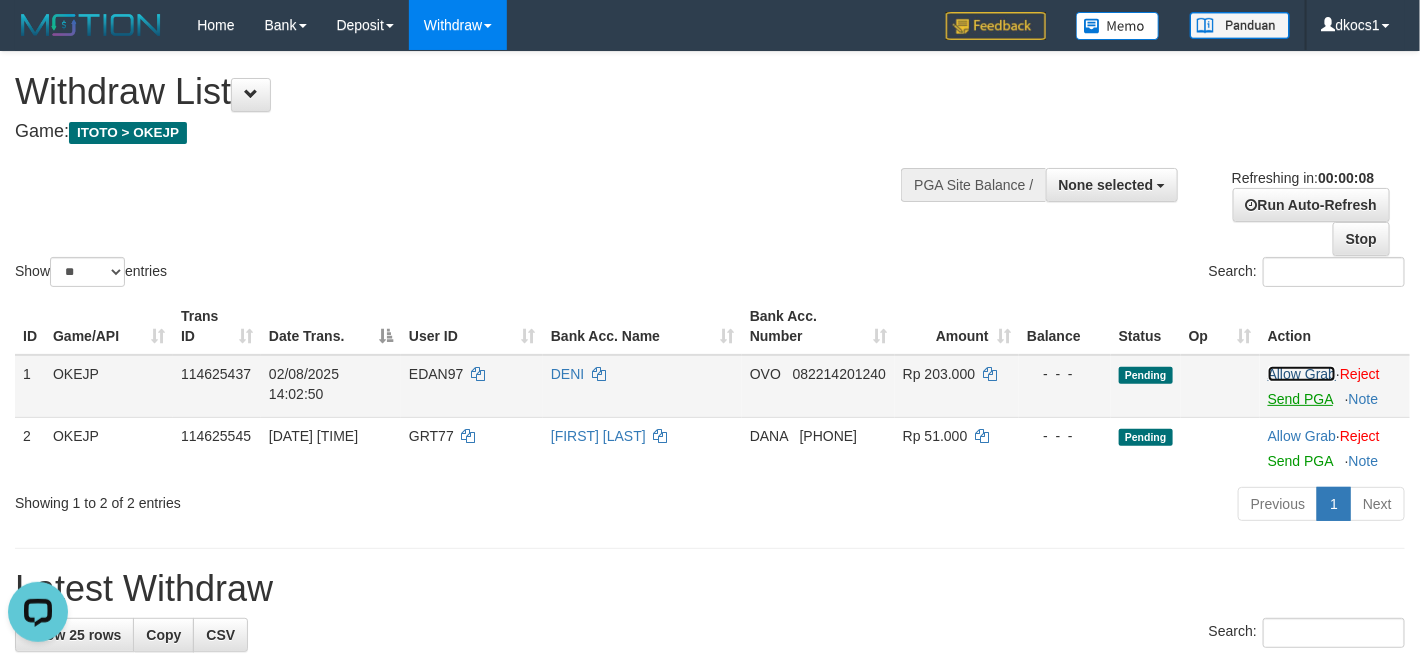 scroll, scrollTop: 0, scrollLeft: 0, axis: both 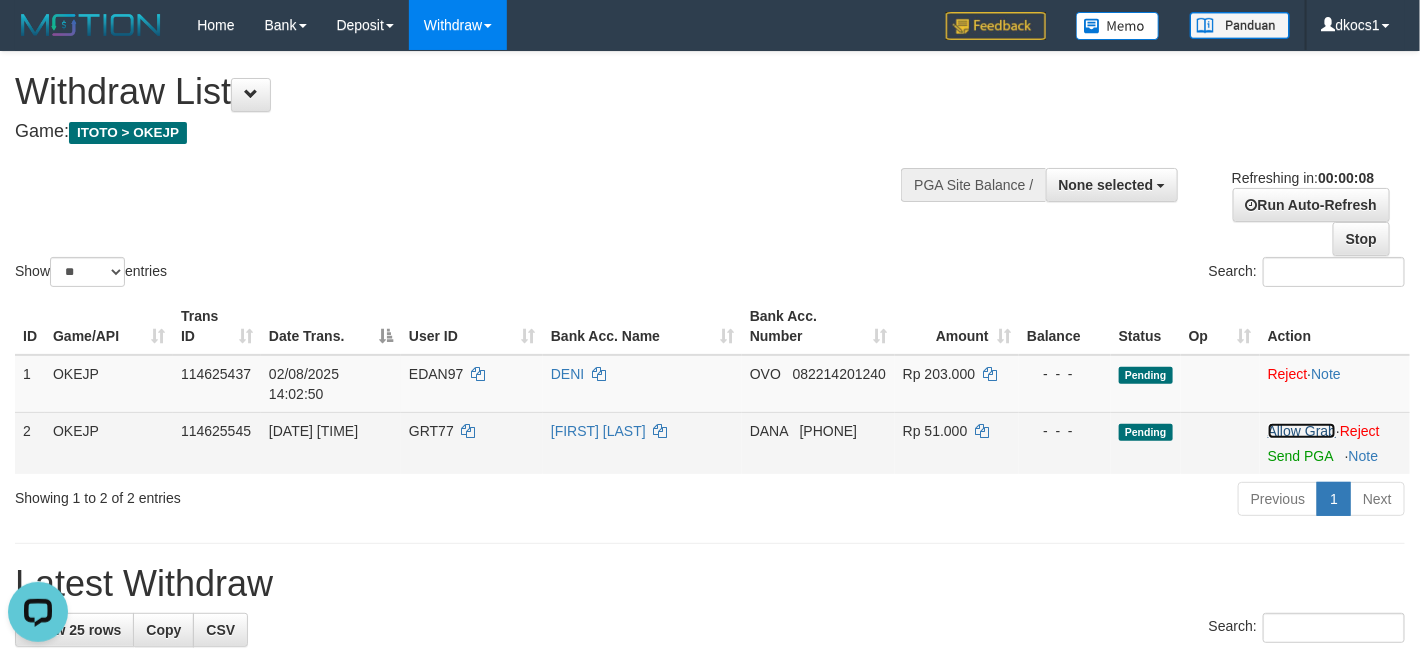 click on "Allow Grab" at bounding box center [1302, 431] 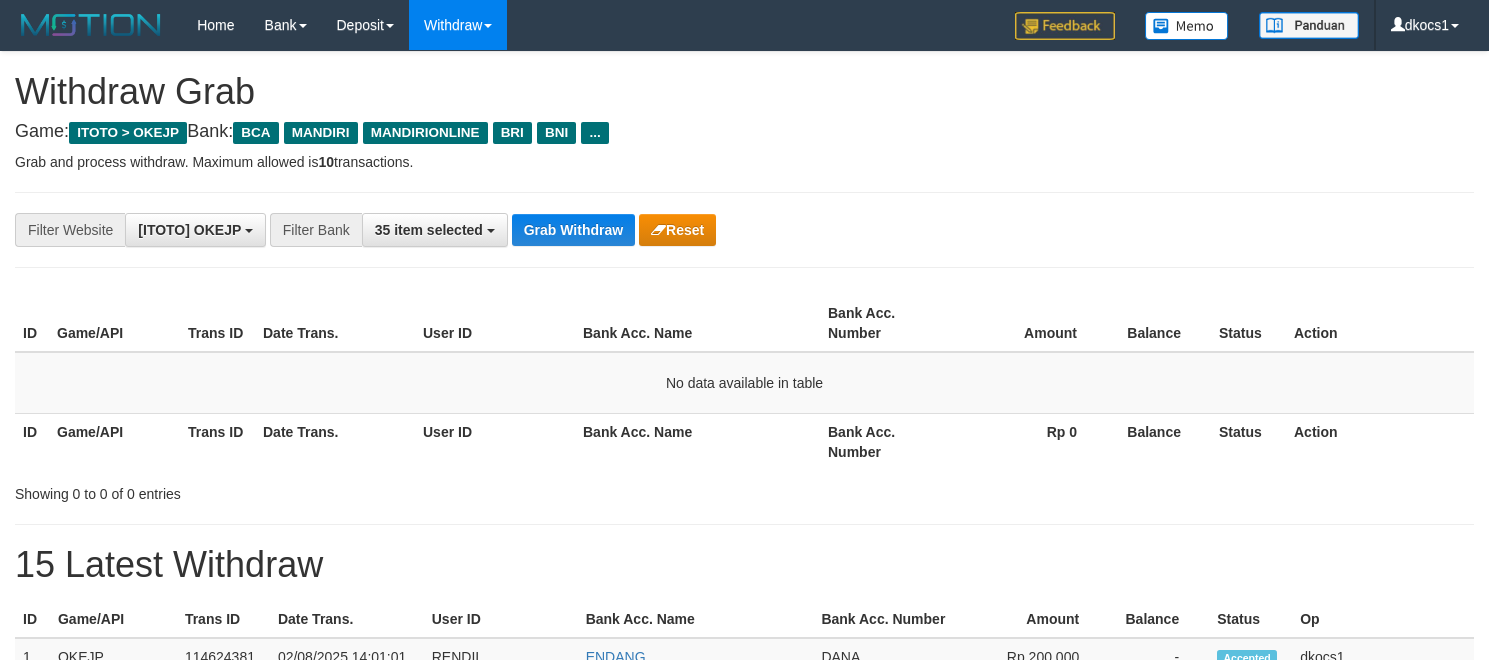scroll, scrollTop: 0, scrollLeft: 0, axis: both 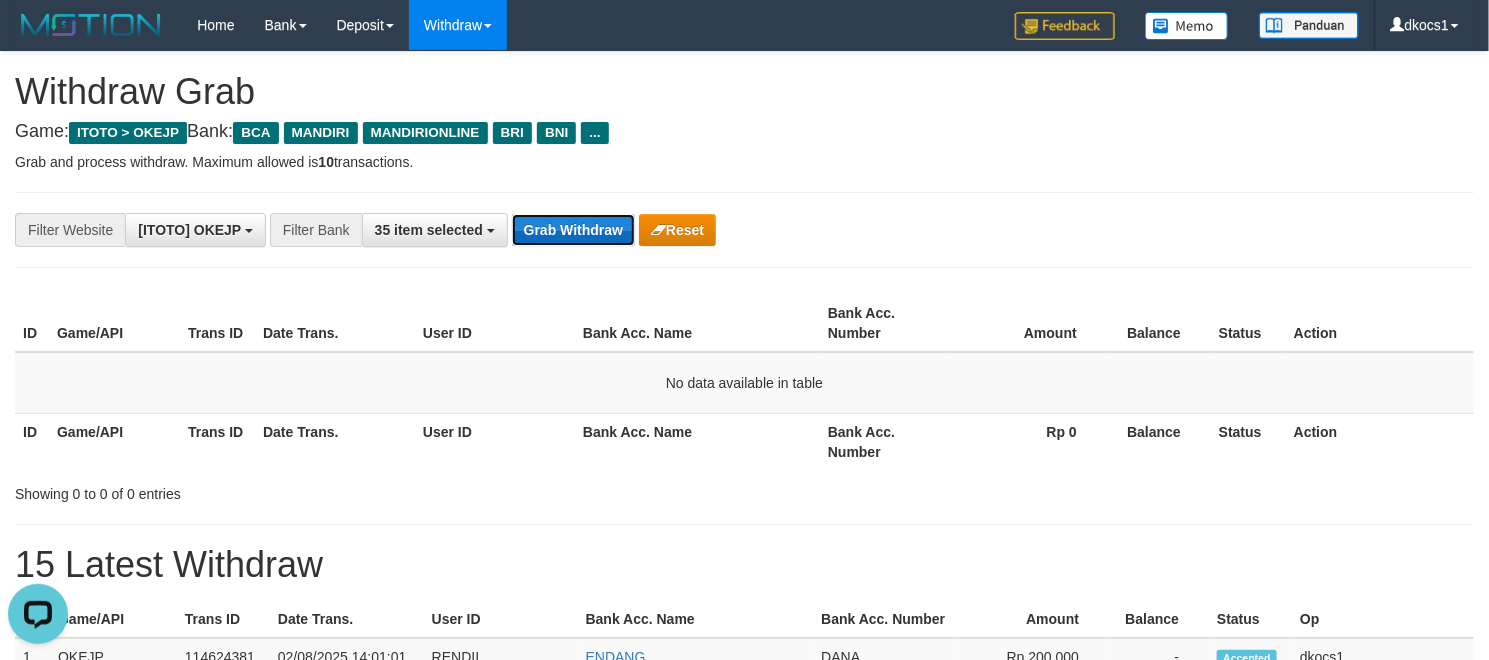 click on "Grab Withdraw" at bounding box center [573, 230] 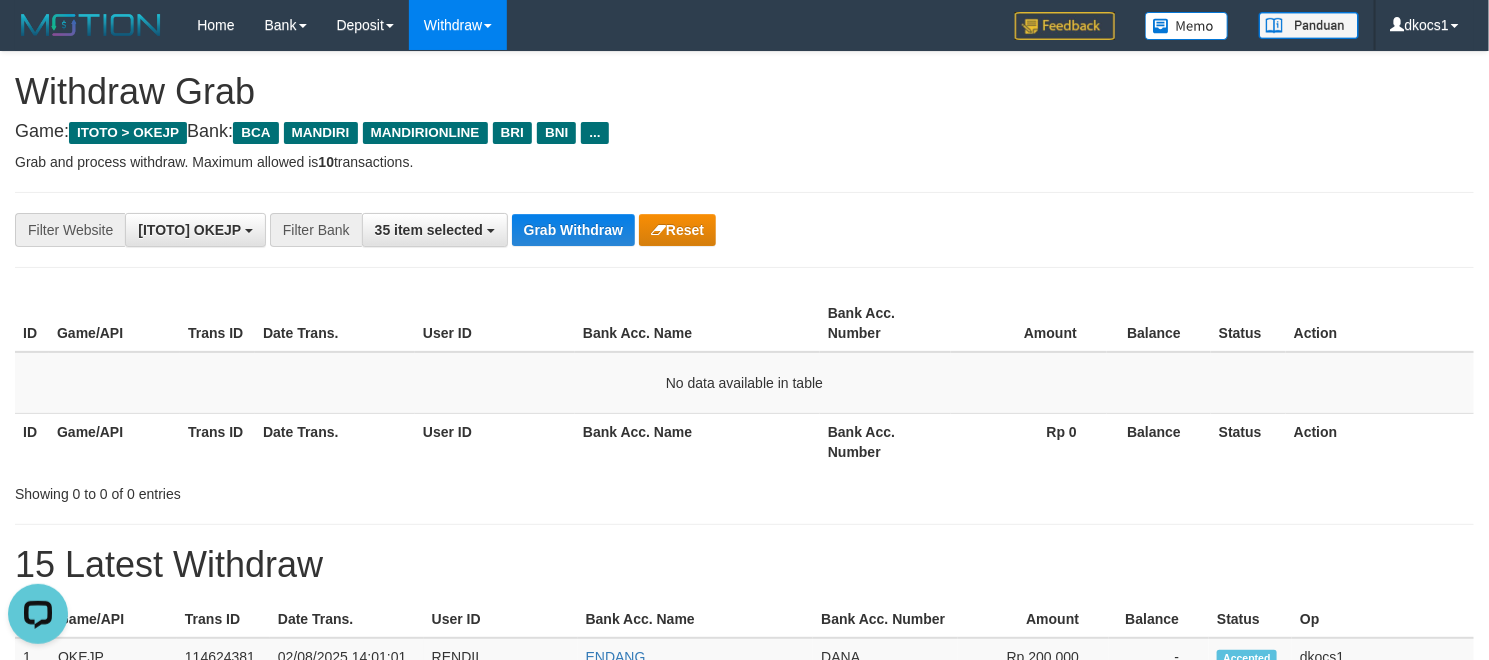 click on "User ID" at bounding box center (495, 323) 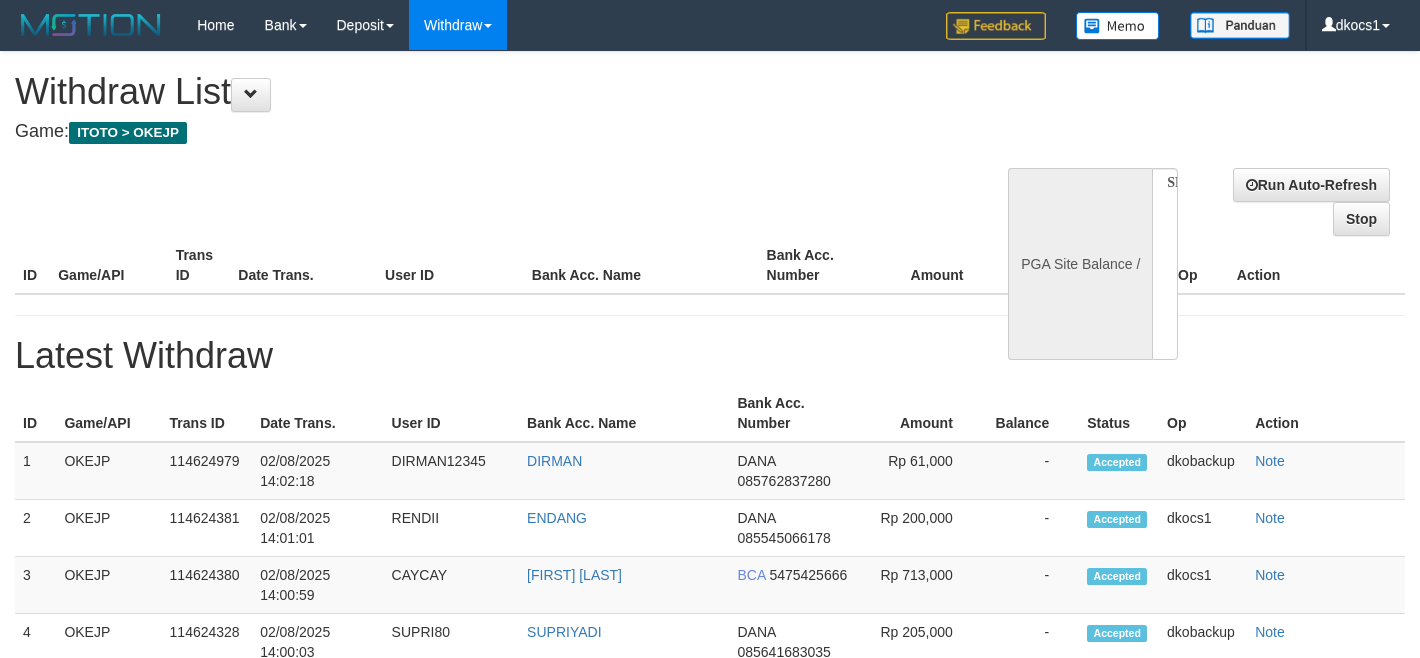 select 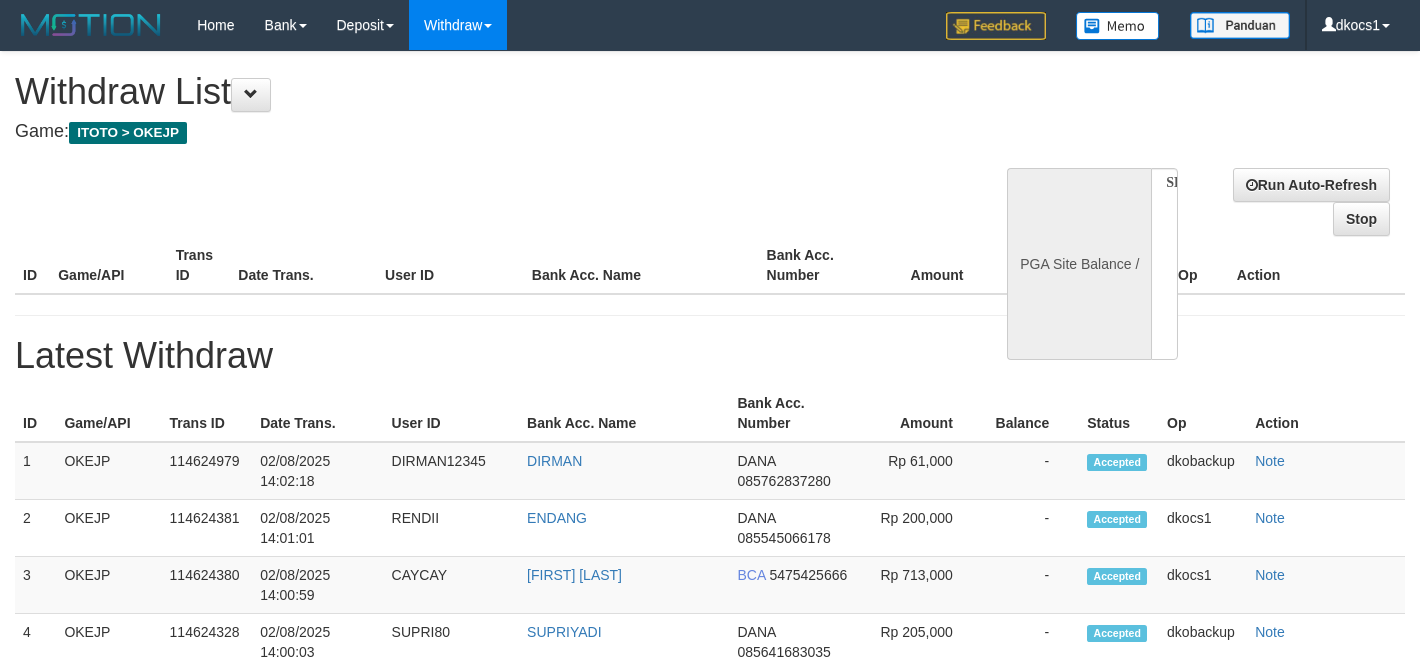 scroll, scrollTop: 0, scrollLeft: 0, axis: both 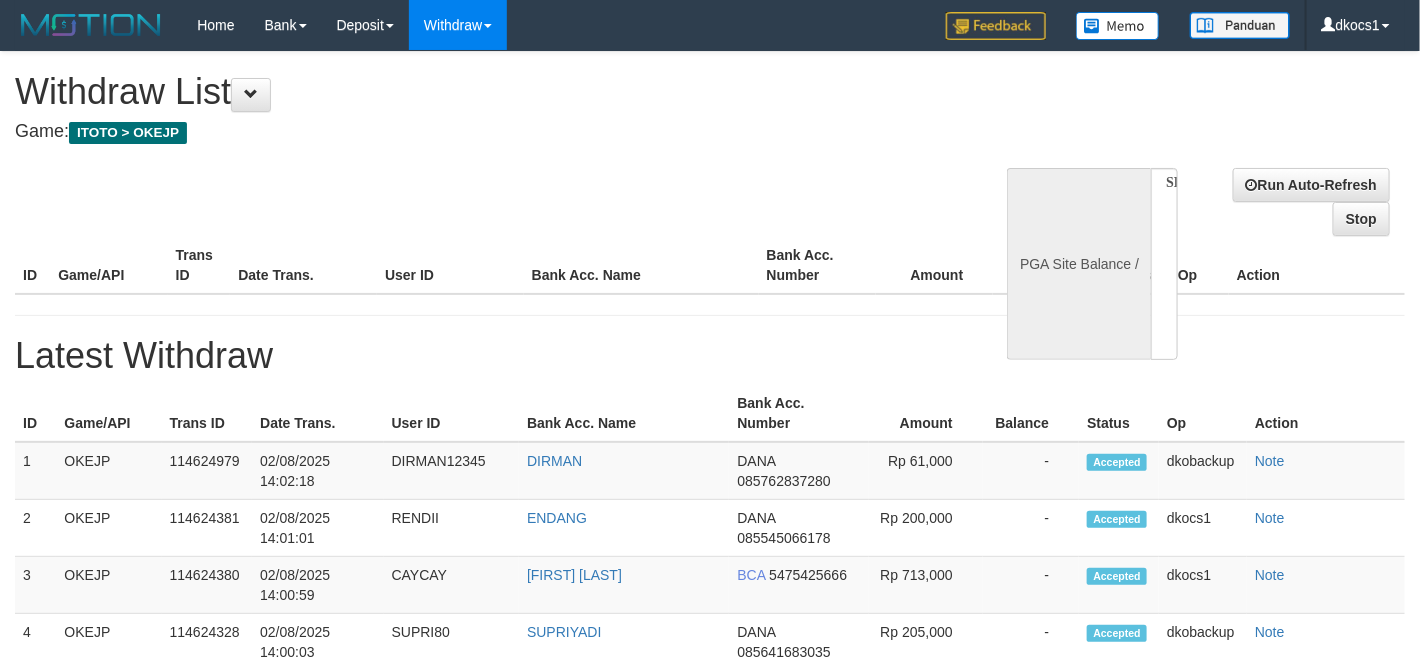 select on "**" 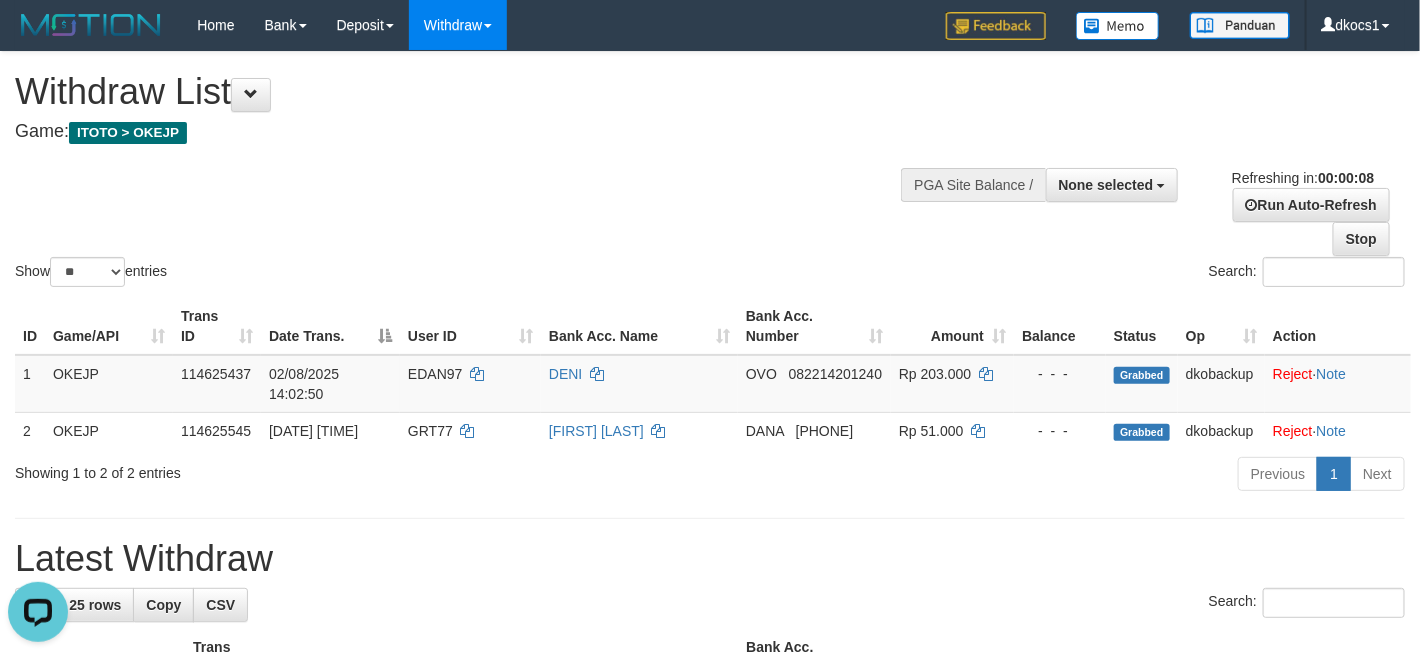 scroll, scrollTop: 0, scrollLeft: 0, axis: both 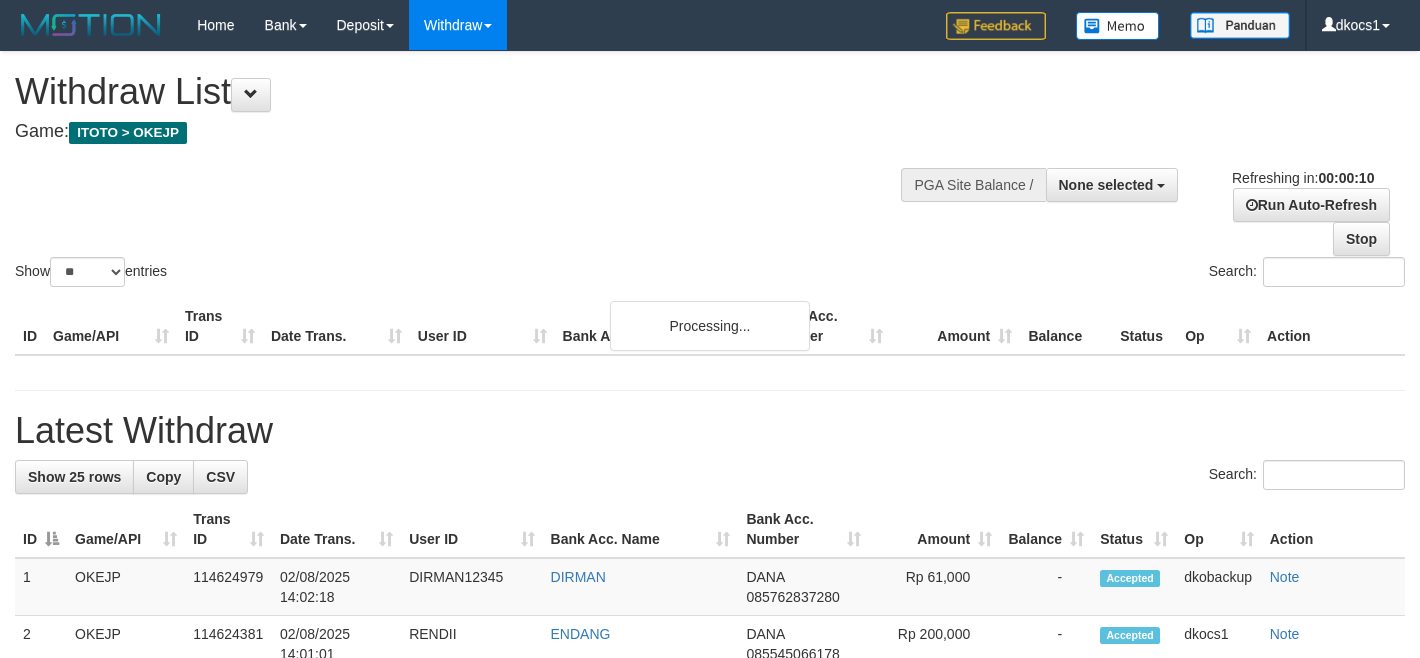 select 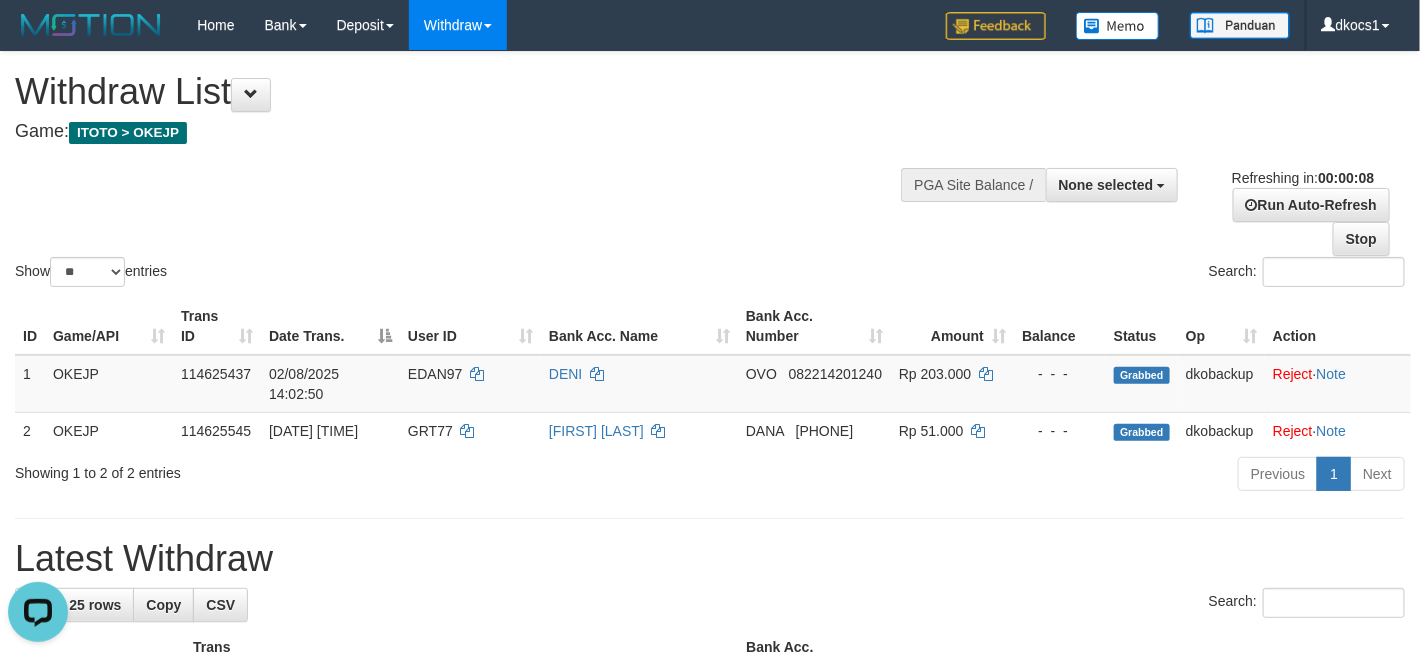 scroll, scrollTop: 0, scrollLeft: 0, axis: both 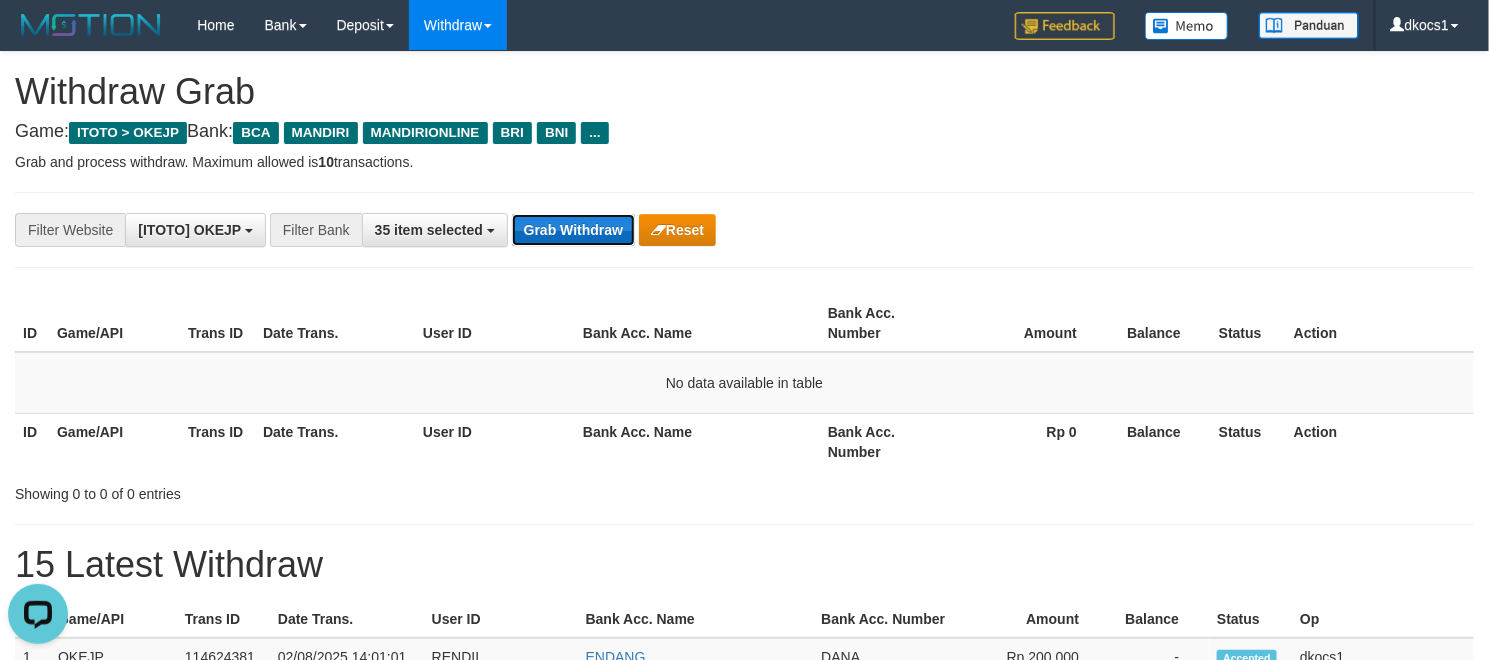 click on "Grab Withdraw" at bounding box center (573, 230) 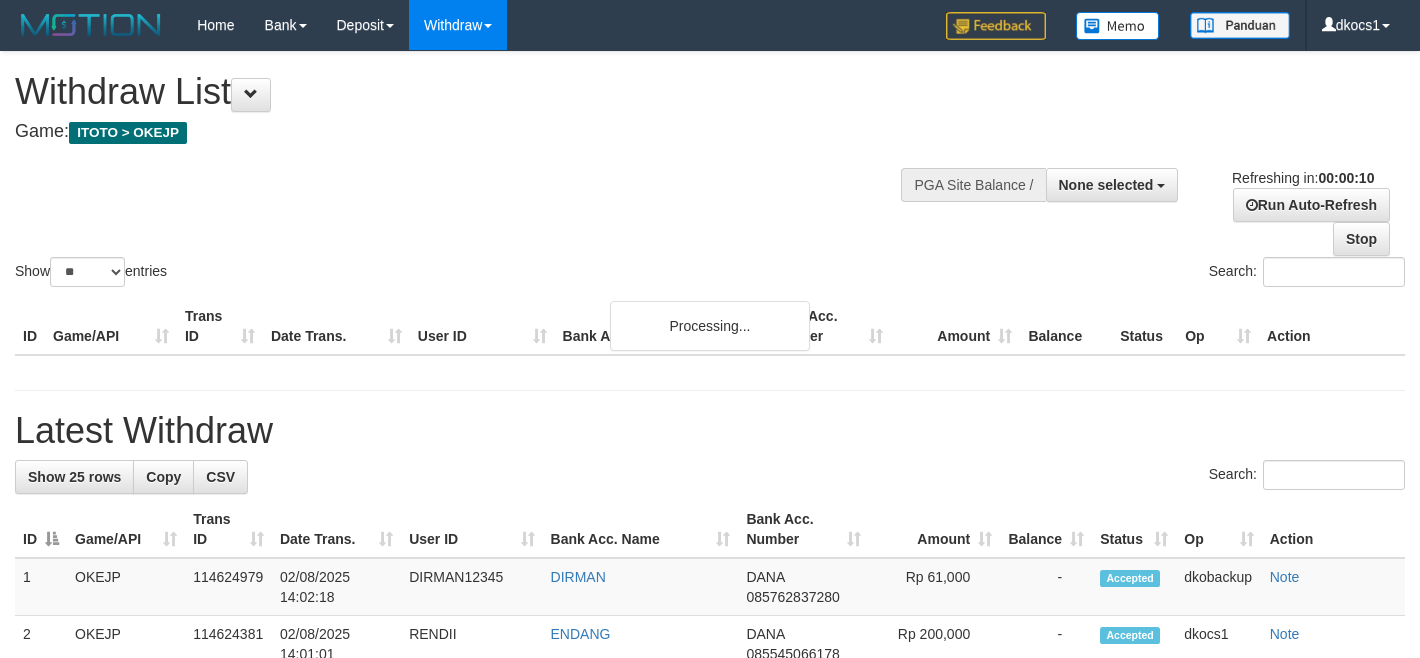 select 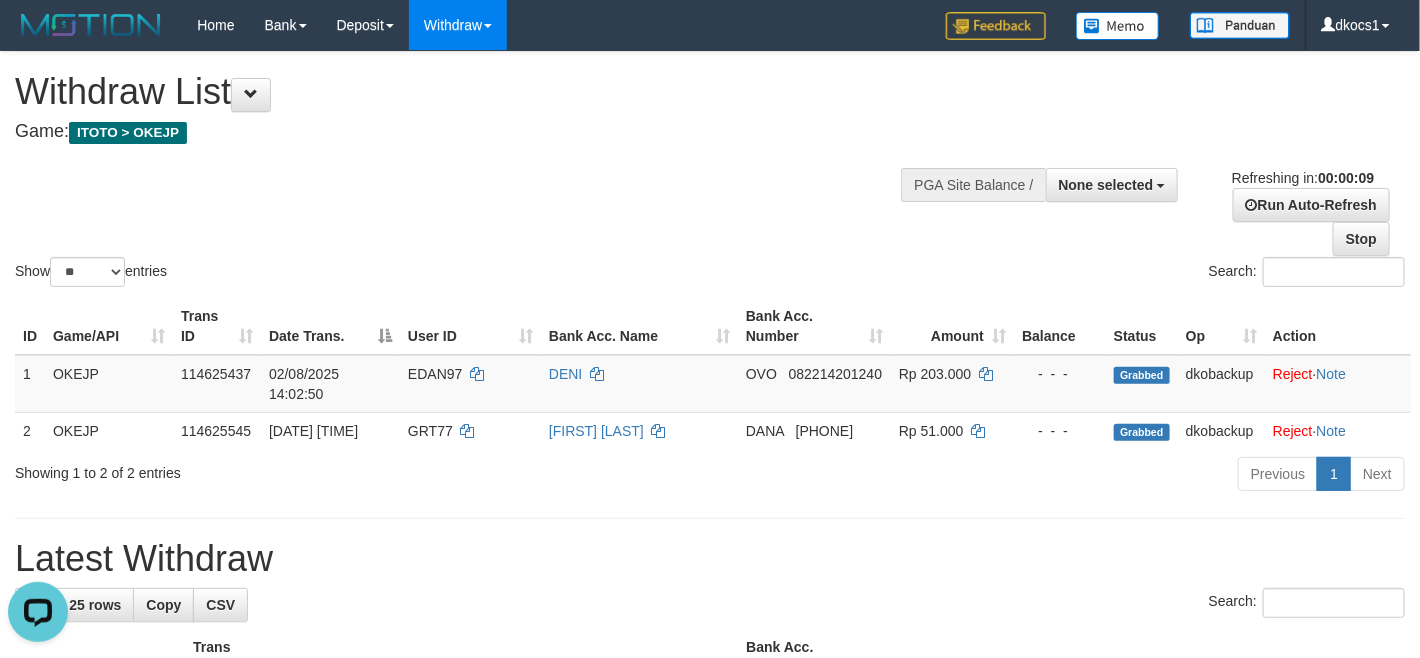 scroll, scrollTop: 0, scrollLeft: 0, axis: both 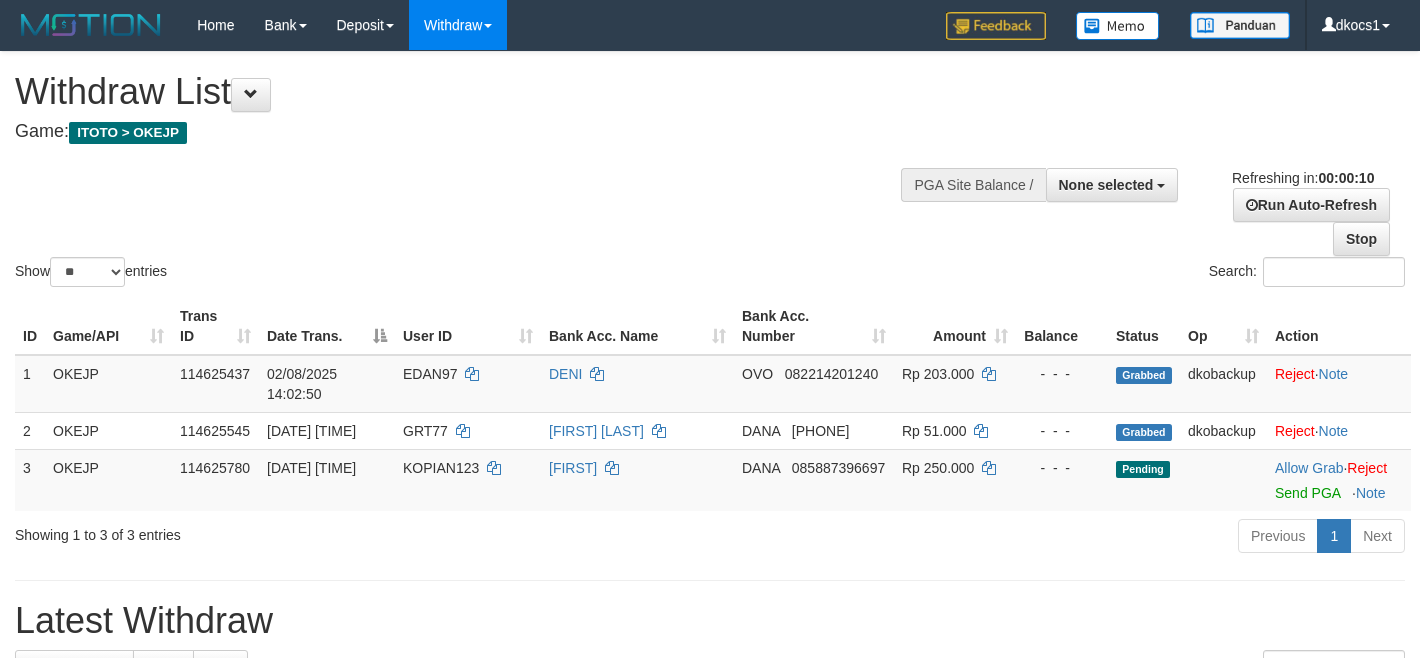 select 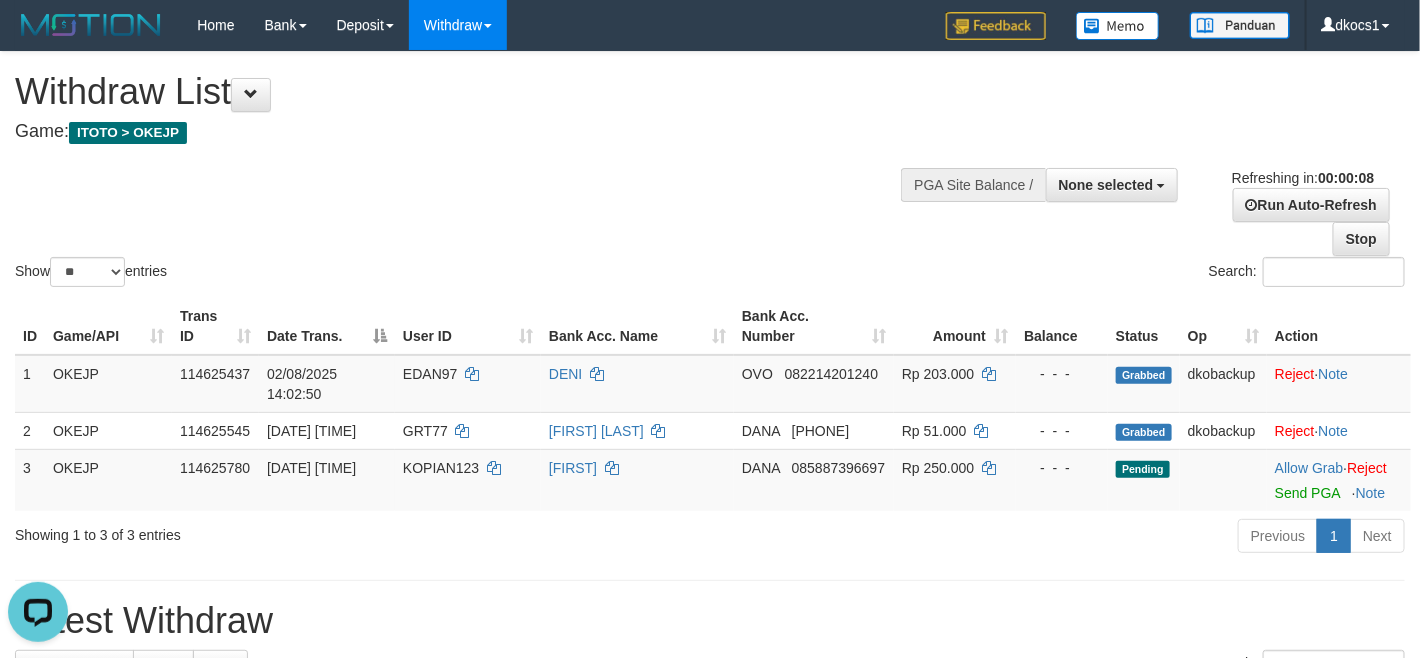 scroll, scrollTop: 0, scrollLeft: 0, axis: both 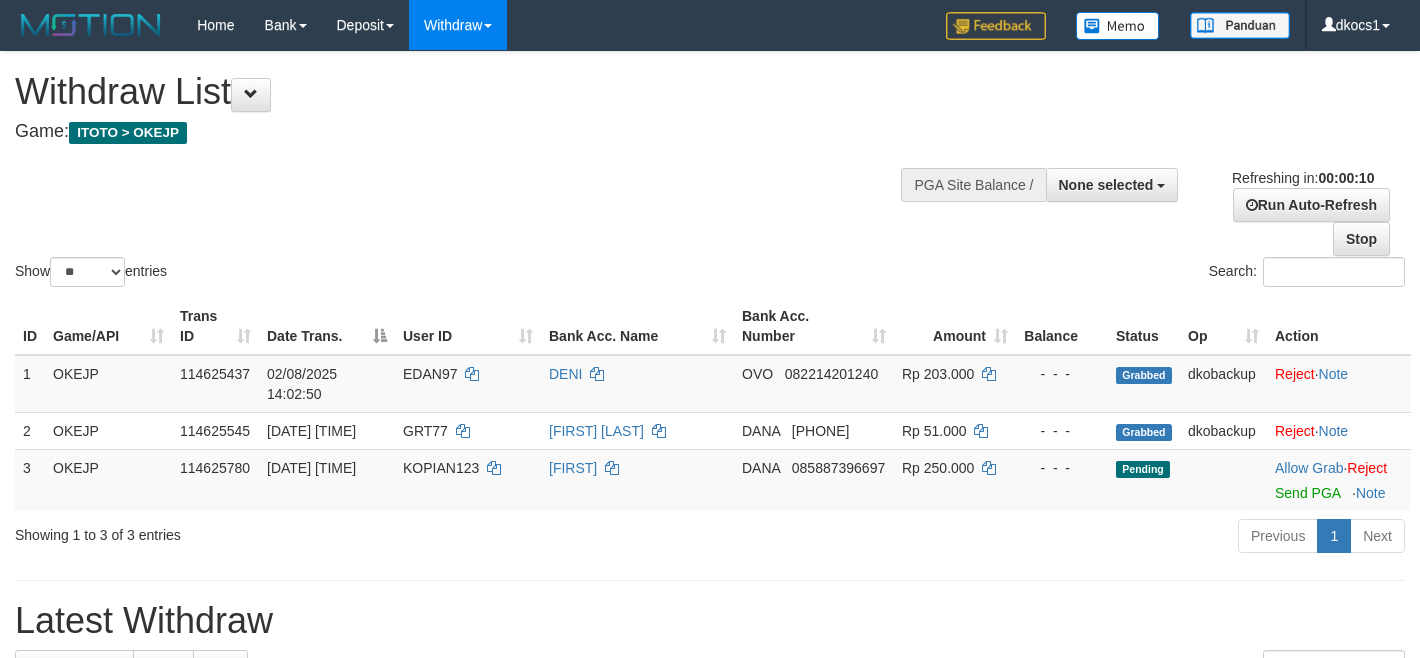 select 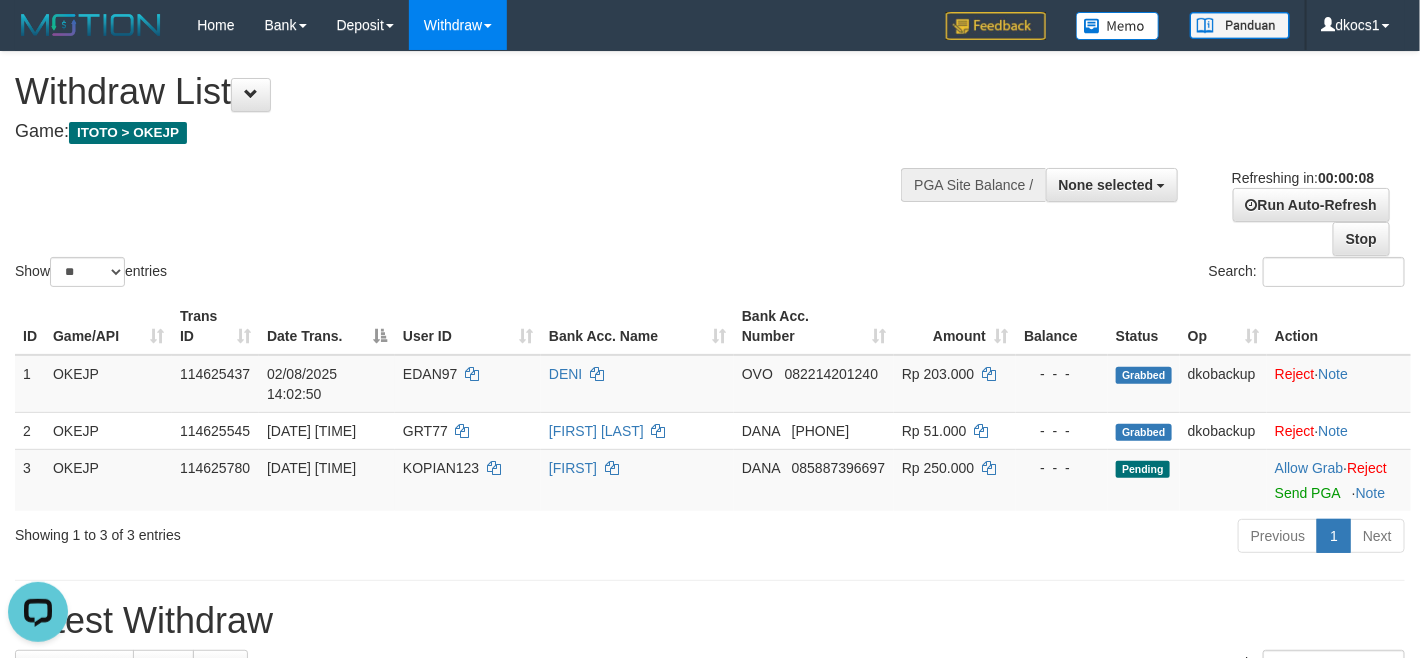 scroll, scrollTop: 0, scrollLeft: 0, axis: both 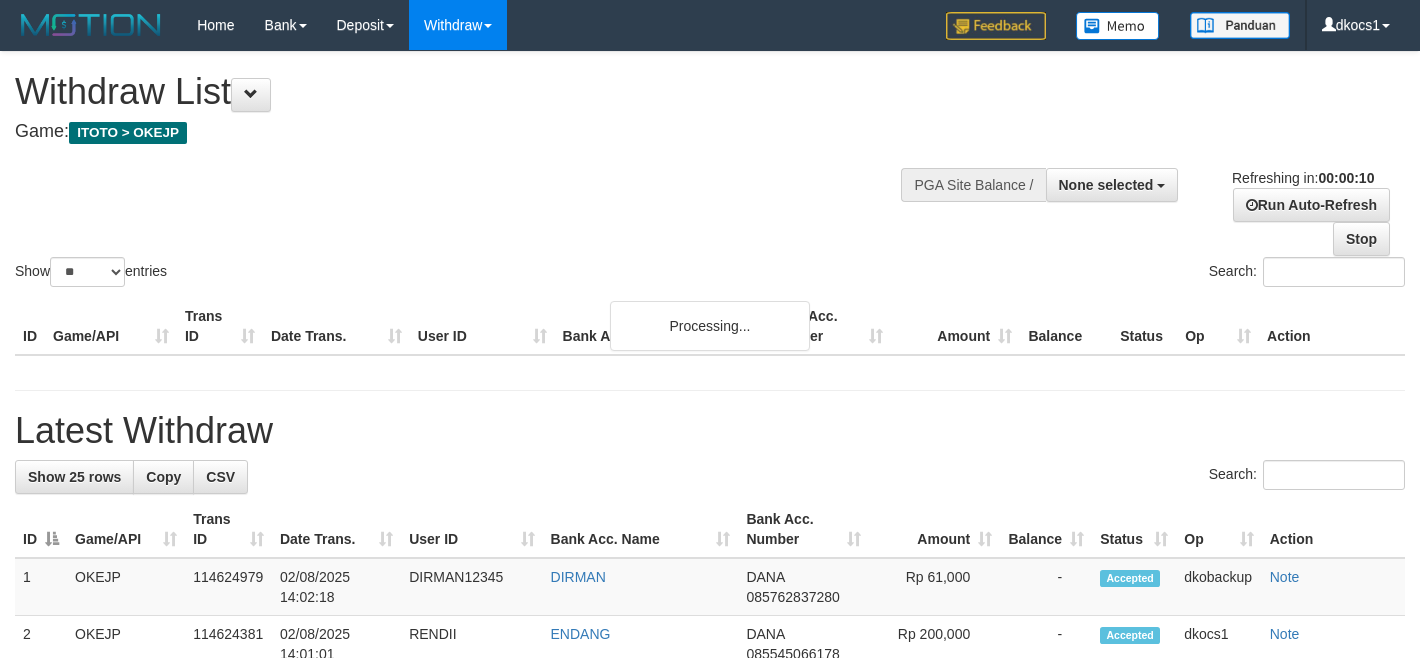 select 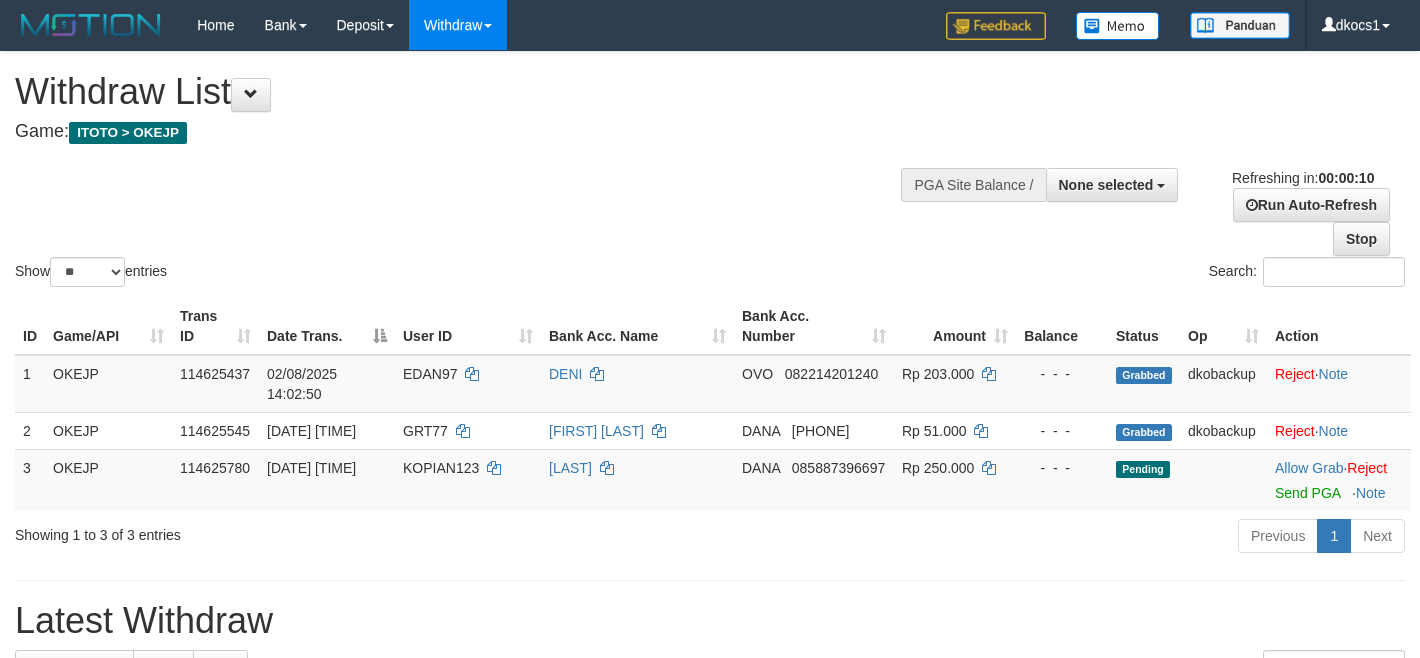 scroll, scrollTop: 0, scrollLeft: 0, axis: both 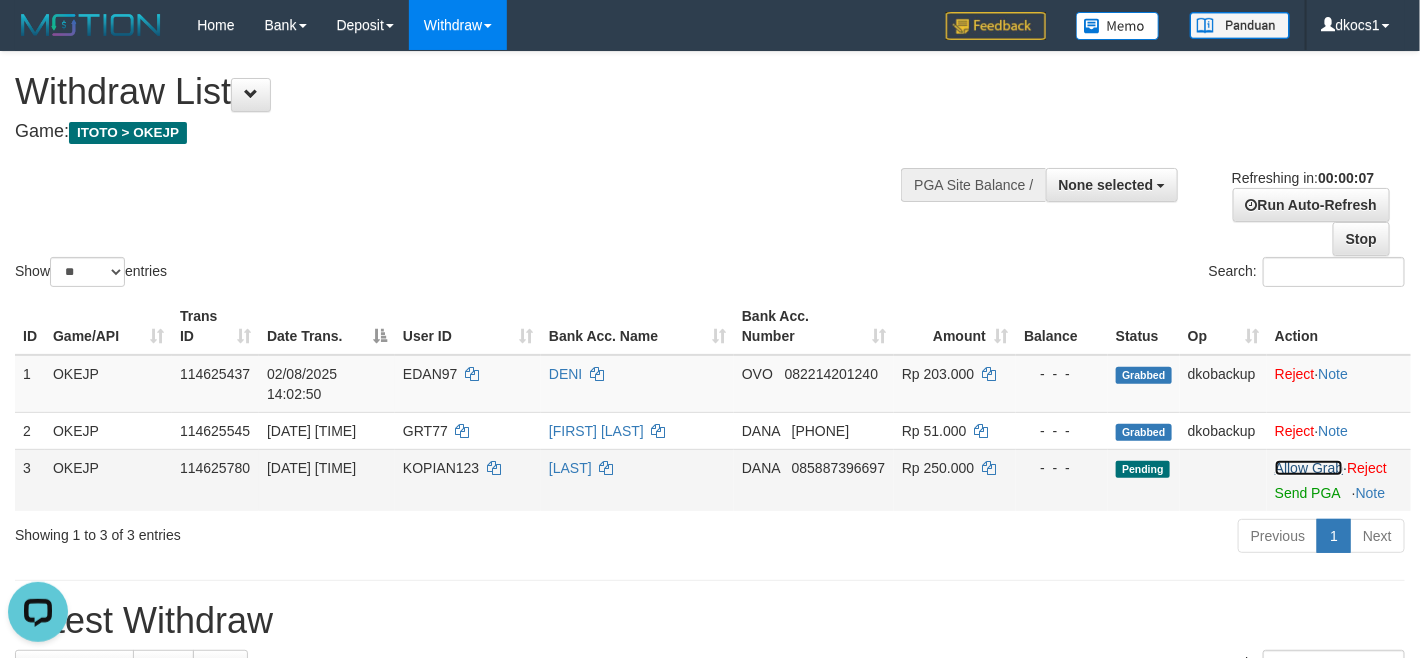 click on "Allow Grab" at bounding box center (1309, 468) 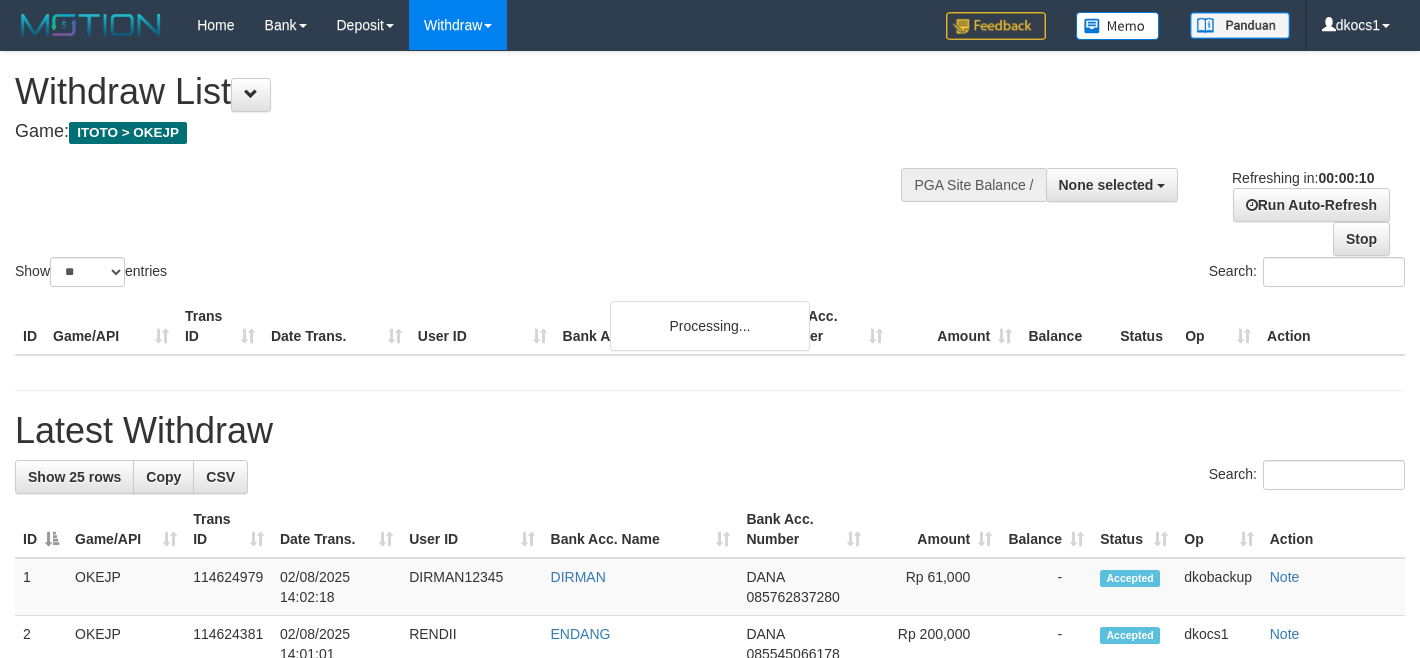 select 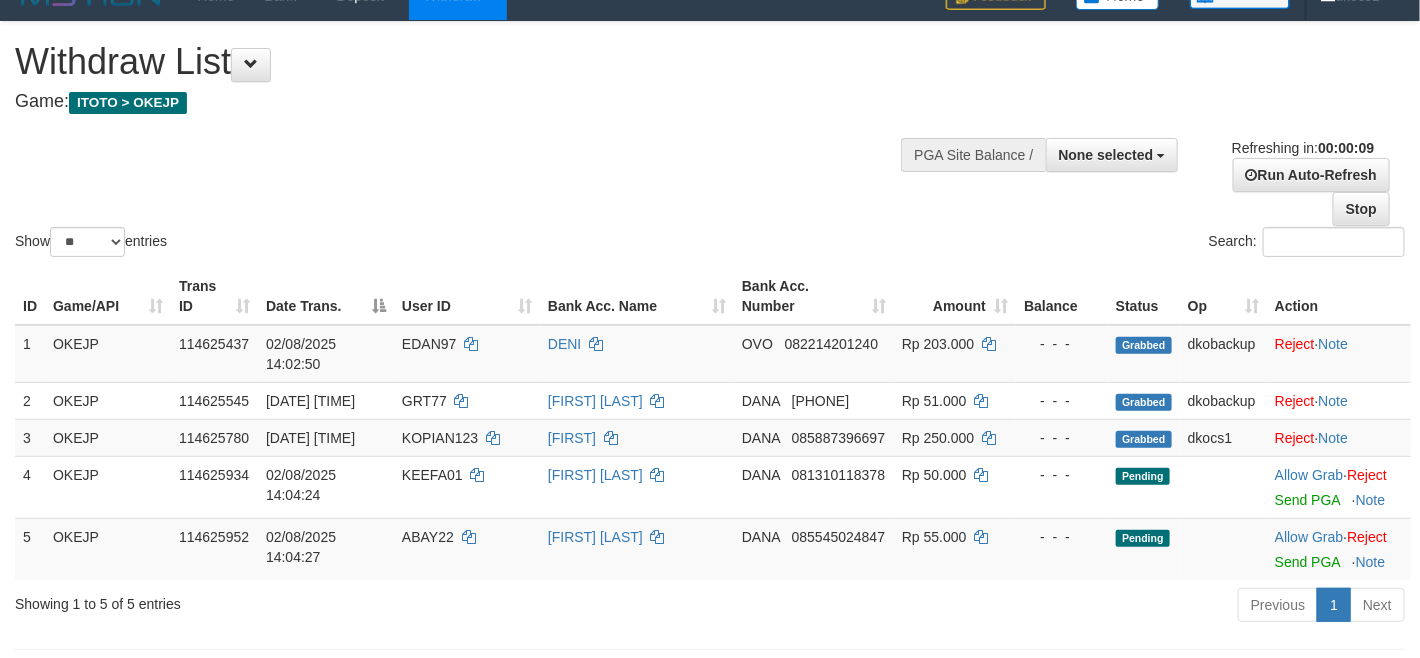scroll, scrollTop: 150, scrollLeft: 0, axis: vertical 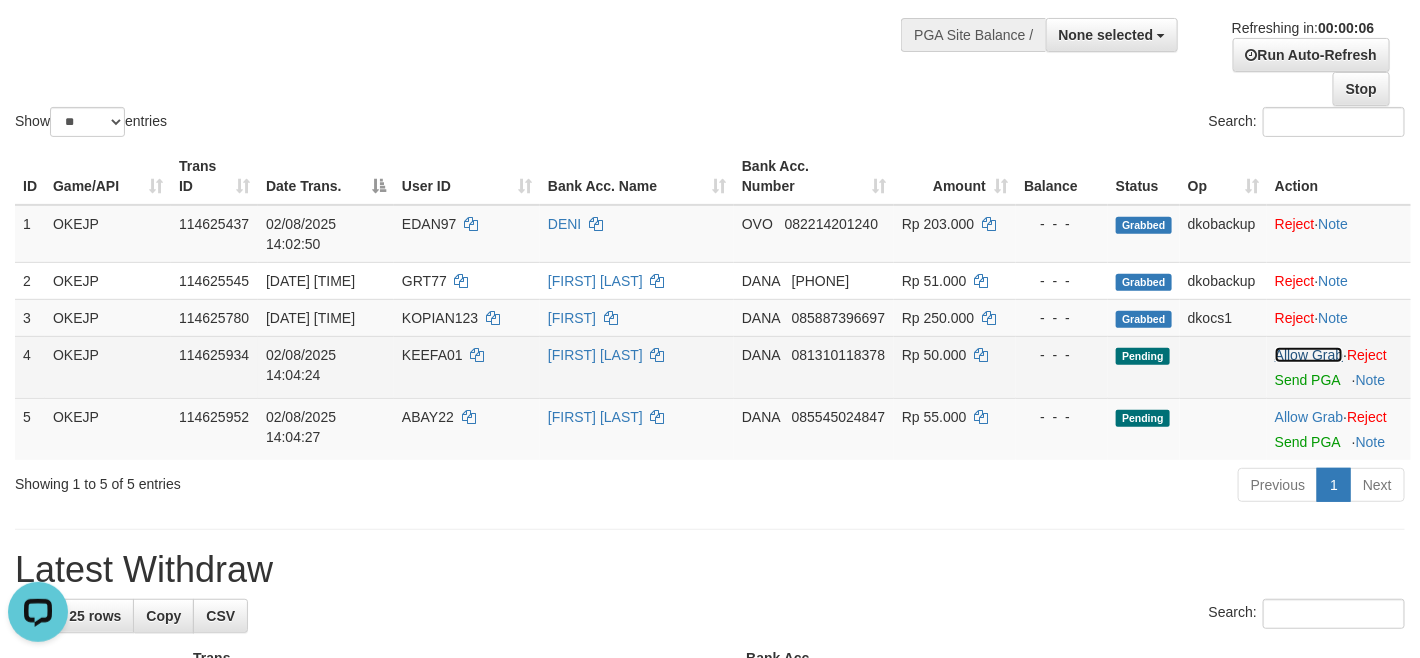 click on "Allow Grab" at bounding box center (1309, 355) 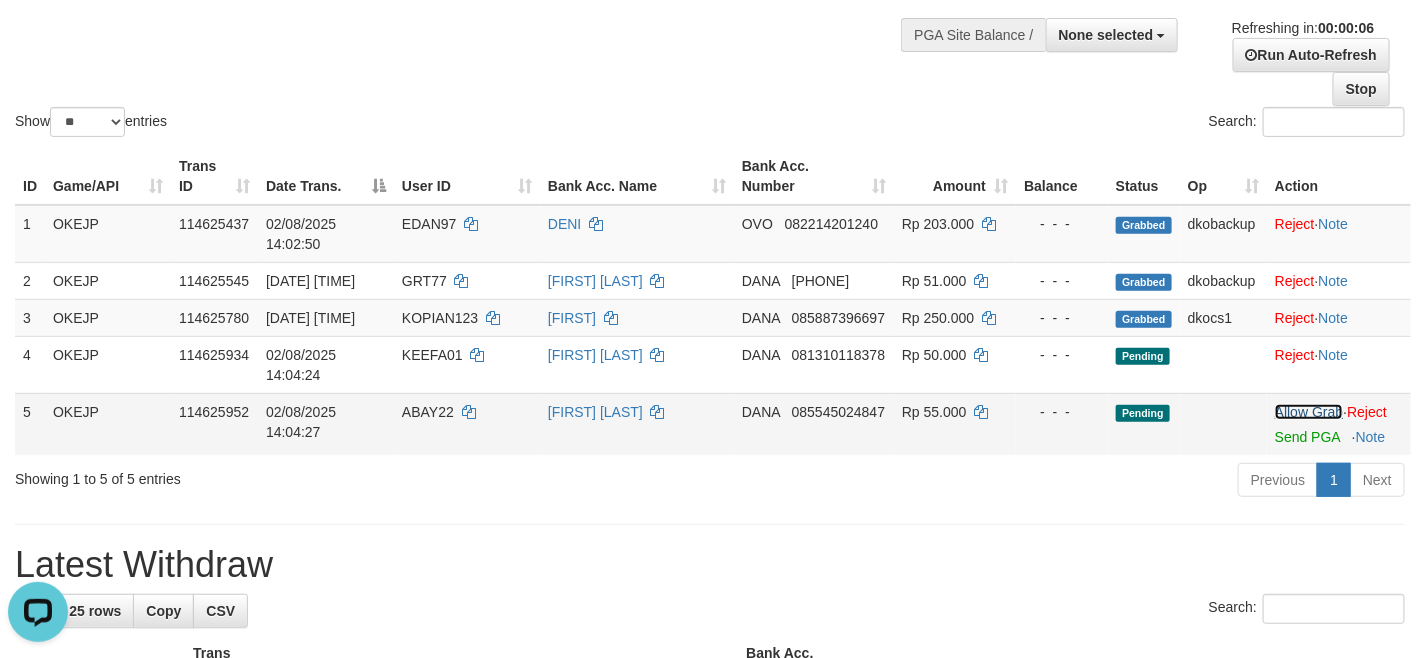 click on "Allow Grab" at bounding box center [1309, 412] 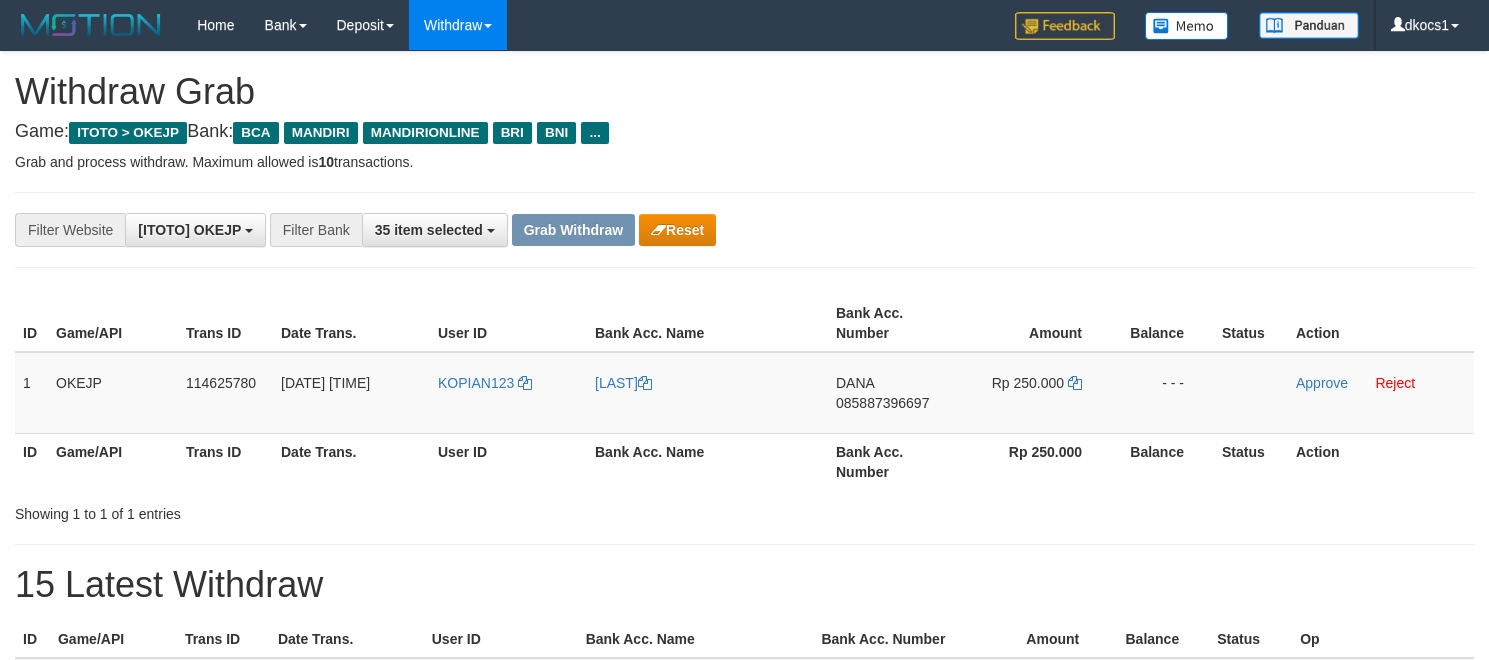 scroll, scrollTop: 0, scrollLeft: 0, axis: both 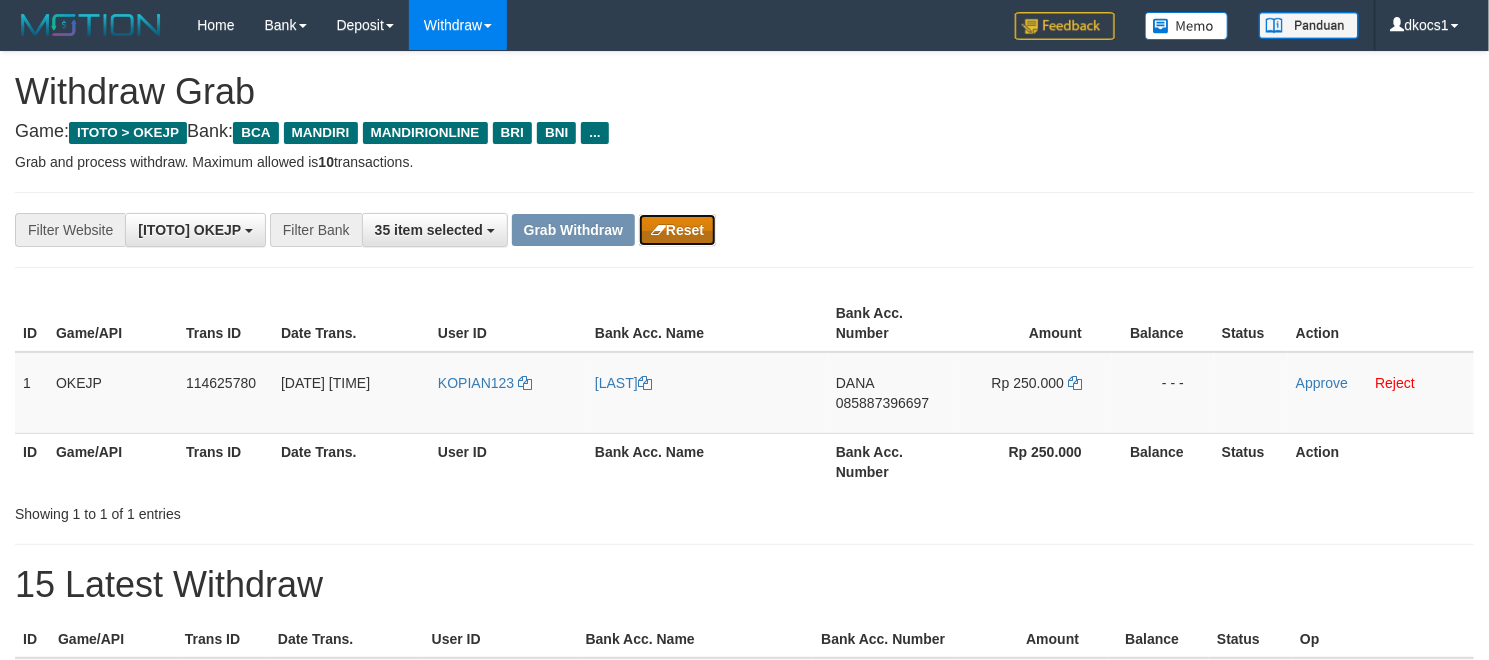click on "Reset" at bounding box center (677, 230) 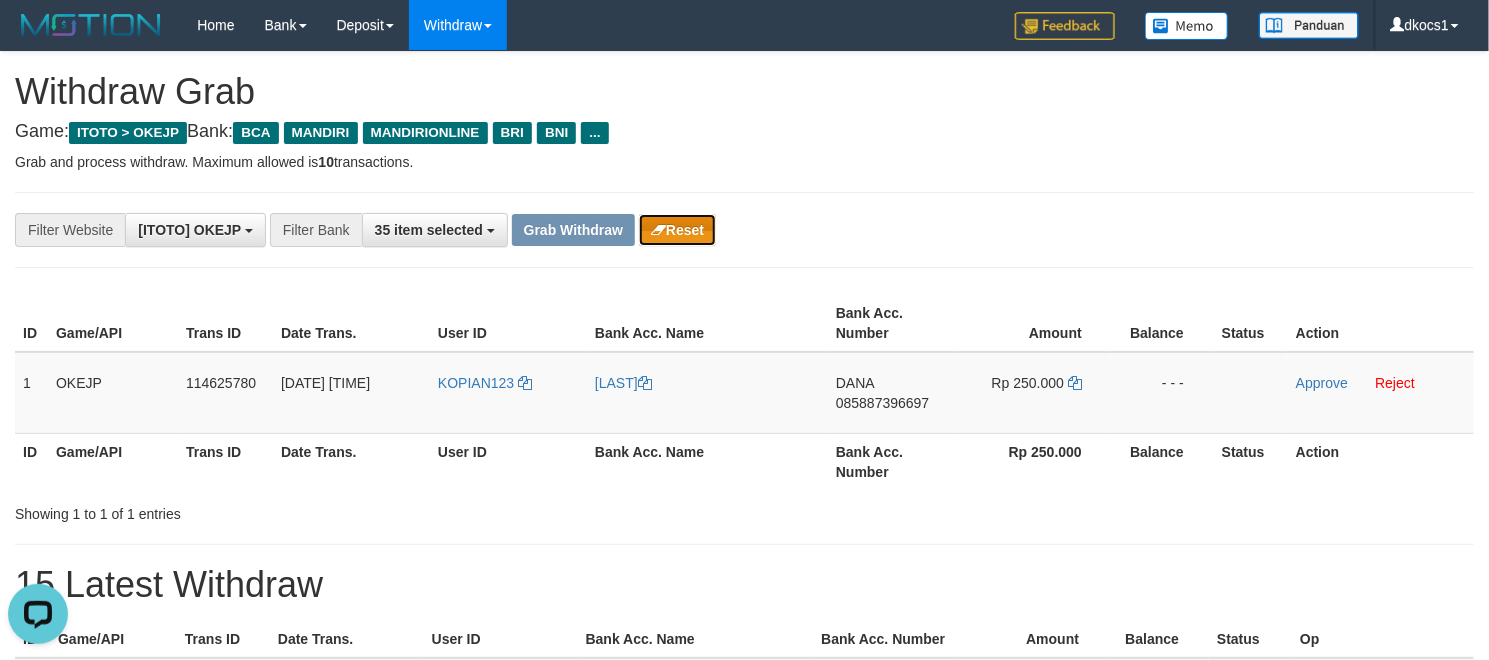 scroll, scrollTop: 0, scrollLeft: 0, axis: both 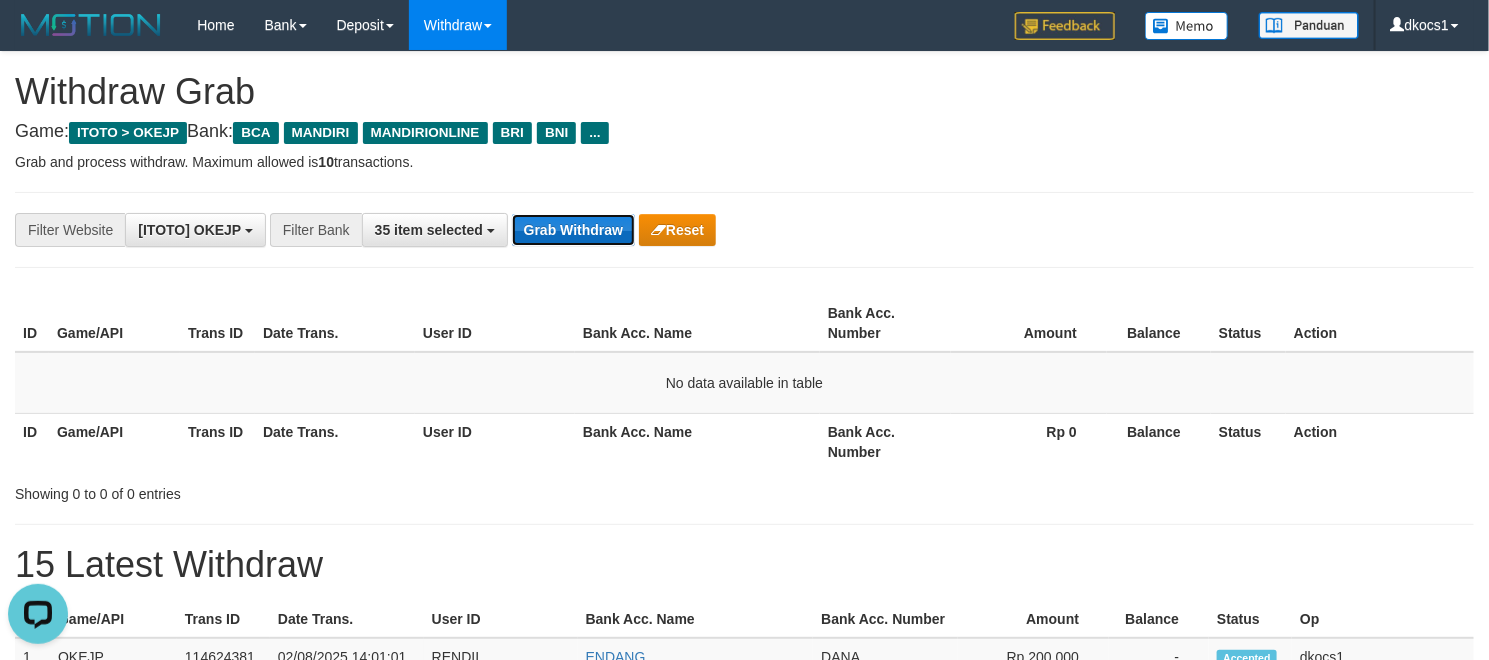 click on "Grab Withdraw" at bounding box center (573, 230) 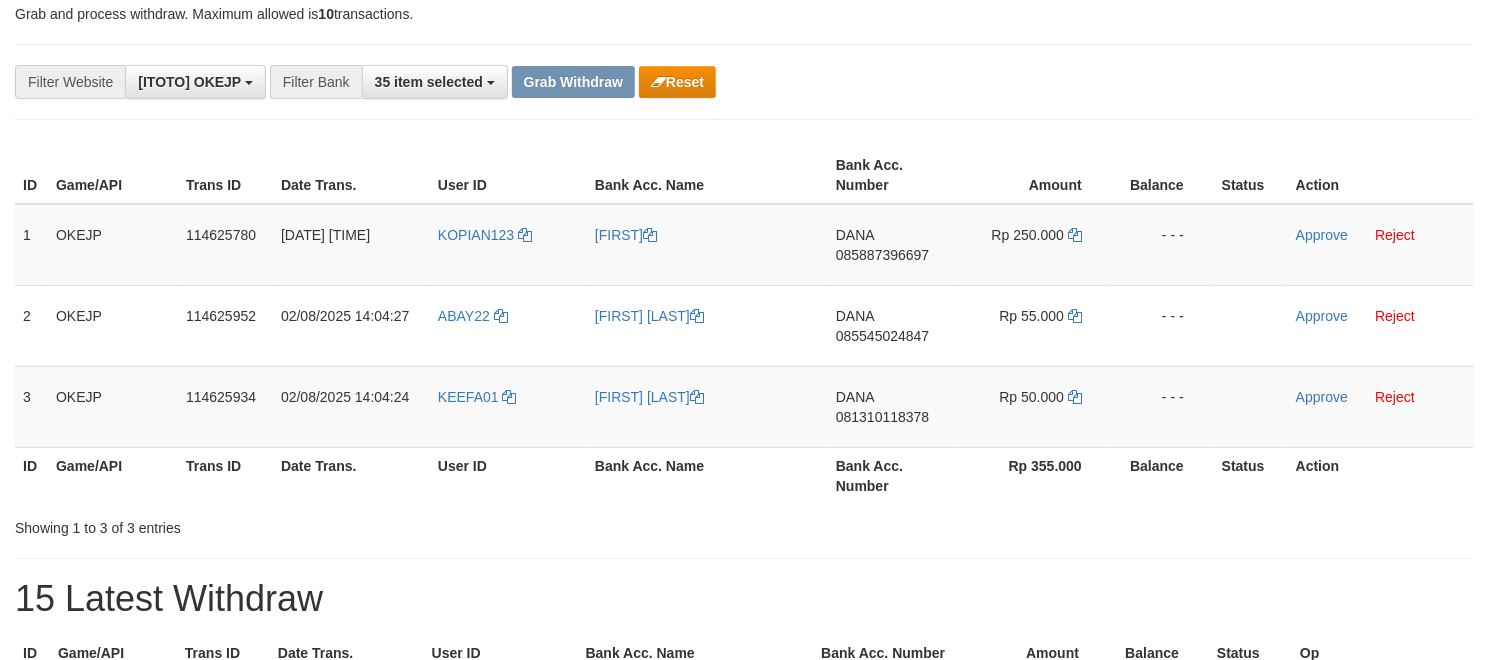 scroll, scrollTop: 150, scrollLeft: 0, axis: vertical 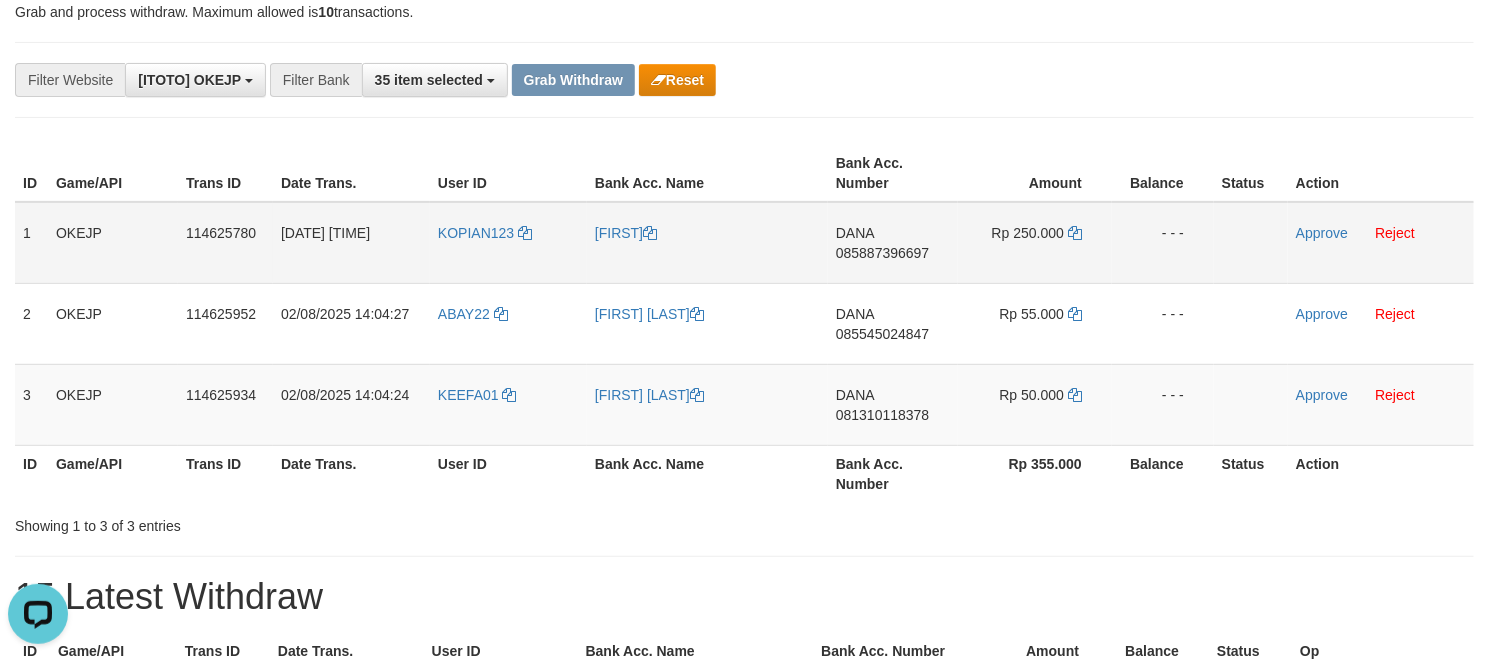 click on "KOPIAN123" at bounding box center (508, 243) 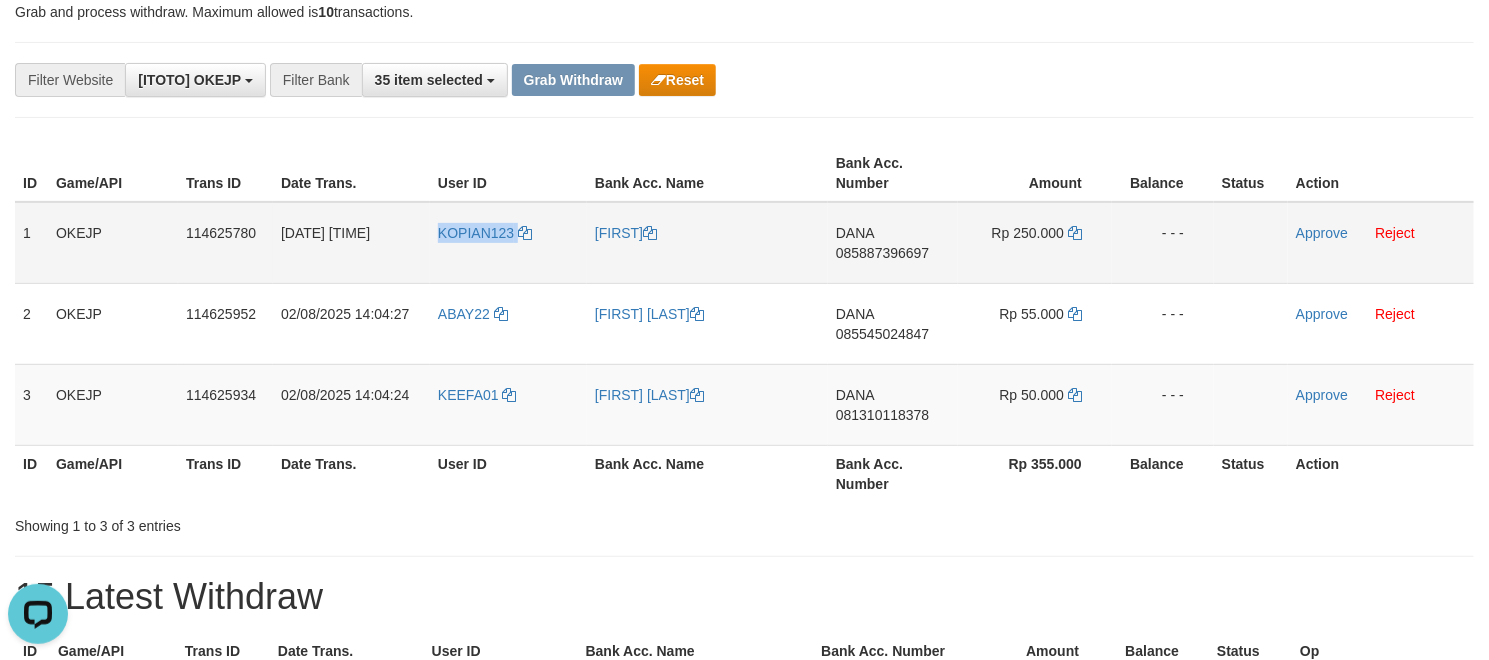 click on "KOPIAN123" at bounding box center (508, 243) 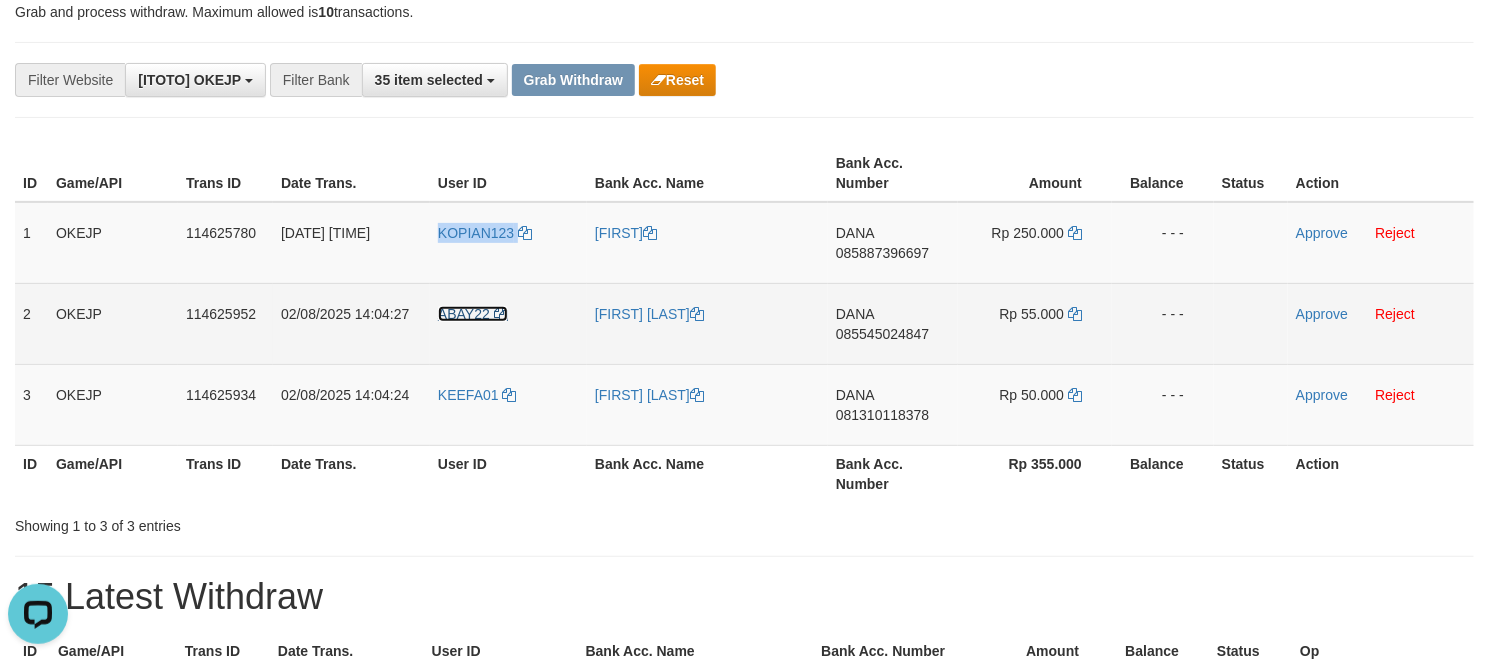 drag, startPoint x: 445, startPoint y: 319, endPoint x: 463, endPoint y: 333, distance: 22.803509 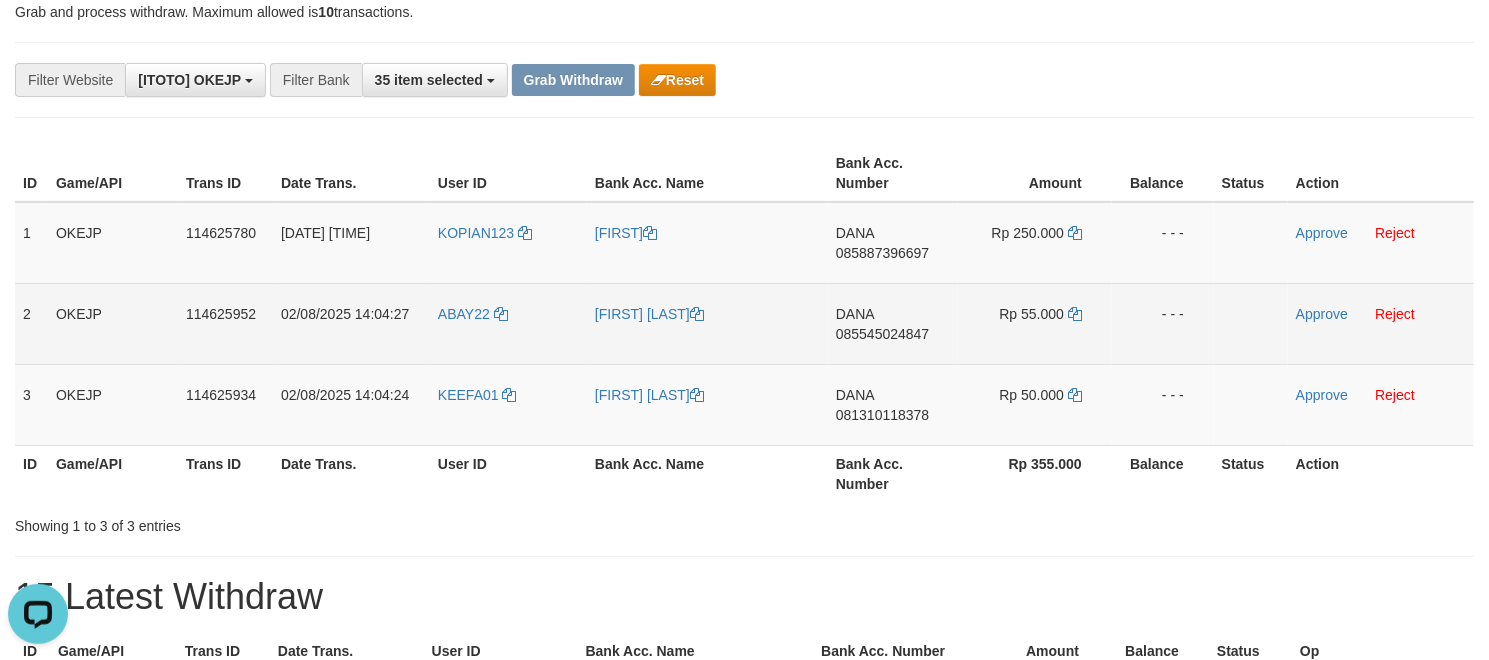 click on "ABAY22" at bounding box center (508, 323) 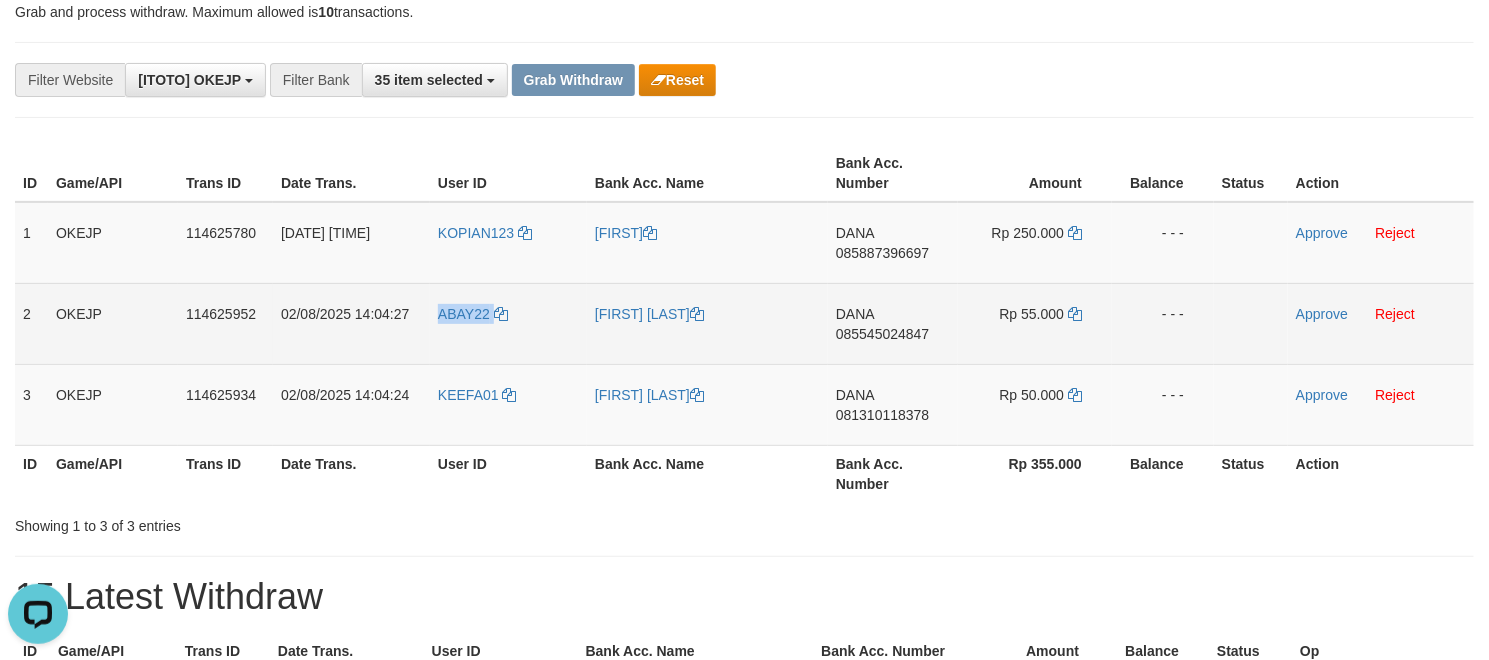 click on "ABAY22" at bounding box center [508, 323] 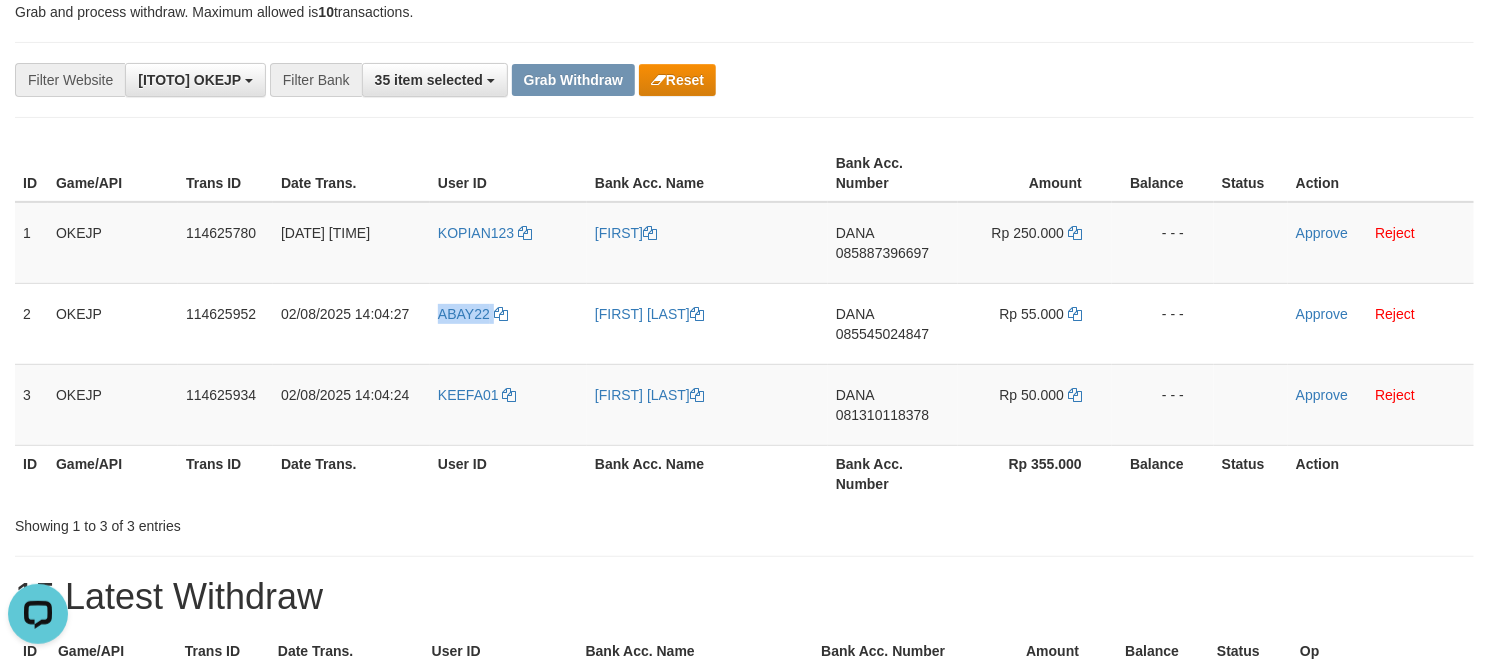 copy on "ABAY22" 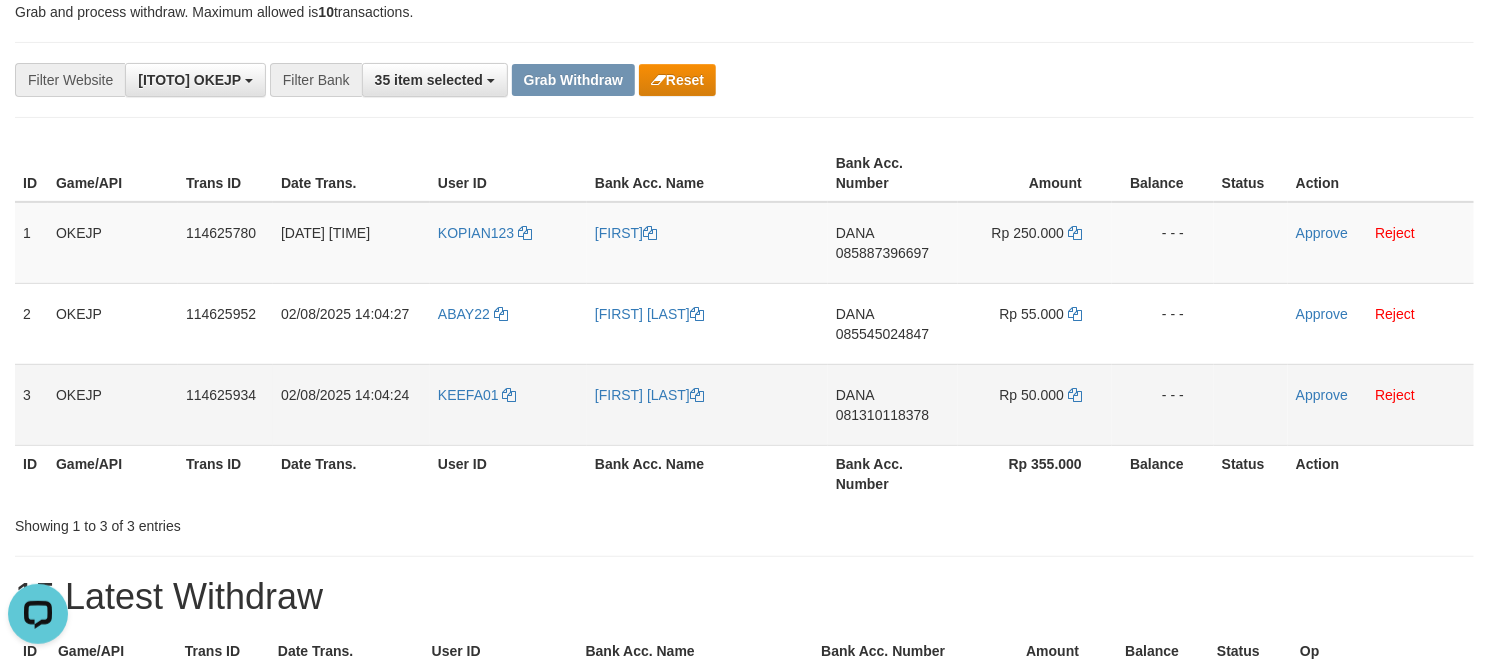 click on "KEEFA01" at bounding box center [508, 404] 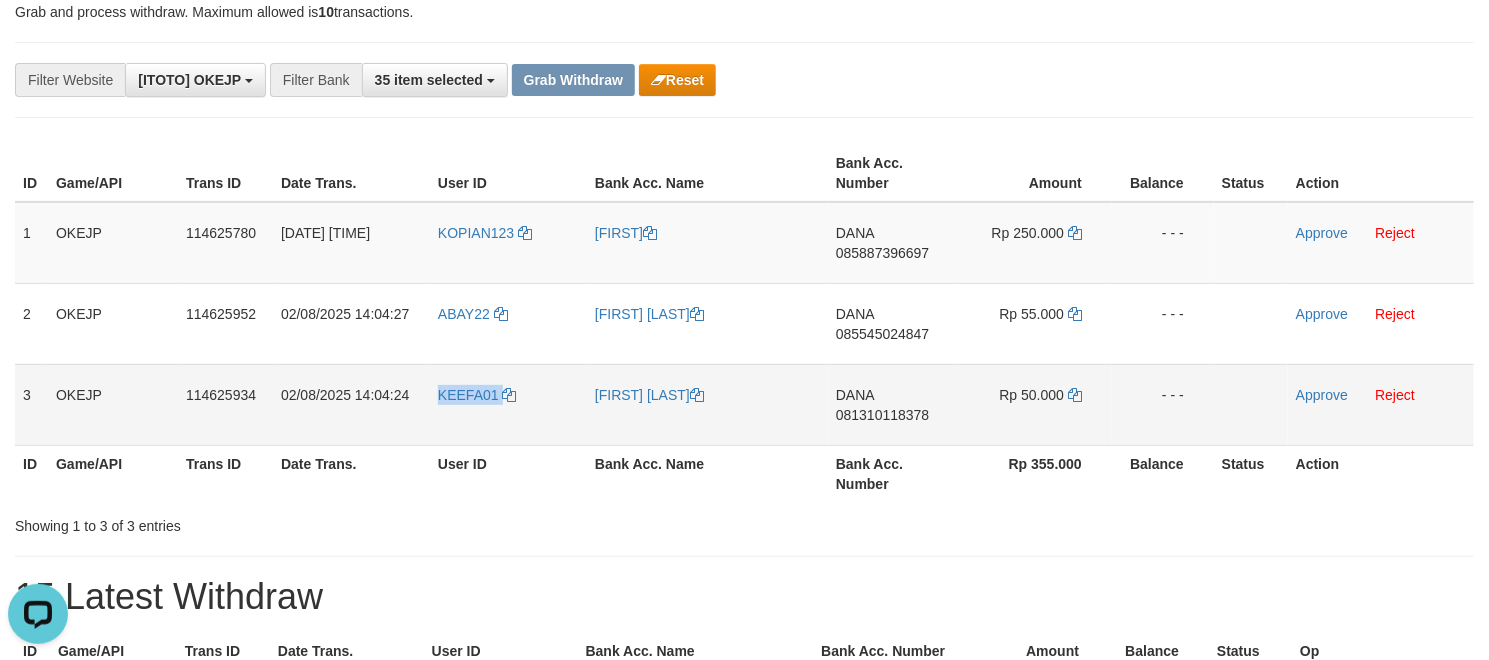 click on "KEEFA01" at bounding box center (508, 404) 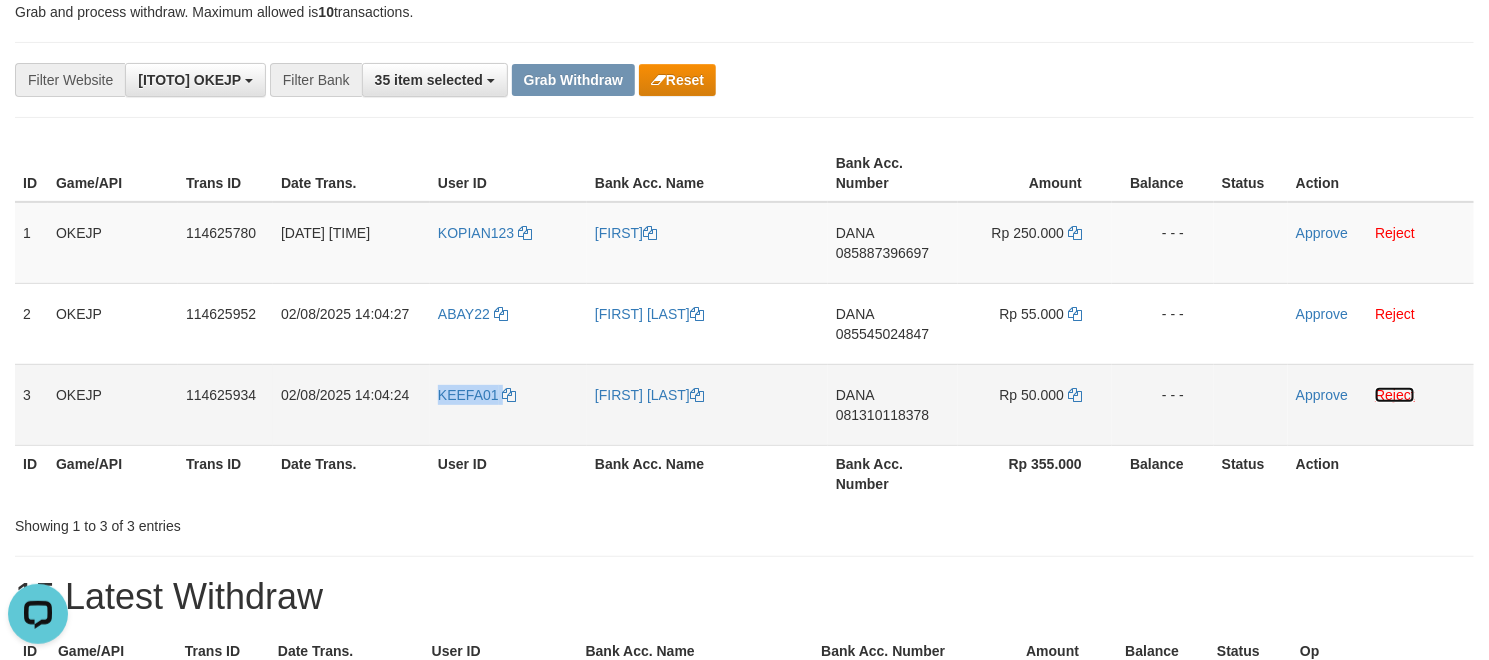 click on "Reject" at bounding box center [1395, 395] 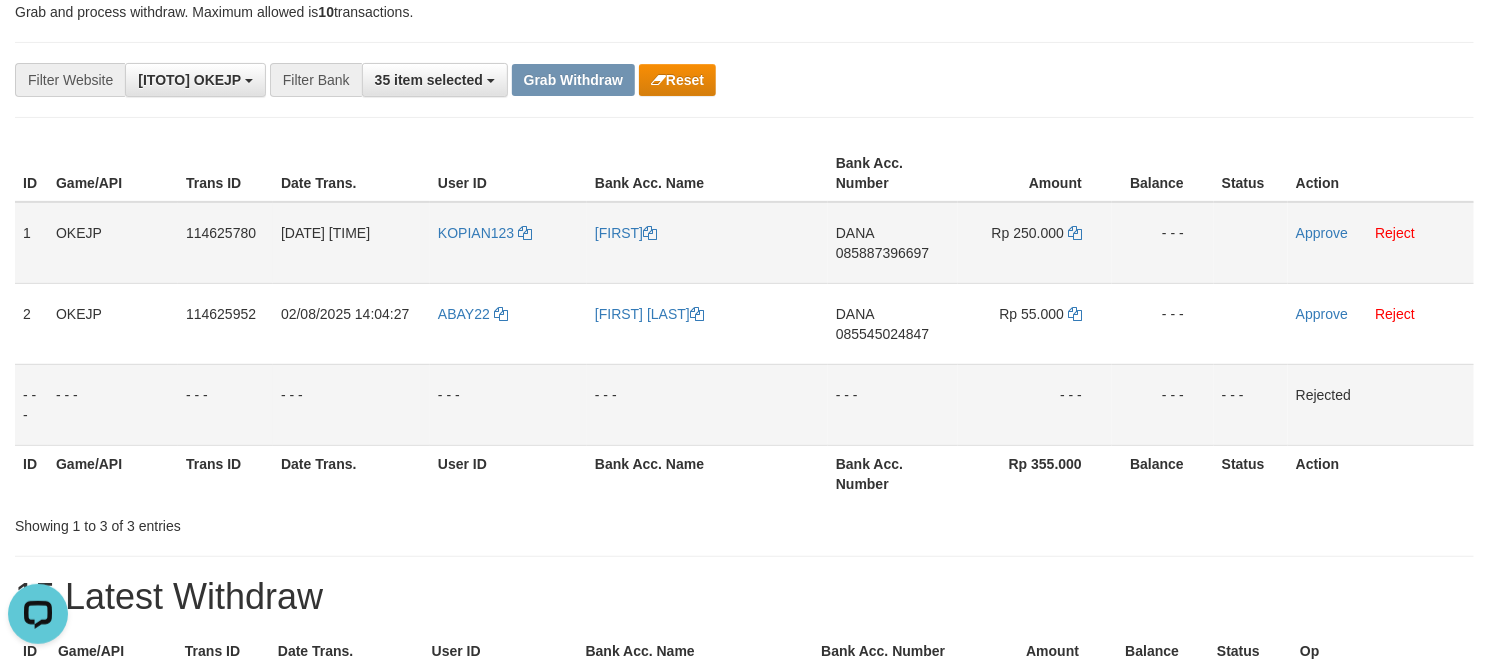 click on "KOPIAN123" at bounding box center [508, 243] 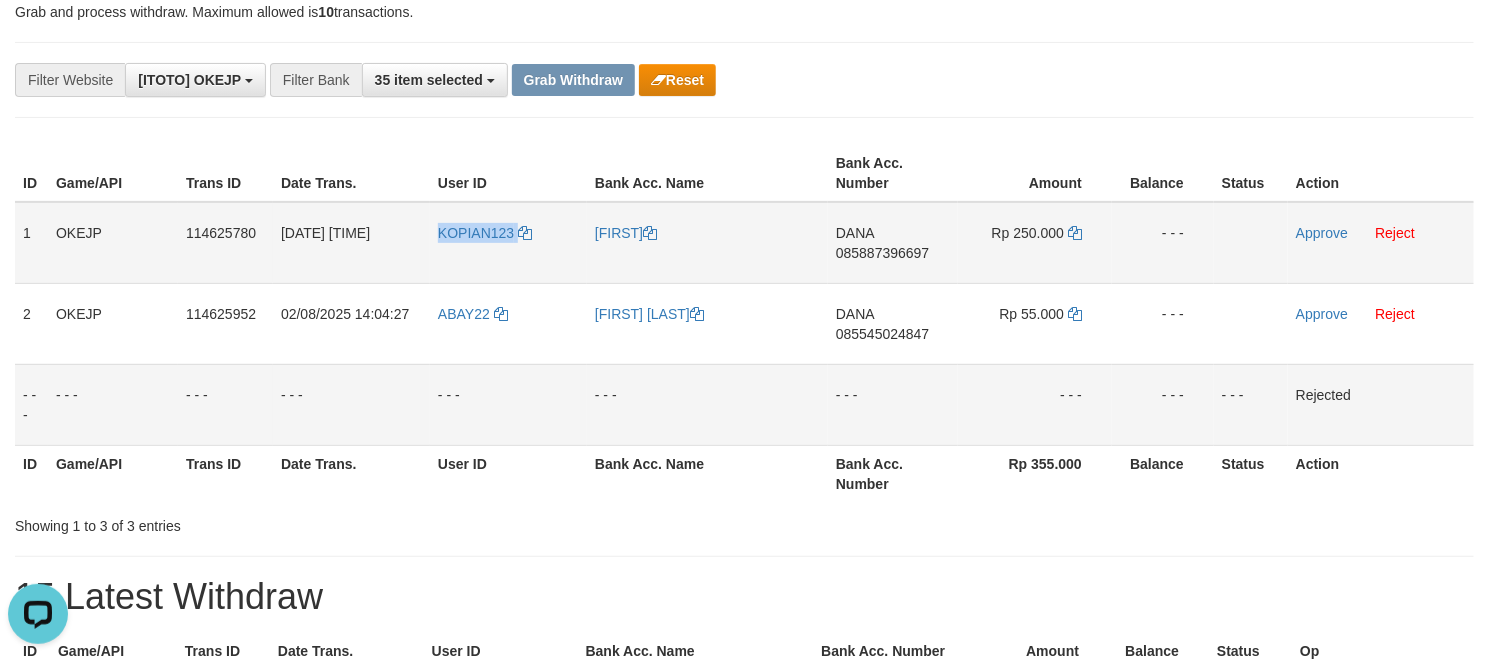 click on "KOPIAN123" at bounding box center (508, 243) 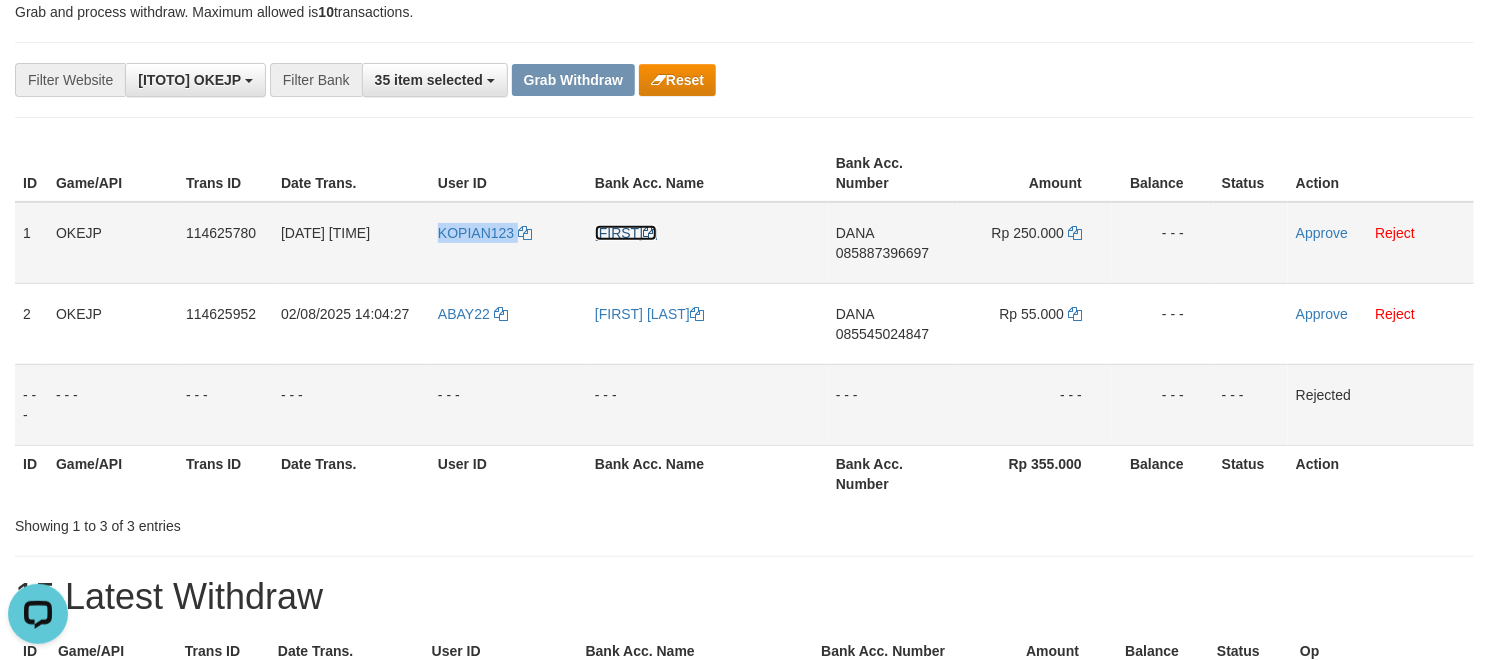 click on "[LAST]" at bounding box center [626, 233] 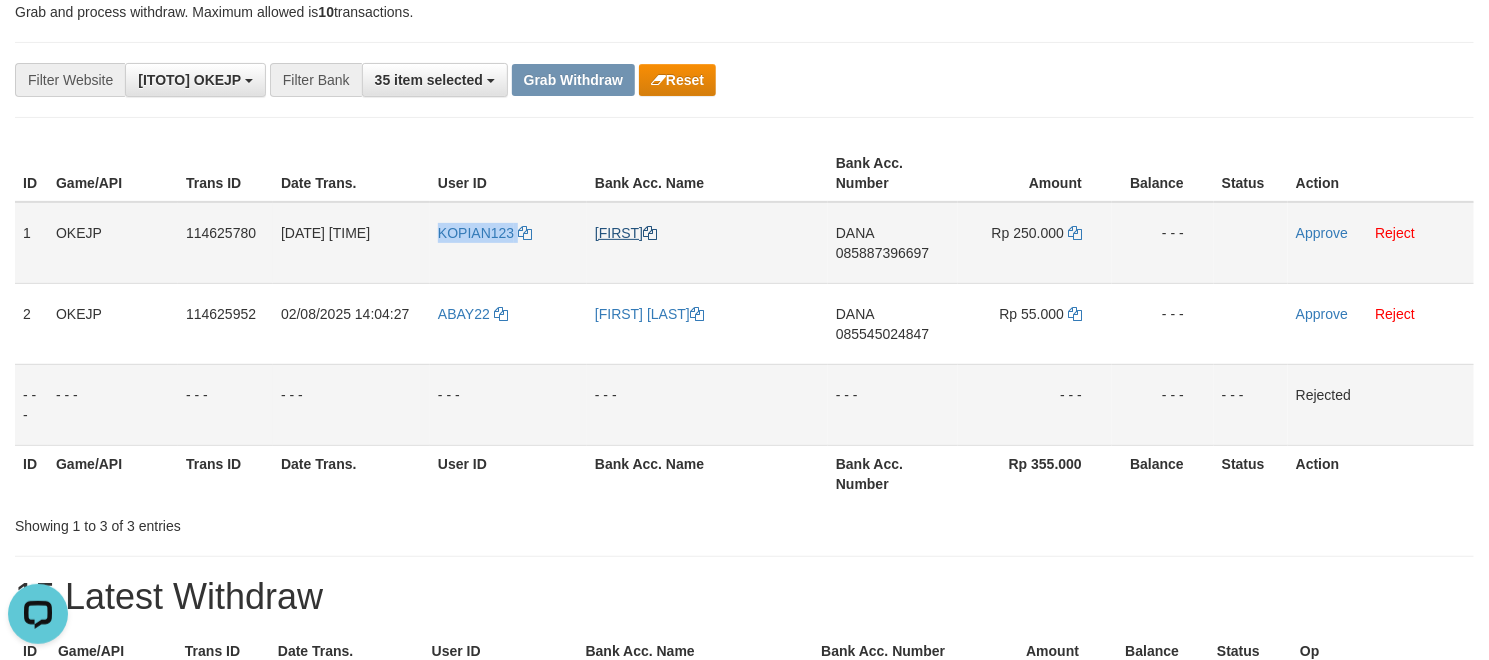 copy on "KOPIAN123" 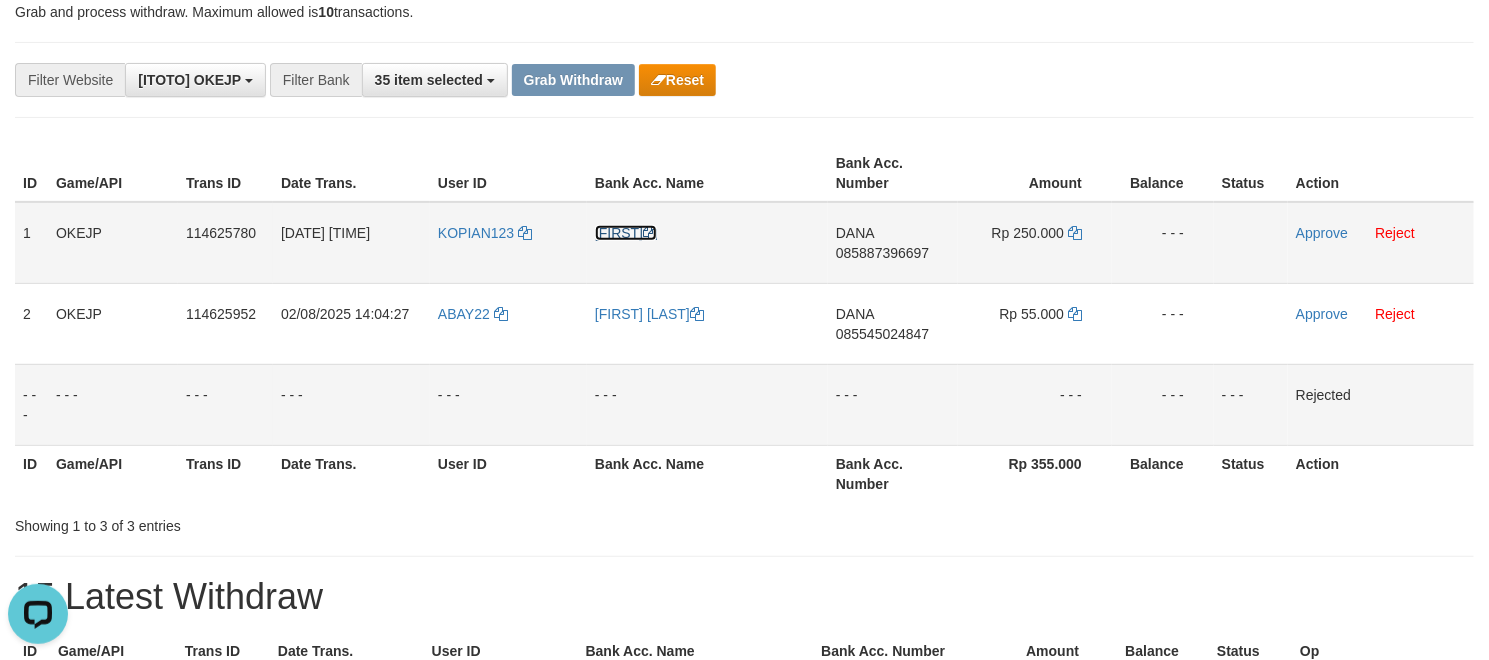 click on "[FIRST]" at bounding box center (626, 233) 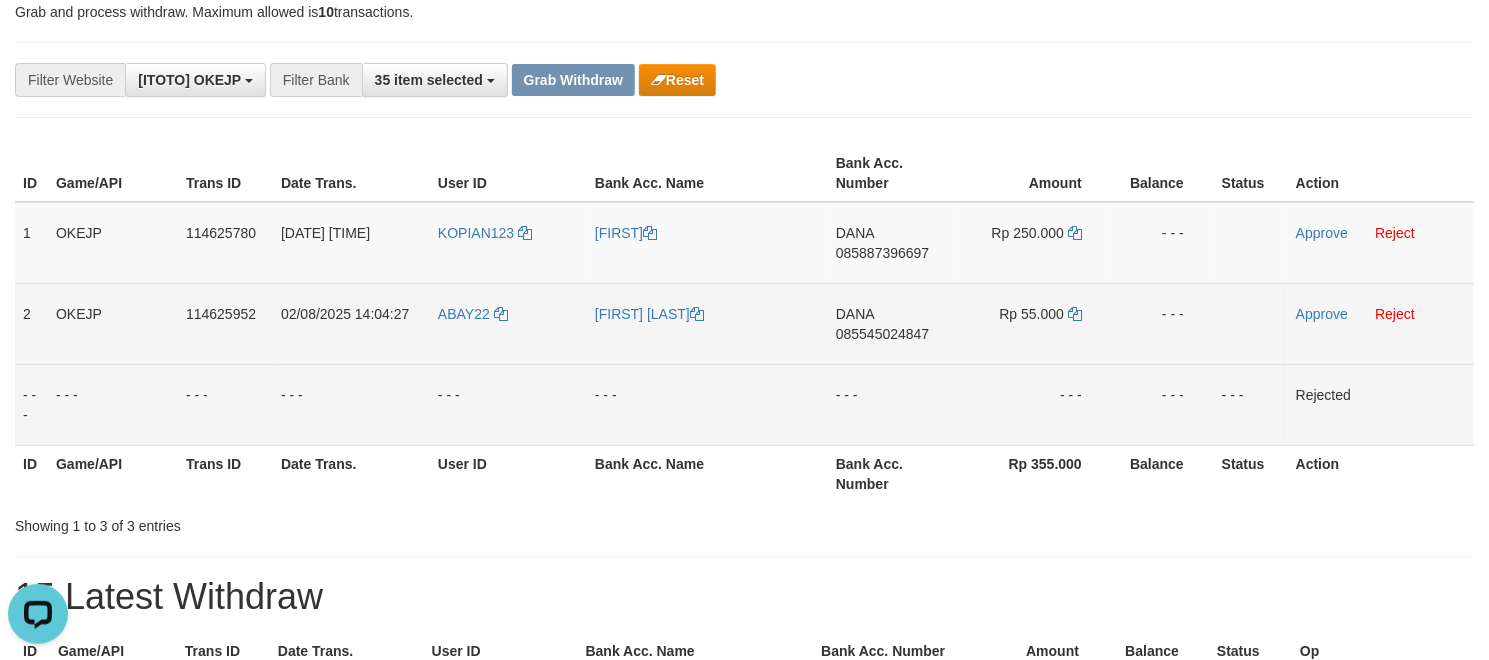 click on "ABAY22" at bounding box center (508, 323) 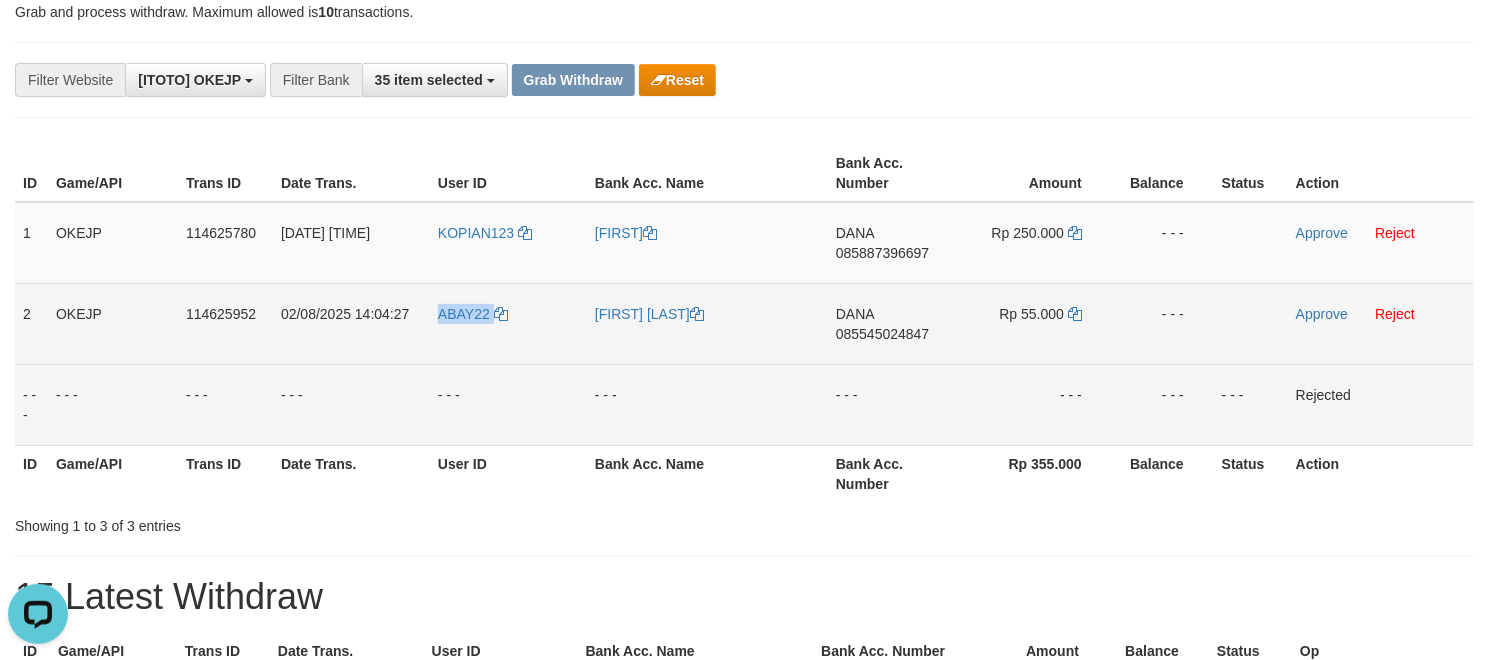 click on "ABAY22" at bounding box center (508, 323) 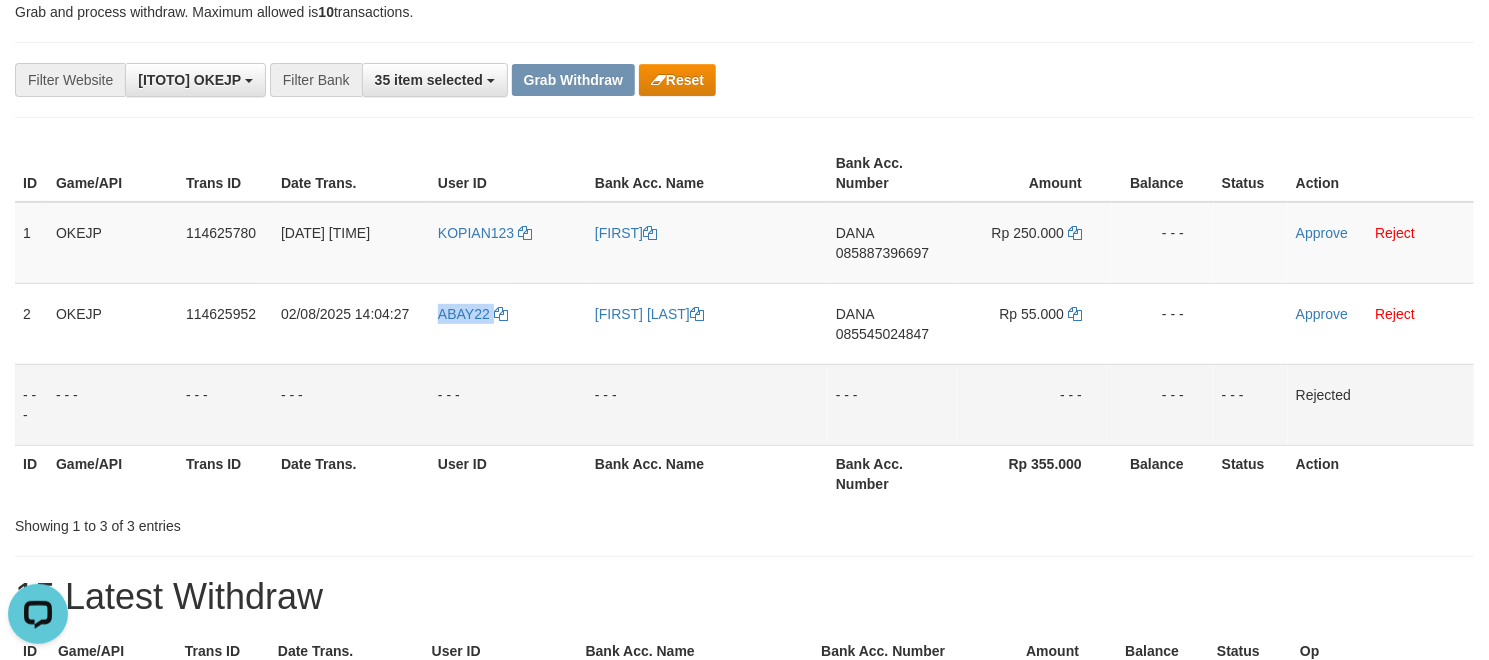 copy on "ABAY22" 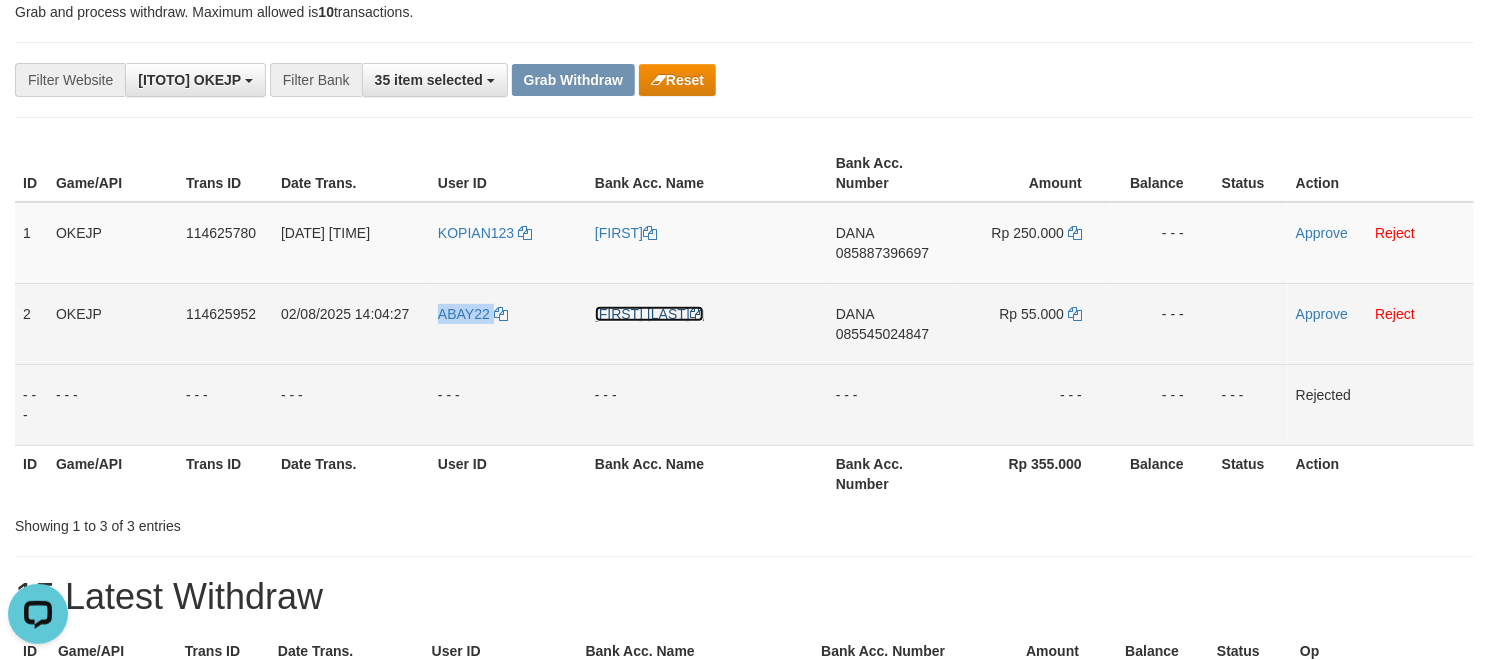 click on "[FIRST] [LAST]" at bounding box center (649, 314) 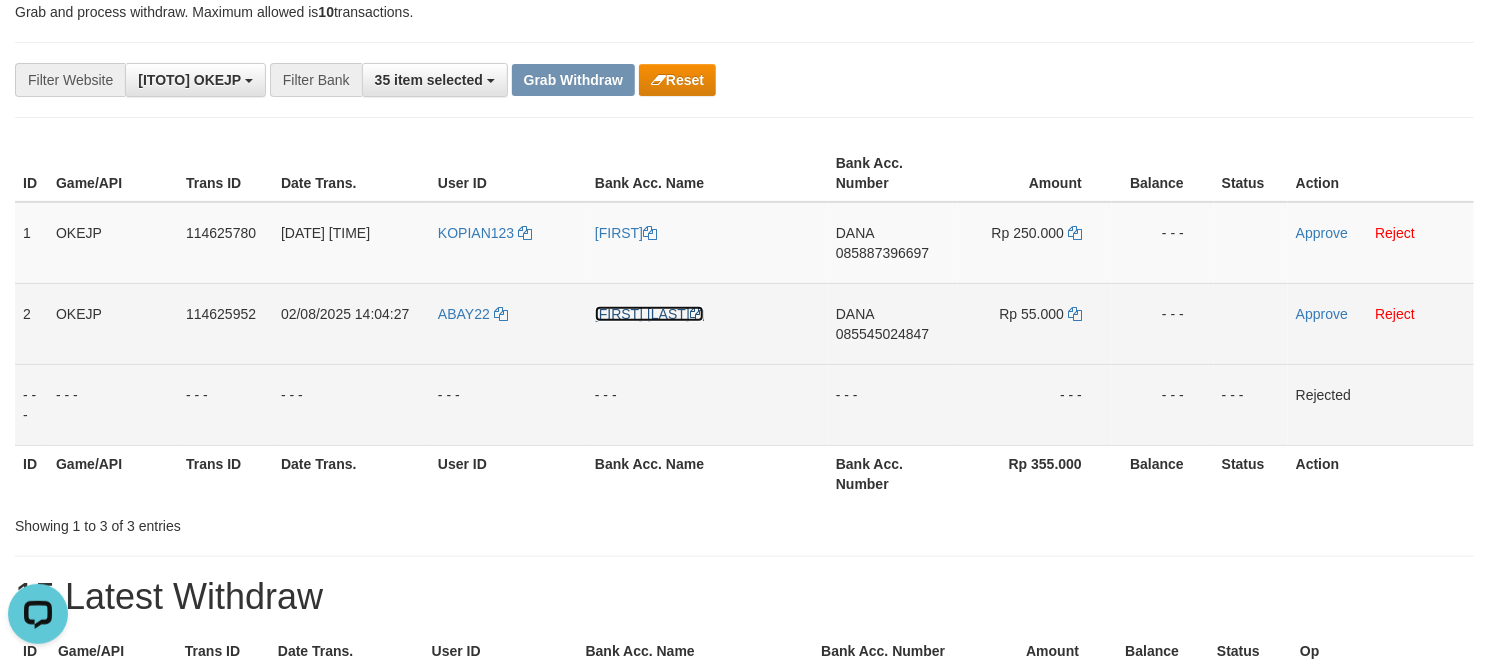 click on "[FIRST] [LAST]" at bounding box center (649, 314) 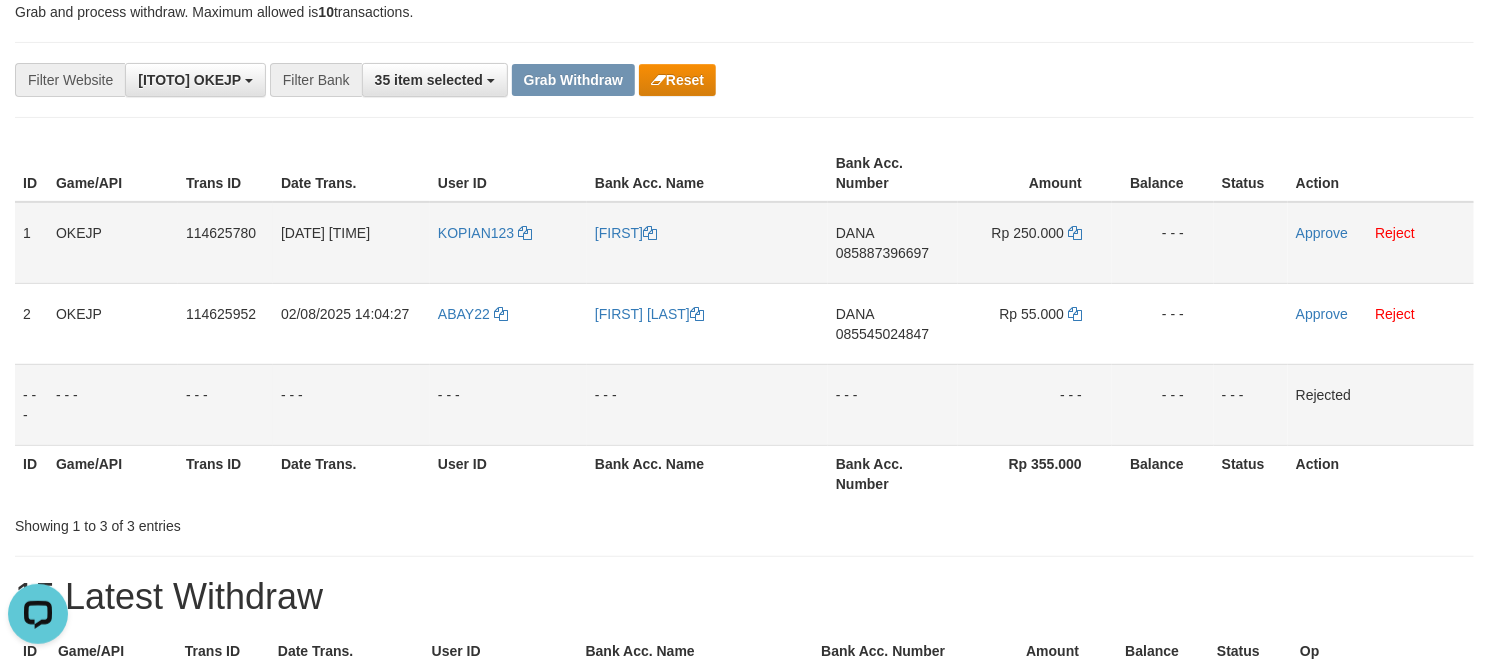 click on "DANA
085887396697" at bounding box center [893, 243] 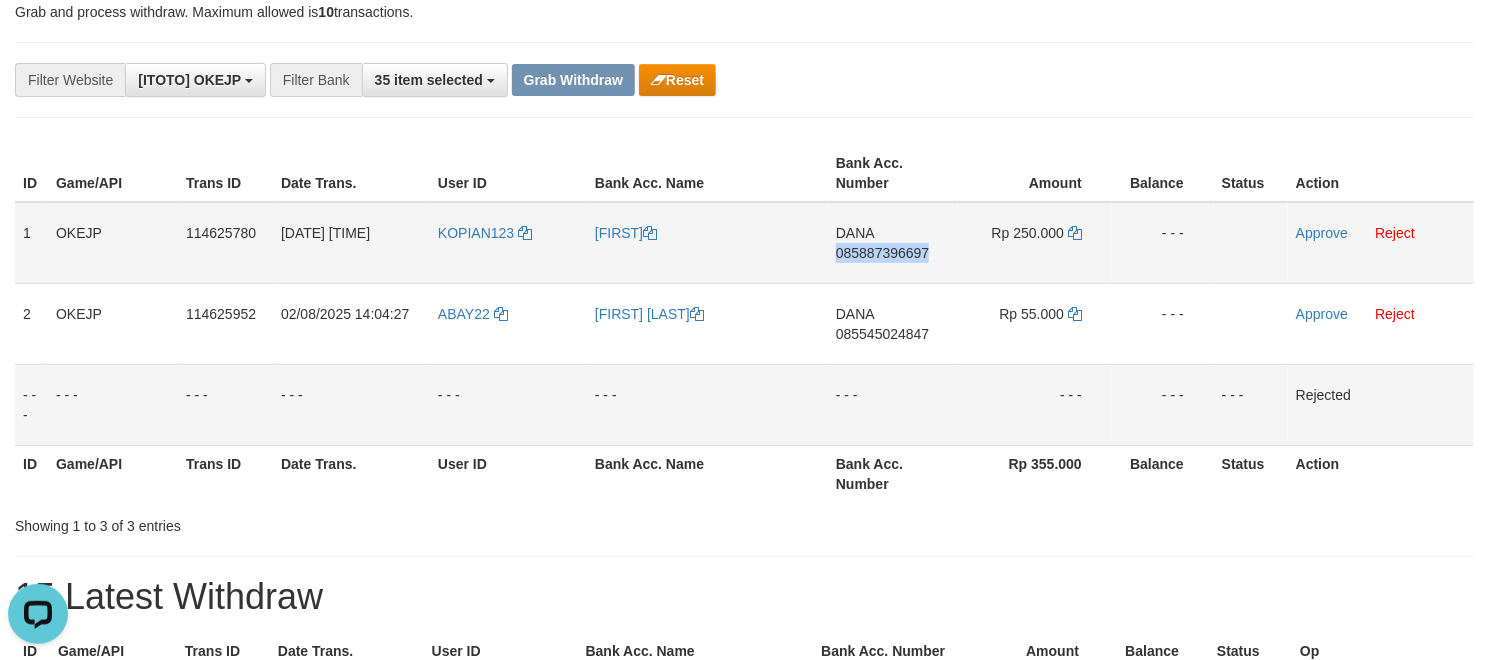 click on "DANA
085887396697" at bounding box center (893, 243) 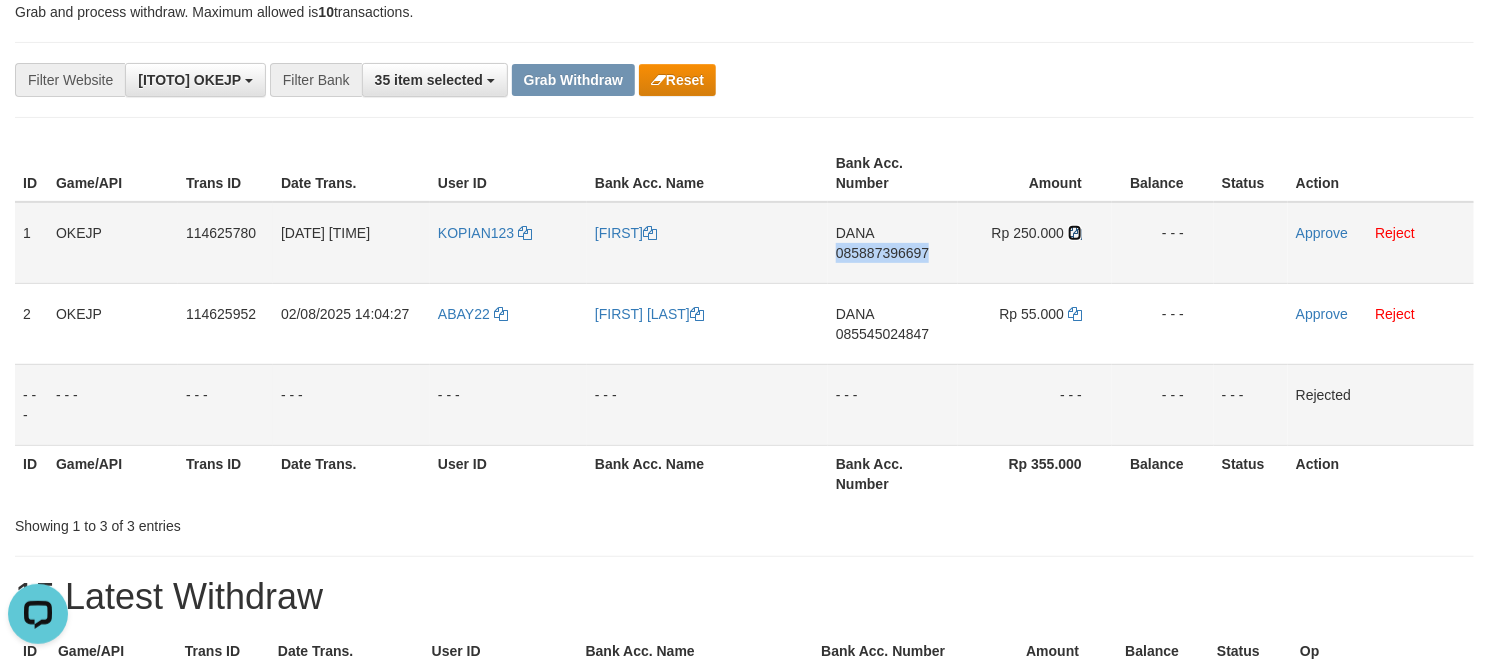 click at bounding box center (1075, 233) 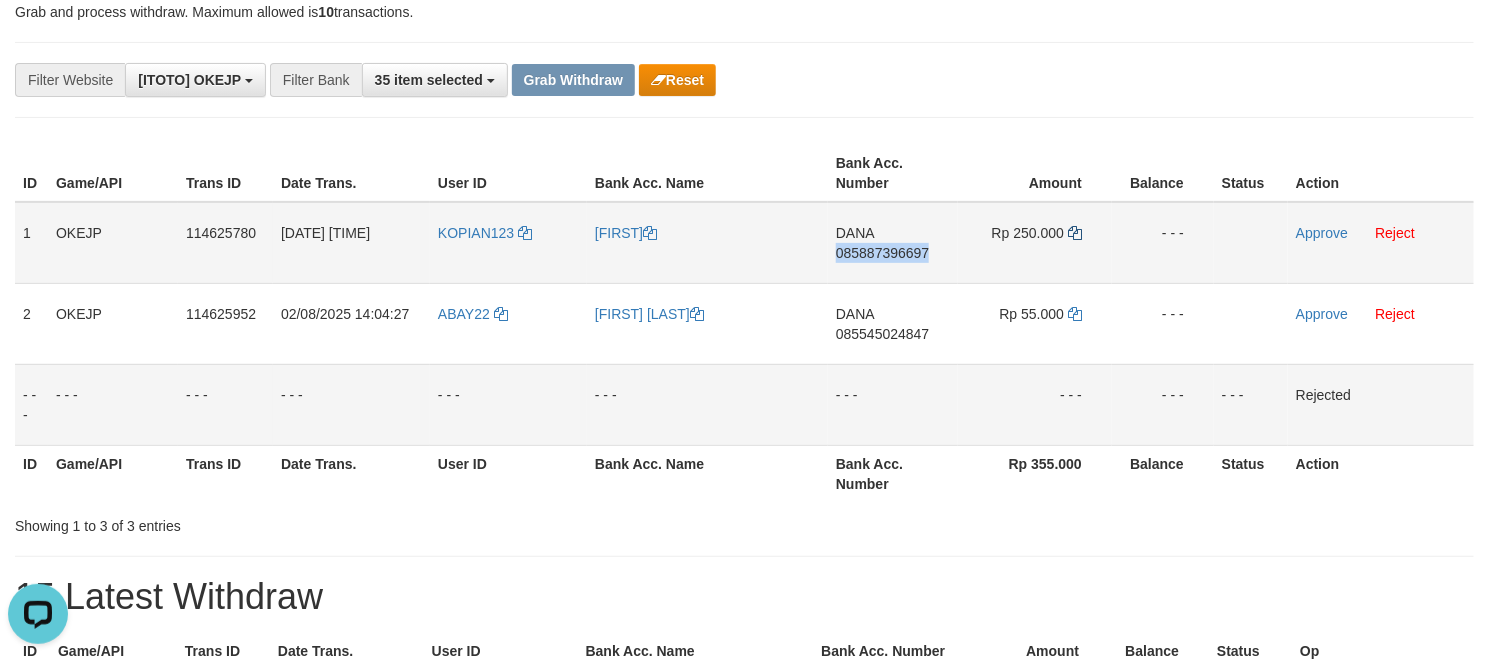 copy on "085887396697" 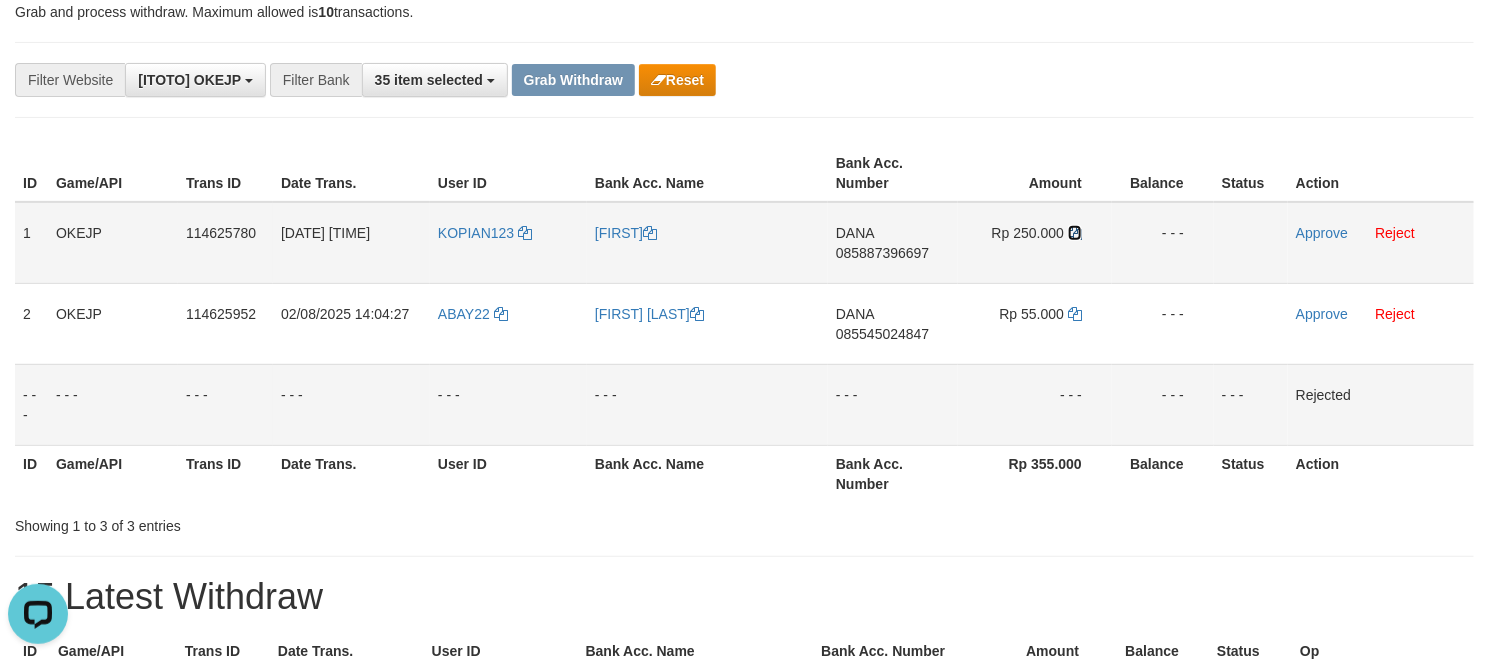 click at bounding box center (1075, 233) 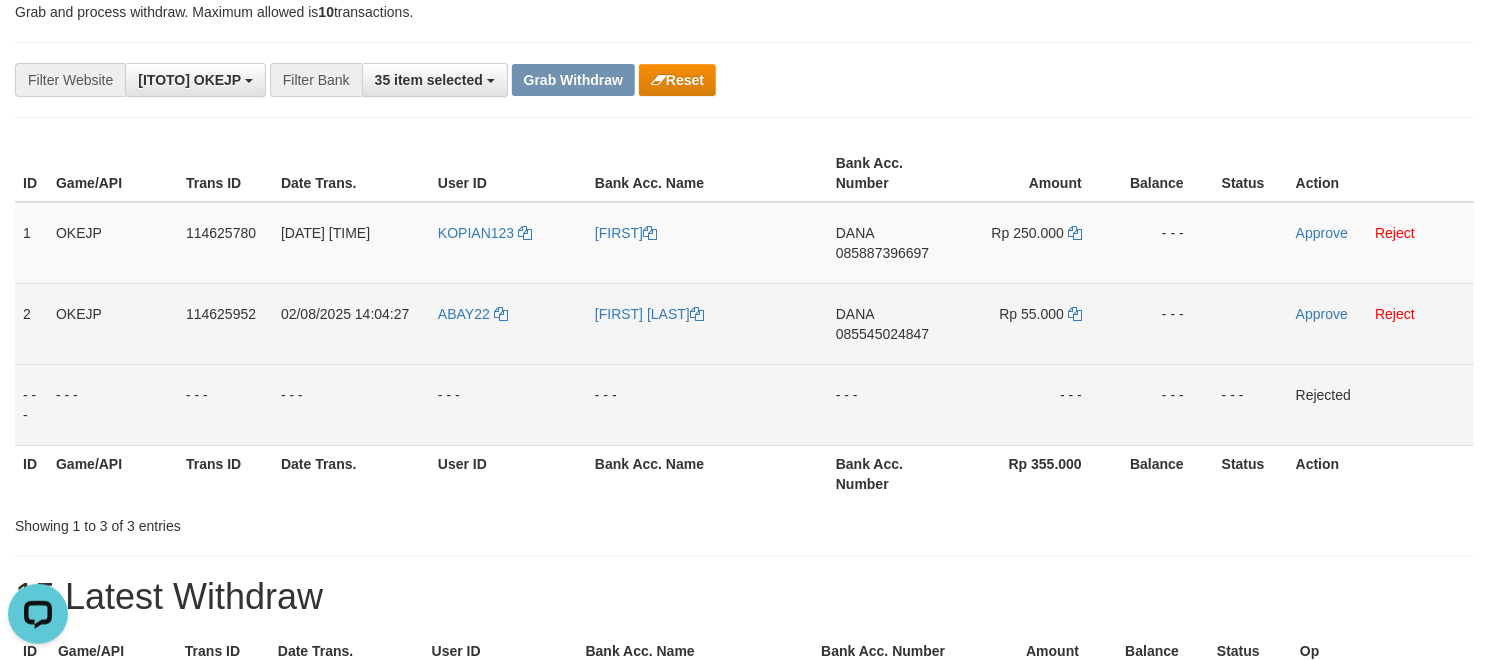 click on "DANA
085545024847" at bounding box center (893, 323) 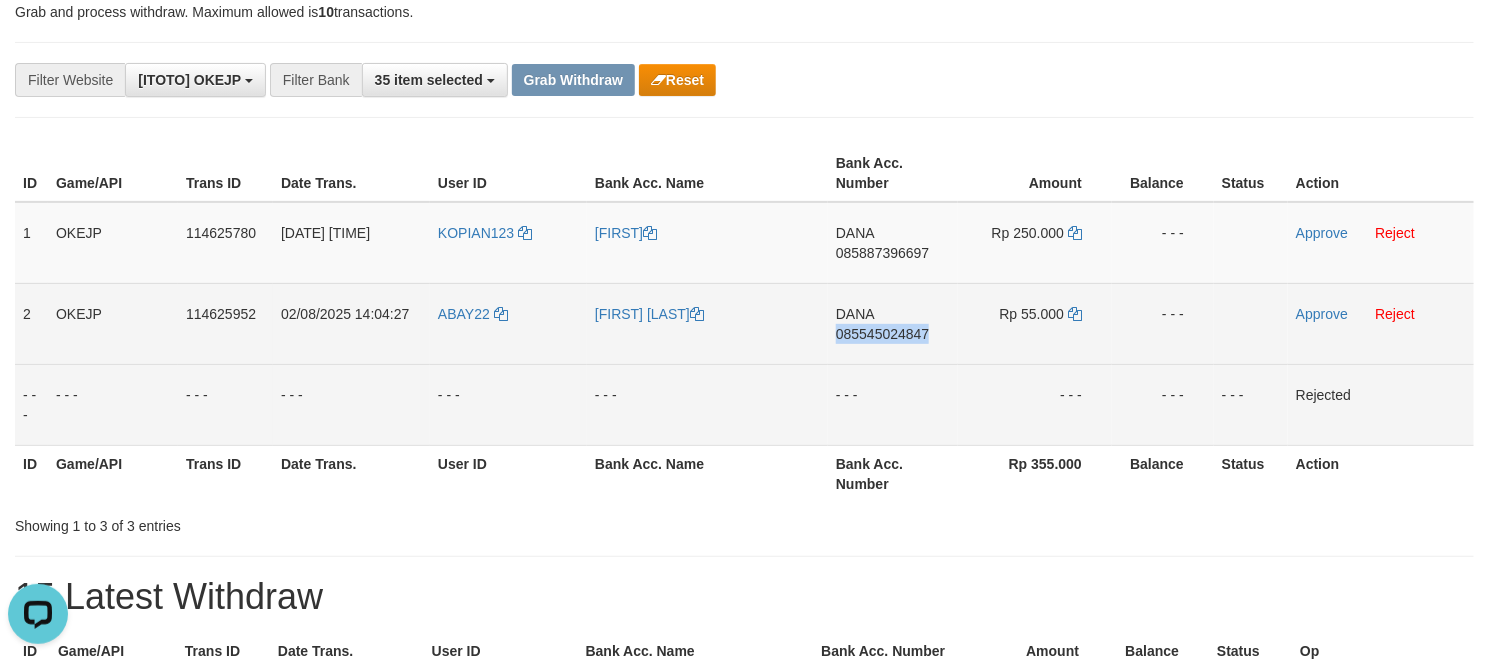 click on "DANA
085545024847" at bounding box center (893, 323) 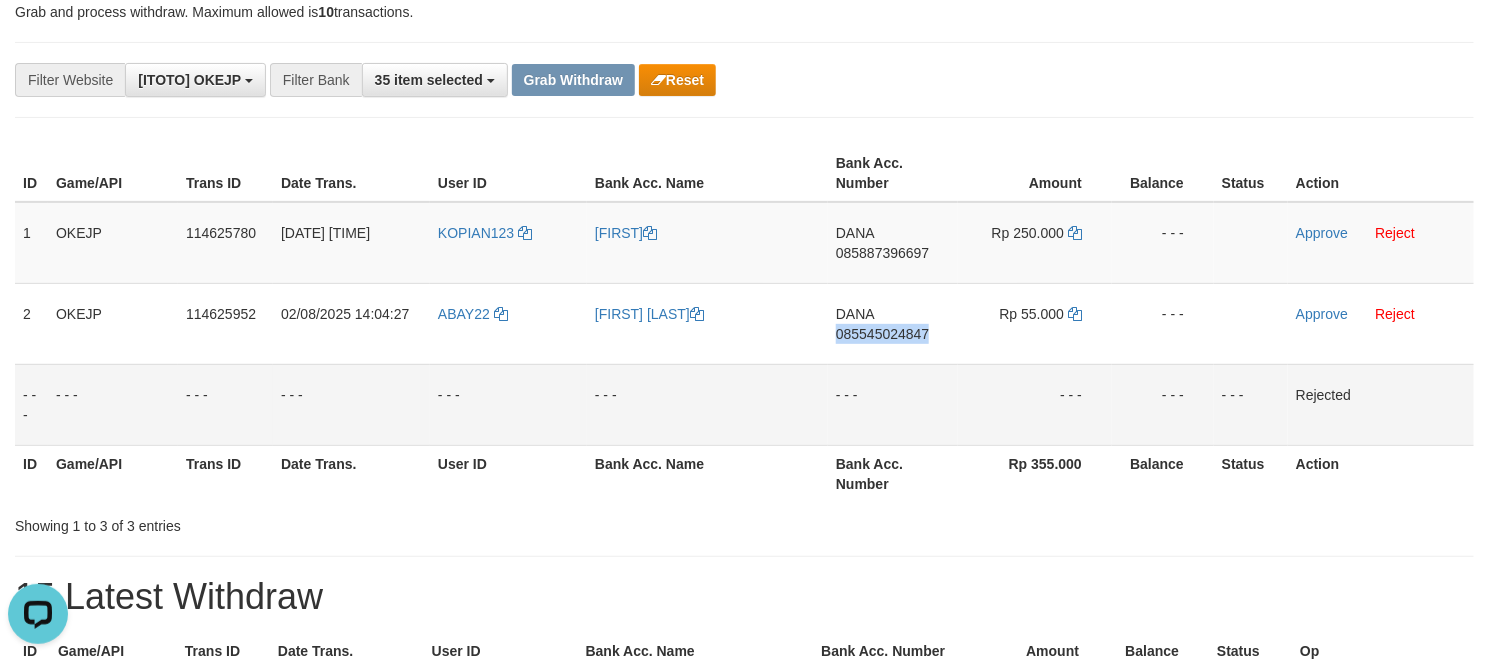 copy on "085545024847" 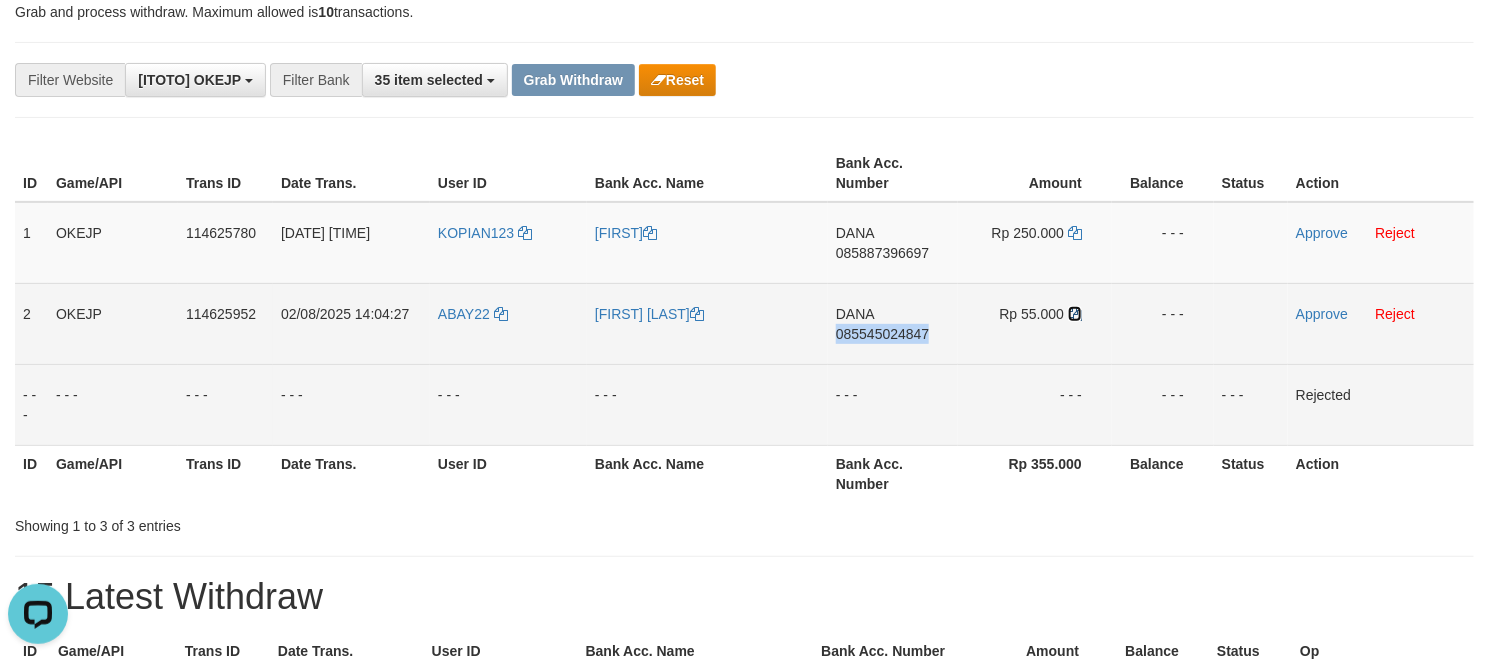 click at bounding box center (1075, 314) 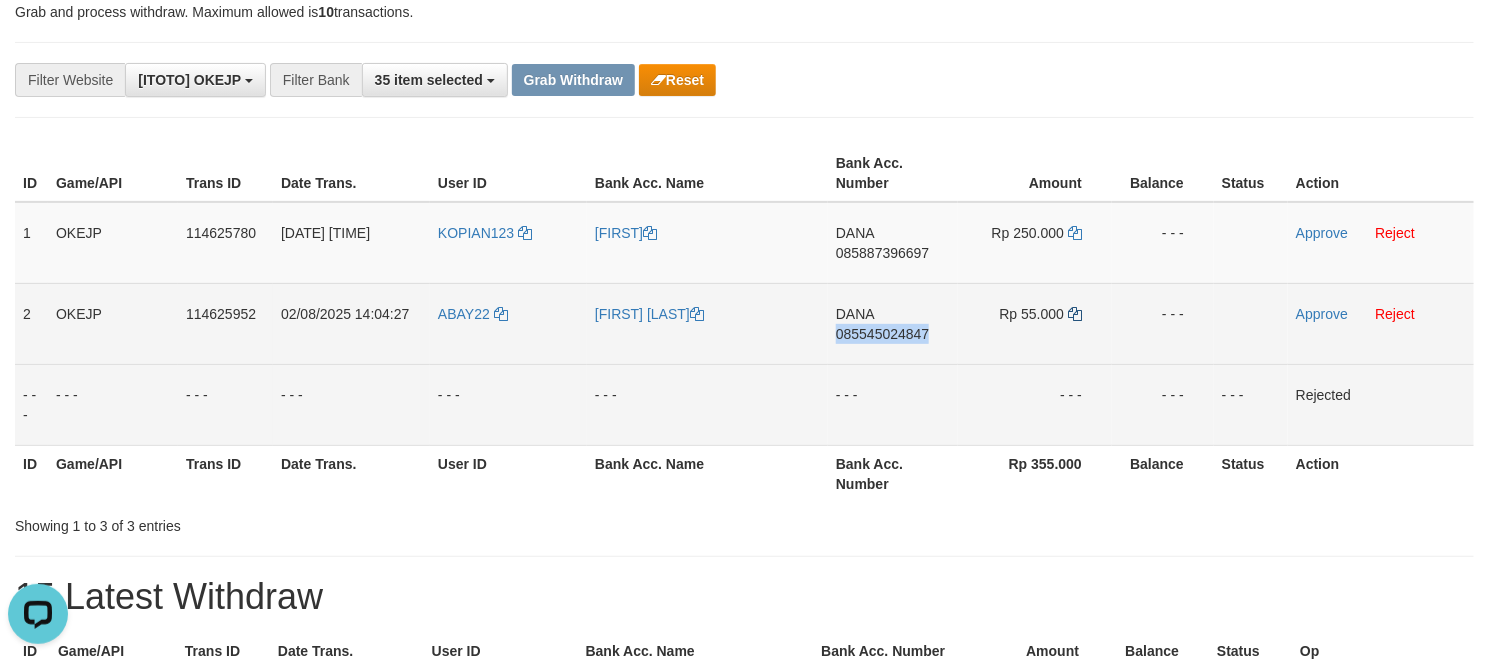 copy on "085545024847" 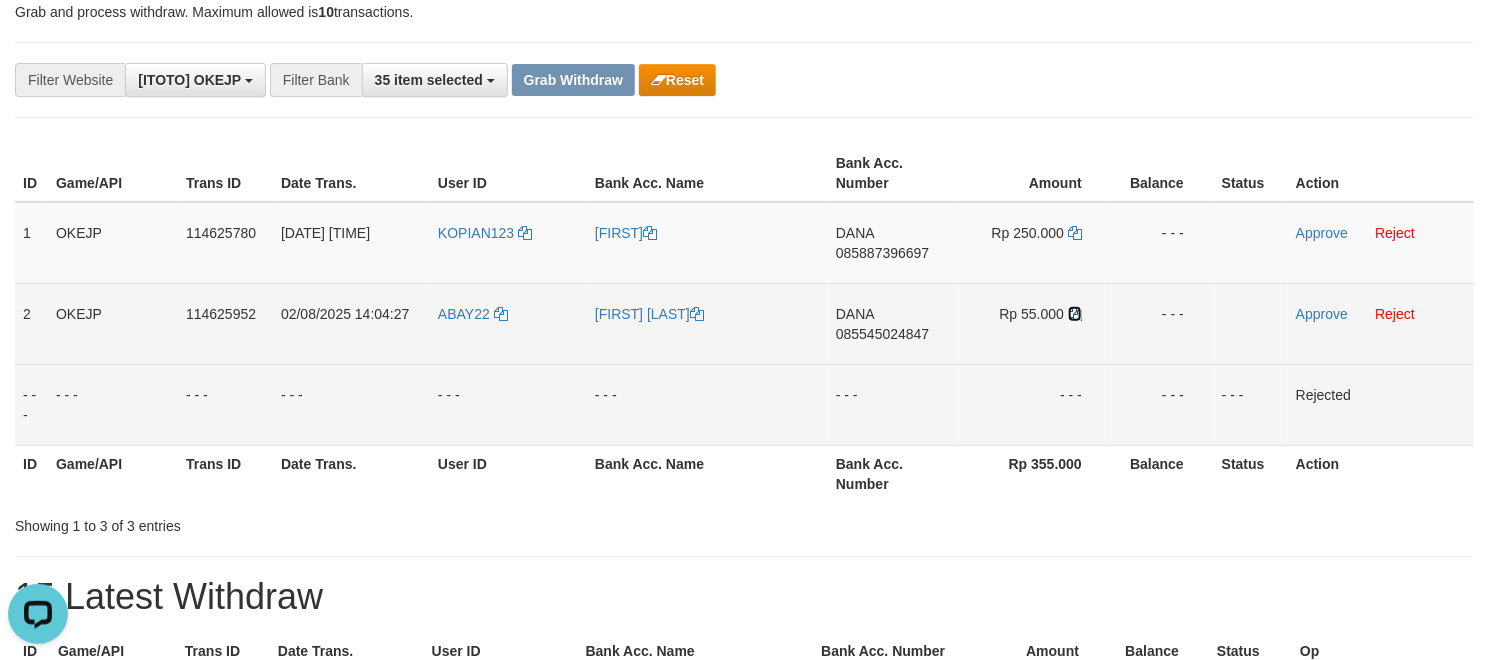 click at bounding box center (1075, 314) 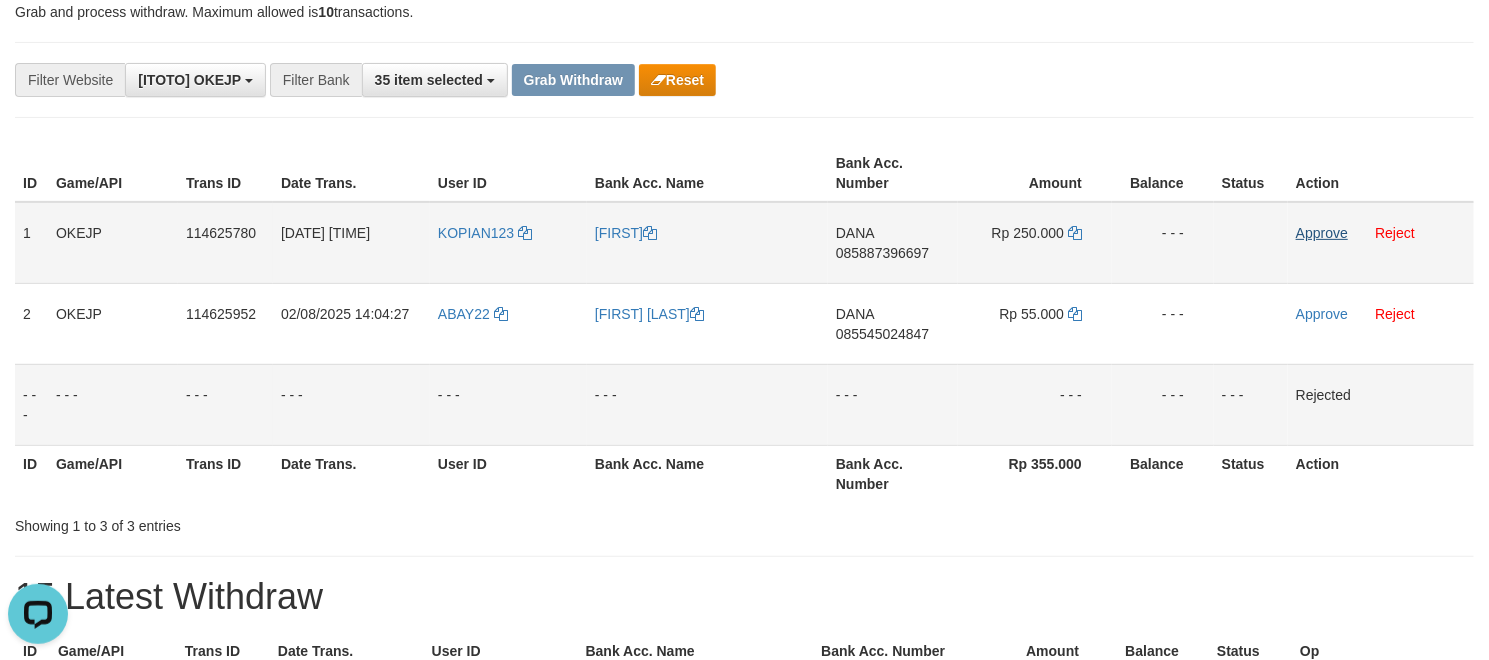 drag, startPoint x: 1345, startPoint y: 241, endPoint x: 1321, endPoint y: 235, distance: 24.738634 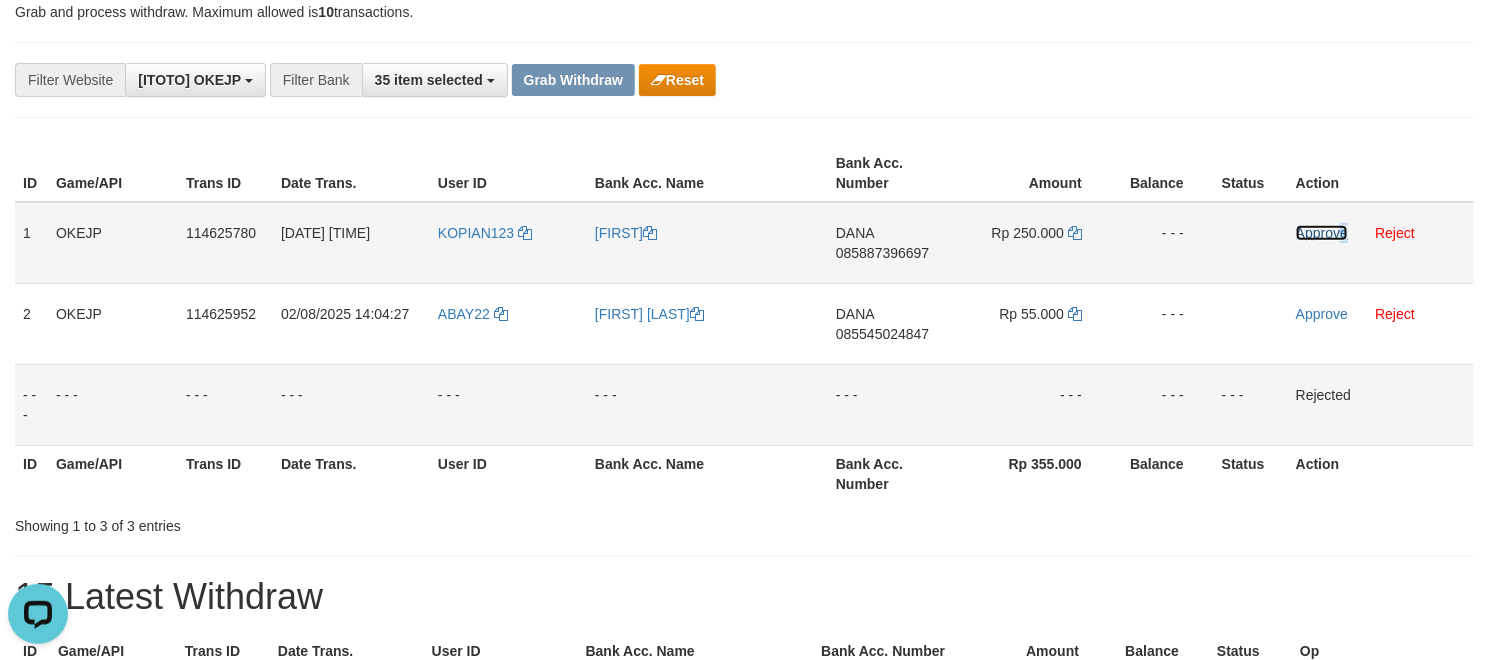 click on "Approve" at bounding box center [1322, 233] 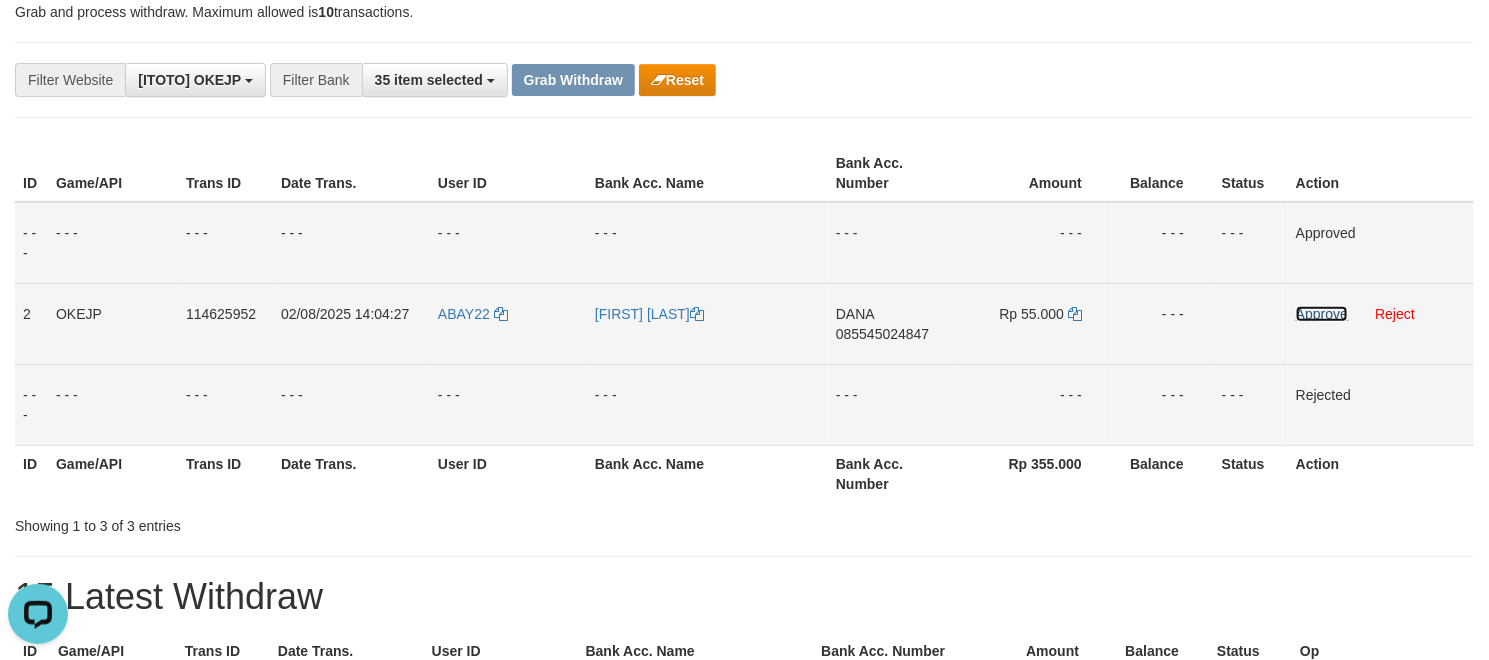click on "Approve" at bounding box center [1322, 314] 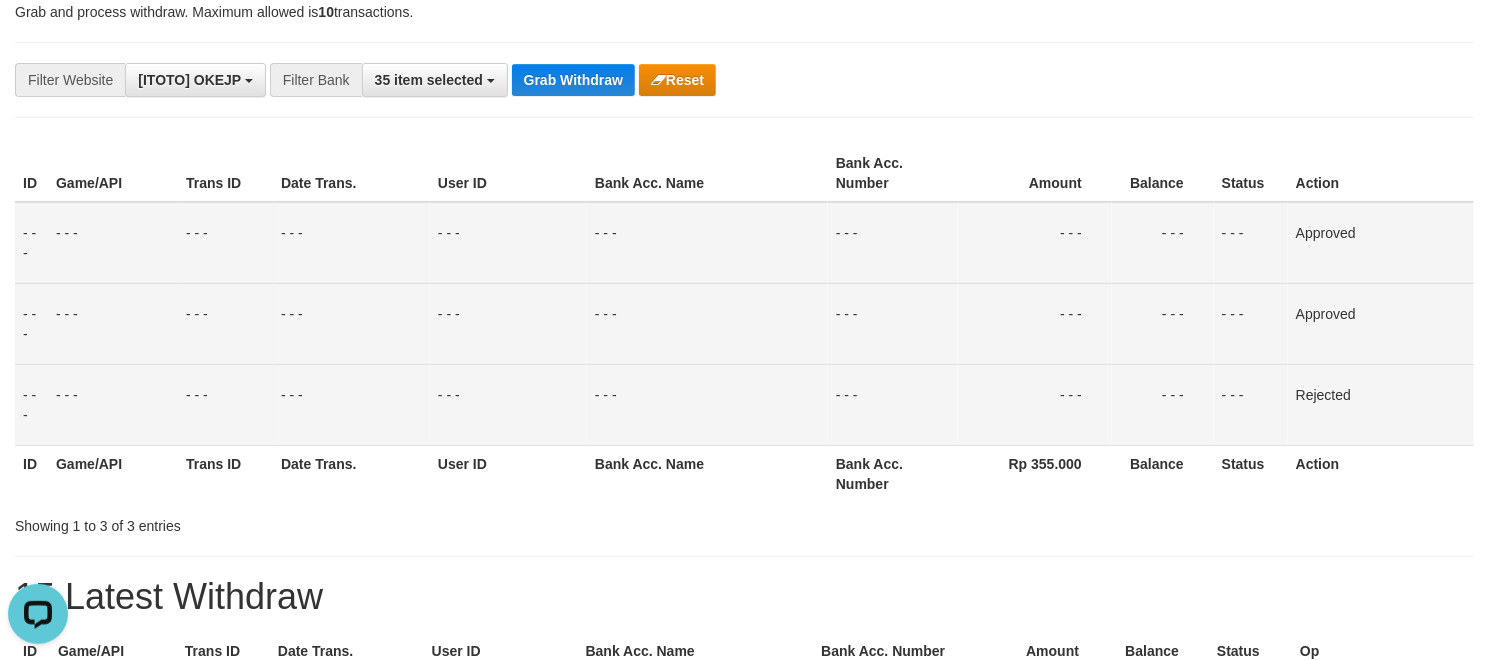 click on "**********" at bounding box center [744, 80] 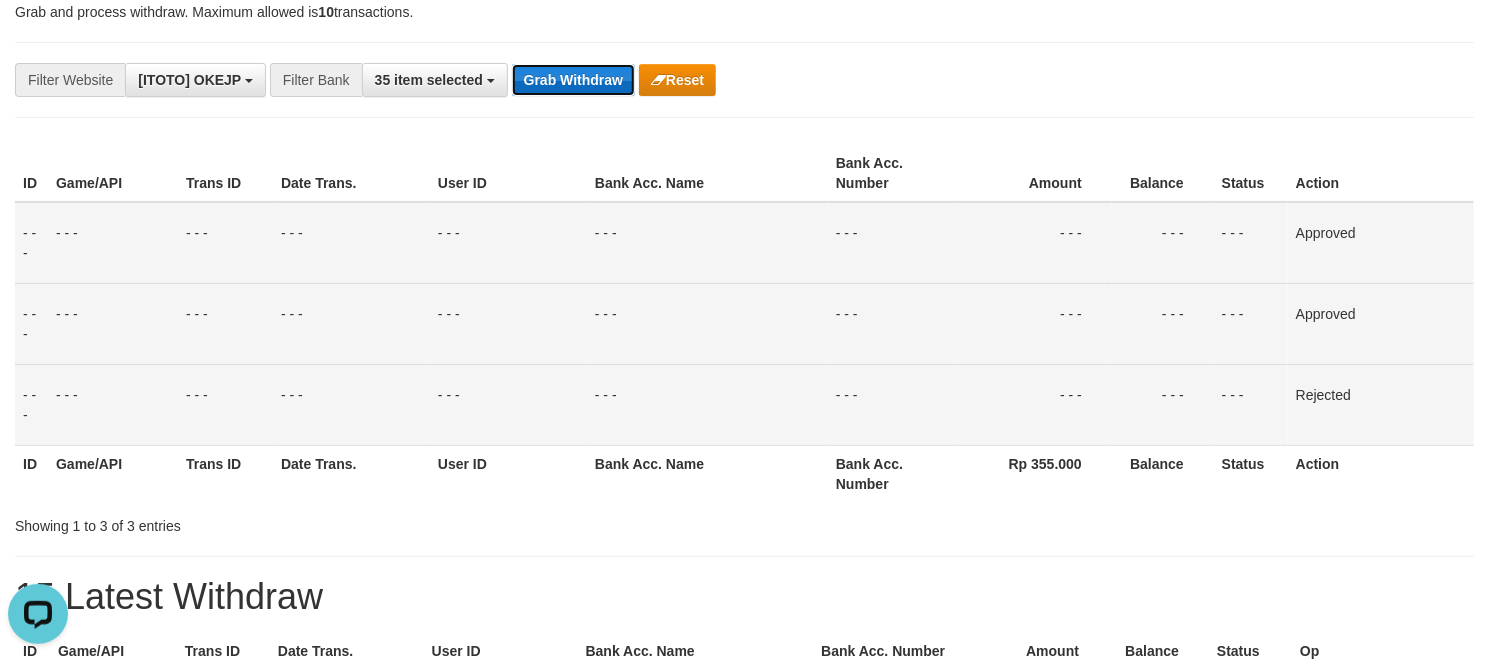 click on "Grab Withdraw" at bounding box center (573, 80) 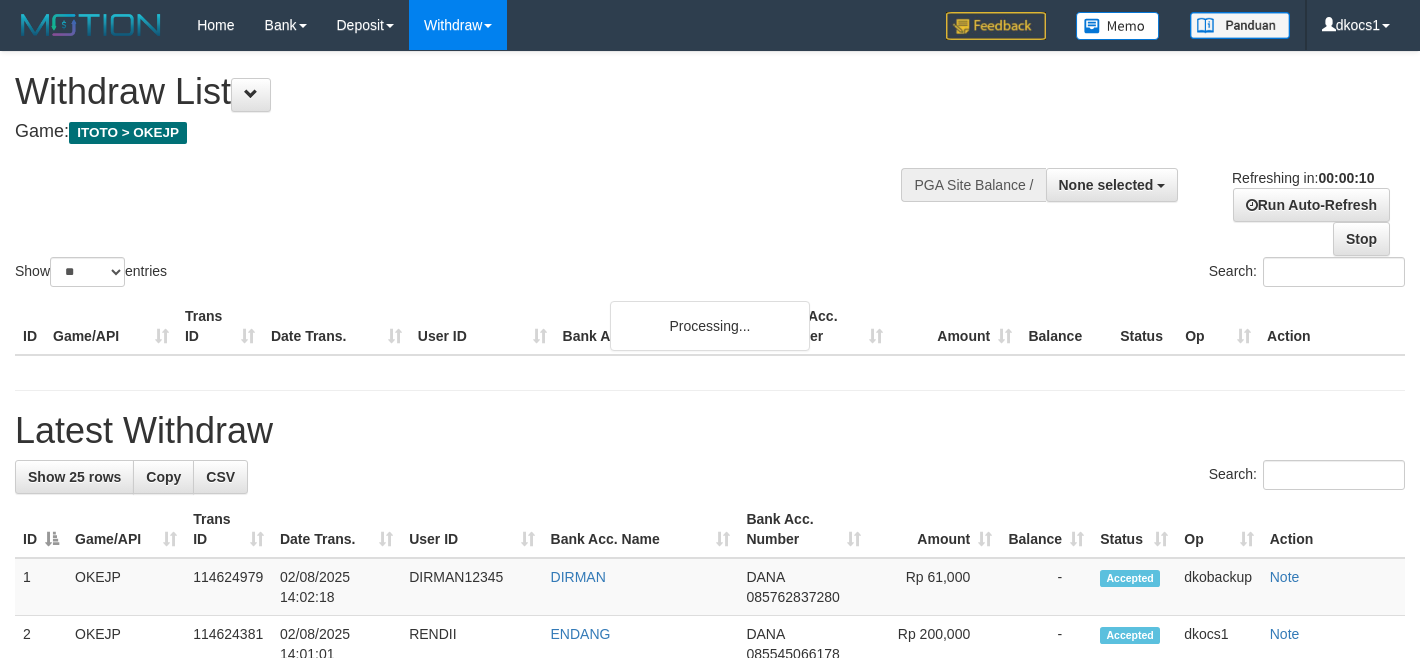 select 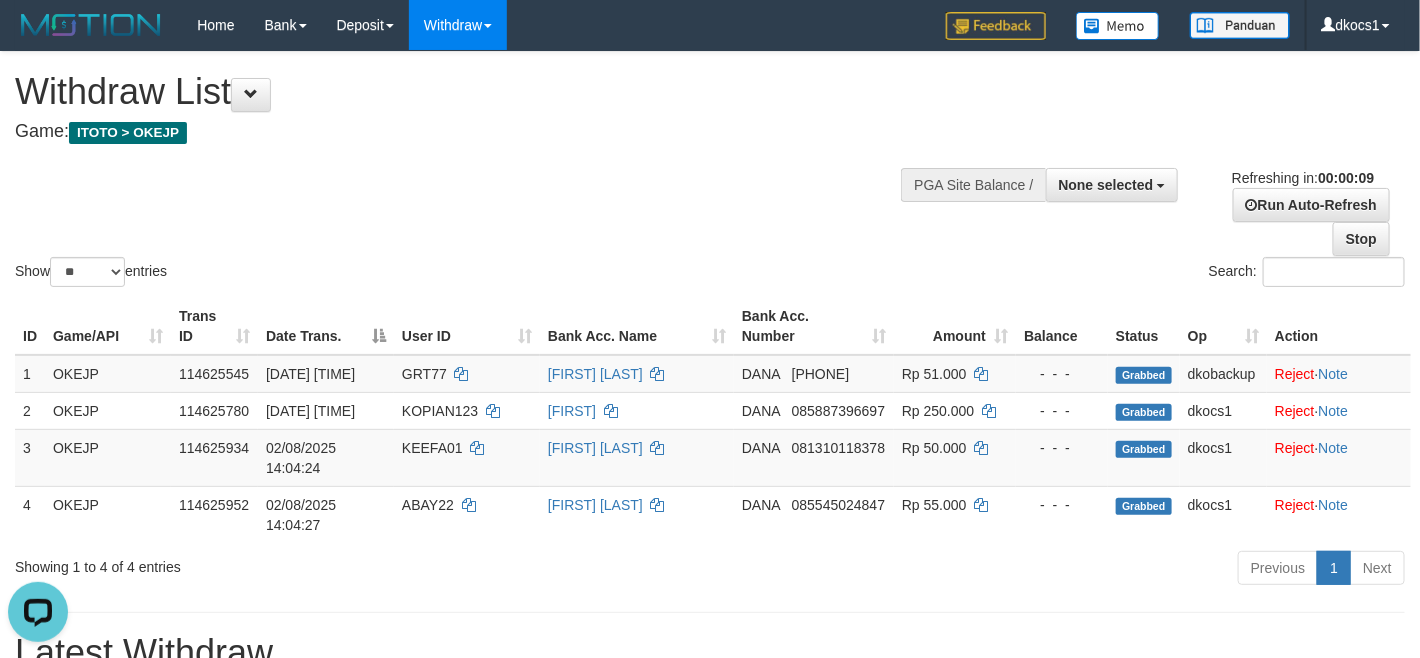 scroll, scrollTop: 0, scrollLeft: 0, axis: both 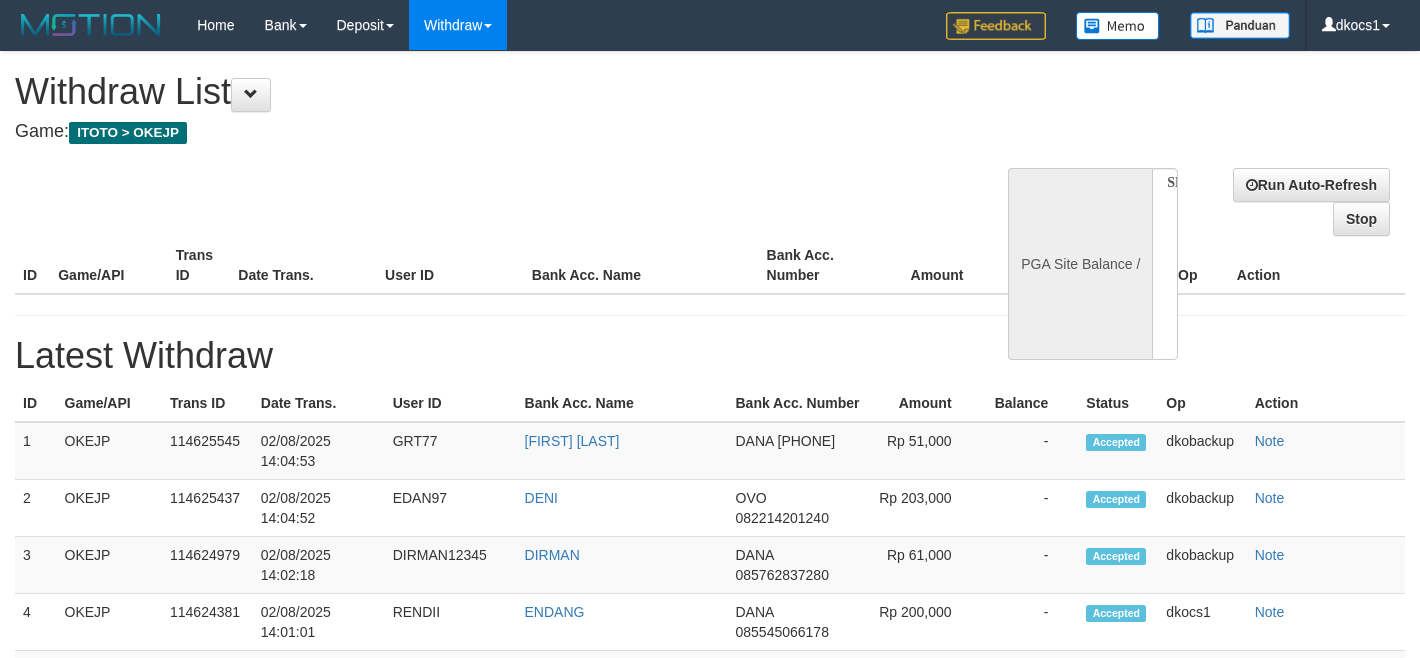 select 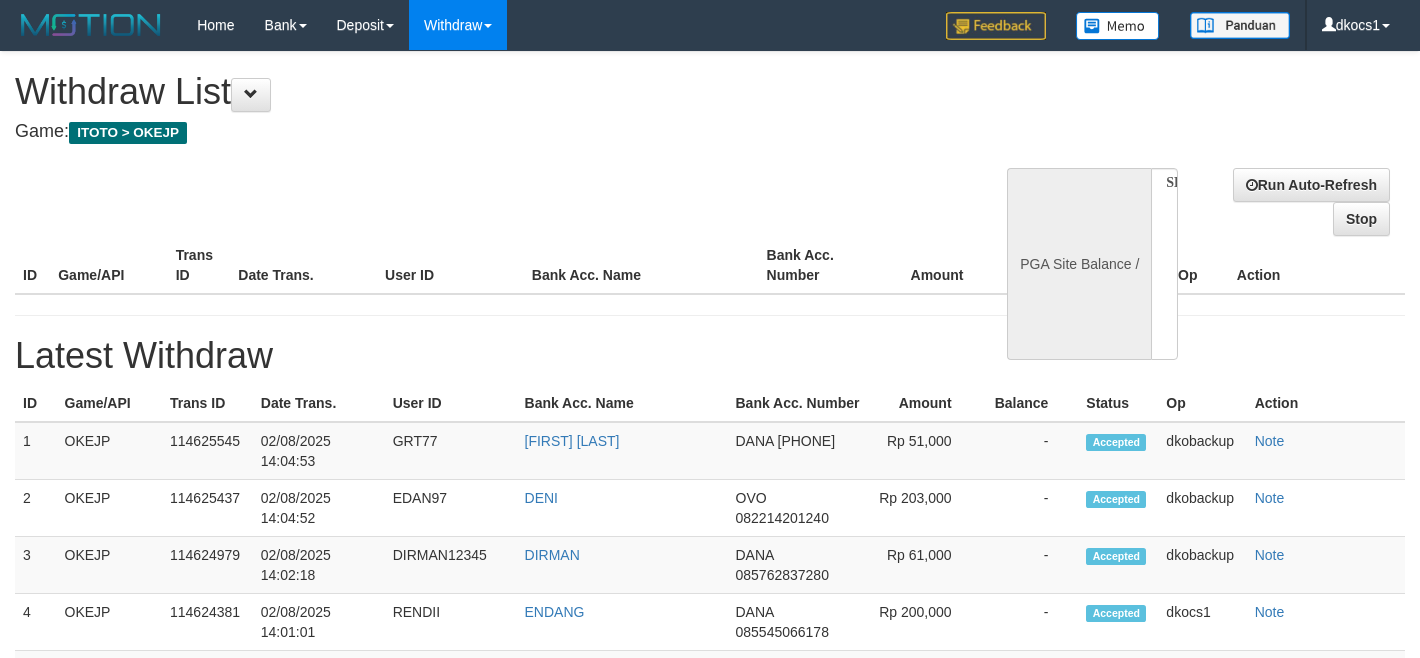 scroll, scrollTop: 0, scrollLeft: 0, axis: both 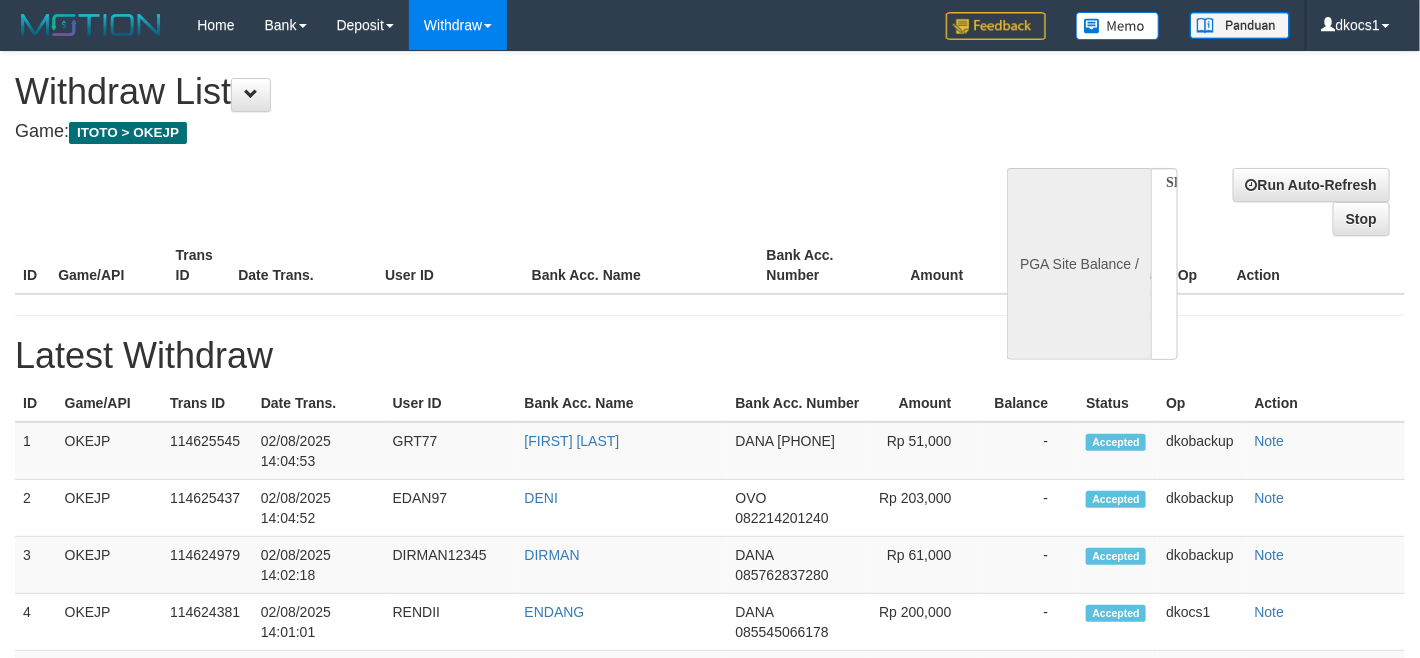 select on "**" 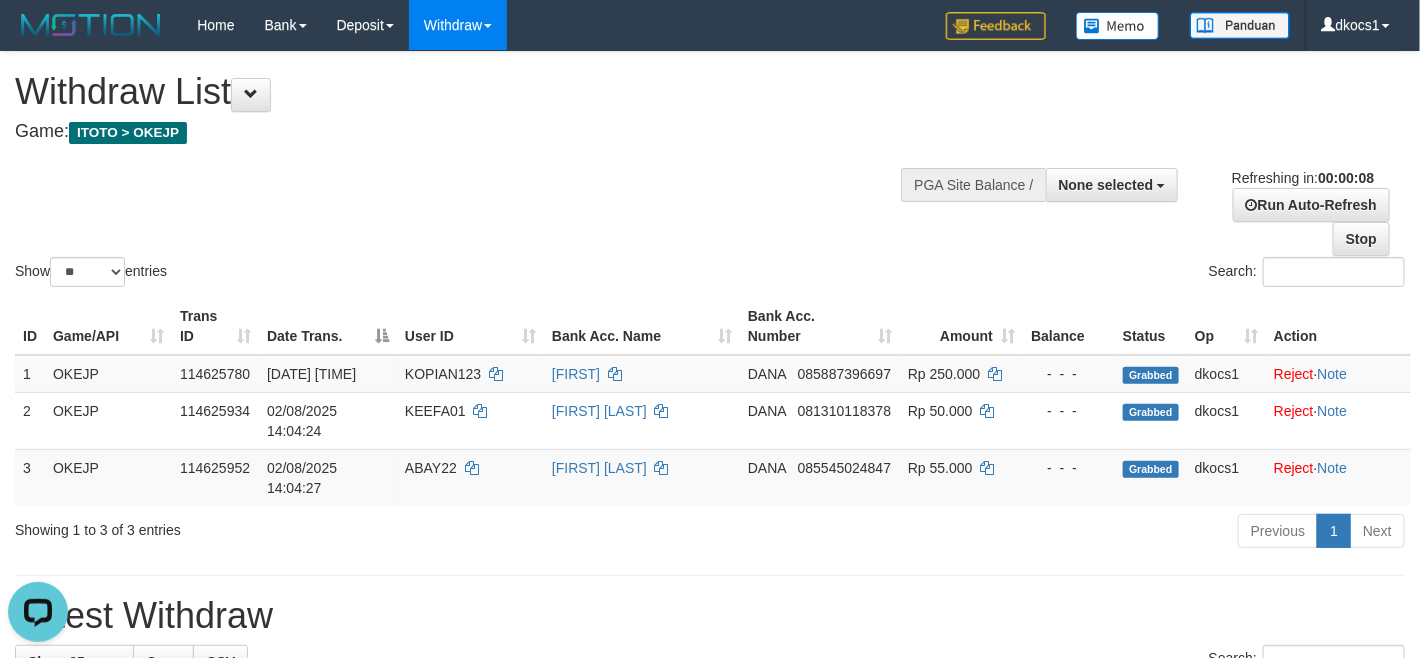 scroll, scrollTop: 0, scrollLeft: 0, axis: both 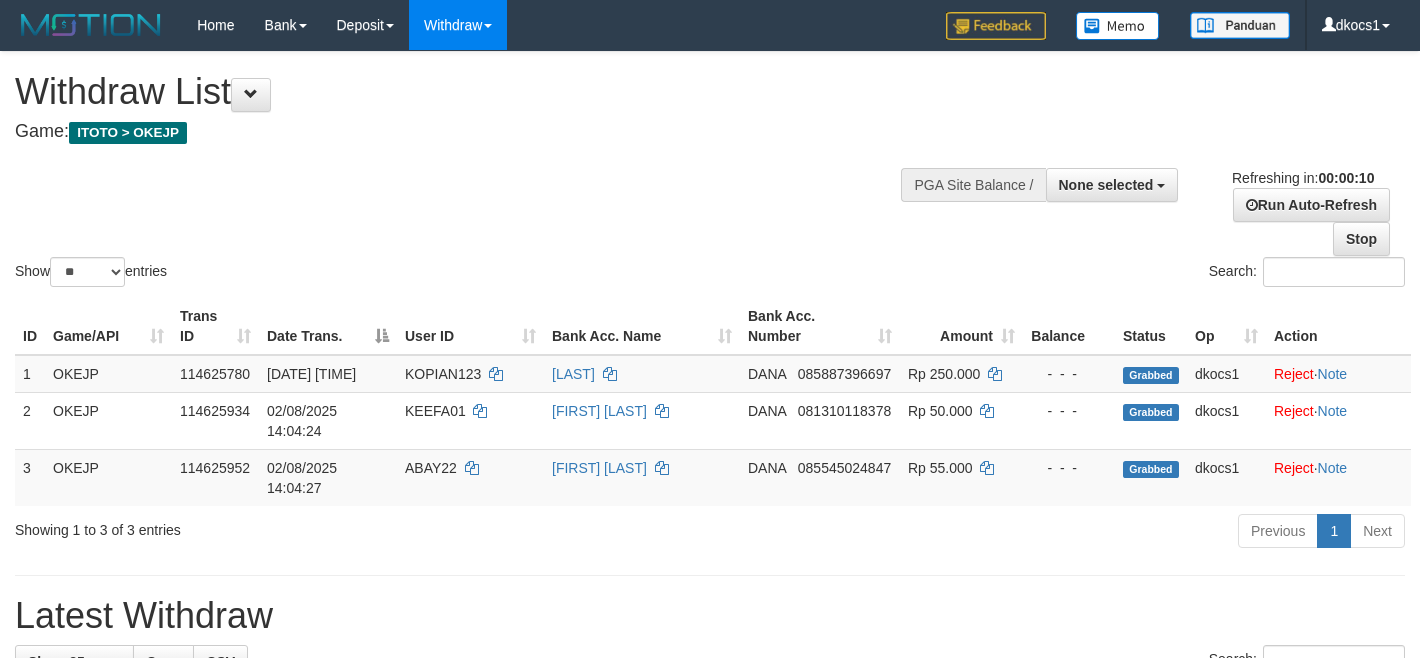 select 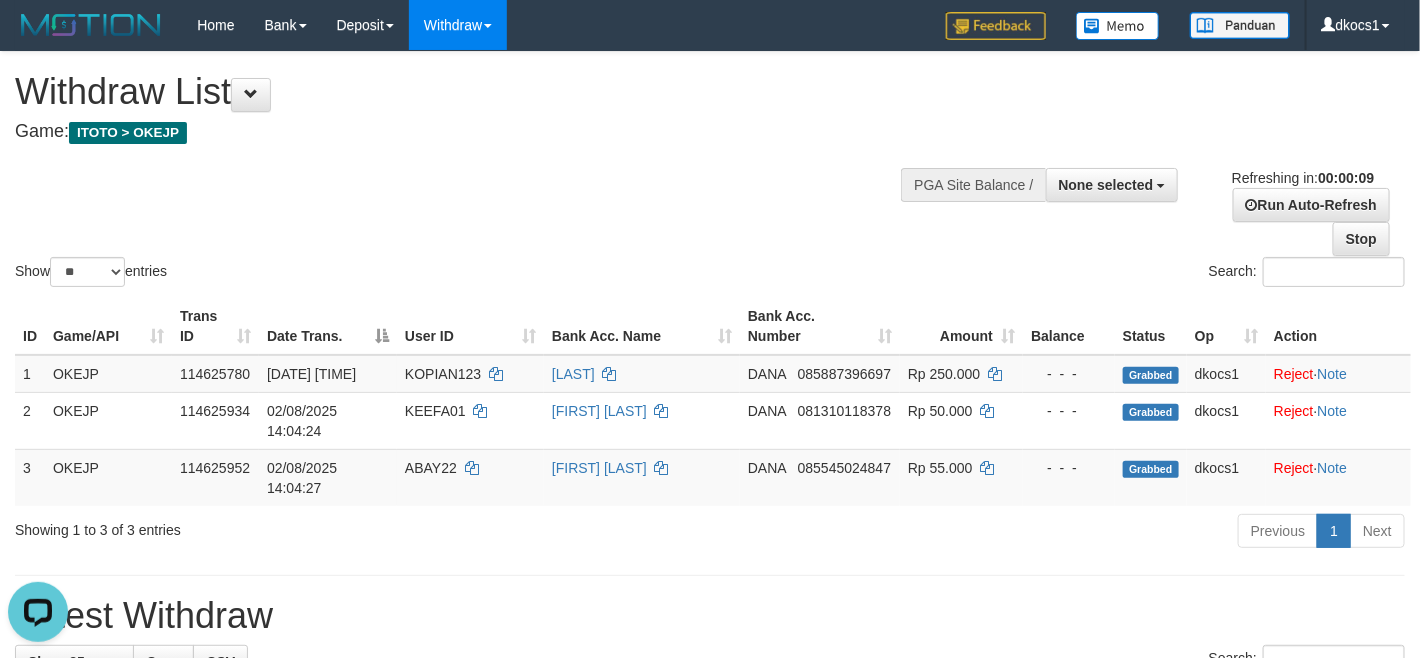 scroll, scrollTop: 0, scrollLeft: 0, axis: both 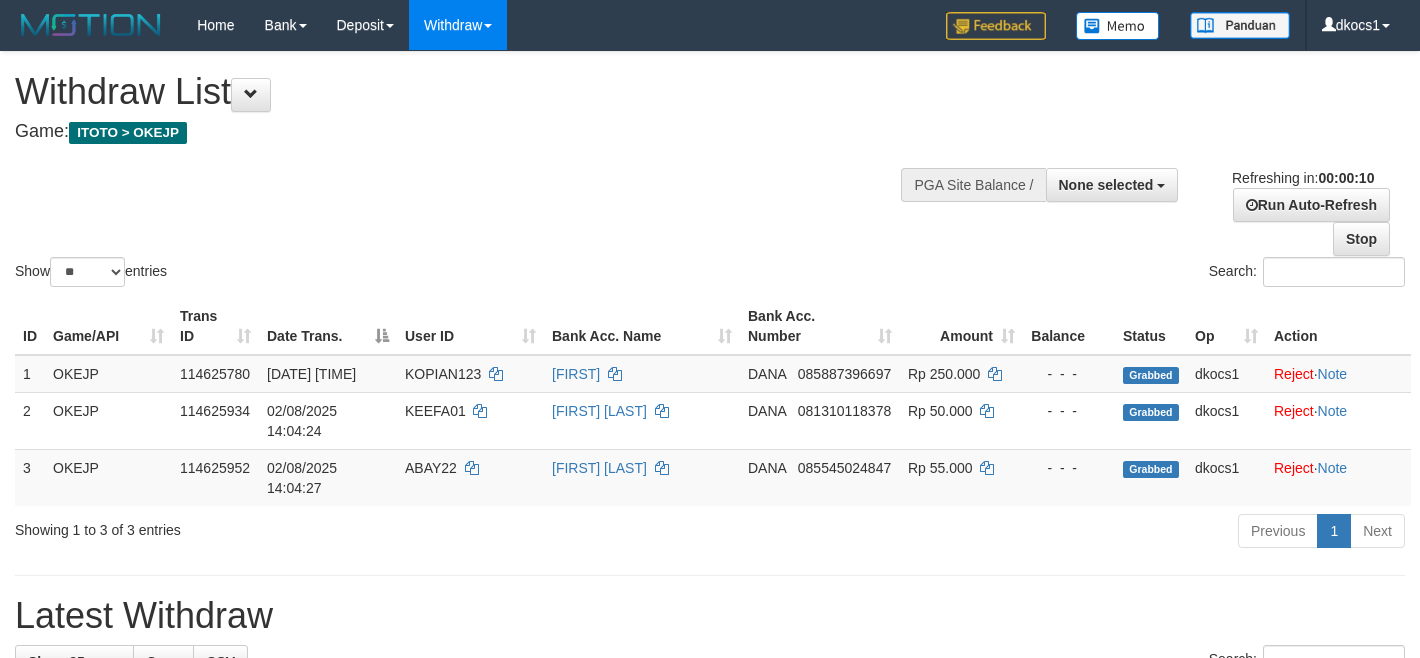 select 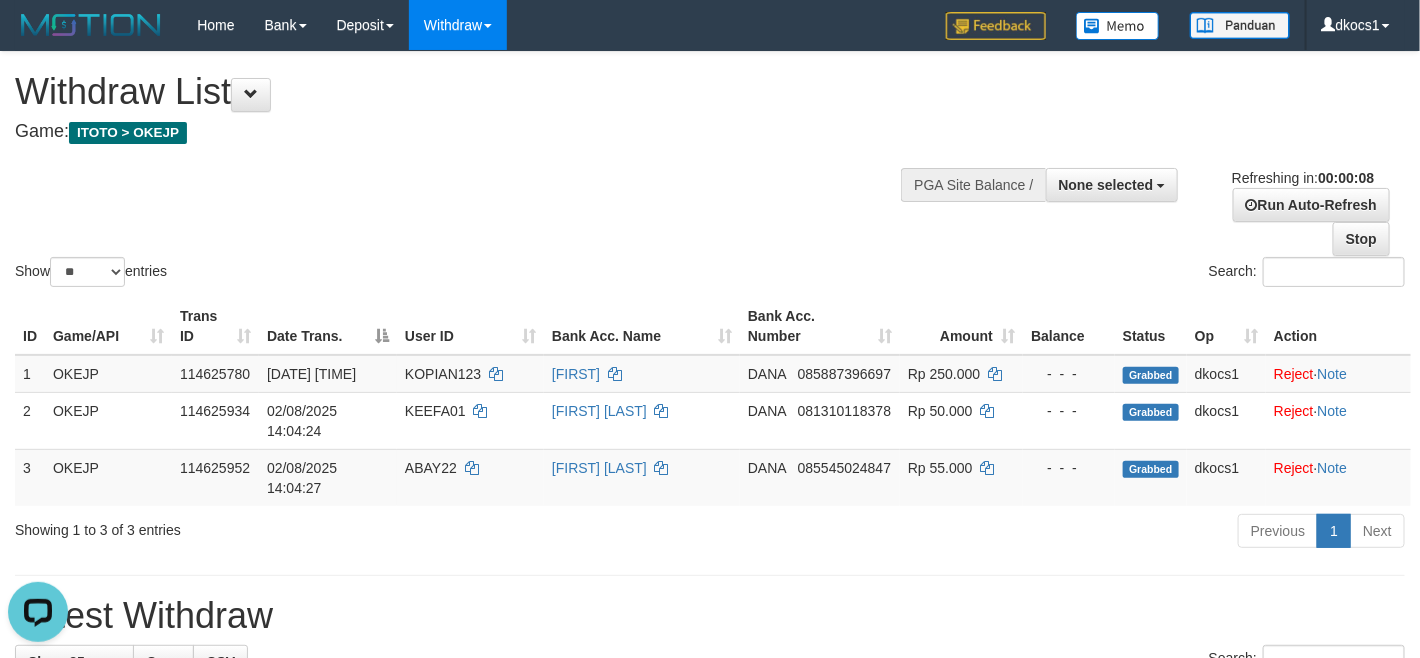 scroll, scrollTop: 0, scrollLeft: 0, axis: both 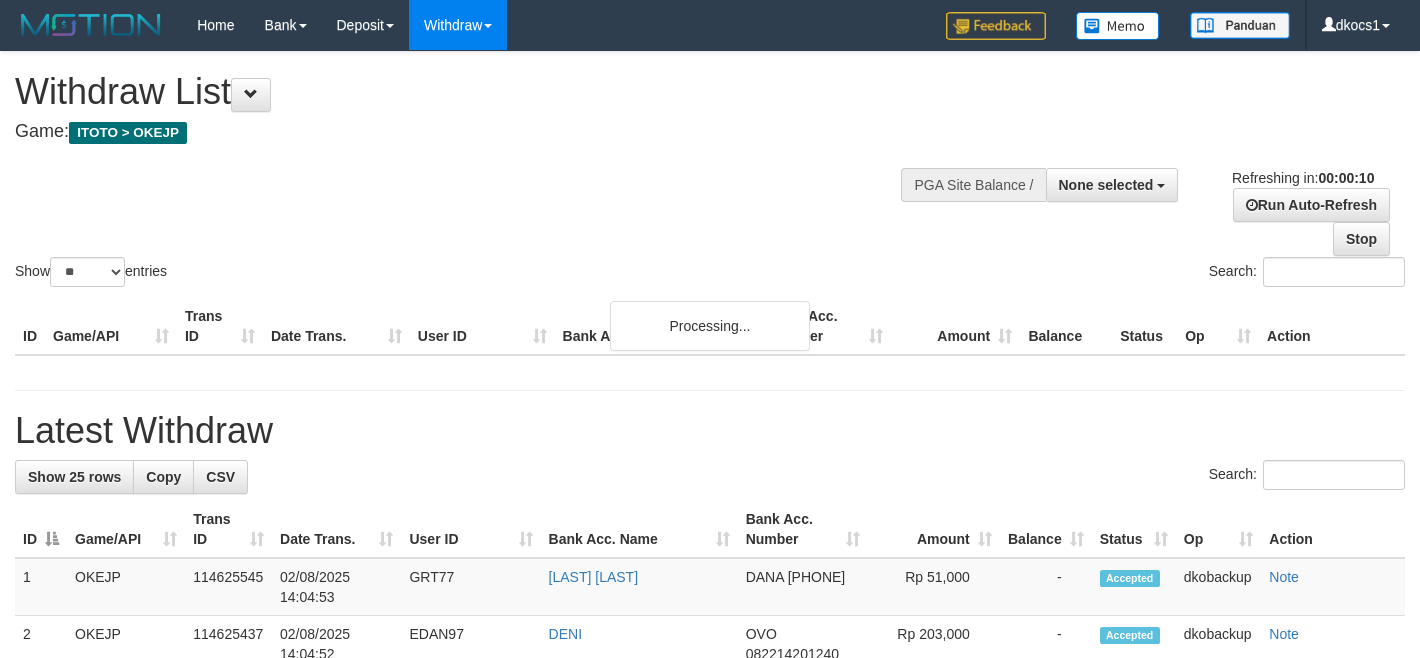 select 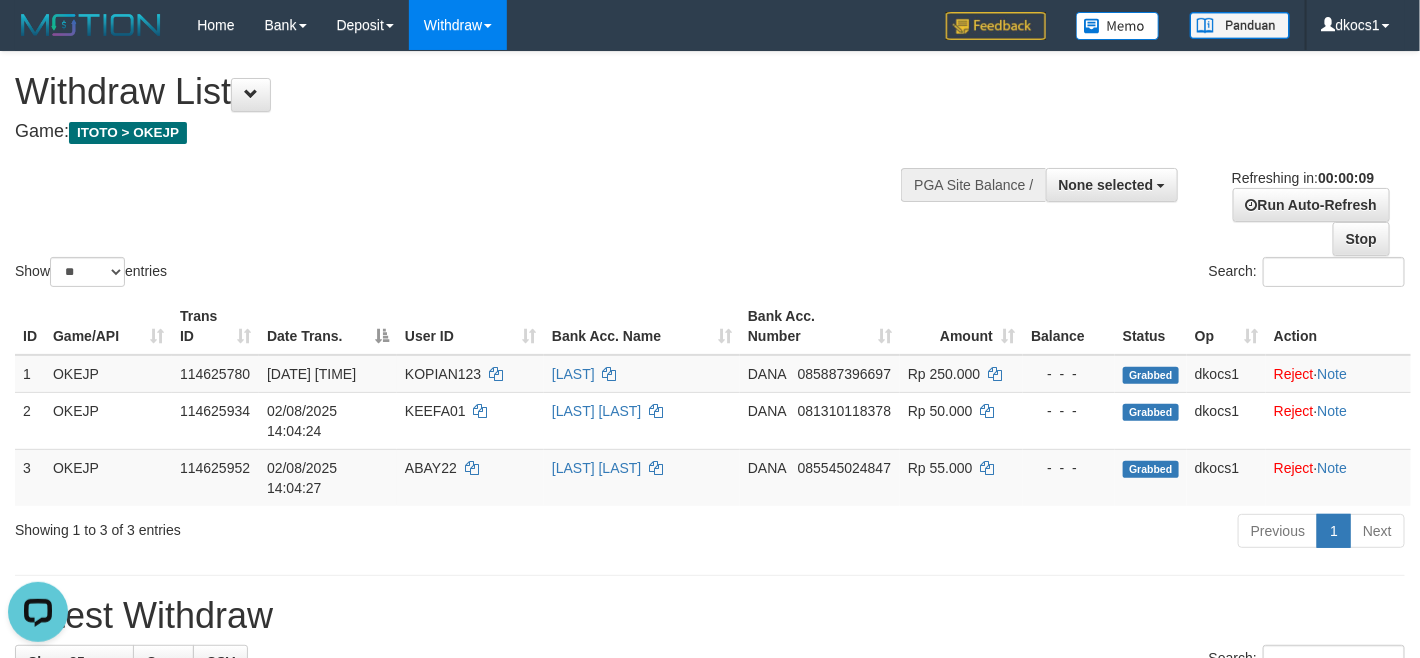 scroll, scrollTop: 0, scrollLeft: 0, axis: both 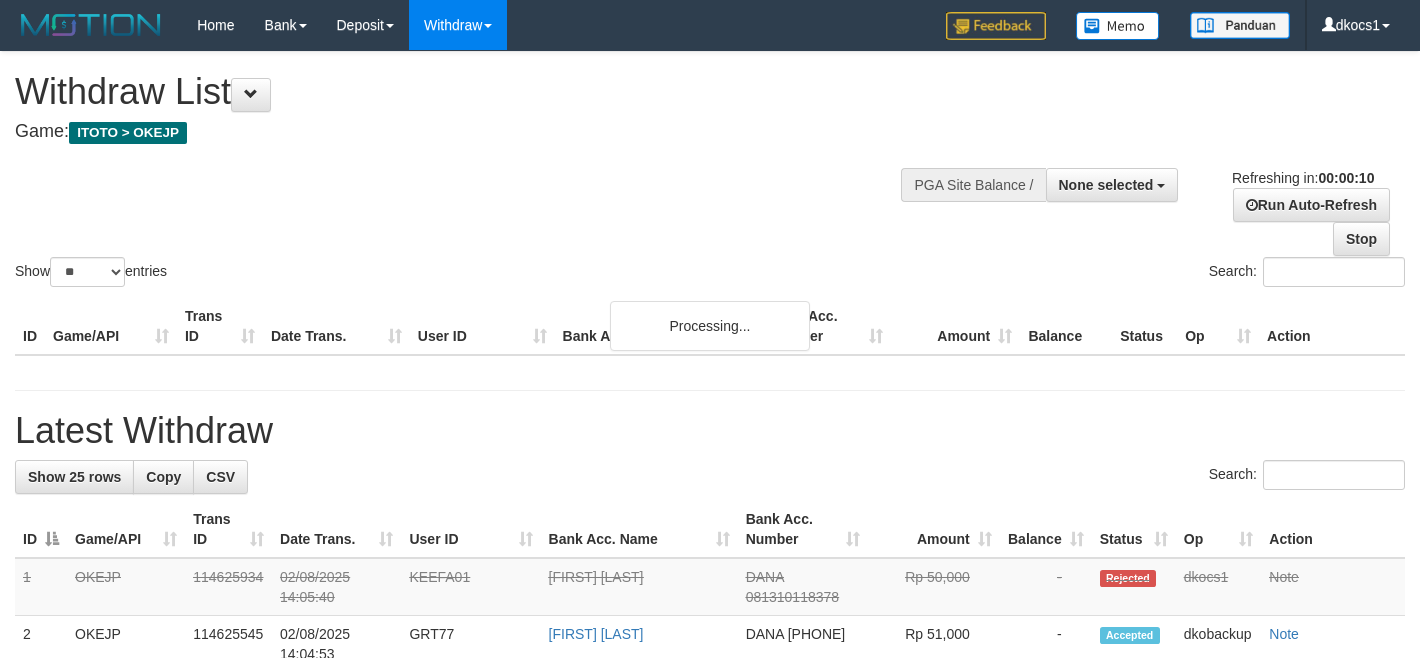 select 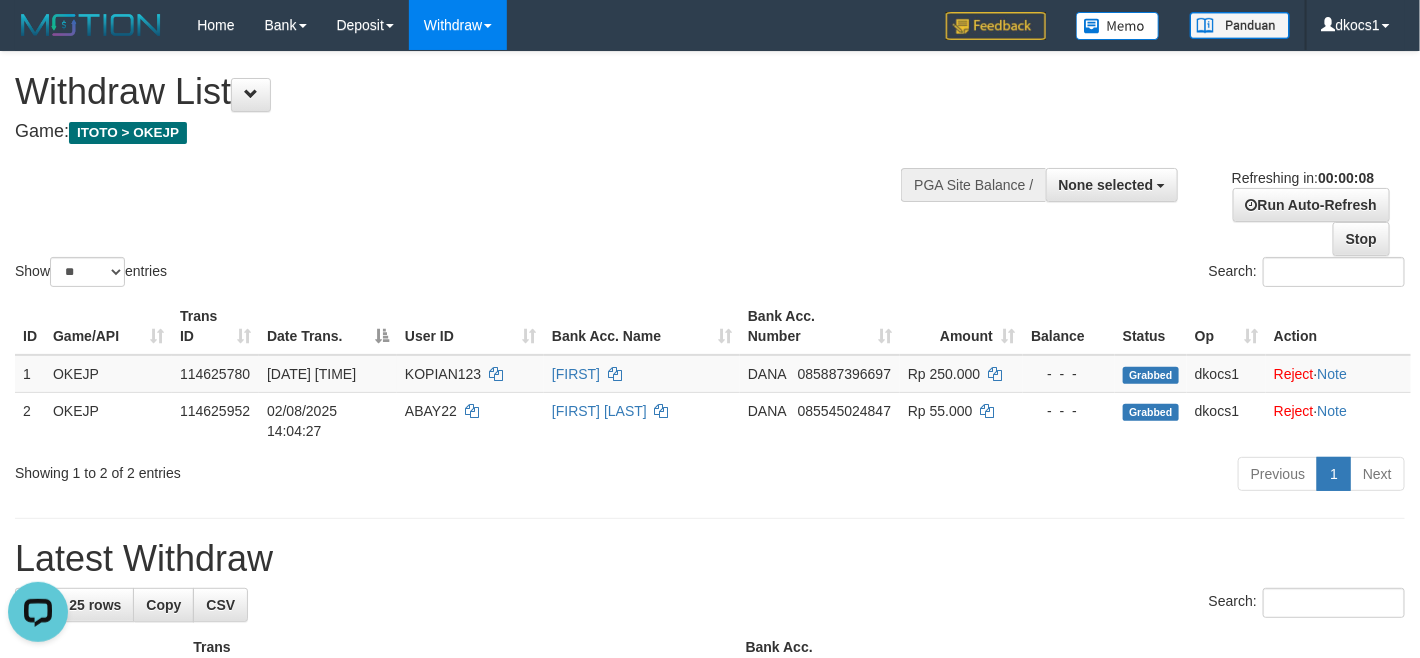 scroll, scrollTop: 0, scrollLeft: 0, axis: both 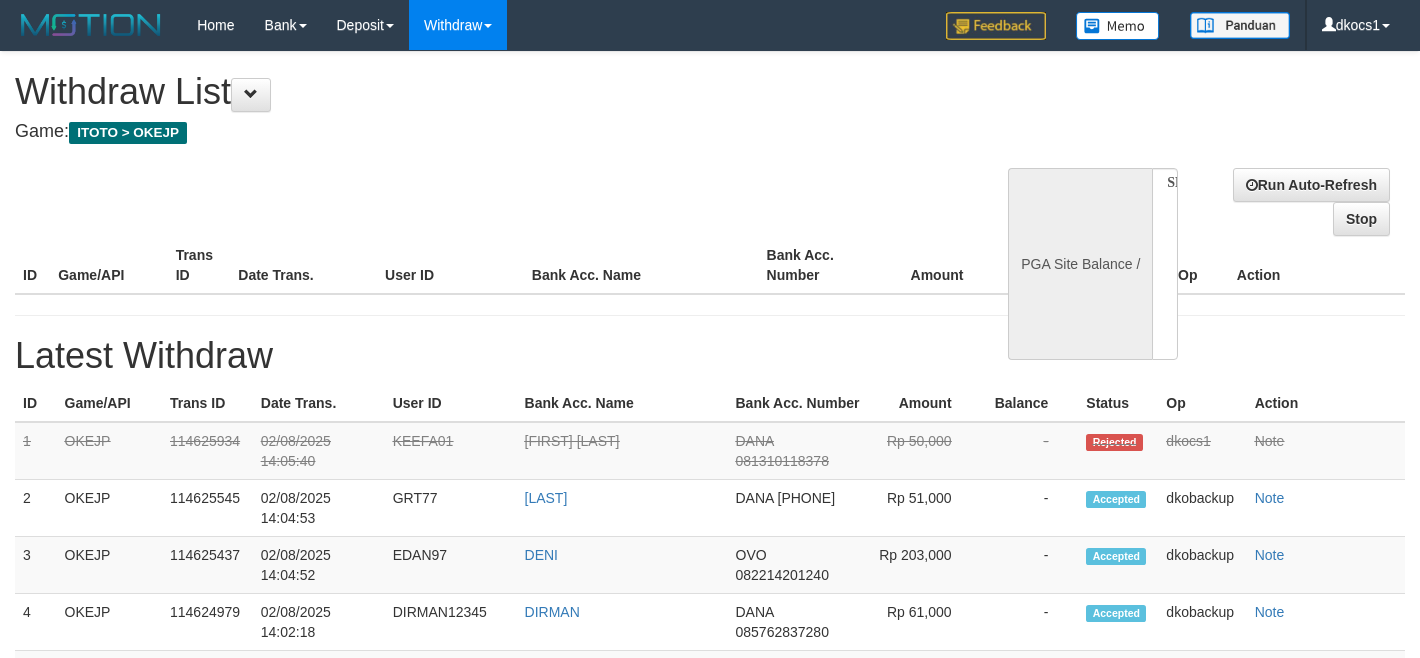 select 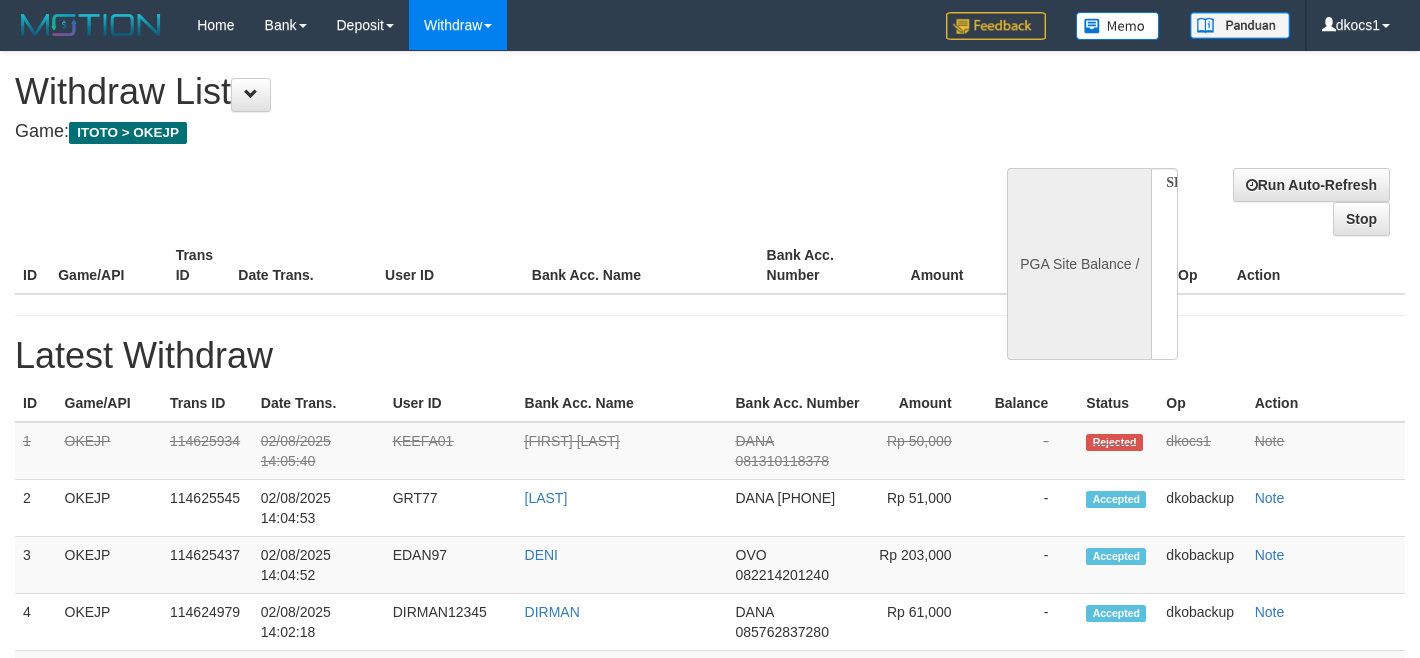 scroll, scrollTop: 0, scrollLeft: 0, axis: both 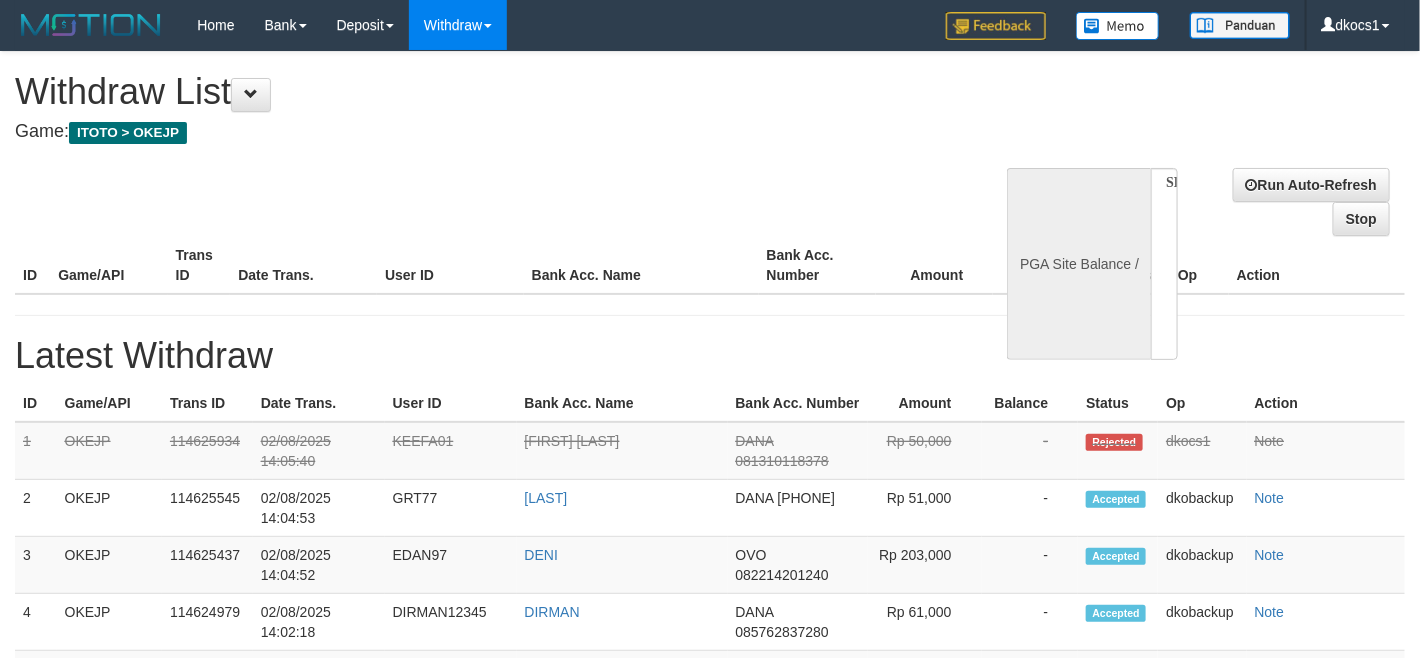select on "**" 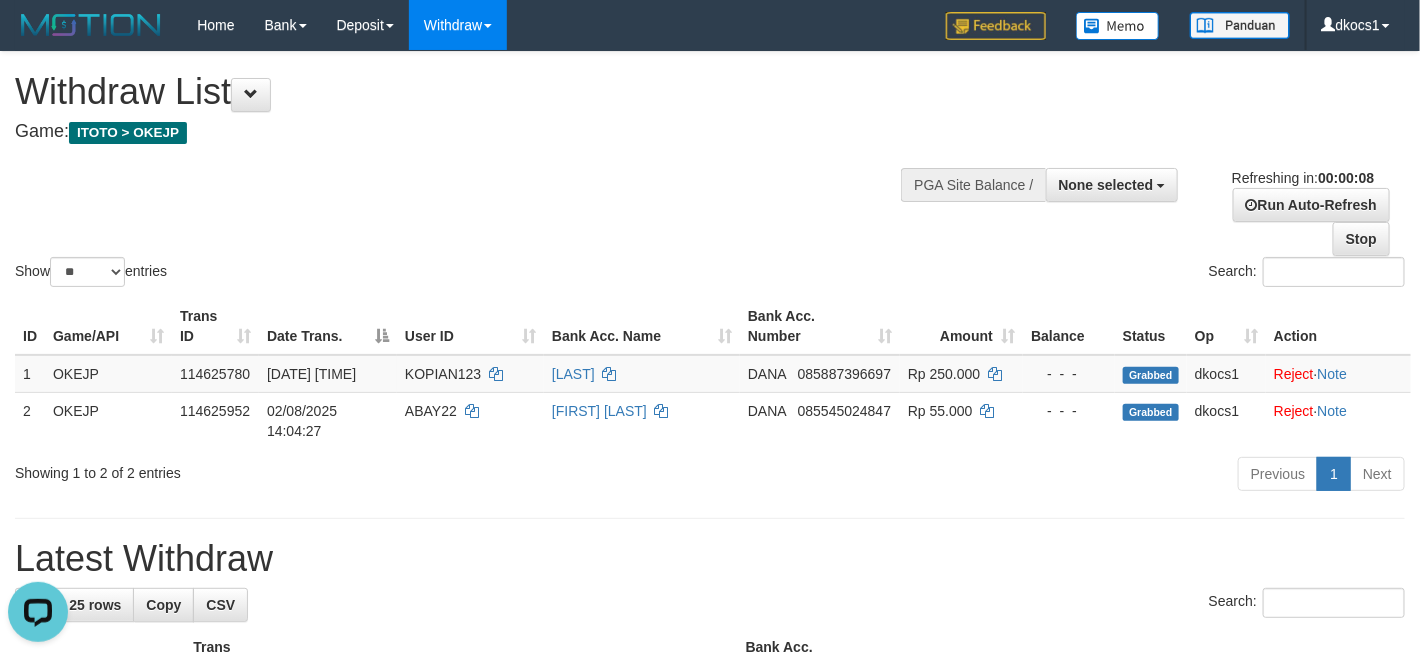 scroll, scrollTop: 0, scrollLeft: 0, axis: both 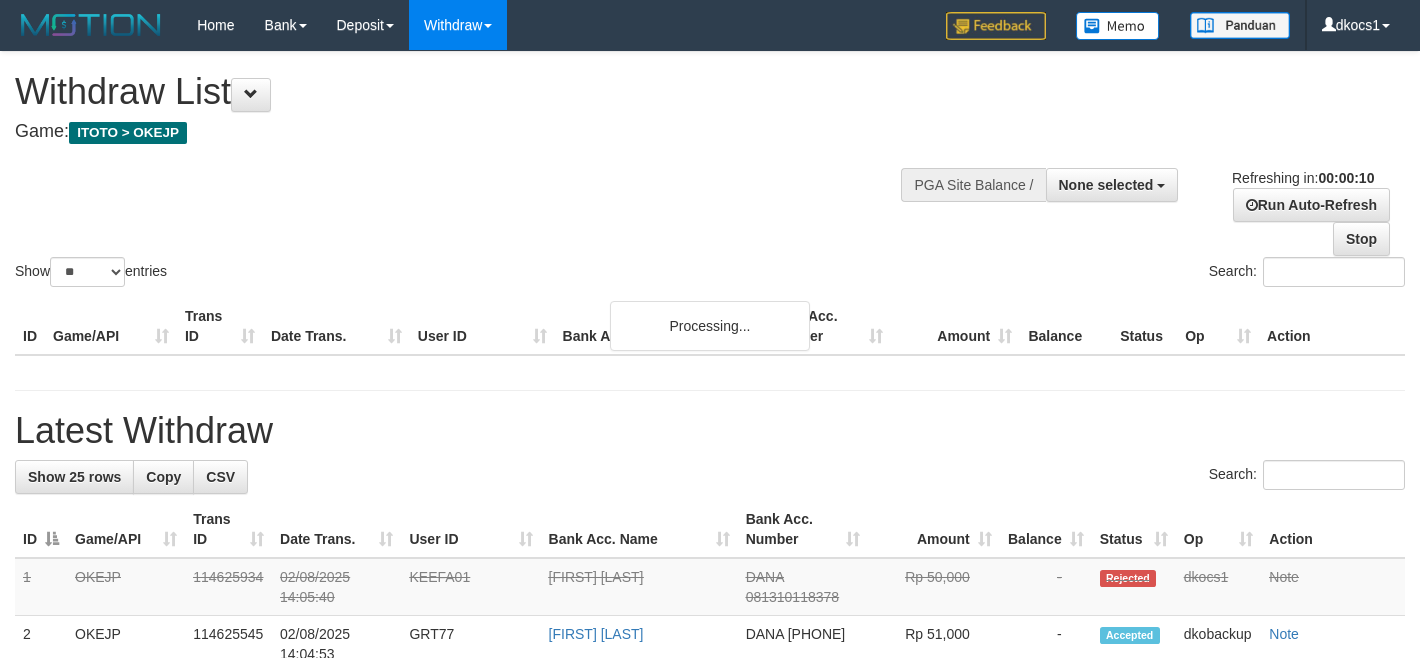 select 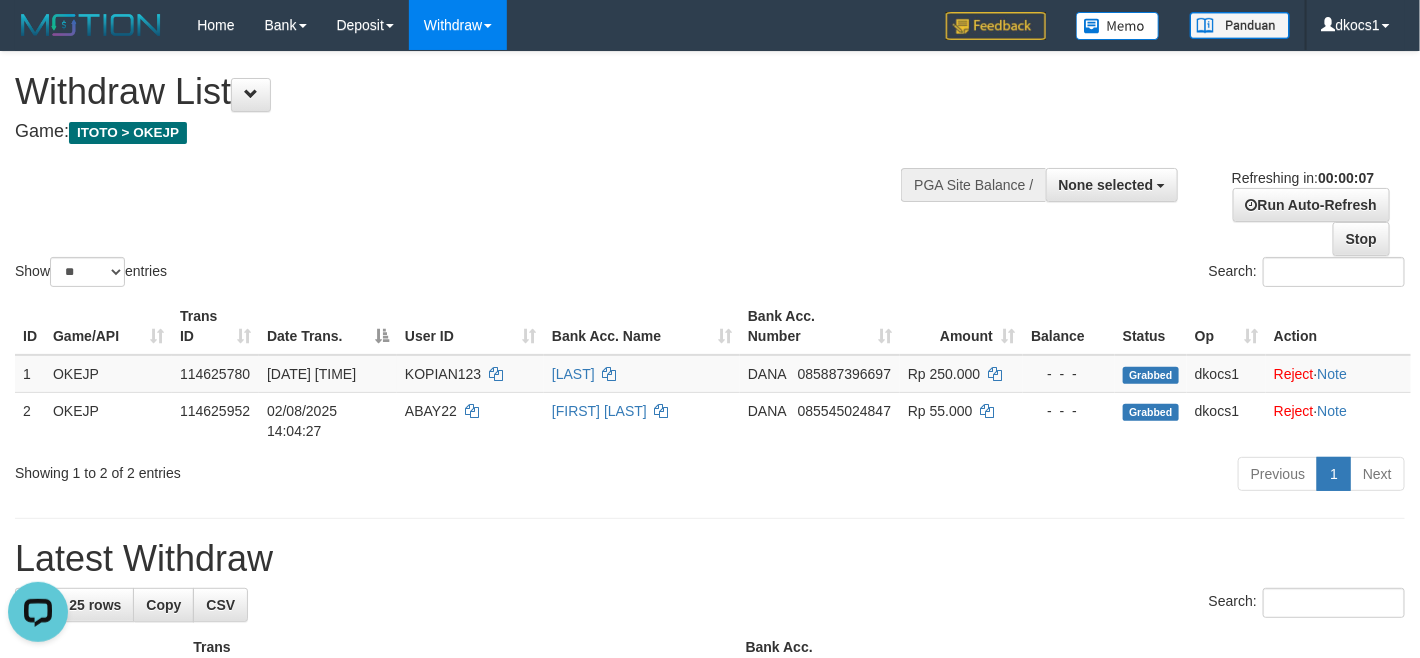 scroll, scrollTop: 0, scrollLeft: 0, axis: both 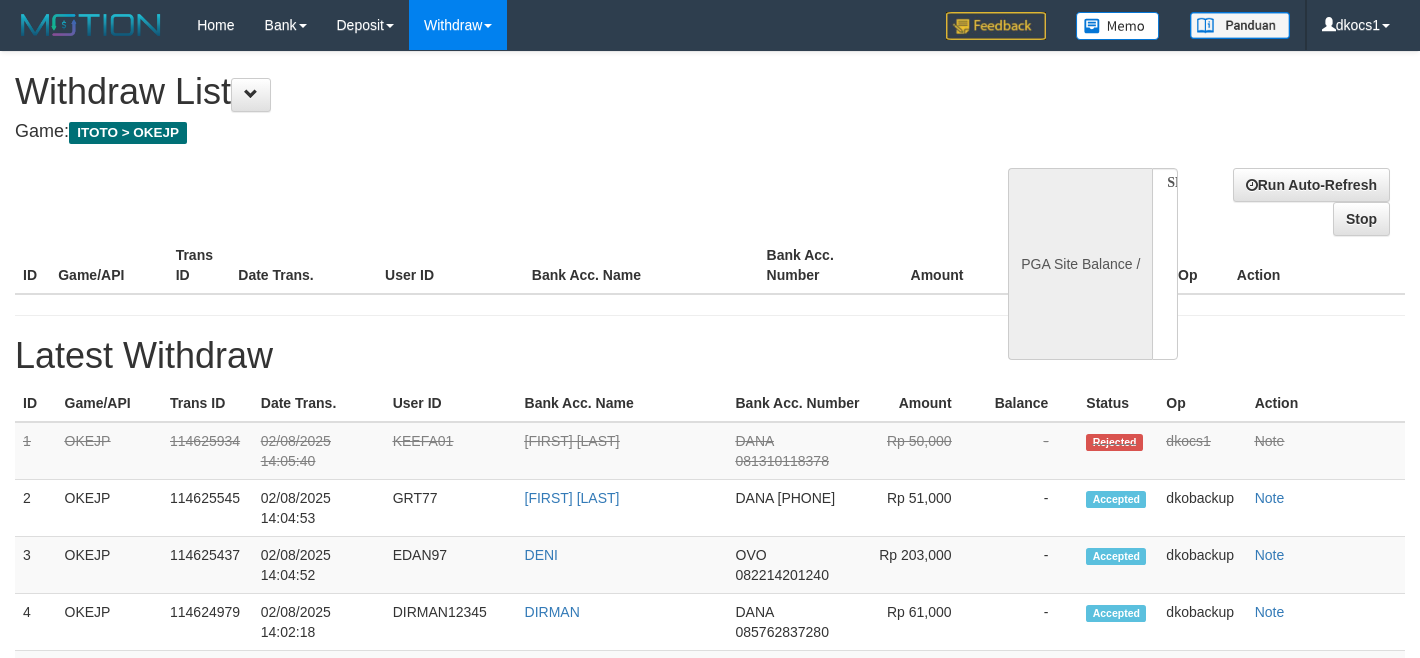 select 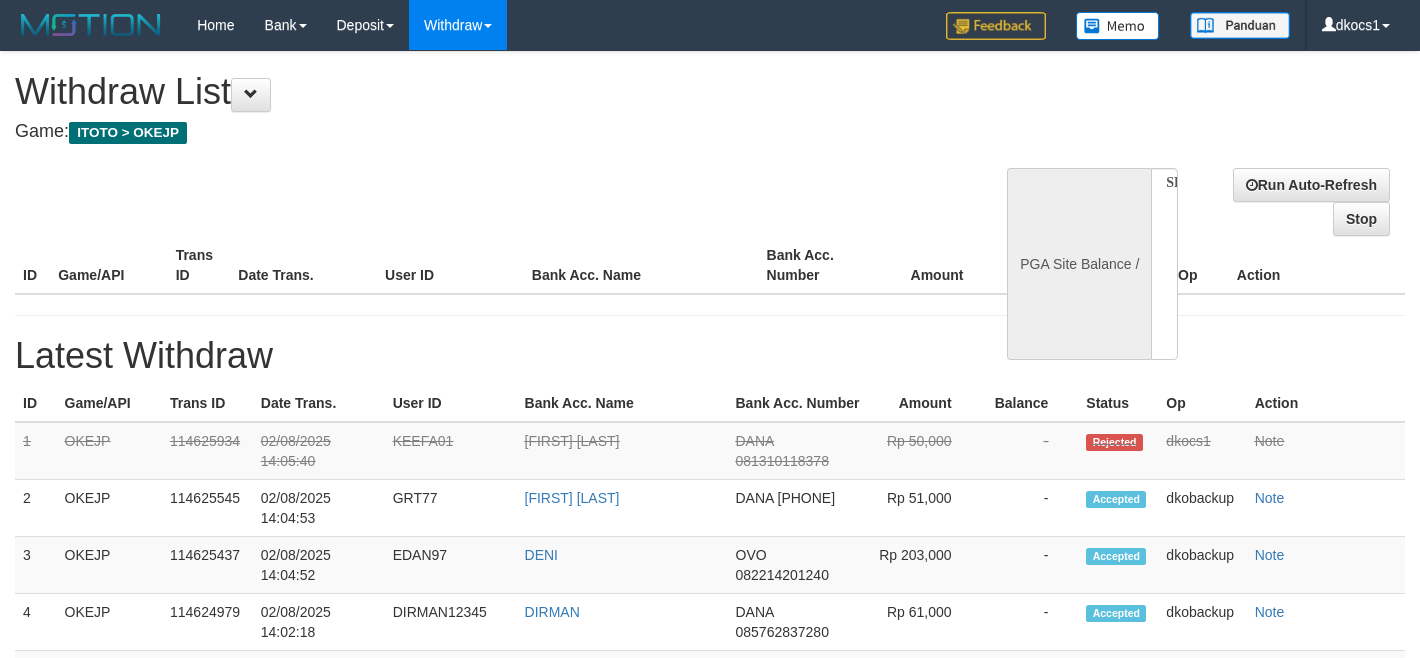 scroll, scrollTop: 0, scrollLeft: 0, axis: both 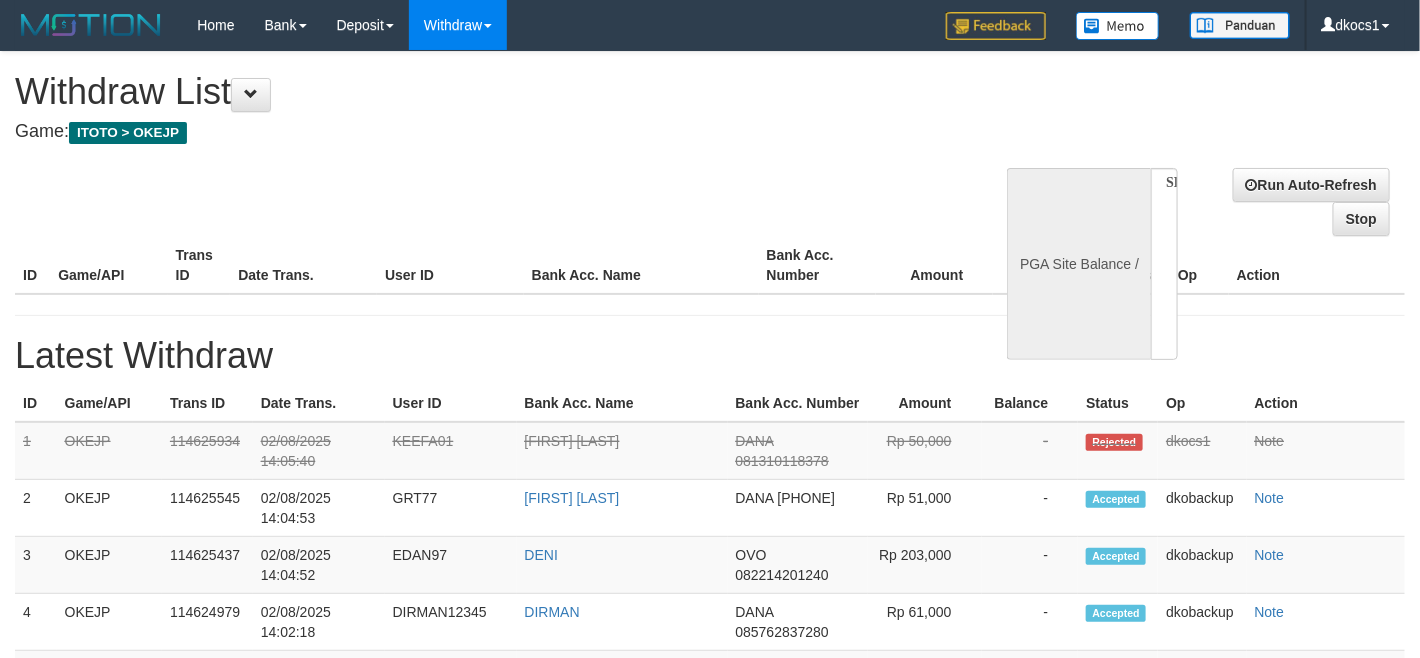 select on "**" 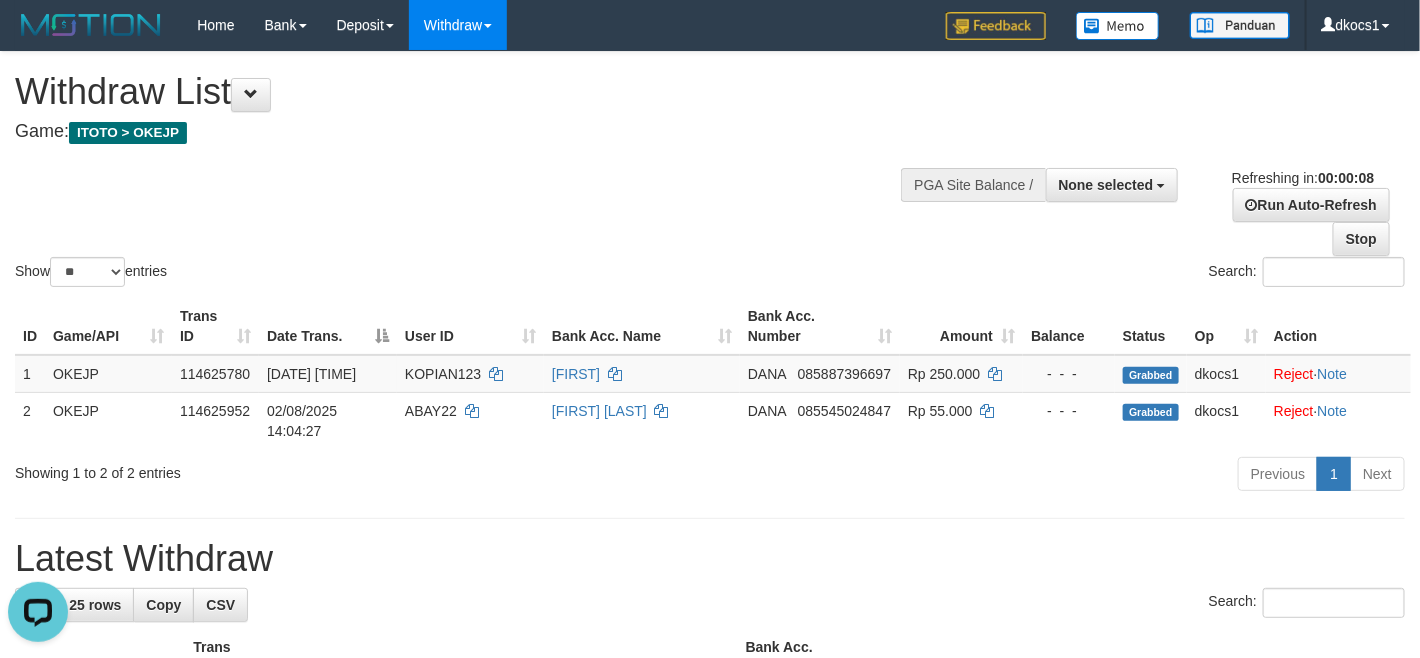 scroll, scrollTop: 0, scrollLeft: 0, axis: both 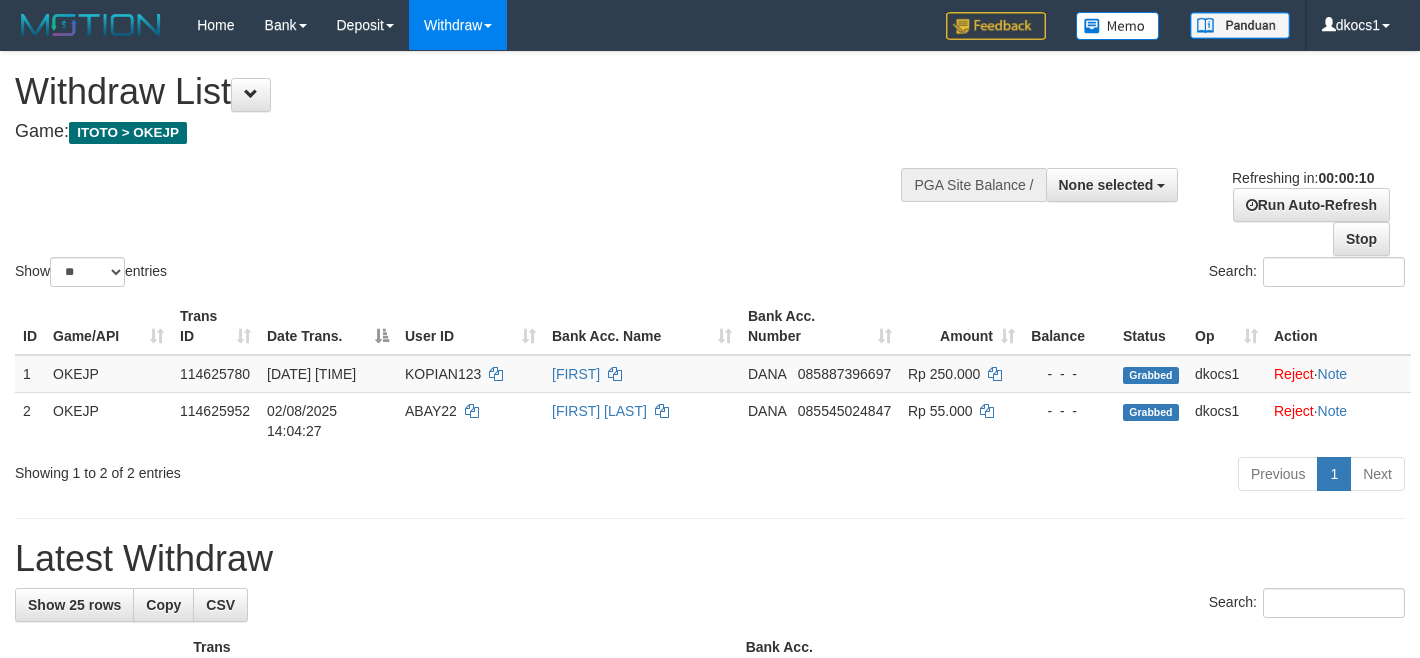 select 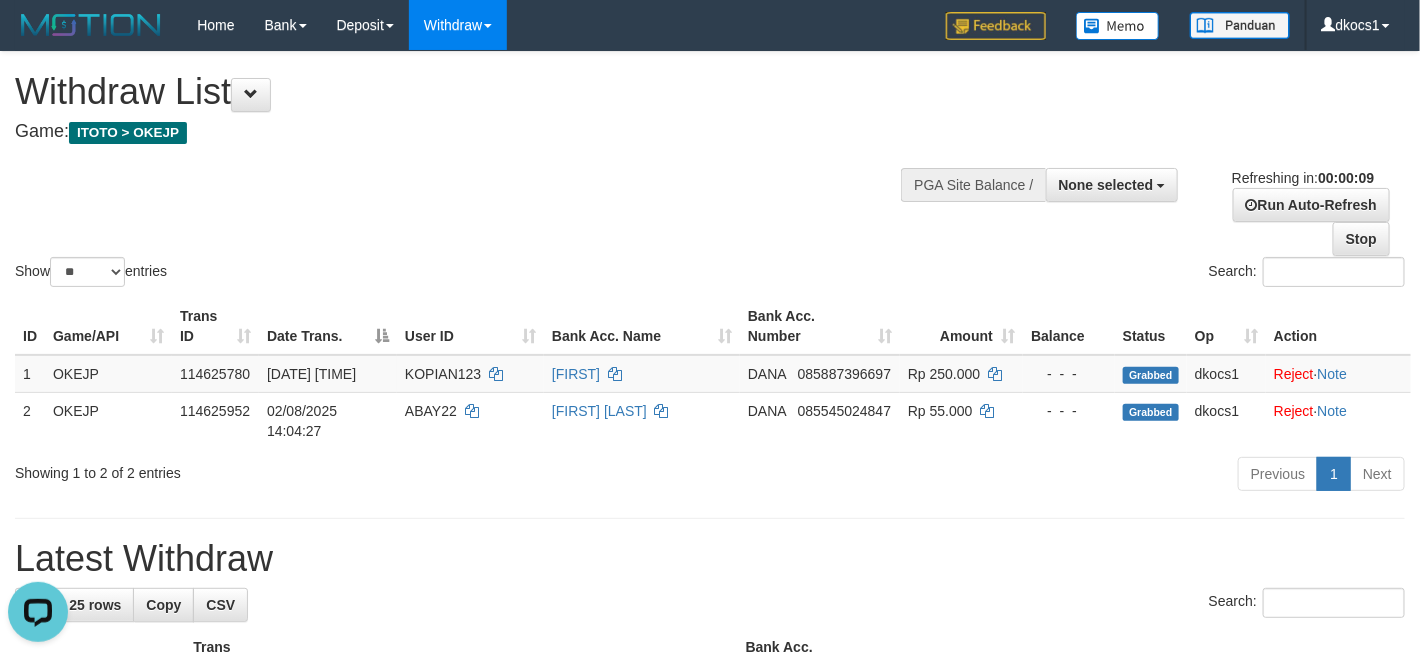 scroll, scrollTop: 0, scrollLeft: 0, axis: both 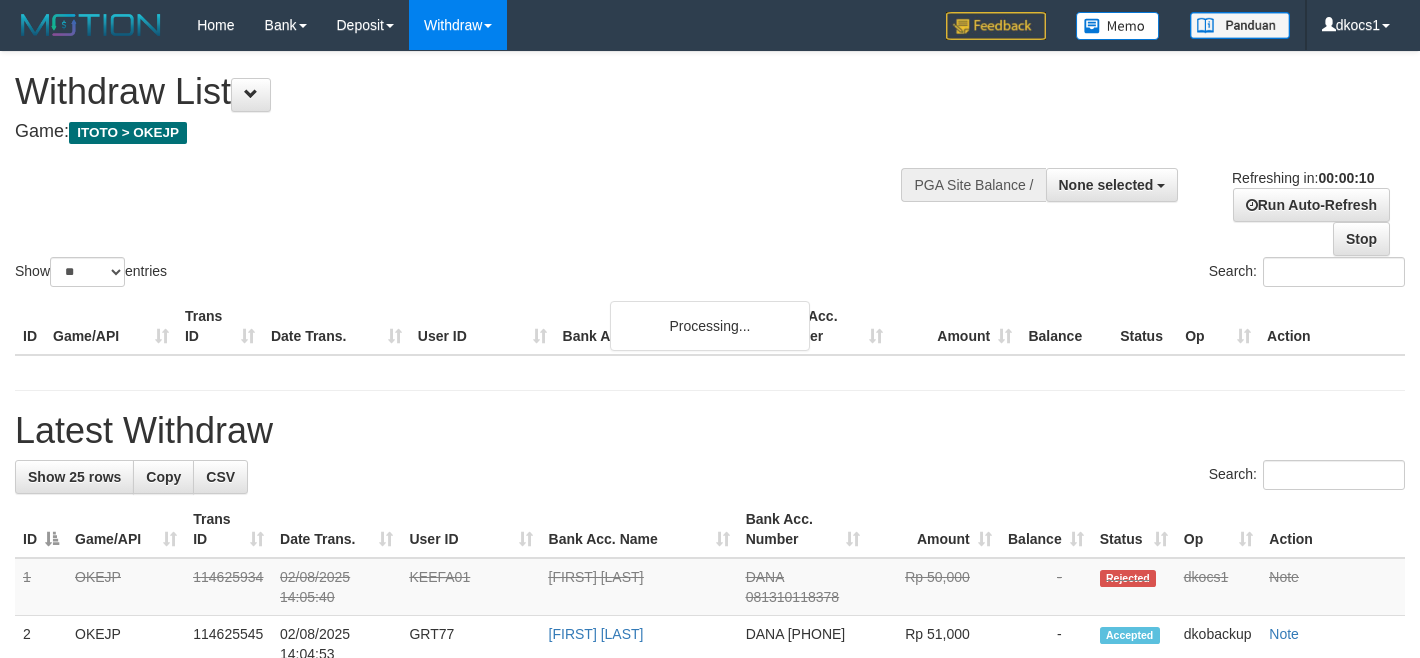 select 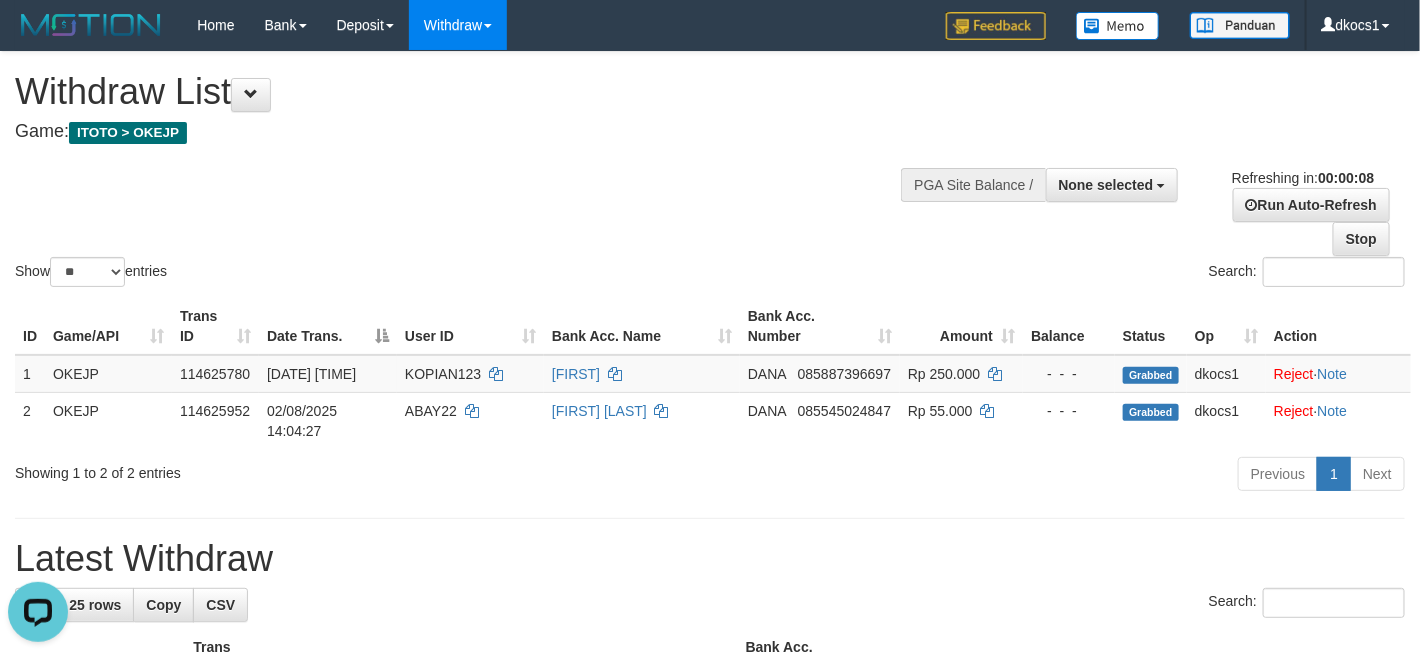 scroll, scrollTop: 0, scrollLeft: 0, axis: both 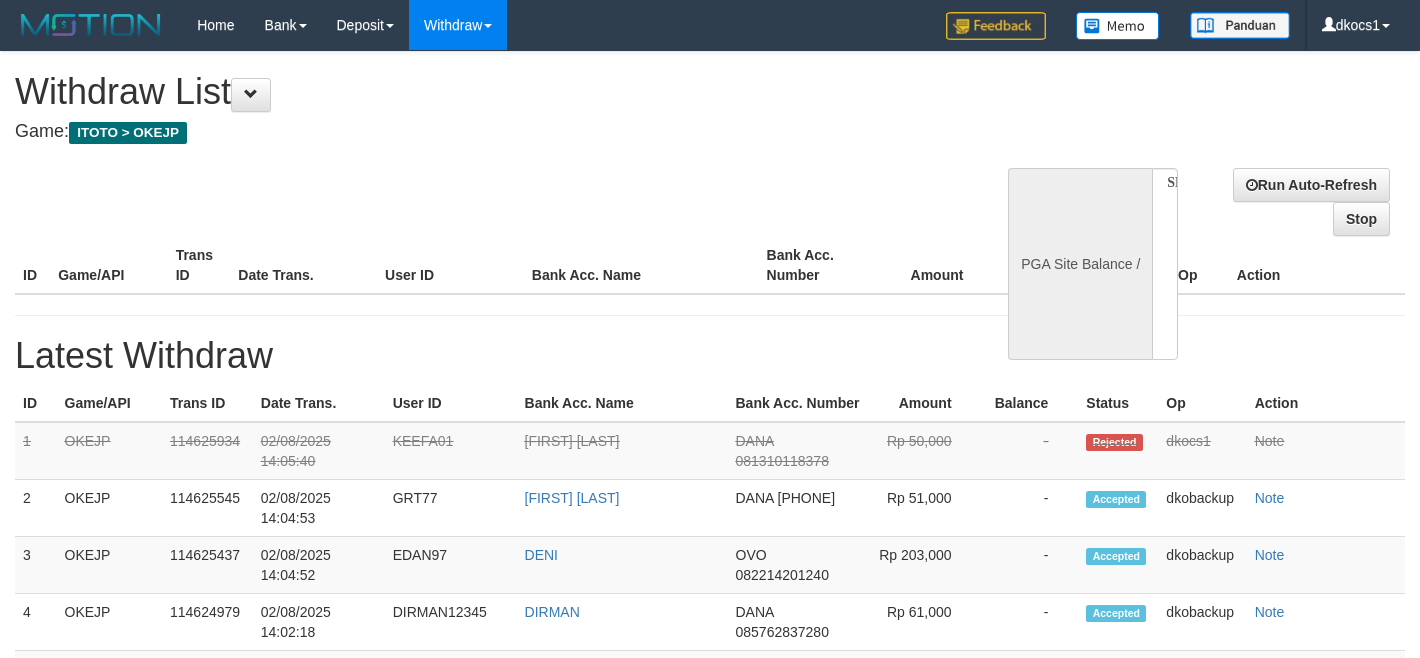 select 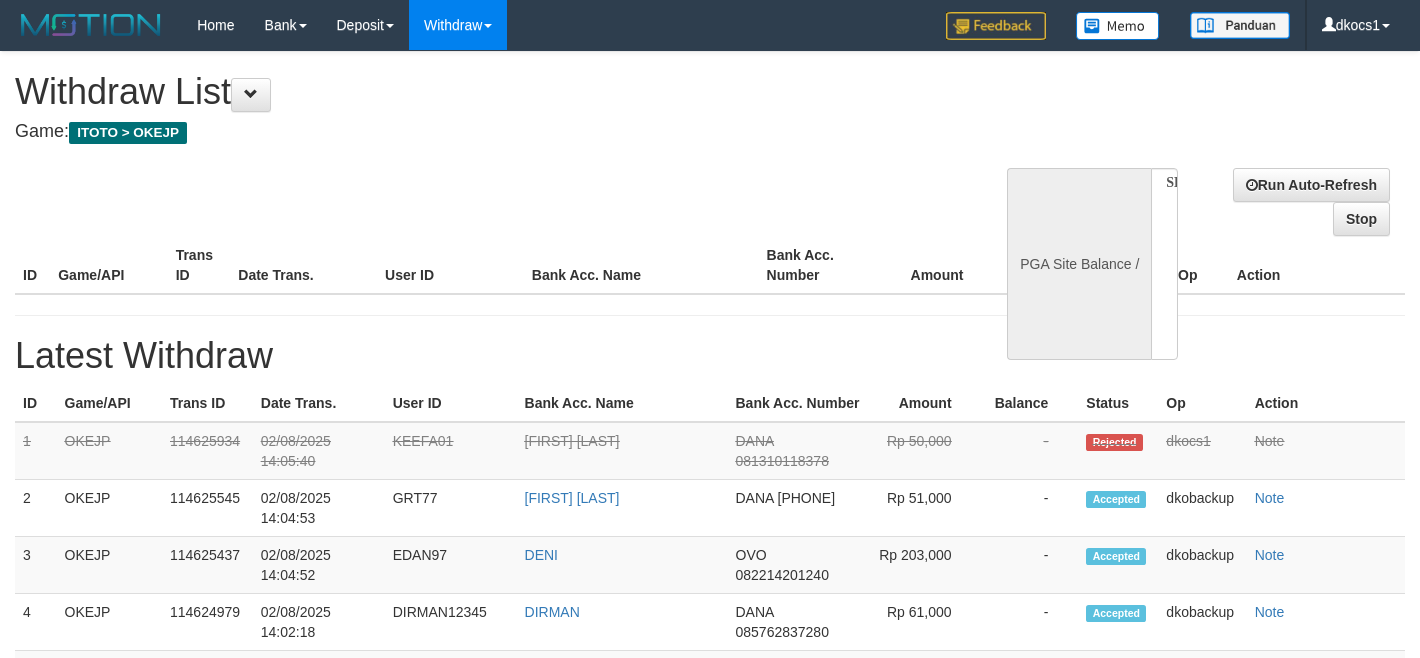 scroll, scrollTop: 0, scrollLeft: 0, axis: both 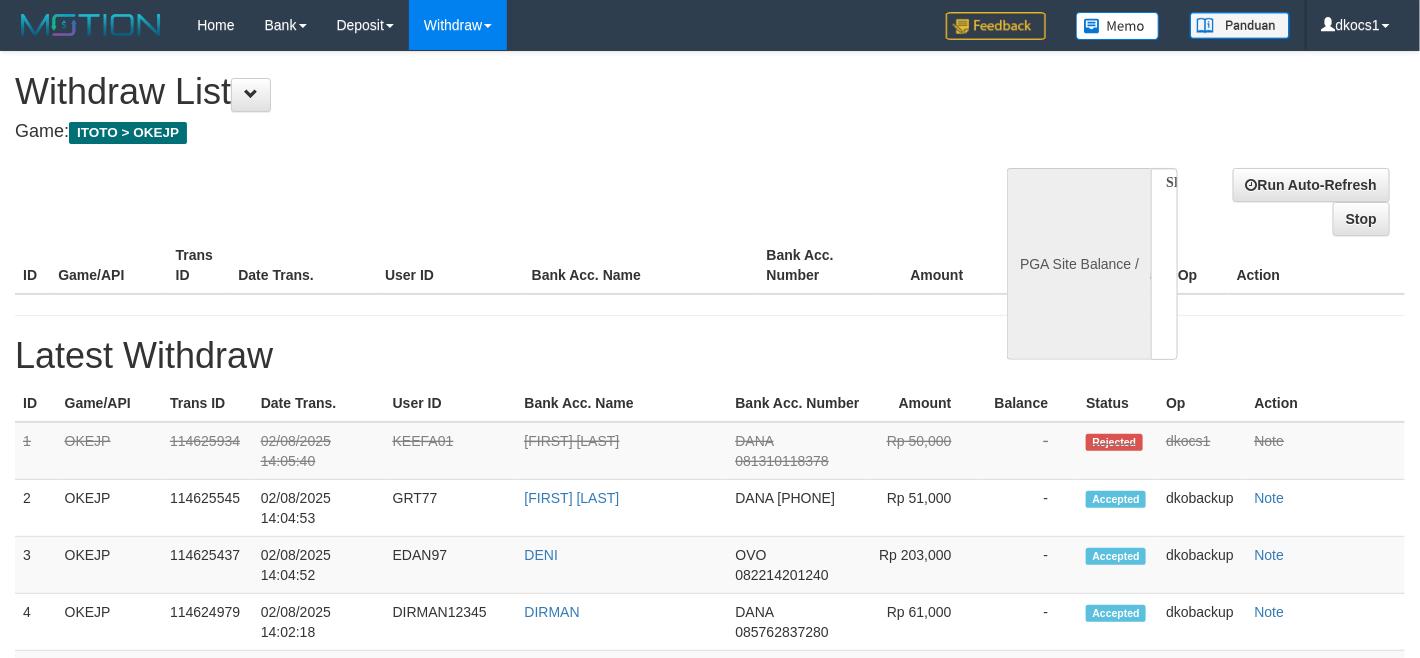 select on "**" 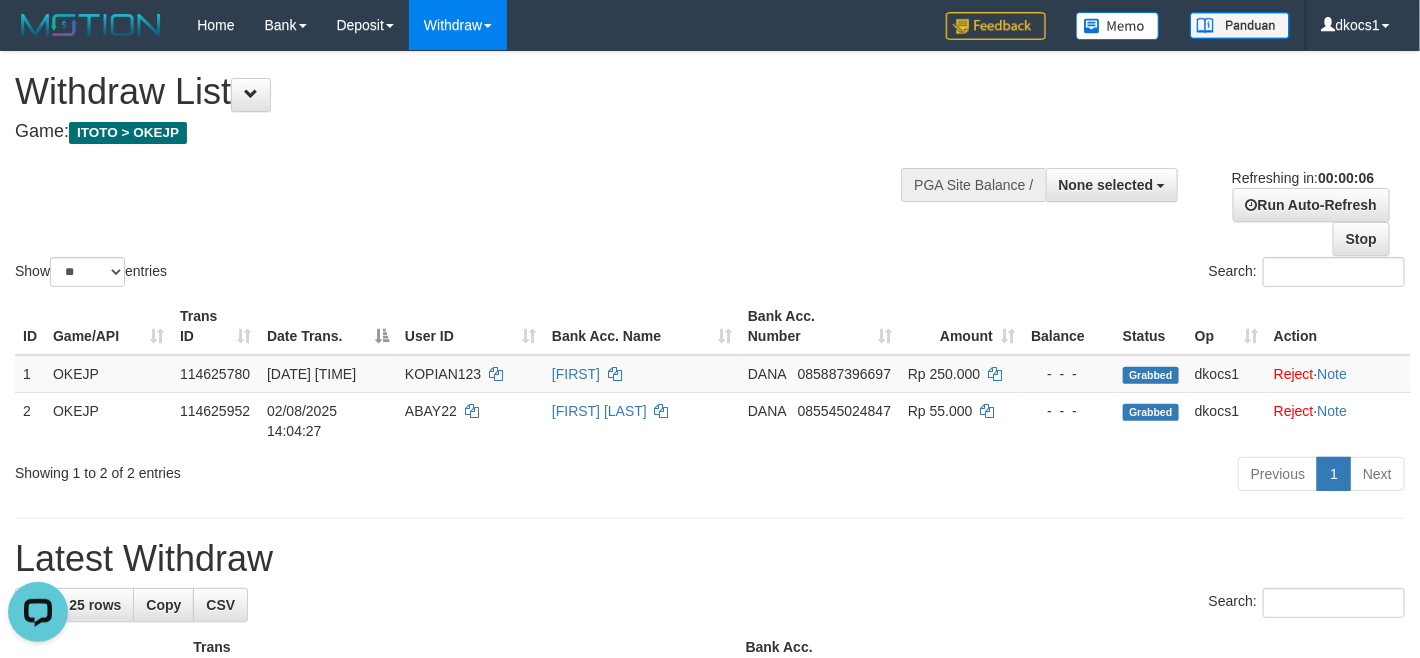 scroll, scrollTop: 0, scrollLeft: 0, axis: both 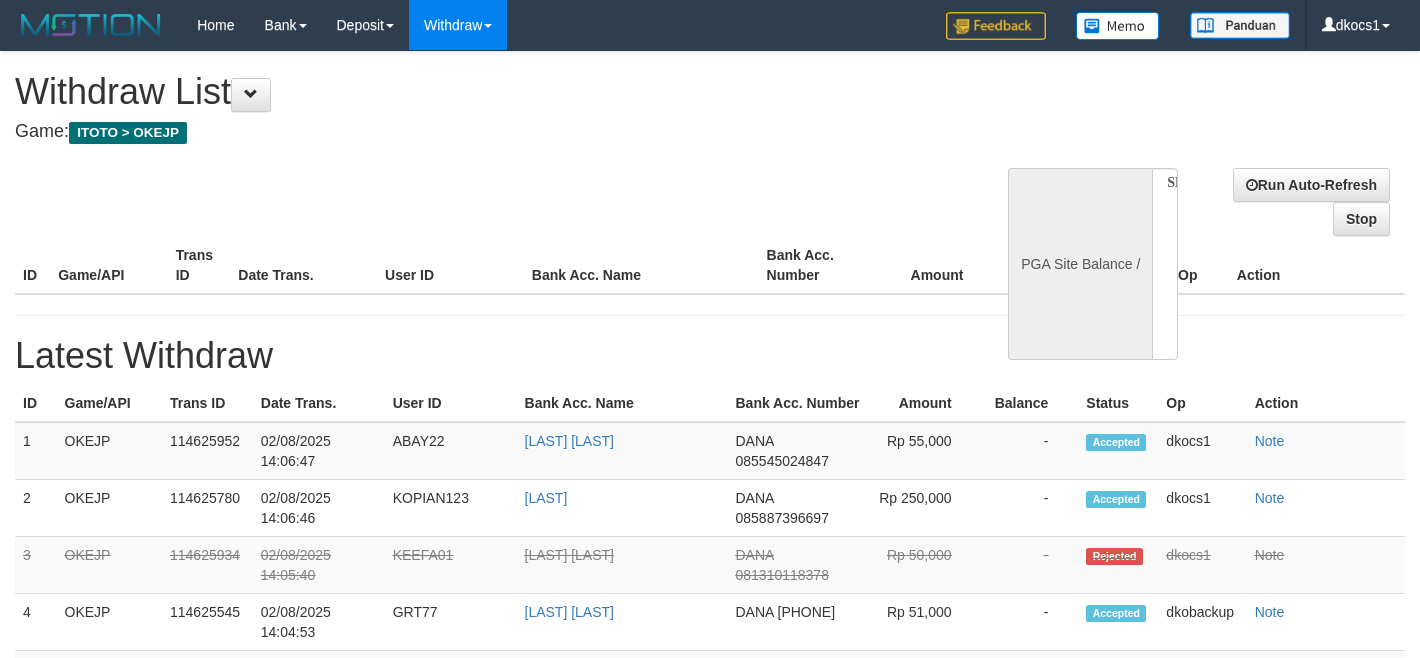 select 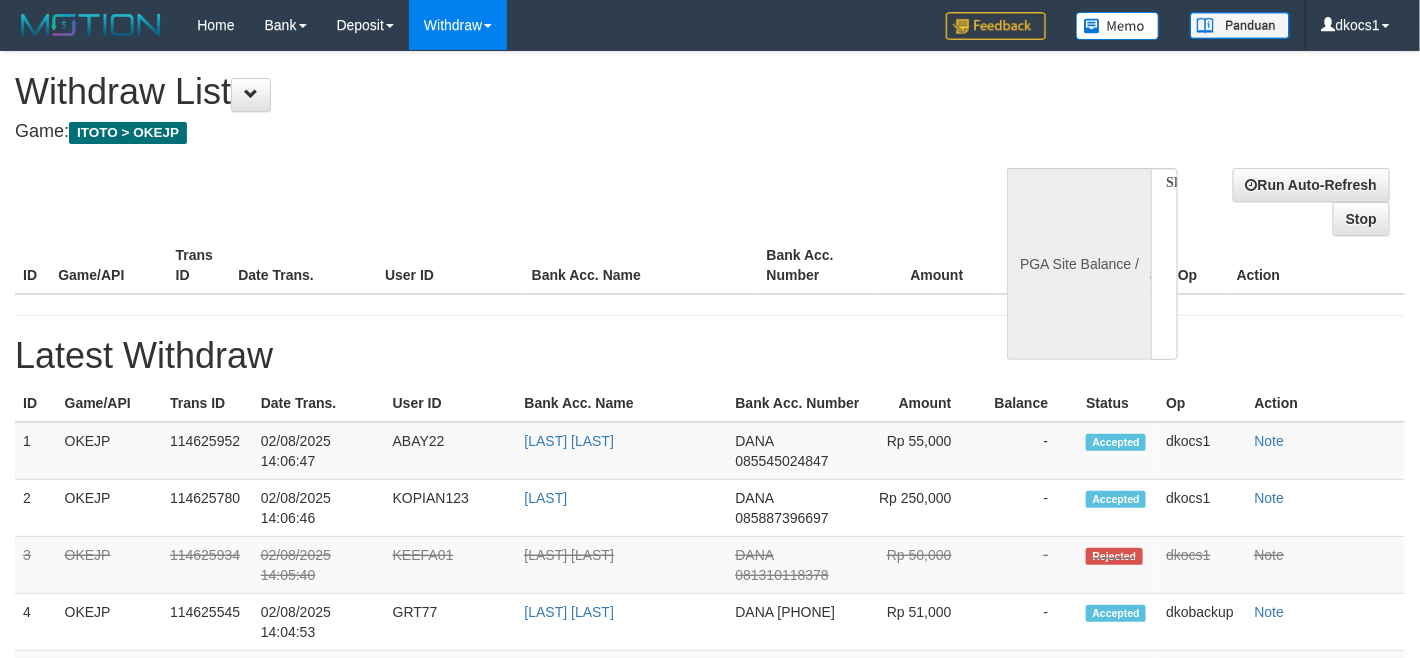 select on "**" 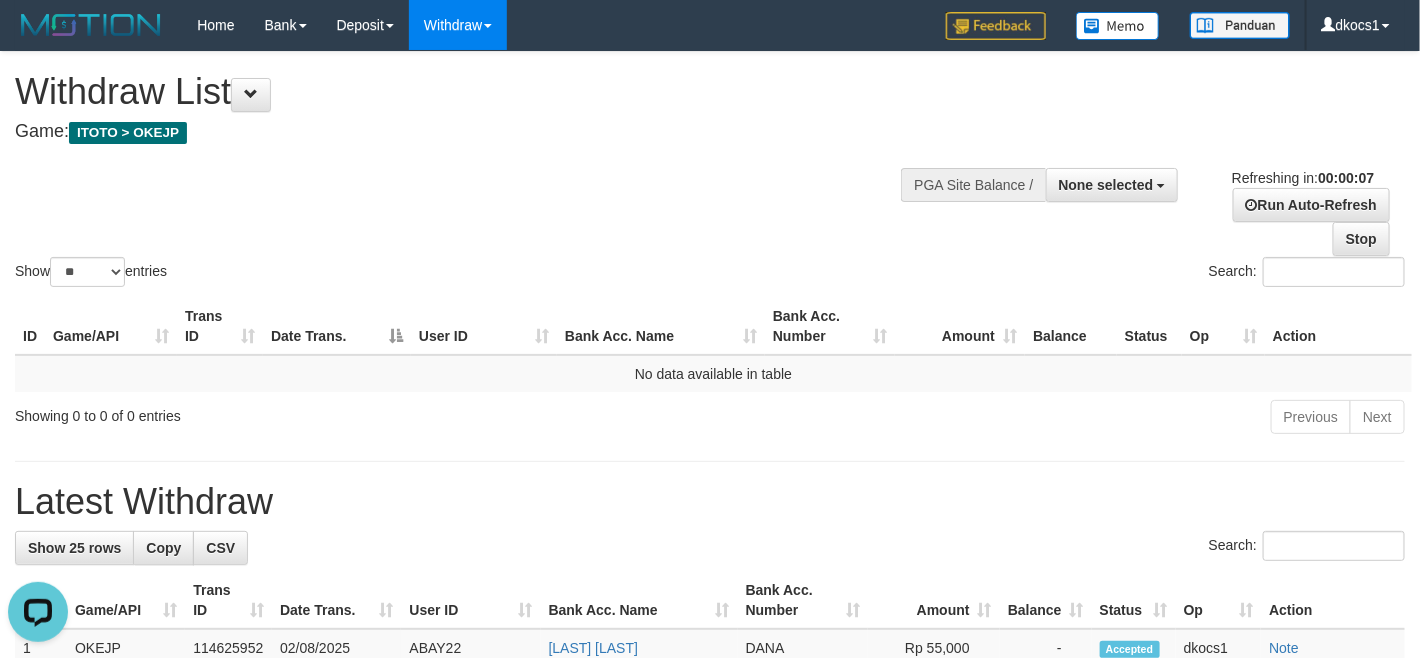 scroll, scrollTop: 0, scrollLeft: 0, axis: both 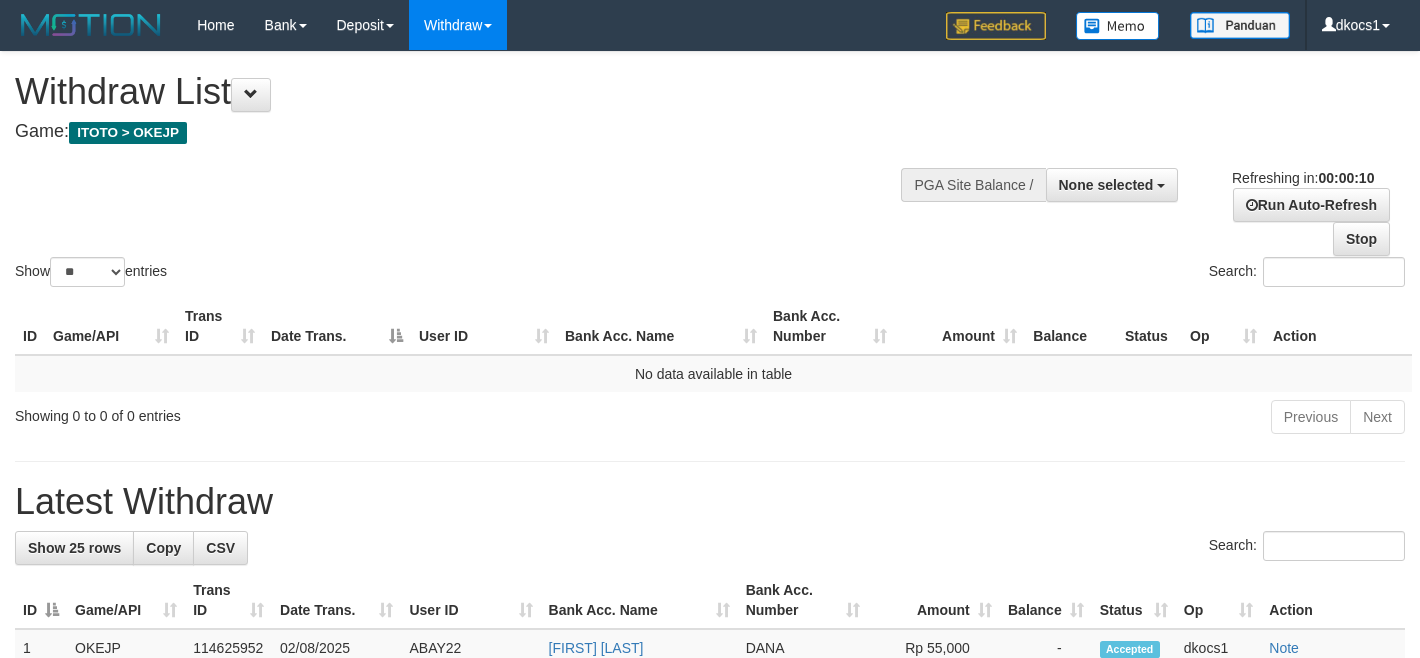 select 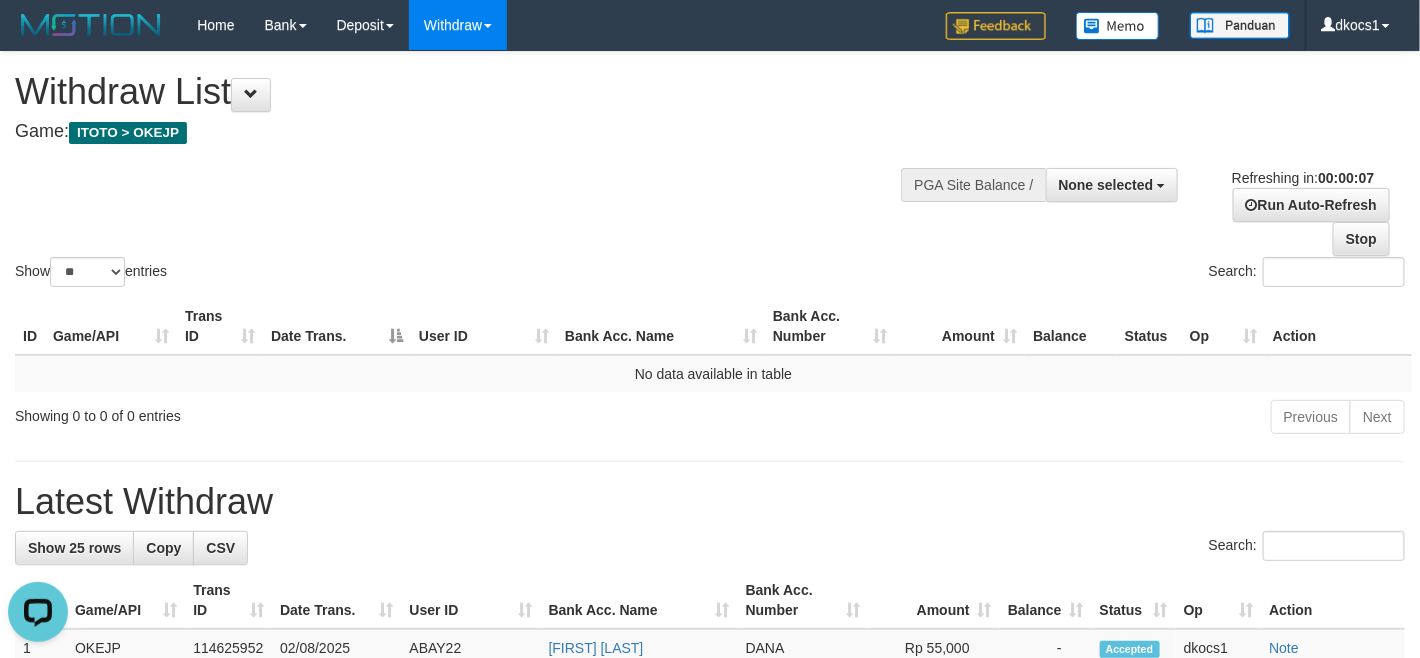 scroll, scrollTop: 0, scrollLeft: 0, axis: both 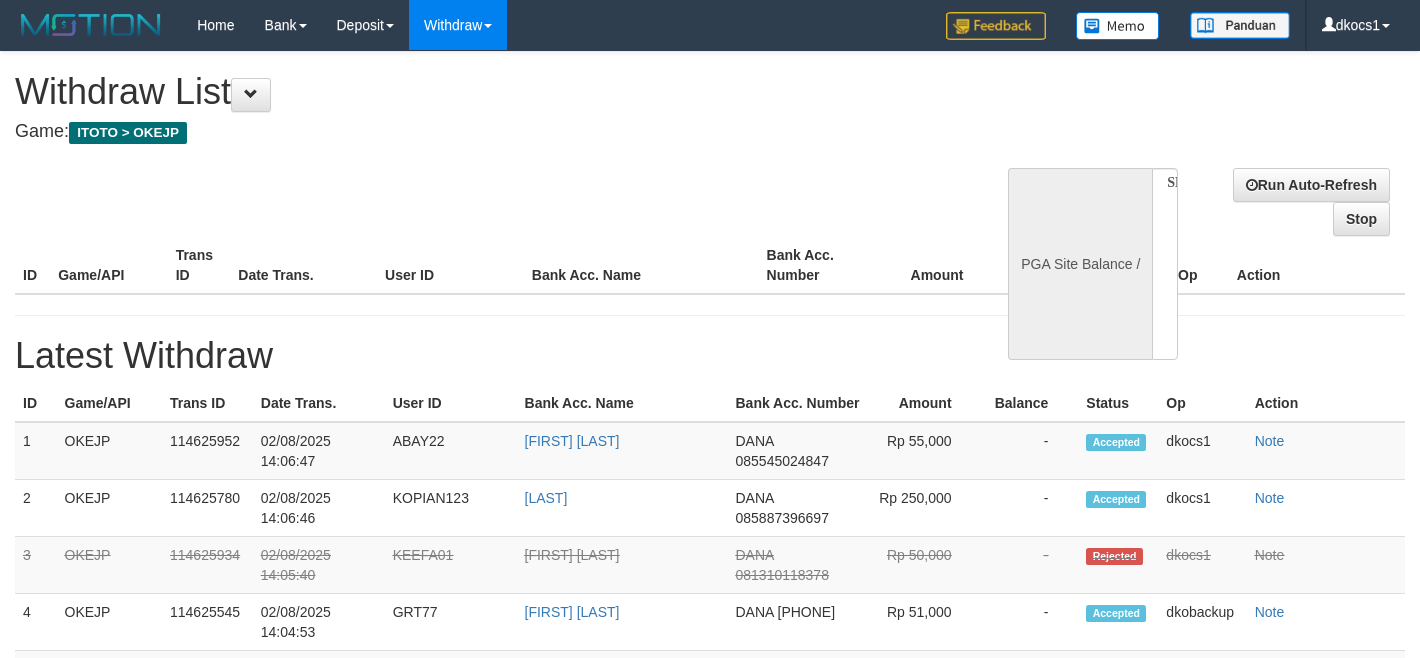 select 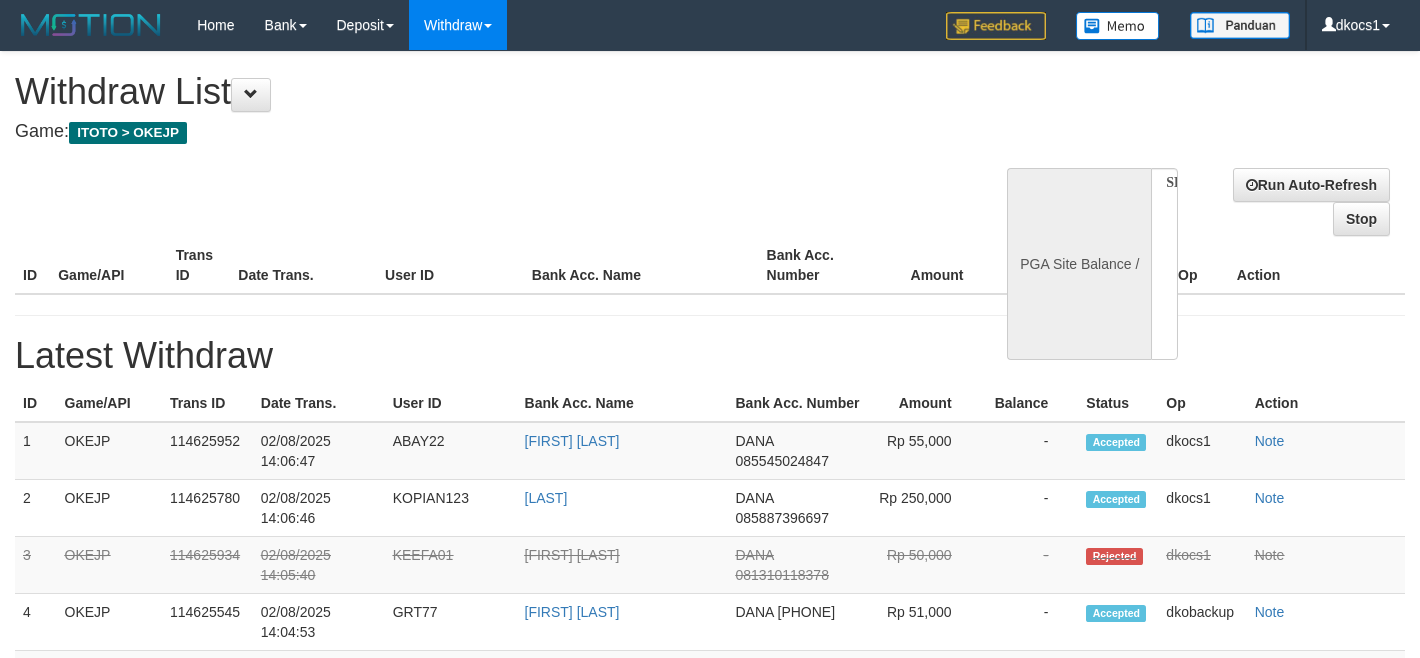 scroll, scrollTop: 0, scrollLeft: 0, axis: both 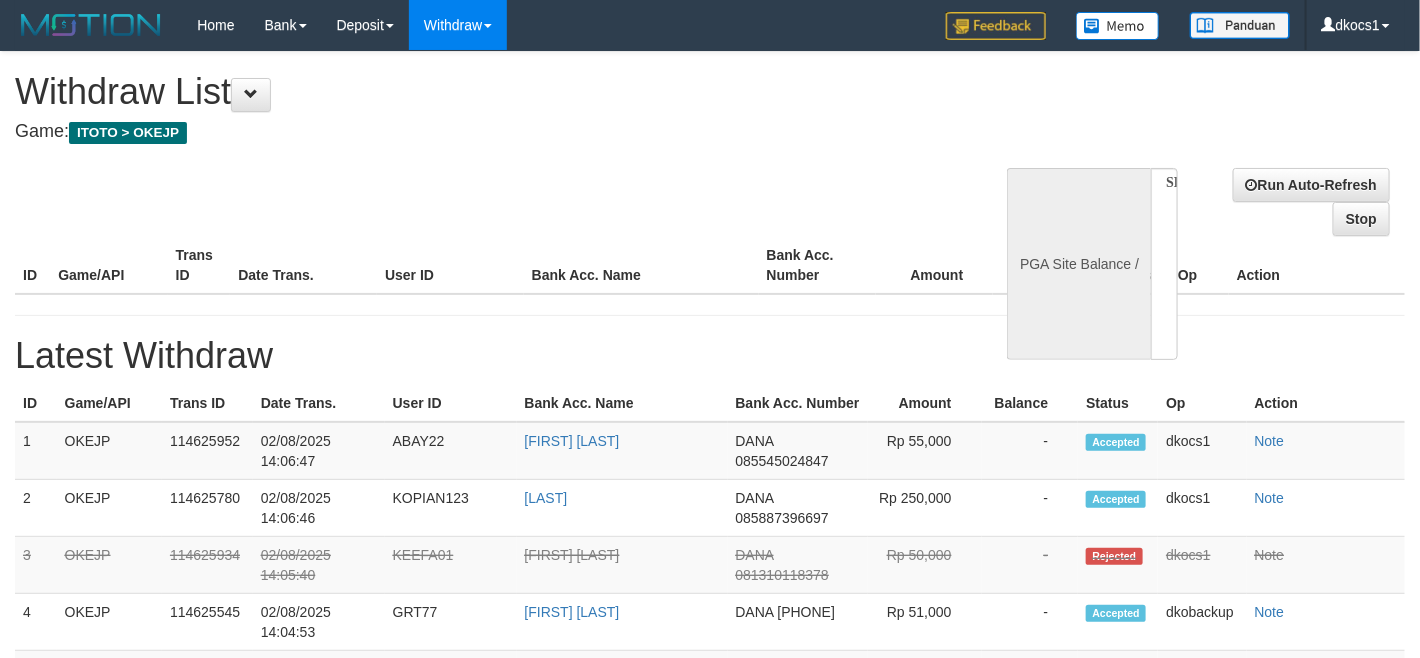 select on "**" 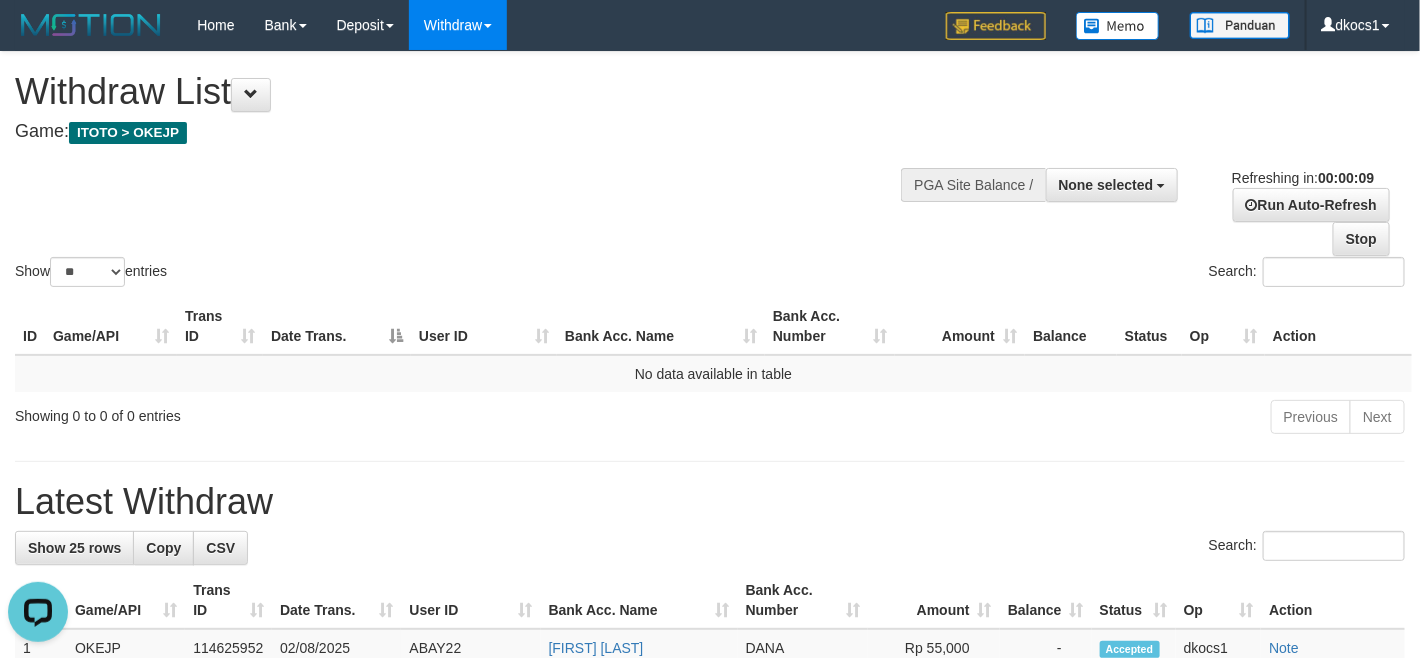 scroll, scrollTop: 0, scrollLeft: 0, axis: both 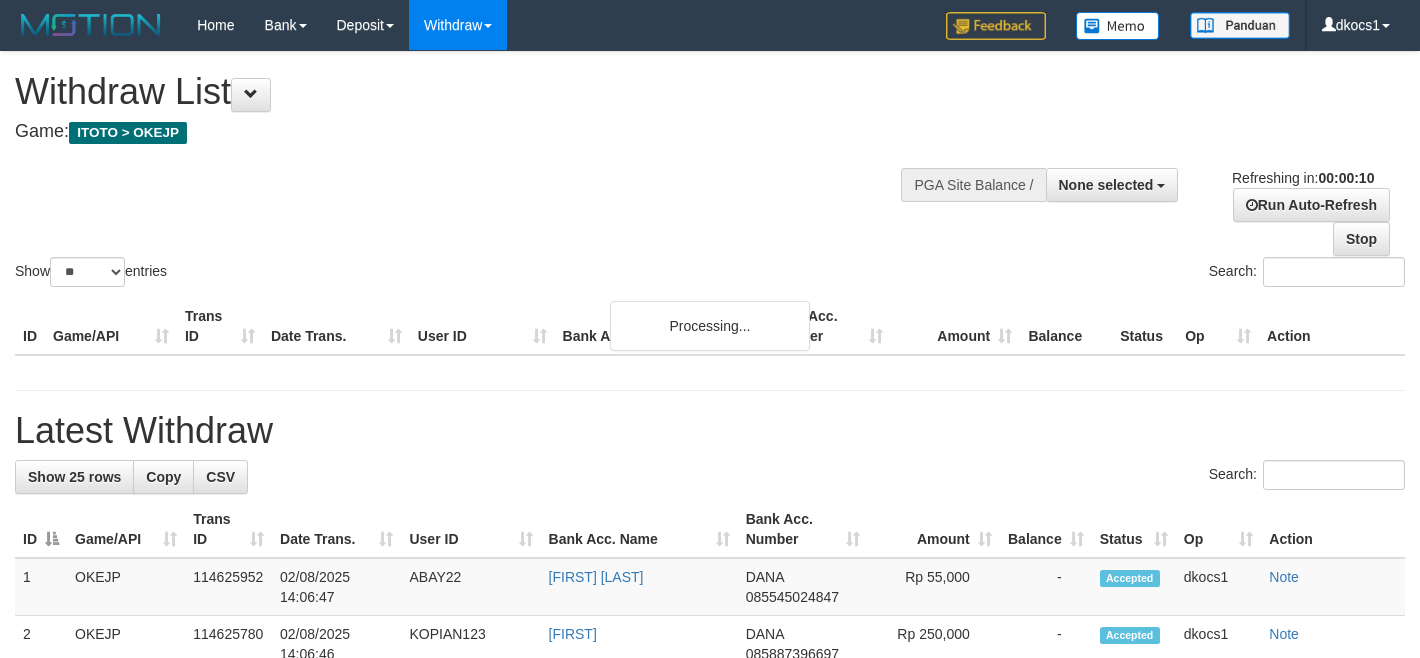 select 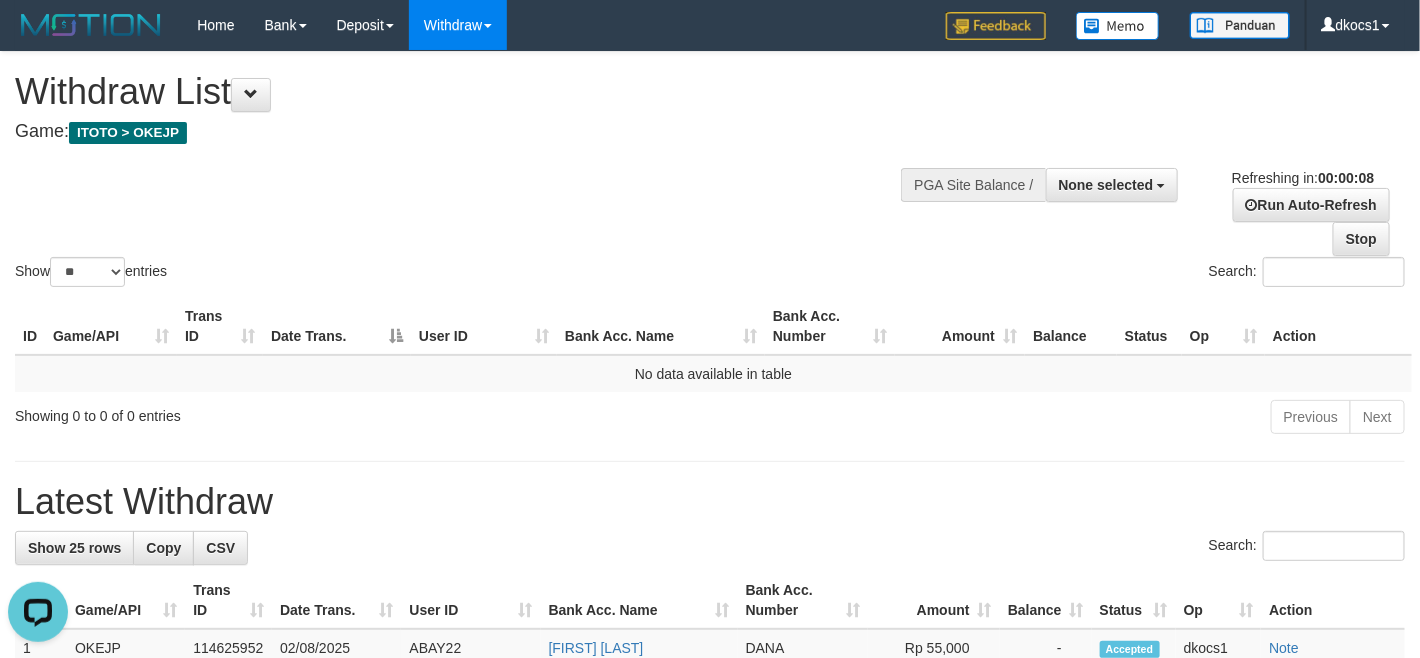 scroll, scrollTop: 0, scrollLeft: 0, axis: both 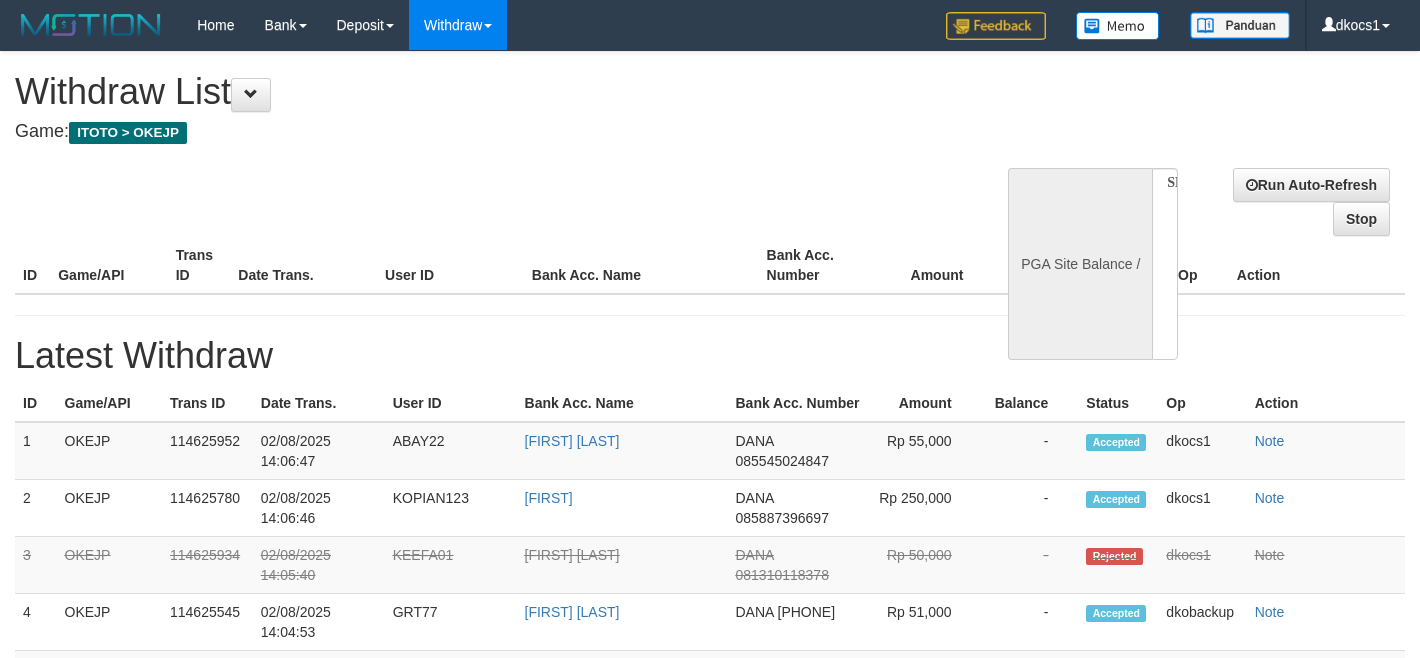 select 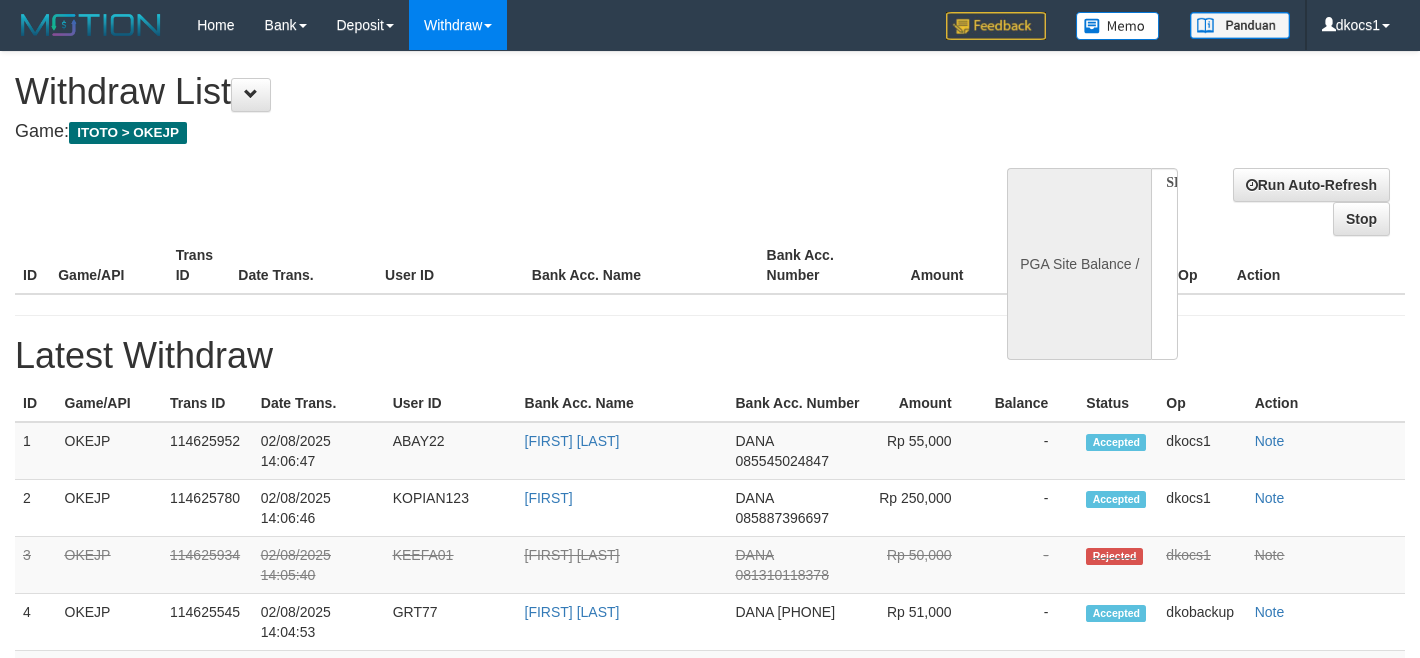 scroll, scrollTop: 0, scrollLeft: 0, axis: both 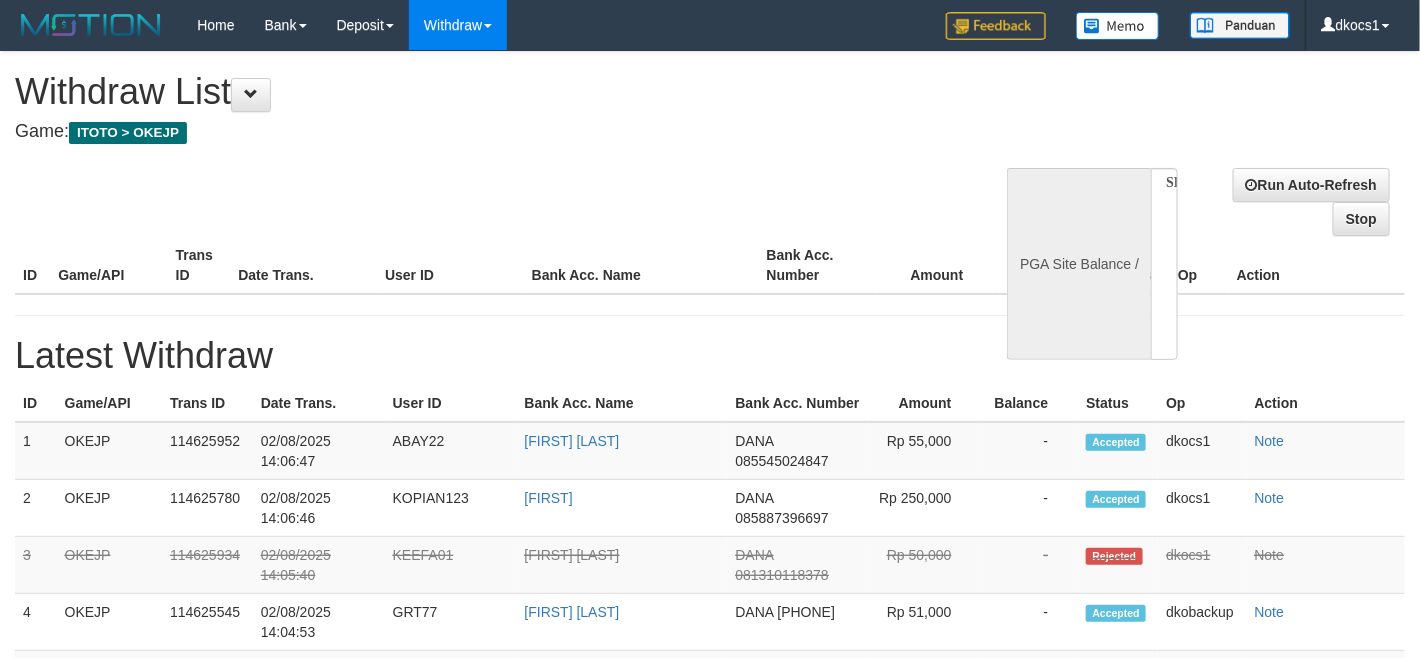 select on "**" 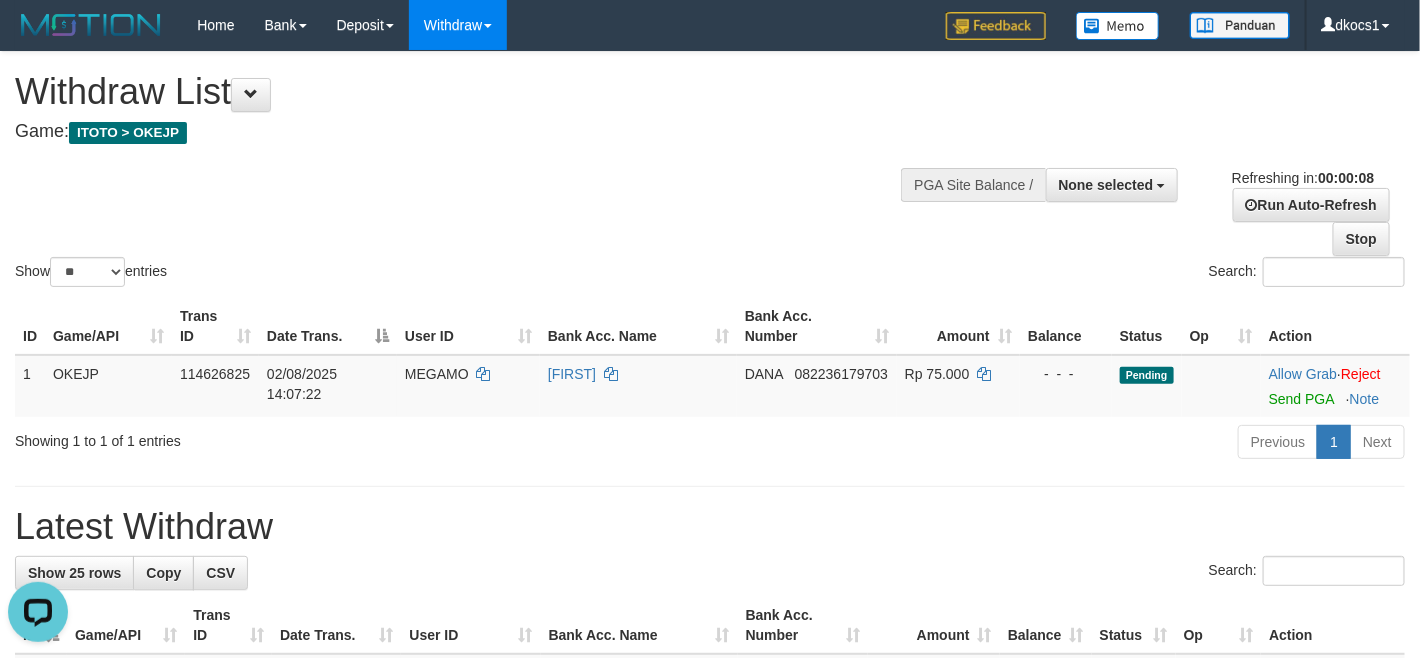 scroll, scrollTop: 0, scrollLeft: 0, axis: both 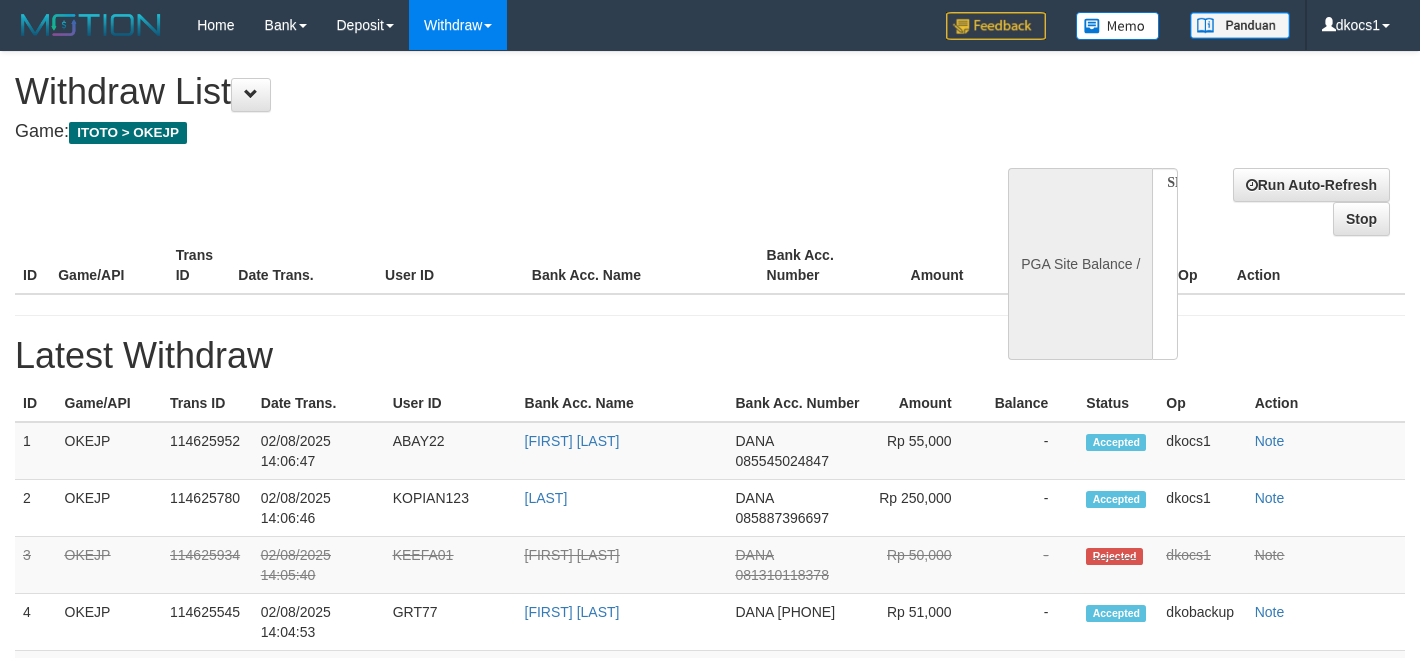 select 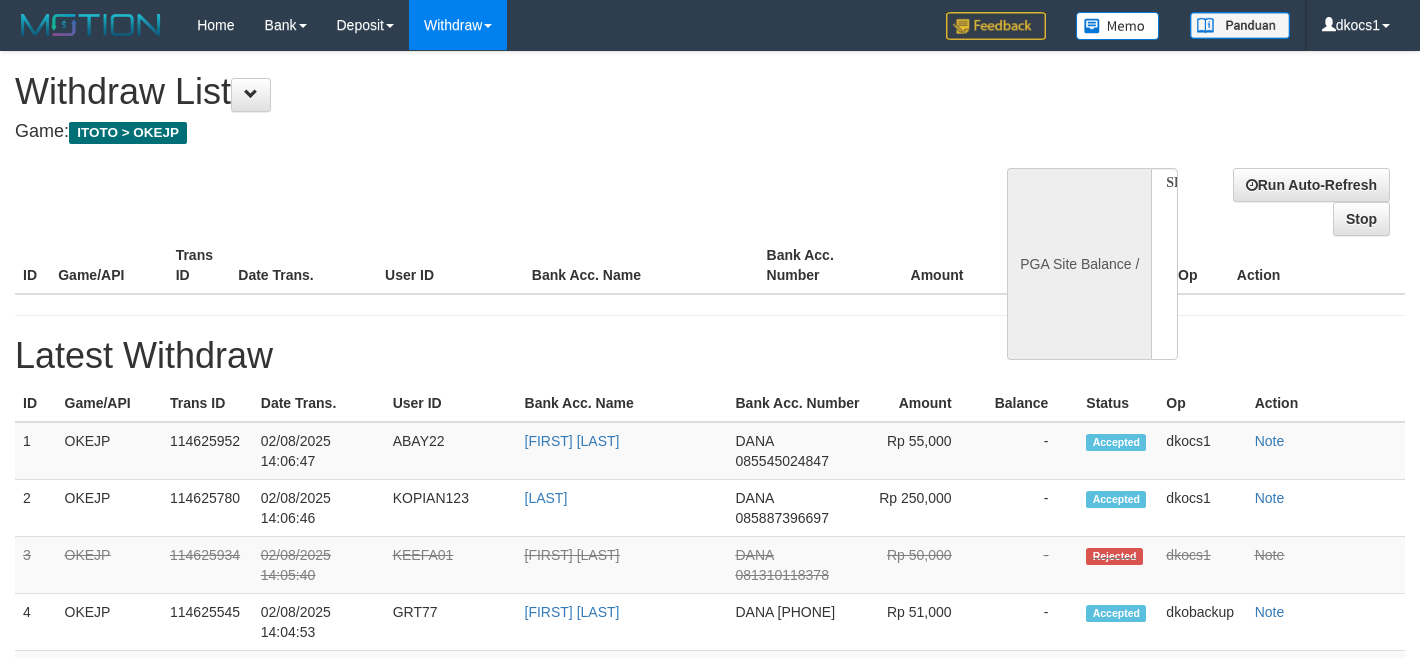 scroll, scrollTop: 0, scrollLeft: 0, axis: both 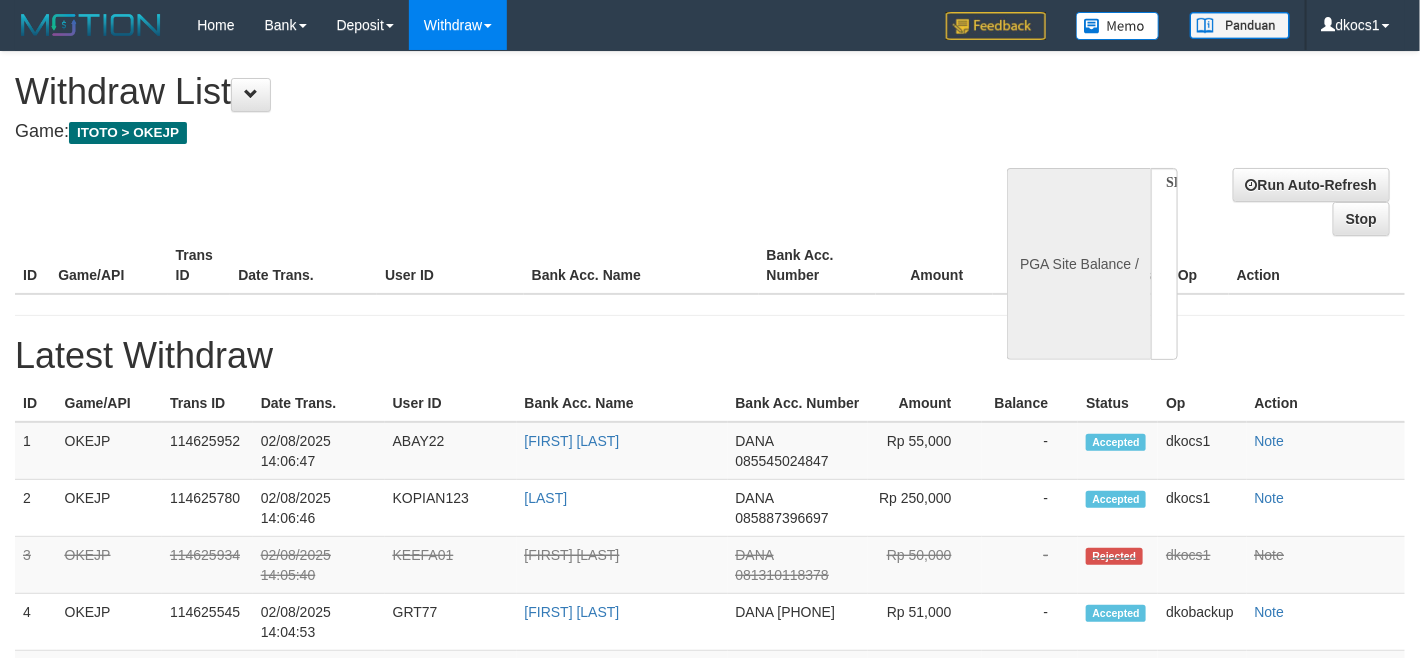 select on "**" 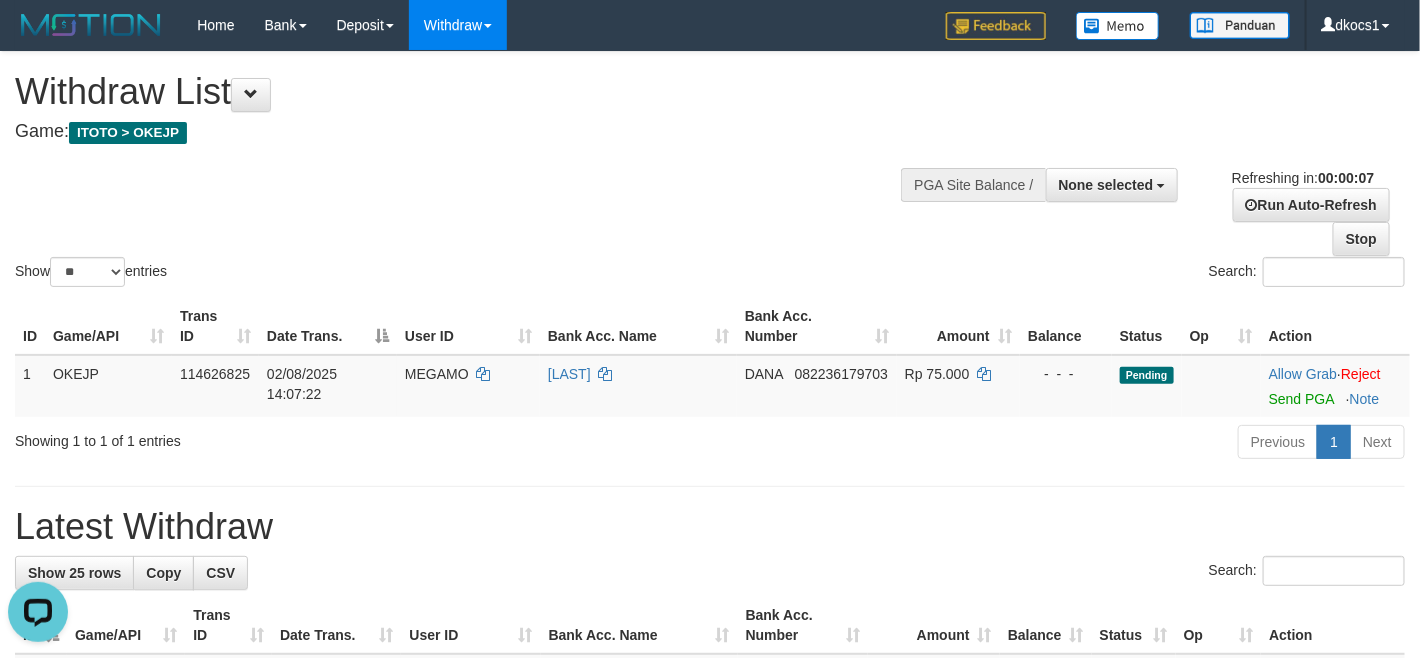 scroll, scrollTop: 0, scrollLeft: 0, axis: both 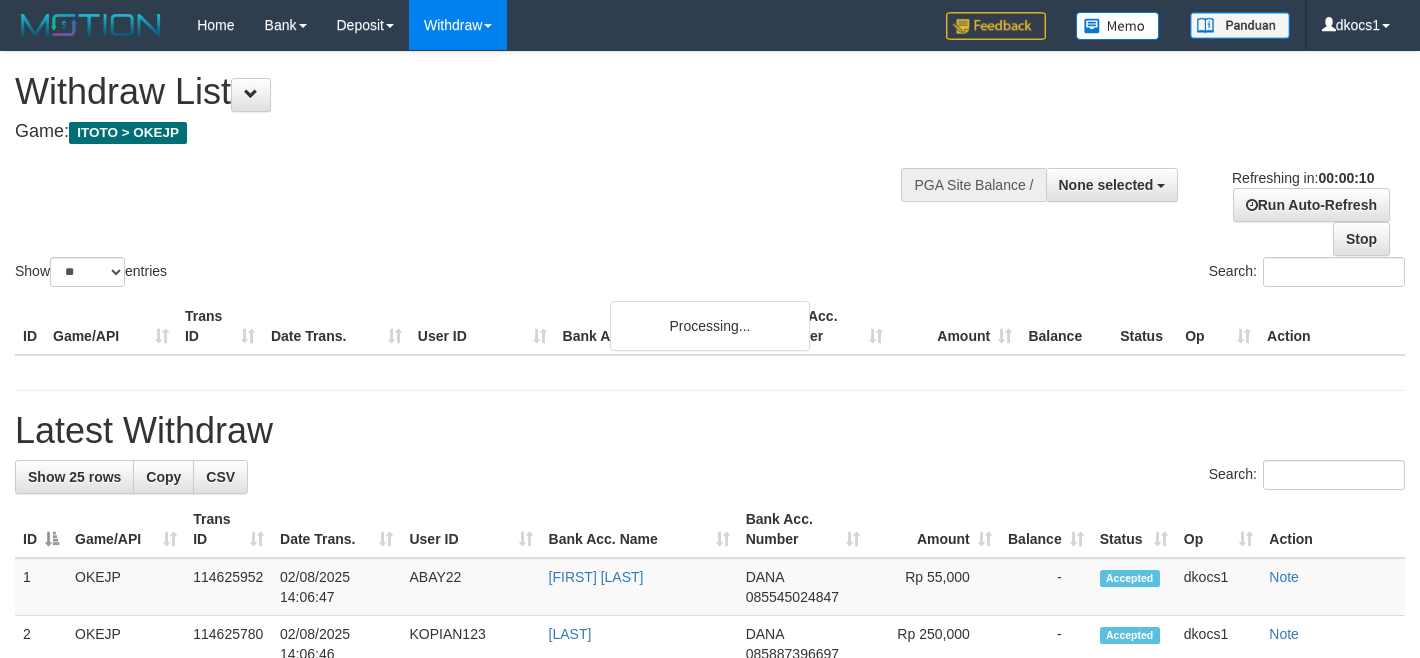 select 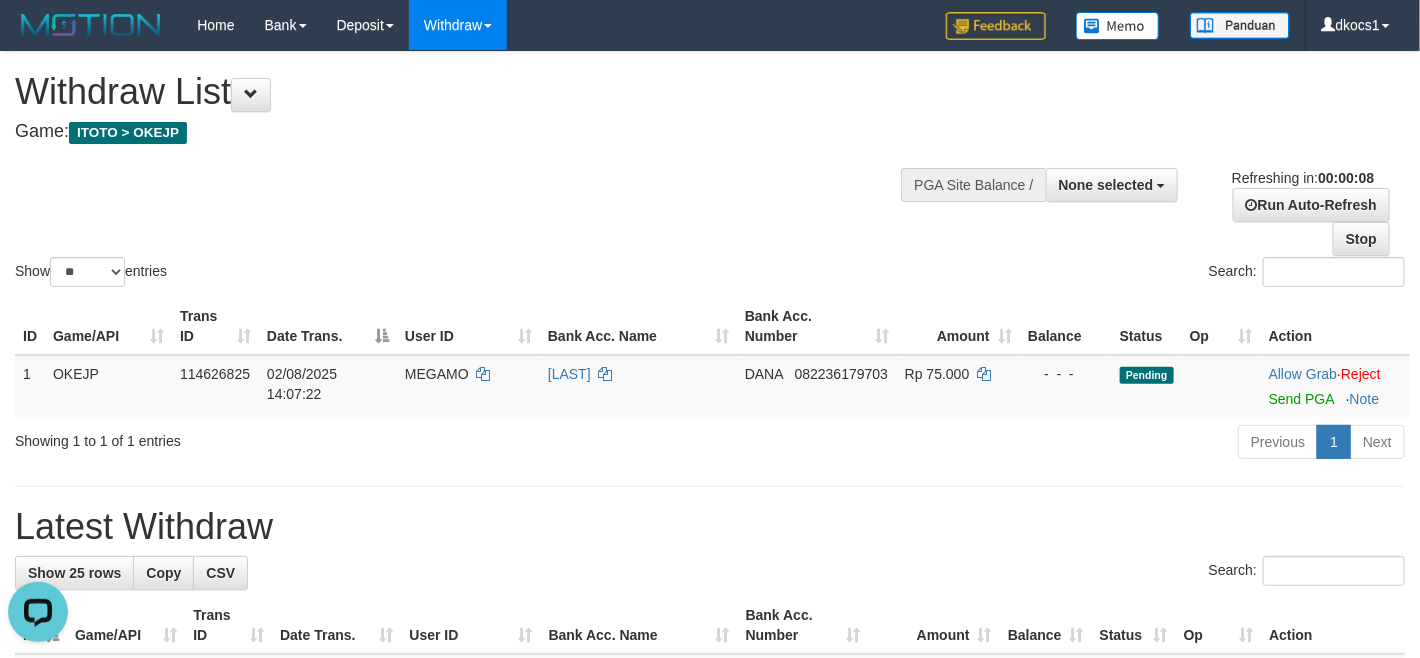 scroll, scrollTop: 0, scrollLeft: 0, axis: both 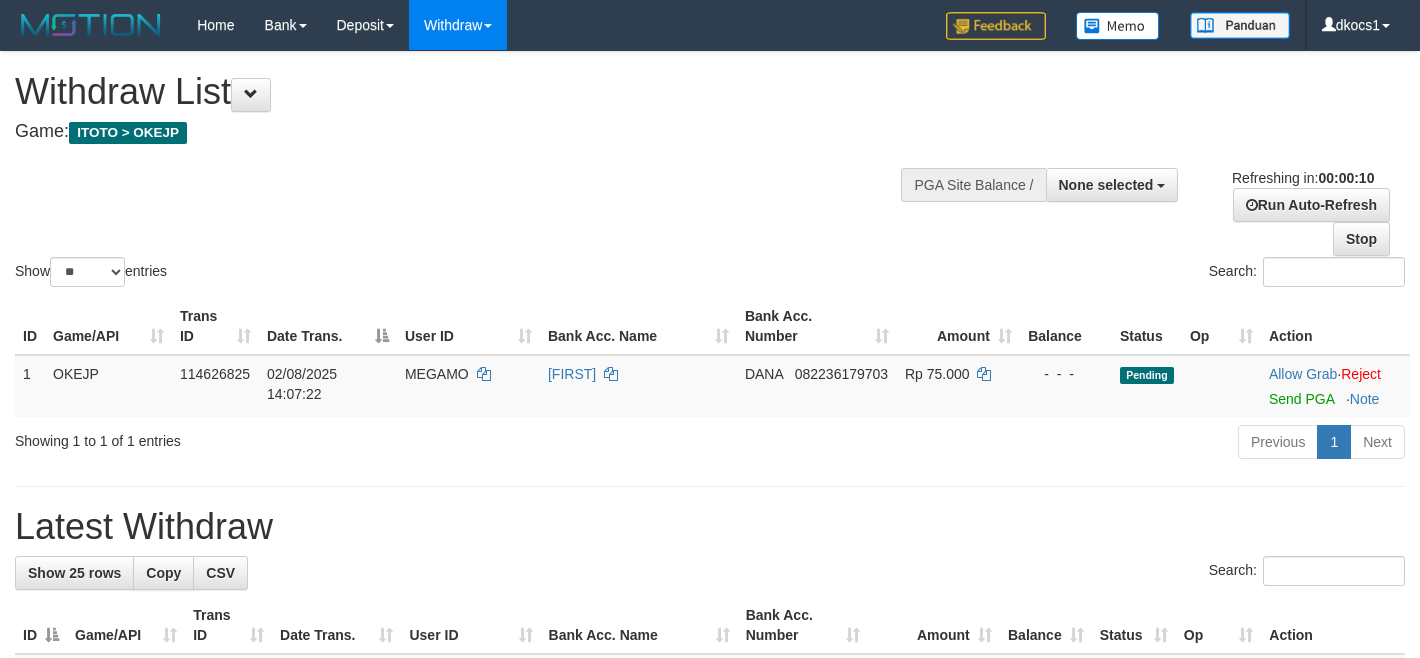 select 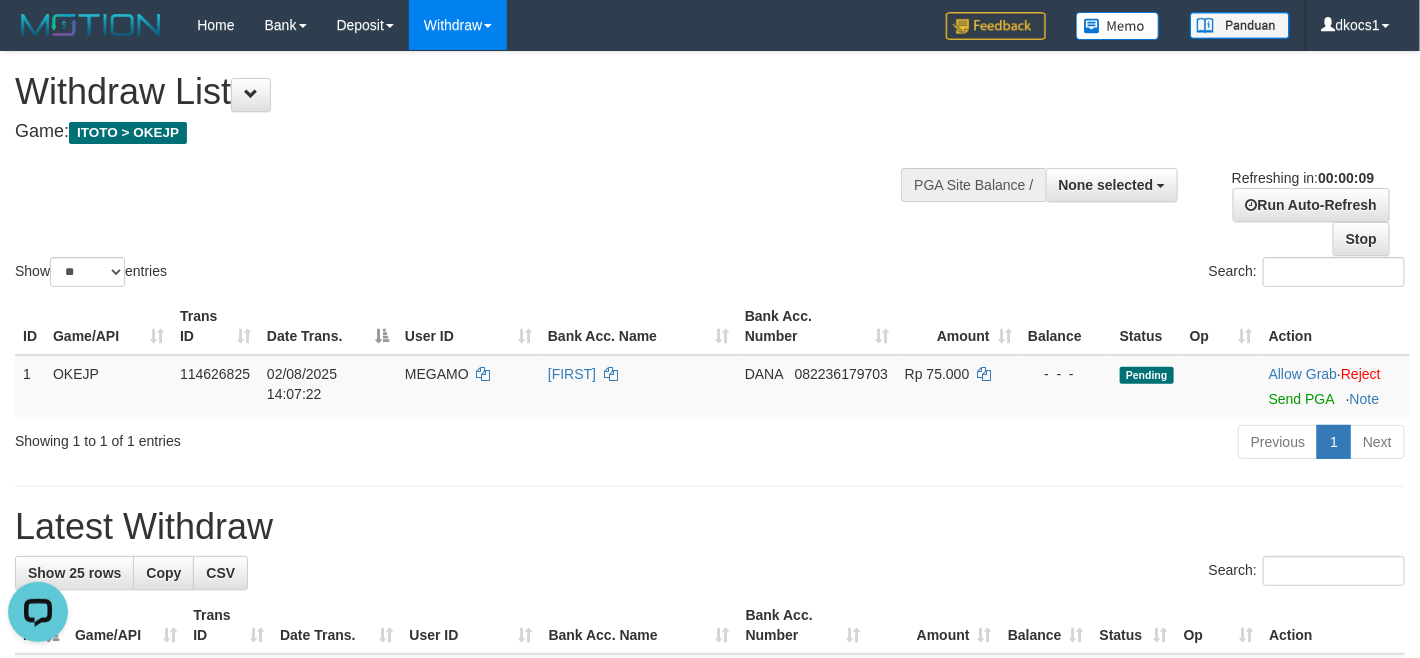 scroll, scrollTop: 0, scrollLeft: 0, axis: both 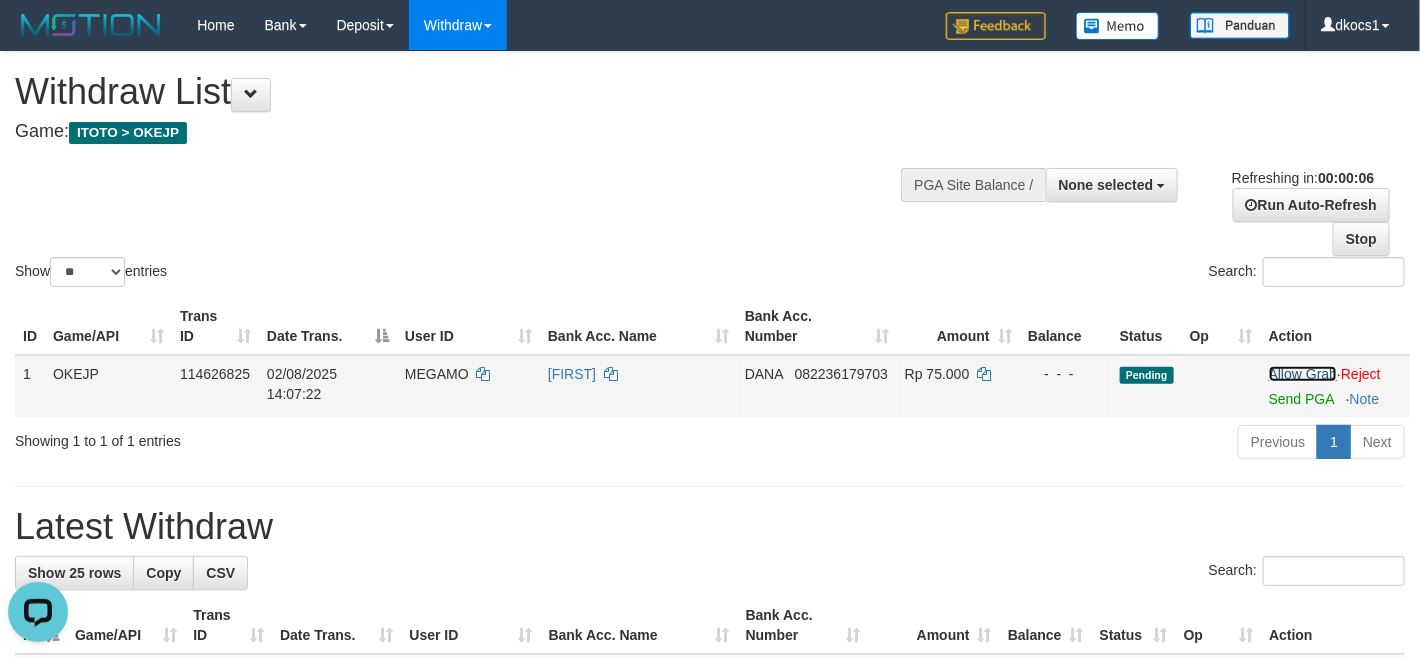 click on "Allow Grab" at bounding box center (1303, 374) 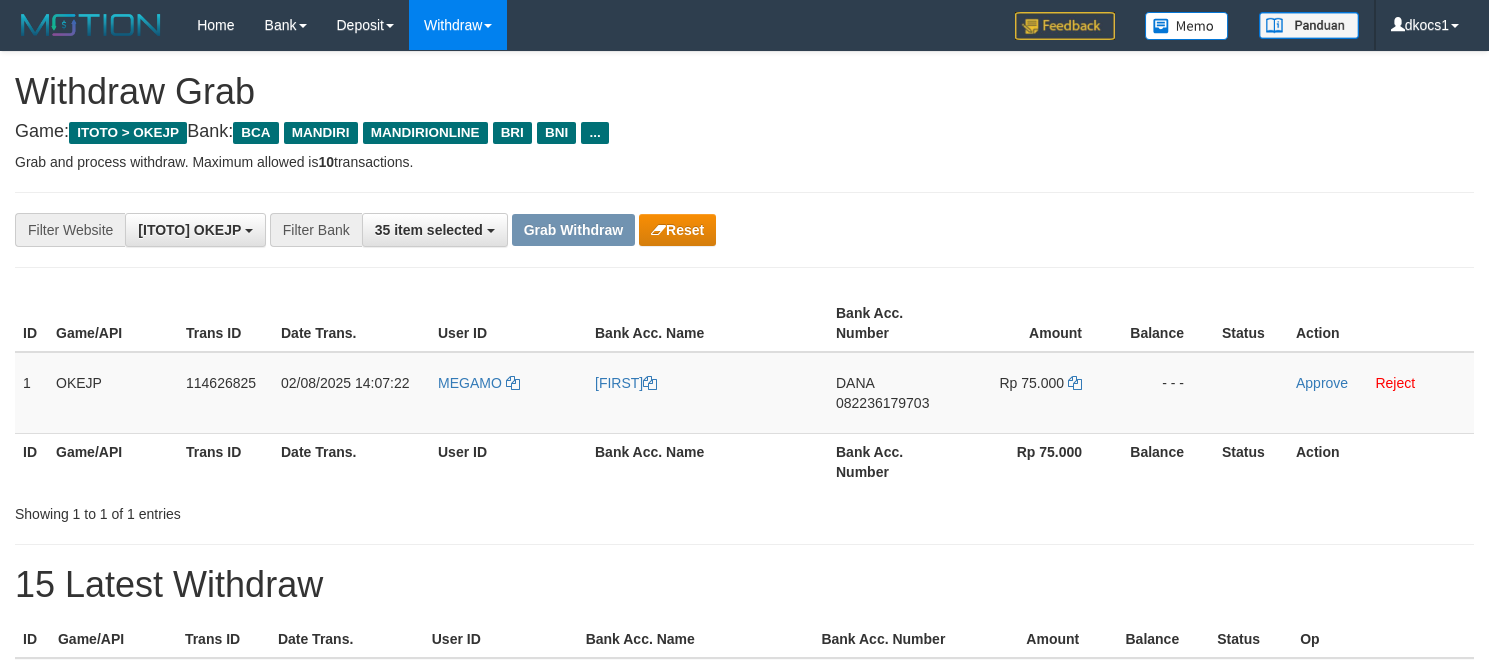 scroll, scrollTop: 0, scrollLeft: 0, axis: both 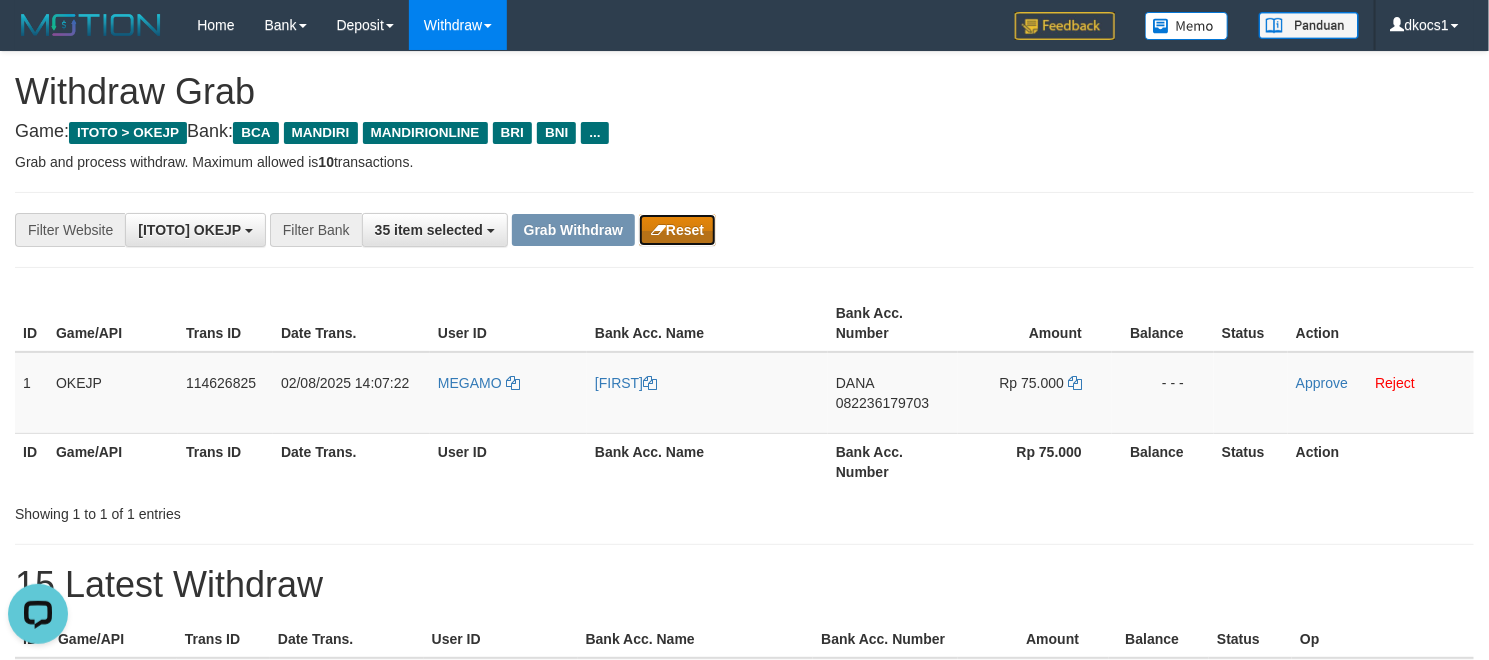 click on "Reset" at bounding box center (677, 230) 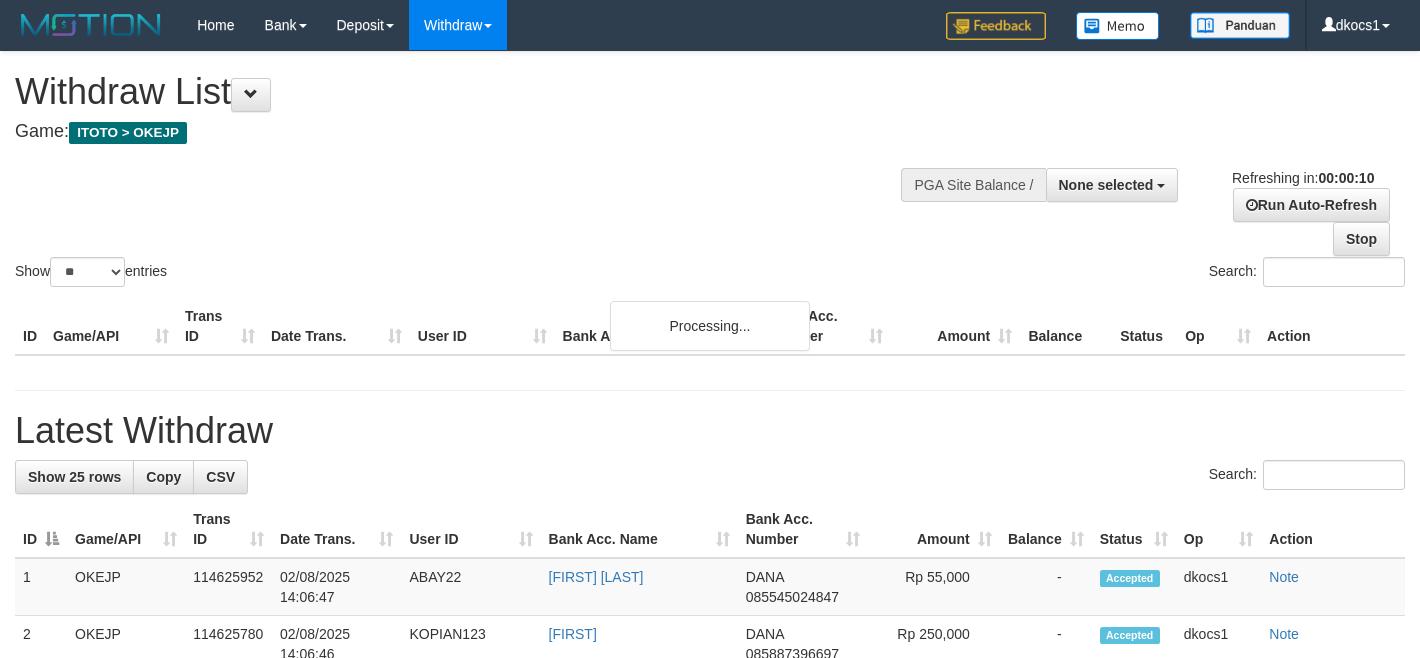 select 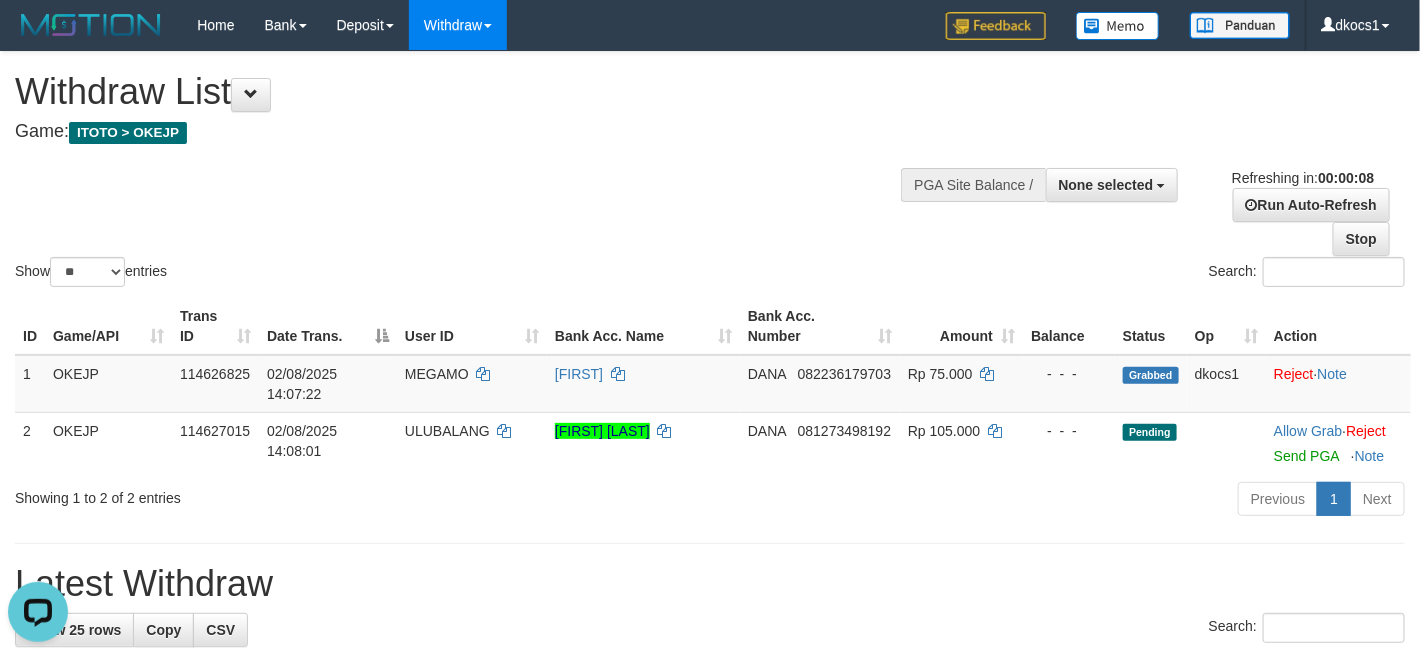 scroll, scrollTop: 0, scrollLeft: 0, axis: both 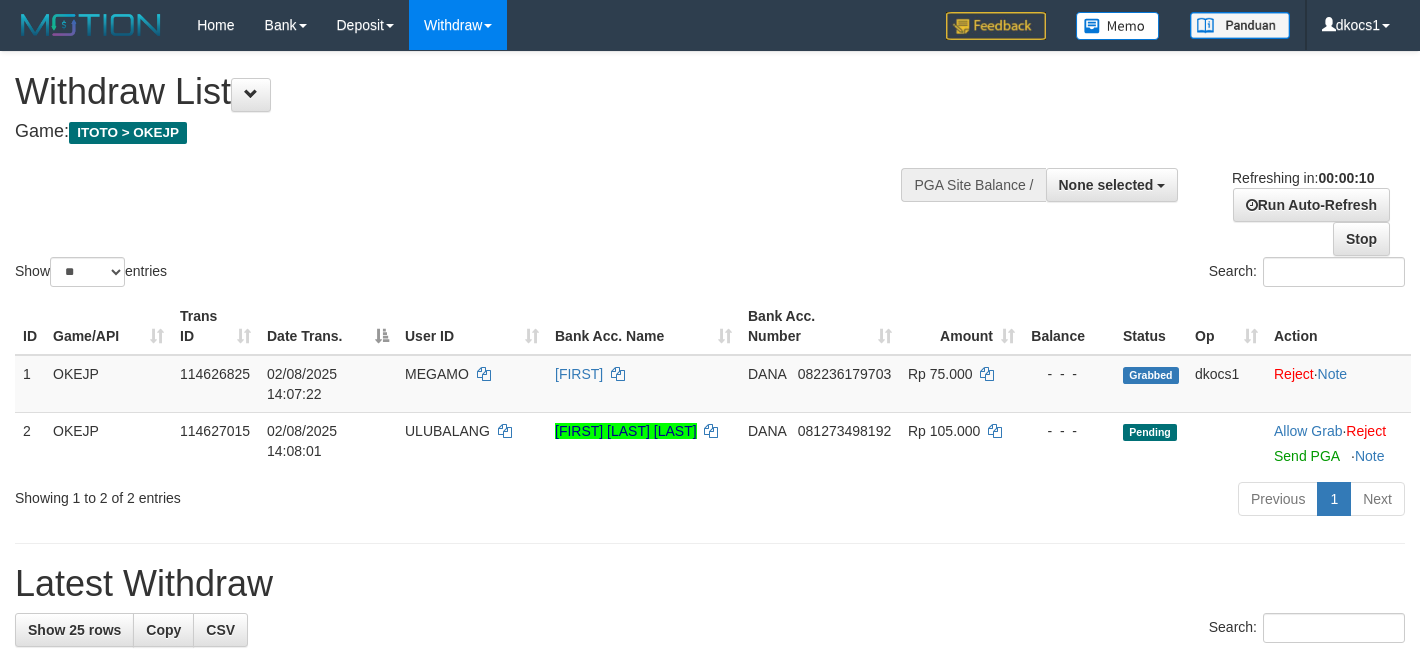 select 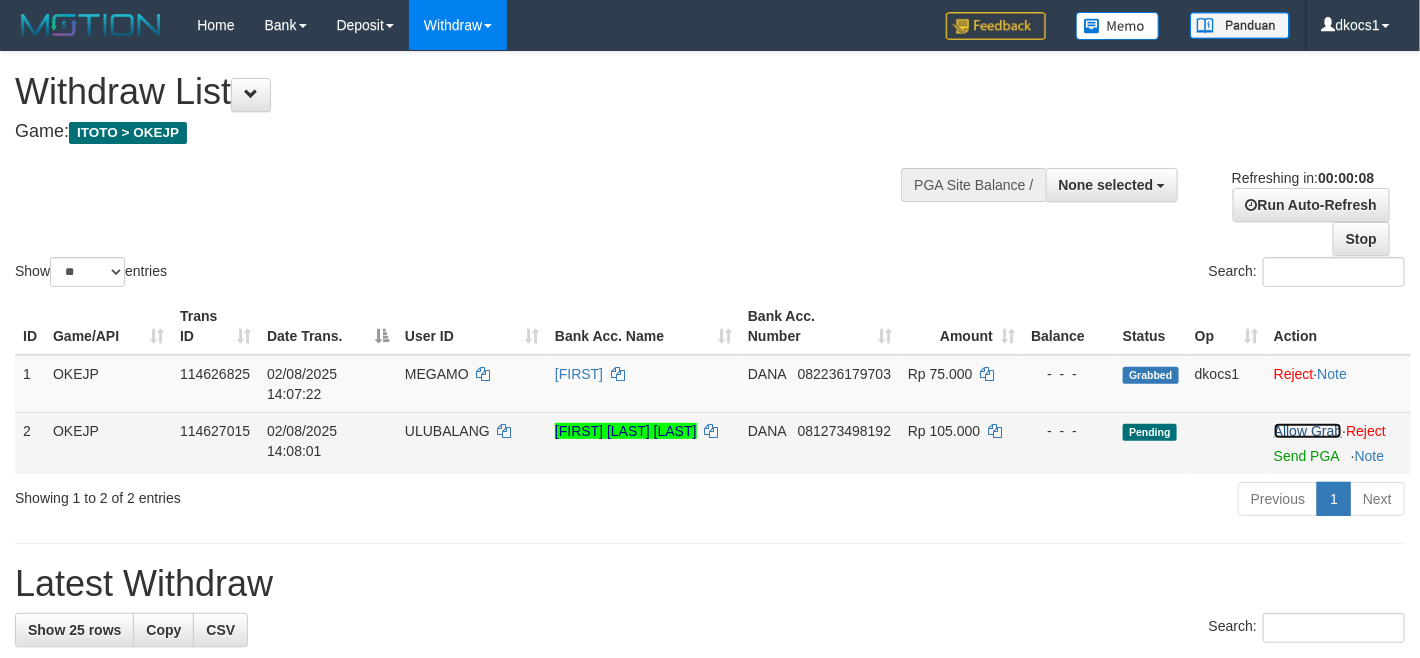 click on "Allow Grab" at bounding box center [1308, 431] 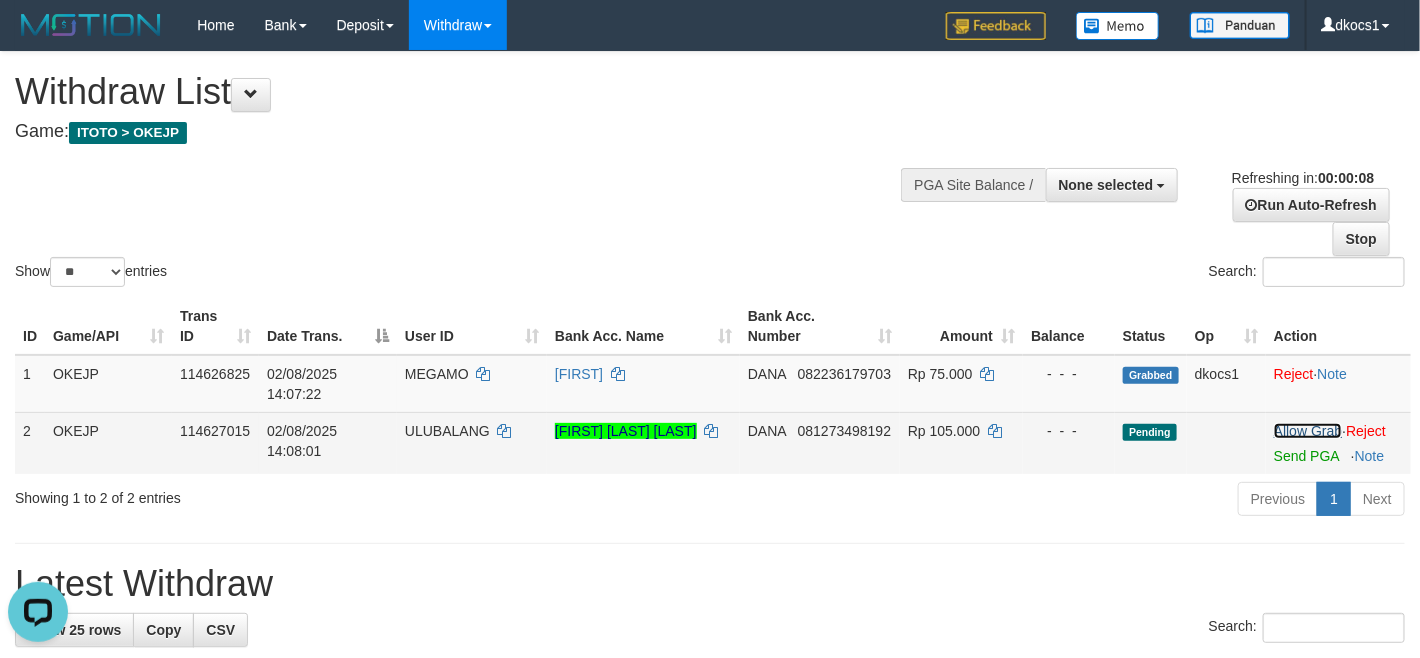 scroll, scrollTop: 0, scrollLeft: 0, axis: both 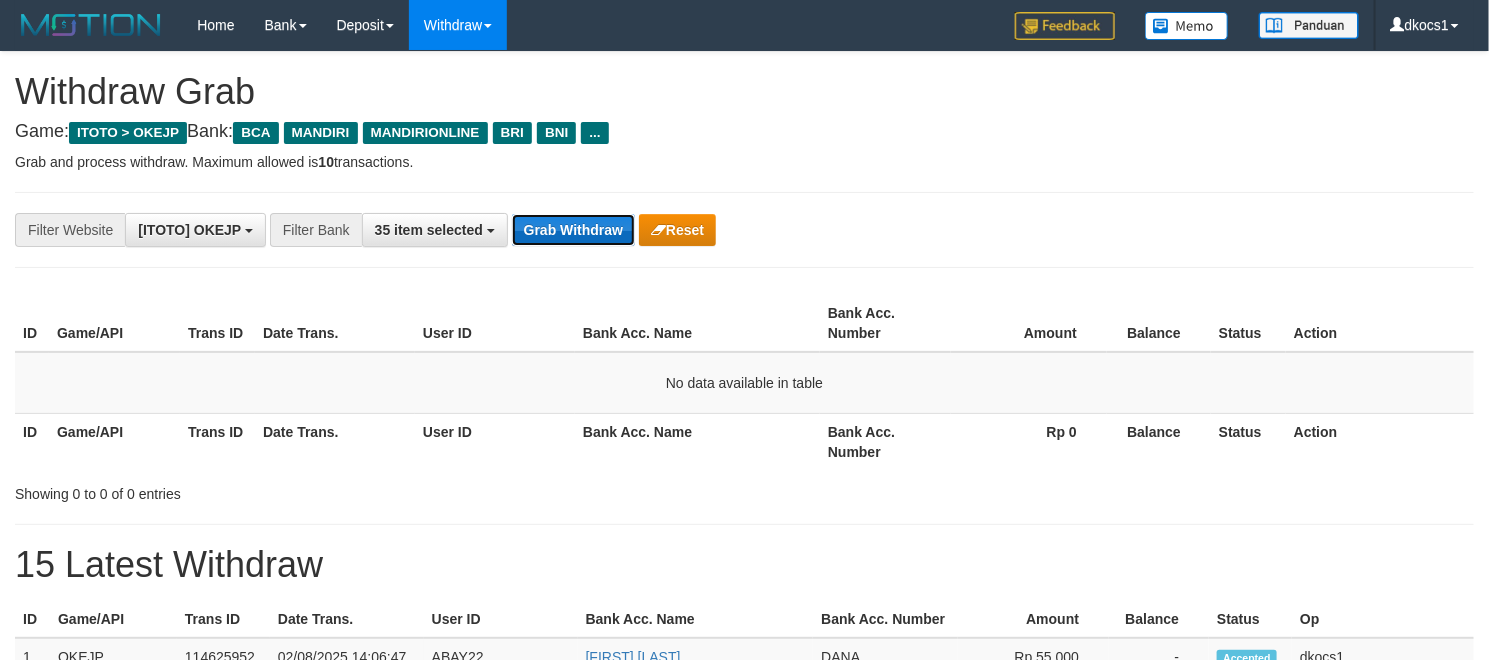 click on "Grab Withdraw" at bounding box center [573, 230] 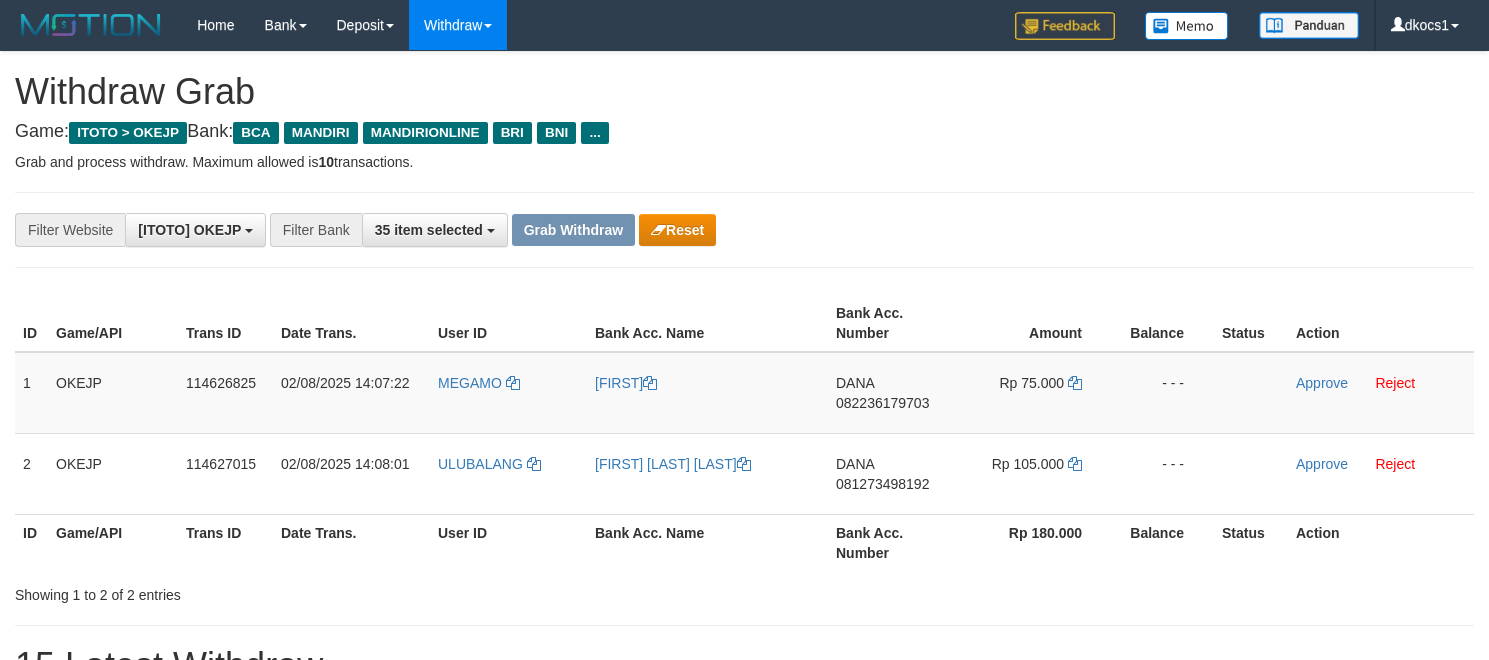 scroll, scrollTop: 0, scrollLeft: 0, axis: both 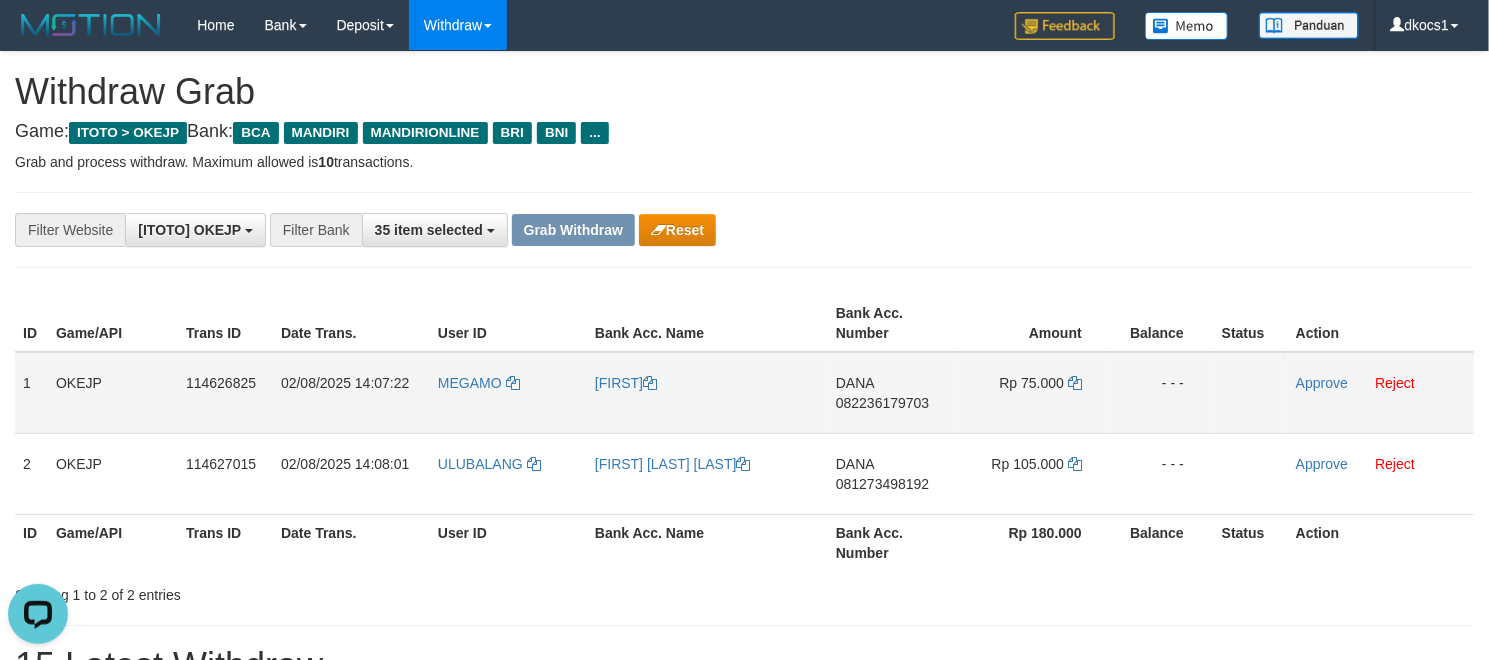 click on "MEGAMO" at bounding box center (508, 393) 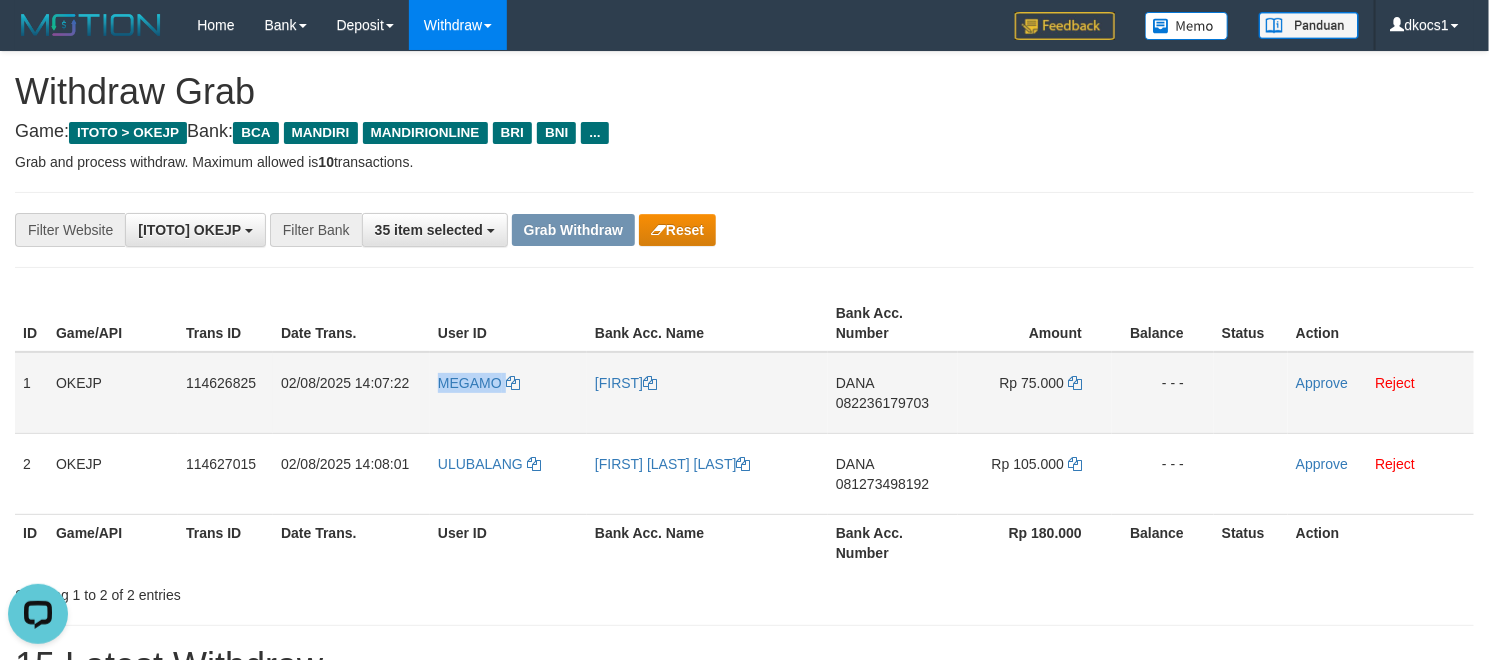 click on "MEGAMO" at bounding box center (508, 393) 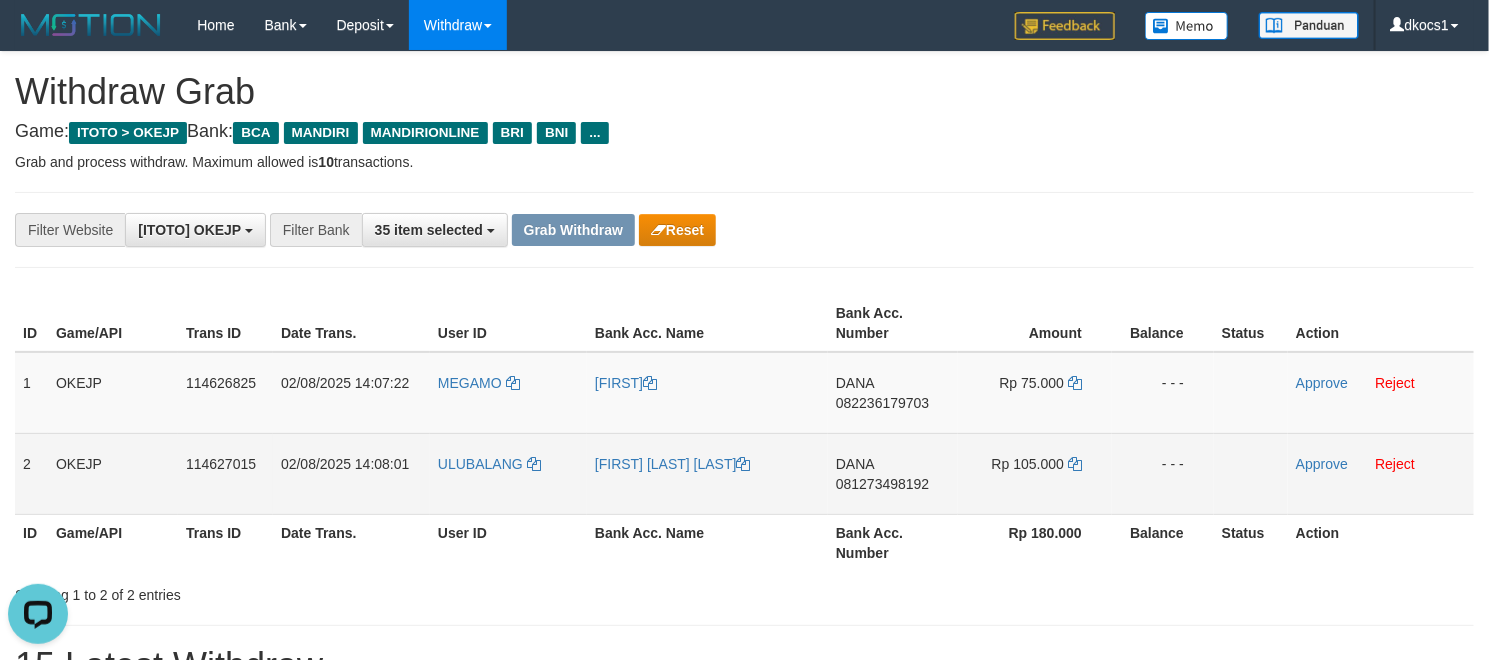click on "ULUBALANG" at bounding box center (508, 473) 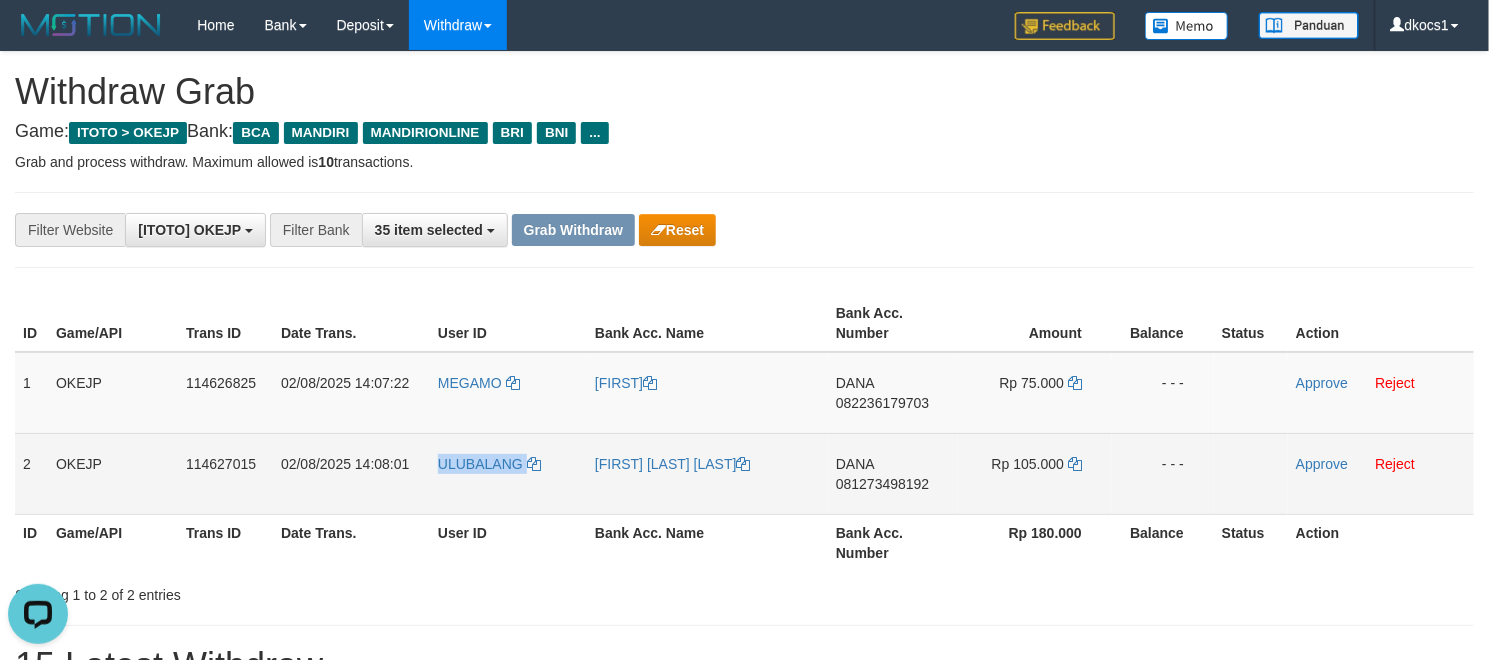 click on "ULUBALANG" at bounding box center [508, 473] 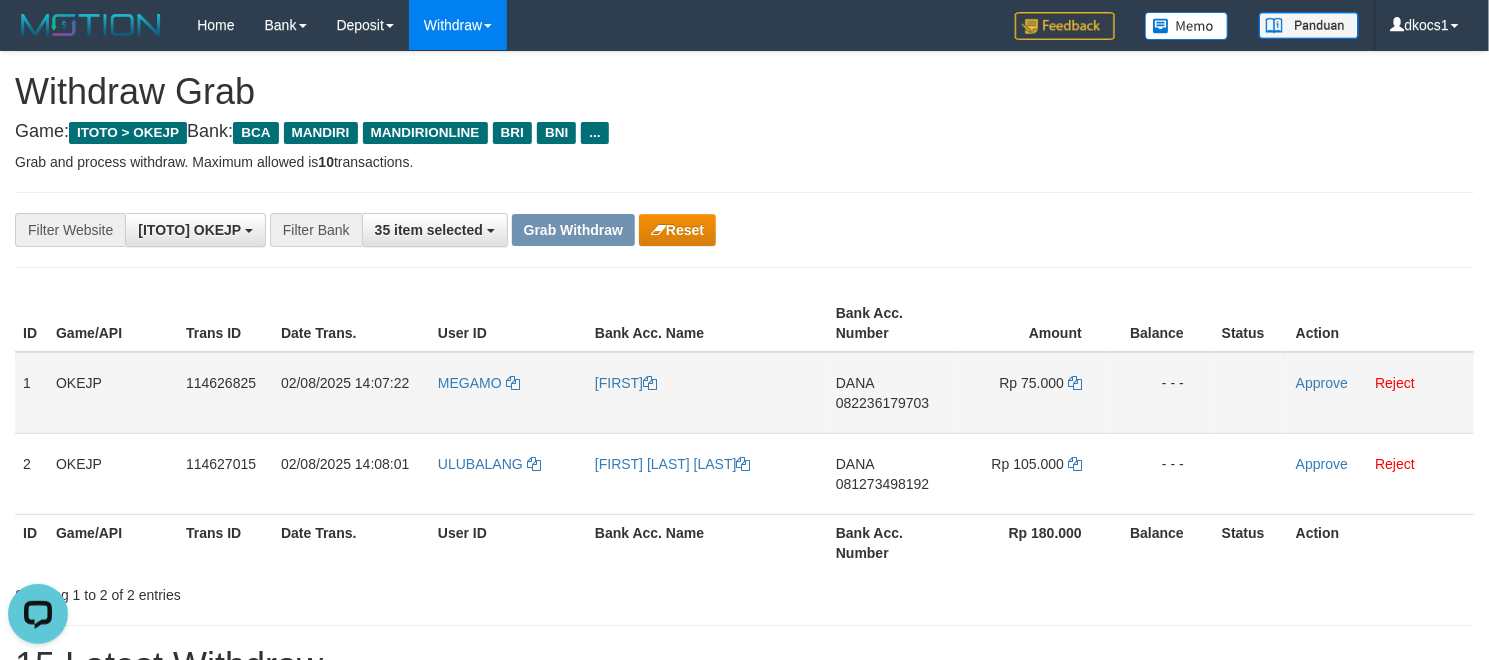 click on "MEGAMO" at bounding box center (508, 393) 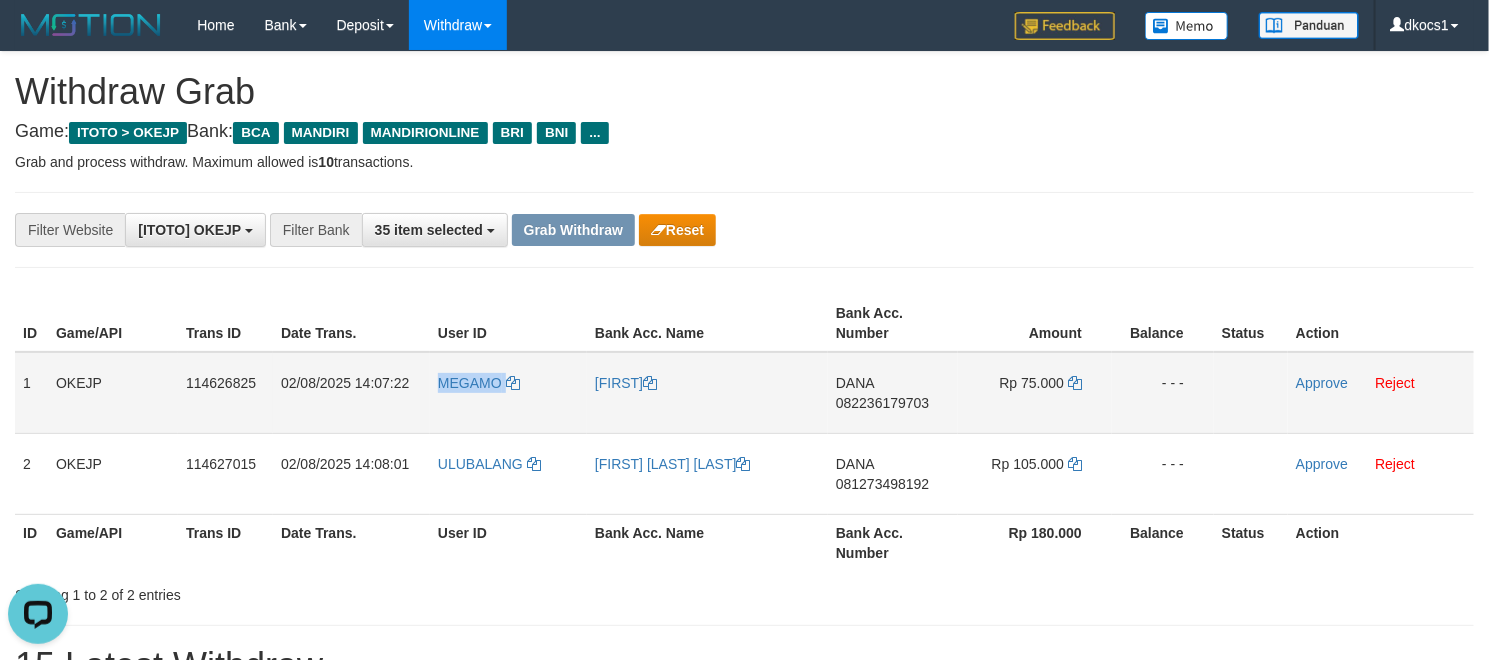 click on "MEGAMO" at bounding box center [508, 393] 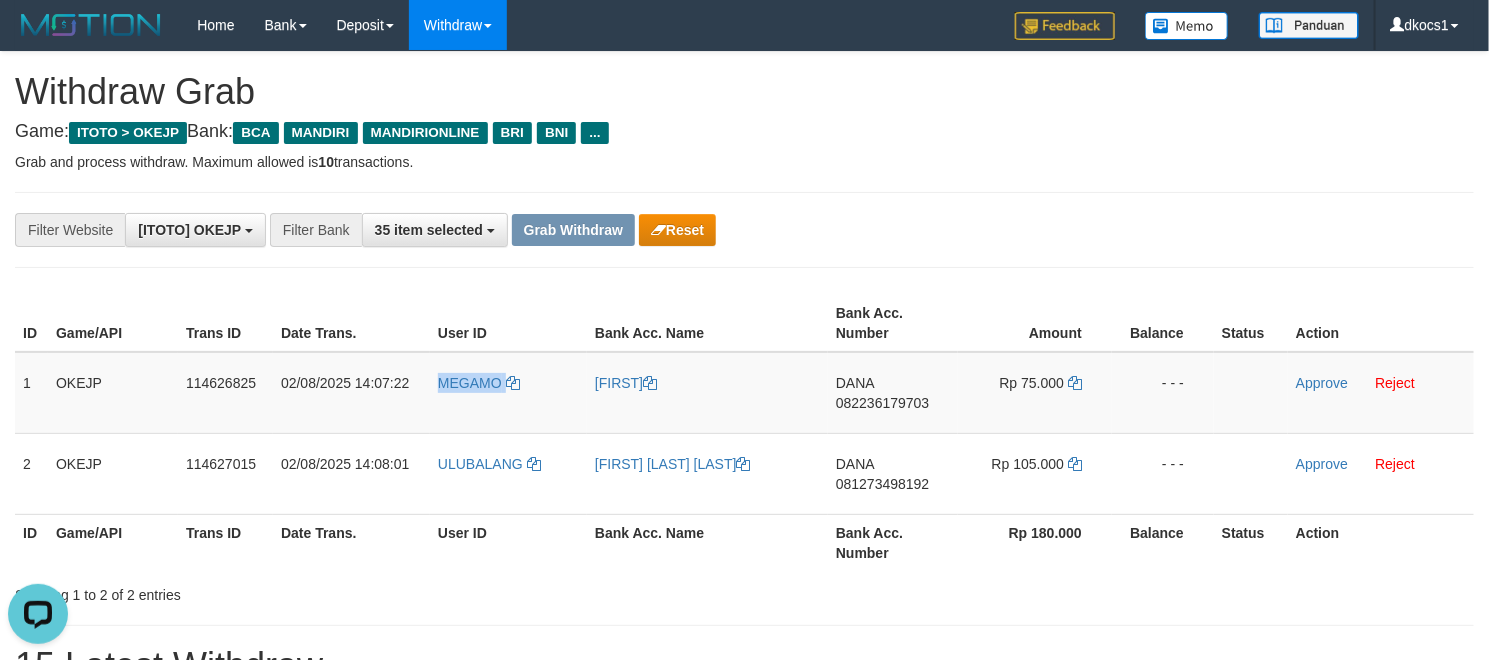 copy on "MEGAMO" 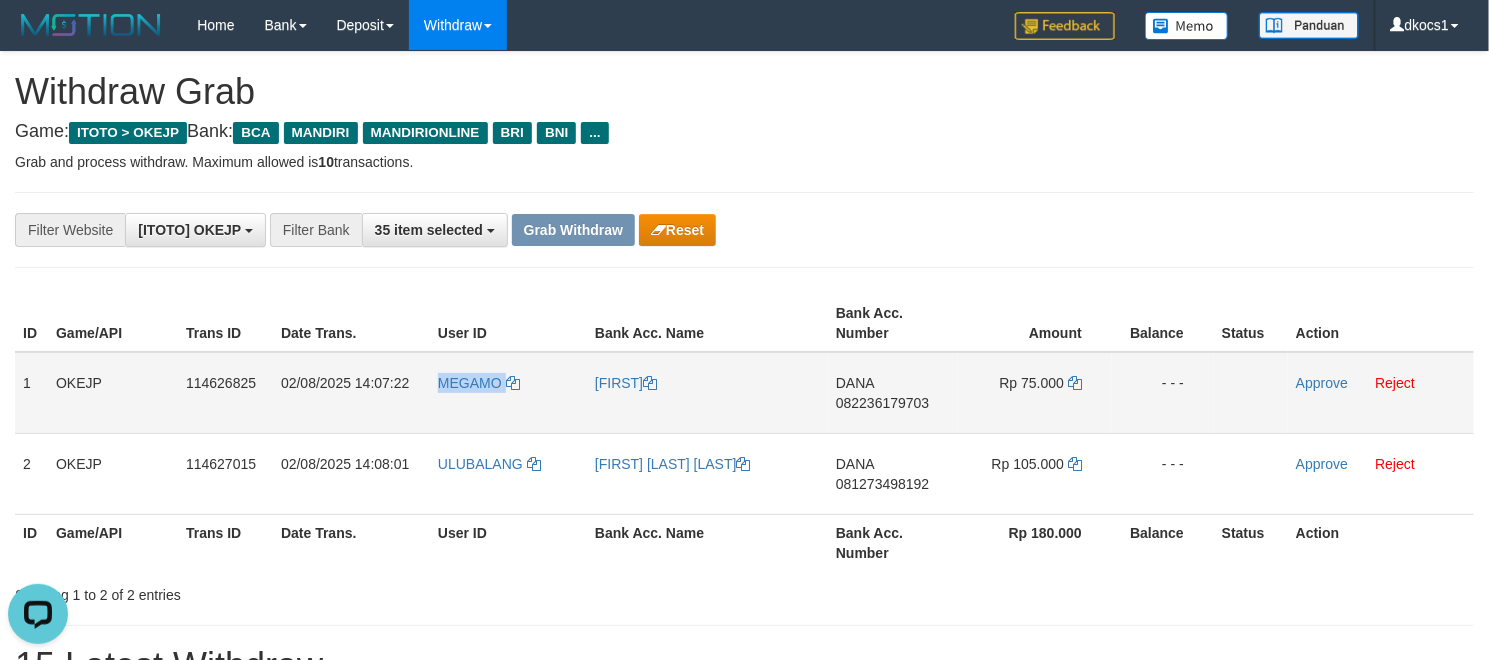 click on "MEGAMO" at bounding box center [508, 393] 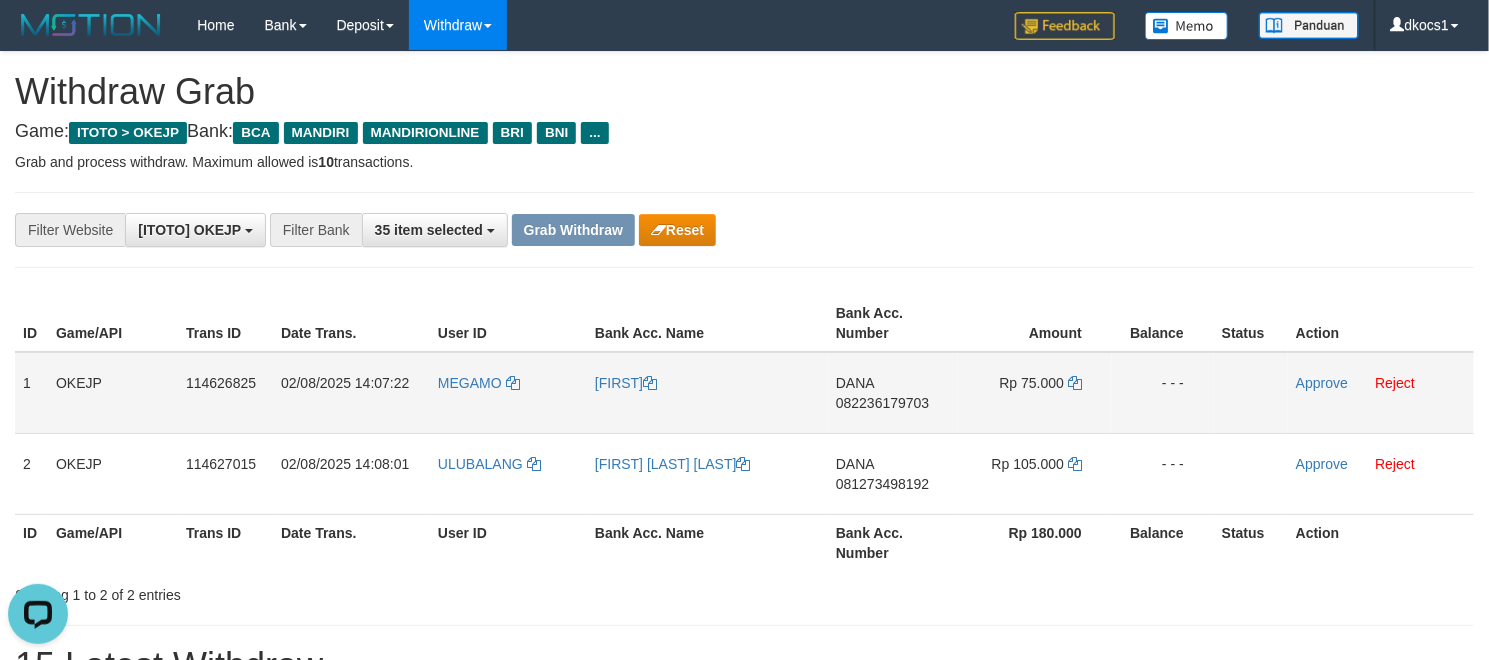click on "[FIRST]" at bounding box center (707, 393) 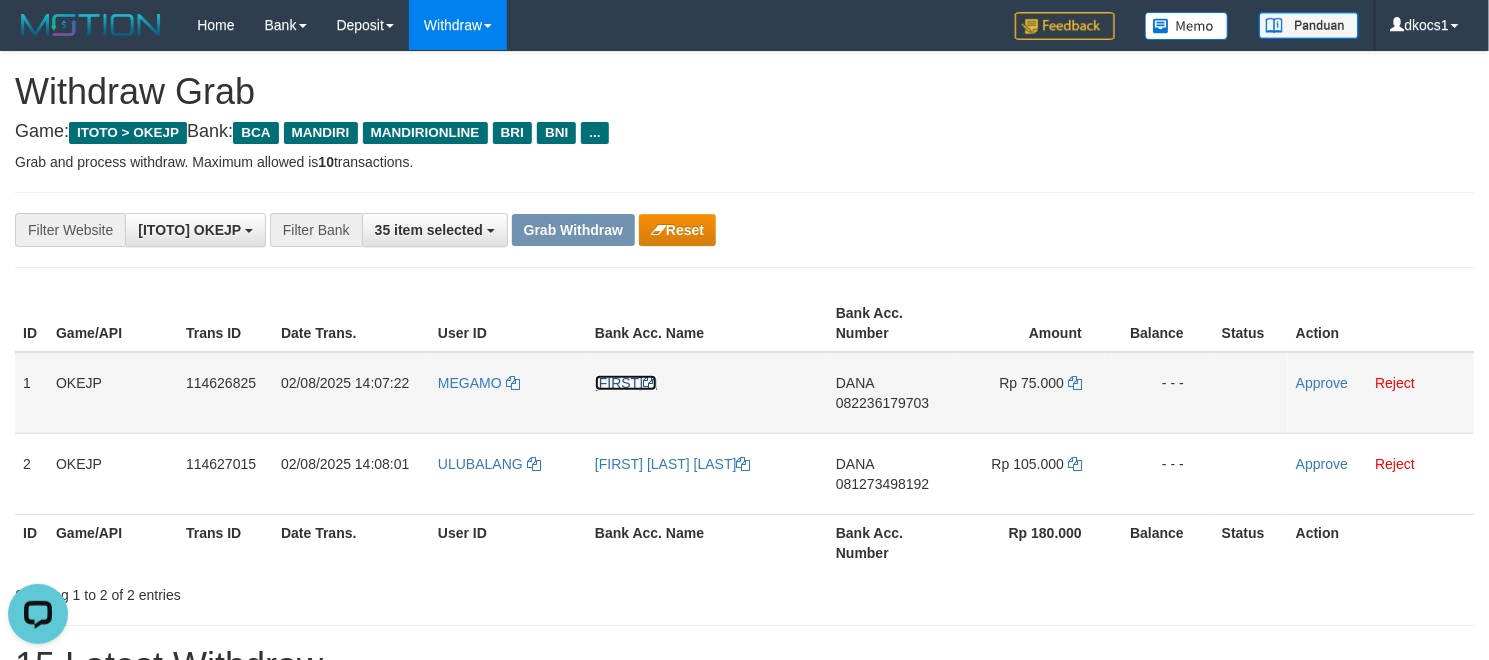 click on "[FIRST]" at bounding box center [626, 383] 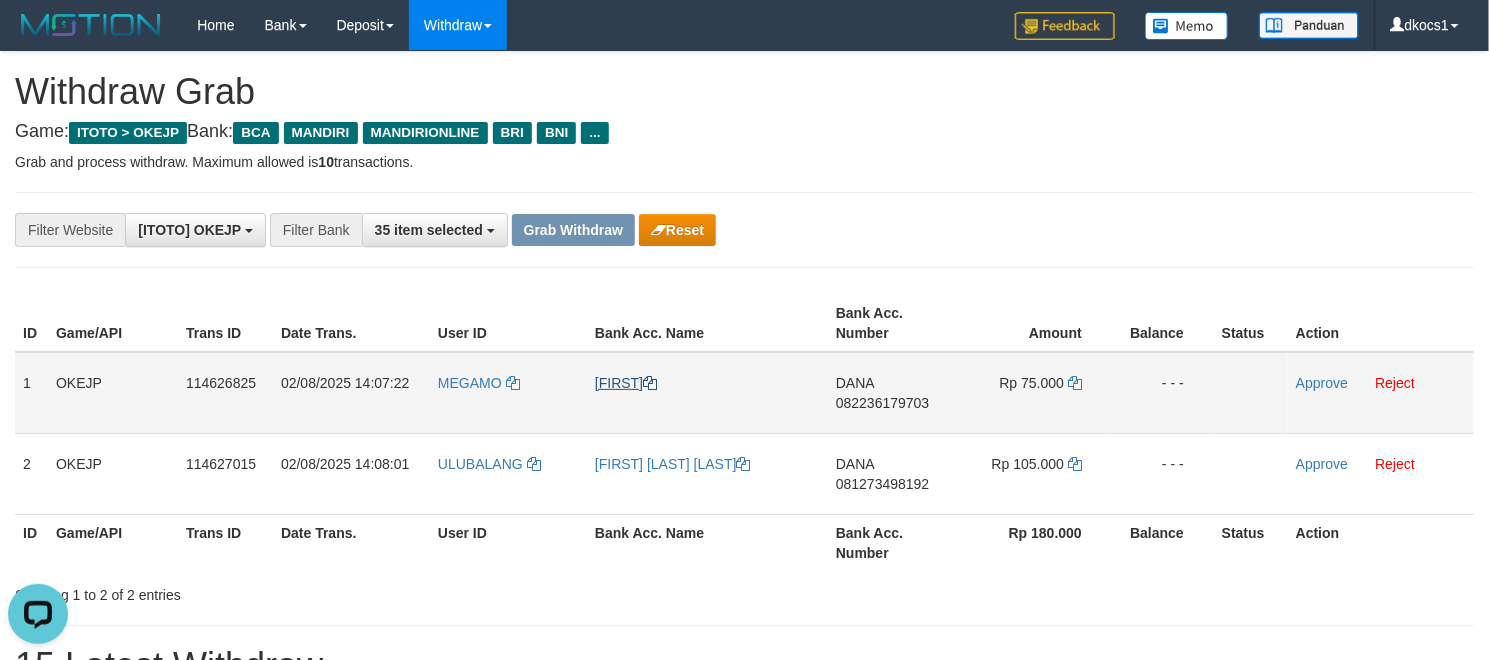 copy on "[FIRST]" 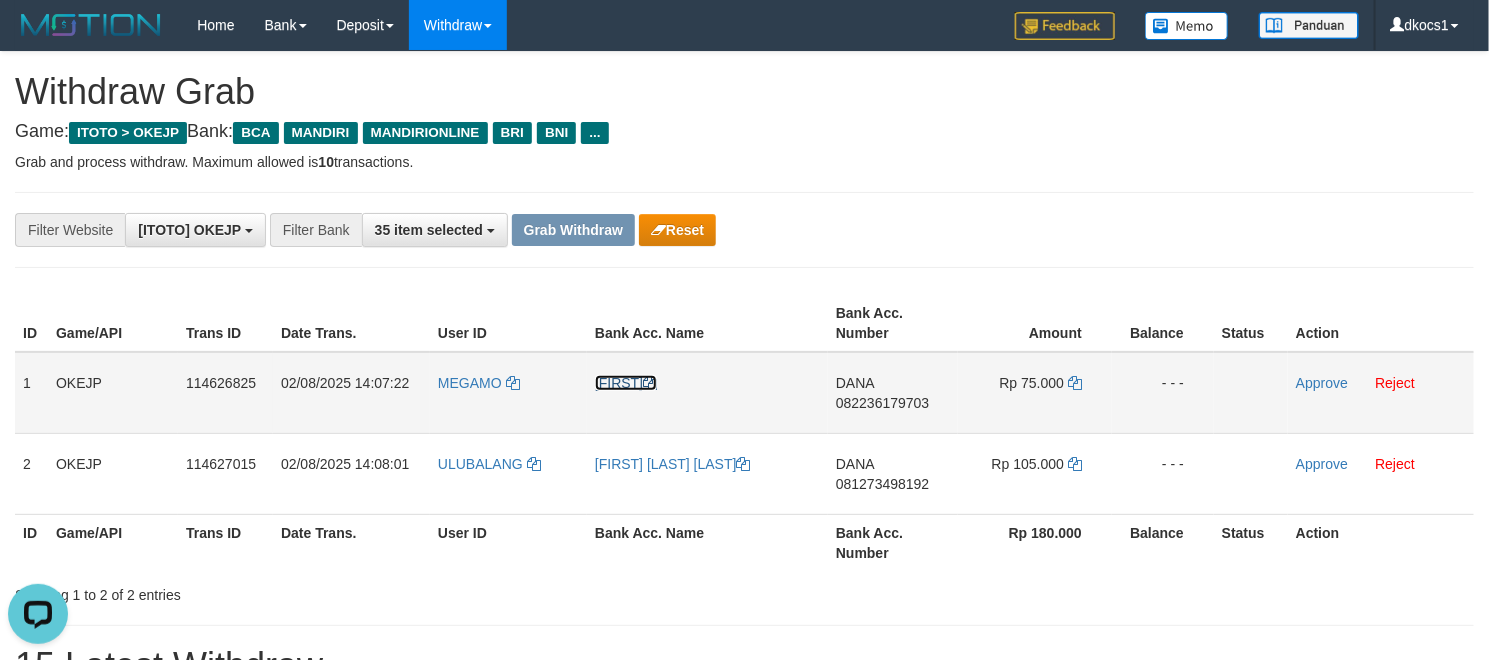 click on "[FIRST]" at bounding box center (626, 383) 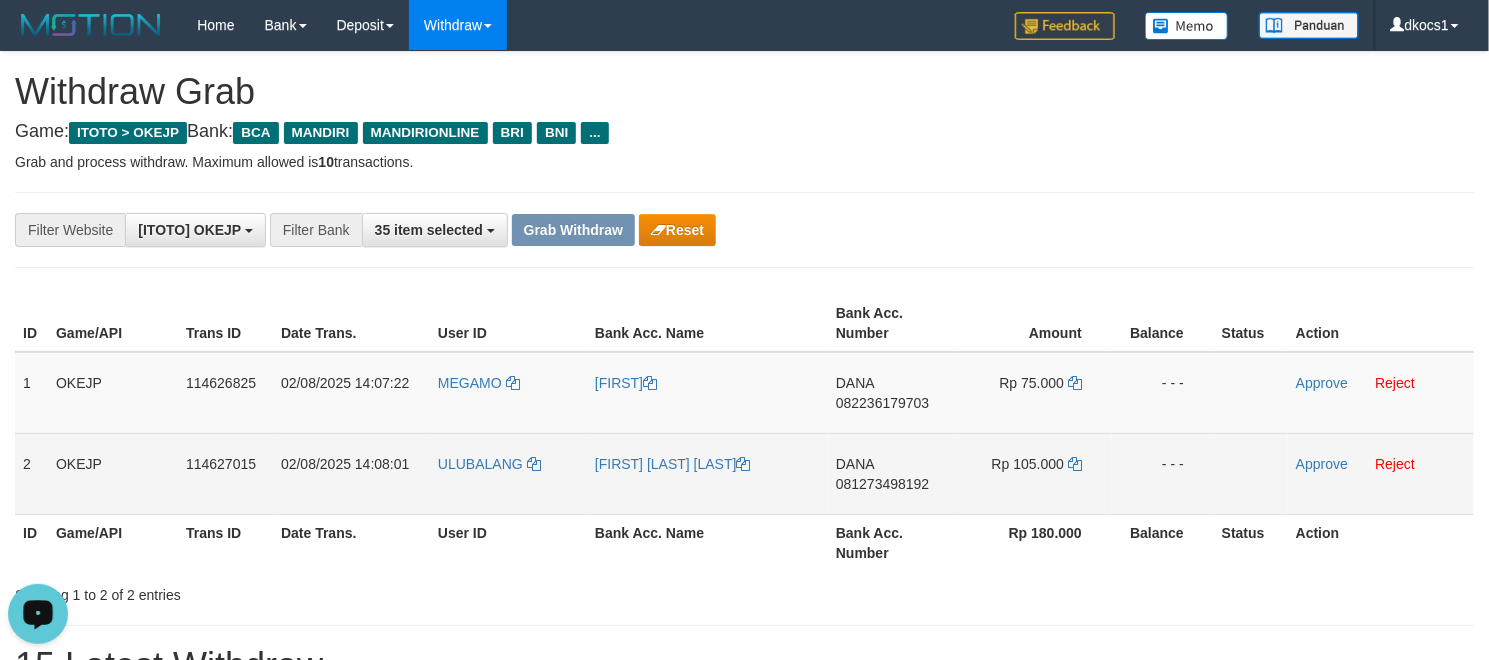 click on "ULUBALANG" at bounding box center (508, 473) 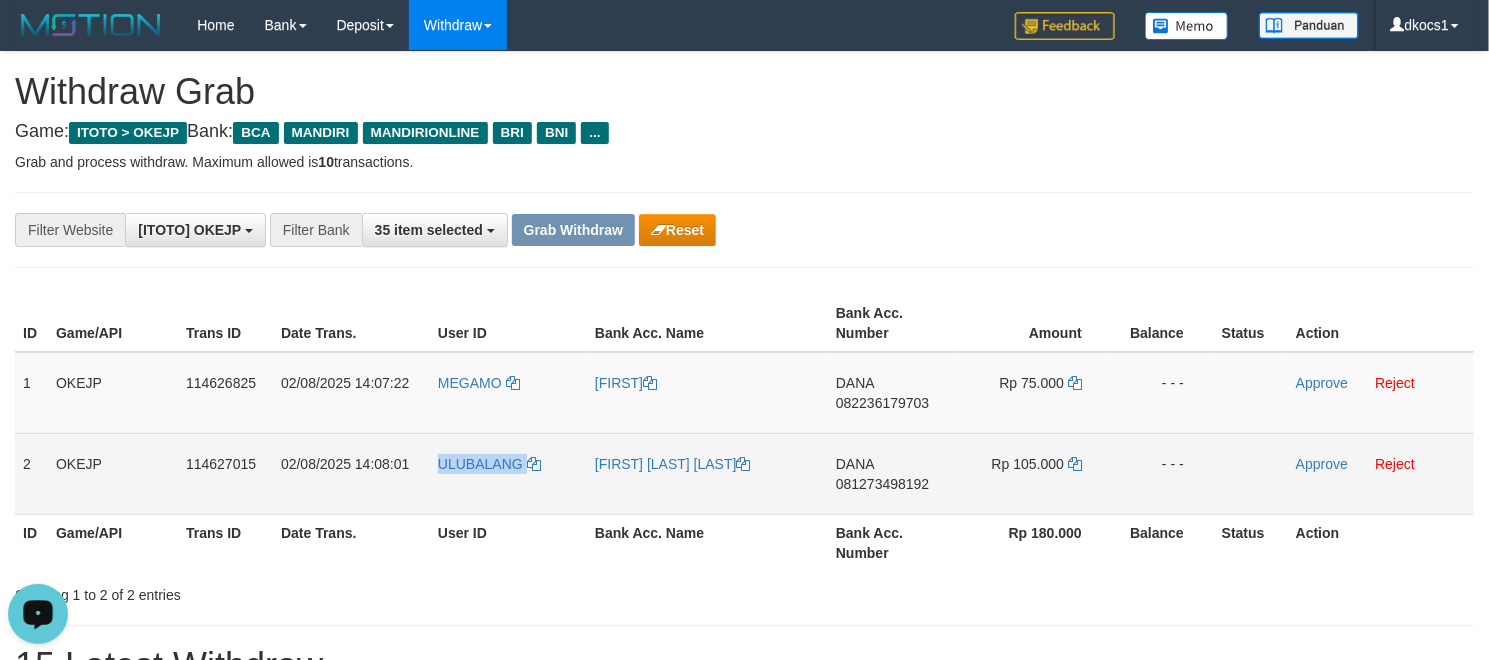 click on "ULUBALANG" at bounding box center (508, 473) 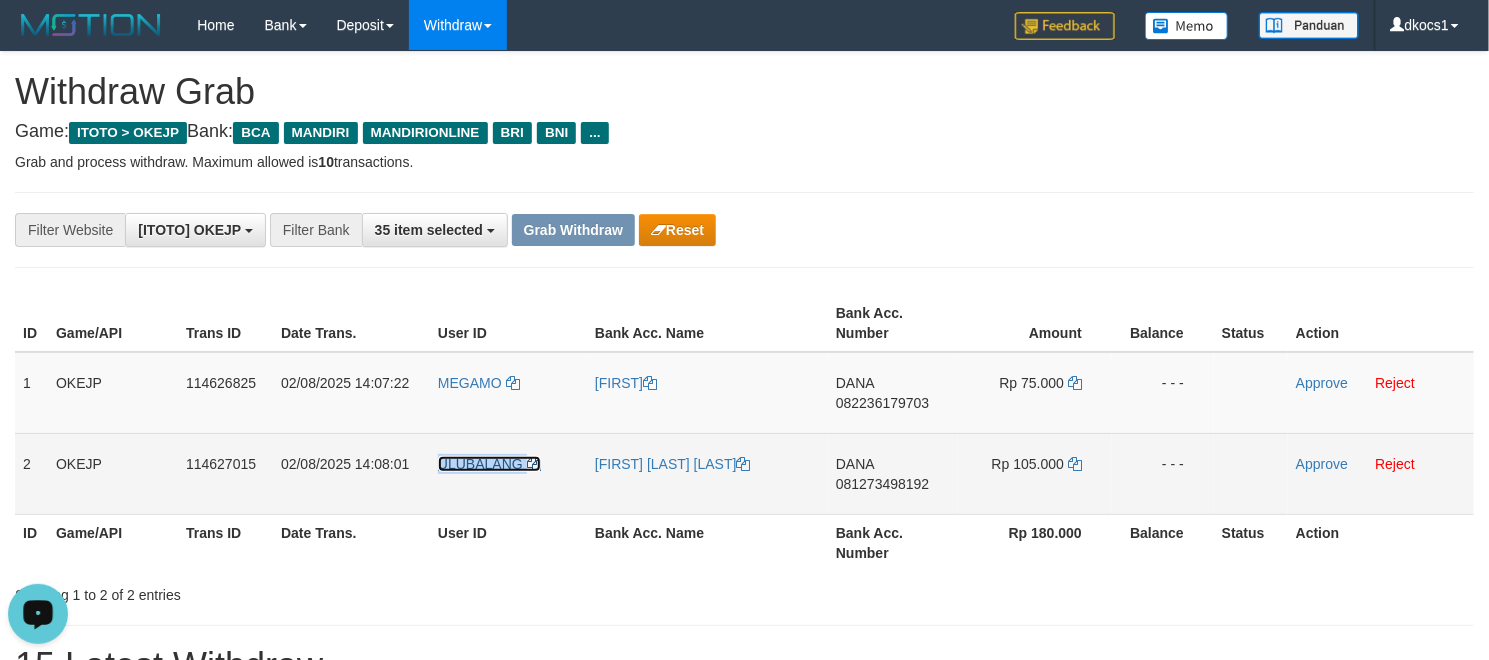 click on "ULUBALANG" at bounding box center [480, 464] 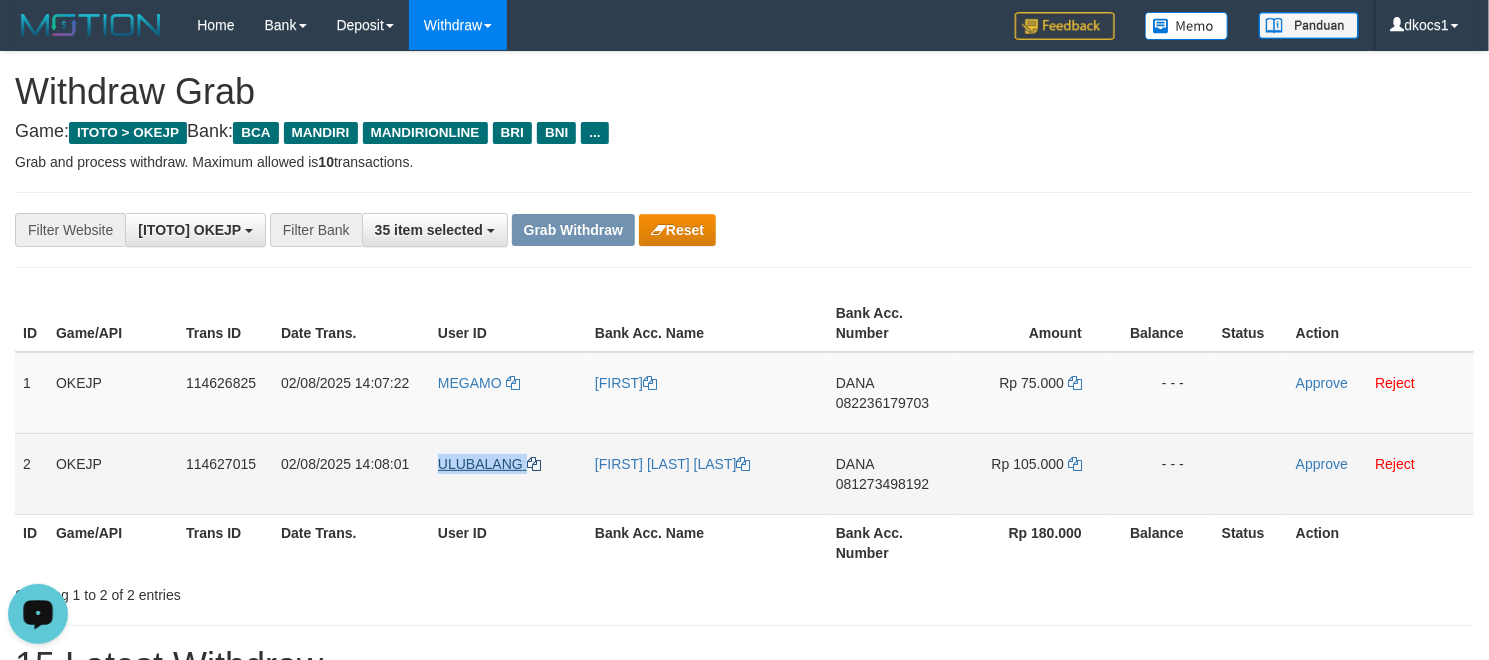 copy on "ULUBALANG" 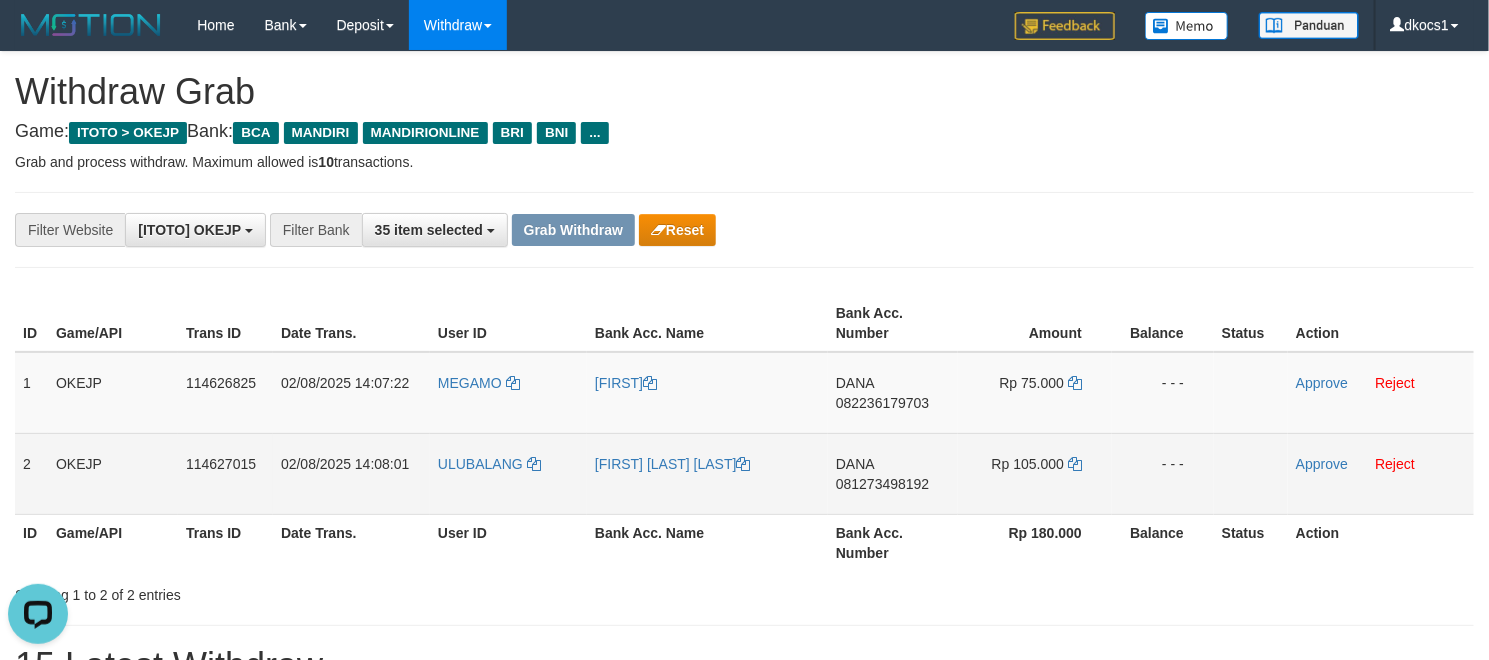 click on "ULUBALANG" at bounding box center (508, 473) 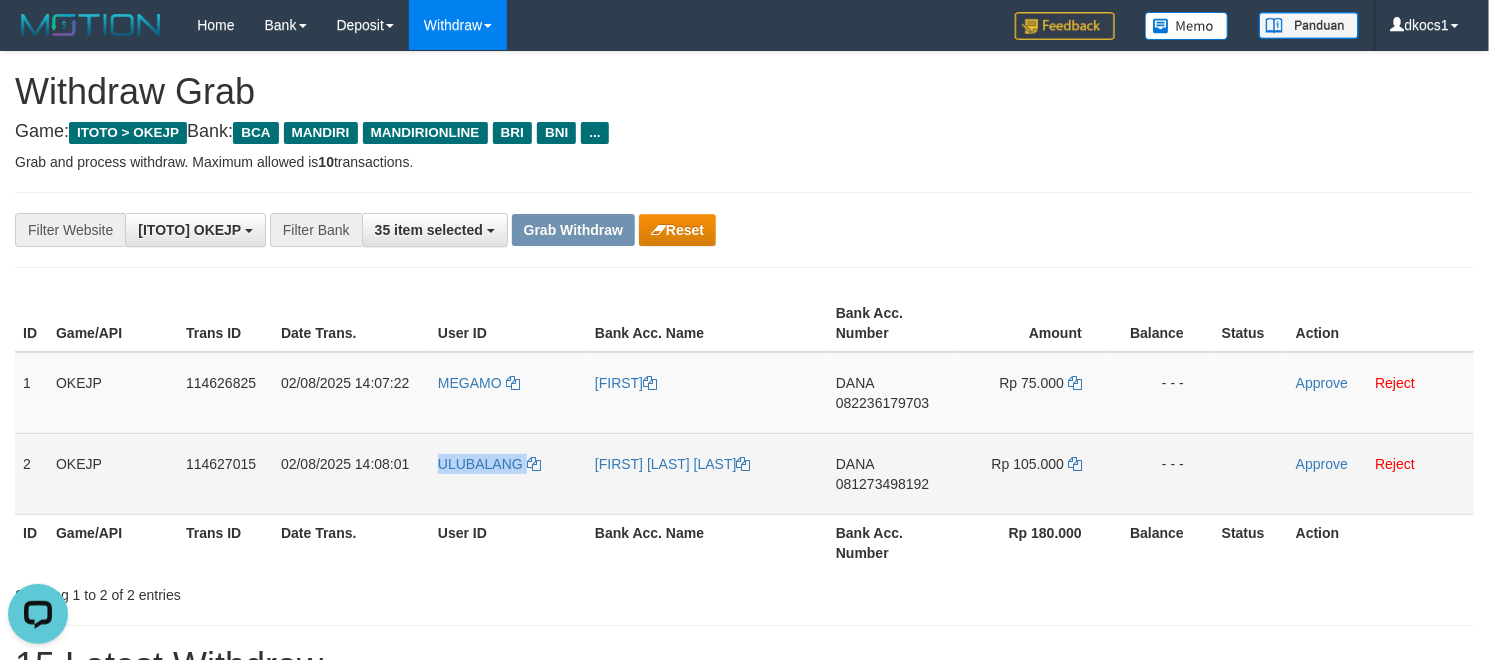 click on "ULUBALANG" at bounding box center (508, 473) 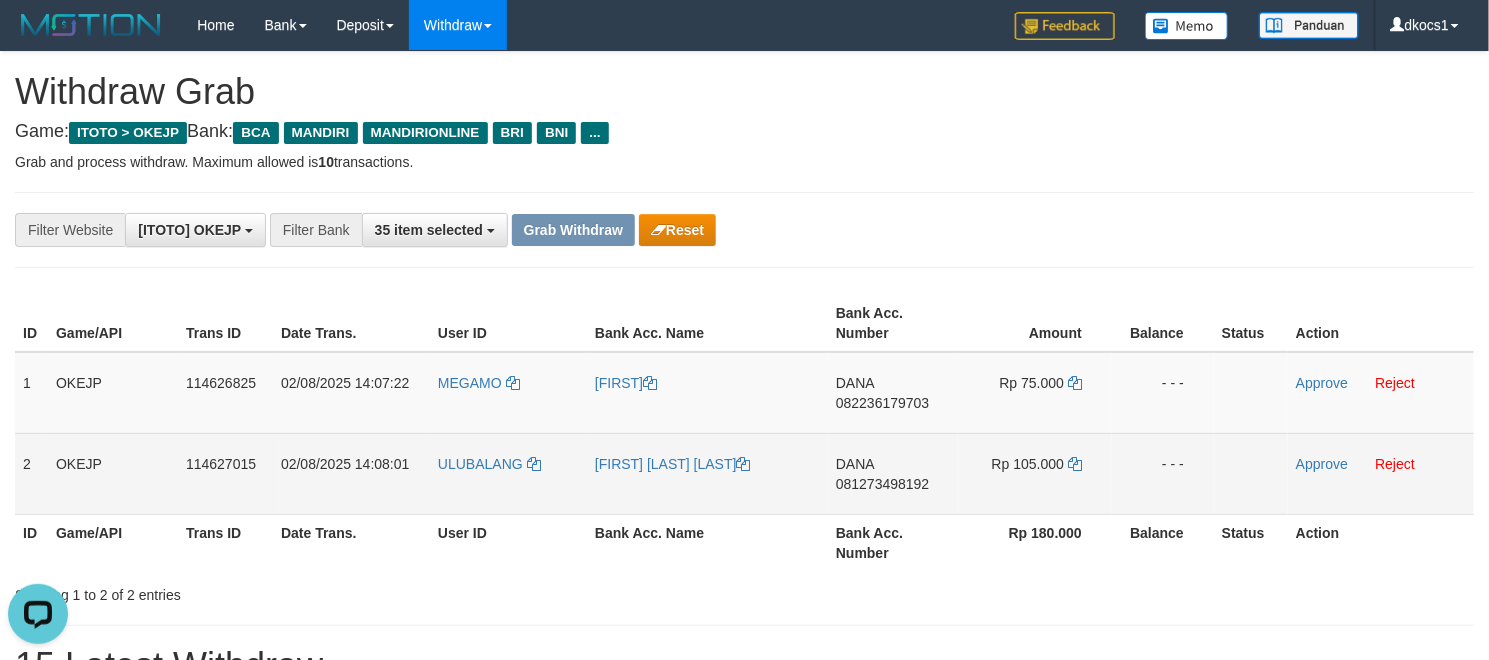 click on "[FIRST] [LAST]" at bounding box center [707, 473] 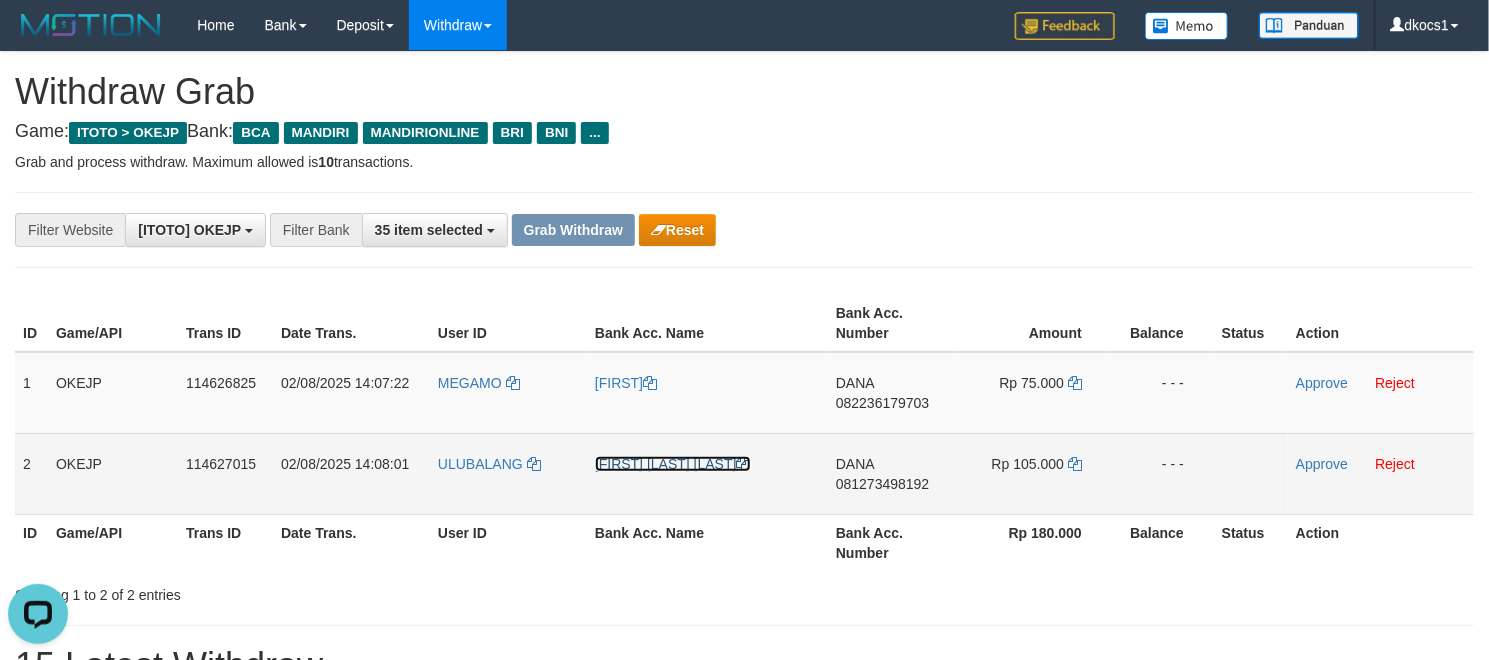 click on "[FIRST] [LAST]" at bounding box center (673, 464) 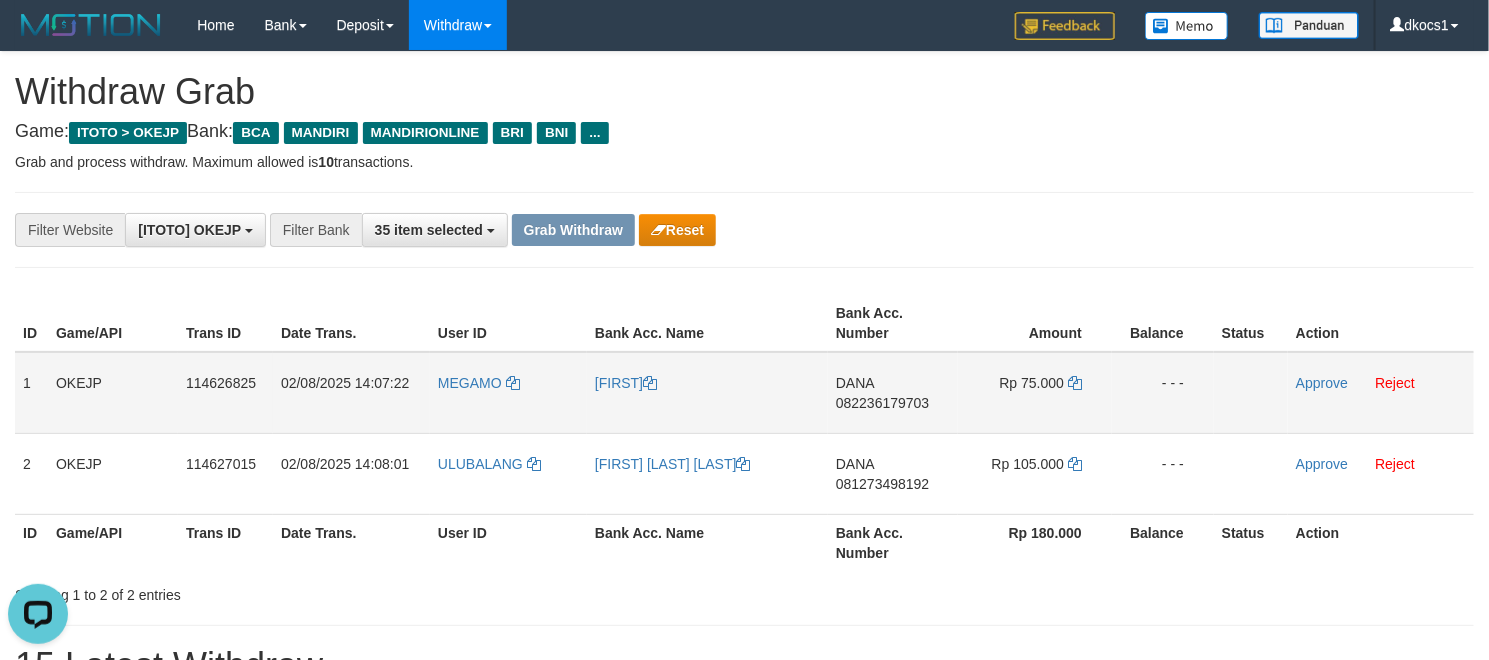 click on "DANA
082236179703" at bounding box center [893, 393] 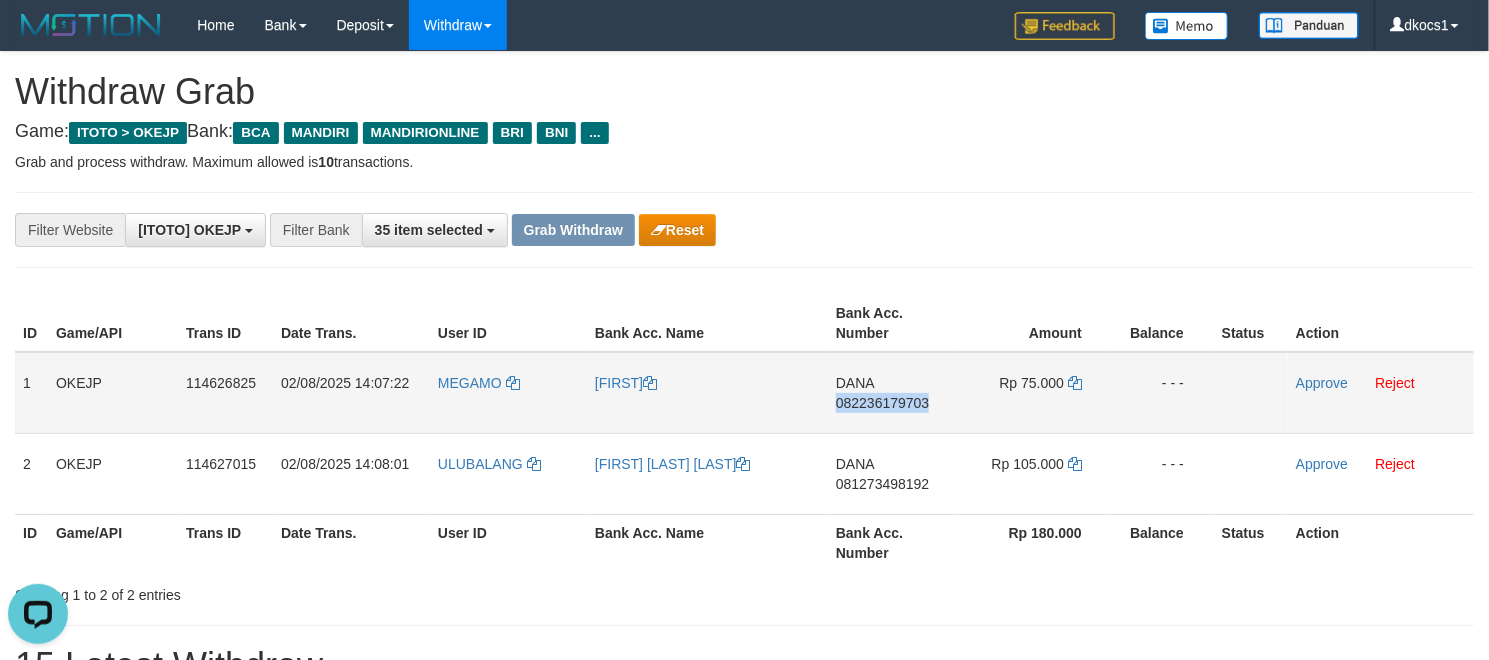 click on "DANA
082236179703" at bounding box center (893, 393) 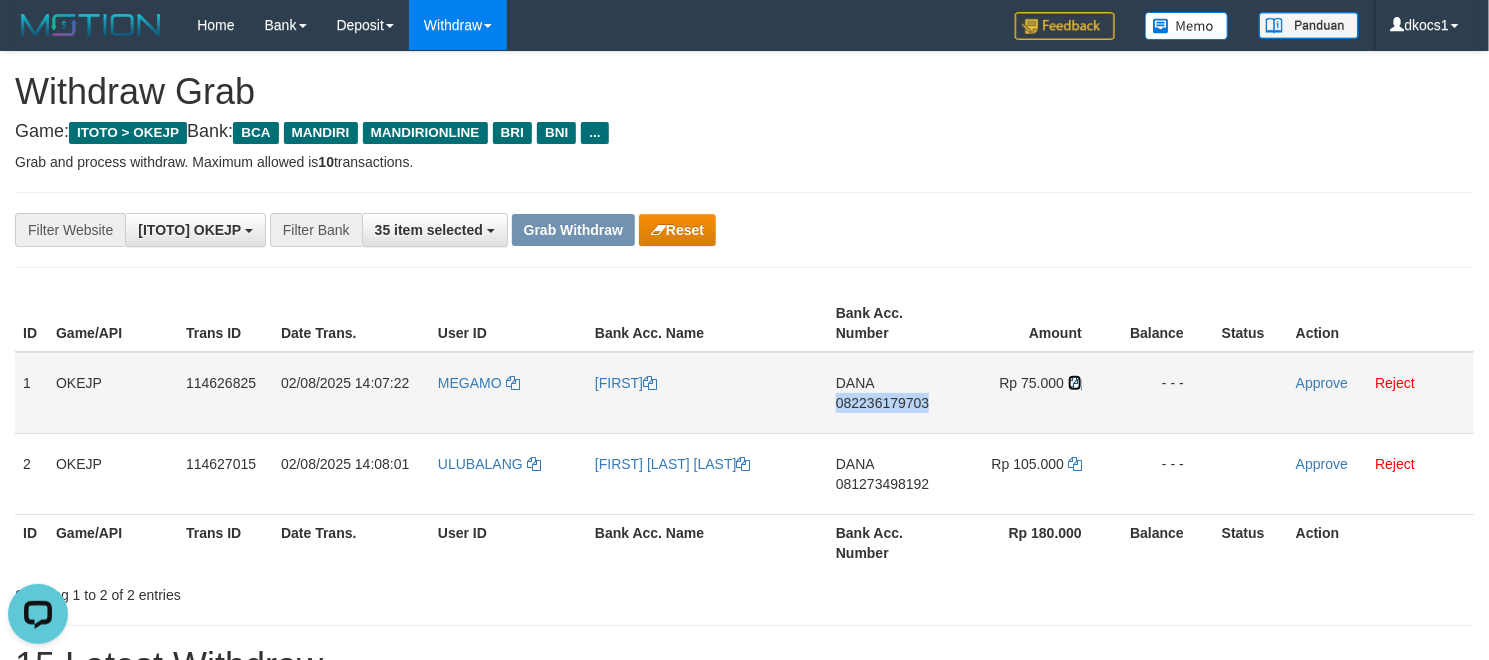 click at bounding box center (1075, 383) 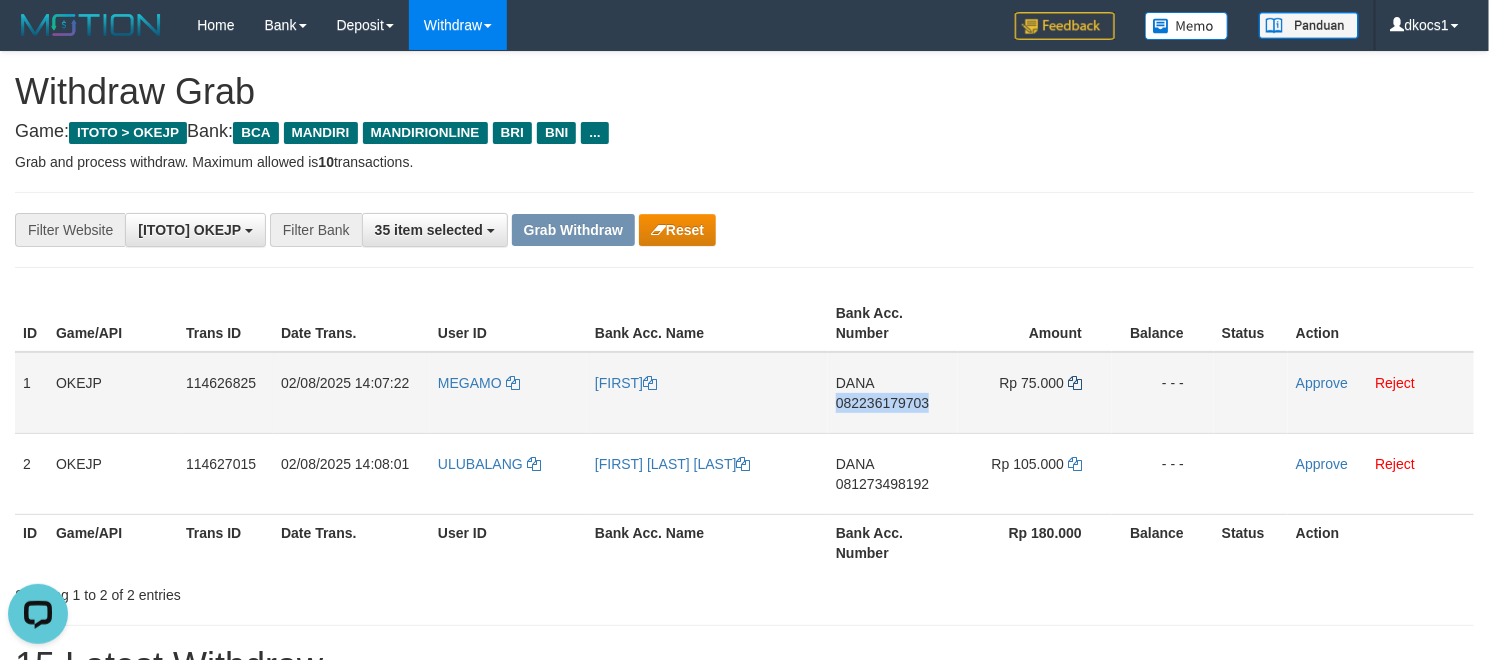 copy on "082236179703" 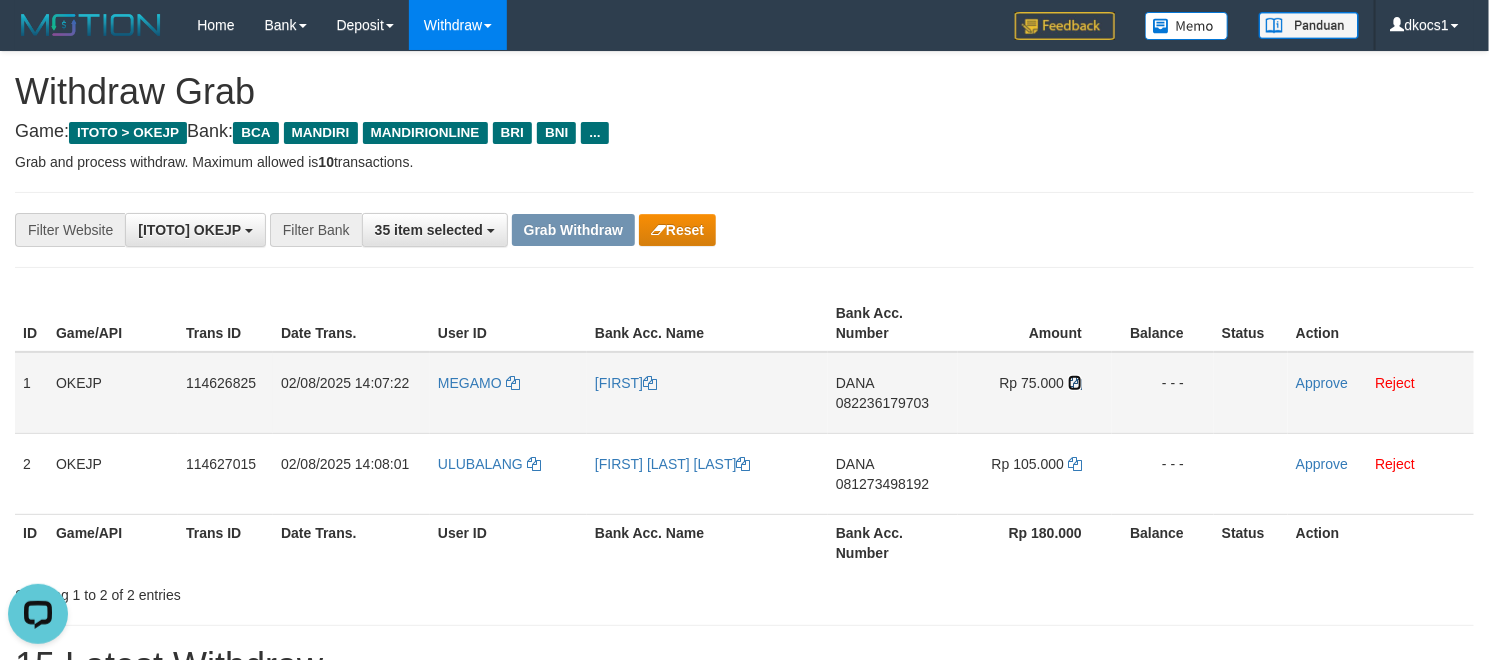 click at bounding box center (1075, 383) 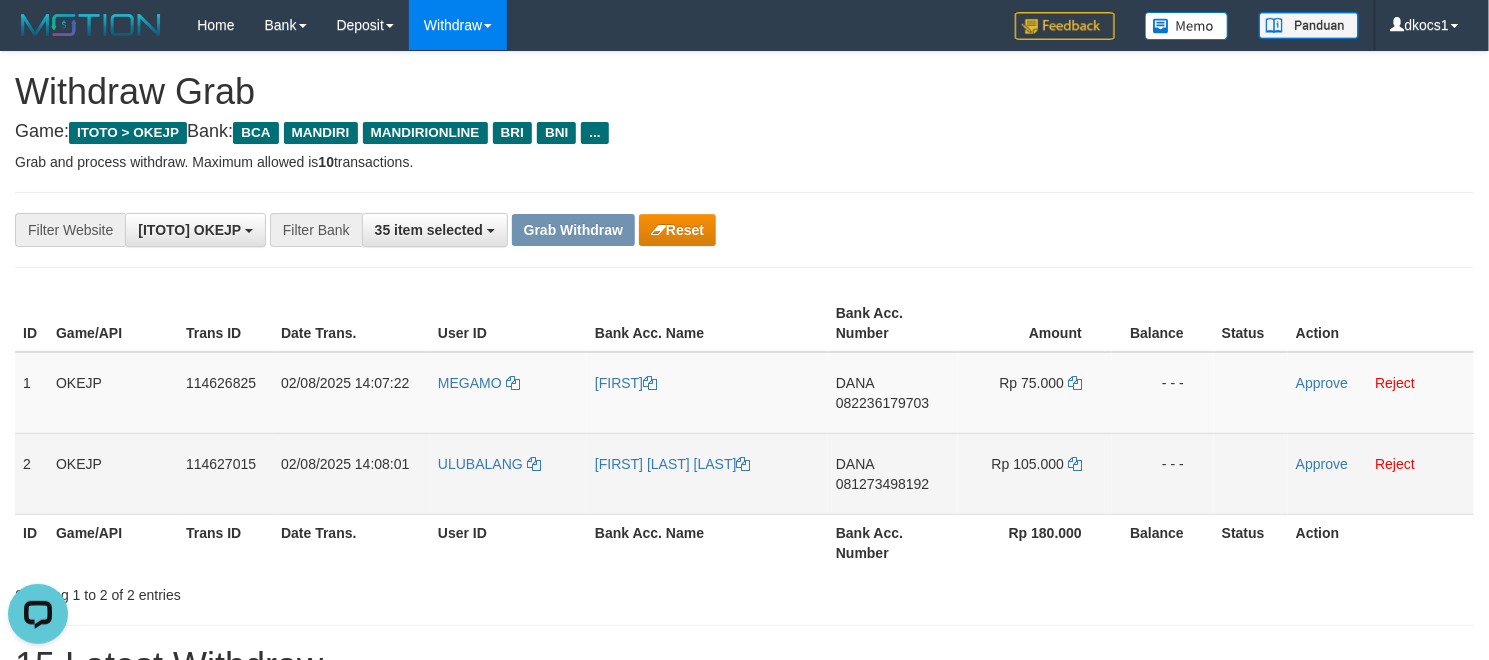 click on "[FIRST] [LAST] [LAST]" at bounding box center [707, 473] 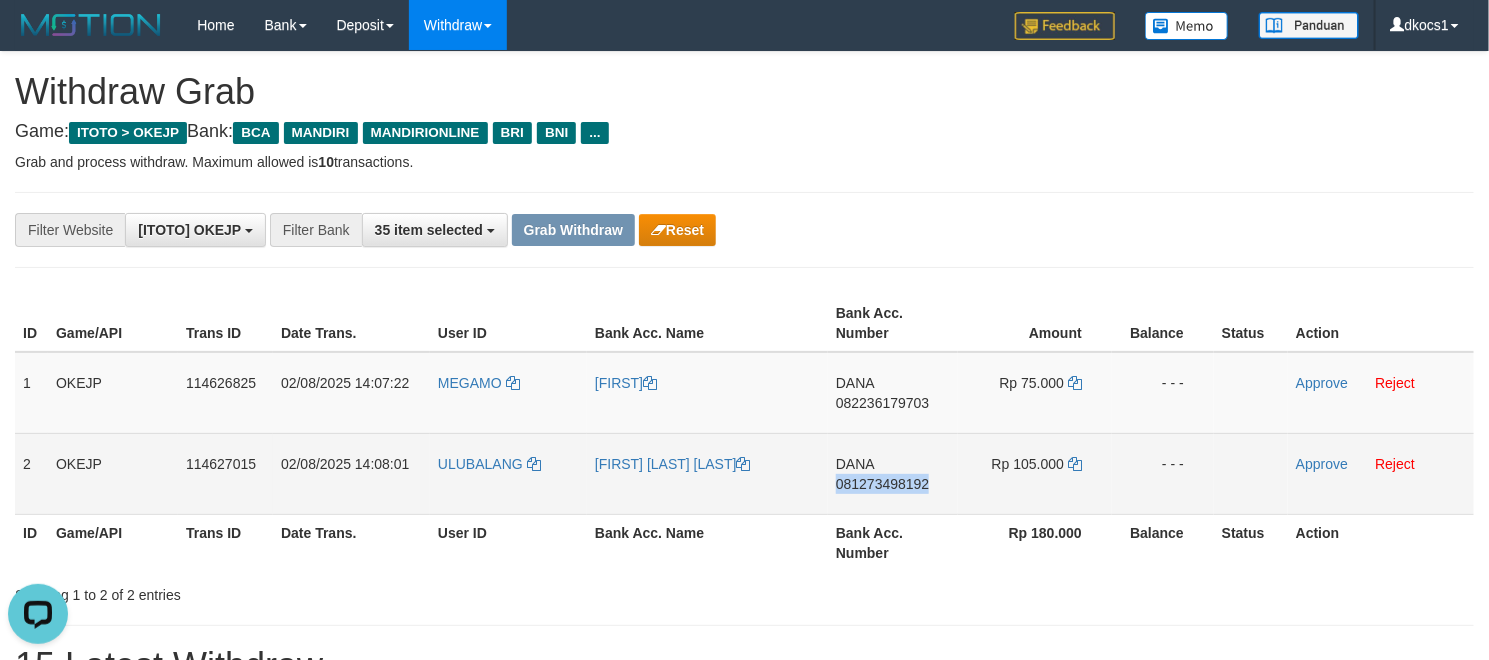 click on "DANA
081273498192" at bounding box center [893, 473] 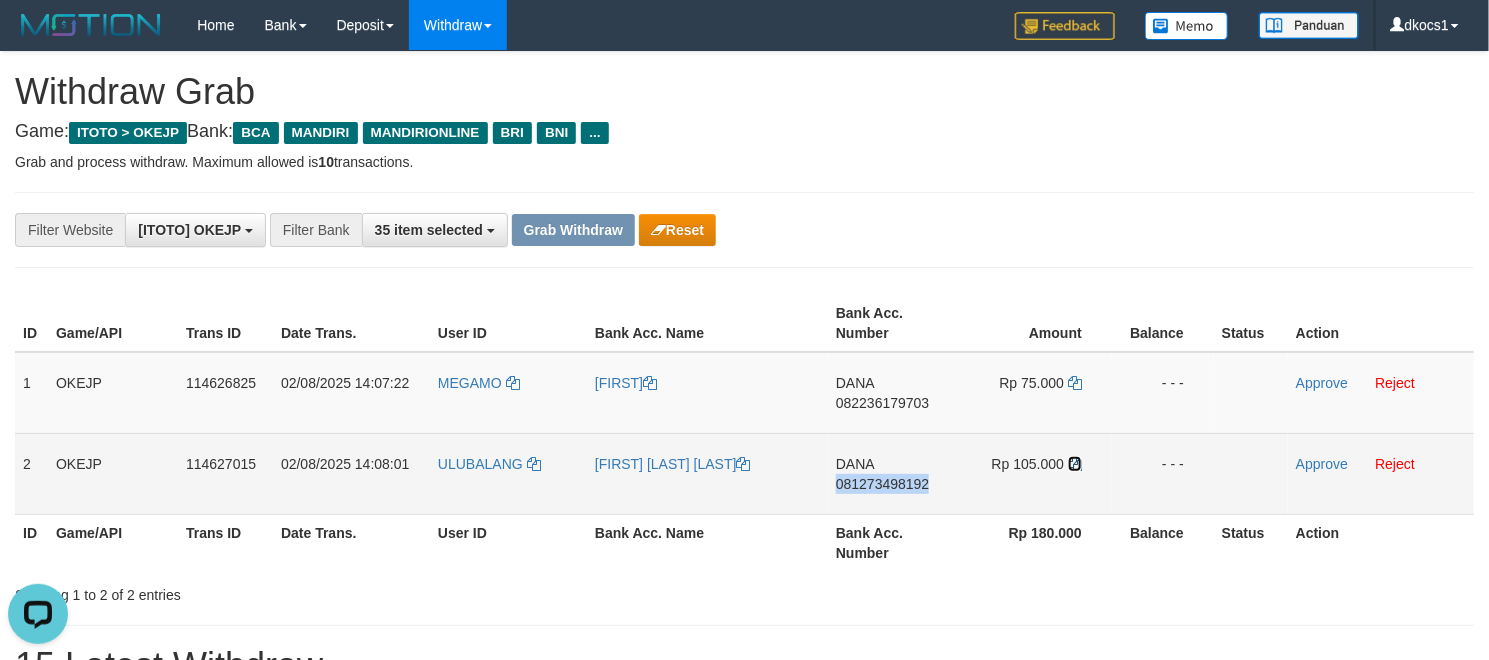 click at bounding box center [1075, 464] 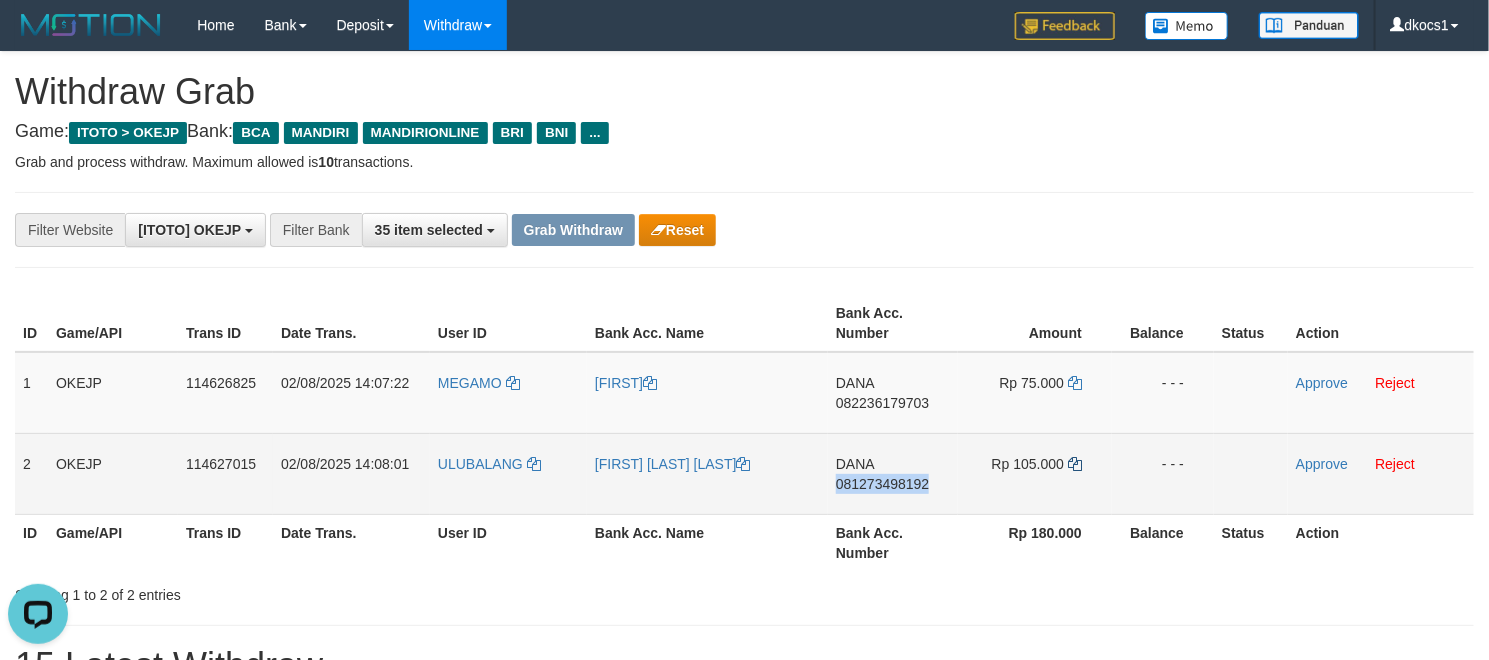 copy on "081273498192" 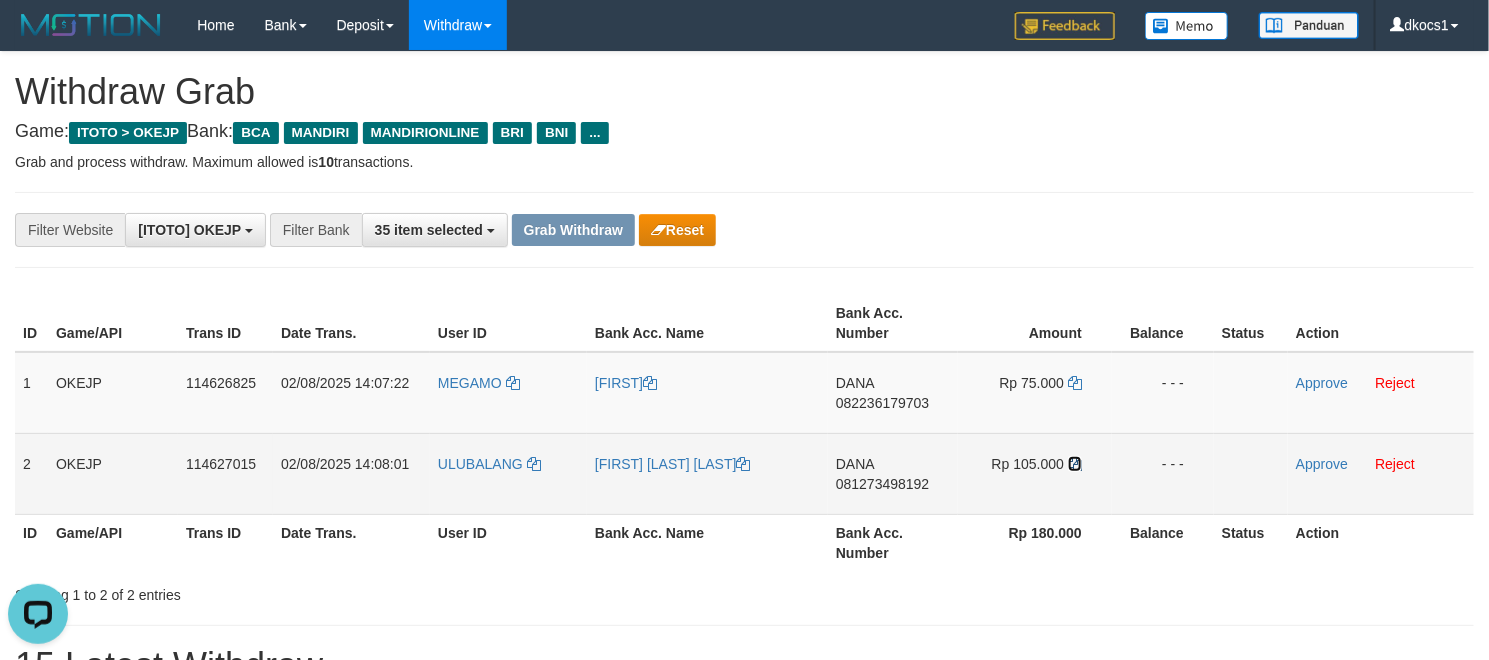 click at bounding box center [1075, 464] 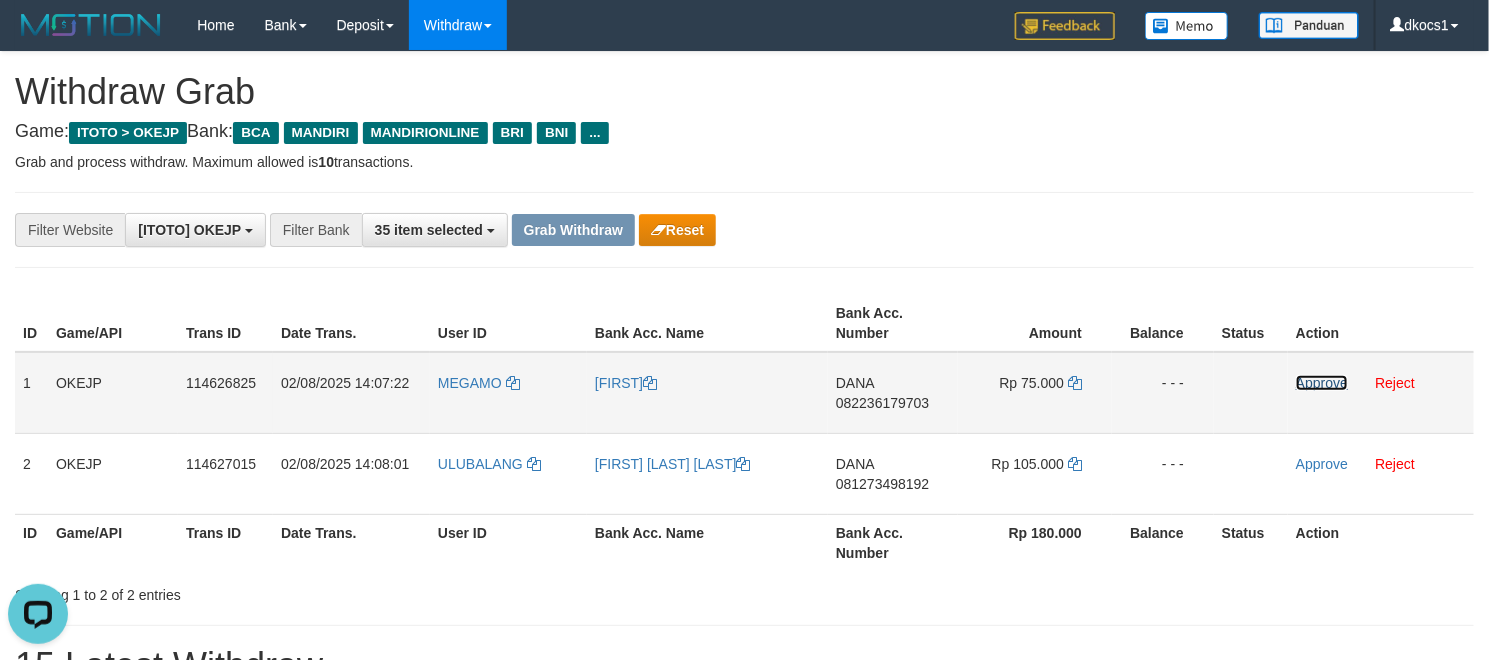 click on "Approve" at bounding box center [1322, 383] 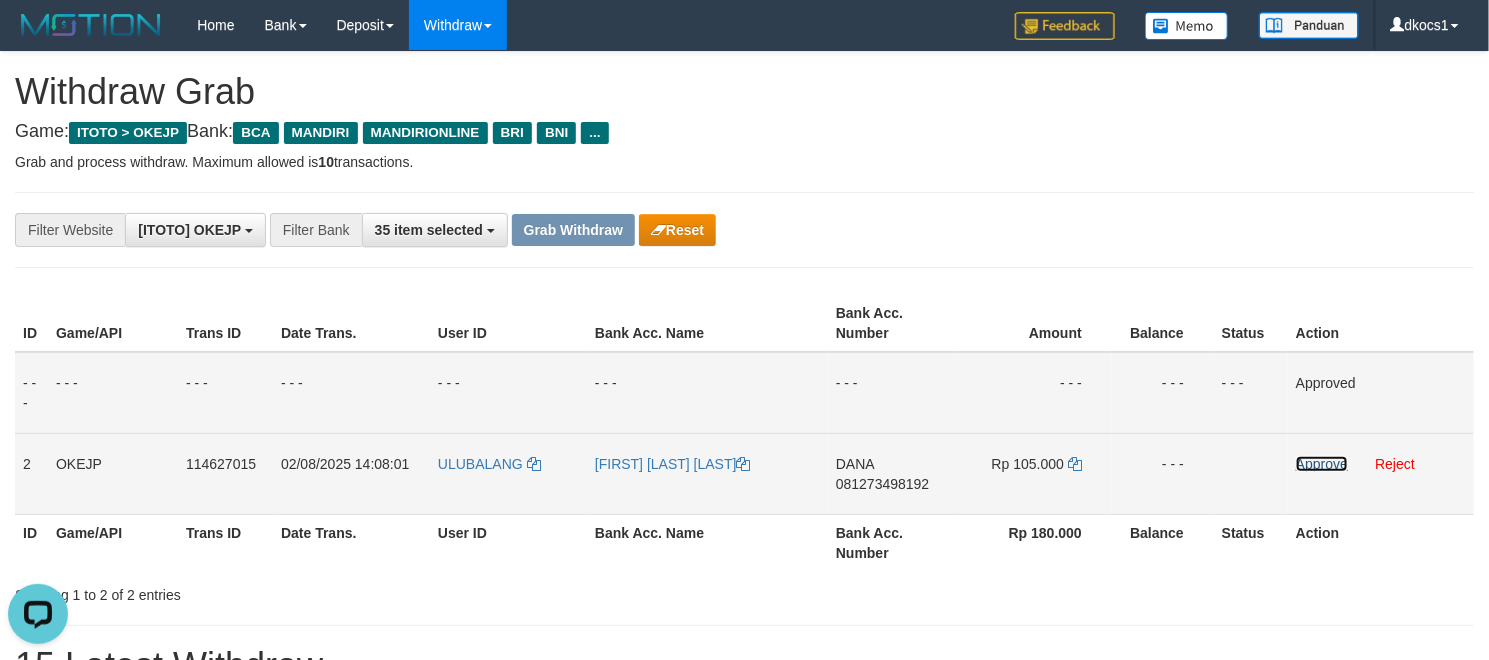 click on "Approve" at bounding box center (1322, 464) 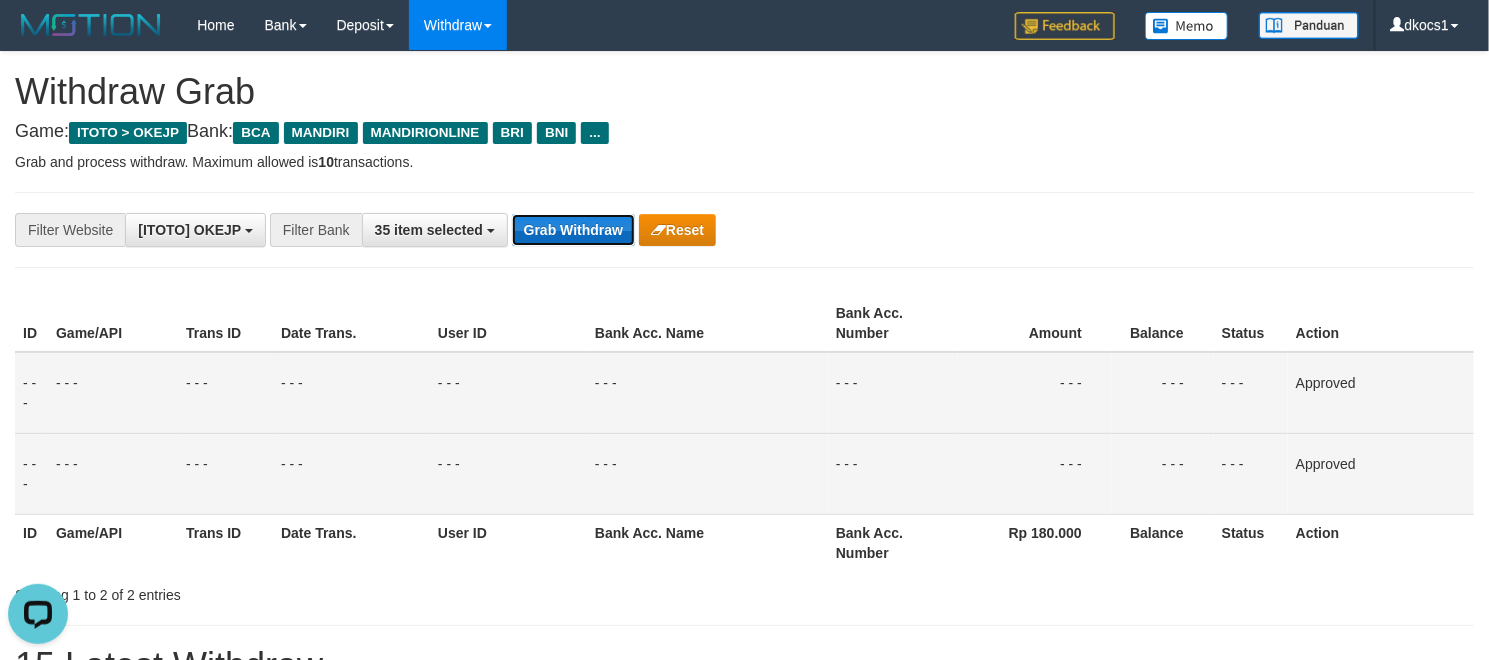 click on "Grab Withdraw" at bounding box center [573, 230] 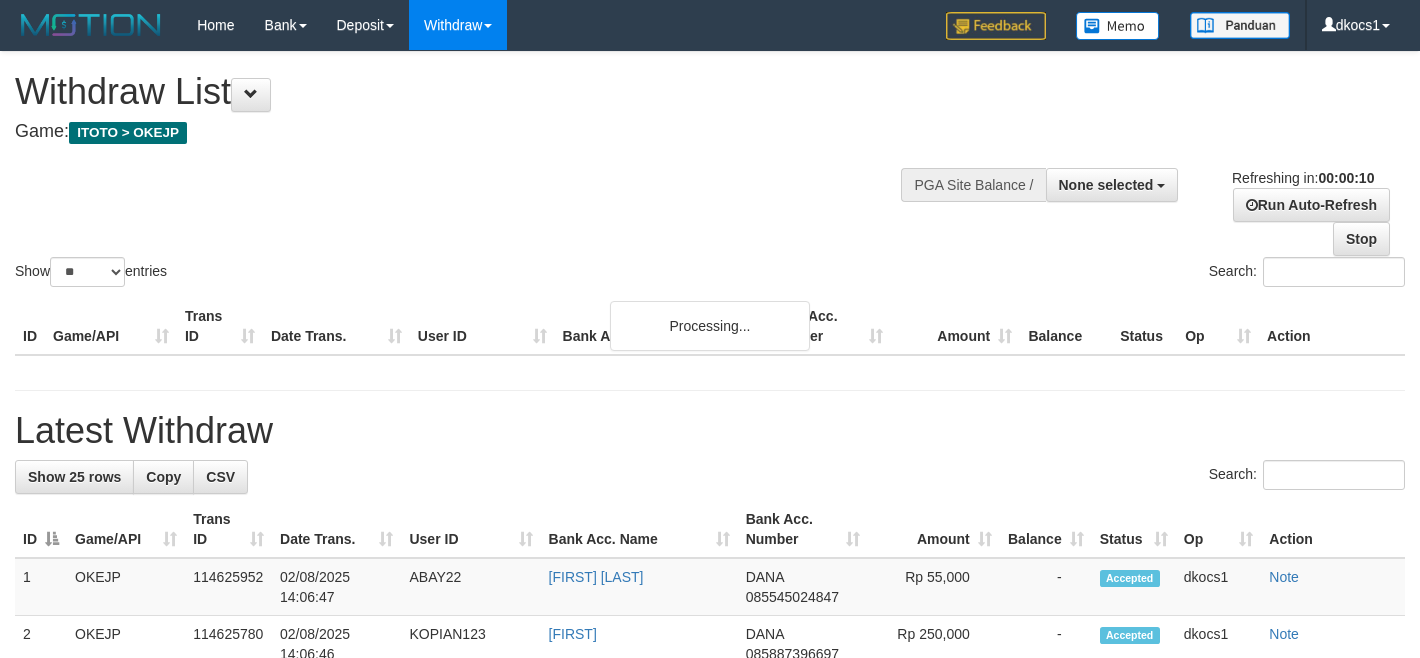select 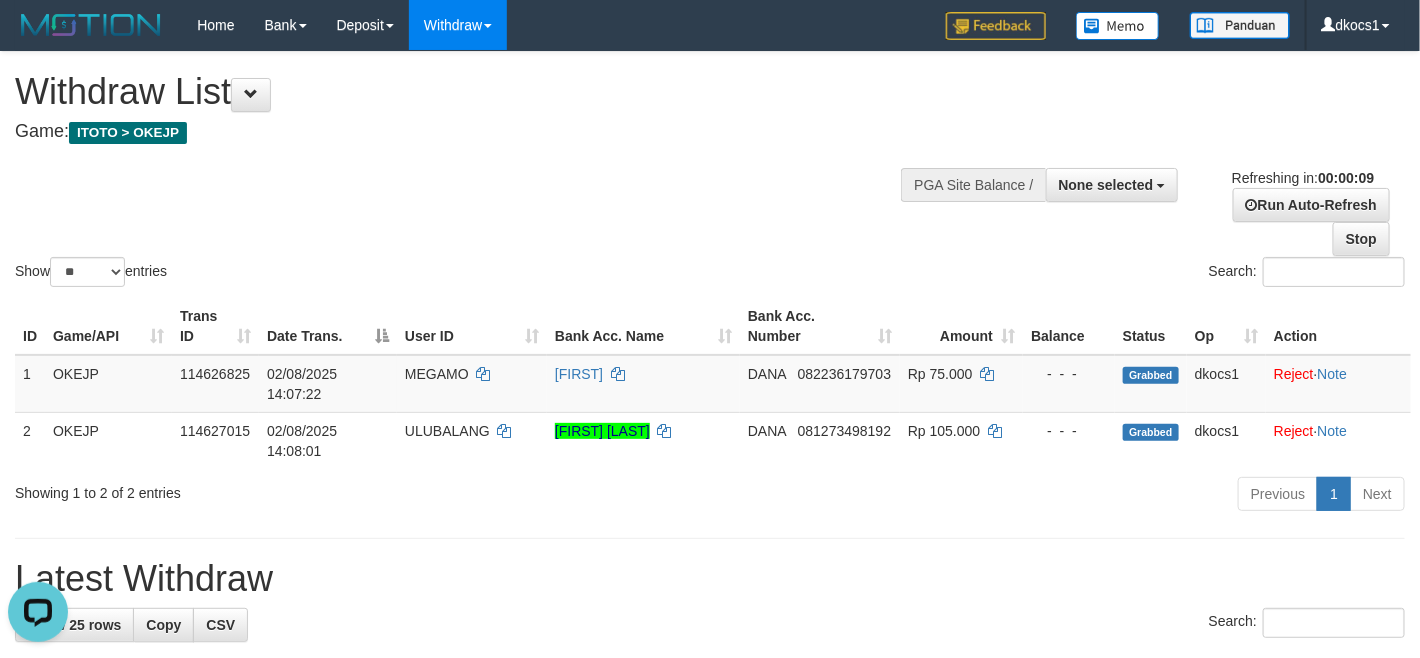scroll, scrollTop: 0, scrollLeft: 0, axis: both 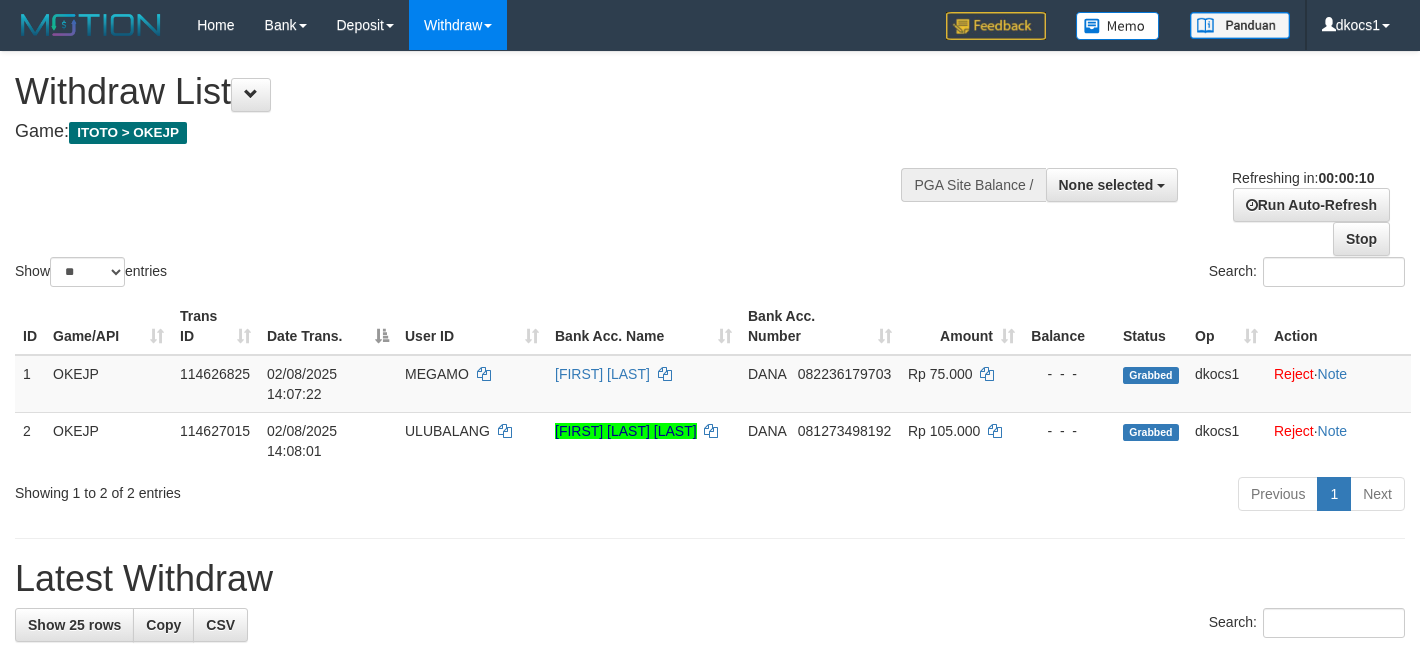 select 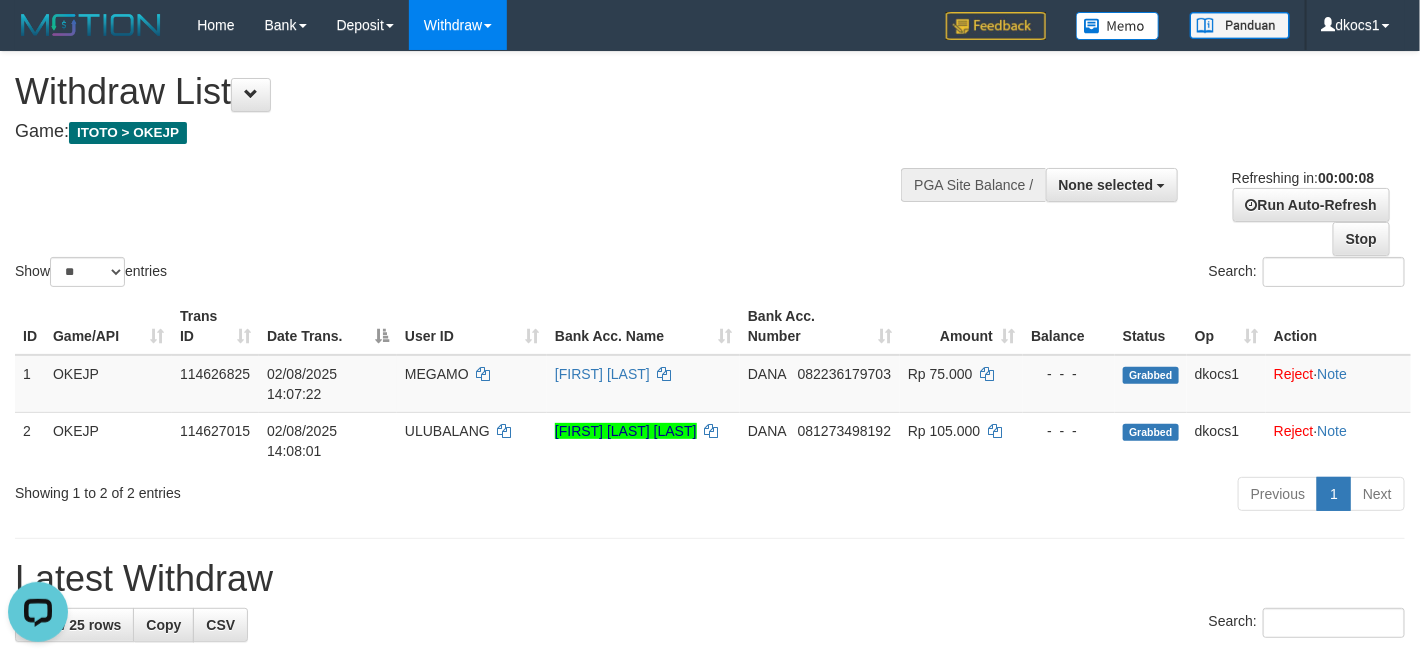 scroll, scrollTop: 0, scrollLeft: 0, axis: both 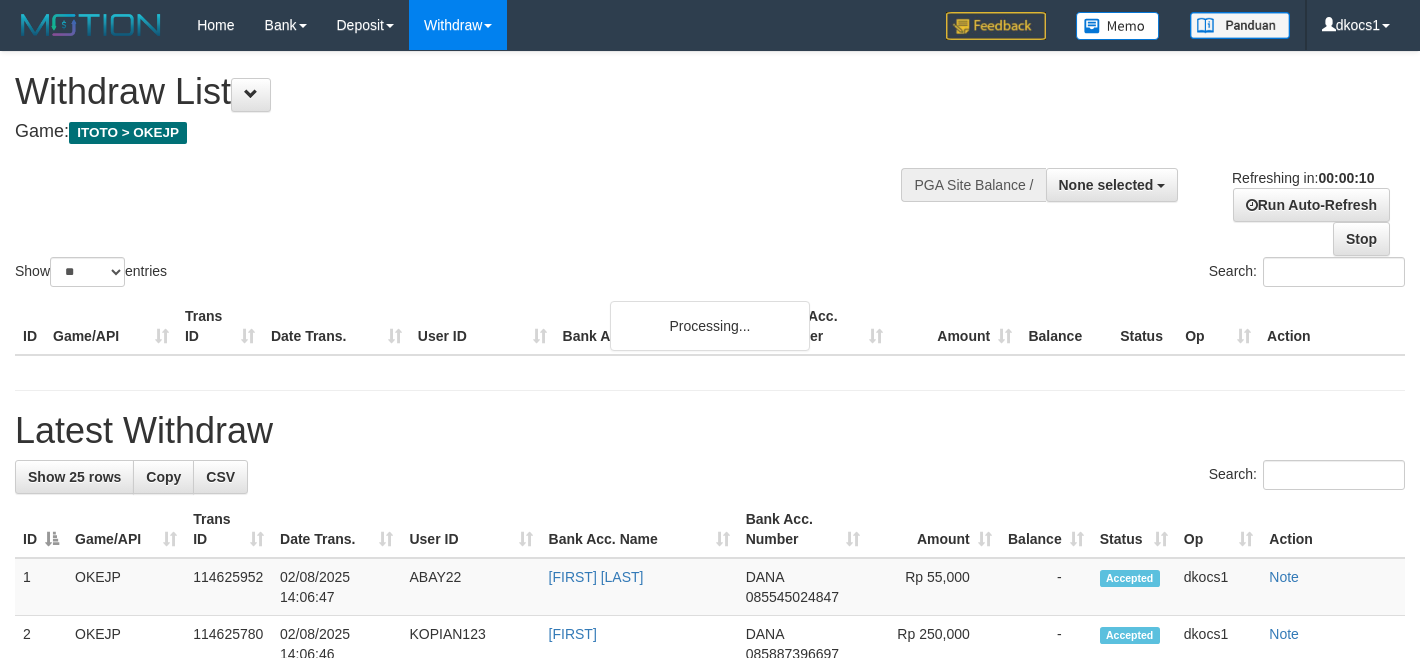select 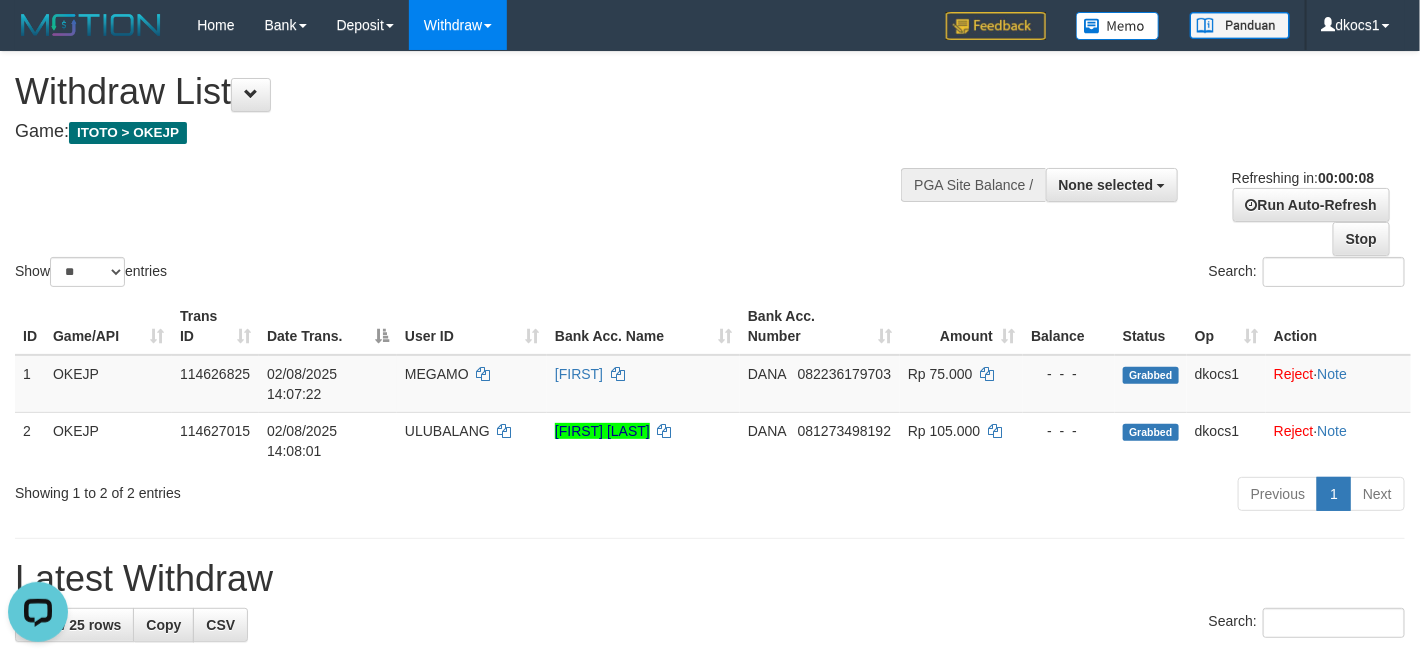 scroll, scrollTop: 0, scrollLeft: 0, axis: both 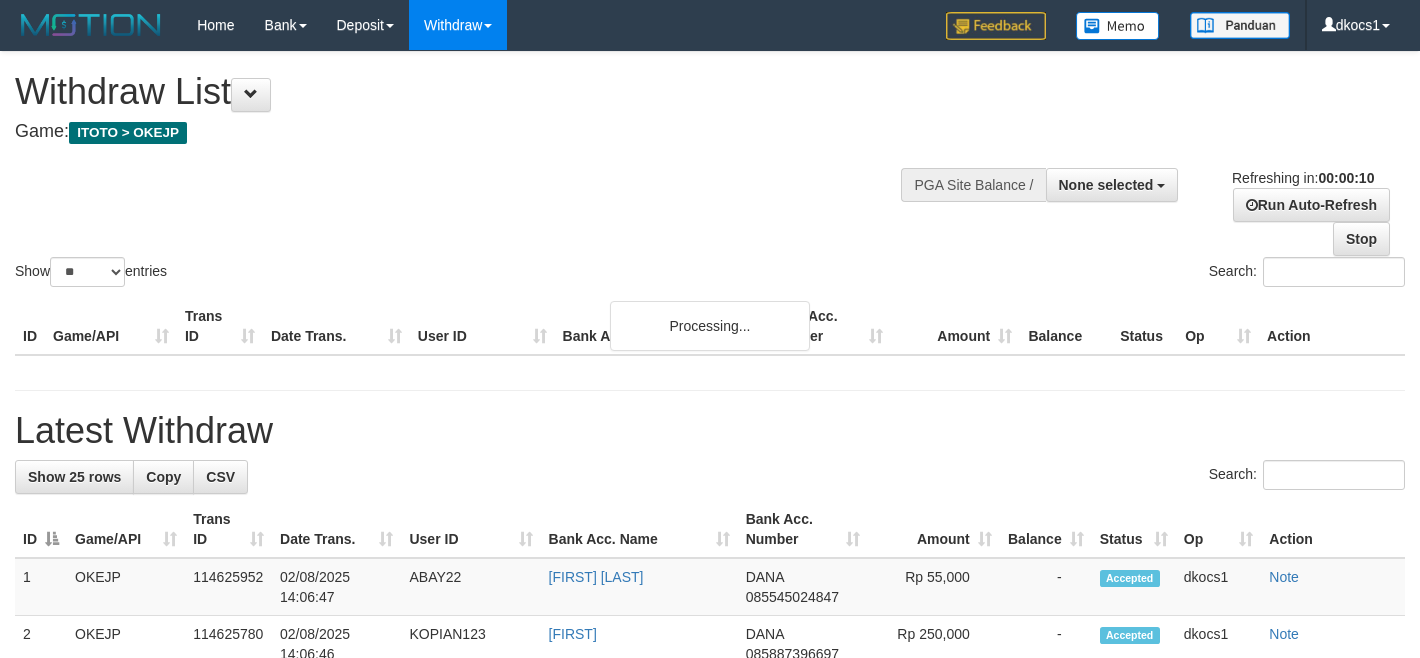 select 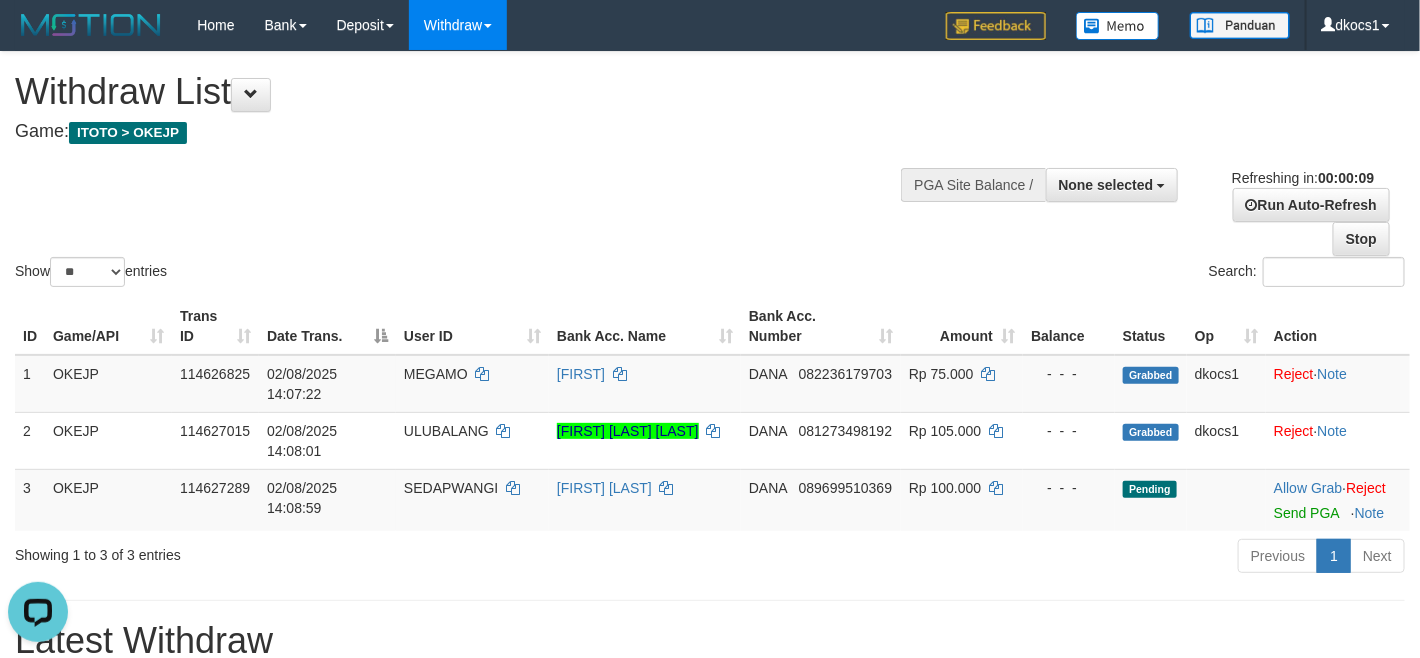 scroll, scrollTop: 0, scrollLeft: 0, axis: both 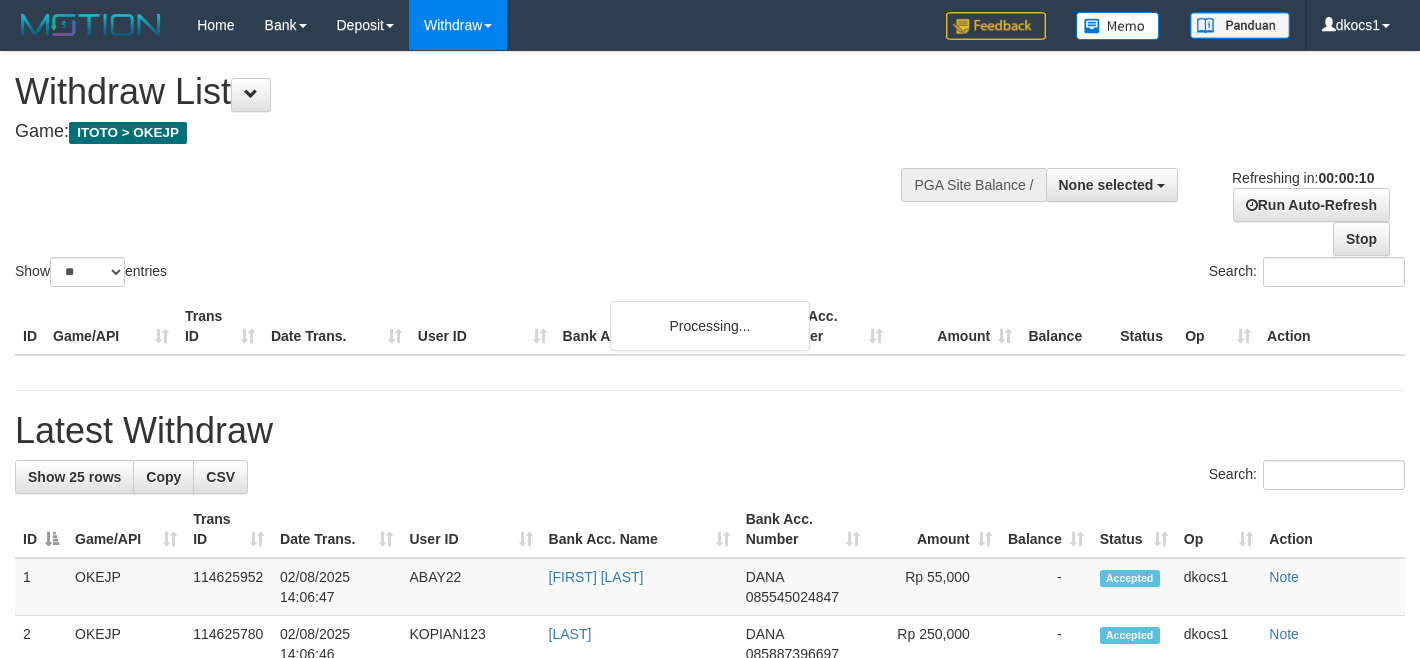 select 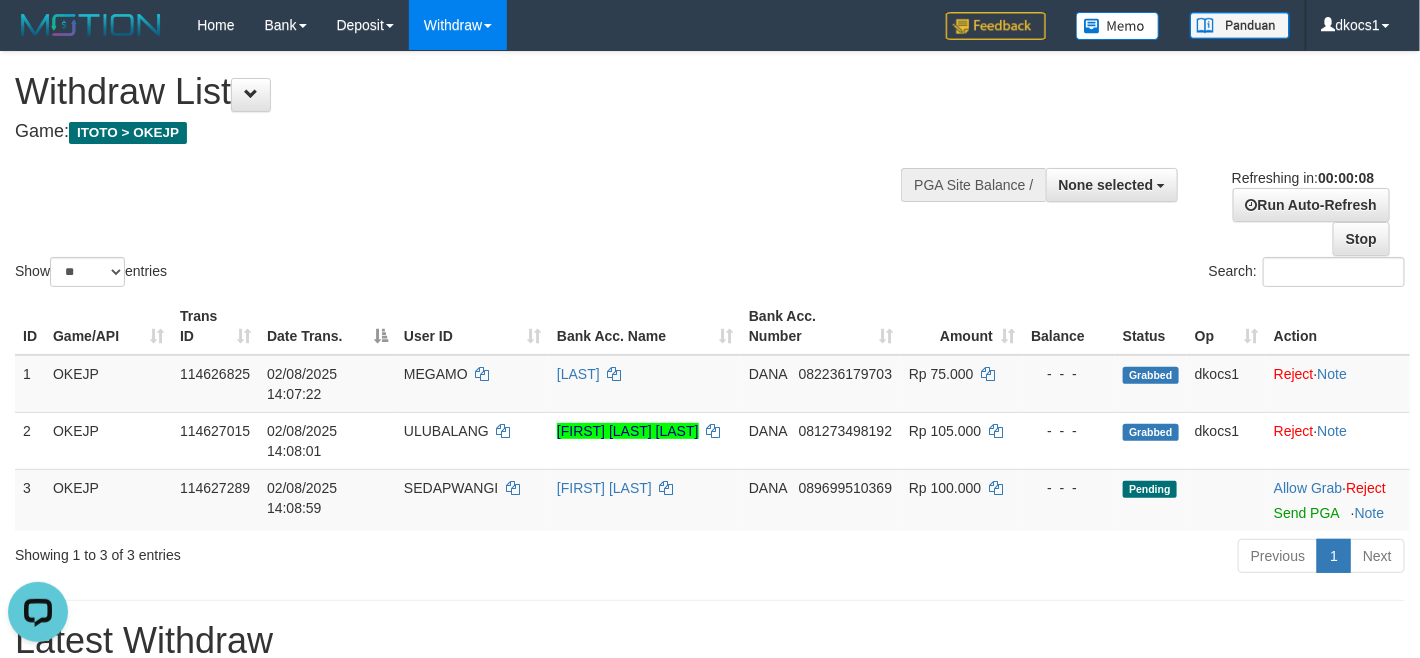 scroll, scrollTop: 0, scrollLeft: 0, axis: both 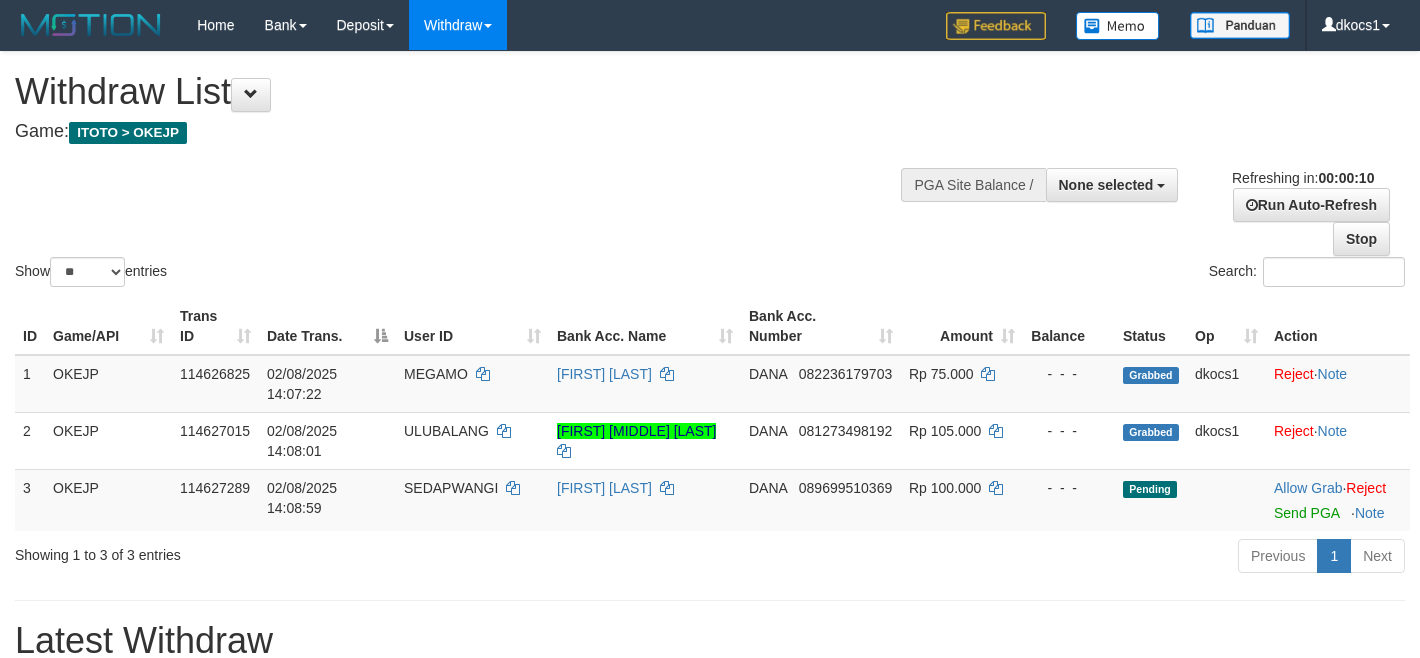 select 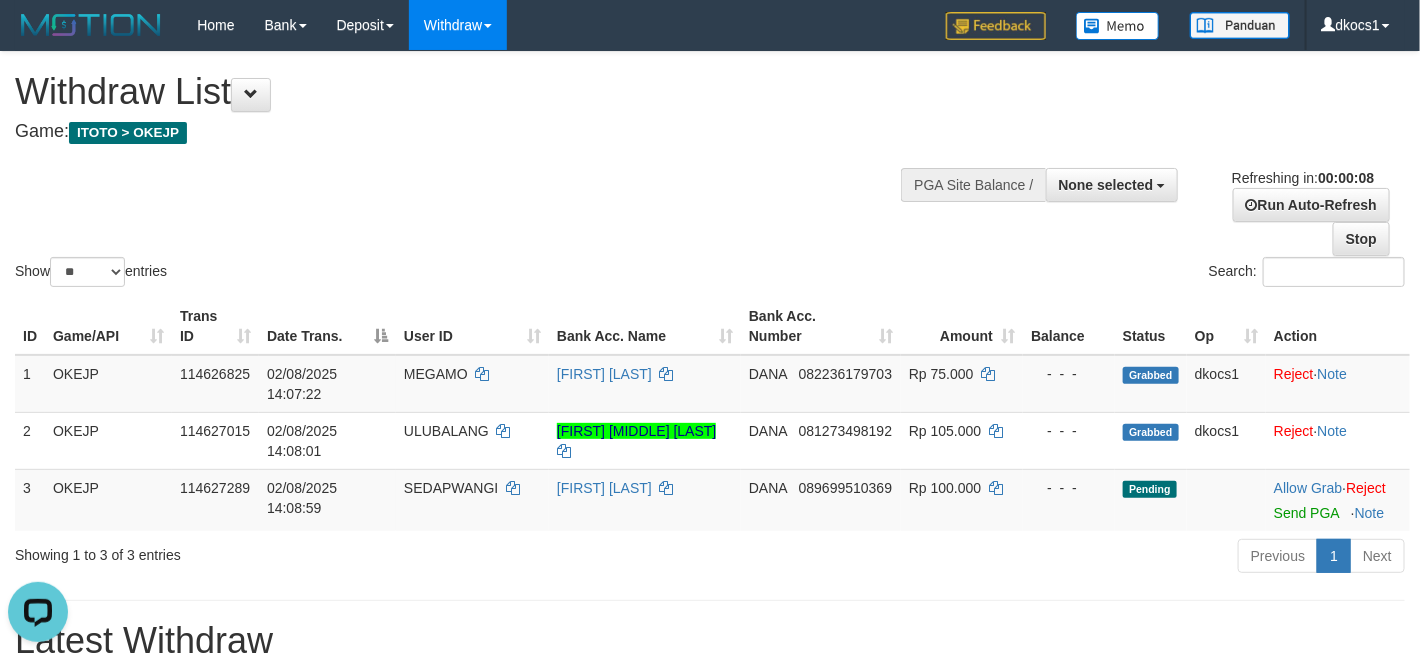 scroll, scrollTop: 0, scrollLeft: 0, axis: both 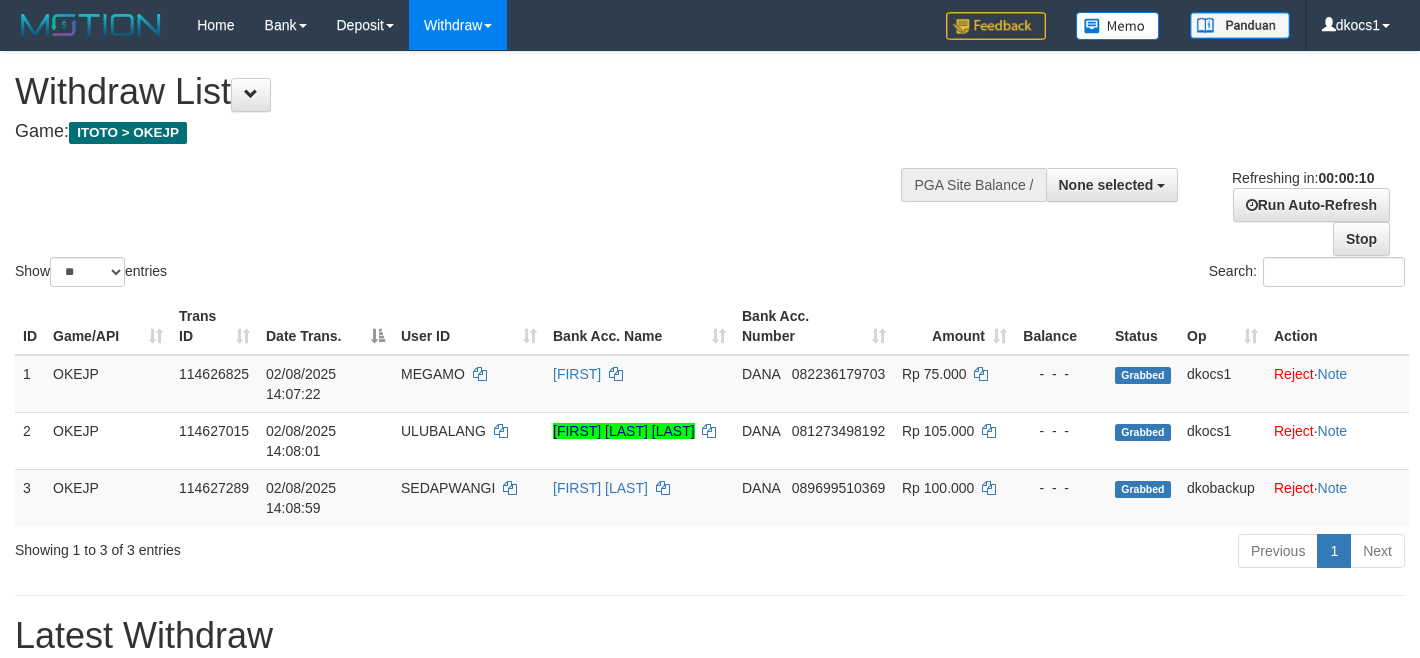 select 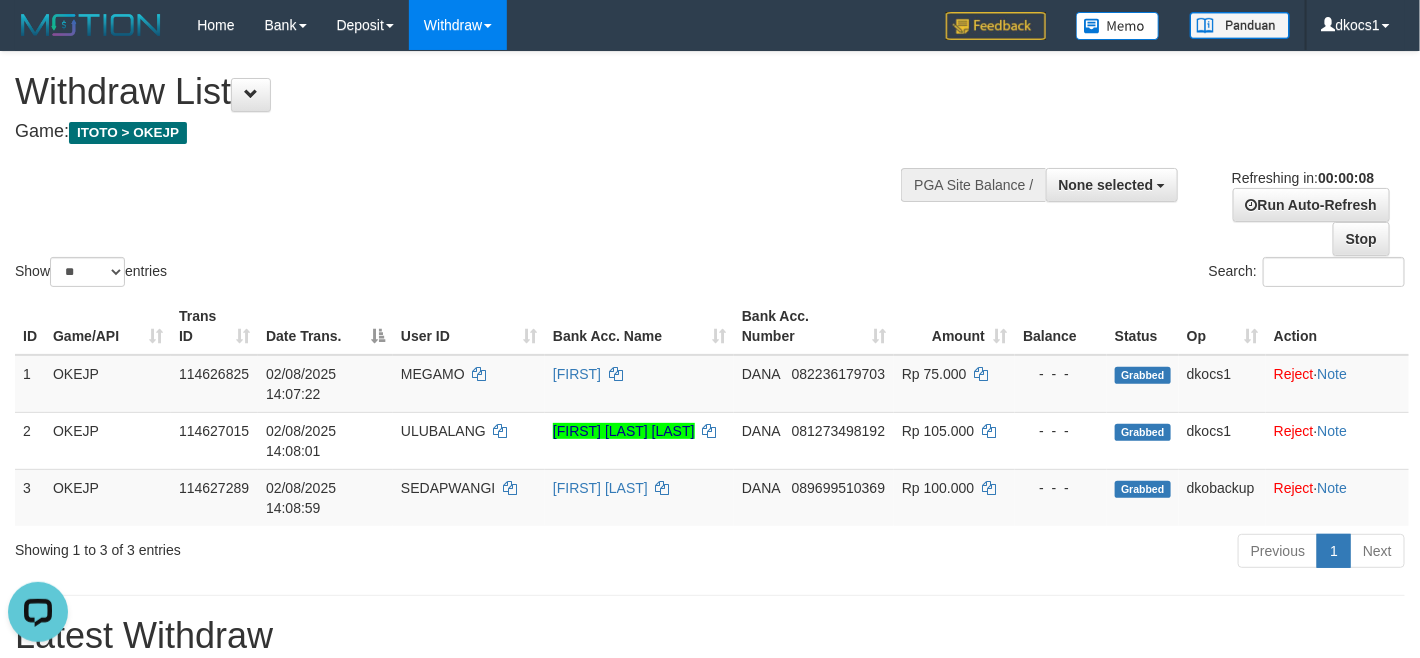 scroll, scrollTop: 0, scrollLeft: 0, axis: both 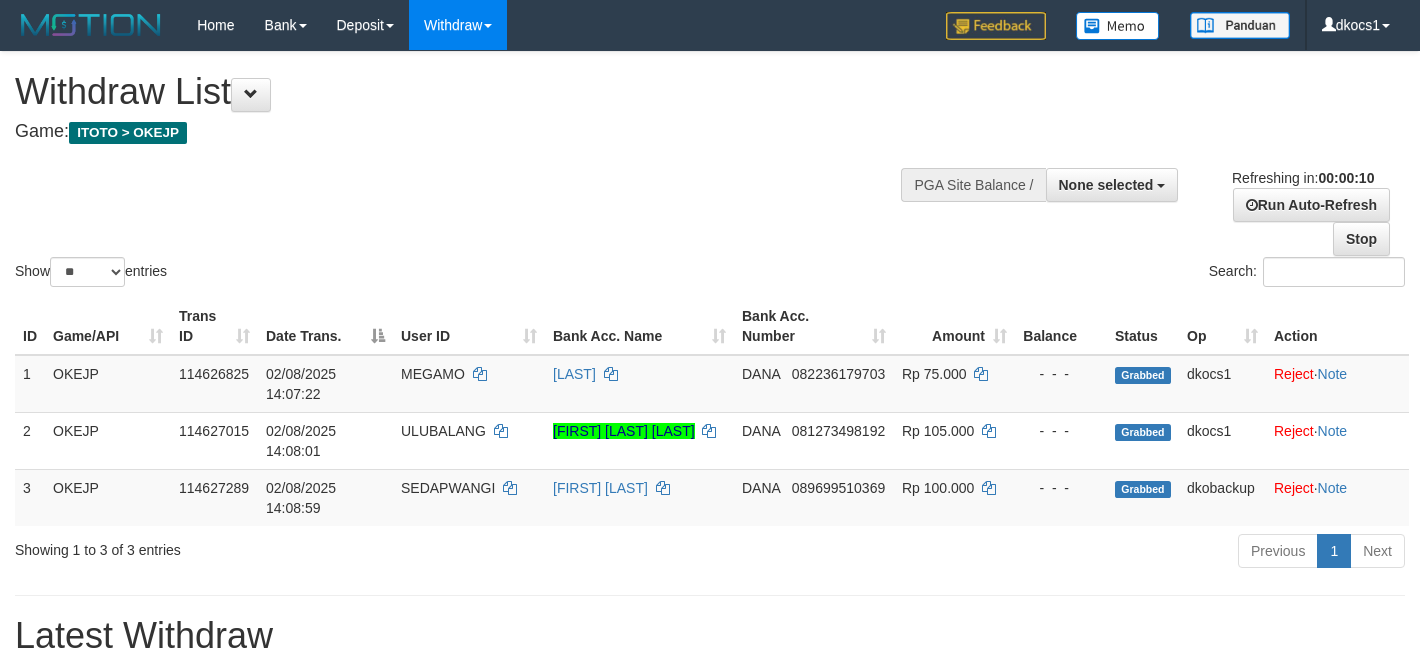 select 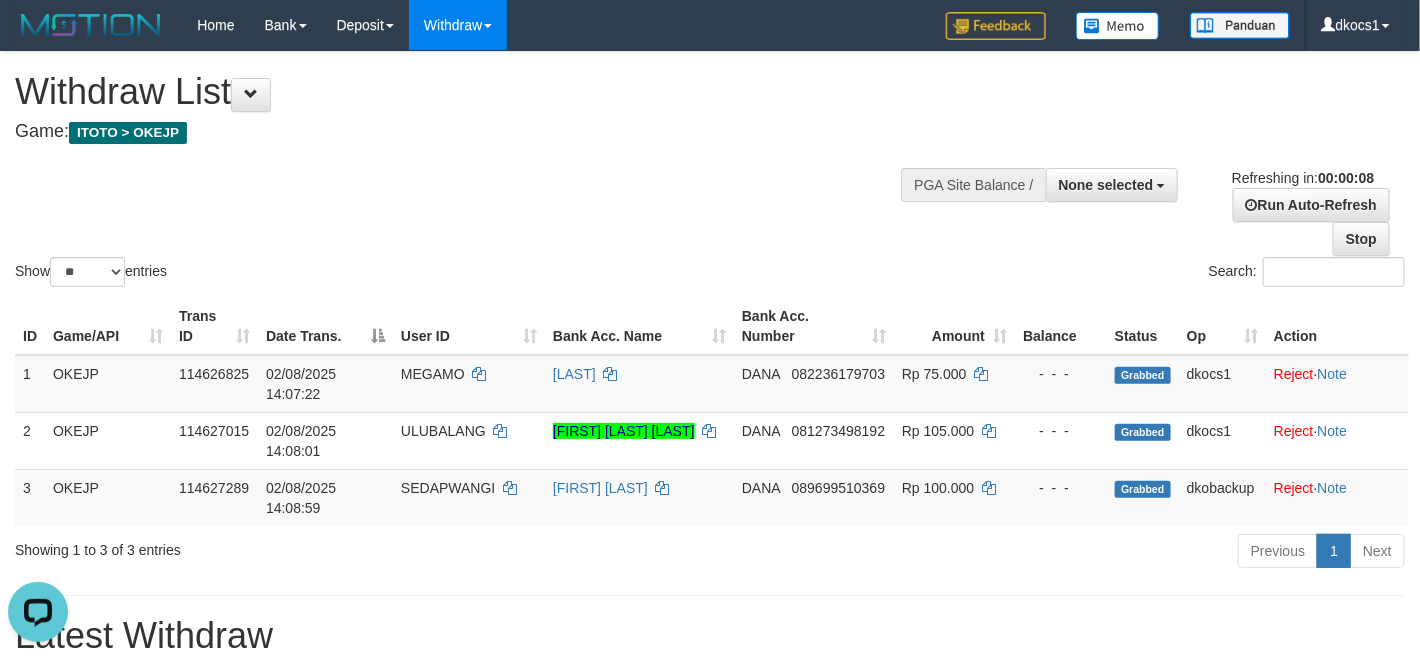 scroll, scrollTop: 0, scrollLeft: 0, axis: both 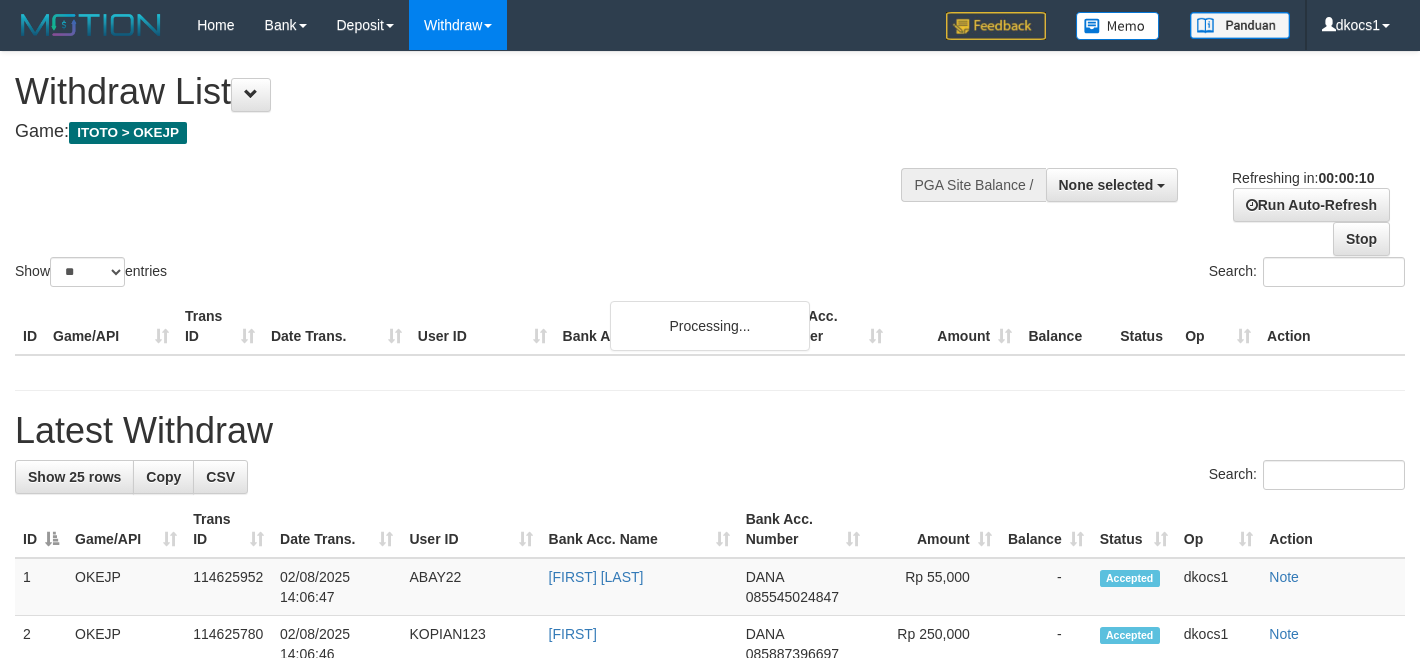 select 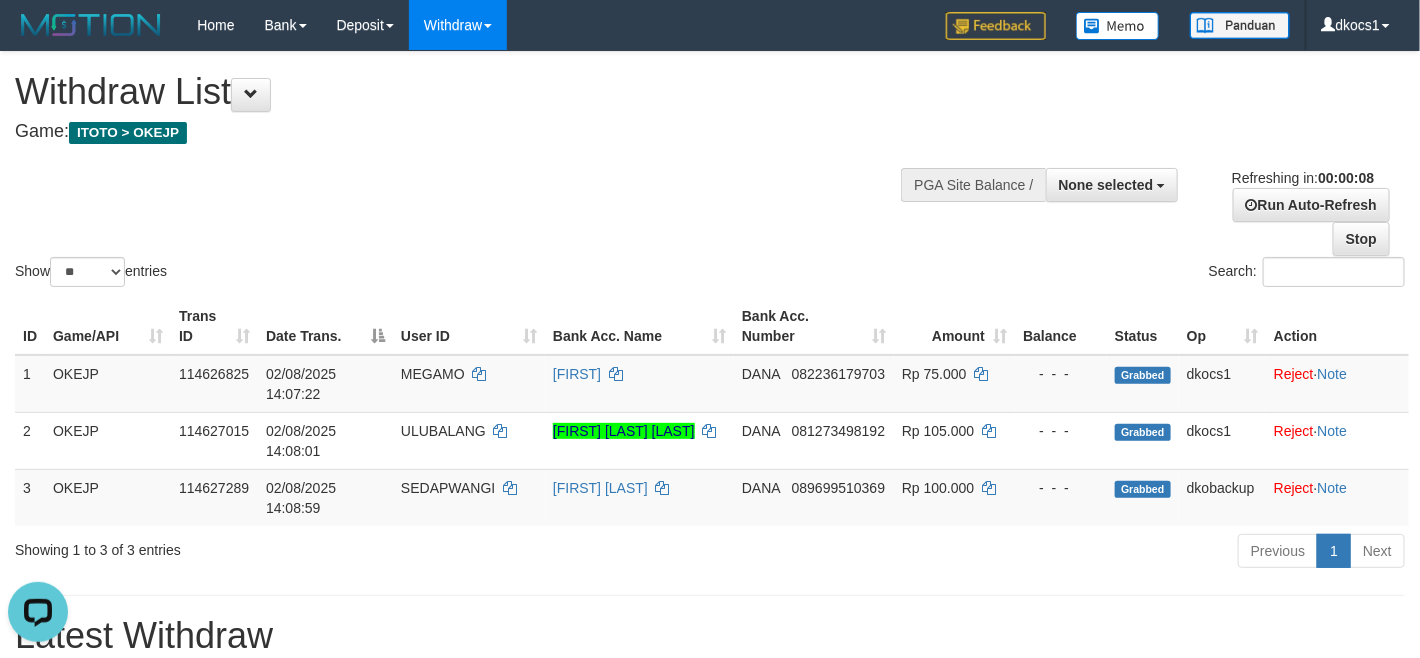 scroll, scrollTop: 0, scrollLeft: 0, axis: both 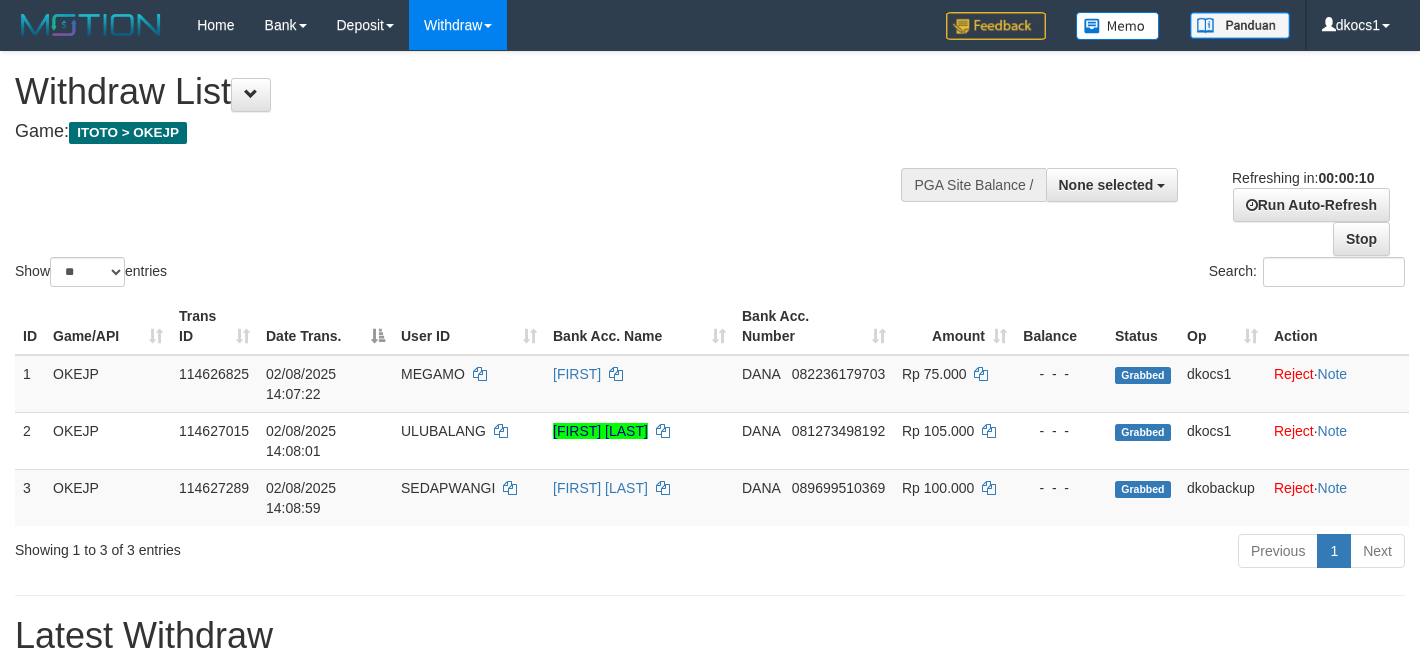 select 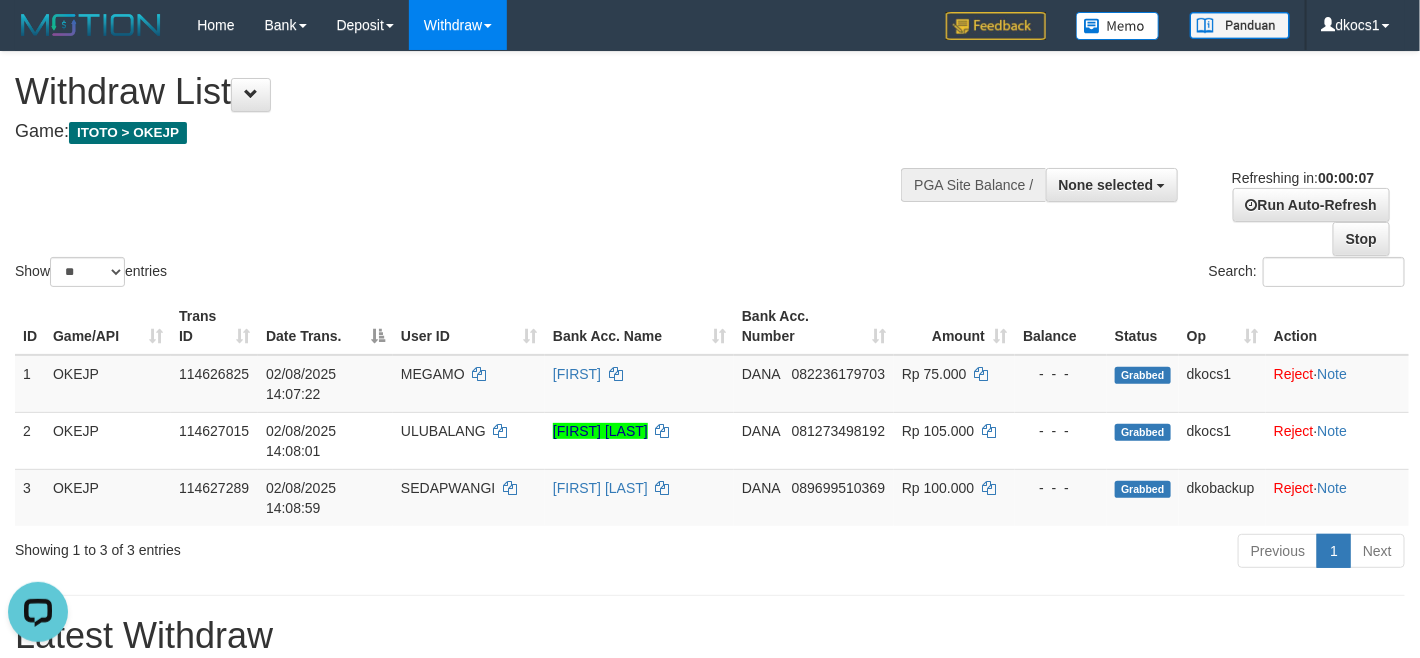 scroll, scrollTop: 0, scrollLeft: 0, axis: both 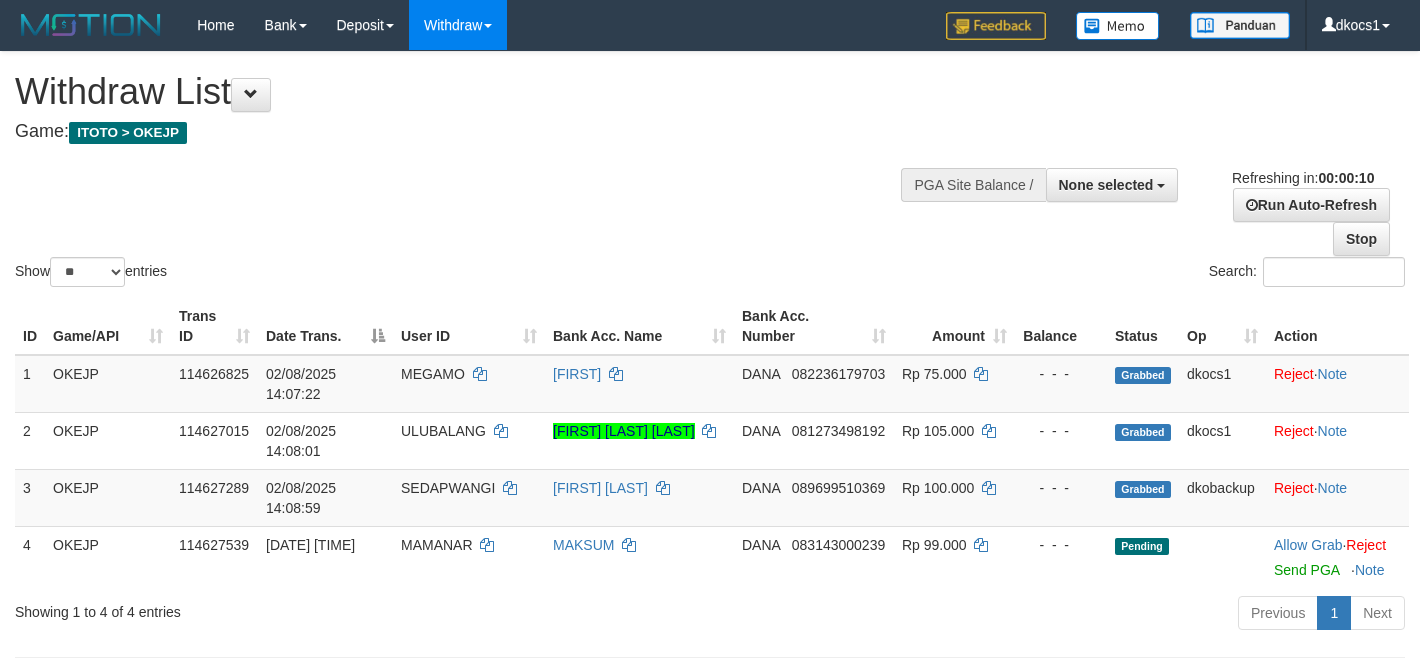 select 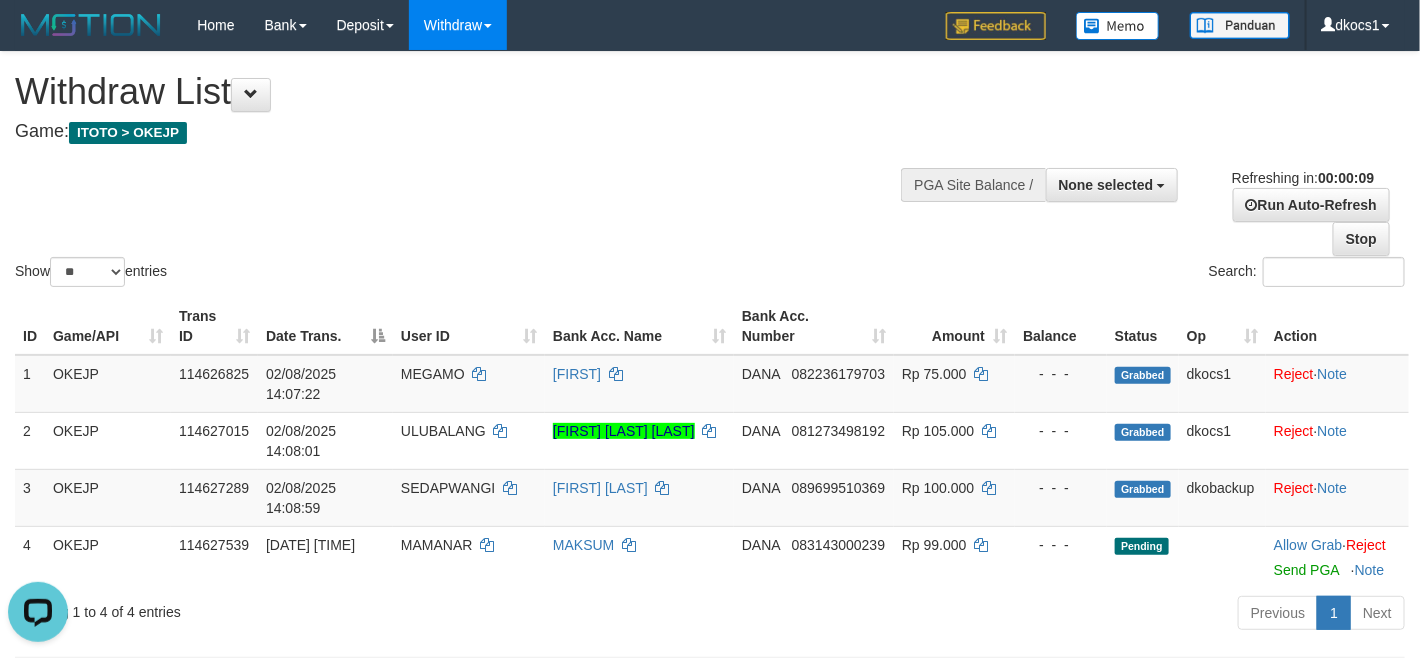 scroll, scrollTop: 0, scrollLeft: 0, axis: both 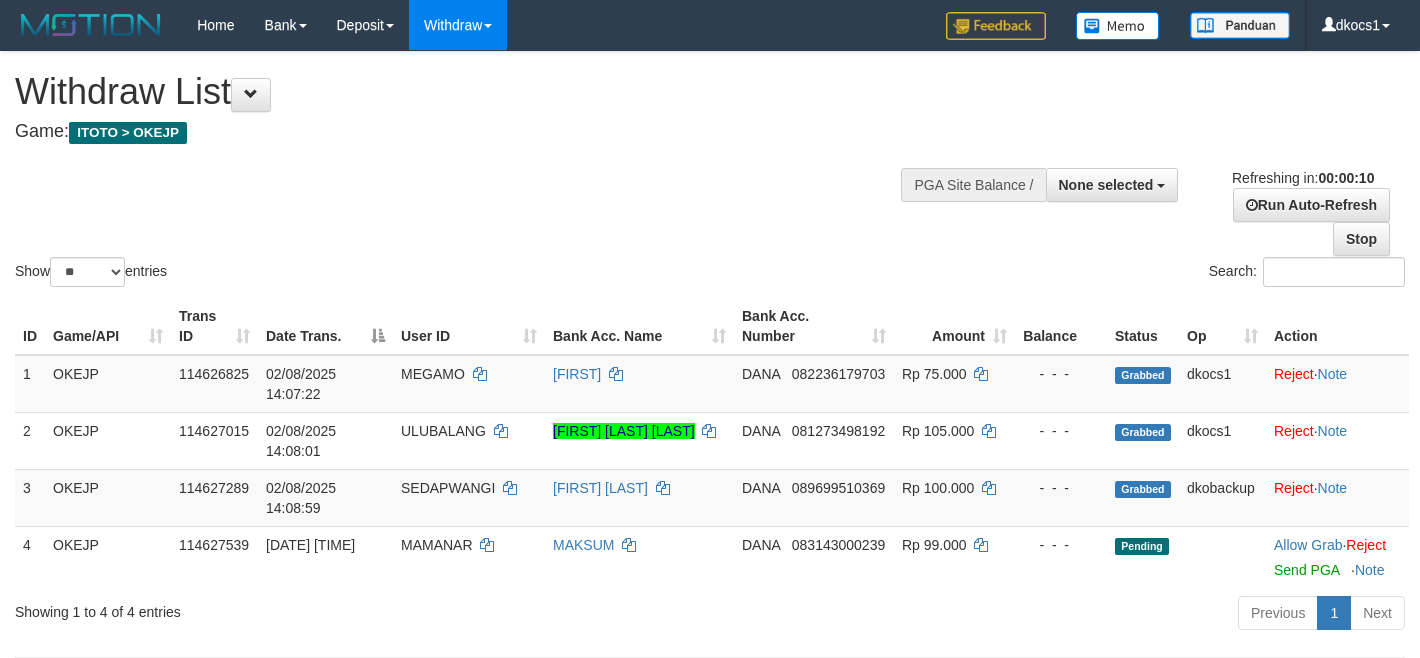 select 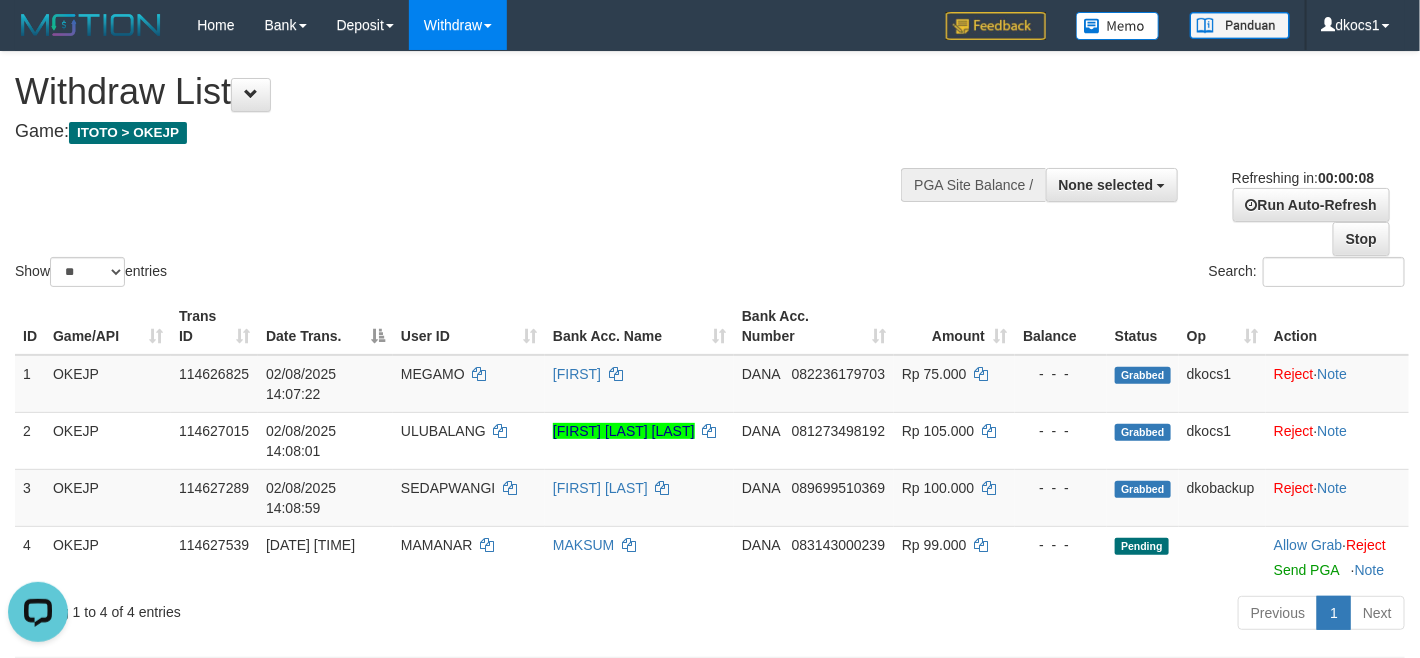 scroll, scrollTop: 0, scrollLeft: 0, axis: both 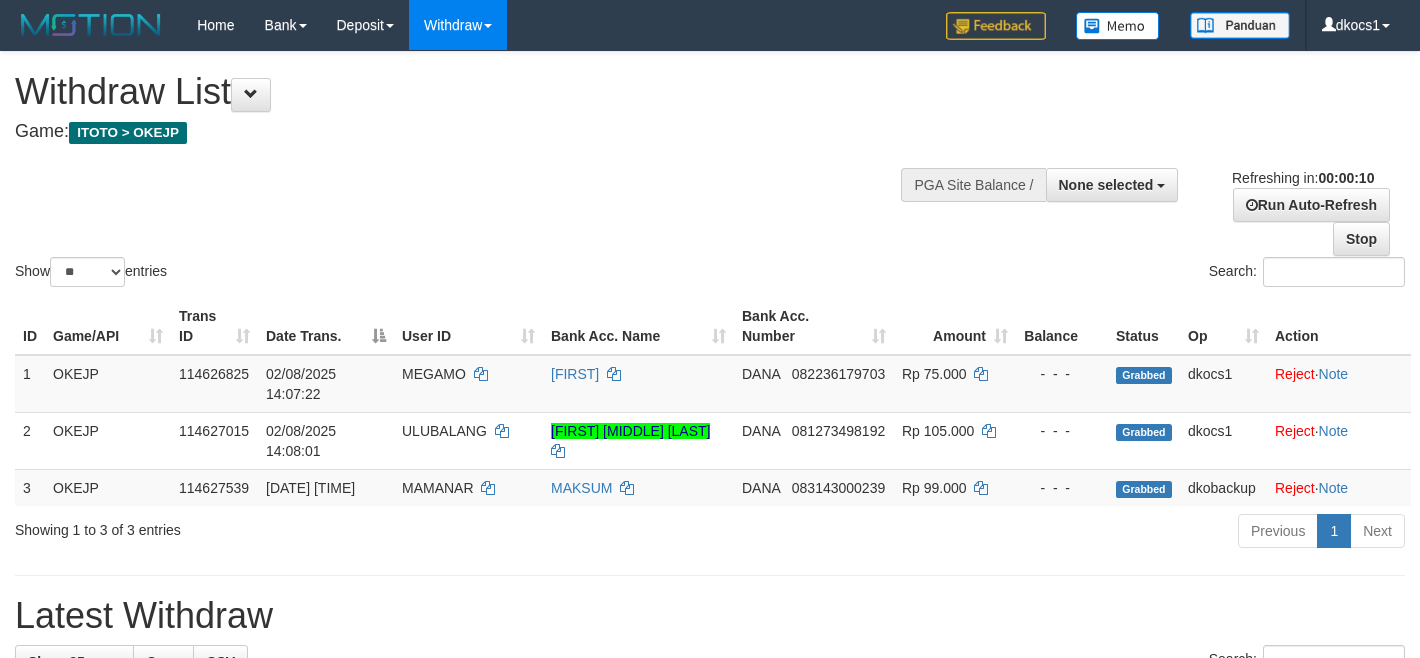 select 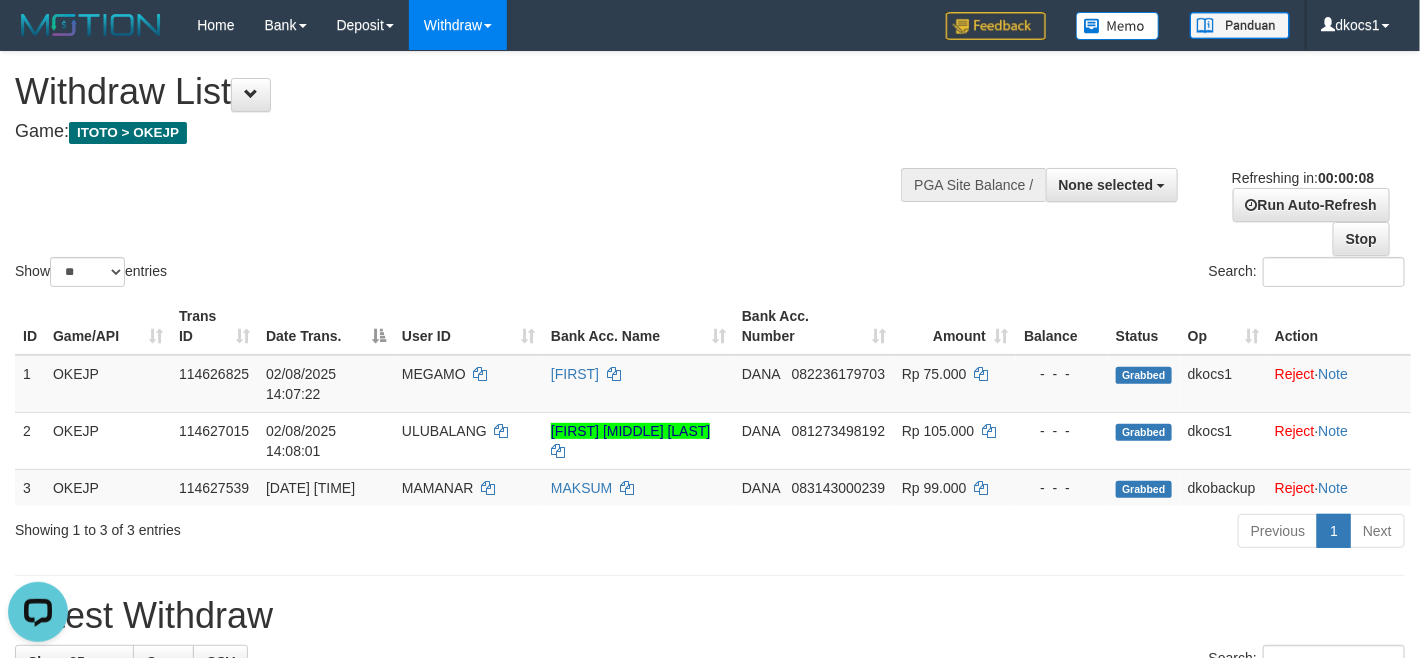 scroll, scrollTop: 0, scrollLeft: 0, axis: both 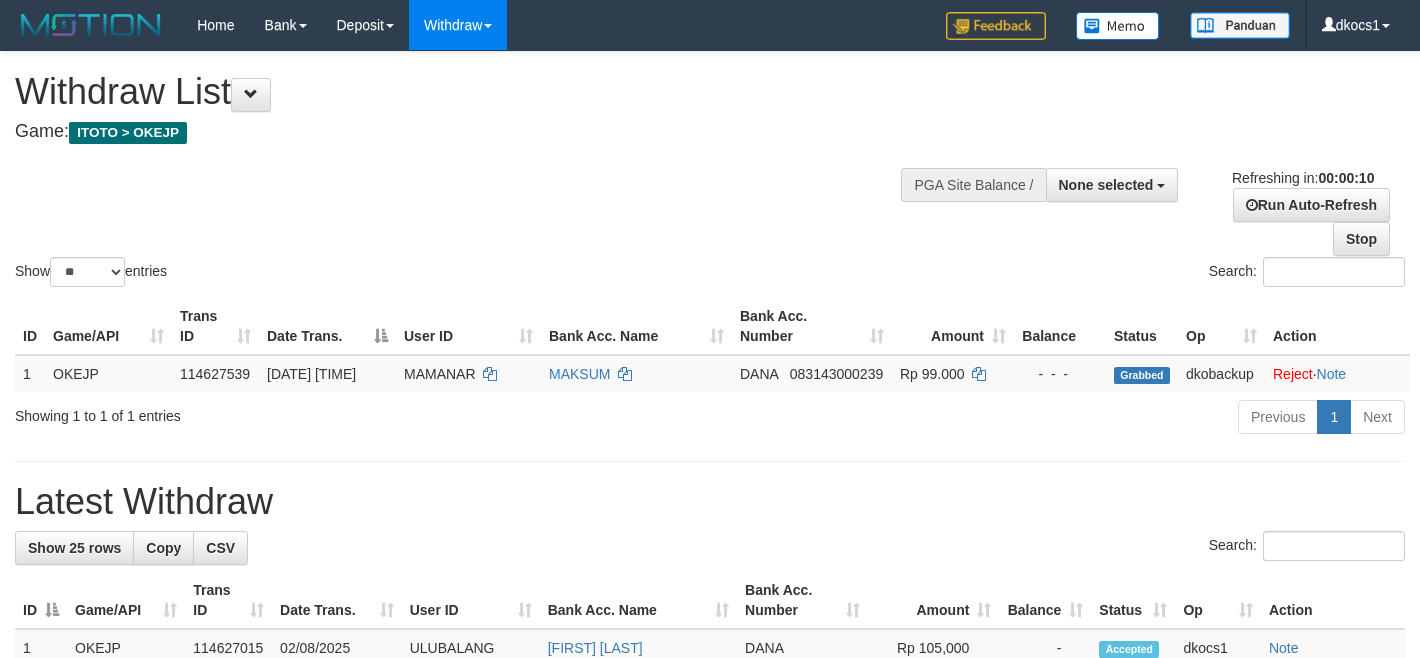 select 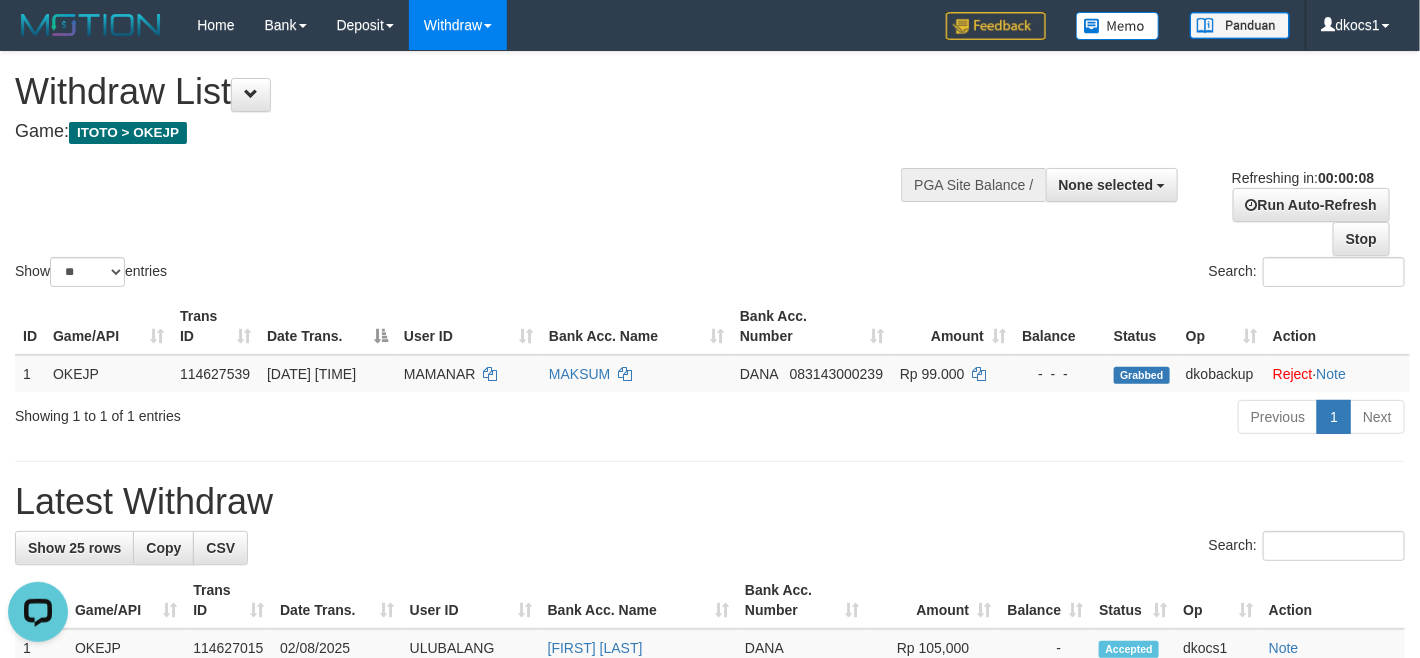 scroll, scrollTop: 0, scrollLeft: 0, axis: both 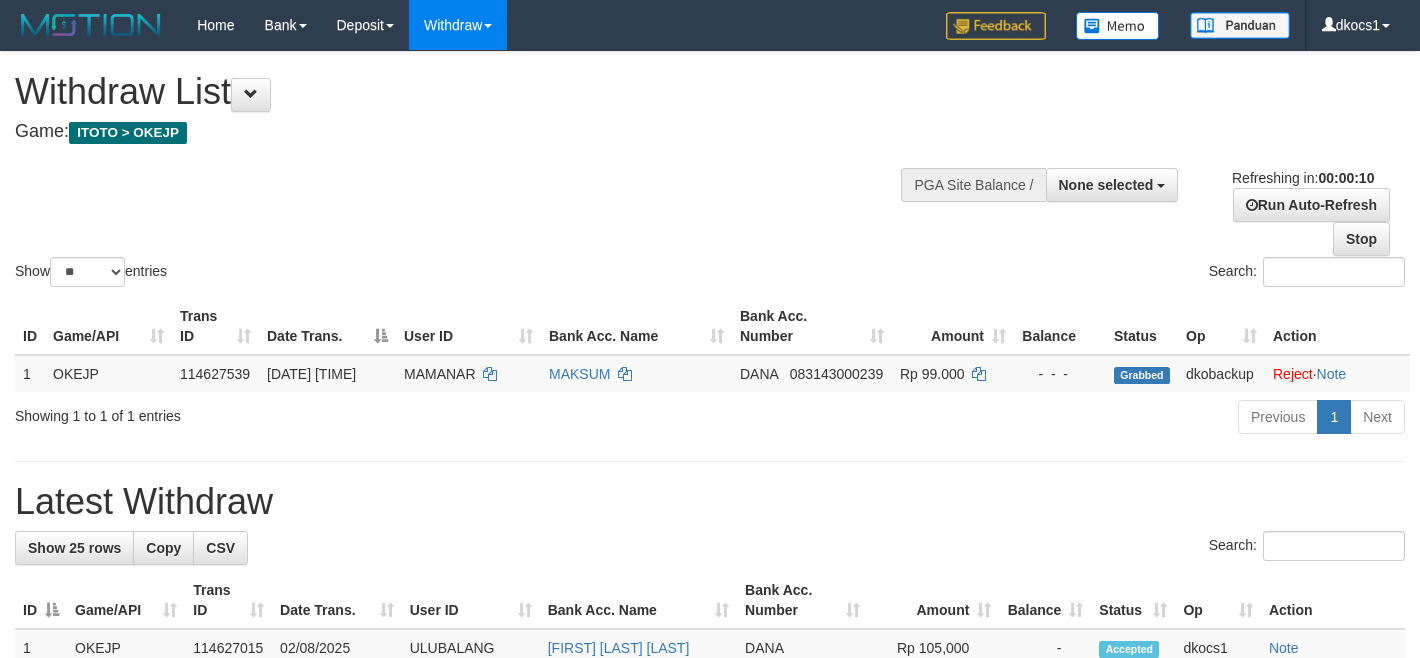 select 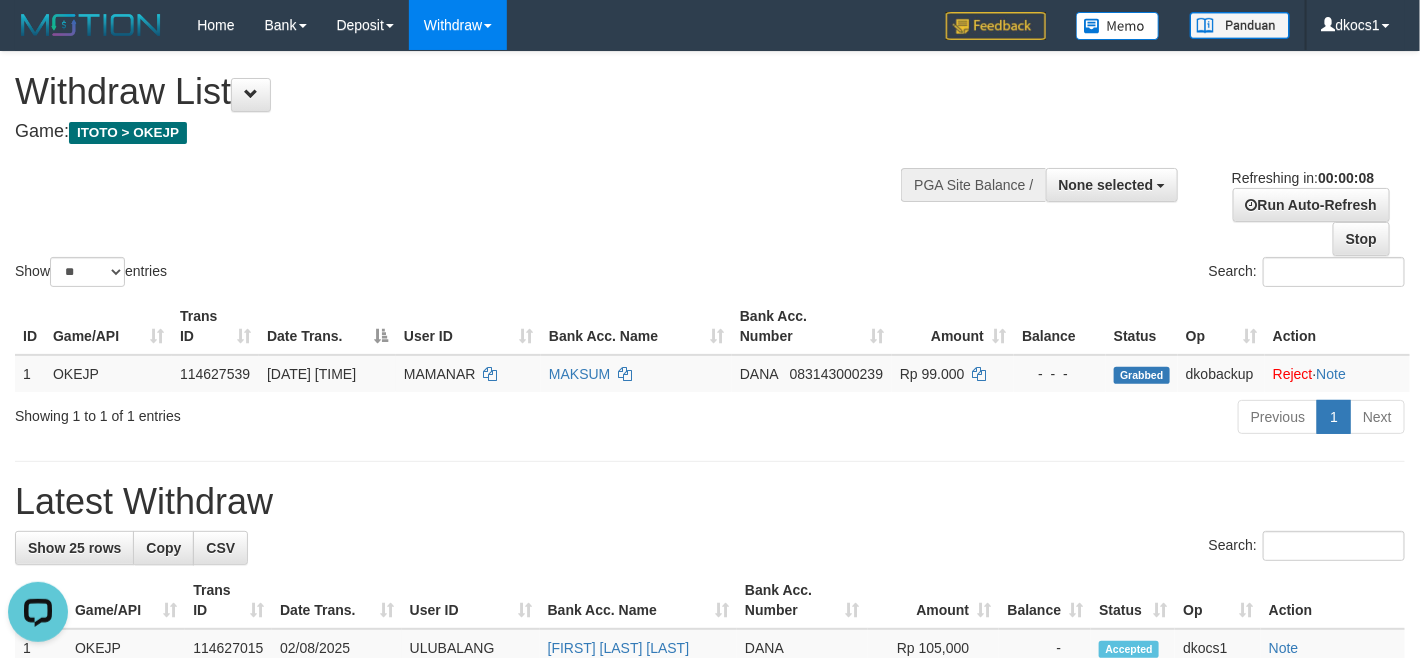 scroll, scrollTop: 0, scrollLeft: 0, axis: both 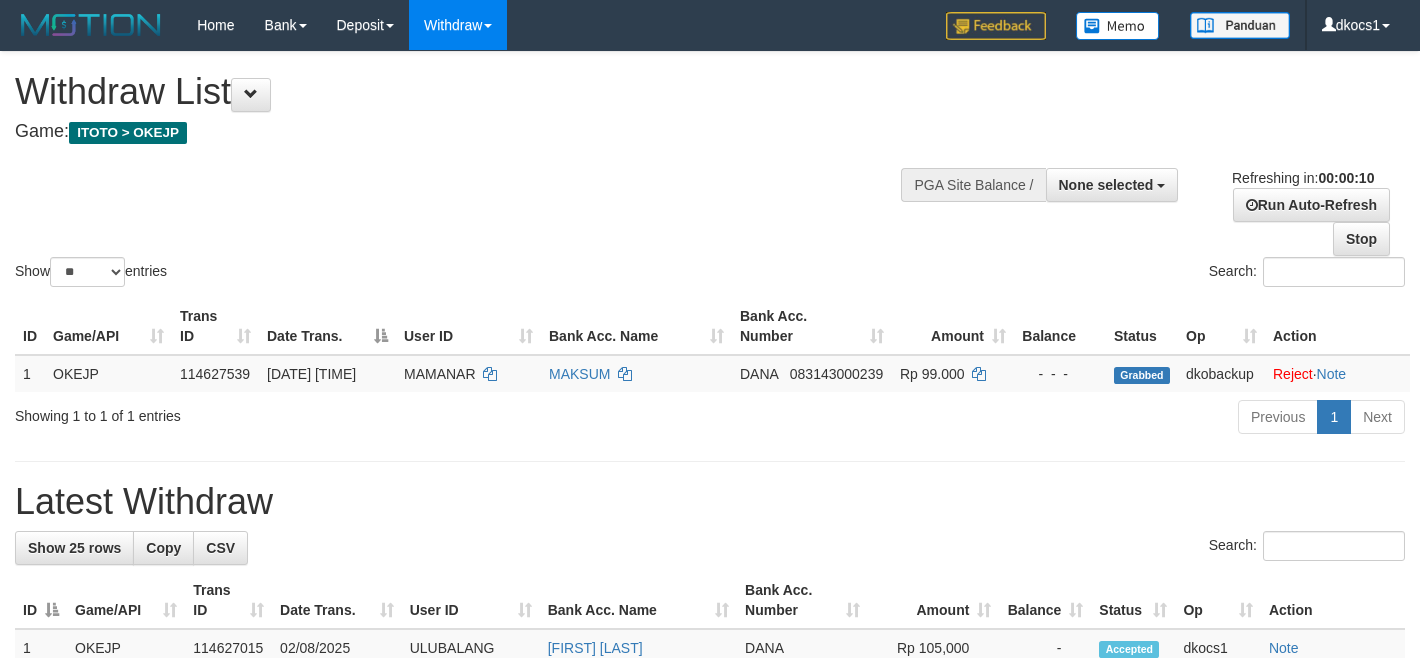 select 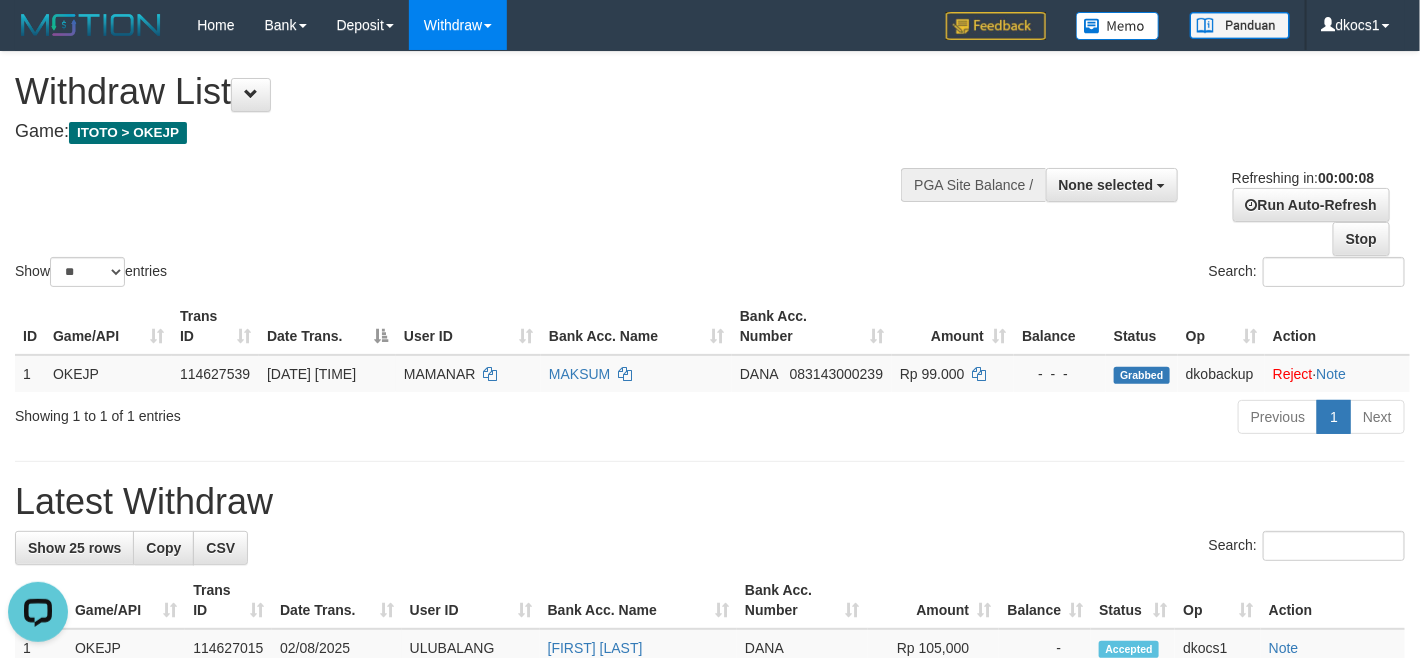 scroll, scrollTop: 0, scrollLeft: 0, axis: both 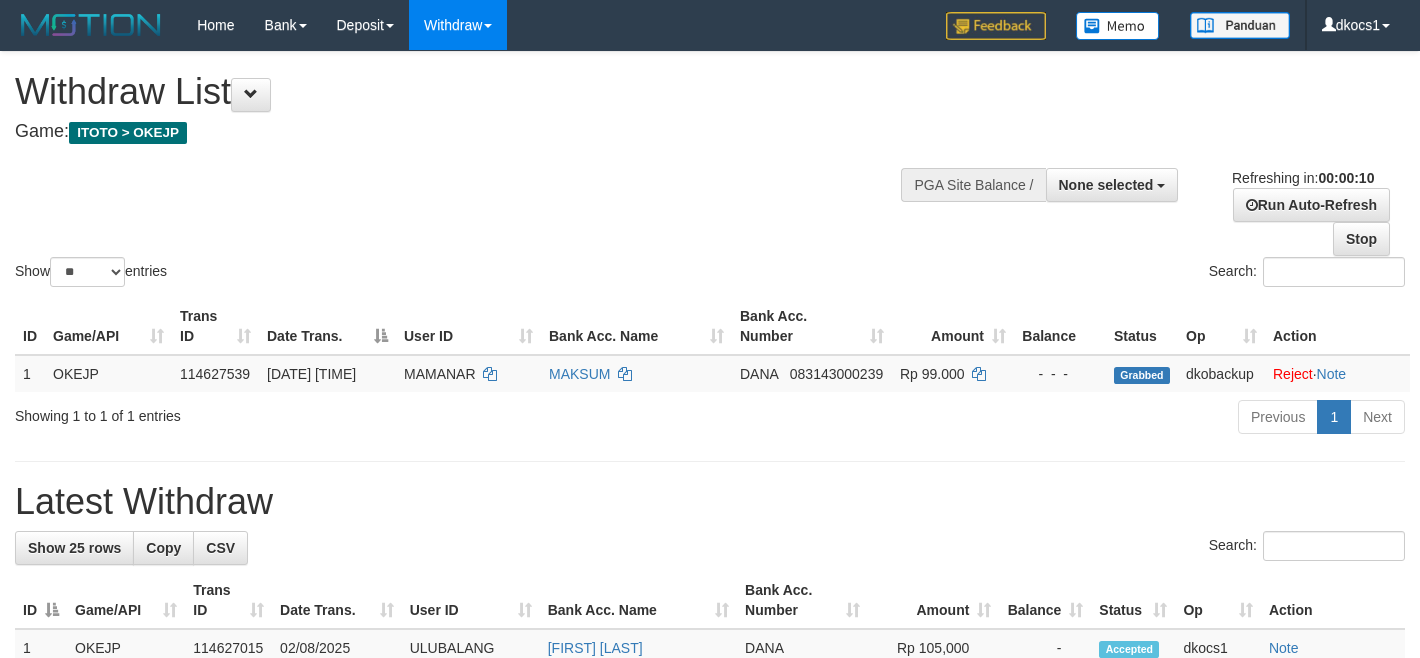 select 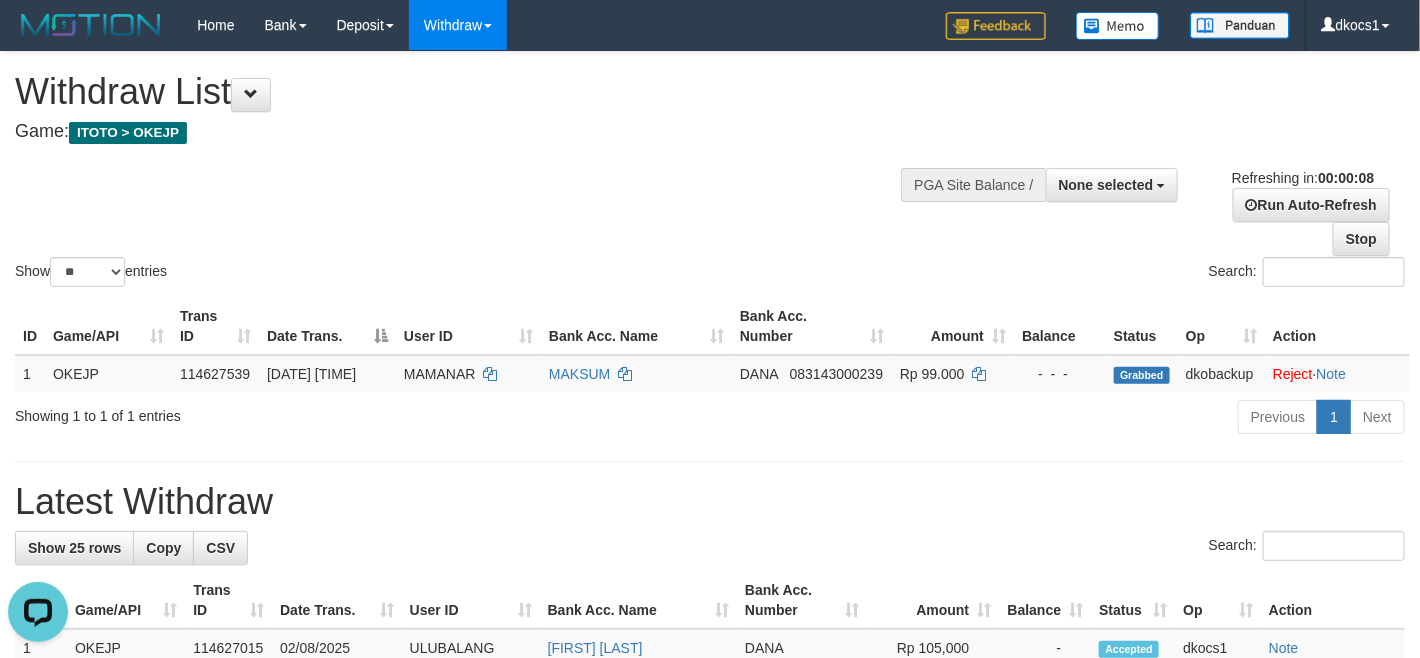 scroll, scrollTop: 0, scrollLeft: 0, axis: both 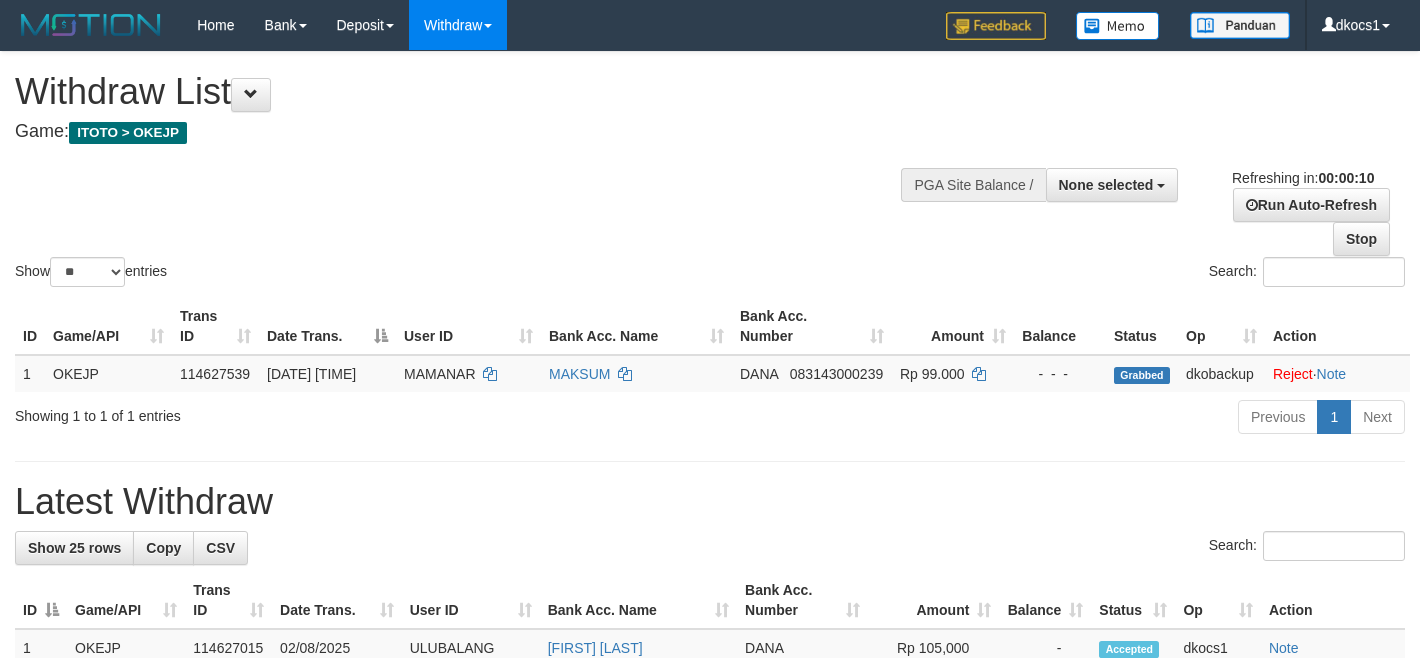 select 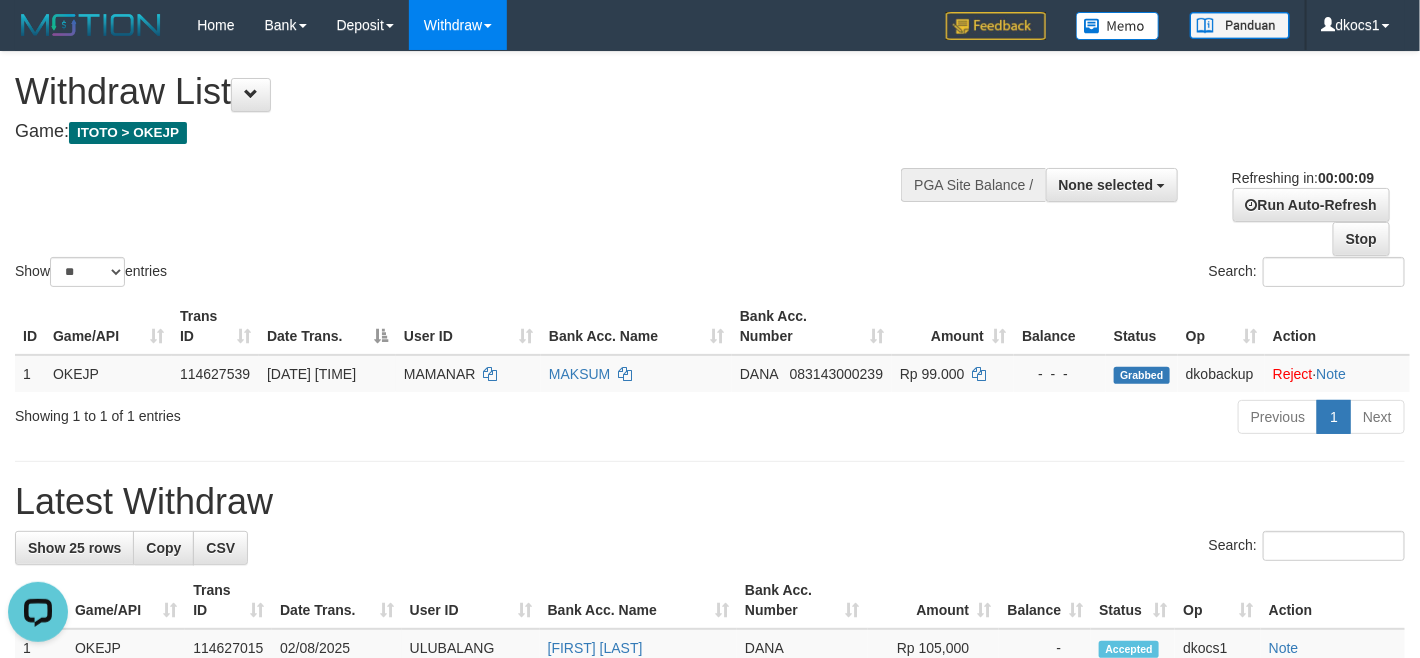 scroll, scrollTop: 0, scrollLeft: 0, axis: both 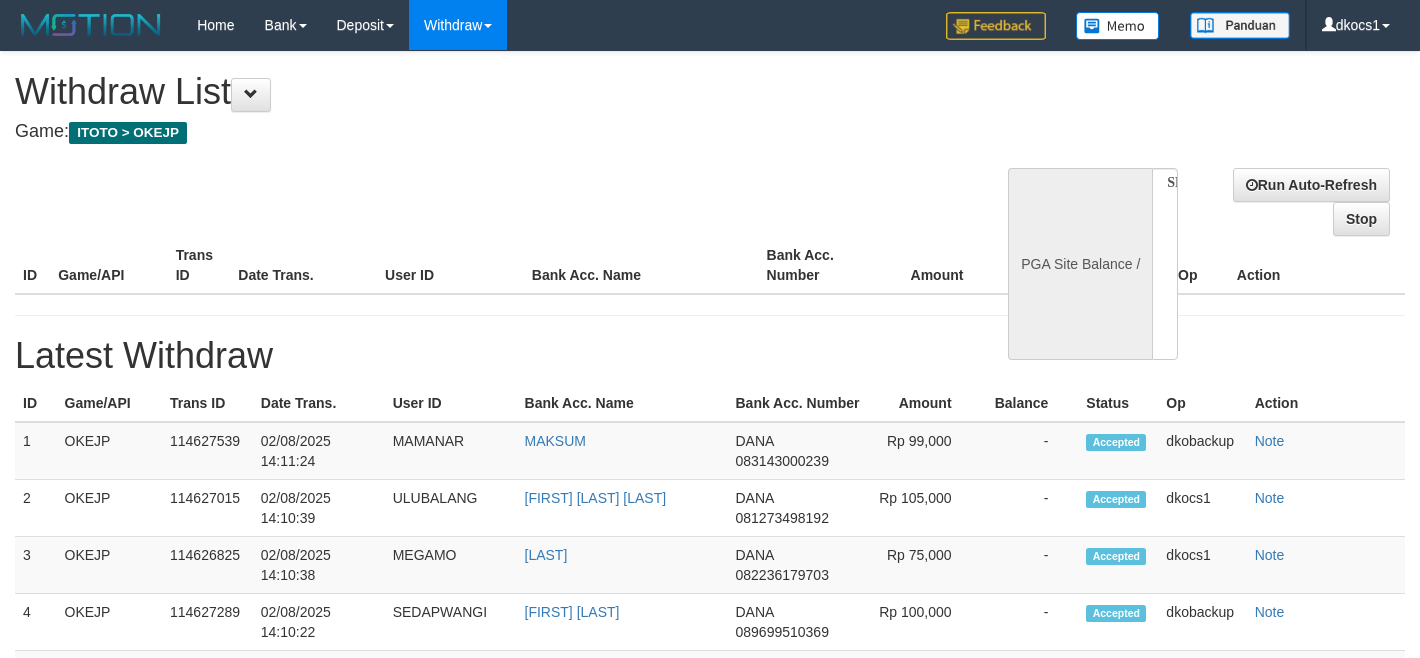 select 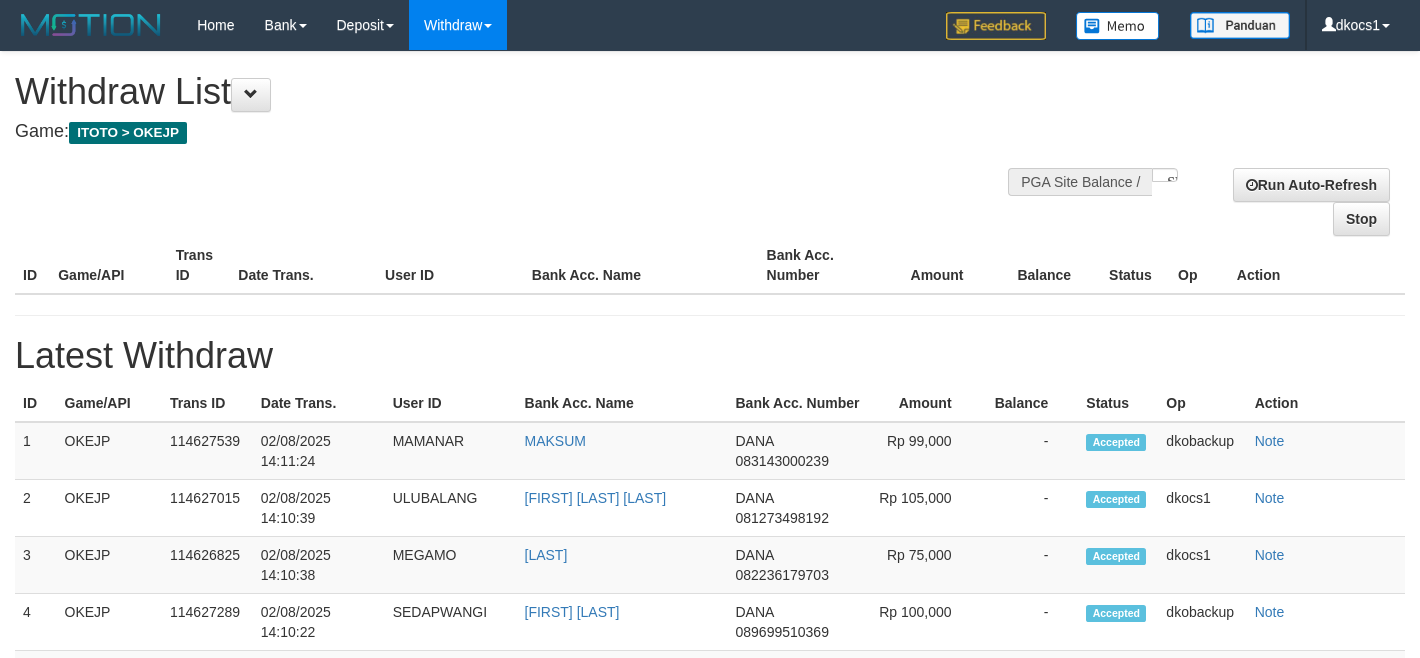 scroll, scrollTop: 0, scrollLeft: 0, axis: both 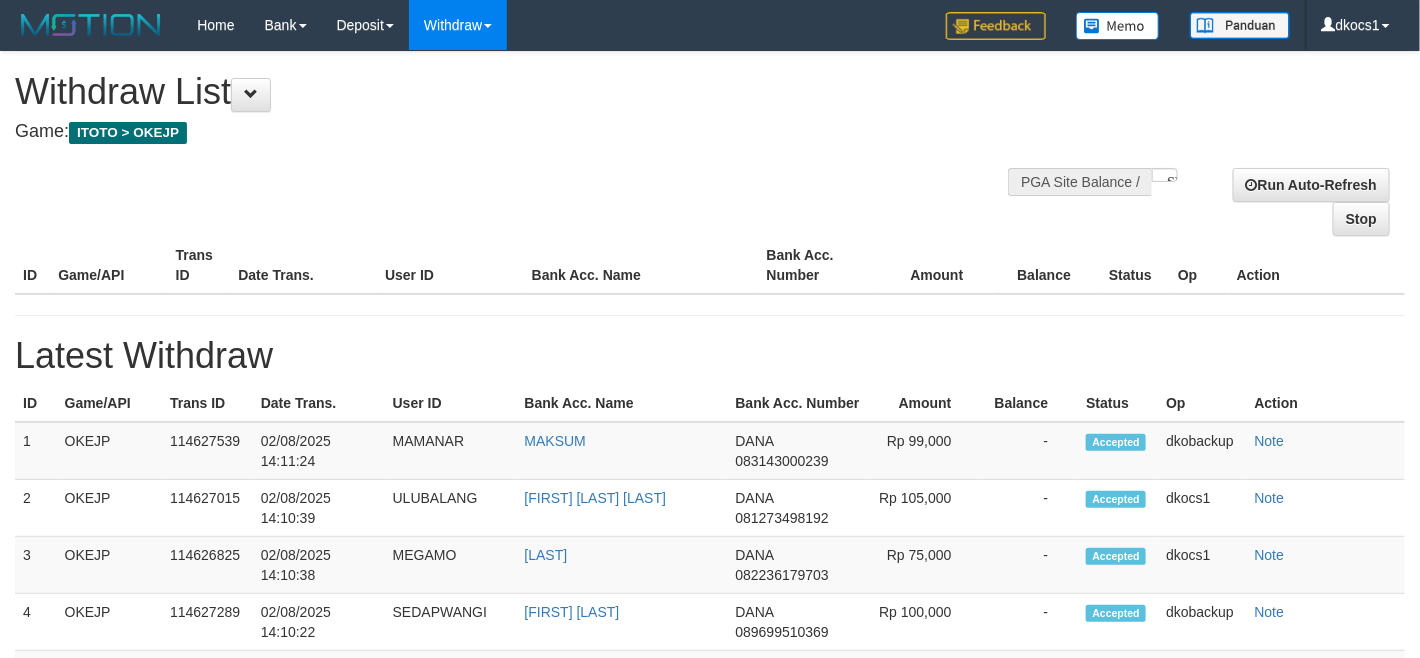 select on "**" 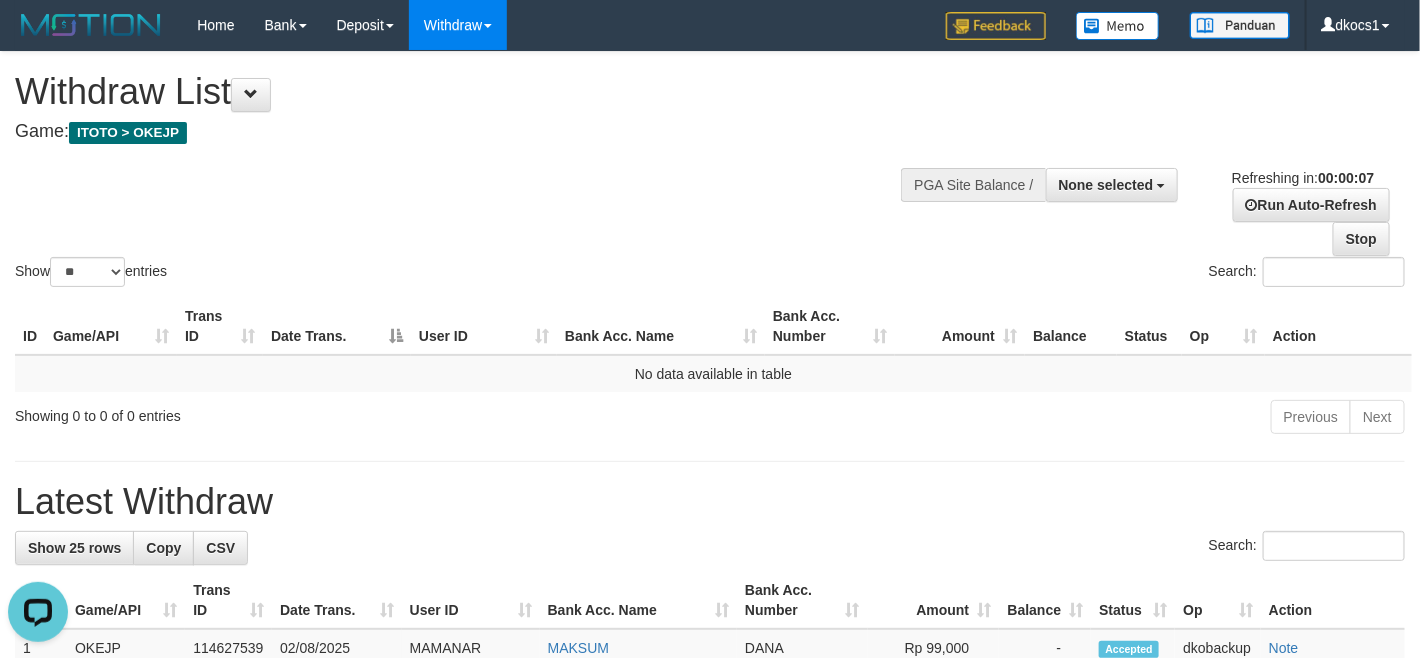 scroll, scrollTop: 0, scrollLeft: 0, axis: both 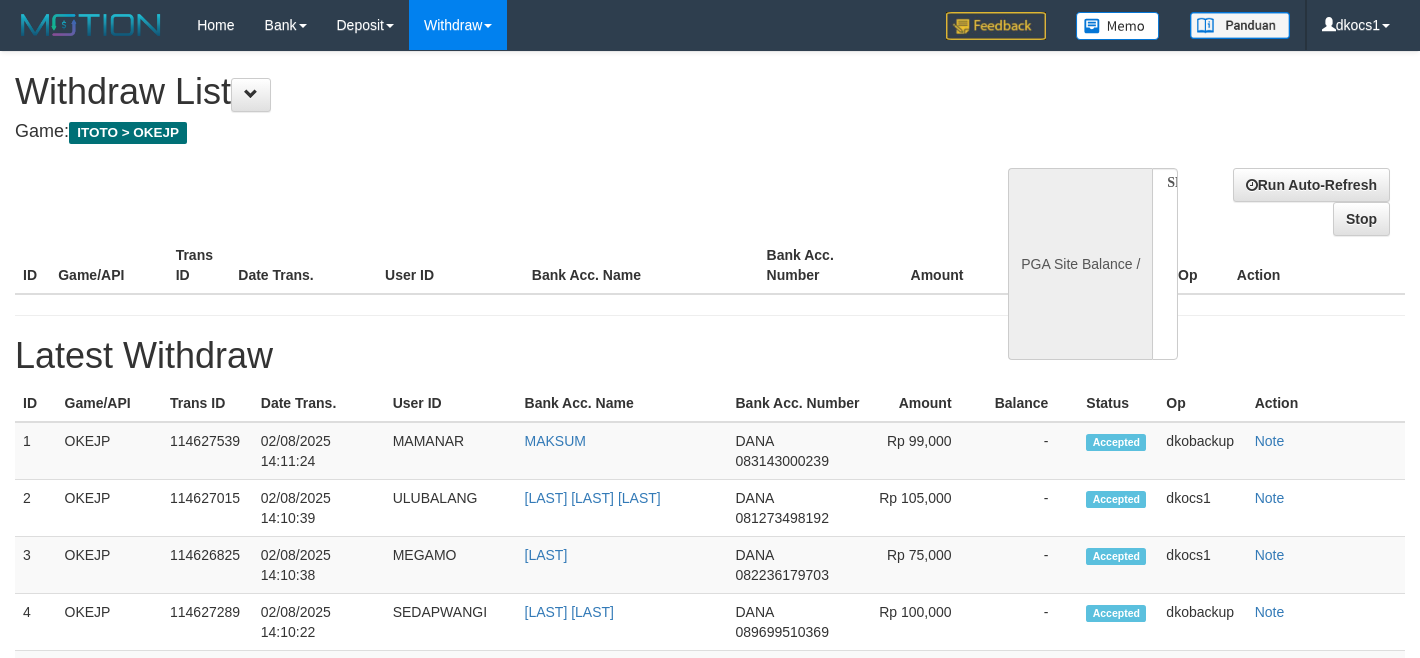 select 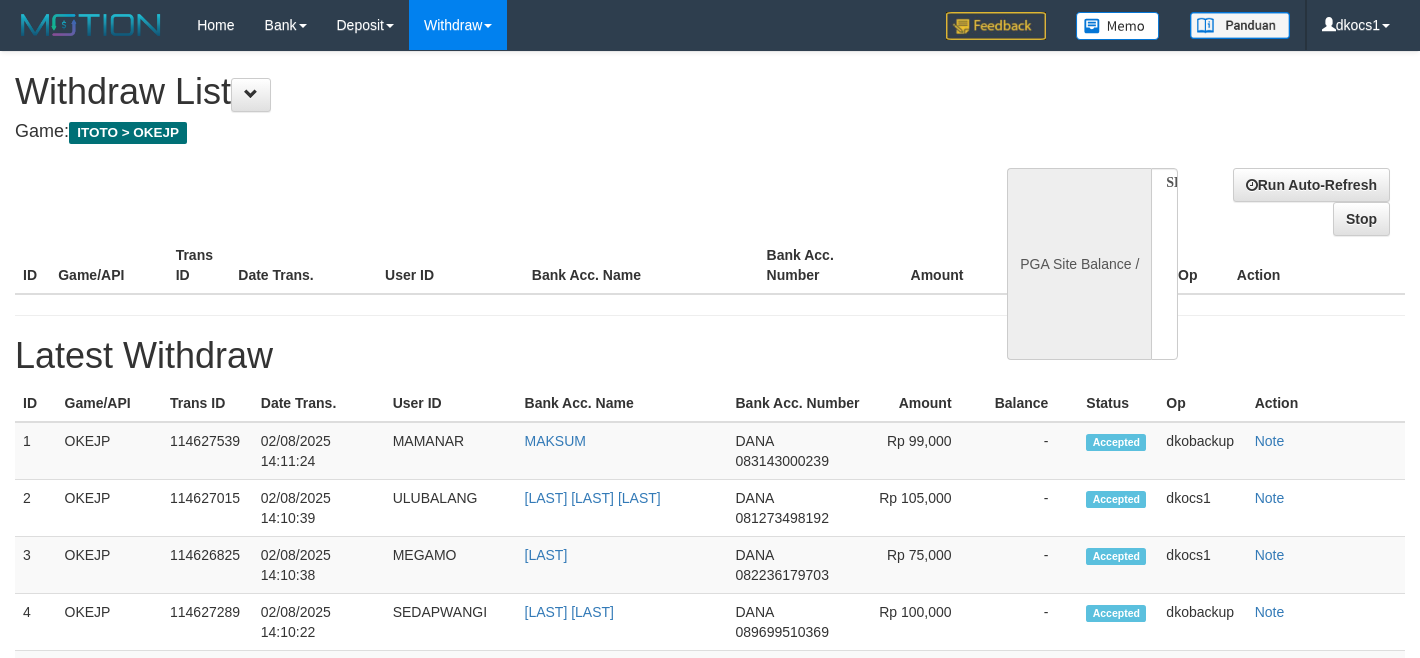 scroll, scrollTop: 0, scrollLeft: 0, axis: both 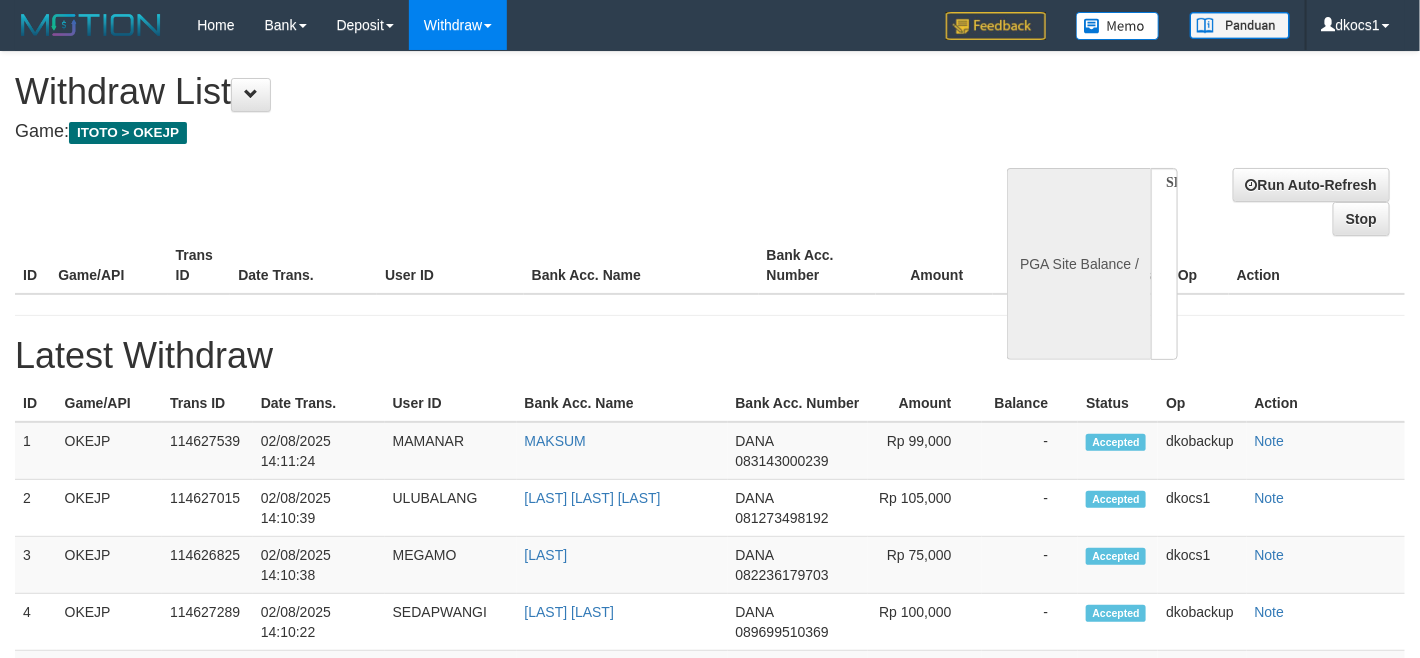 select on "**" 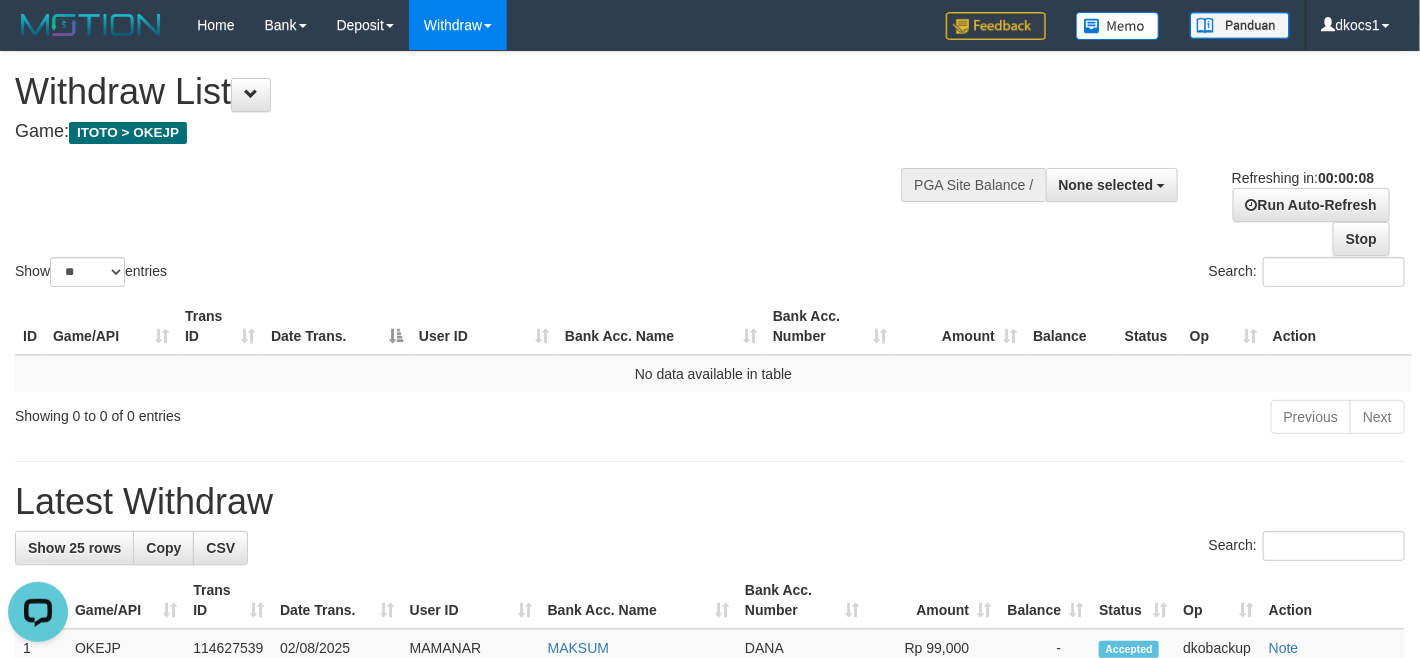 scroll, scrollTop: 0, scrollLeft: 0, axis: both 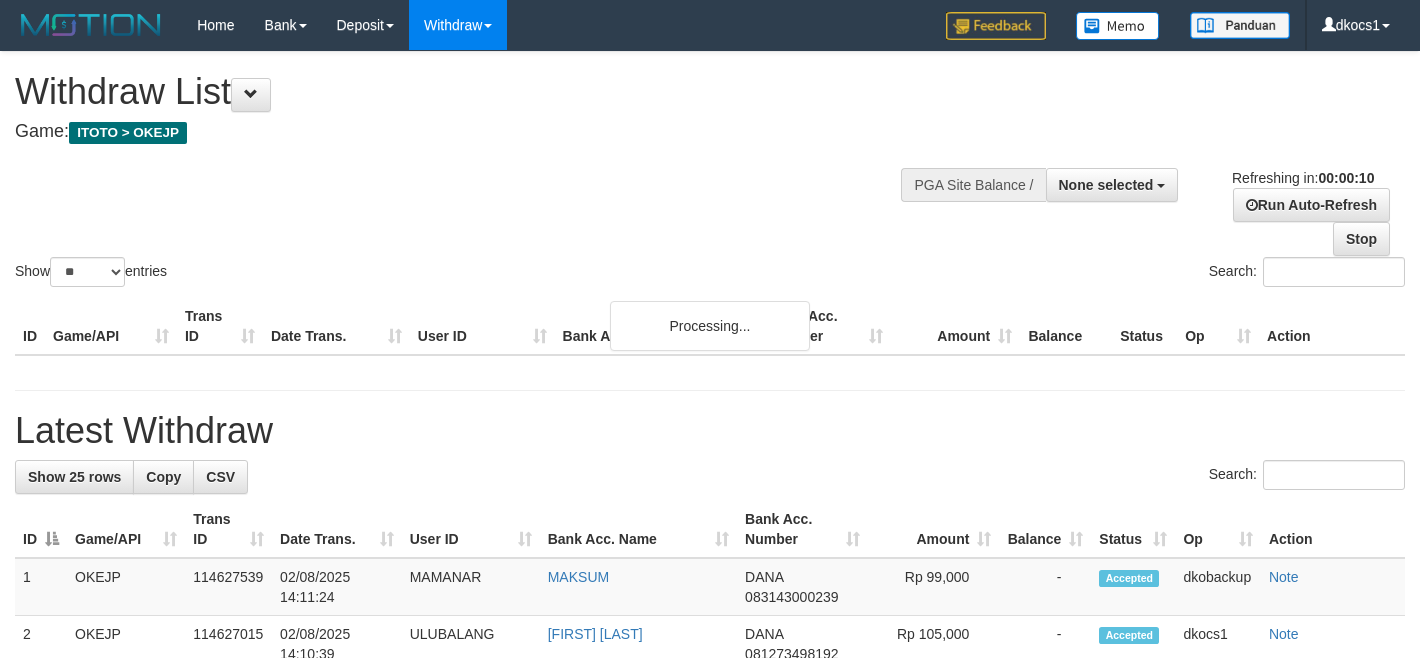 select 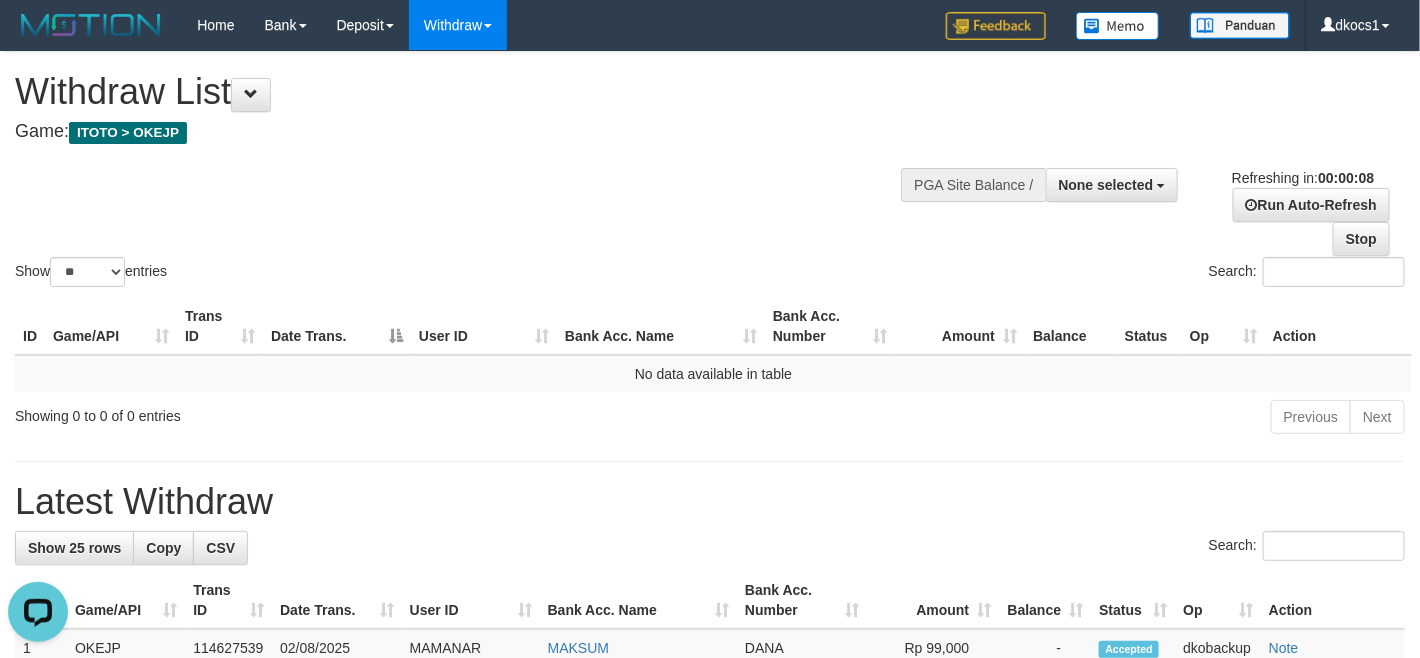 scroll, scrollTop: 0, scrollLeft: 0, axis: both 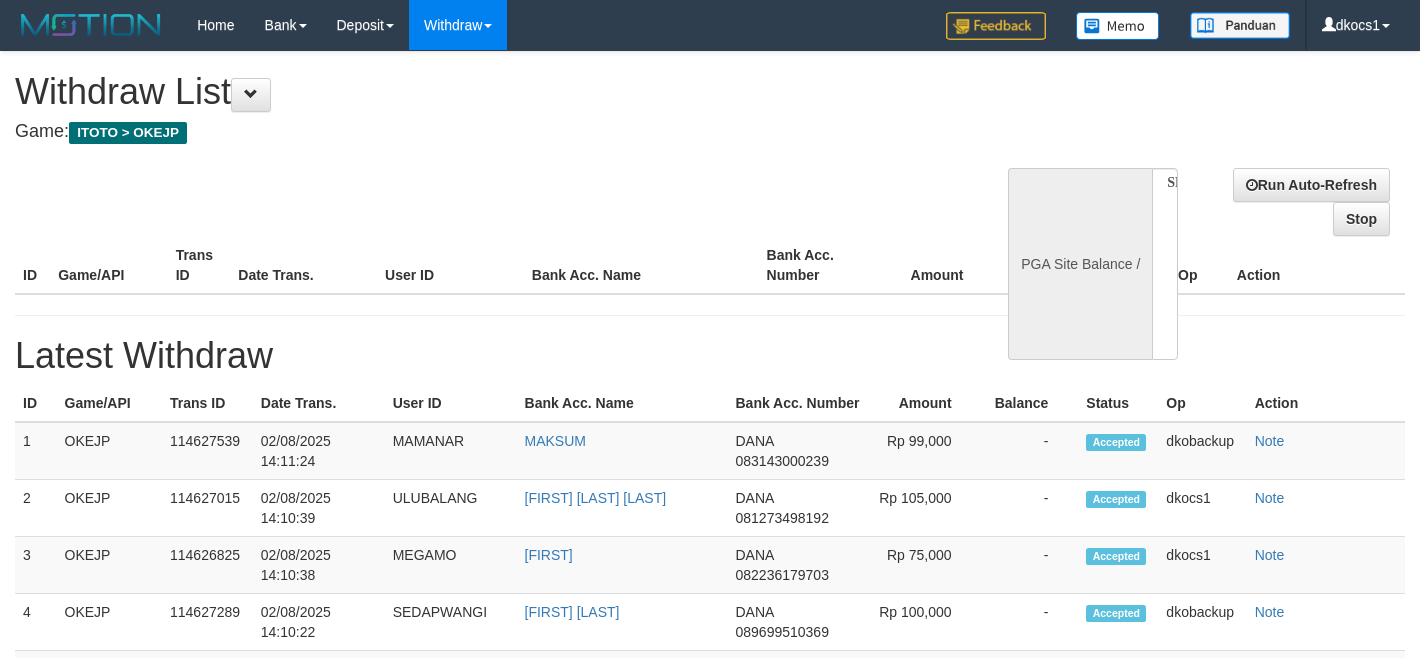 select 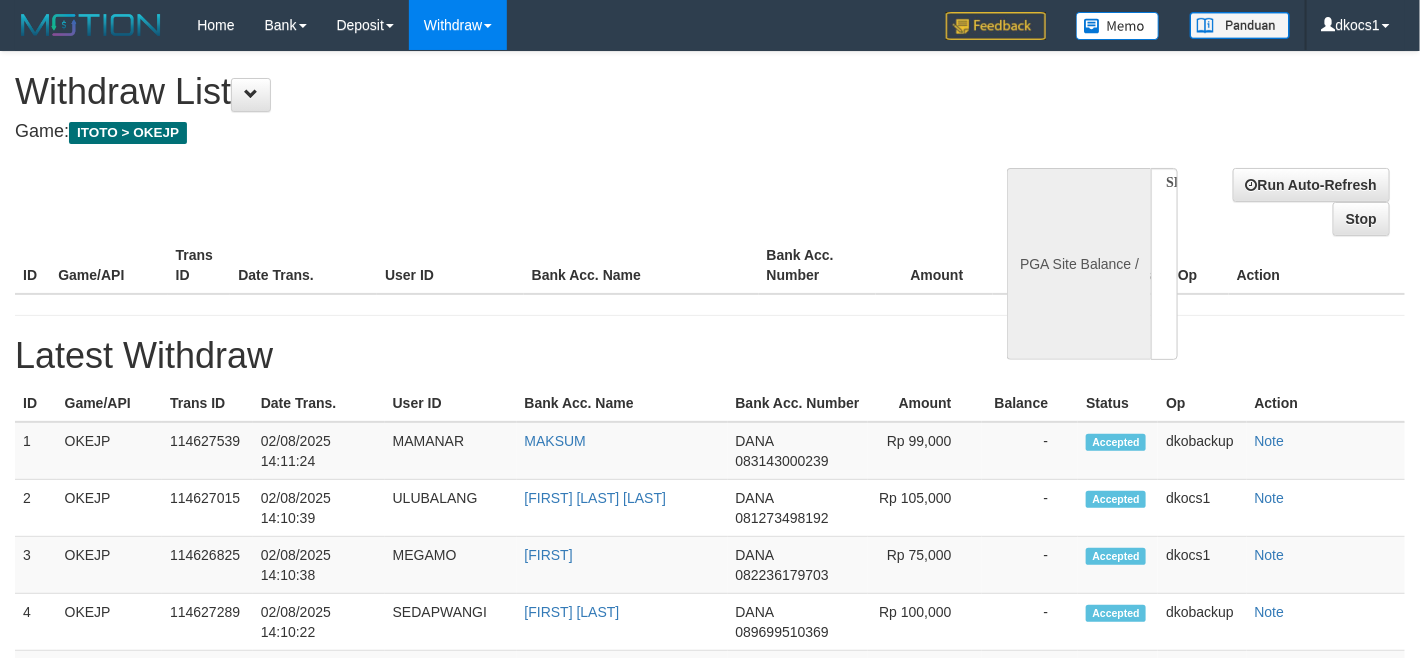 select on "**" 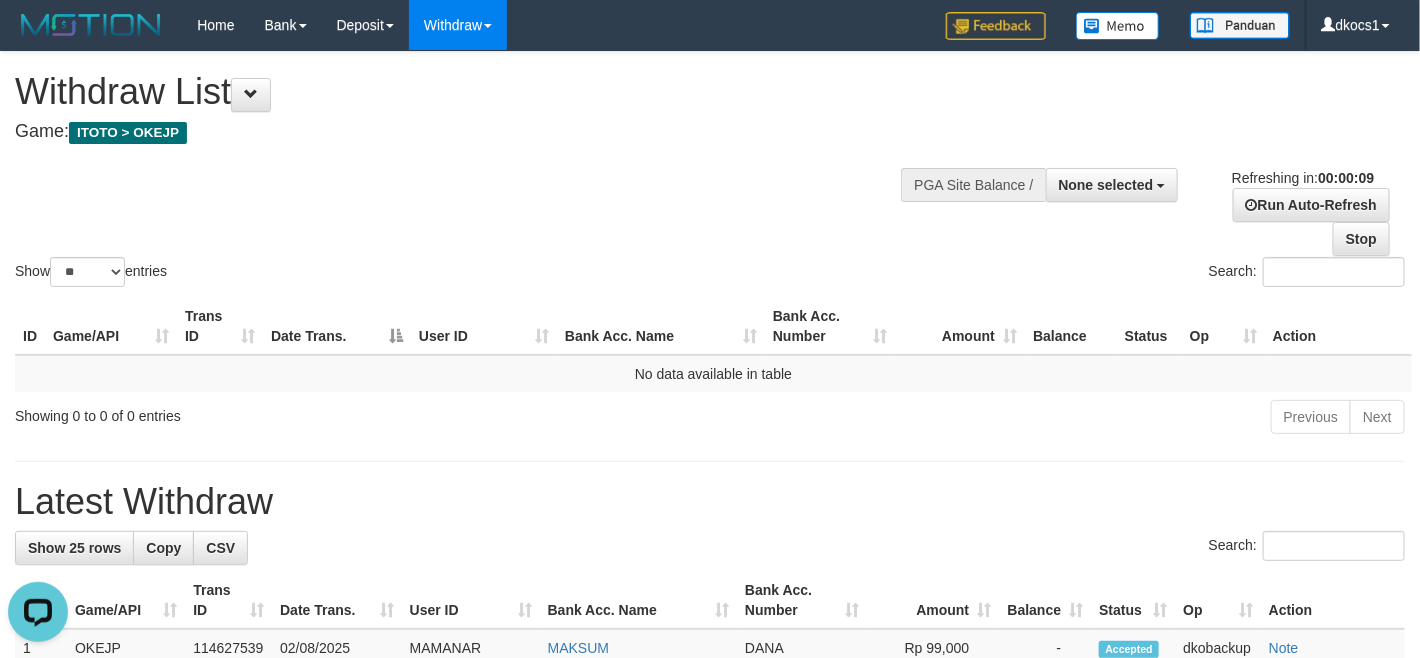 scroll, scrollTop: 0, scrollLeft: 0, axis: both 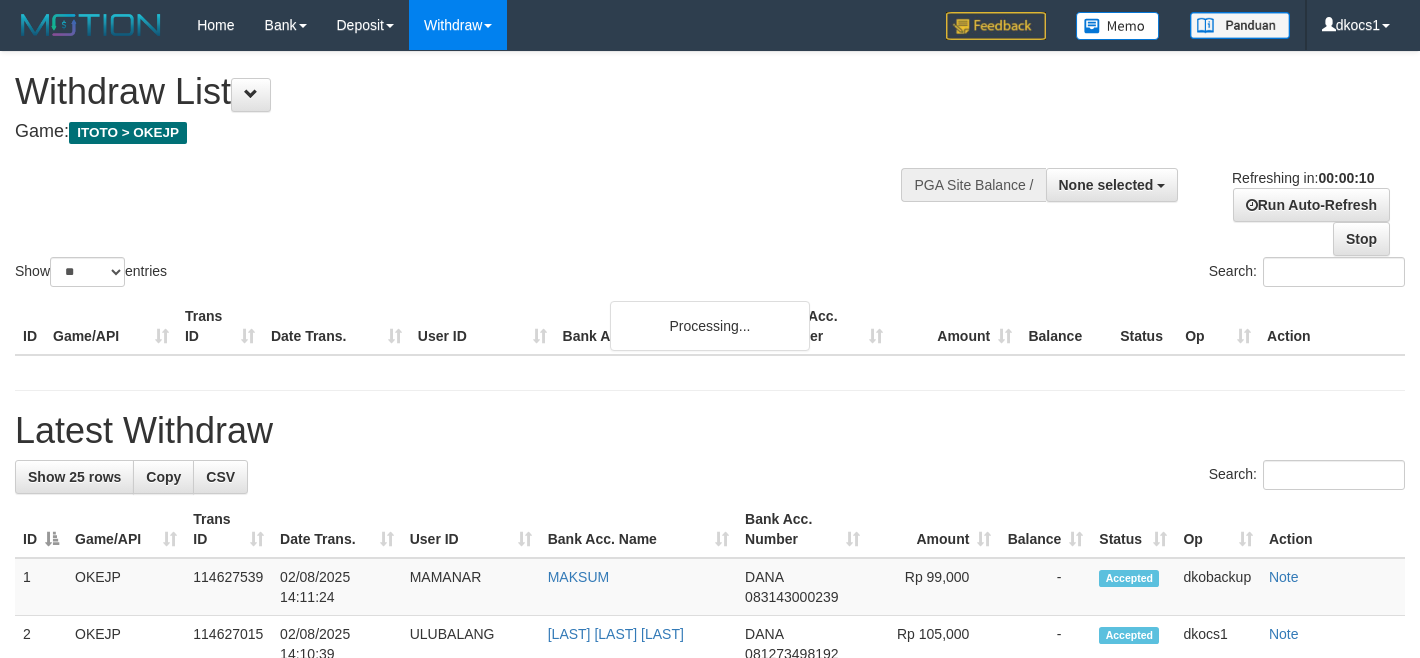 select 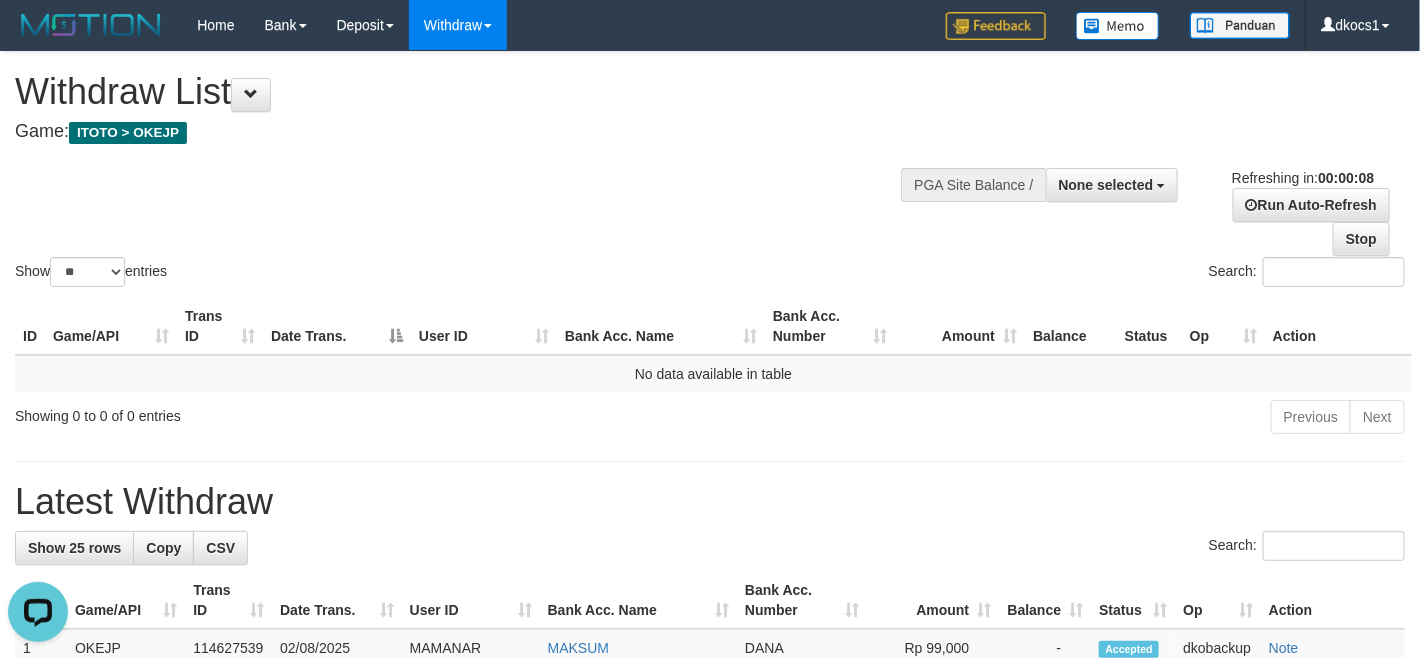 scroll, scrollTop: 0, scrollLeft: 0, axis: both 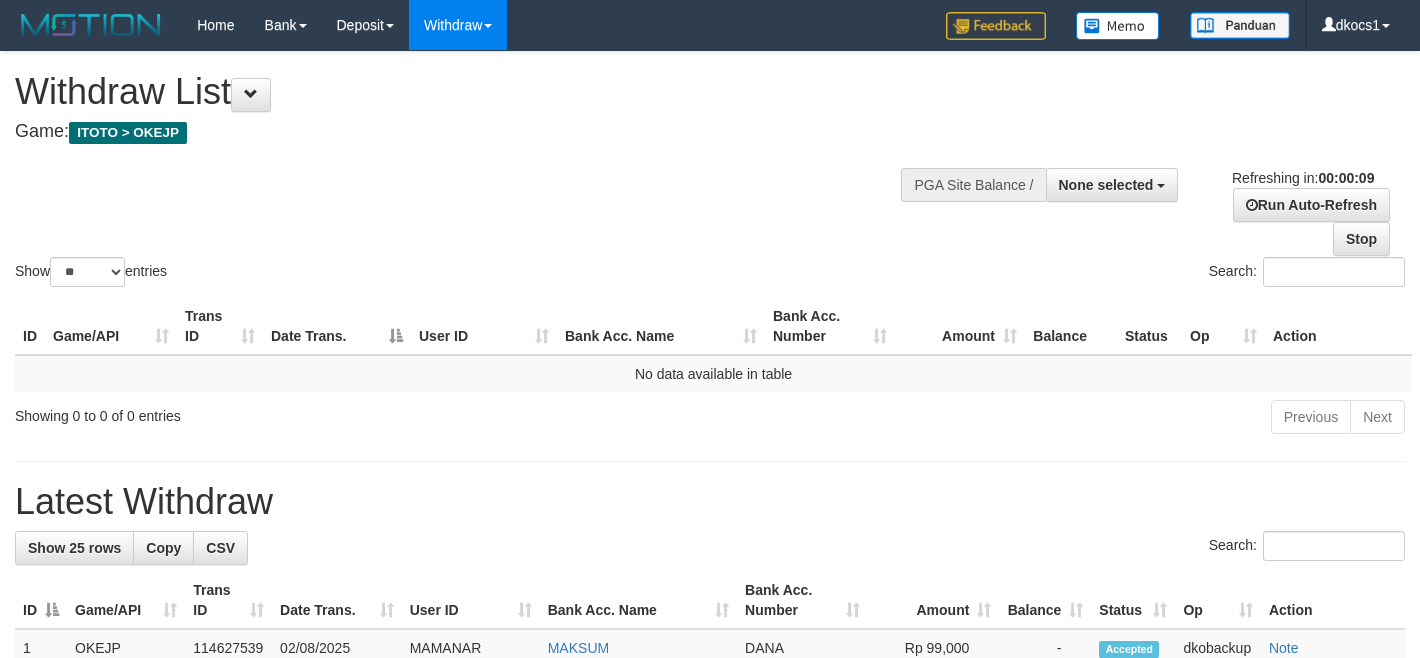 select 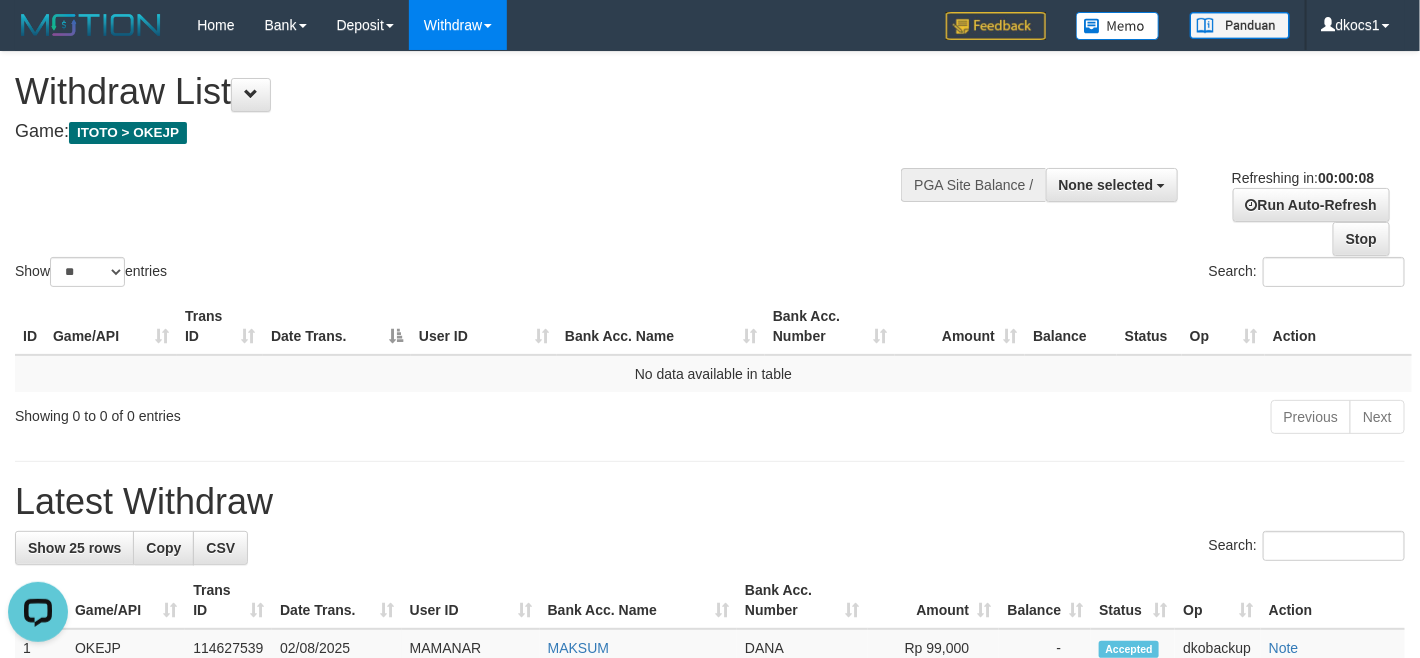 scroll, scrollTop: 0, scrollLeft: 0, axis: both 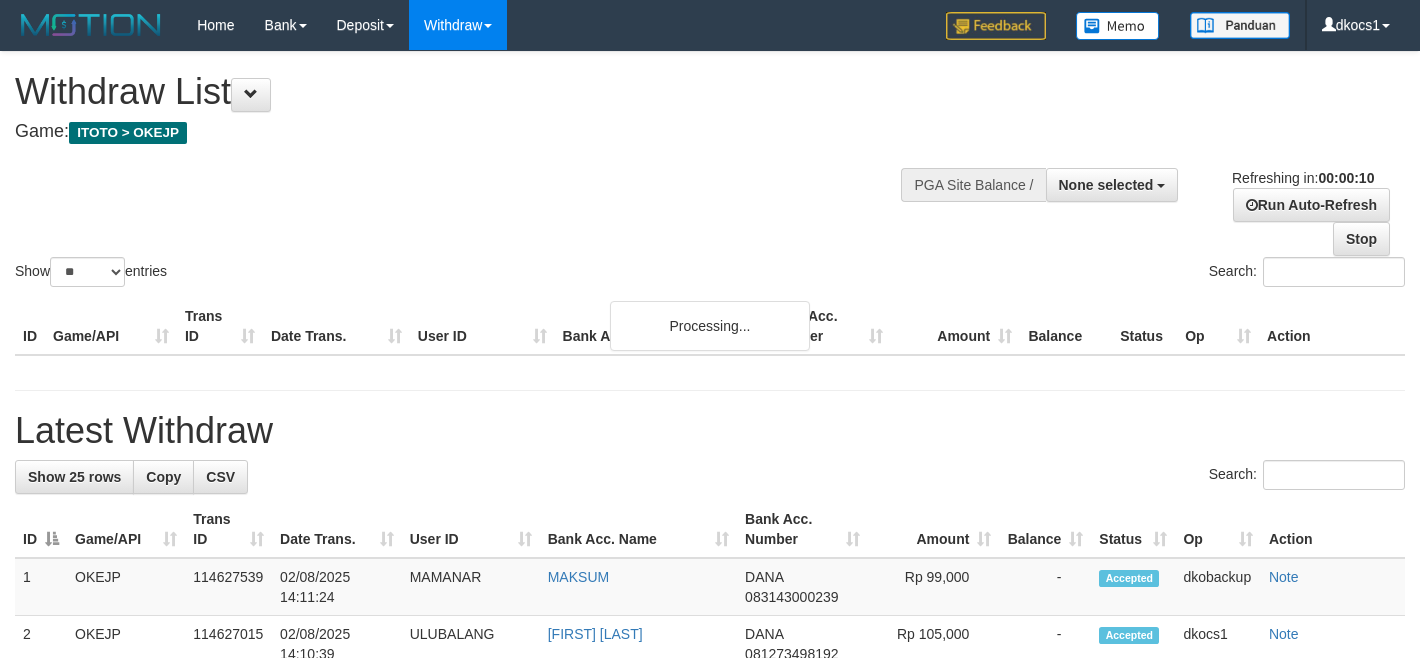 select 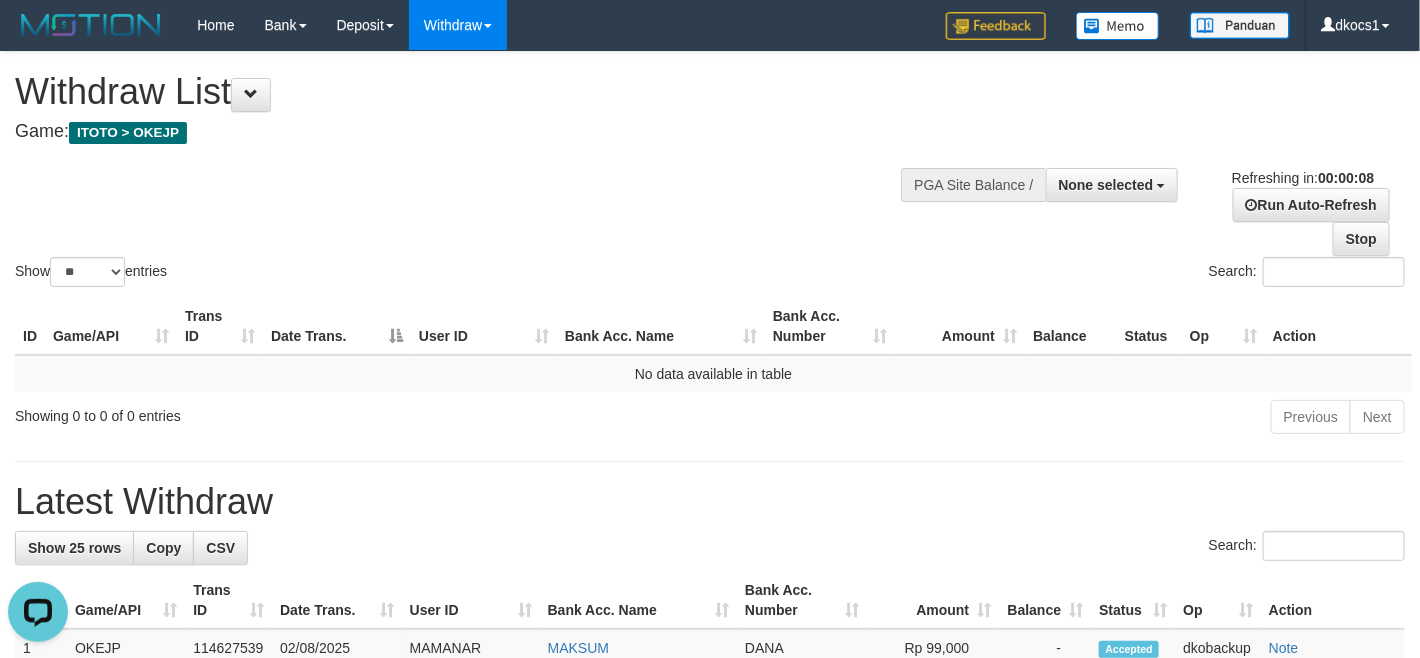 scroll, scrollTop: 0, scrollLeft: 0, axis: both 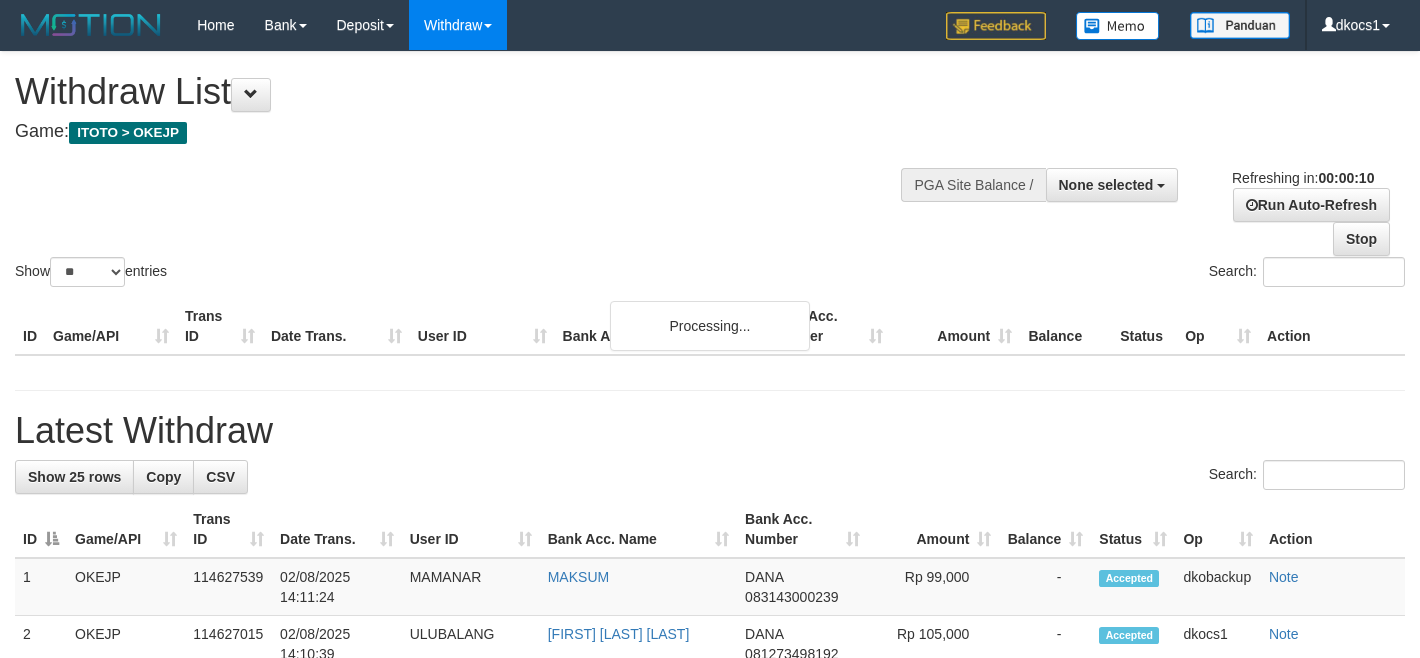 select 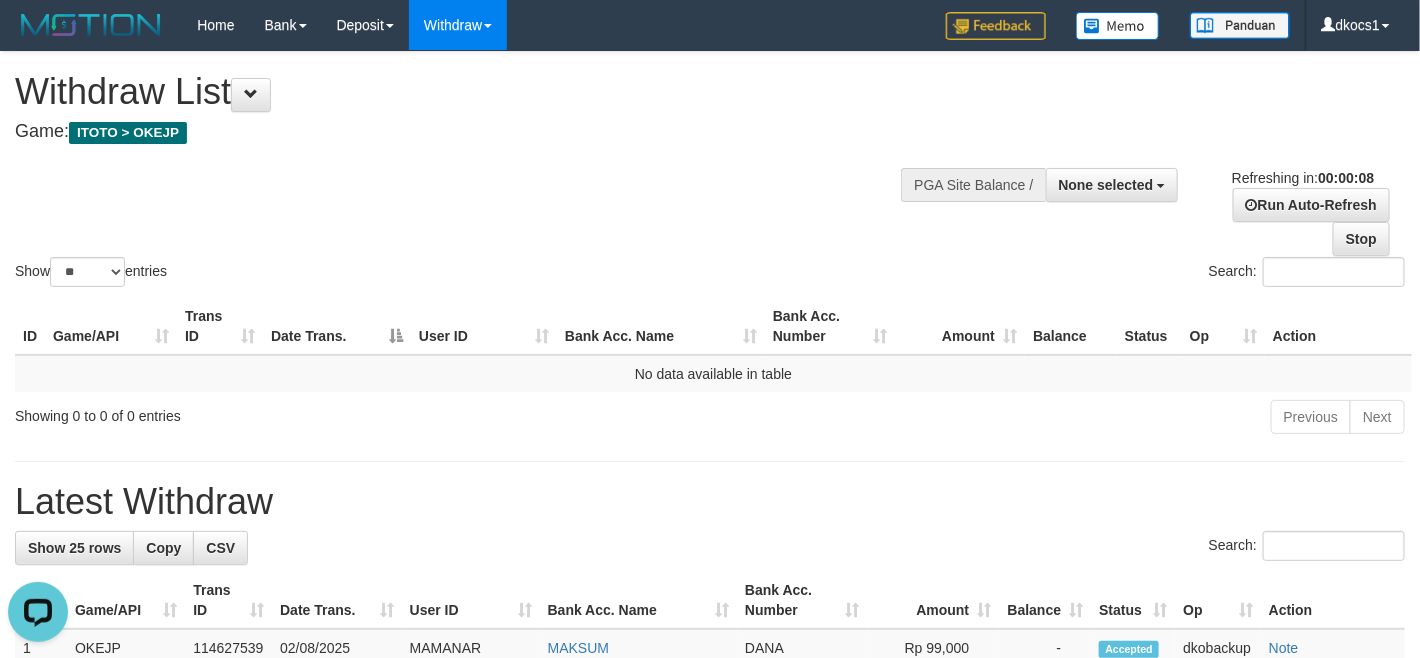 scroll, scrollTop: 0, scrollLeft: 0, axis: both 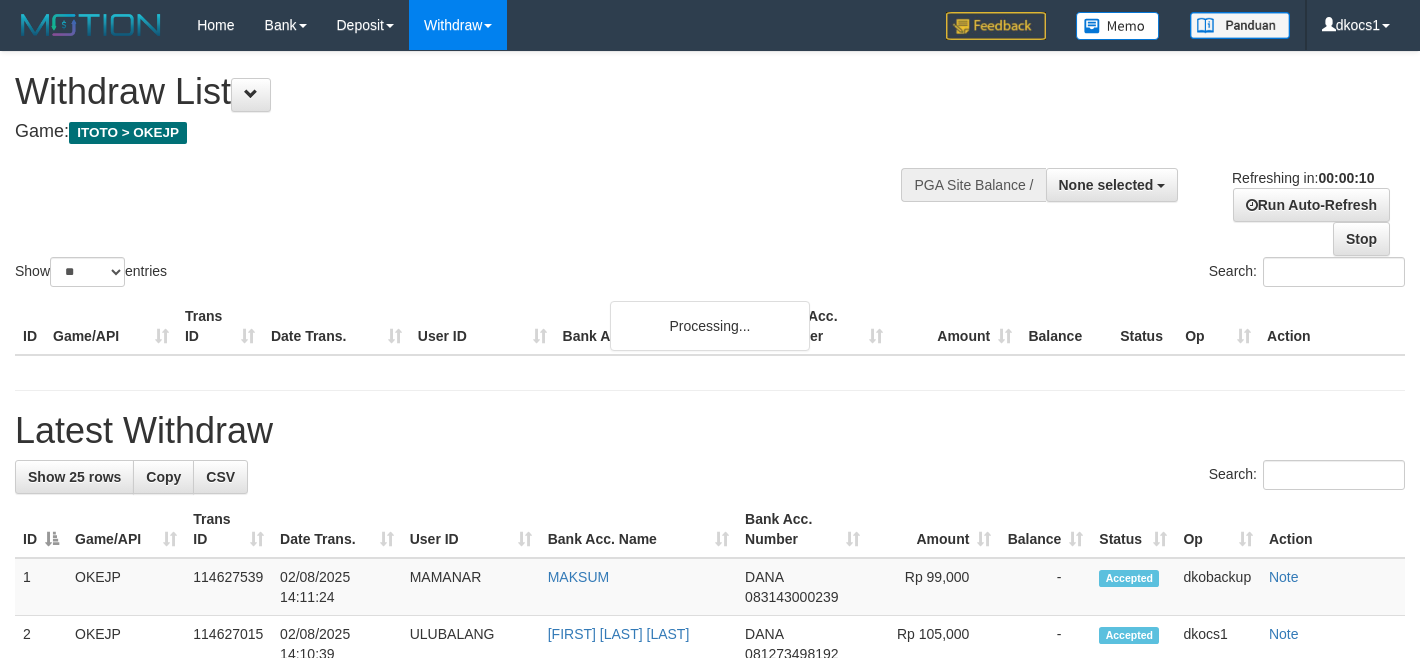 select 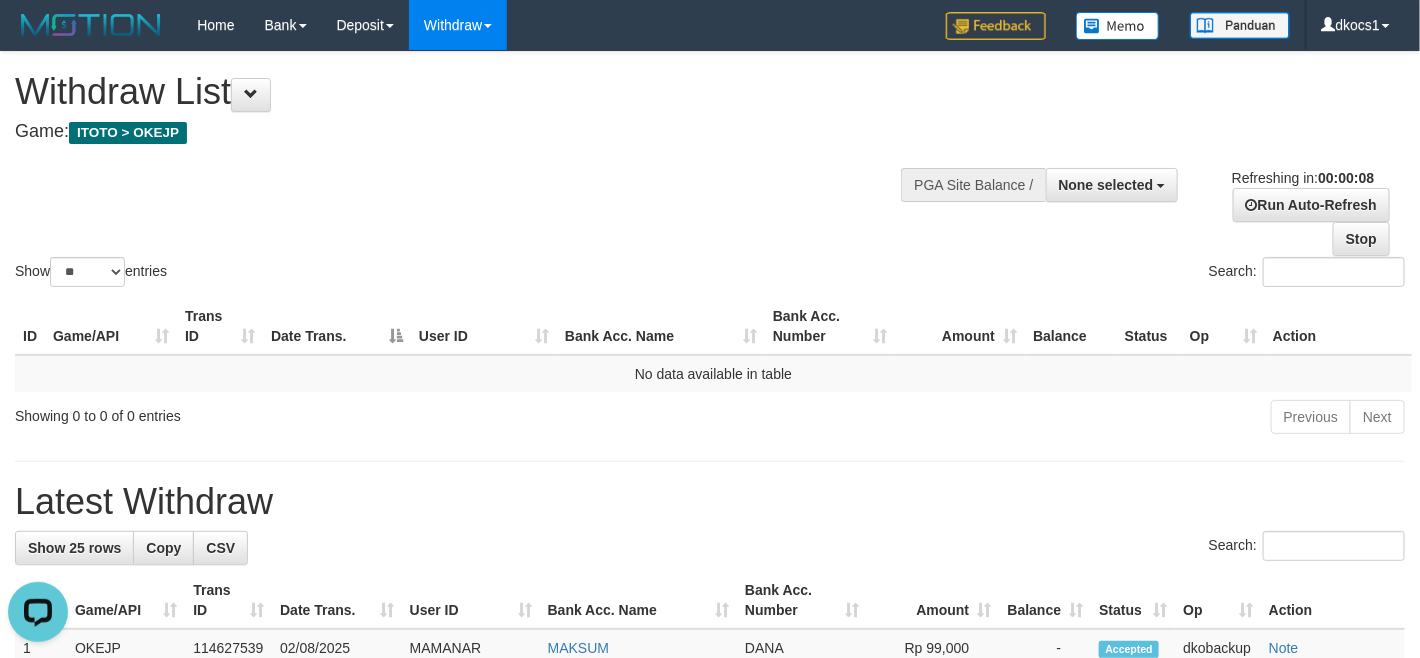 scroll, scrollTop: 0, scrollLeft: 0, axis: both 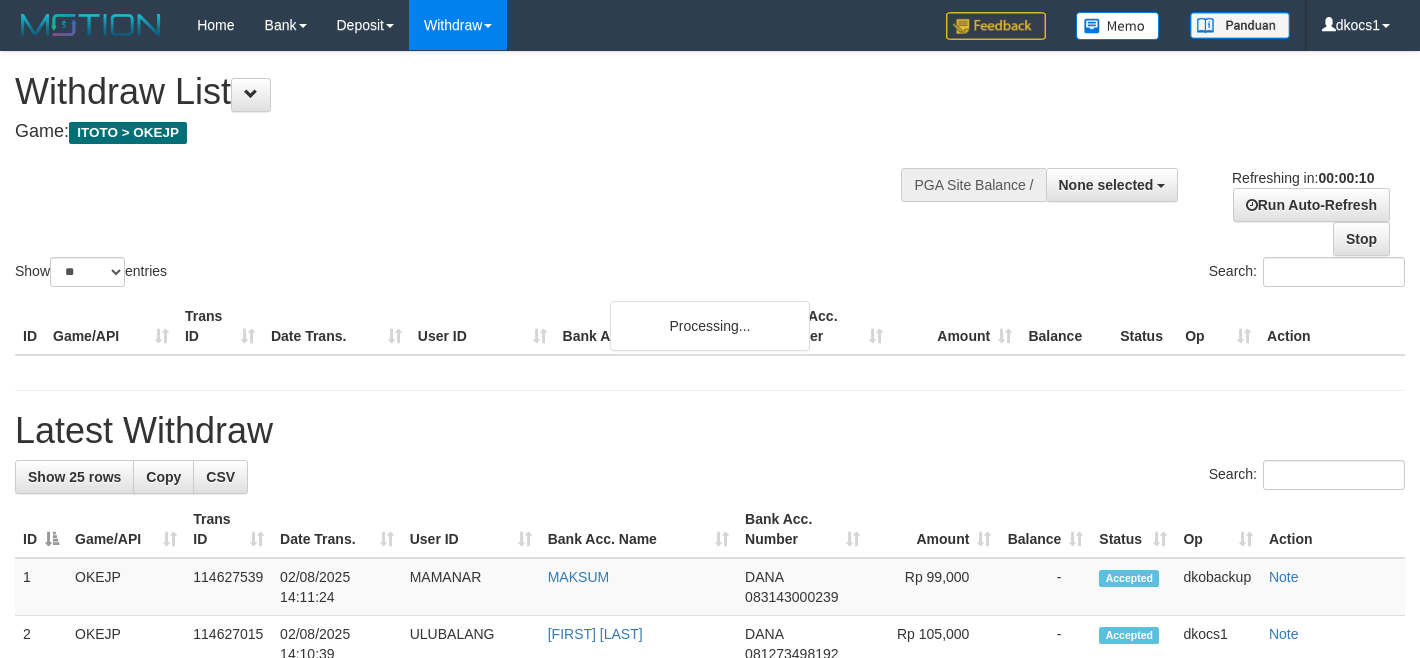 select 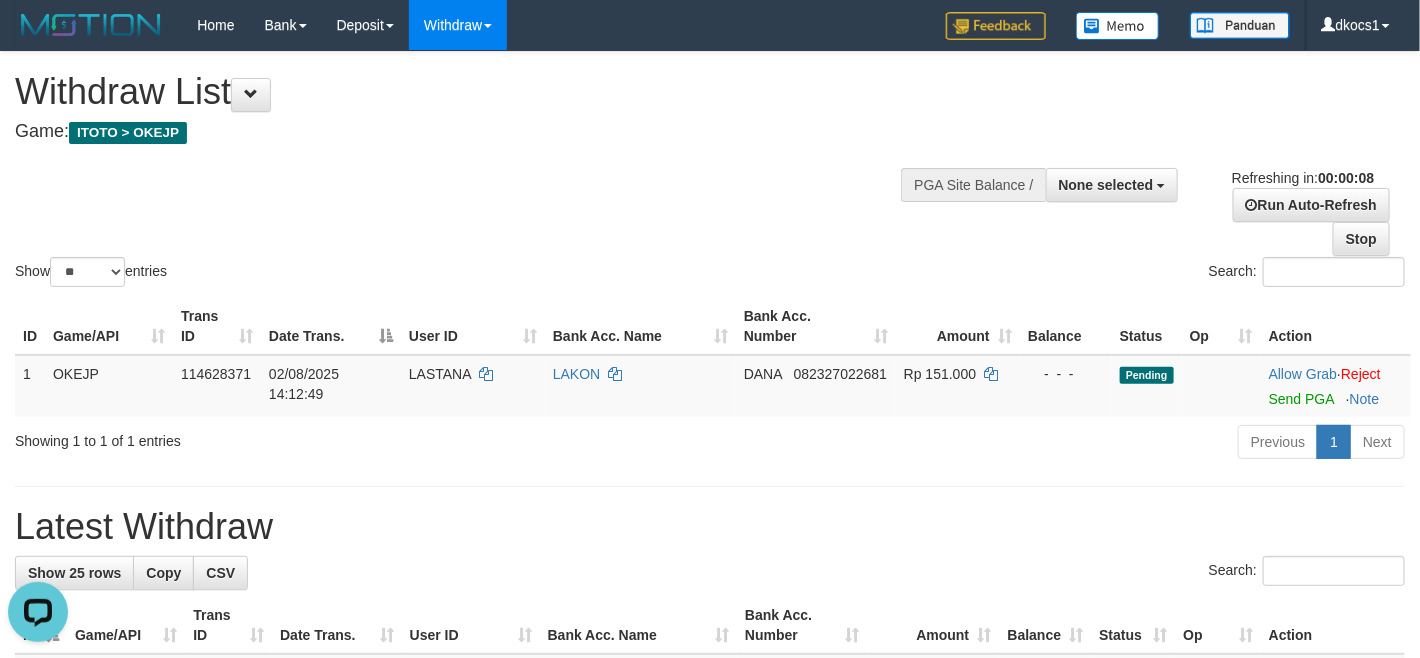 scroll, scrollTop: 0, scrollLeft: 0, axis: both 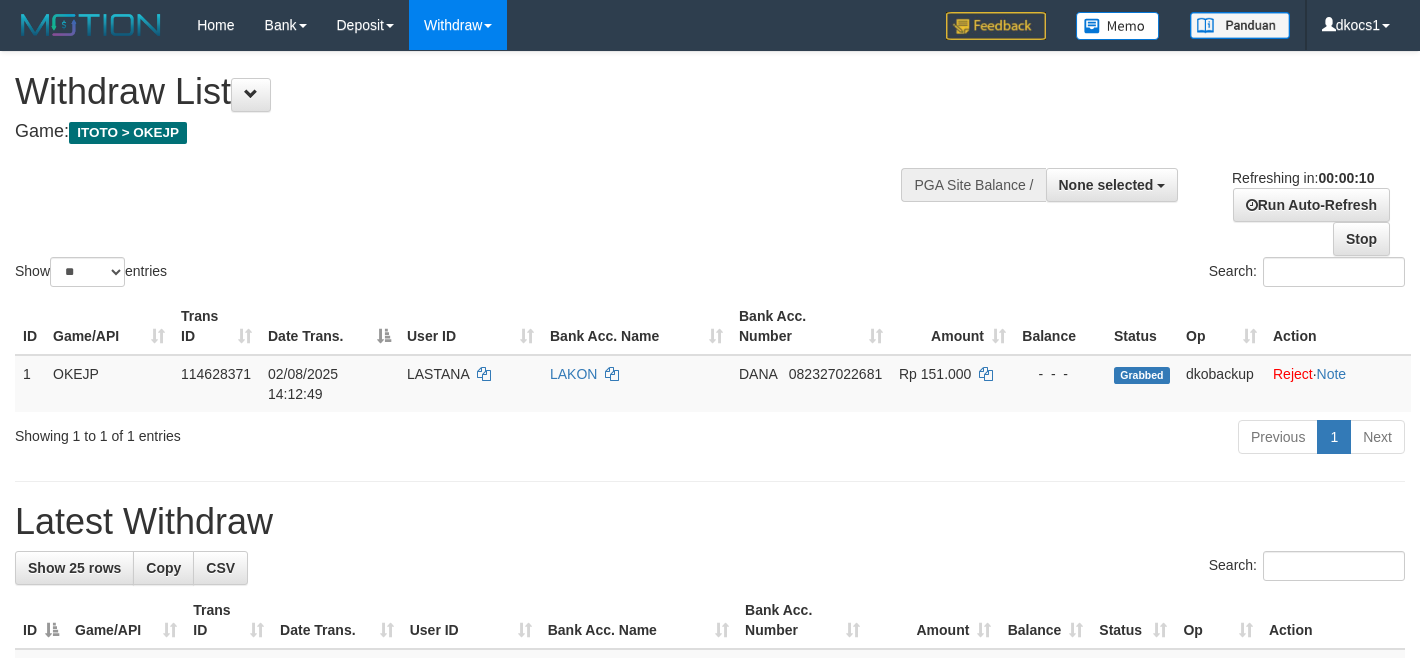 select 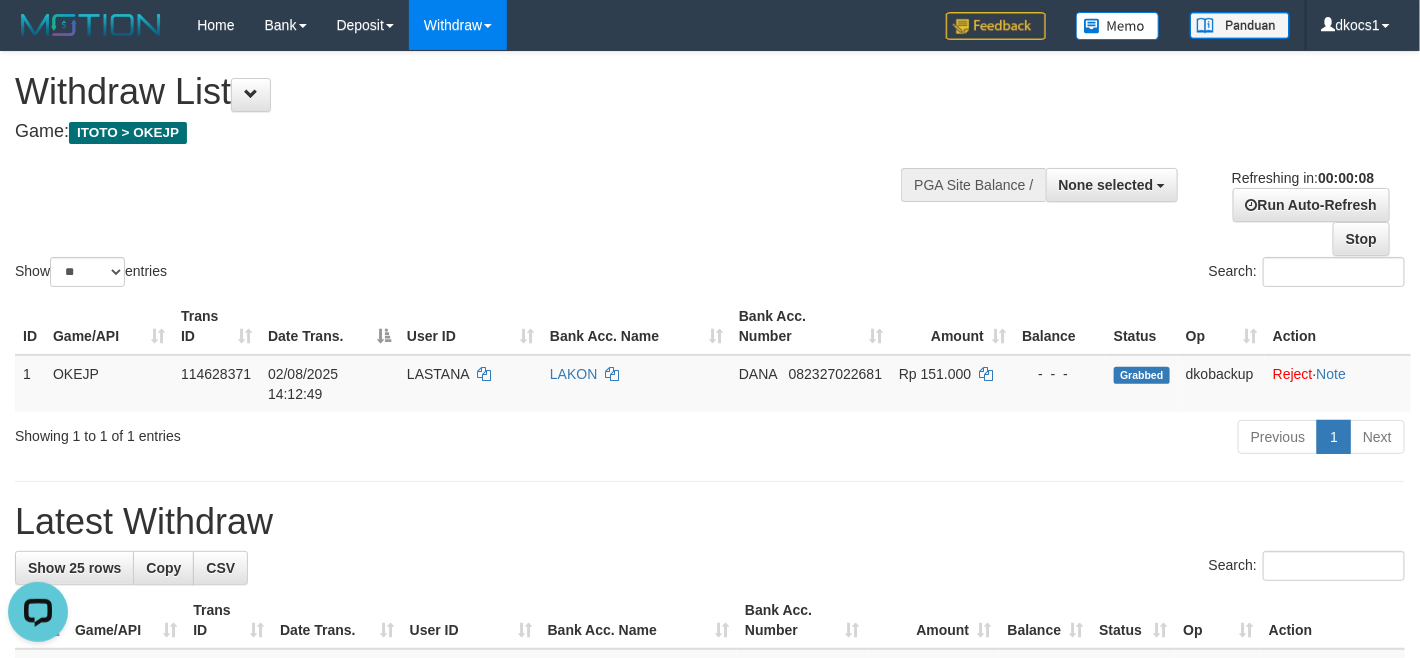 scroll, scrollTop: 0, scrollLeft: 0, axis: both 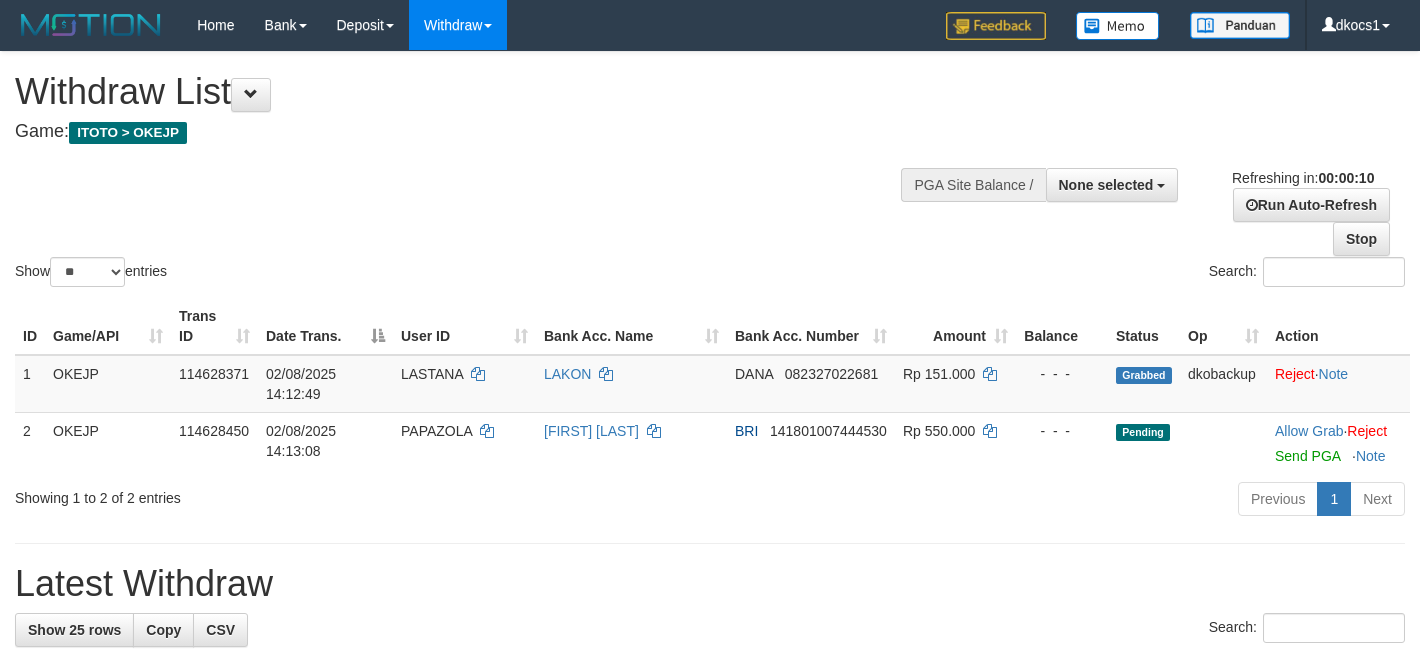 select 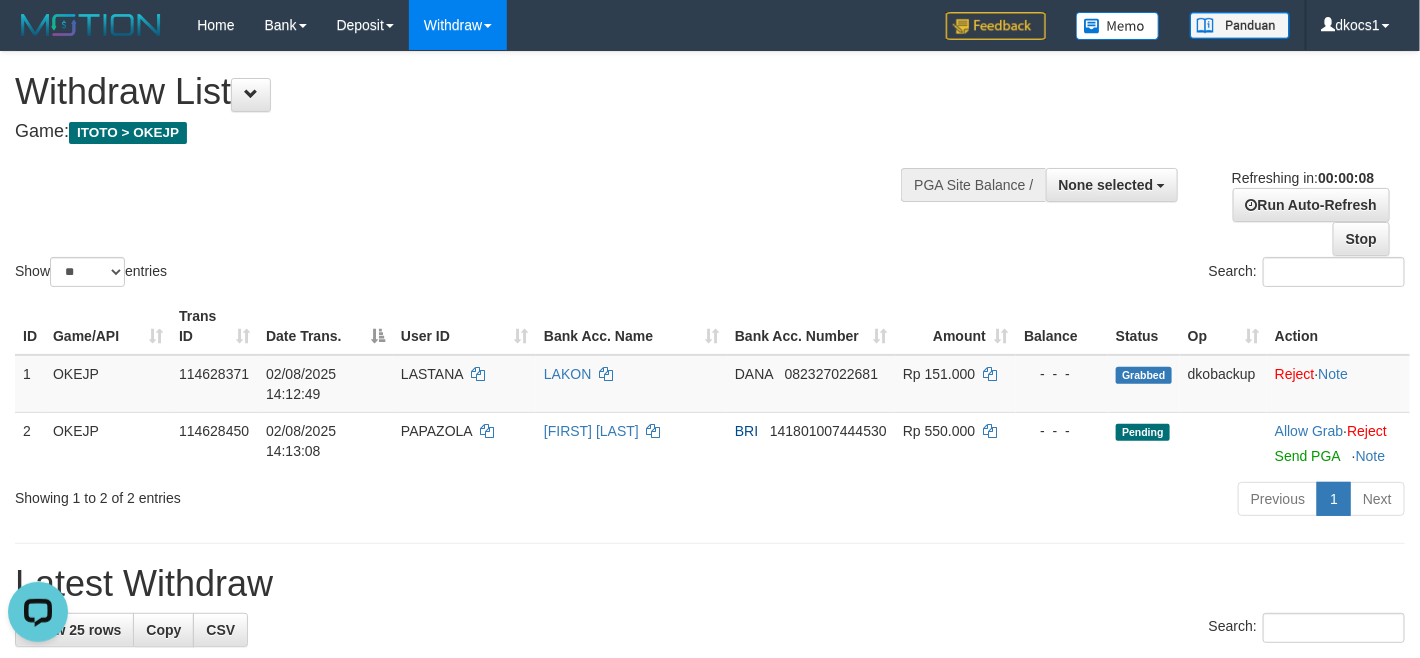 scroll, scrollTop: 0, scrollLeft: 0, axis: both 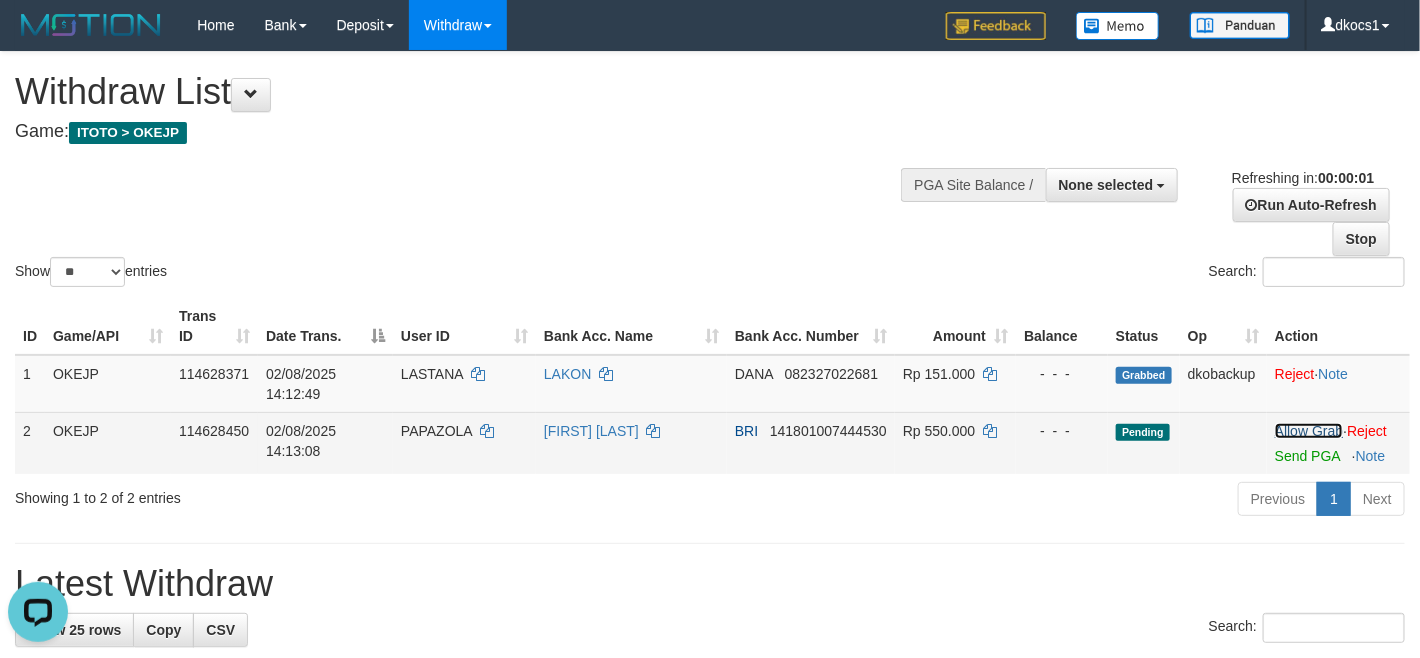 click on "Allow Grab" at bounding box center (1309, 431) 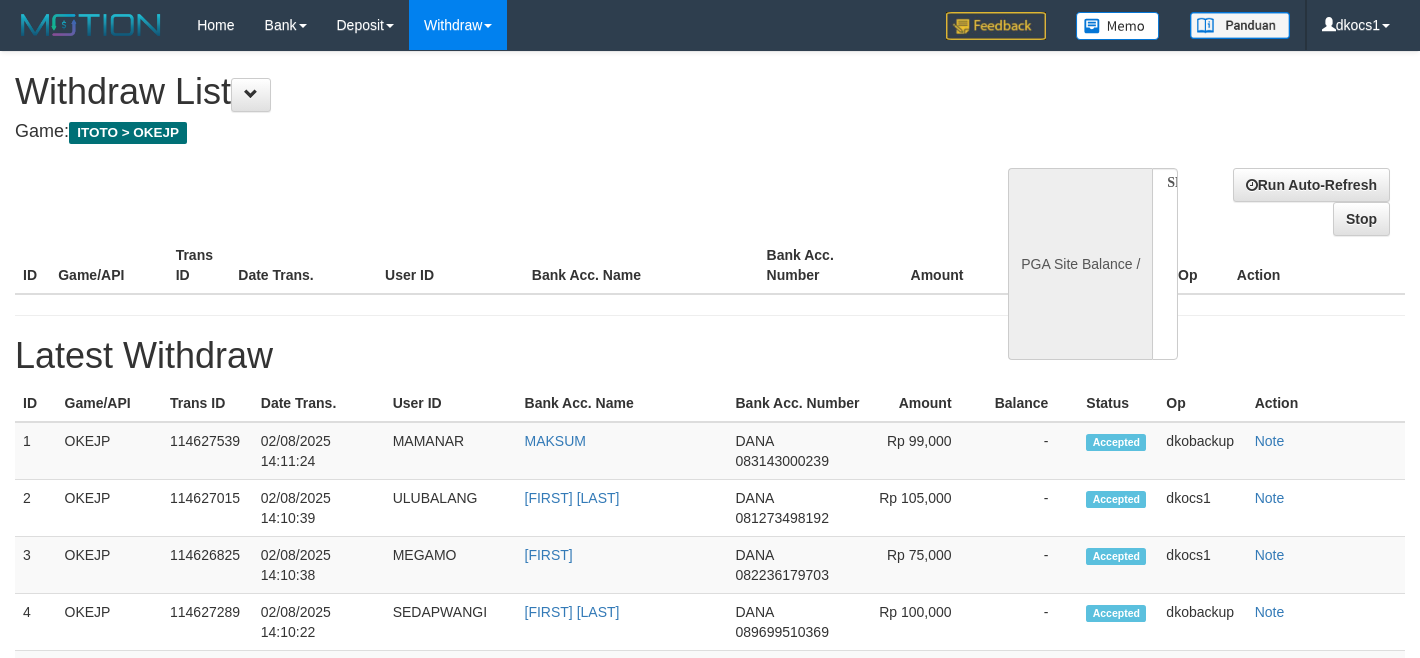 select 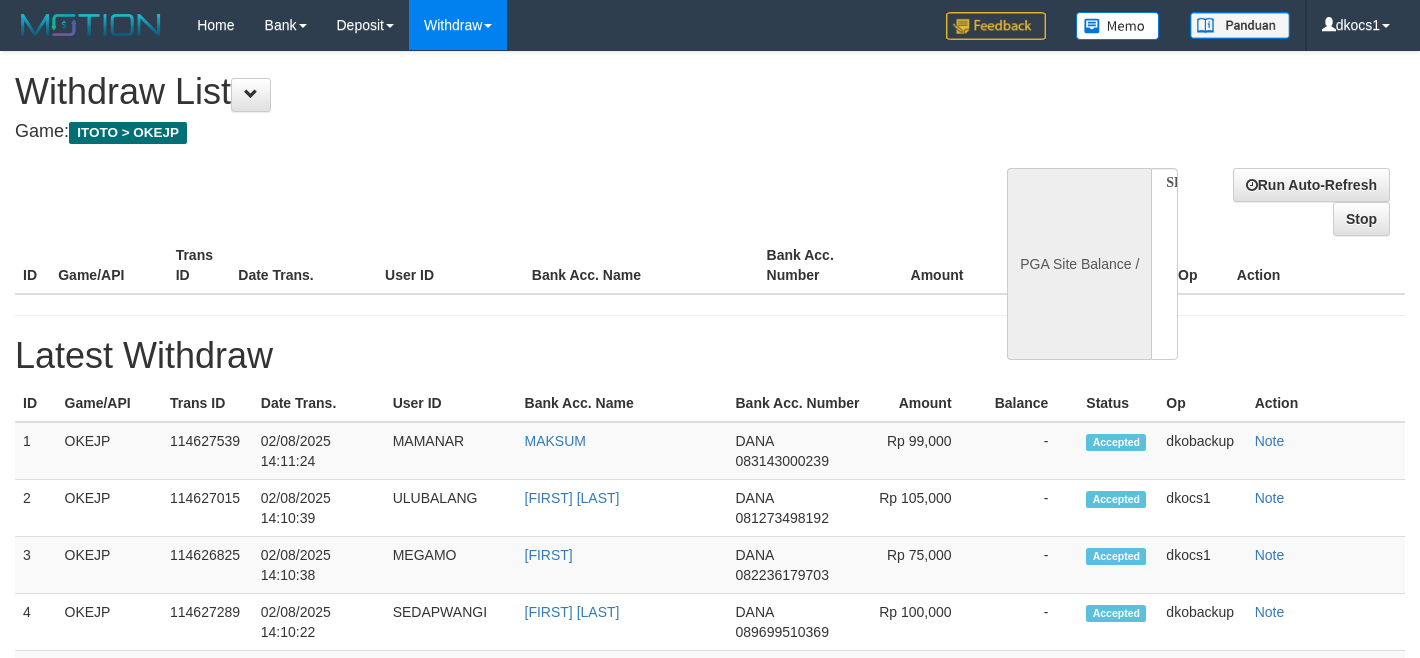 scroll, scrollTop: 0, scrollLeft: 0, axis: both 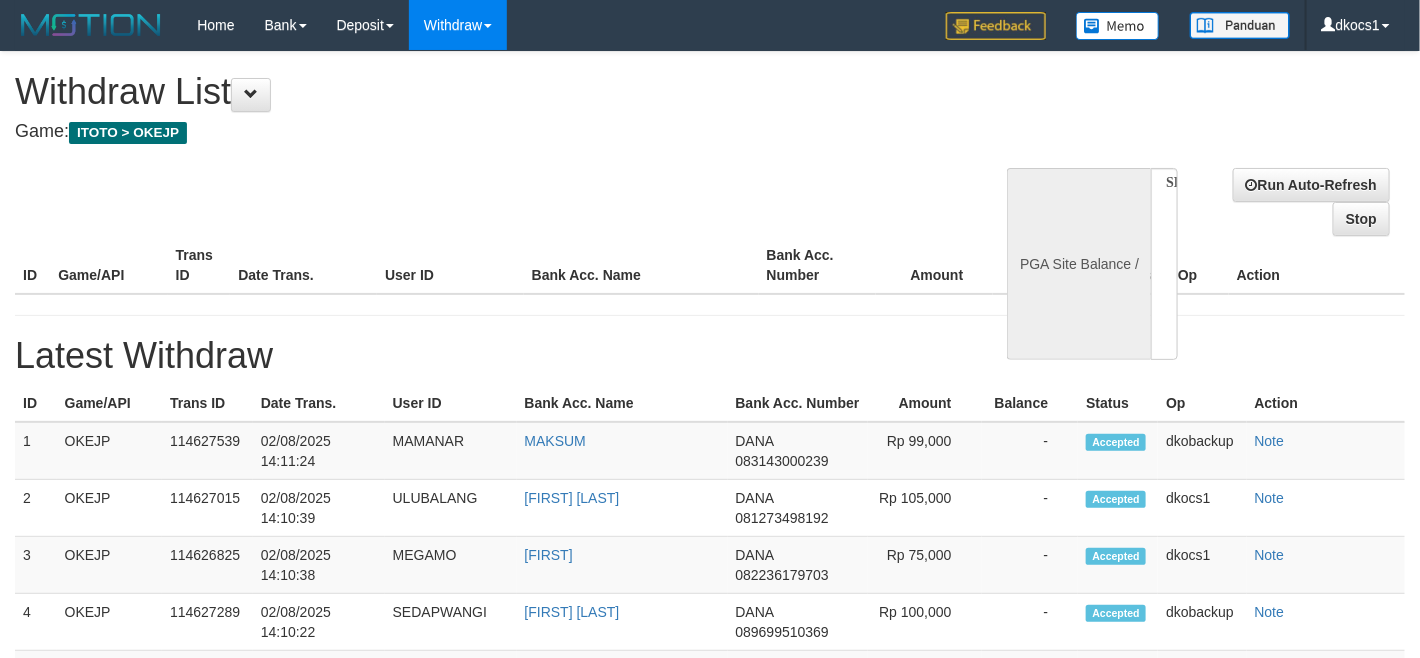 select on "**" 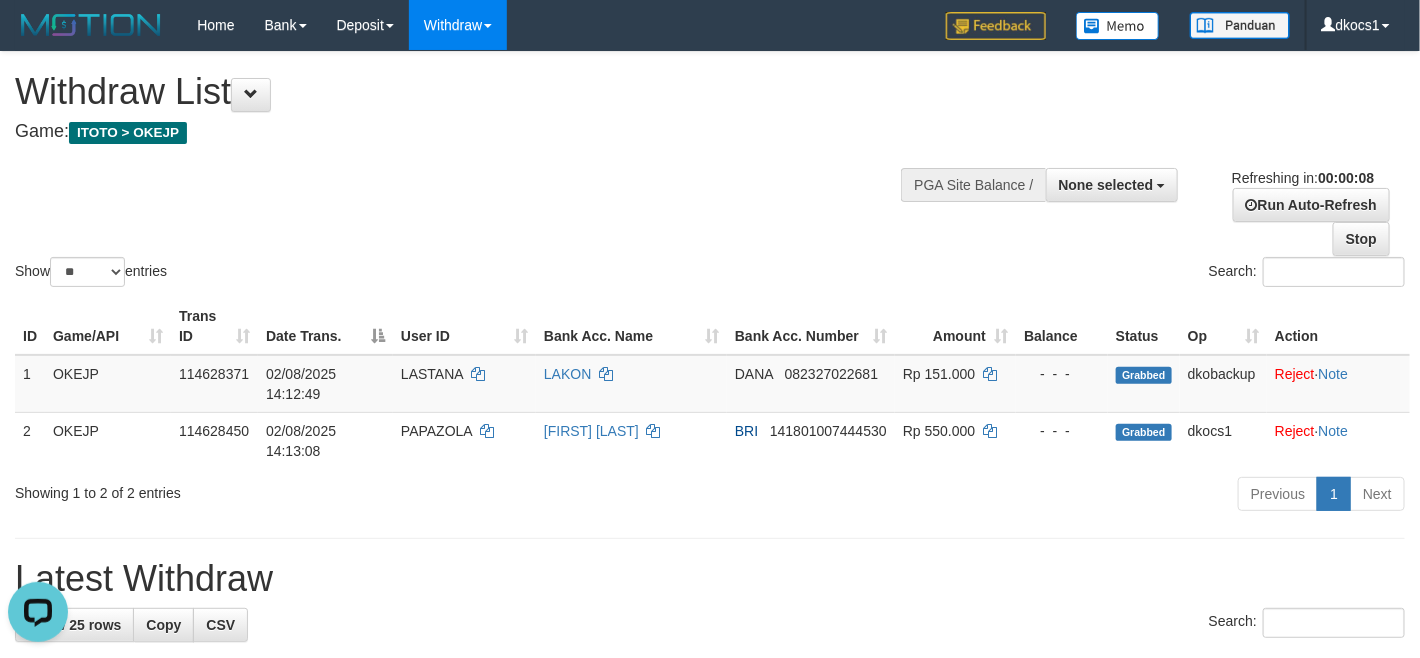 scroll, scrollTop: 0, scrollLeft: 0, axis: both 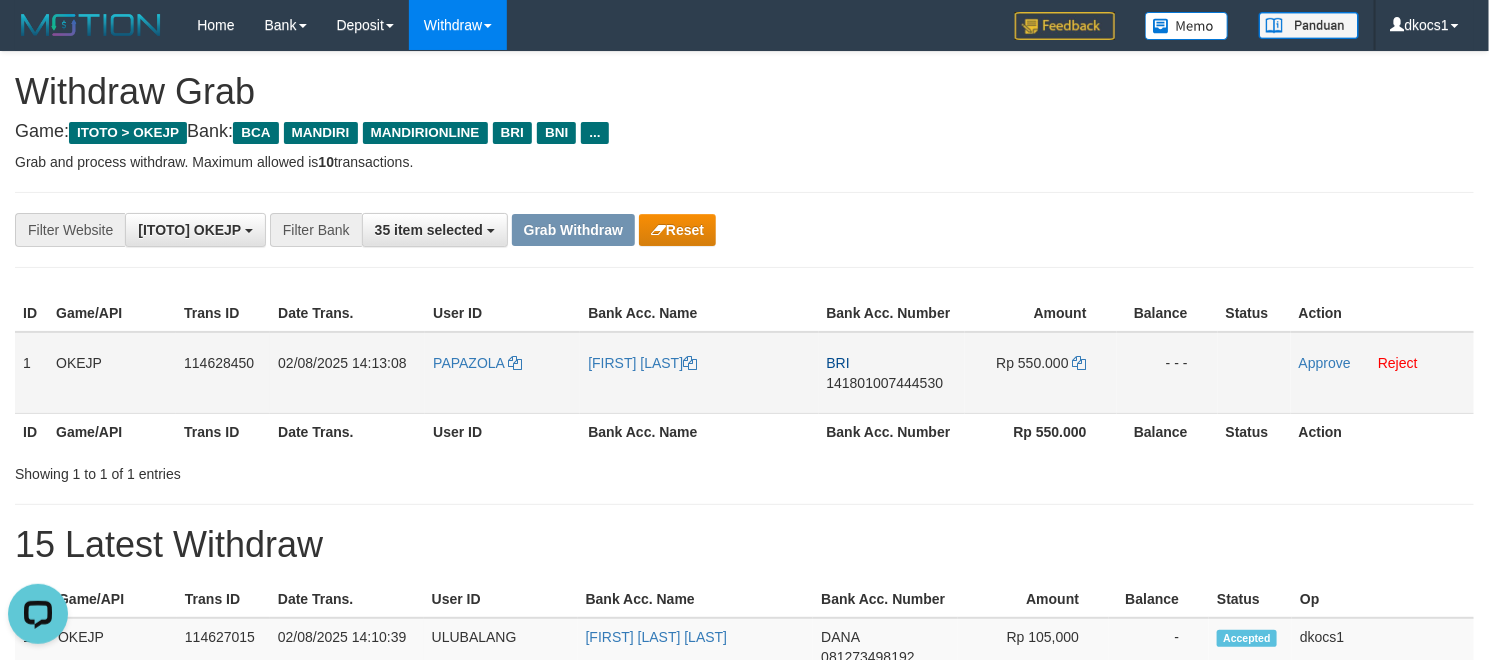 click on "PAPAZOLA" at bounding box center (502, 373) 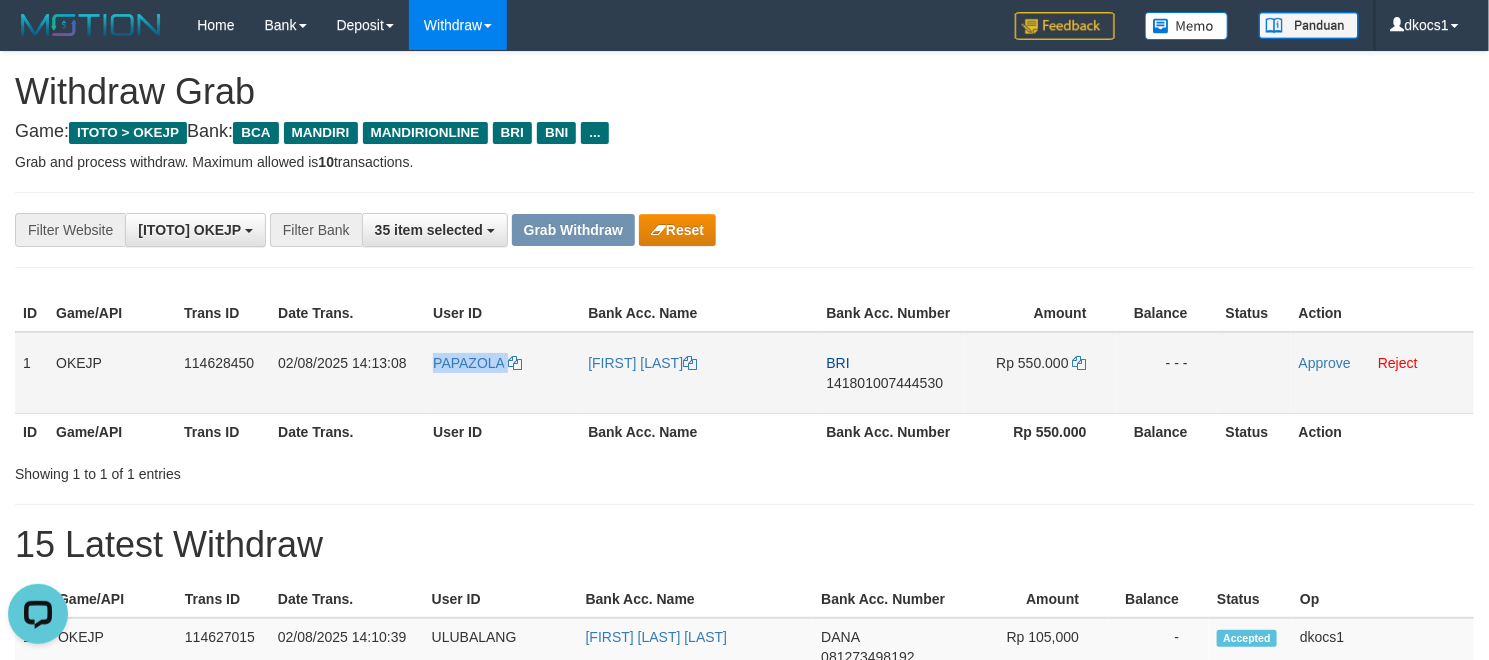 click on "PAPAZOLA" at bounding box center [502, 373] 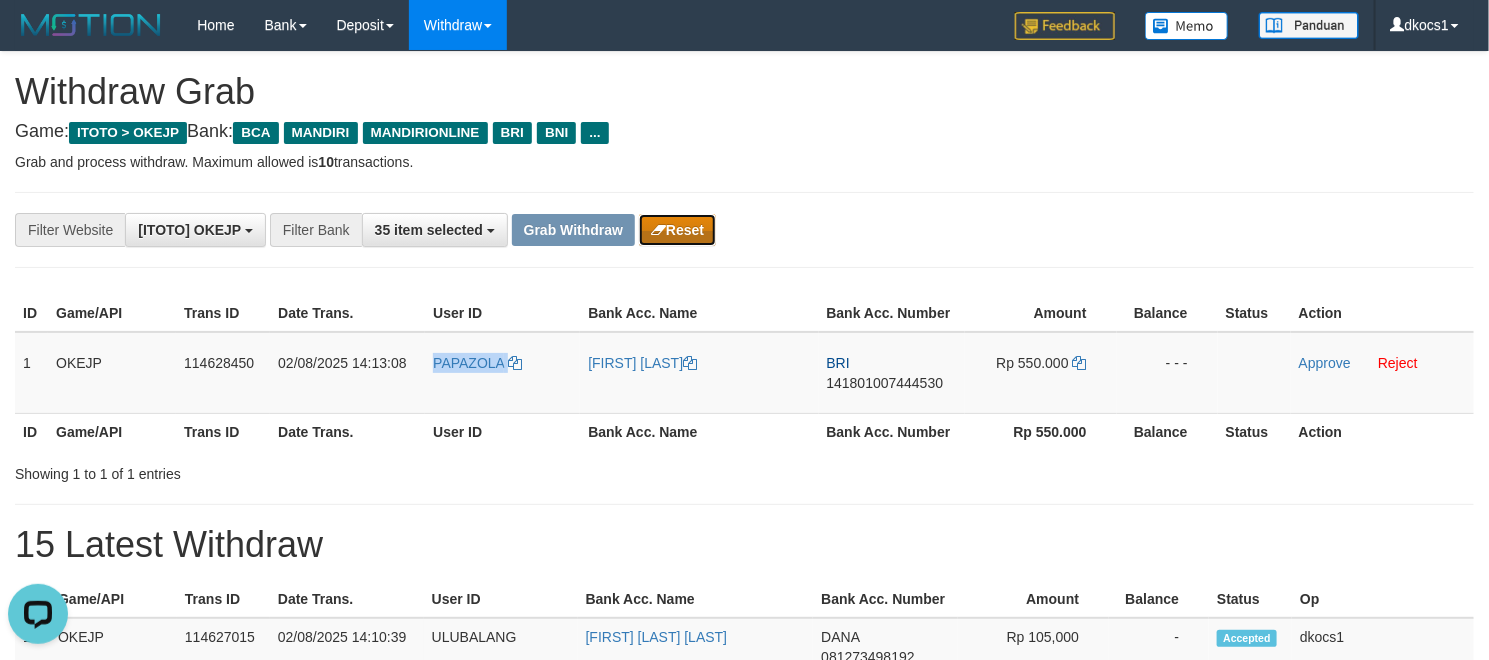 click on "Reset" at bounding box center [677, 230] 